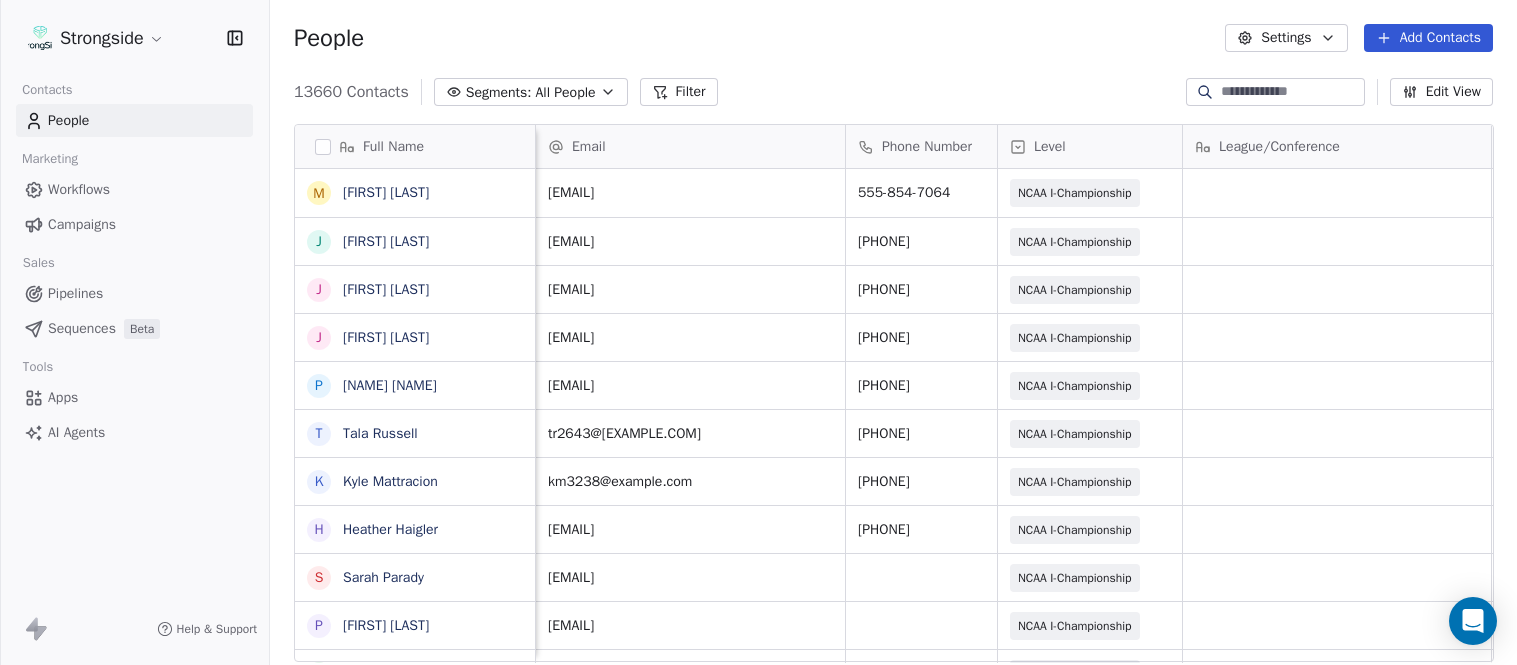 scroll, scrollTop: 0, scrollLeft: 0, axis: both 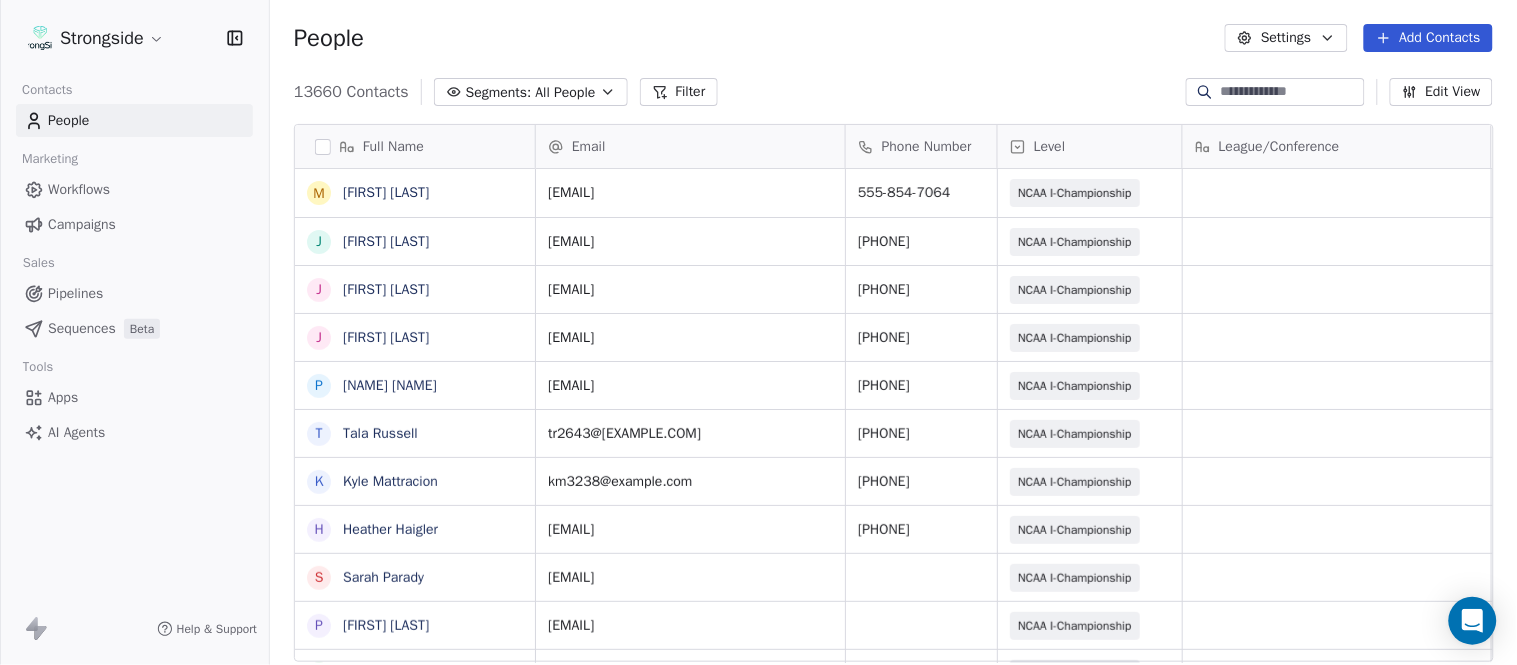 click 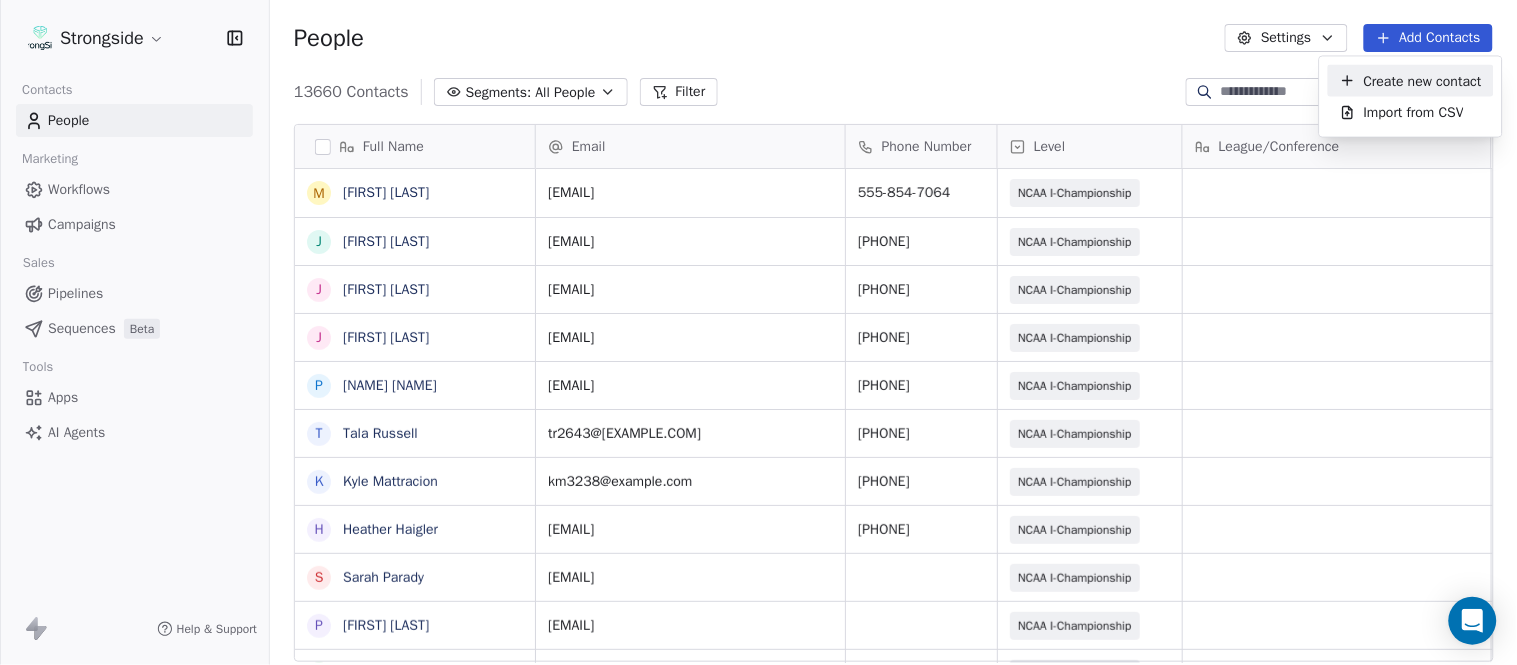 click on "Create new contact" at bounding box center [1423, 80] 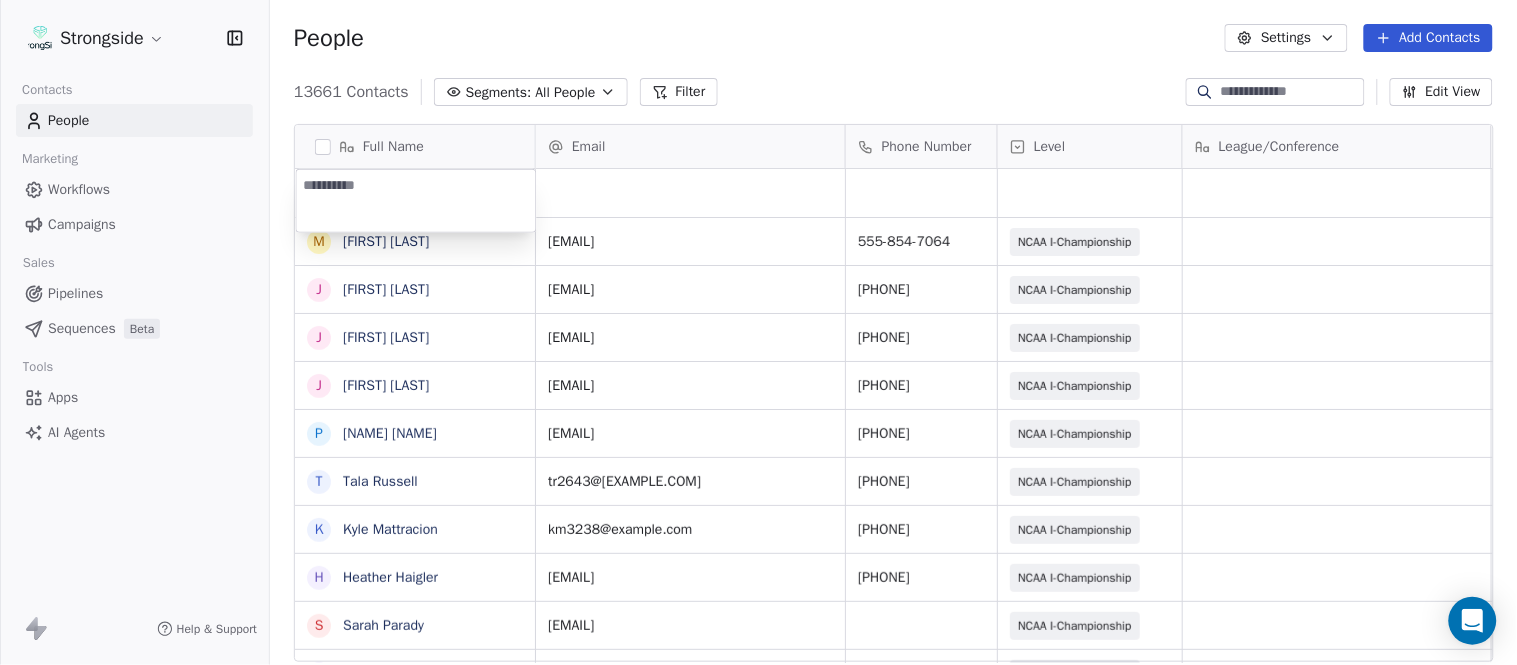 click at bounding box center [416, 201] 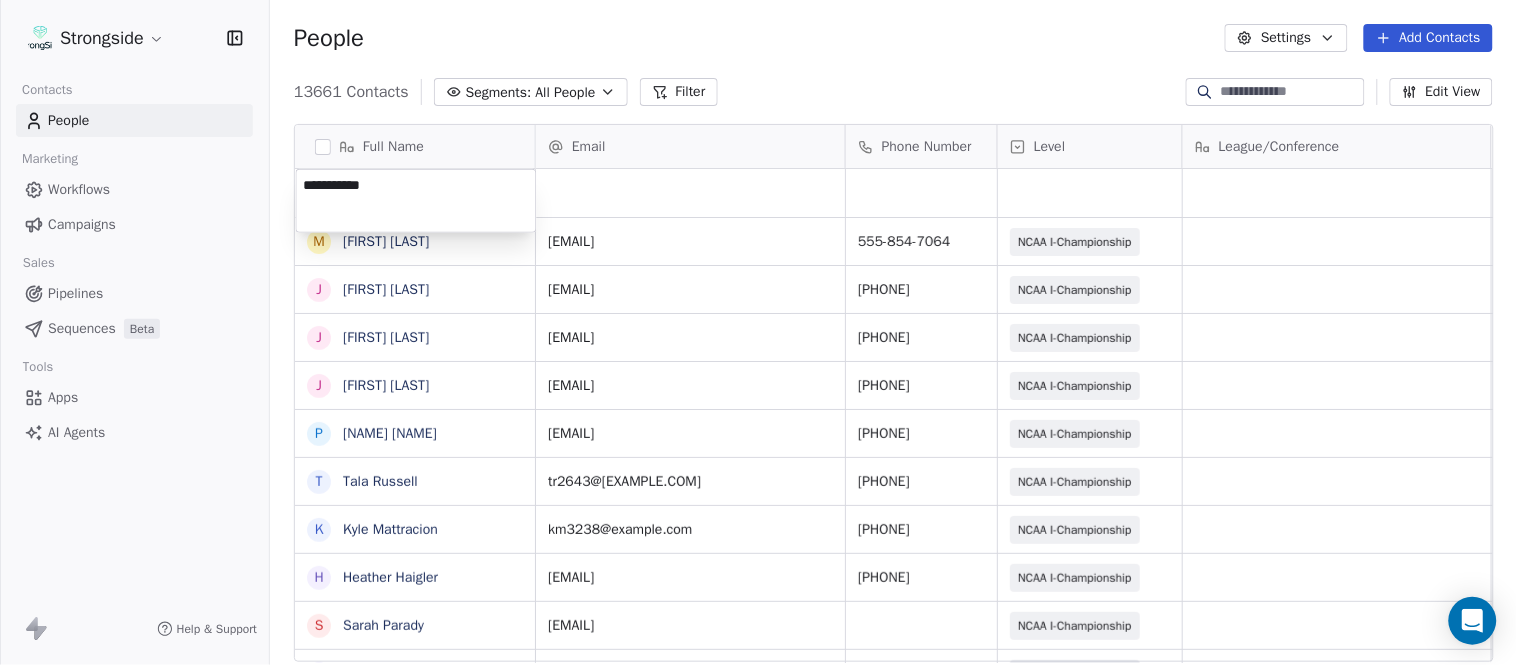 click on "Strongside Contacts People Marketing Workflows Campaigns Sales Pipelines Sequences Beta Tools Apps AI Agents Help & Support People Settings Add Contacts 13661 Contacts Segments: All People Filter Edit View Tag Add to Sequence Export Full Name M [FIRST] [LAST] J [FIRST] [LAST] J [FIRST] [LAST] J [FIRST] [LAST] P [FIRST] [LAST] T [FIRST] [LAST] K [FIRST] [LAST] H [FIRST] [LAST] S [FIRST] [LAST] P [FIRST] [LAST] T [FIRST] [LAST] T [FIRST] [LAST] O [FIRST] [LAST] N [FIRST] [LAST] J [FIRST] [LAST] P [FIRST] [LAST] D [FIRST] [LAST] J [FIRST] [LAST] T [FIRST] [LAST] D [FIRST] [LAST] L [FIRST] [LAST] M [FIRST] [LAST] P [FIRST] [LAST] R [FIRST] [LAST] J [FIRST] [LAST] D [FIRST] [LAST] J [FIRST] [LAST] C [FIRST] [LAST] L [FIRST] [LAST] Y [FIRST] [LAST] Email Phone Number Level League/Conference Organization Job Title Tags Created Date BST [EMAIL] [PHONE] NCAA I-Championship COLUMBIA UNIV SID Aug 07, 2025 04:05 PM [EMAIL] [PHONE] NCAA I-Championship COLUMBIA UNIV Equipment Mgr SID" at bounding box center [758, 332] 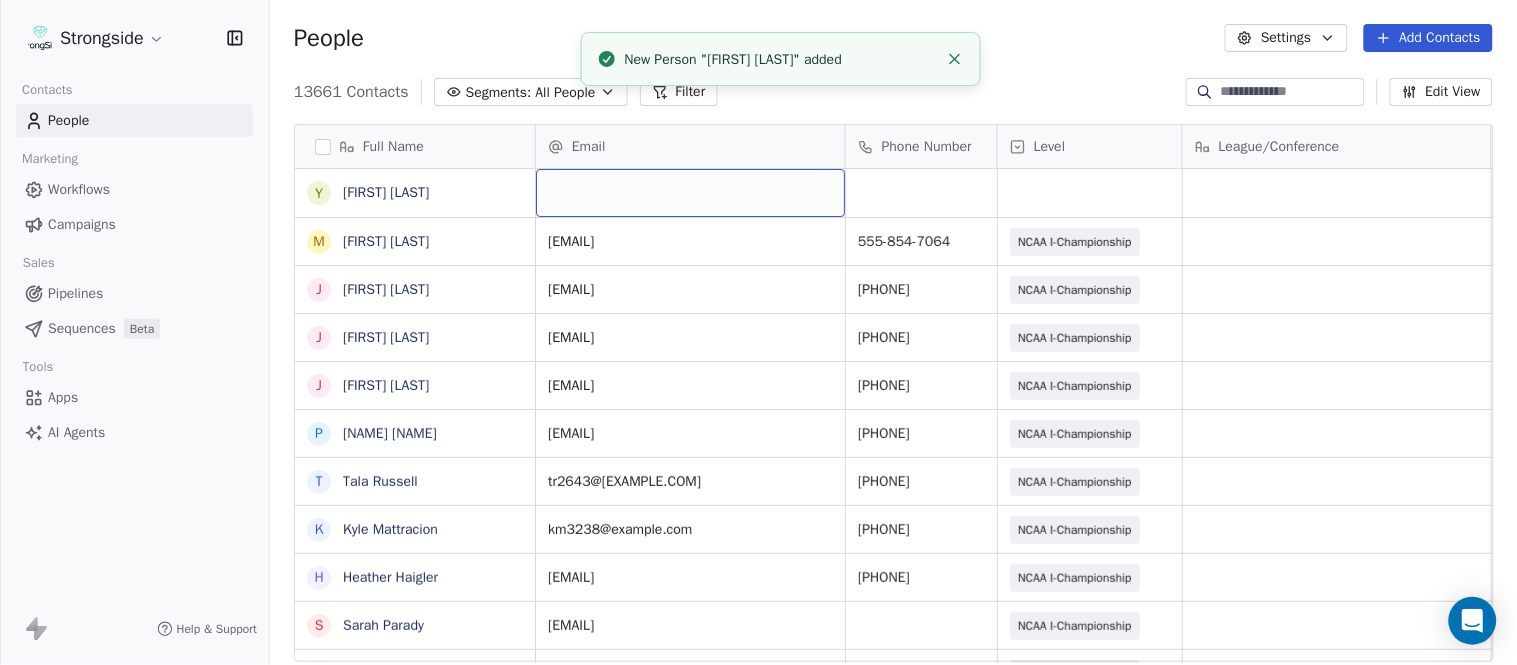 click at bounding box center [690, 193] 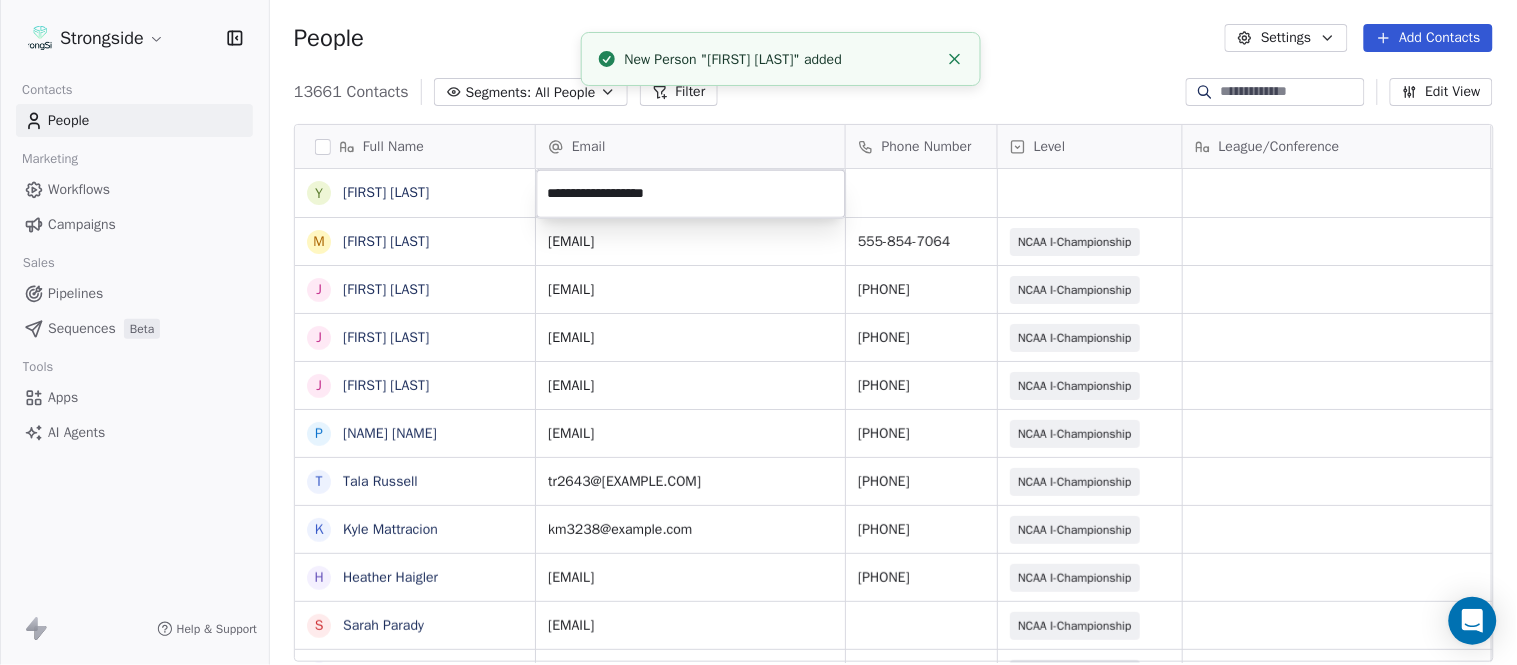 click on "Strongside Contacts People Marketing Workflows Campaigns Sales Pipelines Sequences Beta Tools Apps AI Agents Help & Support People Settings  Add Contacts 13661 Contacts Segments: All People Filter  Edit View Tag Add to Sequence Export Full Name Y Yana Rivers M Mike Kowalsky J Jack Marchese J Jumpei Harada J Jon Poppe P Peter Pilling T Tala Russell K Kyle Mattracion H Heather Haigler S Sarah Parady P Perry Sosi T Taj-Amir Torres T Tom Biscardi O Omar King N Nate Trawick J Joe Gerbino P Patrick Rotchford D Dalton McCrann J Josh Ison T Trevor Warner D Dakota Dailey L Leslie Cowen M Meghan Kovac P Paul Verbitsky R Rodrigo Santiago J Jordan Doroshenko D Dominick Calhoun J Jillian Austin-Pottorff C Curt Fitzpatrick L Lori Godshalk Y Yariv Amir Email Phone Number Level League/Conference Organization Job Title Tags Created Date BST Aug 07, 2025 04:05 PM mk3531@example.com [PHONE] NCAA I-Championship COLUMBIA UNIV SID Aug 07, 2025 01:02 PM jsm2271@example.com [PHONE] NCAA I-Championship COLUMBIA UNIV SID" at bounding box center (758, 332) 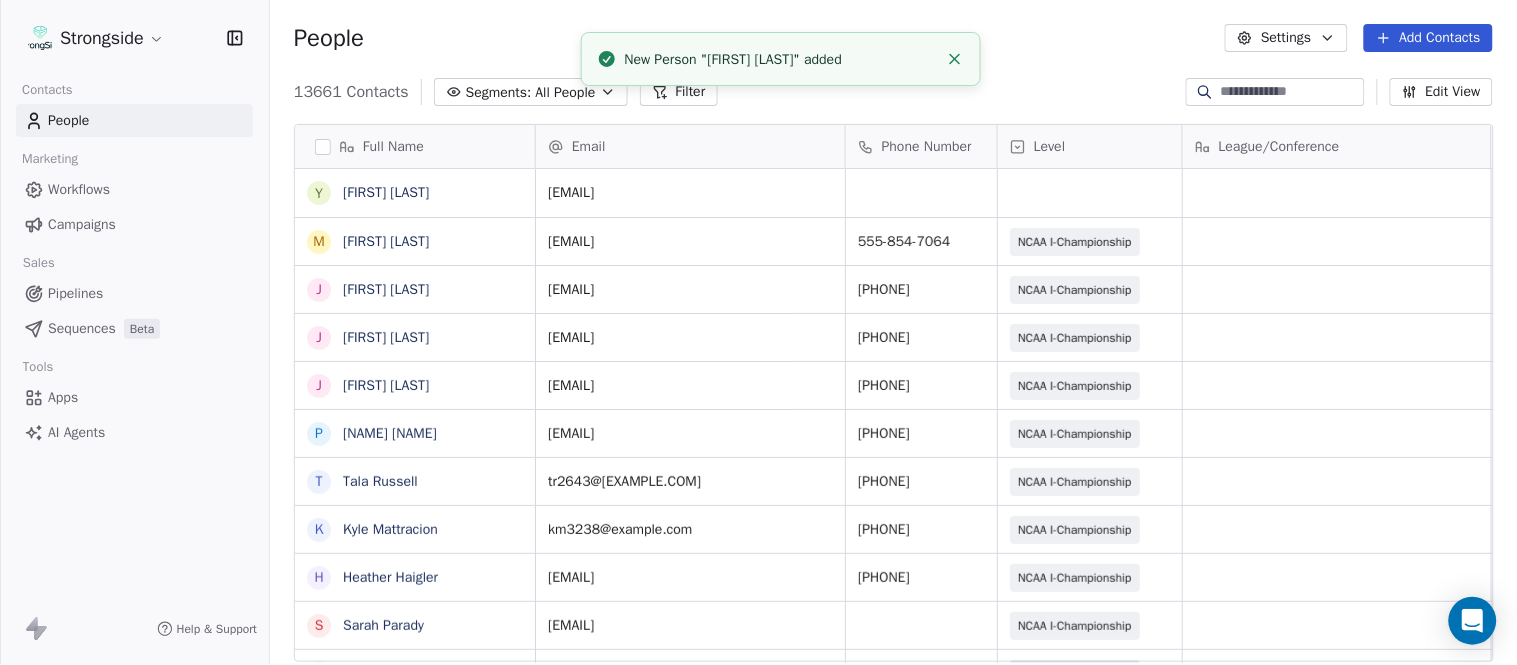 click 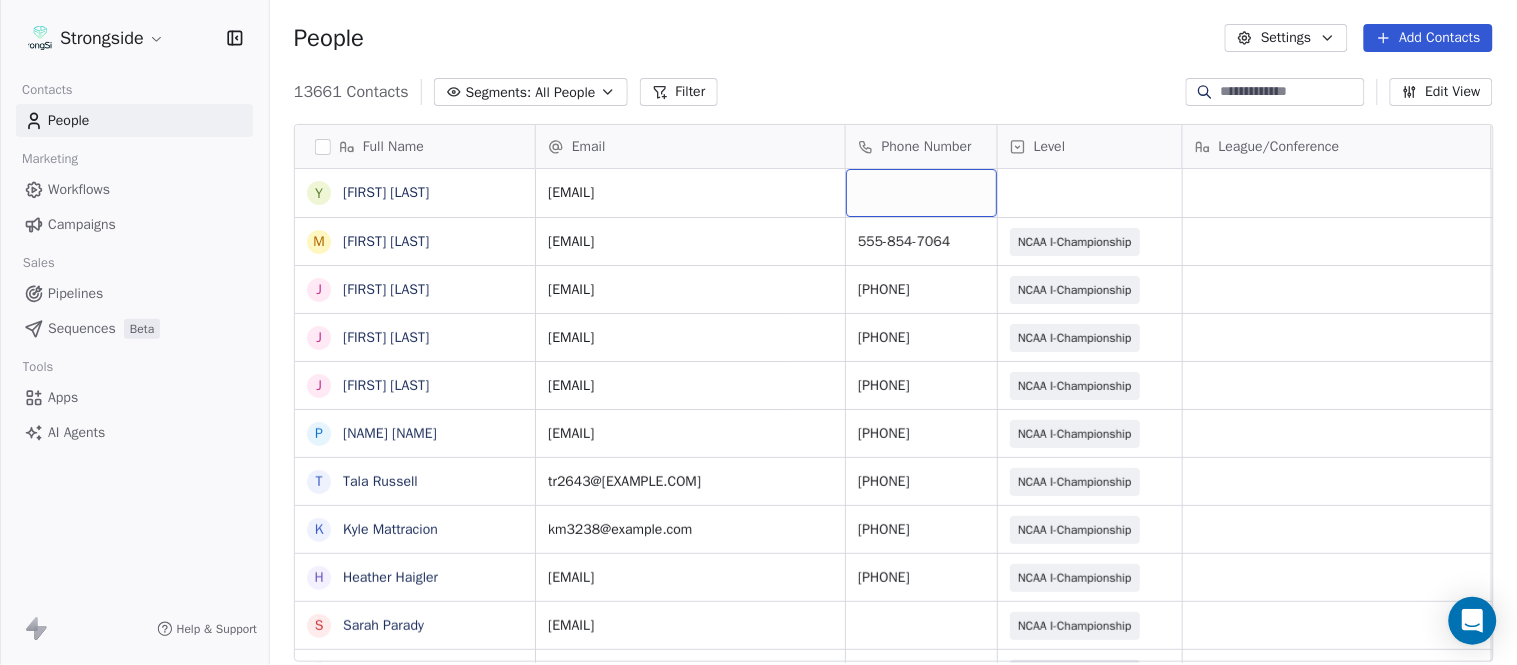 click at bounding box center (921, 193) 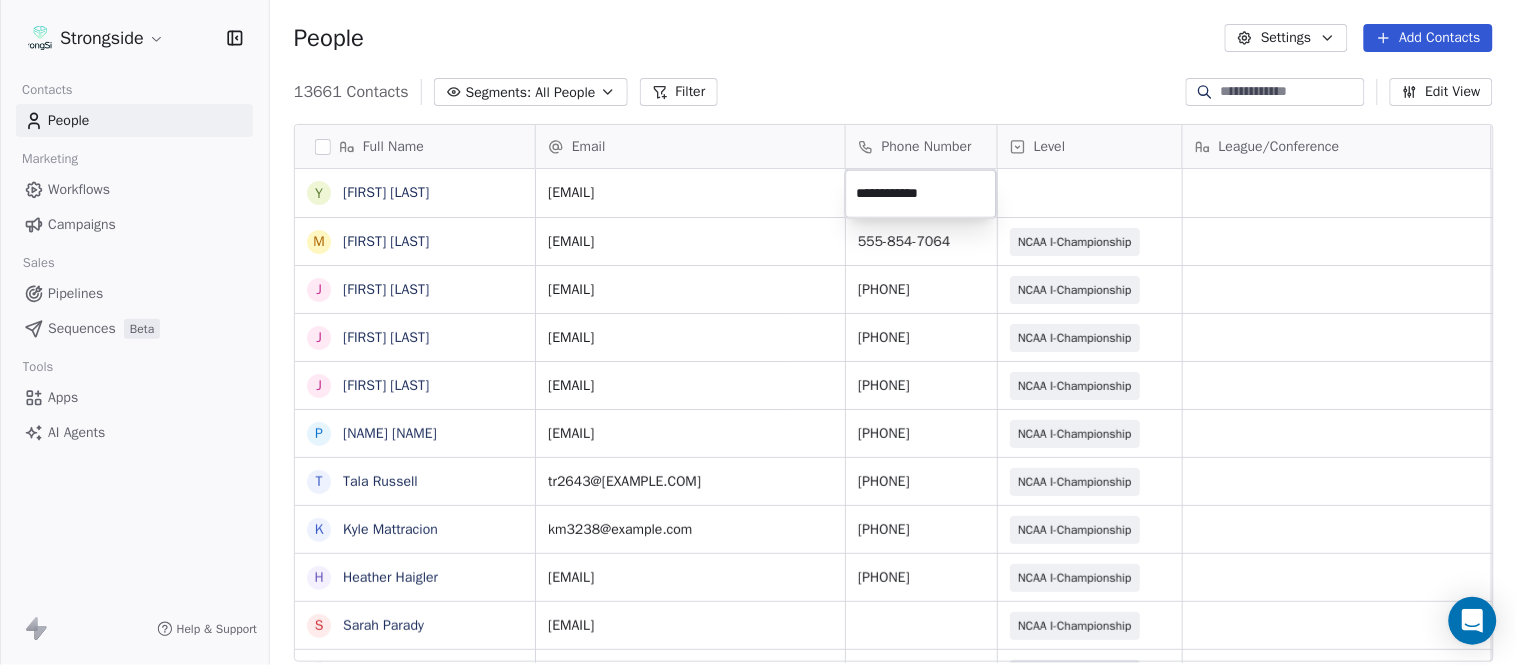click on "Strongside Contacts People Marketing Workflows Campaigns Sales Pipelines Sequences Beta Tools Apps AI Agents Help & Support People Settings Add Contacts 13661 Contacts Segments: All People Filter Edit View Tag Add to Sequence Export Full Name Y Yana Rivers M Mike Kowalsky J Jack Marchese J Jumpei Harada J Jon Poppe P Peter Pilling T Tala Russell K Kyle Mattracion H Heather Haigler S Sarah Parady P Perry Sosi T Taj-Amir Torres T Tom Biscardi O Omar King N Nate Trawick J Joe Gerbino P Patrick Rotchford D Dalton McCrann J Josh Ison T Trevor Warner D Dakota Dailey L Leslie Cowen M Meghan Kovac P Paul Verbitsky R Rodrigo Santiago J Jordan Doroshenko D Dominick Calhoun J Jillian Austin-Pottorff C Curt Fitzpatrick L Lori Godshalk Y Yariv Amir Email Phone Number Level League/Conference Organization Job Title Tags Created Date BST yr2168@example.com Aug 07, 2025 04:05 PM mk3531@example.com 555-854-7064 NCAA I-Championship COLUMBIA UNIV SID" at bounding box center (758, 332) 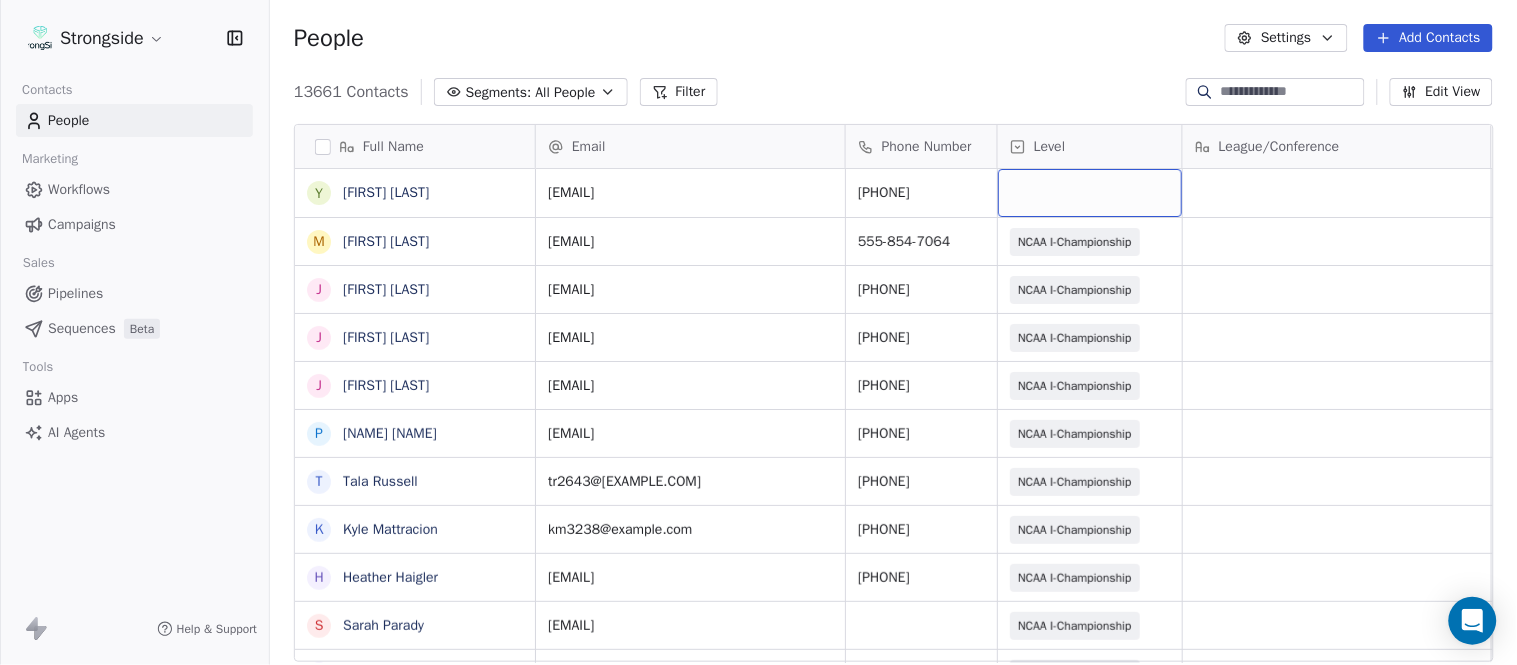 click at bounding box center [1090, 193] 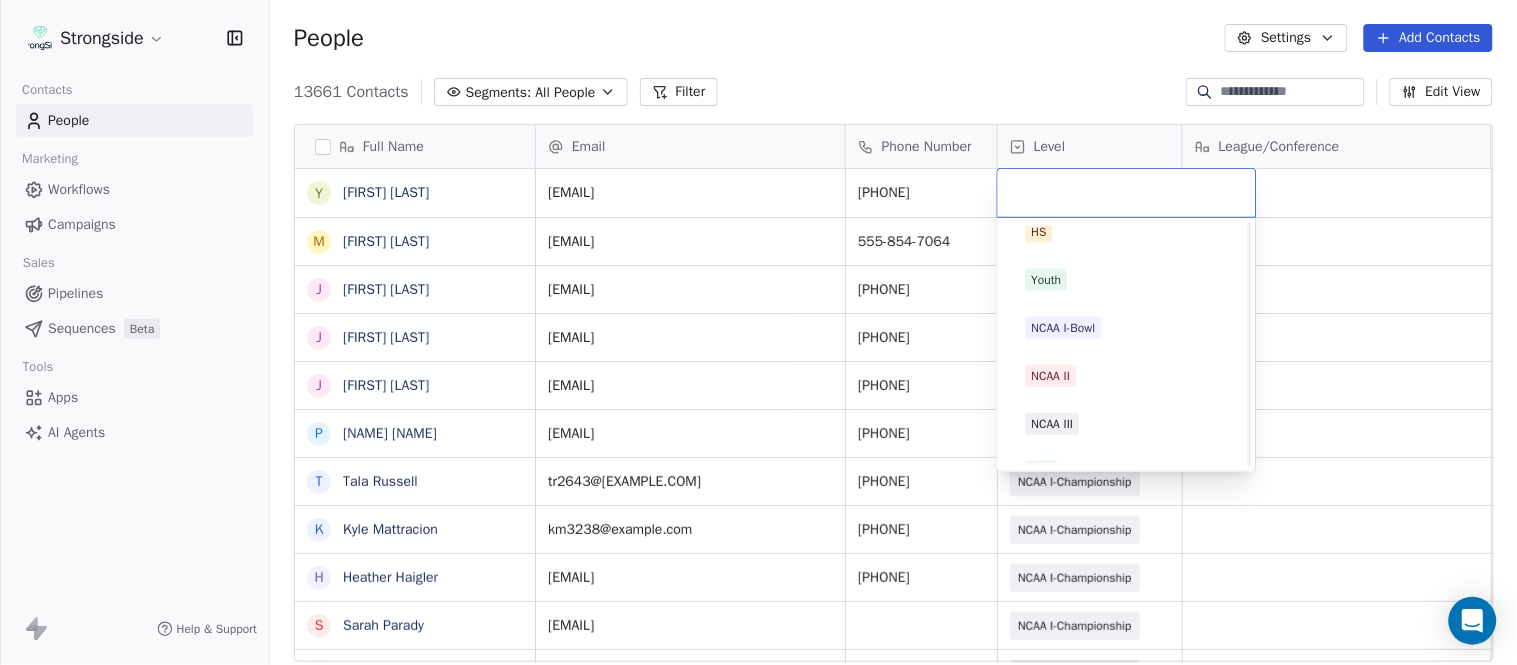 scroll, scrollTop: 378, scrollLeft: 0, axis: vertical 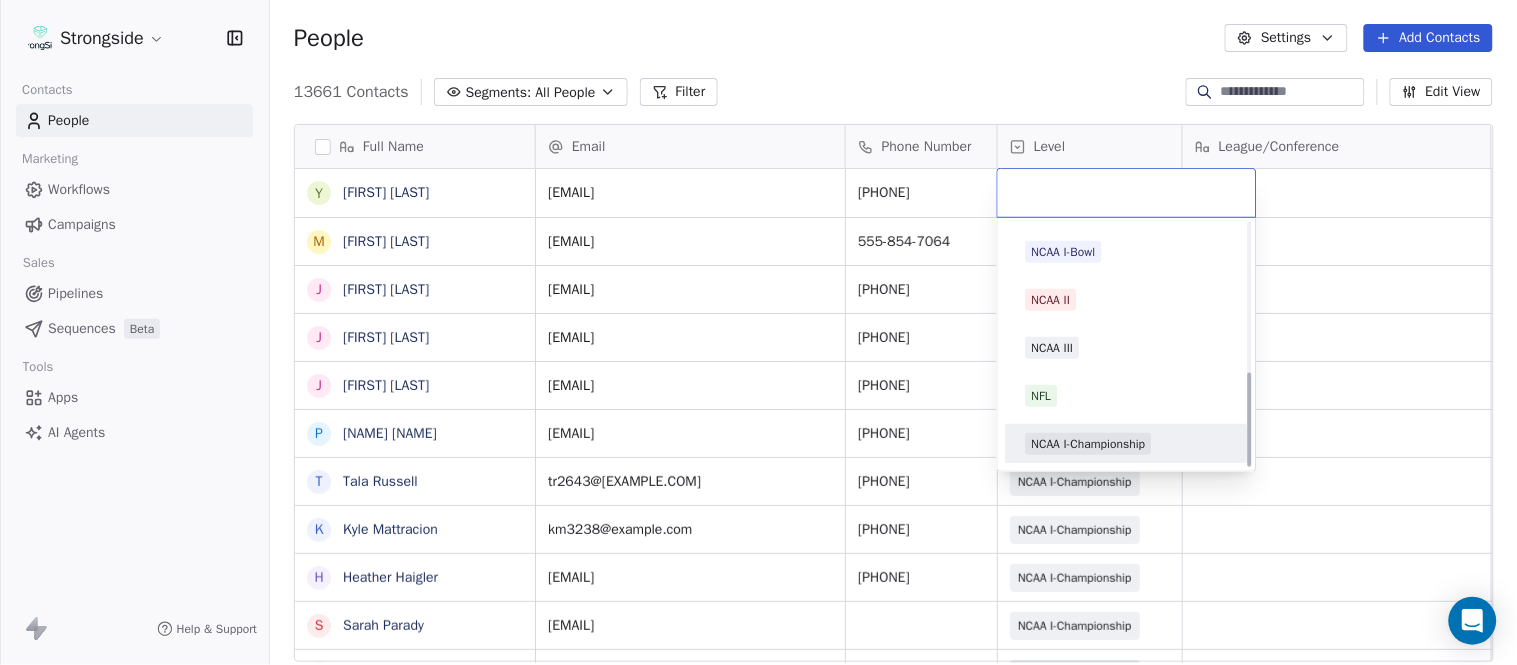 click on "NCAA I-Championship" at bounding box center (1089, 444) 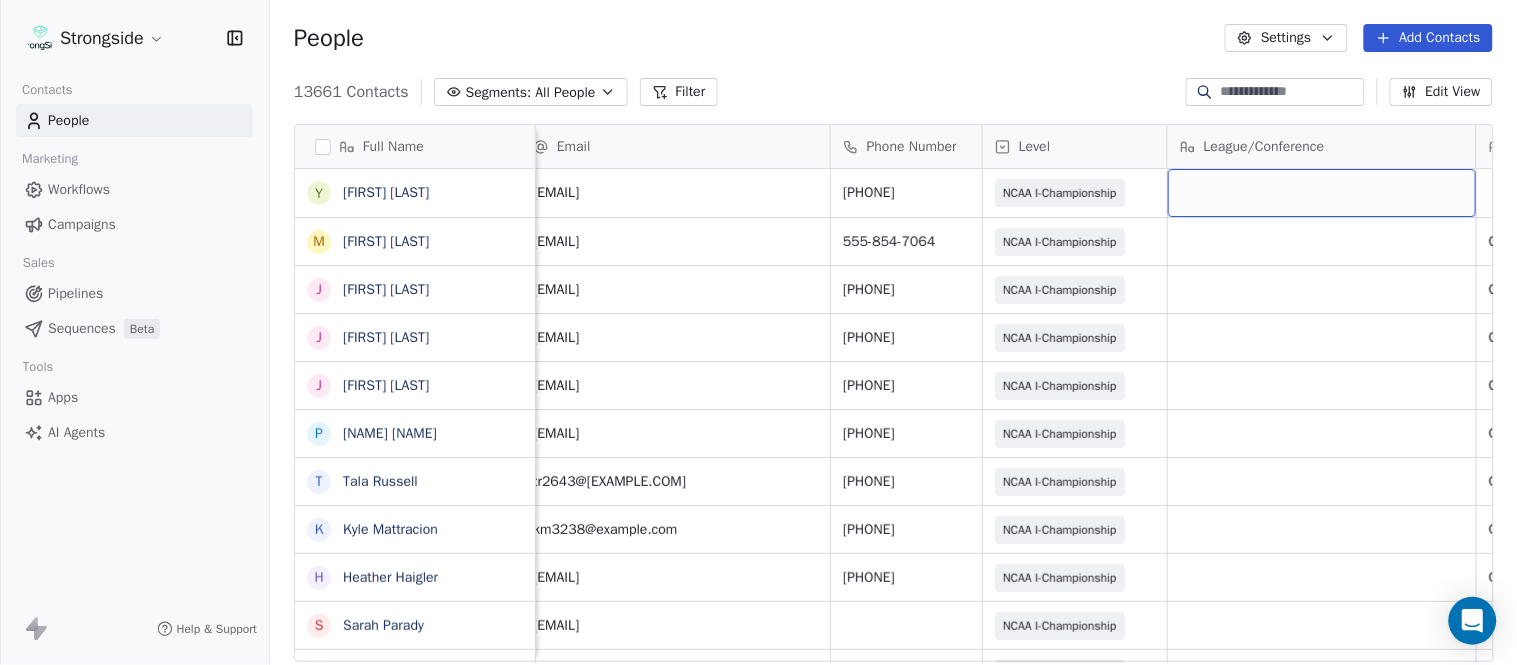 scroll, scrollTop: 0, scrollLeft: 285, axis: horizontal 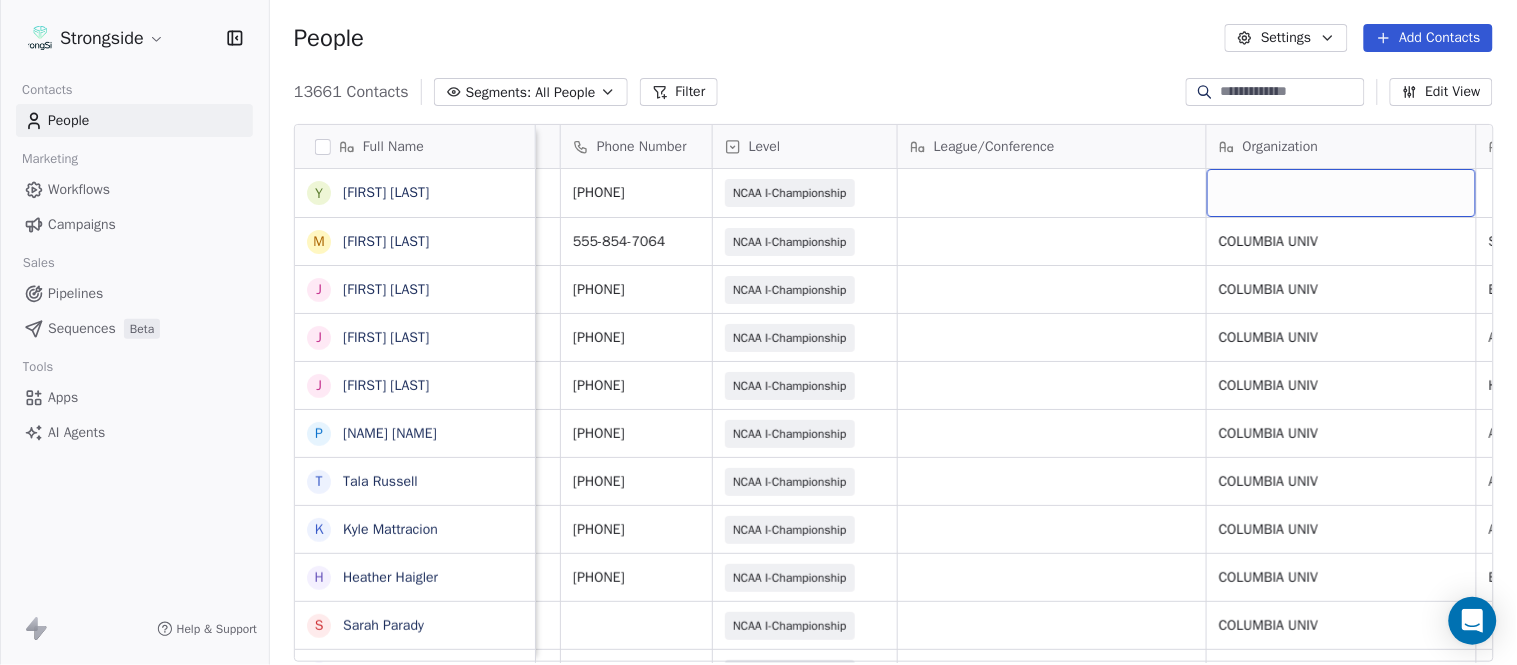 click at bounding box center (1341, 193) 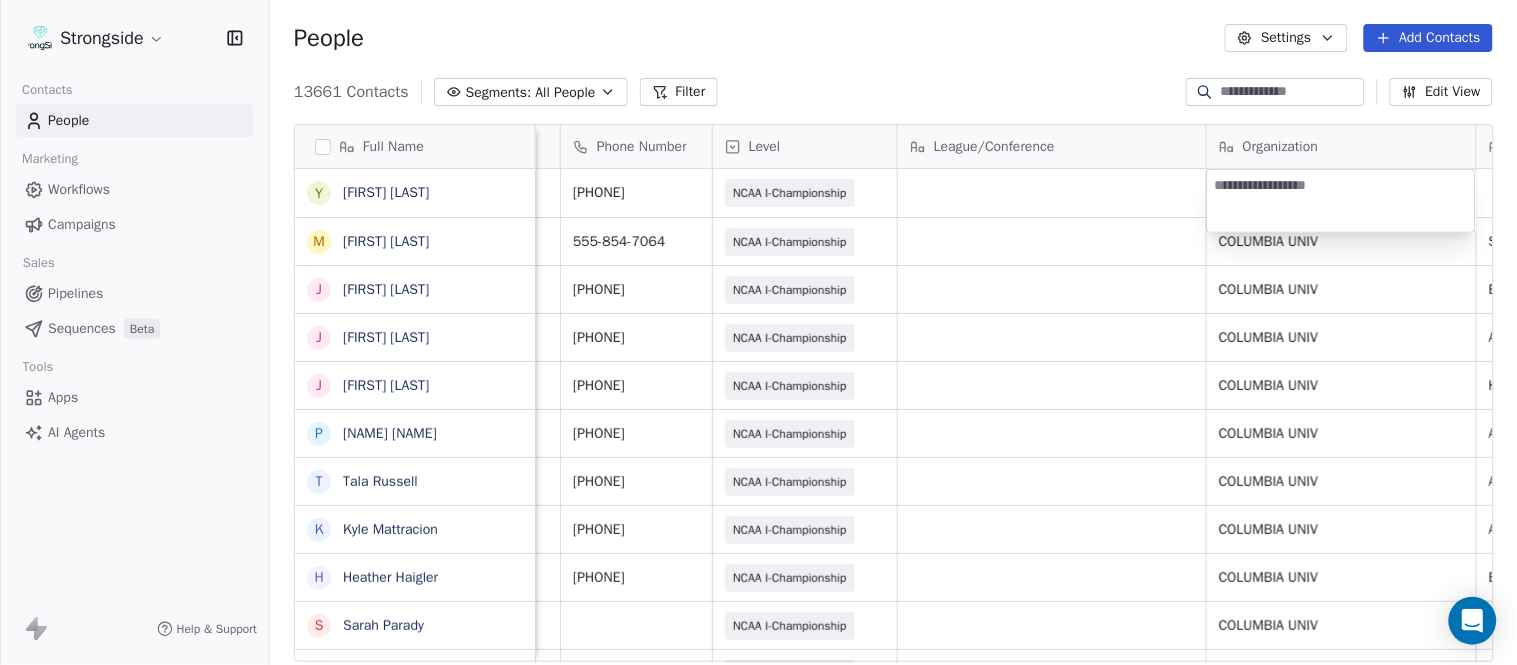 type on "**********" 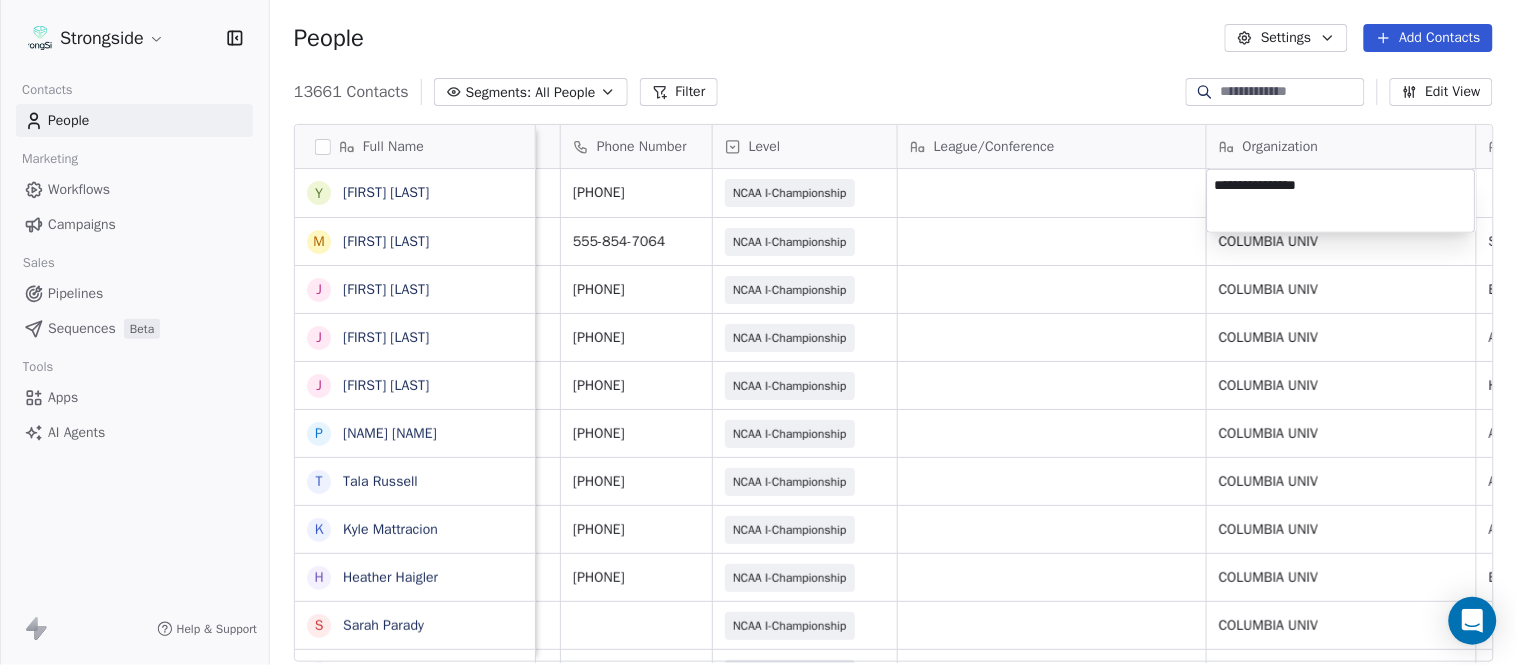 click on "Strongside Contacts People Marketing Workflows Campaigns Sales Pipelines Sequences Beta Tools Apps AI Agents Help & Support People Settings  Add Contacts 13661 Contacts Segments: All People Filter  Edit View Tag Add to Sequence Export Full Name Y Yana Rivers M Mike Kowalsky J Jack Marchese J Jumpei Harada J Jon Poppe P Peter Pilling T Tala Russell K Kyle Mattracion H Heather Haigler S Sarah Parady P Perry Sosi T Taj-Amir Torres T Tom Biscardi O Omar King N Nate Trawick J Joe Gerbino P Patrick Rotchford D Dalton McCrann J Josh Ison T Trevor Warner D Dakota Dailey L Leslie Cowen M Meghan Kovac P Paul Verbitsky R Rodrigo Santiago J Jordan Doroshenko D Dominick Calhoun J Jillian Austin-Pottorff C Curt Fitzpatrick L Lori Godshalk Y Yariv Amir Email Phone Number Level League/Conference Organization Job Title Tags Created Date BST Status yr2168@example.com [PHONE] NCAA I-Championship Aug 07, 2025 04:05 PM mk3531@example.com [PHONE] NCAA I-Championship COLUMBIA UNIV SID Aug 07, 2025 01:02 PM Head Coach" at bounding box center (758, 332) 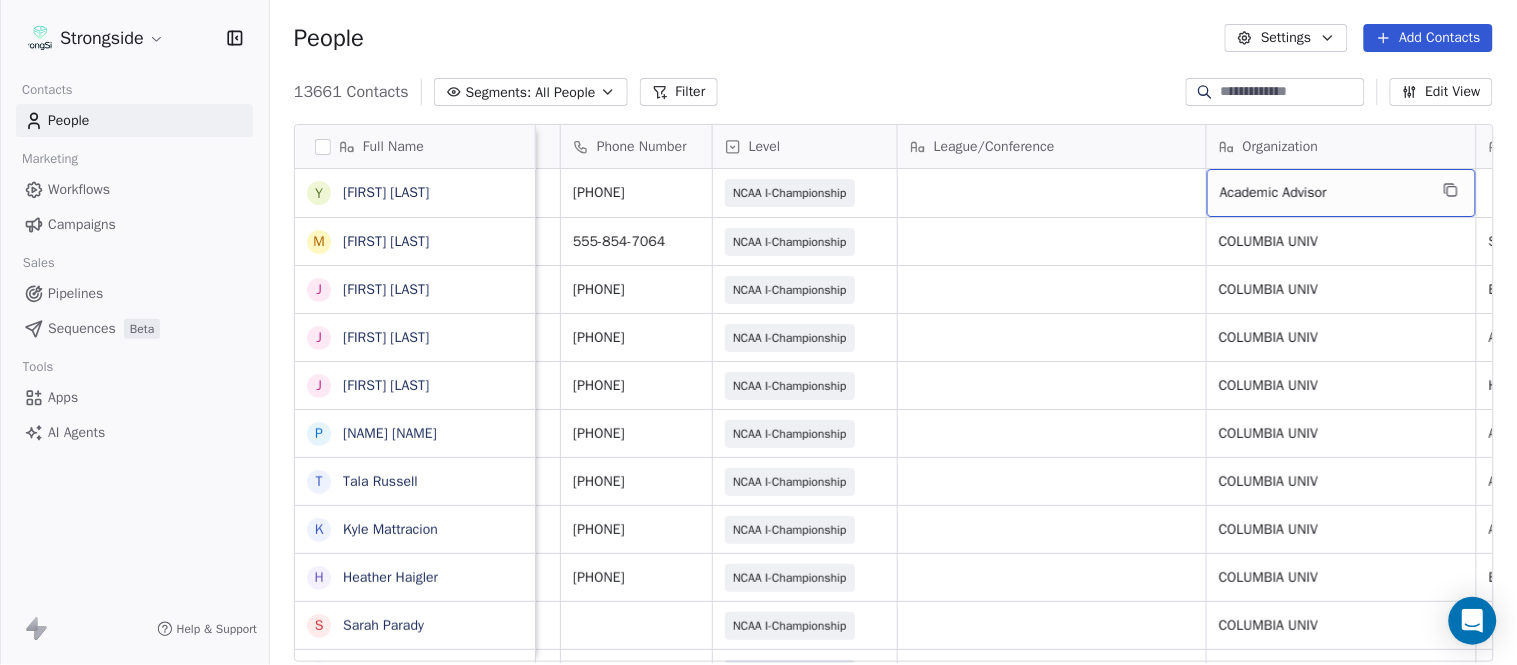 scroll, scrollTop: 0, scrollLeft: 553, axis: horizontal 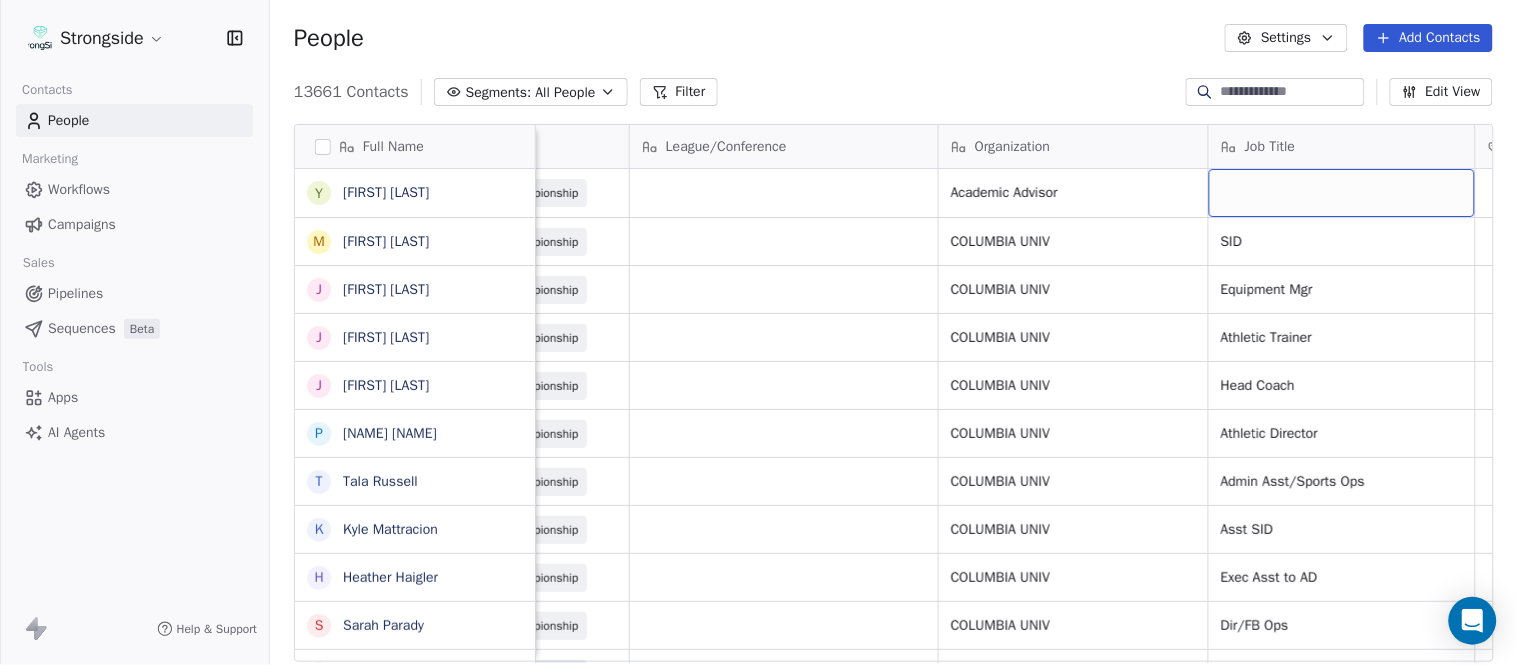 click at bounding box center [1342, 193] 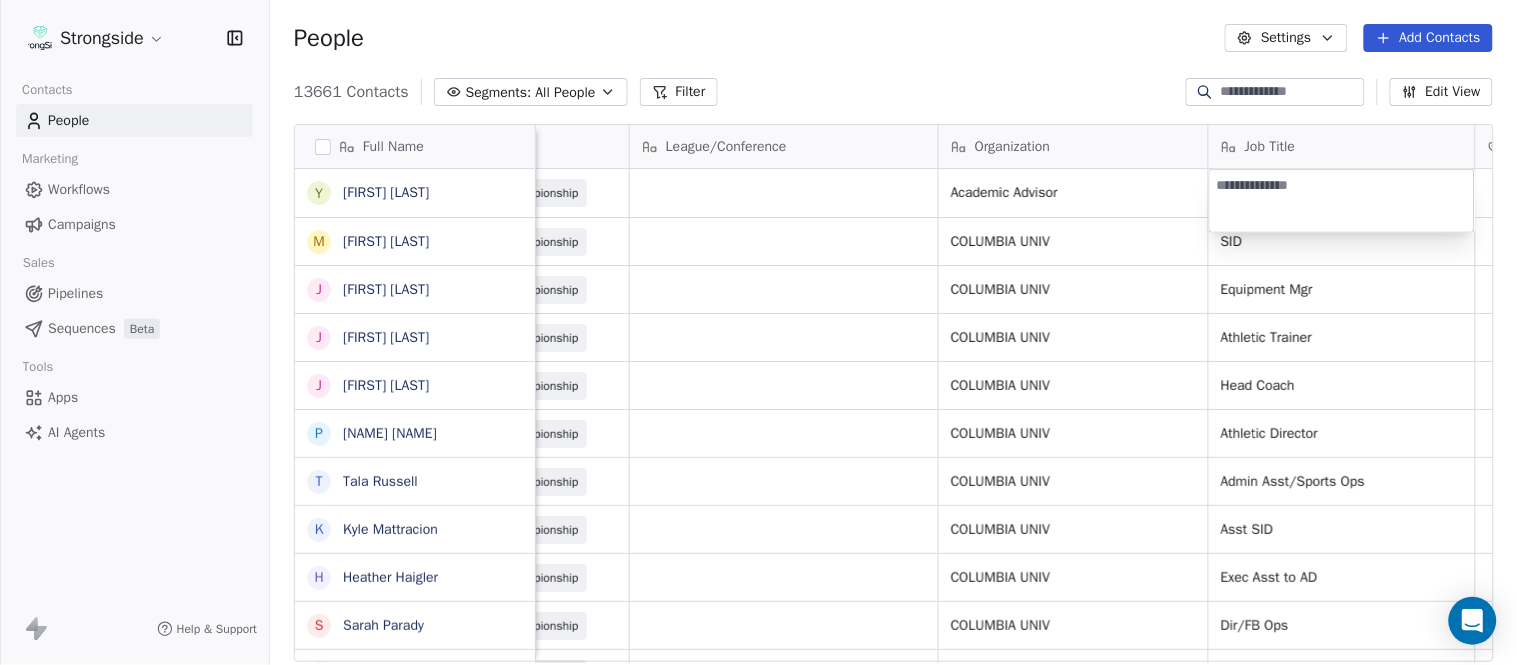 type on "**********" 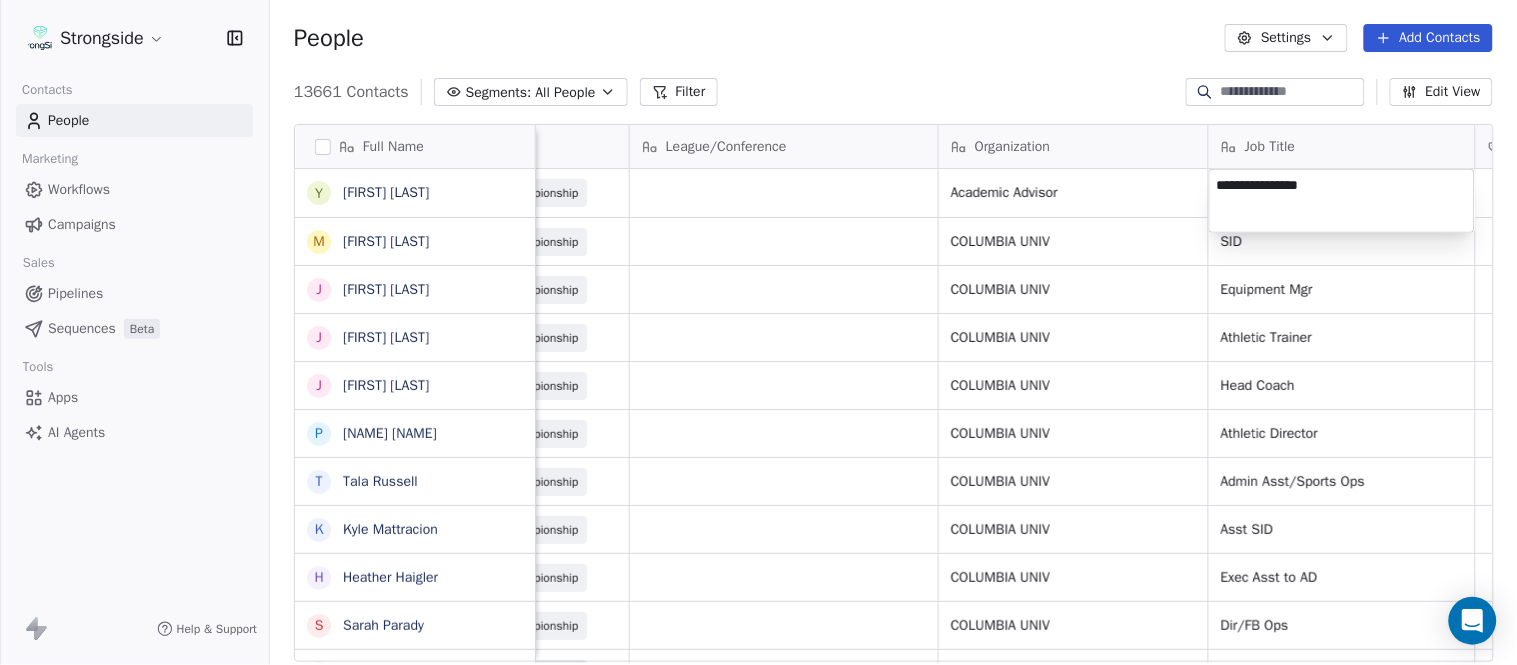 click on "Strongside Contacts People Marketing Workflows Campaigns Sales Pipelines Sequences Beta Tools Apps AI Agents Help & Support People Settings  Add Contacts 13661 Contacts Segments: All People Filter  Edit View Tag Add to Sequence Export Full Name Y [FIRST] [LAST] M [FIRST] [LAST] J [FIRST] [LAST] J [FIRST] [LAST] J [FIRST] [LAST] P [FIRST] [LAST] T [FIRST] [LAST] K [FIRST] [LAST] H [FIRST] [LAST] S [FIRST] [LAST] P [FIRST] [LAST] T [FIRST] [LAST] T [FIRST] [LAST] O [FIRST] [LAST] N [FIRST] [LAST] J [FIRST] [LAST] P [FIRST] [LAST] D [FIRST] [LAST] J [FIRST] [LAST] T [FIRST] [LAST] D [FIRST] [LAST] L [FIRST] [LAST] M [FIRST] [LAST] P [FIRST] [LAST] R [FIRST] [LAST] J [FIRST] [LAST] D [FIRST] [LAST] J [FIRST] [LAST] C [FIRST] [LAST] L [FIRST] [LAST] Y [FIRST] [LAST] Email Phone Number Level League/Conference Organization Job Title Tags Created Date BST Status Priority yr2168@[EXAMPLE.COM] ([PHONE]) NCAA I-Championship Academic Advisor Aug 07, 2025 04:05 PM mk3531@[EXAMPLE.COM] ([PHONE]) NCAA I-Championship COLUMBIA UNIV SID SID SID" at bounding box center [758, 332] 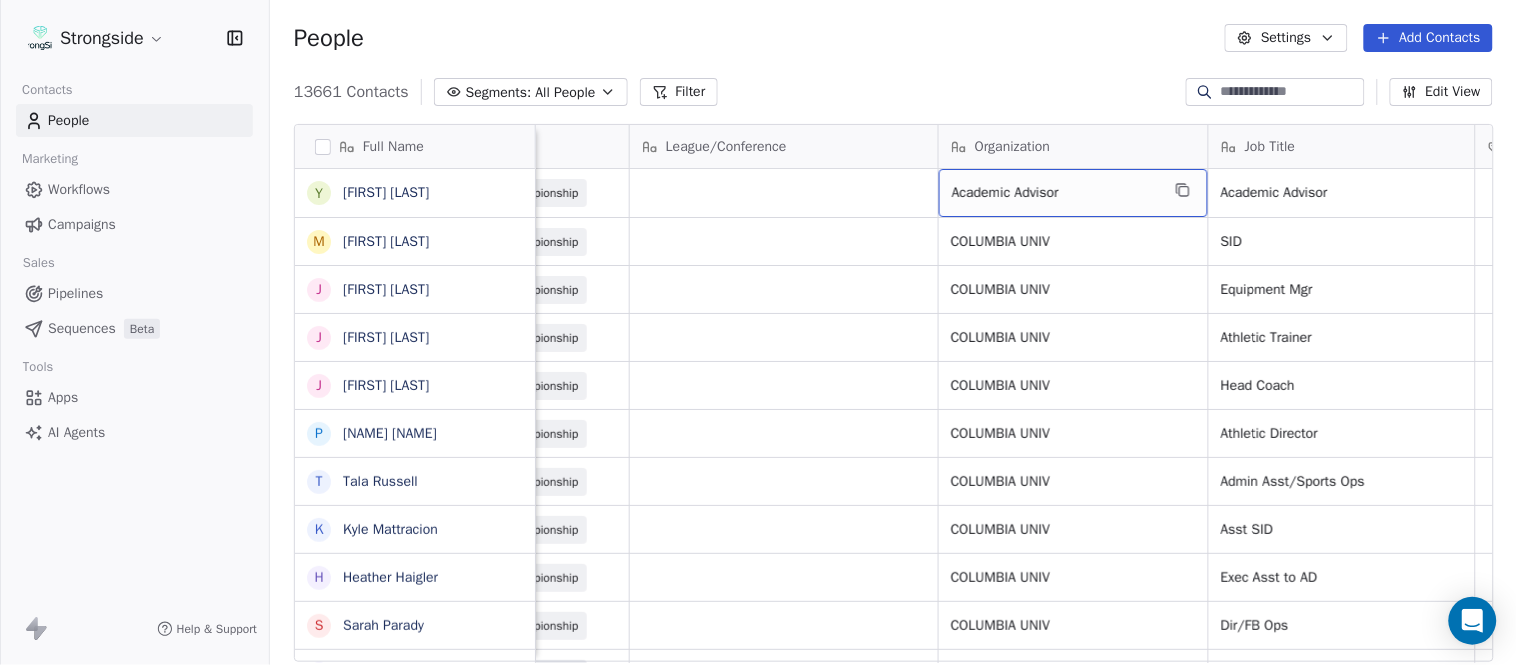 click on "Academic Advisor" at bounding box center [1055, 193] 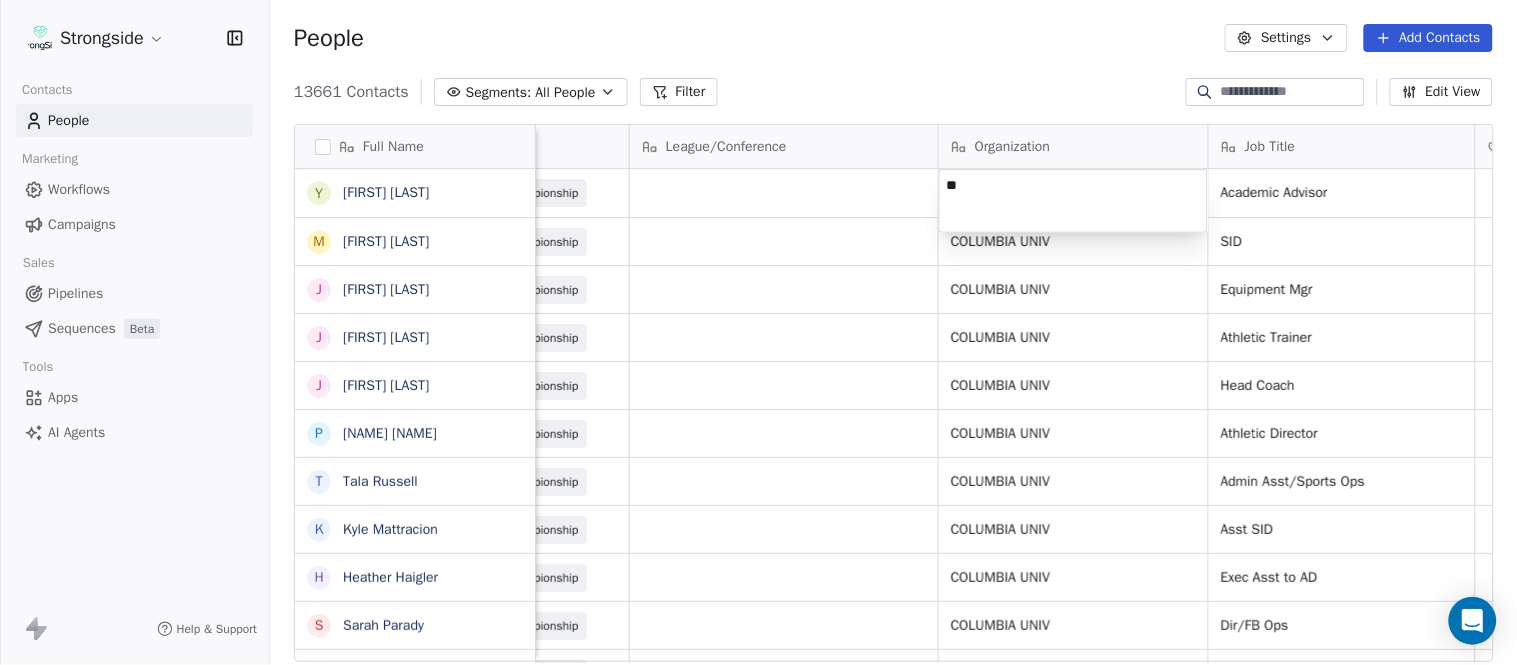 type on "*" 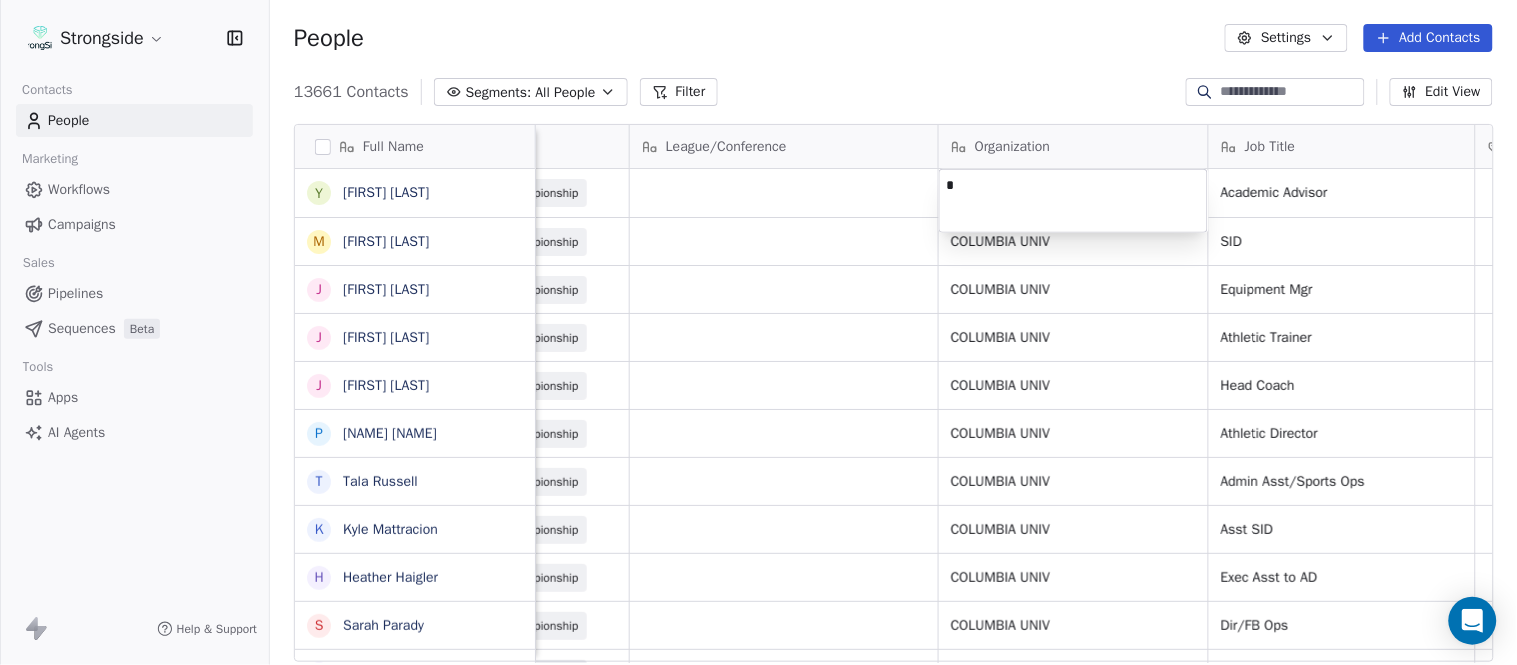 type 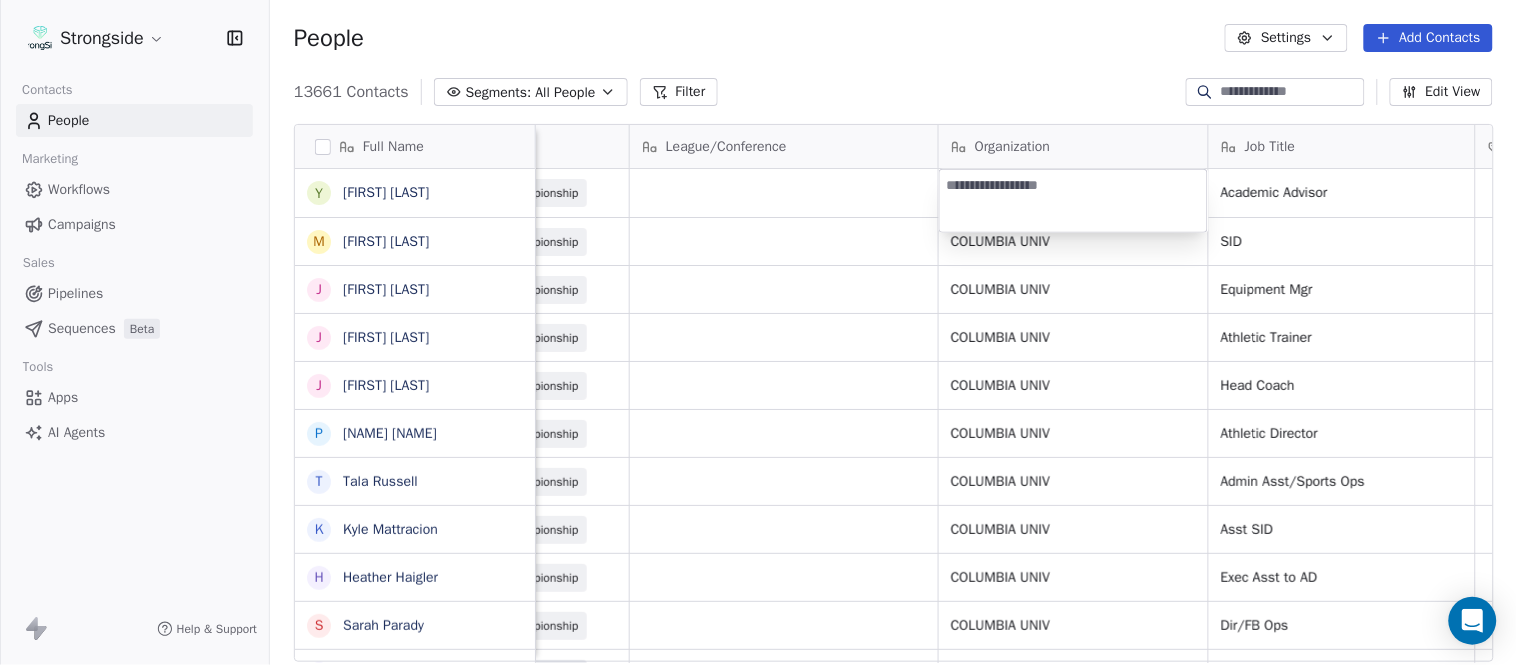 click at bounding box center [1073, 201] 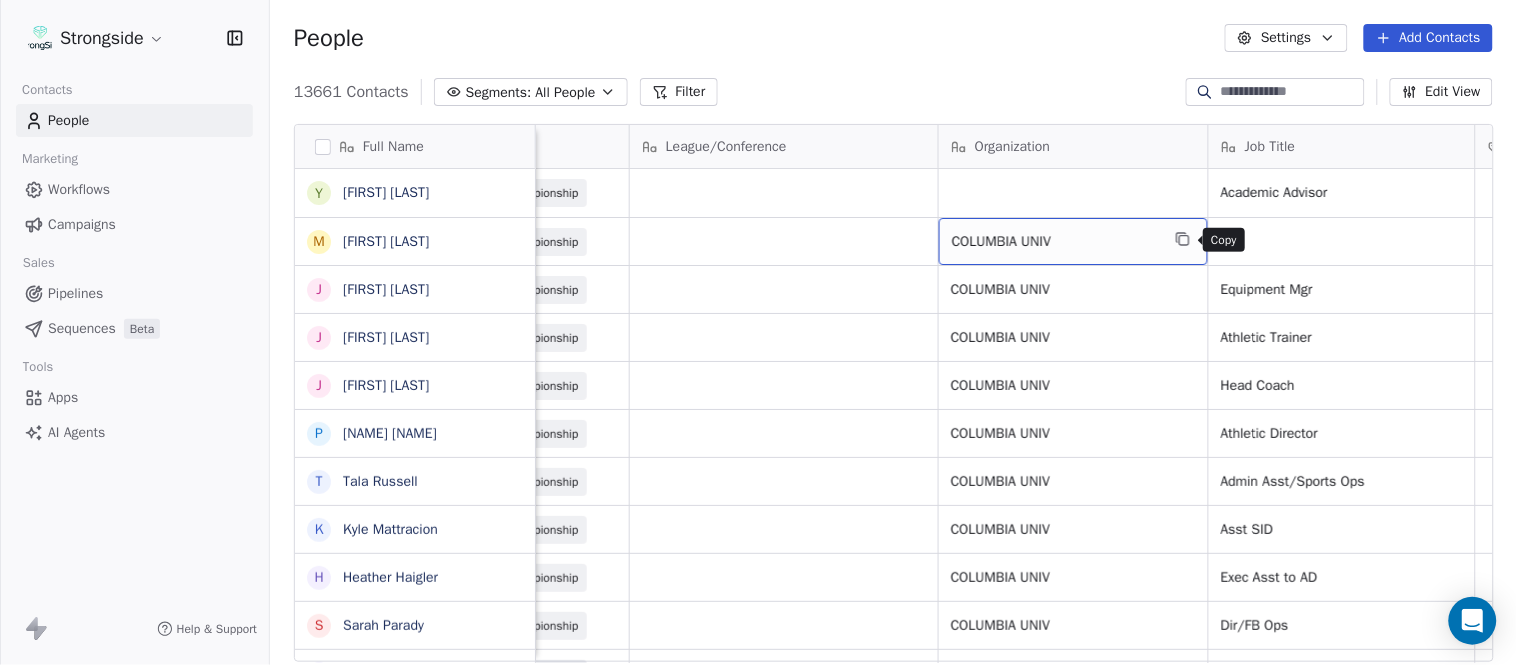 click 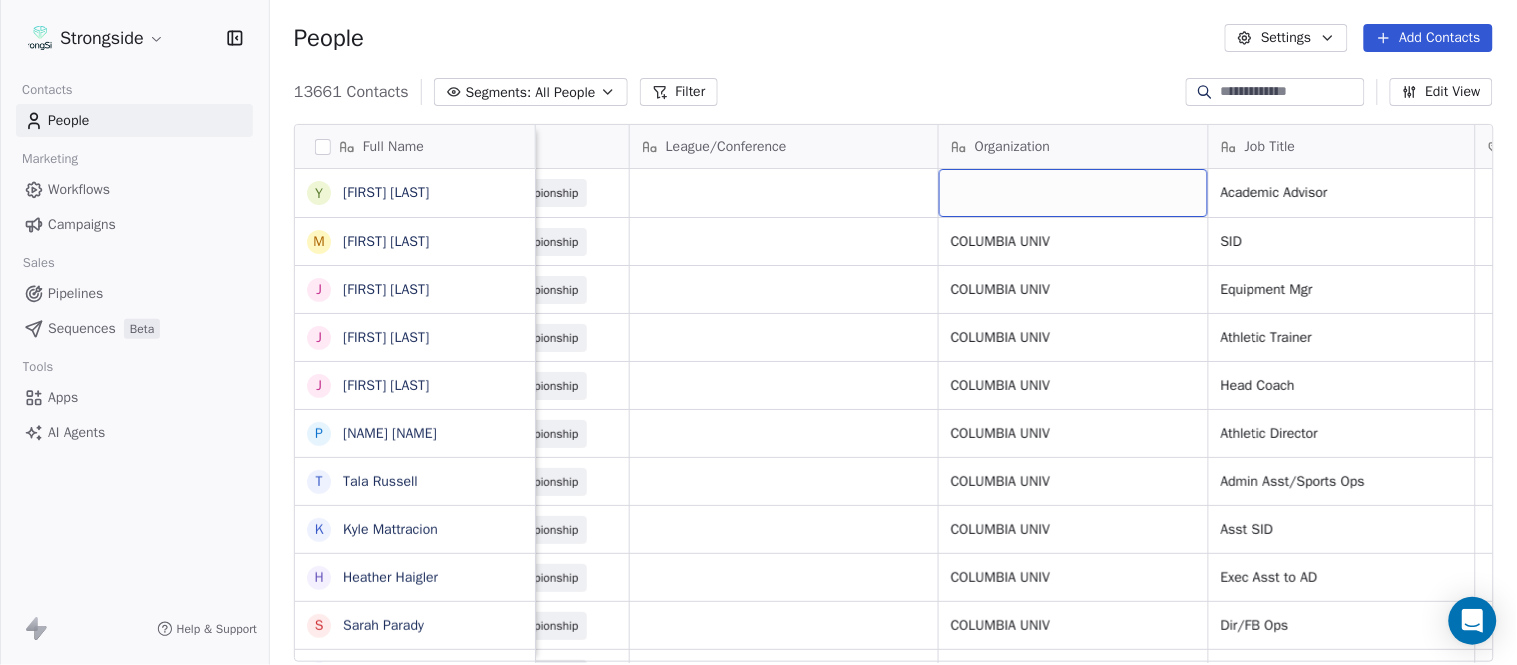 click at bounding box center [1073, 193] 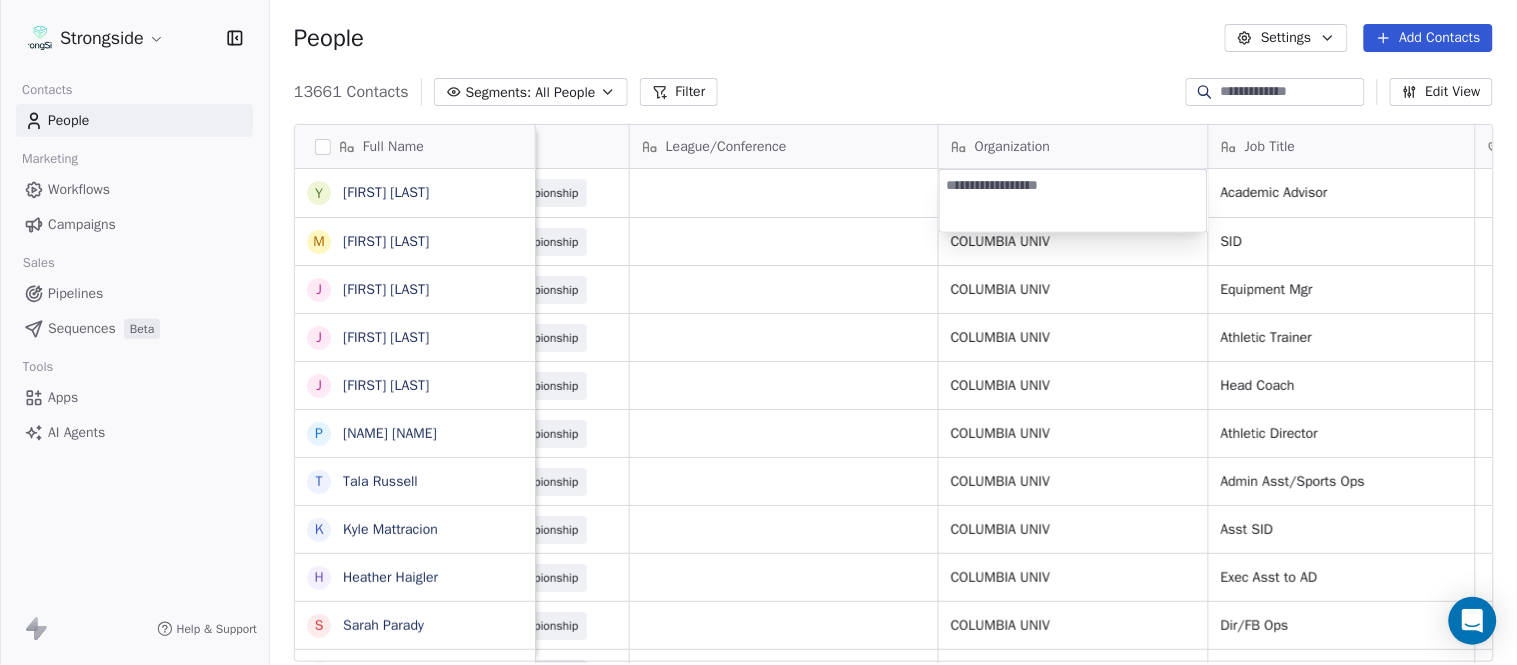 type on "**********" 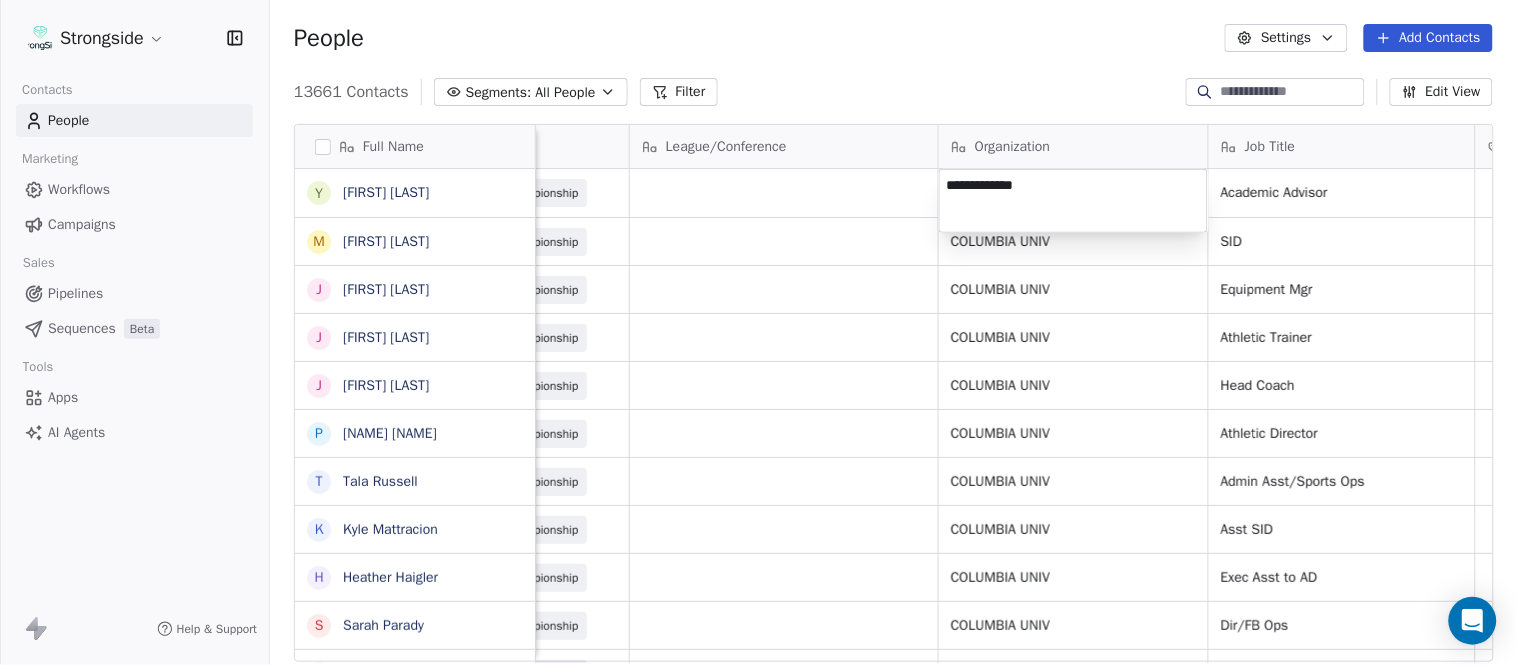 click on "Strongside Contacts People Marketing Workflows Campaigns Sales Pipelines Sequences Beta Tools Apps AI Agents Help & Support People Settings  Add Contacts 13661 Contacts Segments: All People Filter  Edit View Tag Add to Sequence Export Full Name Y [FIRST] [LAST] M [FIRST] [LAST] J [FIRST] [LAST] J [FIRST] [LAST] J [FIRST] [LAST] P [FIRST] [LAST] T [FIRST] [LAST] K [FIRST] [LAST] H [FIRST] [LAST] S [FIRST] [LAST] P [FIRST] [LAST] T [FIRST] [LAST] T [FIRST] [LAST] O [FIRST] [LAST] N [FIRST] [LAST] J [FIRST] [LAST] P [FIRST] [LAST] D [FIRST] [LAST] J [FIRST] [LAST] T [FIRST] [LAST] D [FIRST] [LAST] L [FIRST] [LAST] M [FIRST] [LAST] P [FIRST] [LAST] R [FIRST] [LAST] J [FIRST] [LAST] D [FIRST] [LAST] J [FIRST] [LAST] C [FIRST] [LAST] L [FIRST] [LAST] Y [FIRST] [LAST] Email Phone Number Level League/Conference Organization Job Title Tags Created Date BST Status Priority yr2168@[EXAMPLE.COM] ([PHONE]) NCAA I-Championship Academic Advisor Aug 07, 2025 04:05 PM mk3531@[EXAMPLE.COM] ([PHONE]) NCAA I-Championship COLUMBIA UNIV SID SID SID" at bounding box center [758, 332] 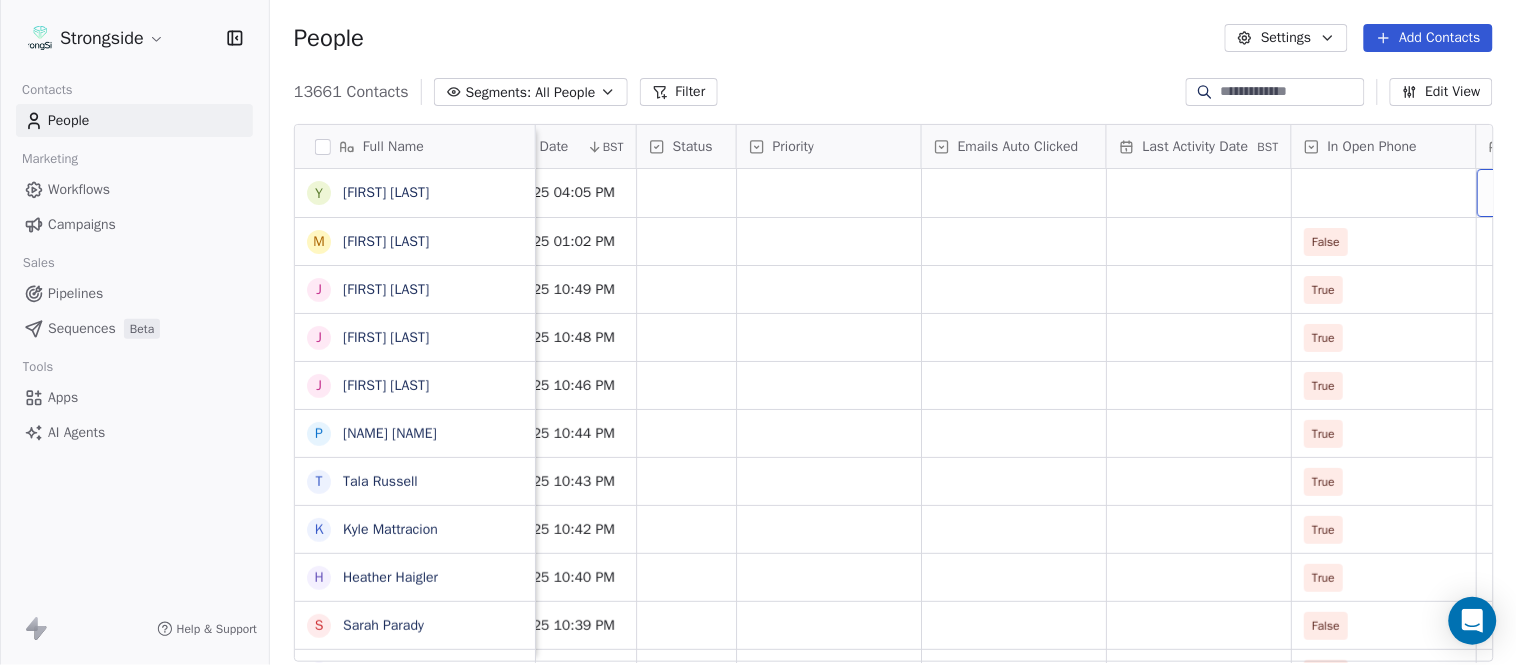 scroll, scrollTop: 0, scrollLeft: 1863, axis: horizontal 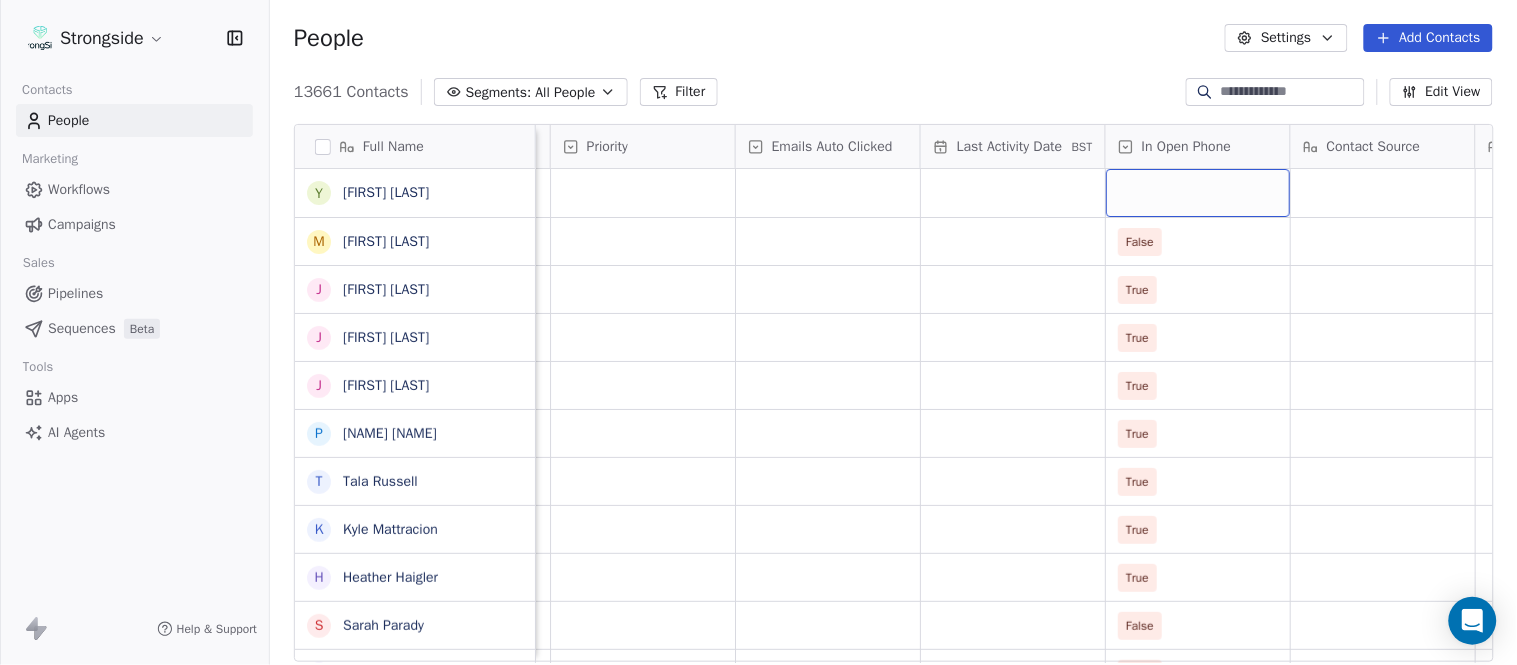 click at bounding box center [1198, 193] 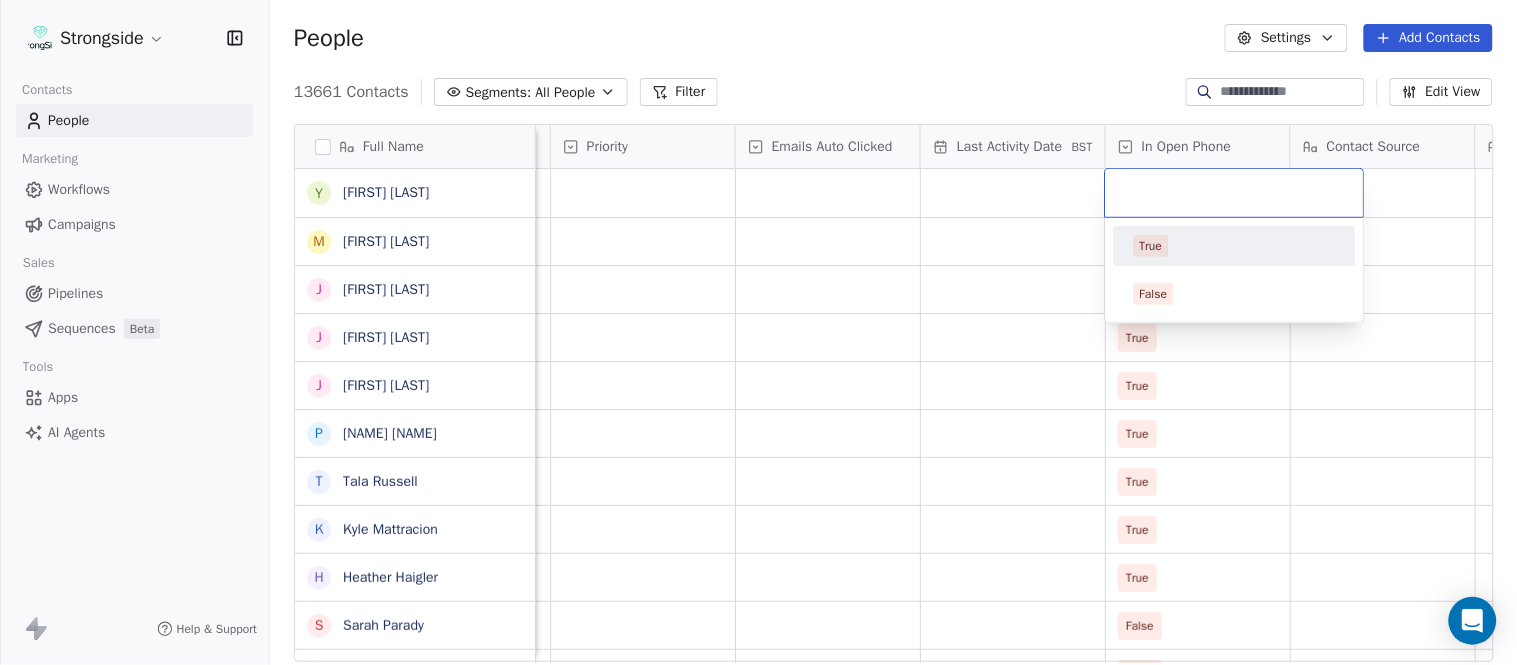click on "True" at bounding box center (1235, 246) 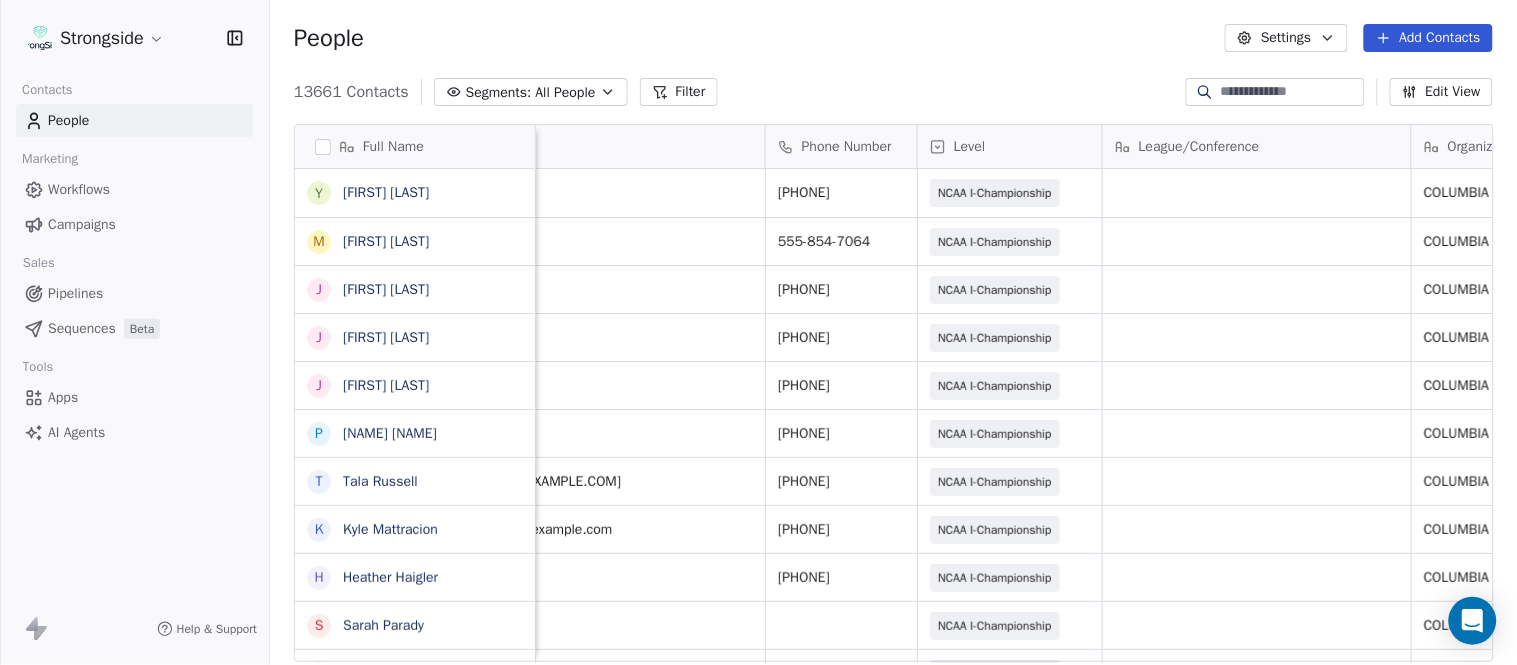 scroll, scrollTop: 0, scrollLeft: 0, axis: both 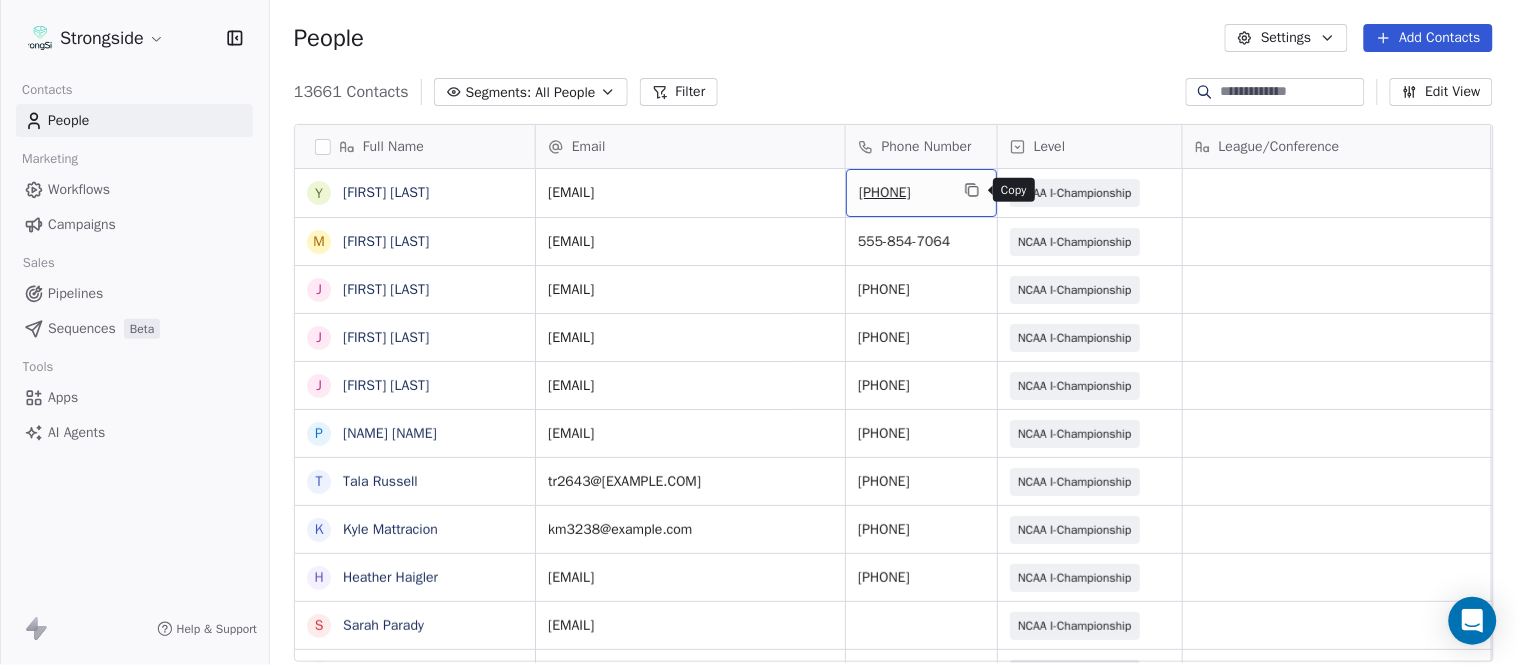 click at bounding box center (972, 190) 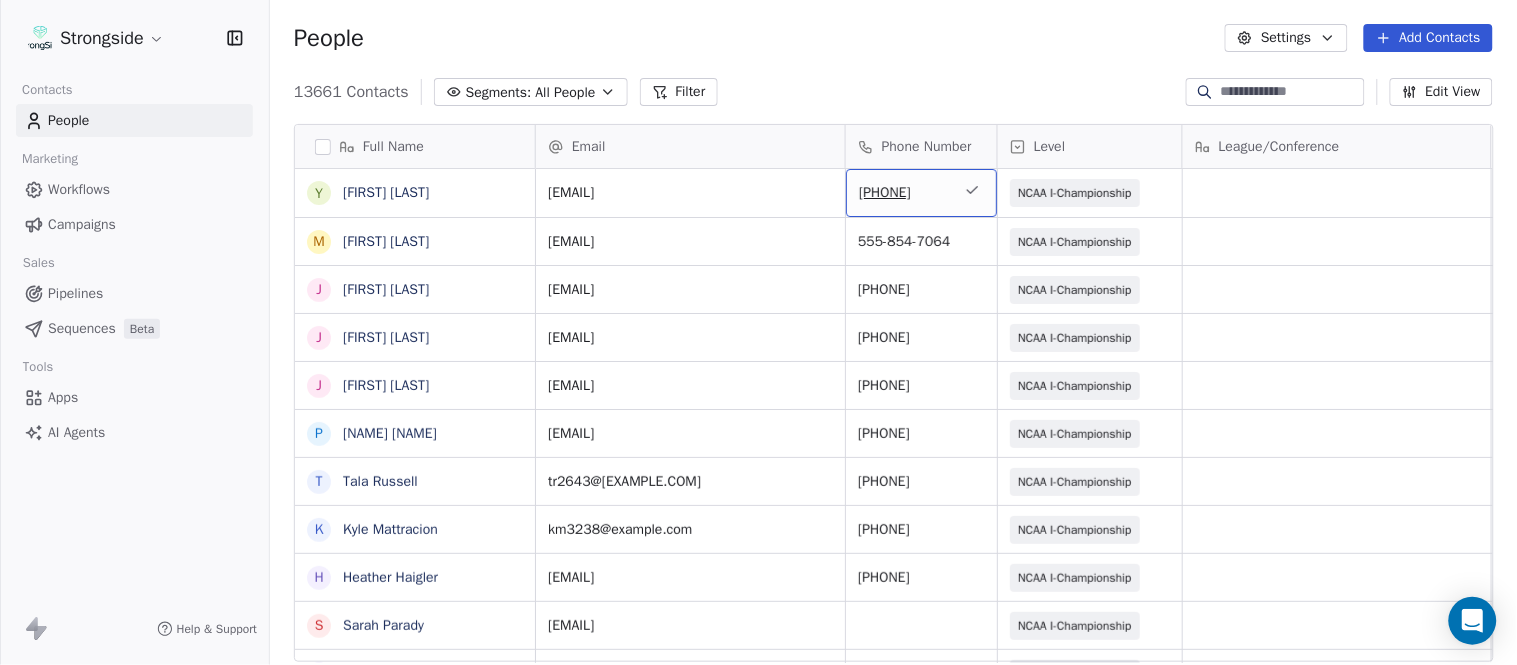 click on "[PHONE]" at bounding box center (921, 193) 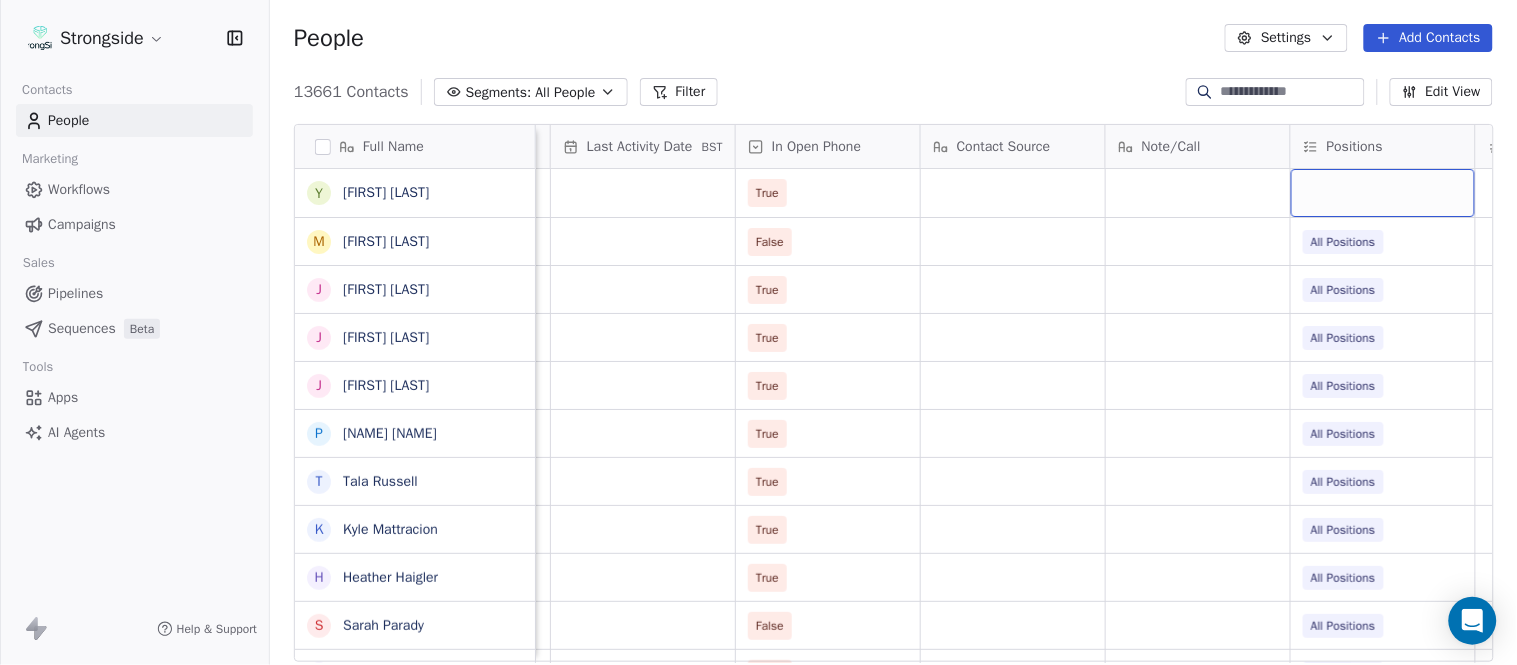 scroll, scrollTop: 0, scrollLeft: 2417, axis: horizontal 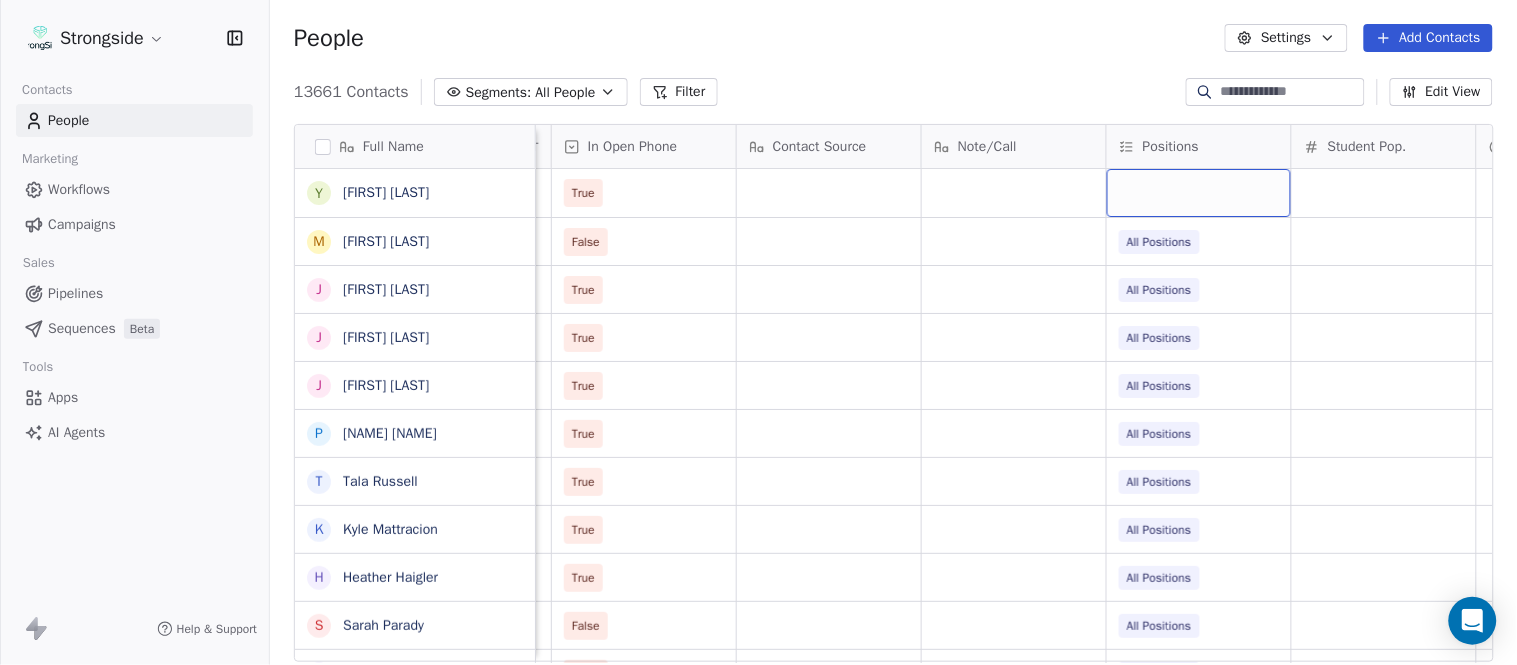 click at bounding box center [1199, 193] 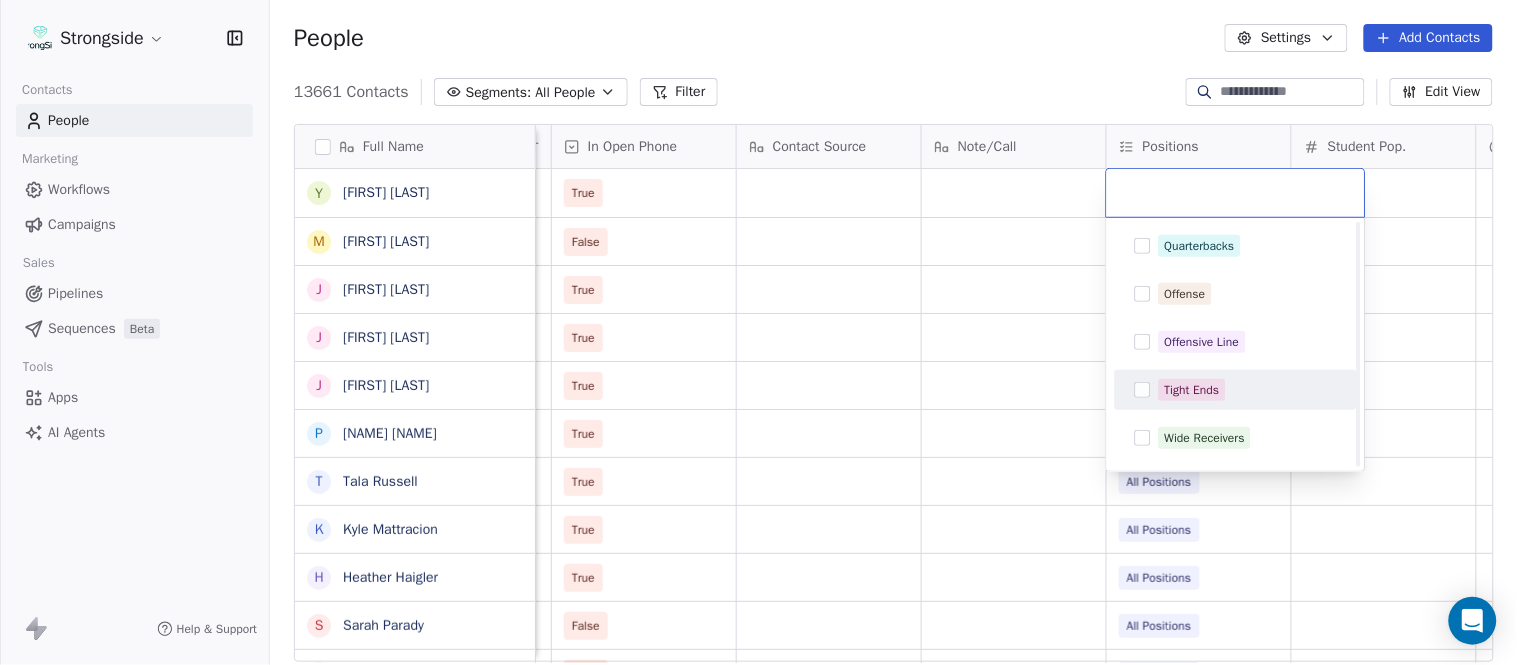 scroll, scrollTop: 444, scrollLeft: 0, axis: vertical 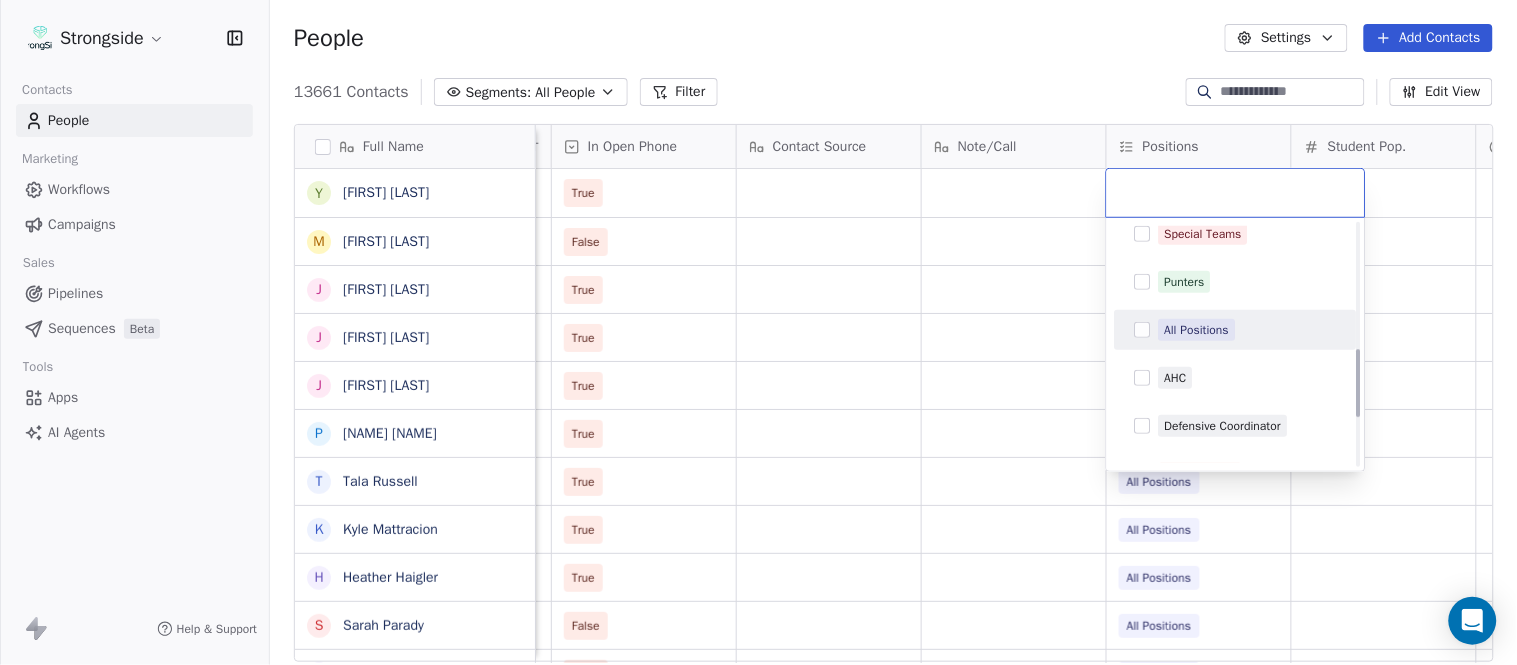 click on "All Positions" at bounding box center [1197, 330] 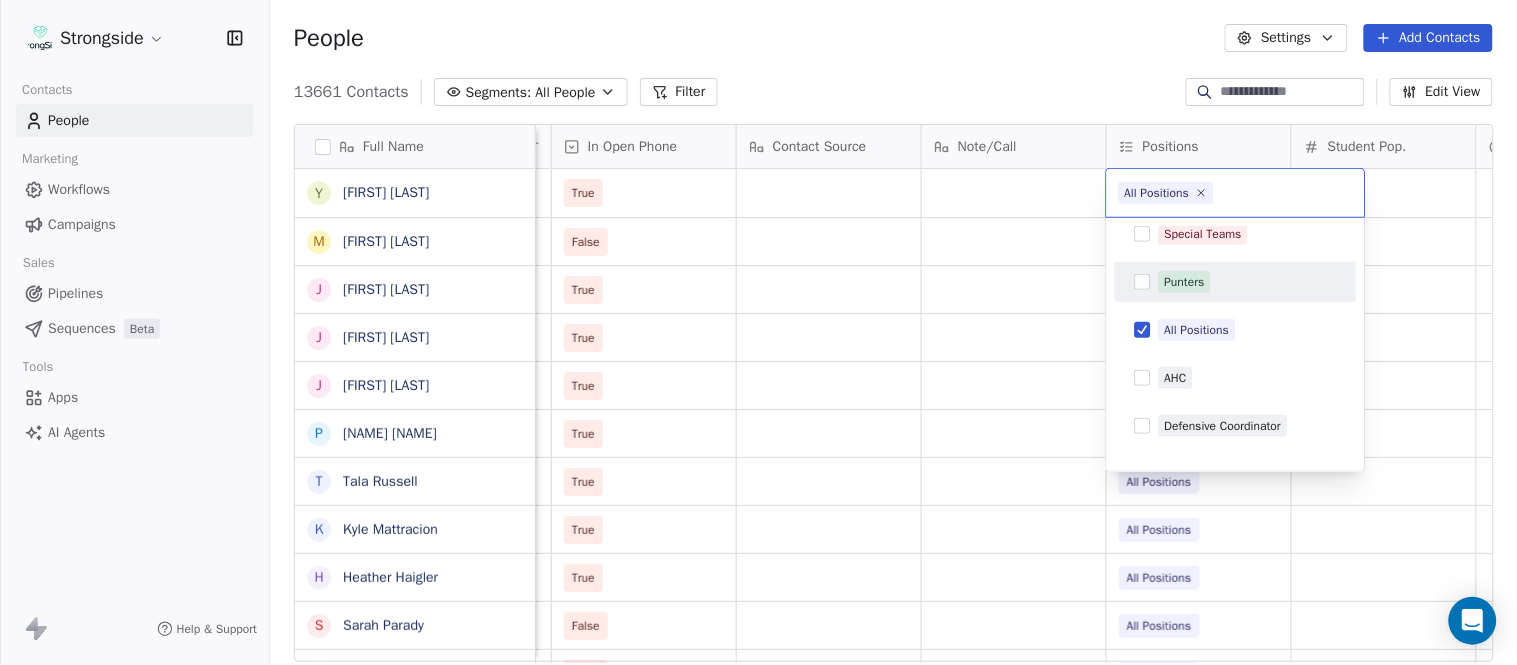 click on "Strongside Contacts People Marketing Workflows Campaigns Sales Pipelines Sequences Beta Tools Apps AI Agents Help & Support People Settings Add Contacts 13661 Contacts Segments: All People Filter Edit View Tag Add to Sequence Export Full Name Y [FIRST] [LAST] M [FIRST] [LAST] J [FIRST] [LAST] J [FIRST] [LAST] J [FIRST] [LAST] P [FIRST] [LAST] T [FIRST] [LAST] K [FIRST] [LAST] H [FIRST] [LAST] S [FIRST] [LAST] P [FIRST] [LAST] T [FIRST] [LAST] T [FIRST] [LAST] O [FIRST] [LAST] N [FIRST] [LAST] J [FIRST] [LAST] P [FIRST] [LAST] D [FIRST] [LAST] J [FIRST] [LAST] T [FIRST] [LAST] D [FIRST] [LAST] L [FIRST] [LAST] M [FIRST] [LAST] P [FIRST] [LAST] R [FIRST] [LAST] J [FIRST] [LAST] D [FIRST] [LAST] J [FIRST] [LAST] C [FIRST] [LAST] L [FIRST] [LAST] Y [FIRST] [LAST] Status Priority Emails Auto Clicked Last Activity Date BST In Open Phone Contact Source Note/Call Positions Student Pop. Lead Account   True   False All Positions   True All Positions   True All Positions   True All Positions   True All Positions   True All Positions   True" at bounding box center (758, 332) 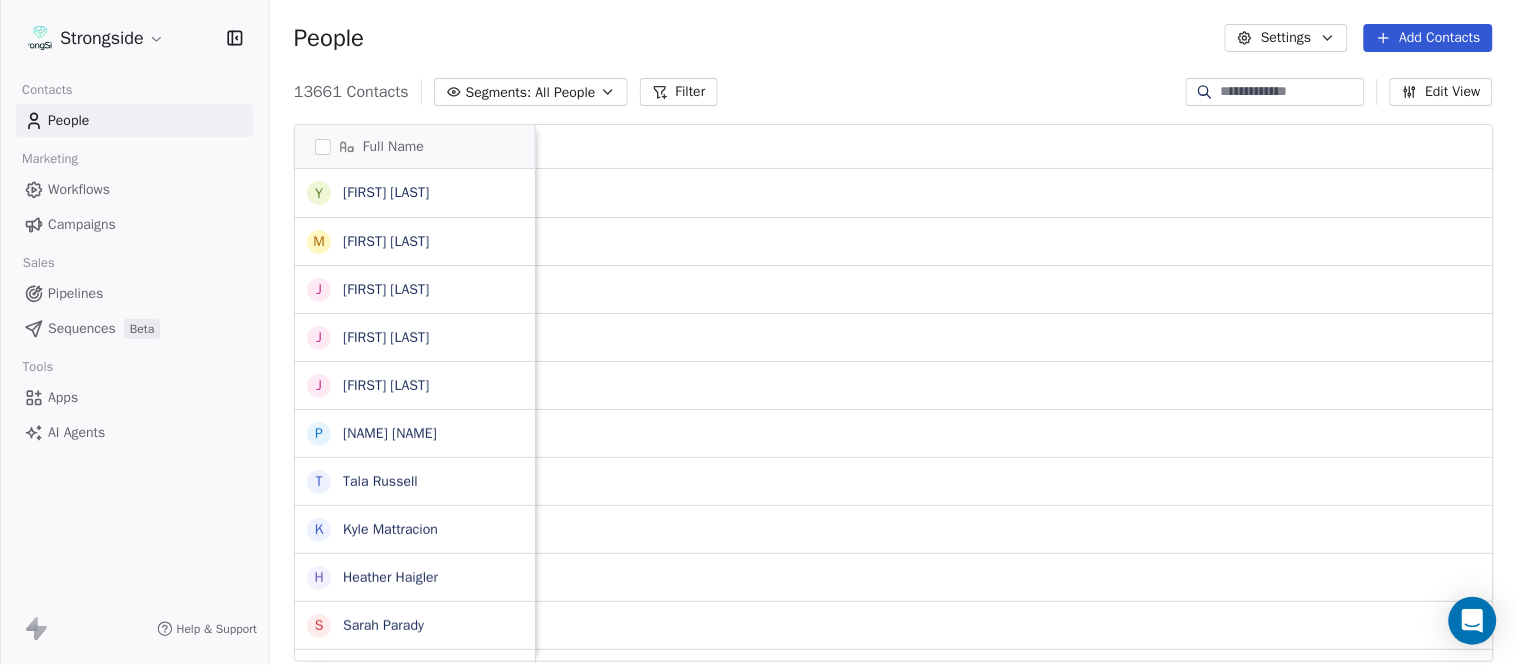 scroll, scrollTop: 0, scrollLeft: 0, axis: both 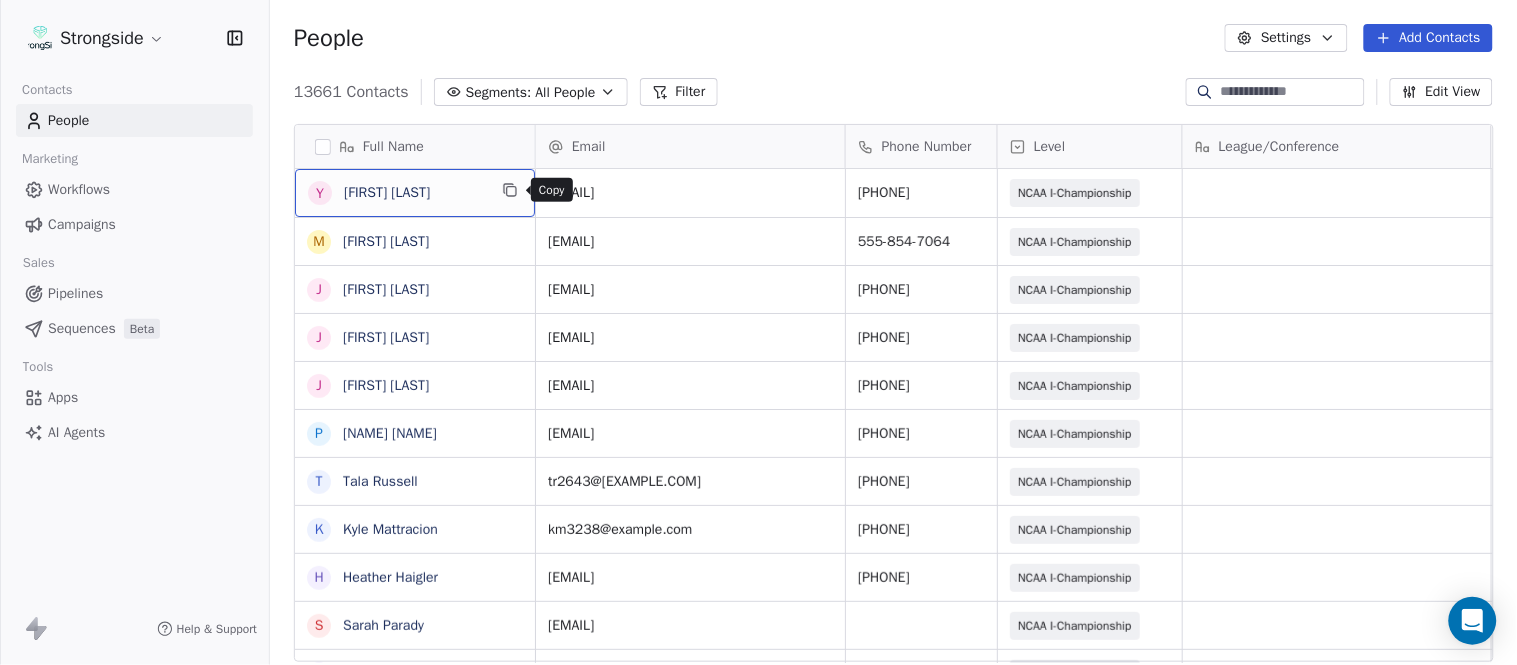 click 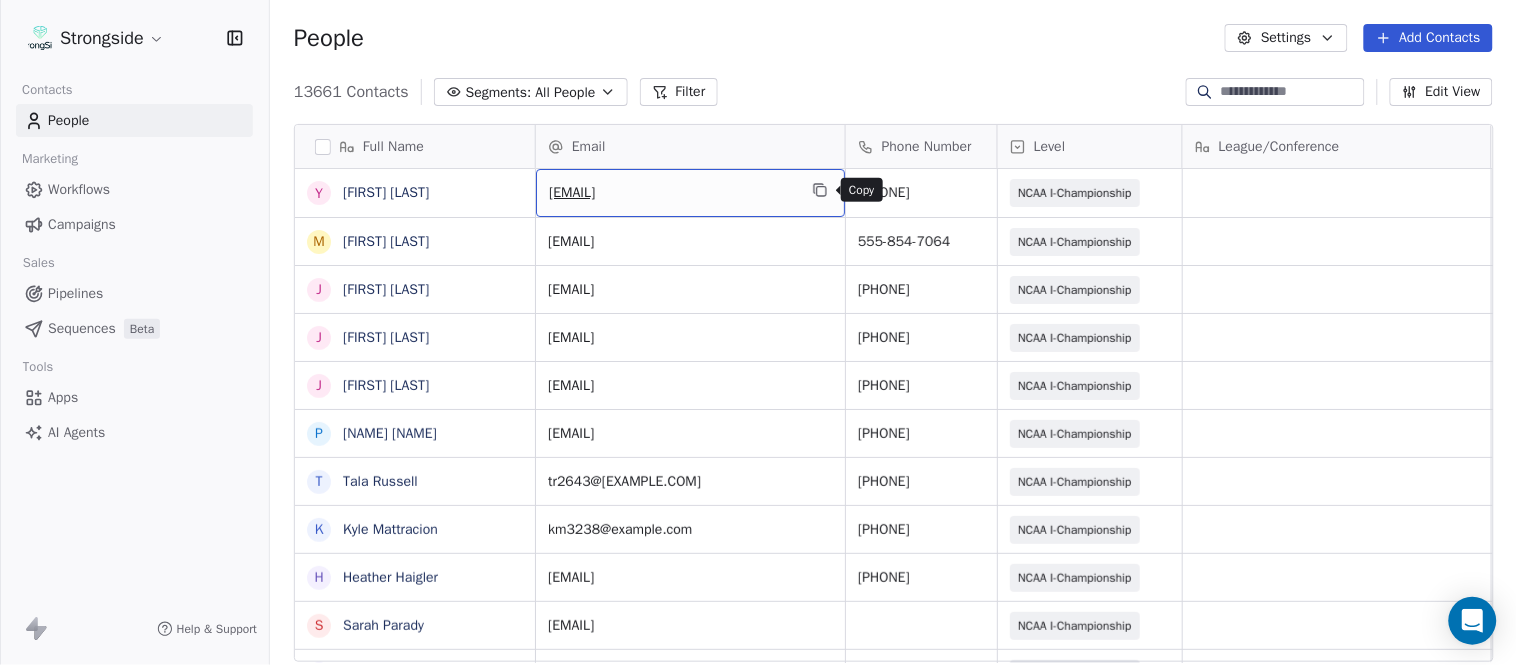 click 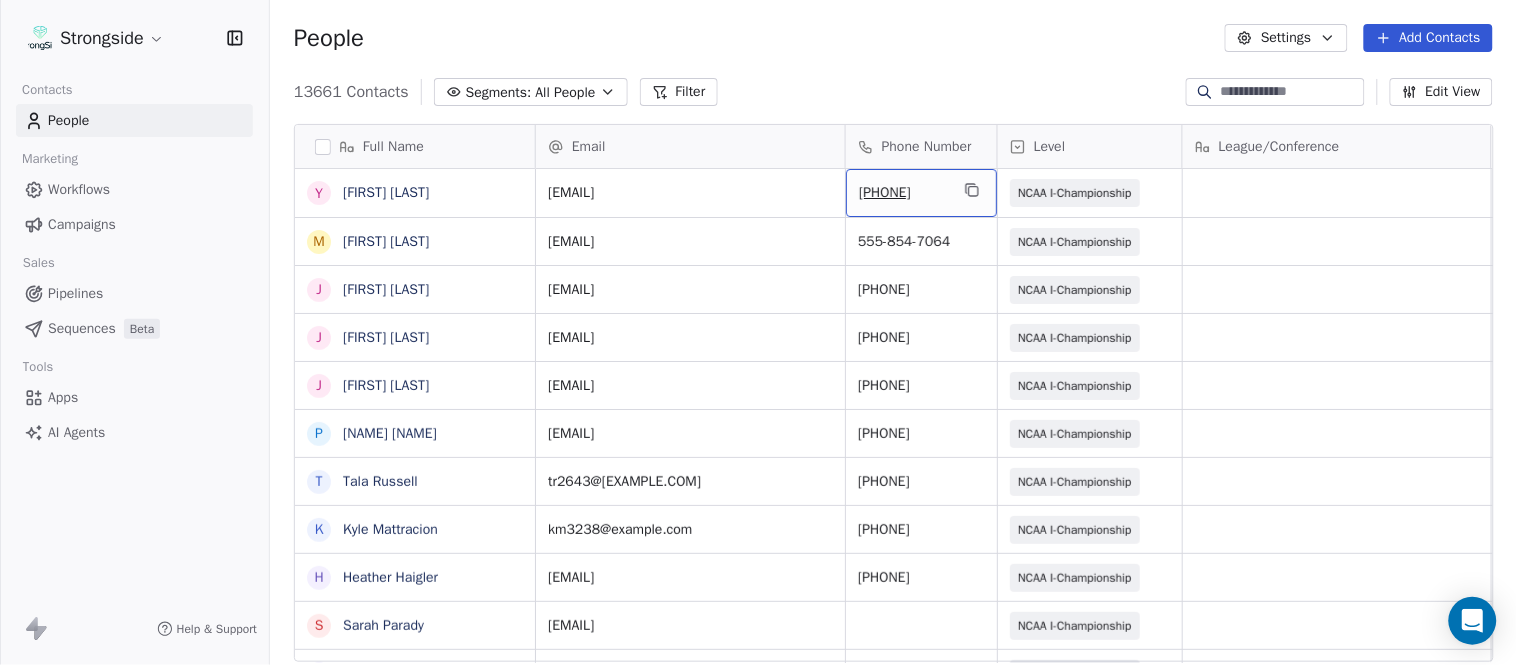drag, startPoint x: 926, startPoint y: 190, endPoint x: 967, endPoint y: 185, distance: 41.303753 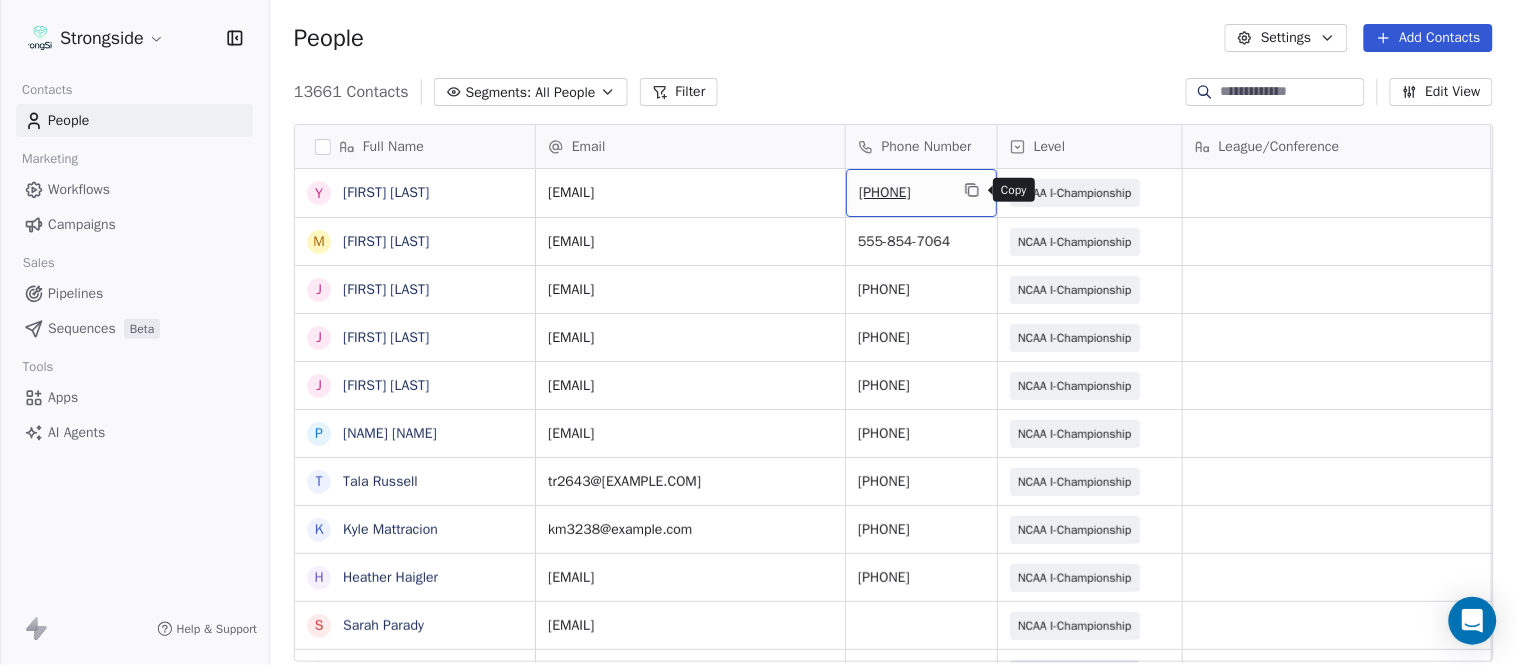 click at bounding box center (972, 190) 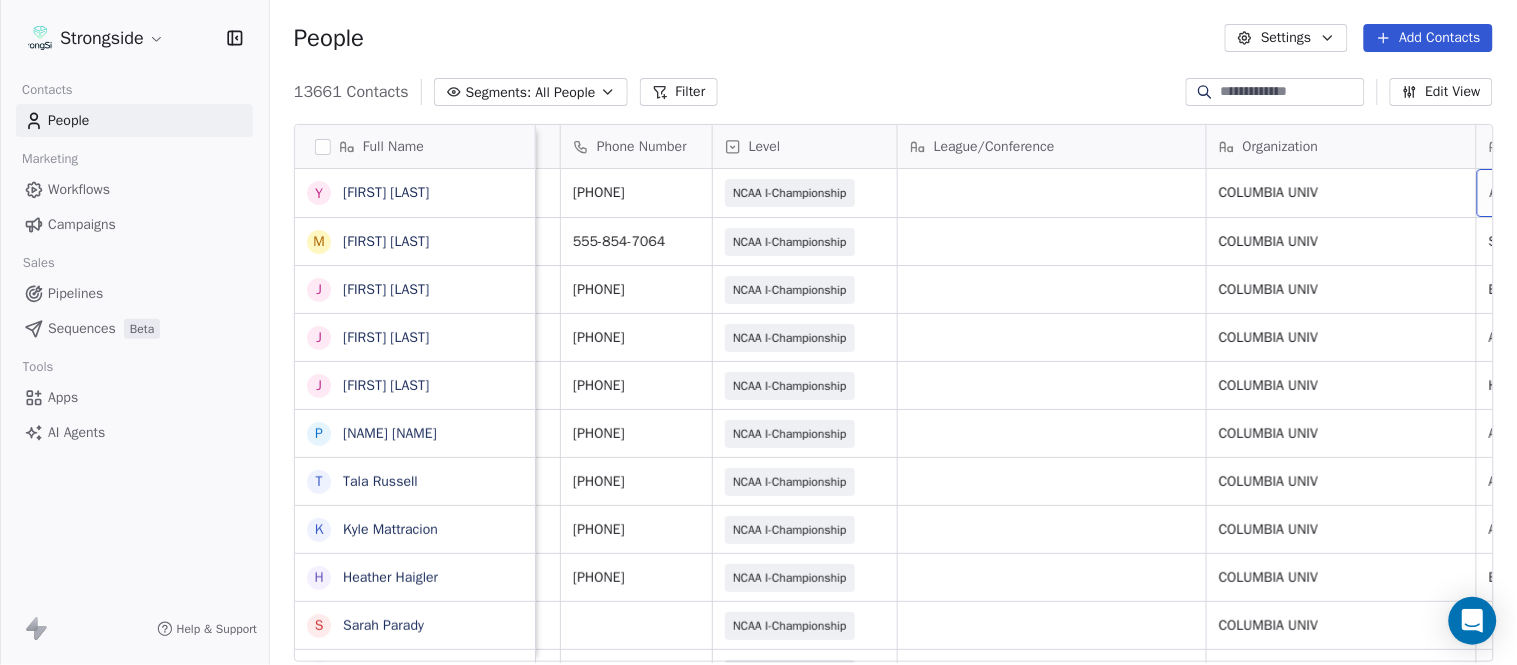 scroll, scrollTop: 0, scrollLeft: 553, axis: horizontal 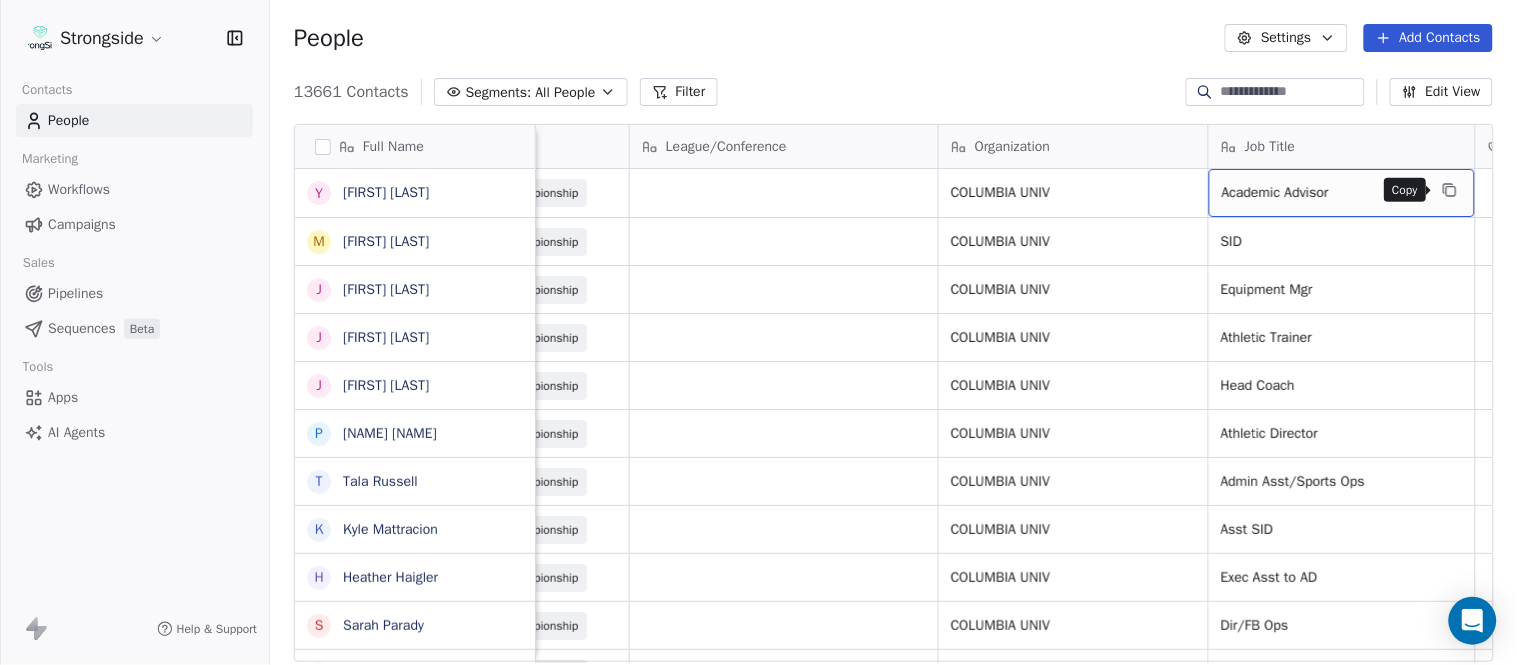 click 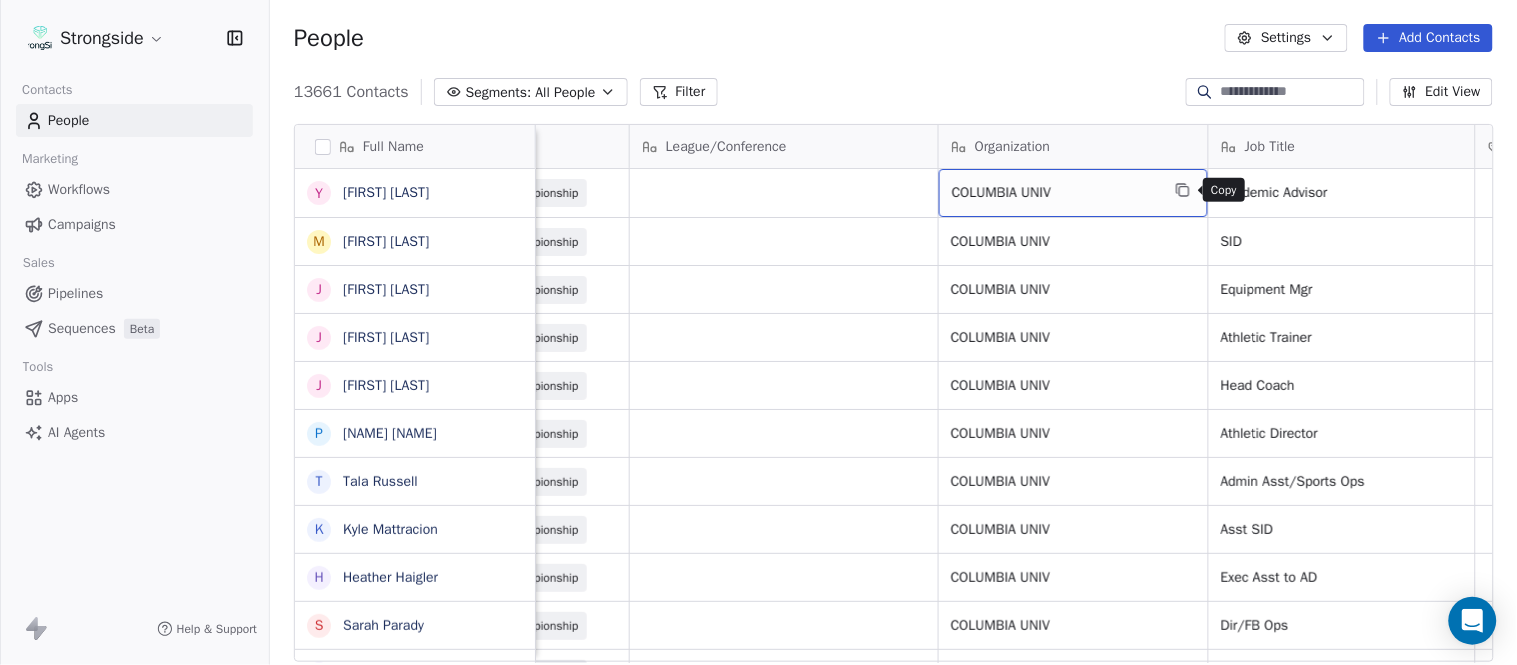 click 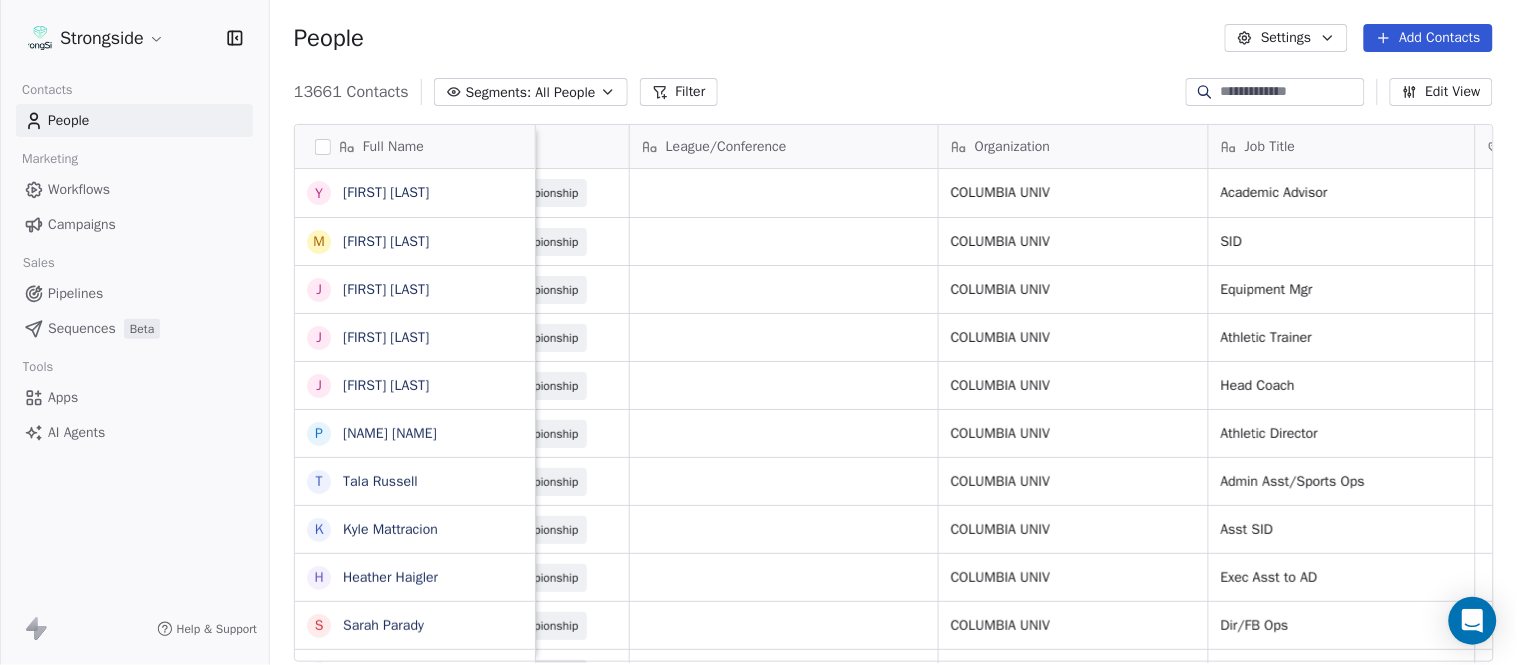 scroll, scrollTop: 0, scrollLeft: 0, axis: both 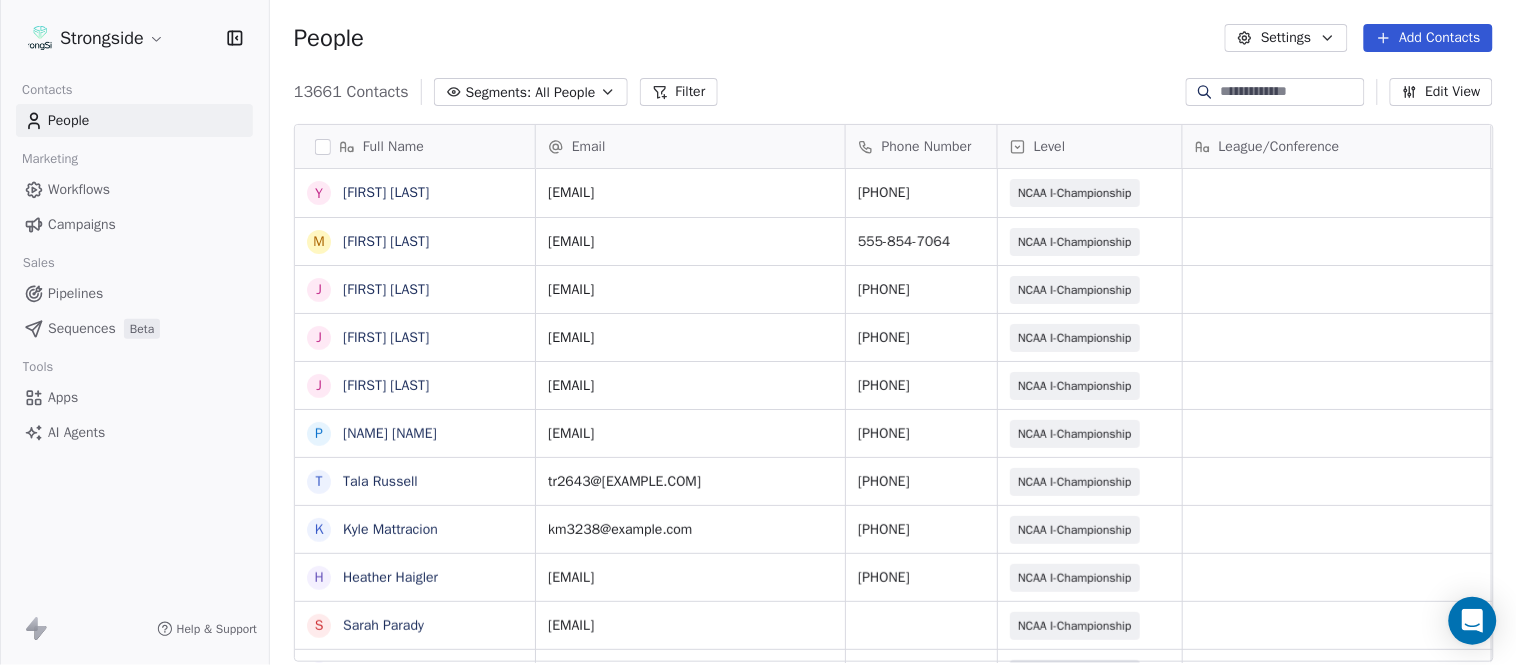 click on "Add Contacts" at bounding box center [1428, 38] 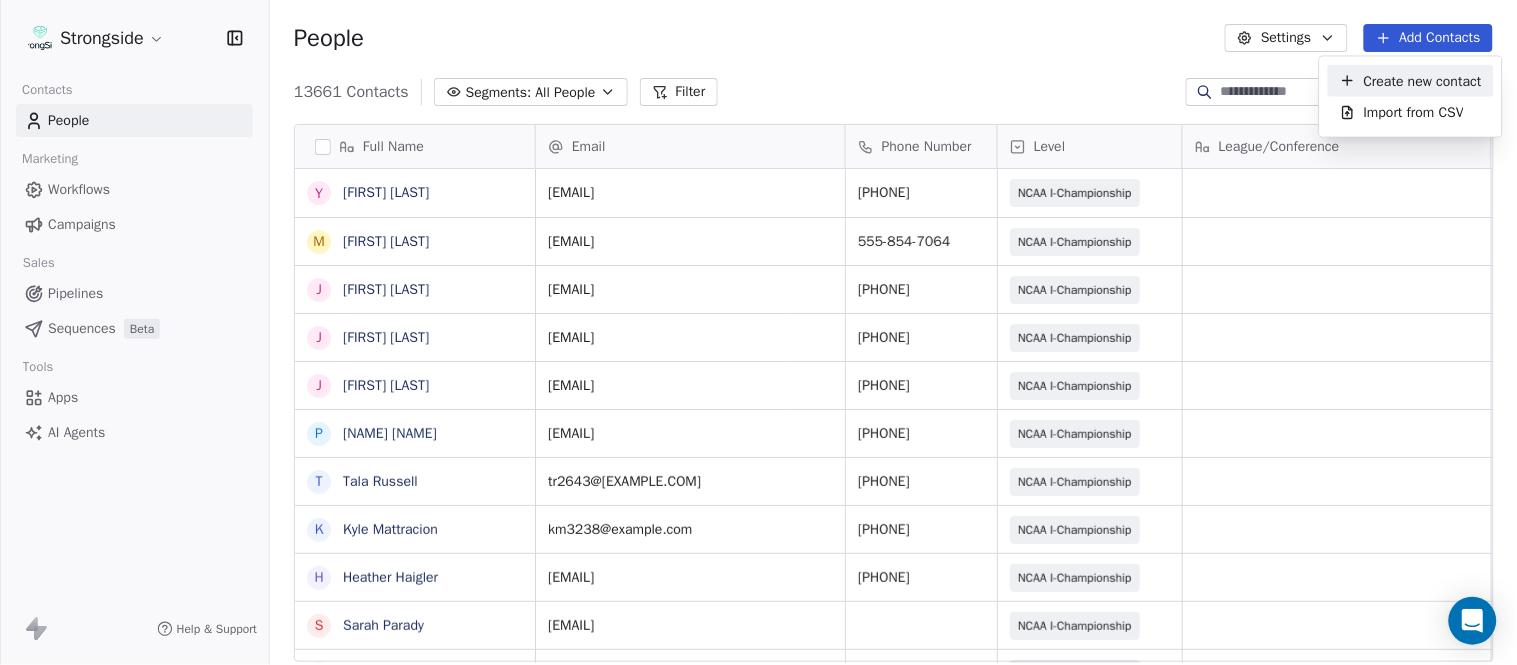 click on "Create new contact" at bounding box center (1411, 81) 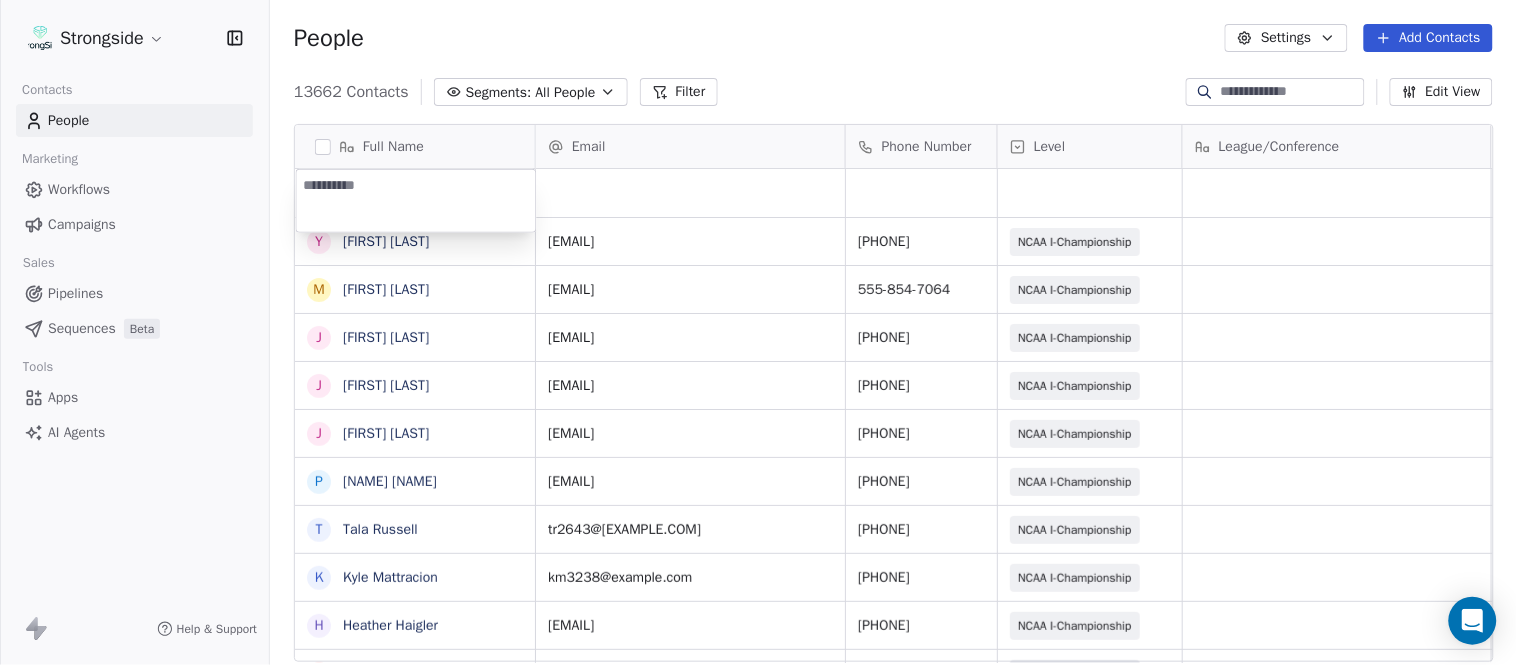 type on "**********" 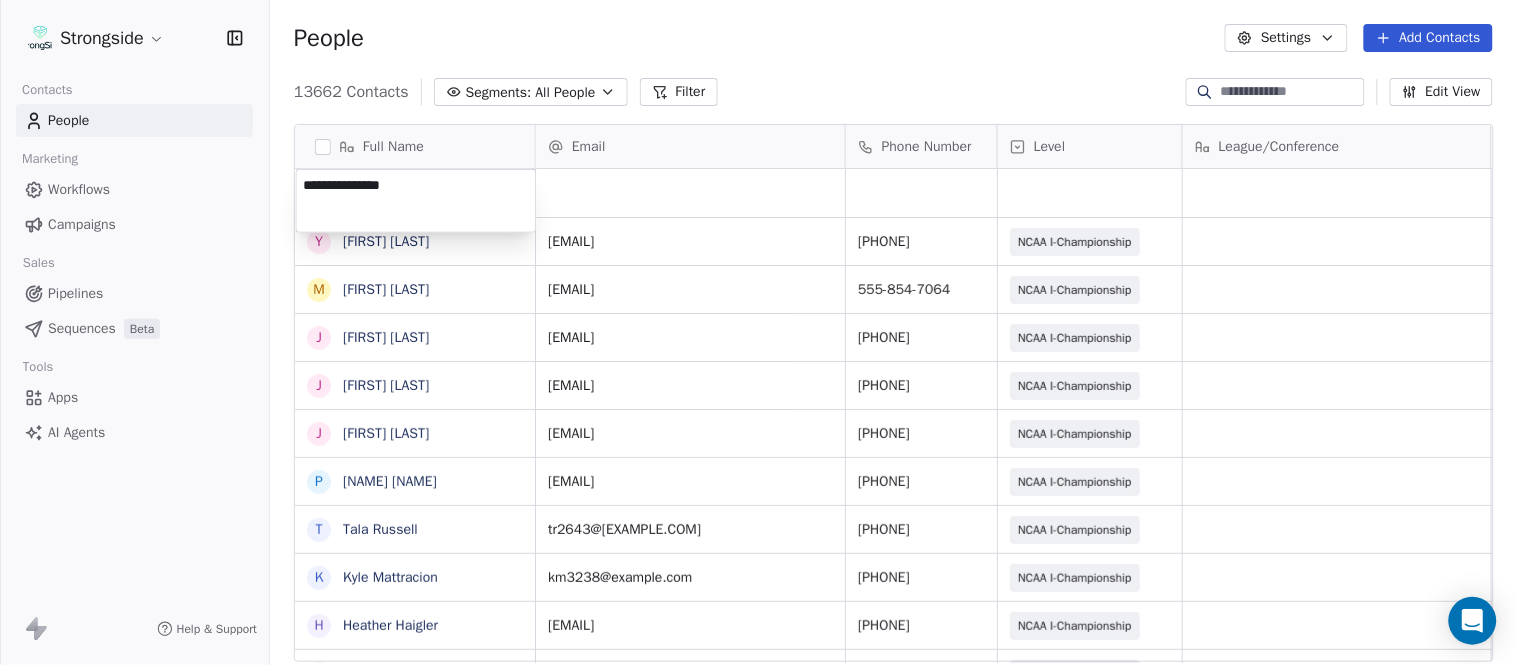click on "Full Name Y [FIRST] [LAST] M [FIRST] [LAST] J [FIRST] [LAST] J [FIRST] [LAST] J [FIRST] [LAST] P [FIRST] [LAST] T [FIRST] [LAST] K [FIRST] [LAST] H [FIRST] [LAST] S [FIRST] [LAST] P [FIRST] [LAST] T [FIRST] [LAST] T [FIRST] [LAST] O [FIRST] [LAST] N [FIRST] [LAST] J [FIRST] [LAST] P [FIRST] [LAST] D [FIRST] [LAST] J [FIRST] [LAST] T [FIRST] [LAST] D [FIRST] [LAST] L [FIRST] [LAST] M [FIRST] [LAST] P [FIRST] [LAST] R [FIRST] [LAST] J [FIRST] [LAST] D [FIRST] [LAST] J [FIRST] [LAST] C [FIRST] [LAST] L [FIRST] [LAST] Email Phone Number Level League/Conference Organization Job Title Tags Created Date BST Aug 07, 2025 04:09 PM yr2168@example.com [PHONE] NCAA I-Championship COLUMBIA UNIV Academic Advisor Aug 07, 2025 04:05 PM mk3531@example.com [PHONE] NCAA I-Championship COLUMBIA UNIV SID" at bounding box center (758, 332) 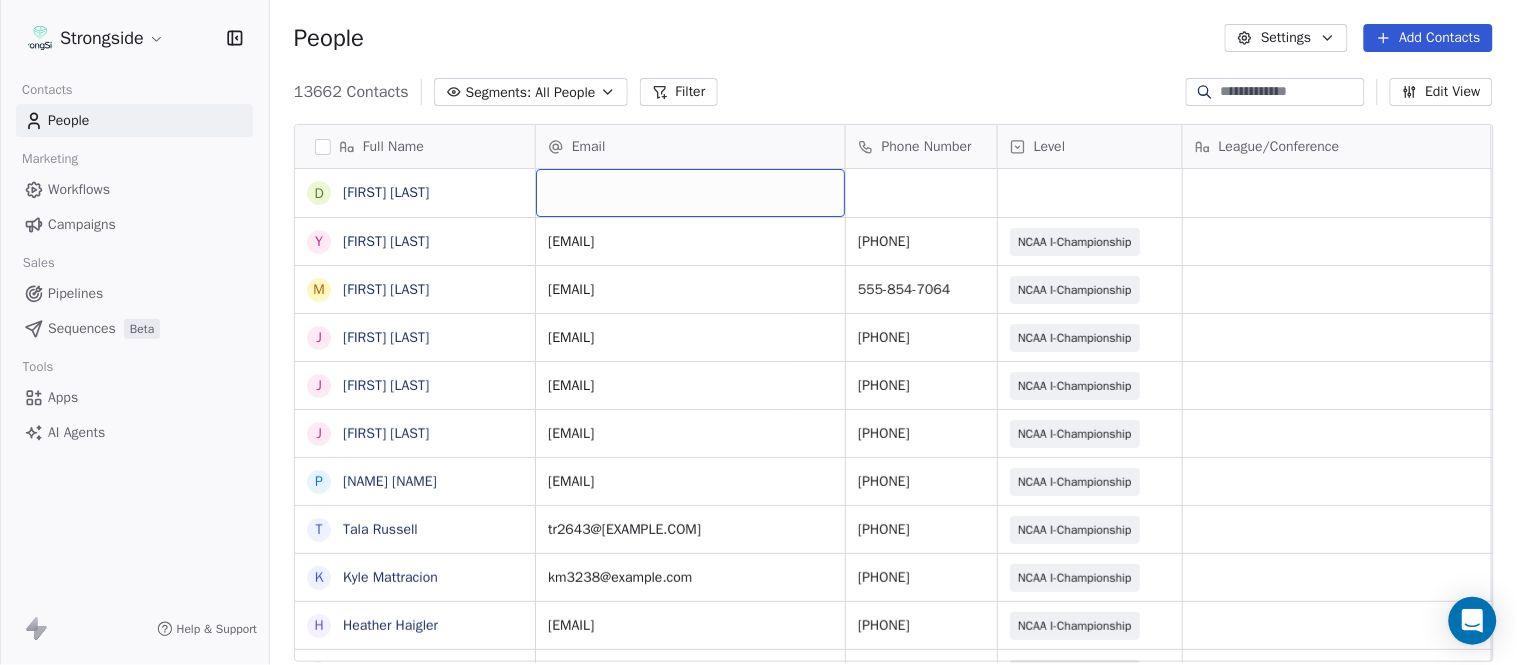 click at bounding box center (690, 193) 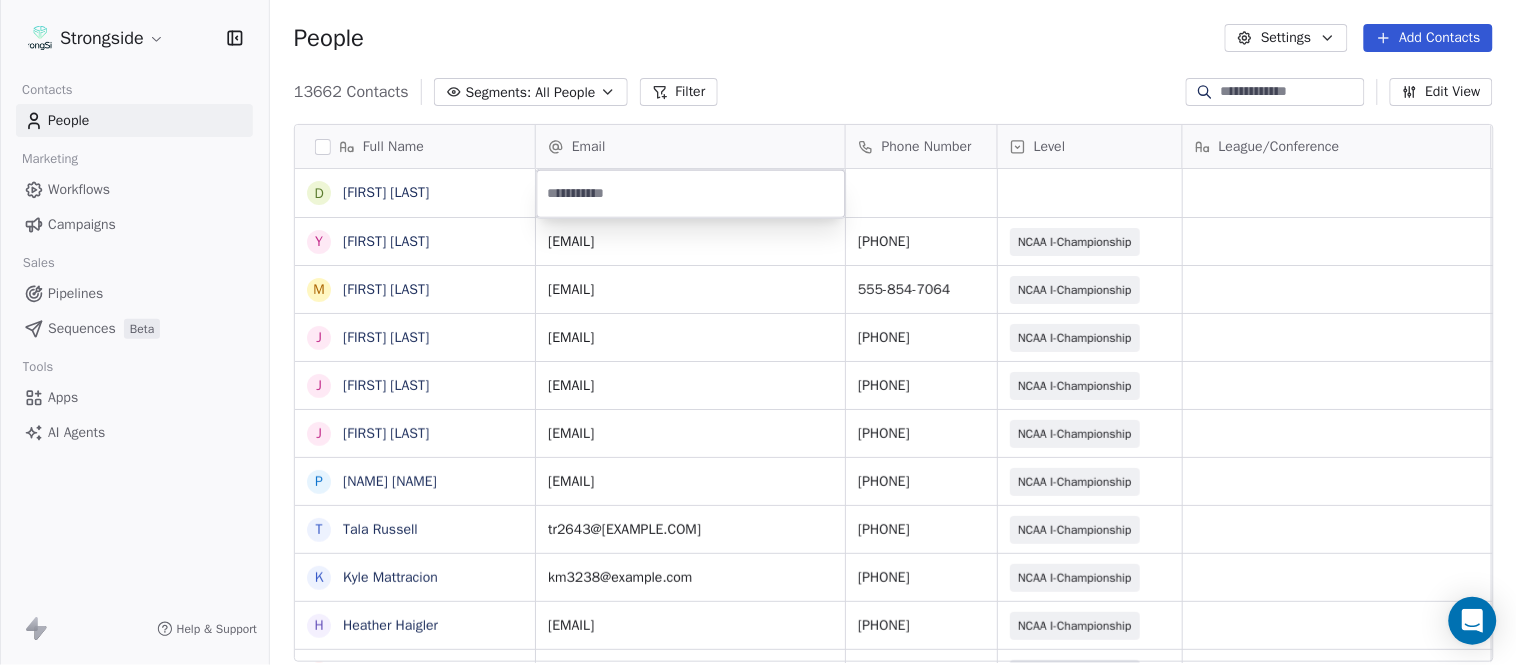 type on "**********" 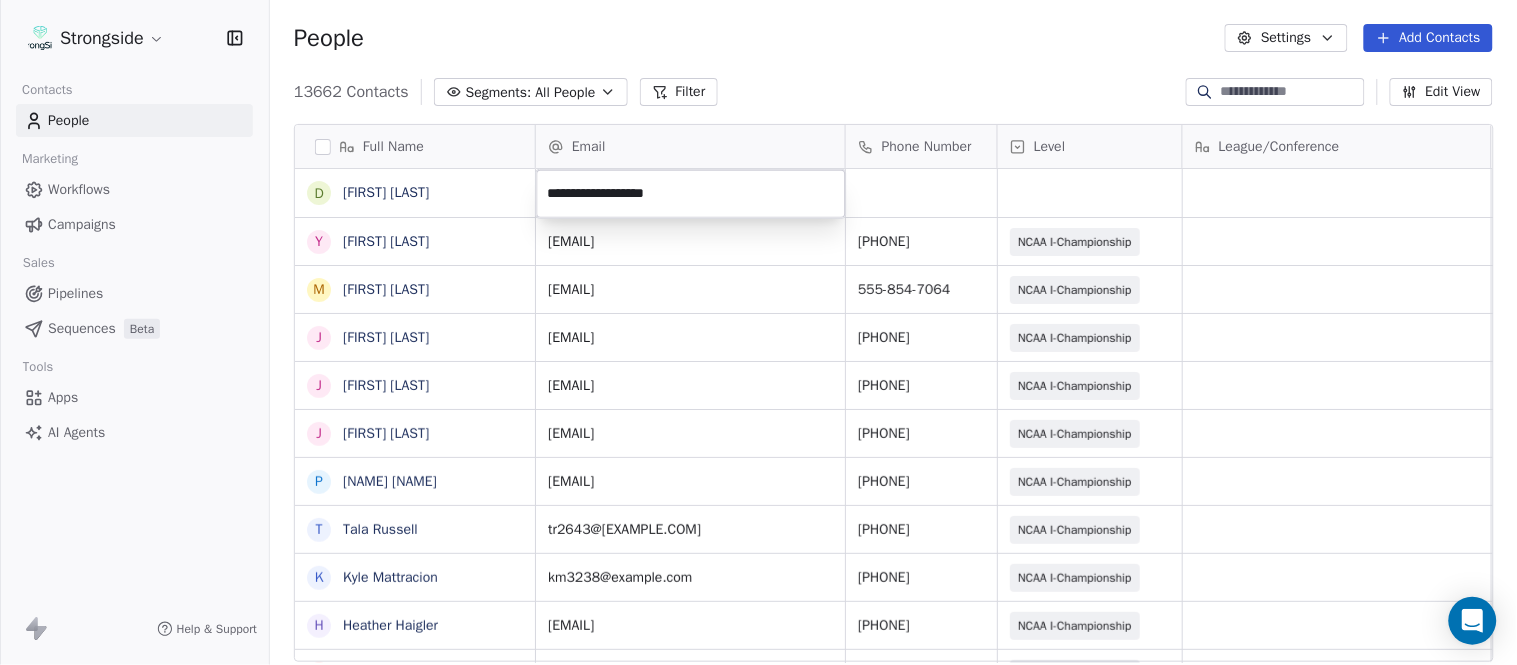 click on "Full Name D [FIRST] [LAST] Y [FIRST] [LAST] M [FIRST] [LAST] J [FIRST] [LAST] J [FIRST] [LAST] P [FIRST] [LAST] T [FIRST] [LAST] K [FIRST] [LAST] H [FIRST] [LAST] S [FIRST] [LAST] P [FIRST] [LAST] T [FIRST] [LAST] T [FIRST] [LAST] O [FIRST] [LAST] N [FIRST] [LAST] J [FIRST] [LAST] P [FIRST] [LAST] D [FIRST] [LAST] J [FIRST] [LAST] T [FIRST] [LAST] D [FIRST] [LAST] L [FIRST] [LAST] M [FIRST] [LAST] P [FIRST] [LAST] R [FIRST] [LAST] J [FIRST] [LAST] D [FIRST] [LAST] J [FIRST] [LAST] C [FIRST] [LAST] L [FIRST] [LAST] Email Phone Number Level League/Conference Organization Job Title Tags Created Date BST Aug 07, 2025 04:09 PM yr2168@example.com [PHONE] NCAA I-Championship COLUMBIA UNIV Academic Advisor Aug 07, 2025 04:05 PM mk3531@example.com [PHONE] NCAA I-Championship COLUMBIA UNIV SID" at bounding box center [758, 332] 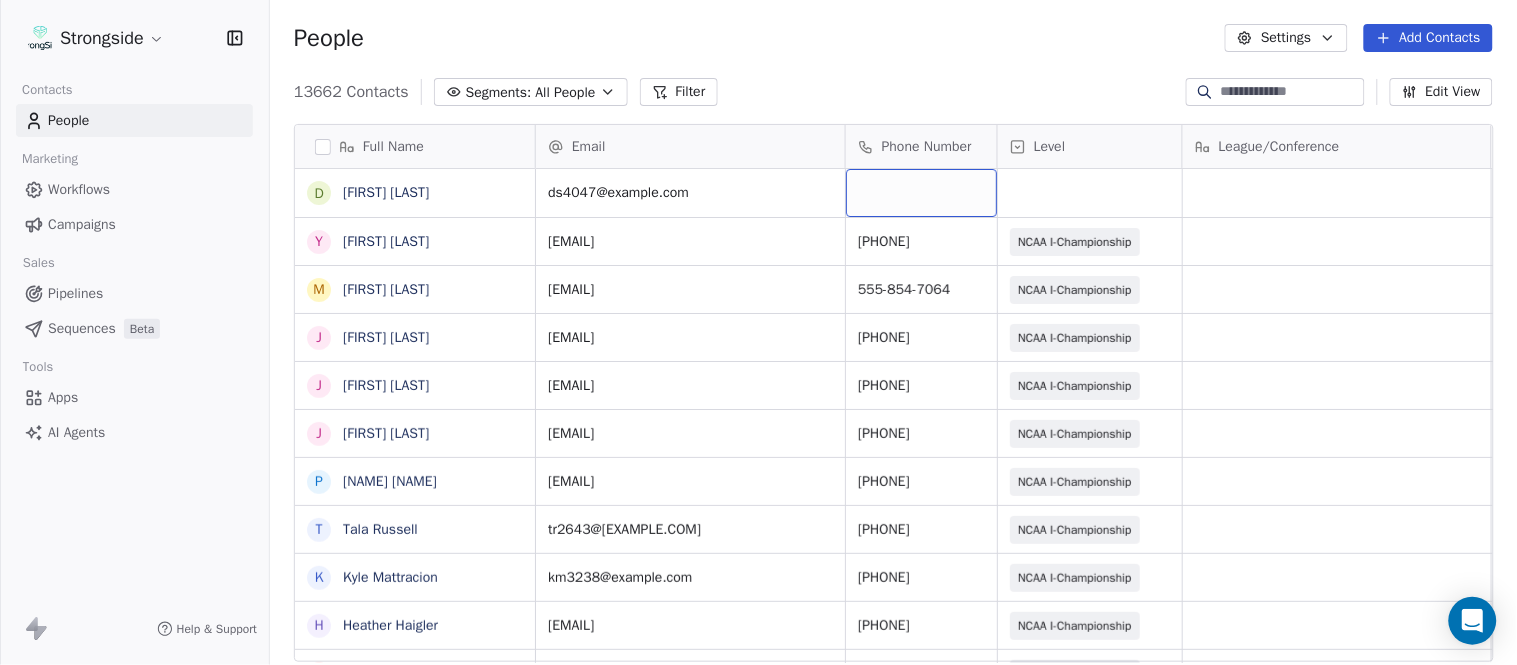 click at bounding box center [921, 193] 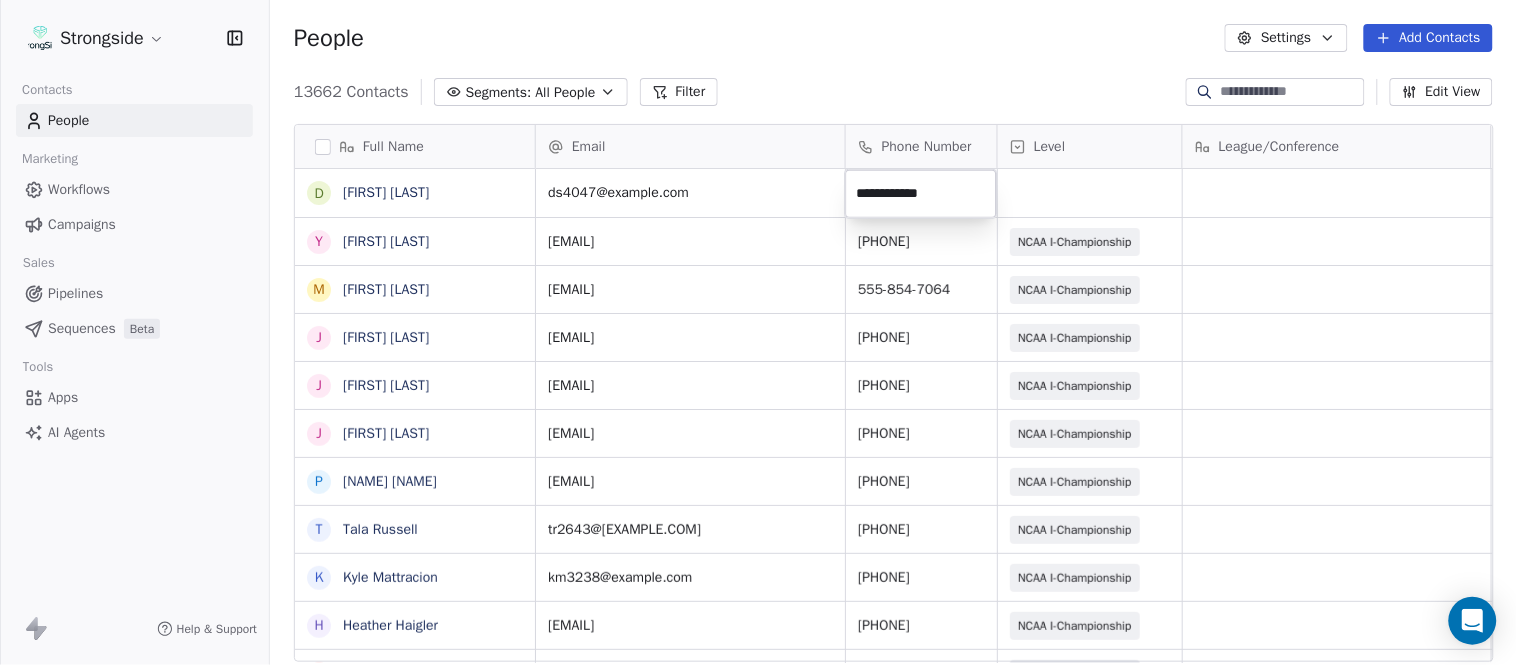 click on "Strongside Contacts People Marketing Workflows Campaigns Sales Pipelines Sequences Beta Tools Apps AI Agents Help & Support People Settings Add Contacts 13662 Contacts Segments: All People Filter Edit View Tag Add to Sequence Export Full Name D [FIRST] [LAST] Y [FIRST] [LAST] M [FIRST] [LAST] J [FIRST] [LAST] J [FIRST] [LAST] J [FIRST] [LAST] P [FIRST] [LAST] T [FIRST] [LAST] K [FIRST] [LAST] H [FIRST] [LAST] S [FIRST] [LAST] P [FIRST] [LAST] T [FIRST] [LAST] T [FIRST] [LAST] O [FIRST] [LAST] N [FIRST] [LAST] J [FIRST] [LAST] P [FIRST] [LAST] D [FIRST] [LAST] J [FIRST] [LAST] T [FIRST] [LAST] D [FIRST] [LAST] L [FIRST] [LAST] M [FIRST] [LAST] P [FIRST] [LAST] R [FIRST] [LAST] J [FIRST] [LAST] D [FIRST] [LAST] J [FIRST] [LAST] C [FIRST] [LAST] L [FIRST] [LAST] Email Phone Number Level League/Conference Organization Job Title Tags Created Date BST [EMAIL] Aug 07, 2025 04:09 PM [EMAIL] [PHONE] NCAA I-Championship COLUMBIA UNIV Academic Advisor Aug 07, 2025 04:05 PM [EMAIL] [PHONE]" at bounding box center [758, 332] 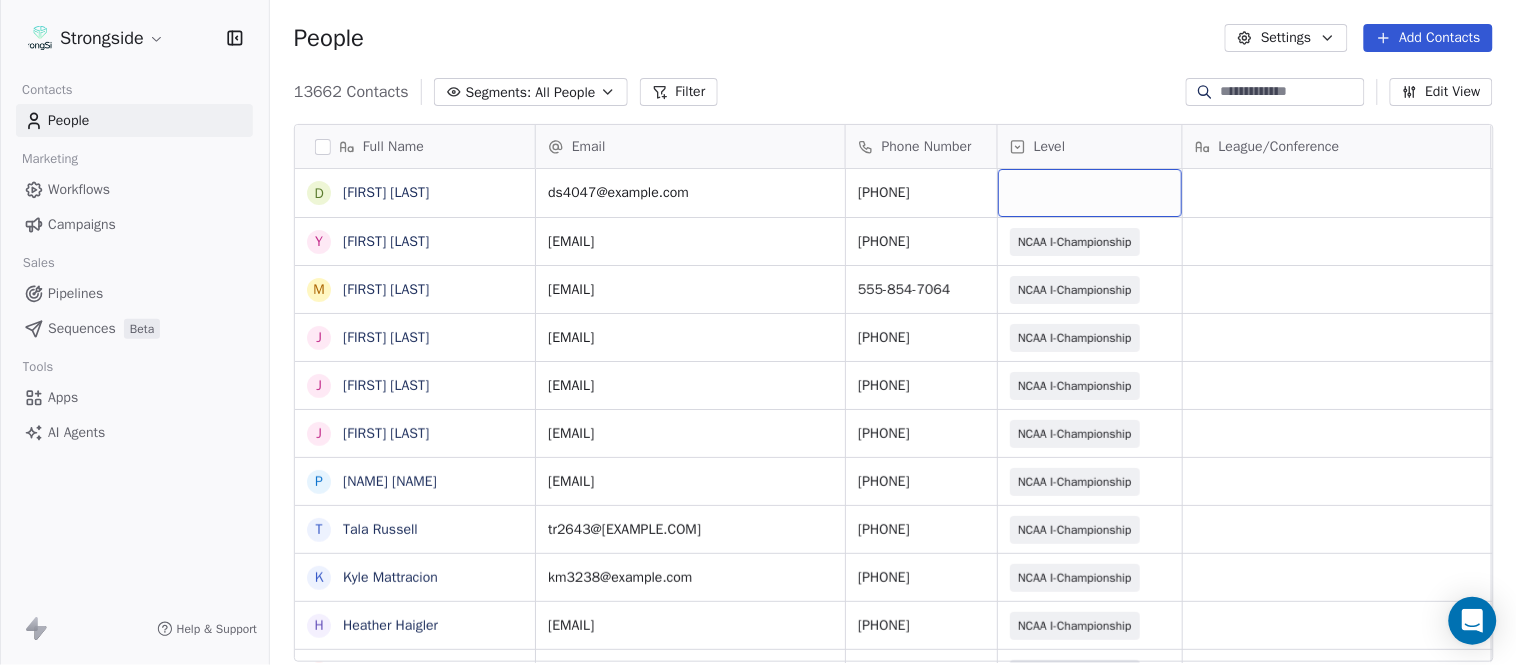 click at bounding box center [1090, 193] 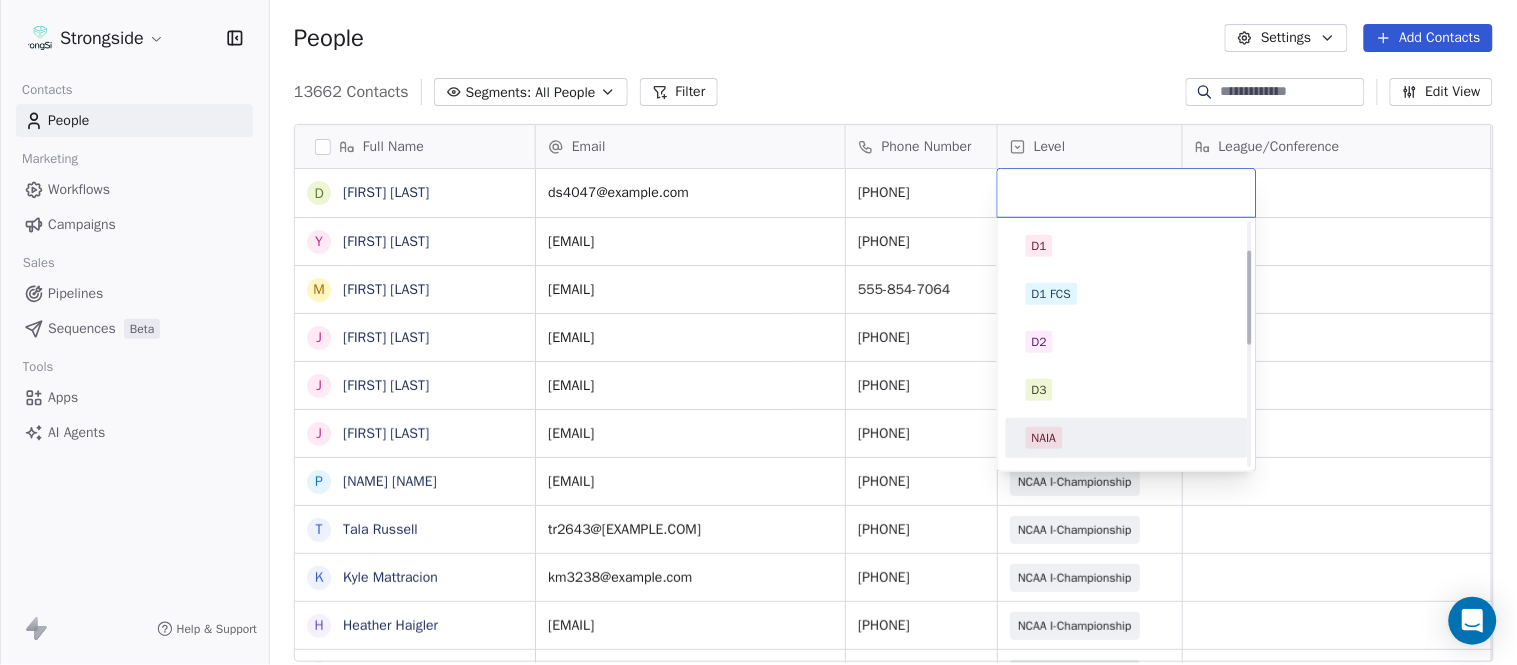 scroll, scrollTop: 378, scrollLeft: 0, axis: vertical 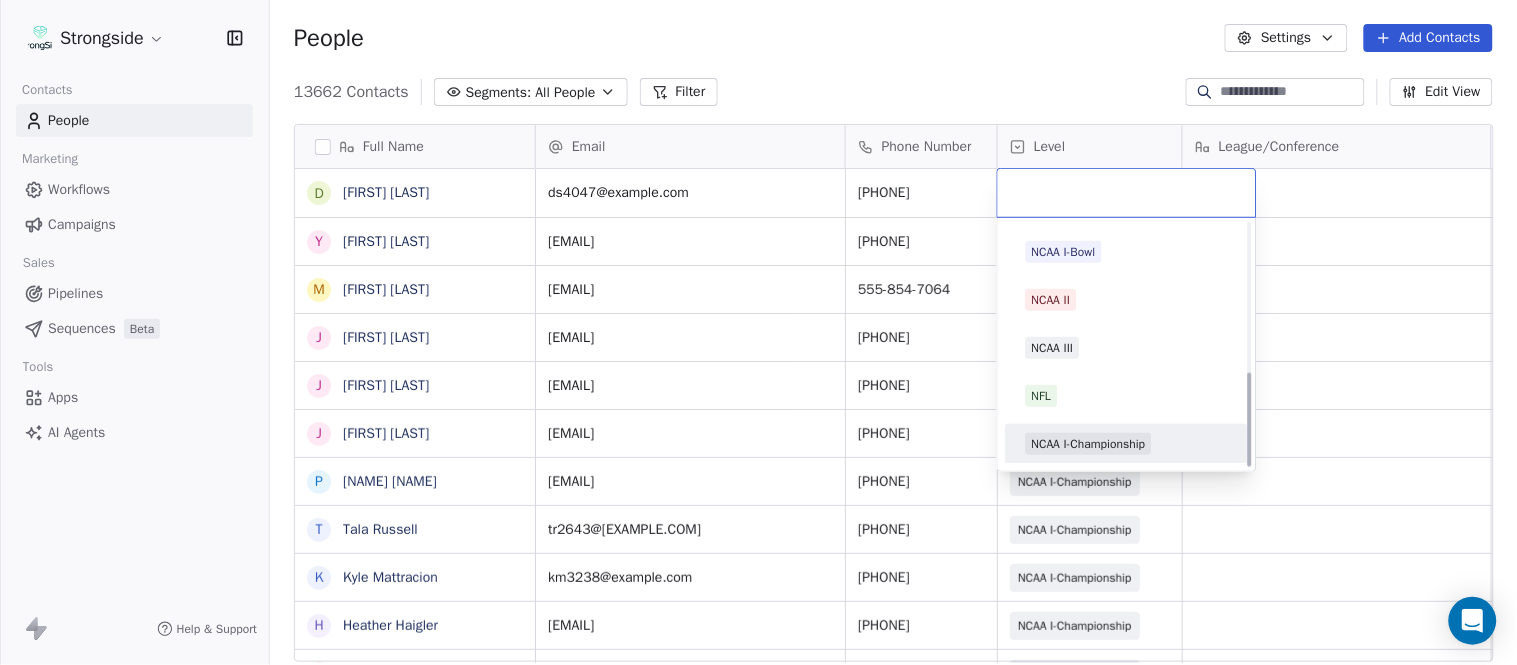 click on "NCAA I-Championship" at bounding box center [1089, 444] 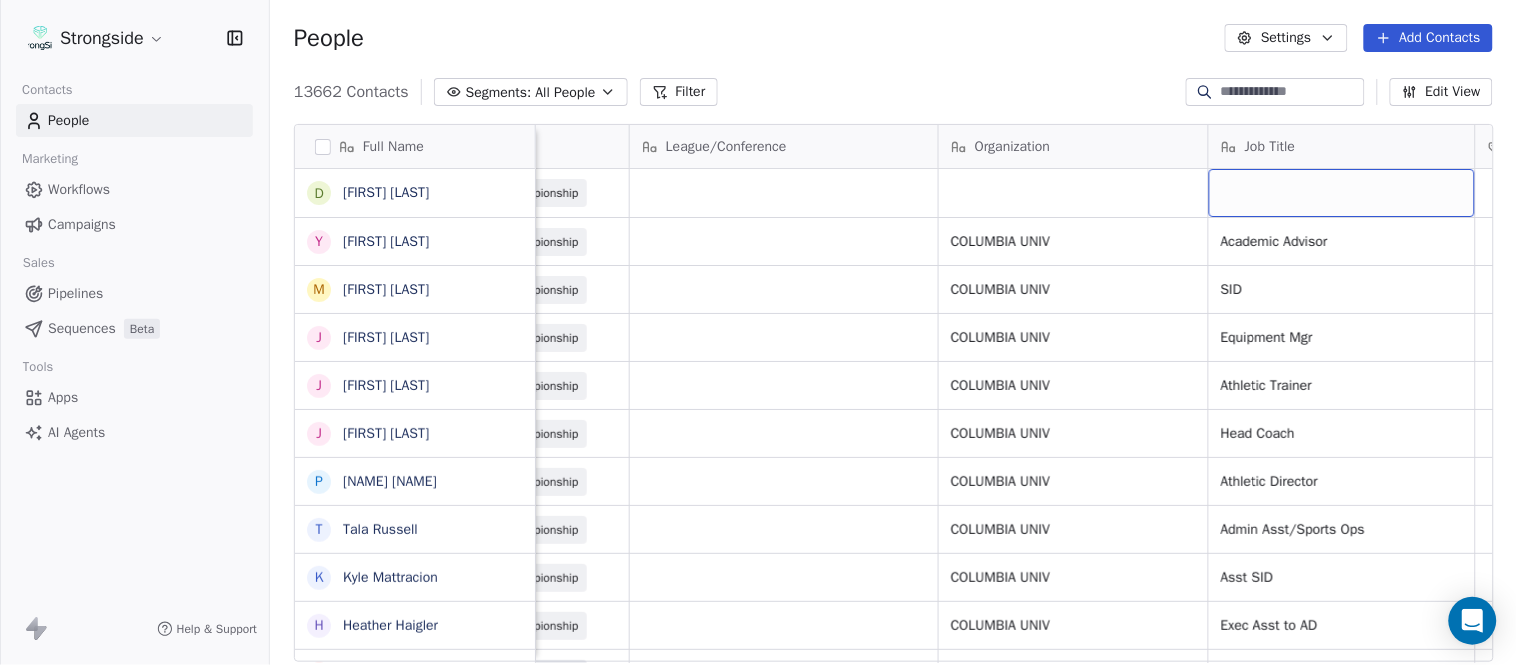 scroll, scrollTop: 0, scrollLeft: 653, axis: horizontal 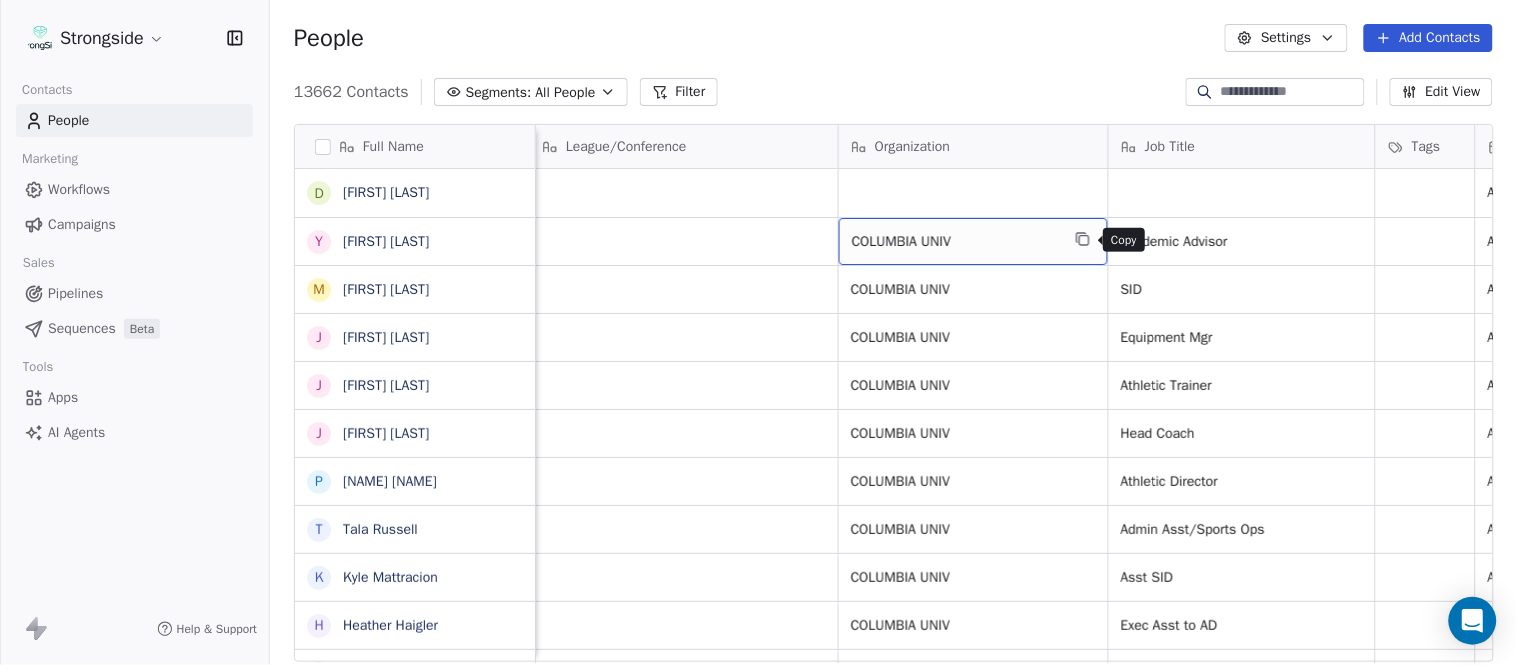 click 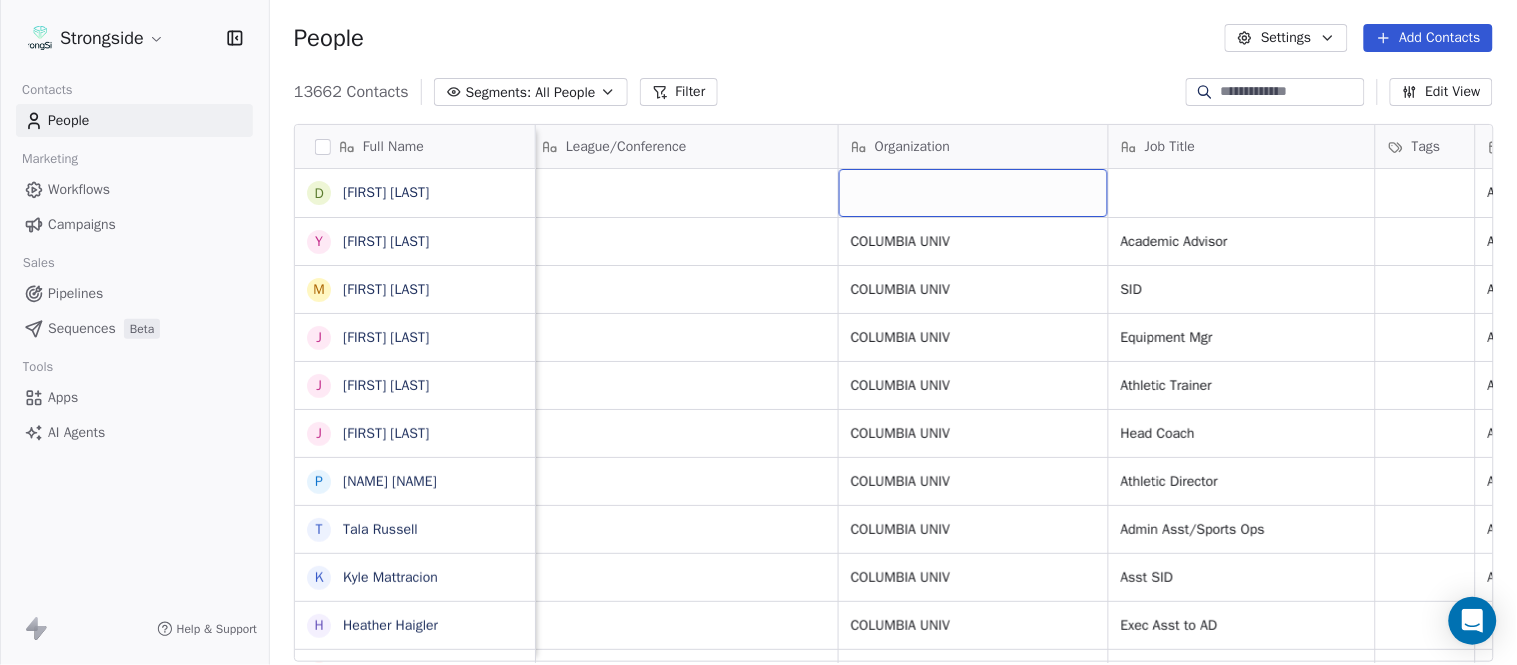 click at bounding box center (973, 193) 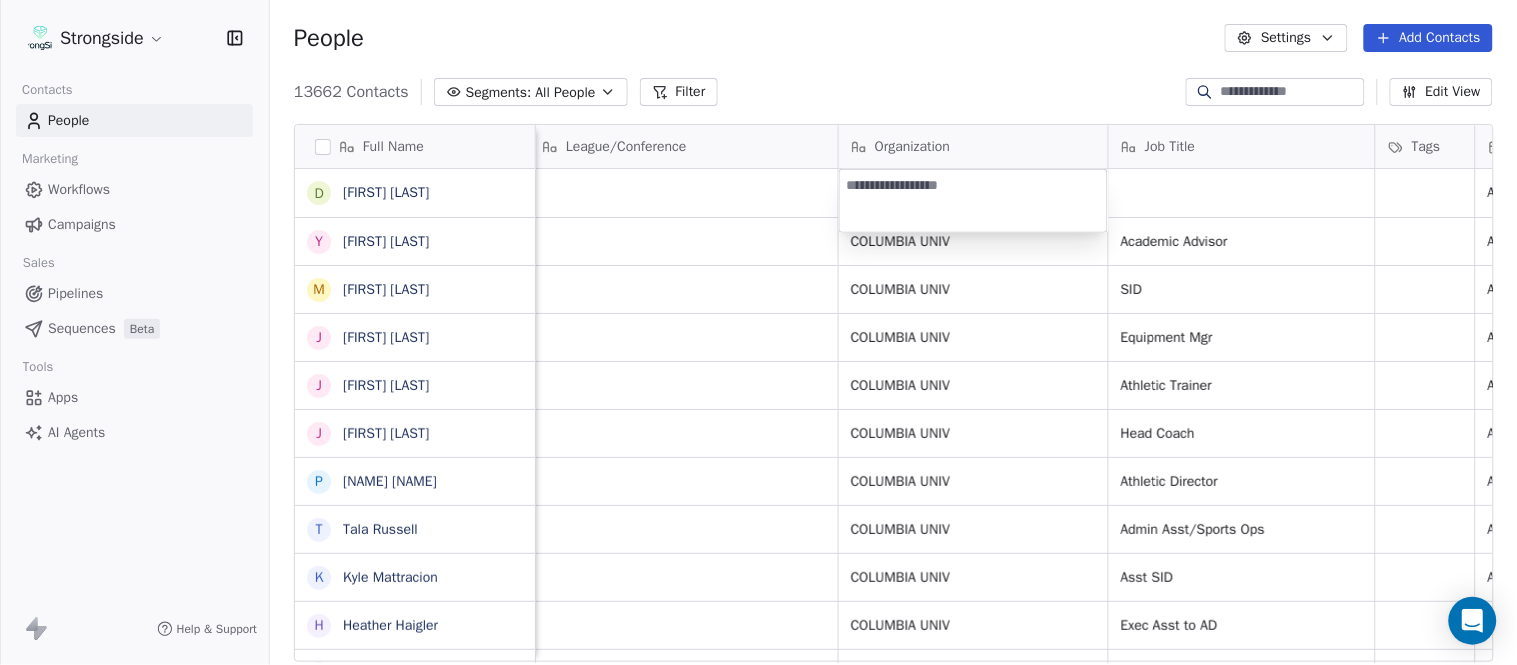 type on "**********" 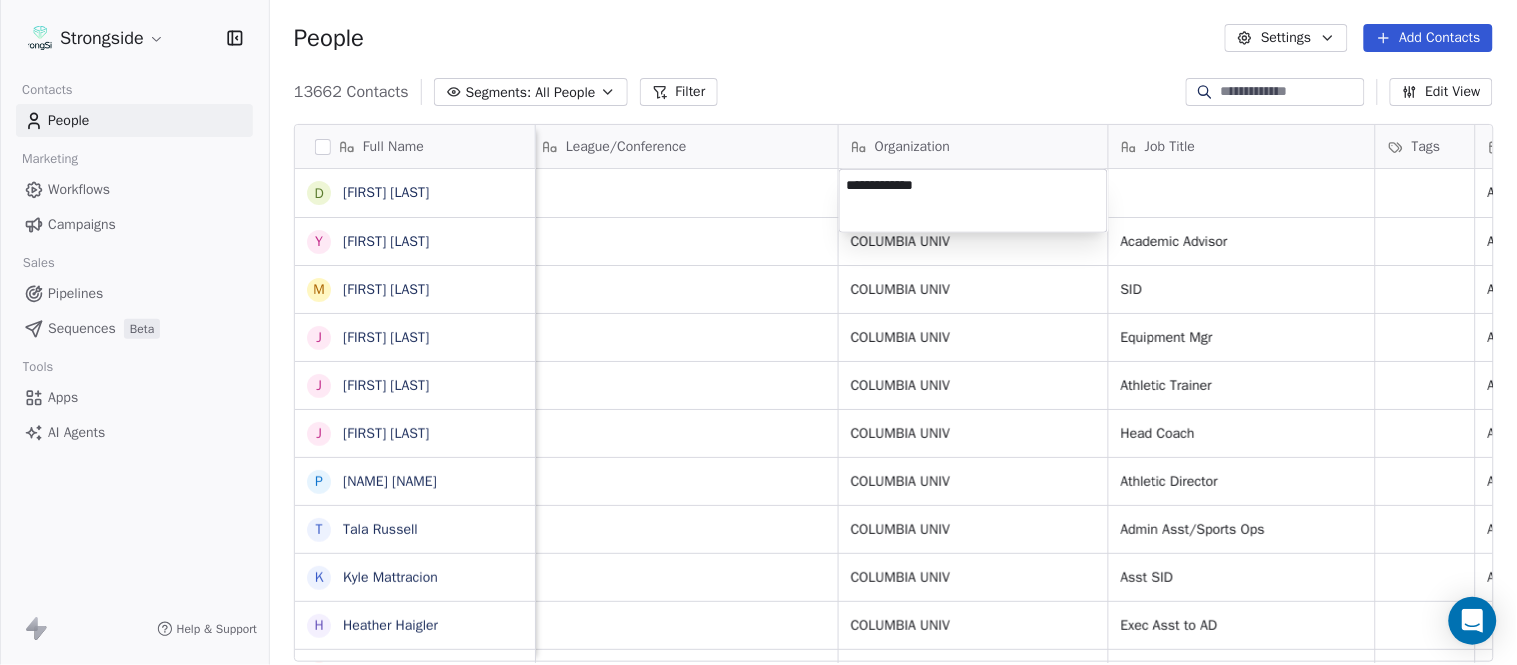 click on "Strongside Contacts People Marketing Workflows Campaigns Sales Pipelines Sequences Beta Tools Apps AI Agents Help & Support People Settings Add Contacts 13662 Contacts Segments: All People Filter Edit View Tag Add to Sequence Export Full Name D [LAST] [LAST] Y [LAST] [LAST] M [LAST] [LAST] J [LAST] [LAST] J [LAST] [LAST] P [LAST] [LAST] T [LAST] [LAST] K [LAST] [LAST] H [LAST] [LAST] S [LAST] [LAST] P [LAST] [LAST] T [LAST] [LAST] T [LAST] [LAST] O [LAST] [LAST] N [LAST] [LAST] J [LAST] [LAST] P [LAST] [LAST] D [LAST] [LAST] J [LAST] [LAST] T [LAST] [LAST] D [LAST] [LAST] L [LAST] [LAST] M [LAST] [LAST] P [LAST] [LAST] R [LAST] [LAST] J [LAST] [LAST] D [LAST] [LAST] J [LAST] [LAST] C [LAST] [LAST] L [LAST] [LAST] Email Phone Number Level League/Conference Organization Job Title Tags Created Date BST Status Priority Emails Auto Clicked [EMAIL] [PHONE] NCAA I-Championship Aug 07, 2025 04:09 PM [EMAIL] [PHONE] NCAA I-Championship COLUMBIA UNIV SID" at bounding box center (758, 332) 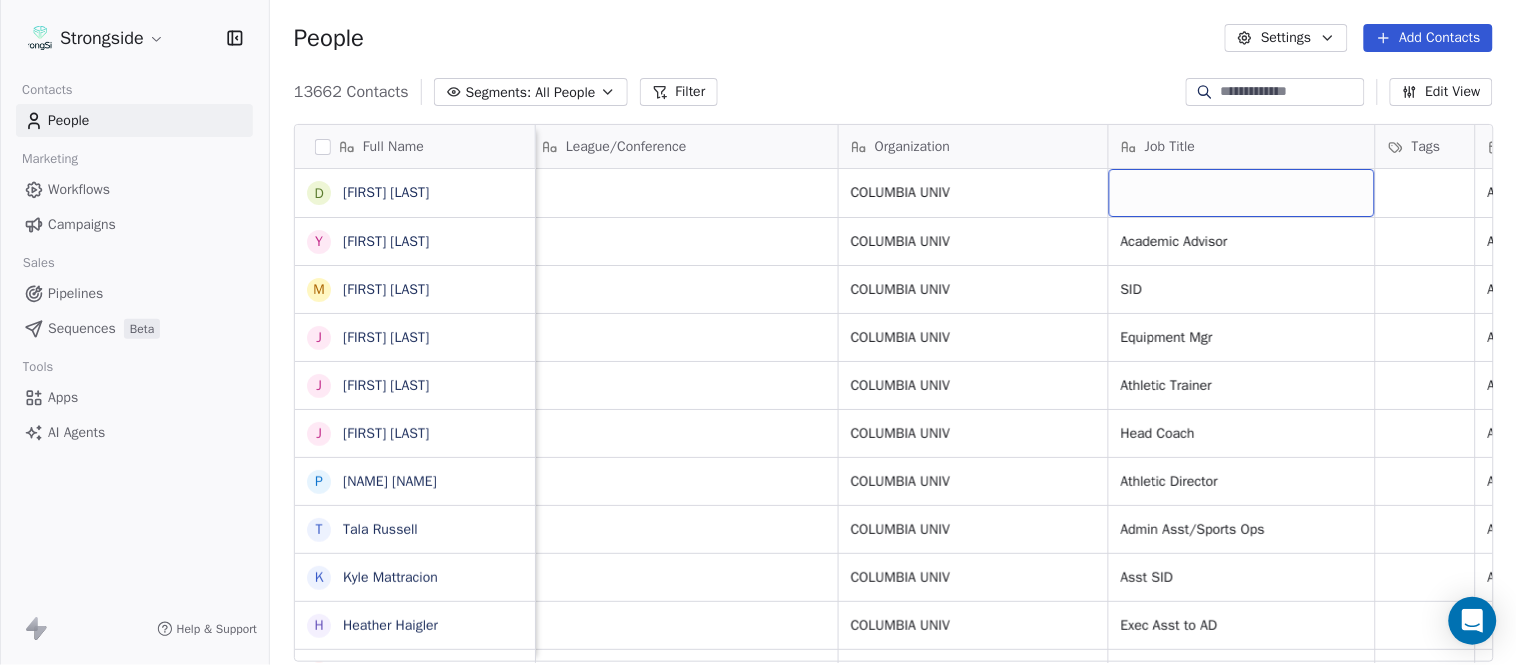 click at bounding box center [1242, 193] 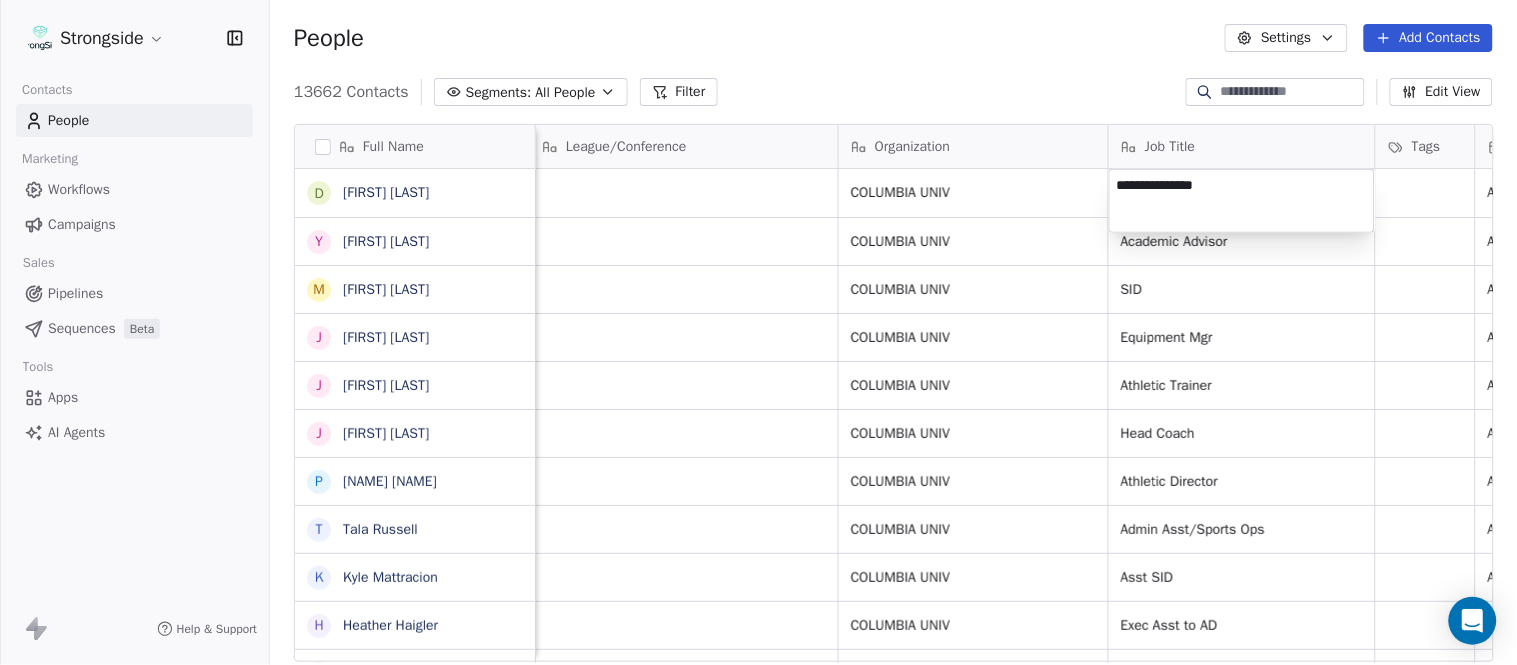 click on "Strongside Contacts People Marketing Workflows Campaigns Sales Pipelines Sequences Beta Tools Apps AI Agents Help & Support People Settings Add Contacts 13662 Contacts Segments: All People Filter Edit View Tag Add to Sequence Export Full Name D [FIRST] [LAST] Y [FIRST] [LAST] M [FIRST] [LAST] J [FIRST] [LAST] J [FIRST] [LAST] J [FIRST] [LAST] P [FIRST] [LAST] T [FIRST] [LAST] K [FIRST] [LAST] H [FIRST] [LAST] S [FIRST] [LAST] P [FIRST] [LAST] T [FIRST] [LAST] T [FIRST] [LAST] O [FIRST] [LAST] N [FIRST] [LAST] J [FIRST] [LAST] P [FIRST] [LAST] D [FIRST] [LAST] J [FIRST] [LAST] T [FIRST] [LAST] D [FIRST] [LAST] L [FIRST] [LAST] M [FIRST] [LAST] P [FIRST] [LAST] R [FIRST] [LAST] J [FIRST] [LAST] D [FIRST] [LAST] J [FIRST] [LAST] Email Phone Number Level League/Conference Organization Job Title Tags Created Date BST Status Priority [EMAIL] [PHONE] NCAA I-Championship COLUMBIA UNIV Aug 07, 2025 04:09 PM [EMAIL] NCAA I-Championship SID" at bounding box center (758, 332) 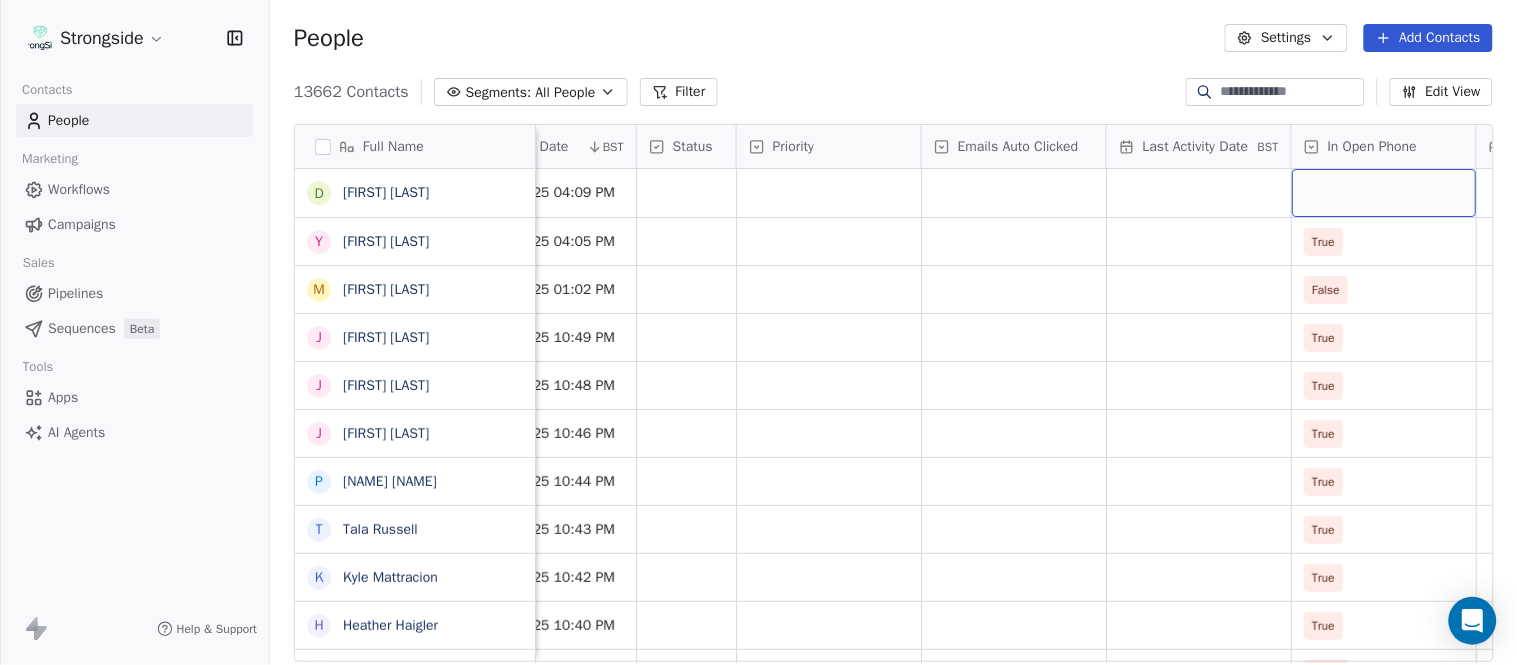 scroll, scrollTop: 0, scrollLeft: 1863, axis: horizontal 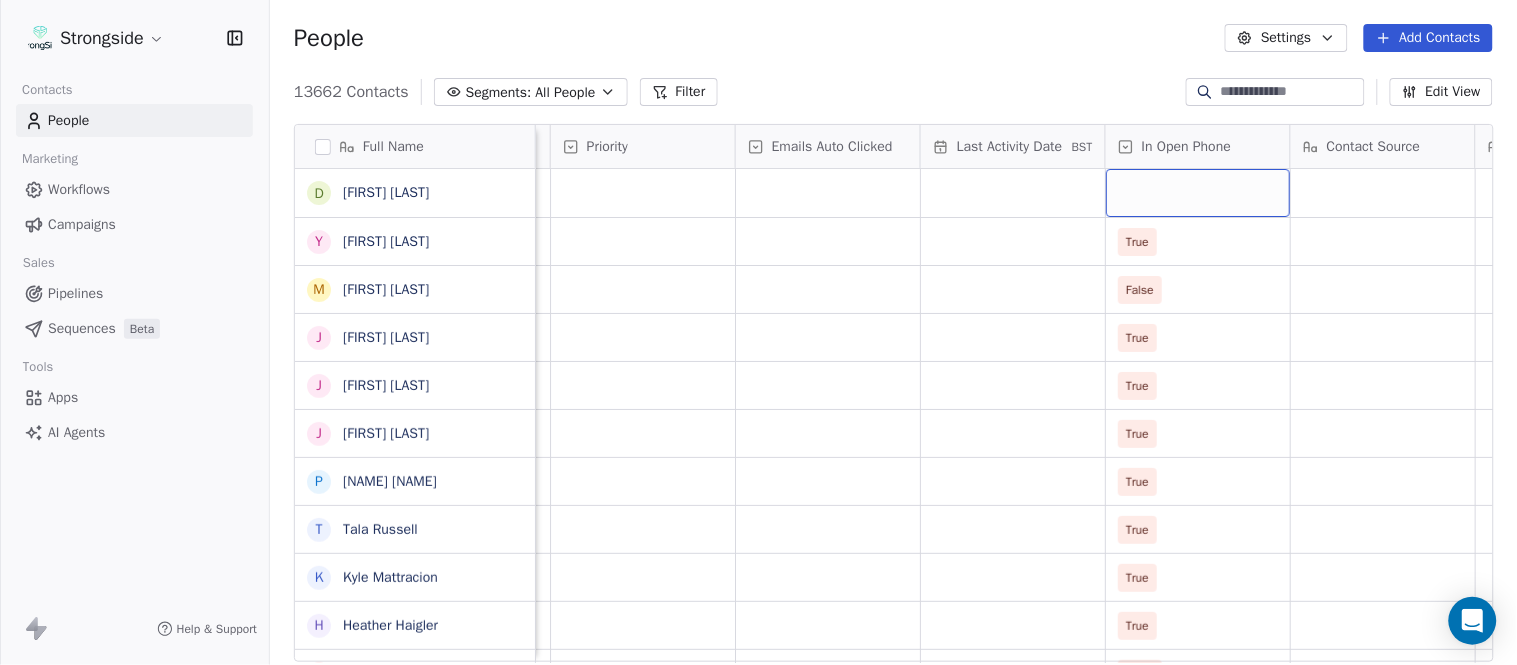 click at bounding box center (1198, 193) 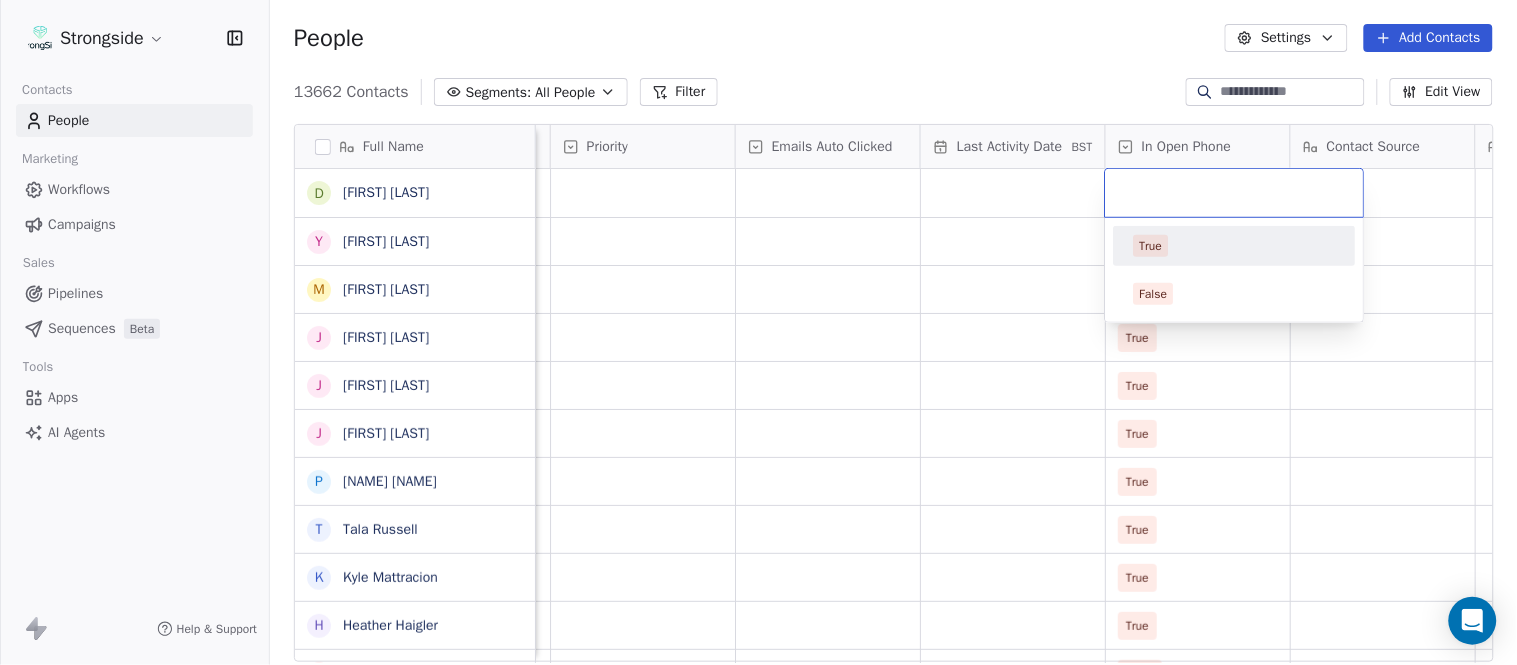 click on "True" at bounding box center [1235, 246] 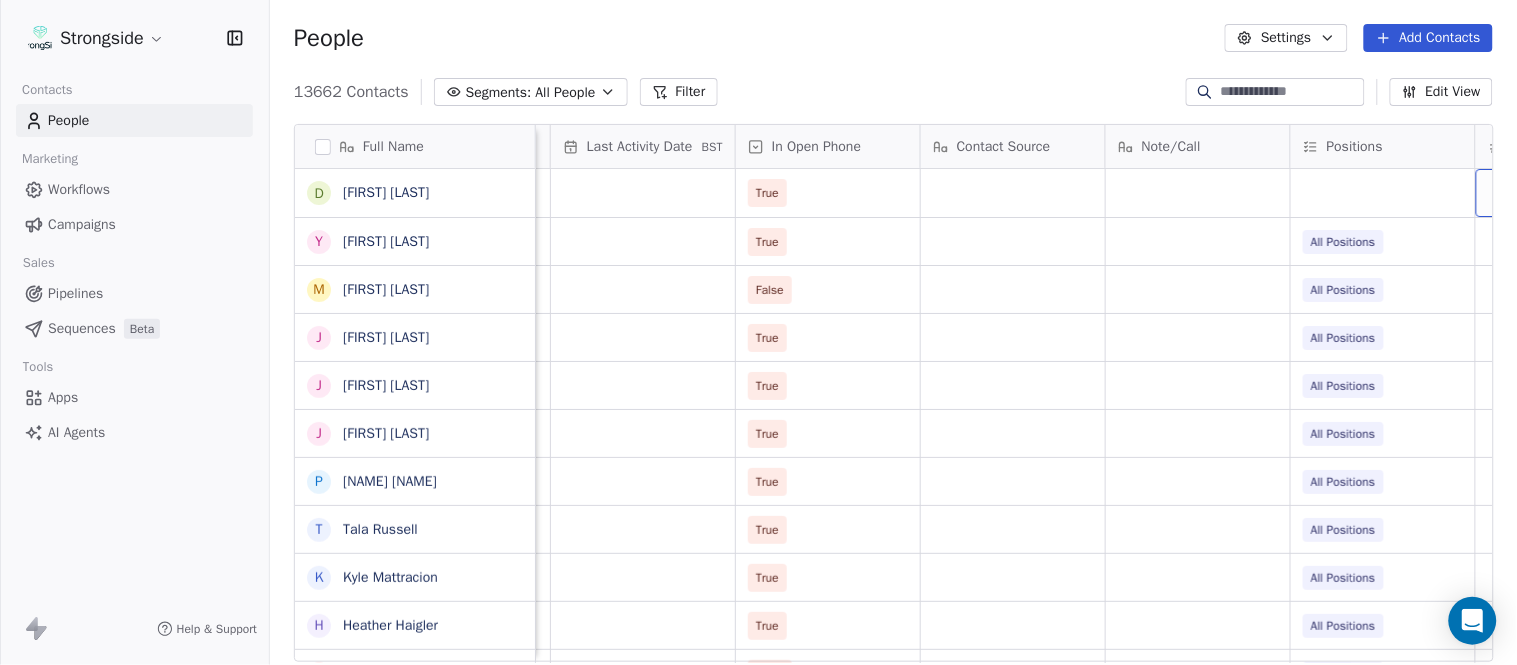 scroll, scrollTop: 0, scrollLeft: 2417, axis: horizontal 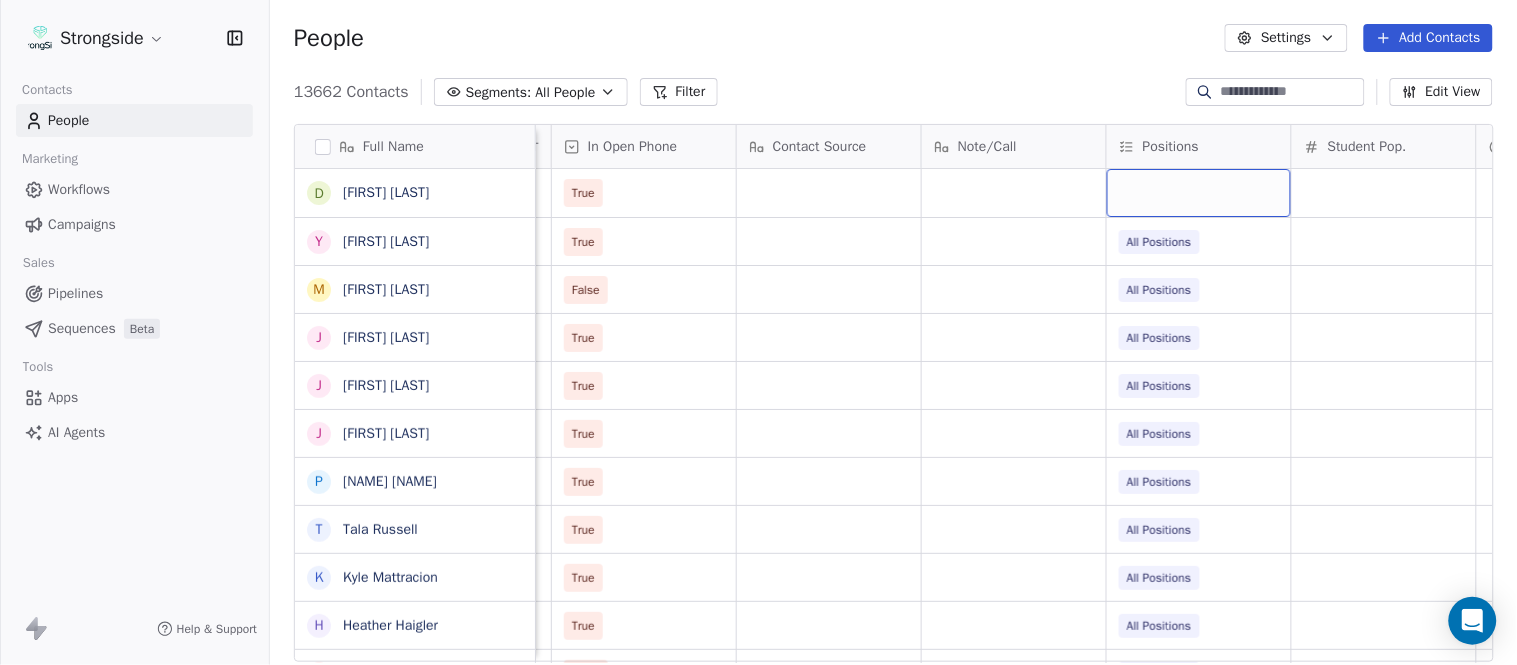 click at bounding box center [1199, 193] 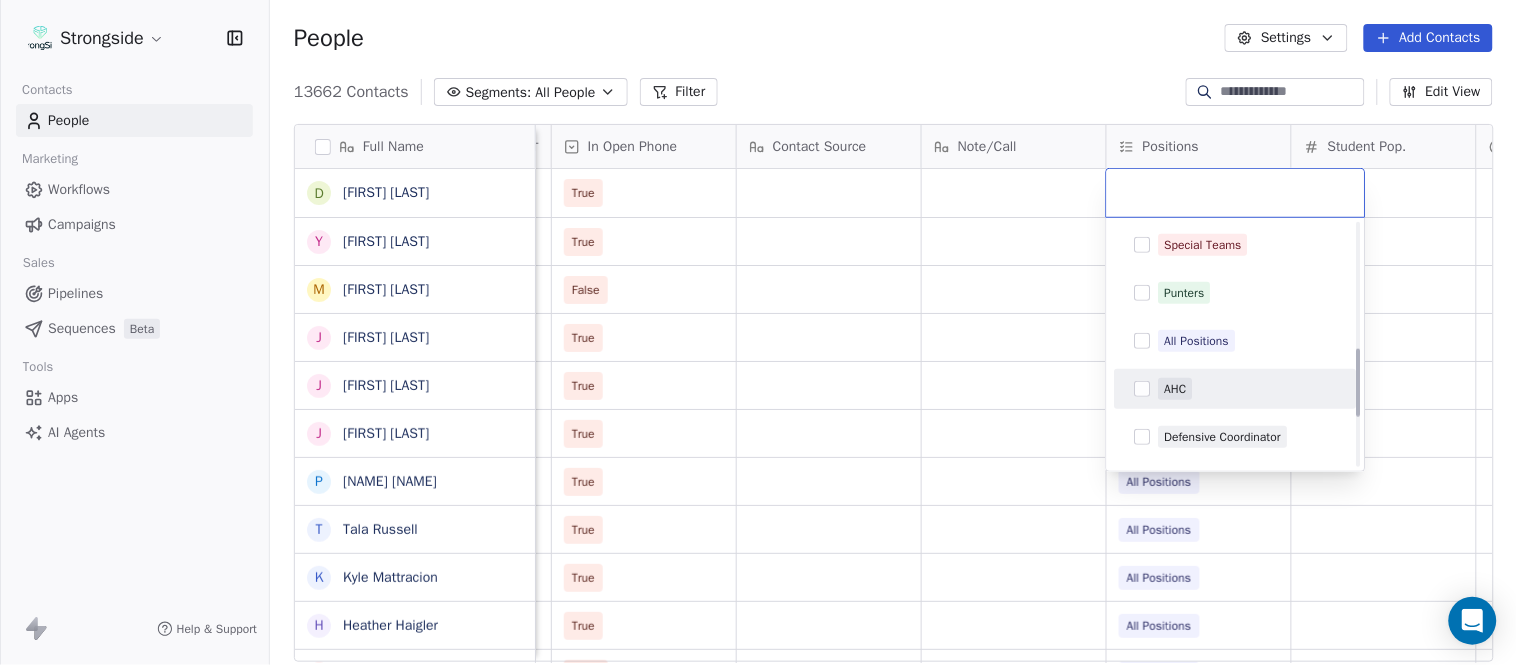 scroll, scrollTop: 444, scrollLeft: 0, axis: vertical 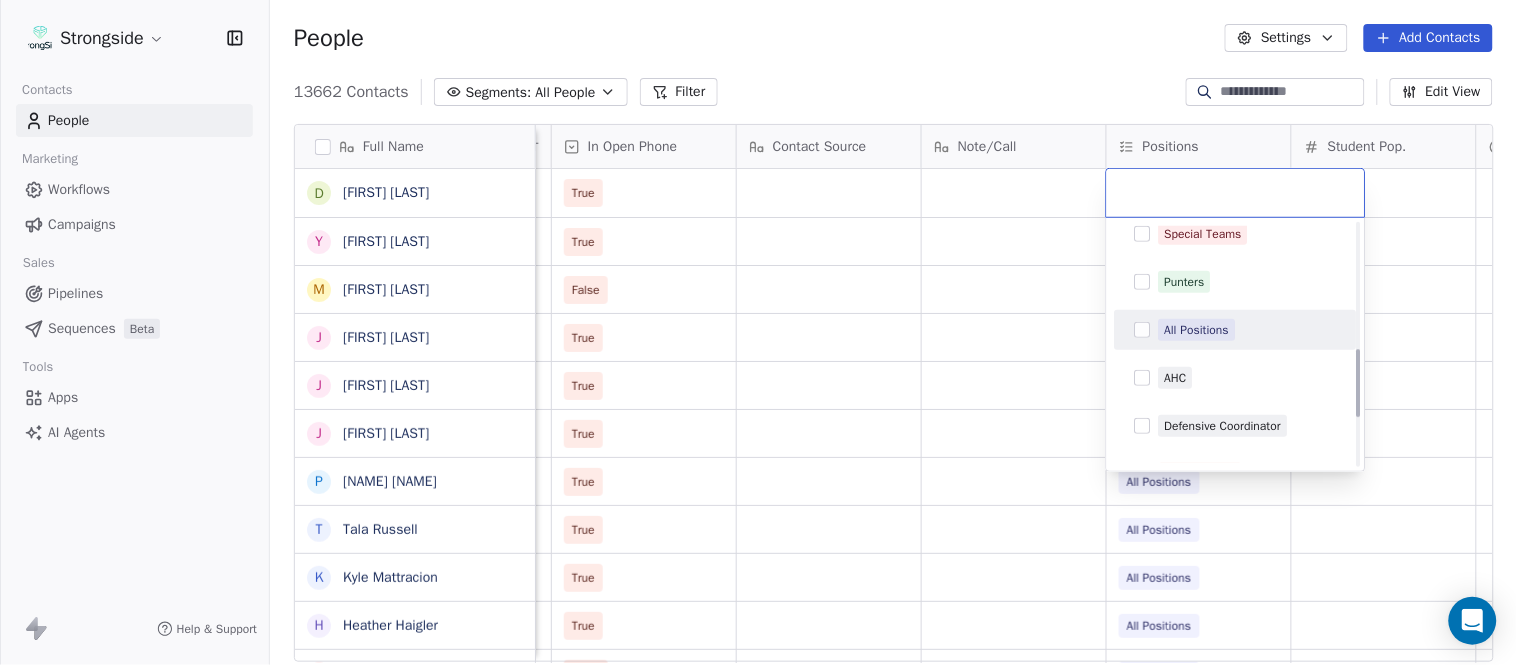click on "All Positions" at bounding box center [1197, 330] 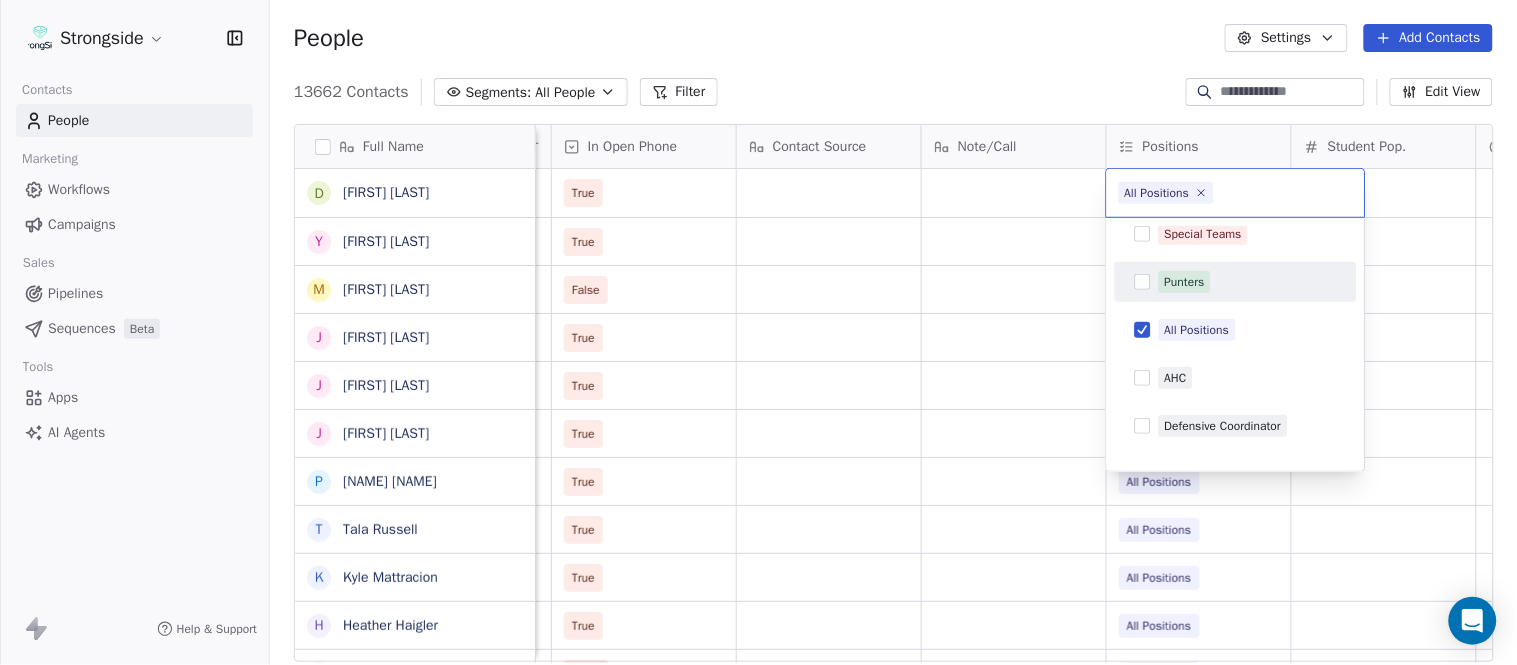 click on "Strongside Contacts People Marketing Workflows Campaigns Sales Pipelines Sequences Beta Tools Apps AI Agents Help & Support People Settings  Add Contacts 13662 Contacts Segments: All People Filter  Edit View Tag Add to Sequence Export Full Name D [FIRST] [LAST] Y [FIRST] [LAST] M [FIRST] [LAST] J [FIRST] [LAST] J [FIRST] [LAST] J [FIRST] [LAST] P [FIRST] [LAST] T [FIRST] [LAST] K [FIRST] [LAST] H [FIRST] [LAST] S [FIRST] [LAST] P [FIRST] [LAST] T [FIRST] [LAST] T [FIRST] [LAST] O [FIRST] [LAST] N [FIRST] [LAST] J [FIRST] [LAST] P [FIRST] [LAST] D [FIRST] [LAST] J [FIRST] [LAST] T [FIRST] [LAST] D [FIRST] [LAST] L [FIRST] [LAST] M [FIRST] [LAST] P [FIRST] [LAST] R [FIRST] [LAST] J [FIRST] [LAST] D [FIRST] [LAST] J [FIRST] [LAST] C [FIRST] [LAST] L [FIRST] [LAST] Status Priority Emails Auto Clicked Last Activity Date BST In Open Phone Contact Source Note/Call Positions Student Pop. Lead Account   True   True All Positions   False All Positions   True All Positions   True All Positions   True All Positions   True All Positions" at bounding box center [758, 332] 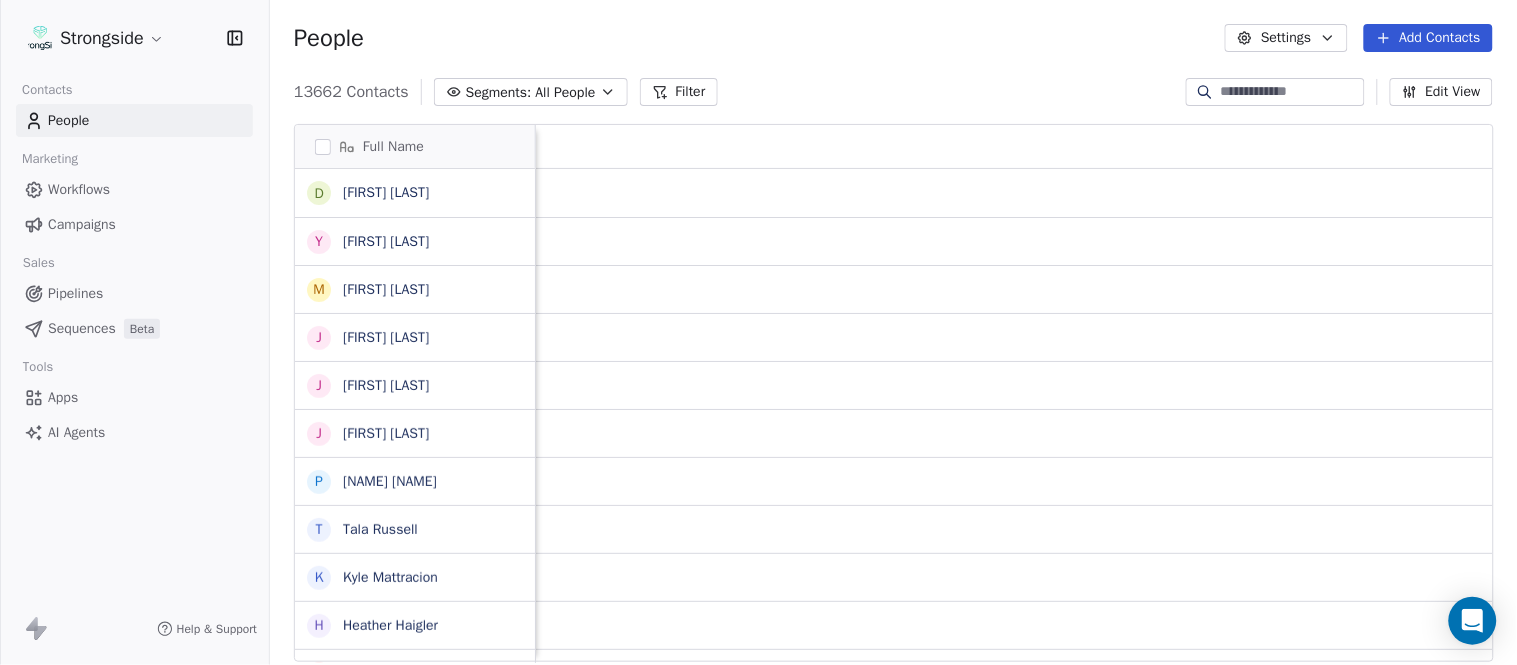 scroll, scrollTop: 0, scrollLeft: 0, axis: both 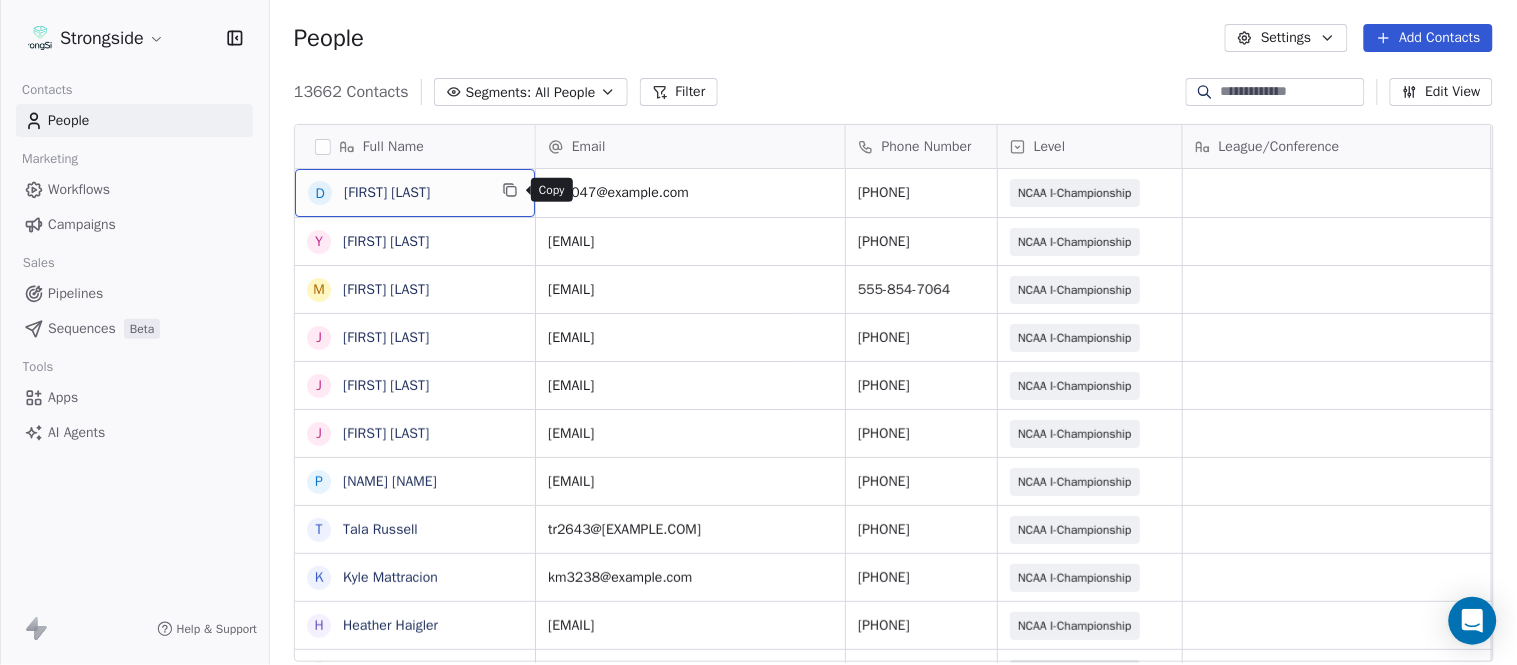 click 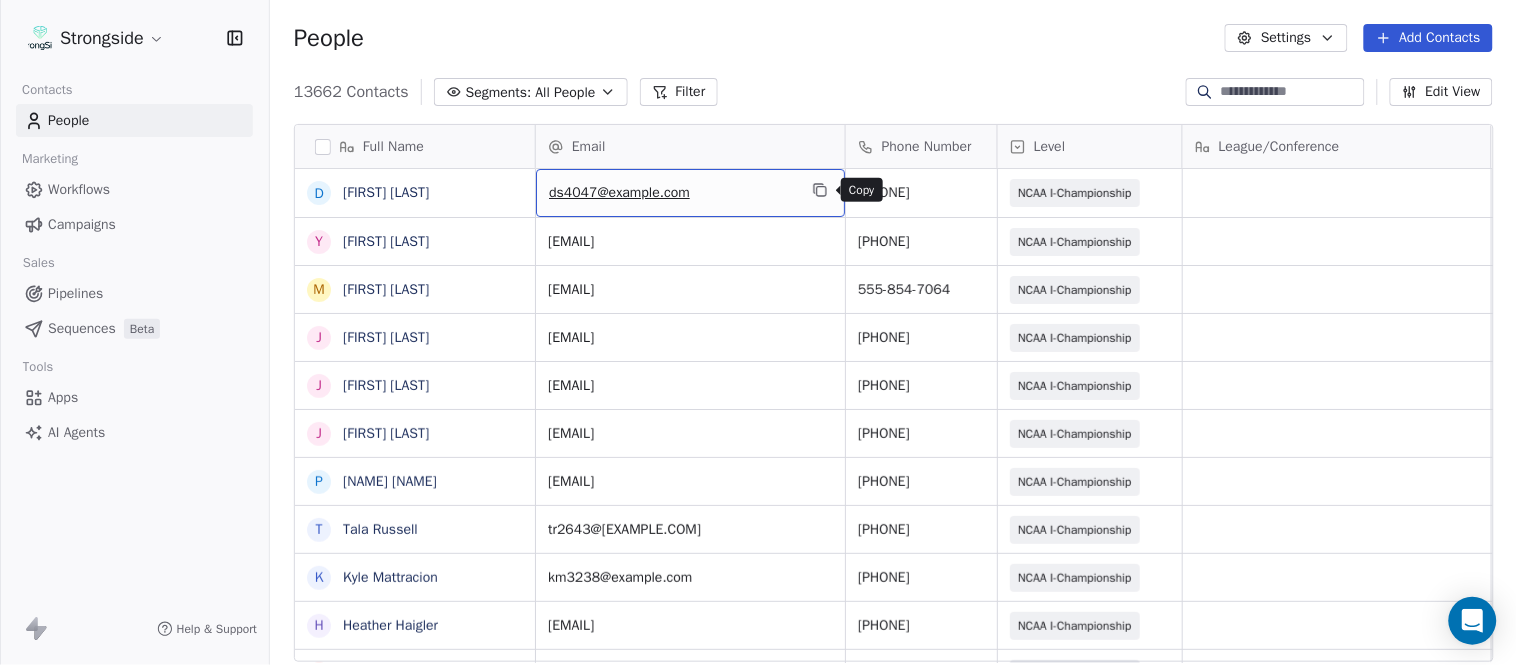 click 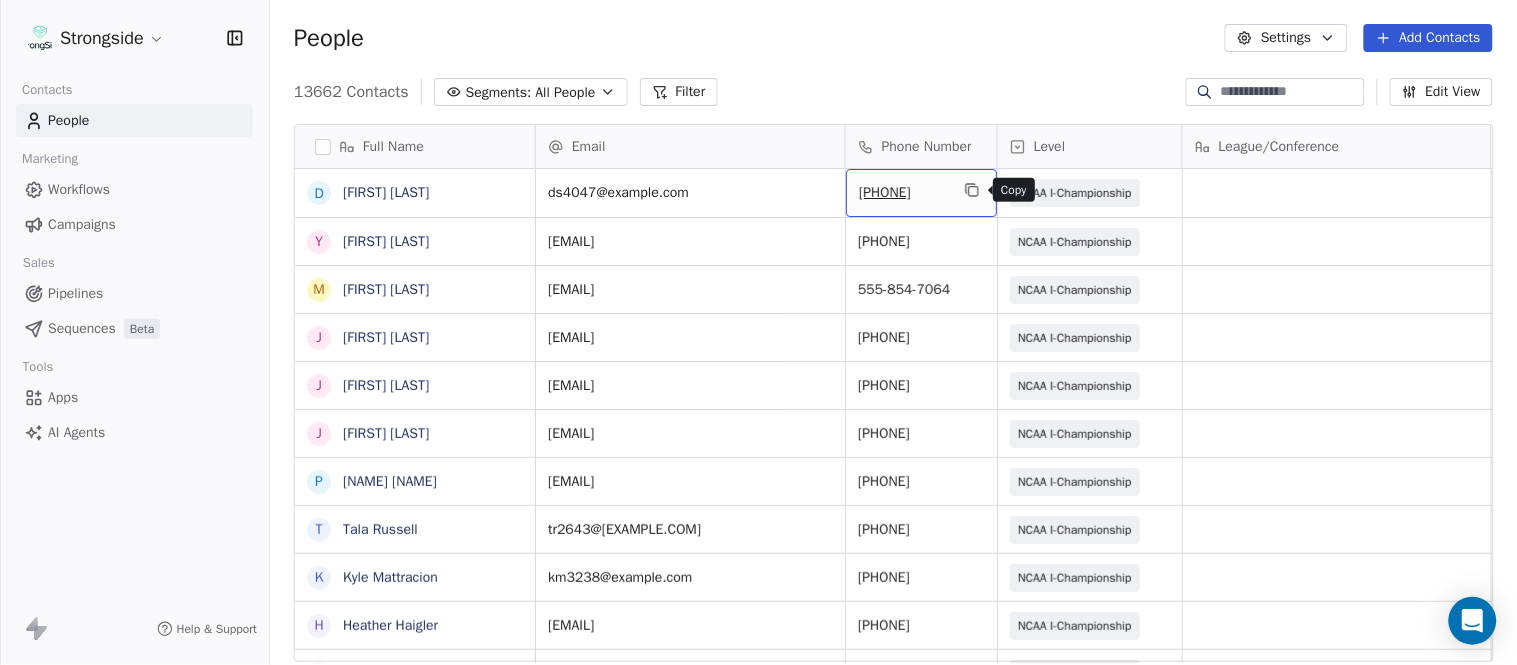 click 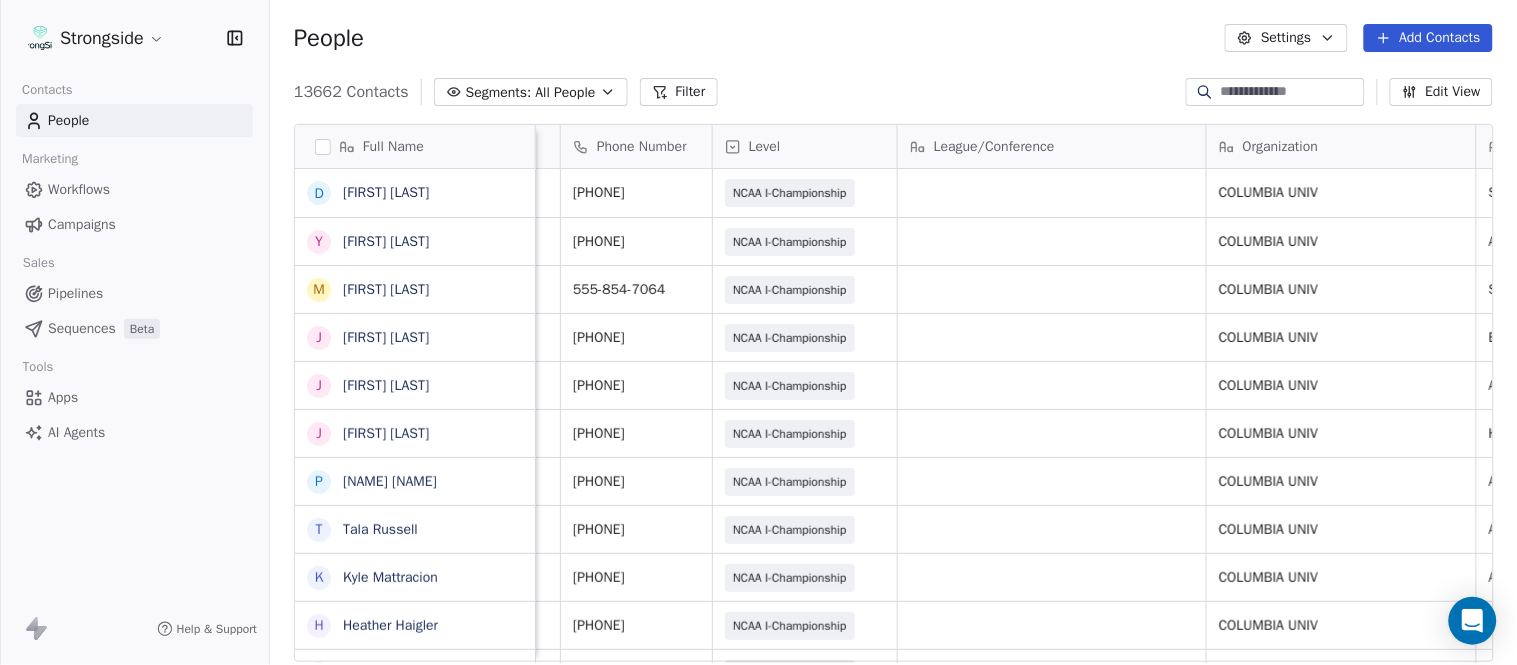 scroll, scrollTop: 0, scrollLeft: 653, axis: horizontal 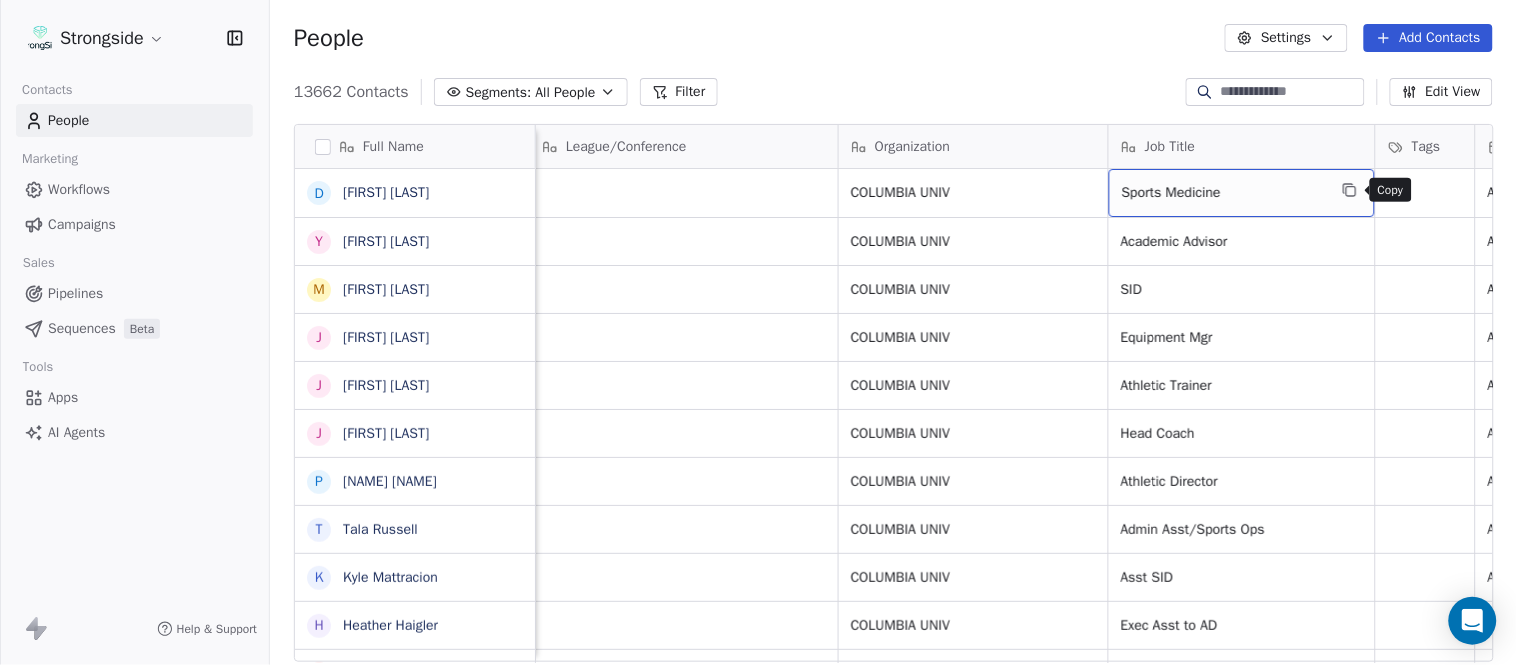 click 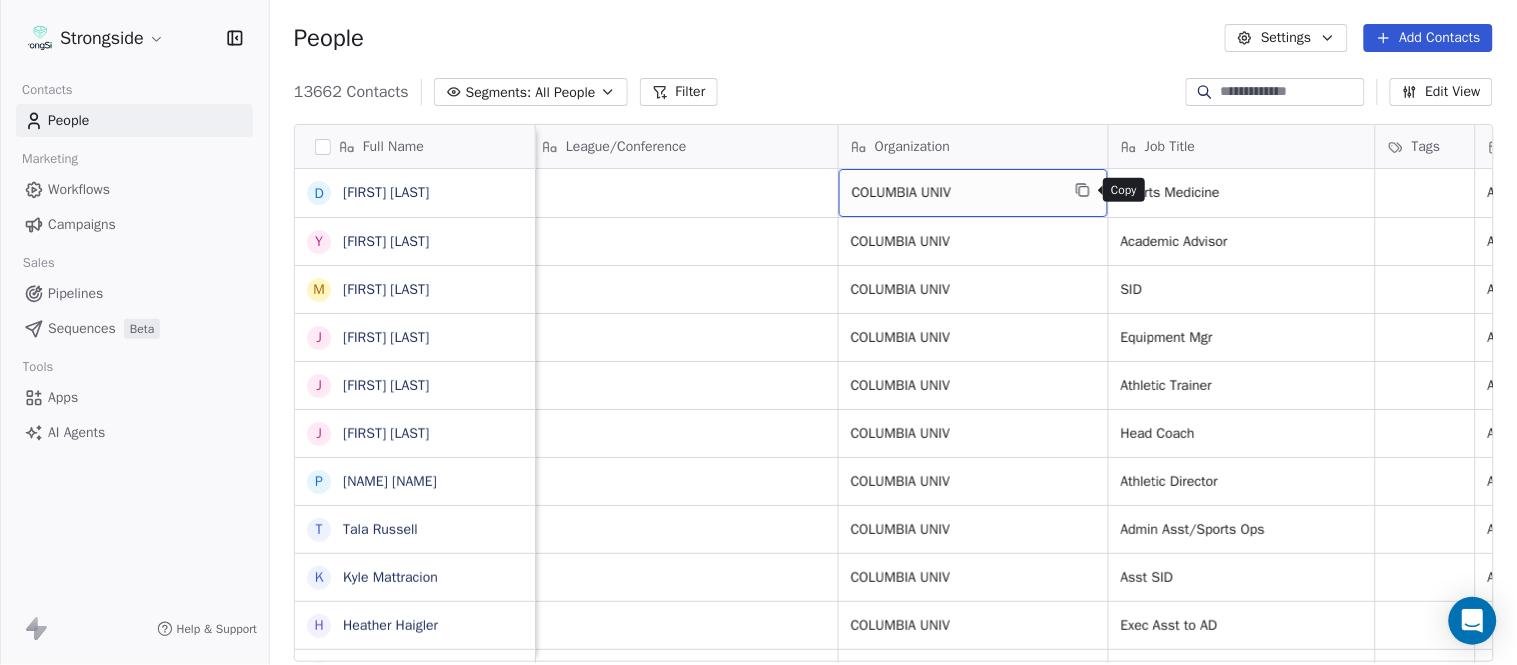 click 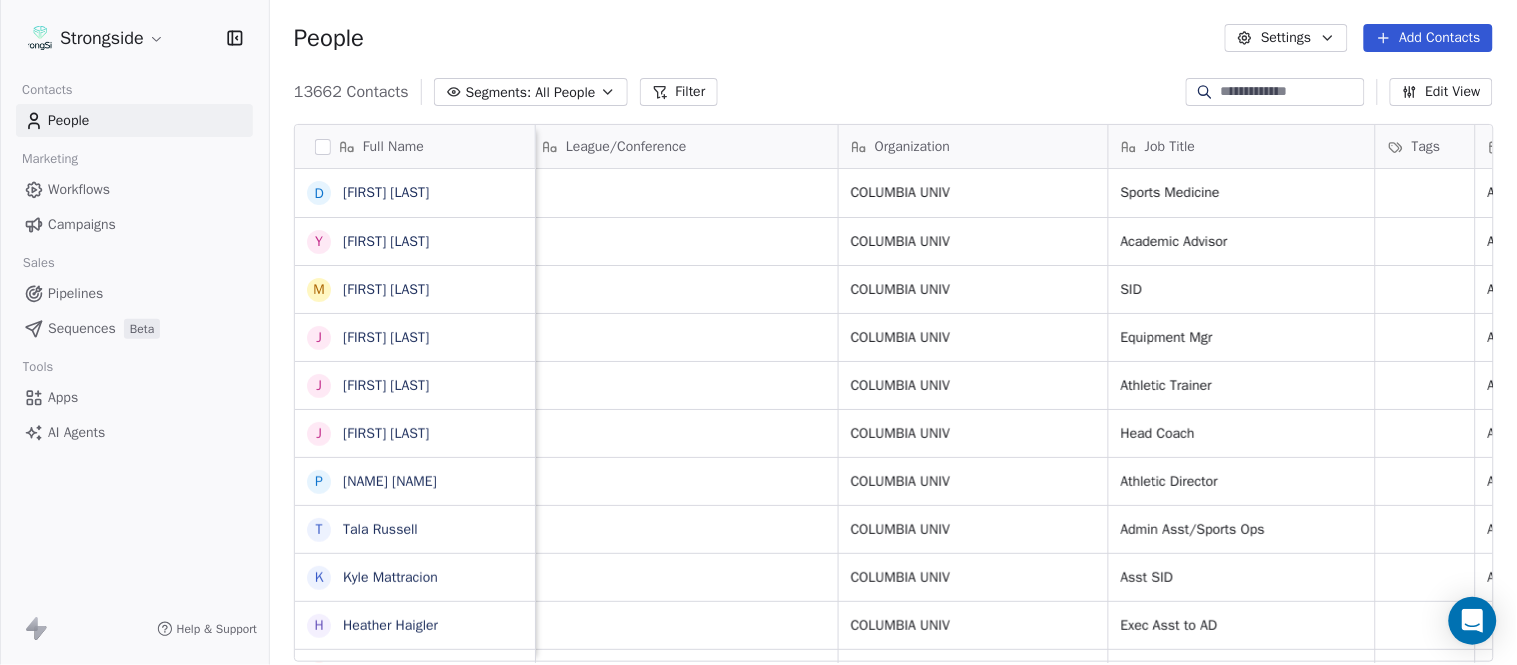 scroll, scrollTop: 0, scrollLeft: 0, axis: both 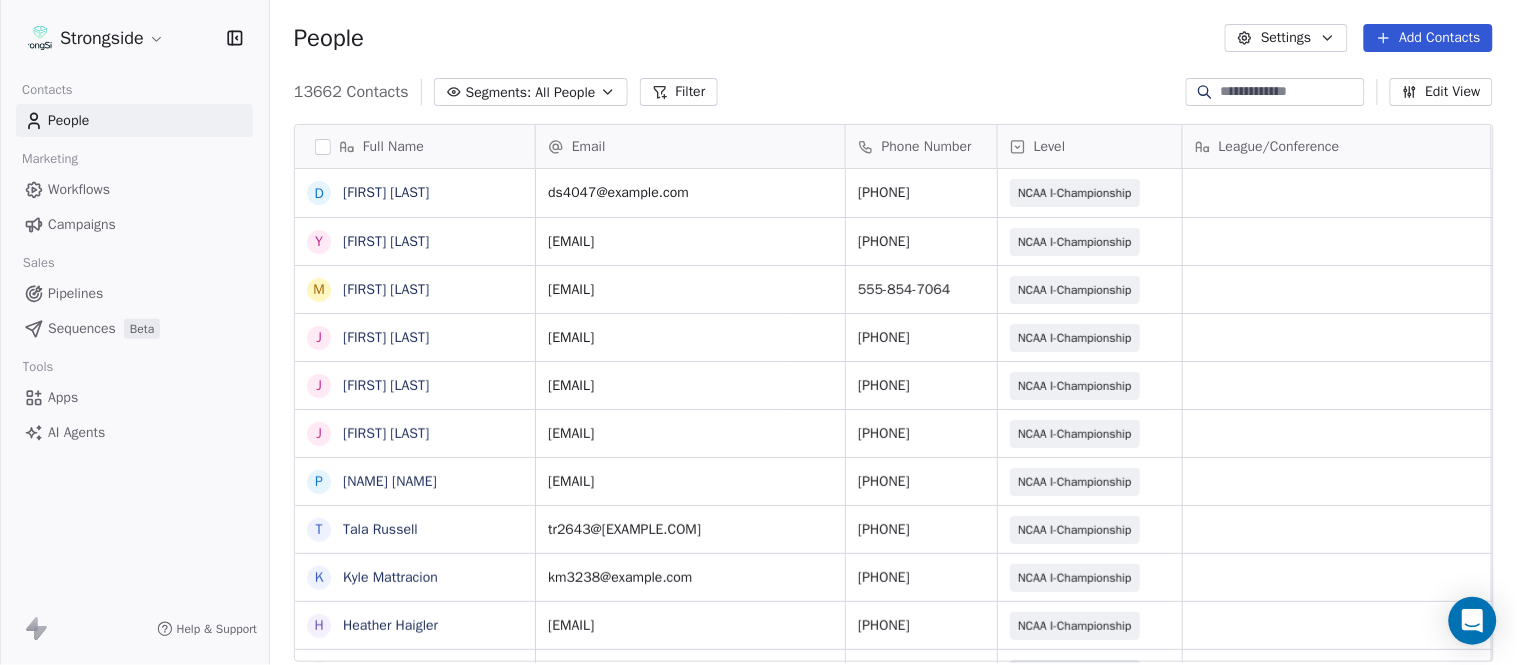 click on "Add Contacts" at bounding box center [1428, 38] 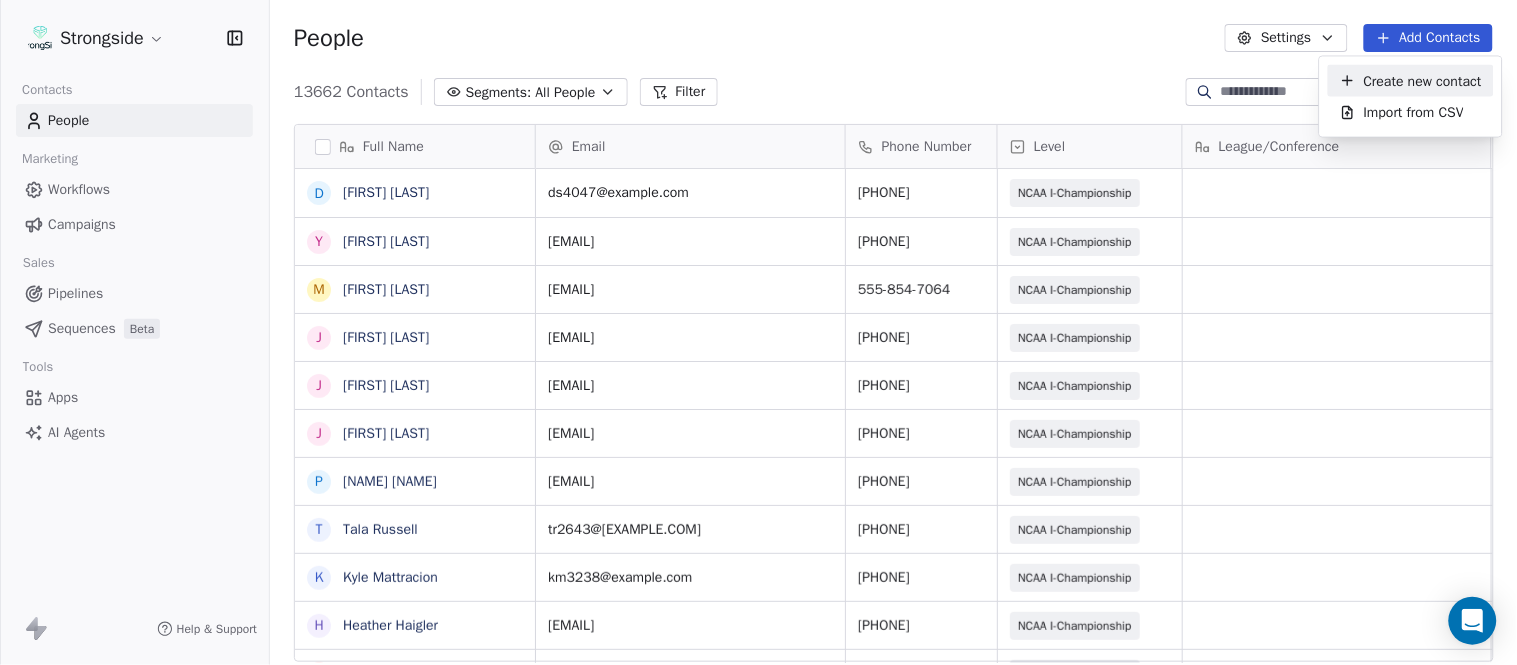 click on "Create new contact" at bounding box center (1423, 80) 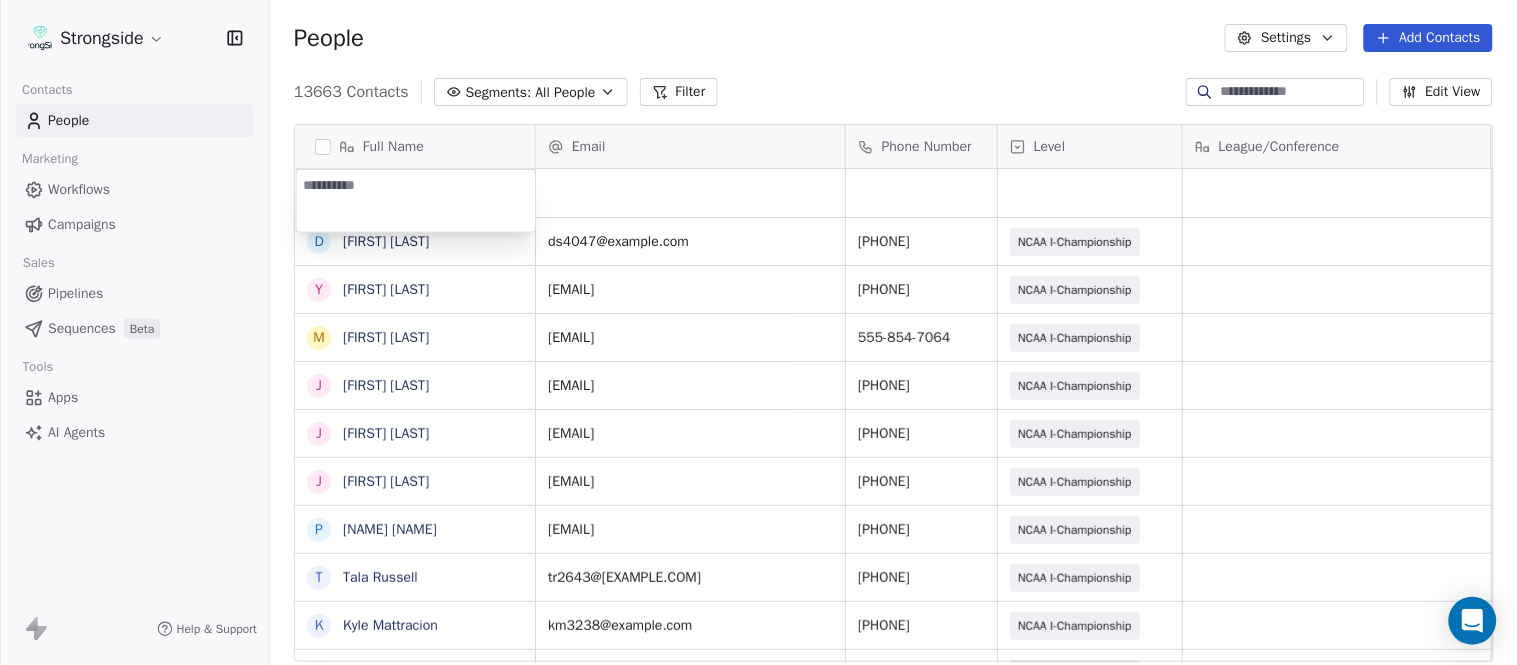 type on "**********" 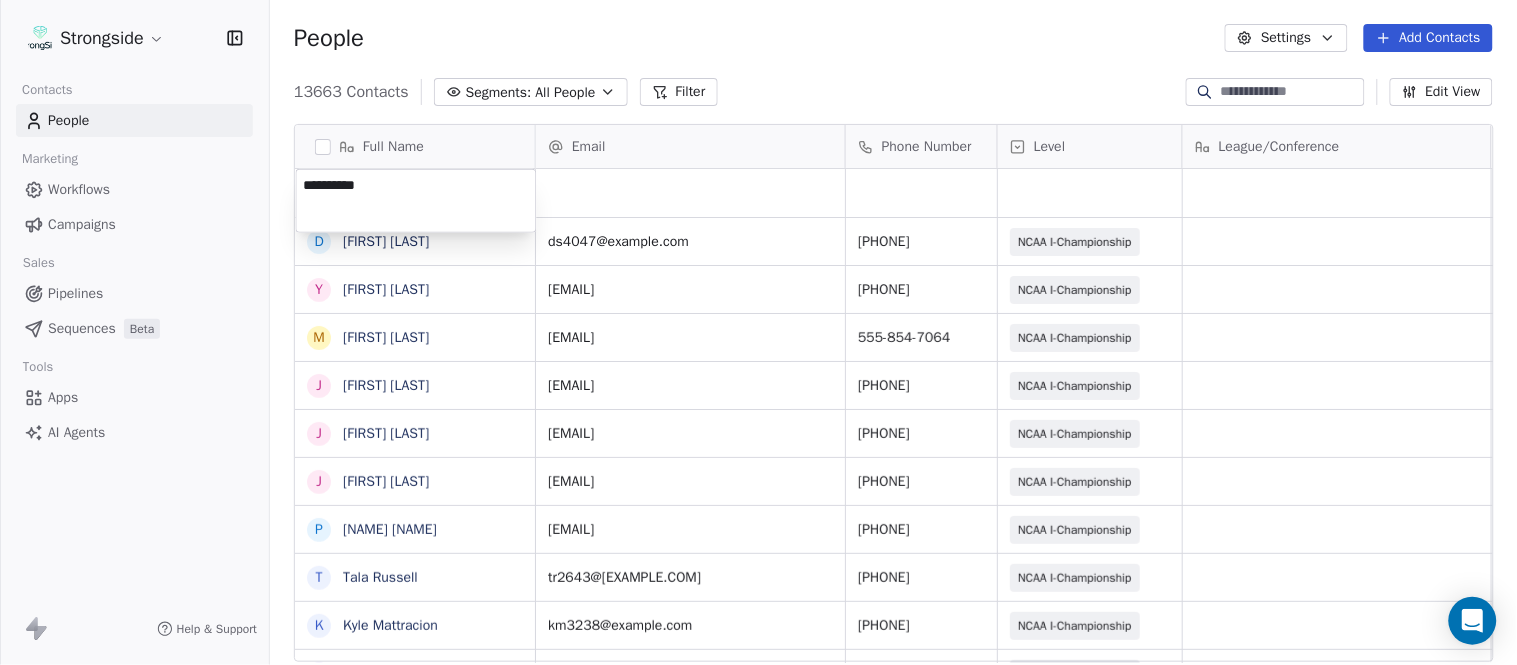 click on "Strongside Contacts People Marketing Workflows Campaigns Sales Pipelines Sequences Beta Tools Apps AI Agents Help & Support People Settings Add Contacts 13663 Contacts Segments: All People Filter Edit View Tag Add to Sequence Export Full Name D [FIRST] [LAST] Y [FIRST] [LAST] M [FIRST] [LAST] J [FIRST] [LAST] J [FIRST] [LAST] J [FIRST] [LAST] P [FIRST] [LAST] T [FIRST] [LAST] K [FIRST] [LAST] H [FIRST] [LAST] S [FIRST] [LAST] P [FIRST] [LAST] T [FIRST] [LAST] T [FIRST] [LAST] O [FIRST] [LAST] N [FIRST] [LAST] J [FIRST] [LAST] P [FIRST] [LAST] D [FIRST] [LAST] J [FIRST] [LAST] T [FIRST] [LAST] D [FIRST] [LAST] L [FIRST] [LAST] M [FIRST] [LAST] P [FIRST] [LAST] R [FIRST] [LAST] J [FIRST] [LAST] D [FIRST] [LAST] J [FIRST] [LAST] Email Phone Number Level League/Conference Organization Job Title Tags Created Date BST Aug 07, 2025 04:11 PM [EMAIL] [PHONE] NCAA I-Championship COLUMBIA UNIV Sports Medicine Aug 07, 2025 04:09 PM [EMAIL] [PHONE] NCAA I-Championship COLUMBIA UNIV SID" at bounding box center [758, 332] 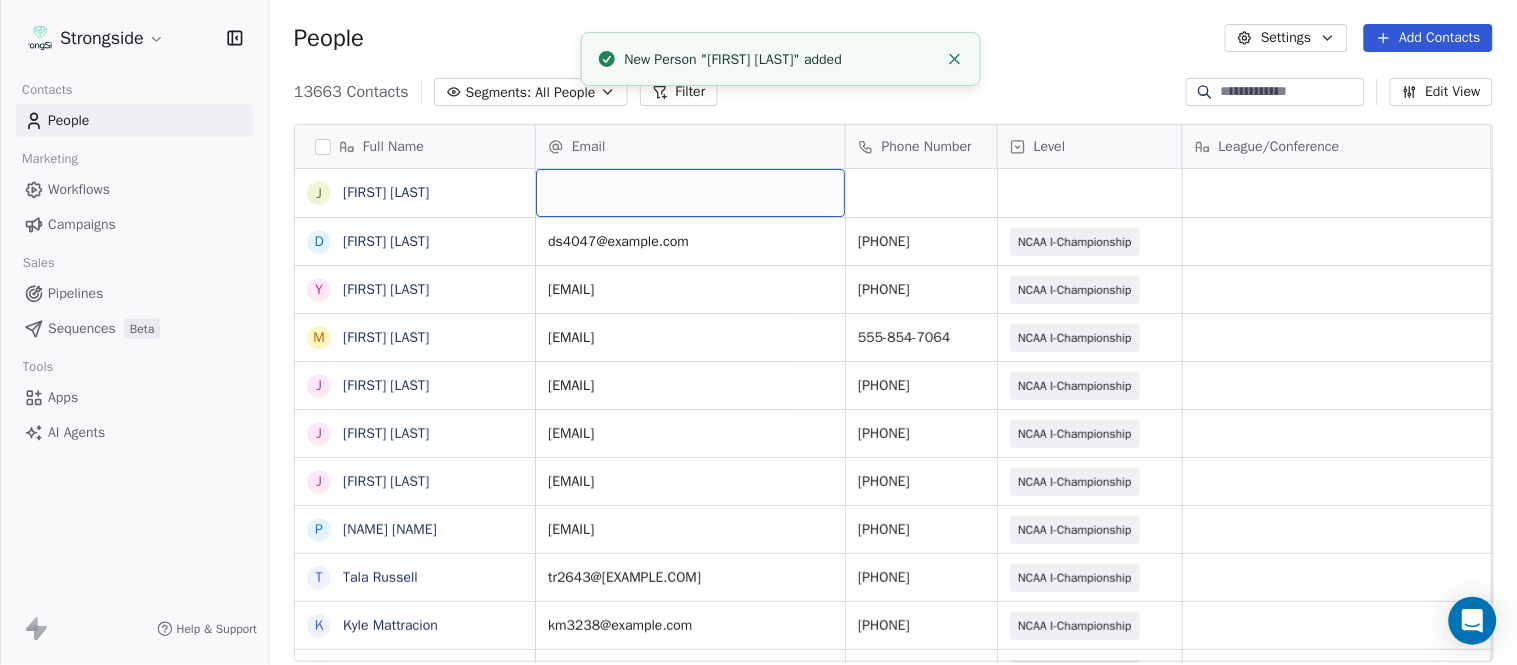 click at bounding box center [690, 193] 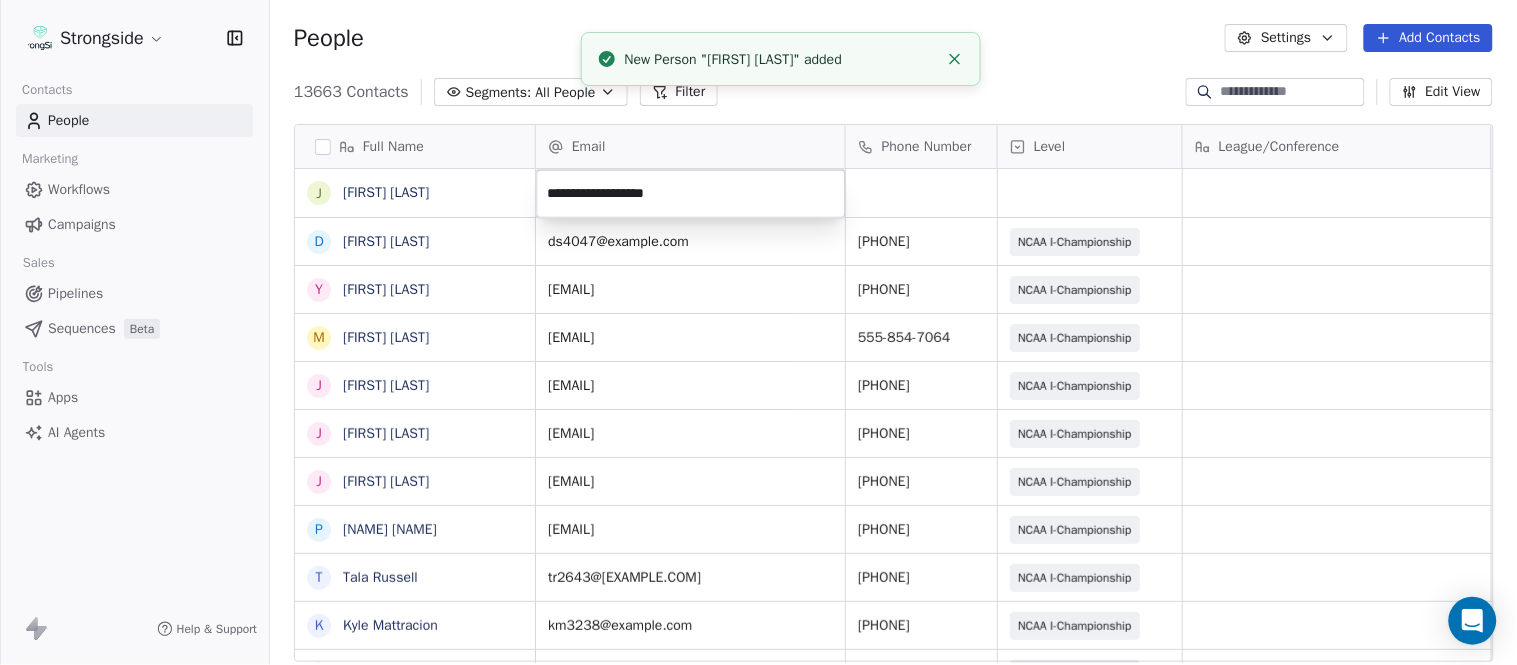 click on "Strongside Contacts People Marketing Workflows Campaigns Sales Pipelines Sequences Beta Tools Apps AI Agents Help & Support People Settings Add Contacts 13663 Contacts Segments: All People Filter Edit View Tag Add to Sequence Export Full Name J [LAST] D [LAST] Y [LAST] M [LAST] J [LAST] J [LAST] J [LAST] P [LAST] T [LAST] K [LAST] H [LAST] S [LAST] P [LAST] T [LAST] T [LAST] O [LAST] N [LAST] J [LAST] P [LAST] D [LAST] J [LAST] T [LAST] D [LAST] L [LAST] M [LAST] P [LAST] R [LAST] J [LAST] D [LAST] J [LAST] C [LAST] Email Phone Number Level League/Conference Organization Job Title Tags Created Date BST Aug 07, 2025 04:11 PM ds4047@[EXAMPLE.COM] [PHONE] NCAA I-Championship COLUMBIA UNIV Sports Medicine Aug 07, 2025 04:09 PM yr2168@[EXAMPLE.COM] [PHONE] NCAA I-Championship SID" at bounding box center [758, 332] 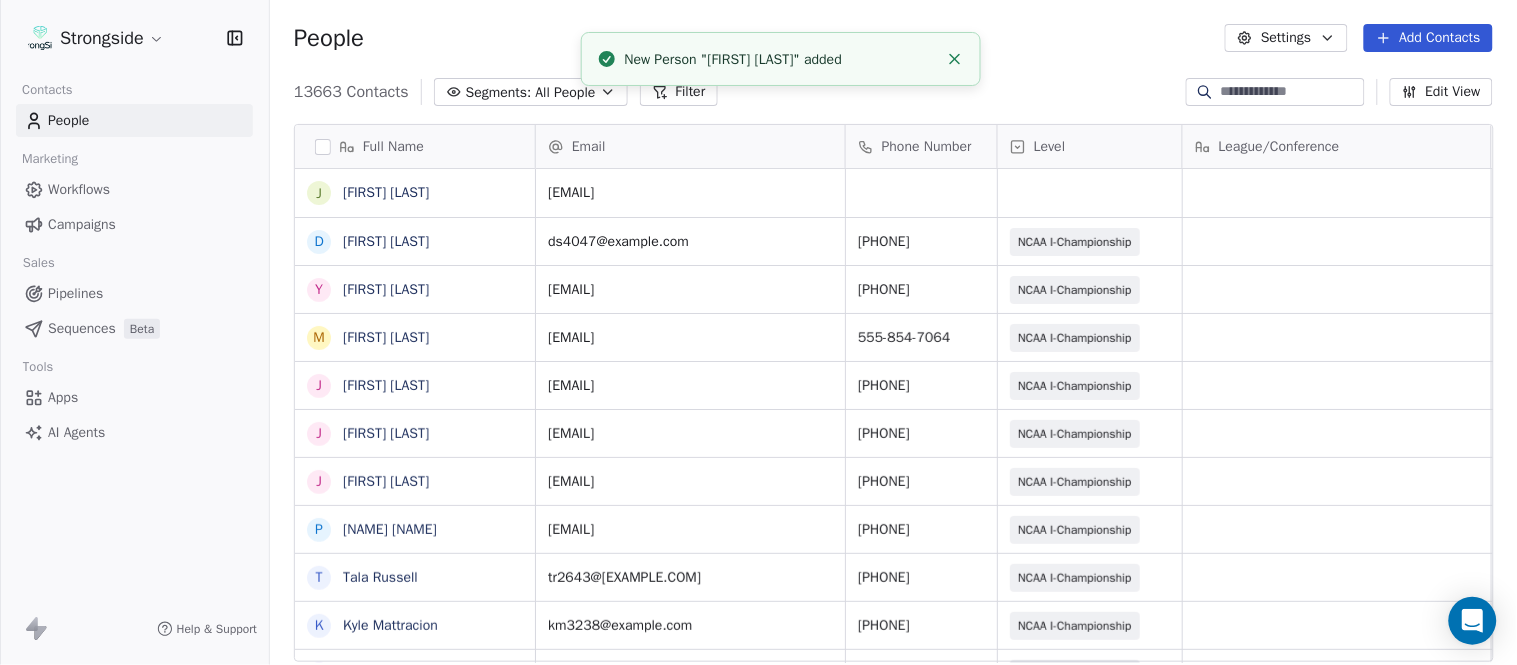 click at bounding box center (955, 59) 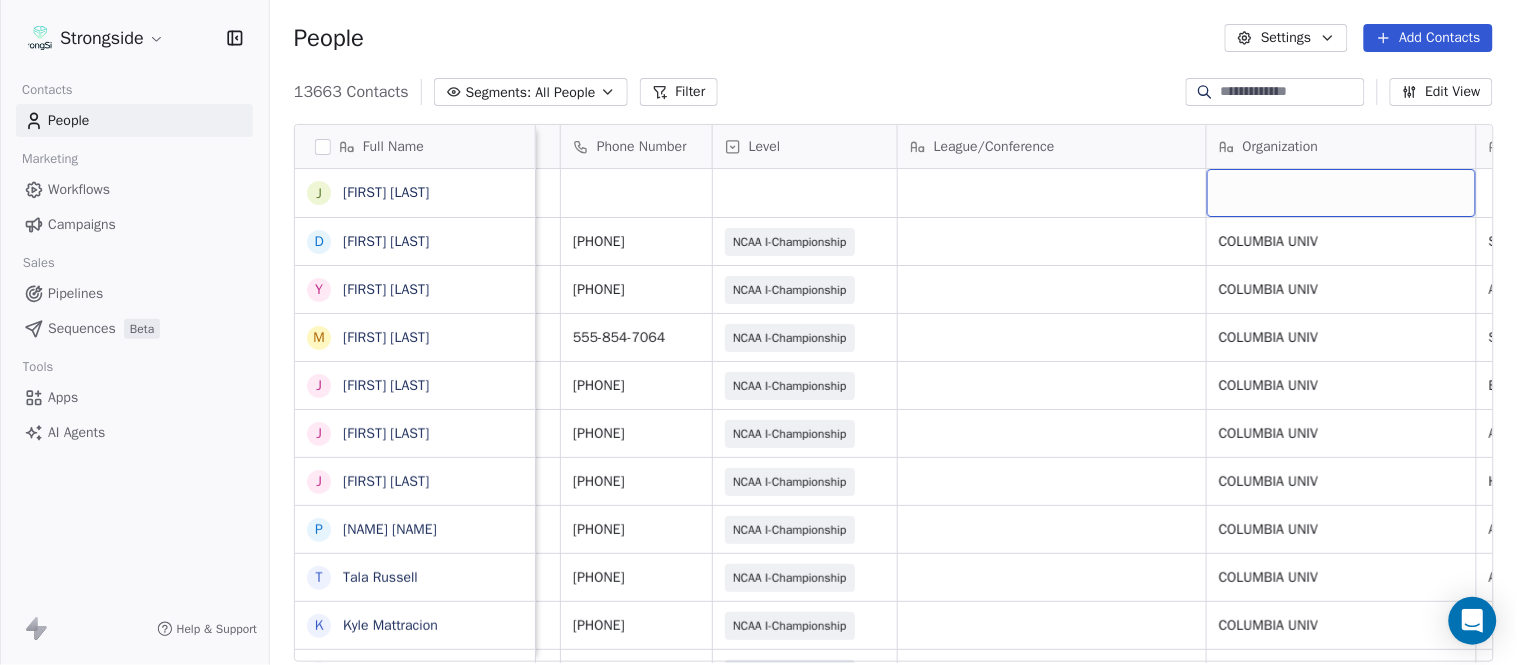 scroll, scrollTop: 0, scrollLeft: 553, axis: horizontal 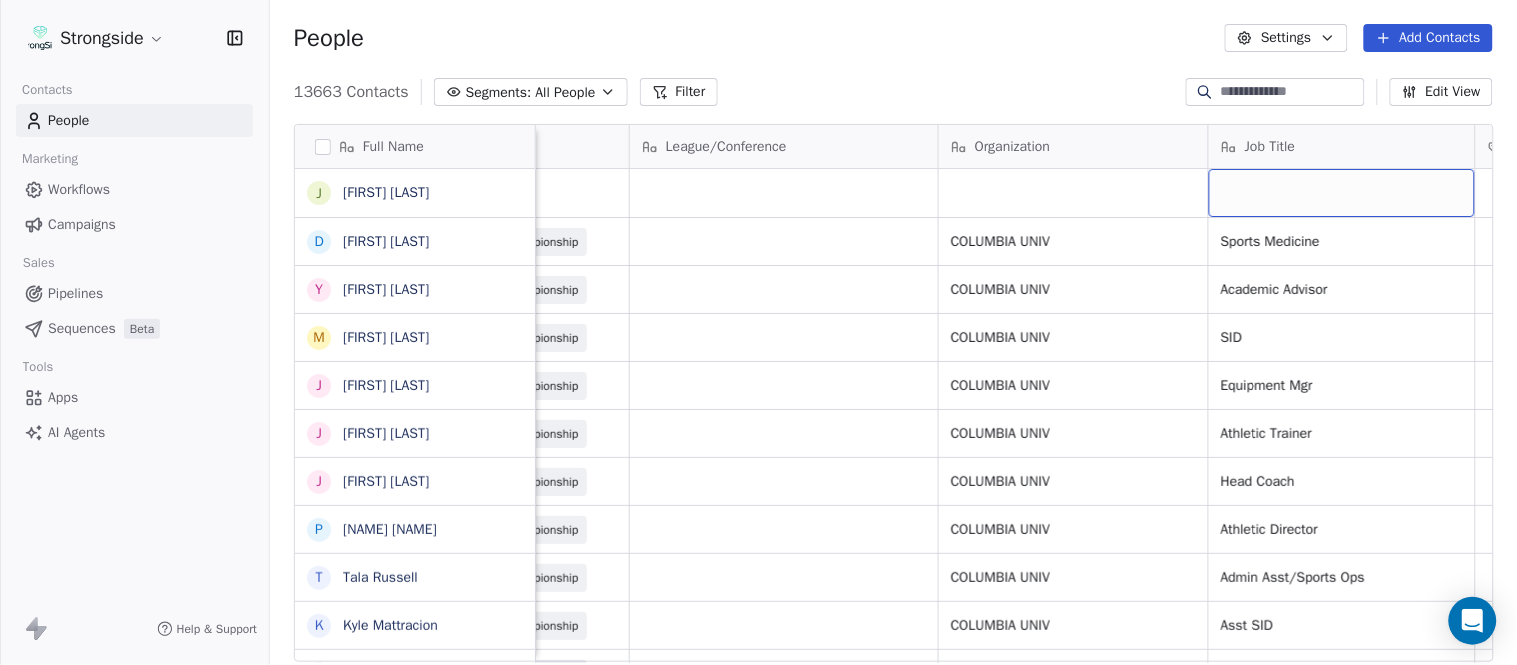 click at bounding box center [1342, 193] 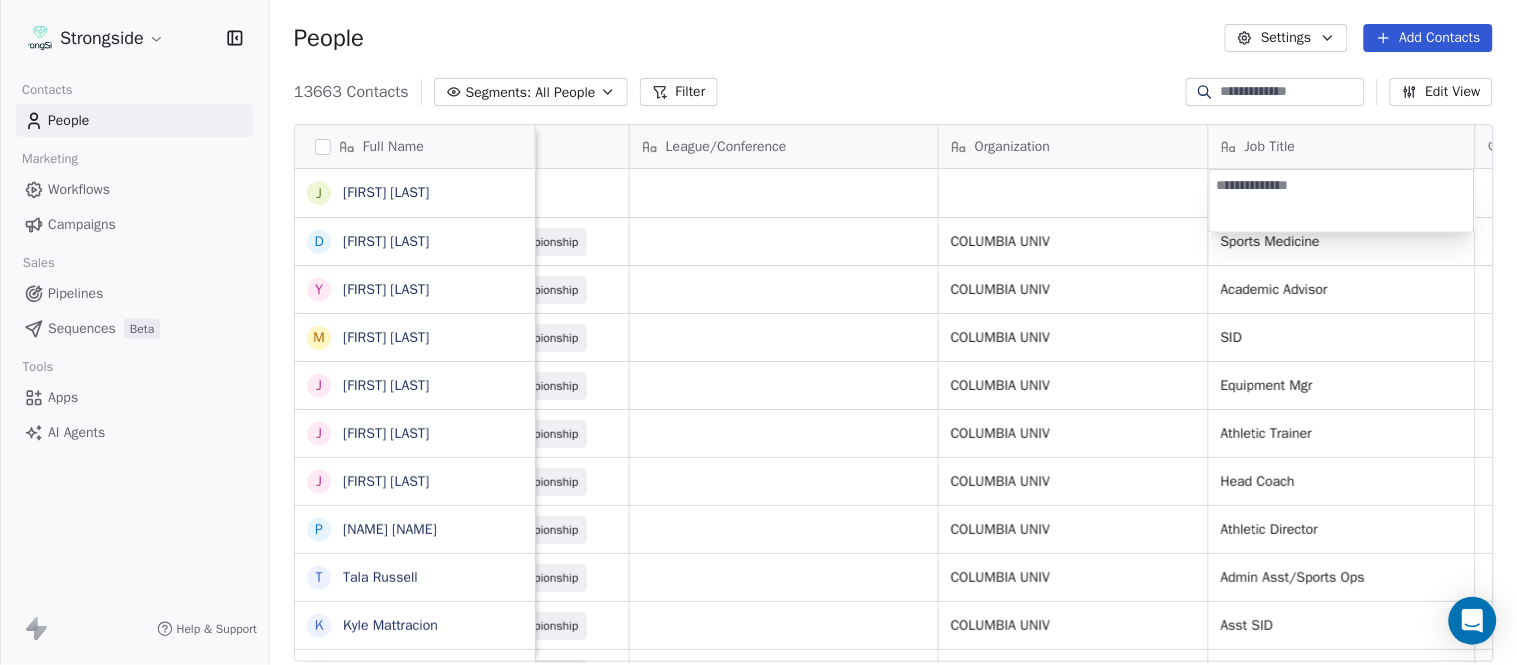 type on "**********" 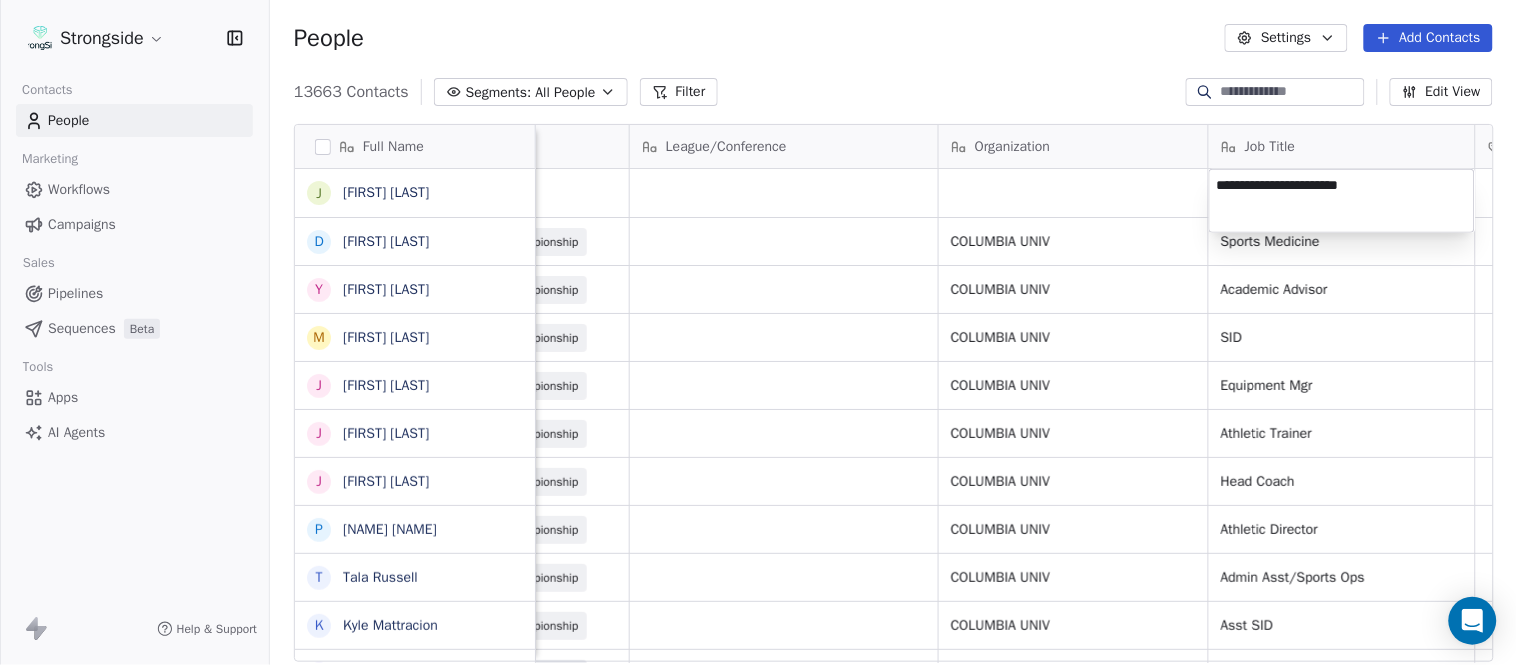 click on "Strongside Contacts People Marketing Workflows Campaigns Sales Pipelines Sequences Beta Tools Apps AI Agents Help & Support People Settings Add Contacts 13663 Contacts Segments: All People Filter Edit View Tag Add to Sequence Export Full Name J Joe Manion D Douglas Straley Y Yana Rivers M Mike Kowalsky J Jack Marchese J Jumpei Harada J Jon Poppe P Peter Pilling T Tala Russell K Kyle Mattracion H Heather Haigler S Sarah Parady P Perry Sosi T Taj-Amir Torres T Tom Biscardi O Omar King N Nate Trawick J Joe Gerbino P Patrick Rotchford D Dalton McCrann J Josh Ison T Trevor Warner D Dakota Dailey L Leslie Cowen M Meghan Kovac P Paul Verbitsky R Rodrigo Santiago J Jordan Doroshenko D Dominick Calhoun J Jillian Austin-Pottorff C Curt Fitzpatrick Email Phone Number Level League/Conference Organization Job Title Tags Created Date BST Status Priority jm5833@example.com Aug 07, 2025 04:11 PM ds4047@example.com 555-854-3178 NCAA I-Championship COLUMBIA UNIV Sports Medicine Aug 07, 2025 04:09 PM yr2168@example.com" at bounding box center [758, 332] 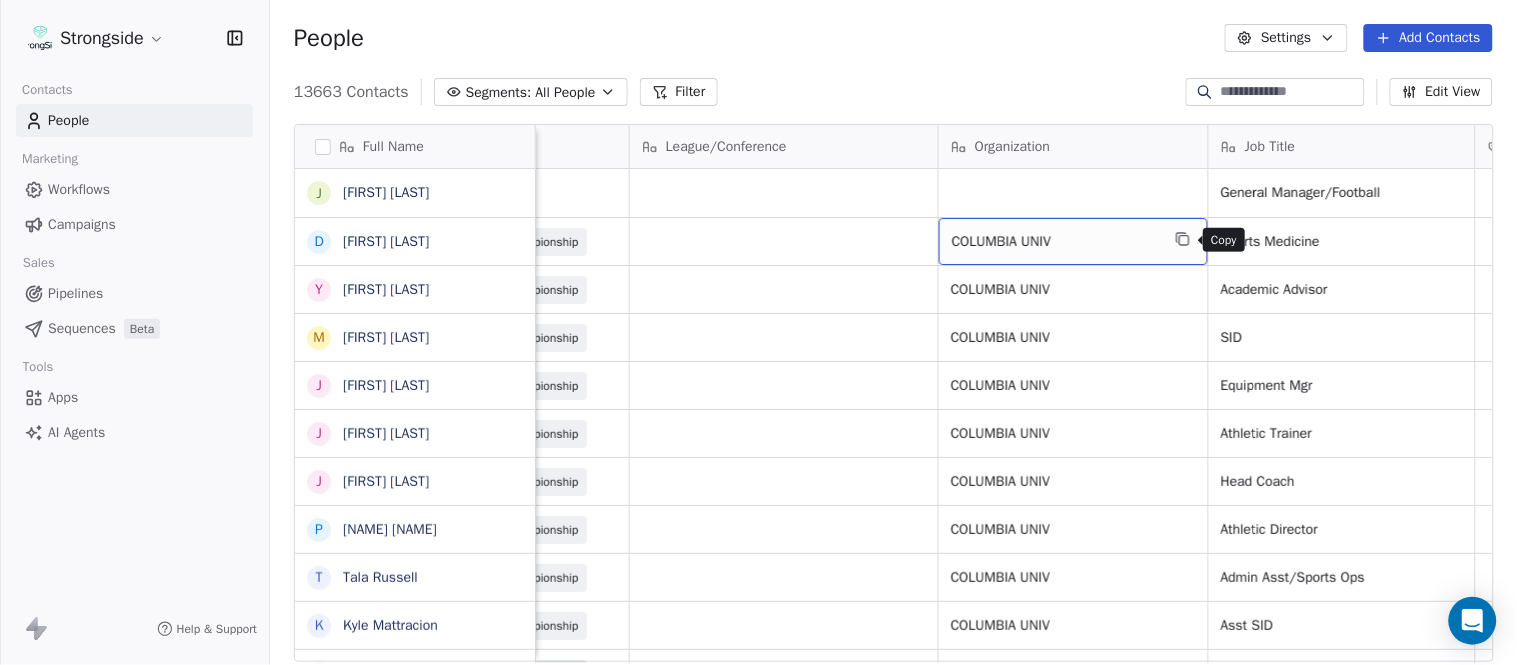 click 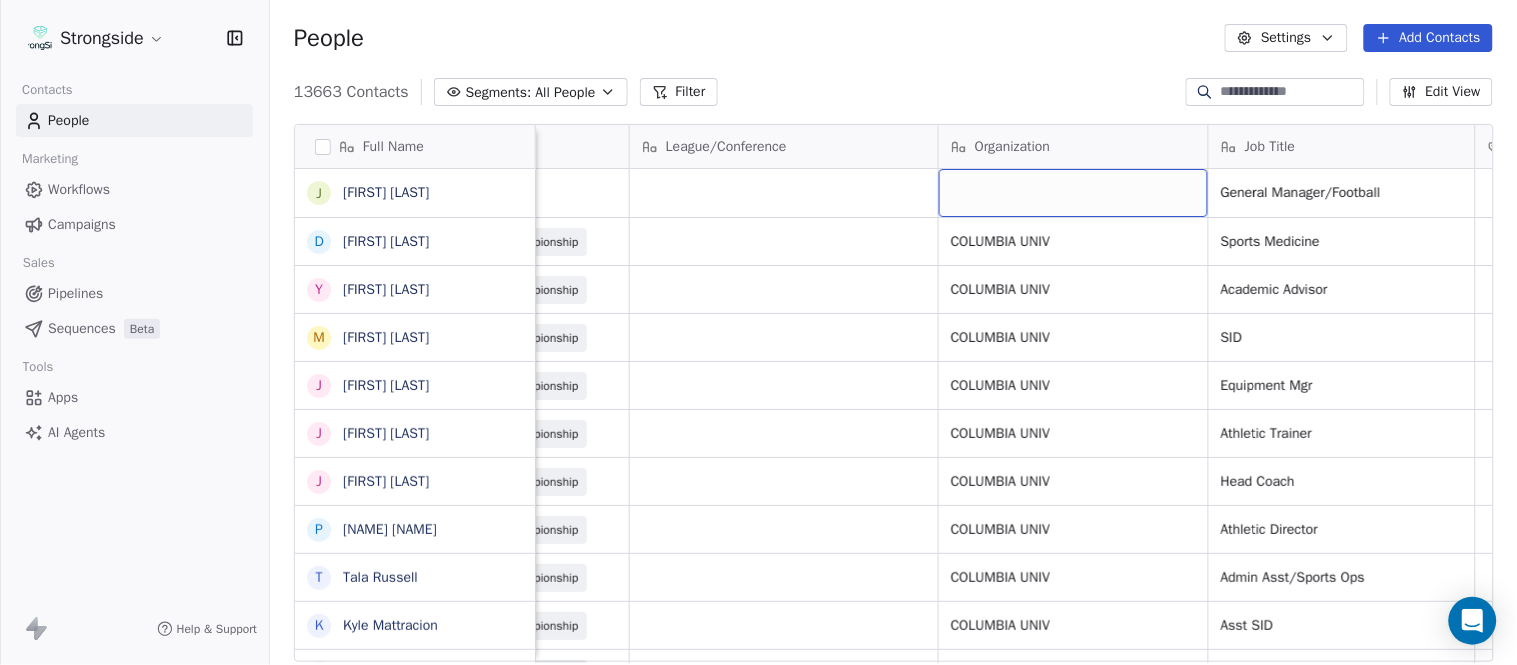 click at bounding box center (1073, 193) 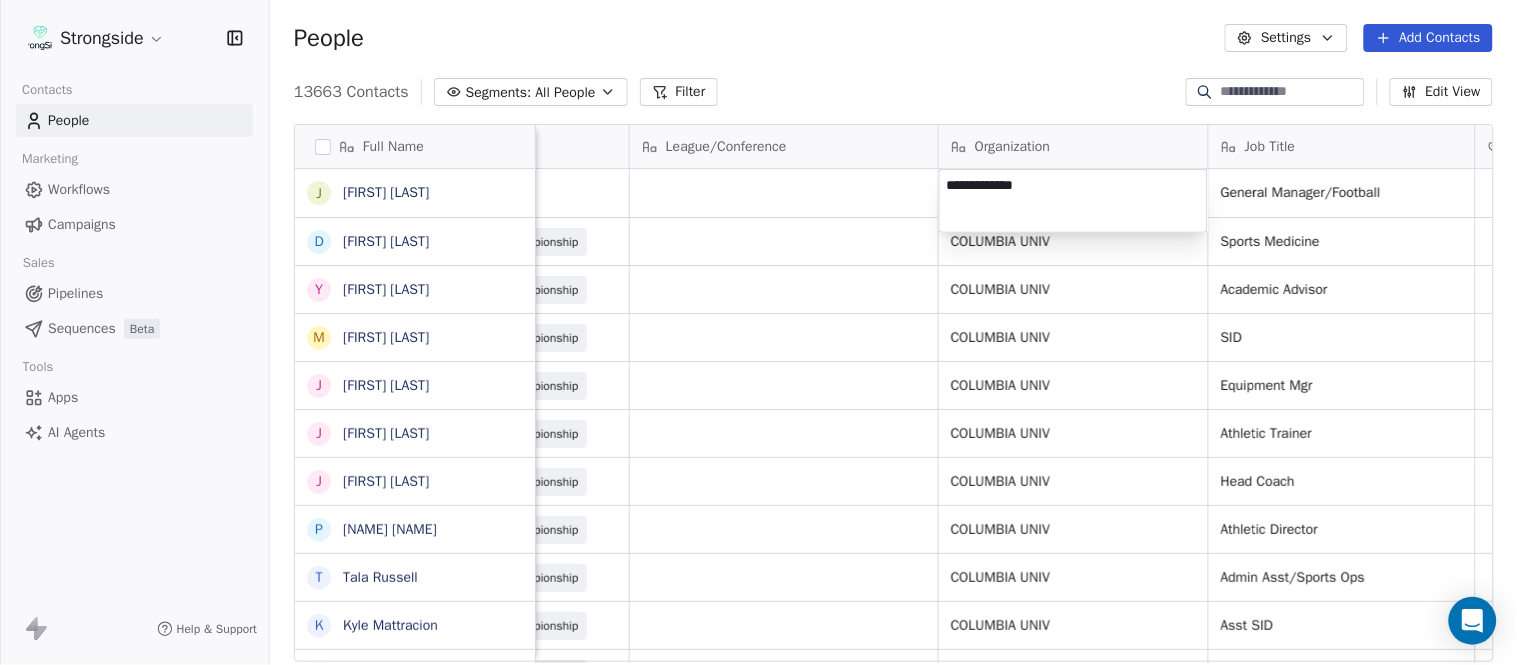 click on "Strongside Contacts People Marketing Workflows Campaigns Sales Pipelines Sequences Beta Tools Apps AI Agents Help & Support People Settings  Add Contacts 13663 Contacts Segments: All People Filter  Edit View Tag Add to Sequence Export Full Name J [FIRST] [LAST] D [FIRST] [LAST] Y [FIRST] [LAST] M [FIRST] [LAST] J [FIRST] [LAST] J [FIRST] [LAST] J [FIRST] [LAST] P [FIRST] [LAST] T [FIRST] [LAST] K [FIRST] [LAST] H [FIRST] [LAST] S [FIRST] [LAST] P [FIRST] [LAST] T [FIRST] [LAST] T [FIRST] [LAST] O [FIRST] [LAST] N [FIRST] [LAST] J [FIRST] [LAST] P [FIRST] [LAST] D [FIRST] [LAST] J [FIRST] [LAST] T [FIRST] [LAST] D [FIRST] [LAST] L [FIRST] [LAST] M [FIRST] [LAST] P [FIRST] [LAST] R [FIRST] [LAST] J [FIRST] [LAST] D [FIRST] [LAST] J [FIRST] [LAST] C [FIRST] [LAST] Email Phone Number Level League/Conference Organization Job Title Tags Created Date BST Status Priority jm5833@columbia.edu General Manager/Football Aug 07, 2025 04:11 PM ds4047@columbia.edu [PHONE] NCAA I-Championship COLUMBIA UNIV Sports Medicine [PHONE] SID" at bounding box center (758, 332) 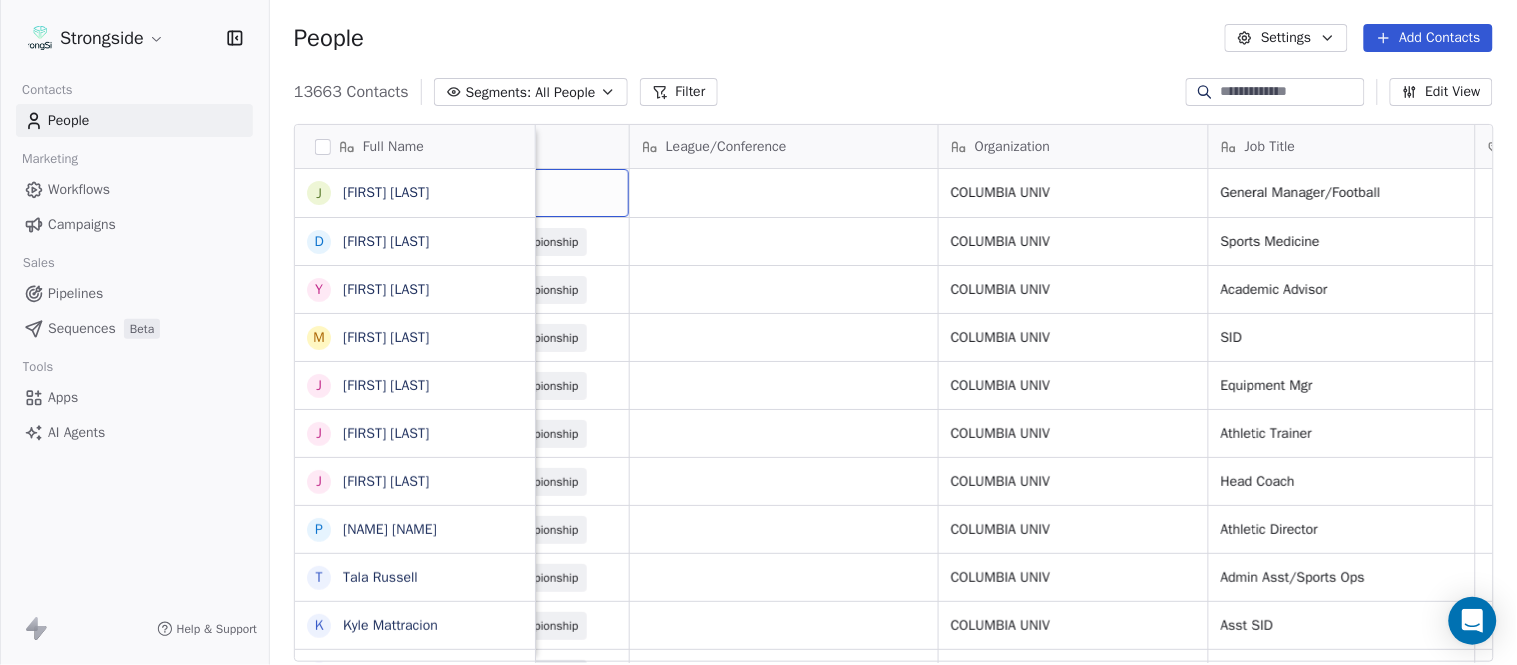 scroll, scrollTop: 0, scrollLeft: 462, axis: horizontal 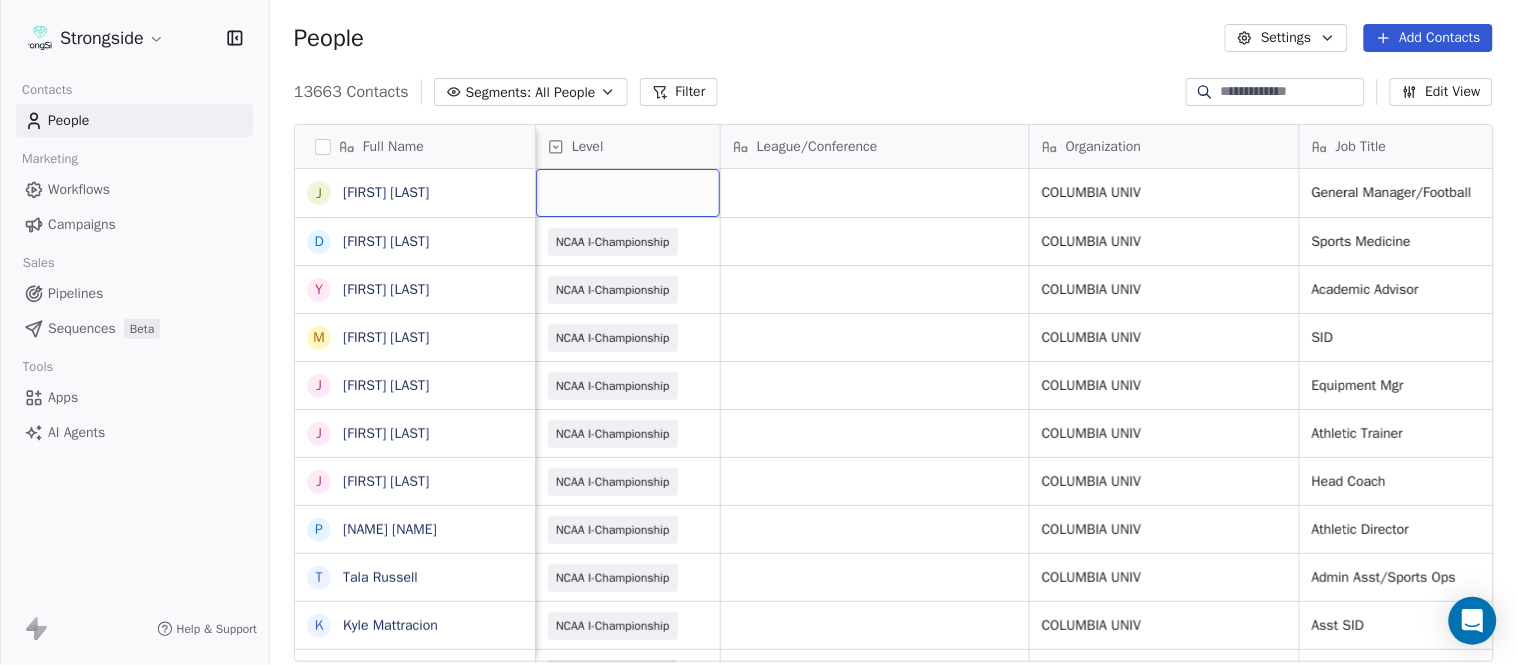 click at bounding box center (628, 193) 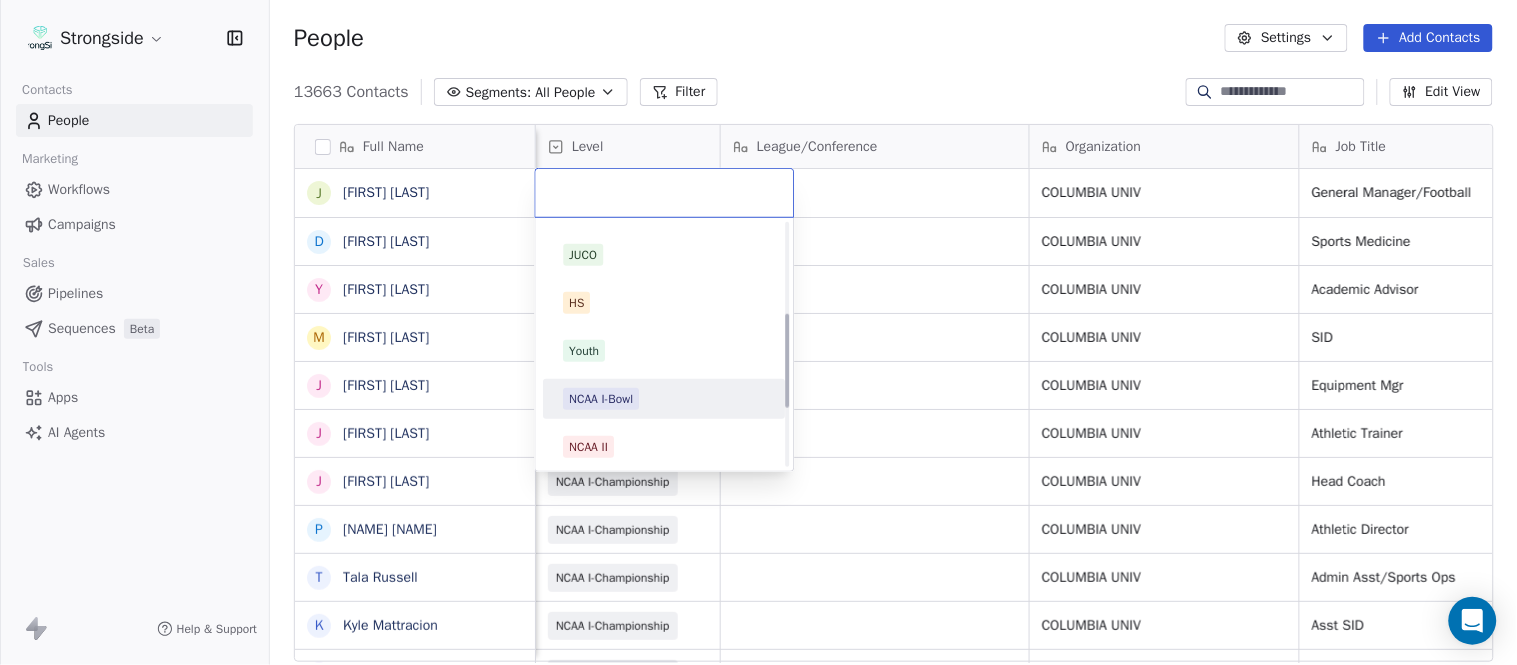 scroll, scrollTop: 378, scrollLeft: 0, axis: vertical 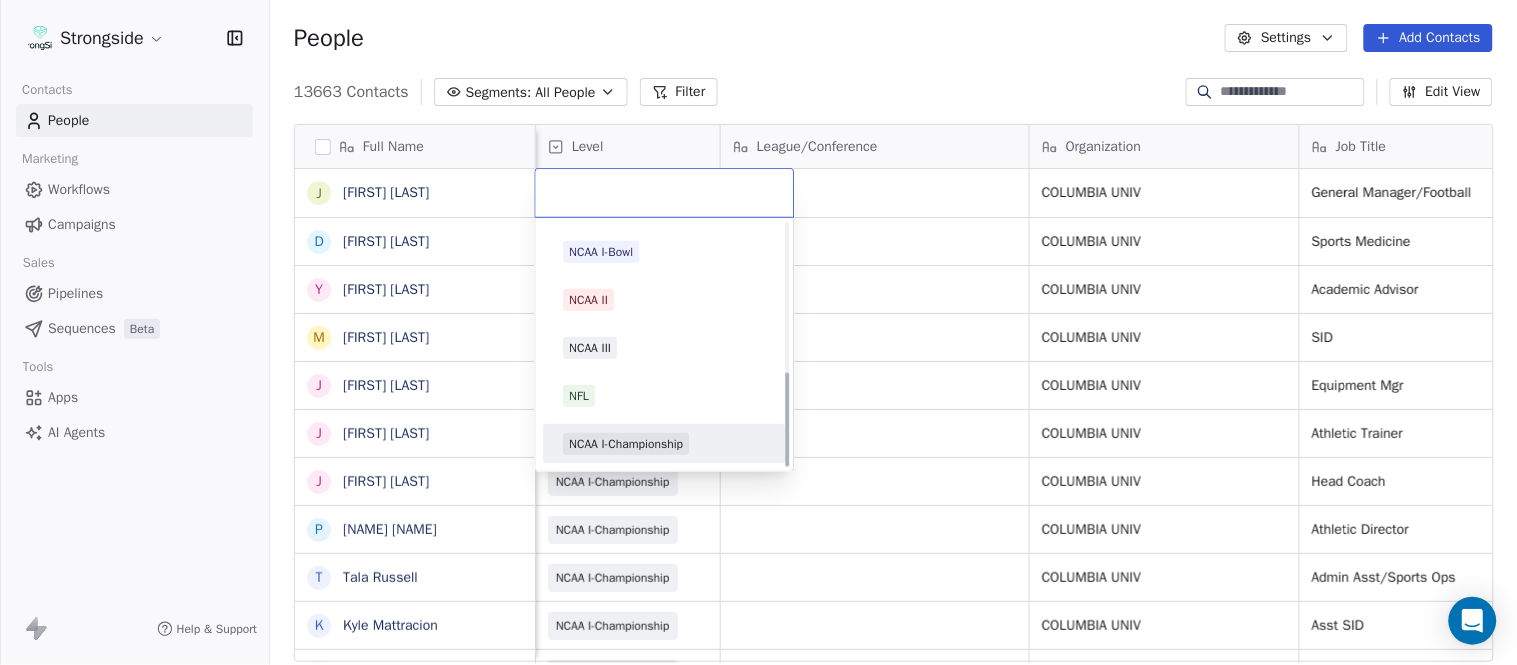 click on "NCAA I-Championship" at bounding box center (627, 444) 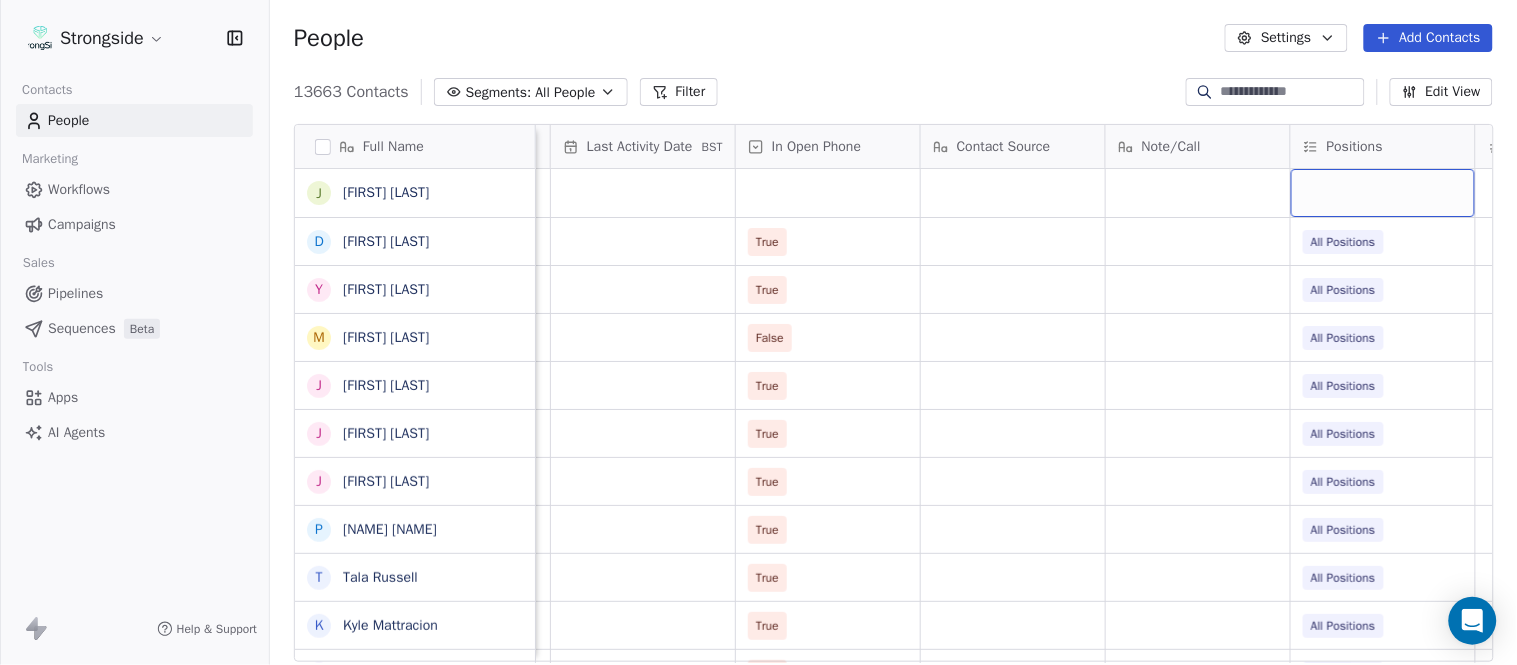 scroll, scrollTop: 0, scrollLeft: 2417, axis: horizontal 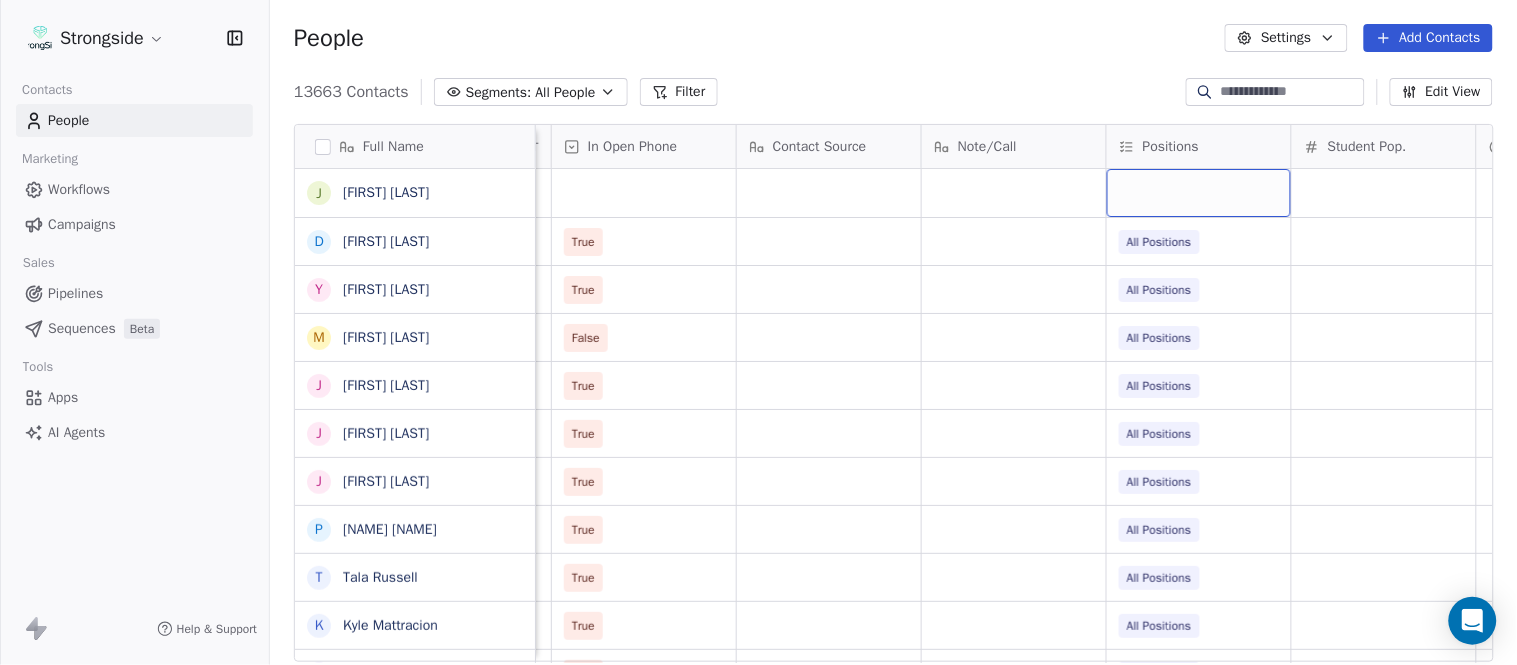 click at bounding box center [1199, 193] 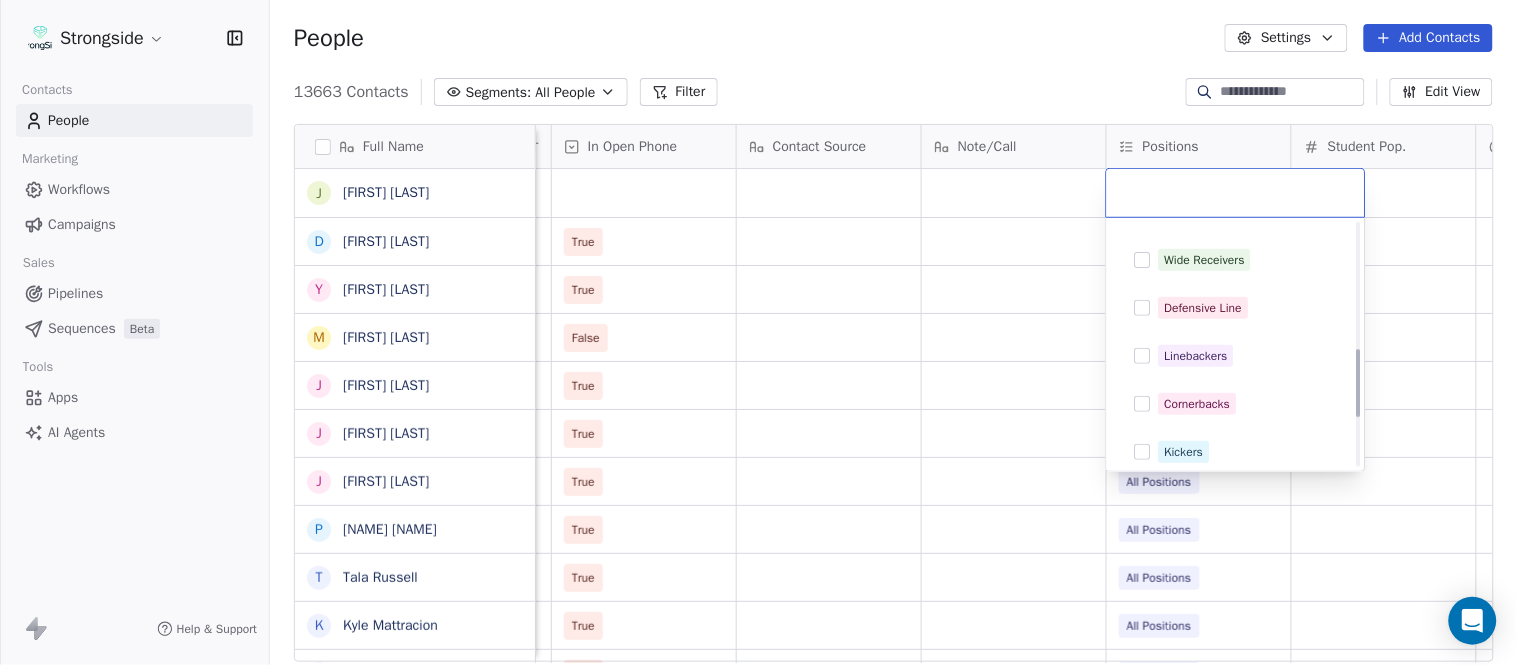 scroll, scrollTop: 444, scrollLeft: 0, axis: vertical 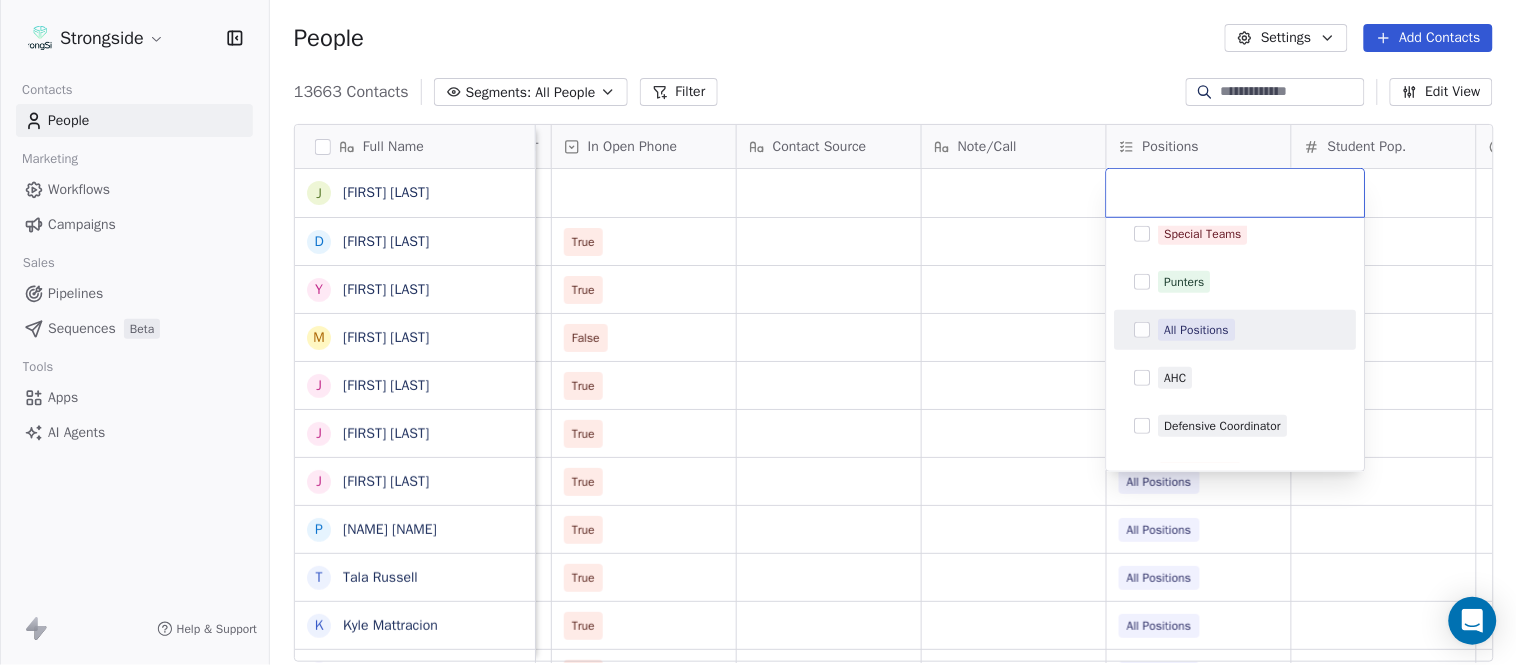 click on "All Positions" at bounding box center (1248, 330) 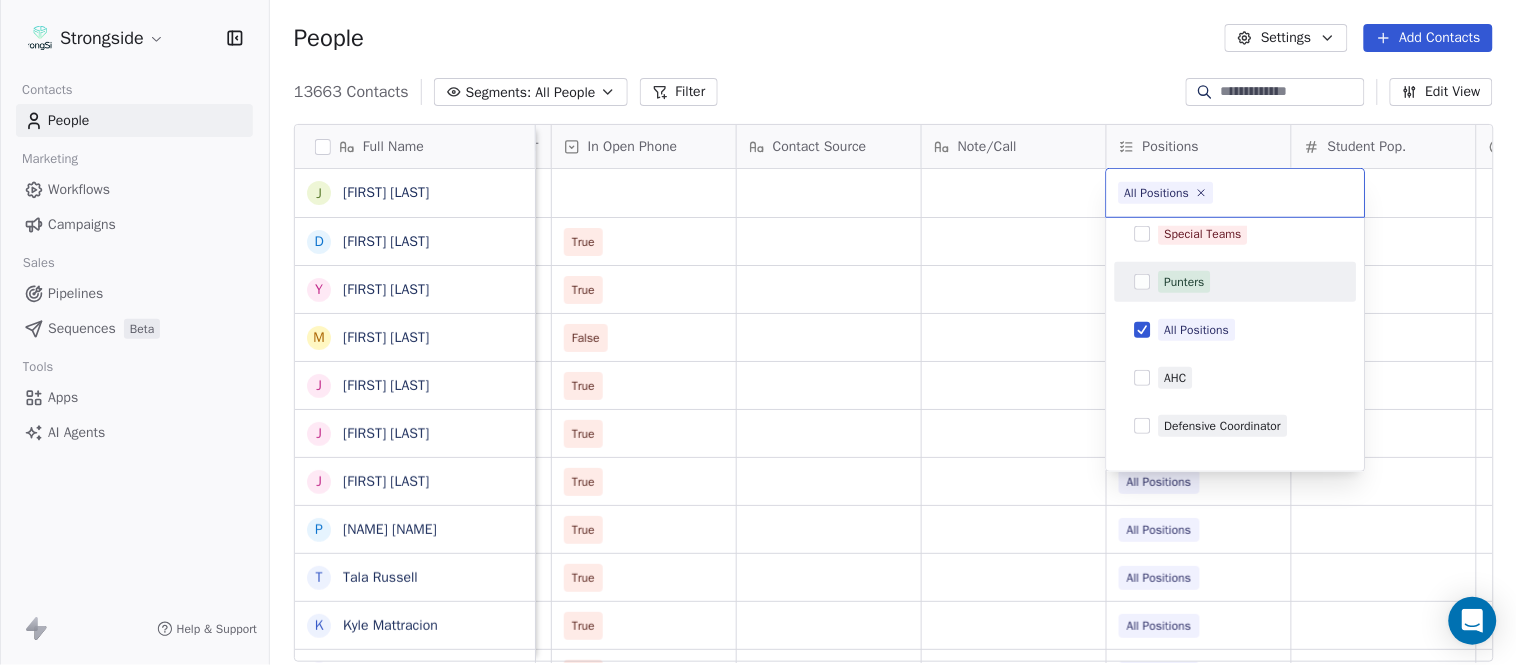 click on "Strongside Contacts People Marketing Workflows Campaigns Sales Pipelines Sequences Beta Tools Apps AI Agents Help & Support People Settings Add Contacts 13663 Contacts Segments: All People Filter Edit View Tag Add to Sequence Export Full Name J [LAST] D [LAST] Y [LAST] M [LAST] J [LAST] J [LAST] J [LAST] P [LAST] T [LAST] K [LAST] H [LAST] S [LAST] P [LAST] T [LAST] T [LAST] O [LAST] N [LAST] J [LAST] P [LAST] D [LAST] J [LAST] T [LAST] D [LAST] L [LAST] M [LAST] P [LAST] R [LAST] J [LAST] D [LAST] J [LAST] C [LAST] Status Priority Emails Auto Clicked Last Activity Date BST In Open Phone Contact Source Note/Call Positions Student Pop. Lead Account True All Positions True All Positions False All Positions True All Positions True All Positions True All Positions True" at bounding box center [758, 332] 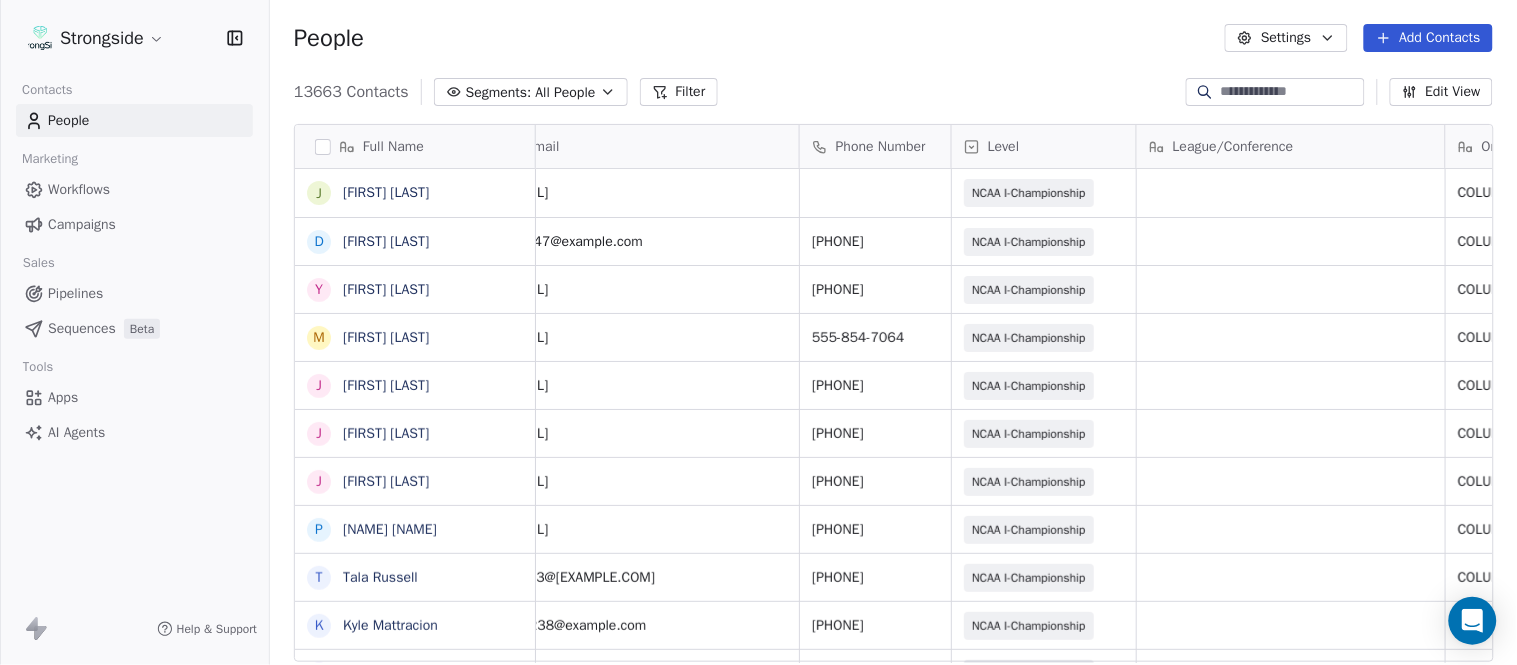scroll, scrollTop: 0, scrollLeft: 0, axis: both 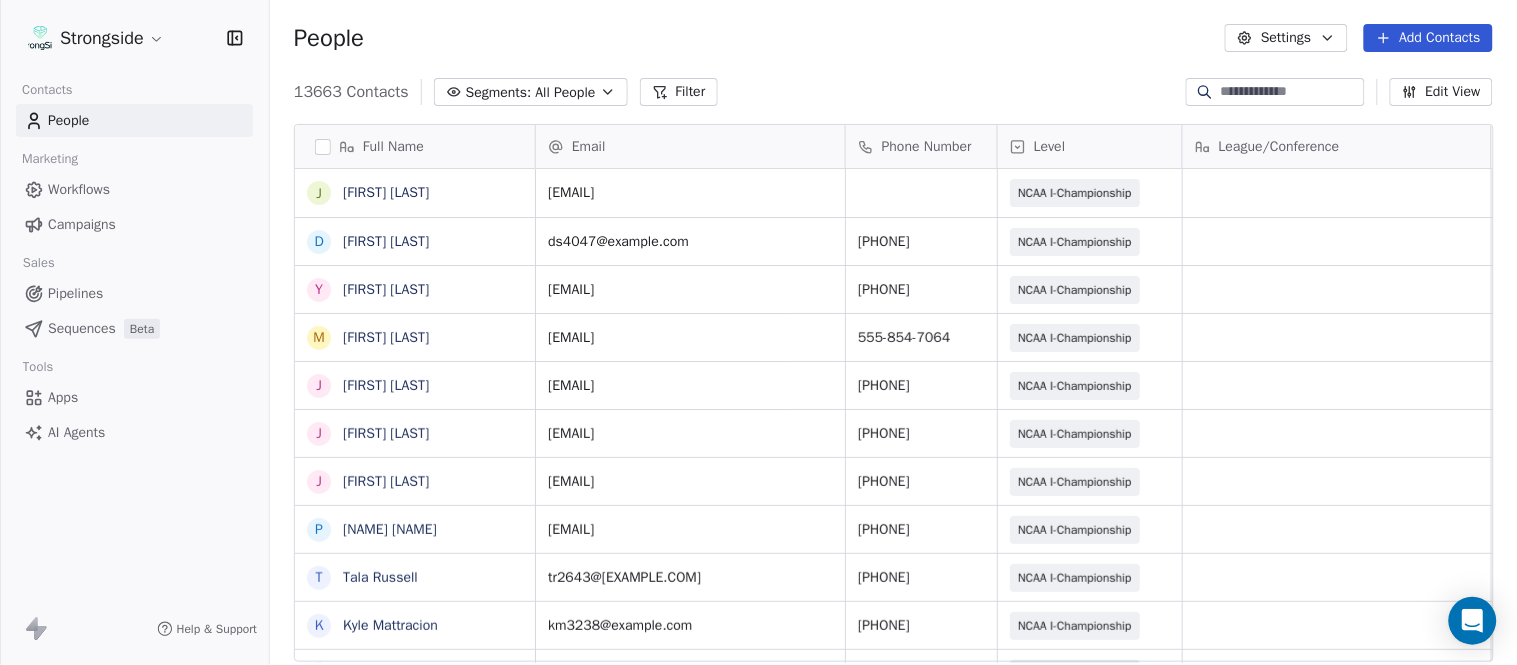 click on "Add Contacts" at bounding box center (1428, 38) 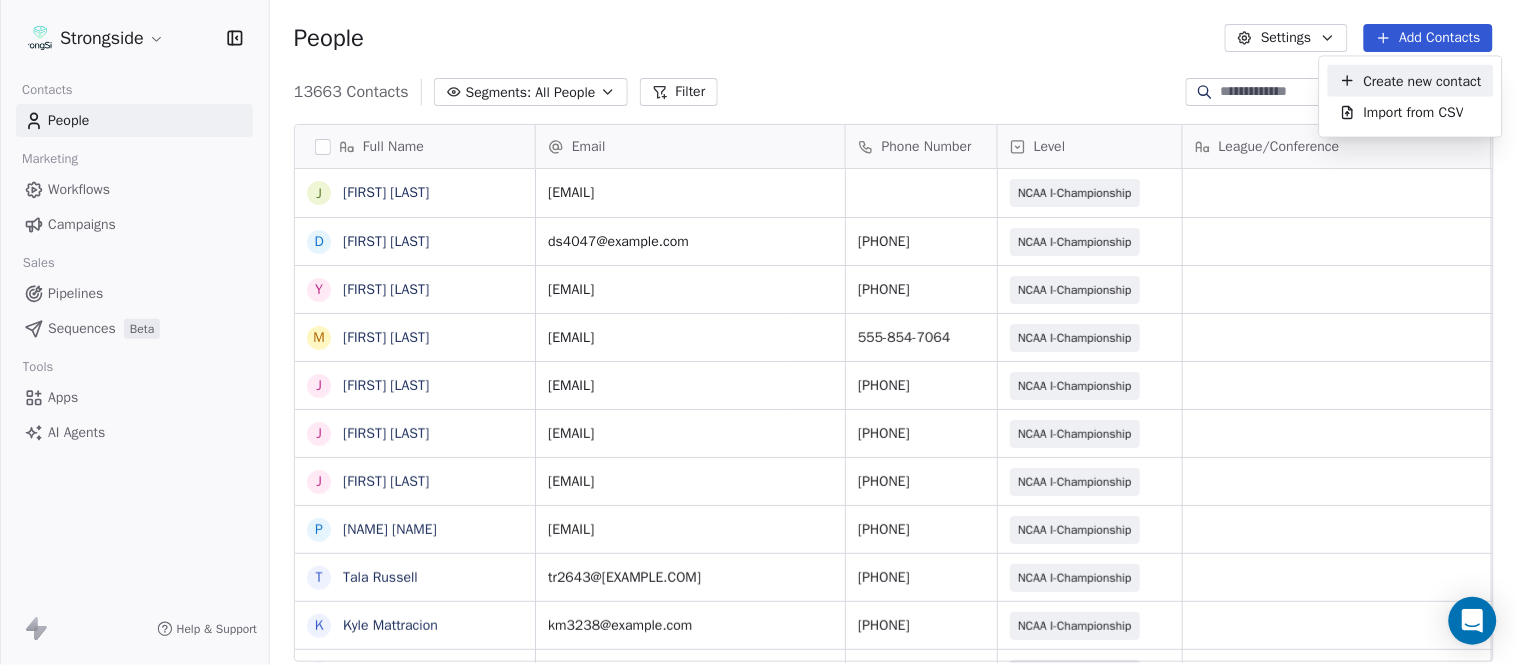 click on "Create new contact" at bounding box center (1423, 80) 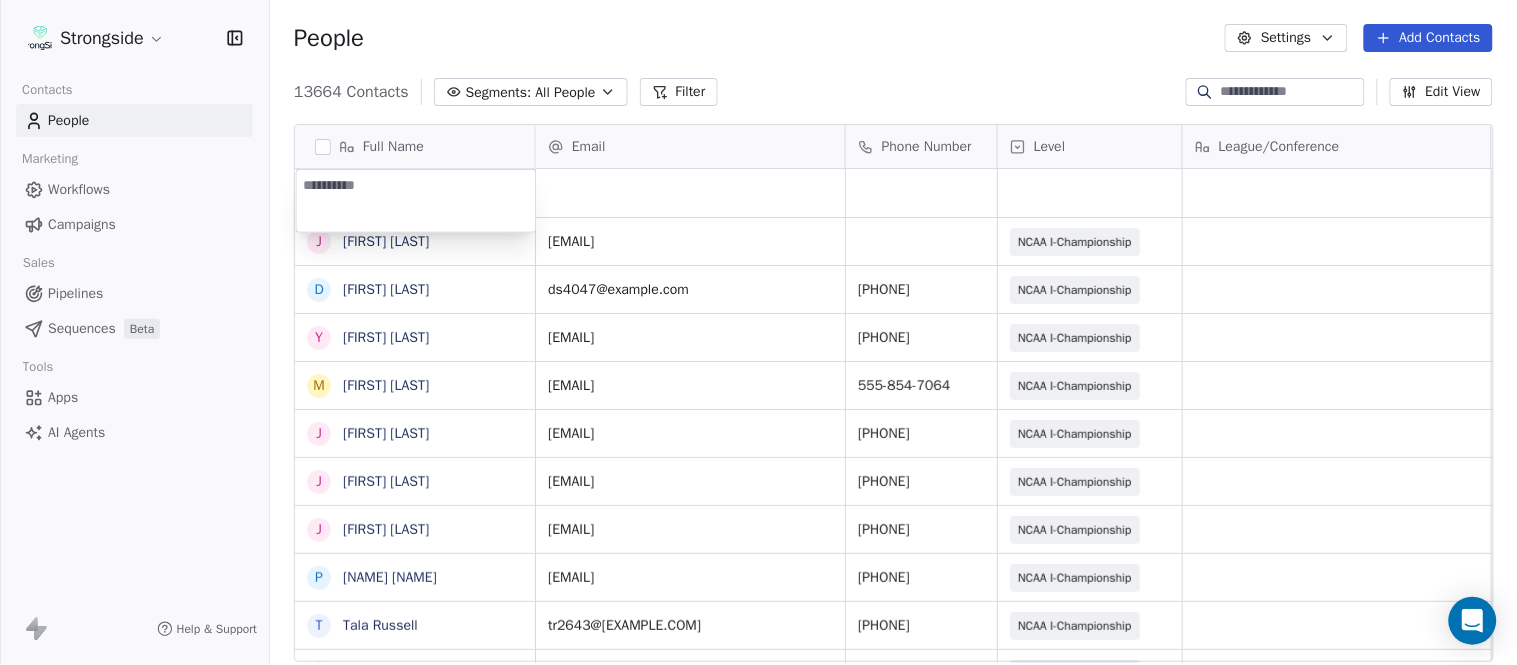 type on "**********" 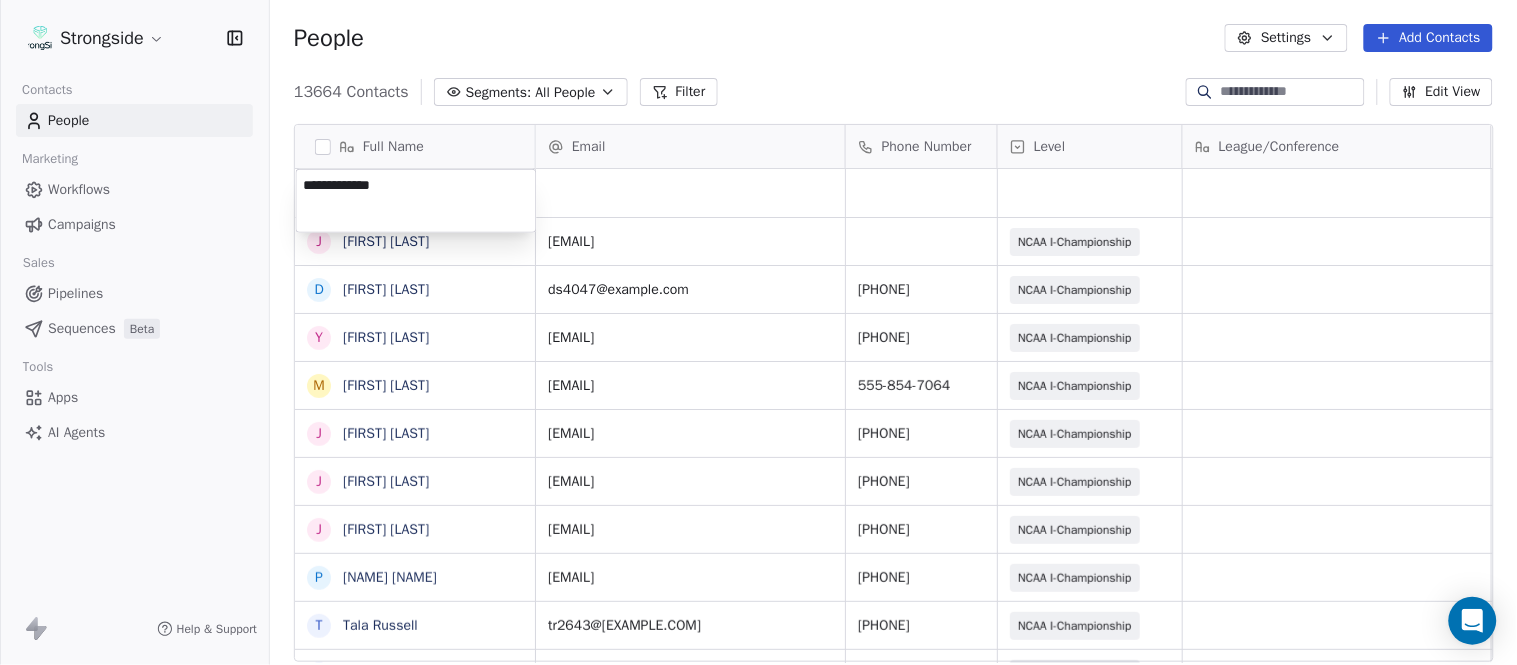 click on "Strongside Contacts People Marketing Workflows Campaigns Sales Pipelines Sequences Beta Tools Apps AI Agents Help & Support People Settings Add Contacts 13664 Contacts Segments: All People Filter Edit View Tag Add to Sequence Export Full Name J [LAST] [LAST] D [LAST] [LAST] Y [LAST] [LAST] M [LAST] [LAST] J [LAST] [LAST] J [LAST] [LAST] P [LAST] [LAST] T [LAST] [LAST] K [LAST] [LAST] H [LAST] [LAST] S [LAST] [LAST] P [LAST] [LAST] T [LAST] [LAST] T [LAST] [LAST] O [LAST] [LAST] N [LAST] [LAST] J [LAST] [LAST] P [LAST] [LAST] D [LAST] [LAST] J [LAST] [LAST] T [LAST] [LAST] D [LAST] [LAST] L [LAST] [LAST] M [LAST] [LAST] P [LAST] [LAST] R [LAST] [LAST] J [LAST] [LAST] D [LAST] [LAST] J [LAST] [LAST] Email Phone Number Level League/Conference Organization Job Title Tags Created Date BST Aug 07, 2025 04:12 PM [EMAIL] NCAA I-Championship COLUMBIA UNIV General Manager/Football Aug 07, 2025 04:11 PM [EMAIL] [PHONE] NCAA I-Championship COLUMBIA UNIV 212-854-5213" at bounding box center [758, 332] 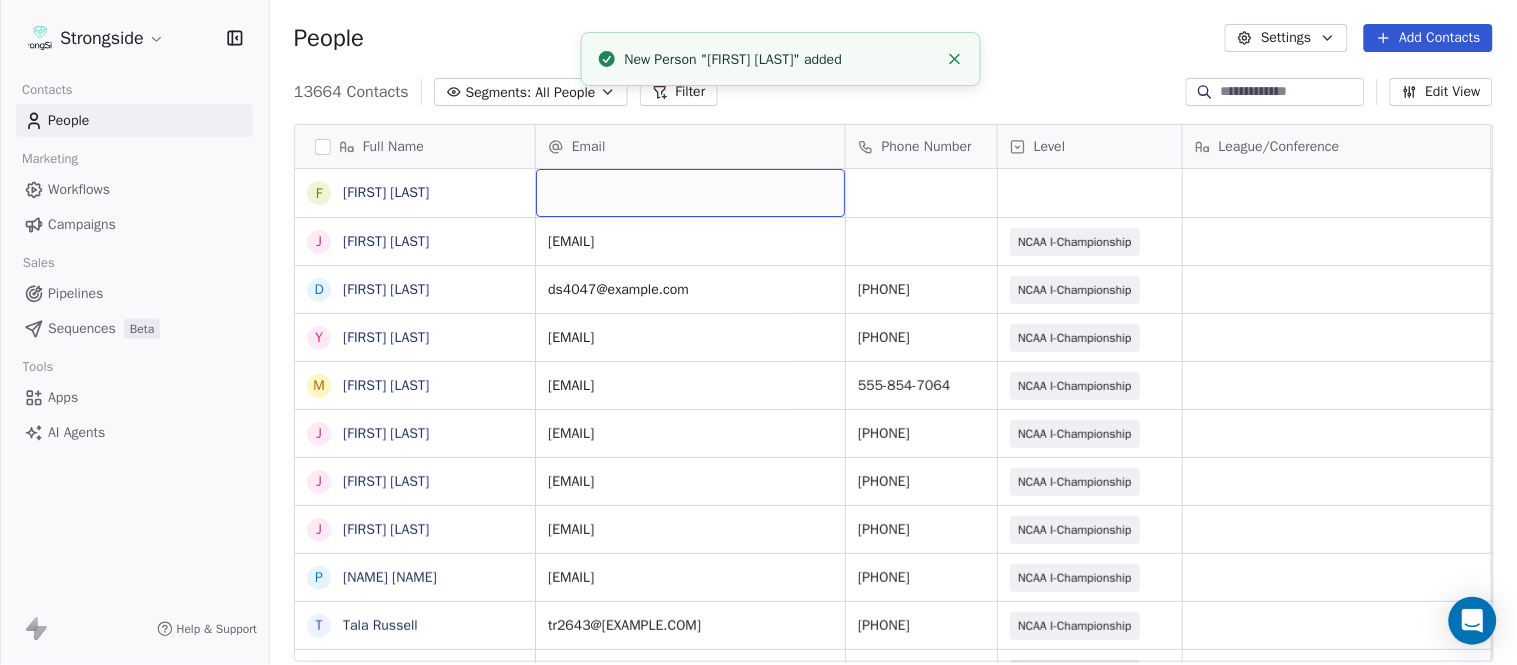 click at bounding box center [690, 193] 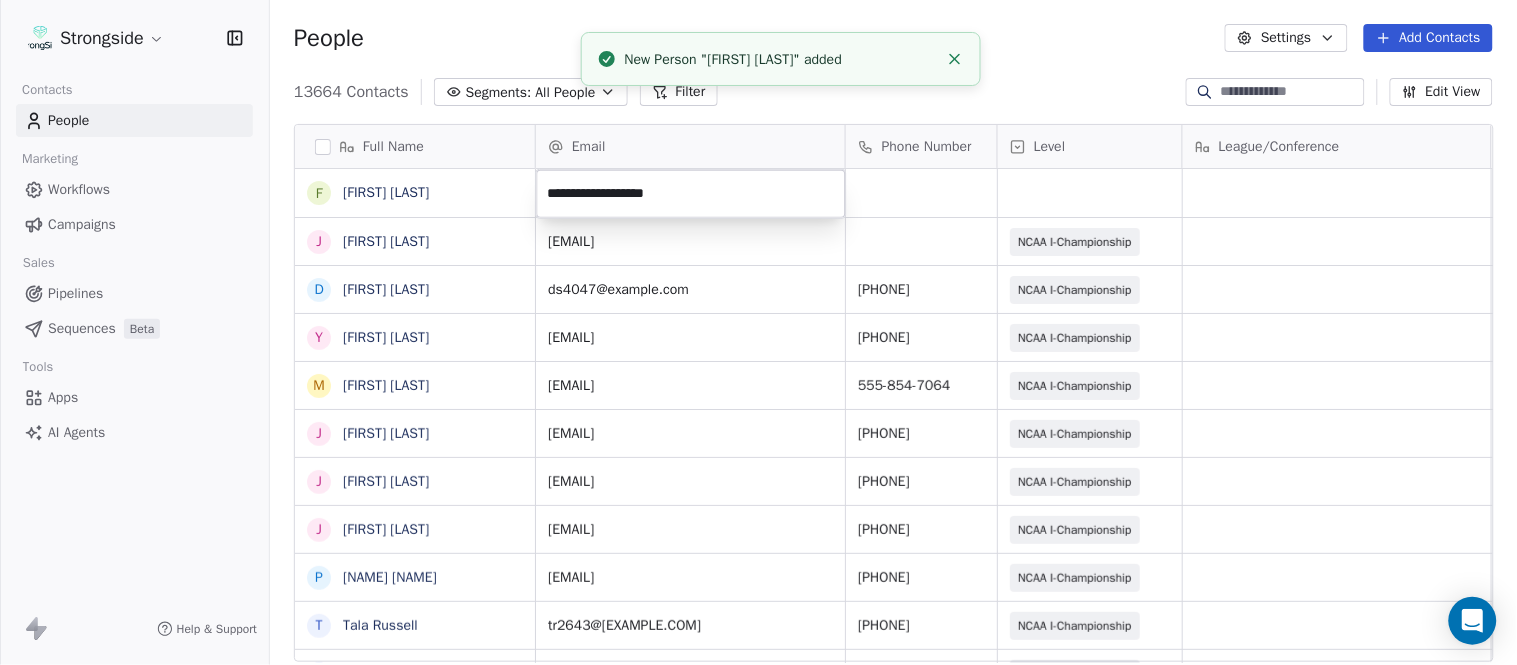 click on "Strongside Contacts People Marketing Workflows Campaigns Sales Pipelines Sequences Beta Tools Apps AI Agents Help & Support People Settings Add Contacts 13664 Contacts Segments: All People Filter Edit View Tag Add to Sequence Export Full Name F [LAST] J [LAST] D [LAST] Y [LAST] M [LAST] J [LAST] J [LAST] J [LAST] P [LAST] T [LAST] K [LAST] H [LAST] S [LAST] P [LAST] T [LAST] T [LAST] O [LAST] N [LAST] J [LAST] P [LAST] D [LAST] J [LAST] T [LAST] D [LAST] L [LAST] M [LAST] P [LAST] R [LAST] J [LAST] D [LAST] J [LAST] Email Phone Number Level League/Conference Organization Job Title Tags Created Date BST Aug 07, 2025 04:12 PM [EMAIL] NCAA I-Championship COLUMBIA UNIV General Manager/Football Aug 07, 2025 04:11 PM [EMAIL] [PHONE] NCAA I-Championship SID SID SID" at bounding box center (758, 332) 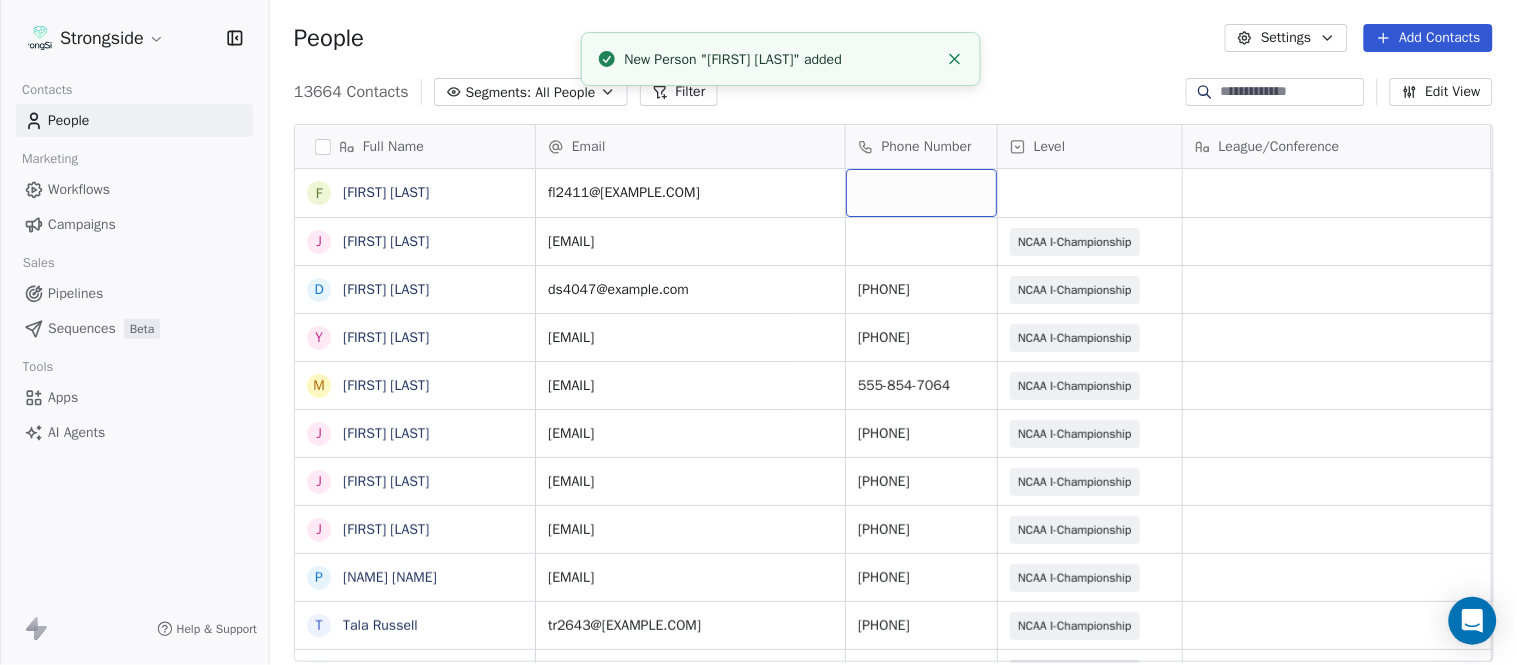 click at bounding box center [921, 193] 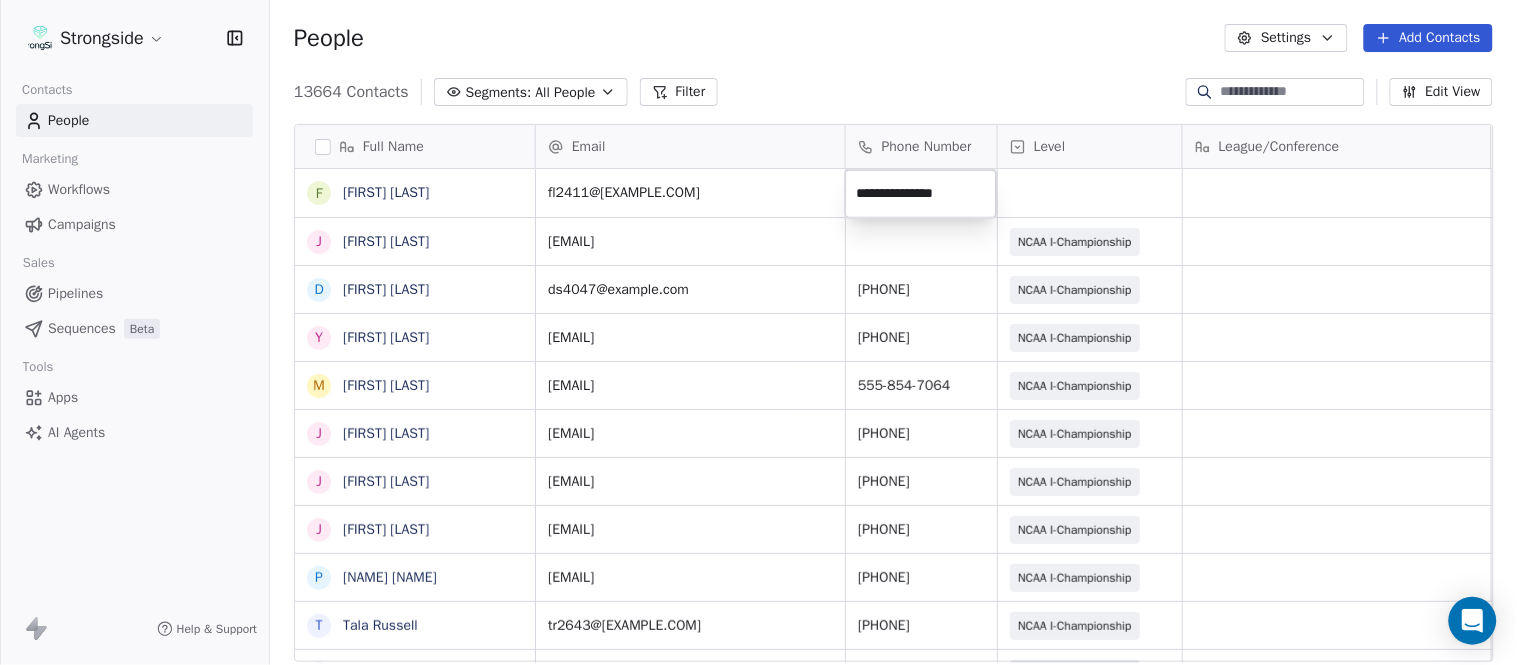 click on "Strongside Contacts People Marketing Workflows Campaigns Sales Pipelines Sequences Beta Tools Apps AI Agents Help & Support People Settings  Add Contacts 13664 Contacts Segments: All People Filter  Edit View Tag Add to Sequence Export Full Name F [FIRST] [LAST] J [FIRST] [LAST] D [FIRST] [LAST] Y [FIRST] [LAST] M [FIRST] [LAST] J [FIRST] [LAST] J [FIRST] [LAST] J [FIRST] [LAST] P [FIRST] [LAST] T [FIRST] [LAST] K [FIRST] [LAST] H [FIRST] [LAST] S [FIRST] [LAST] P [FIRST] [LAST] T [FIRST] [LAST] T [FIRST] [LAST] O [FIRST] [LAST] N [FIRST] [LAST] J [FIRST] [LAST] P [FIRST] [LAST] D [FIRST] [LAST] J [FIRST] [LAST] T [FIRST] [LAST] D [FIRST] [LAST] L [FIRST] [LAST] M [FIRST] [LAST] P [FIRST] [LAST] R [FIRST] [LAST] J [FIRST] [LAST] D [FIRST] [LAST] J [FIRST] [LAST] Email Phone Number Level League/Conference Organization Job Title Tags Created Date BST fl2411@example.com Aug 07, 2025 04:12 PM jm5833@example.com NCAA I-Championship COLUMBIA UNIV General Manager/Football Aug 07, 2025 04:11 PM ds4047@example.com [PHONE] SID SID SID" at bounding box center [758, 332] 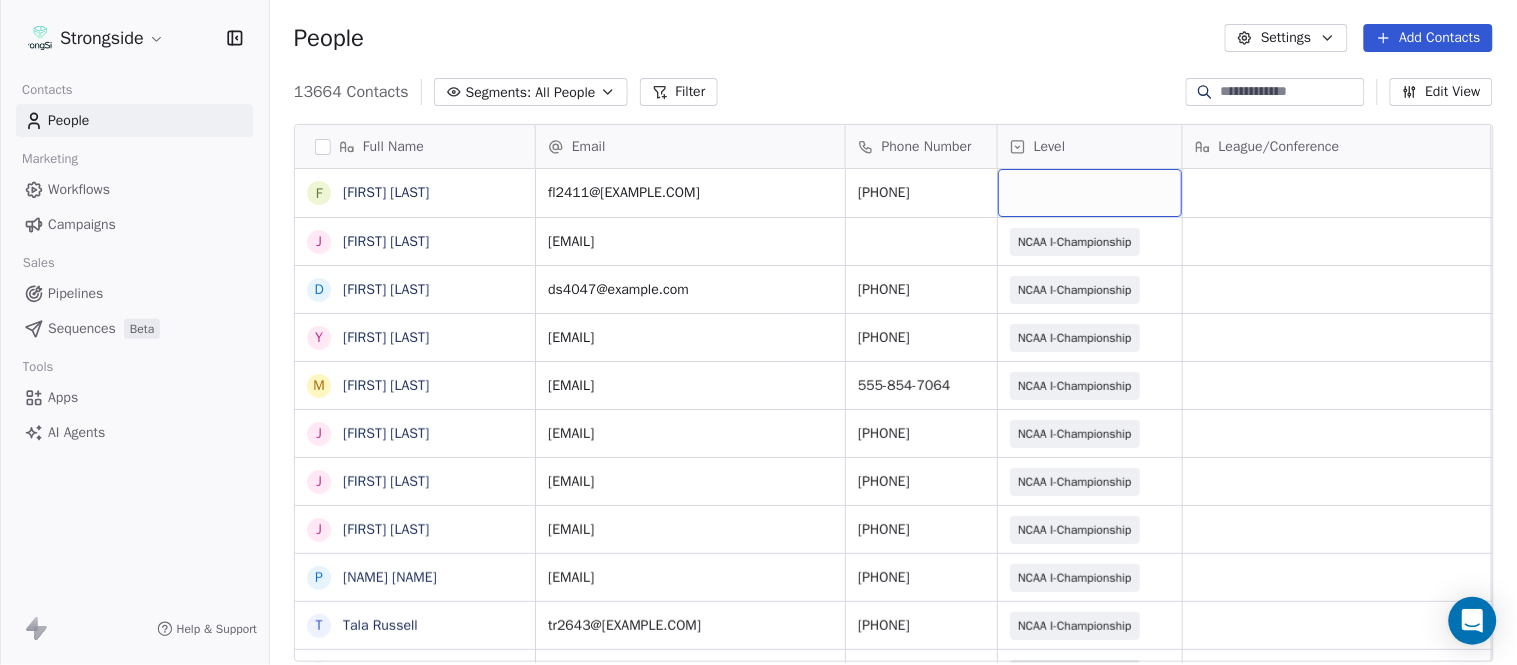 click at bounding box center (1090, 193) 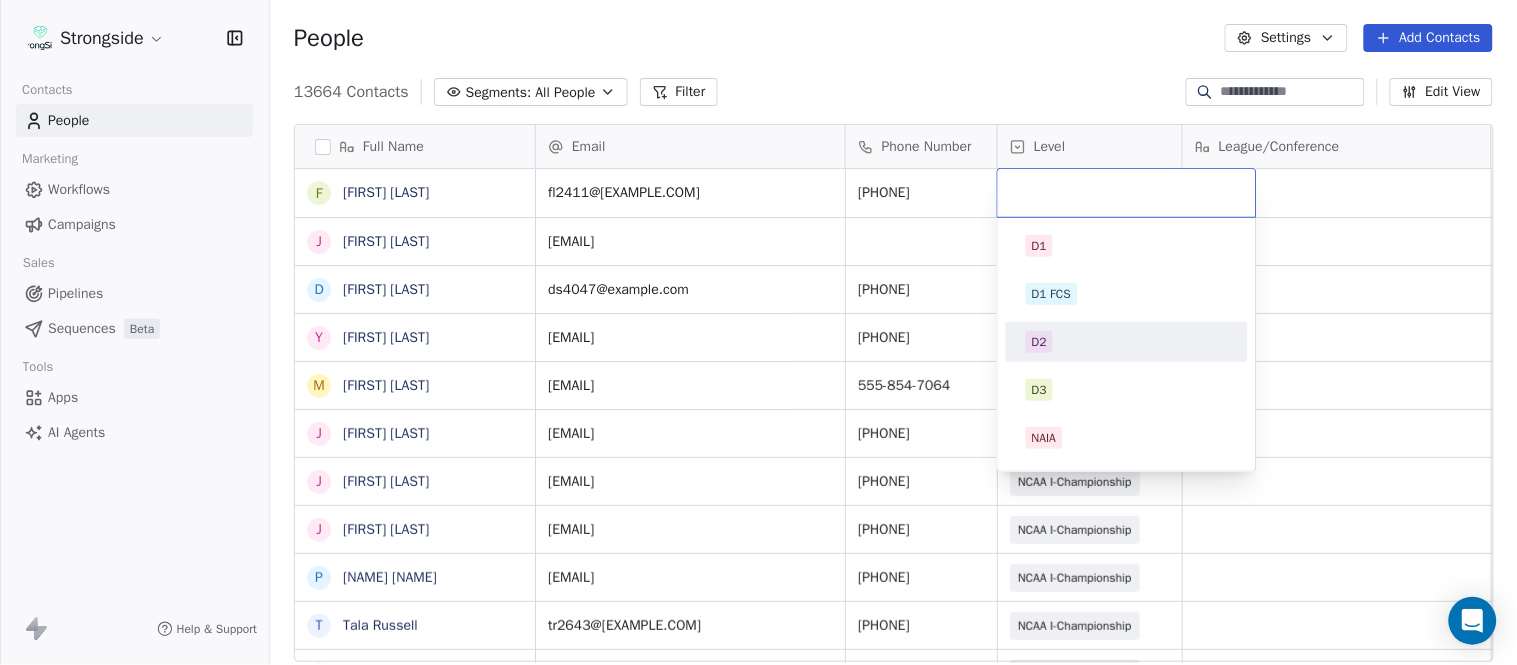 scroll, scrollTop: 378, scrollLeft: 0, axis: vertical 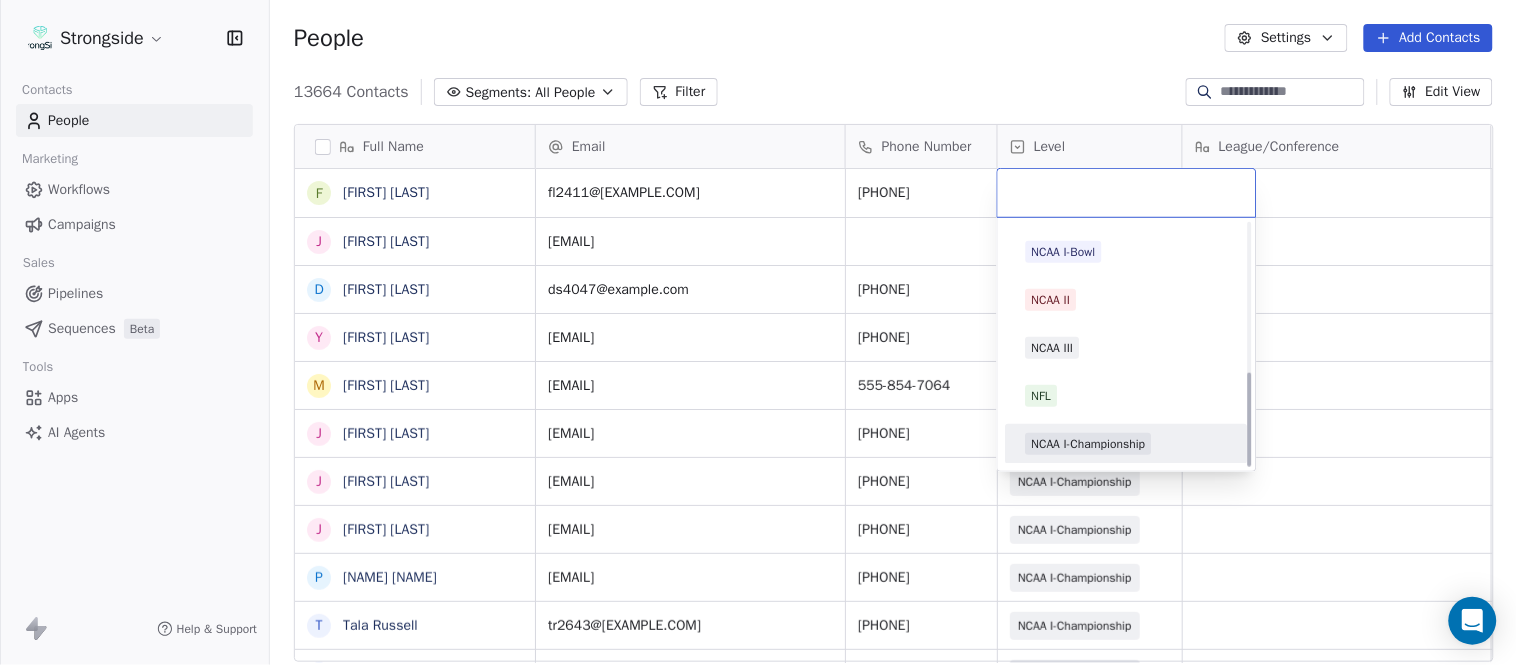 click on "NCAA I-Championship" at bounding box center (1089, 444) 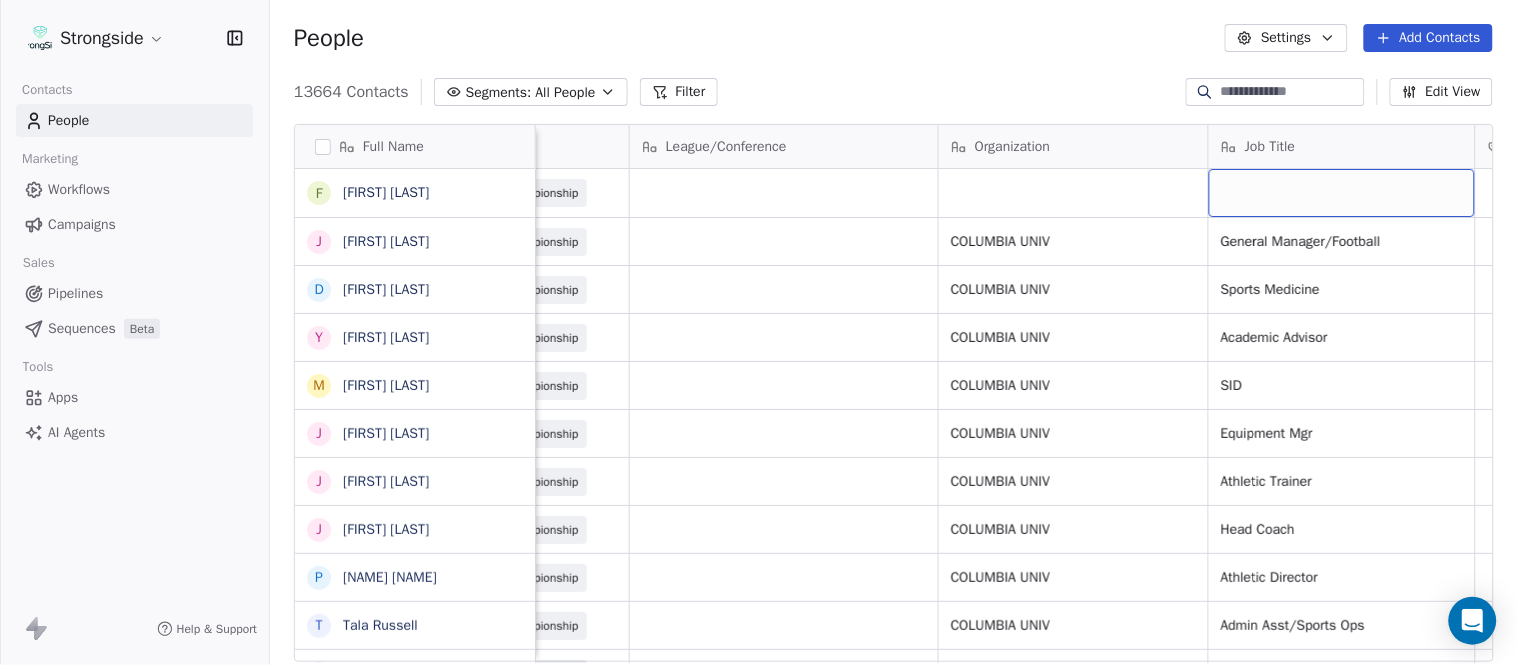 scroll, scrollTop: 0, scrollLeft: 653, axis: horizontal 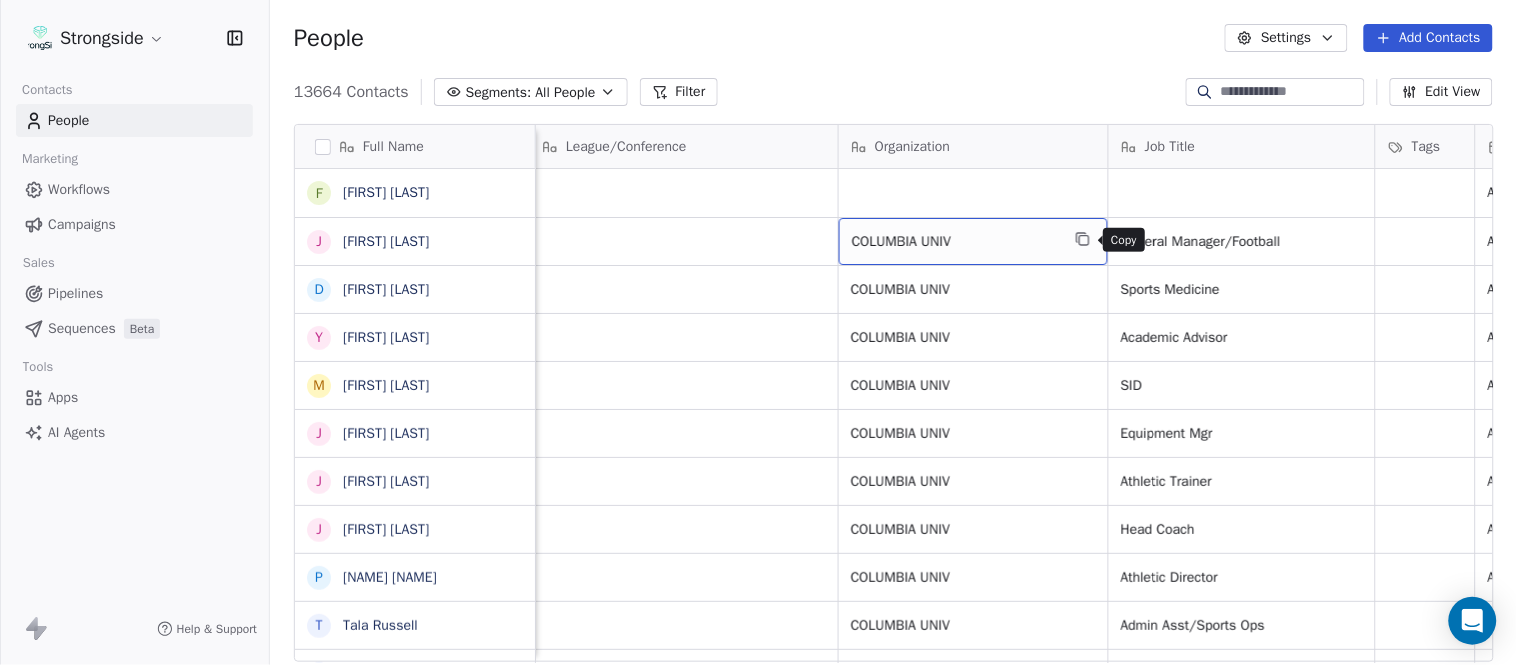 click 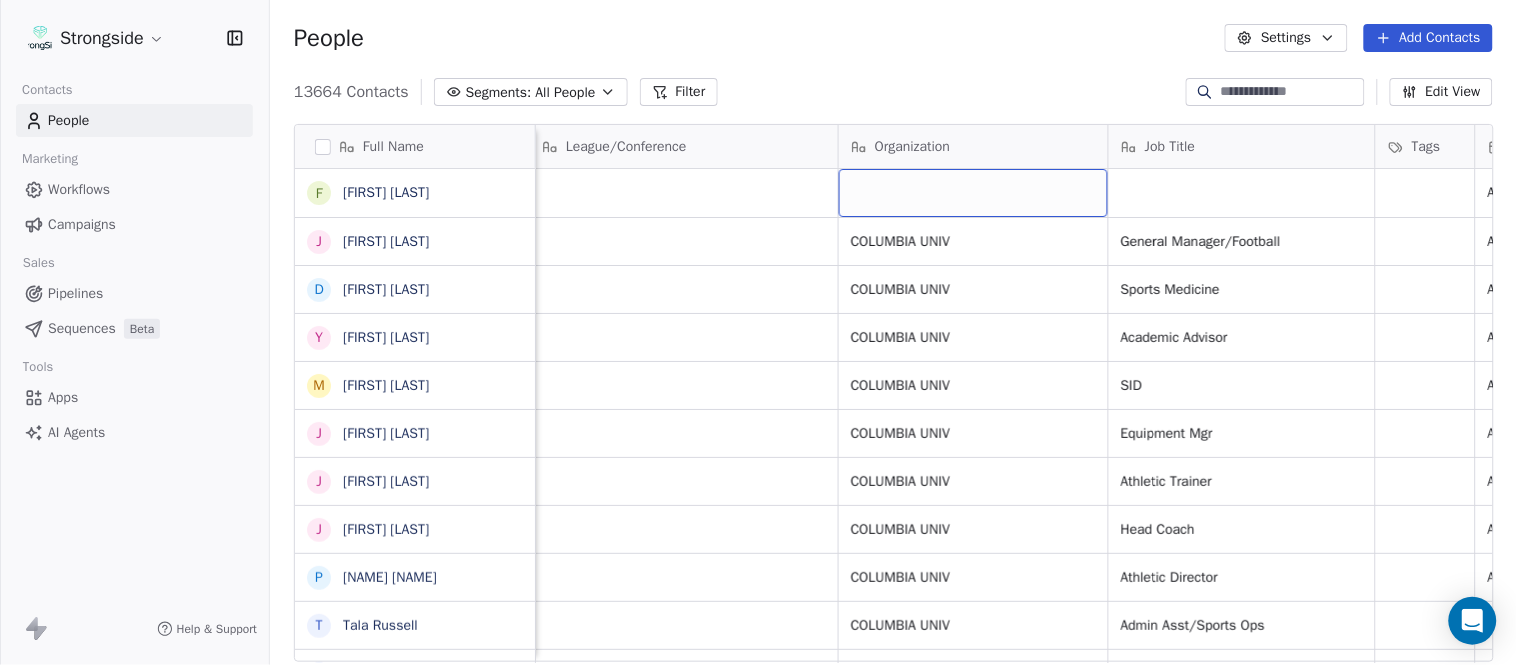 click at bounding box center [973, 193] 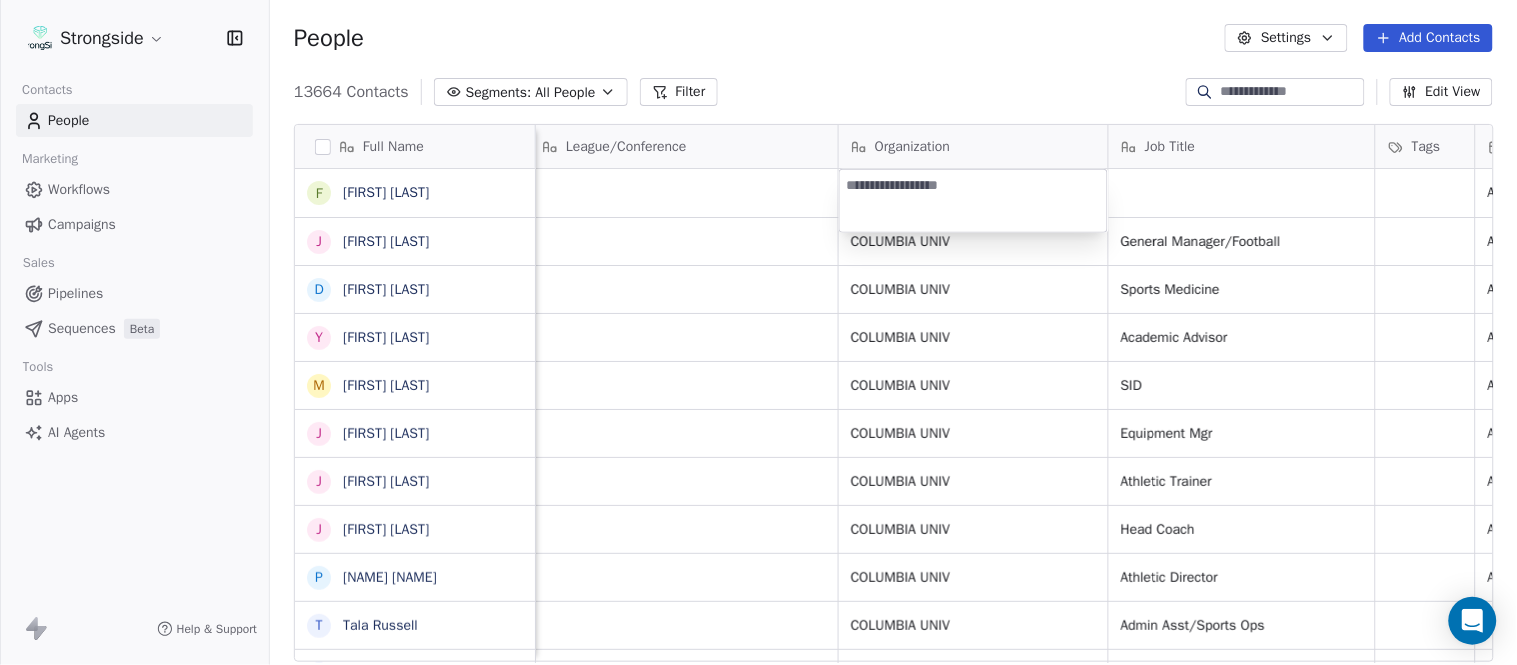 type on "**********" 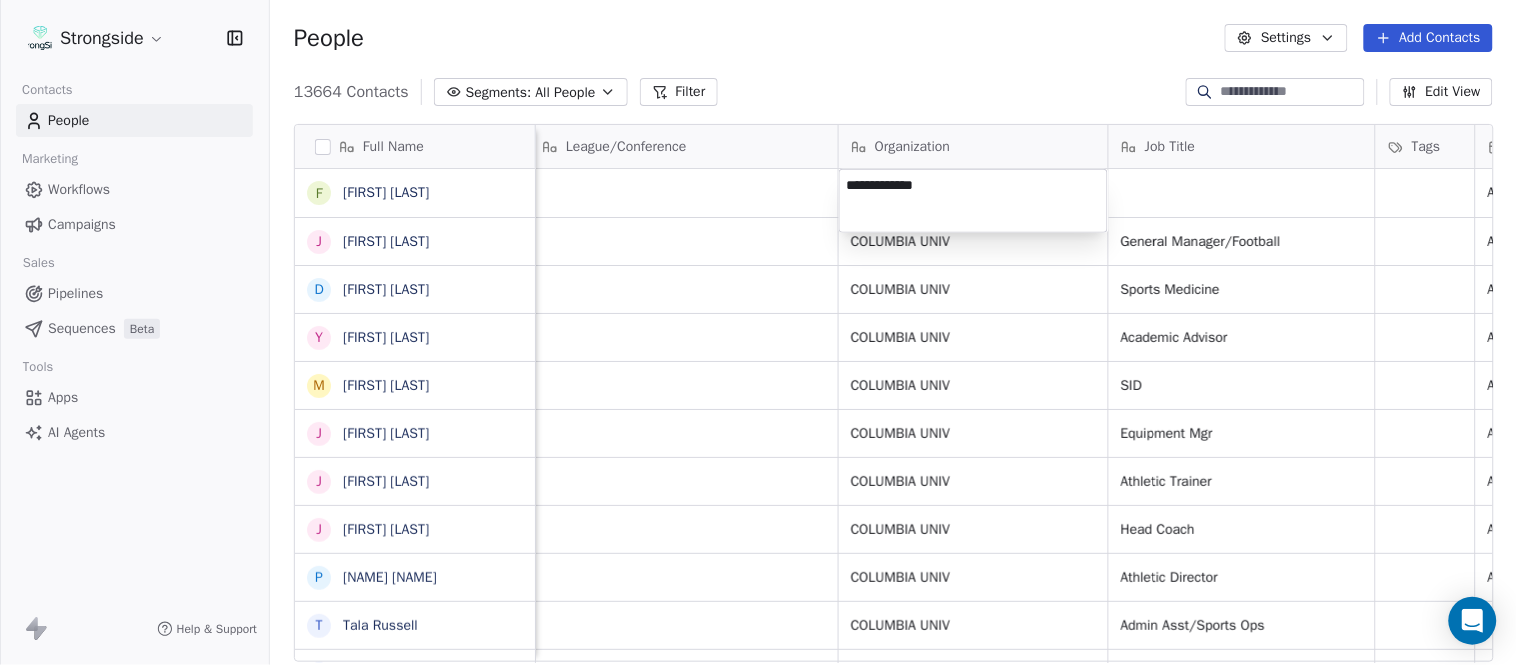 click on "Strongside Contacts People Marketing Workflows Campaigns Sales Pipelines Sequences Beta Tools Apps AI Agents Help & Support People Settings  Add Contacts 13664 Contacts Segments: All People Filter  Edit View Tag Add to Sequence Export Full Name F Frank Lisante J Joe Manion D Douglas Straley Y Yana Rivers M Mike Kowalsky J Jack Marchese J Jumpei Harada J Jon Poppe P Peter Pilling T Tala Russell K Kyle Mattracion H Heather Haigler S Sarah Parady P Perry Sosi T Taj-Amir Torres T Tom Biscardi O Omar King N Nate Trawick J Joe Gerbino P Patrick Rotchford D Dalton McCrann J Josh Ison T Trevor Warner D Dakota Dailey L Leslie Cowen M Meghan Kovac P Paul Verbitsky R Rodrigo Santiago J Jordan Doroshenko D Dominick Calhoun J Jillian Austin-Pottorff Email Phone Number Level League/Conference Organization Job Title Tags Created Date BST Status Priority Emails Auto Clicked fl2411@example.com 	[PHONE] NCAA I-Championship Aug 07, 2025 04:12 PM jm5833@example.com NCAA I-Championship COLUMBIA UNIV ds4047@example.com" at bounding box center [758, 332] 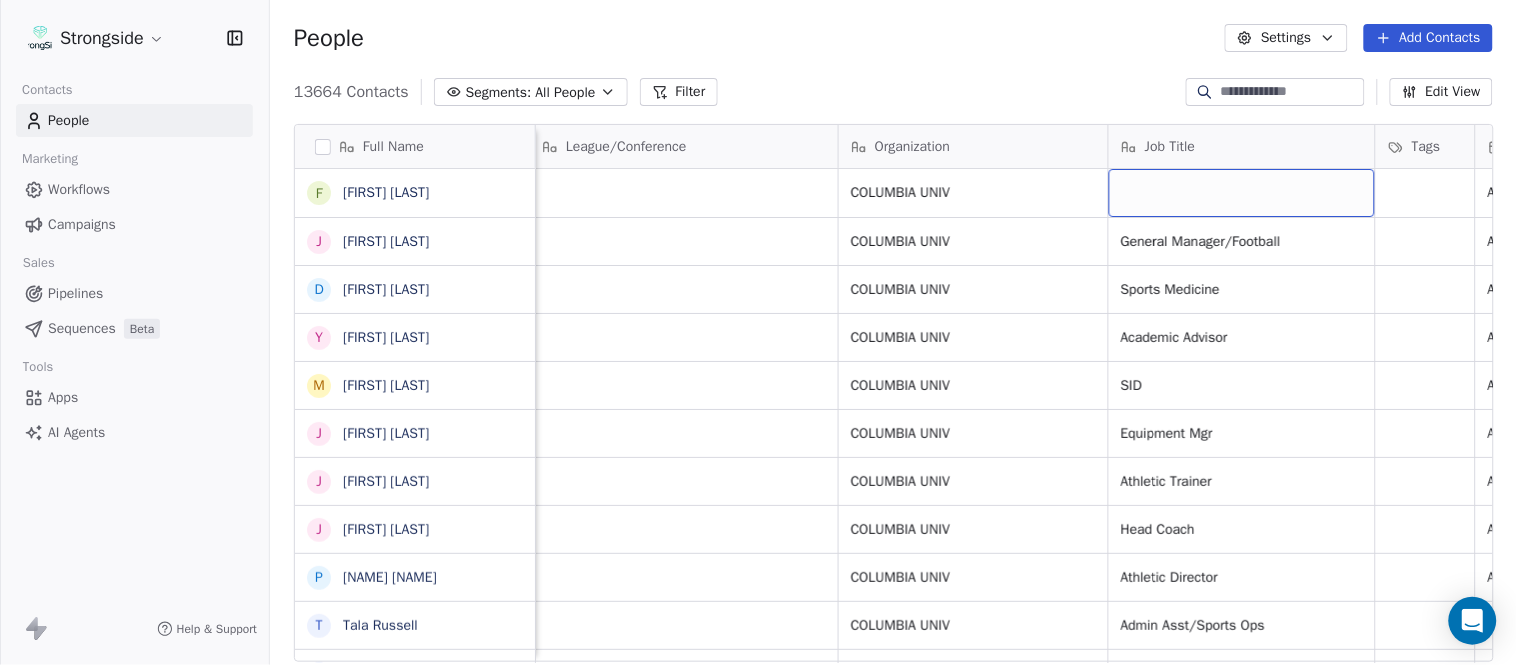 click at bounding box center (1242, 193) 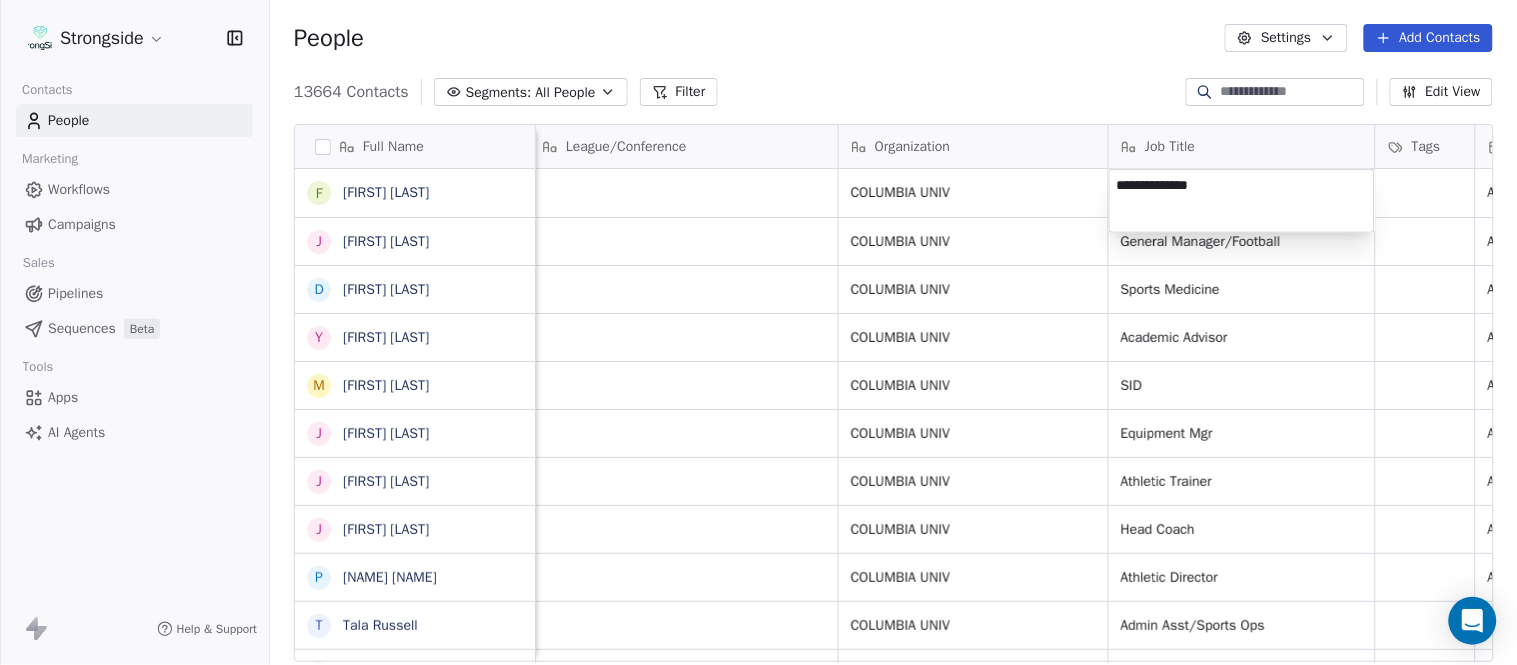 click on "Strongside Contacts People Marketing Workflows Campaigns Sales Pipelines Sequences Beta Tools Apps AI Agents Help & Support People Settings  Add Contacts 13664 Contacts Segments: All People Filter  Edit View Tag Add to Sequence Export Full Name F [FIRST] [LAST] J [FIRST] [LAST] D [FIRST] [LAST] Y [FIRST] [LAST] M [FIRST] [LAST] J [FIRST] [LAST] J [FIRST] [LAST] J [FIRST] [LAST] P [FIRST] [LAST] T [FIRST] [LAST] K [FIRST] [LAST] H [FIRST] [LAST] S [FIRST] [LAST] P [FIRST] [LAST] T [FIRST] [LAST] T [FIRST] [LAST] O [FIRST] [LAST] N [FIRST] [LAST] J [FIRST] [LAST] P [FIRST] [LAST] D [FIRST] [LAST] J [FIRST] [LAST] T [FIRST] [LAST] D [FIRST] [LAST] L [FIRST] [LAST] M [FIRST] [LAST] P [FIRST] [LAST] R [FIRST] [LAST] J [FIRST] [LAST] D [FIRST] [LAST] J [FIRST] [LAST] Email Phone Number Level League/Conference Organization Job Title Tags Created Date BST Status Priority Emails Auto Clicked fl2411@example.com 	[PHONE] NCAA I-Championship COLUMBIA UNIV Strength Coach Aug 07, 2025 04:12 PM jm5833@example.com NCAA I-Championship COLUMBIA UNIV General Manager/Football Aug 07, 2025 04:11 PM ds4047@example.com [PHONE] NCAA I-Championship COLUMBIA UNIV Sports Medicine Aug 07, 2025 04:09 PM yr2168@example.com [PHONE] NCAA I-Championship COLUMBIA UNIV Academic Advisor Aug 07, 2025 04:05 PM mk3531@example.com [PHONE] NCAA I-Championship COLUMBIA UNIV SID Aug 07, 2025 01:02 PM jsm2271@example.com [PHONE] NCAA I-Championship COLUMBIA UNIV Equipment Mgr Aug 06, 2025 10:49 PM jh2810@example.com [PHONE] NCAA I-Championship COLUMBIA UNIV Athletic Trainer Aug 06, 2025 10:48 PM football@example.com [PHONE] NCAA I-Championship COLUMBIA UNIV Head Coach Aug 06, 2025 10:46 PM ppilling@example.com [PHONE] NCAA I-Championship Asst SID" at bounding box center [758, 332] 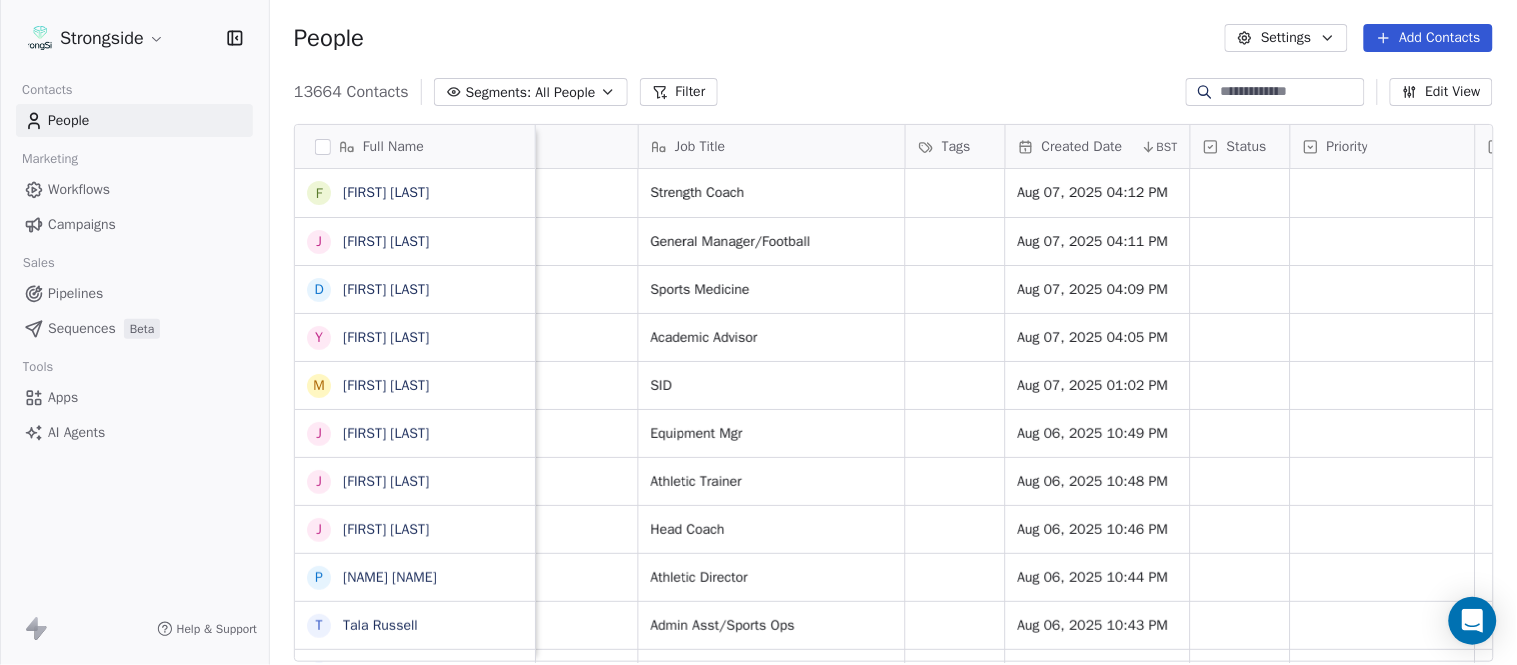 scroll, scrollTop: 0, scrollLeft: 1677, axis: horizontal 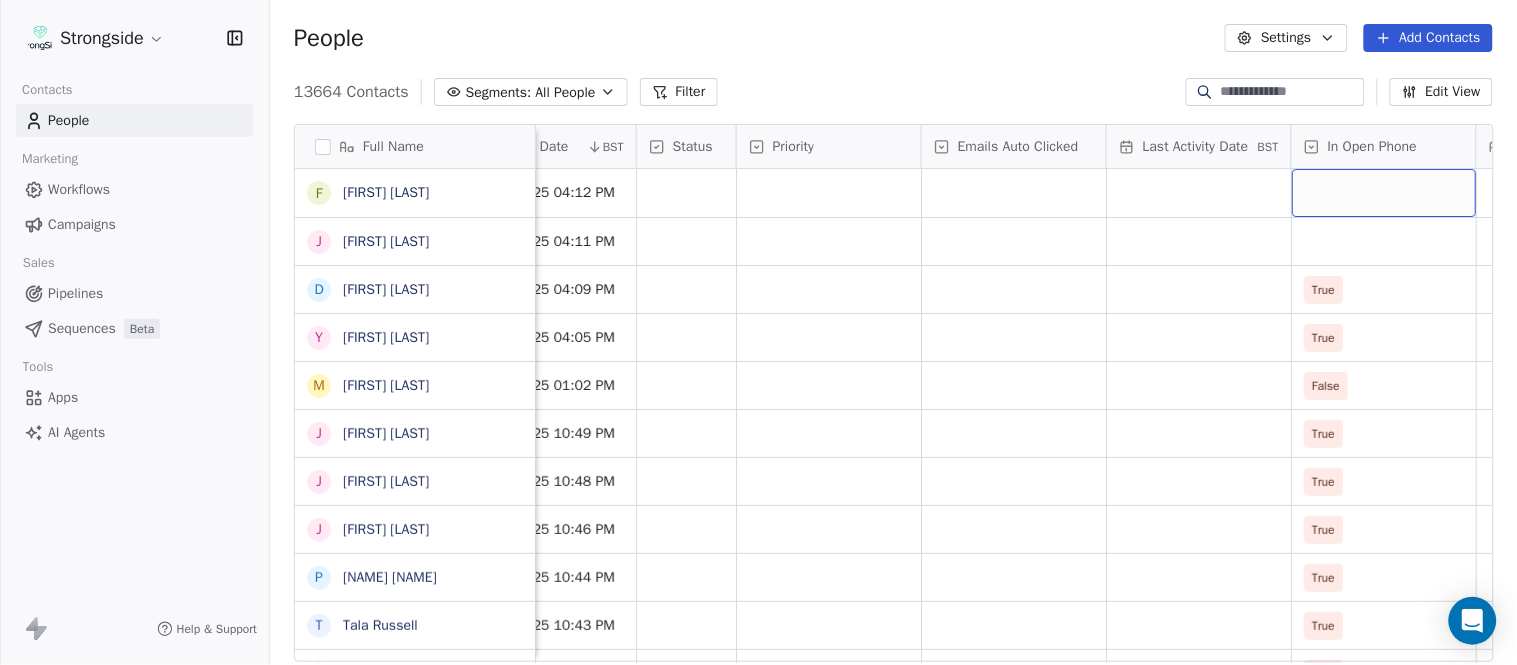 click at bounding box center [1384, 193] 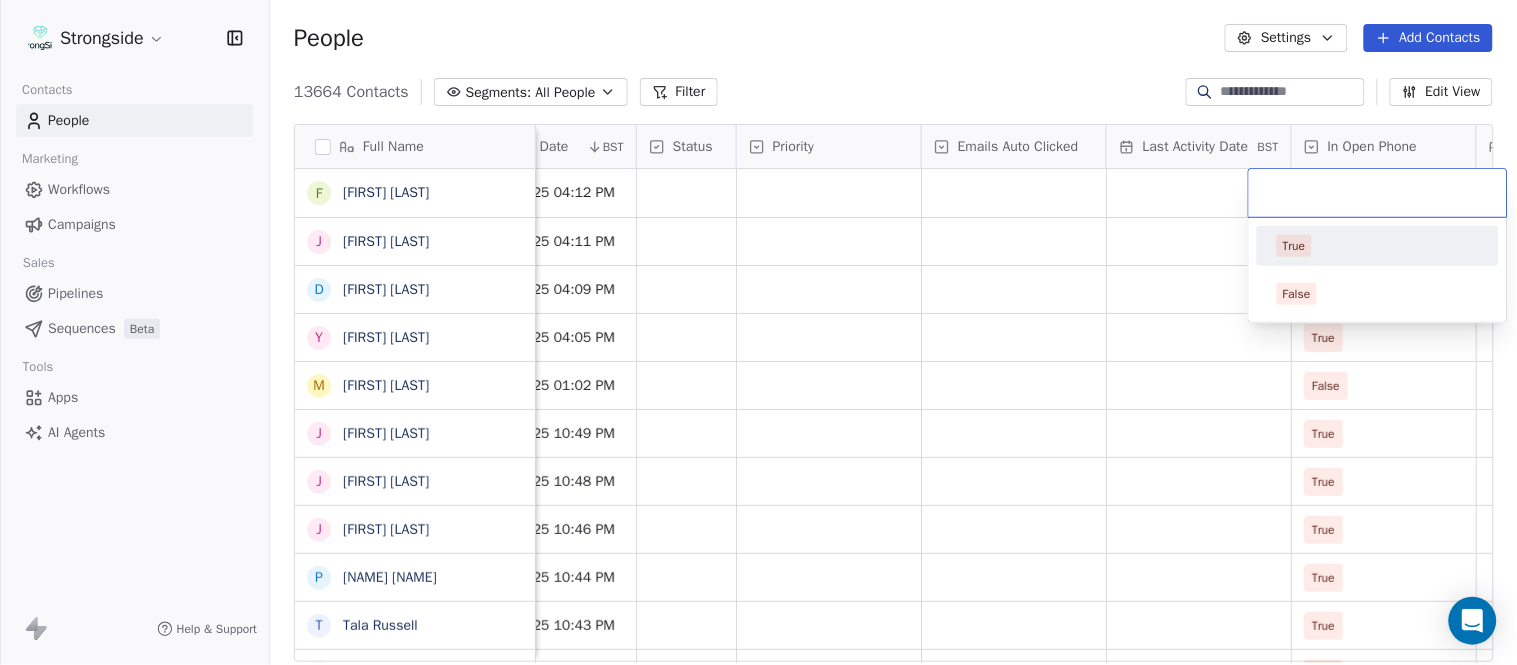 click on "True" at bounding box center (1378, 246) 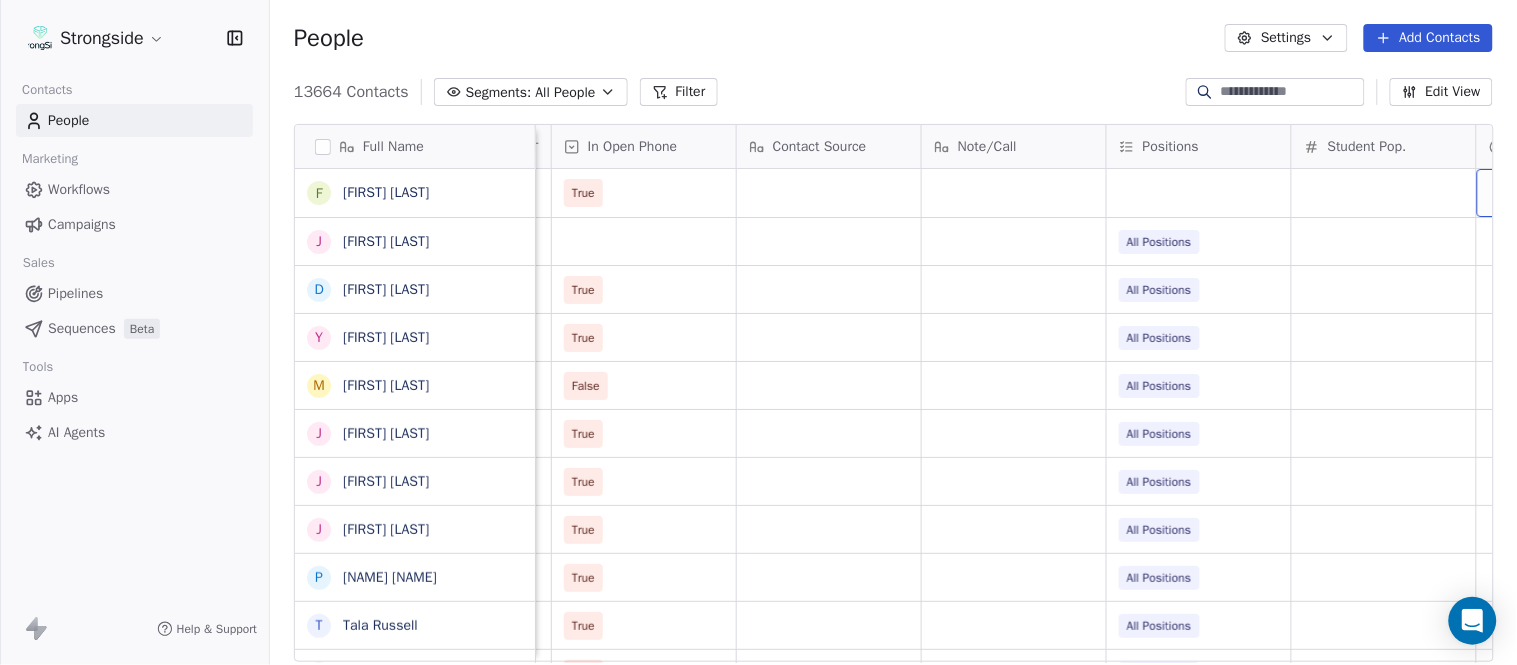 scroll, scrollTop: 0, scrollLeft: 2603, axis: horizontal 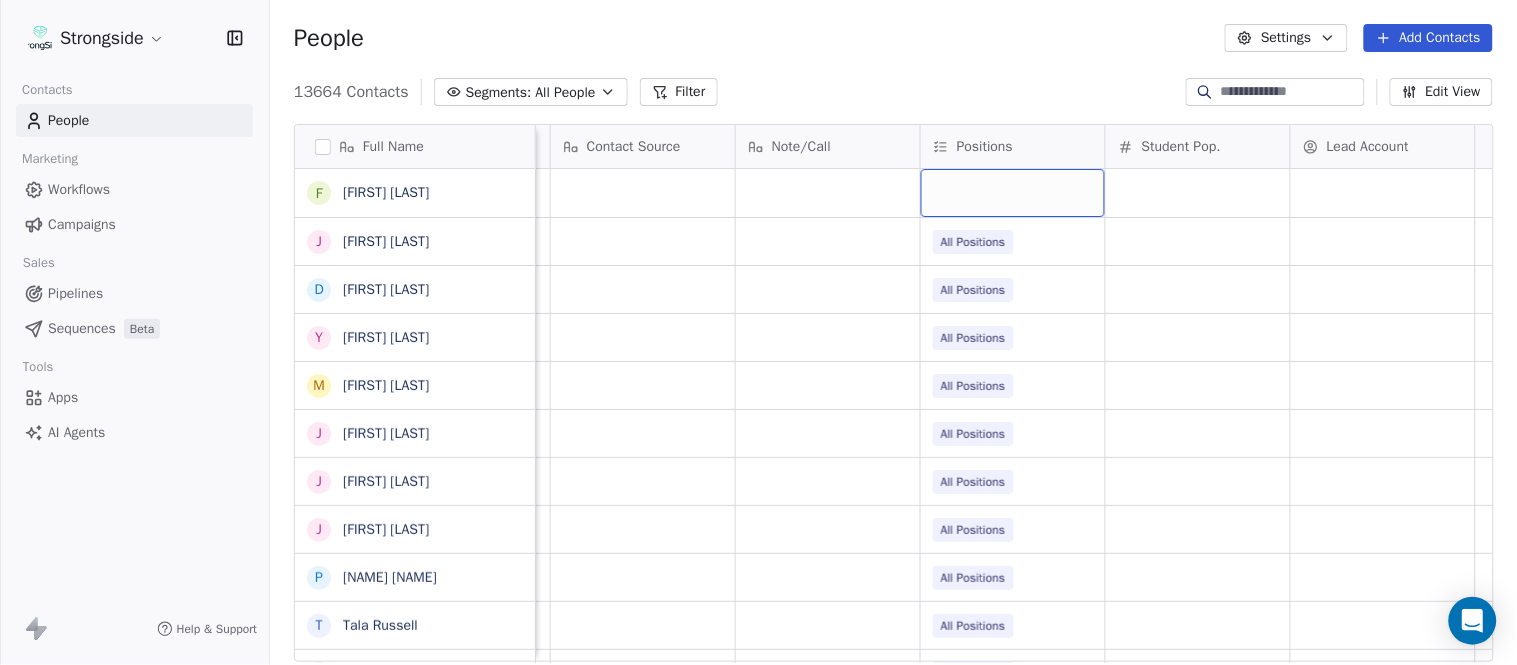 click at bounding box center [1013, 193] 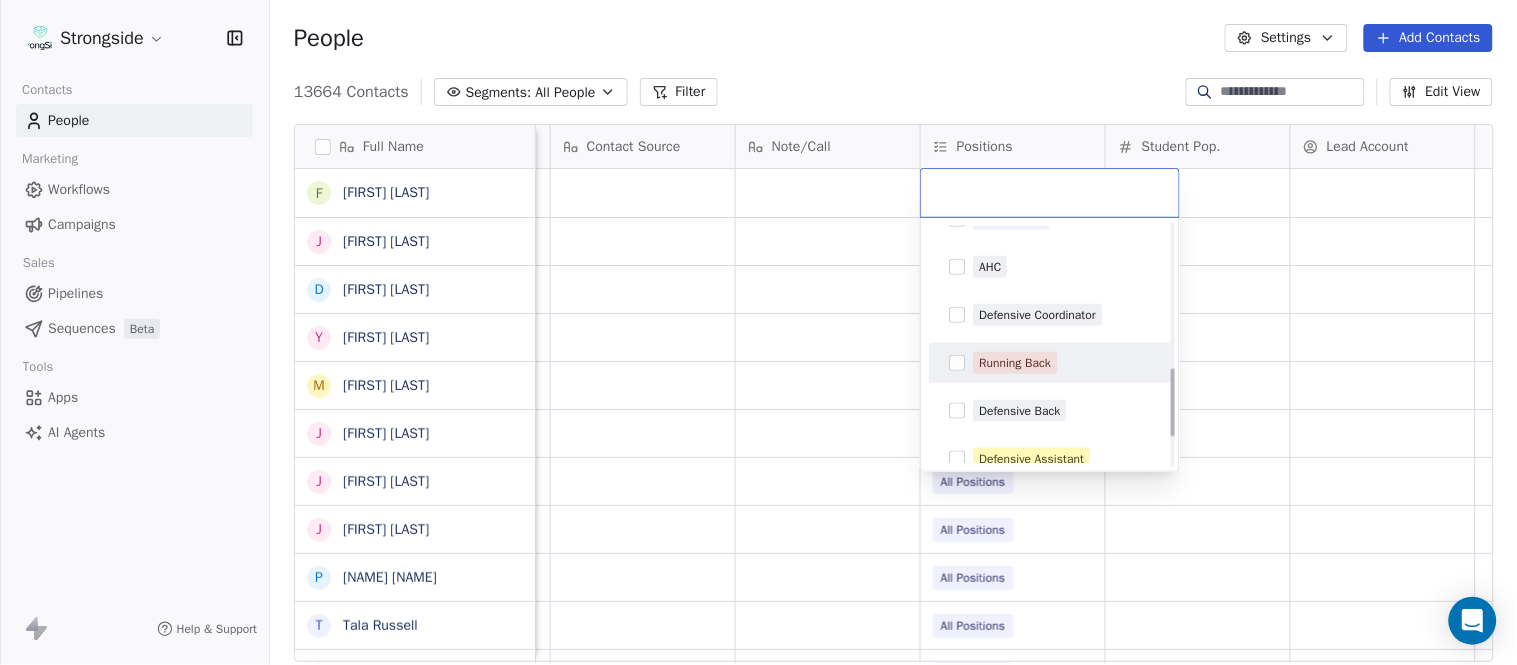 scroll, scrollTop: 444, scrollLeft: 0, axis: vertical 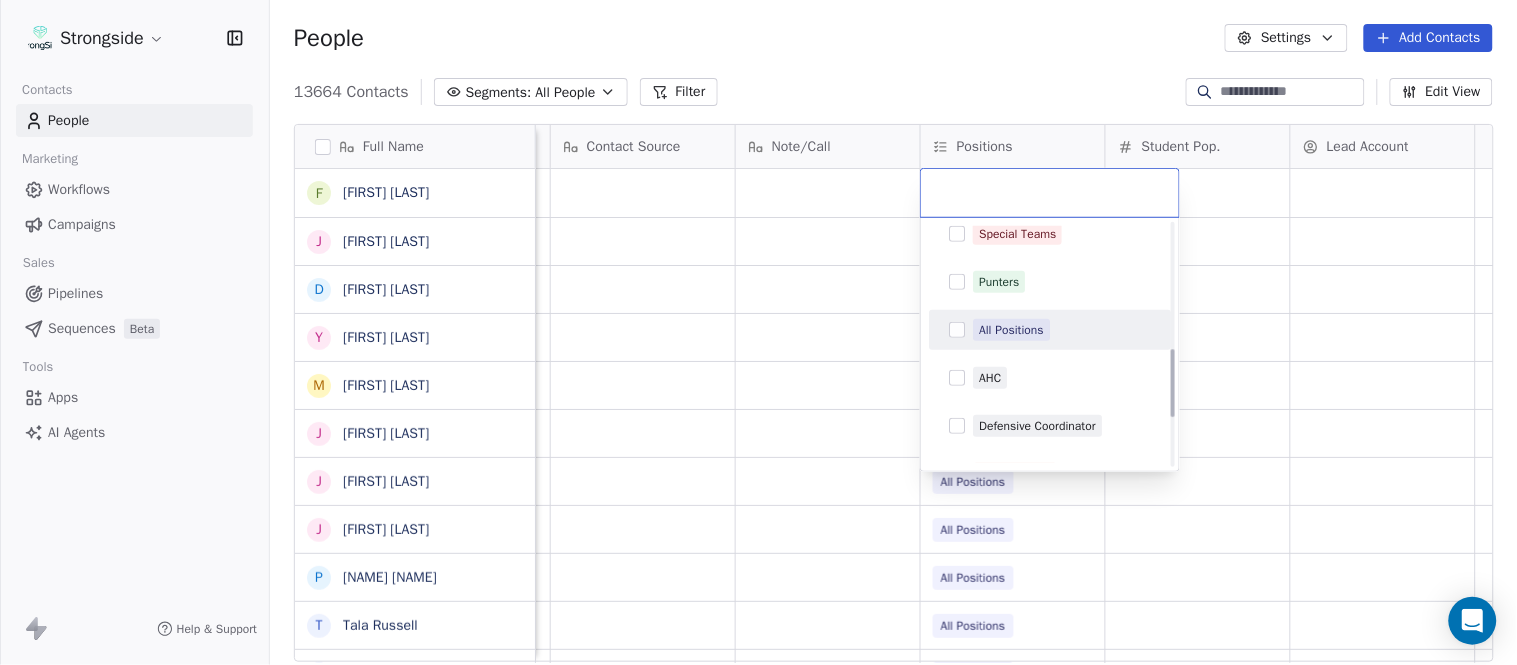 click on "All Positions" at bounding box center [1011, 330] 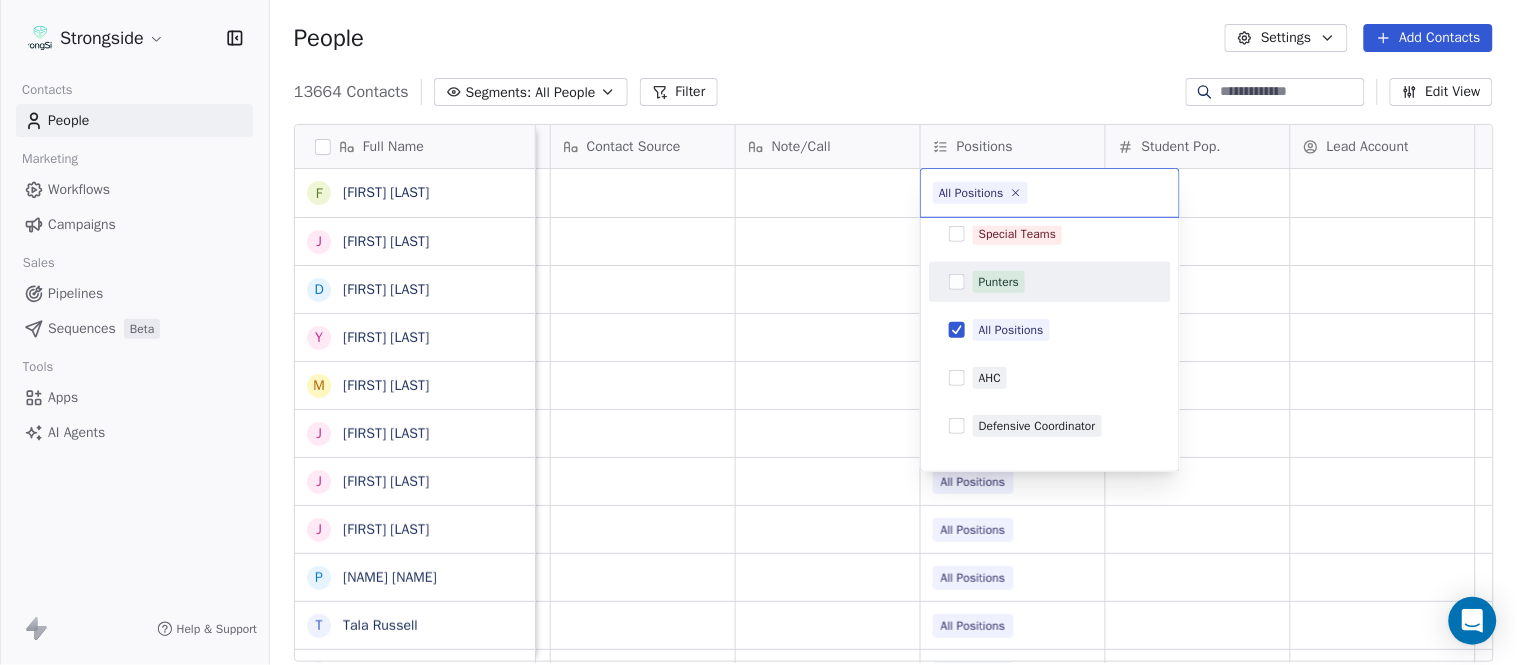 click on "Strongside Contacts People Marketing Workflows Campaigns Sales Pipelines Sequences Beta Tools Apps AI Agents Help & Support People Settings Add Contacts 13664 Contacts Segments: All People Filter Edit View Tag Add to Sequence Export Full Name F [FIRST] [LAST] J [FIRST] [LAST] D [FIRST] [LAST] Y [FIRST] [LAST] M [FIRST] [LAST] J [FIRST] [LAST] J [FIRST] [LAST] J [FIRST] [LAST] P [FIRST] [LAST] T [FIRST] [LAST] K [FIRST] [LAST] H [FIRST] [LAST] S [FIRST] [LAST] P [FIRST] [LAST] T [FIRST] [LAST] T [FIRST] [LAST] O [FIRST] [LAST] N [FIRST] [LAST] J [FIRST] [LAST] P [FIRST] [LAST] D [FIRST] [LAST] J [FIRST] [LAST] T [FIRST] [LAST] D [FIRST] [LAST] L [FIRST] [LAST] M [FIRST] [LAST] P [FIRST] [LAST] R [FIRST] [LAST] J [FIRST] [LAST] D [FIRST] [LAST] J [FIRST] [LAST] Priority Emails Auto Clicked Last Activity Date BST In Open Phone Contact Source Note/Call Positions Student Pop. Lead Account True All Positions True All Positions True All Positions False All Positions True All Positions True All Positions True True" at bounding box center [758, 332] 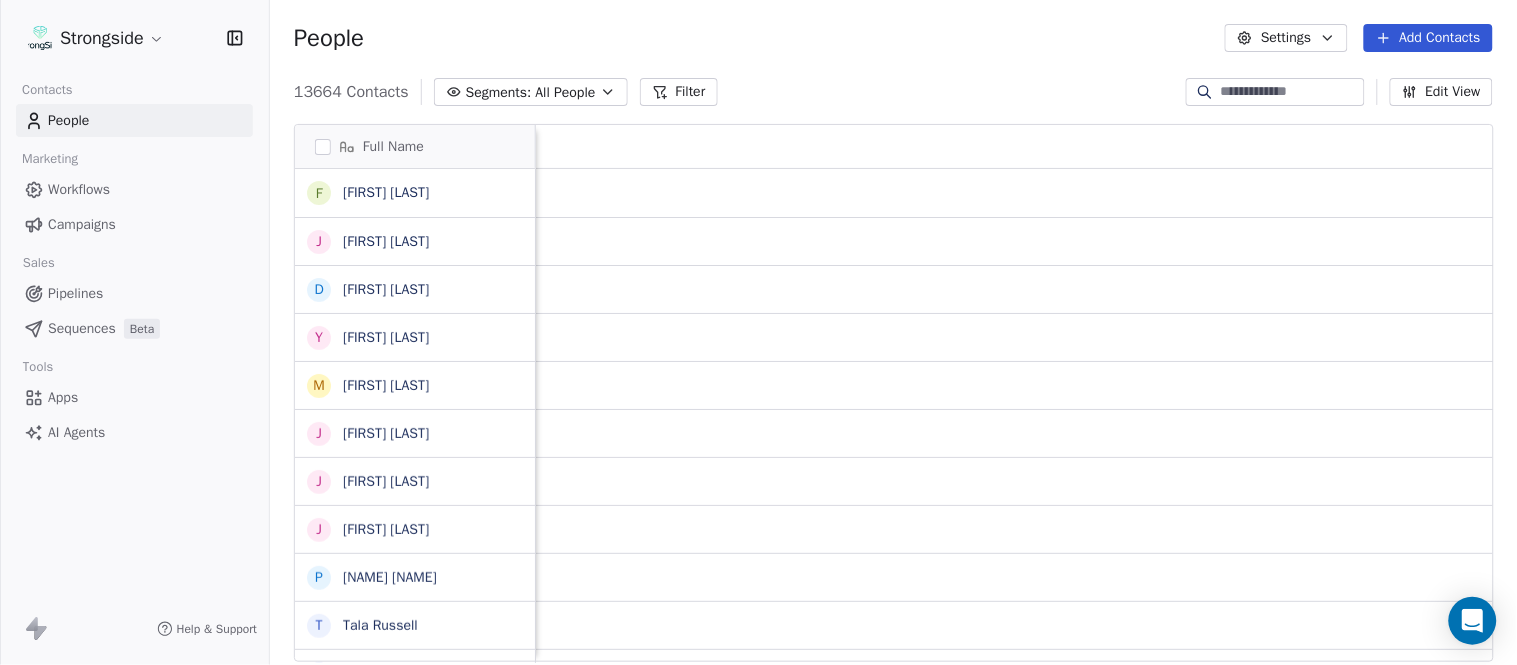 scroll, scrollTop: 0, scrollLeft: 0, axis: both 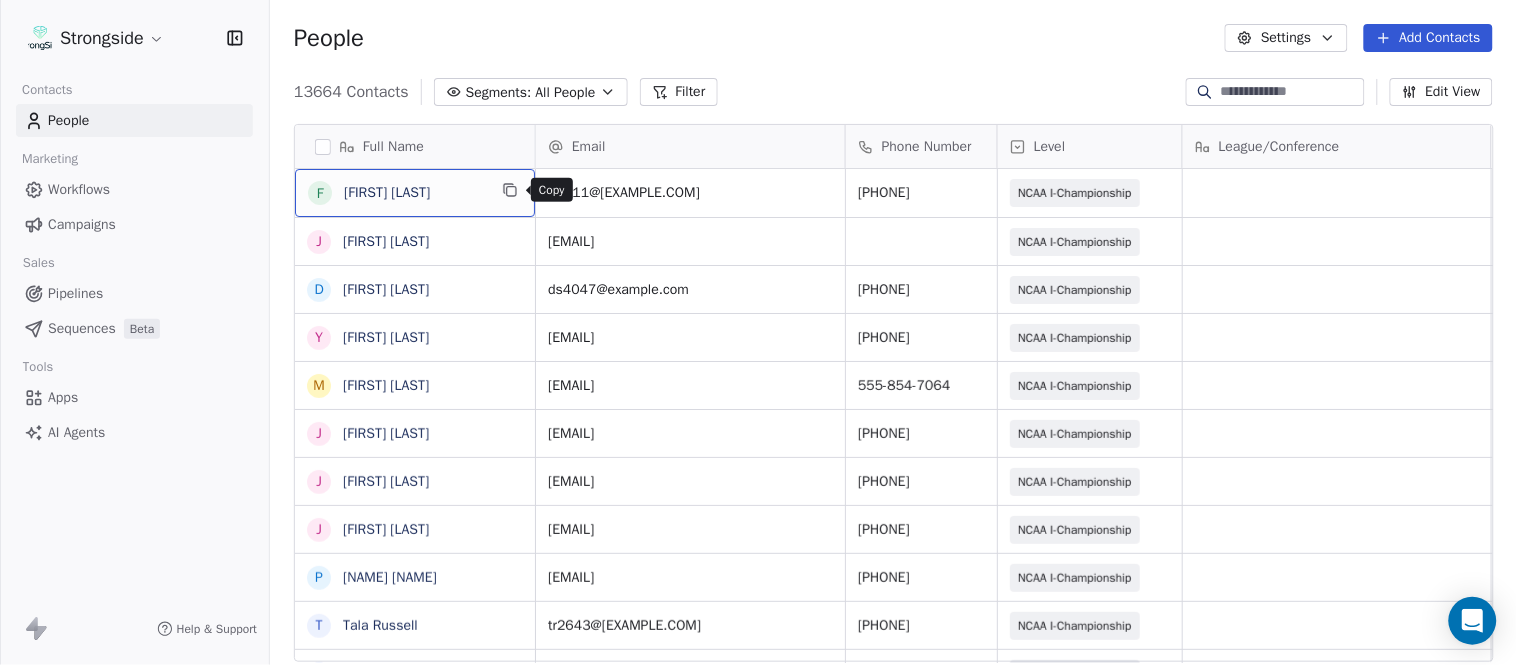 click 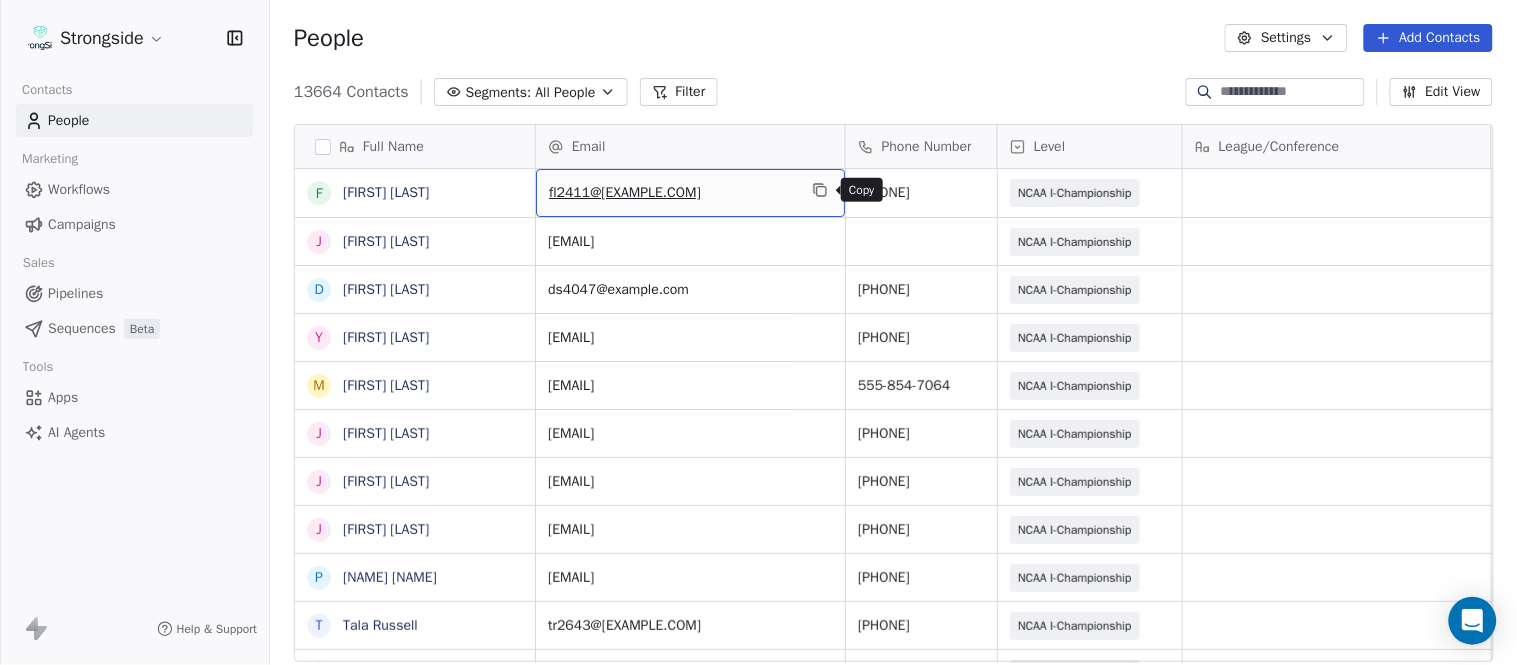 click 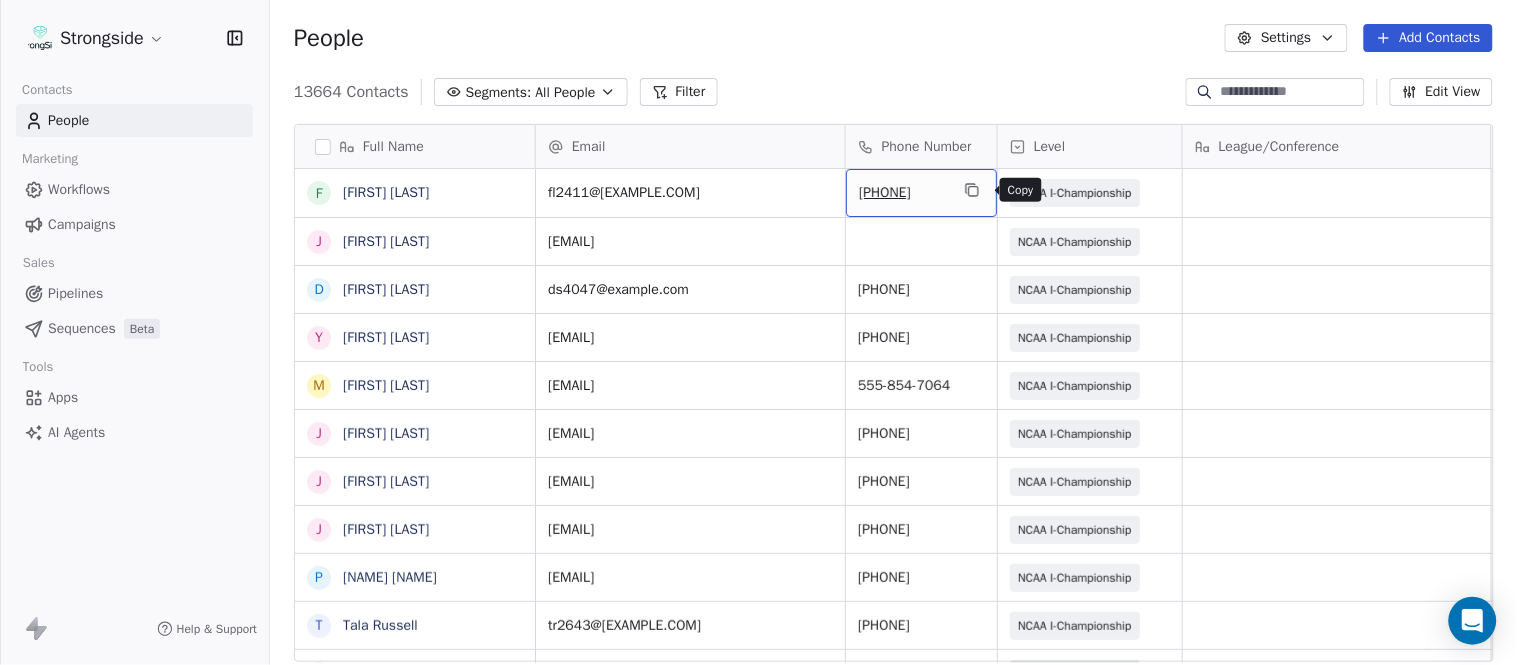 click 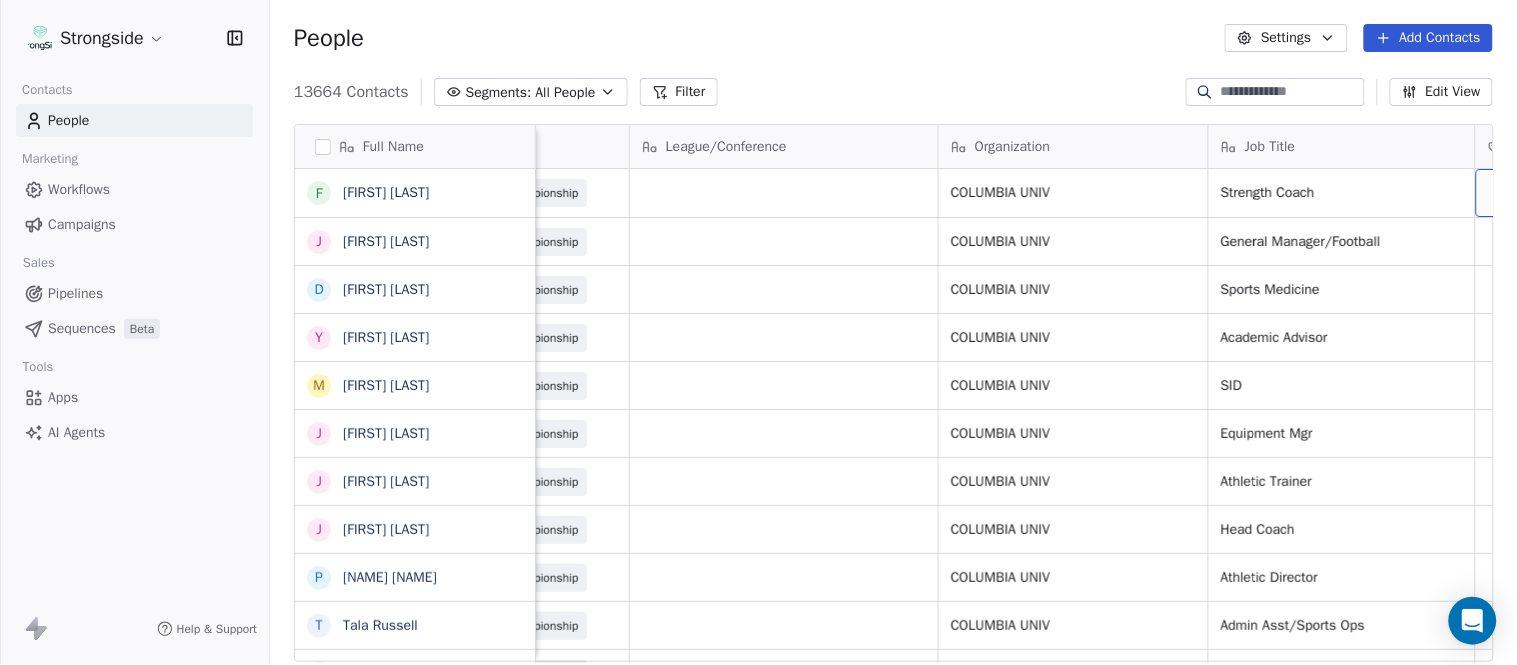scroll, scrollTop: 0, scrollLeft: 653, axis: horizontal 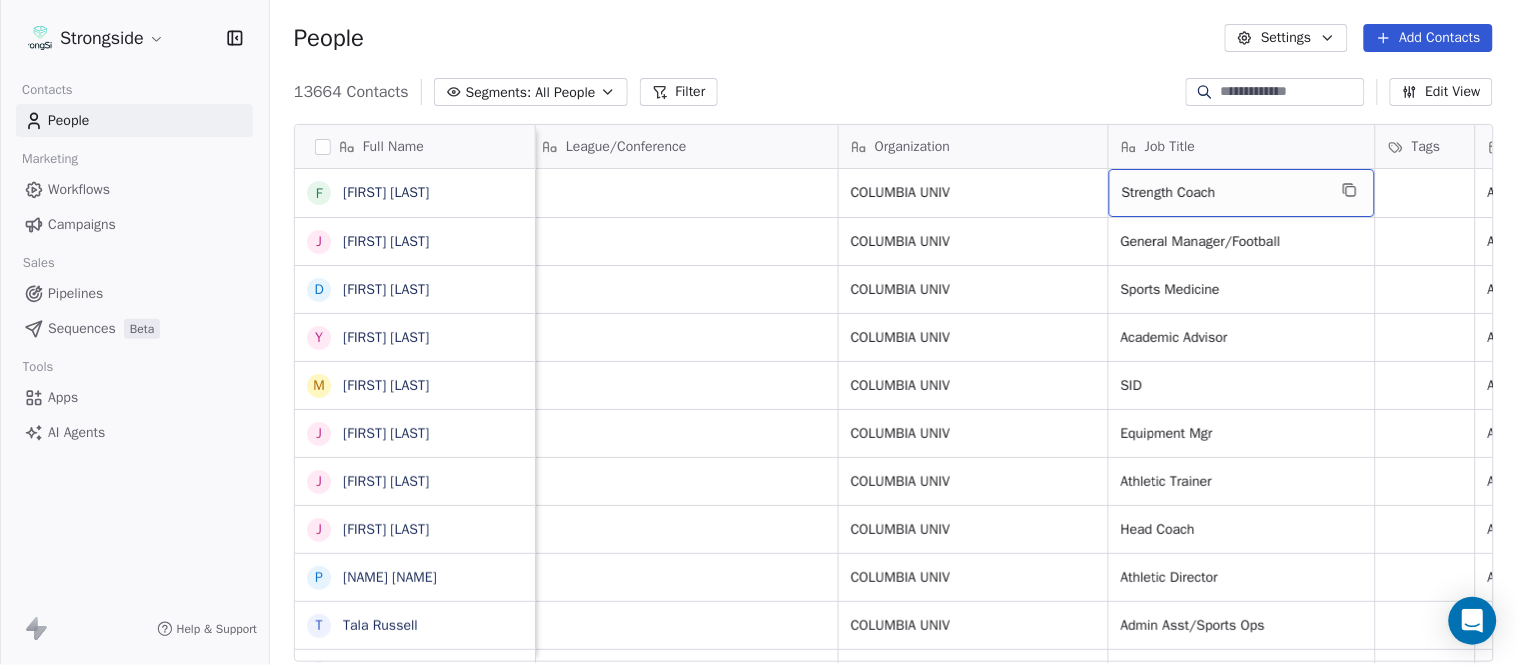 click on "Strength Coach" at bounding box center (1242, 193) 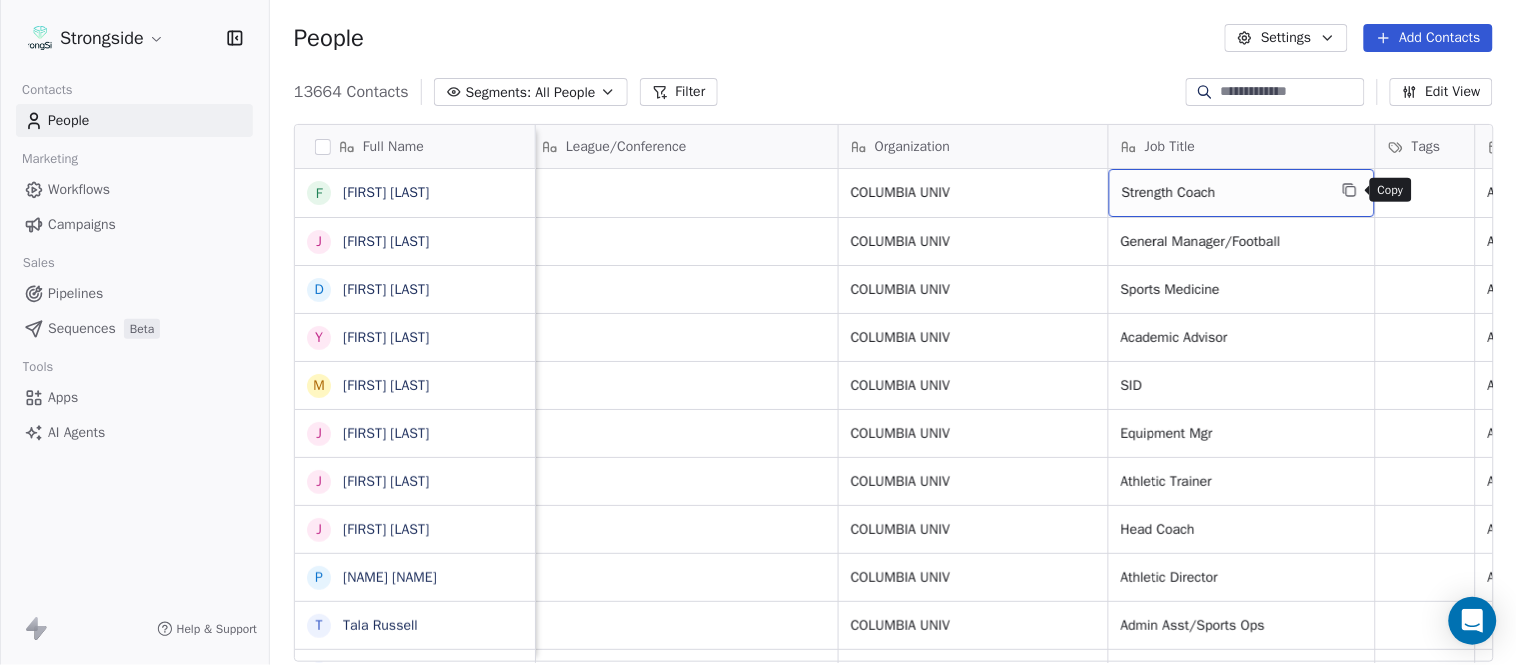 click 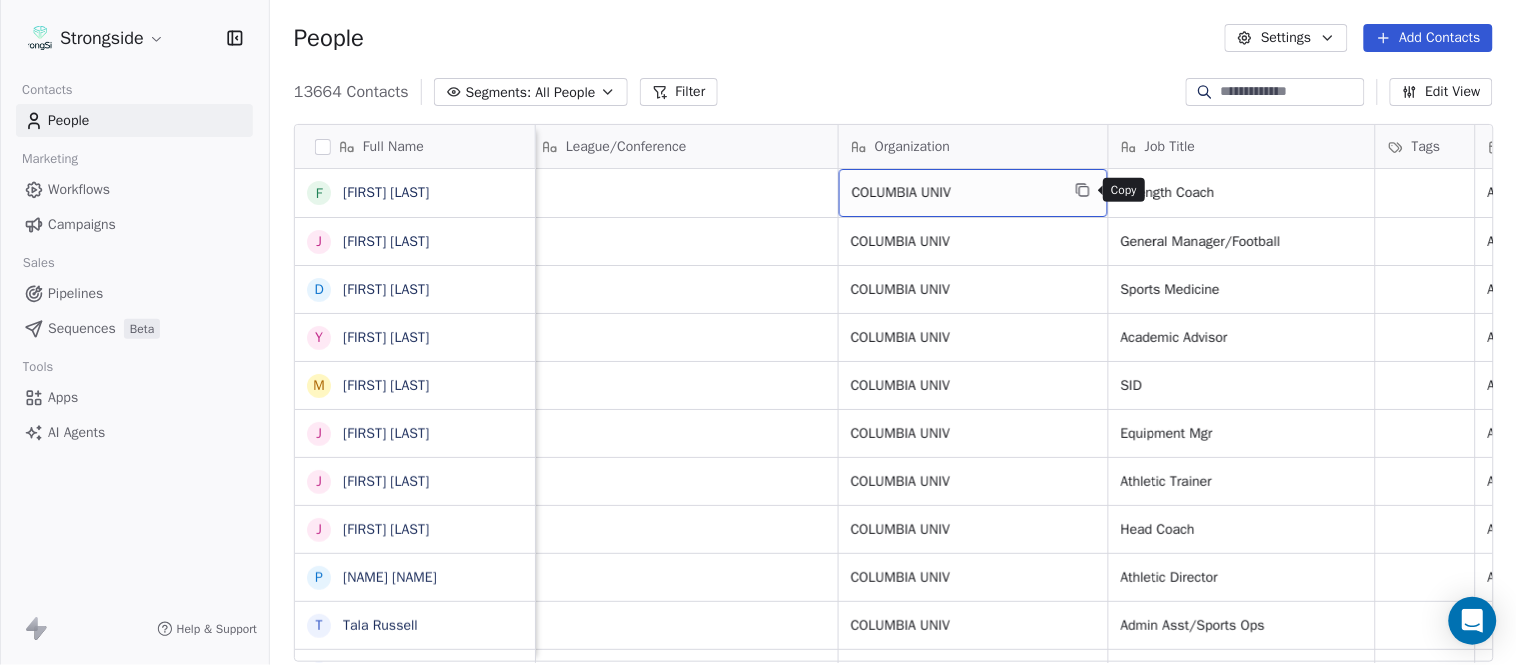 click at bounding box center (1083, 190) 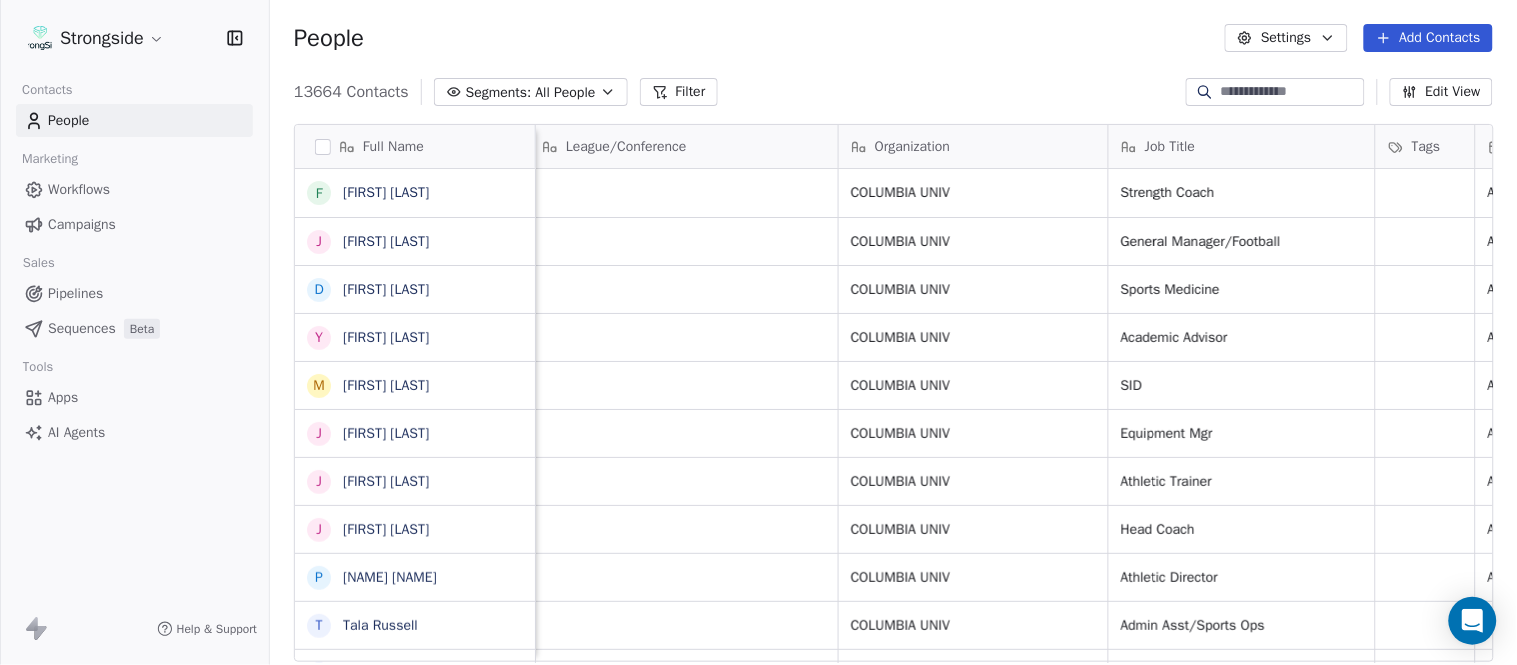 scroll, scrollTop: 0, scrollLeft: 0, axis: both 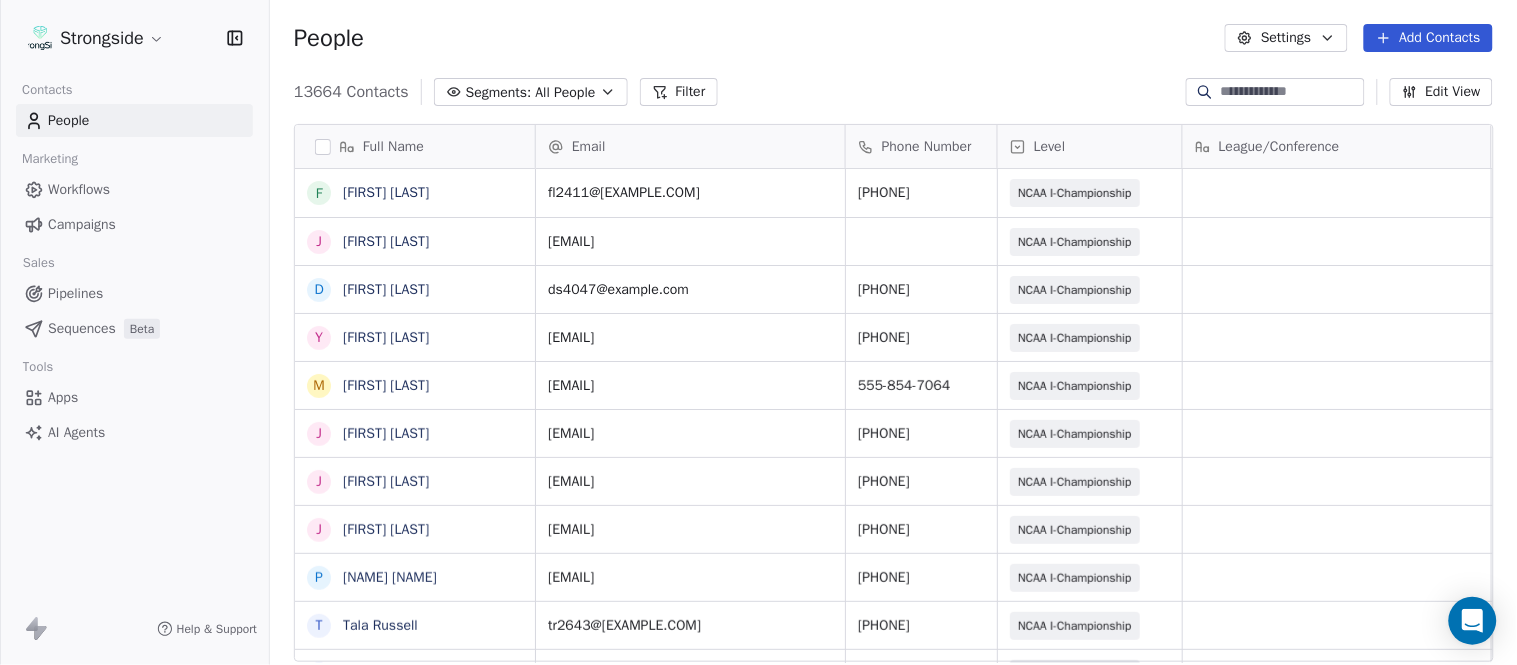 click on "Add Contacts" at bounding box center (1428, 38) 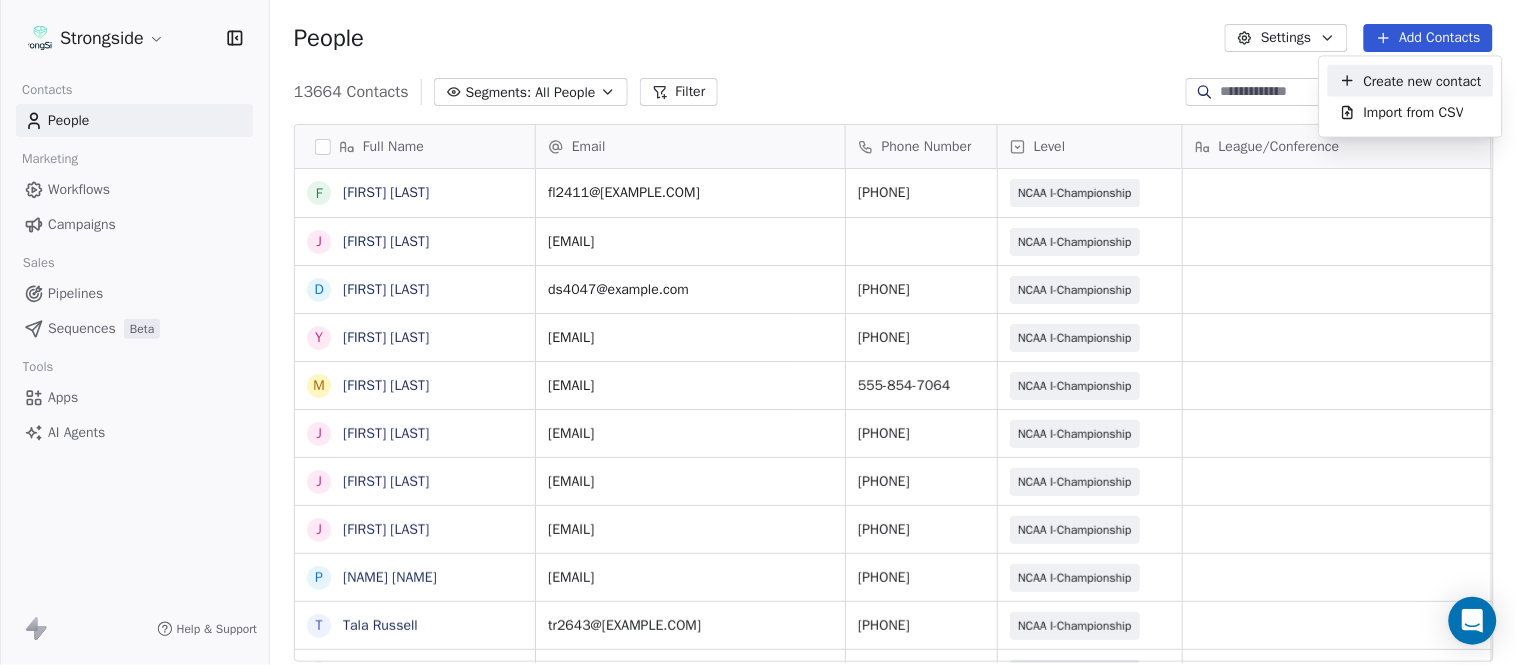 click on "Create new contact" at bounding box center (1423, 80) 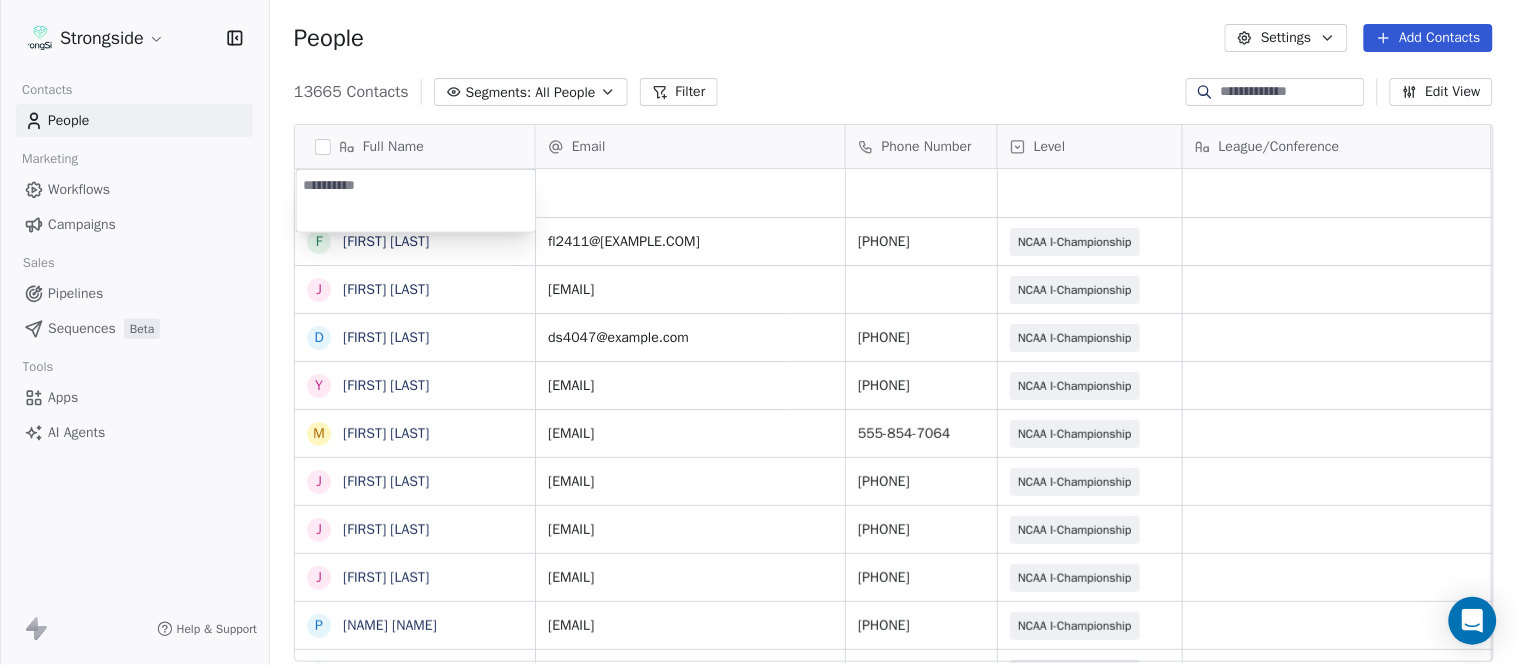 type on "**********" 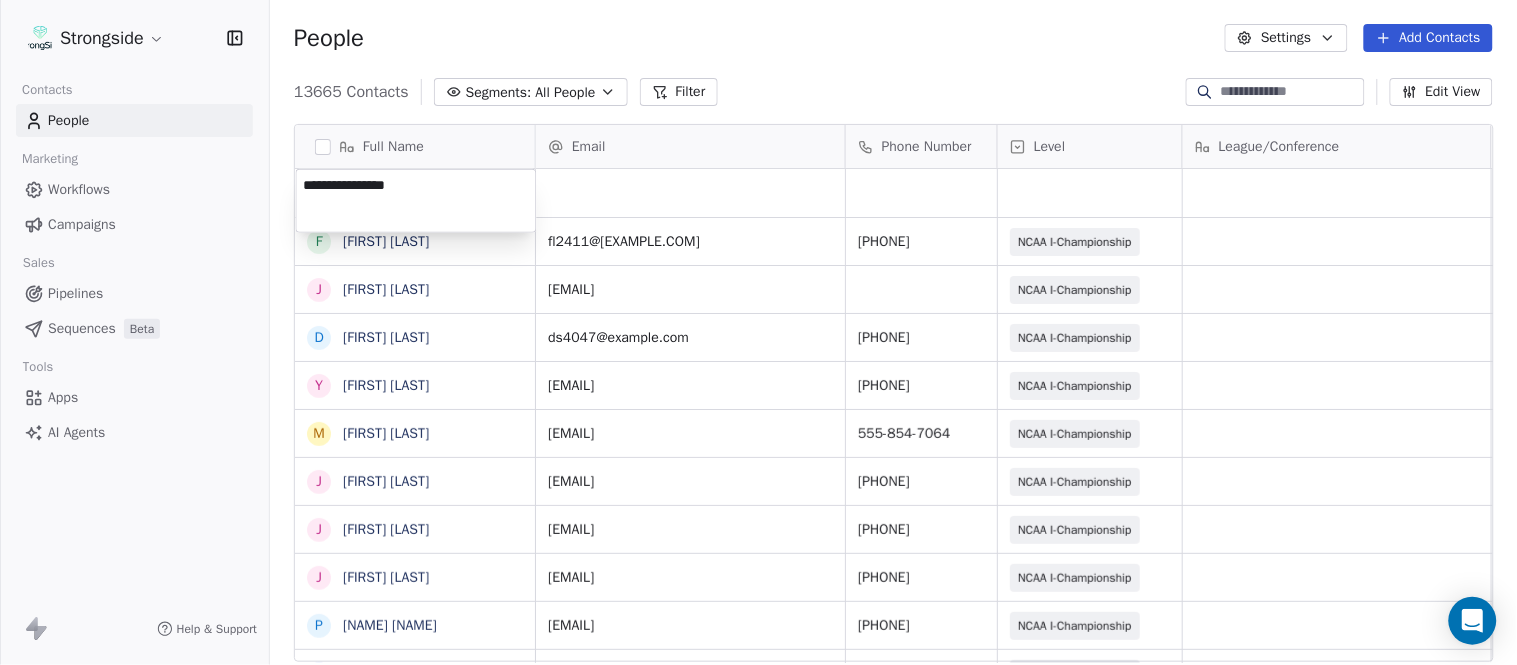 click on "Strongside Contacts People Marketing Workflows Campaigns Sales Pipelines Sequences Beta Tools Apps AI Agents Help & Support People Settings Add Contacts 13665 Contacts Segments: All People Filter Edit View Tag Add to Sequence Export Full Name F [FIRST] [LAST] J [FIRST] [LAST] D [FIRST] [LAST] Y [FIRST] [LAST] M [FIRST] [LAST] J [FIRST] [LAST] J [FIRST] [LAST] J [FIRST] [LAST] P [FIRST] [LAST] T [FIRST] [LAST] K [FIRST] [LAST] H [FIRST] [LAST] S [FIRST] [LAST] P [FIRST] [LAST] T [FIRST] [LAST] T [FIRST] [LAST] O [FIRST] [LAST] N [FIRST] [LAST] J [FIRST] [LAST] P [FIRST] [LAST] D [FIRST] [LAST] J [FIRST] [LAST] T [FIRST] [LAST] D [FIRST] [LAST] L [FIRST] [LAST] M [FIRST] [LAST] P [FIRST] [LAST] R [FIRST] [LAST] Email Phone Number Level League/Conference Organization Job Title Tags Created Date BST Aug 07, 2025 04:14 PM [EMAIL] [PHONE] NCAA I-Championship COLUMBIA UNIV Strength Coach Aug 07, 2025 04:12 PM [EMAIL] NCAA I-Championship COLUMBIA UNIV General Manager/Football SID" at bounding box center (758, 332) 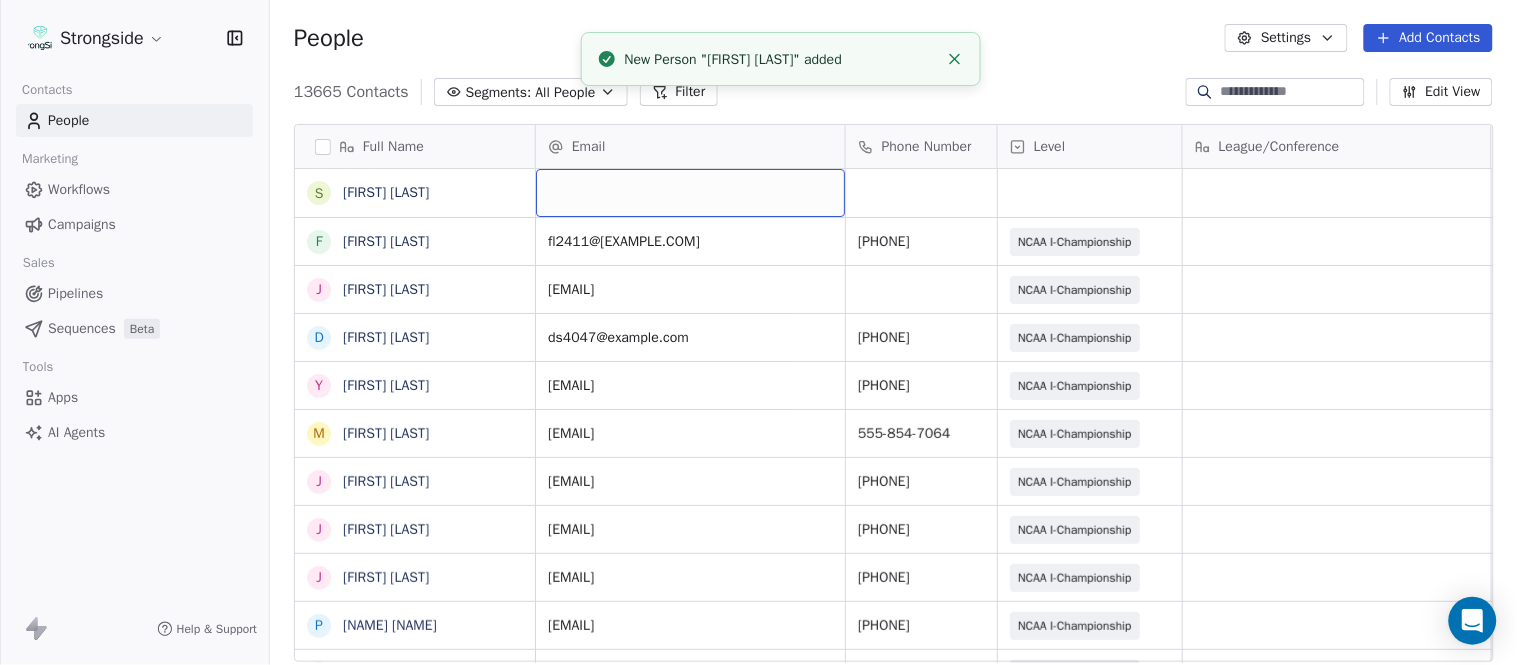click at bounding box center (690, 193) 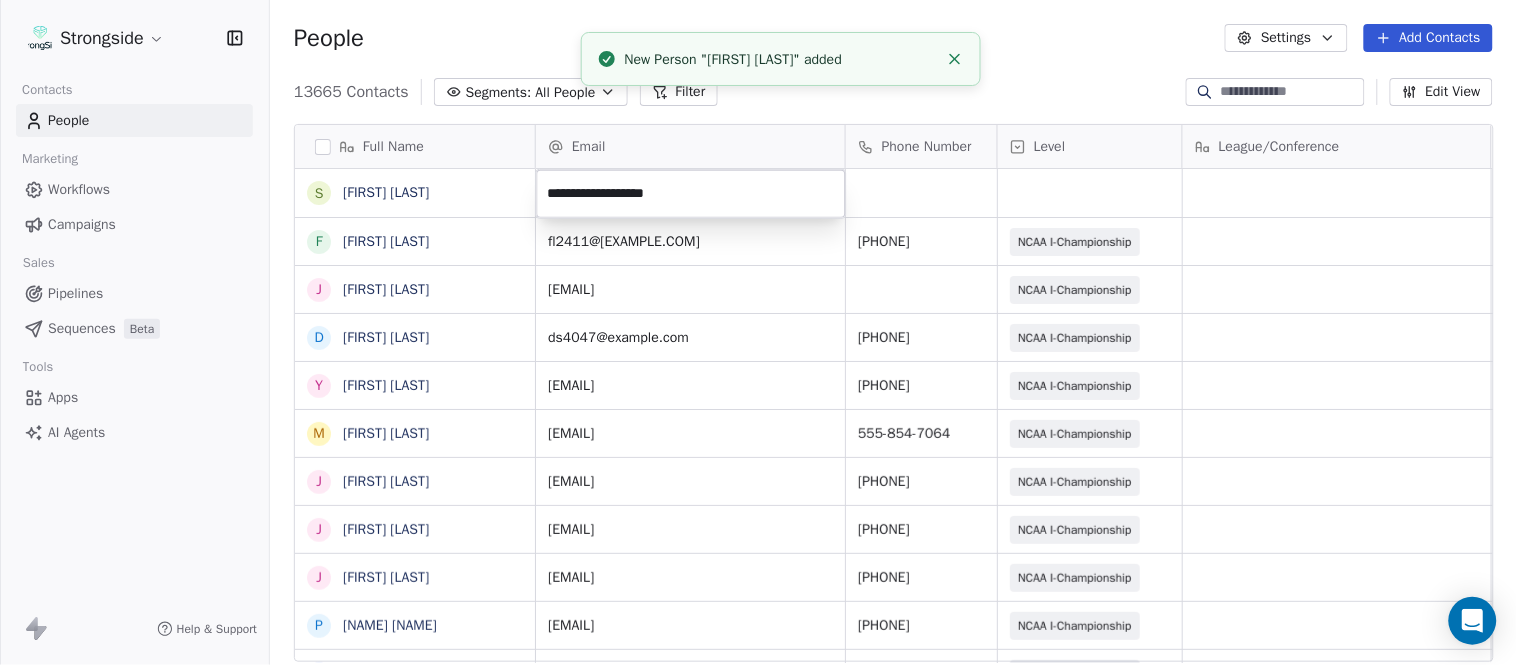 click on "Strongside Contacts People Marketing Workflows Campaigns Sales Pipelines Sequences Beta Tools Apps AI Agents Help & Support People Settings Add Contacts 13665 Contacts Segments: All People Filter Edit View Tag Add to Sequence Export Full Name S [LAST] F [LAST] J [LAST] D [LAST] Y [LAST] M [LAST] J [LAST] J [LAST] J [LAST] P [LAST] T [LAST] K [LAST] H [LAST] S [LAST] P [LAST] T [LAST] T [LAST] O [LAST] N [LAST] J [LAST] P [LAST] D [LAST] J [LAST] T [LAST] D [LAST] L [LAST] M [LAST] P [LAST] R [LAST] J [LAST] D [LAST] J [LAST] Email Phone Number Level League/Conference Organization Job Title Tags Created Date BST Aug 07, 2025 04:14 PM [EMAIL] [PHONE] NCAA I-Championship COLUMBIA UNIV Strength Coach Aug 07, 2025 04:12 PM [EMAIL] NCAA I-Championship COLUMBIA UNIV SID SID SID" at bounding box center (758, 332) 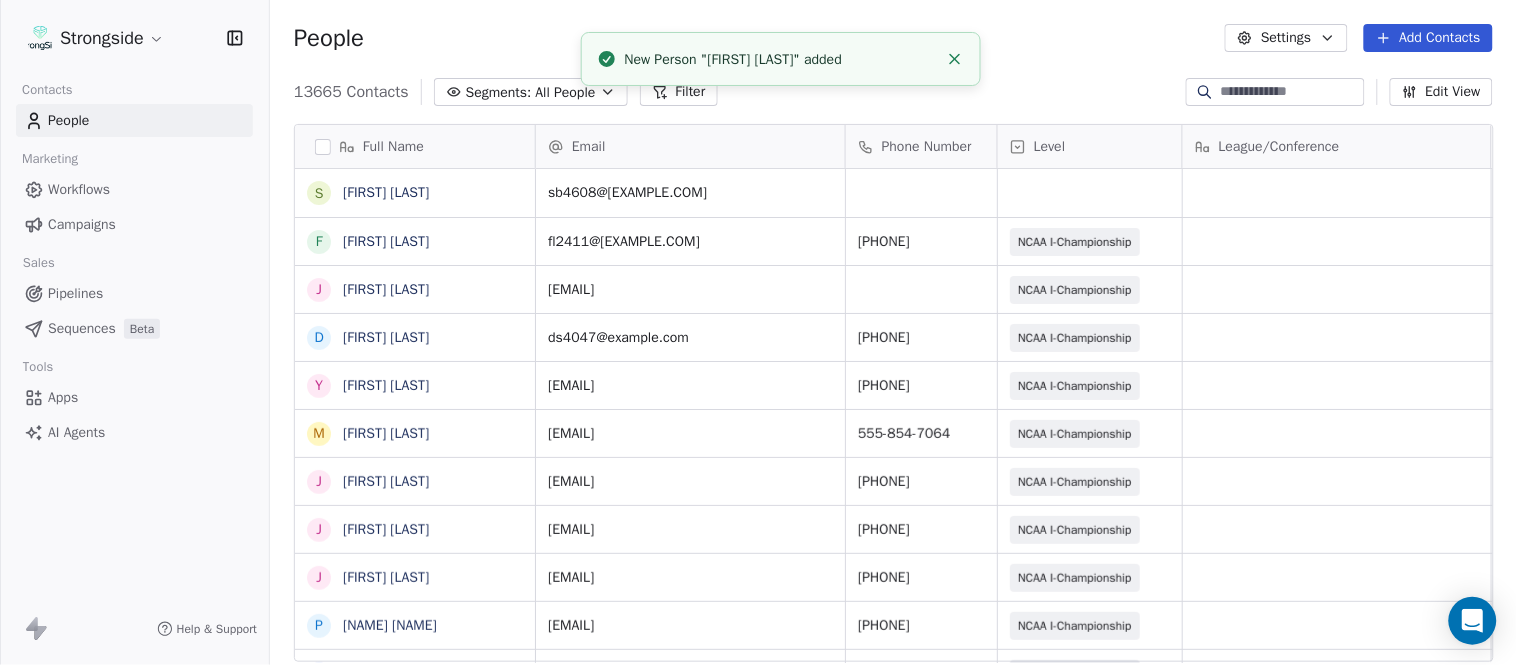 click 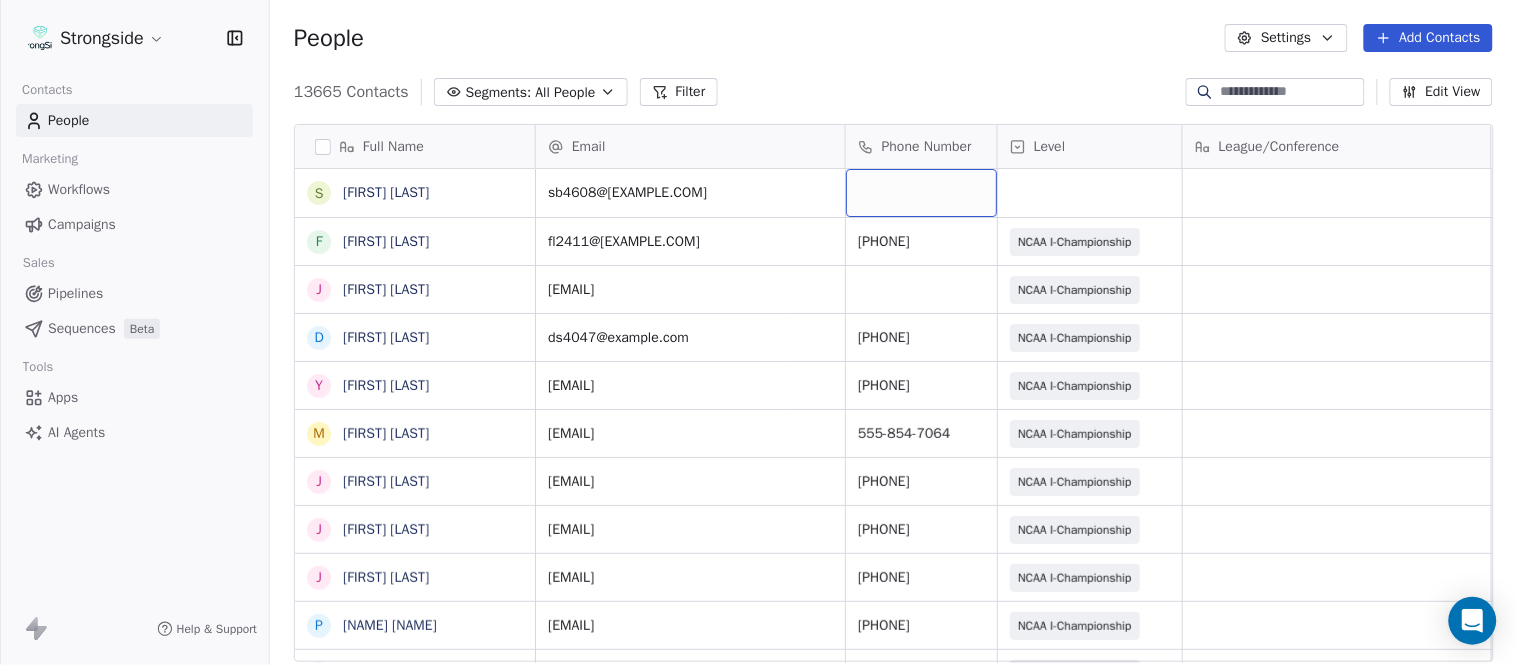click at bounding box center (921, 193) 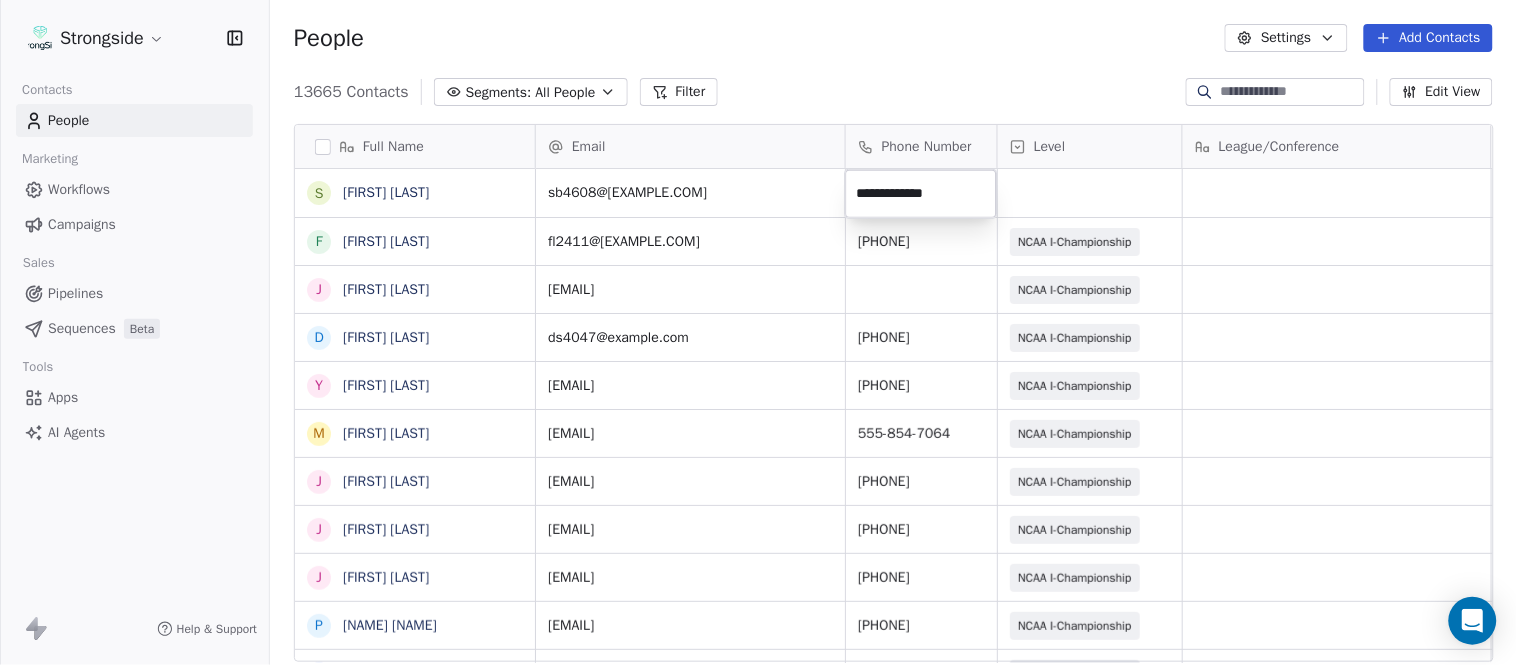 click on "Strongside Contacts People Marketing Workflows Campaigns Sales Pipelines Sequences Beta Tools Apps AI Agents Help & Support People Settings Add Contacts 13665 Contacts Segments: All People Filter Edit View Tag Add to Sequence Export Full Name S [FIRST] [LAST] F [FIRST] [LAST] J [FIRST] [LAST] D [FIRST] [LAST] Y [FIRST] [LAST] M [FIRST] [LAST] J [FIRST] [LAST] J [FIRST] [LAST] J [FIRST] [LAST] P [FIRST] [LAST] T [FIRST] [LAST] K [FIRST] [LAST] H [FIRST] [LAST] S [FIRST] [LAST] P [FIRST] [LAST] T [FIRST] [LAST] T [FIRST] [LAST] O [FIRST] [LAST] N [FIRST] [LAST] J [FIRST] [LAST] P [FIRST] [LAST] D [FIRST] [LAST] J [FIRST] [LAST] T [FIRST] [LAST] D [FIRST] [LAST] L [FIRST] [LAST] M [FIRST] [LAST] P [FIRST] [LAST] R [FIRST] [LAST] J [FIRST] [LAST] D [FIRST] [LAST] Email Phone Number Level League/Conference Organization Job Title Tags Created Date BST sb4608@example.com Aug 07, 2025 04:14 PM fl2411@example.com [PHONE] NCAA I-Championship COLUMBIA UNIV Strength Coach Aug 07, 2025 04:12 PM jm5833@example.com NCAA I-Championship SID" at bounding box center [758, 332] 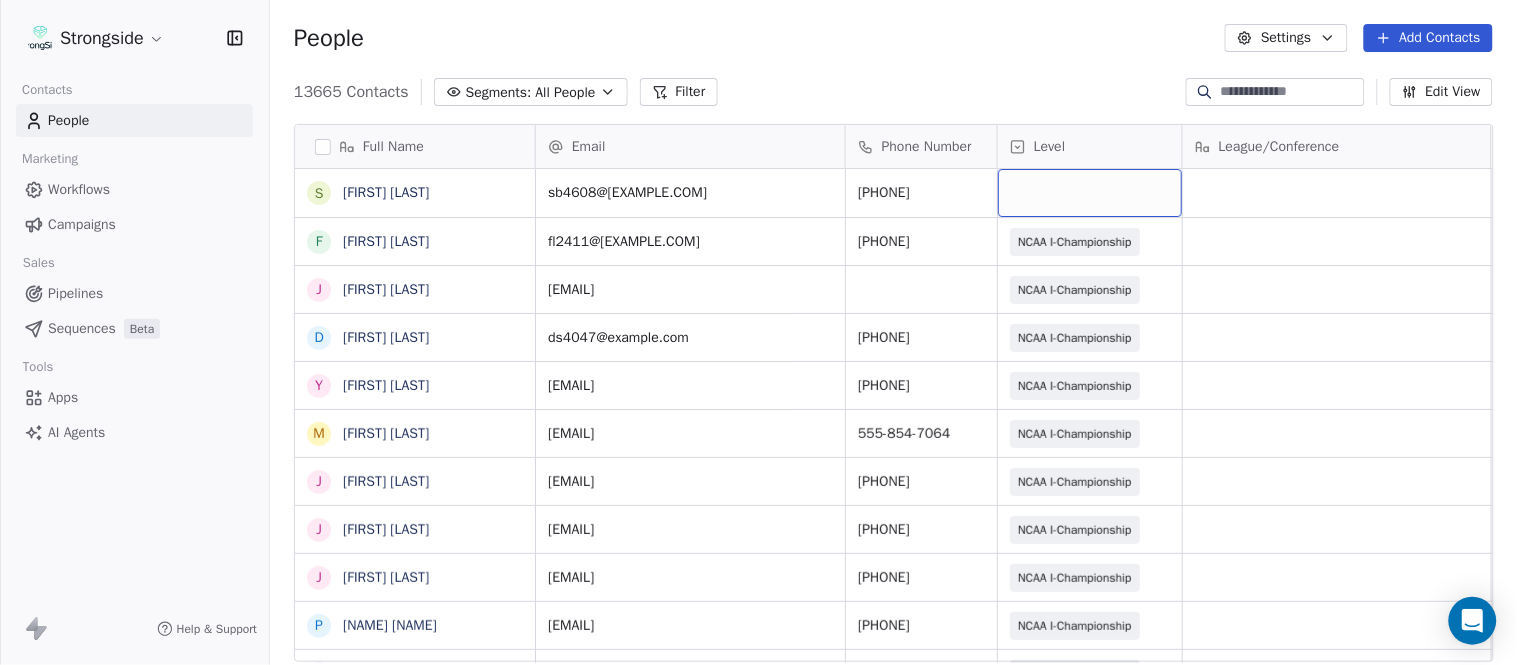 click at bounding box center (1090, 193) 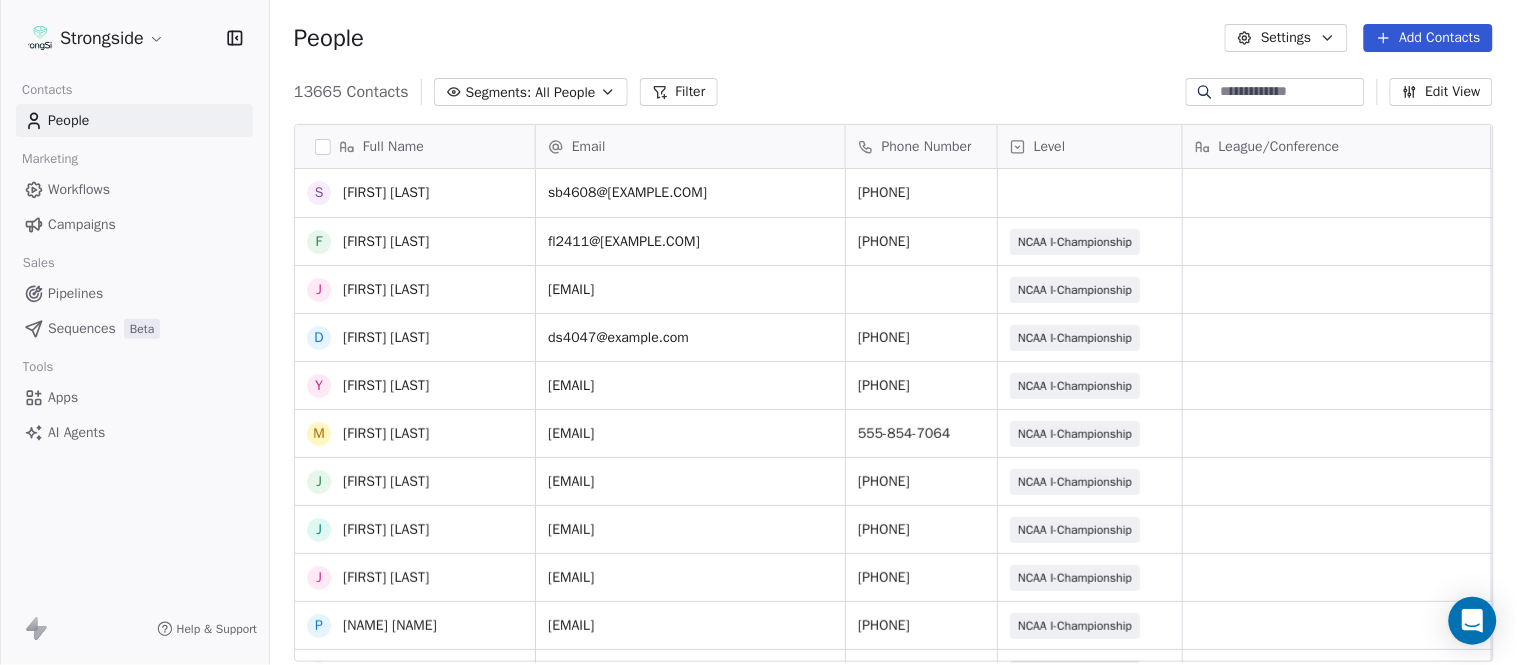 scroll, scrollTop: 444, scrollLeft: 0, axis: vertical 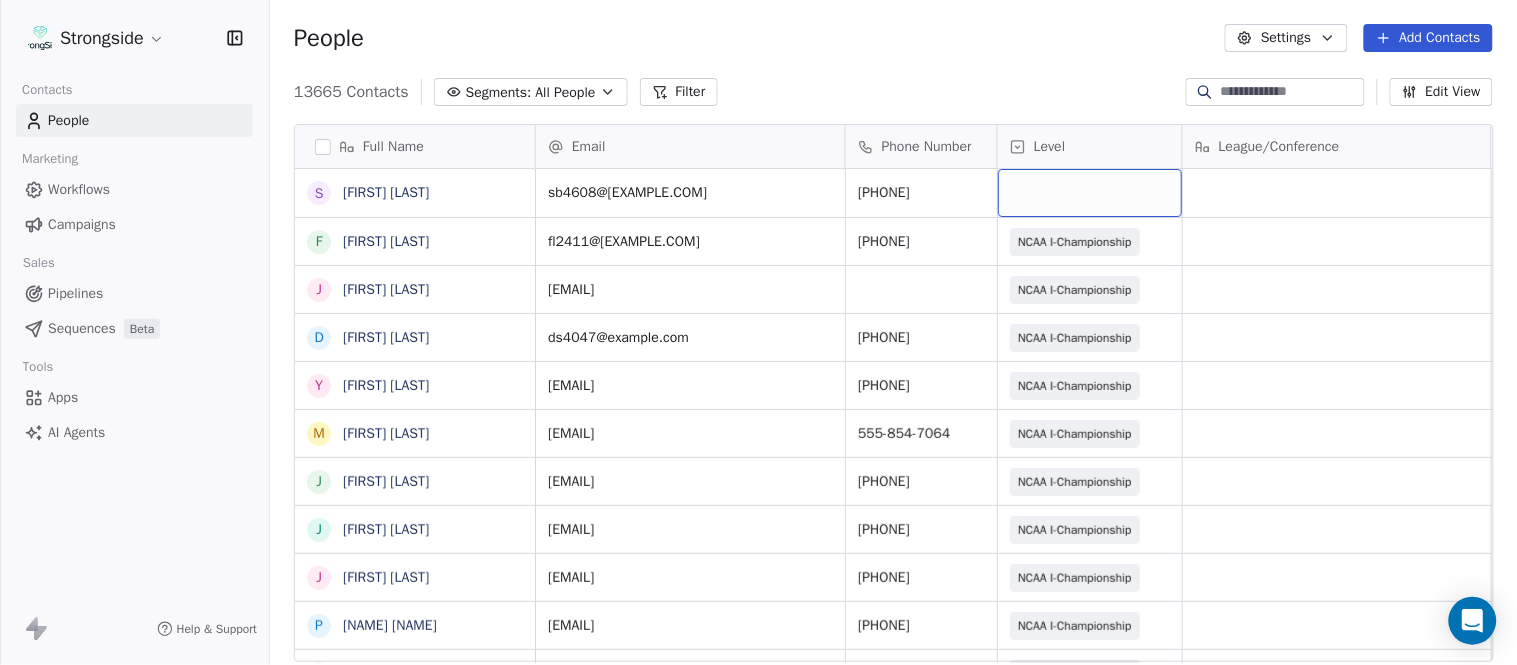 click at bounding box center (1090, 193) 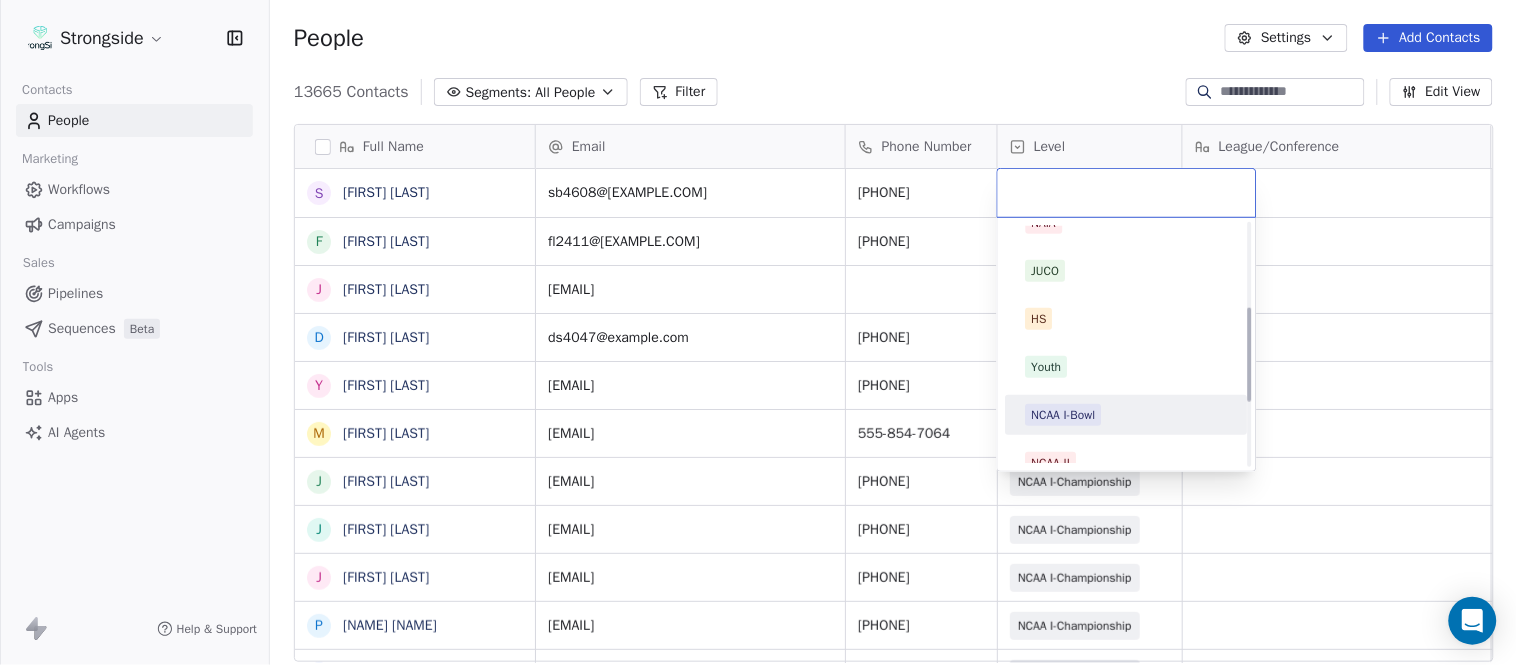 scroll, scrollTop: 378, scrollLeft: 0, axis: vertical 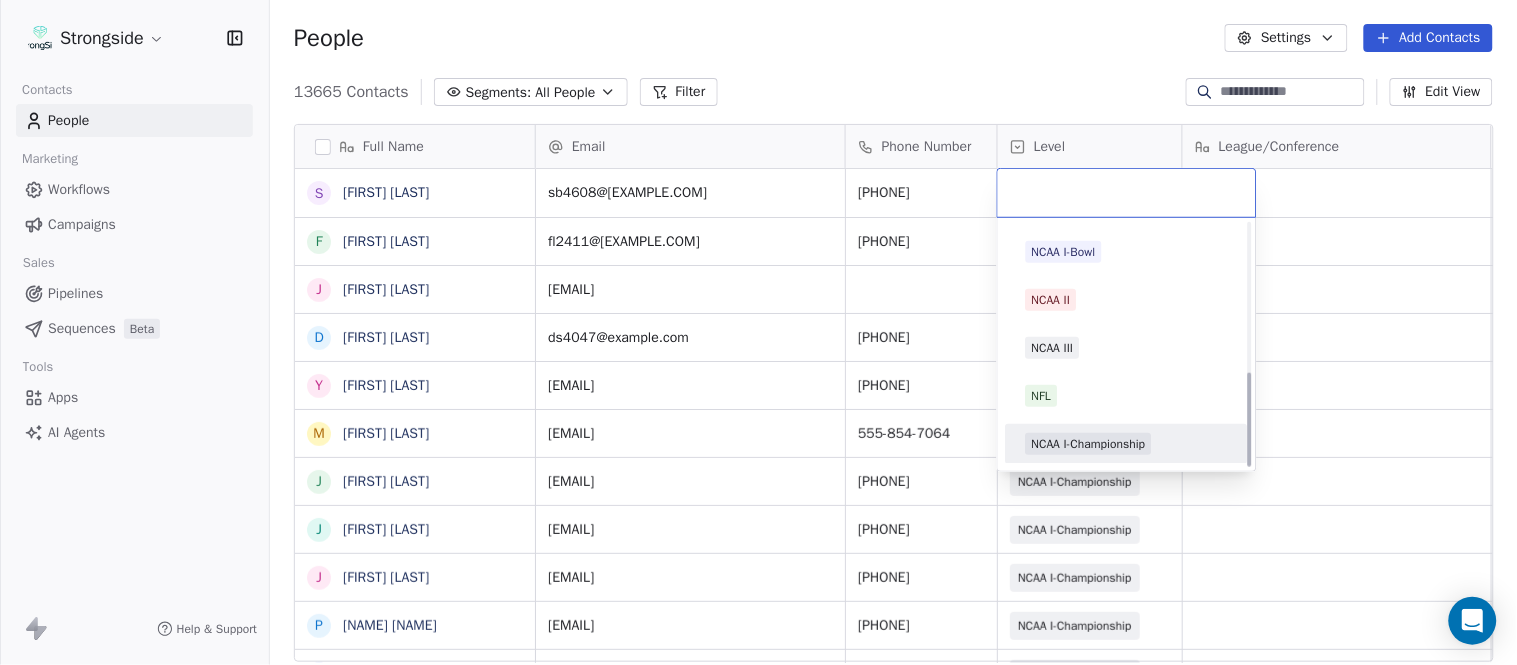 click on "NCAA I-Championship" at bounding box center (1127, 444) 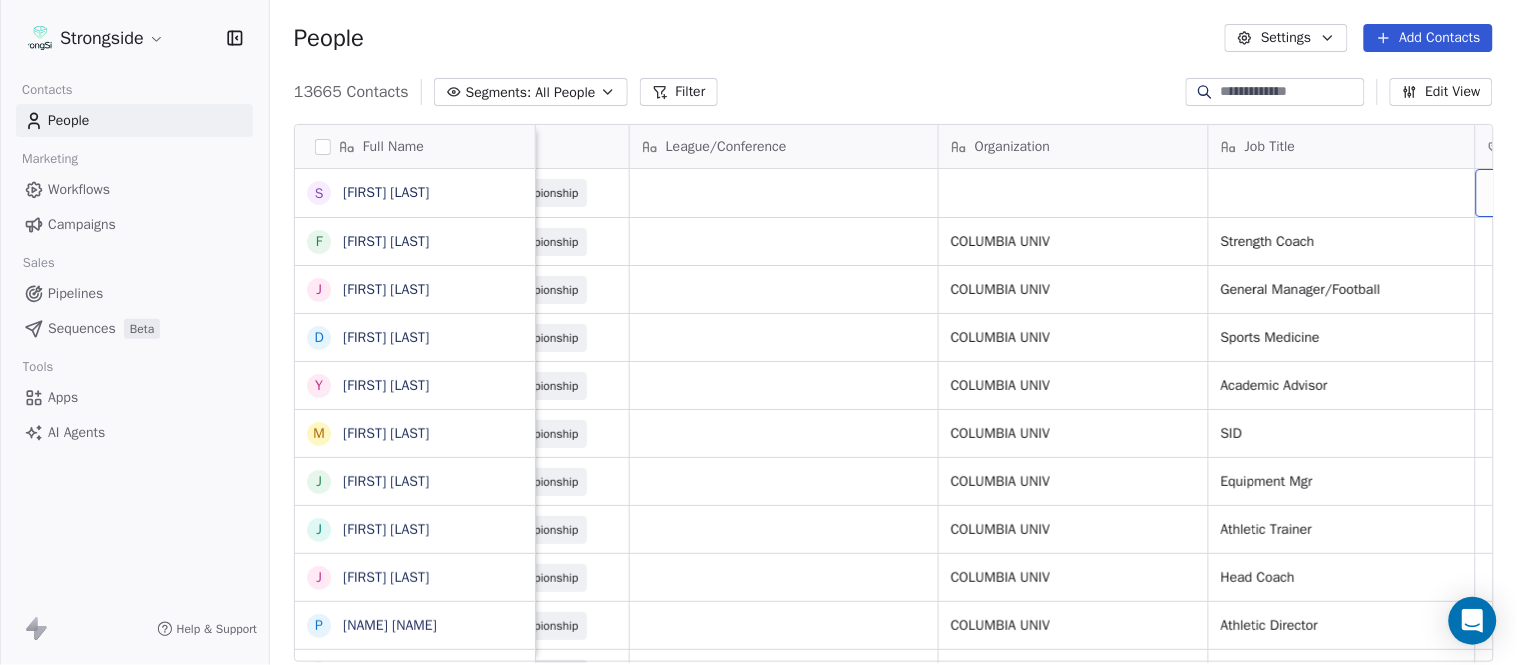 scroll, scrollTop: 0, scrollLeft: 653, axis: horizontal 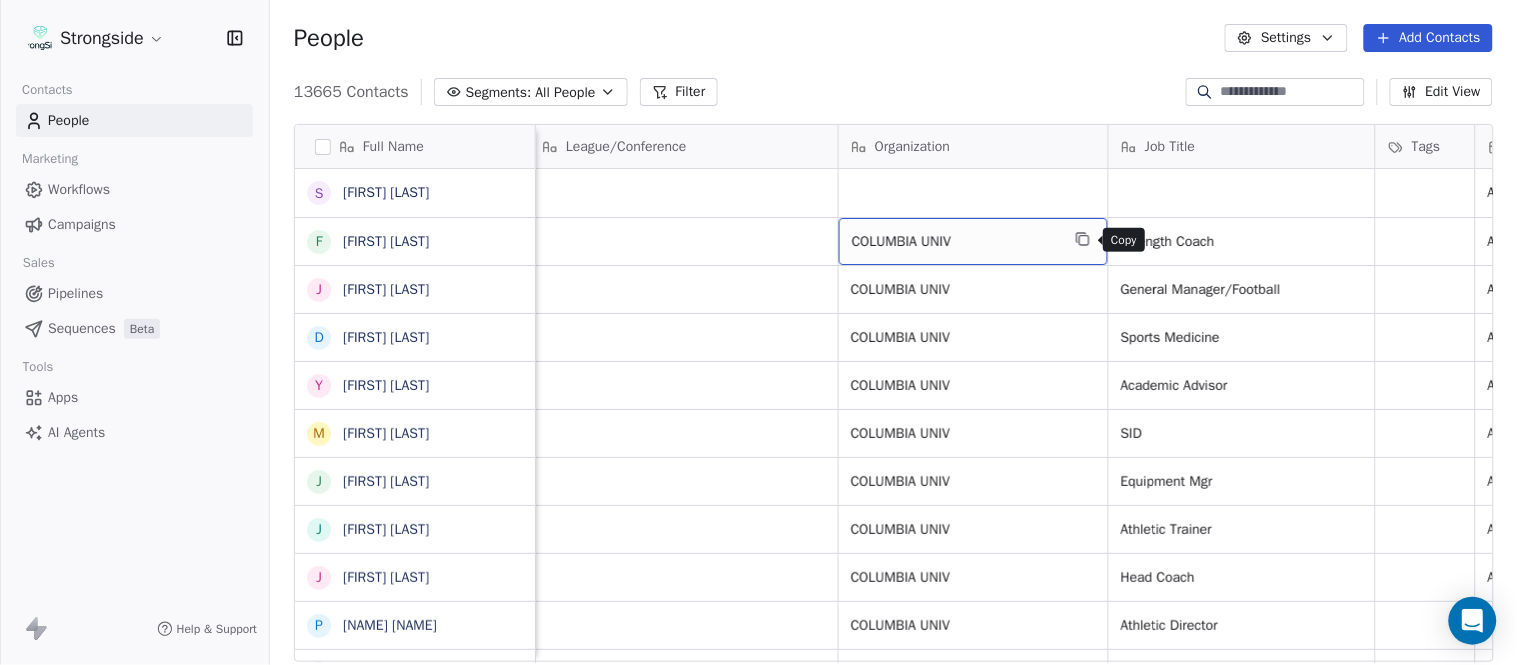 click 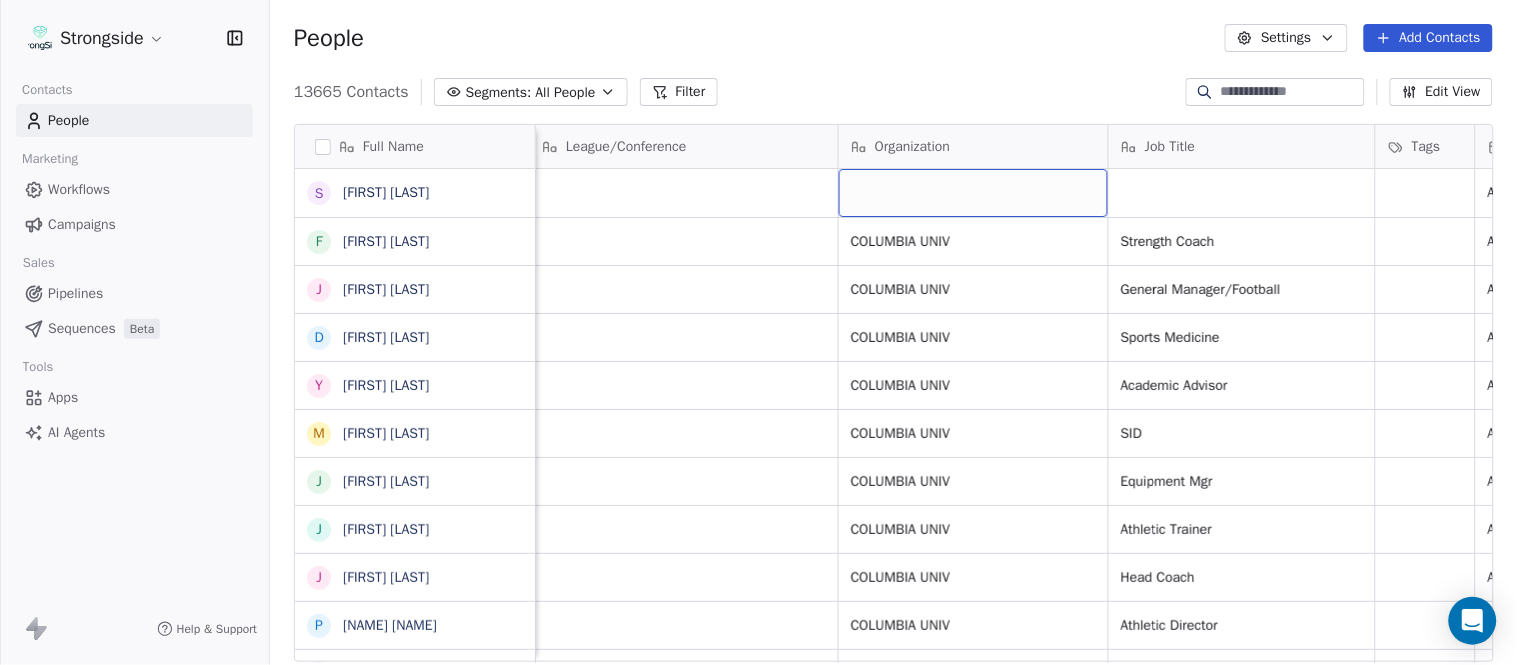 click at bounding box center (973, 193) 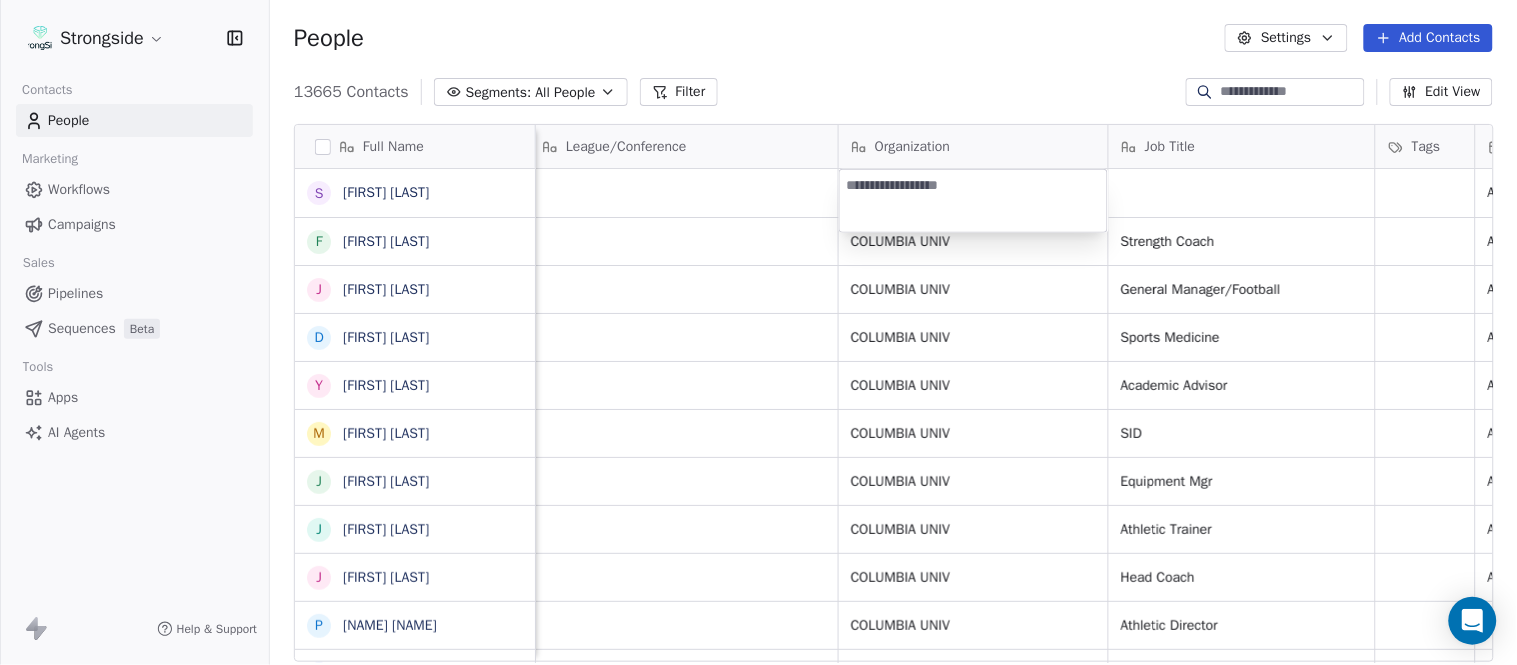 type on "**********" 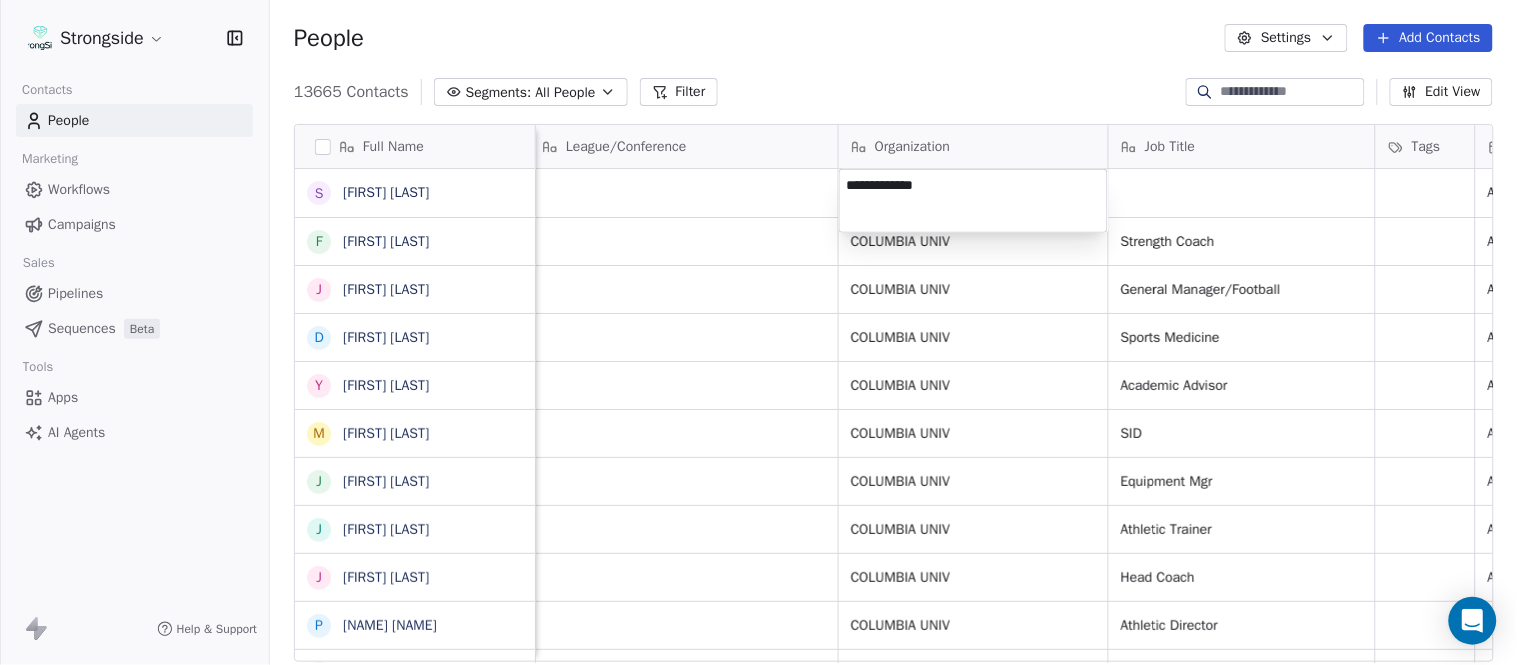 click on "Strongside Contacts People Marketing Workflows Campaigns Sales Pipelines Sequences Beta Tools Apps AI Agents Help & Support People Settings Add Contacts 13665 Contacts Segments: All People Filter Edit View Tag Add to Sequence Export Full Name S [LAST] [LAST] F [LAST] [LAST] J [LAST] [LAST] D [LAST] [LAST] Y [LAST] [LAST] M [LAST] [LAST] J [LAST] [LAST] J [LAST] [LAST] P [LAST] [LAST] T [LAST] [LAST] K [LAST] [LAST] H [LAST] [LAST] S [LAST] [LAST] P [LAST] [LAST] T [LAST] [LAST] T [LAST] [LAST] O [LAST] [LAST] N [LAST] [LAST] J [LAST] [LAST] P [LAST] [LAST] D [LAST] [LAST] J [LAST] [LAST] T [LAST] [LAST] D [LAST] [LAST] L [LAST] [LAST] M [LAST] [LAST] P [LAST] [LAST] R [LAST] [LAST] J [LAST] [LAST] D [LAST] [LAST] Email Phone Number Level League/Conference Organization Job Title Tags Created Date BST Status Priority Emails Auto Clicked [EMAIL] [PHONE] NCAA I-Championship Aug 07, 2025 04:14 PM [EMAIL] [PHONE] NCAA I-Championship COLUMBIA UNIV 212-854-3178" at bounding box center [758, 332] 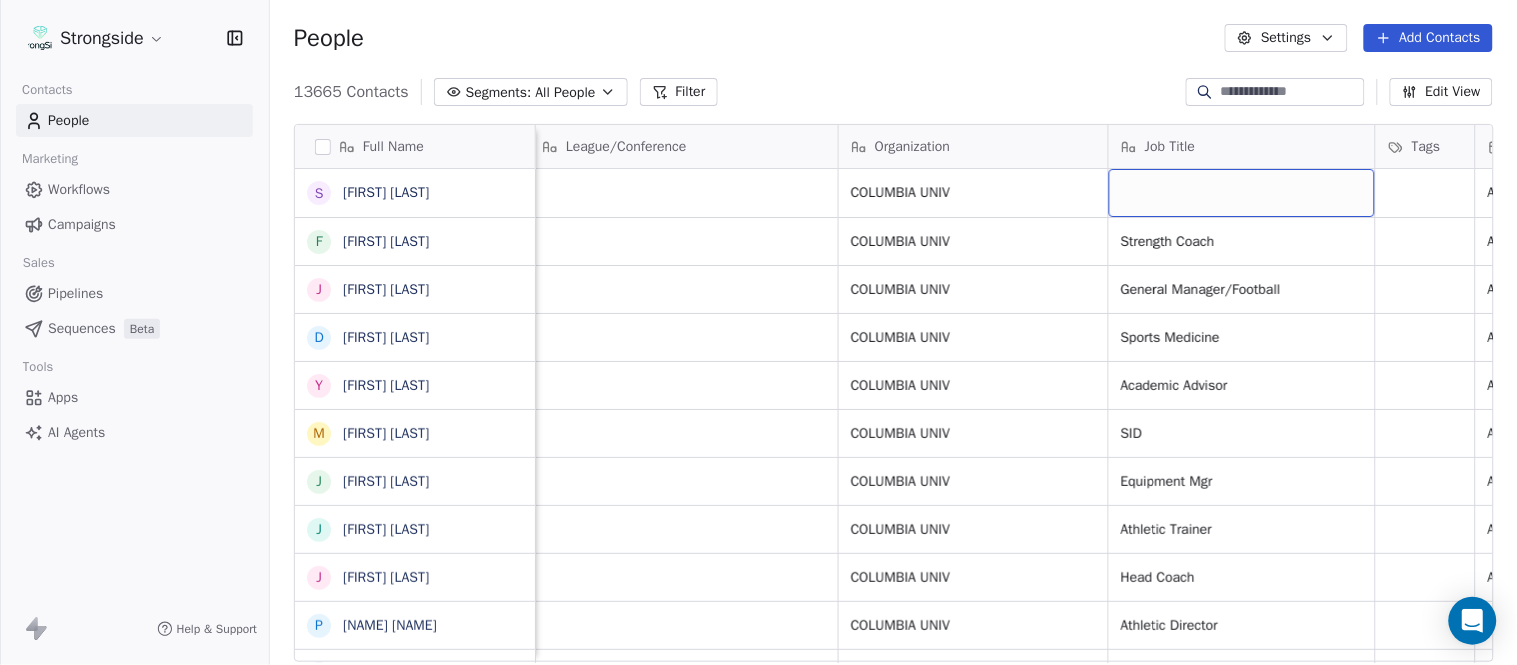 click at bounding box center [1242, 193] 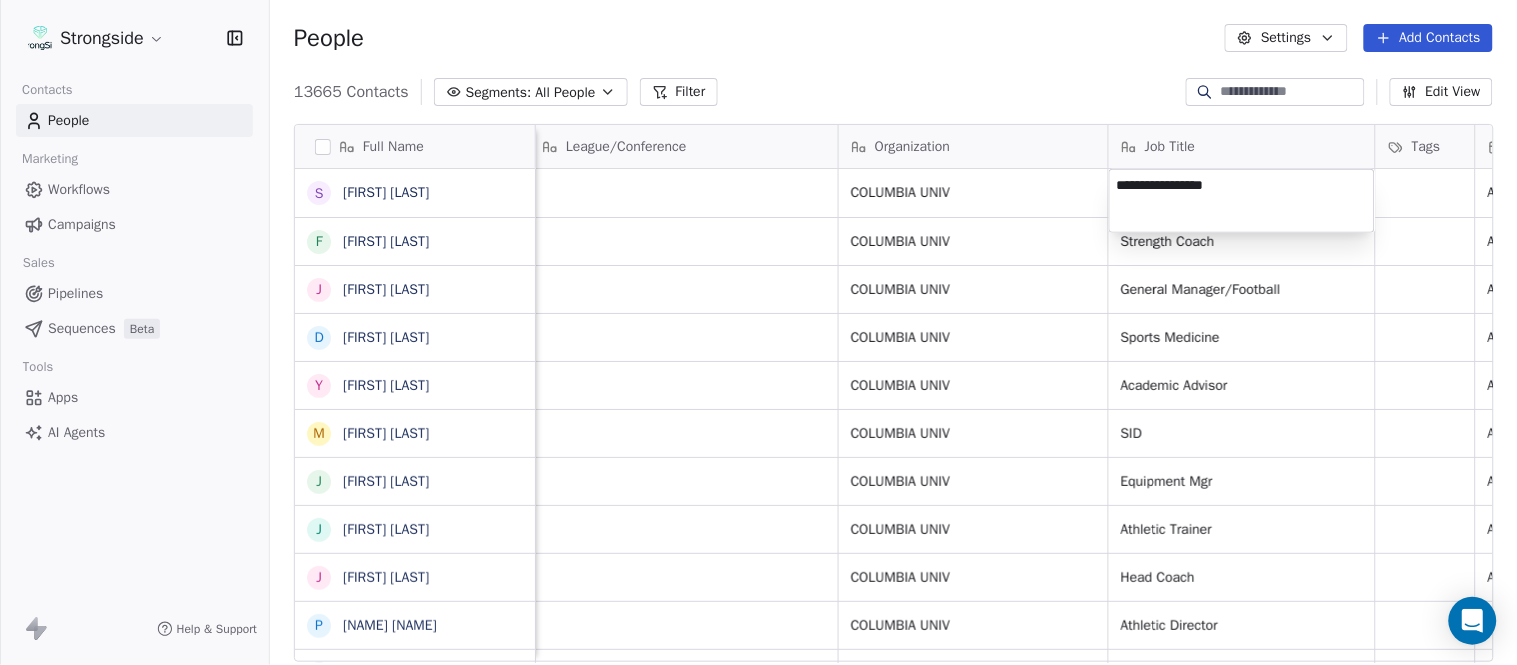 click on "Strongside Contacts People Marketing Workflows Campaigns Sales Pipelines Sequences Beta Tools Apps AI Agents Help & Support People Settings Add Contacts 13665 Contacts Segments: All People Filter Edit View Tag Add to Sequence Export Full Name S [LAST] [LAST] F [LAST] [LAST] J [LAST] [LAST] D [LAST] [LAST] Y [LAST] [LAST] M [LAST] [LAST] J [LAST] [LAST] J [LAST] [LAST] P [LAST] [LAST] T [LAST] [LAST] K [LAST] [LAST] H [LAST] [LAST] S [LAST] [LAST] P [LAST] [LAST] T [LAST] [LAST] T [LAST] [LAST] O [LAST] [LAST] N [LAST] [LAST] J [LAST] [LAST] P [LAST] [LAST] D [LAST] [LAST] J [LAST] [LAST] T [LAST] [LAST] D [LAST] [LAST] L [LAST] [LAST] M [LAST] [LAST] P [LAST] [LAST] R [LAST] [LAST] J [LAST] [LAST] D [LAST] [LAST] Email Phone Number Level League/Conference Organization Job Title Tags Created Date BST Status Priority Emails Auto Clicked [EMAIL] [PHONE] NCAA I-Championship COLUMBIA UNIV Aug 07, 2025 04:14 PM [EMAIL] [PHONE] NCAA I-Championship COLUMBIA UNIV 212-854-3178" at bounding box center (758, 332) 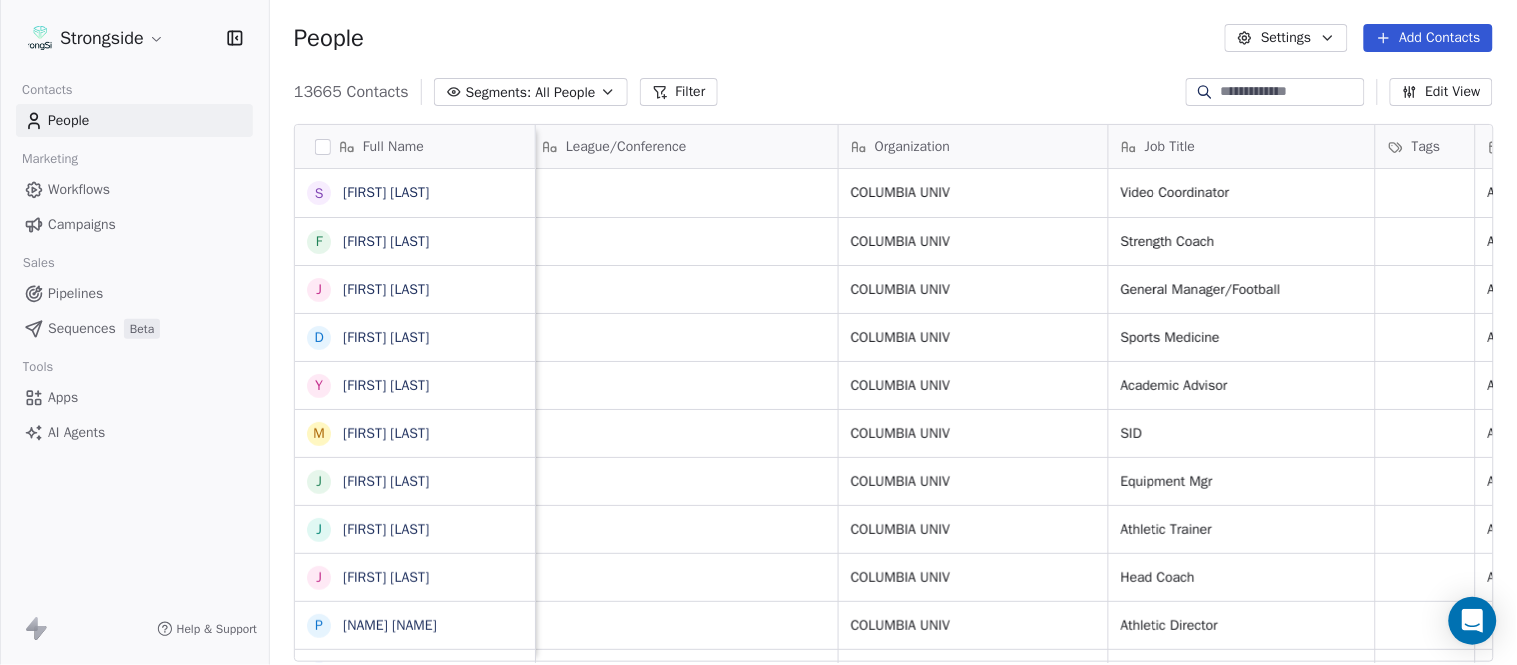 scroll, scrollTop: 0, scrollLeft: 0, axis: both 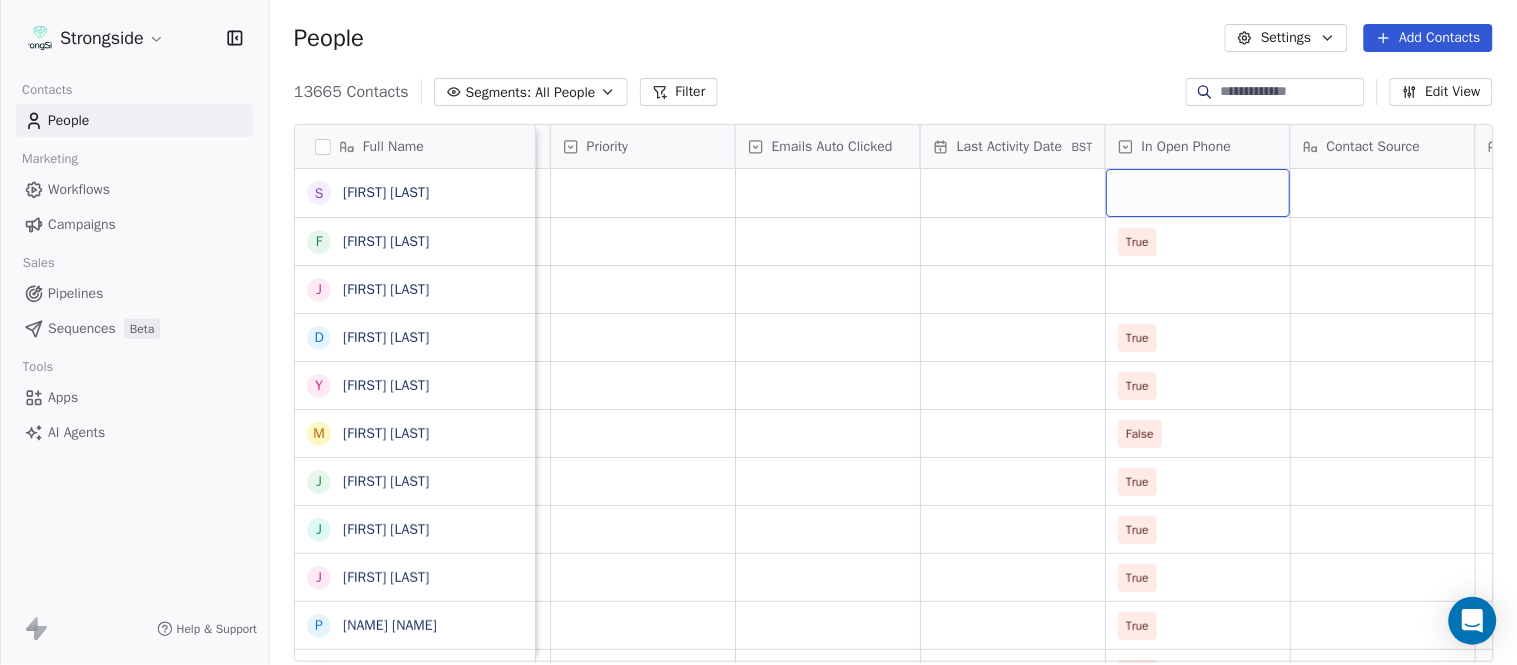 click at bounding box center [1198, 193] 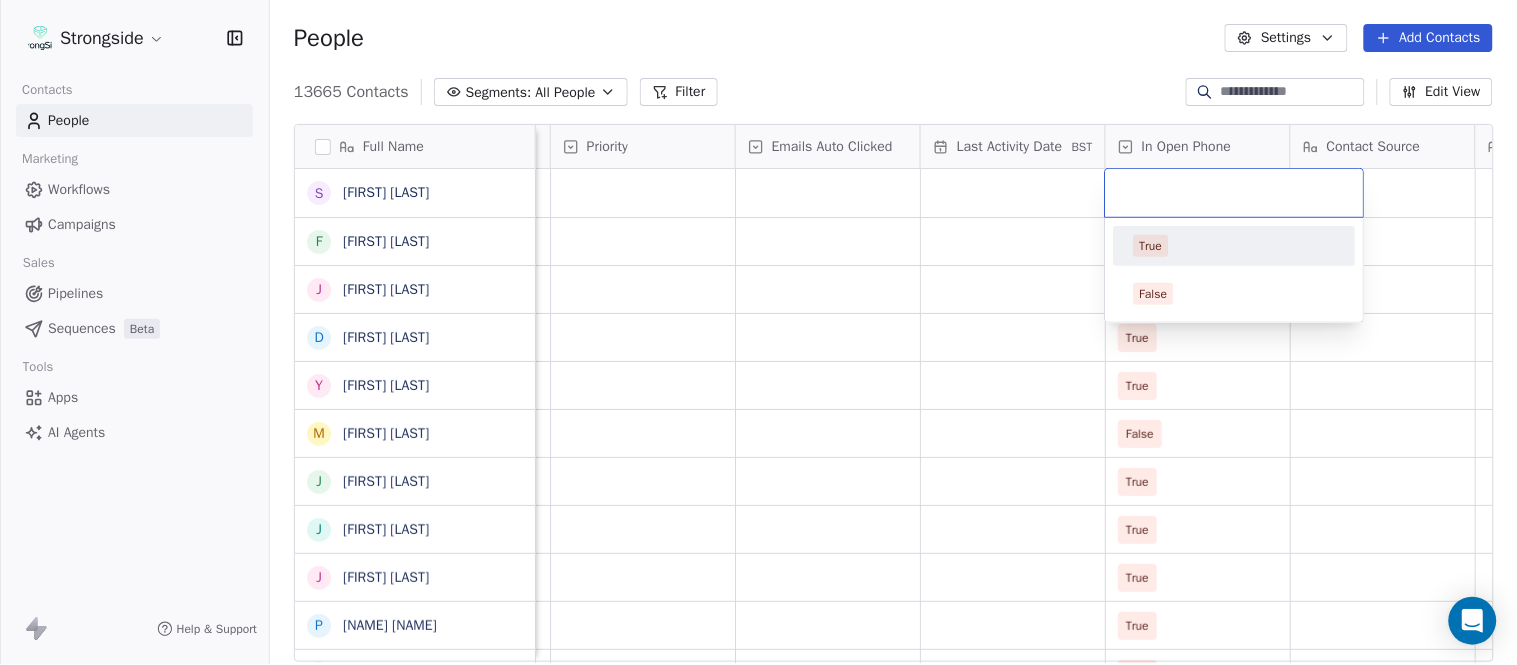 click on "True" at bounding box center [1151, 246] 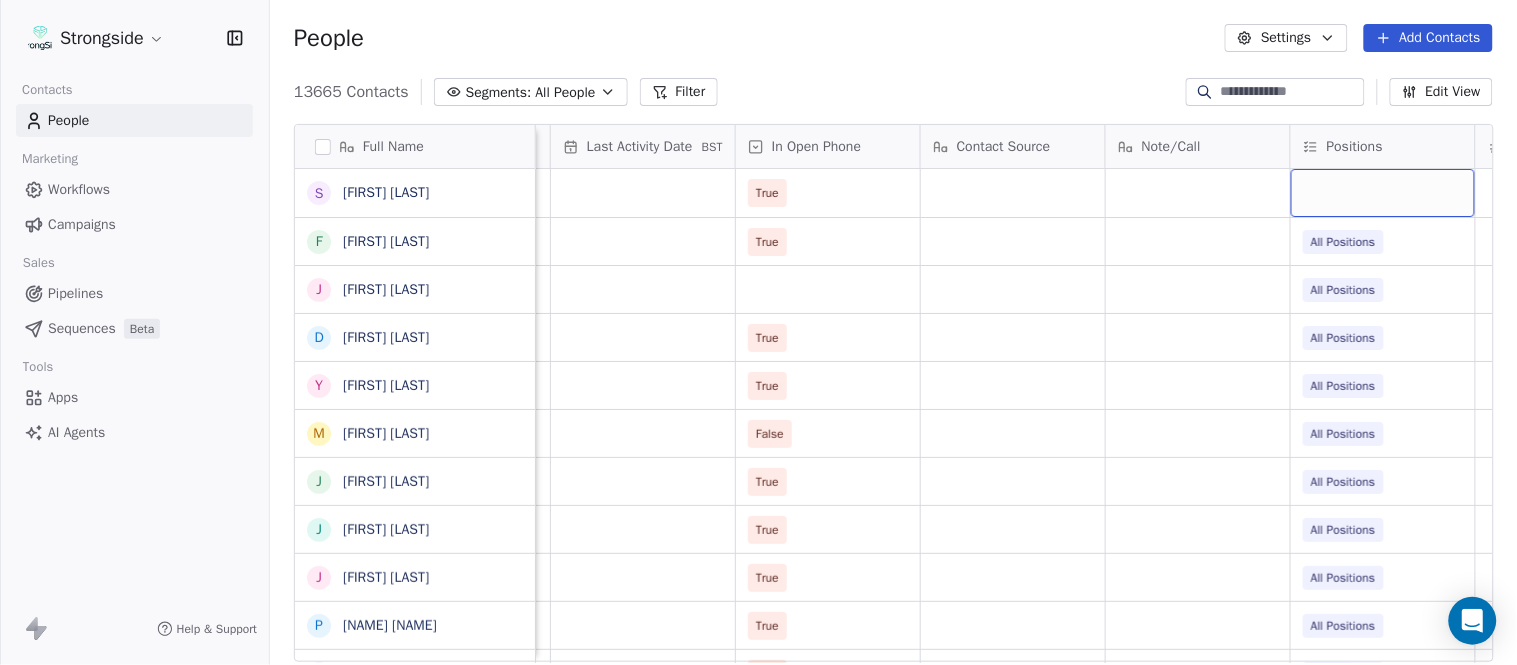 scroll, scrollTop: 0, scrollLeft: 2417, axis: horizontal 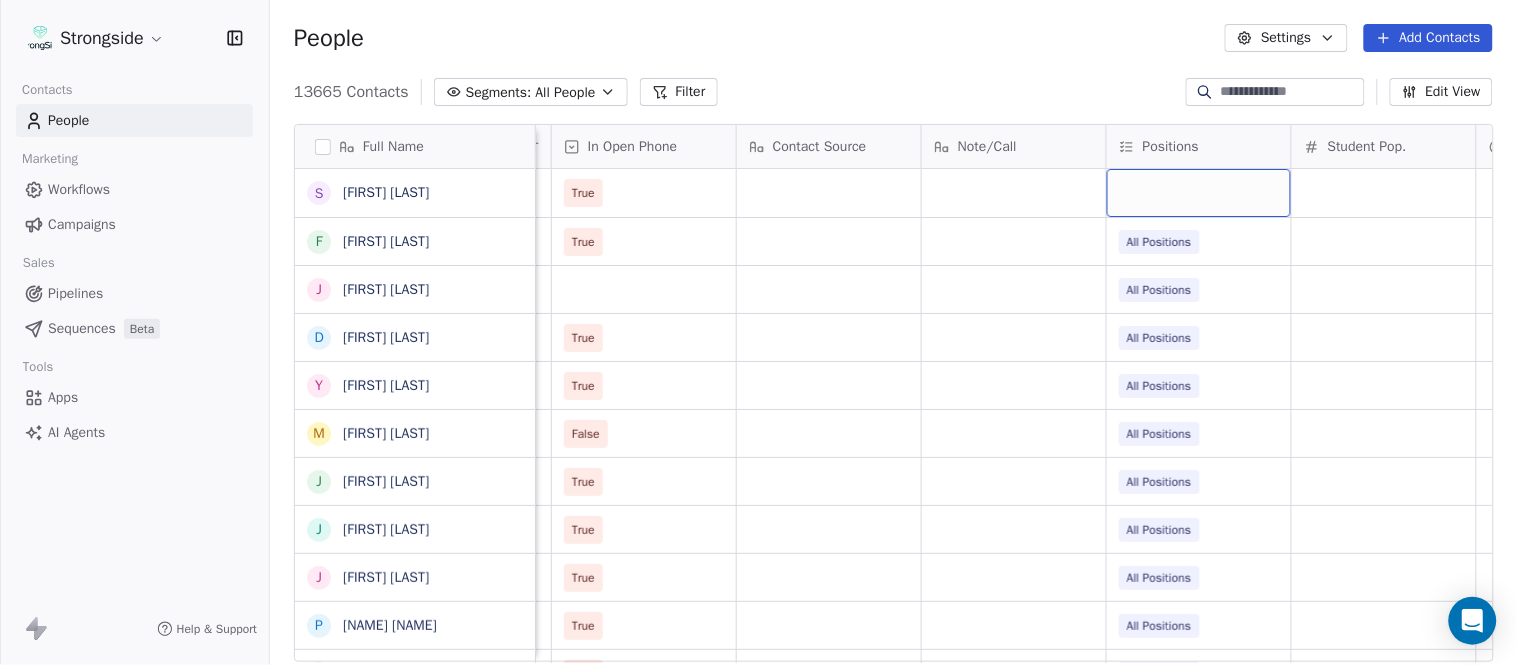 click at bounding box center (1199, 193) 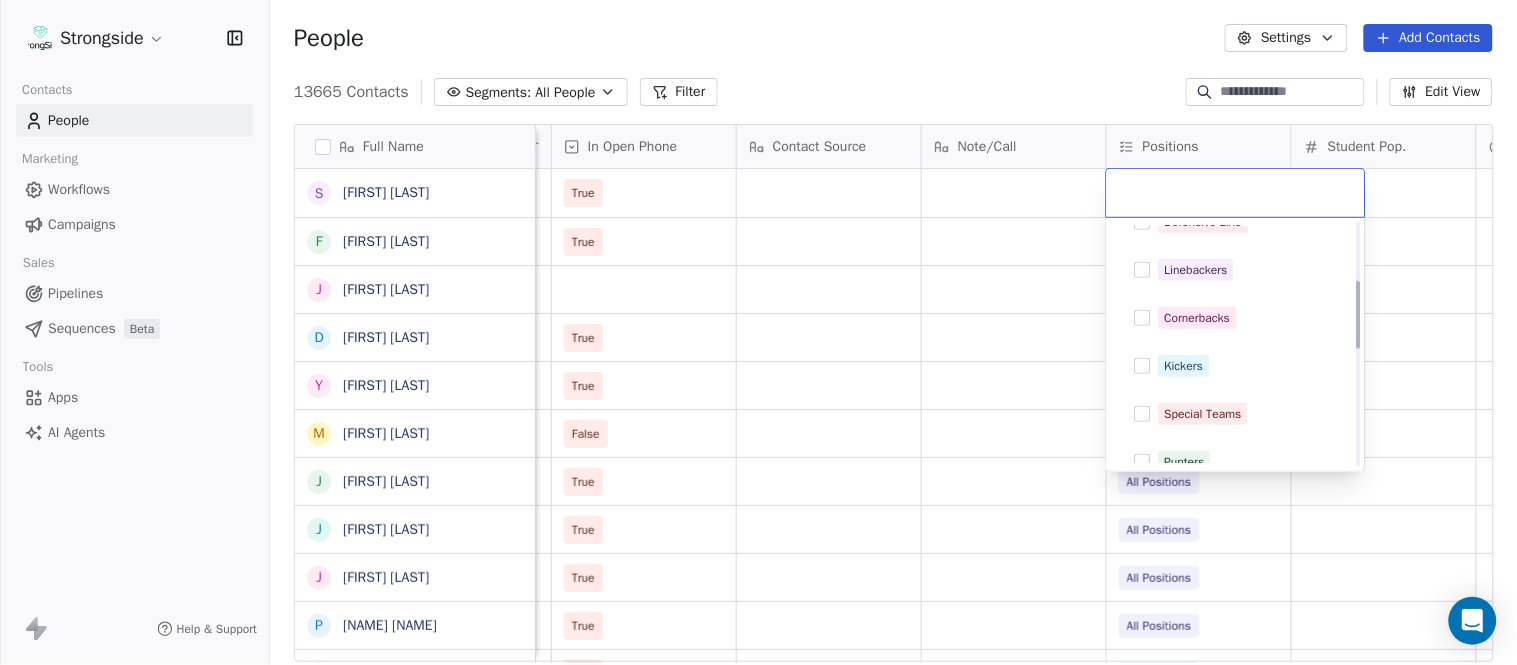 scroll, scrollTop: 333, scrollLeft: 0, axis: vertical 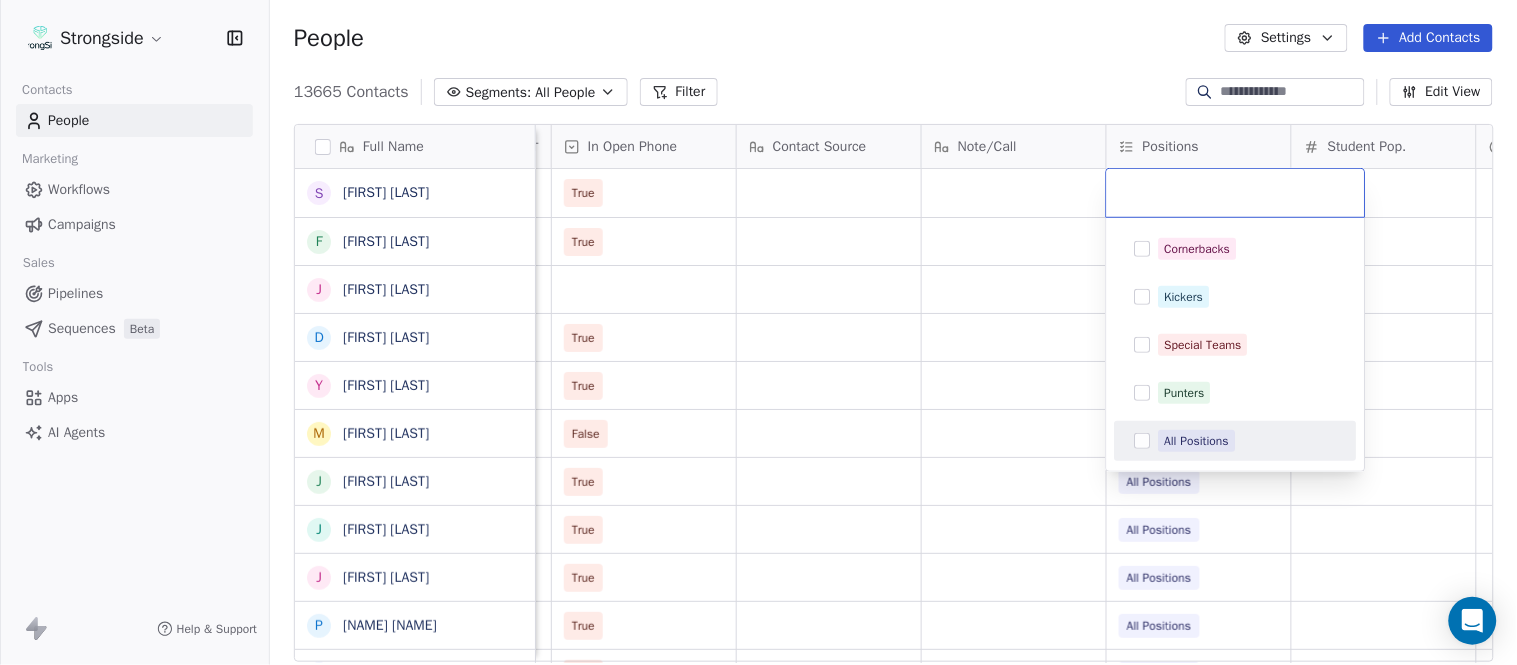 click on "All Positions" at bounding box center (1197, 441) 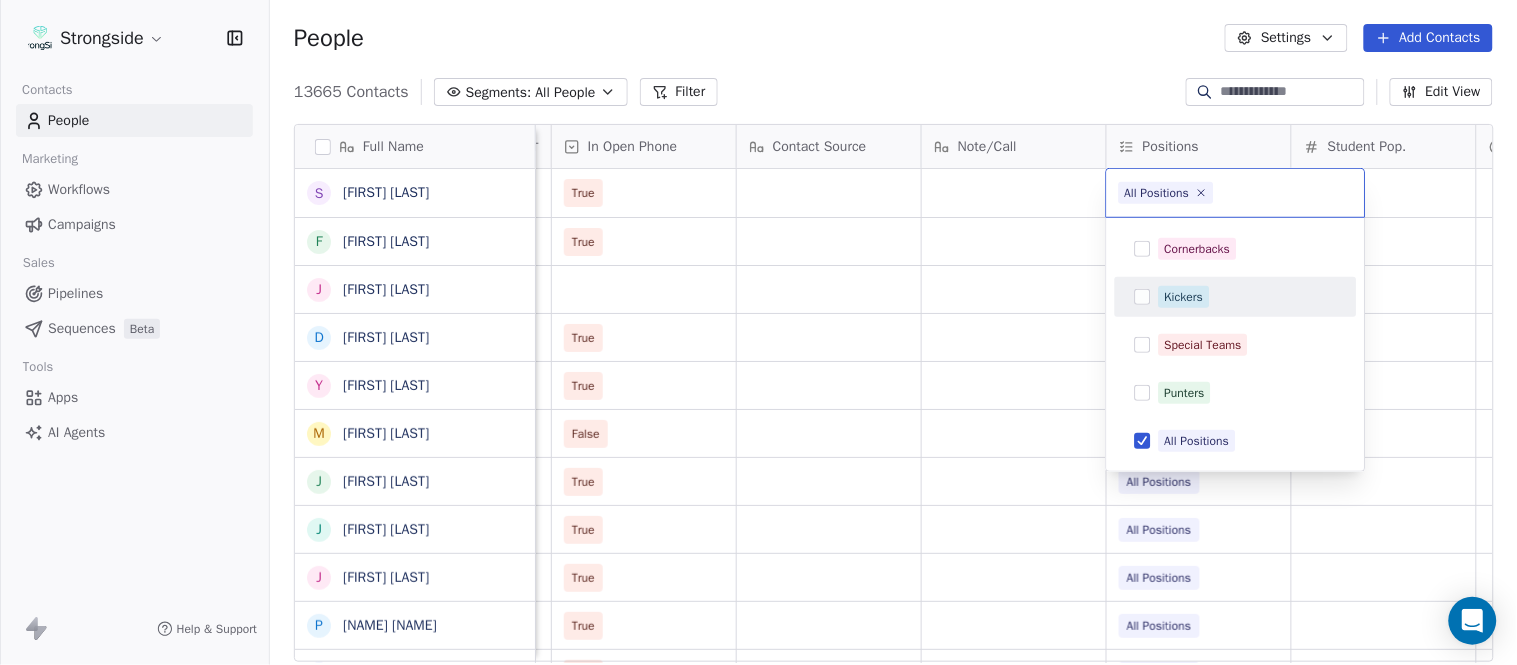 click on "Strongside Contacts People Marketing Workflows Campaigns Sales Pipelines Sequences Beta Tools Apps AI Agents Help & Support People Settings  Add Contacts 13665 Contacts Segments: All People Filter  Edit View Tag Add to Sequence Export Full Name S [FIRST] [LAST] F [FIRST] [LAST] J [FIRST] [LAST] D [FIRST] [LAST] Y [FIRST] [LAST] M [FIRST] [LAST] J [FIRST] [LAST] J [FIRST] [LAST] J [FIRST] [LAST] P [FIRST] [LAST] T [FIRST] [LAST] K [FIRST] [LAST] H [FIRST] [LAST] S [FIRST] [LAST] P [FIRST] [LAST] T [FIRST] [LAST] T [FIRST] [LAST] O [FIRST] [LAST] N [FIRST] [LAST] J [FIRST] [LAST] P [FIRST] [LAST] D [FIRST] [LAST] J [FIRST] [LAST] T [FIRST] [LAST] D [FIRST] [LAST] L [FIRST] [LAST] M [FIRST] [LAST] P [FIRST] [LAST] R [FIRST] [LAST] J [FIRST] [LAST] D [FIRST] [LAST] J [FIRST] [LAST] C [FIRST] [LAST] L [FIRST] [LAST] Status Priority Emails Auto Clicked Last Activity Date BST In Open Phone Contact Source Note/Call Positions Student Pop. Lead Account   True   True All Positions   True All Positions   True All Positions   False All Positions   True All Positions   True All Positions   True All Positions   True All Positions   False All Positions   False All Positions   False Defensive Back   False Offensive Line   False Running Back   False Defensive Line   False Wide Receivers   False Offensive Line   True Tight Ends   True Special Teams   False Defensive Coordinator   True All Positions" at bounding box center (758, 332) 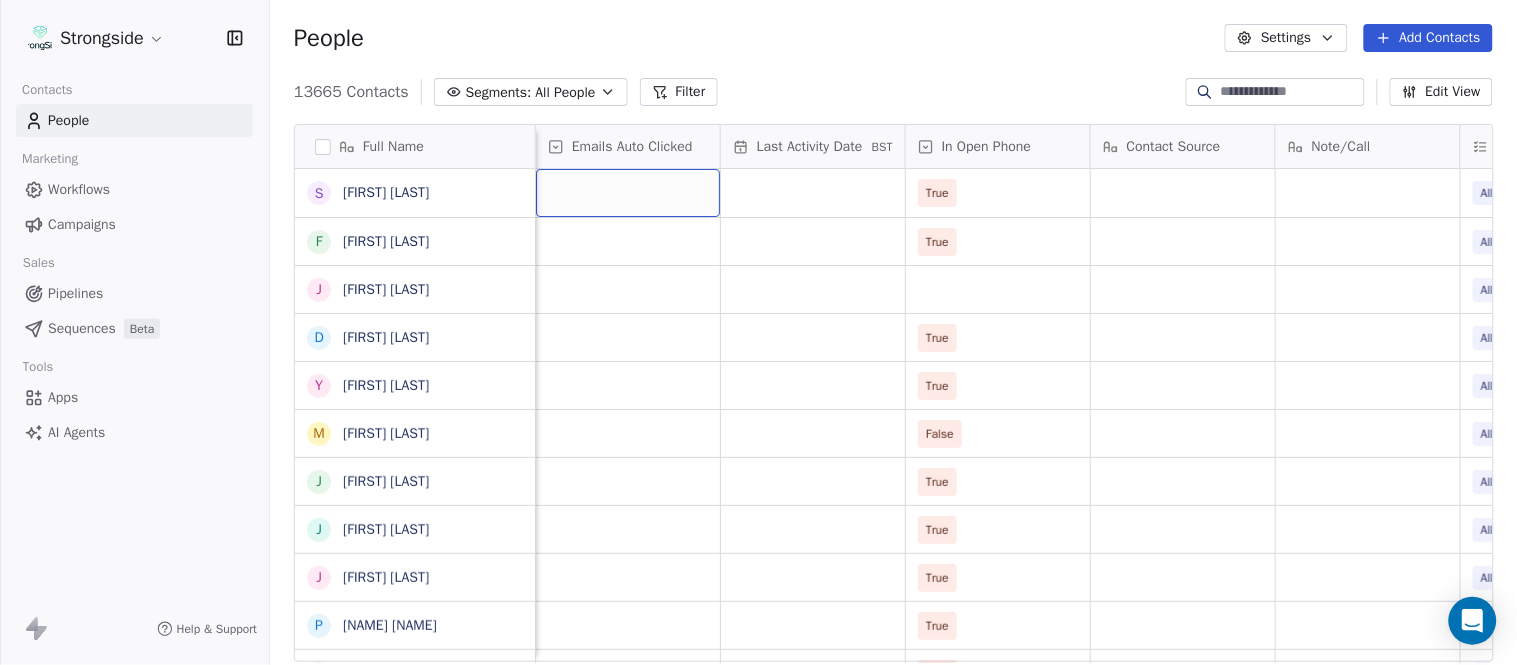 scroll, scrollTop: 0, scrollLeft: 1877, axis: horizontal 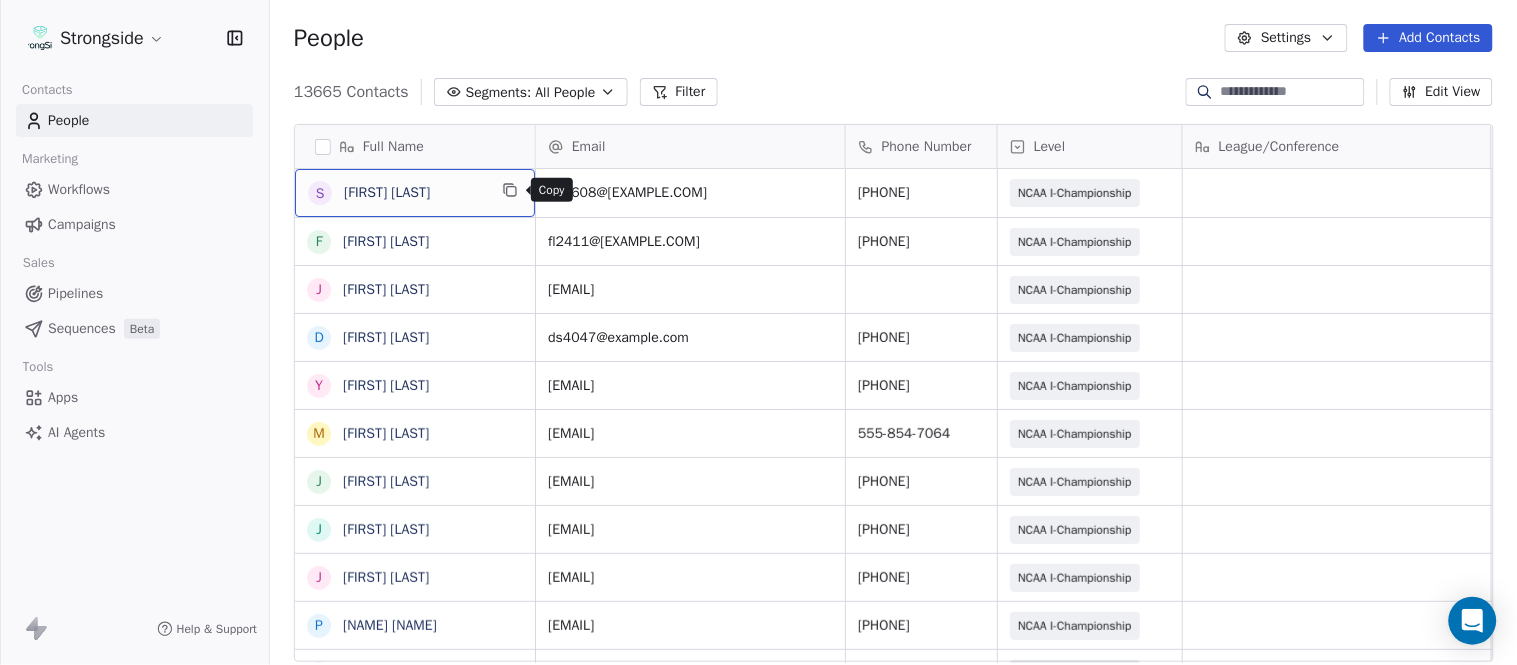 click 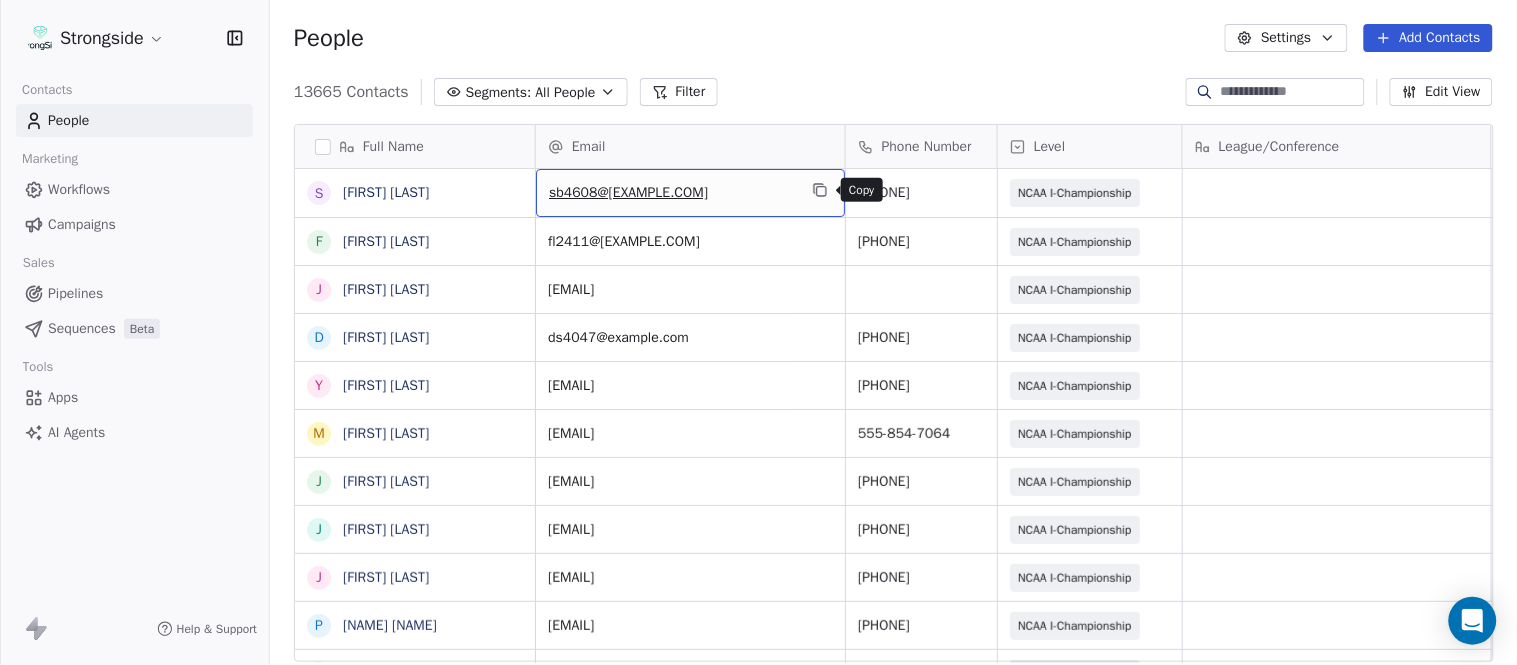 click at bounding box center (820, 190) 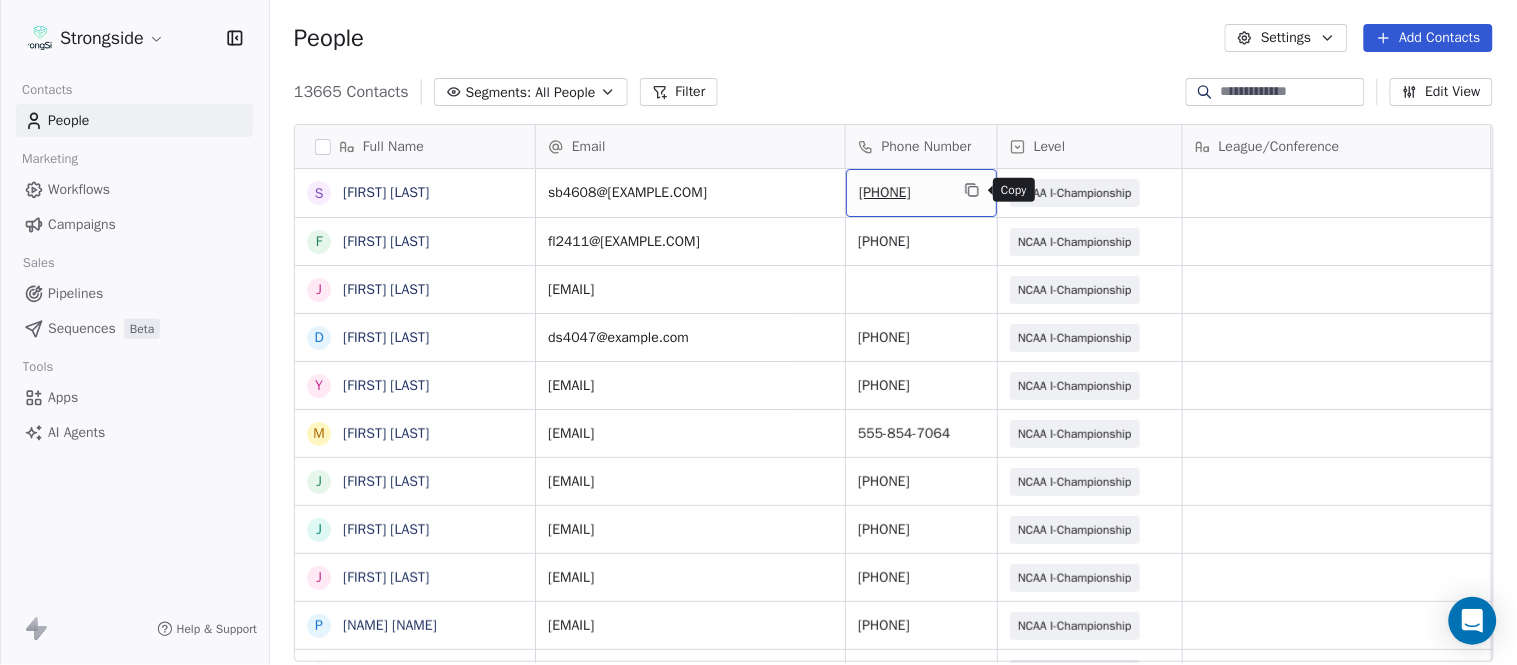 click 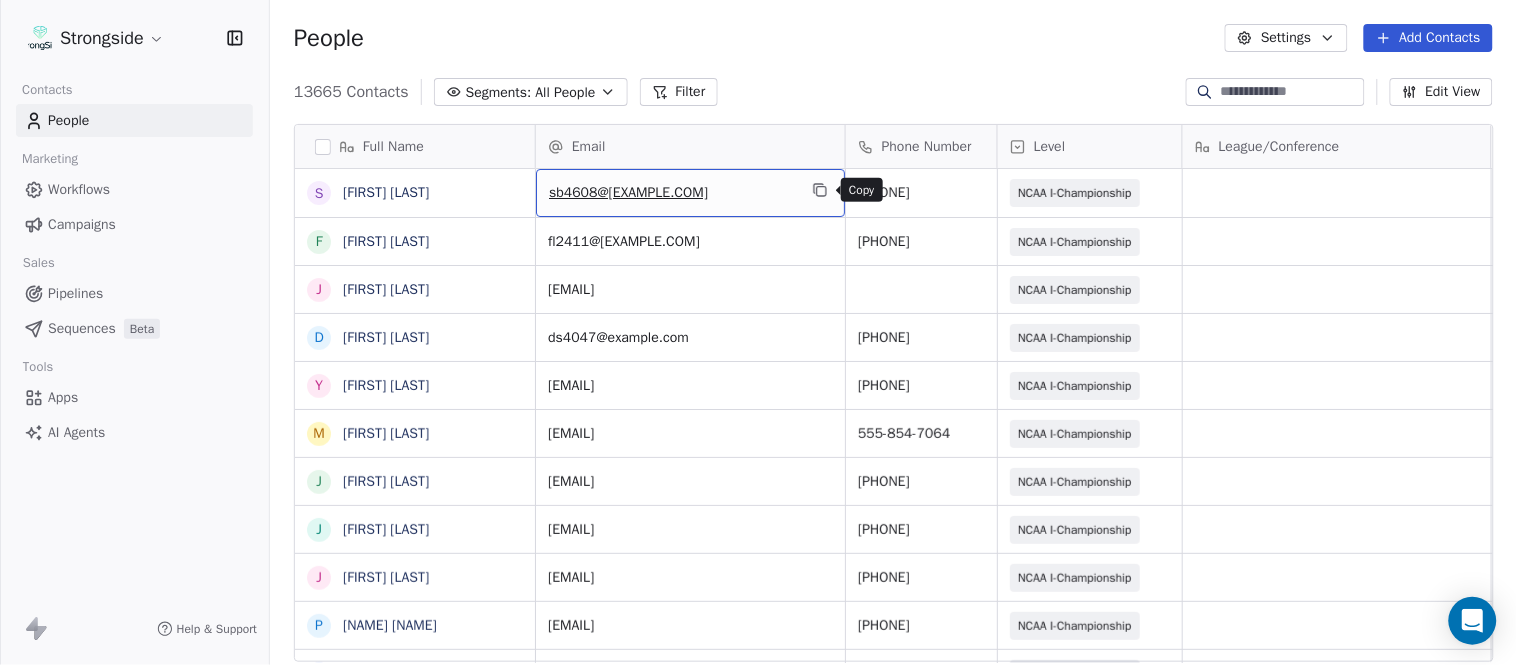 click 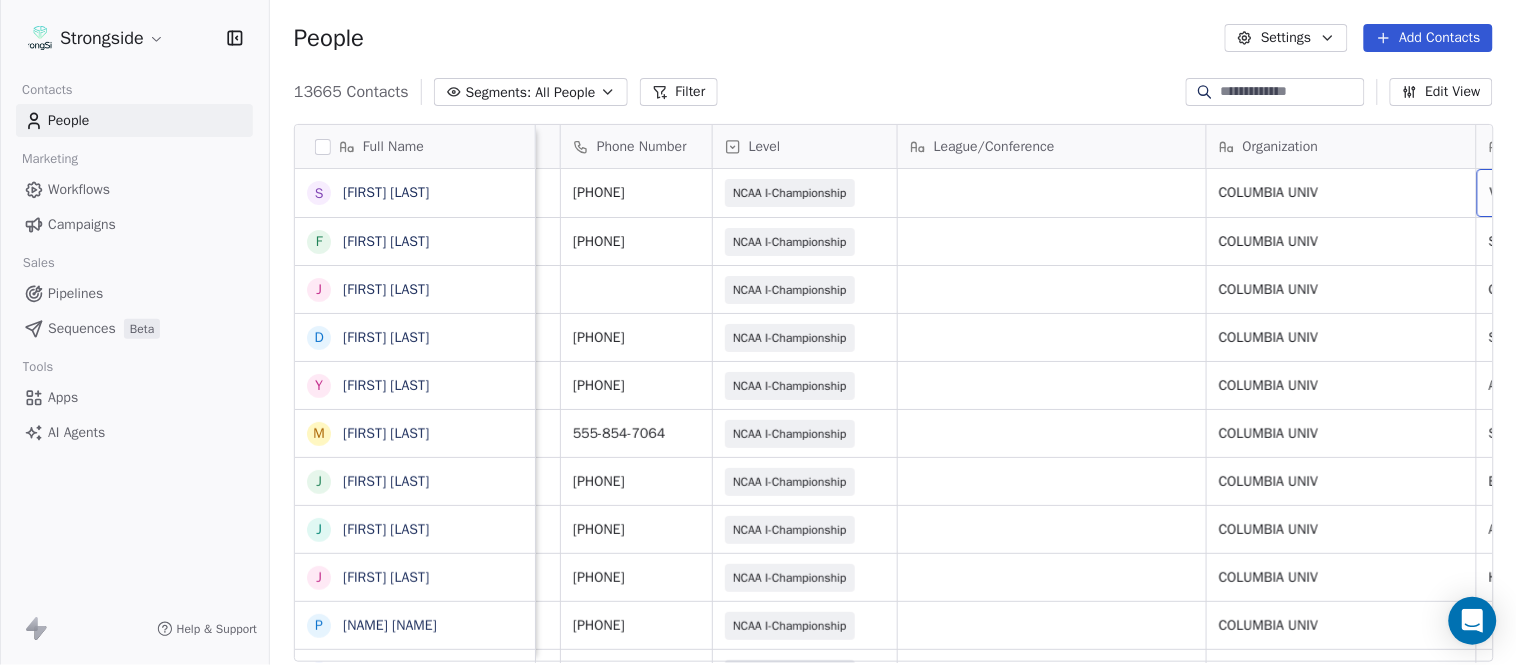 scroll, scrollTop: 0, scrollLeft: 553, axis: horizontal 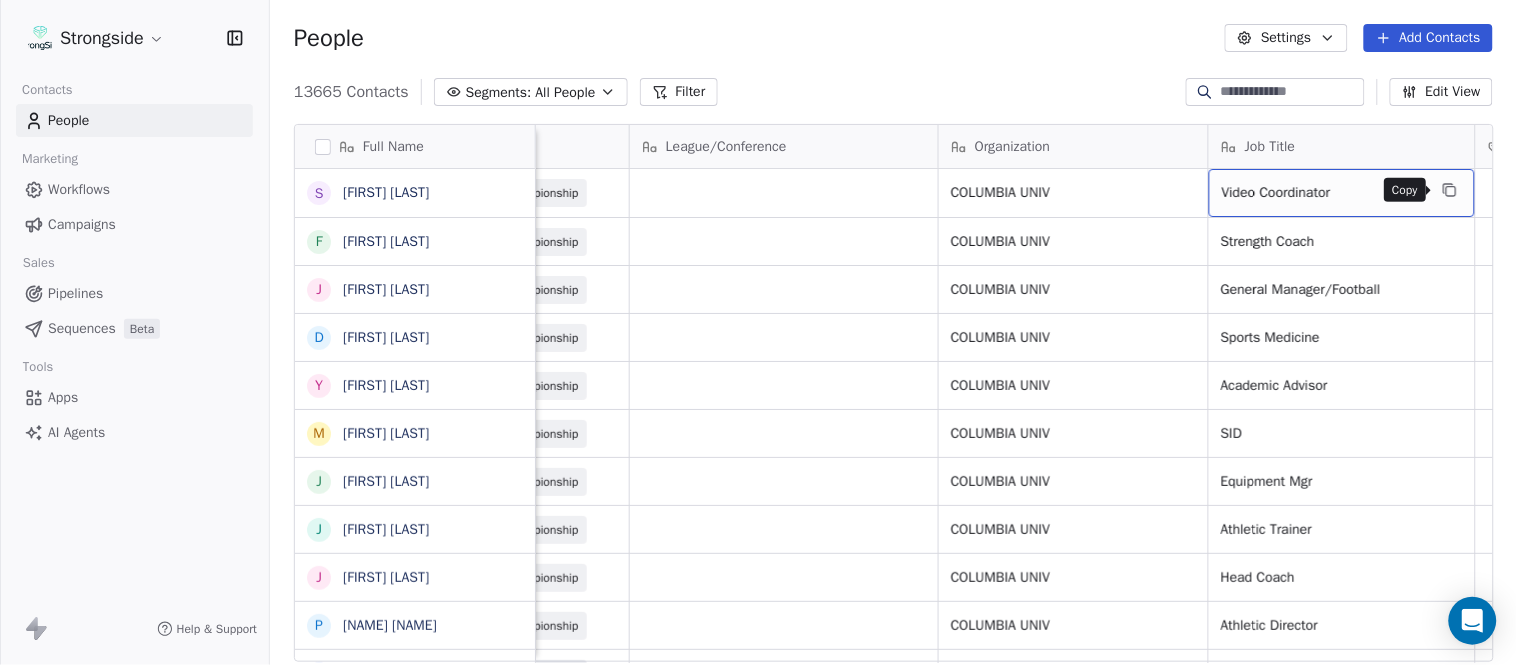 click 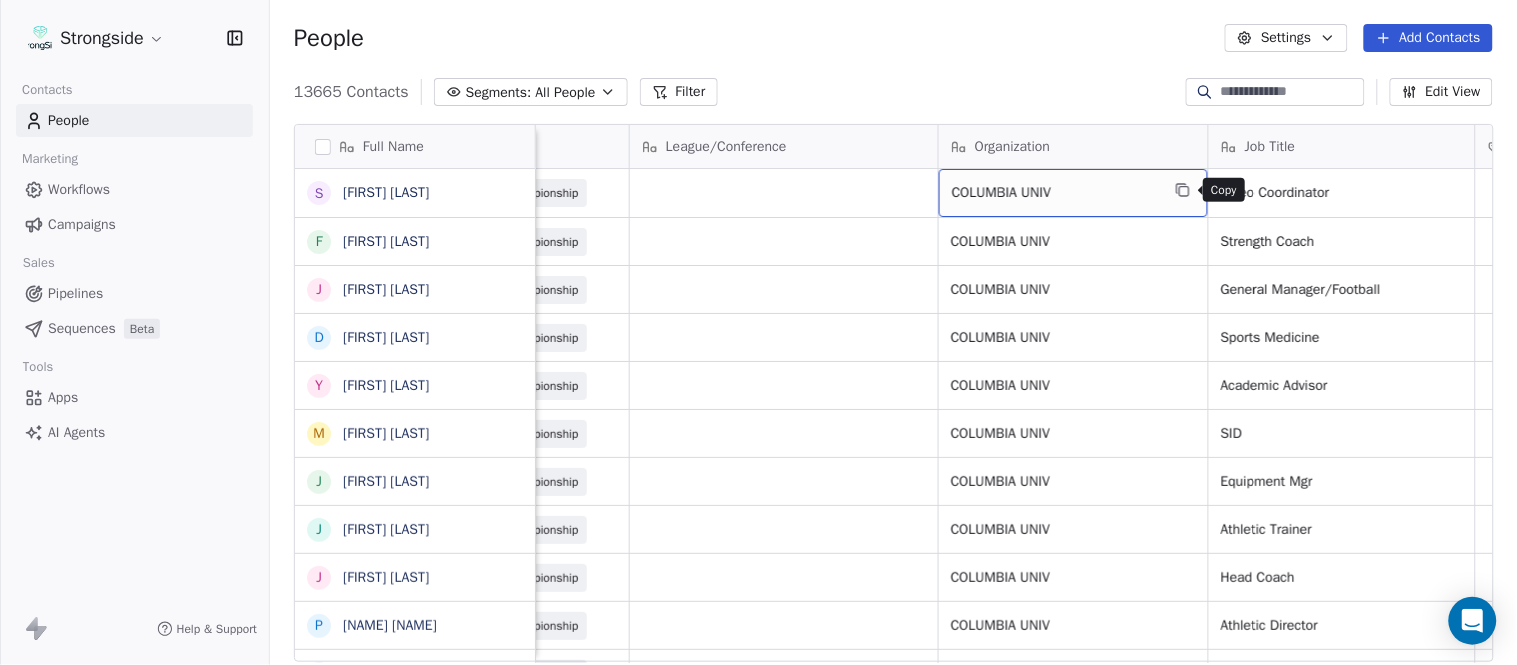 click 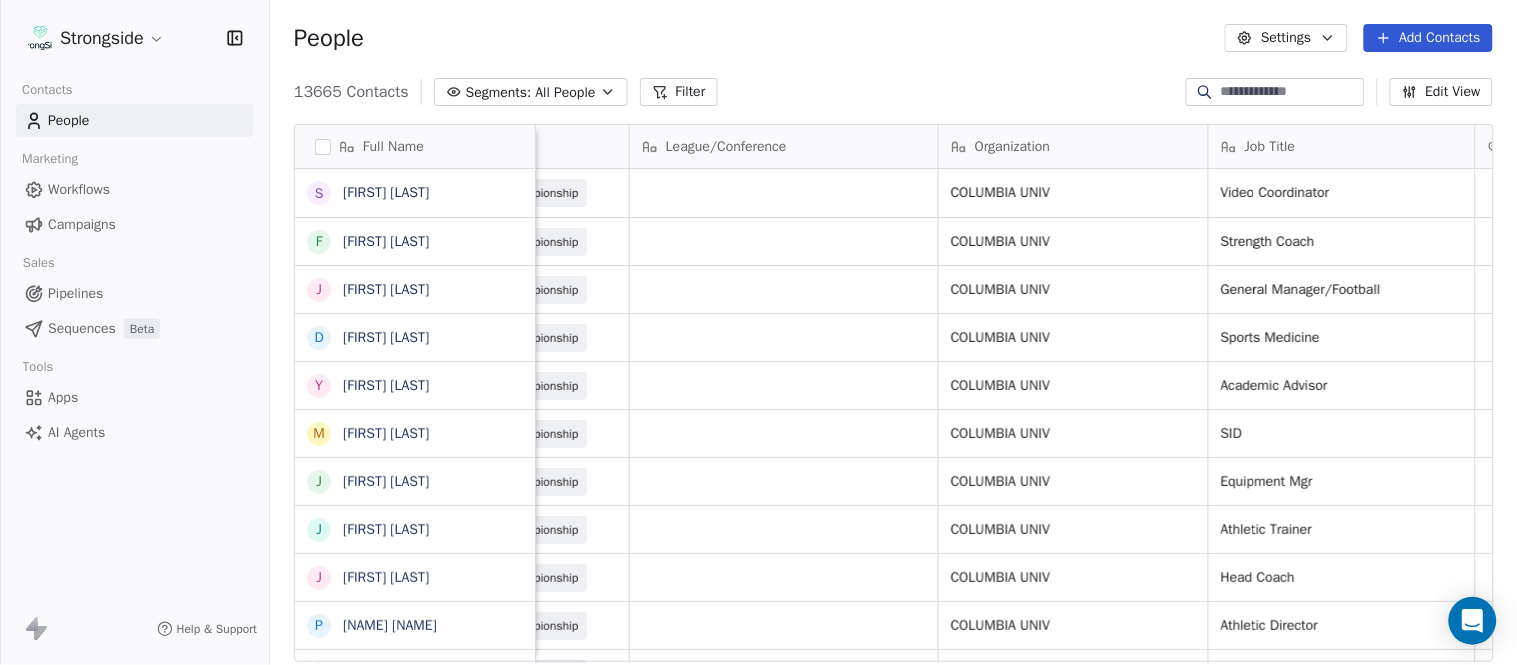 scroll, scrollTop: 0, scrollLeft: 0, axis: both 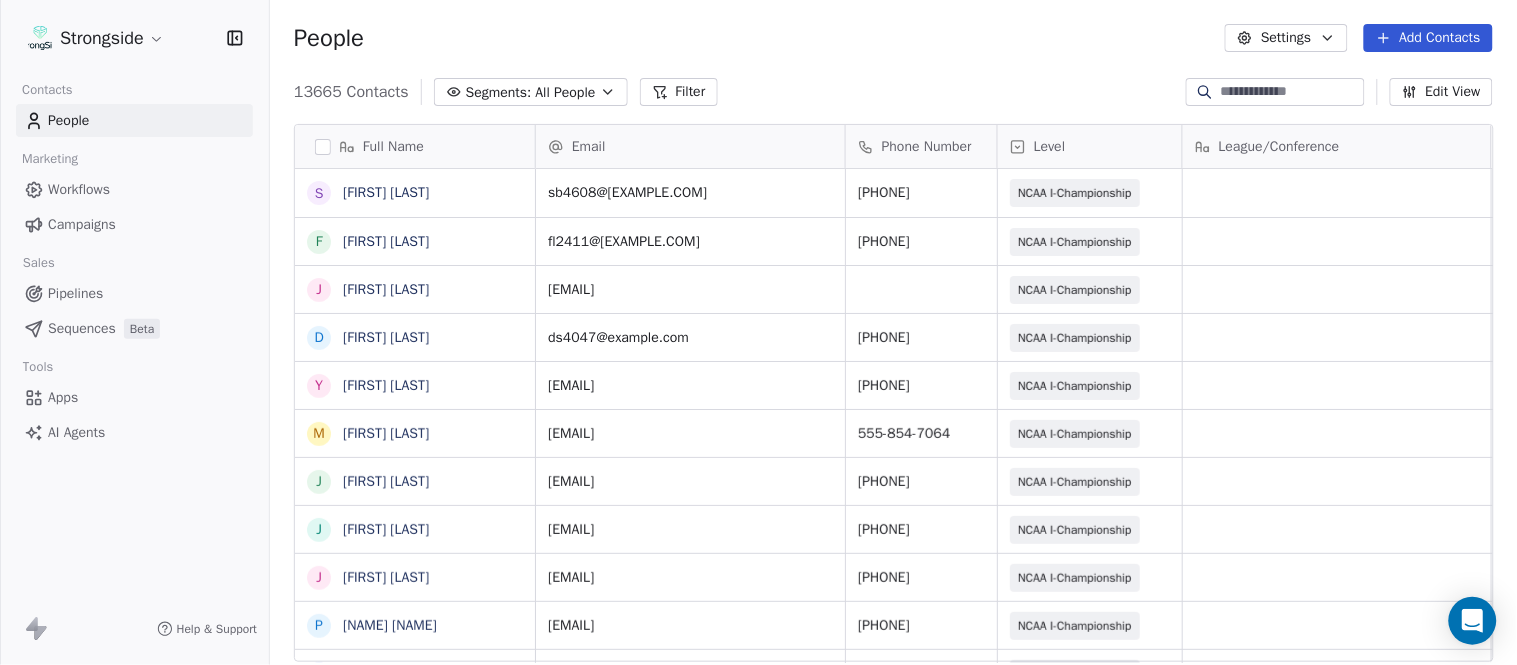 click on "People Settings  Add Contacts" at bounding box center [893, 38] 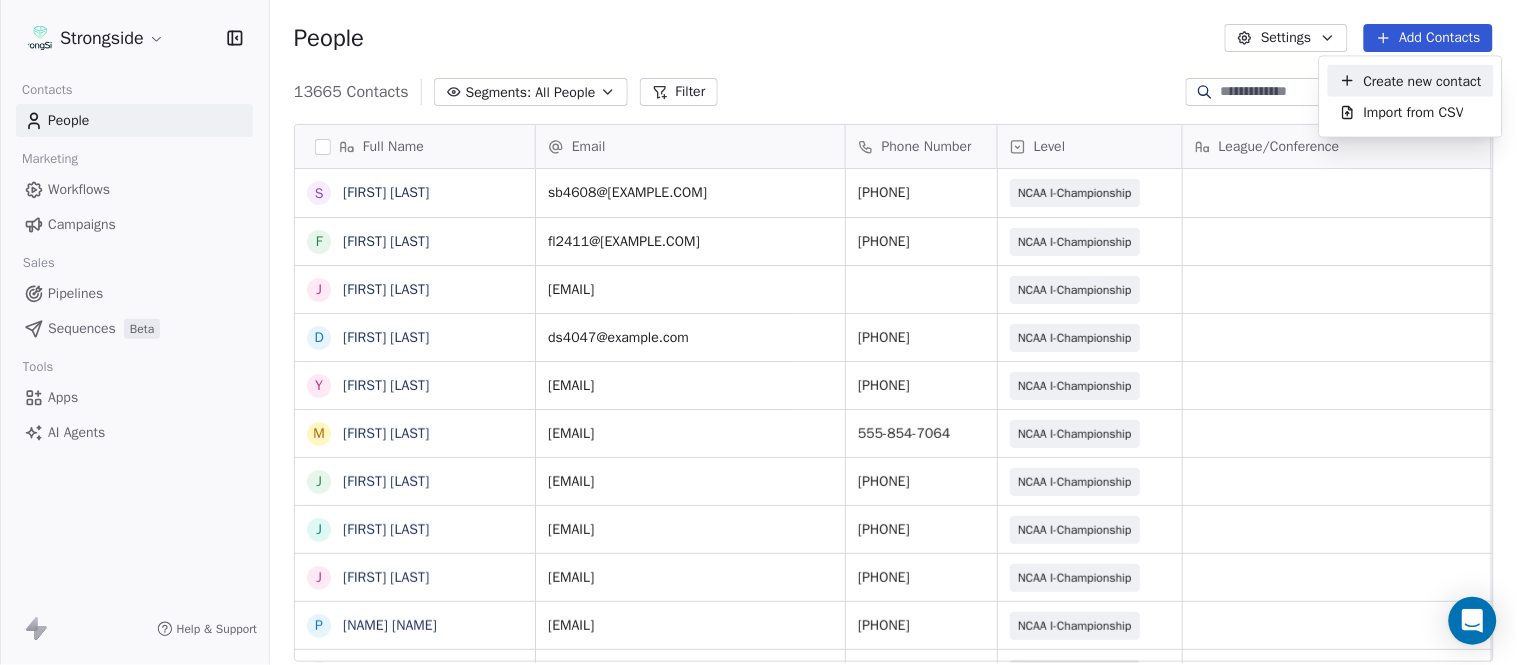 click on "Create new contact" at bounding box center [1423, 80] 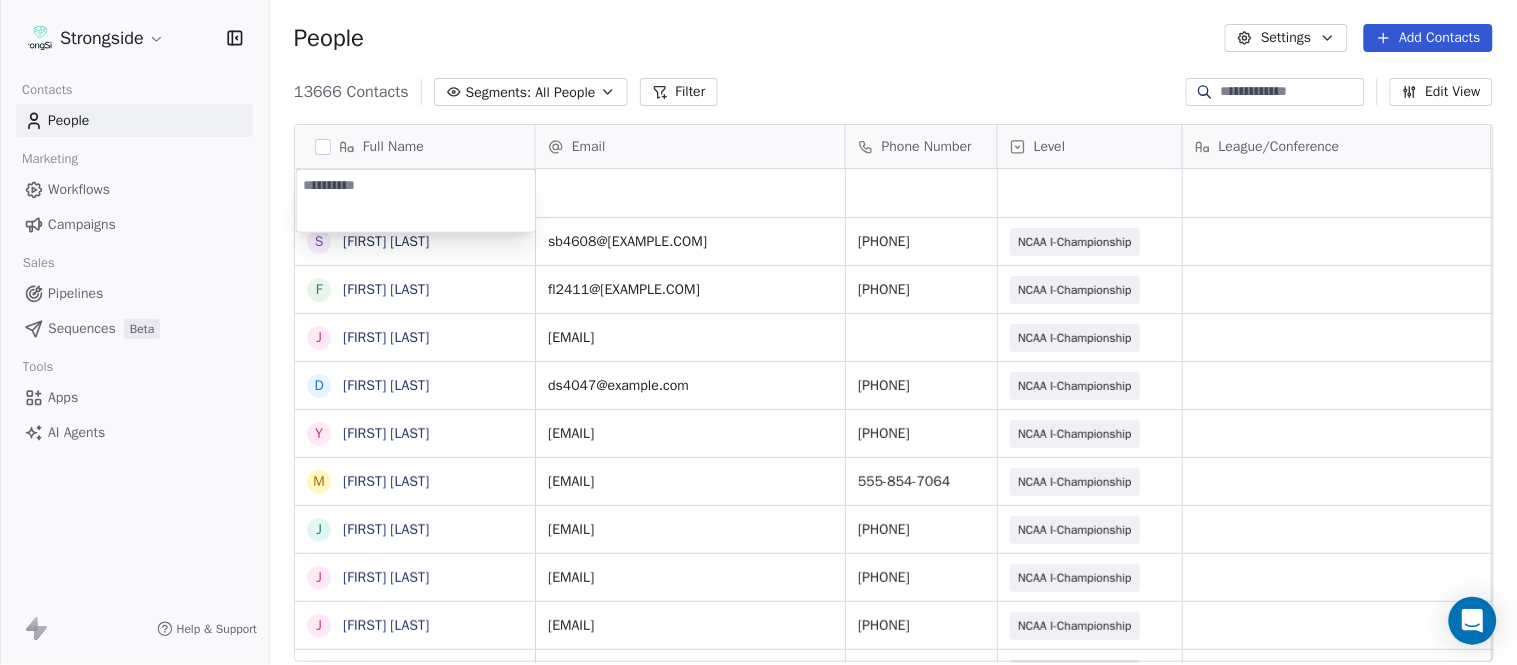 type on "**********" 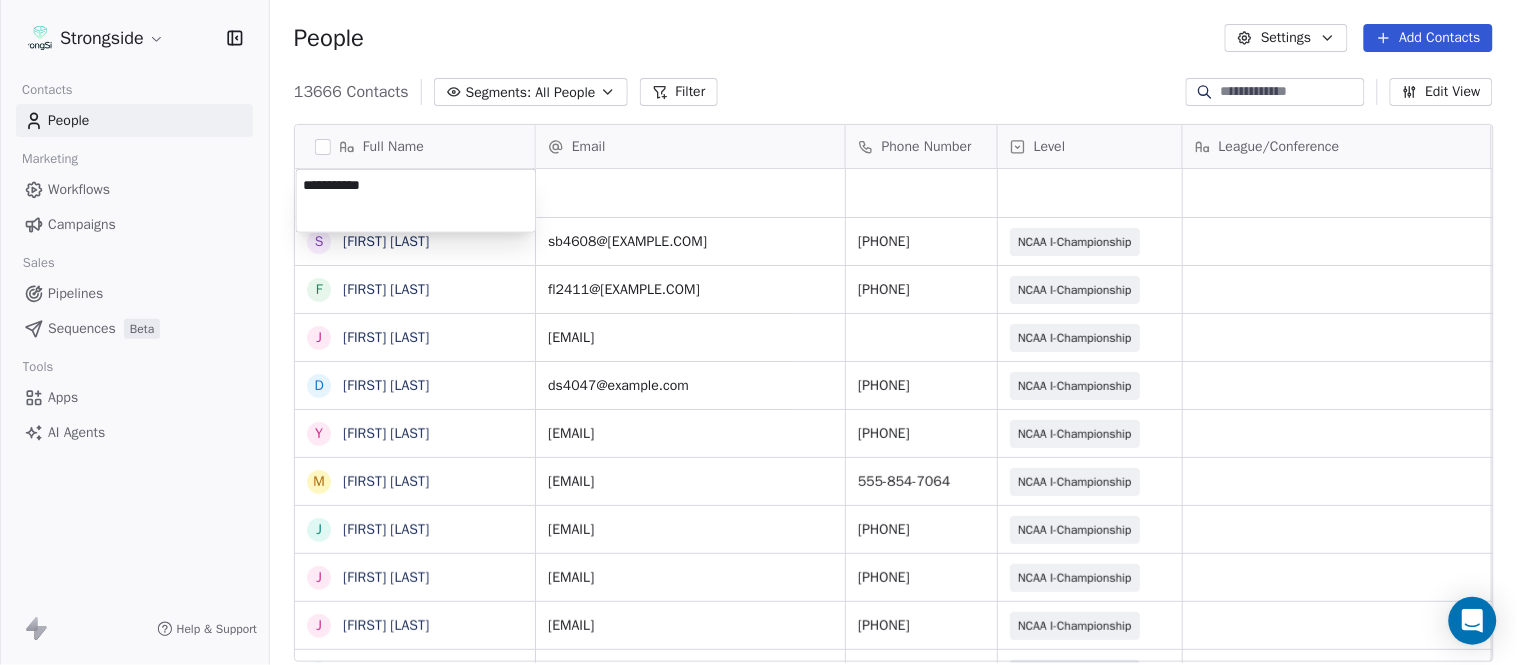 click on "Strongside Contacts People Marketing Workflows Campaigns Sales Pipelines Sequences Beta Tools Apps AI Agents Help & Support People Settings Add Contacts 13666 Contacts Segments: All People Filter Edit View Tag Add to Sequence Export Full Name S [LAST] F [LAST] J [LAST] D [LAST] Y [LAST] M [LAST] J [LAST] J [LAST] J [LAST] P [LAST] T [LAST] K [LAST] H [LAST] S [LAST] P [LAST] T [LAST] T [LAST] O [LAST] N [LAST] J [LAST] P [LAST] D [LAST] J [LAST] T [LAST] D [LAST] L [LAST] M [LAST] P [LAST] R [LAST] J [LAST] Email Phone Number Level League/Conference Organization Job Title Tags Created Date BST Aug 07, 2025 04:25 PM [EMAIL] [PHONE]	 NCAA I-Championship COLUMBIA UNIV Video Coordinator Aug 07, 2025 04:14 PM [EMAIL] 	[PHONE] NCAA I-Championship COLUMBIA UNIV COLUMBIA UNIV" at bounding box center (758, 332) 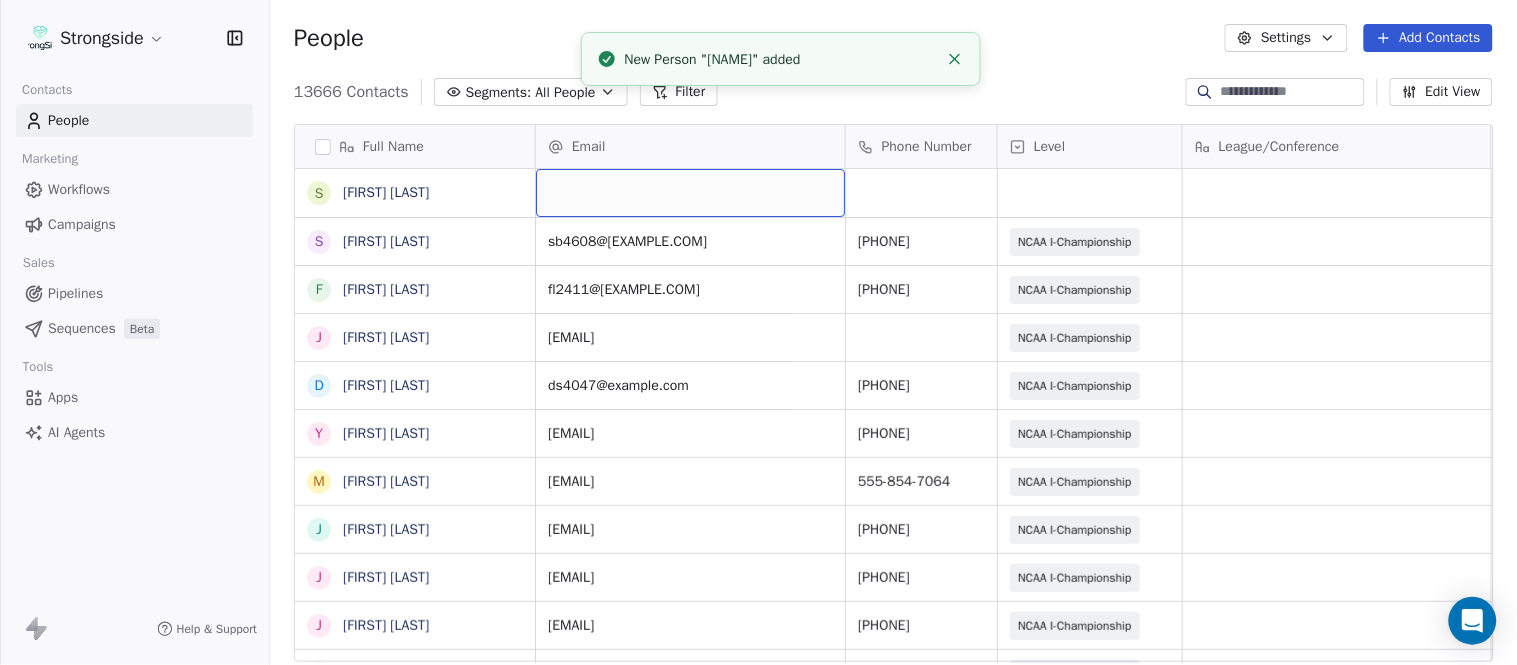 click at bounding box center [690, 193] 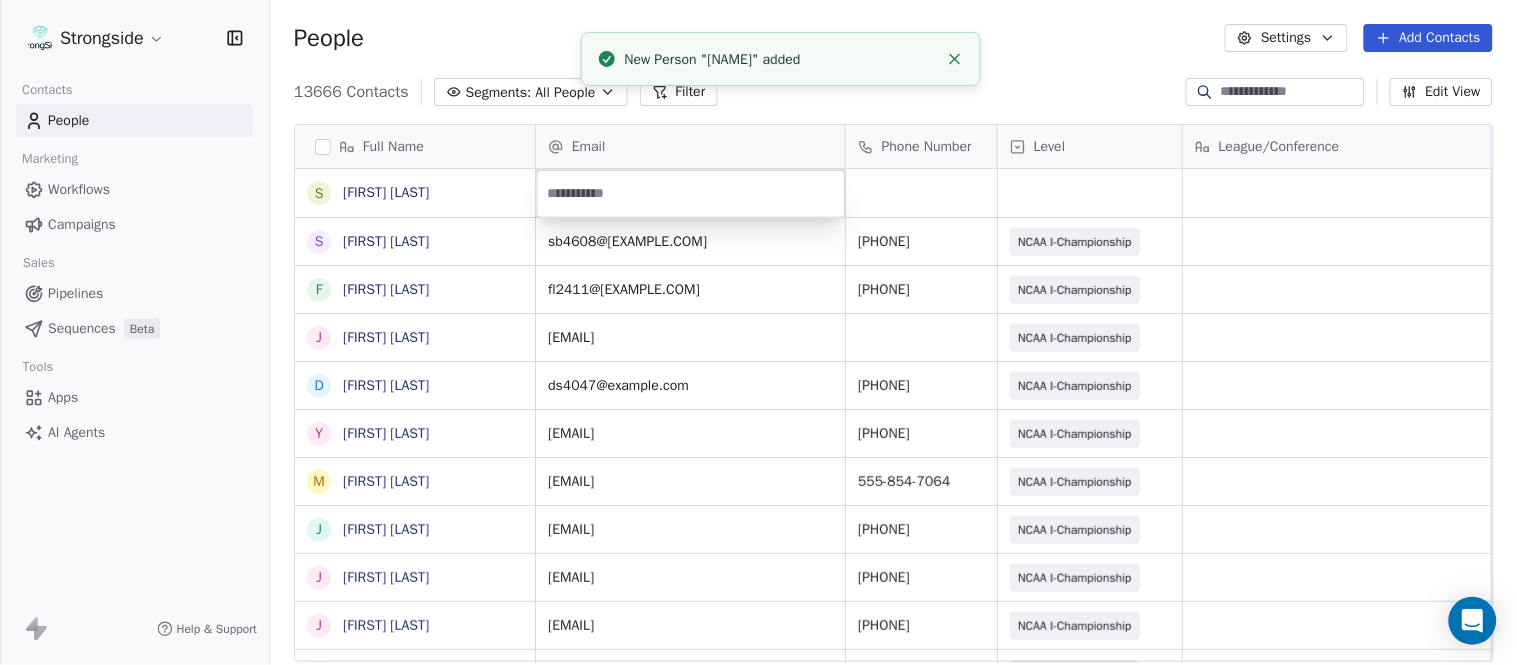 type on "**********" 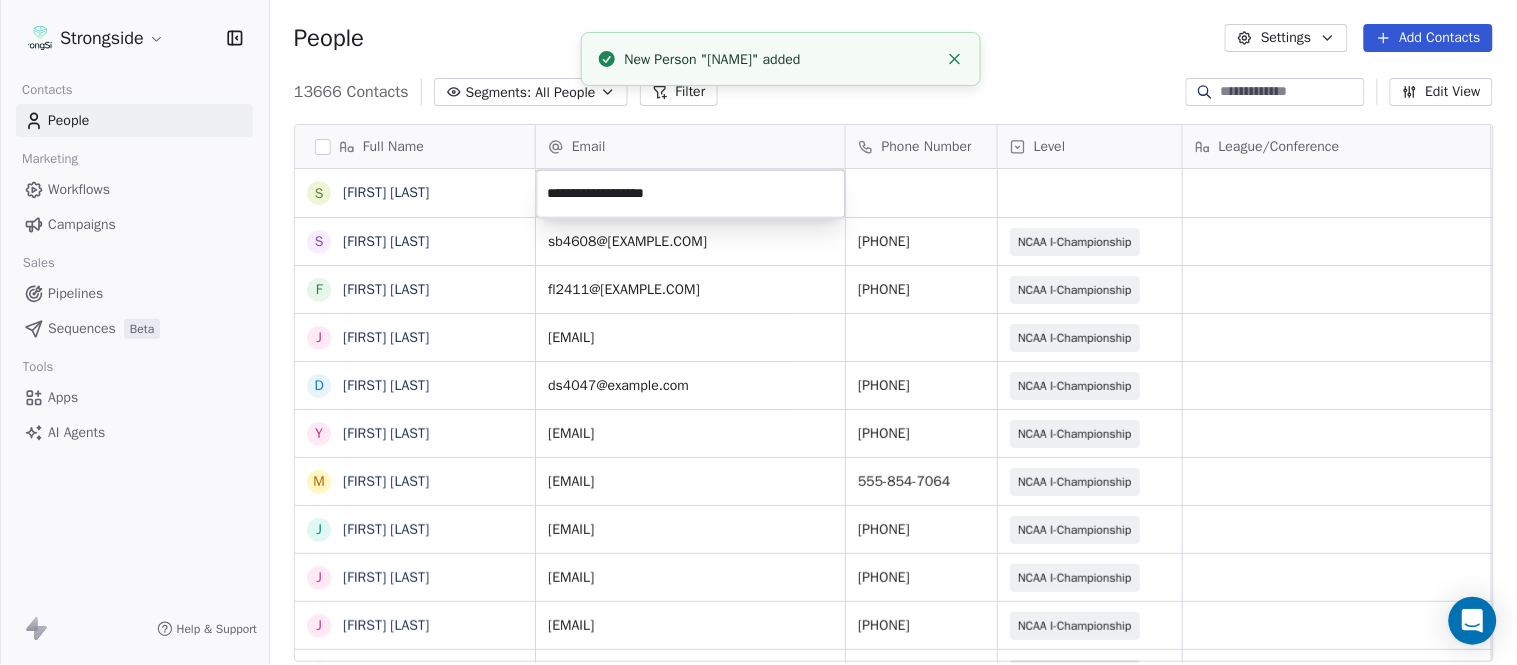 click on "Strongside Contacts People Marketing Workflows Campaigns Sales Pipelines Sequences Beta Tools Apps AI Agents Help & Support People Settings Add Contacts 13666 Contacts Segments: All People Filter Edit View Tag Add to Sequence Export Full Name S [LAST] F [LAST] J [LAST] D [LAST] Y [LAST] M [LAST] J [LAST] J [LAST] J [LAST] P [LAST] T [LAST] K [LAST] H [LAST] S [LAST] P [LAST] T [LAST] T [LAST] O [LAST] N [LAST] J [LAST] P [LAST] D [LAST] J [LAST] T [LAST] D [LAST] L [LAST] M [LAST] P [LAST] R [LAST] J [LAST] D [LAST] Email Phone Number Level League/Conference Organization Job Title Tags Created Date BST Aug 07, 2025 04:25 PM [EMAIL] [PHONE] NCAA I-Championship COLUMBIA UNIV Video Coordinator Aug 07, 2025 04:14 PM [EMAIL] [PHONE] NCAA I-Championship COLUMBIA UNIV" at bounding box center (758, 332) 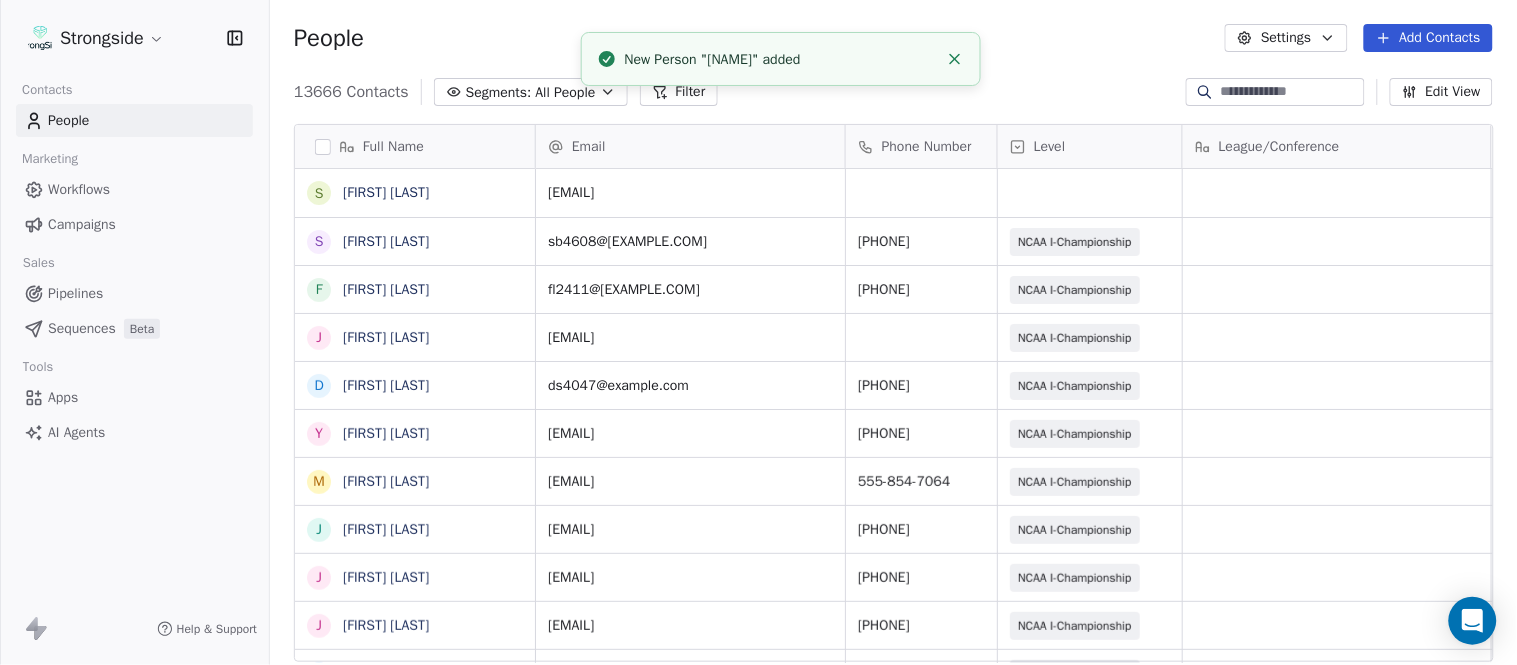 click 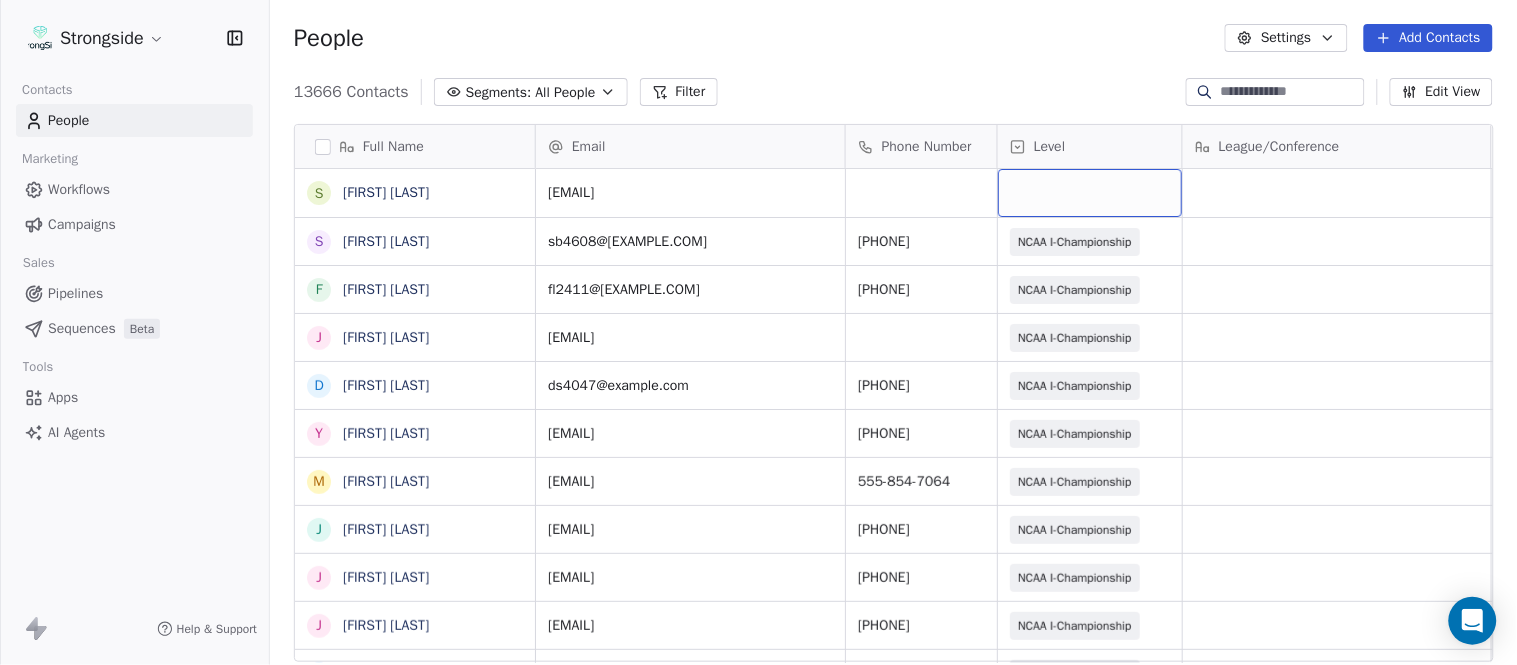 click at bounding box center [1090, 193] 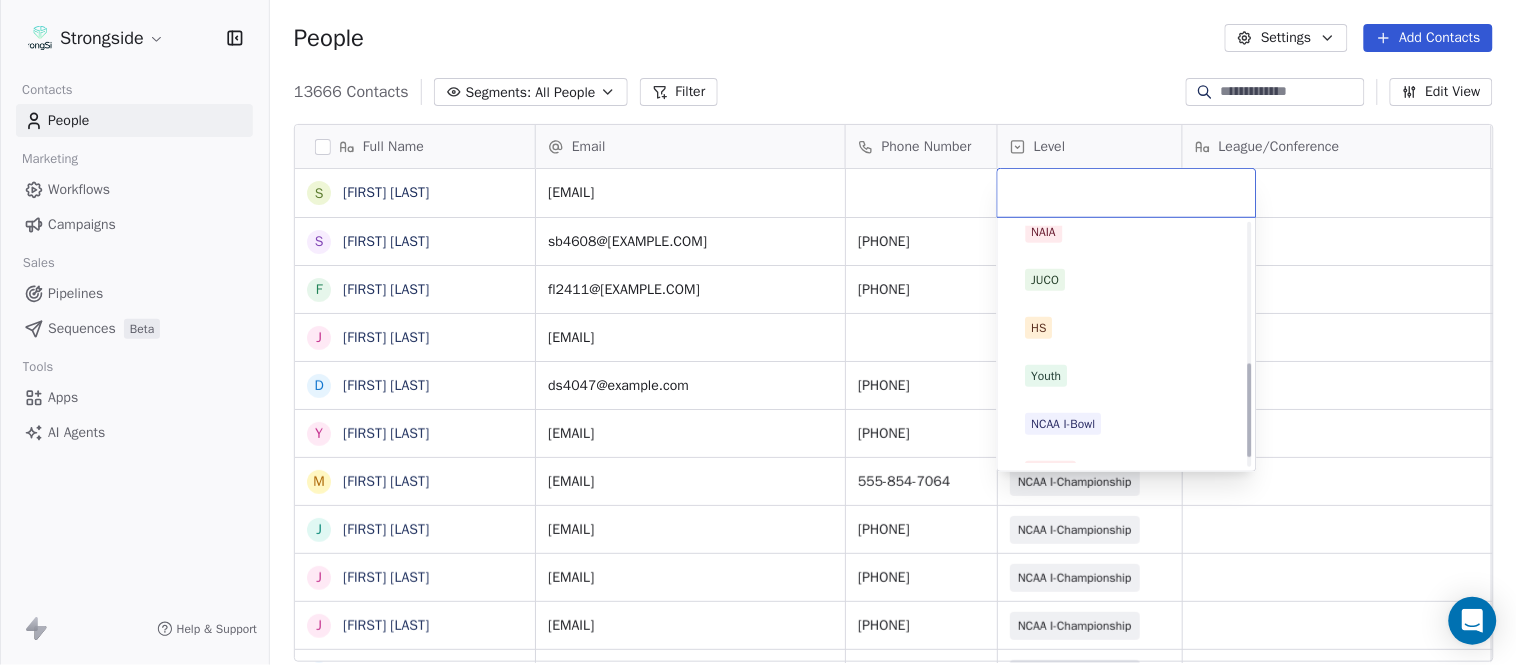 scroll, scrollTop: 378, scrollLeft: 0, axis: vertical 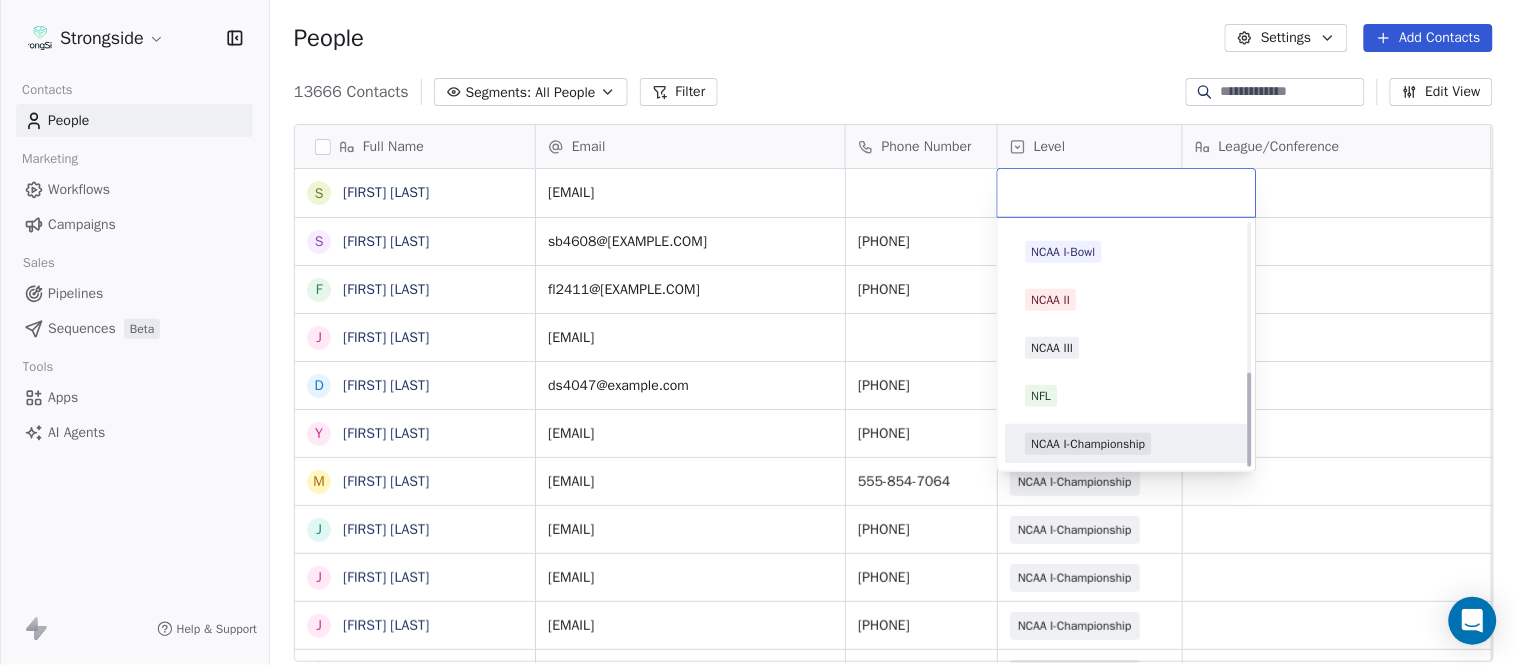 drag, startPoint x: 1134, startPoint y: 428, endPoint x: 1095, endPoint y: 268, distance: 164.68454 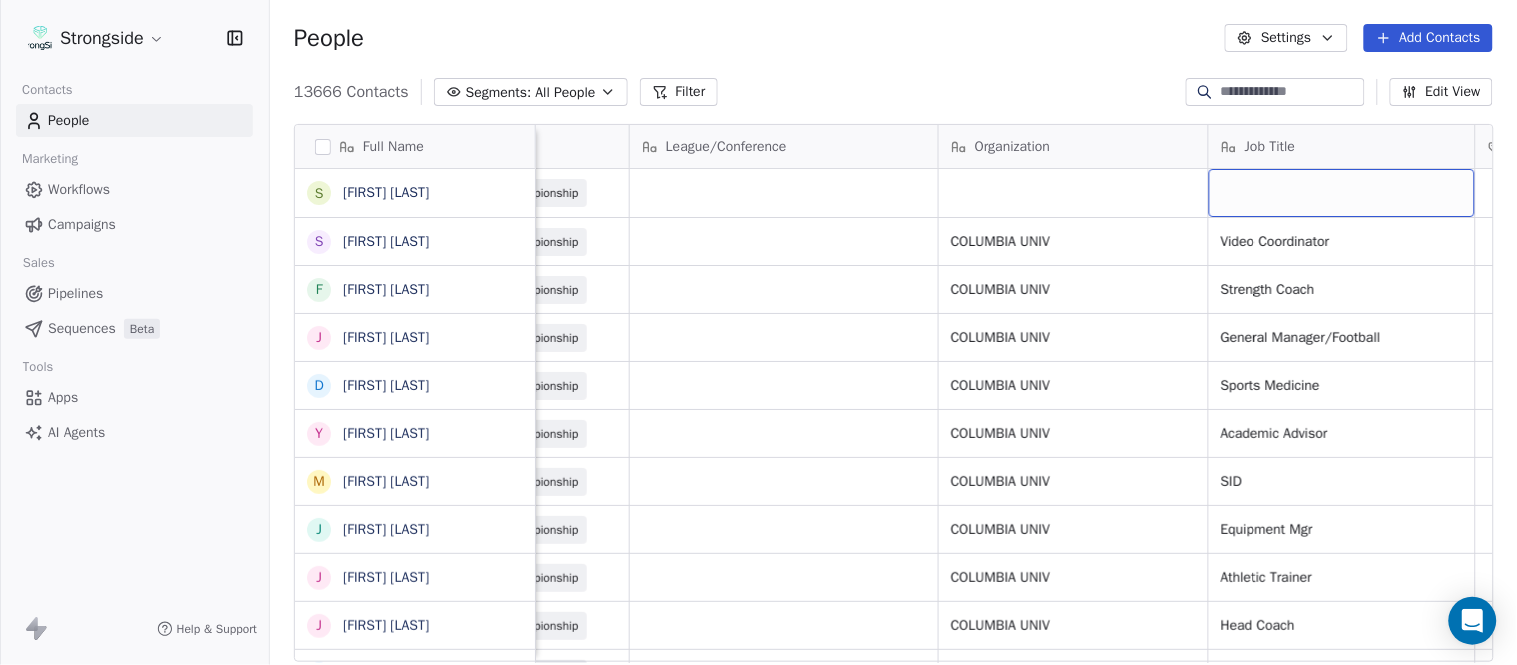 scroll, scrollTop: 0, scrollLeft: 653, axis: horizontal 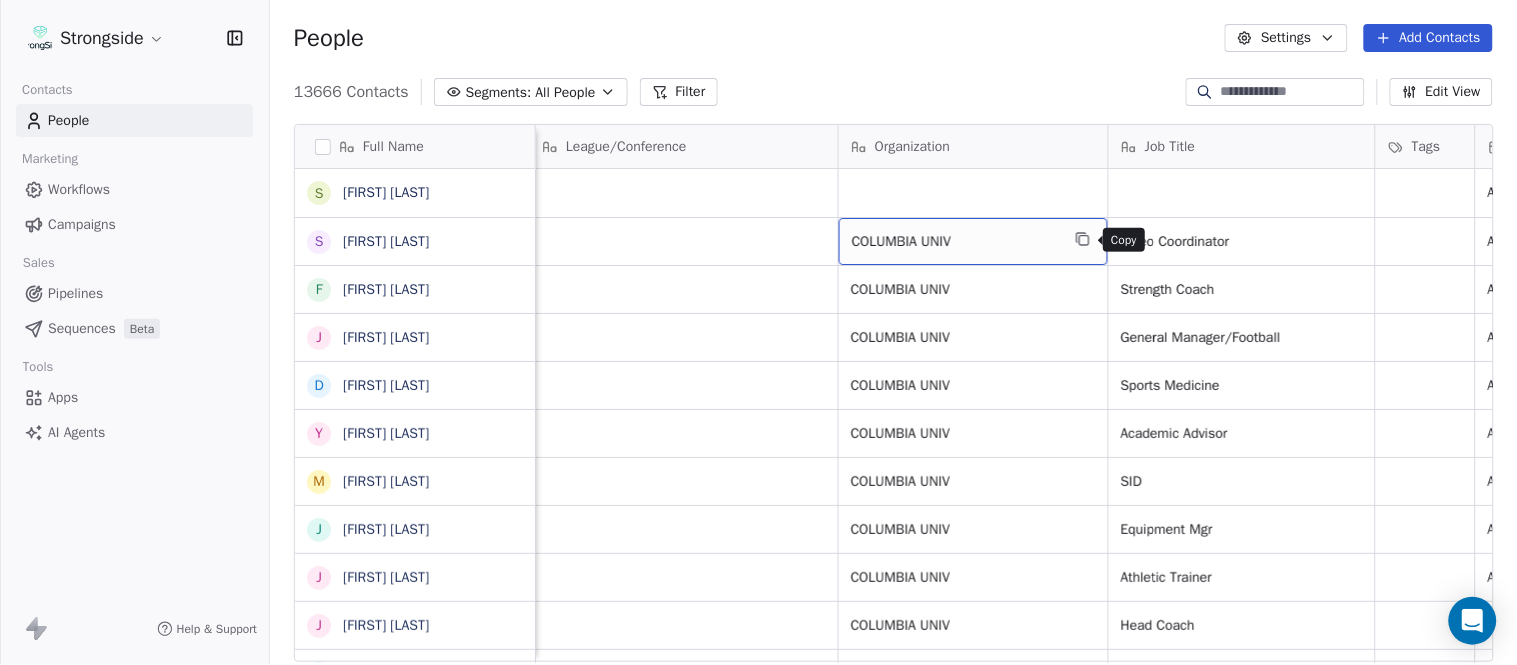 click 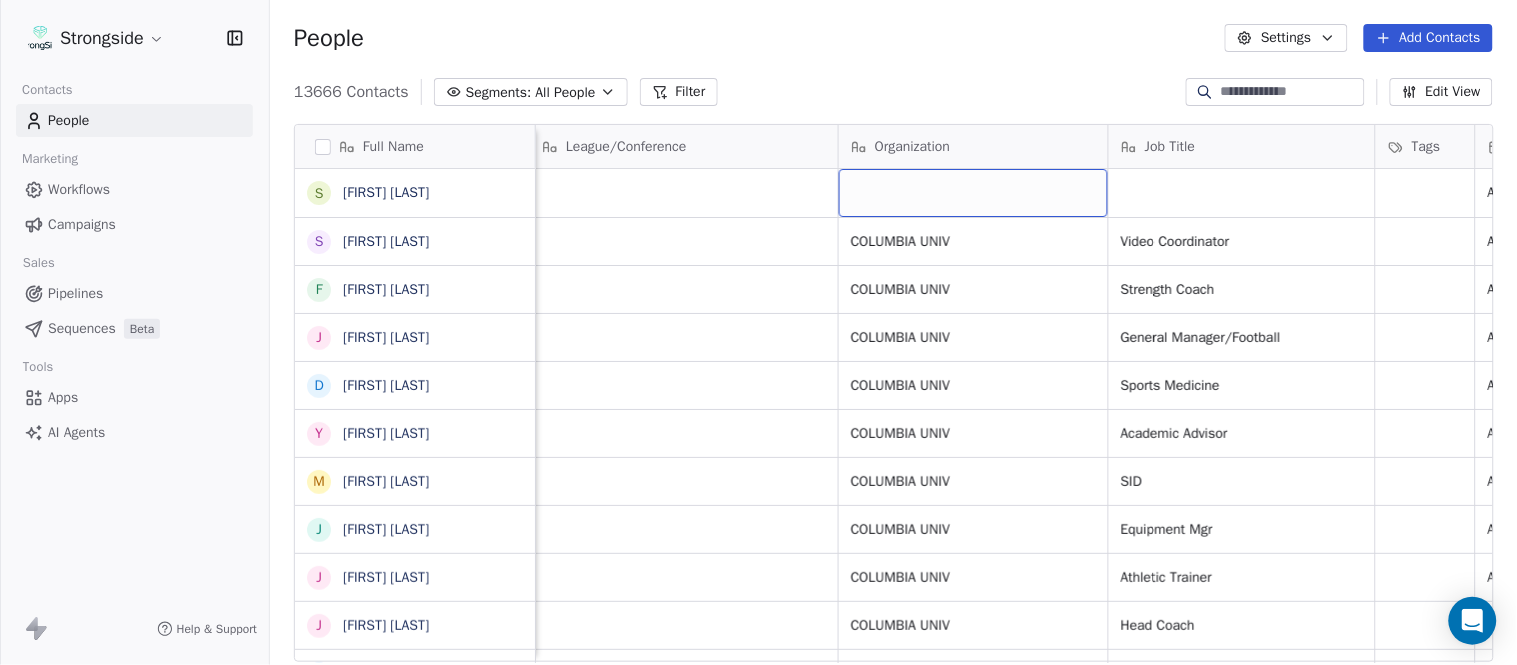 click at bounding box center (973, 193) 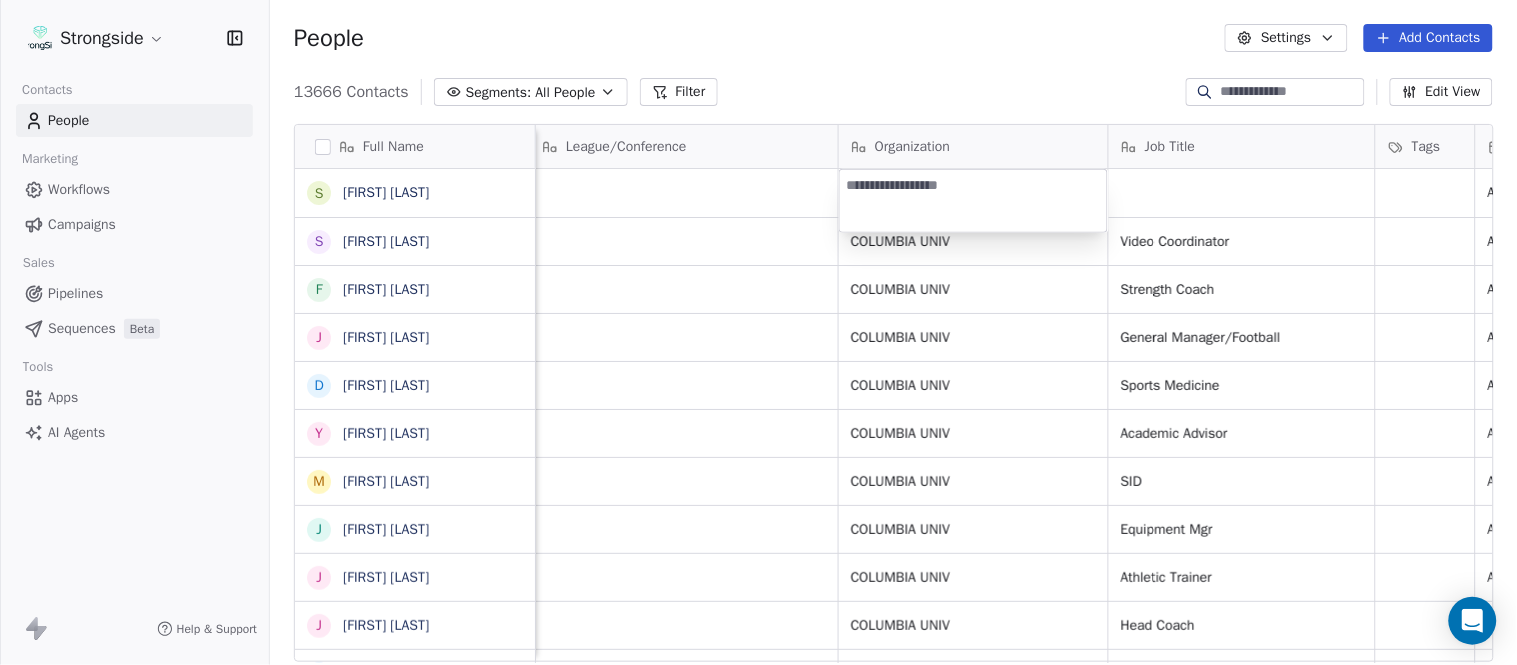 type on "**********" 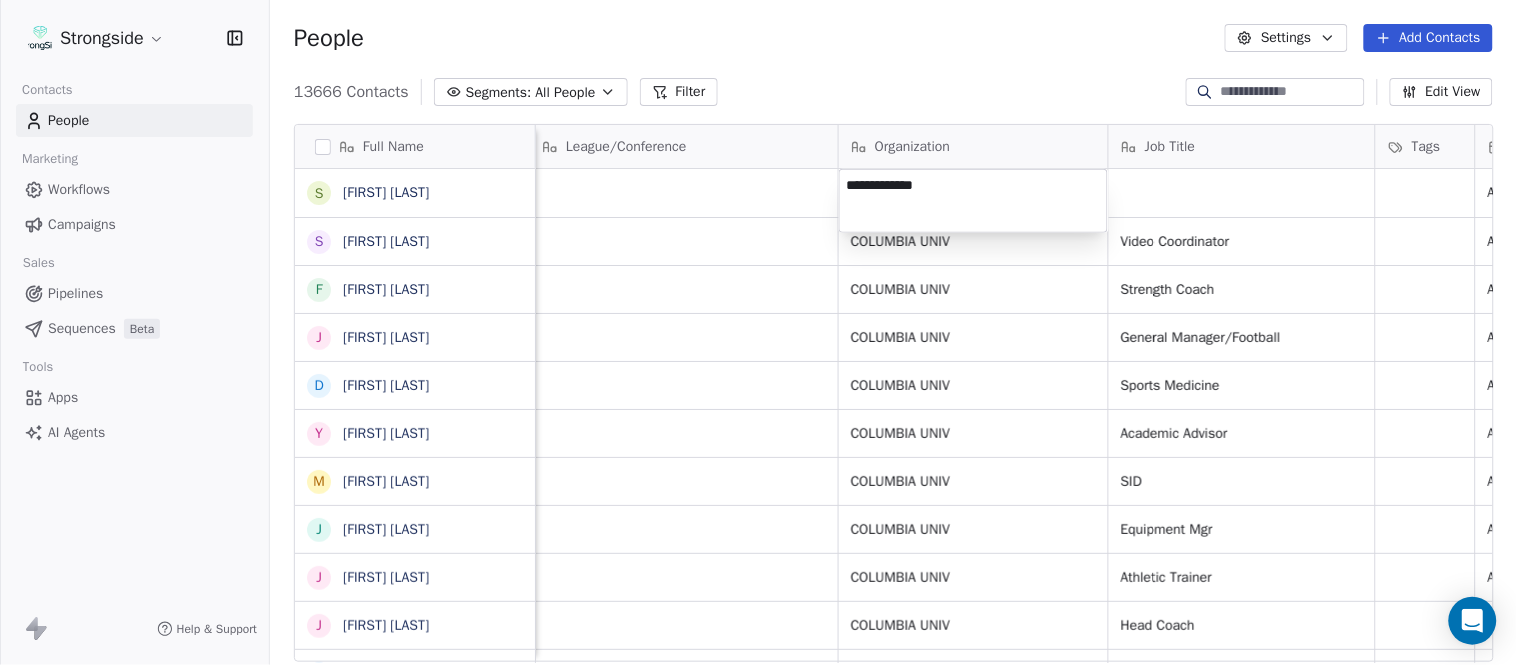 click on "Strongside Contacts People Marketing Workflows Campaigns Sales Pipelines Sequences Beta Tools Apps AI Agents Help & Support People Settings Add Contacts 13666 Contacts Segments: All People Filter Edit View Tag Add to Sequence Export Full Name S [LAST] S [LAST] F [LAST] J [LAST] D [LAST] Y [LAST] M [LAST] J [LAST] J [LAST] J [LAST] P [LAST] T [LAST] K [LAST] H [LAST] S [LAST] P [LAST] T [LAST] T [LAST] O [LAST] N [LAST] J [LAST] P [LAST] D [LAST] J [LAST] T [LAST] D [LAST] L [LAST] M [LAST] P [LAST] R [LAST] Email Phone Number Level League/Conference Organization Job Title Tags Created Date BST Status Priority [EMAIL] NCAA I-Championship COLUMBIA UNIV Aug 07, 2025 04:25 PM [EMAIL] [PHONE]	 NCAA I-Championship COLUMBIA UNIV Video Coordinator 	[PHONE]" at bounding box center (758, 332) 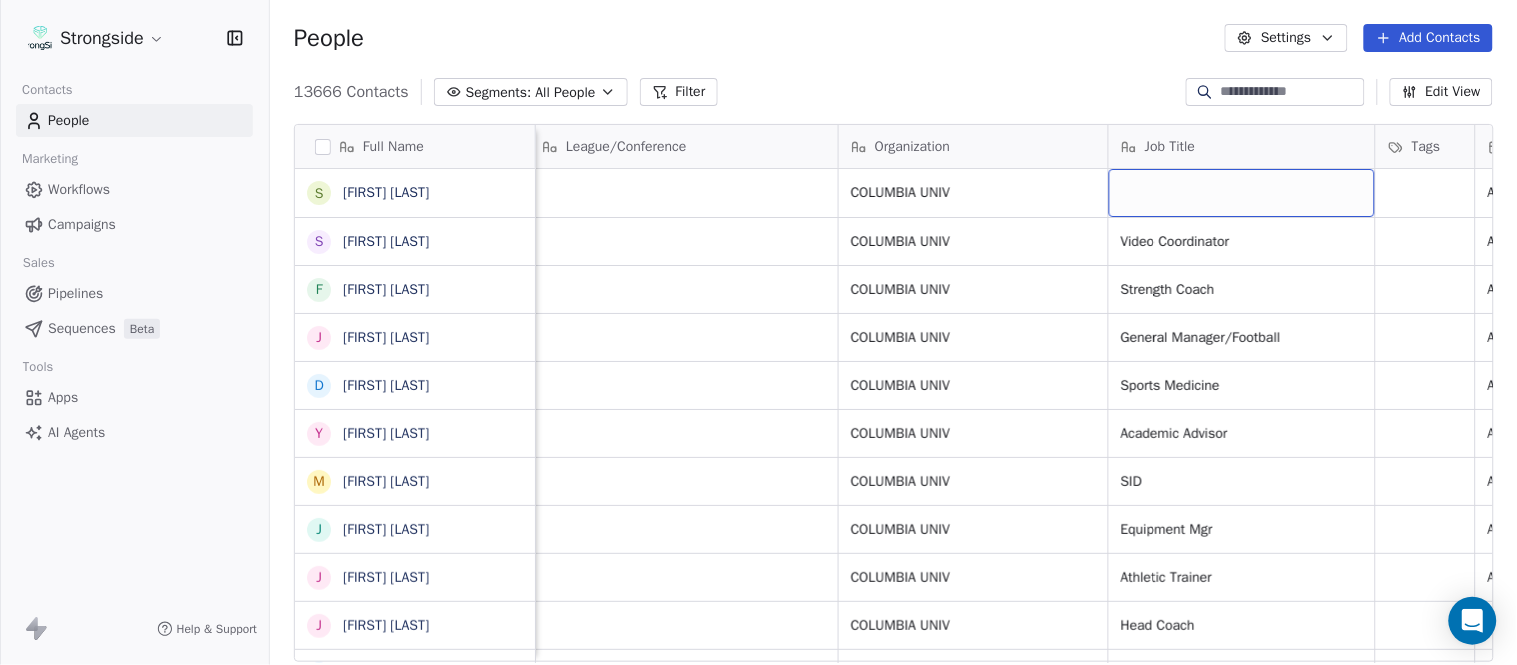 click at bounding box center (1242, 193) 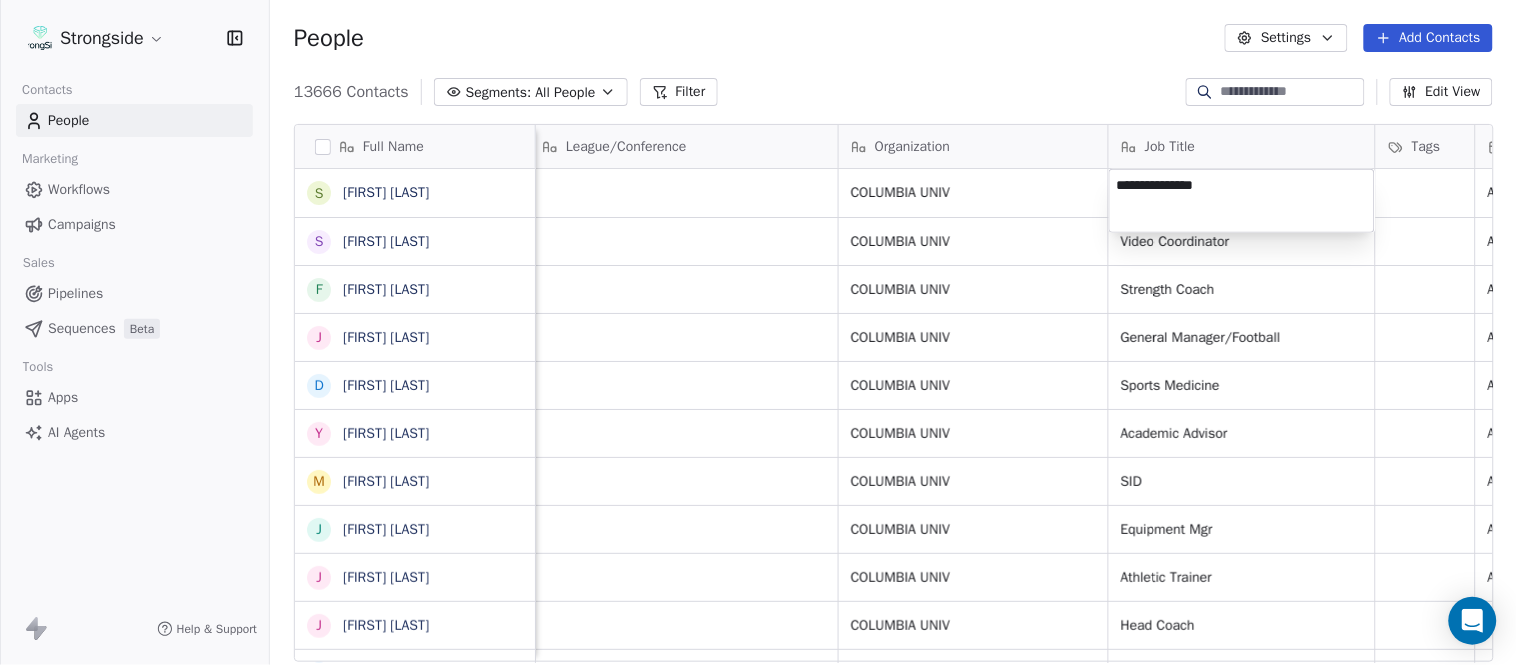 click on "Strongside Contacts People Marketing Workflows Campaigns Sales Pipelines Sequences Beta Tools Apps AI Agents Help & Support People Settings  Add Contacts 13666 Contacts Segments: All People Filter  Edit View Tag Add to Sequence Export Full Name S [FIRST] [LAST] S [FIRST] [LAST] F [FIRST] [LAST] J [FIRST] [LAST] D [FIRST] [LAST] Y [FIRST] [LAST] M [FIRST] [LAST] J [FIRST] [LAST] J [FIRST] [LAST] J [FIRST] [LAST] P [FIRST] [LAST] T [FIRST] [LAST] K [FIRST] [LAST] H [FIRST] [LAST] S [FIRST] [LAST] P [FIRST] [LAST] T [FIRST] [LAST] T [FIRST] [LAST] O [FIRST] [LAST] N [FIRST] [LAST] J [FIRST] [LAST] P [FIRST] [LAST] D [FIRST] [LAST] J [FIRST] [LAST] T [FIRST] [LAST] D [FIRST] [LAST] L [FIRST] [LAST] M [FIRST] [LAST] P [FIRST] [LAST] R [FIRST] [LAST] J [FIRST] [LAST] Email Phone Number Level League/Conference Organization Job Title Tags Created Date BST Status Priority Emails Auto Clicked [EMAIL] NCAA I-Championship COLUMBIA UNIV Aug 07, 2025 04:25 PM [EMAIL] 555-854-2439	 NCAA I-Championship COLUMBIA UNIV Video Coordinator" at bounding box center (758, 332) 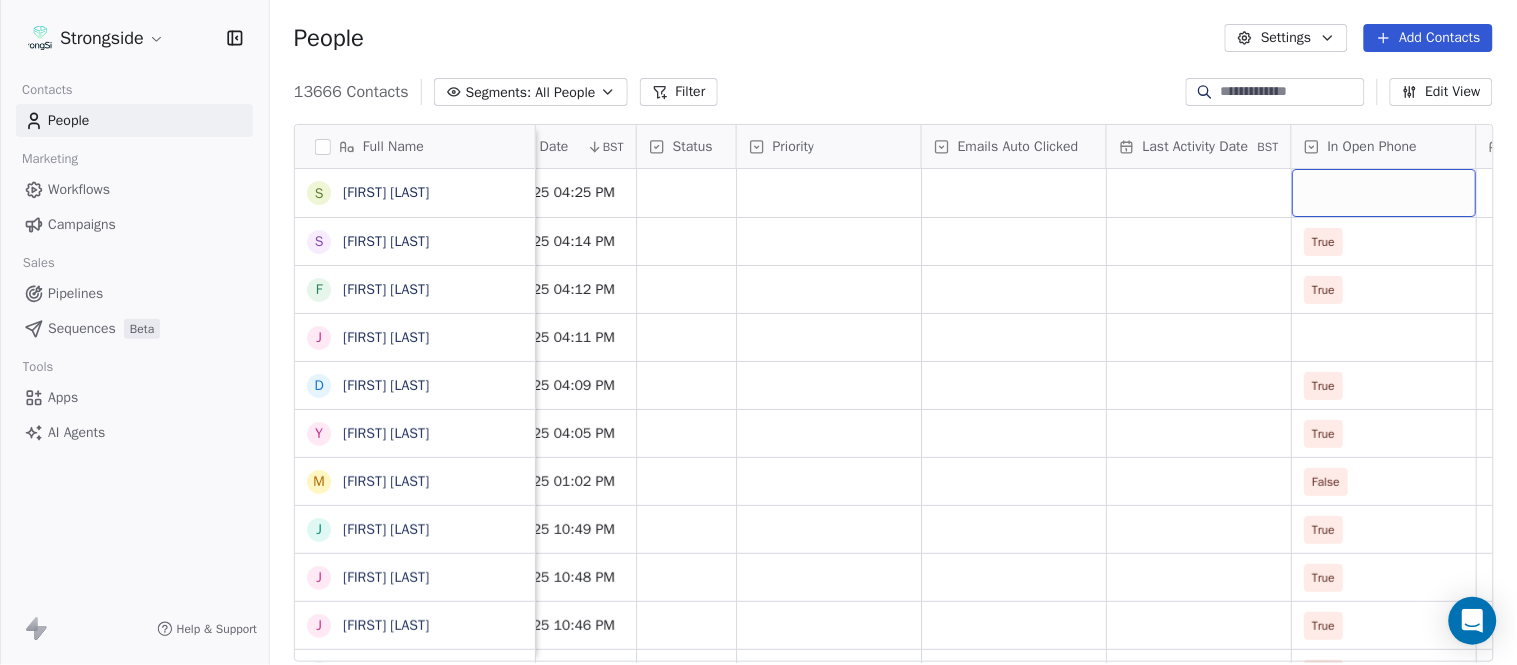 scroll, scrollTop: 0, scrollLeft: 1863, axis: horizontal 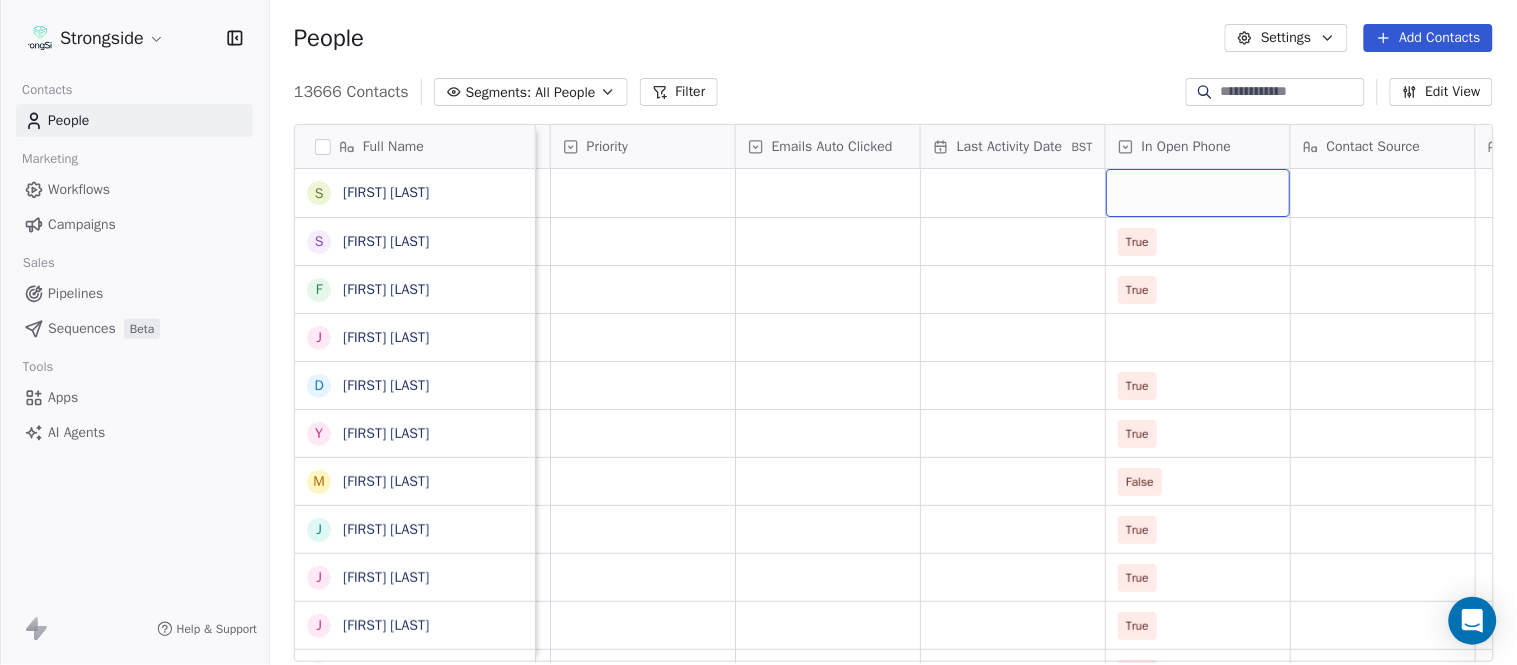 click at bounding box center (1198, 193) 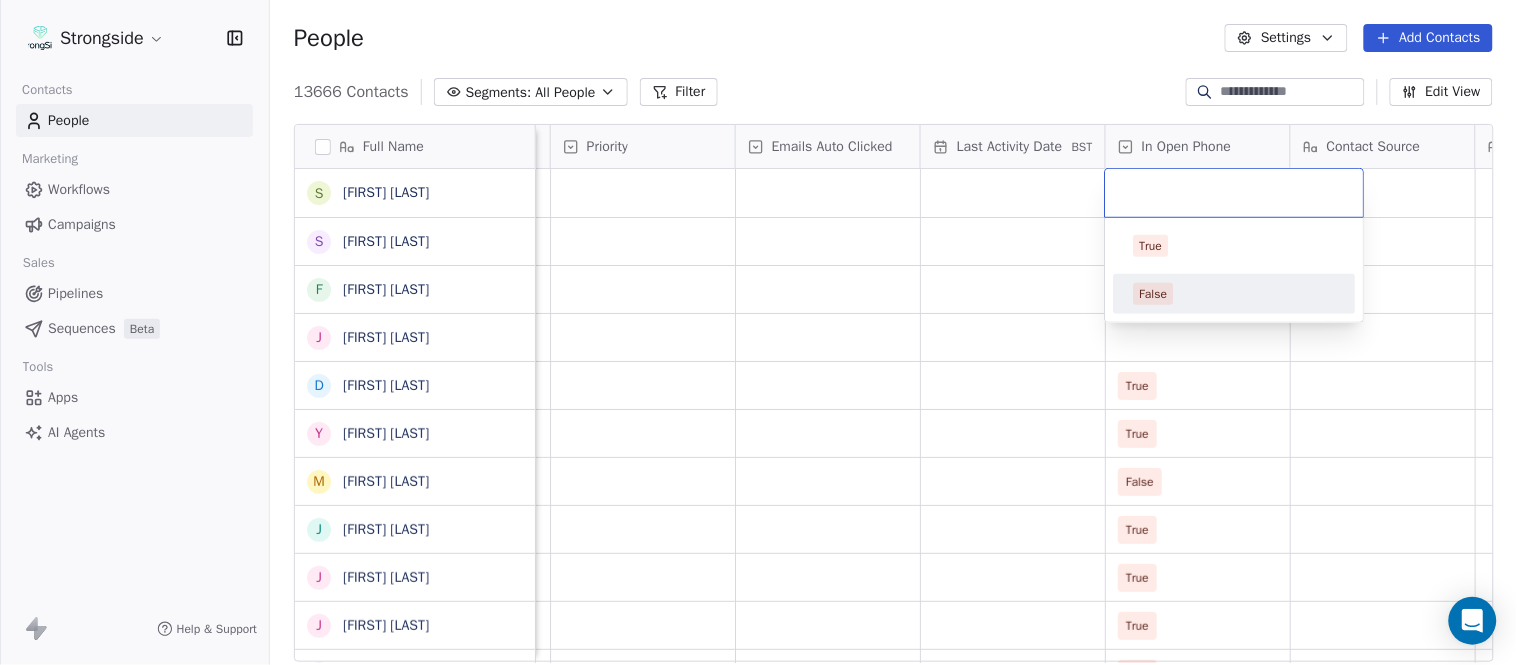 click on "False" at bounding box center (1235, 294) 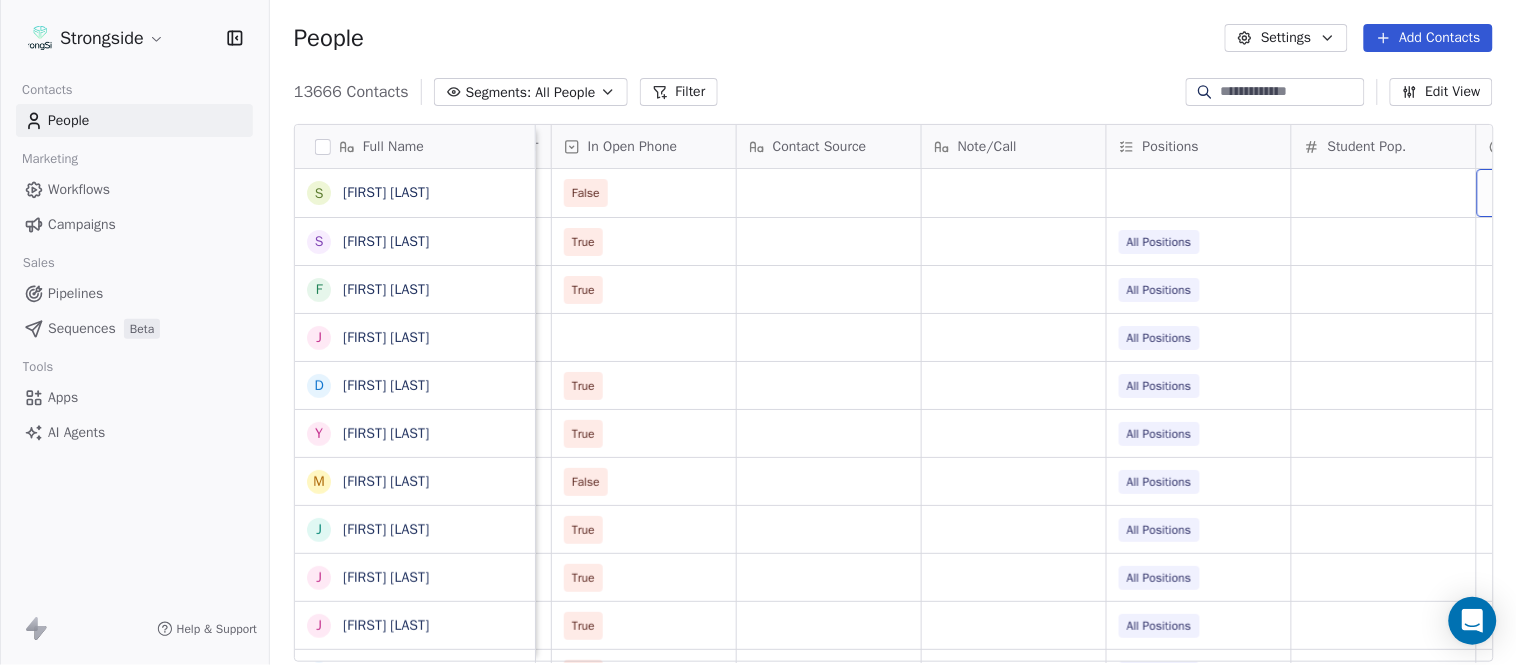 scroll, scrollTop: 0, scrollLeft: 2603, axis: horizontal 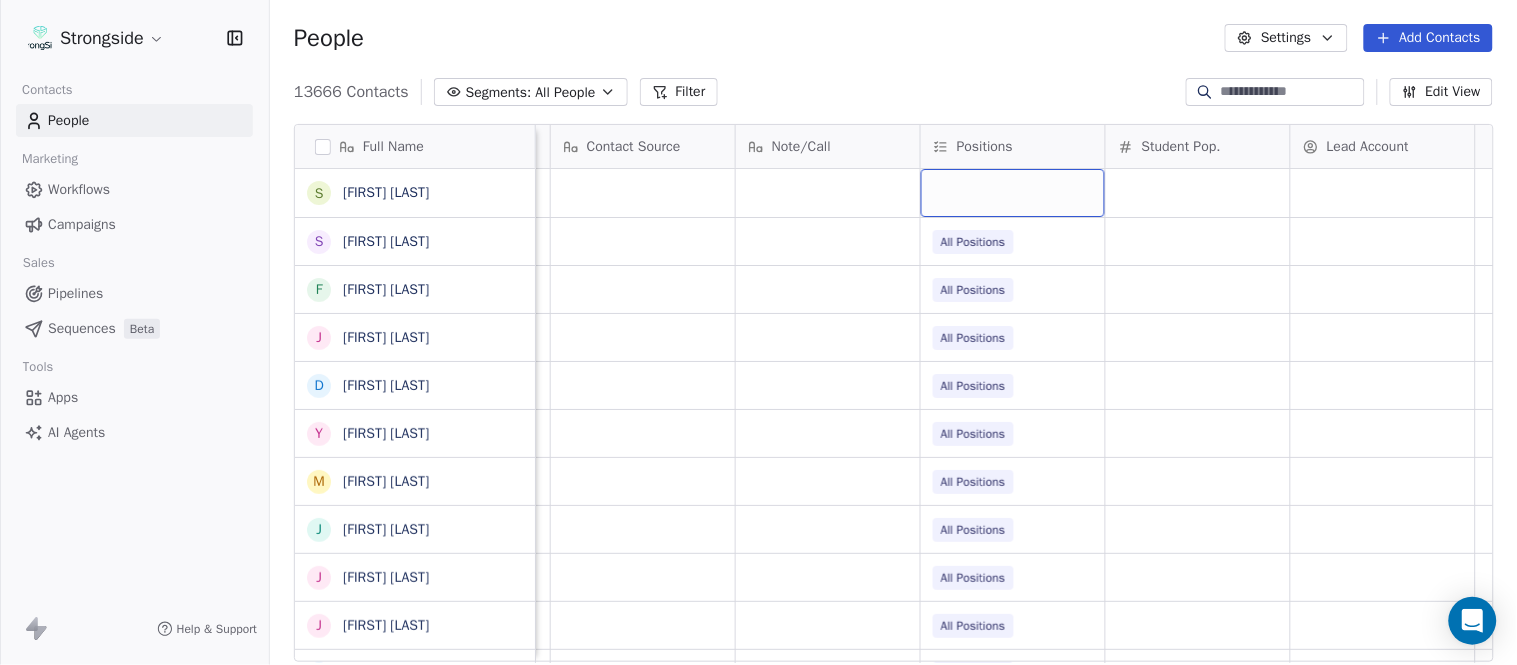 click at bounding box center (1013, 193) 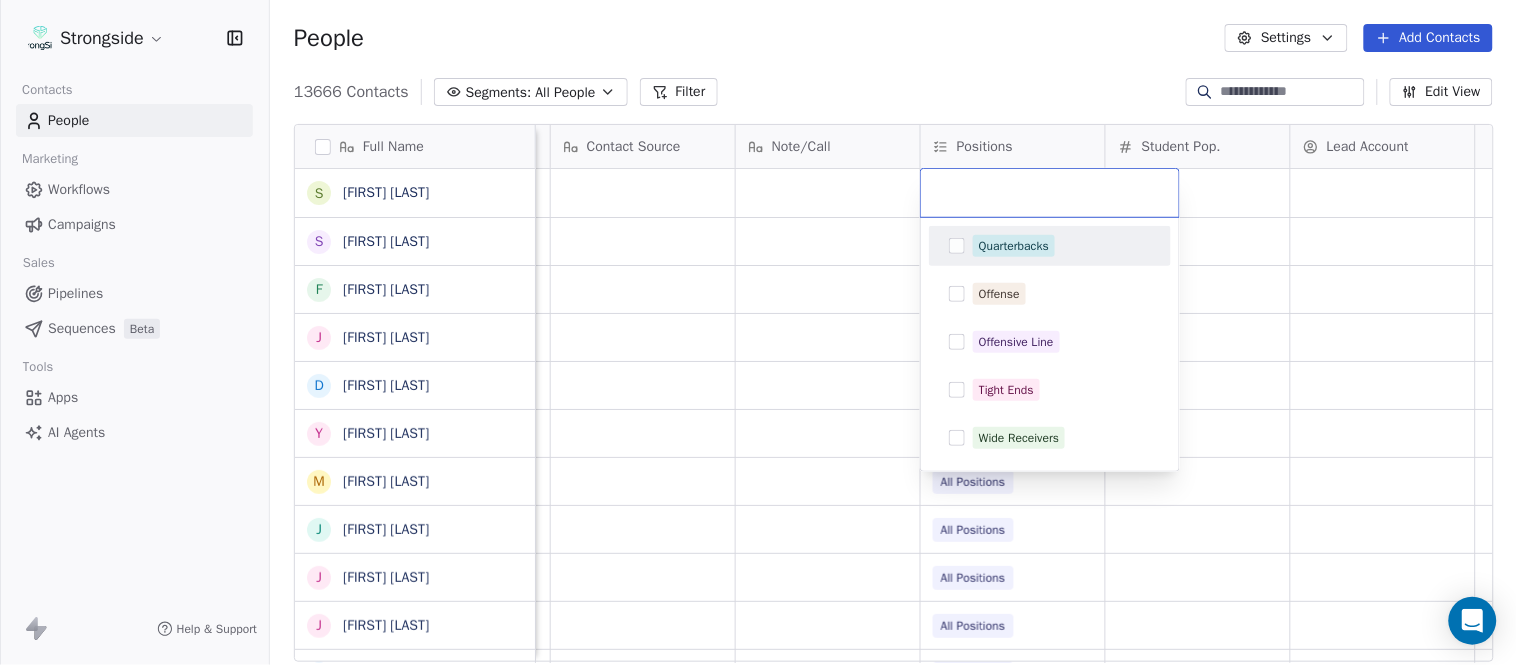 click on "Quarterbacks" at bounding box center [1014, 246] 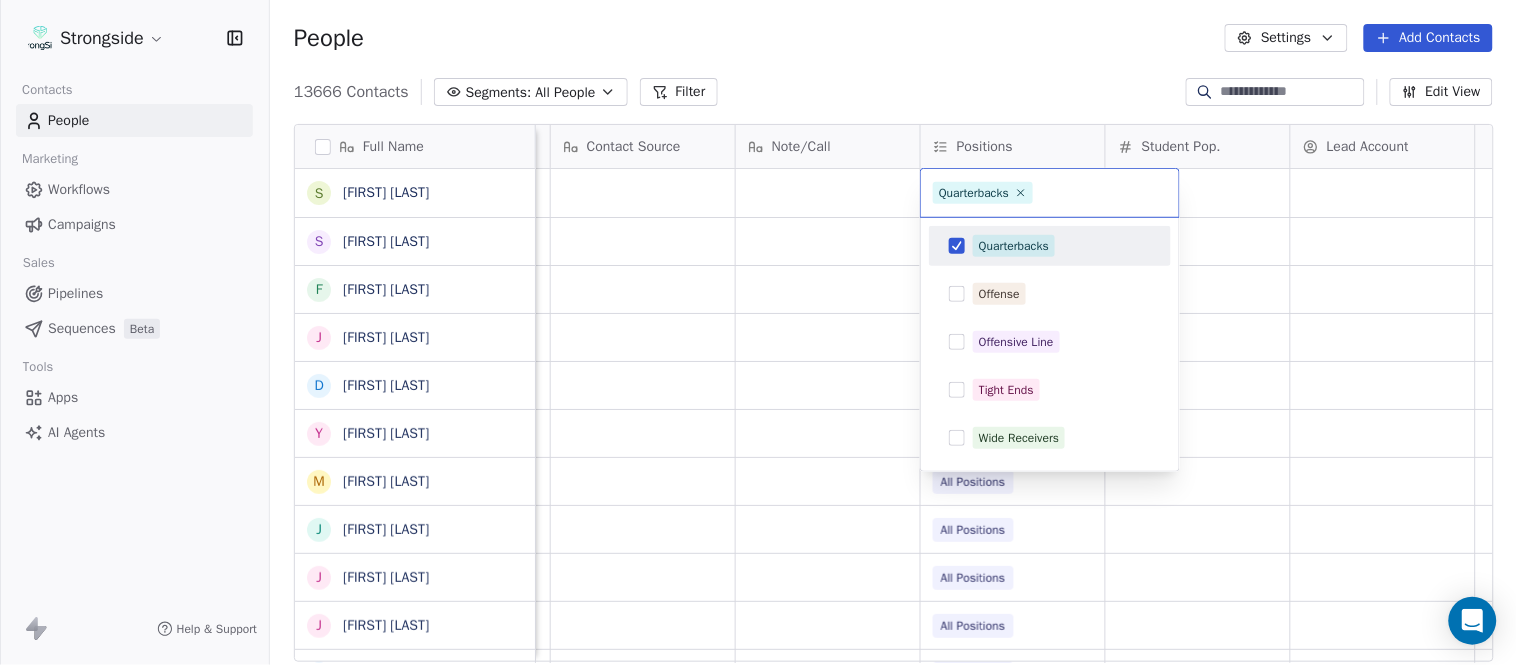 click on "Strongside Contacts People Marketing Workflows Campaigns Sales Pipelines Sequences Beta Tools Apps AI Agents Help & Support People Settings Add Contacts 13666 Contacts Segments: All People Filter Edit View Tag Add to Sequence Export Full Name S [LAST] [LAST] S [LAST] [LAST] F [LAST] [LAST] J [LAST] [LAST] D [LAST] [LAST] Y [LAST] [LAST] M [LAST] [LAST] J [LAST] [LAST] J [LAST] [LAST] P [LAST] [LAST] T [LAST] [LAST] K [LAST] [LAST] H [LAST] [LAST] S [LAST] [LAST] P [LAST] [LAST] T [LAST] [LAST] T [LAST] [LAST] O [LAST] [LAST] N [LAST] [LAST] J [LAST] [LAST] P [LAST] [LAST] D [LAST] [LAST] J [LAST] [LAST] T [LAST] [LAST] D [LAST] [LAST] L [LAST] [LAST] M [LAST] [LAST] P [LAST] [LAST] R [LAST] [LAST] J [LAST] [LAST] D [LAST] [LAST] Priority Emails Auto Clicked Last Activity Date BST In Open Phone Contact Source Note/Call Positions Student Pop. Lead Account False True All Positions True All Positions True All Positions True All Positions True All Positions False All Positions True All Positions True All Positions True All Positions True All Positions True All Positions True All Positions True All Positions True All Positions True All Positions False All Positions False All Positions False Defensive Back False Offensive Line False Running Back False Defensive Line False Wide Receivers" at bounding box center [758, 332] 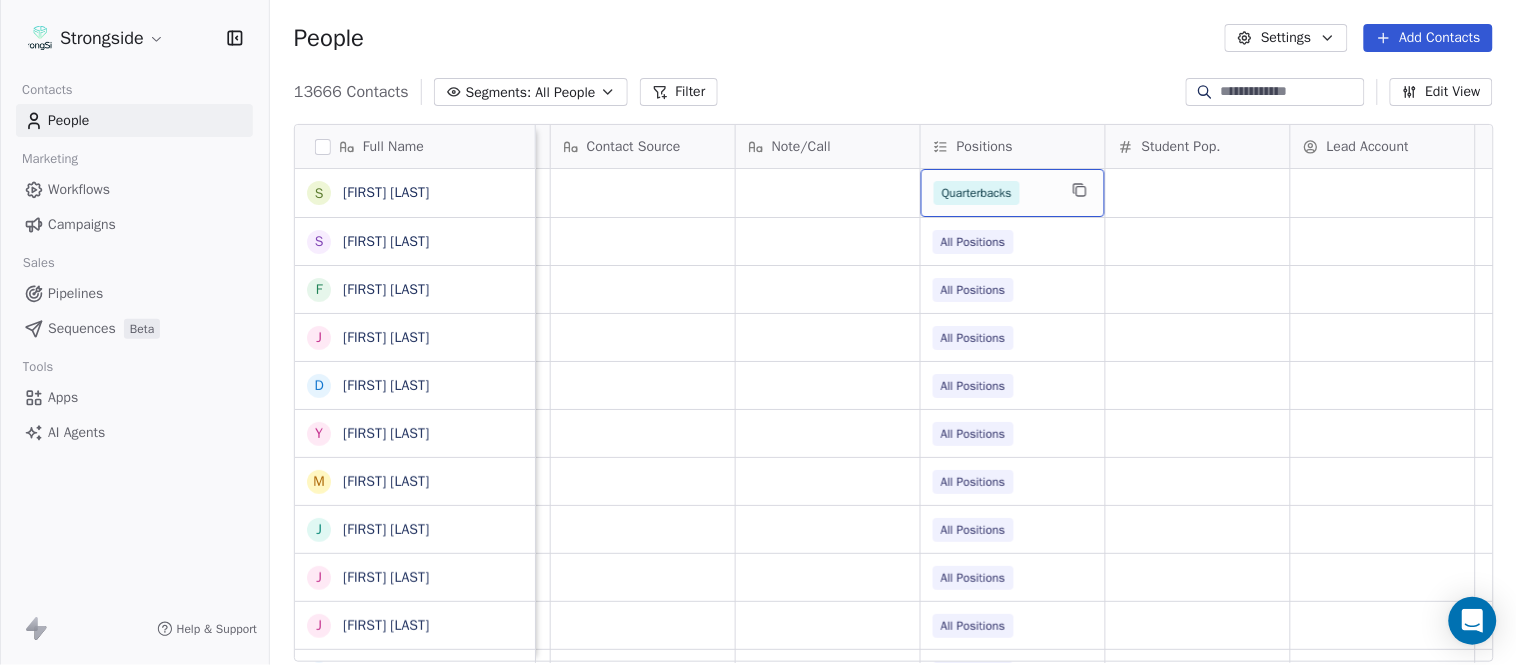 click on "Quarterbacks" at bounding box center [995, 193] 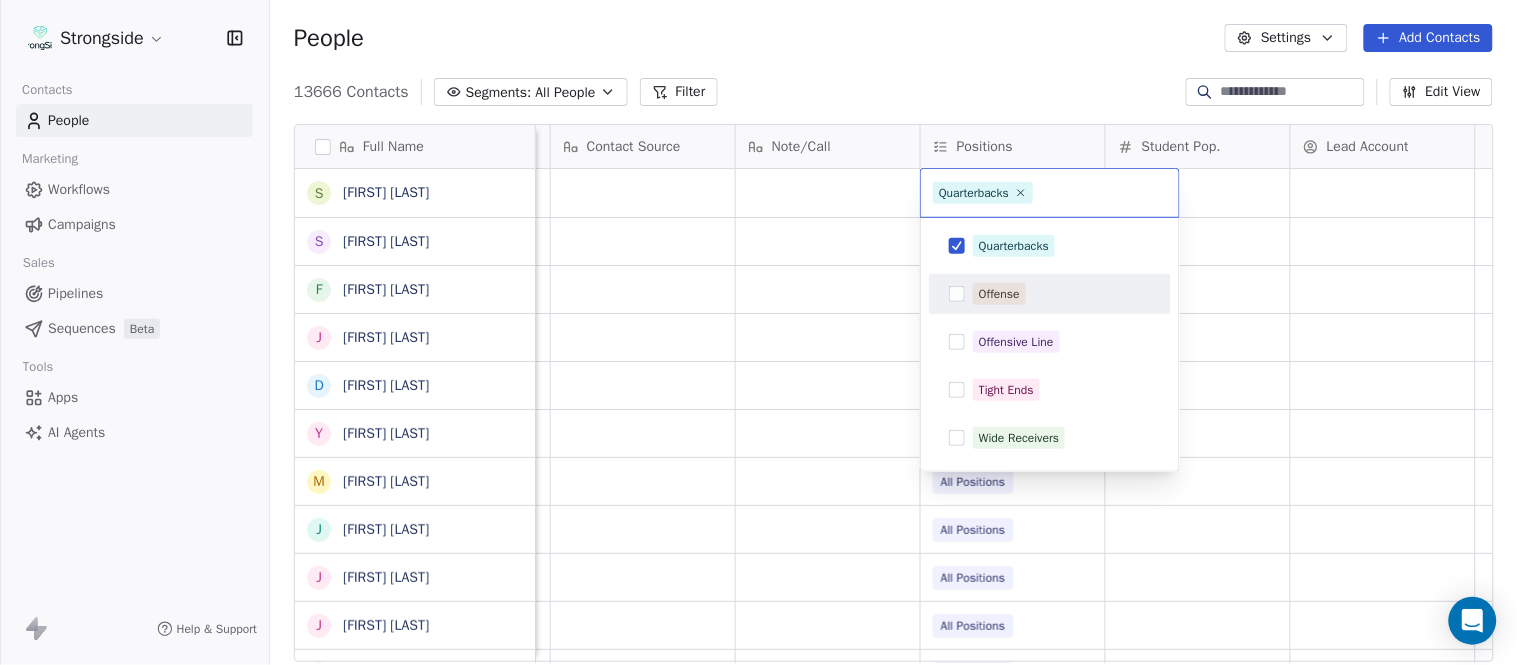 click on "Offense" at bounding box center [999, 294] 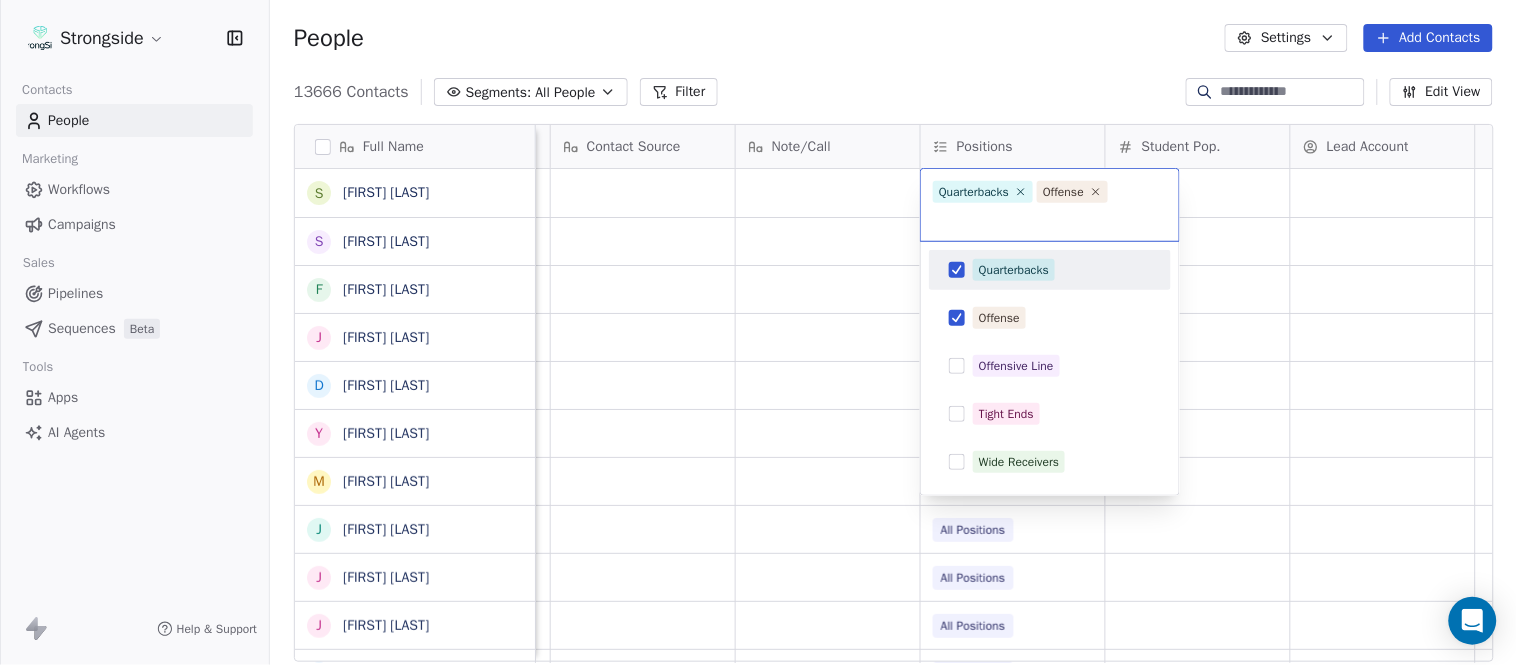 click on "Strongside Contacts People Marketing Workflows Campaigns Sales Pipelines Sequences Beta Tools Apps AI Agents Help & Support People Settings Add Contacts 13666 Contacts Segments: All People Filter Edit View Tag Add to Sequence Export Full Name S [LAST] S [LAST] F [LAST] J [LAST] D [LAST] Y [LAST] M [LAST] J [LAST] J [LAST] J [LAST] P [LAST] T [LAST] K [LAST] H [LAST] S [LAST] P [LAST] T [LAST] T [LAST] O [LAST] N [LAST] J [LAST] P [LAST] D [LAST] J [LAST] T [LAST] D [LAST] L [LAST] M [LAST] P [LAST] R [LAST] Priority Emails Auto Clicked Last Activity Date BST In Open Phone Contact Source Note/Call Positions Student Pop. Lead Account False Quarterbacks True All Positions True All Positions All Positions True All Positions True All Positions False All Positions True True" at bounding box center [758, 332] 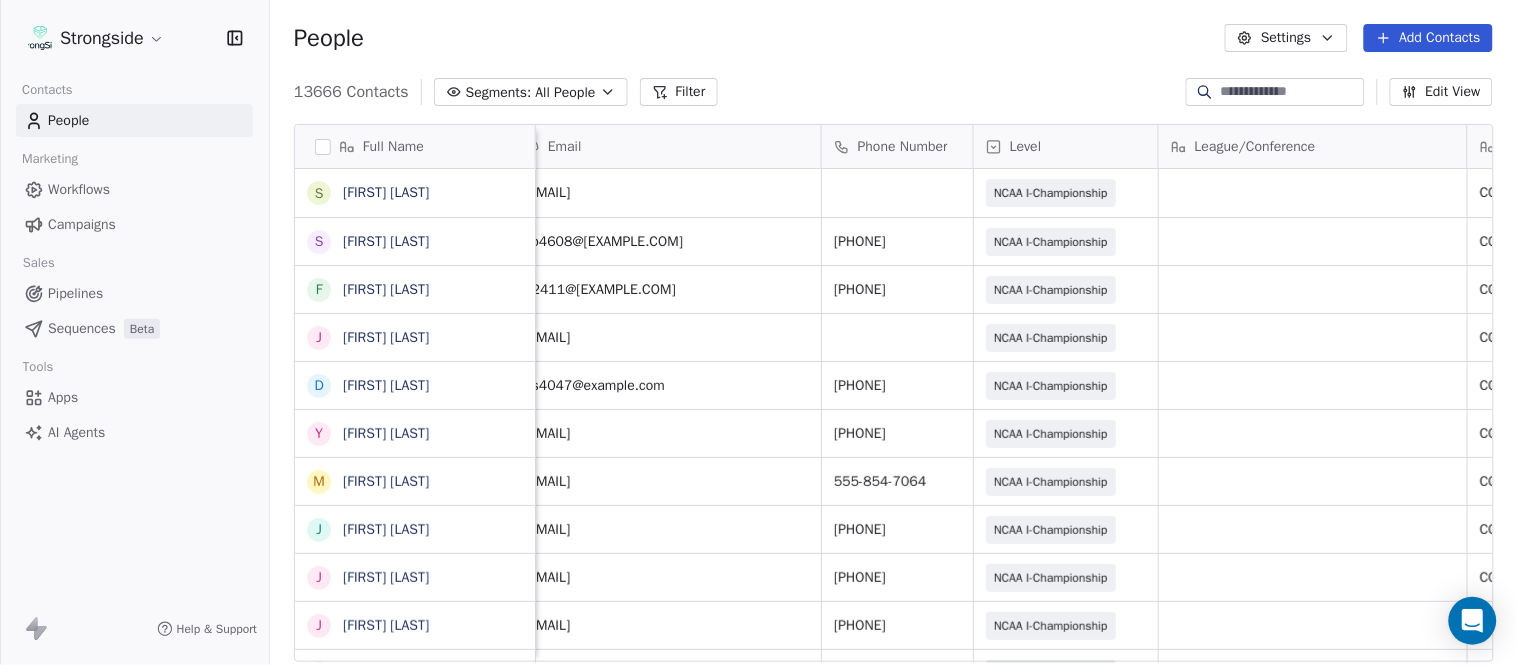 scroll, scrollTop: 0, scrollLeft: 0, axis: both 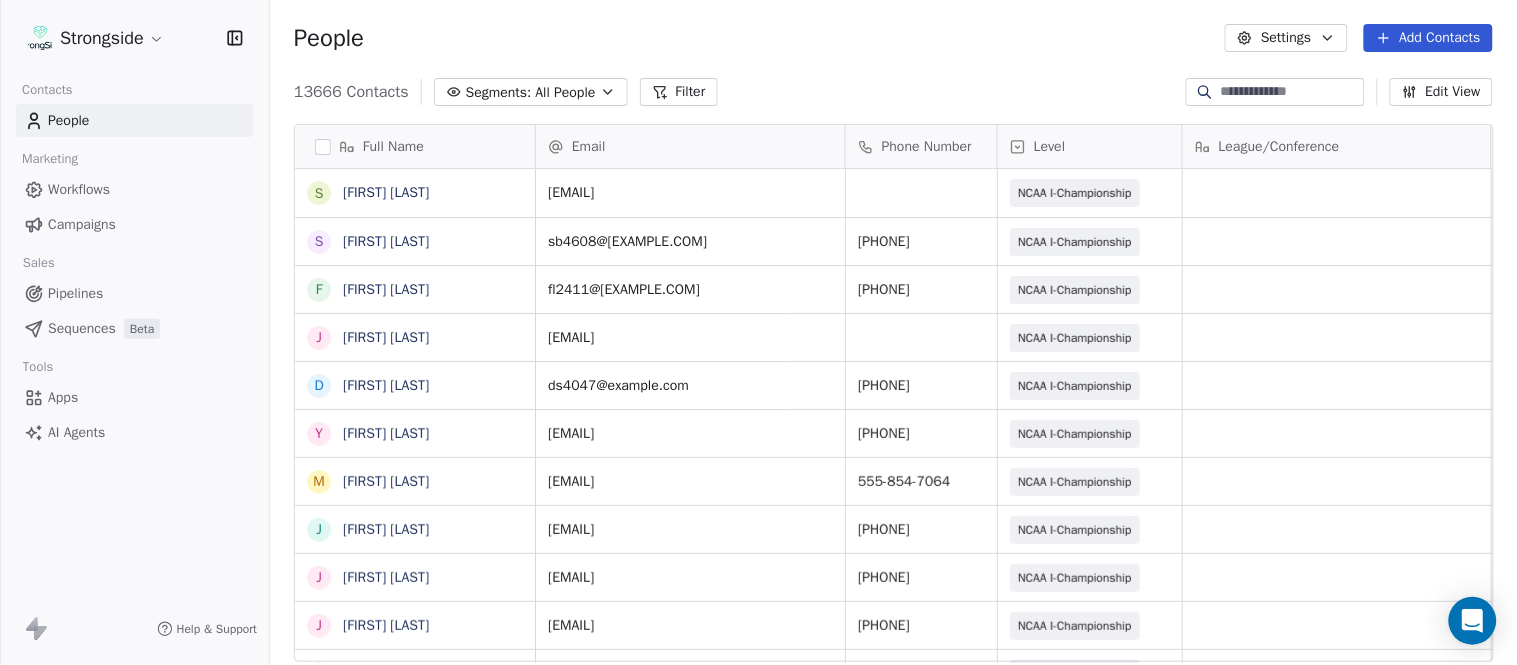 click on "Add Contacts" at bounding box center [1428, 38] 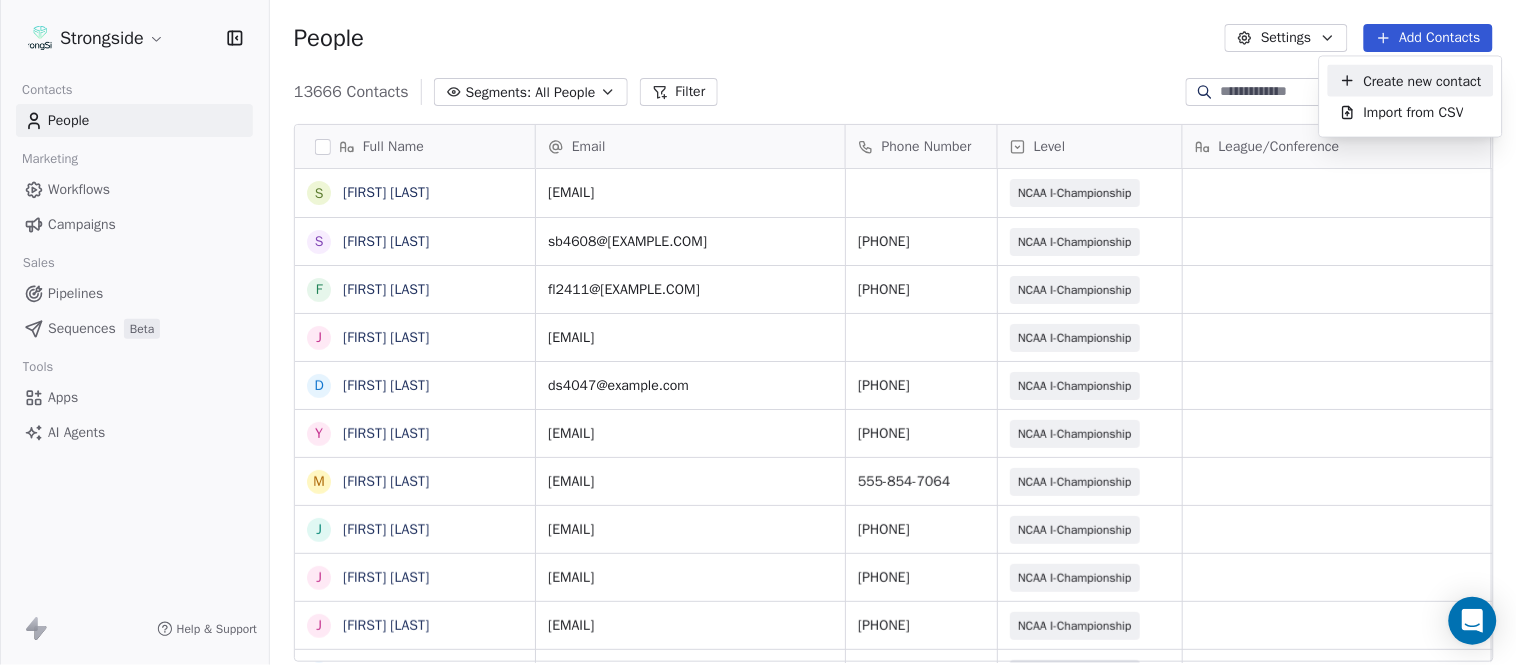 click on "Create new contact" at bounding box center [1423, 80] 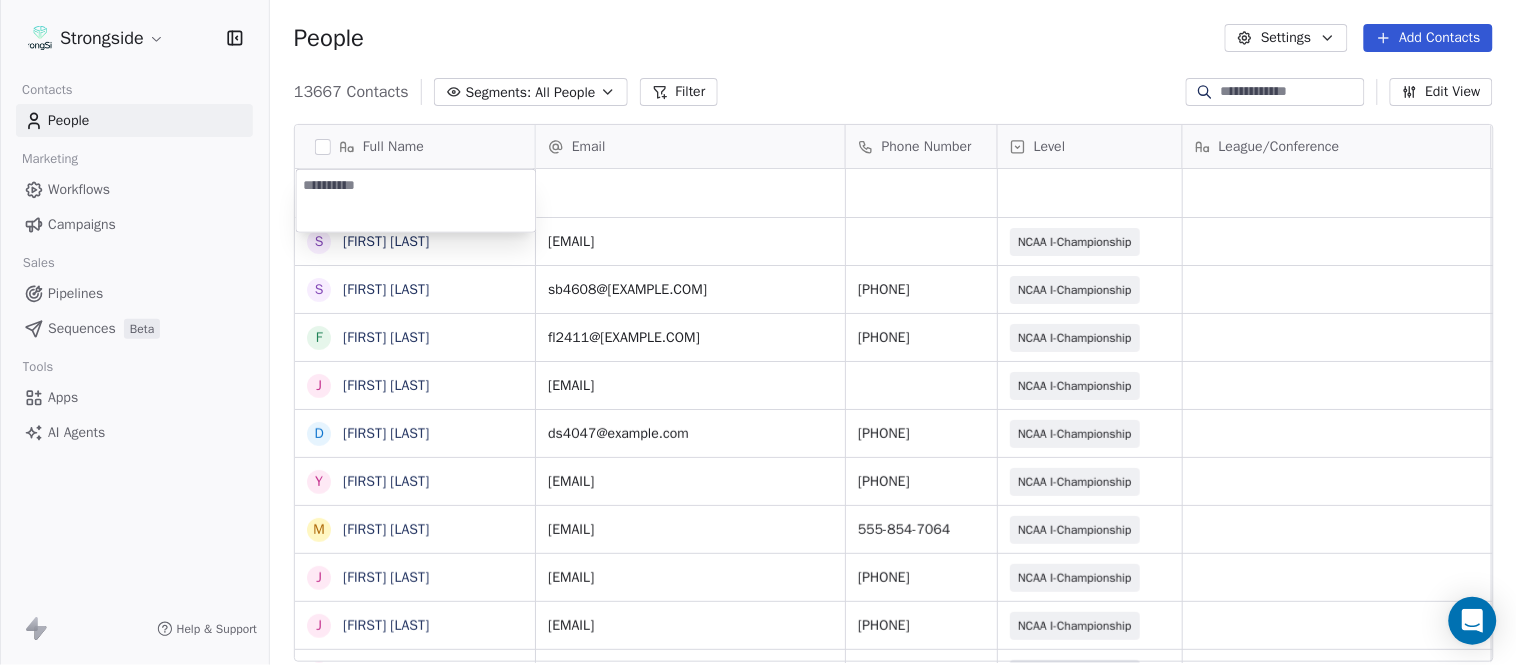 type on "**********" 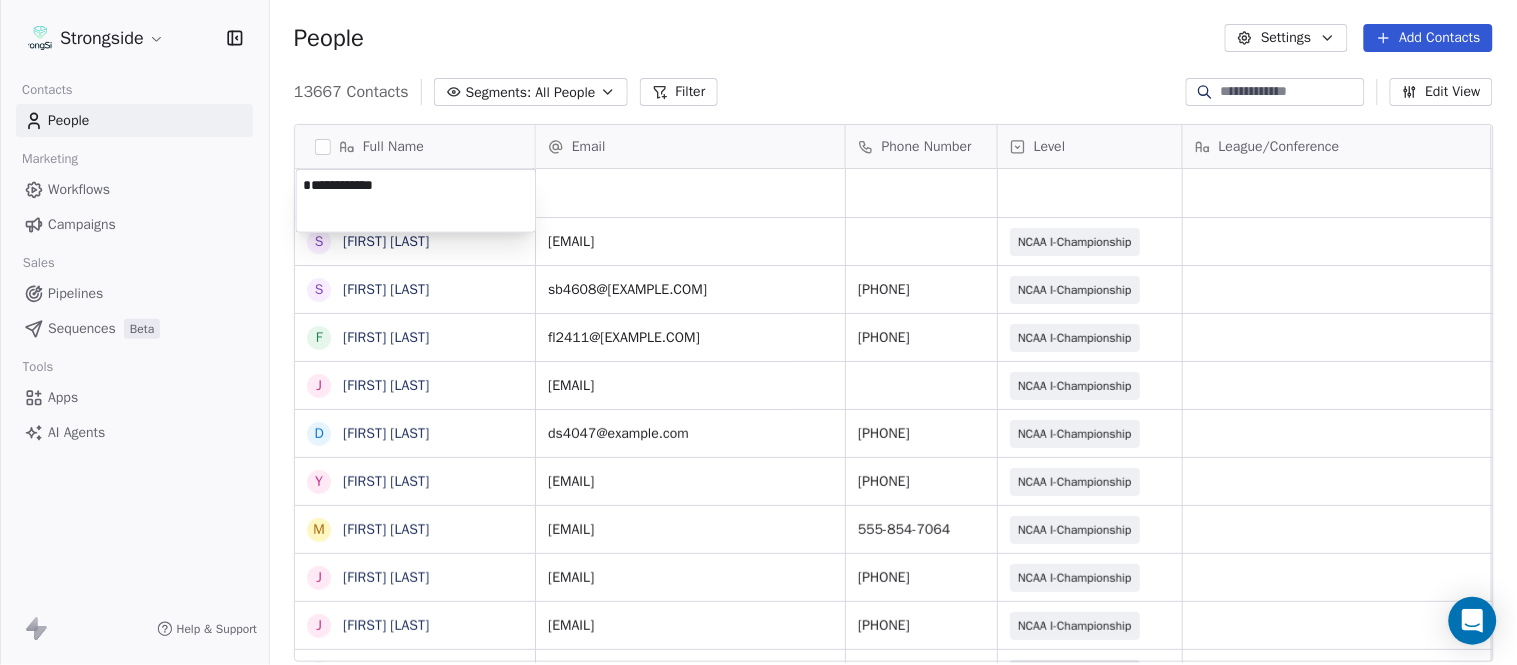 click on "Strongside Contacts People Marketing Workflows Campaigns Sales Pipelines Sequences Beta Tools Apps AI Agents Help & Support People Settings Add Contacts 13667 Contacts Segments: All People Filter Edit View Tag Add to Sequence Export Full Name S [FIRST] [LAST] S [FIRST] [LAST] F [FIRST] [LAST] J [FIRST] [LAST] D [FIRST] [LAST] Y [FIRST] [LAST] M [FIRST] [LAST] J [FIRST] [LAST] J [FIRST] [LAST] J [FIRST] [LAST] P [FIRST] [LAST] T [FIRST] [LAST] K [FIRST] [LAST] H [FIRST] [LAST] S [FIRST] [LAST] P [FIRST] [LAST] T [FIRST] [LAST] T [FIRST] [LAST] O [FIRST] [LAST] N [FIRST] [LAST] J [FIRST] [LAST] P [FIRST] [LAST] D [FIRST] [LAST] J [FIRST] [LAST] T [FIRST] [LAST] D [FIRST] [LAST] L [FIRST] [LAST] M [FIRST] [LAST] P [FIRST] [LAST] R [FIRST] [LAST] Email Phone Number Level League/Conference Organization Job Title Tags Created Date BST Aug 07, 2025 04:43 PM [EMAIL] NCAA I-Championship COLUMBIA UNIV Assistant Coach Aug 07, 2025 04:25 PM [EMAIL] [PHONE]	 NCAA I-Championship COLUMBIA UNIV Video Coordinator [EMAIL]" at bounding box center [758, 332] 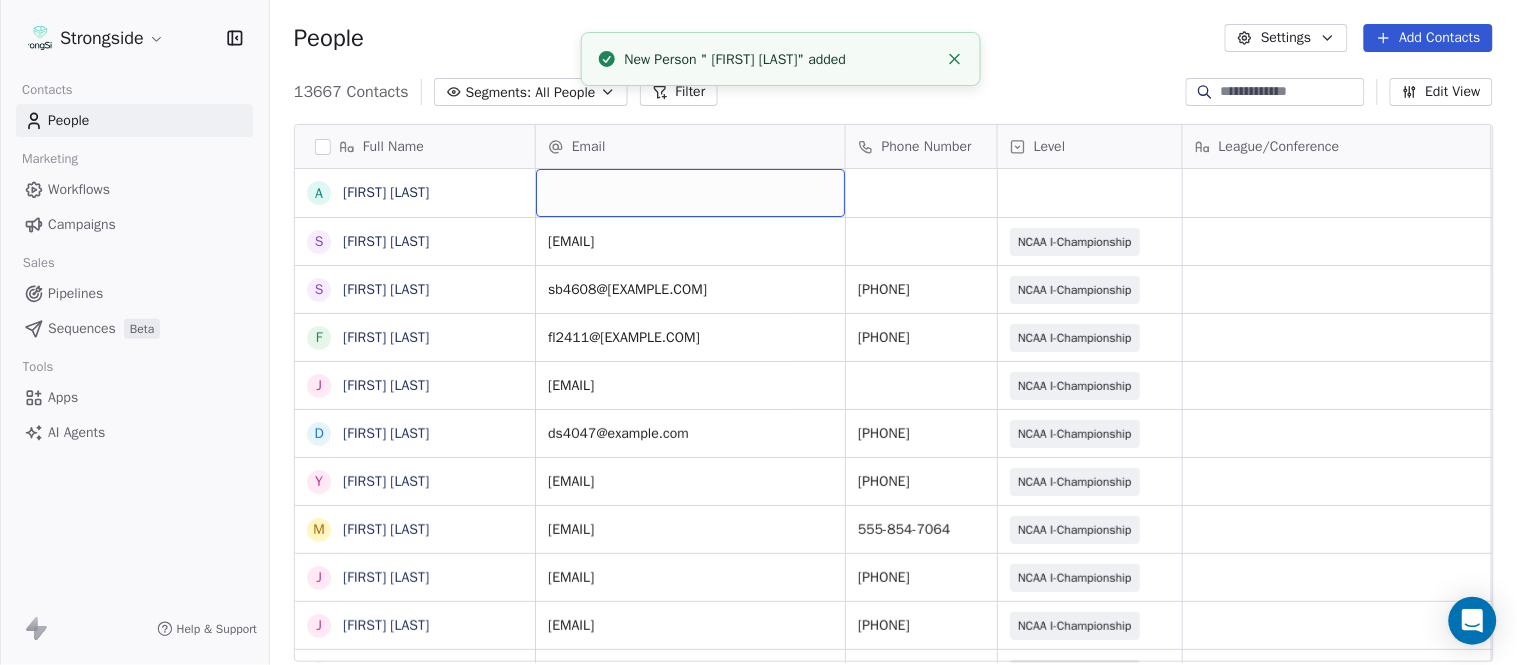click at bounding box center (690, 193) 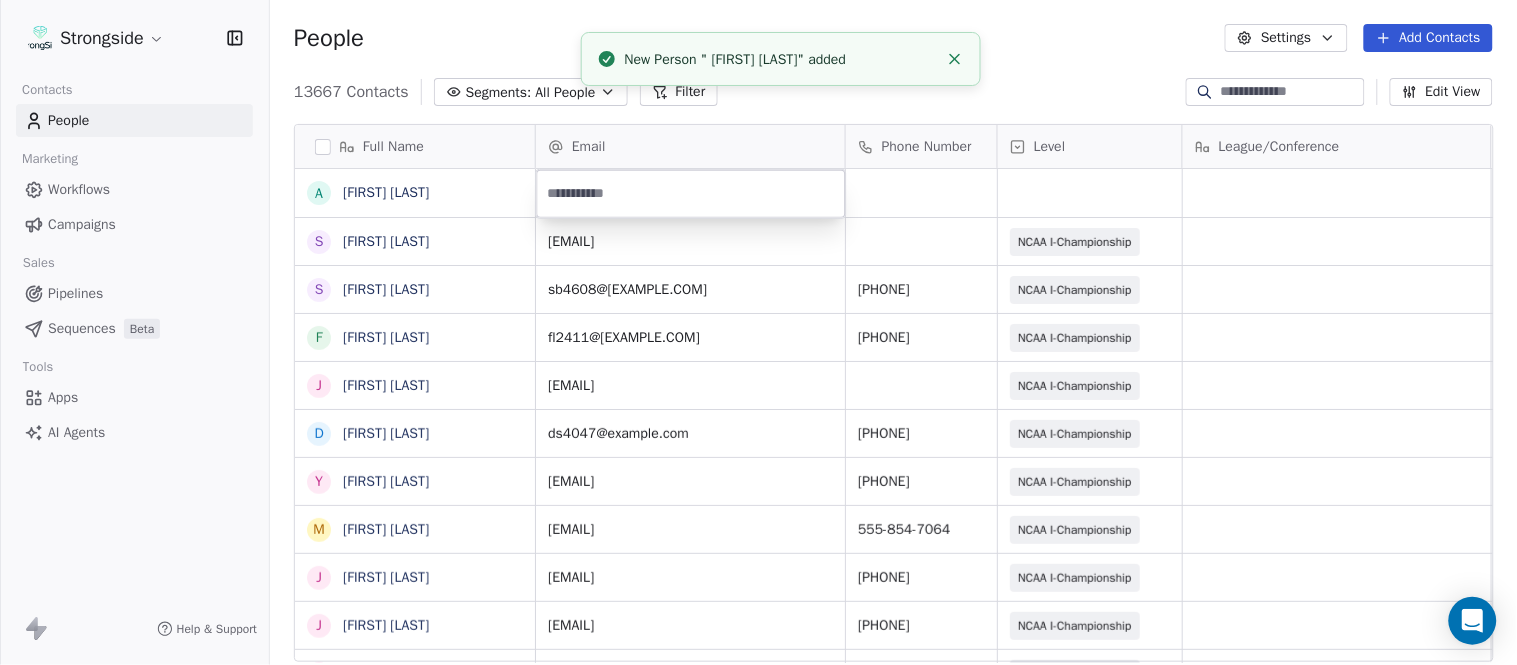 type on "**********" 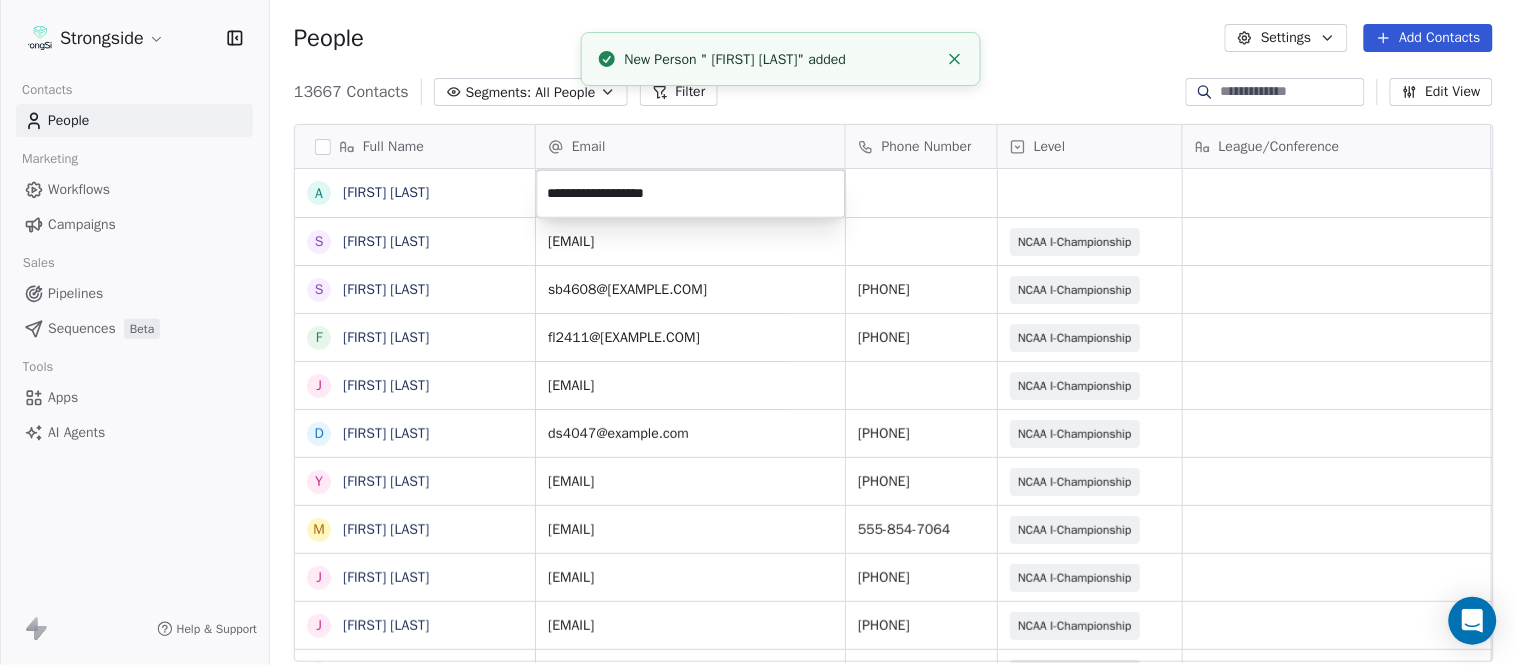 click on "Strongside Contacts People Marketing Workflows Campaigns Sales Pipelines Sequences Beta Tools Apps AI Agents Help & Support People Settings Add Contacts 13667 Contacts Segments: All People Filter Edit View Tag Add to Sequence Export Full Name A [FIRST] [LAST] S [FIRST] [LAST] S [FIRST] [LAST] F [FIRST] [LAST] J [FIRST] [LAST] D [FIRST] [LAST] Y [FIRST] [LAST] M [FIRST] [LAST] J [FIRST] [LAST] J [FIRST] [LAST] J [FIRST] [LAST] P [FIRST] [LAST] T [FIRST] [LAST] K [FIRST] [LAST] H [FIRST] [LAST] S [FIRST] [LAST] P [FIRST] [LAST] T [FIRST] [LAST] T [FIRST] [LAST] O [FIRST] [LAST] N [FIRST] [LAST] J [FIRST] [LAST] P [FIRST] [LAST] D [FIRST] [LAST] J [FIRST] [LAST] T [FIRST] [LAST] D [FIRST] [LAST] L [FIRST] [LAST] M [FIRST] [LAST] P [FIRST] [LAST] R [FIRST] [LAST] Email Phone Number Level League/Conference Organization Job Title Tags Created Date BST Aug 07, 2025 04:43 PM ss7190@example.com NCAA I-Championship COLUMBIA UNIV Assistant Coach Aug 07, 2025 04:25 PM sb4608@example.com [PHONE] NCAA I-Championship COLUMBIA UNIV Video Coordinator SID" at bounding box center (758, 332) 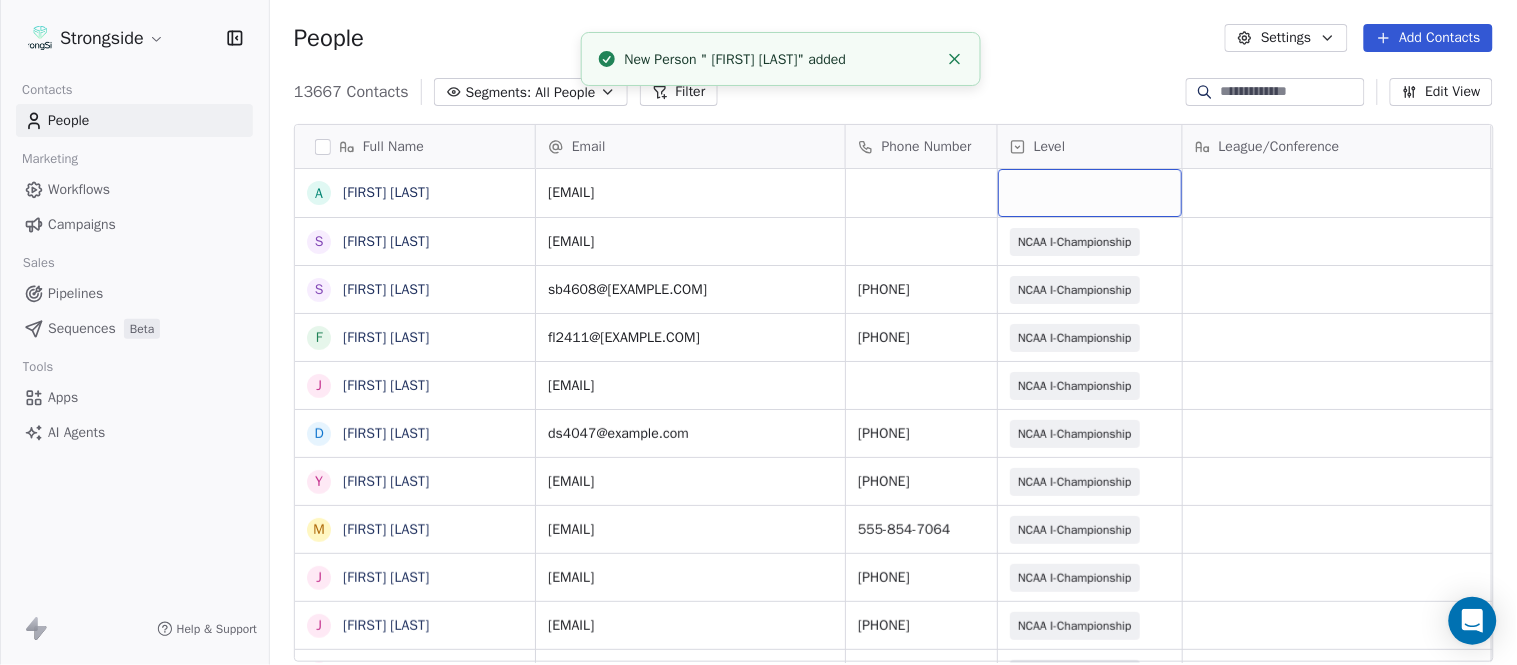 click at bounding box center [1090, 193] 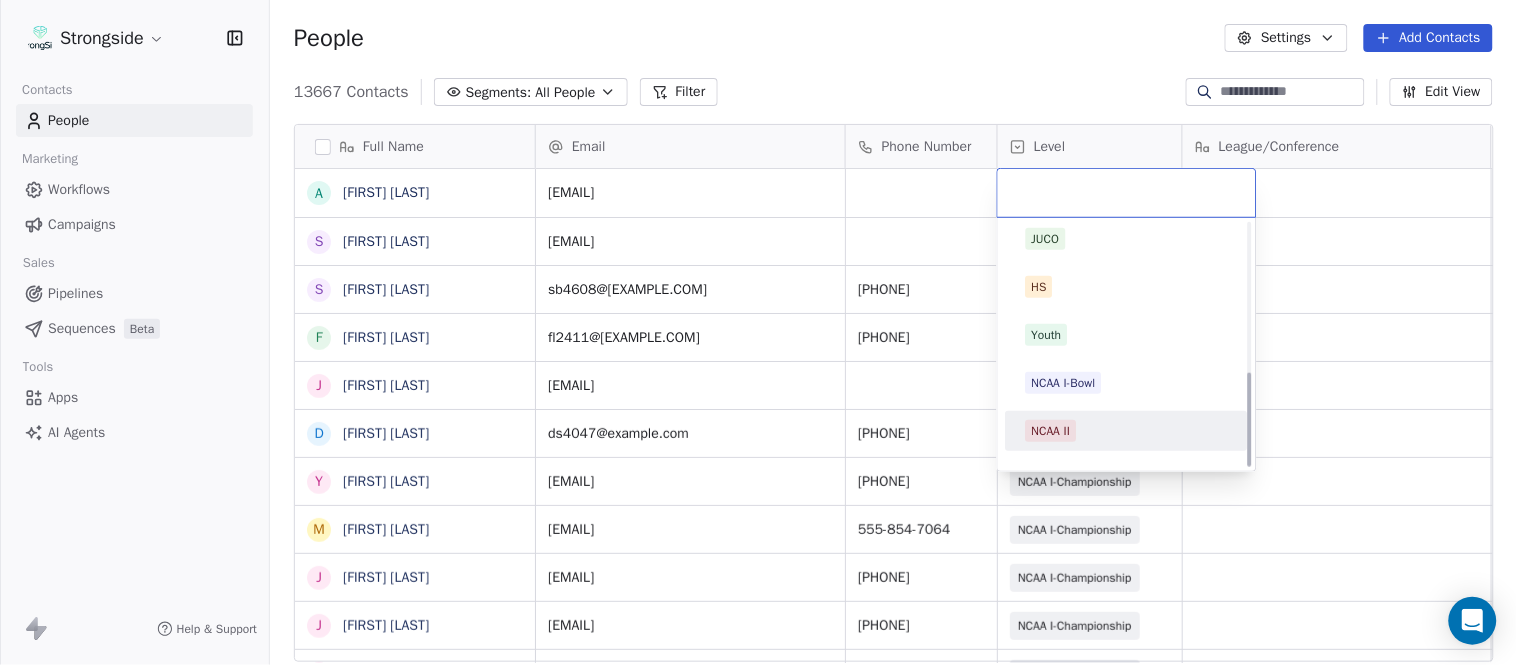 scroll, scrollTop: 378, scrollLeft: 0, axis: vertical 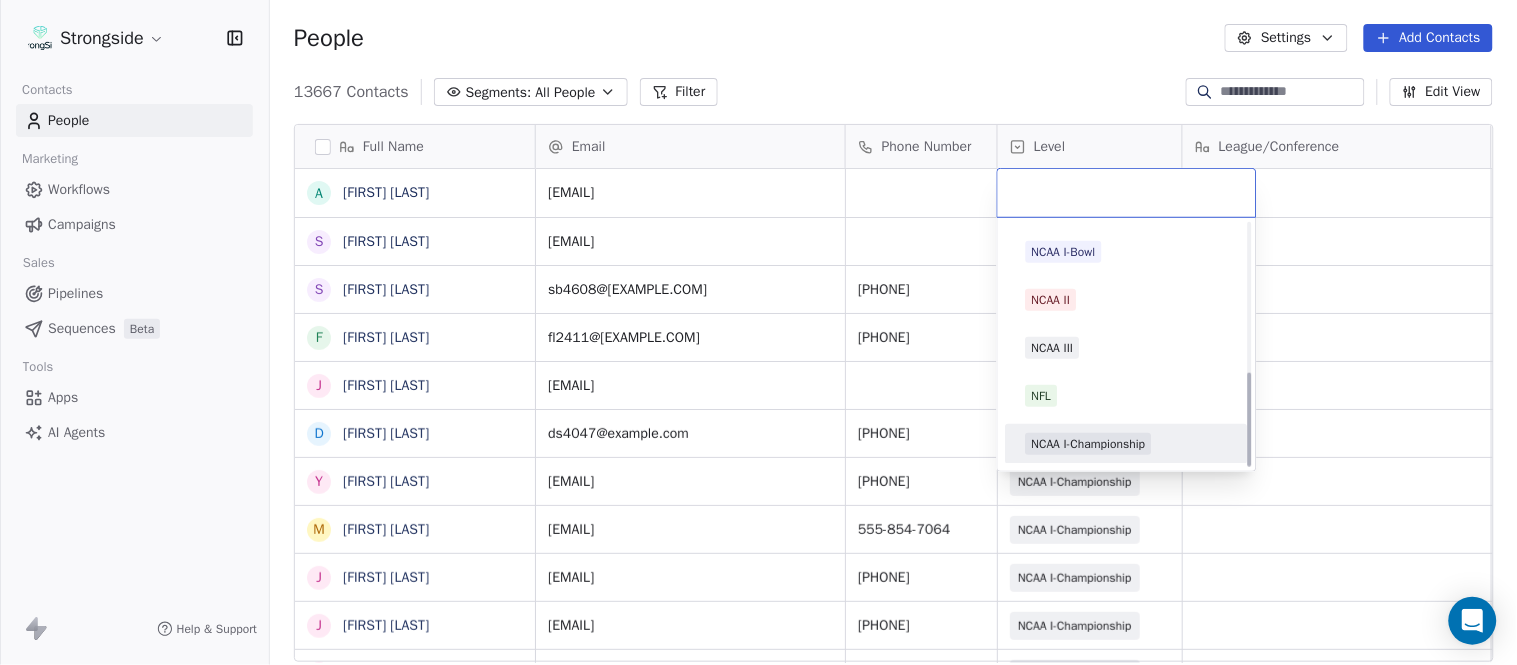 click on "NCAA I-Championship" at bounding box center (1089, 444) 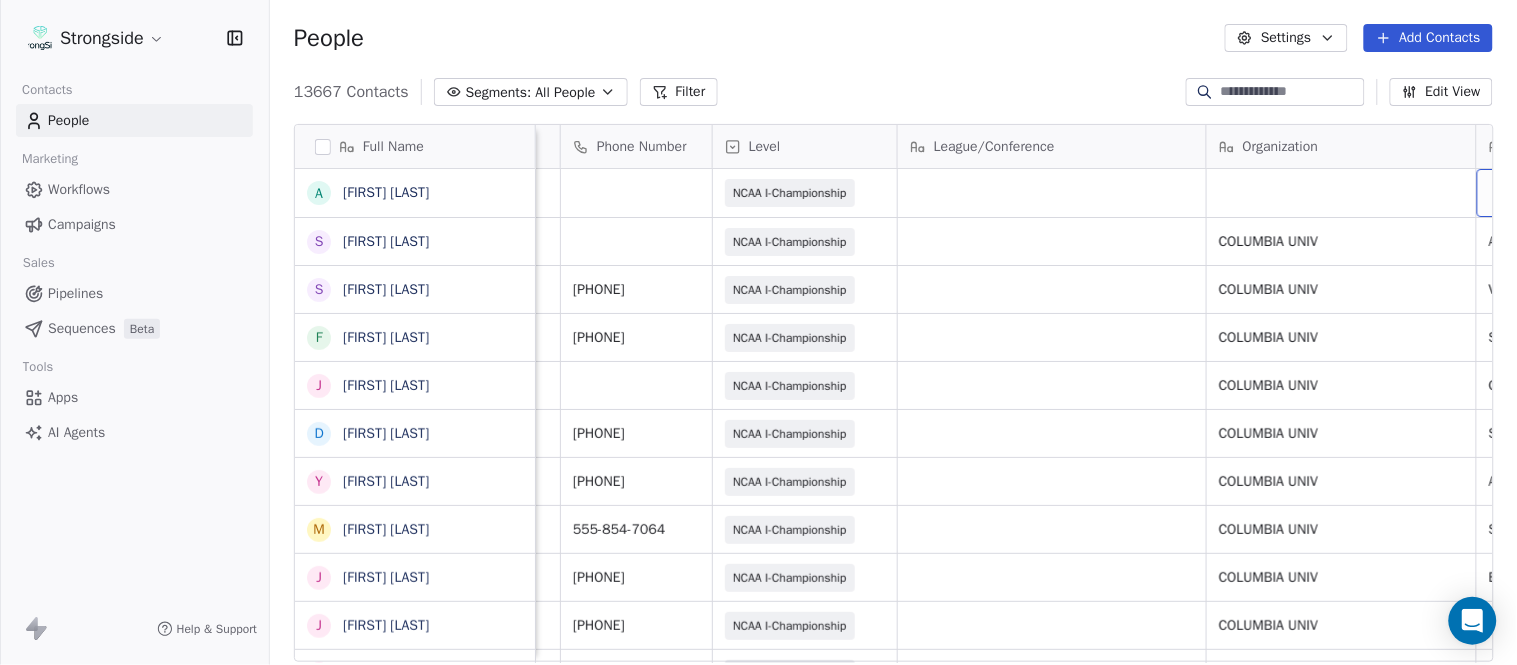 scroll, scrollTop: 0, scrollLeft: 553, axis: horizontal 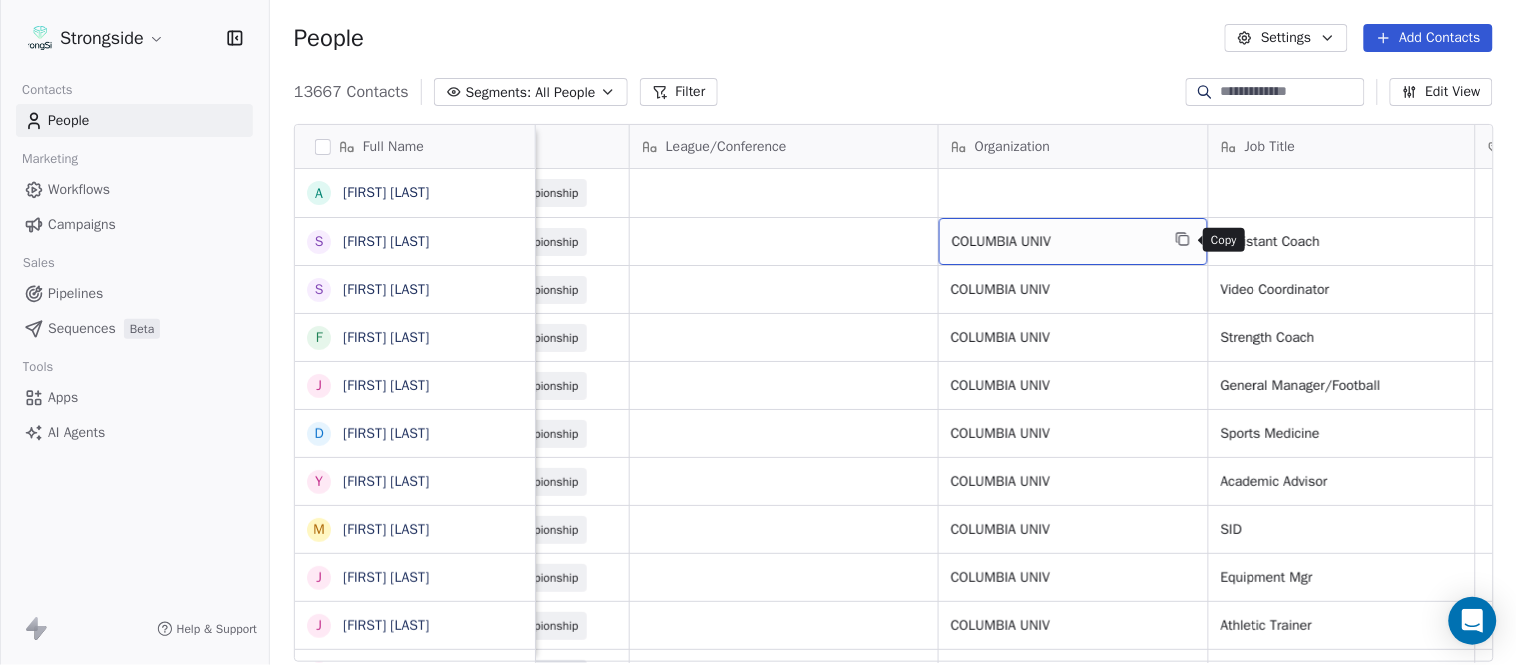 click 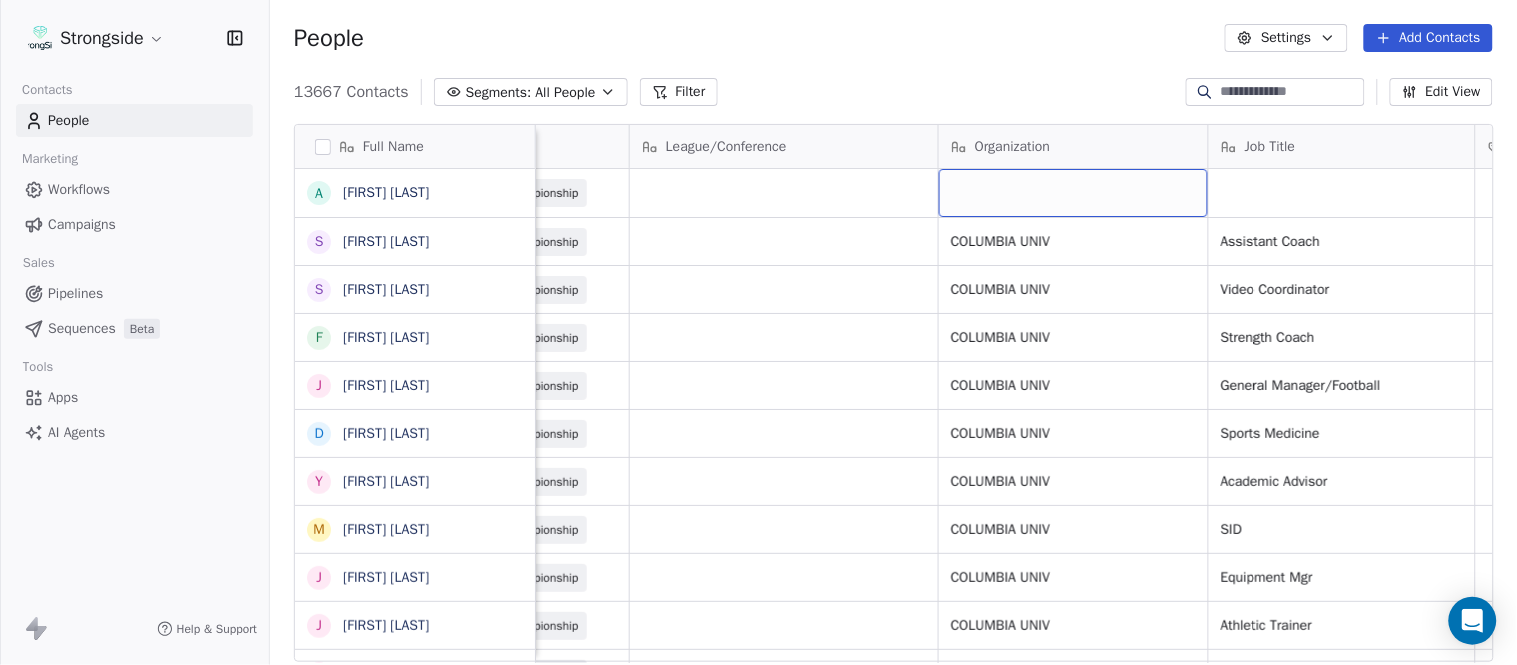 click at bounding box center (1073, 193) 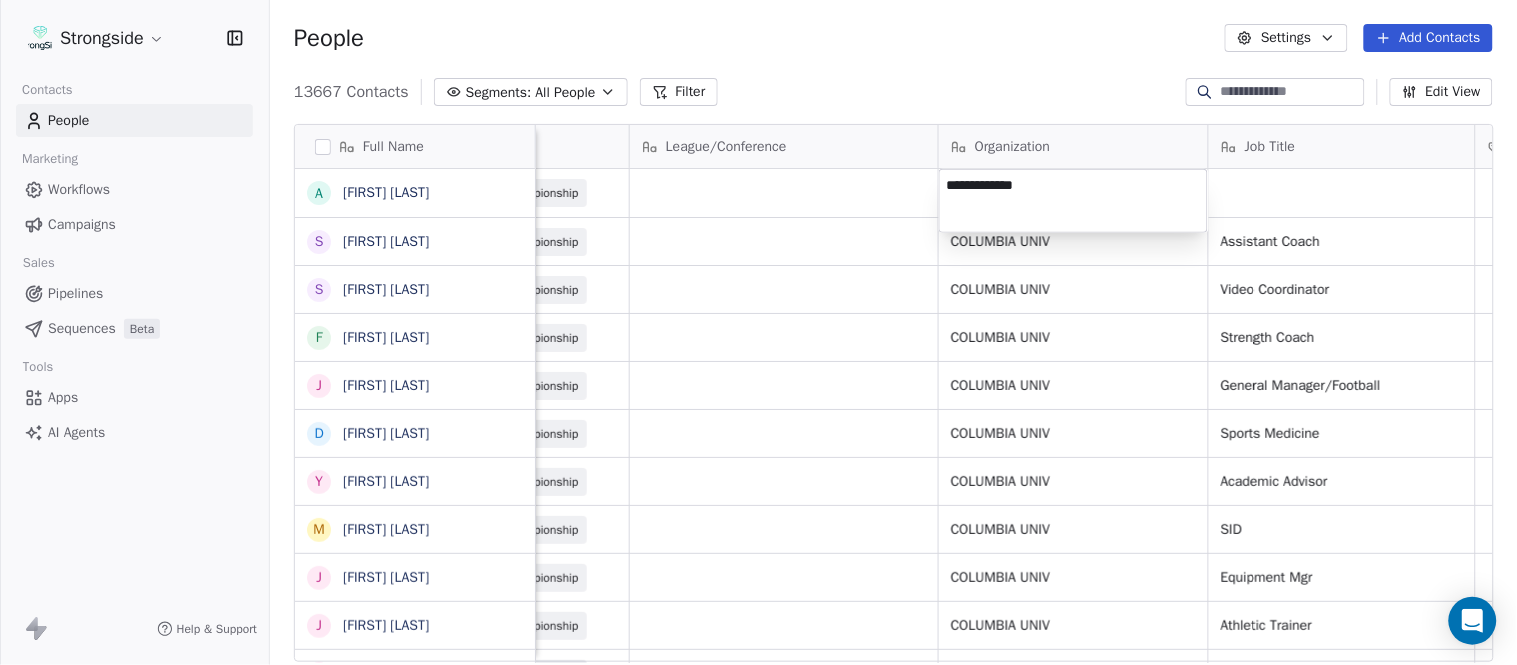 type on "**********" 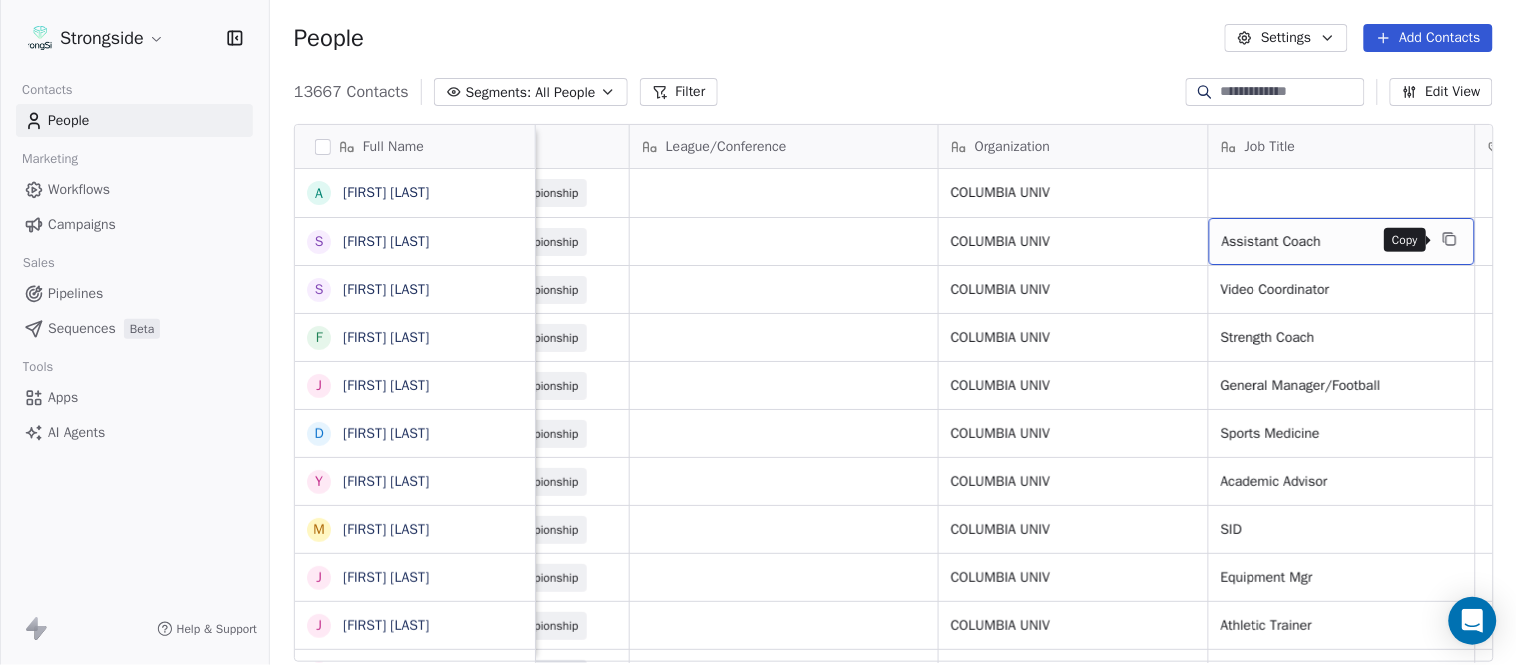 click 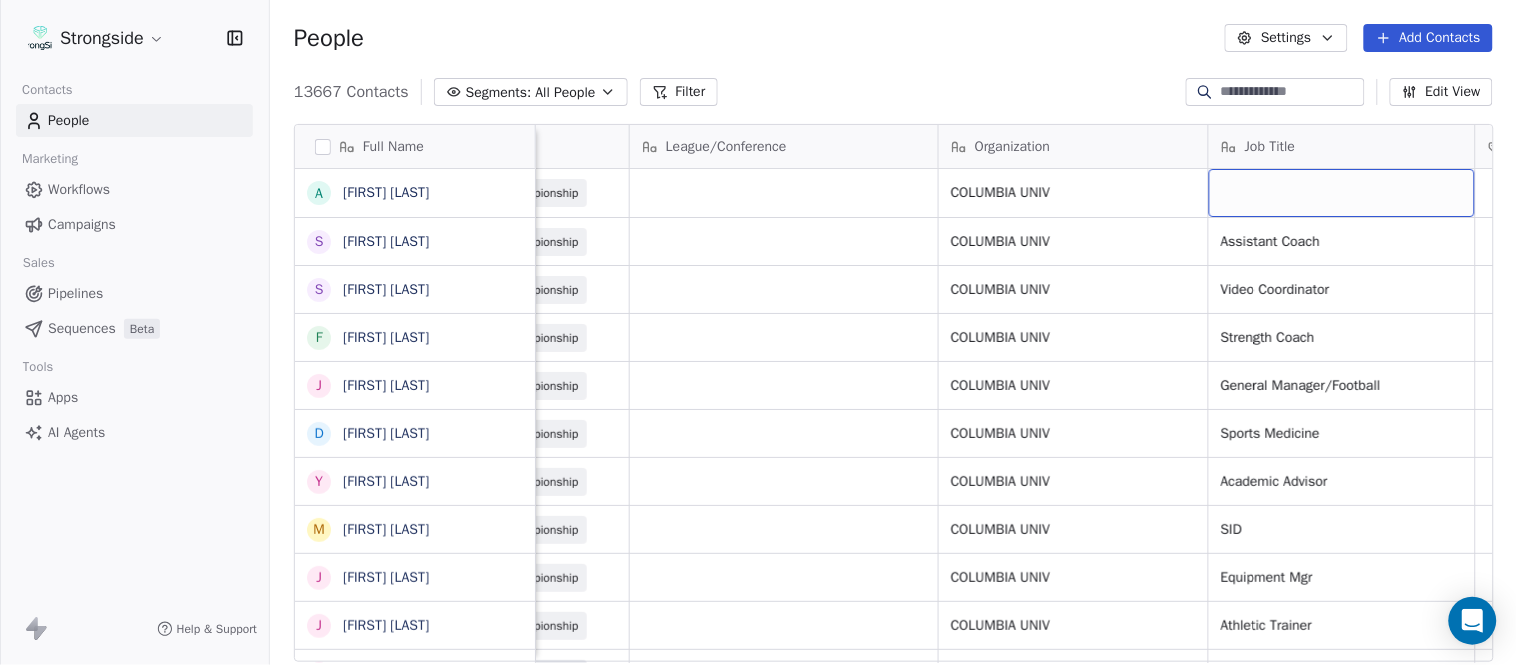 click at bounding box center (1342, 193) 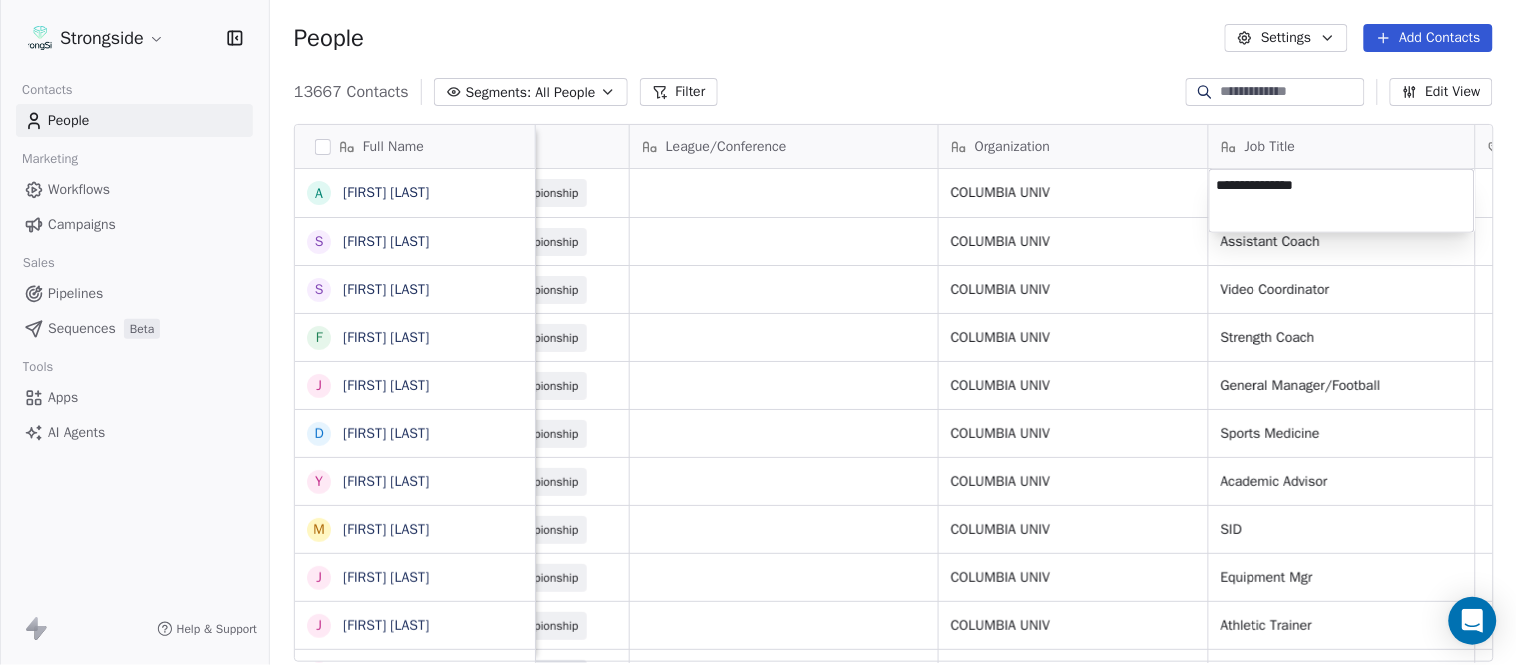 type on "**********" 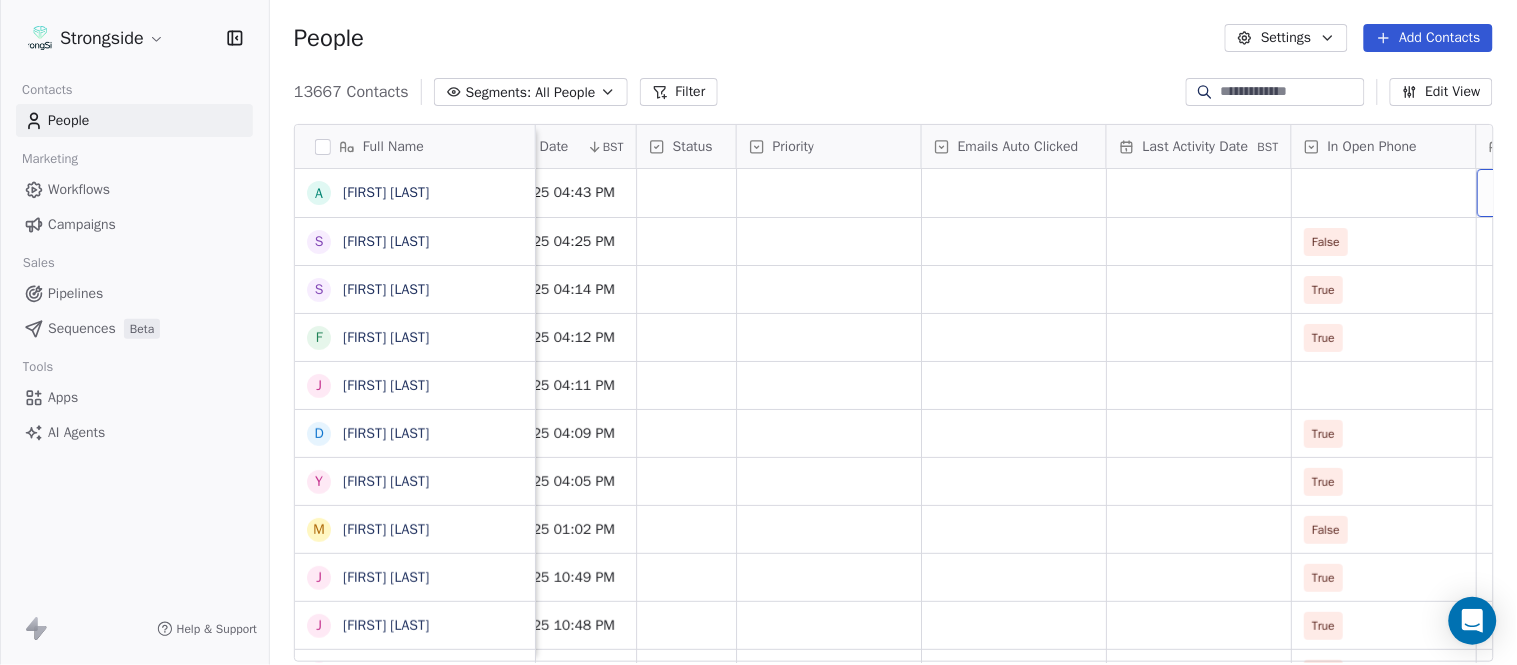 scroll, scrollTop: 0, scrollLeft: 1863, axis: horizontal 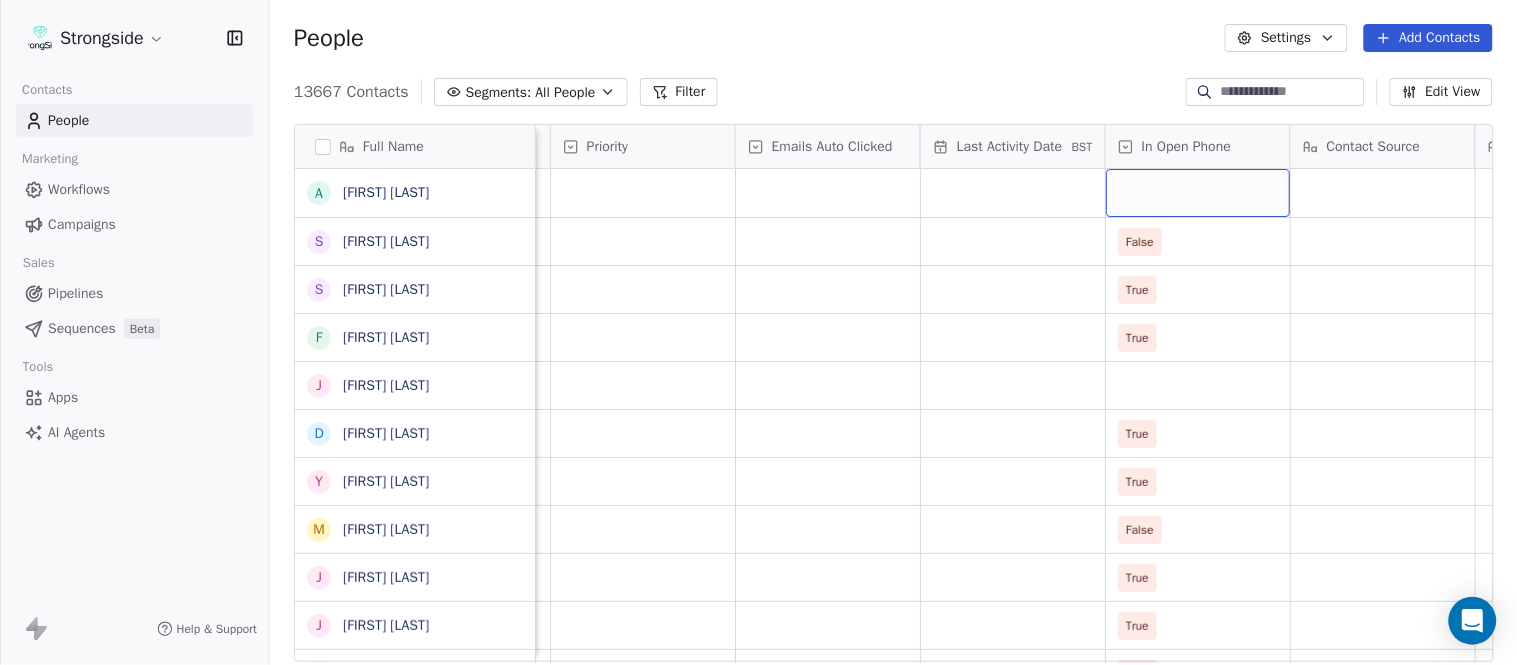 click at bounding box center [1198, 193] 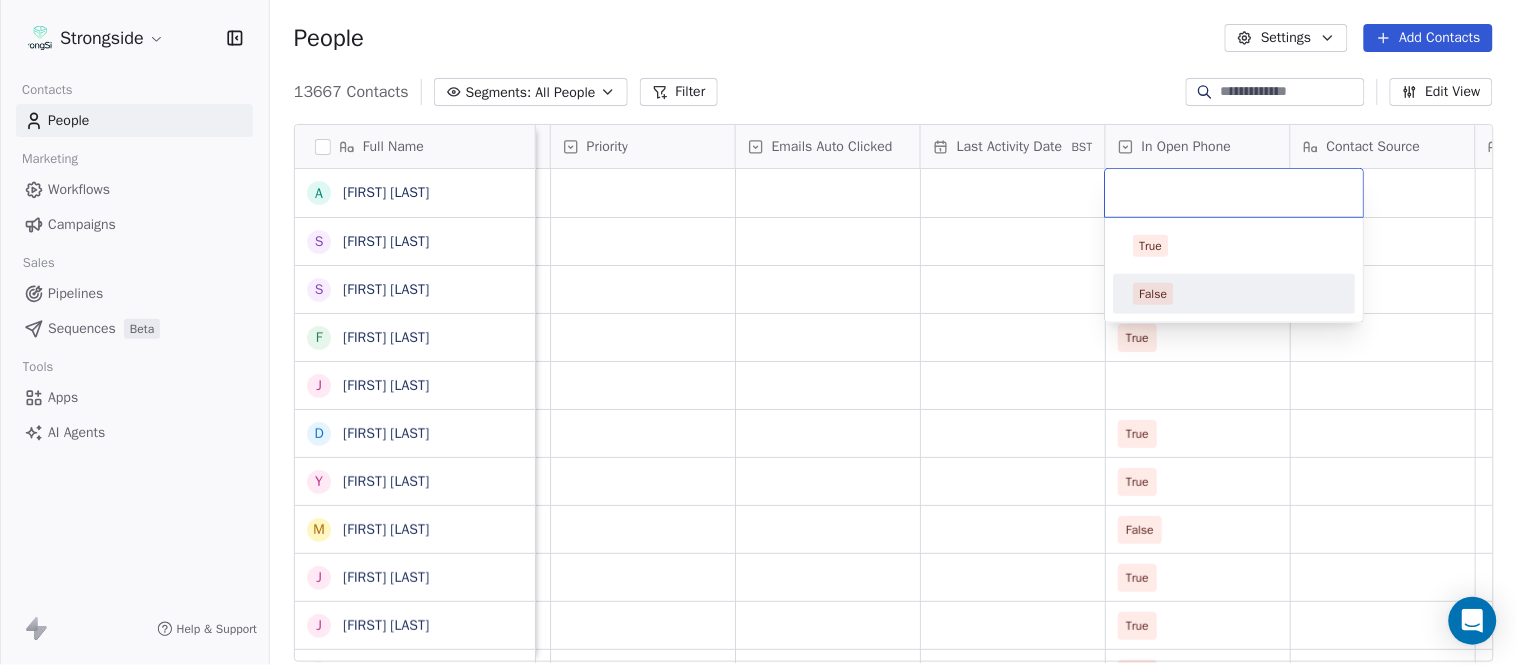 click on "False" at bounding box center (1235, 294) 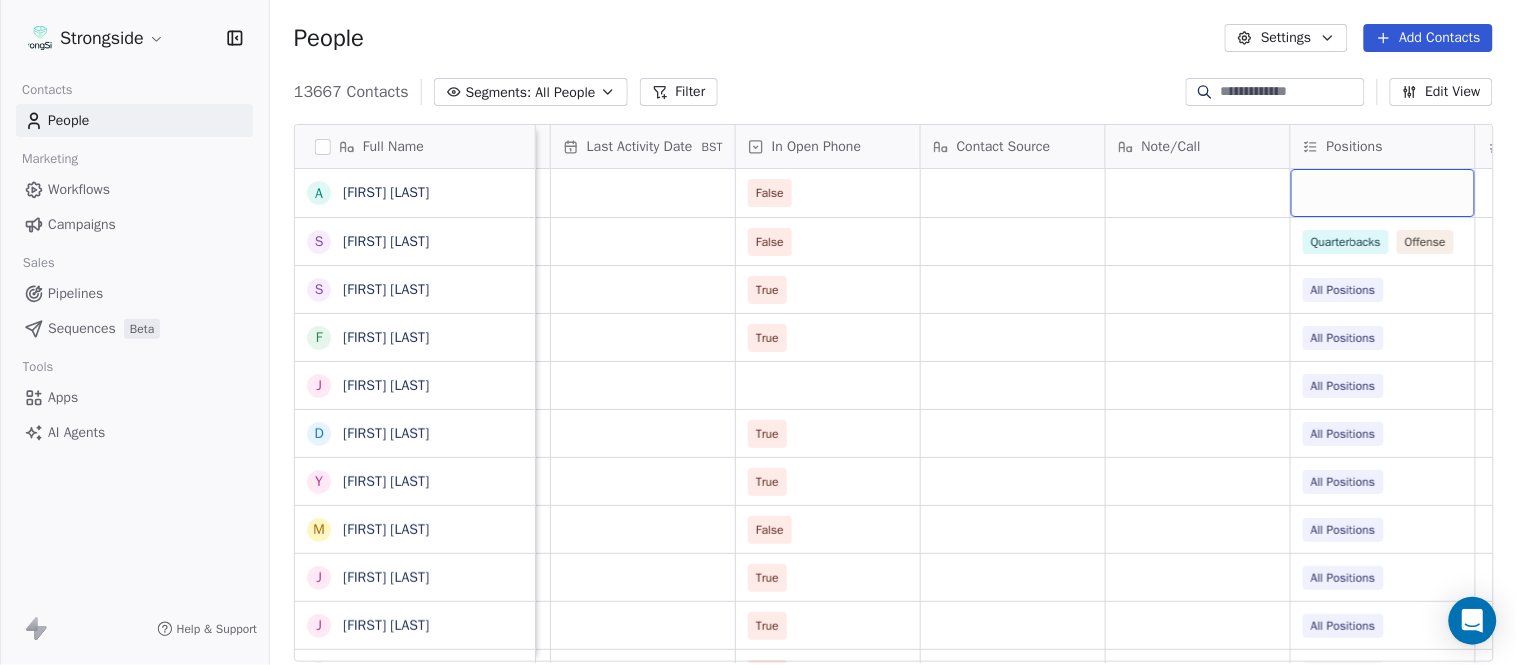 scroll, scrollTop: 0, scrollLeft: 2417, axis: horizontal 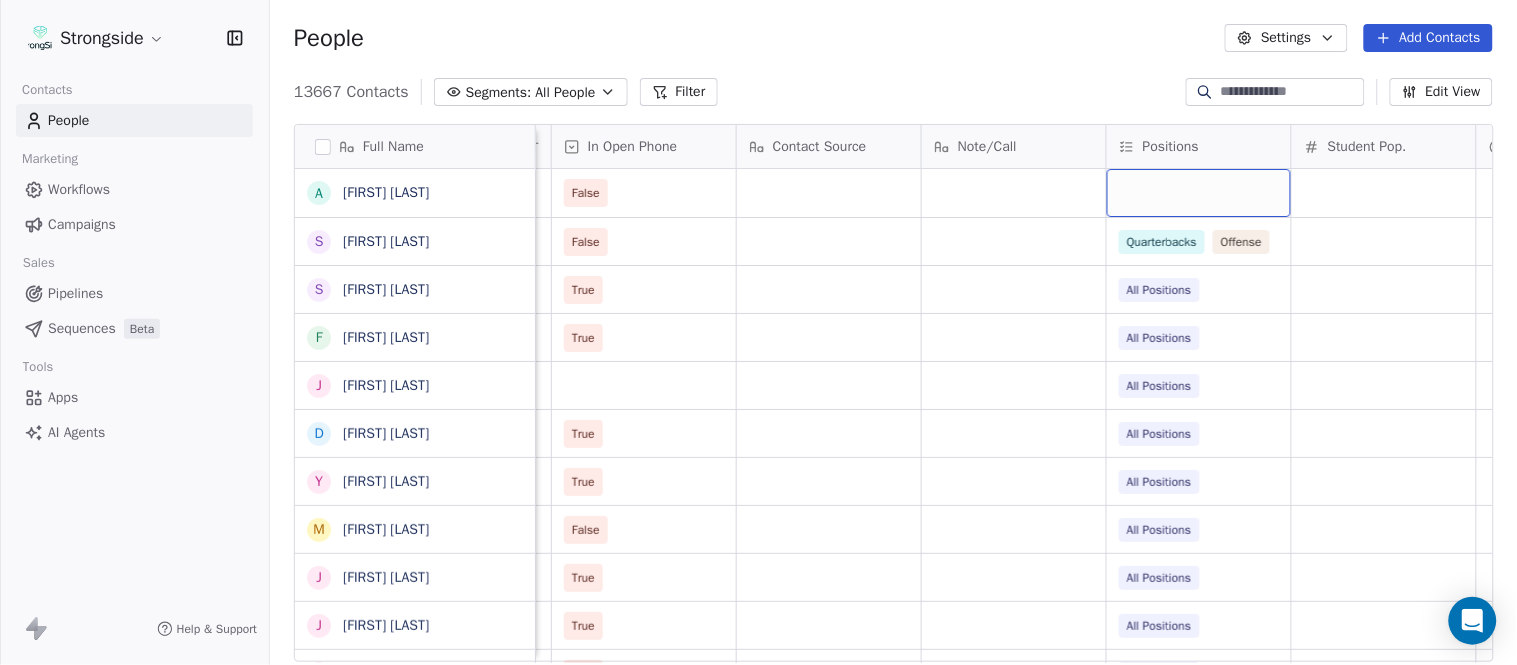 click at bounding box center (1199, 193) 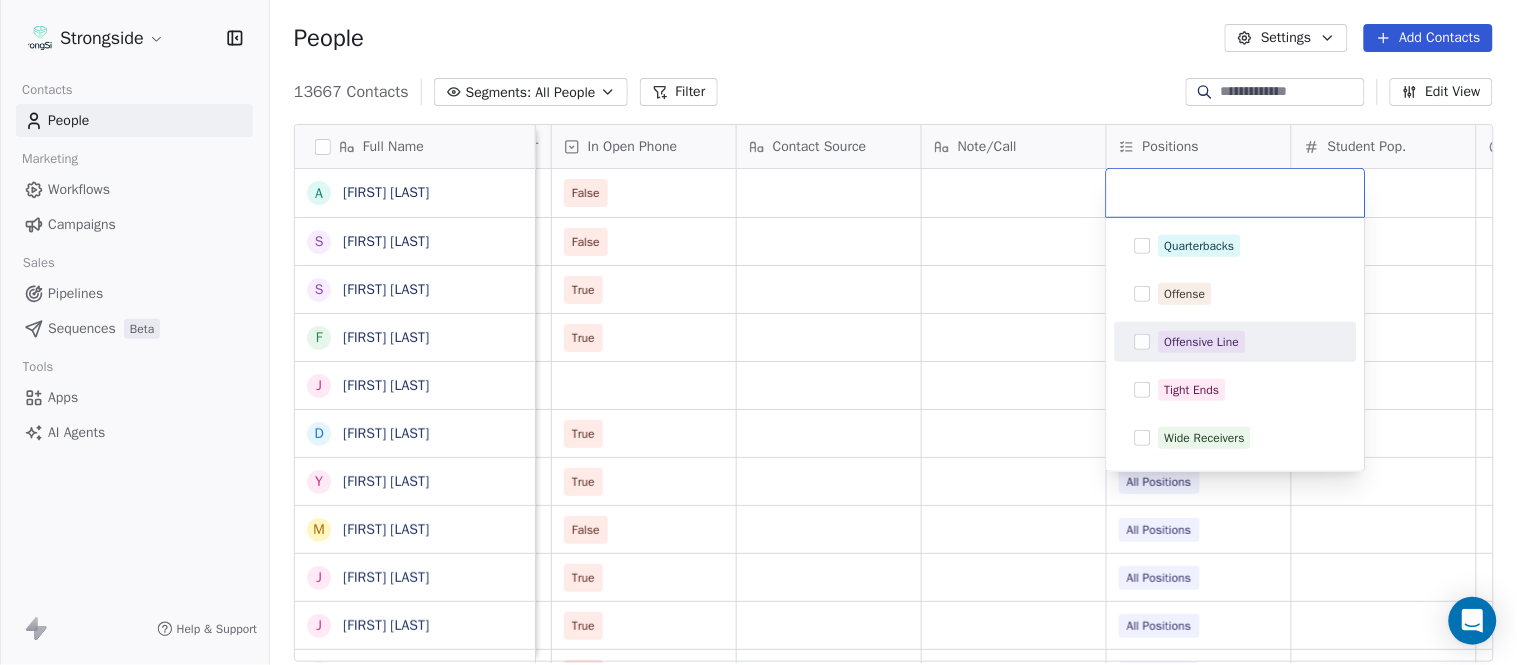 scroll, scrollTop: 111, scrollLeft: 0, axis: vertical 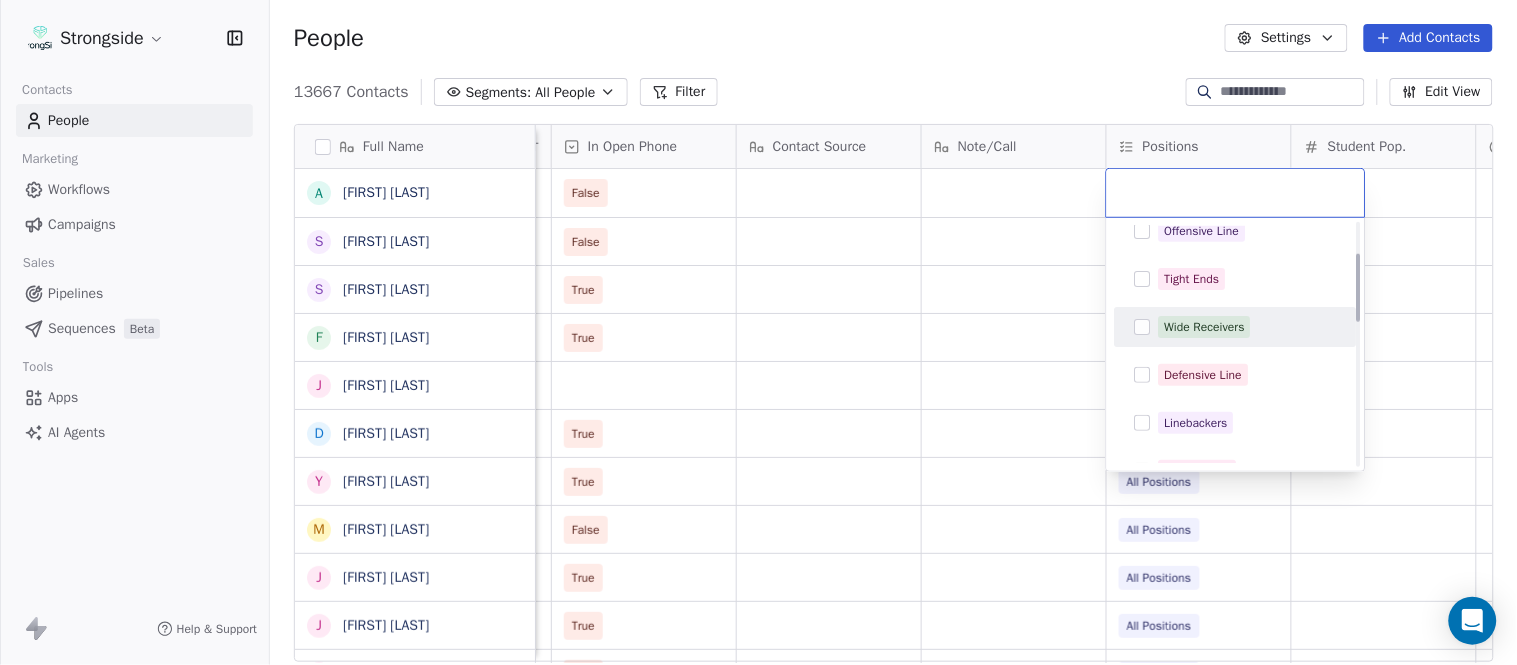 click on "Wide Receivers" at bounding box center (1205, 327) 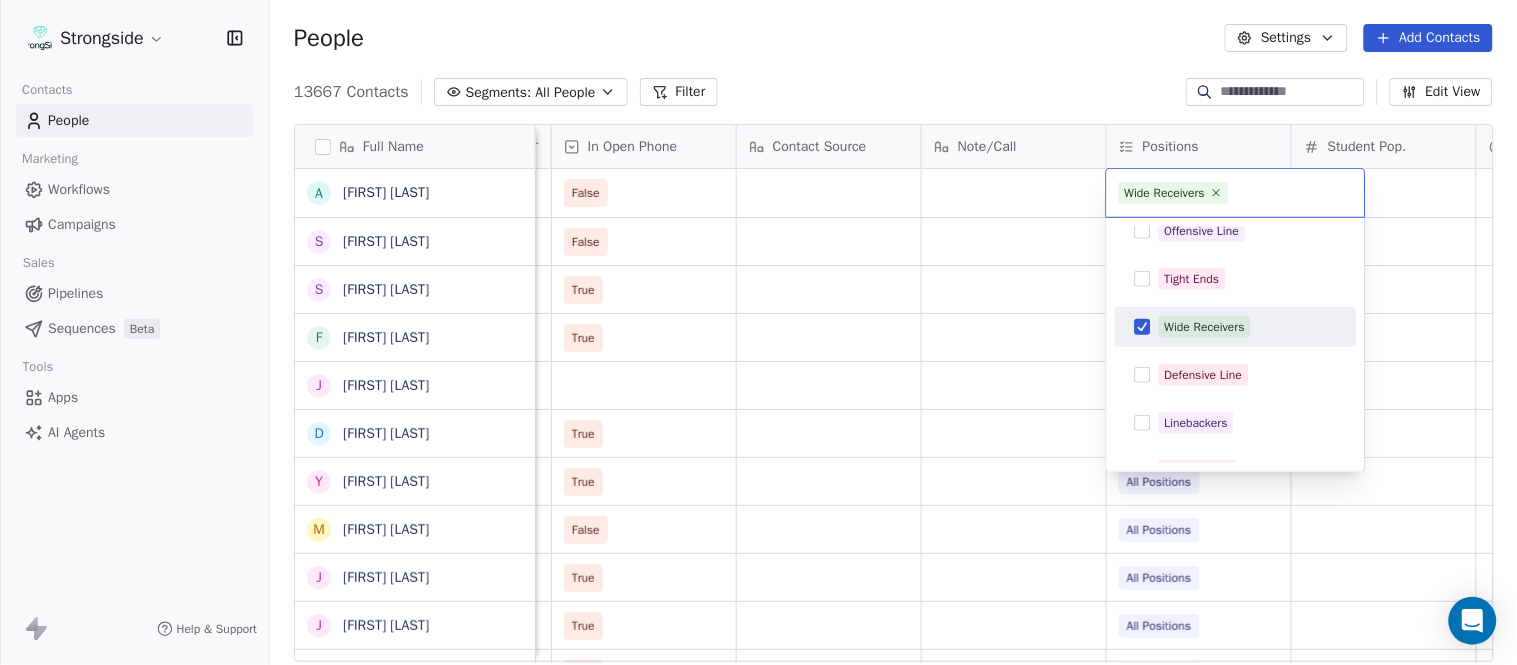 click on "Strongside Contacts People Marketing Workflows Campaigns Sales Pipelines Sequences Beta Tools Apps AI Agents Help & Support People Settings  Add Contacts 13667 Contacts Segments: All People Filter  Edit View Tag Add to Sequence Export Full Name A [FIRST] [LAST] S [FIRST] [LAST] S [FIRST] [LAST] F [FIRST] [LAST] J [FIRST] [LAST] D [FIRST] [LAST] Y [FIRST] [LAST] M [FIRST] [LAST] J [FIRST] [LAST] J [FIRST] [LAST] J [FIRST] [LAST] P [FIRST] [LAST] T [FIRST] [LAST] K [FIRST] [LAST] H [FIRST] [LAST] S [FIRST] [LAST] P [FIRST] [LAST] T [FIRST] [LAST] T [FIRST] [LAST] O [FIRST] [LAST] N [FIRST] [LAST] J [FIRST] [LAST] P [FIRST] [LAST] D [FIRST] [LAST] J [FIRST] [LAST] T [FIRST] [LAST] D [FIRST] [LAST] L [FIRST] [LAST] M [FIRST] [LAST] P [FIRST] [LAST] R [FIRST] [LAST] Status Priority Emails Auto Clicked Last Activity Date BST In Open Phone Contact Source Note/Call Positions Student Pop. Lead Account   False   False Quarterbacks Offense   True All Positions   True All Positions   All Positions   True All Positions   True All Positions   False All Positions" at bounding box center (758, 332) 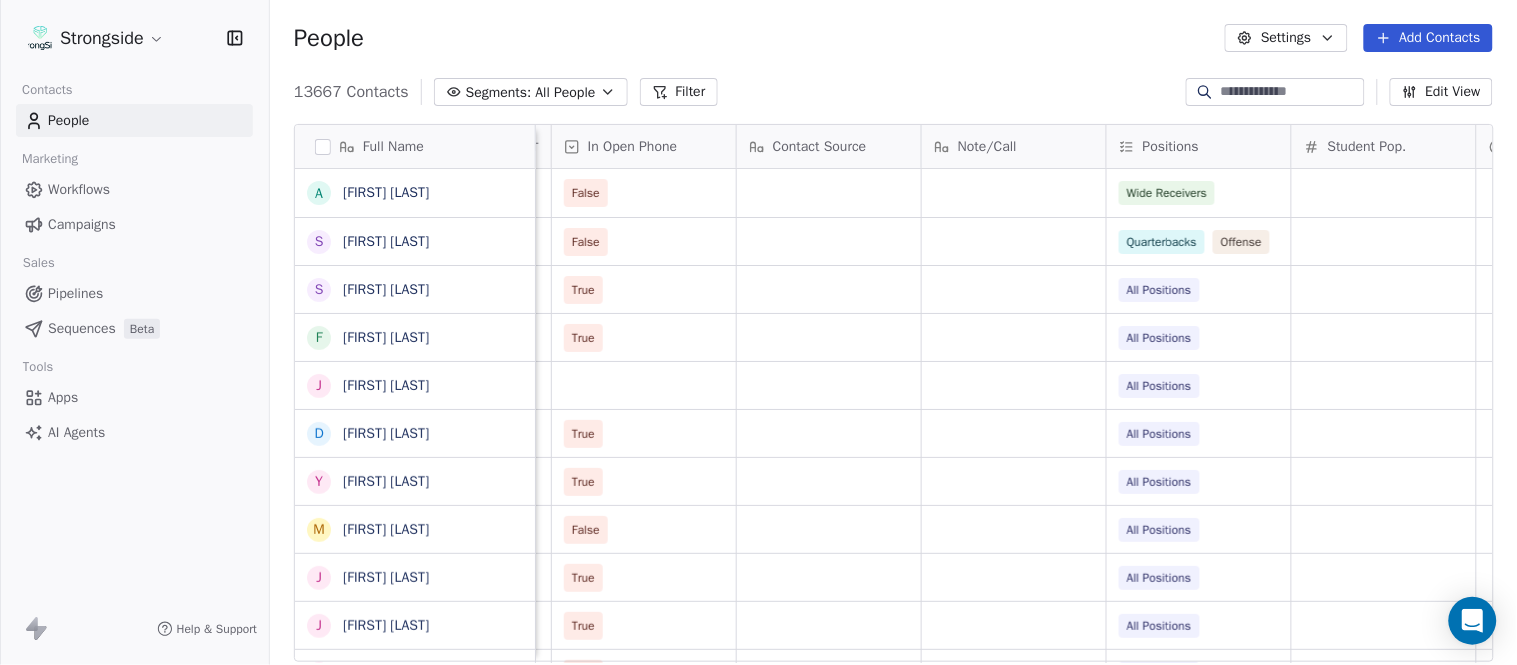 click on "People Settings  Add Contacts" at bounding box center (893, 38) 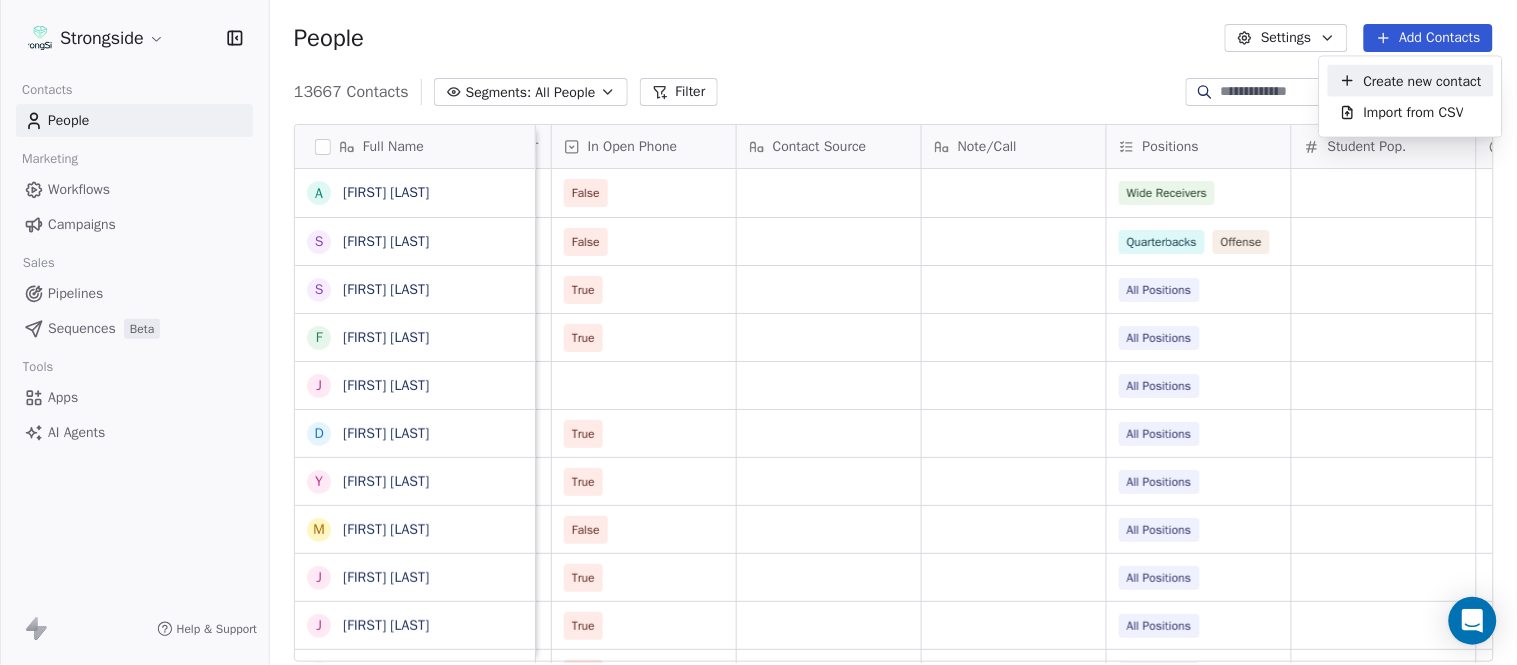 click on "Create new contact" at bounding box center (1423, 80) 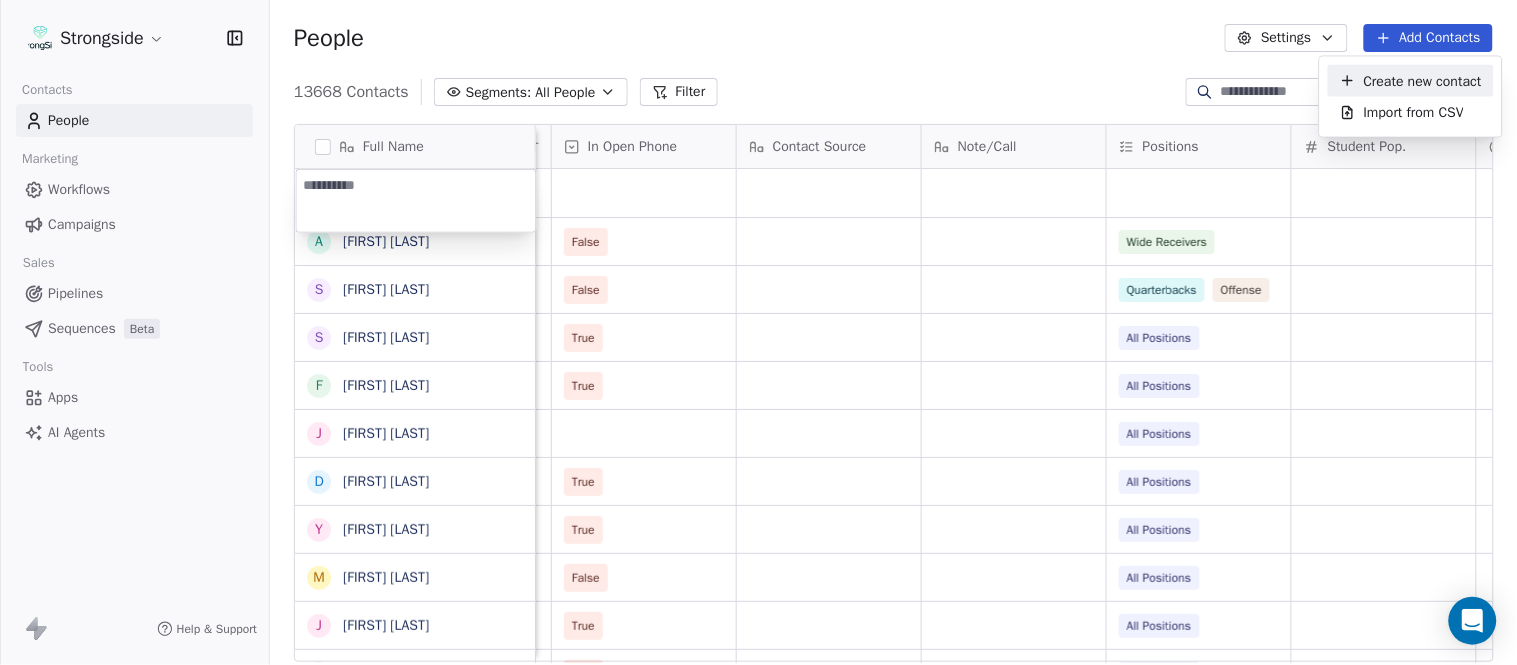 type on "**********" 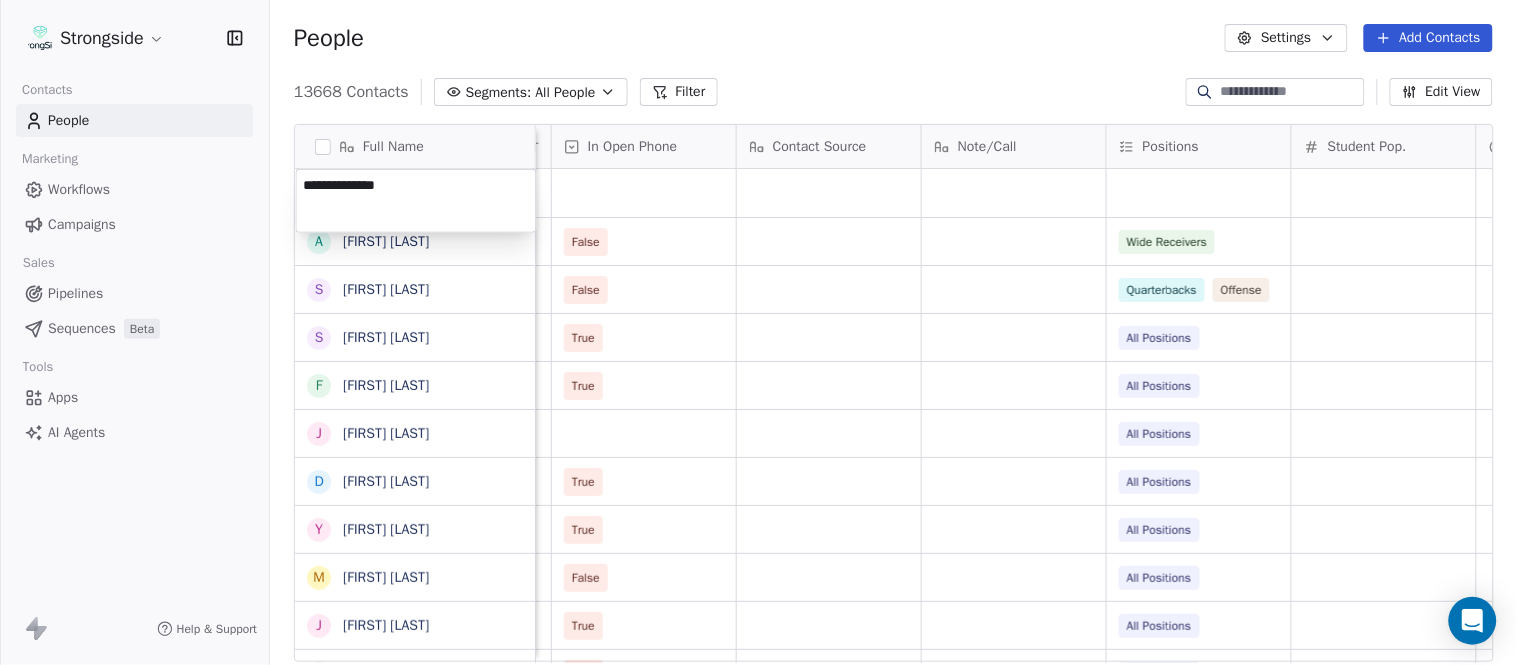 click on "Strongside Contacts People Marketing Workflows Campaigns Sales Pipelines Sequences Beta Tools Apps AI Agents Help & Support People Settings  Add Contacts 13668 Contacts Segments: All People Filter  Edit View Tag Add to Sequence Export Full Name A AJ Gallagher S Seitu Smith S Salomon Burstein F Frank Lisante J Joe Manion D Douglas Straley Y Yana Rivers M Mike Kowalsky J Jack Marchese J Jumpei Harada J Jon Poppe P Peter Pilling T Tala Russell K Kyle Mattracion H Heather Haigler S Sarah Parady P Perry Sosi T Taj-Amir Torres T Tom Biscardi O Omar King N Nate Trawick J Joe Gerbino P Patrick Rotchford D Dalton McCrann J Josh Ison T Trevor Warner D Dakota Dailey L Leslie Cowen M Meghan Kovac P Paul Verbitsky Status Priority Emails Auto Clicked Last Activity Date BST In Open Phone Contact Source Note/Call Positions Student Pop. Lead Account     False Wide Receivers   False Quarterbacks Offense   True All Positions   True All Positions   All Positions   True All Positions   True All Positions   False All Positions" at bounding box center [758, 332] 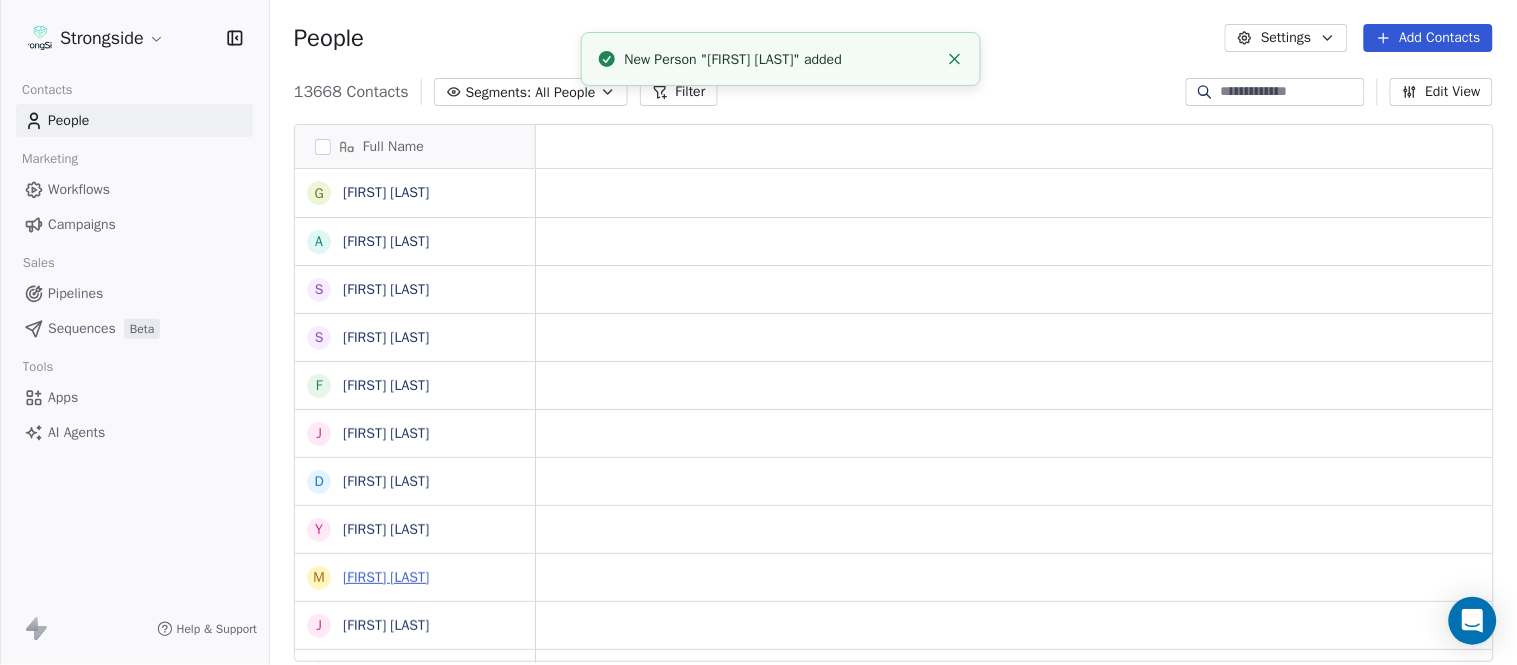 scroll, scrollTop: 0, scrollLeft: 0, axis: both 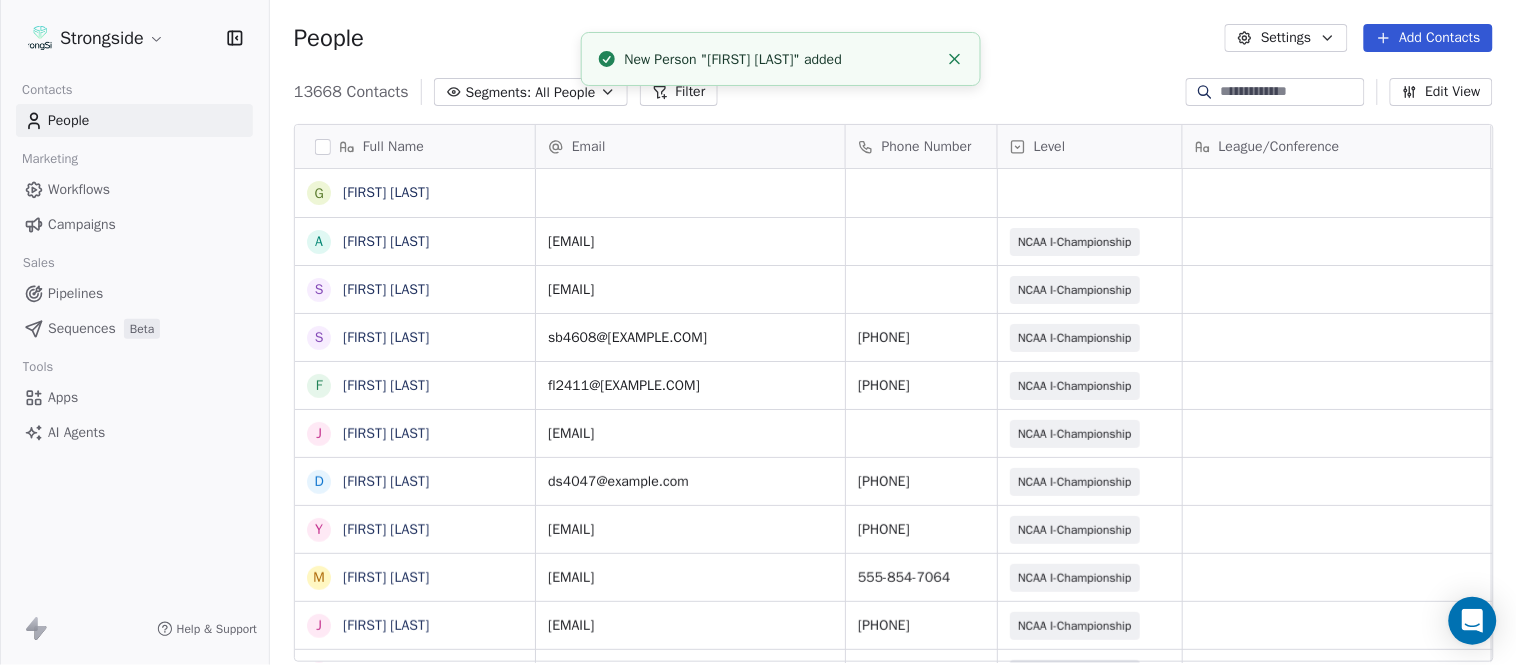 click 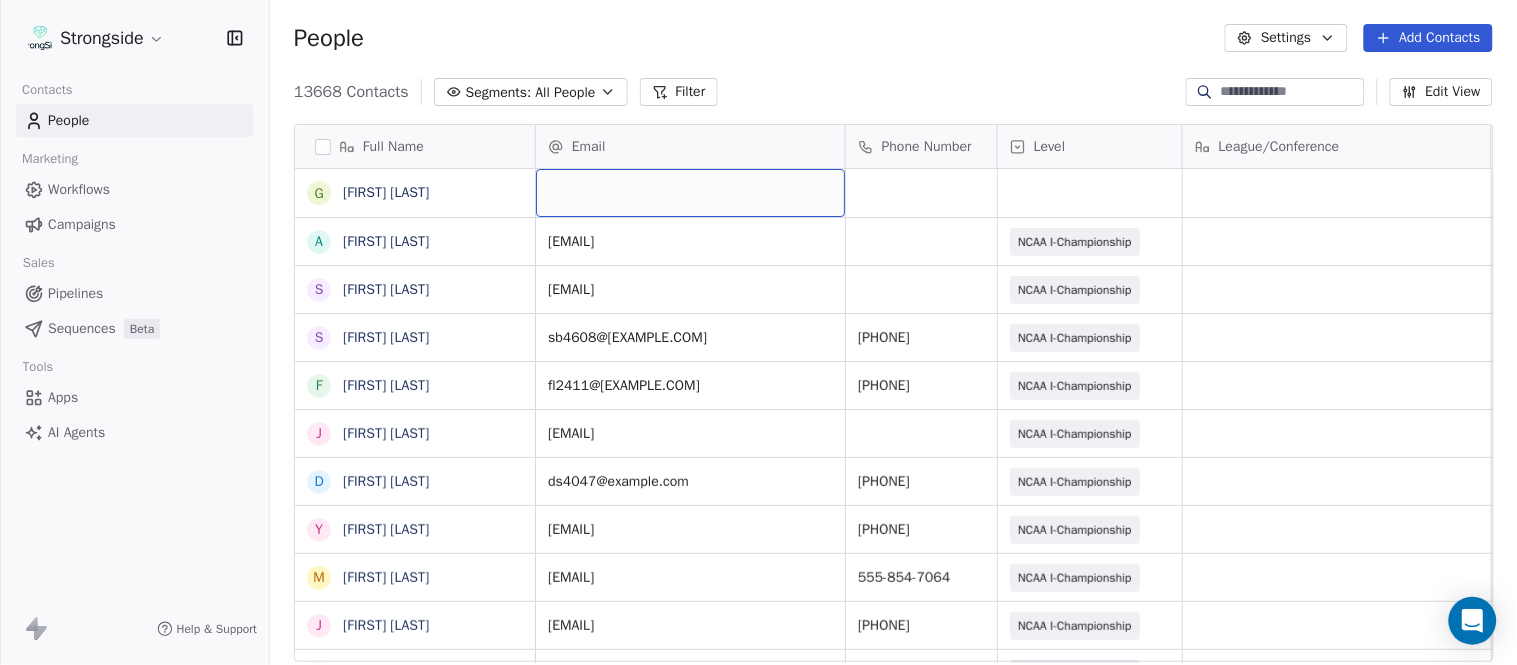 click at bounding box center (690, 193) 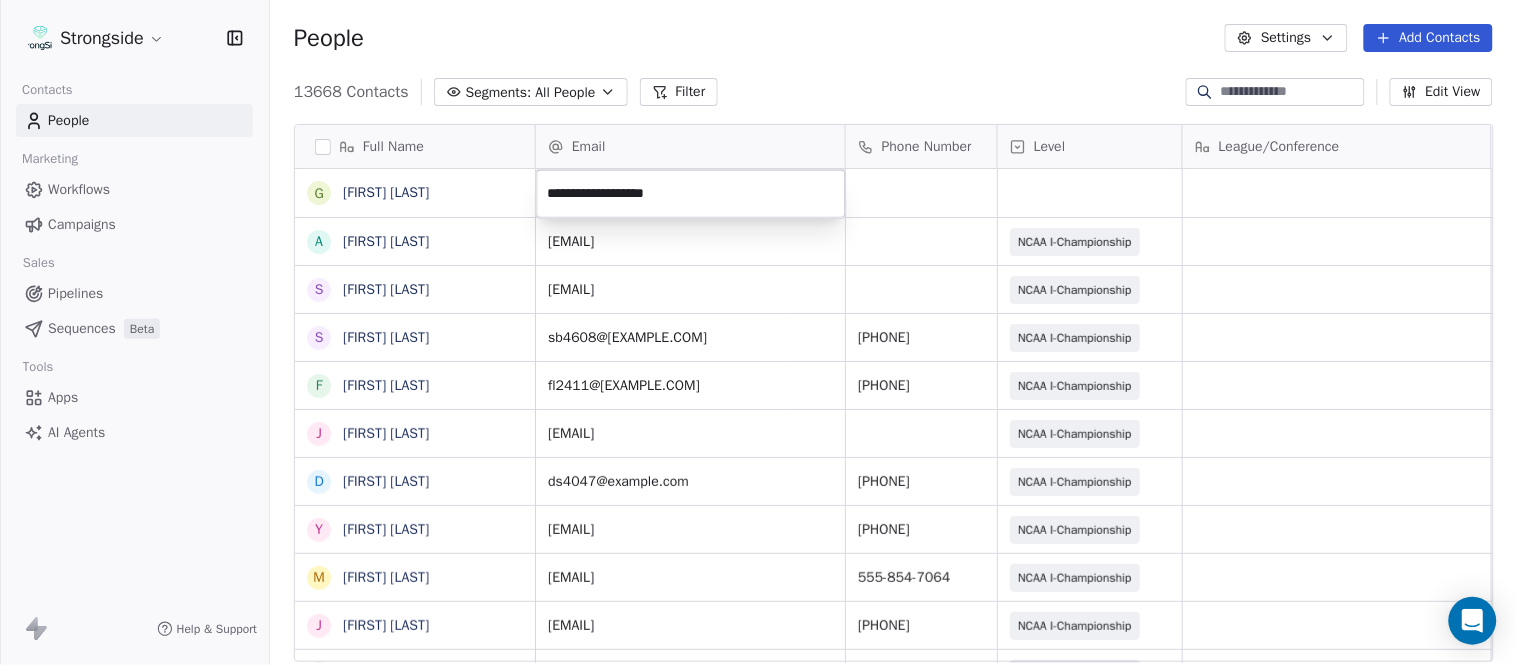 click on "Strongside Contacts People Marketing Workflows Campaigns Sales Pipelines Sequences Beta Tools Apps AI Agents Help & Support People Settings  Add Contacts 13668 Contacts Segments: All People Filter  Edit View Tag Add to Sequence Export Full Name G Gregory Skjold A AJ Gallagher S Seitu Smith S Salomon Burstein F Frank Lisante J Joe Manion D Douglas Straley Y Yana Rivers M Mike Kowalsky J Jack Marchese J Jumpei Harada J Jon Poppe P Peter Pilling T Tala Russell K Kyle Mattracion H Heather Haigler S Sarah Parady P Perry Sosi T Taj-Amir Torres T Tom Biscardi O Omar King N Nate Trawick J Joe Gerbino P Patrick Rotchford D Dalton McCrann J Josh Ison T Trevor Warner D Dakota Dailey L Leslie Cowen M Meghan Kovac P Paul Verbitsky Email Phone Number Level League/Conference Organization Job Title Tags Created Date BST Aug 07, 2025 04:43 PM ag4939@example.com NCAA I-Championship COLUMBIA UNIV Assistant Coach Aug 07, 2025 04:43 PM ss7190@example.com NCAA I-Championship COLUMBIA UNIV Assistant Coach Aug 07, 2025 04:25 PM" at bounding box center (758, 332) 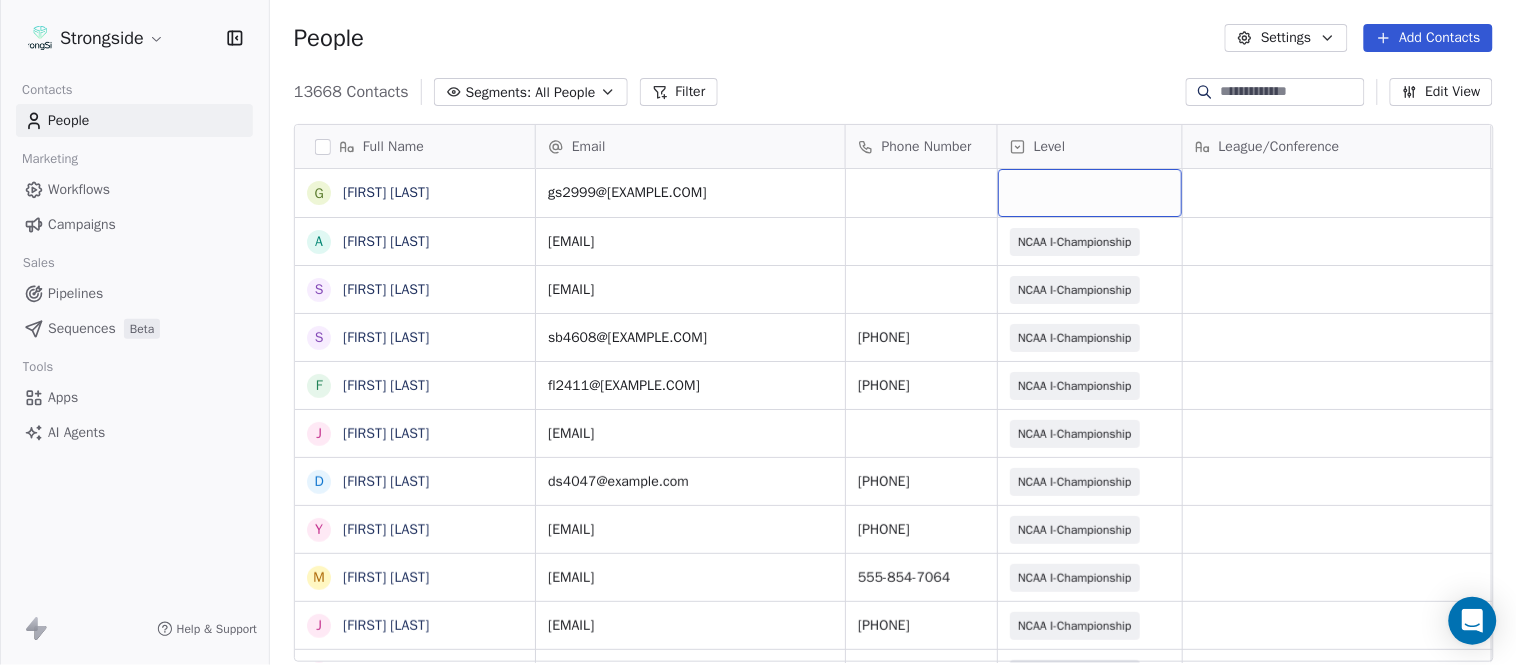 click at bounding box center [1090, 193] 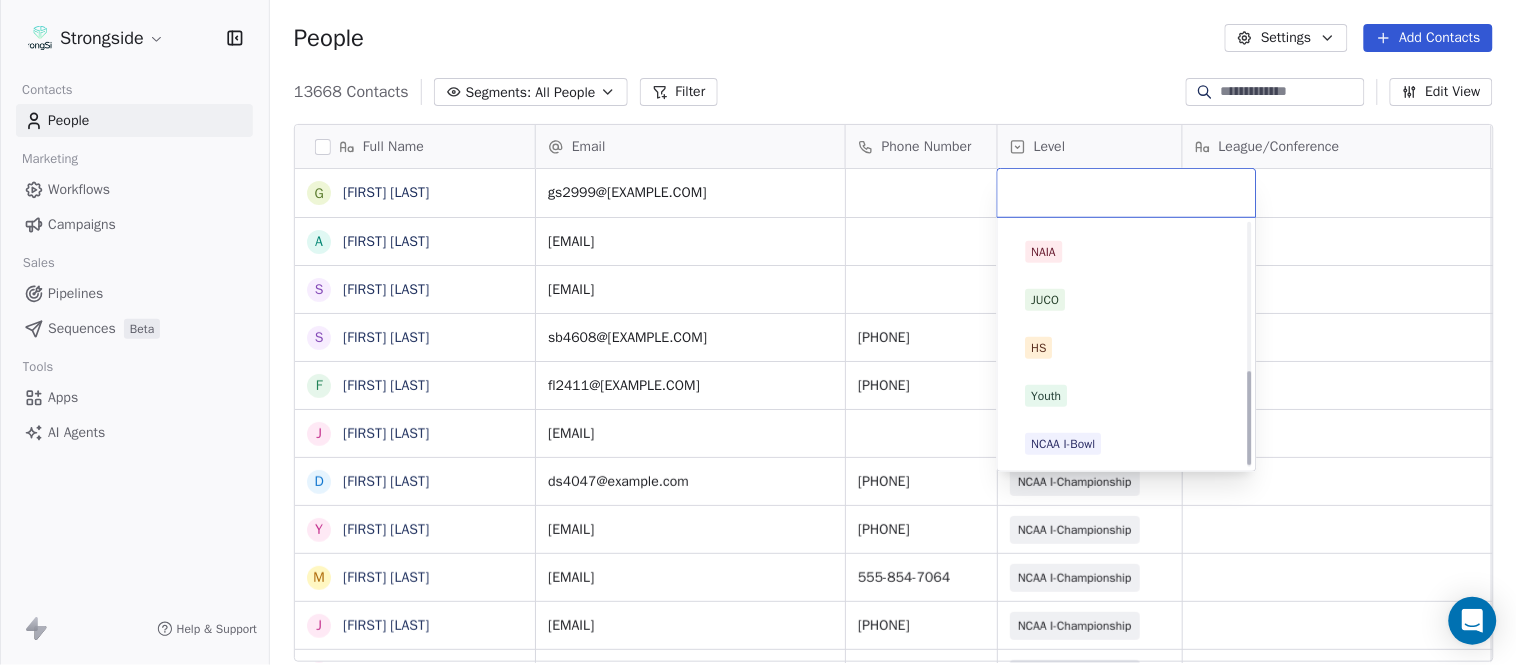 scroll, scrollTop: 378, scrollLeft: 0, axis: vertical 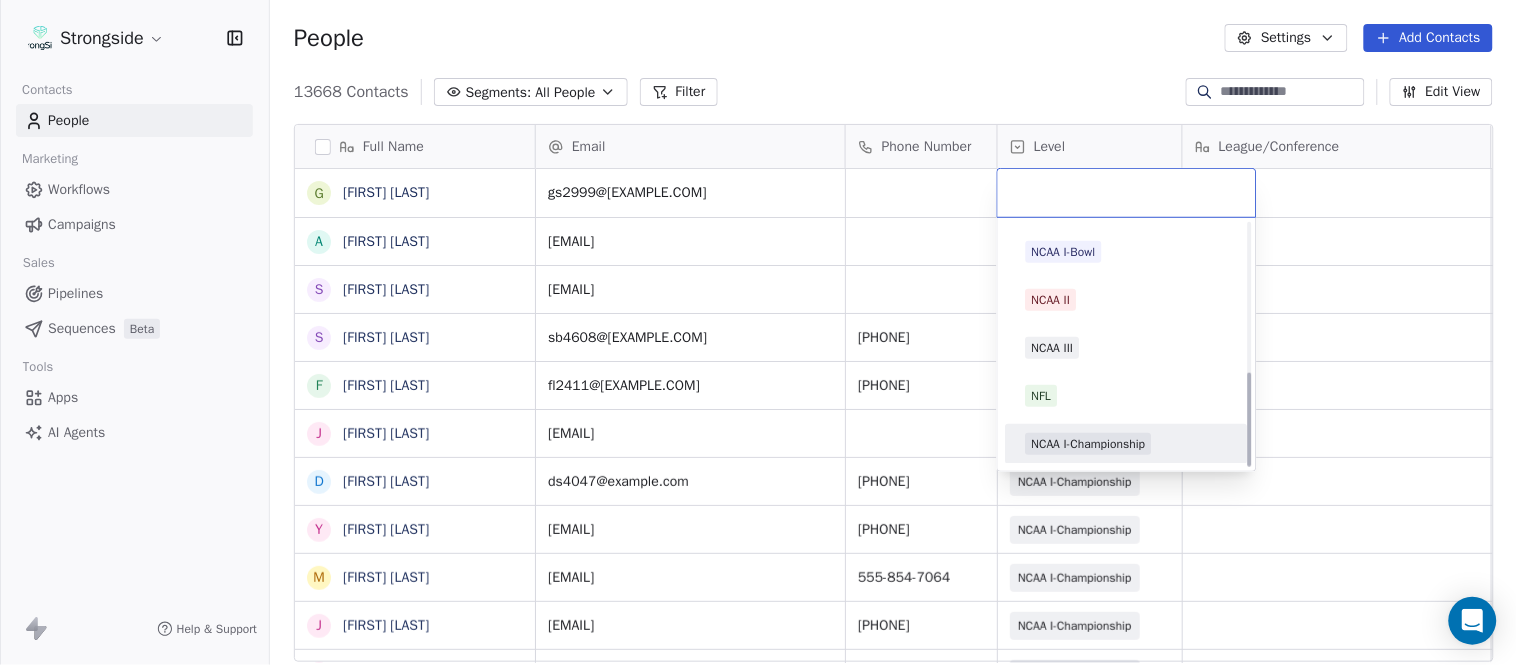 click on "NCAA I-Championship" at bounding box center [1089, 444] 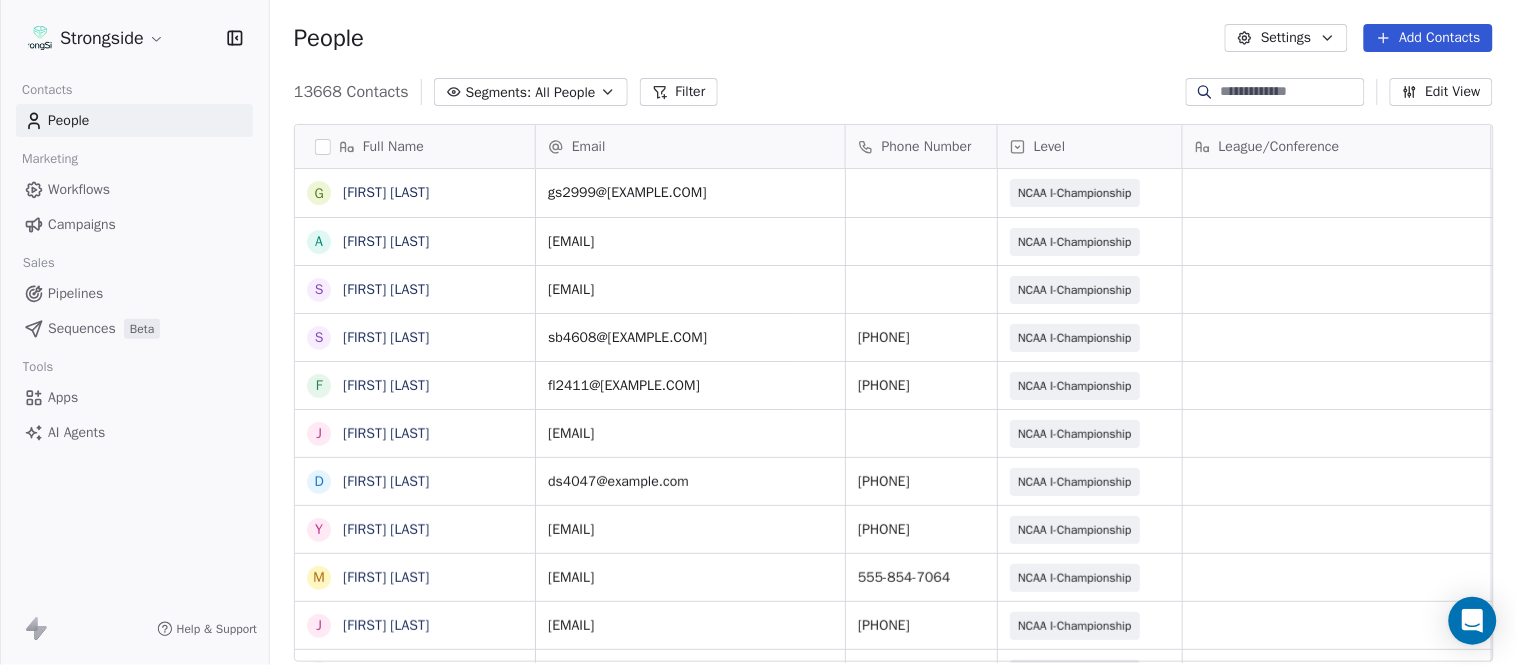 click on "People Settings  Add Contacts" at bounding box center (893, 38) 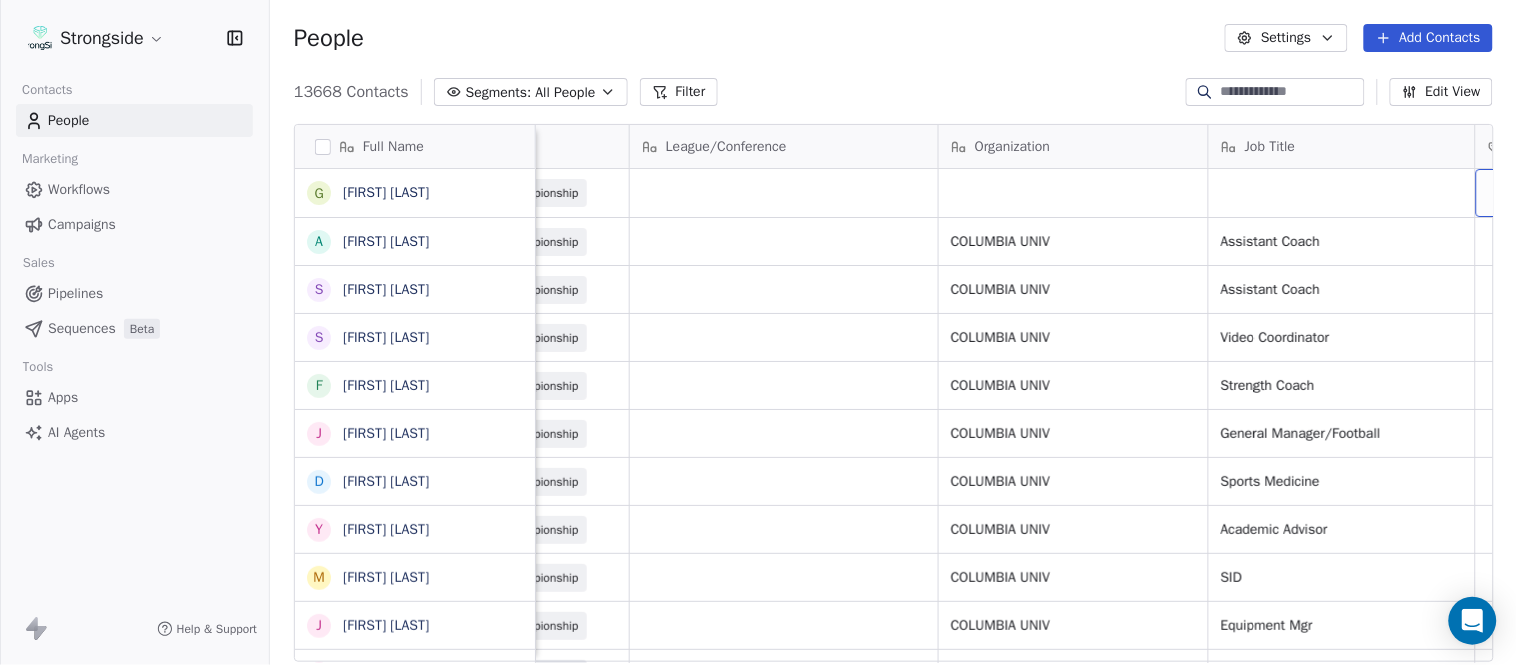 scroll, scrollTop: 0, scrollLeft: 653, axis: horizontal 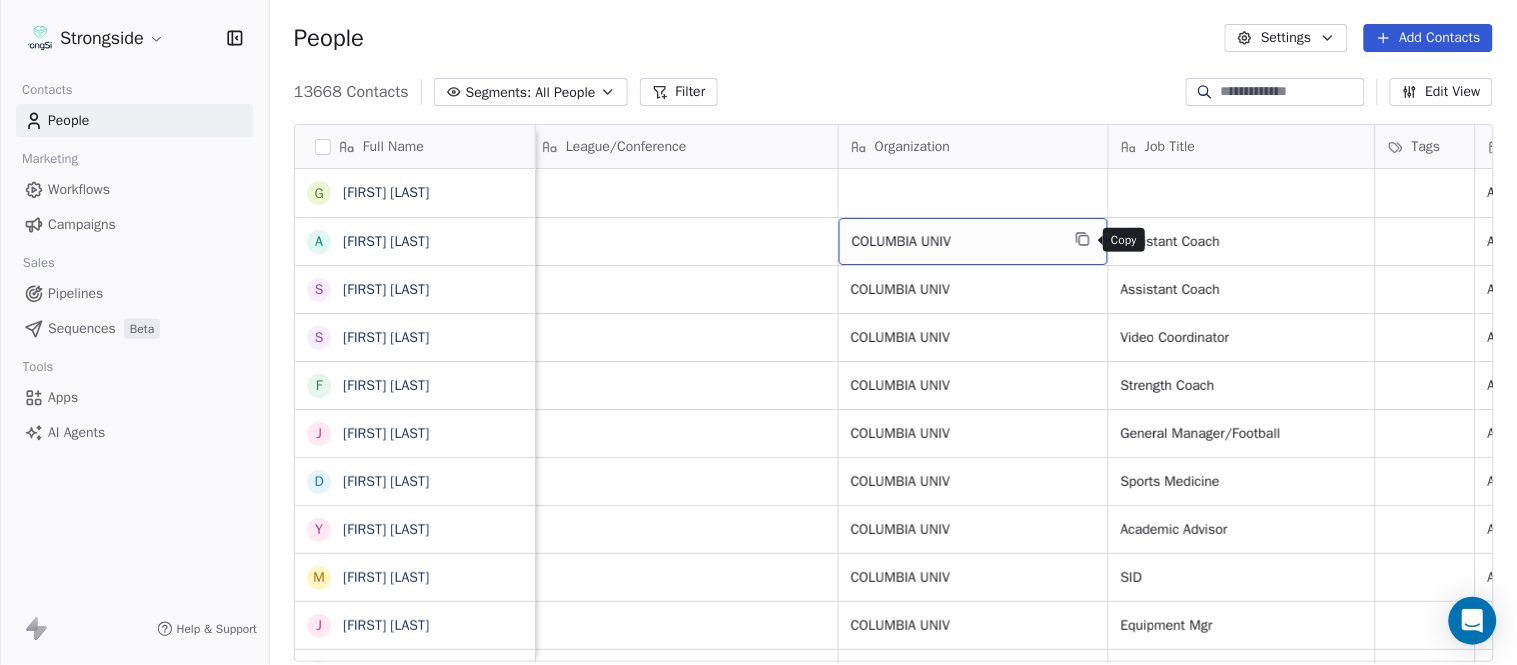 click 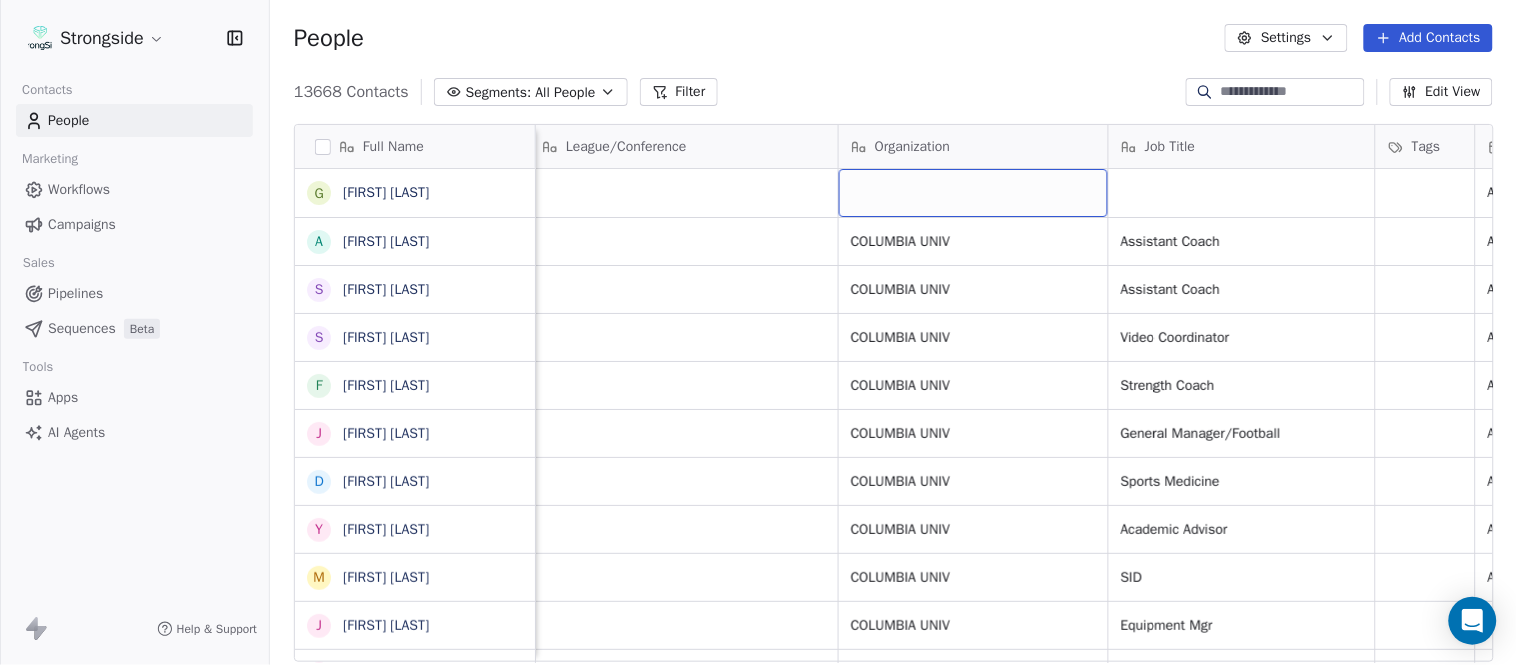 click at bounding box center [973, 193] 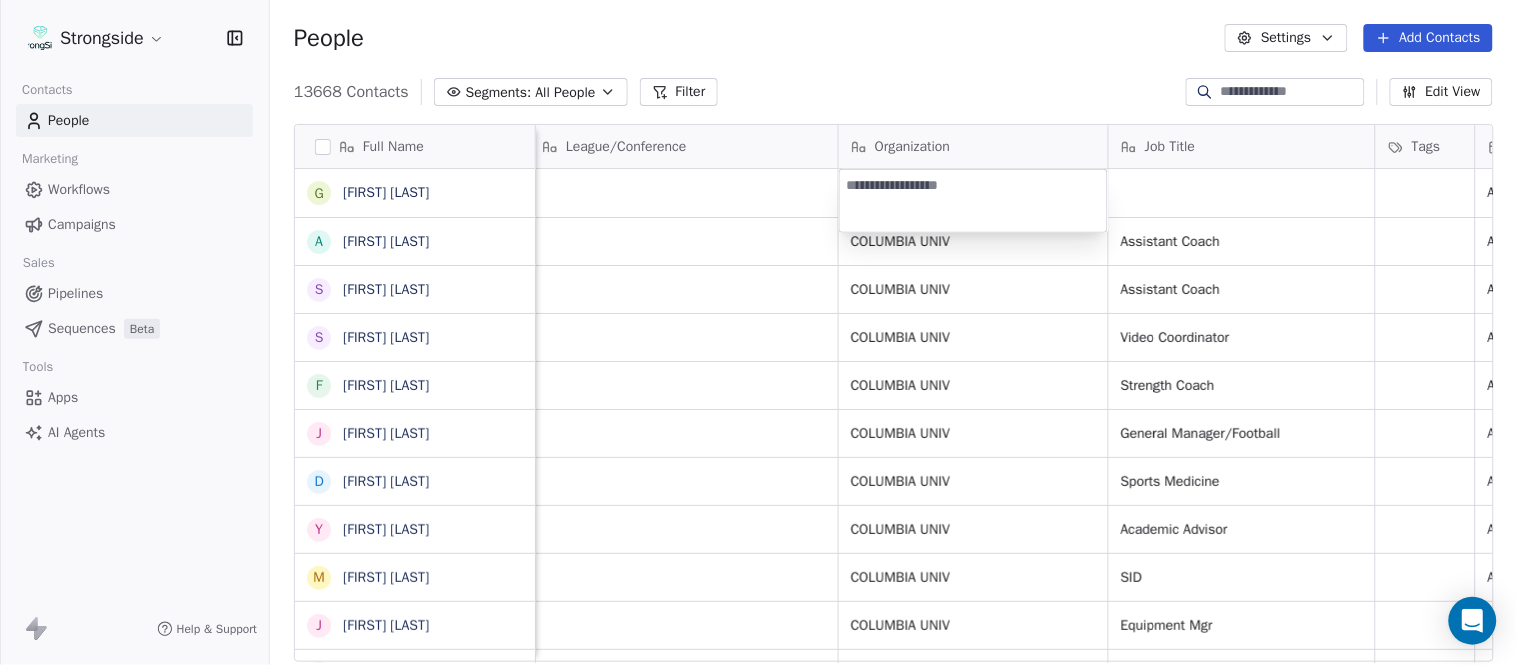 type on "**********" 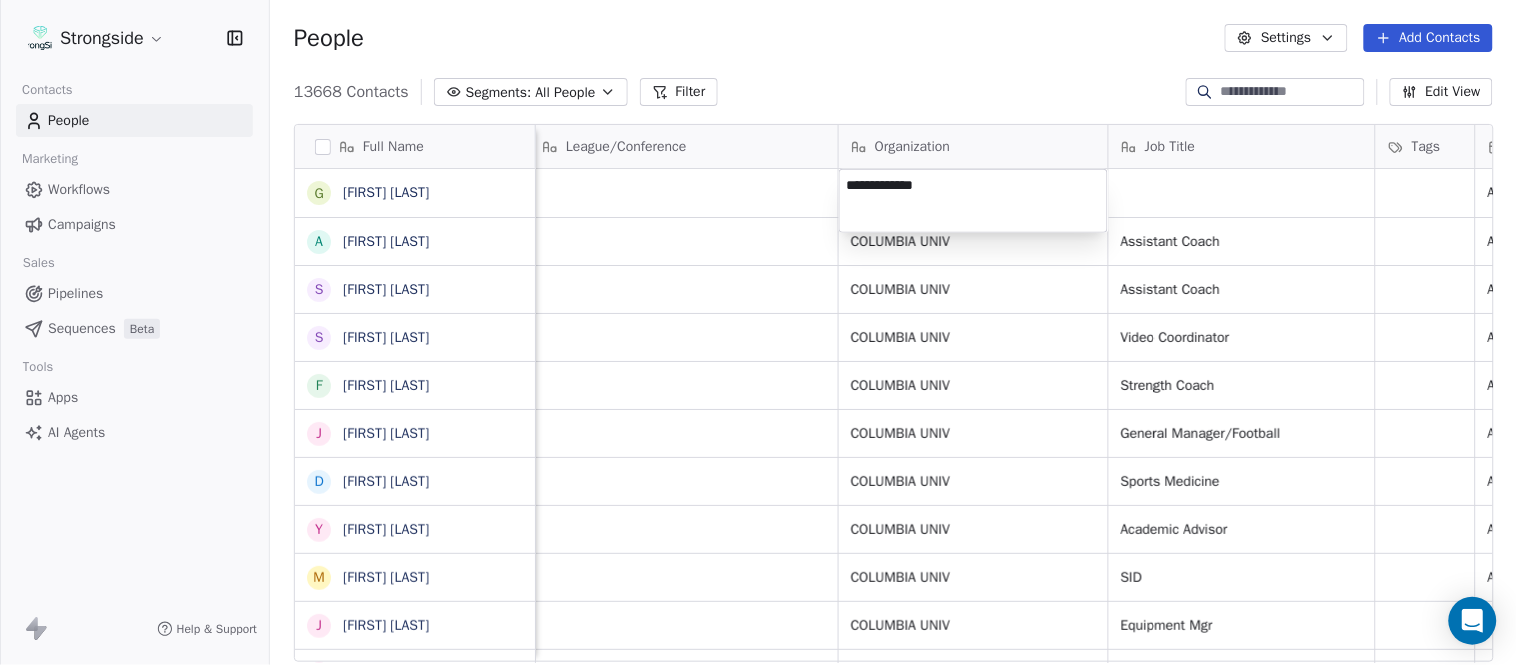 click on "Strongside Contacts People Marketing Workflows Campaigns Sales Pipelines Sequences Beta Tools Apps AI Agents Help & Support People Settings Add Contacts 13668 Contacts Segments: All People Filter Edit View Tag Add to Sequence Export Full Name G [FIRST] [LAST] A [FIRST] [LAST] S [FIRST] [LAST] S [FIRST] [LAST] F [FIRST] [LAST] J [FIRST] [LAST] D [FIRST] [LAST] Y [FIRST] [LAST] M [FIRST] [LAST] J [FIRST] [LAST] J [FIRST] [LAST] J [FIRST] [LAST] P [FIRST] [LAST] T [FIRST] [LAST] K [FIRST] [LAST] H [FIRST] [LAST] S [FIRST] [LAST] P [FIRST] [LAST] T [FIRST] [LAST] T [FIRST] [LAST] O [FIRST] [LAST] N [FIRST] [LAST] J [FIRST] [LAST] P [FIRST] [LAST] D [FIRST] [LAST] J [FIRST] [LAST] T [FIRST] [LAST] D [FIRST] [LAST] L [FIRST] [LAST] M [FIRST] [LAST] Email Phone Number Level League/Conference Organization Job Title Tags Created Date BST Status Priority Emails Auto Clicked [EMAIL] NCAA I-Championship Aug 07, 2025 04:43 PM [EMAIL] NCAA I-Championship COLUMBIA UNIV Assistant Coach Aug 07, 2025 04:43 PM COLUMBIA UNIV" at bounding box center [758, 332] 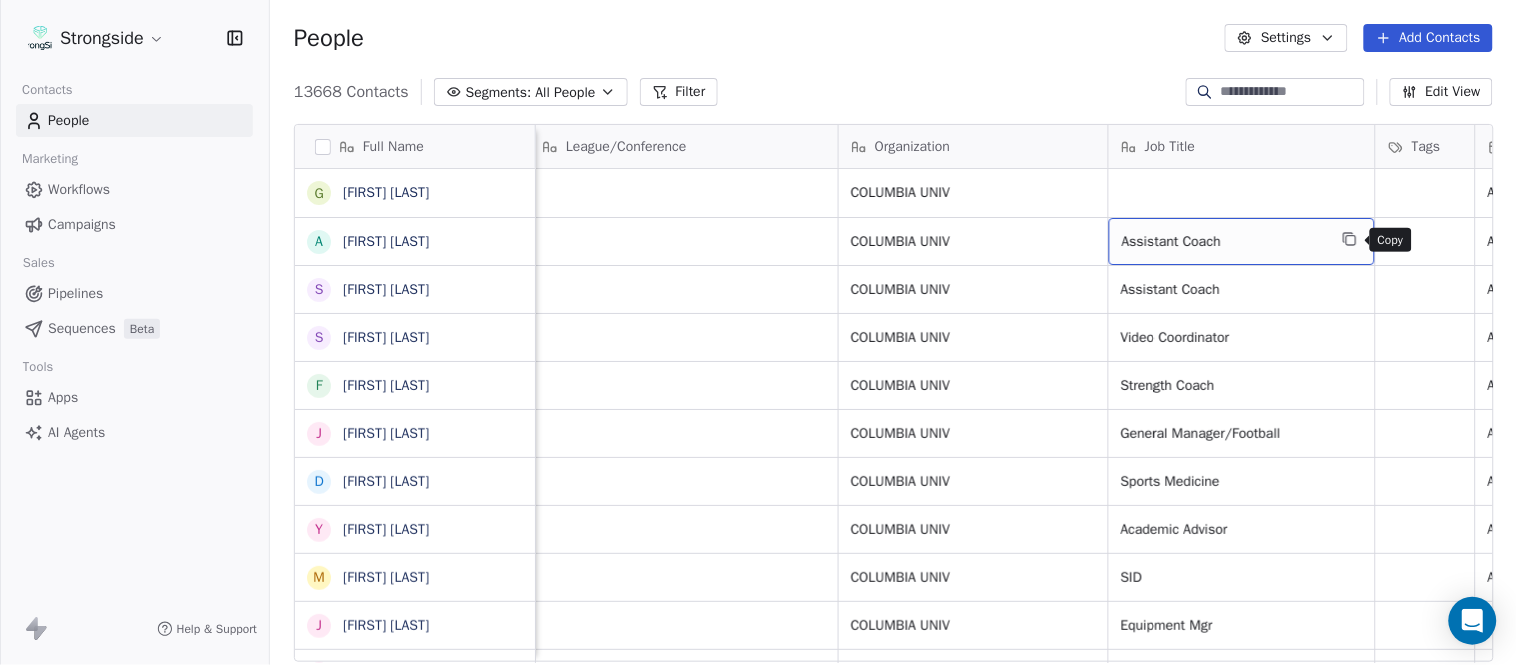 click 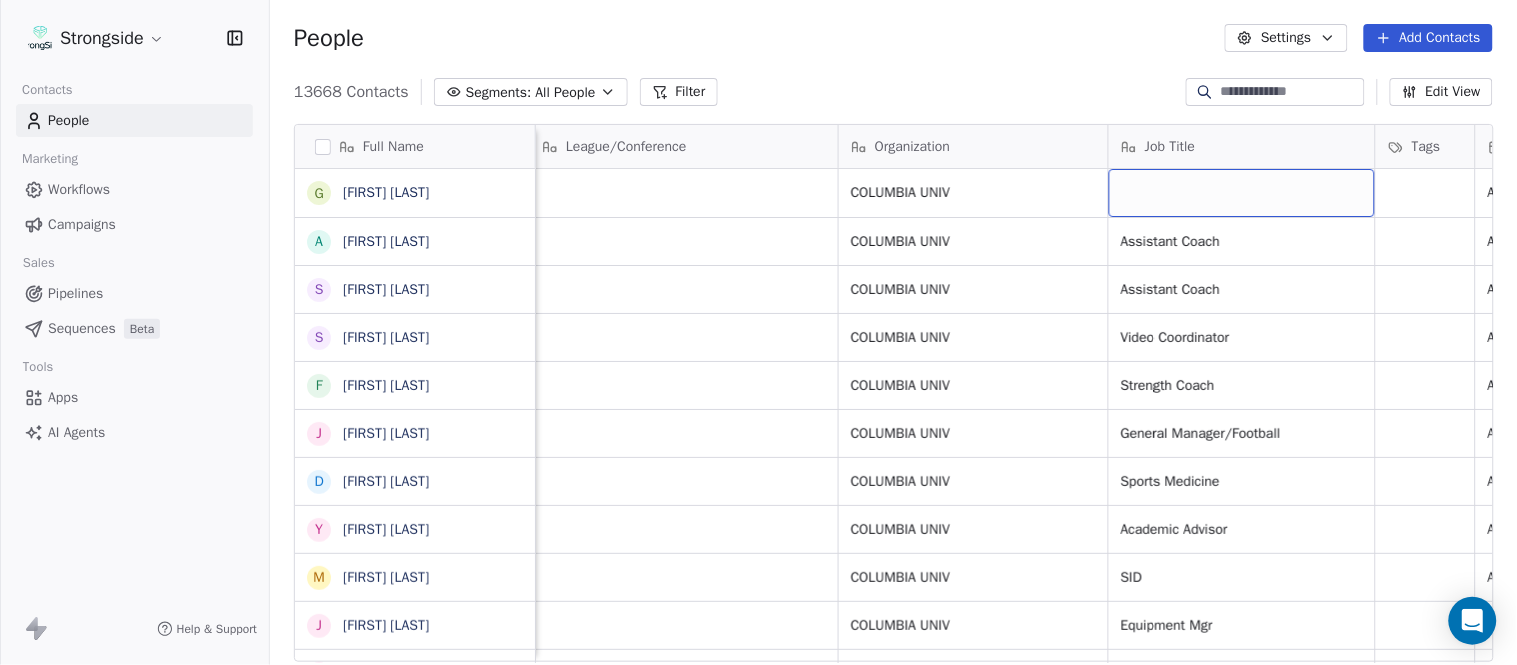 click at bounding box center [1242, 193] 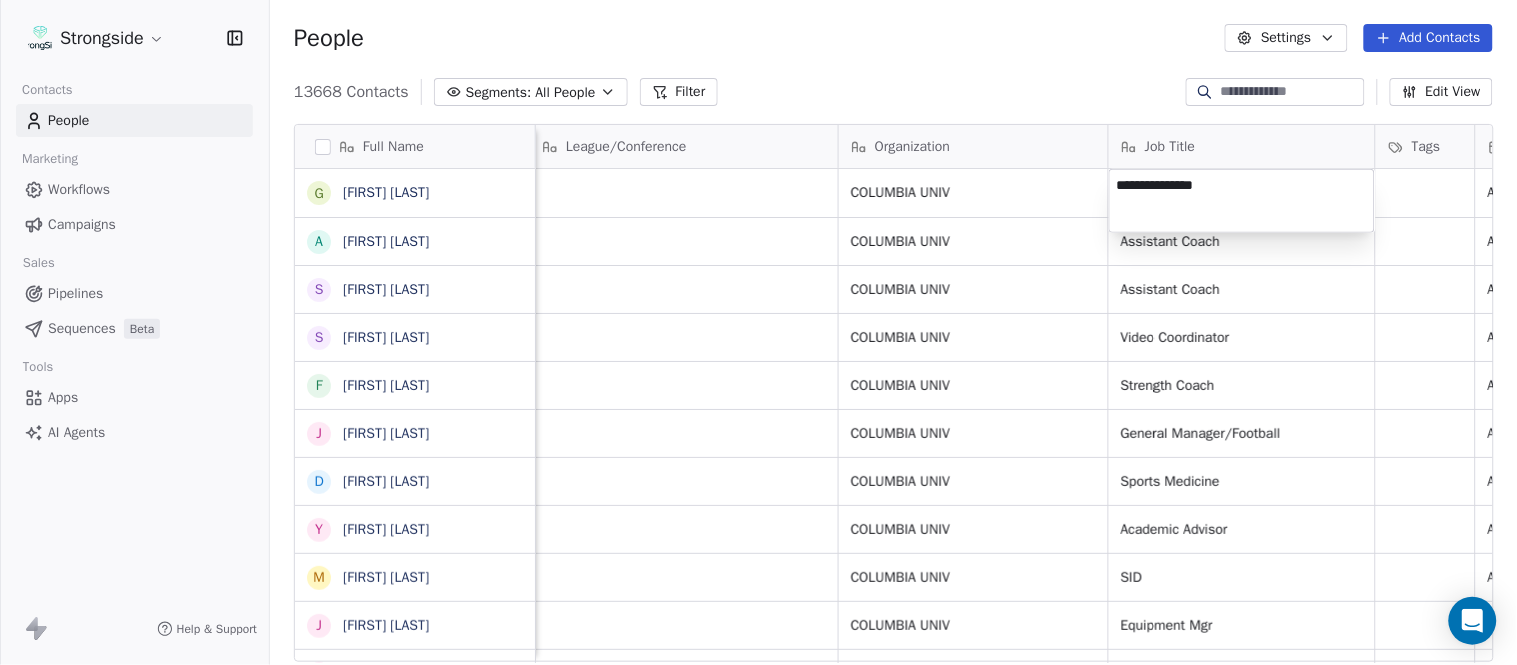 click on "Strongside Contacts People Marketing Workflows Campaigns Sales Pipelines Sequences Beta Tools Apps AI Agents Help & Support People Settings Add Contacts 13668 Contacts Segments: All People Filter Edit View Tag Add to Sequence Export Full Name G [FIRST] [LAST] A [FIRST] [LAST] S [FIRST] [LAST] S [FIRST] [LAST] F [FIRST] [LAST] J [FIRST] [LAST] D [FIRST] [LAST] Y [FIRST] [LAST] M [FIRST] [LAST] J [FIRST] [LAST] J [FIRST] [LAST] J [FIRST] [LAST] P [FIRST] [LAST] T [FIRST] [LAST] K [FIRST] [LAST] H [FIRST] [LAST] S [FIRST] [LAST] P [FIRST] [LAST] T [FIRST] [LAST] T [FIRST] [LAST] O [FIRST] [LAST] N [FIRST] [LAST] J [FIRST] [LAST] P [FIRST] [LAST] D [FIRST] [LAST] J [FIRST] [LAST] T [FIRST] [LAST] D [FIRST] [LAST] L [FIRST] [LAST] M [FIRST] [LAST] P [FIRST] [LAST] Email Phone Number Level League/Conference Organization Job Title Tags Created Date BST Status Priority Emails Auto Clicked [EMAIL] NCAA I-Championship COLUMBIA UNIV Aug 07, 2025 04:43 PM [EMAIL] NCAA I-Championship COLUMBIA UNIV Assistant Coach Aug 07, 2025 04:43 PM" at bounding box center [758, 332] 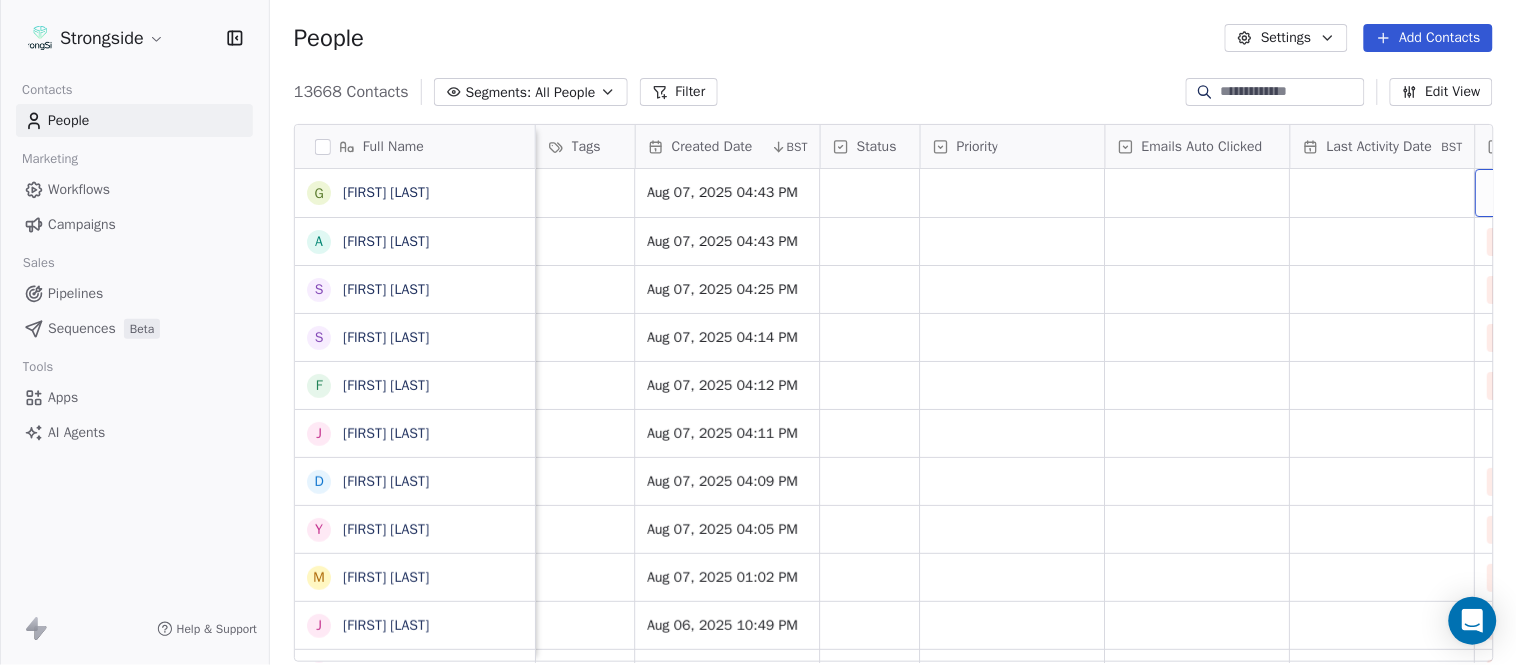 scroll, scrollTop: 0, scrollLeft: 1677, axis: horizontal 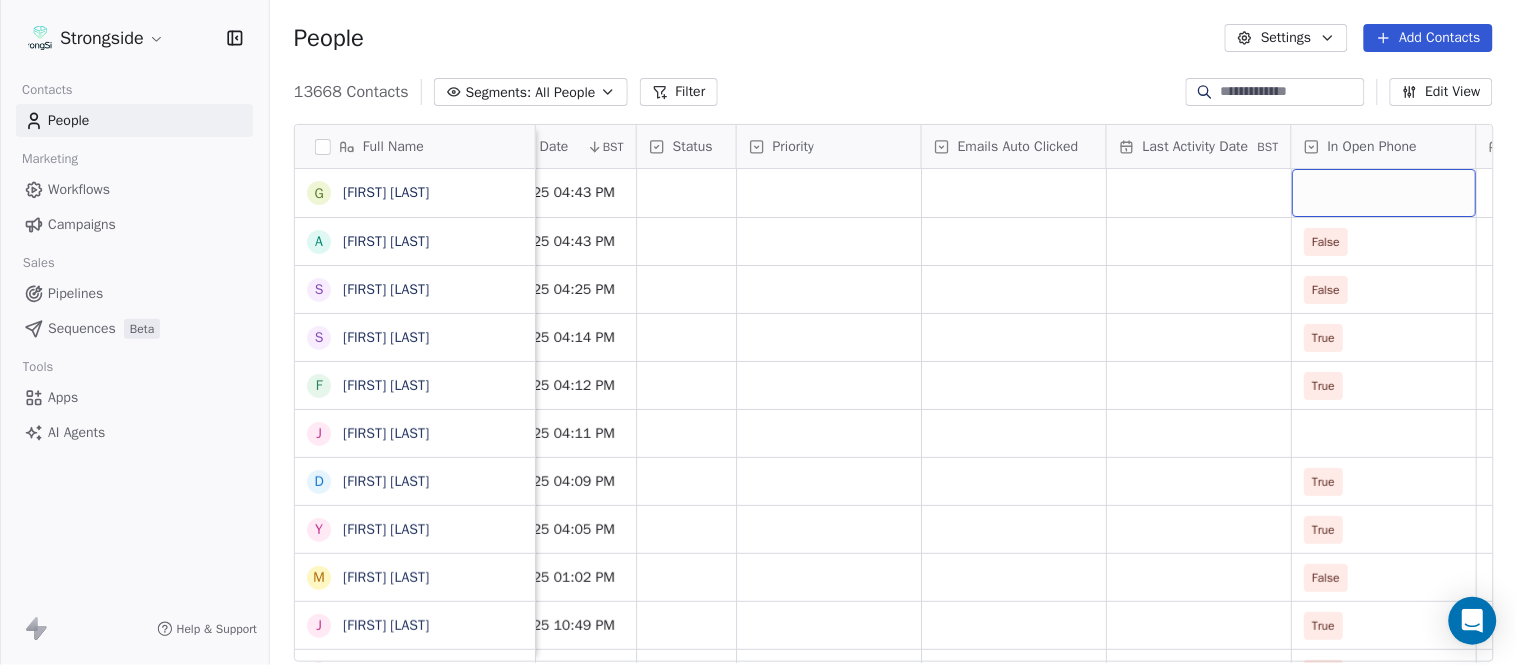 click at bounding box center [1384, 193] 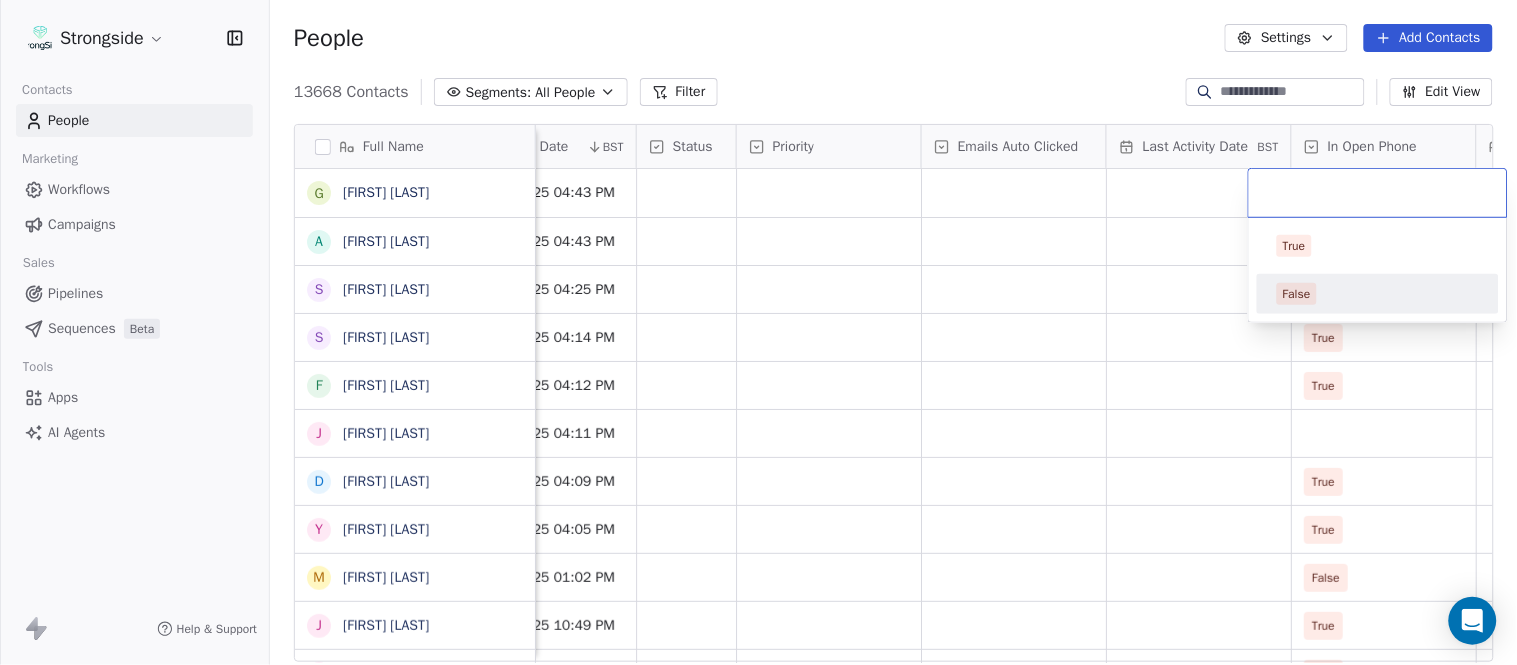 click on "False" at bounding box center [1378, 294] 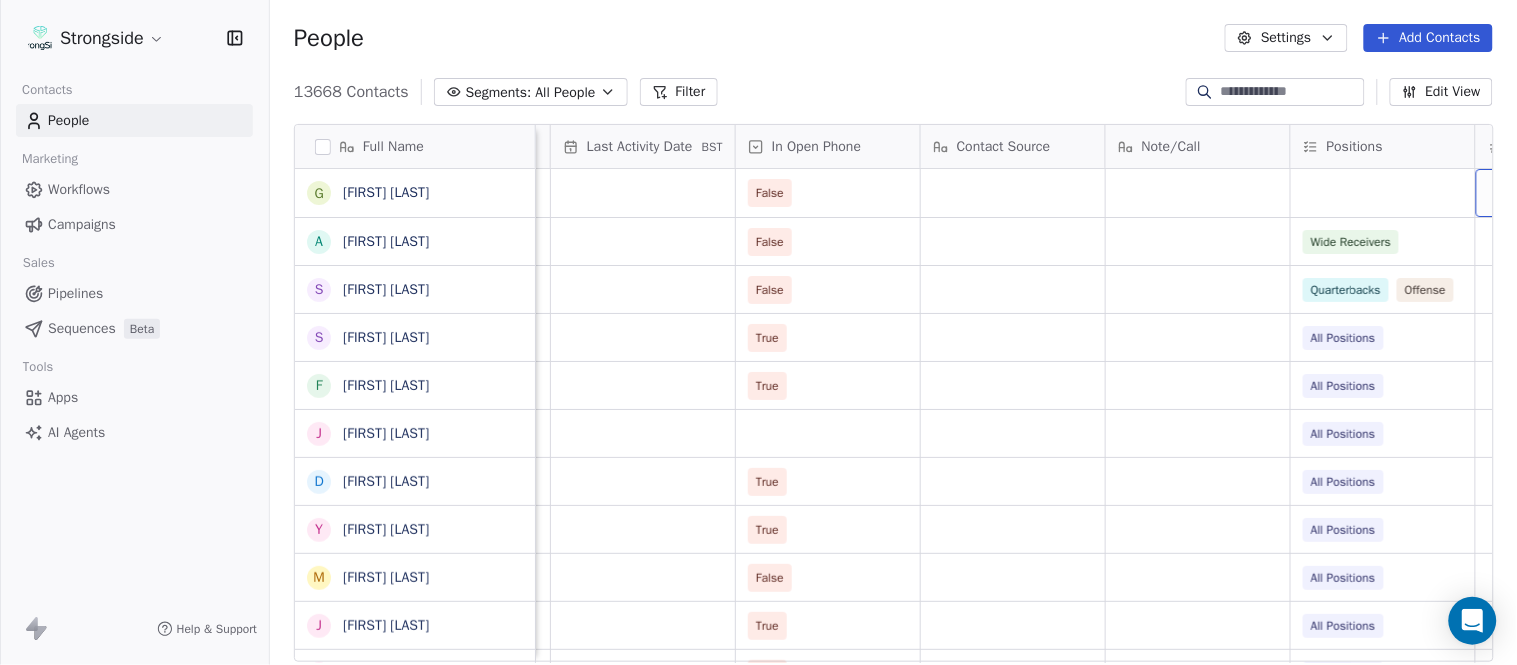 scroll, scrollTop: 0, scrollLeft: 2417, axis: horizontal 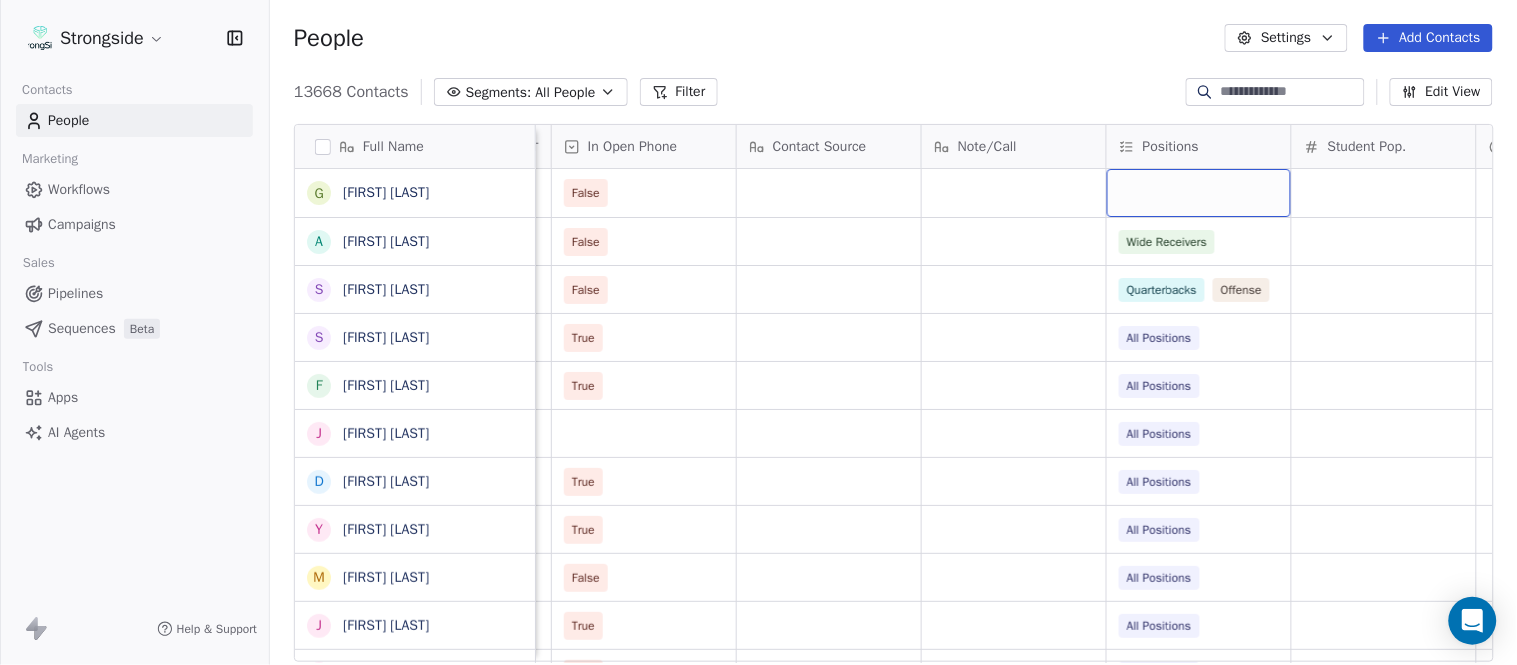 click at bounding box center (1199, 193) 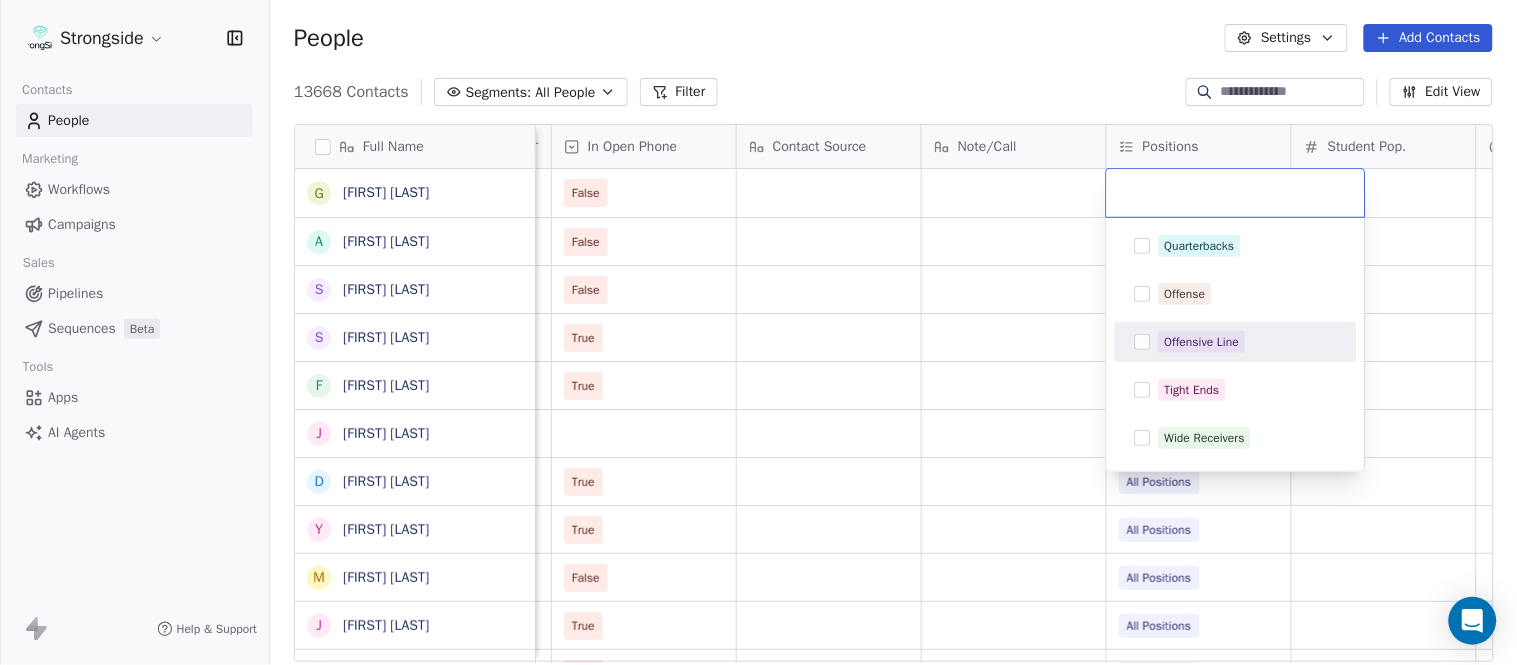 click on "Offensive Line" at bounding box center [1236, 342] 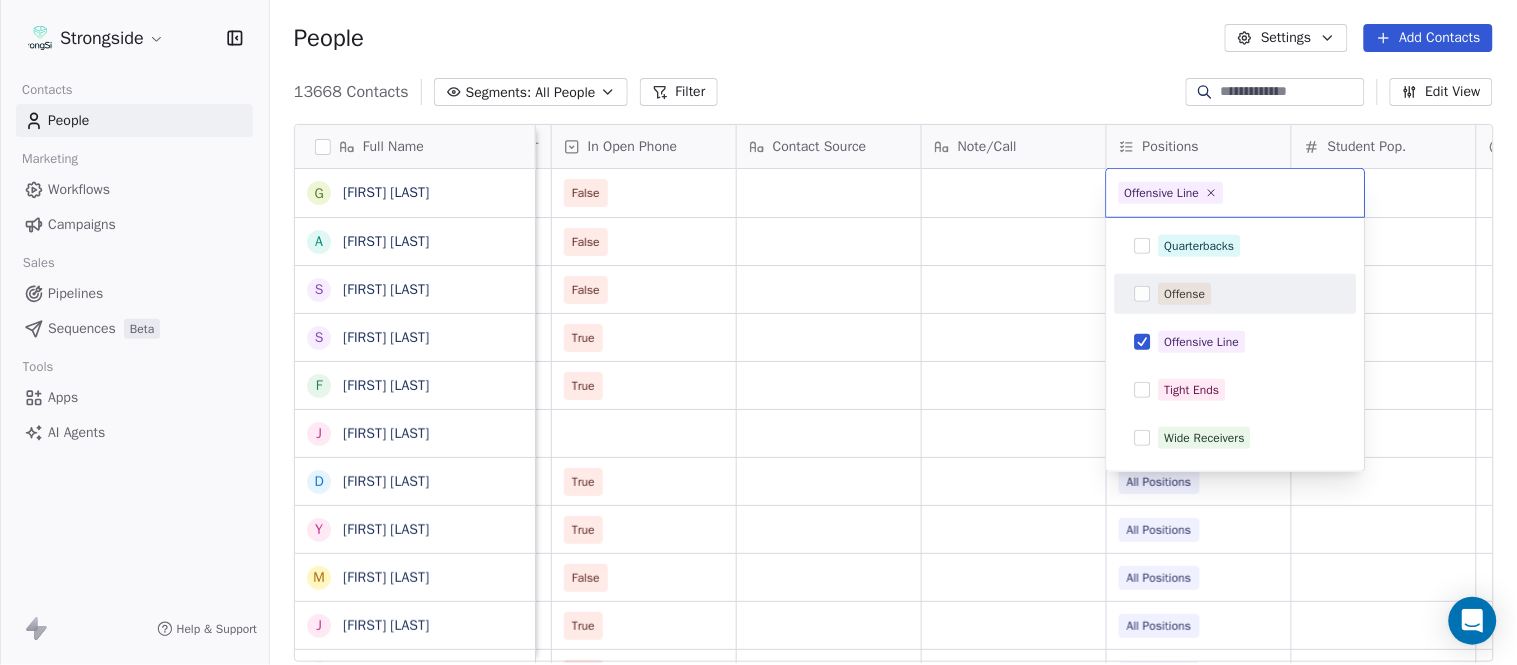 click on "Strongside Contacts People Marketing Workflows Campaigns Sales Pipelines Sequences Beta Tools Apps AI Agents Help & Support People Settings  Add Contacts 13668 Contacts Segments: All People Filter  Edit View Tag Add to Sequence Export Full Name G [FIRST] [LAST] A [FIRST] [LAST] S [FIRST] [LAST] S [FIRST] [LAST] F [FIRST] [LAST] J [FIRST] [LAST] D [FIRST] [LAST] Y [FIRST] [LAST] M [FIRST] [LAST] J [FIRST] [LAST] J [FIRST] [LAST] J [FIRST] [LAST] P [FIRST] [LAST] T [FIRST] [LAST] K [FIRST] [LAST] H [FIRST] [LAST] S [FIRST] [LAST] P [FIRST] [LAST] T [FIRST] [LAST] T [FIRST] [LAST] O [FIRST] [LAST] N [FIRST] [LAST] J [FIRST] [LAST] P [FIRST] [LAST] D [FIRST] [LAST] J [FIRST] [LAST] T [FIRST] [LAST] D [FIRST] [LAST] L [FIRST] [LAST] M [FIRST] [LAST] P [FIRST] [LAST] Status Priority Emails Auto Clicked Last Activity Date BST In Open Phone Contact Source Note/Call Positions Student Pop. Lead Account   False   False Wide Receivers   False Quarterbacks Offense   True All Positions   True All Positions   All Positions   True All Positions   True All Positions" at bounding box center [758, 332] 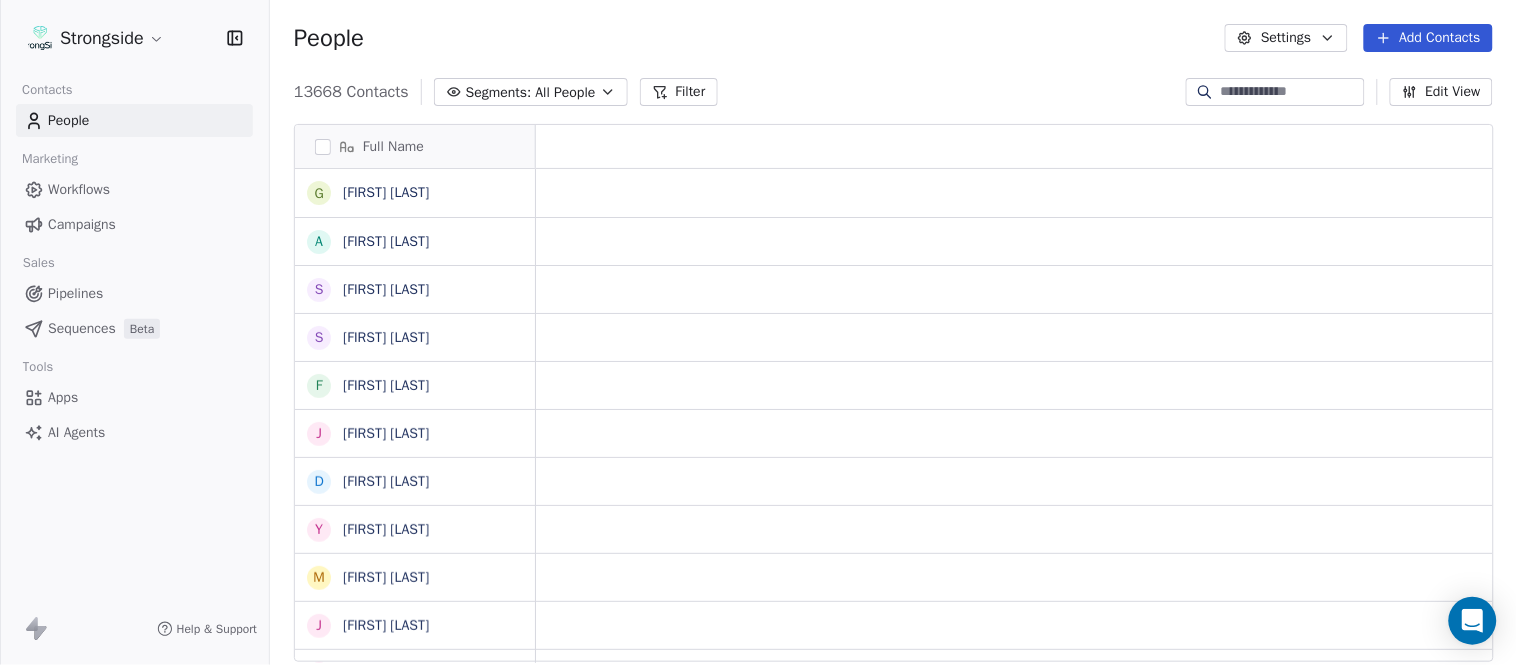 scroll, scrollTop: 0, scrollLeft: 0, axis: both 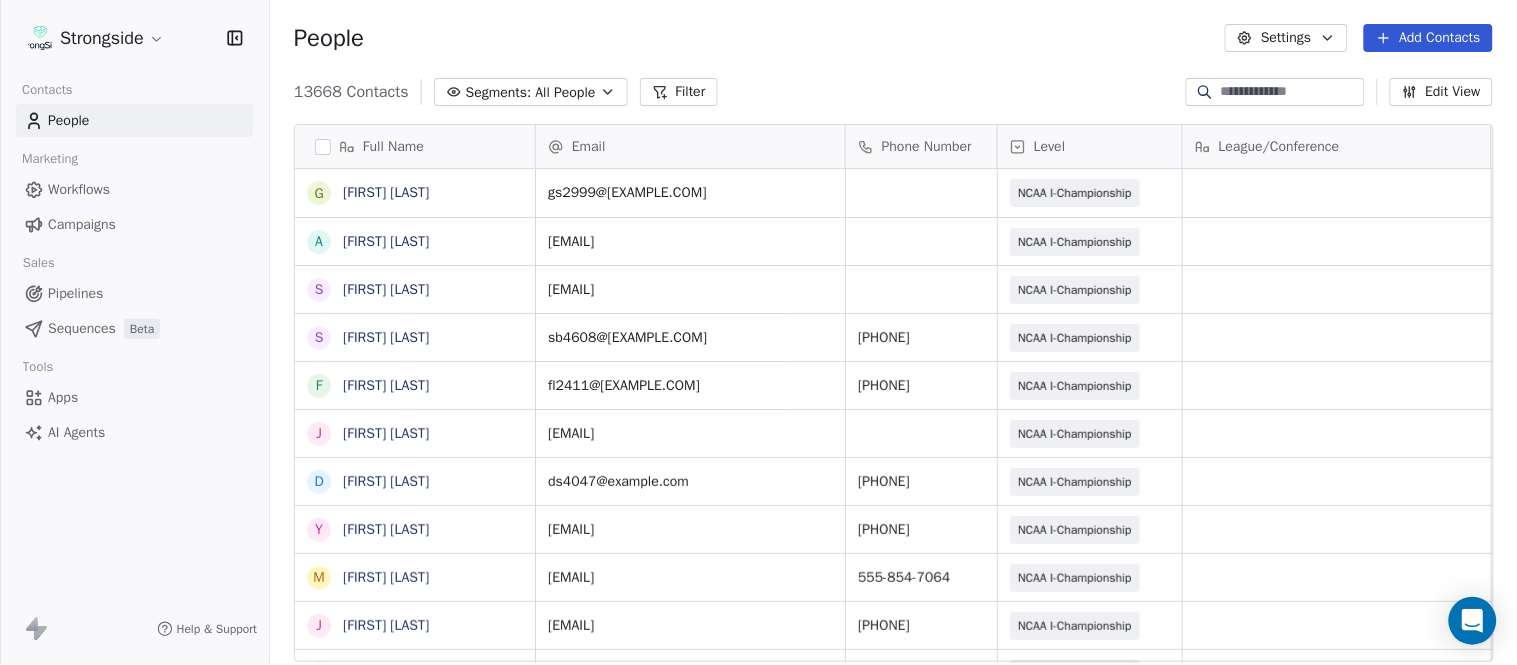 click on "Add Contacts" at bounding box center [1428, 38] 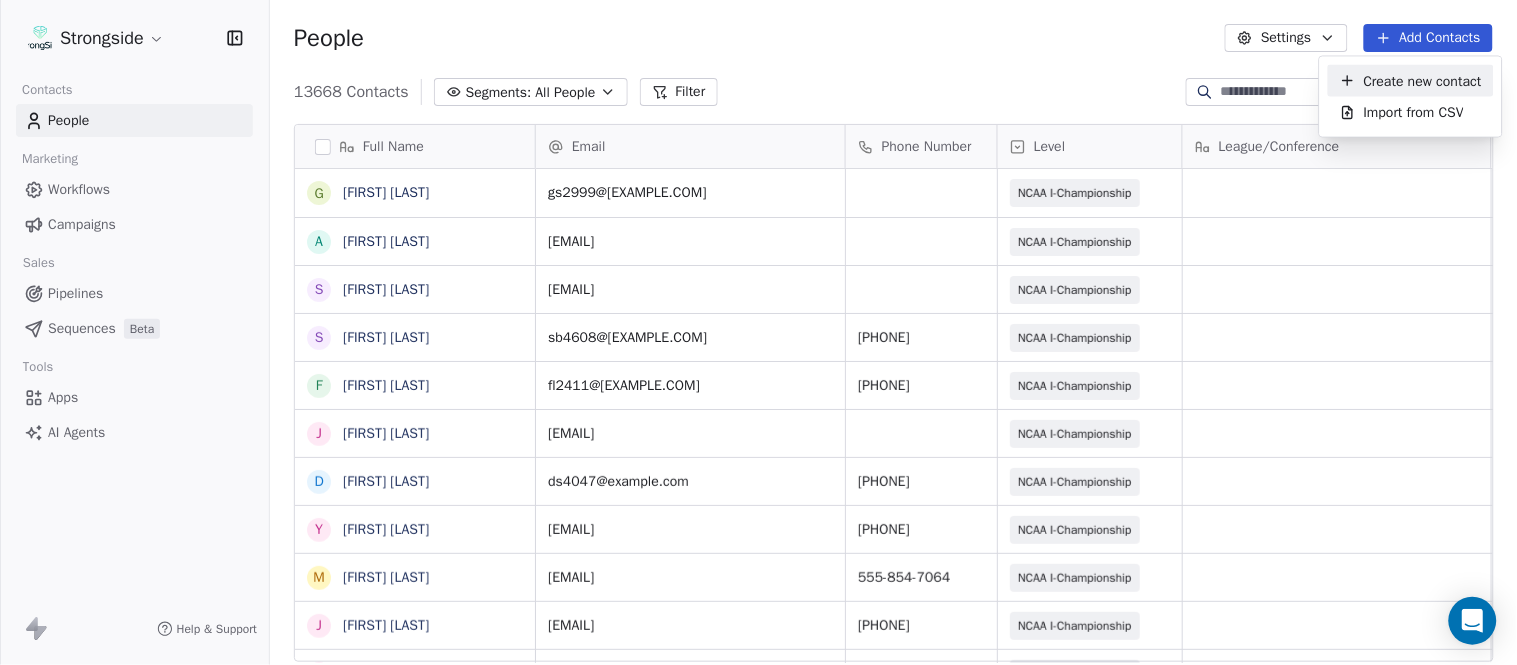 click on "Create new contact" at bounding box center (1411, 81) 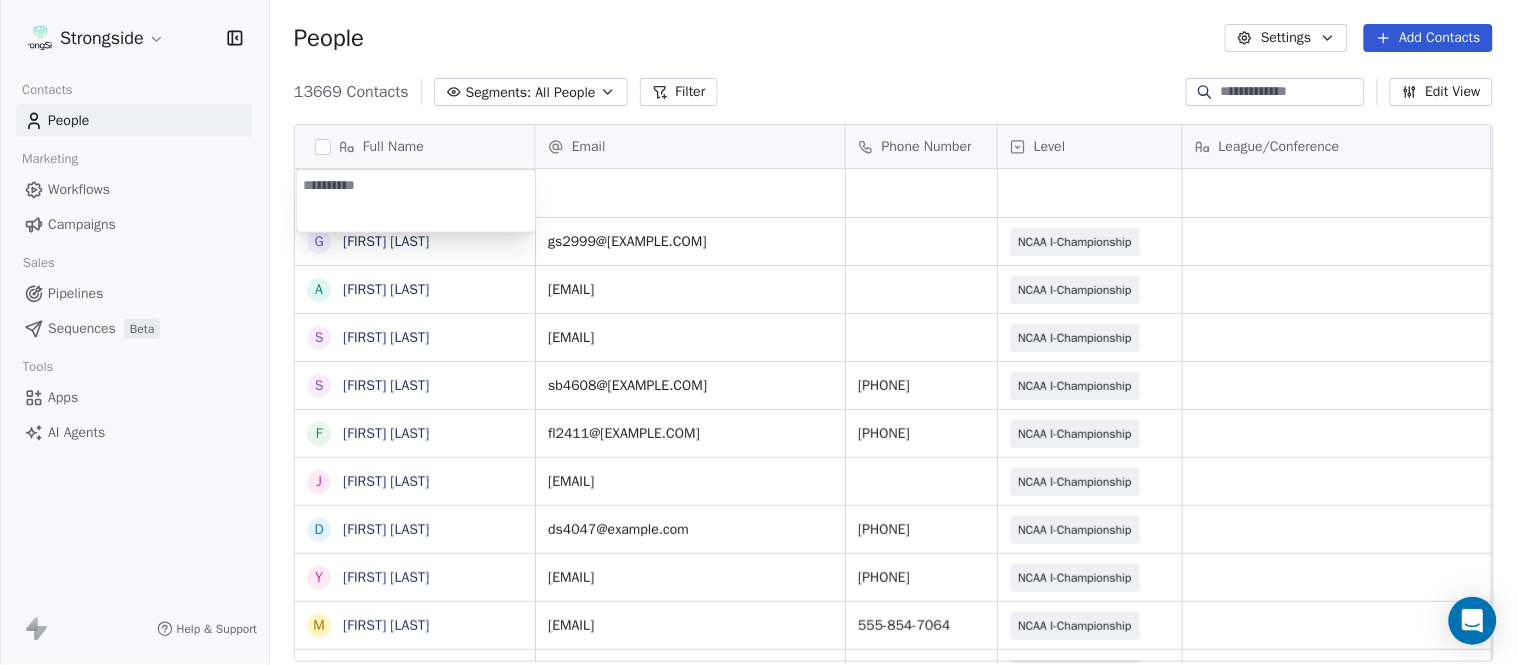 type on "**********" 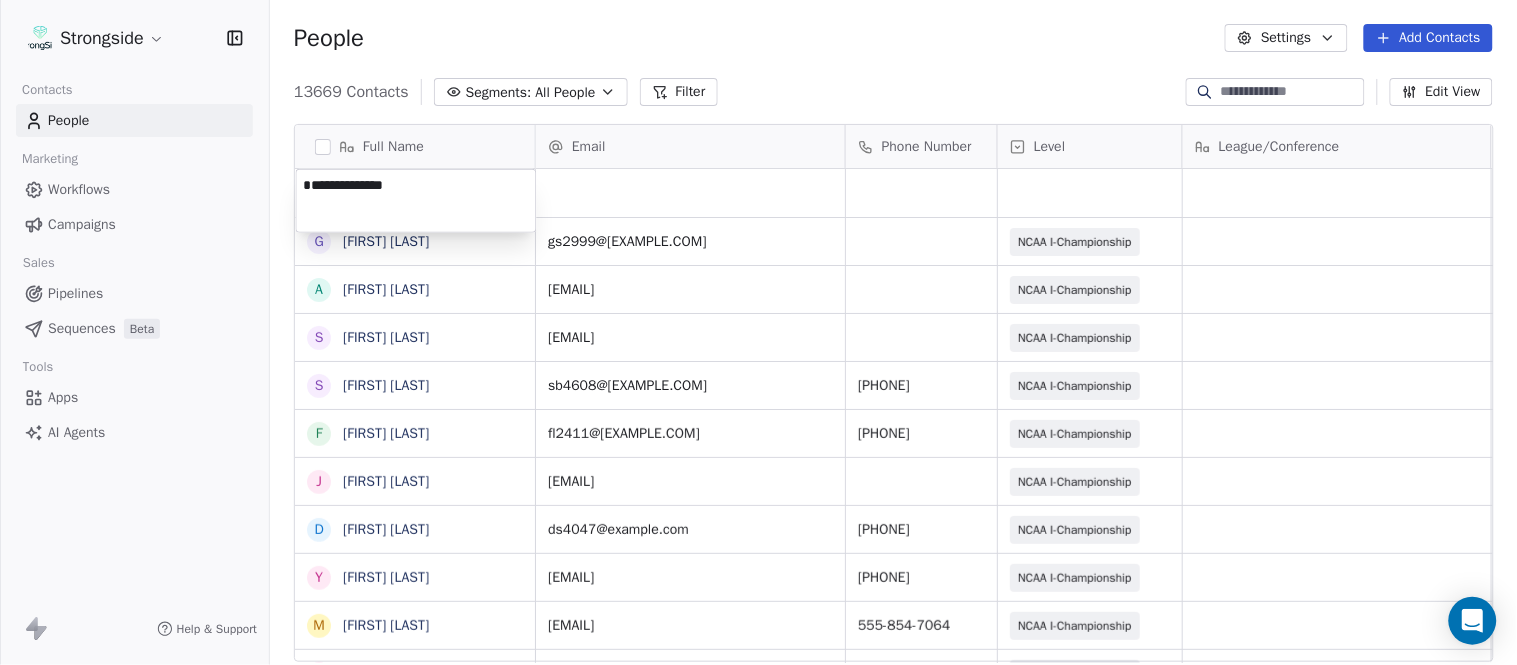 click on "Strongside Contacts People Marketing Workflows Campaigns Sales Pipelines Sequences Beta Tools Apps AI Agents Help & Support People Settings Add Contacts 13669 Contacts Segments: All People Filter Edit View Tag Add to Sequence Export Full Name G [LAST] A [LAST] S [LAST] S [LAST] F [LAST] J [LAST] D [LAST] Y [LAST] M [LAST] J [LAST] J [LAST] P [LAST] T [LAST] K [LAST] H [LAST] S [LAST] P [LAST] T [LAST] T [LAST] O [LAST] N [LAST] J [LAST] P [LAST] D [LAST] J [LAST] T [LAST] D [LAST] L [LAST] M [LAST] Email Phone Number Level League/Conference Organization Job Title Tags Created Date BST Aug 07, 2025 04:44 PM gs2999@example.com NCAA I-Championship COLUMBIA UNIV Assistant Coach Aug 07, 2025 04:43 PM ag4939@example.com NCAA I-Championship COLUMBIA UNIV Assistant Coach Aug 07, 2025 04:43 PM COLUMBIA UNIV SID" at bounding box center [758, 332] 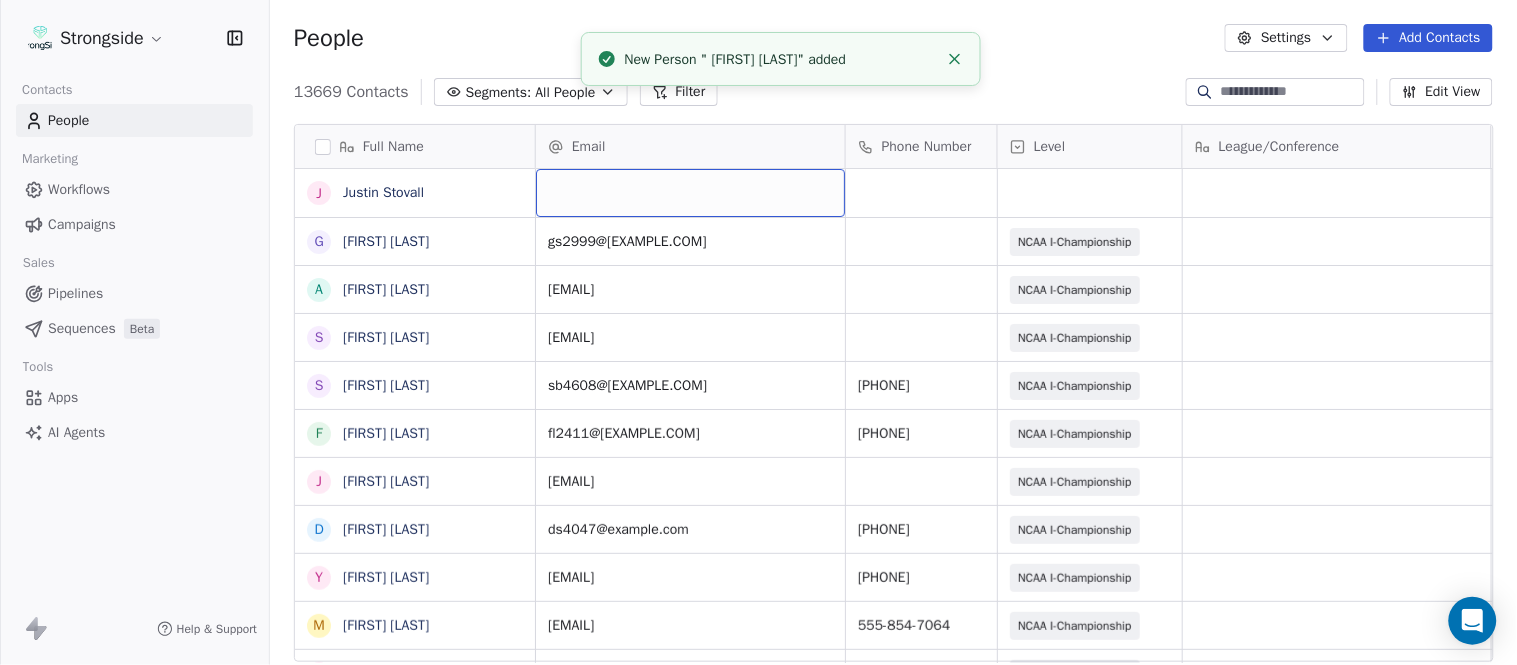click at bounding box center [690, 193] 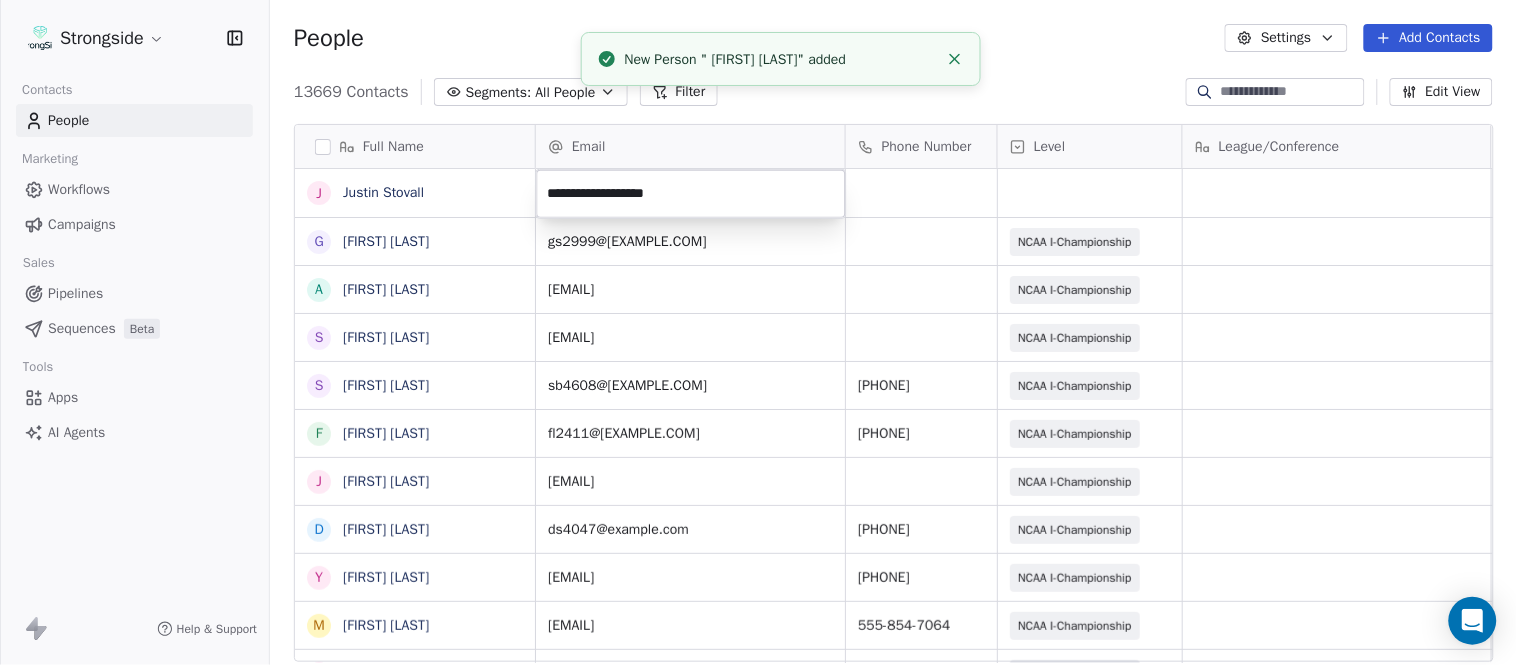 click on "Strongside Contacts People Marketing Workflows Campaigns Sales Pipelines Sequences Beta Tools Apps AI Agents Help & Support People Settings  Add Contacts 13669 Contacts Segments: All People Filter  Edit View Tag Add to Sequence Export Full Name J [FIRST] [LAST] G [FIRST] [LAST] A [FIRST] [LAST] S [FIRST] [LAST] S [FIRST] [LAST] F [FIRST] [LAST] J [FIRST] [LAST] D [FIRST] [LAST] Y [FIRST] [LAST] M [FIRST] [LAST] J [FIRST] [LAST] J [FIRST] [LAST] J [FIRST] [LAST] P [FIRST] [LAST] T [FIRST] [LAST] K [FIRST] [LAST] H [FIRST] [LAST] S [FIRST] [LAST] P [FIRST] [LAST] T [FIRST] [LAST] Email Phone Number Level League/Conference Organization Job Title Tags Created Date BST Aug 07, 2025 04:44 PM gs2999@[EXAMPLE.COM] NCAA I-Championship COLUMBIA UNIV Assistant Coach Aug 07, 2025 04:43 PM ag4939@[EXAMPLE.COM] NCAA I-Championship COLUMBIA UNIV Assistant Coach Aug 07, 2025 04:43 PM" at bounding box center (758, 332) 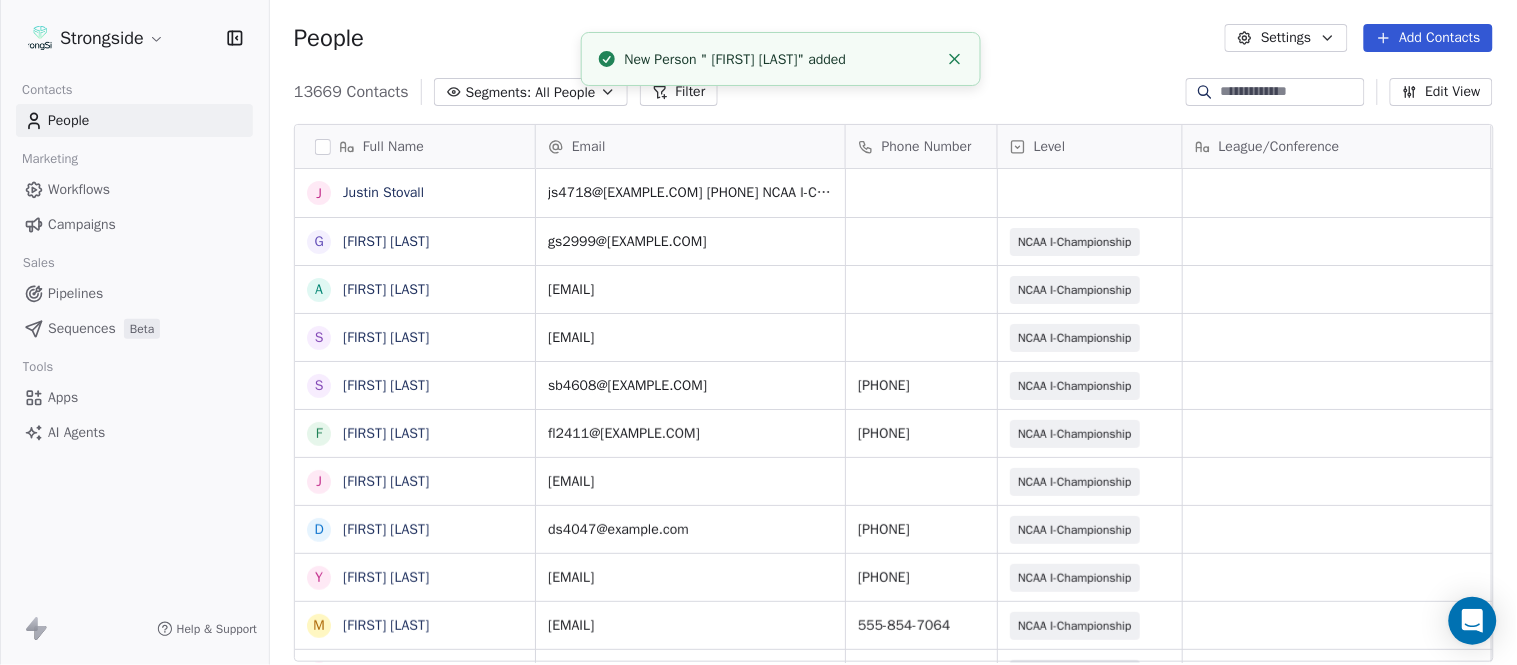 click 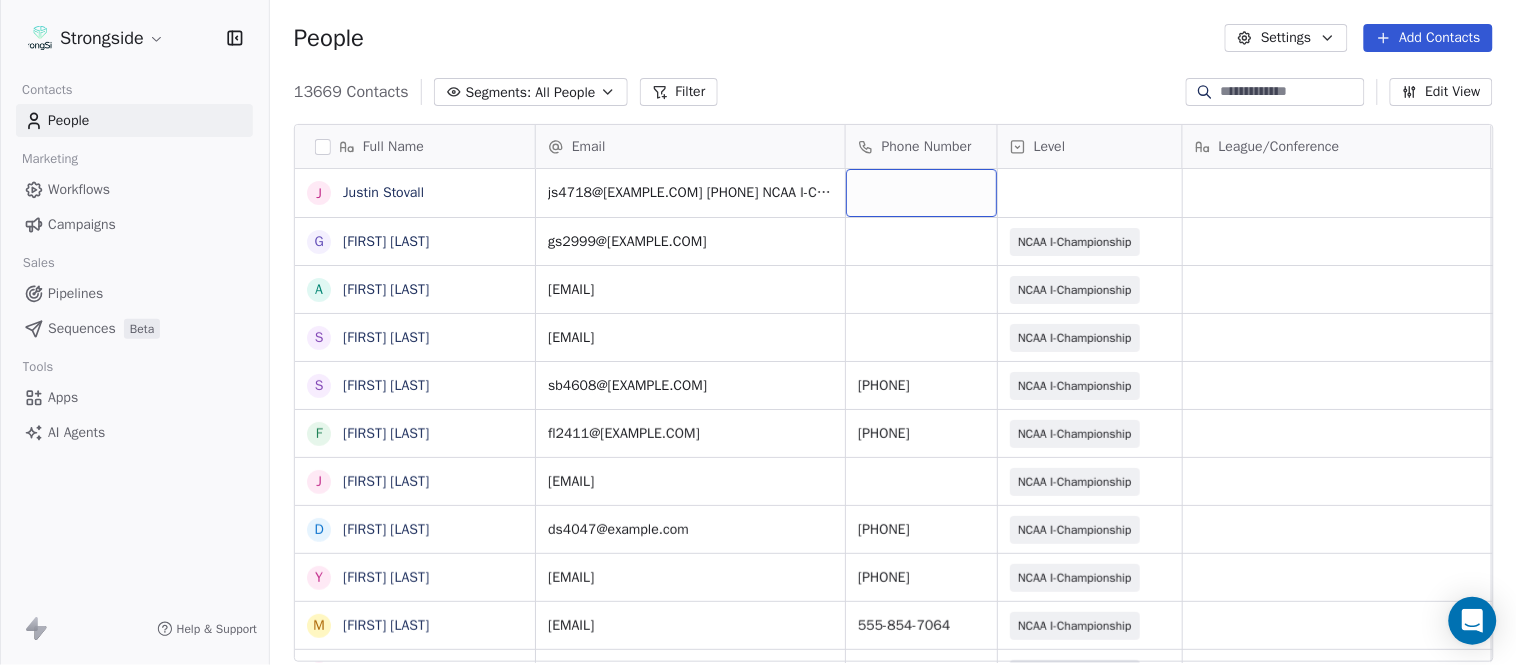 click at bounding box center [921, 193] 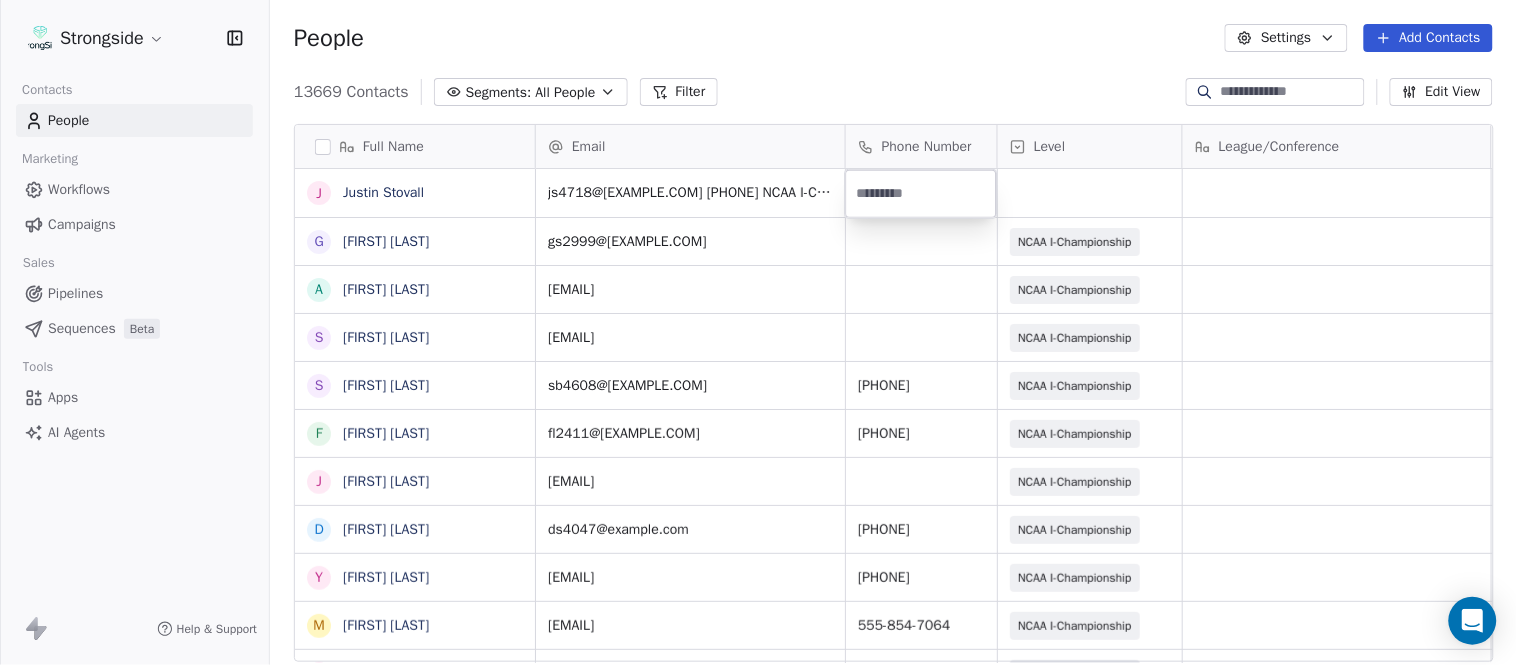 type on "**********" 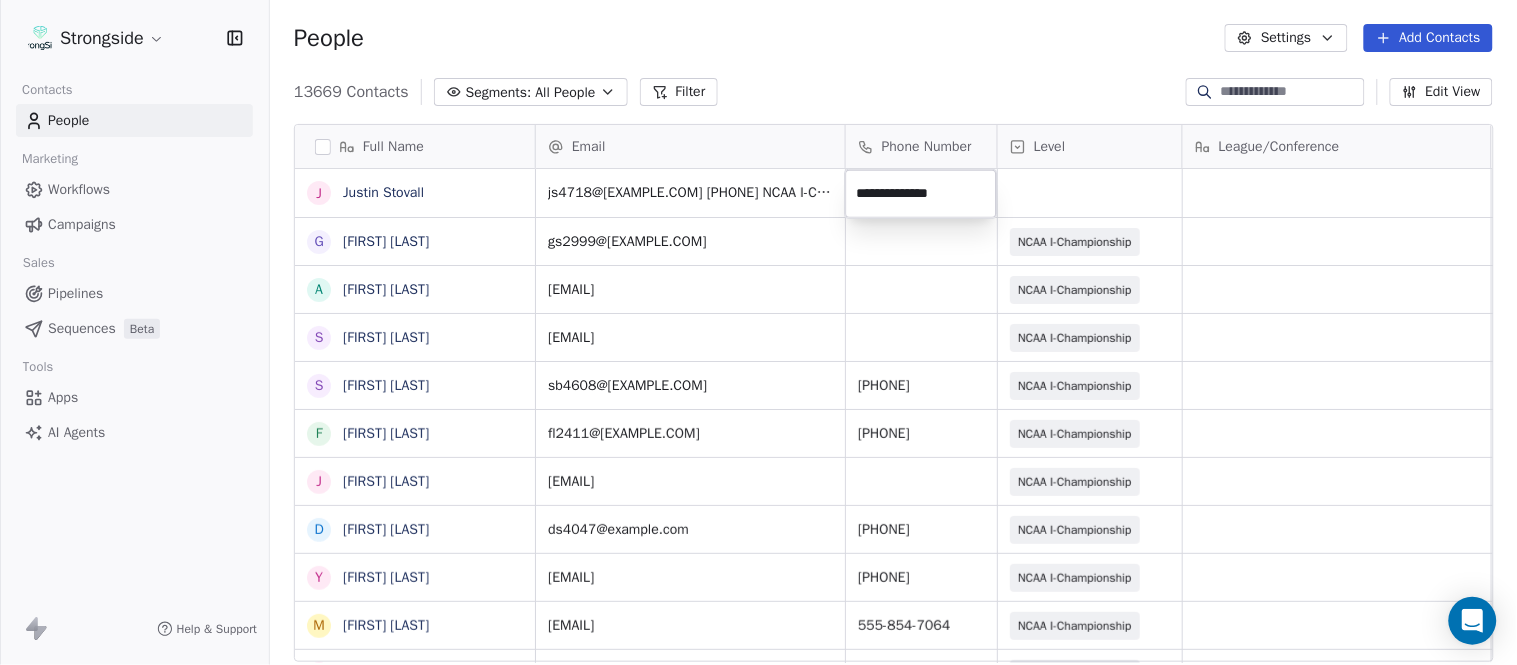 click on "Strongside Contacts People Marketing Workflows Campaigns Sales Pipelines Sequences Beta Tools Apps AI Agents Help & Support People Settings  Add Contacts 13669 Contacts Segments: All People Filter  Edit View Tag Add to Sequence Export Full Name J [FIRST] [LAST] G [FIRST] [LAST] A [FIRST] [LAST] S [FIRST] [LAST] S [FIRST] [LAST] F [FIRST] [LAST] J [FIRST] [LAST] D [FIRST] [LAST] Y [FIRST] [LAST] M [FIRST] [LAST] J [FIRST] [LAST] J [FIRST] [LAST] J [FIRST] [LAST] P [FIRST] [LAST] T [FIRST] [LAST] K [FIRST] [LAST] H [FIRST] [LAST] S [FIRST] [LAST] P [FIRST] [LAST] T [FIRST] [LAST] T [FIRST] [LAST] O [FIRST] [LAST] N [FIRST] [LAST] J [FIRST] [LAST] P [FIRST] [LAST] D [FIRST] [LAST] J [FIRST] [LAST] T [FIRST] [LAST] D [FIRST] [LAST] L [FIRST] [LAST] M [FIRST] [LAST] Email Phone Number Level League/Conference Organization Job Title Tags Created Date BST js4718@[EXAMPLE.COM] Aug 07, 2025 04:44 PM gs2999@[EXAMPLE.COM] NCAA I-Championship COLUMBIA UNIV Assistant Coach Aug 07, 2025 04:43 PM ag4939@[EXAMPLE.COM] NCAA I-Championship COLUMBIA UNIV Assistant Coach" at bounding box center [758, 332] 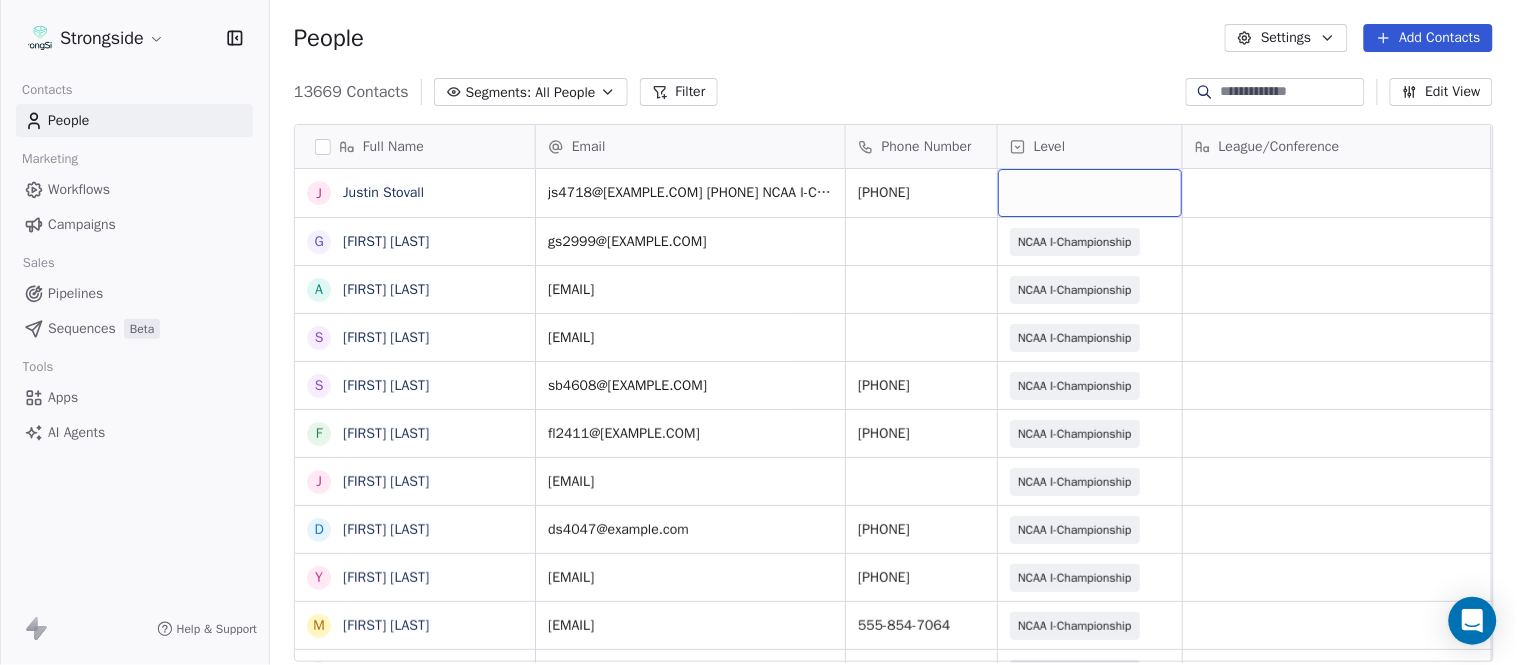 click at bounding box center (1090, 193) 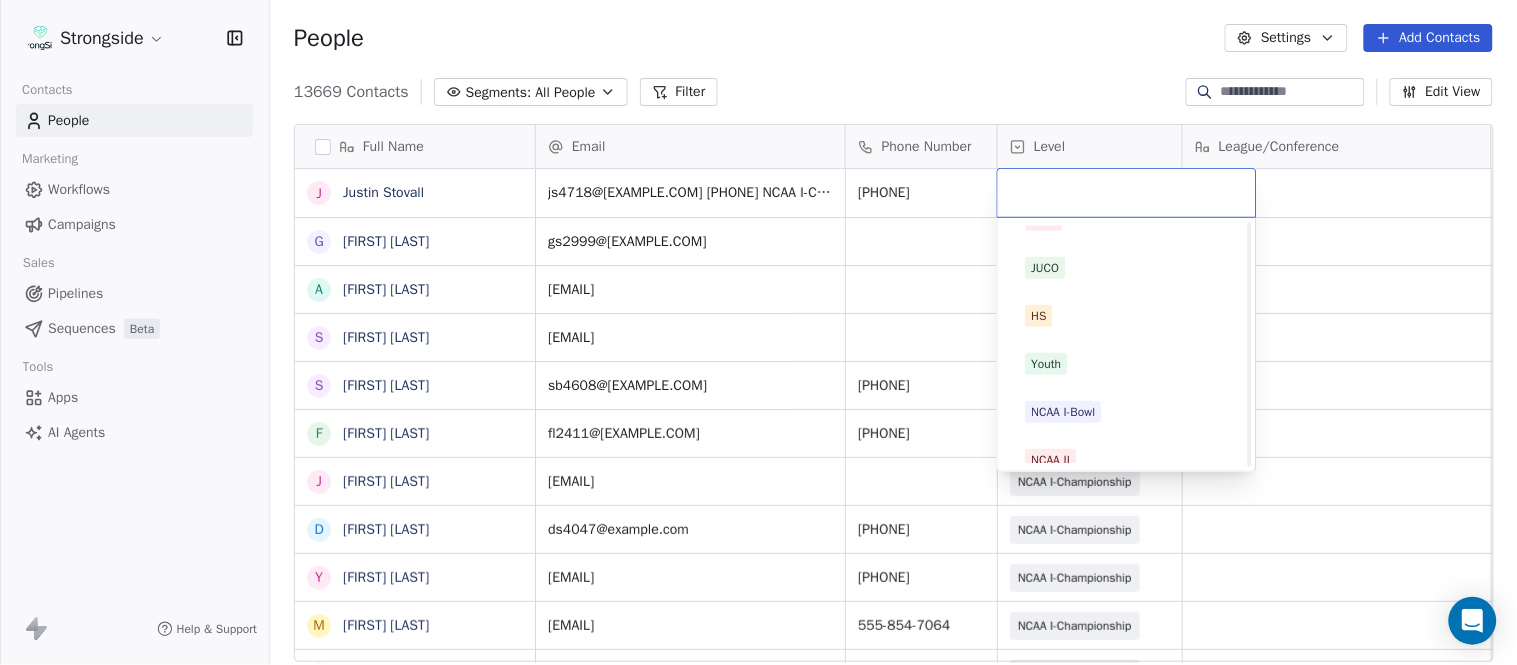 scroll, scrollTop: 378, scrollLeft: 0, axis: vertical 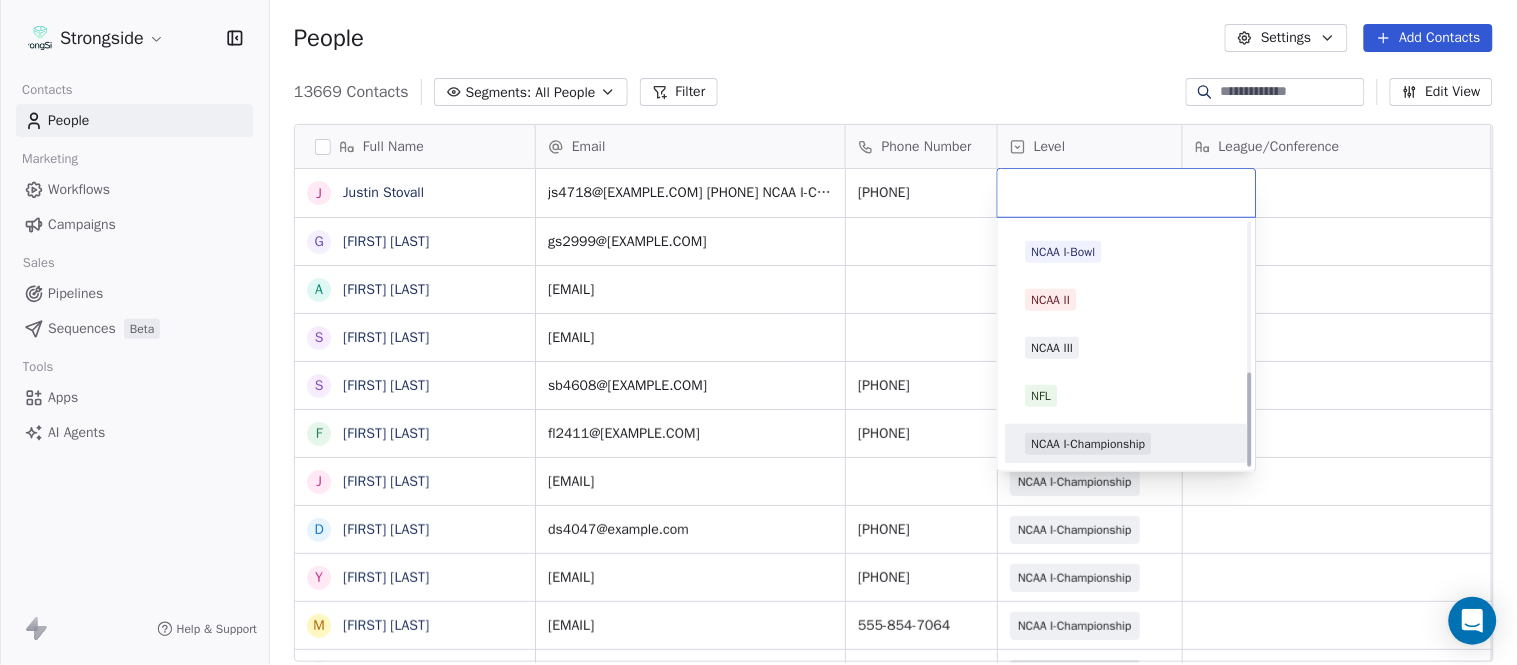 click on "NCAA I-Championship" at bounding box center (1089, 444) 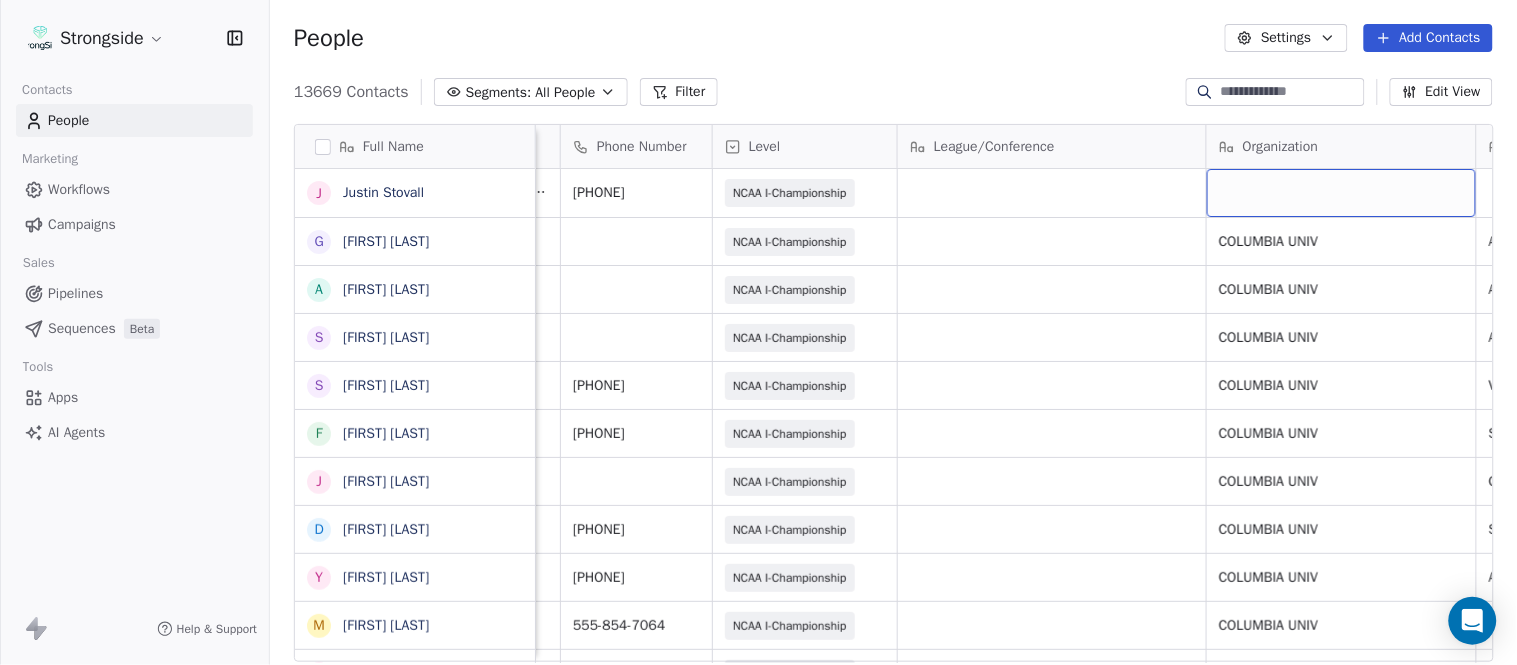scroll, scrollTop: 0, scrollLeft: 553, axis: horizontal 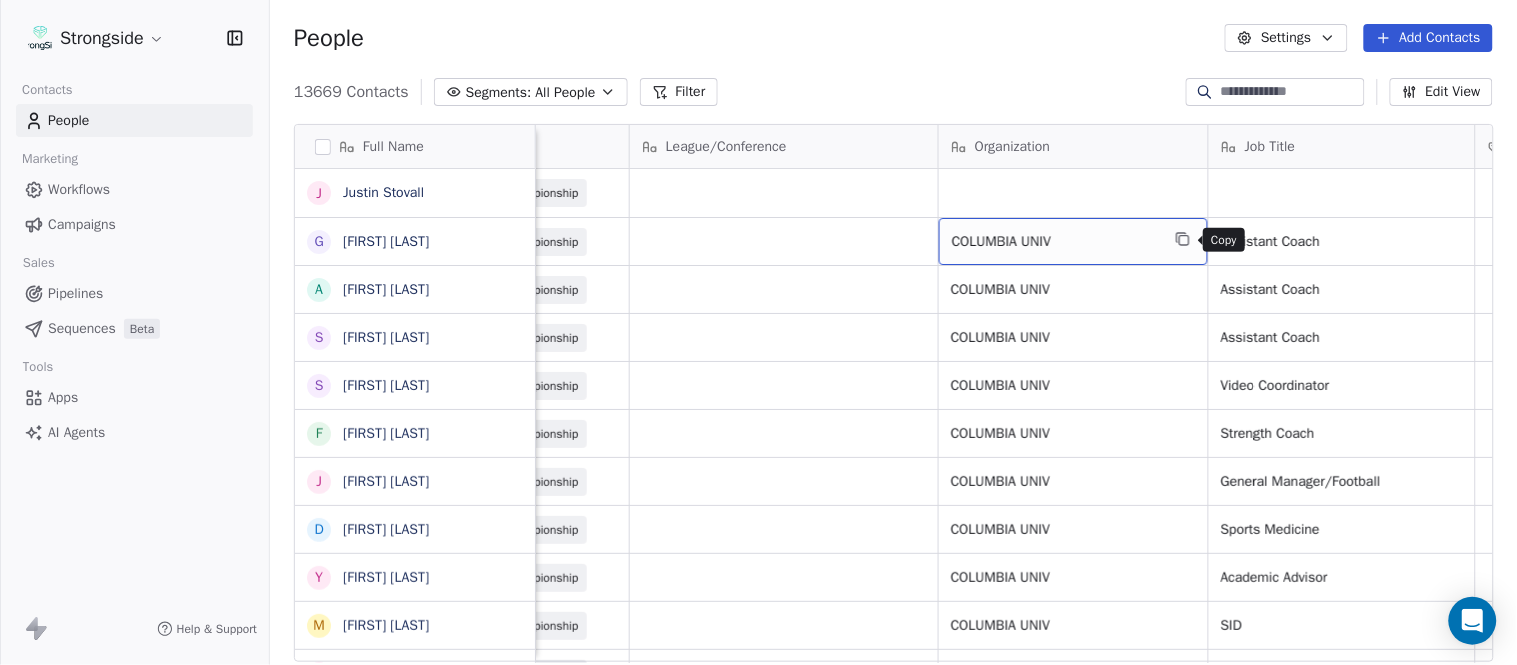 click 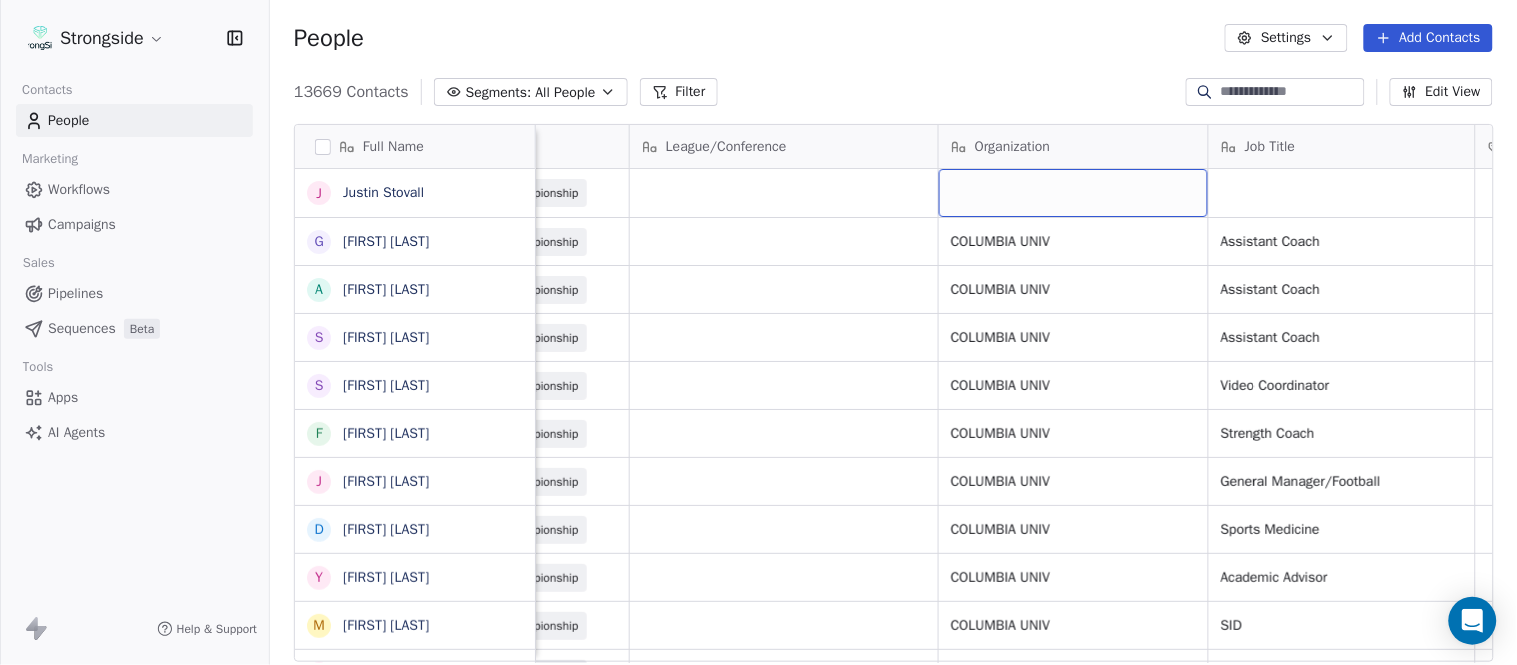 click at bounding box center [1073, 193] 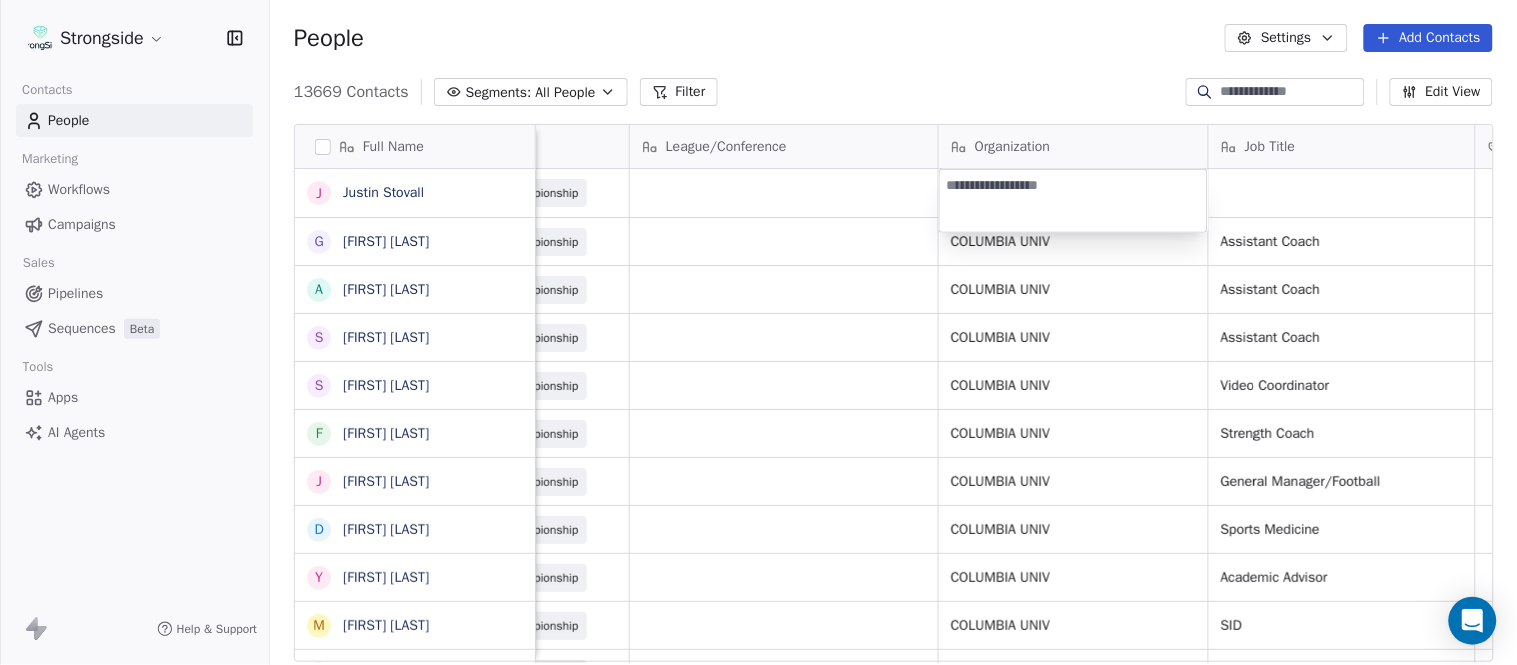 type on "**********" 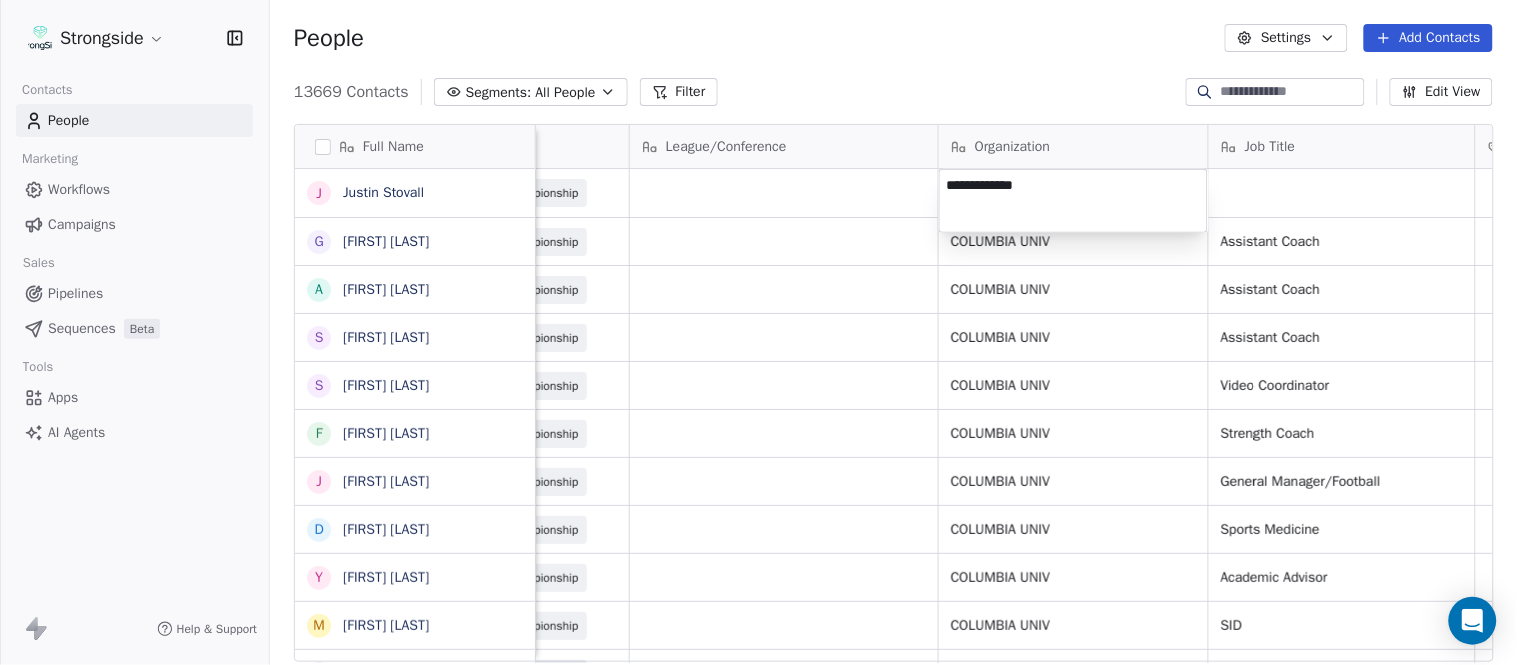 click on "Strongside Contacts People Marketing Workflows Campaigns Sales Pipelines Sequences Beta Tools Apps AI Agents Help & Support People Settings Add Contacts 13669 Contacts Segments: All People Filter Edit View Tag Add to Sequence Export Full Name J [FIRST] [LAST] G [FIRST] [LAST] A [FIRST] [LAST] S [FIRST] [LAST] S [FIRST] [LAST] F [FIRST] [LAST] J [FIRST] [LAST] D [FIRST] [LAST] Y [FIRST] [LAST] M [FIRST] [LAST] J [FIRST] [LAST] J [FIRST] [LAST] J [FIRST] [LAST] P [FIRST] [LAST] T [FIRST] [LAST] K [FIRST] [LAST] H [FIRST] [LAST] S [FIRST] [LAST] P [FIRST] [LAST] T [FIRST] [LAST] T [FIRST] [LAST] O [FIRST] [LAST] N [FIRST] [LAST] J [FIRST] [LAST] P [FIRST] [LAST] D [FIRST] [LAST] J [FIRST] [LAST] T [FIRST] [LAST] D [FIRST] [LAST] L [FIRST] [LAST] M [FIRST] [LAST] Email Phone Number Level League/Conference Organization Job Title Tags Created Date BST Status Priority [EMAIL] [PHONE] NCAA I-Championship Aug 07, 2025 04:44 PM [EMAIL] NCAA I-Championship COLUMBIA UNIV Assistant Coach Aug 07, 2025 04:43 PM [EMAIL]" at bounding box center (758, 332) 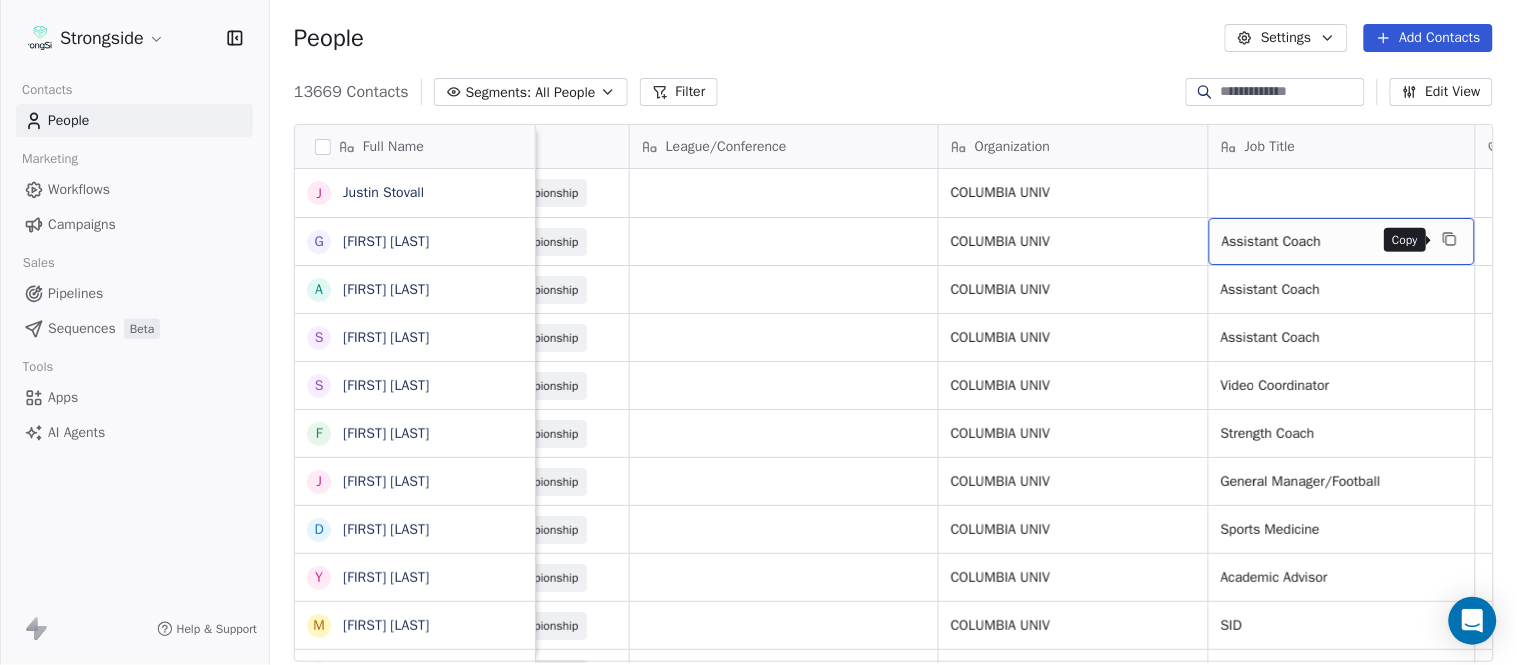 click 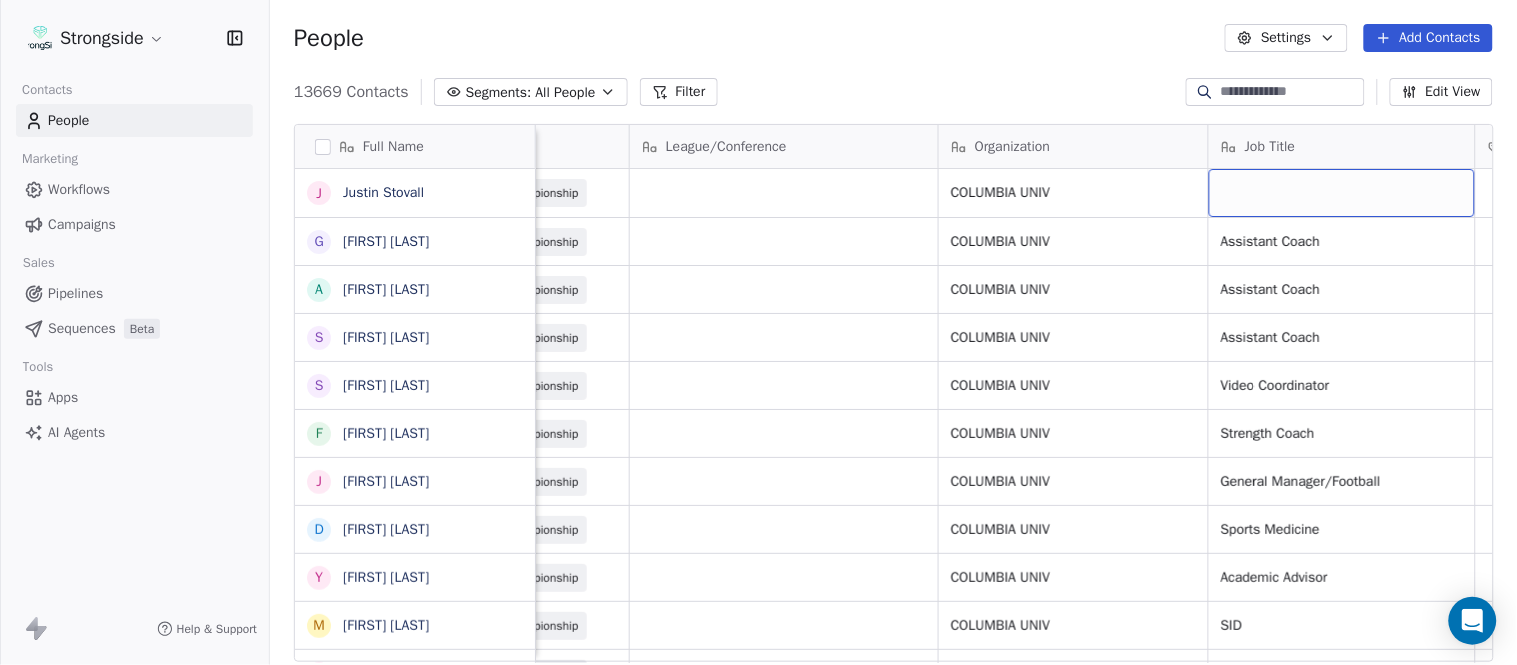 click at bounding box center (1342, 193) 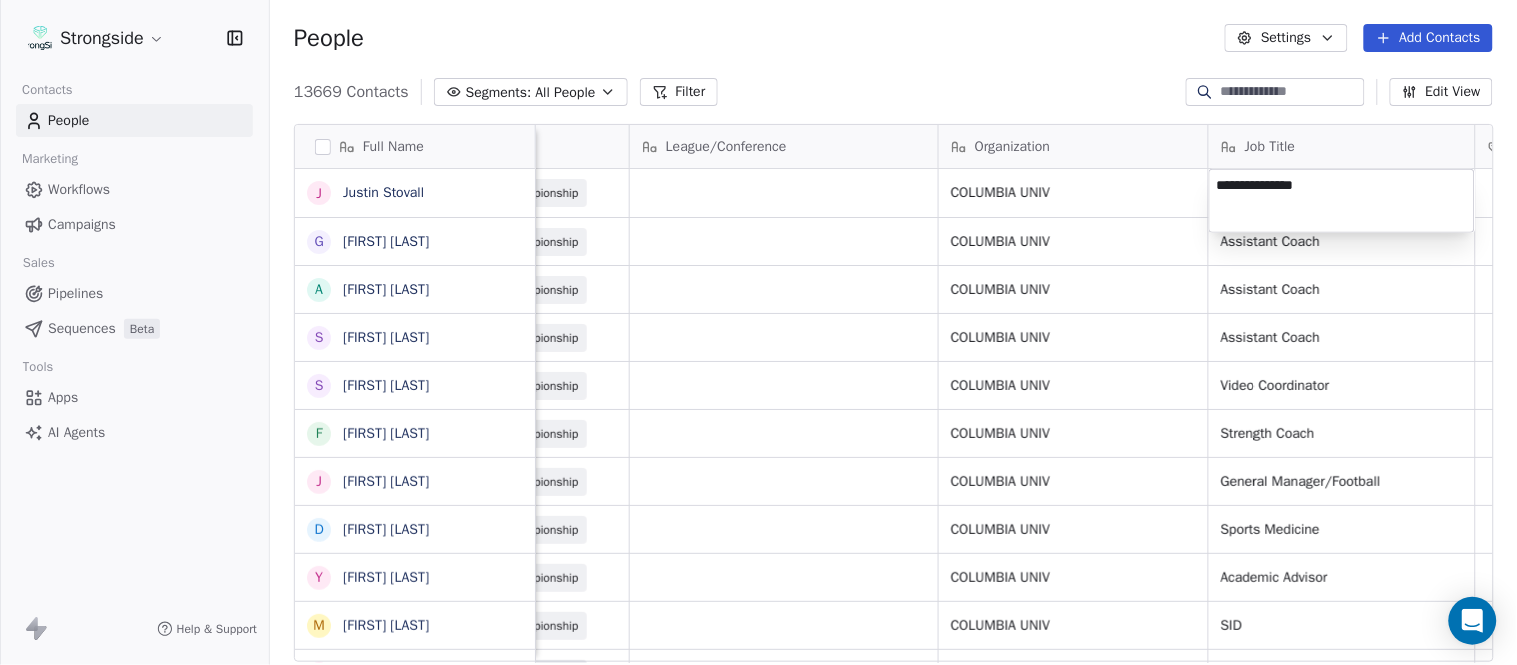click on "Strongside Contacts People Marketing Workflows Campaigns Sales Pipelines Sequences Beta Tools Apps AI Agents Help & Support People Settings Add Contacts 13669 Contacts Segments: All People Filter Edit View Tag Add to Sequence Export Full Name J [LAST] G [LAST] A [LAST] S [LAST] S [LAST] F [LAST] J [LAST] D [LAST] Y [LAST] M [LAST] J [LAST] J [LAST] J [LAST] P [LAST] T [LAST] K [LAST] H [LAST] S [LAST] P [LAST] T [LAST] T [LAST] O [LAST] N [LAST] J [LAST] P [LAST] D [LAST] J [LAST] L [LAST] M [LAST] Email Phone Number Level League/Conference Organization Job Title Tags Created Date BST Status Priority Emails Auto Clicked [EMAIL] [PHONE] NCAA I-Championship COLUMBIA UNIV Aug 07, 2025 04:44 PM [EMAIL] NCAA I-Championship COLUMBIA UNIV Assistant Coach Aug 07, 2025 04:43 PM SID" at bounding box center [758, 332] 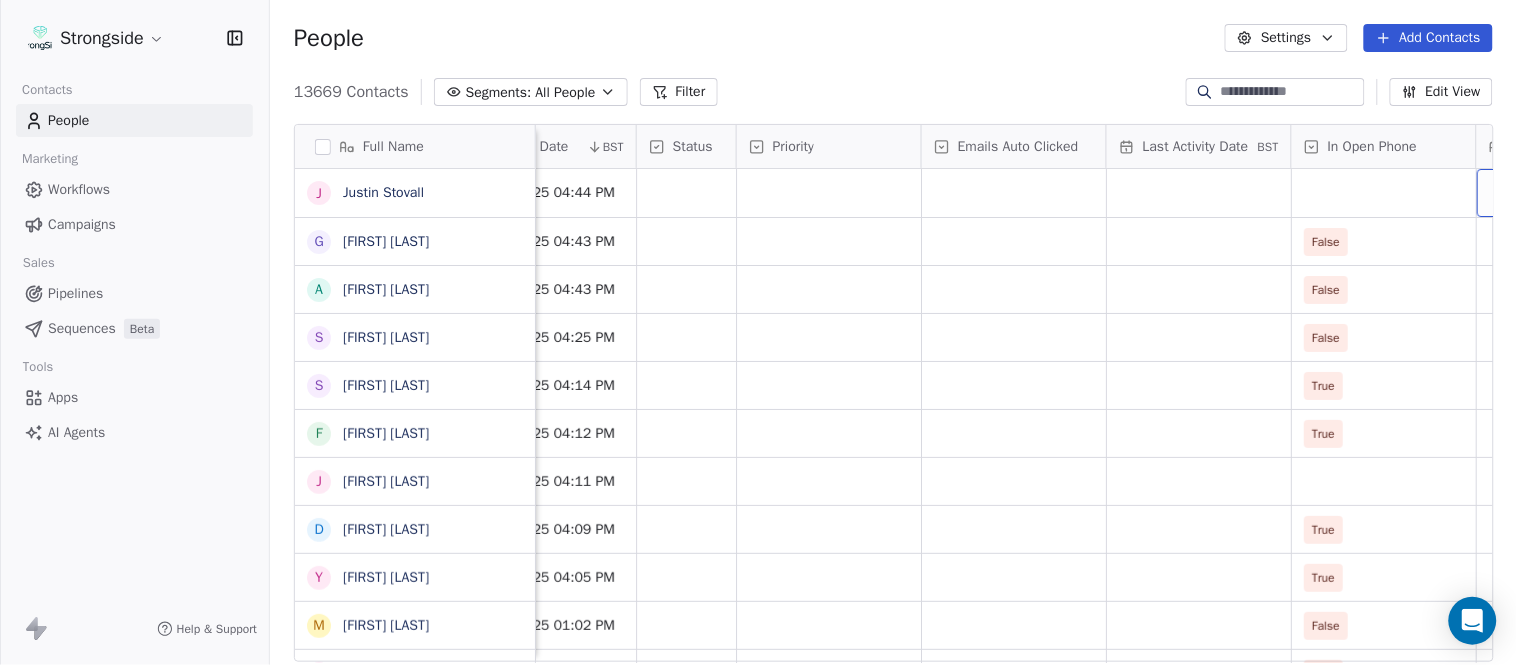 scroll, scrollTop: 0, scrollLeft: 1863, axis: horizontal 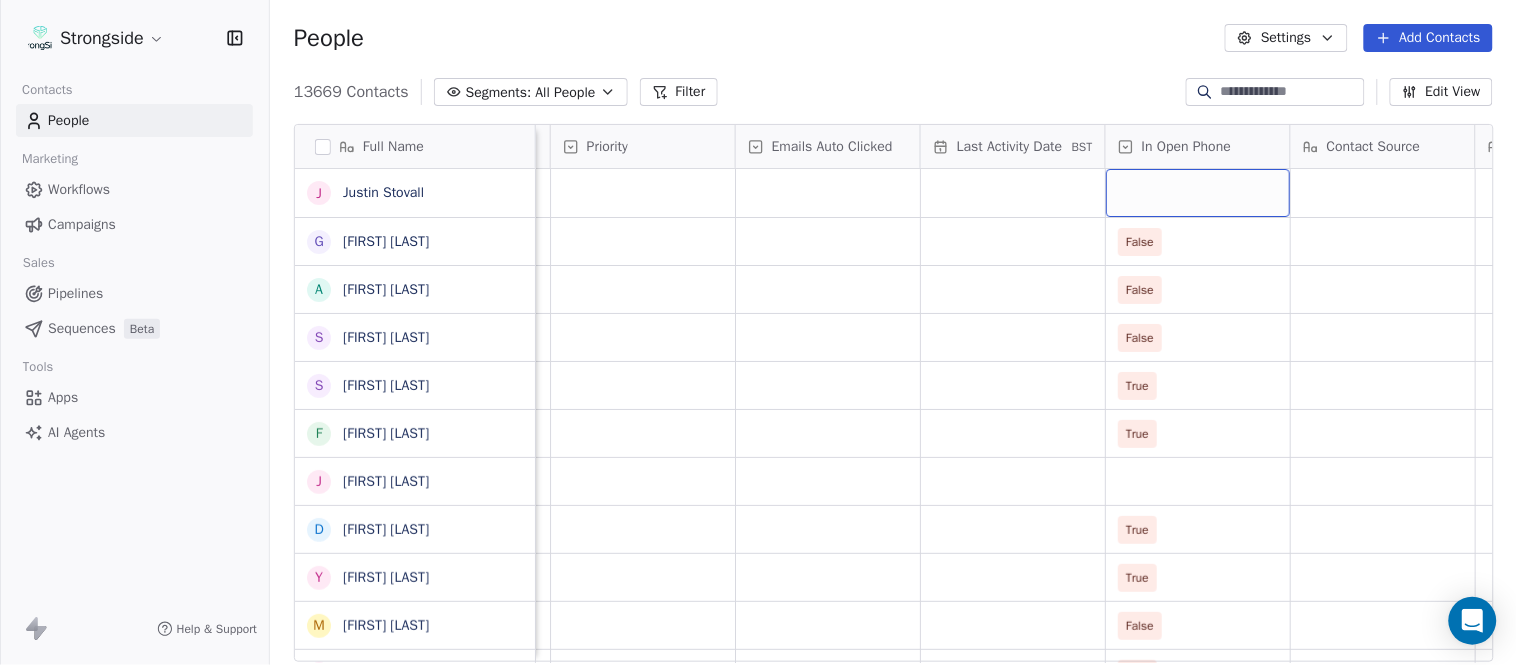 click at bounding box center (1198, 193) 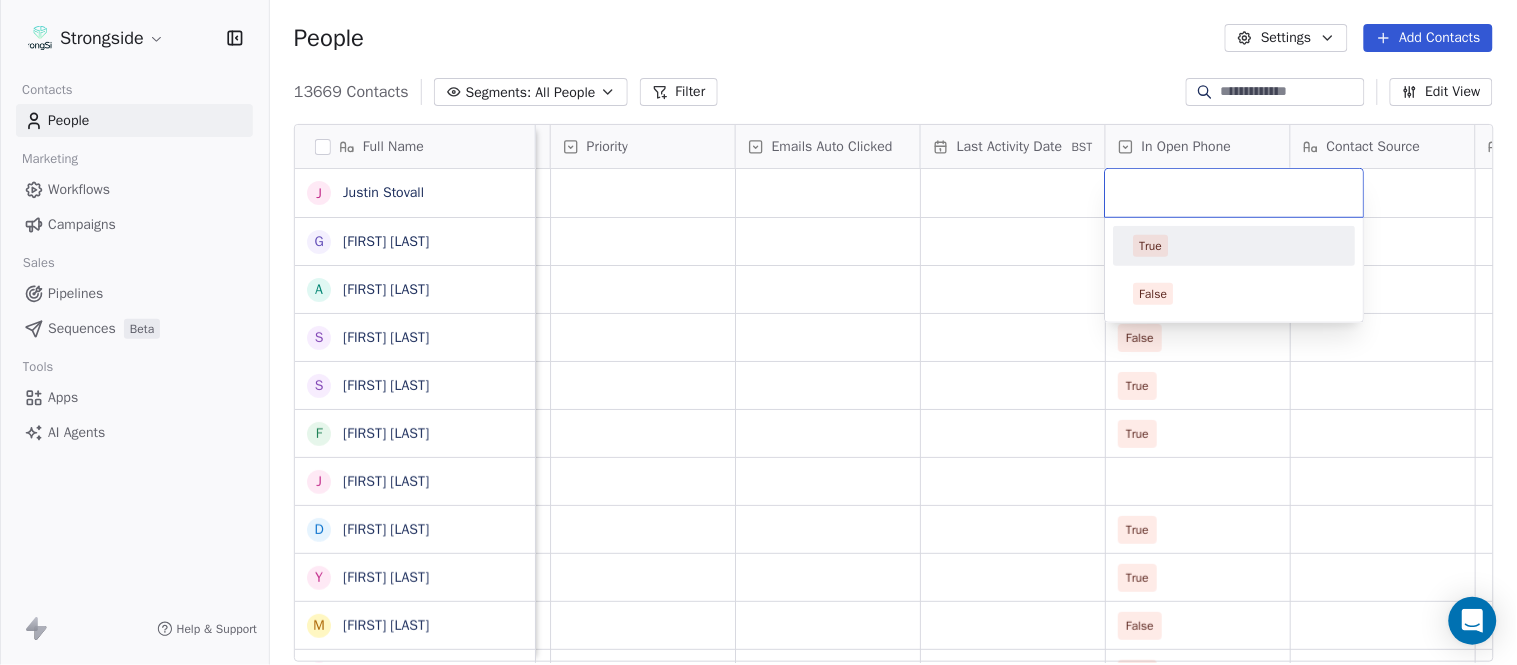 click on "True" at bounding box center (1235, 246) 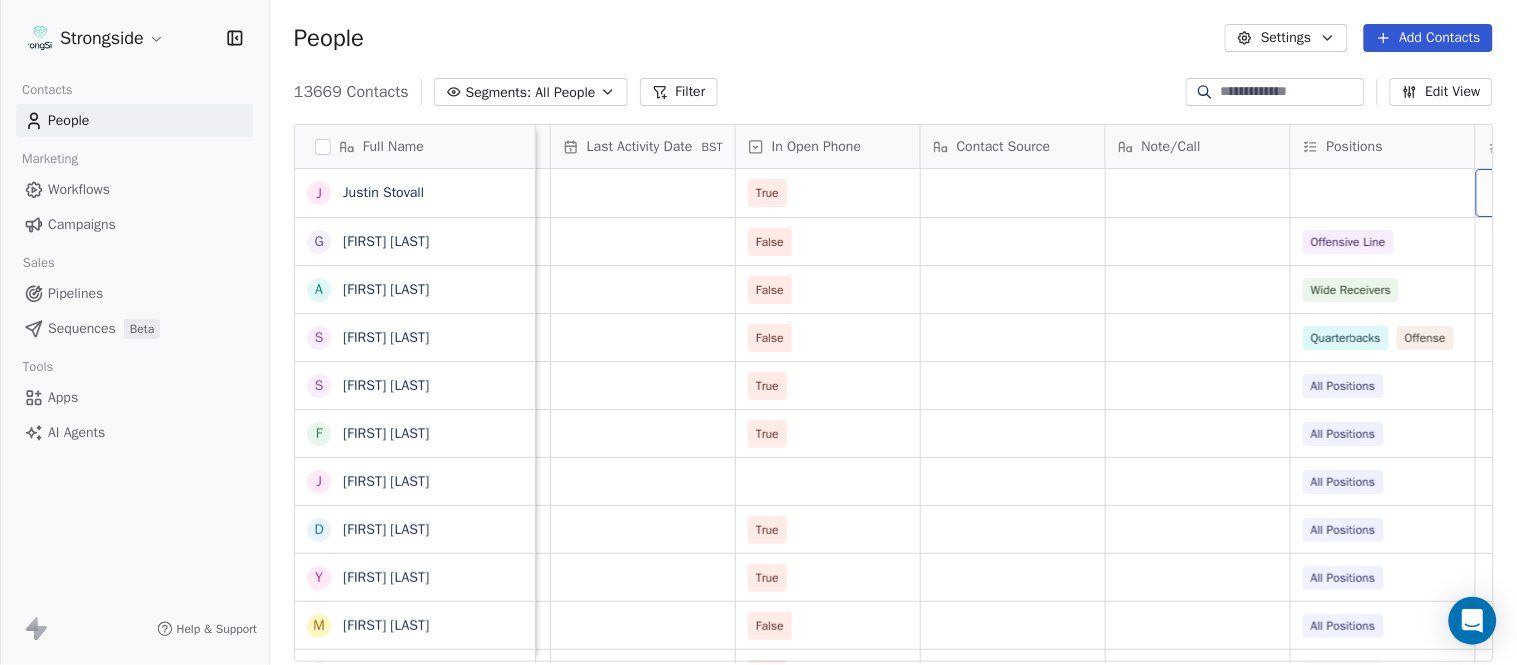 scroll, scrollTop: 0, scrollLeft: 2417, axis: horizontal 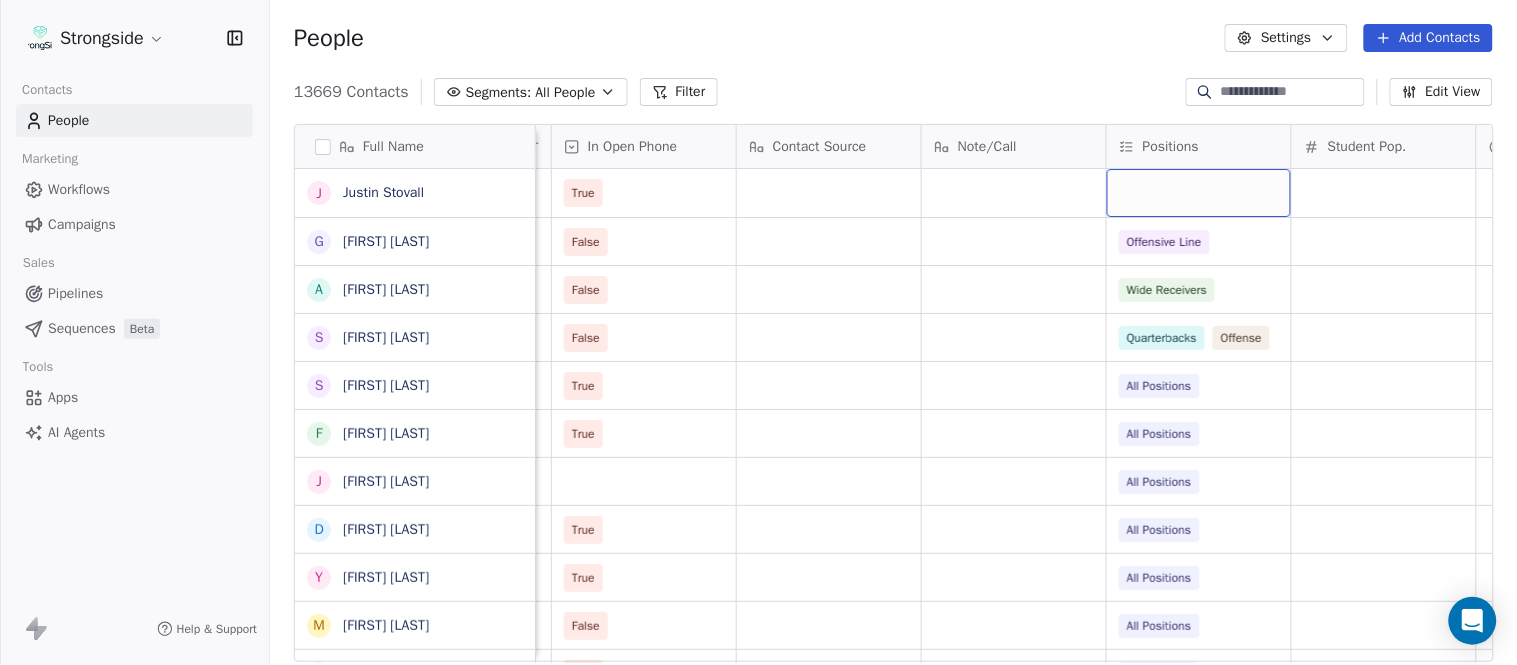 click at bounding box center [1199, 193] 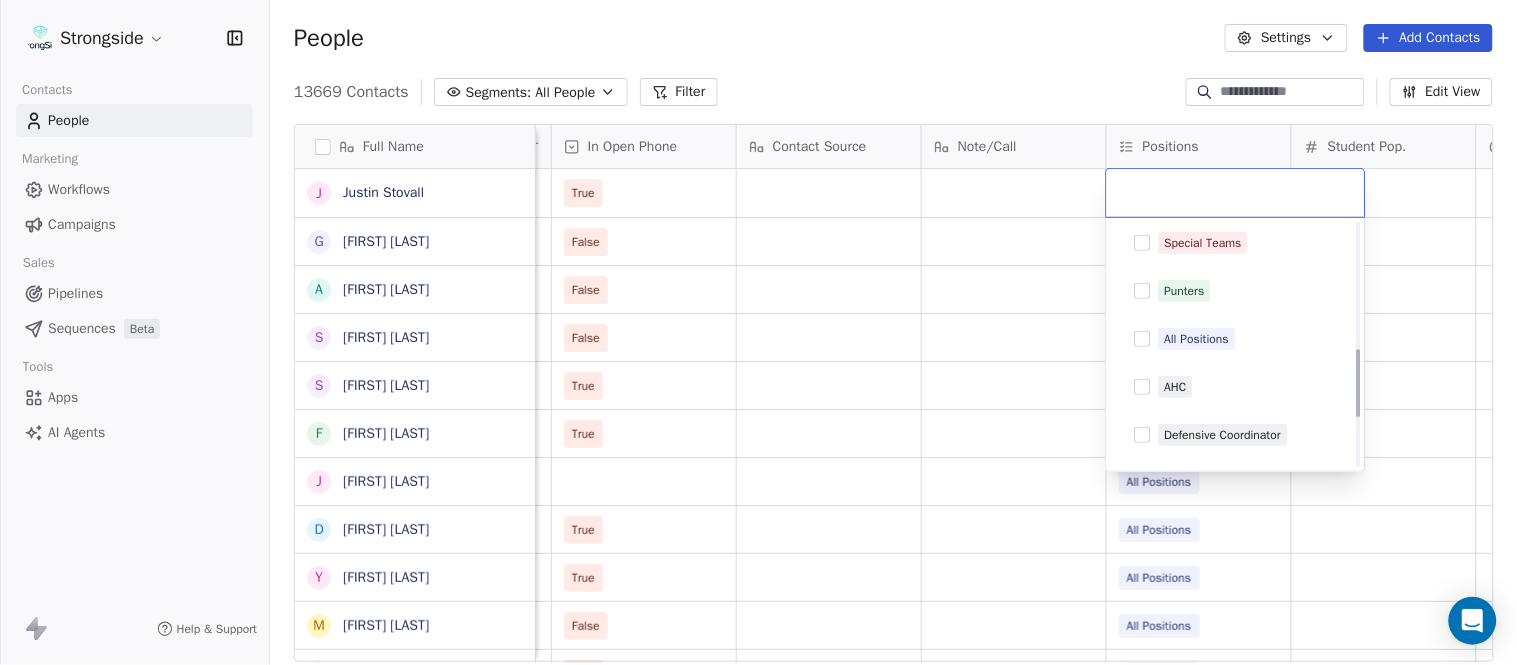 scroll, scrollTop: 444, scrollLeft: 0, axis: vertical 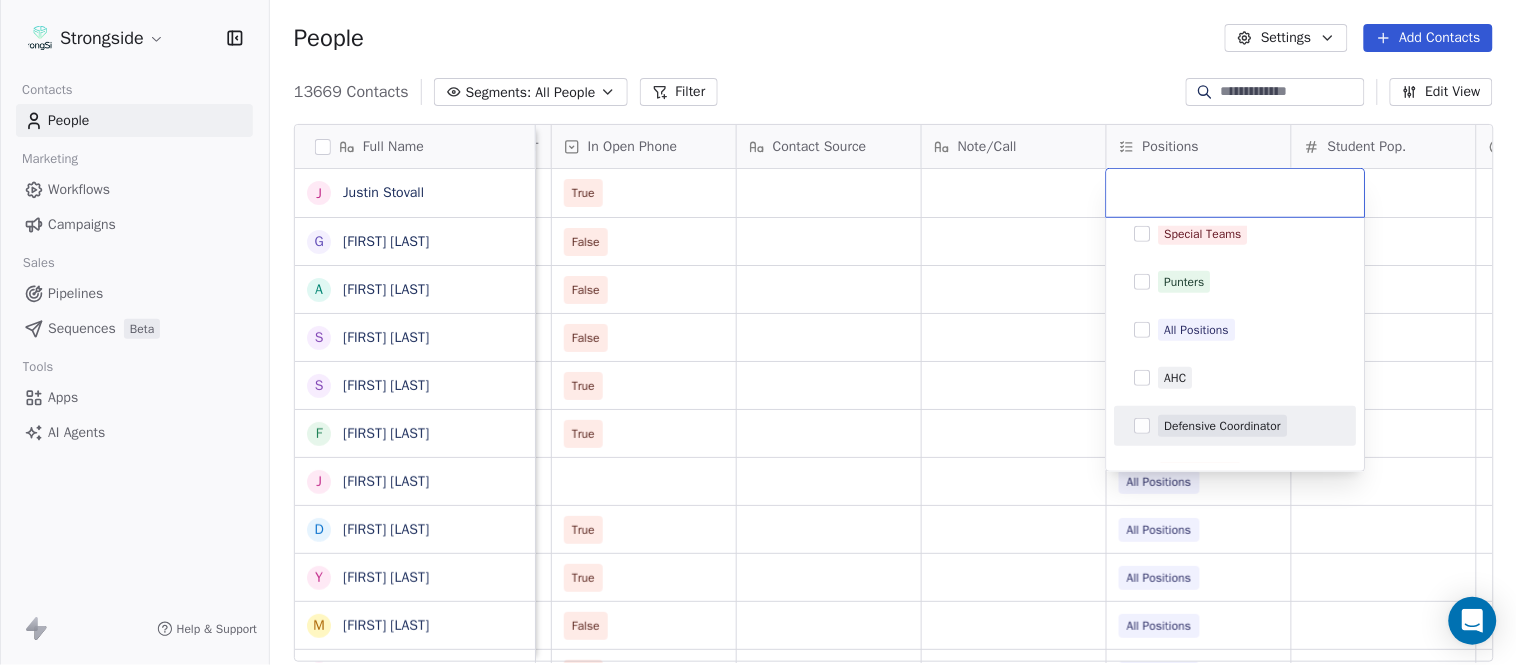 click on "Defensive Coordinator" at bounding box center (1223, 426) 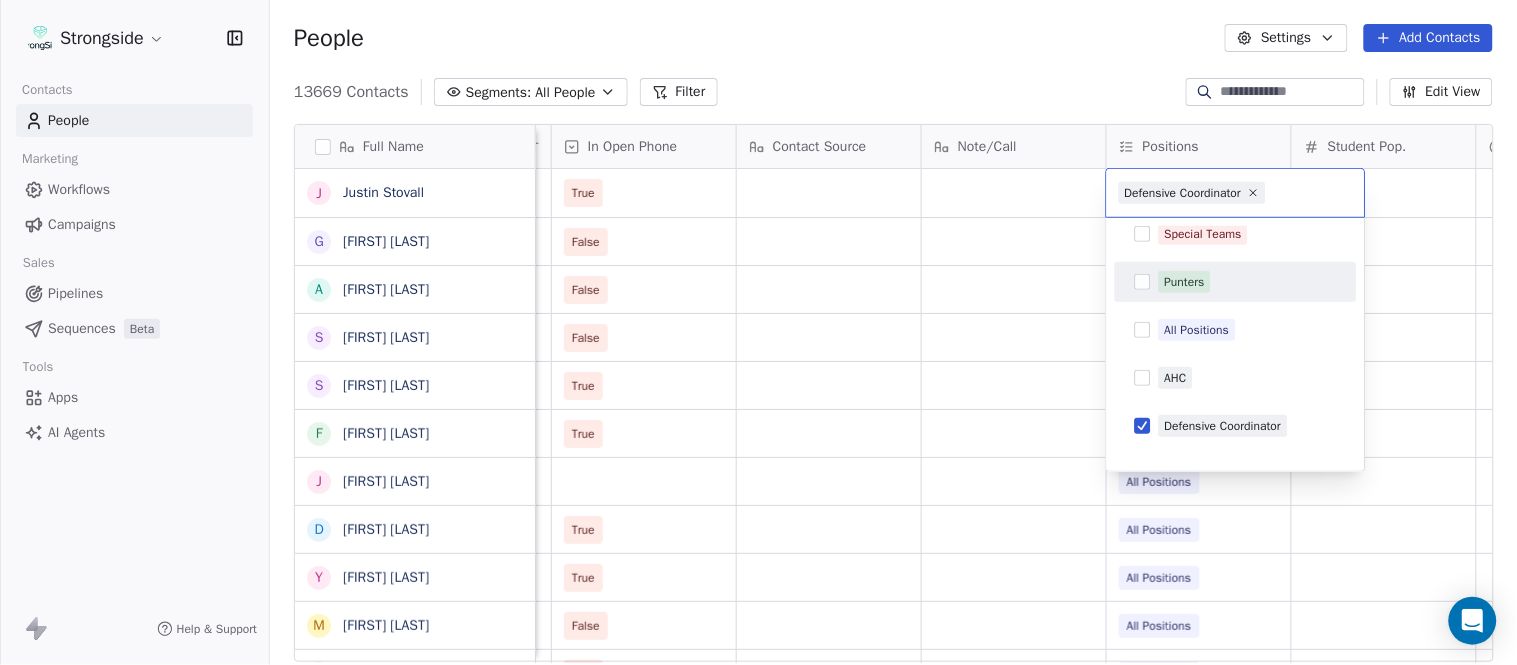 click on "Strongside Contacts People Marketing Workflows Campaigns Sales Pipelines Sequences Beta Tools Apps AI Agents Help & Support People Settings Add Contacts 13669 Contacts Segments: All People Filter Edit View Tag Add to Sequence Export Full Name J [FIRST] [LAST] G [FIRST] [LAST] A [FIRST] [LAST] S [FIRST] [LAST] S [FIRST] [LAST] F [FIRST] [LAST] J [FIRST] [LAST] D [FIRST] [LAST] Y [FIRST] [LAST] M [FIRST] [LAST] J [FIRST] [LAST] J [FIRST] [LAST] J [FIRST] [LAST] P [FIRST] [LAST] T [FIRST] [LAST] K [FIRST] [LAST] H [FIRST] [LAST] S [FIRST] [LAST] P [FIRST] [LAST] T [FIRST] [LAST] T [FIRST] [LAST] O [FIRST] [LAST] N [FIRST] [LAST] J [FIRST] [LAST] P [FIRST] [LAST] D [FIRST] [LAST] J [FIRST] [LAST] T [FIRST] [LAST] D [FIRST] [LAST] L [FIRST] [LAST] M [FIRST] [LAST] Status Priority Emails Auto Clicked Last Activity Date BST In Open Phone Contact Source Note/Call Positions Student Pop. Lead Account   True   False Offensive Line   False Wide Receivers   False Quarterbacks Offense   True All Positions   True All Positions   All Positions   True All Positions" at bounding box center (758, 332) 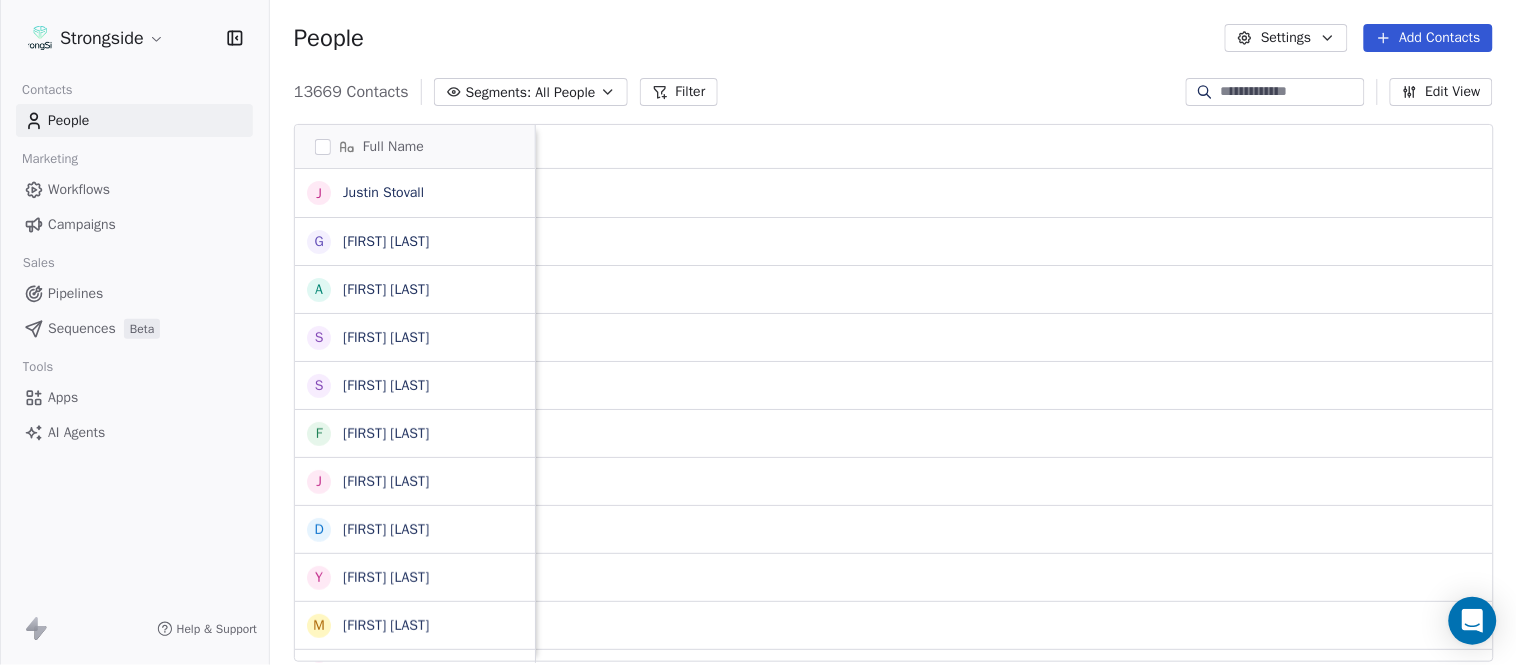 scroll, scrollTop: 0, scrollLeft: 0, axis: both 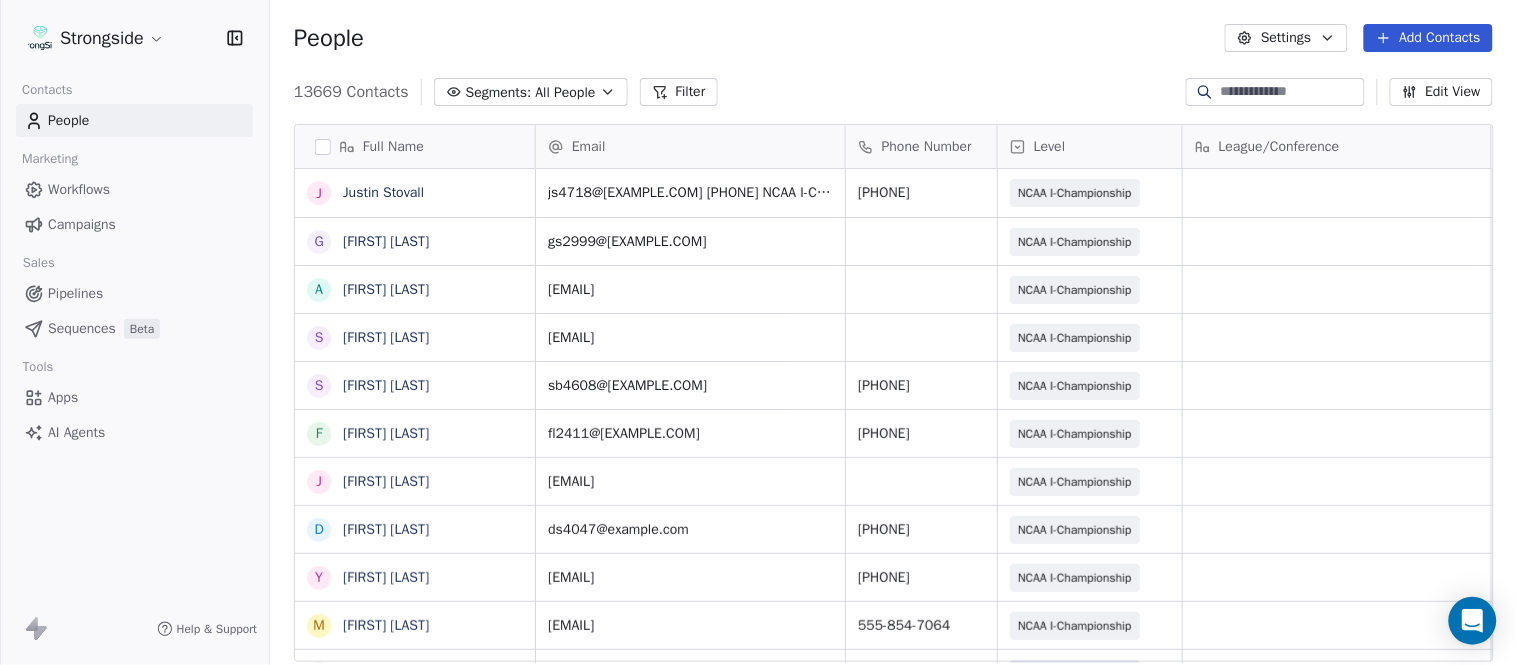 click on "Add Contacts" at bounding box center (1428, 38) 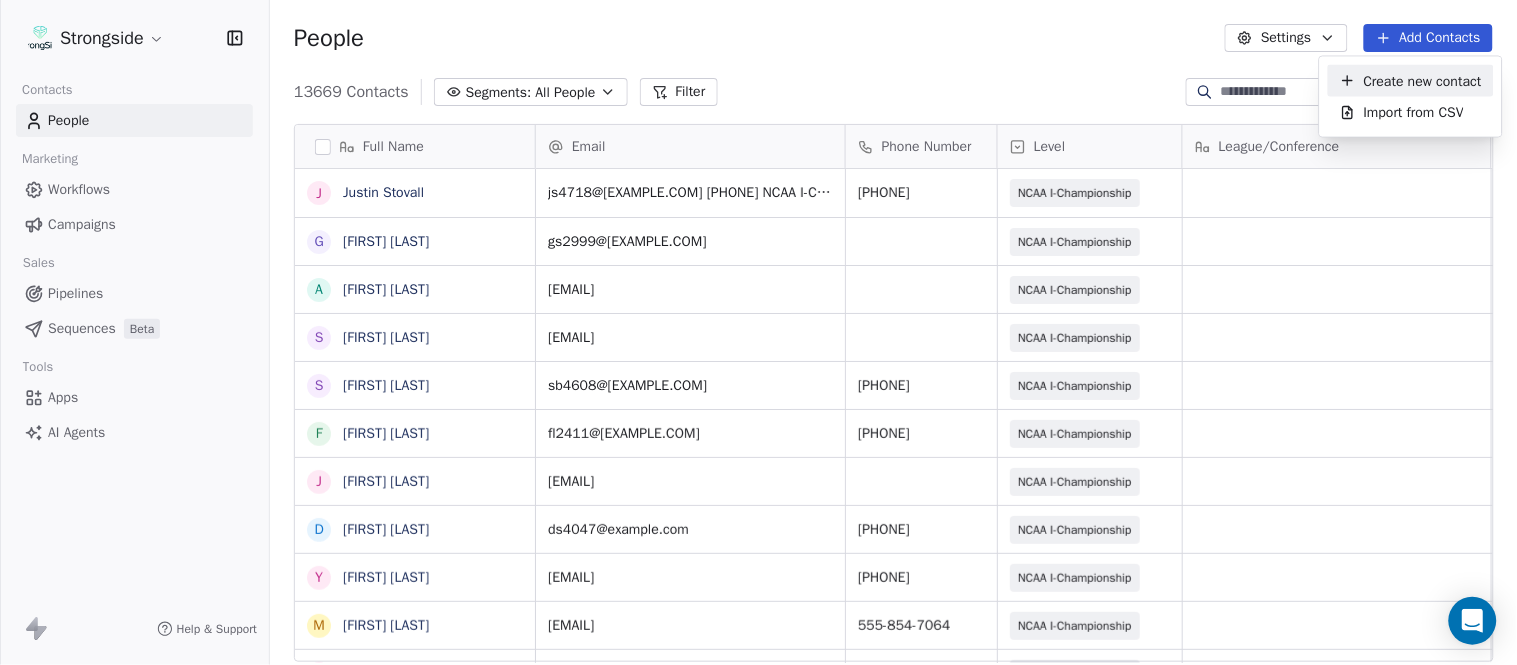 click on "Create new contact" at bounding box center (1423, 80) 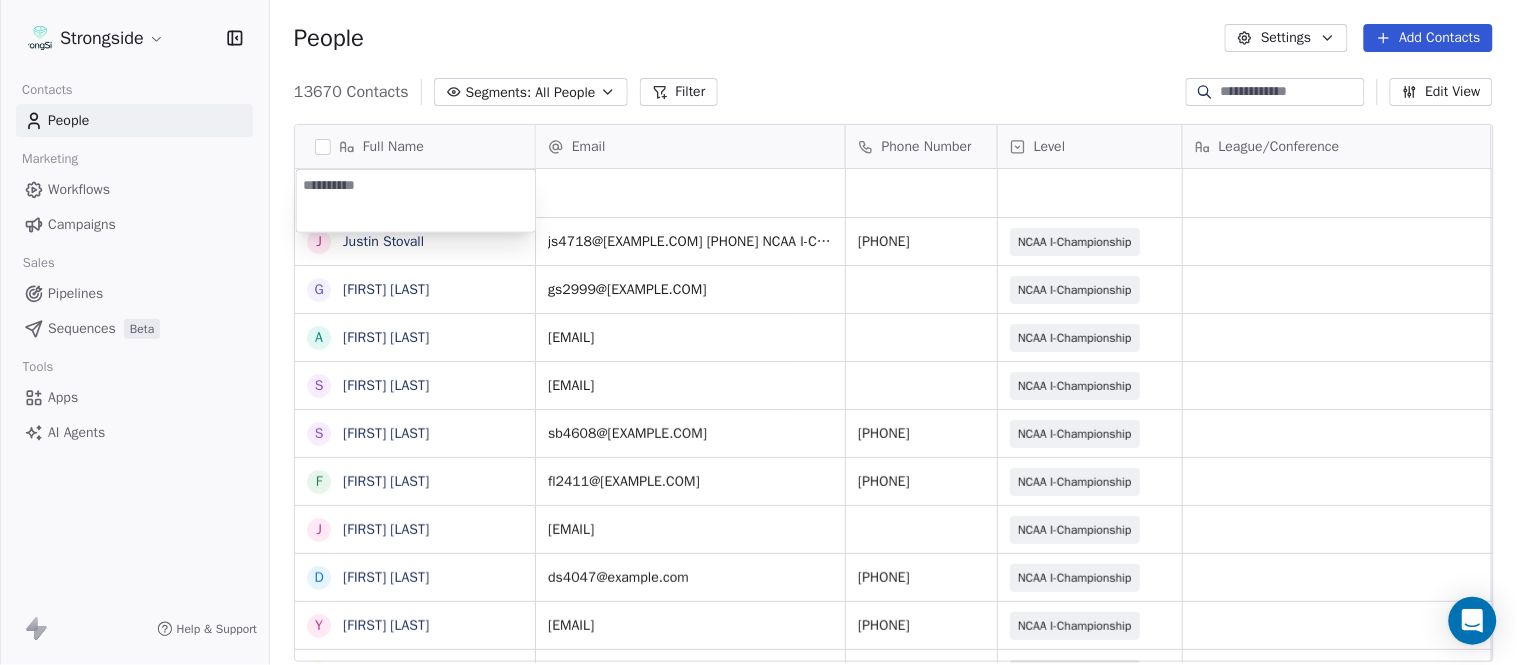 type on "**********" 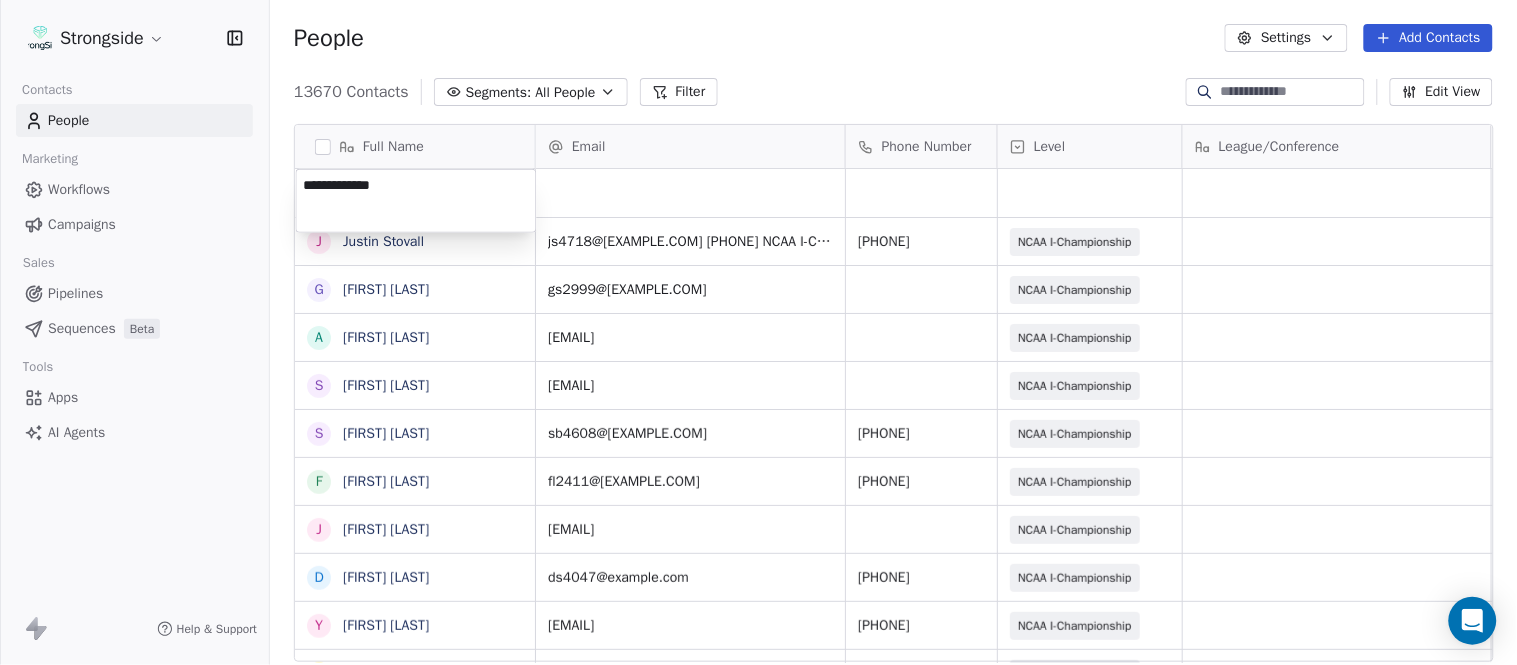 click on "Strongside Contacts People Marketing Workflows Campaigns Sales Pipelines Sequences Beta Tools Apps AI Agents Help & Support People Settings Add Contacts 13670 Contacts Segments: All People Filter Edit View Tag Add to Sequence Export Full Name J [FIRST] [LAST] G [FIRST] [LAST] A [FIRST] [LAST] S [FIRST] [LAST] S [FIRST] [LAST] F [FIRST] [LAST] J [FIRST] [LAST] D [FIRST] [LAST] Y [FIRST] [LAST] M [FIRST] [LAST] J [FIRST] [LAST] J [FIRST] [LAST] J [FIRST] [LAST] P [FIRST] [LAST] T [FIRST] [LAST] K [FIRST] [LAST] H [FIRST] [LAST] S [FIRST] [LAST] P [FIRST] [LAST] T [FIRST] [LAST] T [FIRST] [LAST] O [FIRST] [LAST] N [FIRST] [LAST] J [FIRST] [LAST] P [FIRST] [LAST] D [FIRST] [LAST] J [FIRST] [LAST] T [FIRST] [LAST] D [FIRST] [LAST] L [FIRST] [LAST] M [FIRST] [LAST] P [FIRST] [LAST] R [FIRST] [LAST] J [FIRST] [LAST] D [FIRST] [LAST] J [FIRST] [LAST] Email Phone Number Level League/Conference Organization Job Title Tags Created Date BST Aug 07, 2025 04:46 PM [EMAIL] [PHONE] NCAA I-Championship COLUMBIA UNIV Assistant Coach Aug 07, 2025 04:44 PM [EMAIL] NCAA I-Championship COLUMBIA UNIV Assistant Coach Aug 07, 2025 04:43 PM" at bounding box center (758, 332) 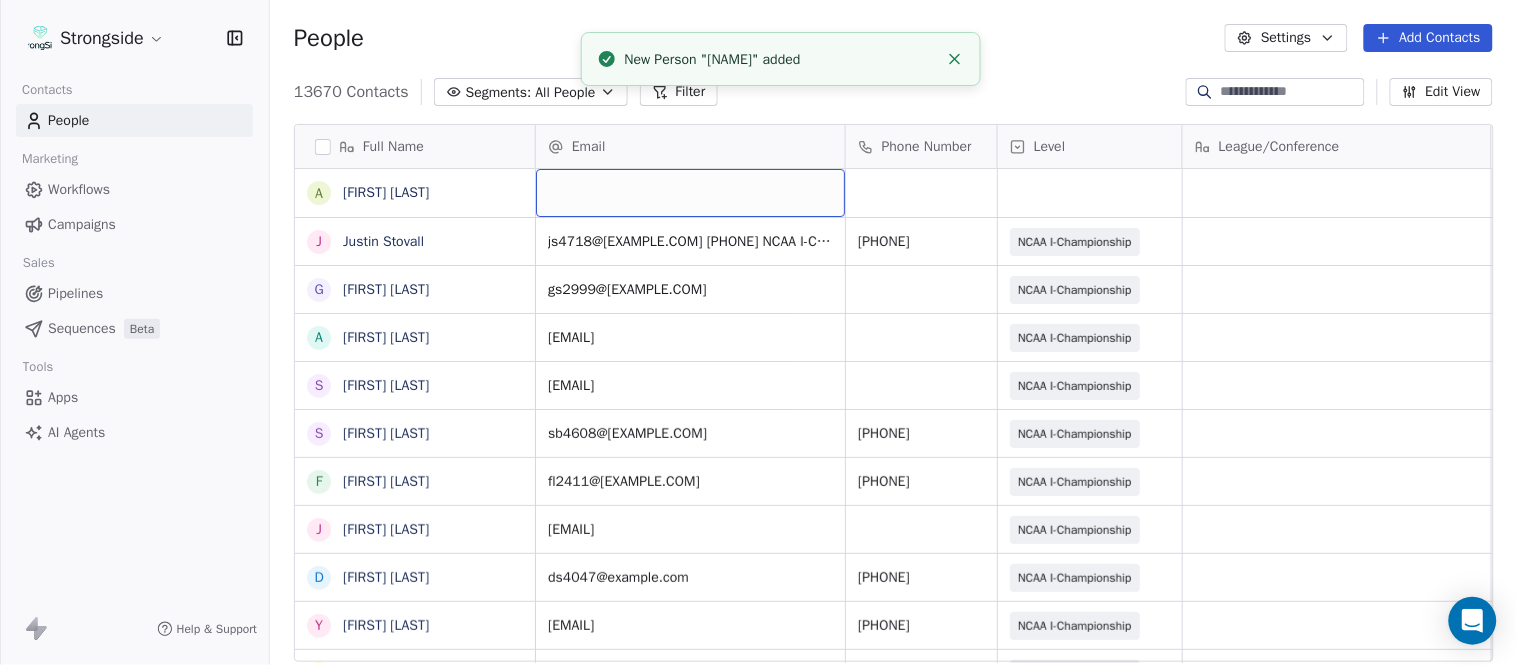 click at bounding box center (690, 193) 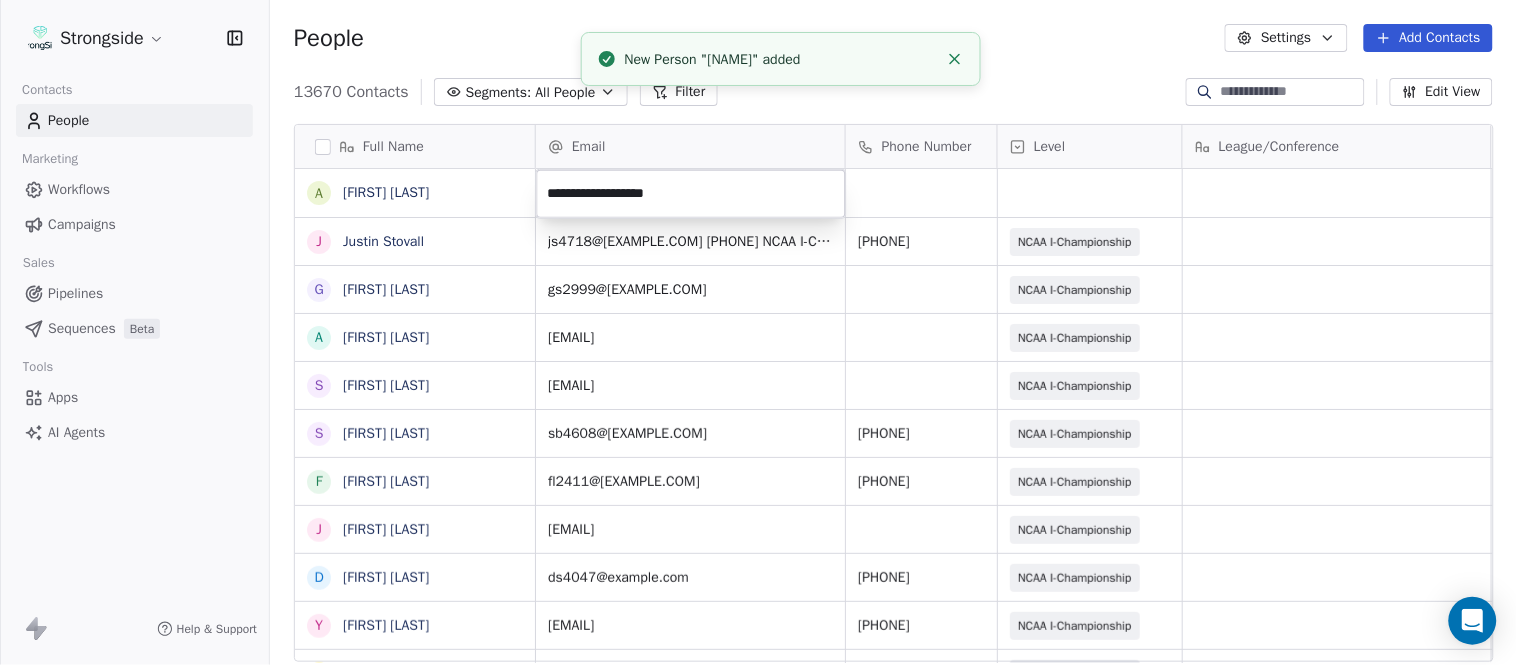 click on "Strongside Contacts People Marketing Workflows Campaigns Sales Pipelines Sequences Beta Tools Apps AI Agents Help & Support People Settings  Add Contacts 13670 Contacts Segments: All People Filter  Edit View Tag Add to Sequence Export Full Name A [FIRST] [LAST] J [FIRST] [LAST] G [FIRST] [LAST] A [FIRST] [LAST] S [FIRST] [LAST] S [FIRST] [LAST] F [FIRST] [LAST] J [FIRST] [LAST] D [FIRST] [LAST] Y [FIRST] [LAST] M [FIRST] [LAST] J [FIRST] [LAST] J [FIRST] [LAST] J [FIRST] [LAST] P [FIRST] [LAST] T [FIRST] [LAST] K [FIRST] [LAST] H [FIRST] [LAST] S [FIRST] [LAST] P [FIRST] [LAST] T [FIRST] [LAST] T [FIRST] [LAST] O [FIRST] [LAST] N [FIRST] [LAST] J [FIRST] [LAST] P [FIRST] [LAST] D [FIRST] [LAST] J [FIRST] [LAST] T [FIRST] [LAST] D [FIRST] [LAST] L [FIRST] [LAST] M [FIRST] [LAST] P [FIRST] [LAST] R [FIRST] [LAST] J [FIRST] [LAST] D [FIRST] [LAST] J [FIRST] [LAST] C [FIRST] [LAST] L [FIRST] [LAST] Y [FIRST] [LAST] Email Phone Number Level League/Conference Organization Job Title Tags Created Date BST Aug 07, 2025 04:47 PM js4718@[EXAMPLE.COM] ([PHONE]) NCAA I-Championship COLUMBIA UNIV Assistant Coach Aug 07, 2025 04:44 PM gs2999@[EXAMPLE.COM] NCAA I-Championship COLUMBIA UNIV Assistant Coach SID" at bounding box center [758, 332] 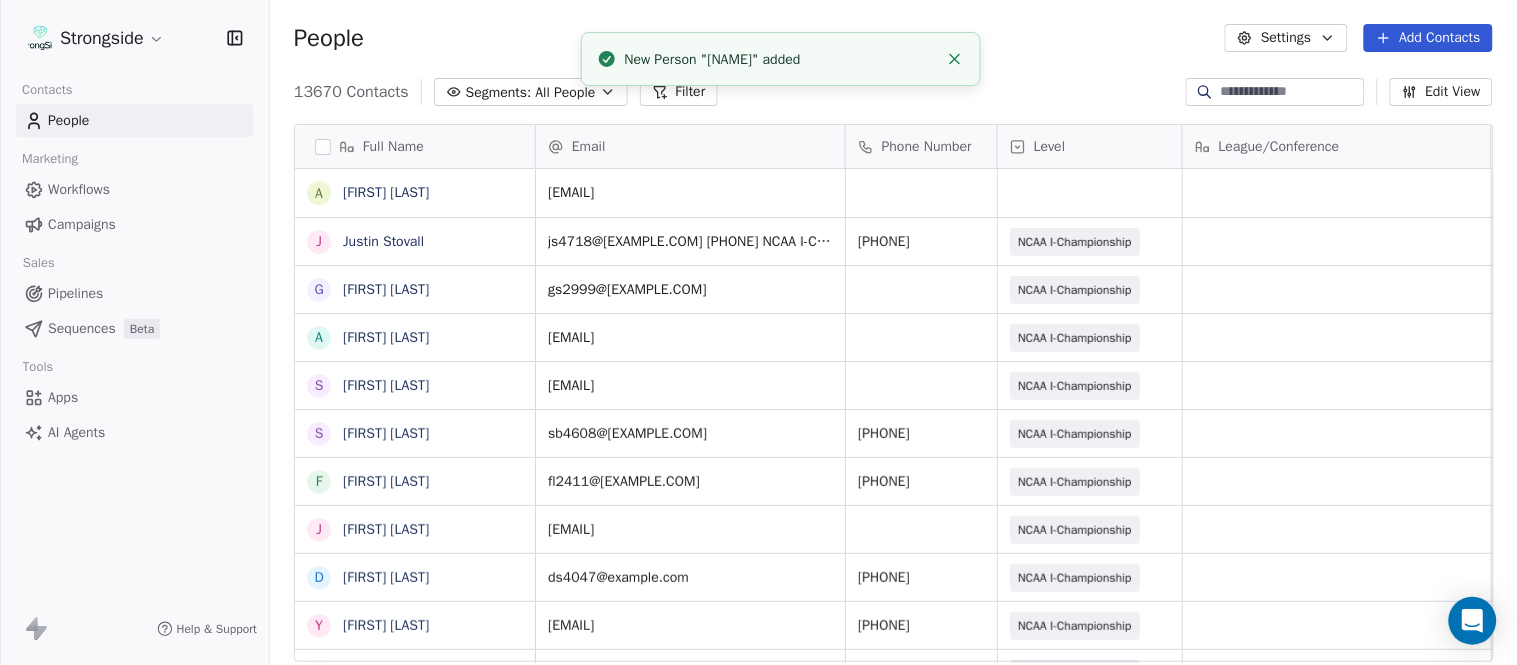 click 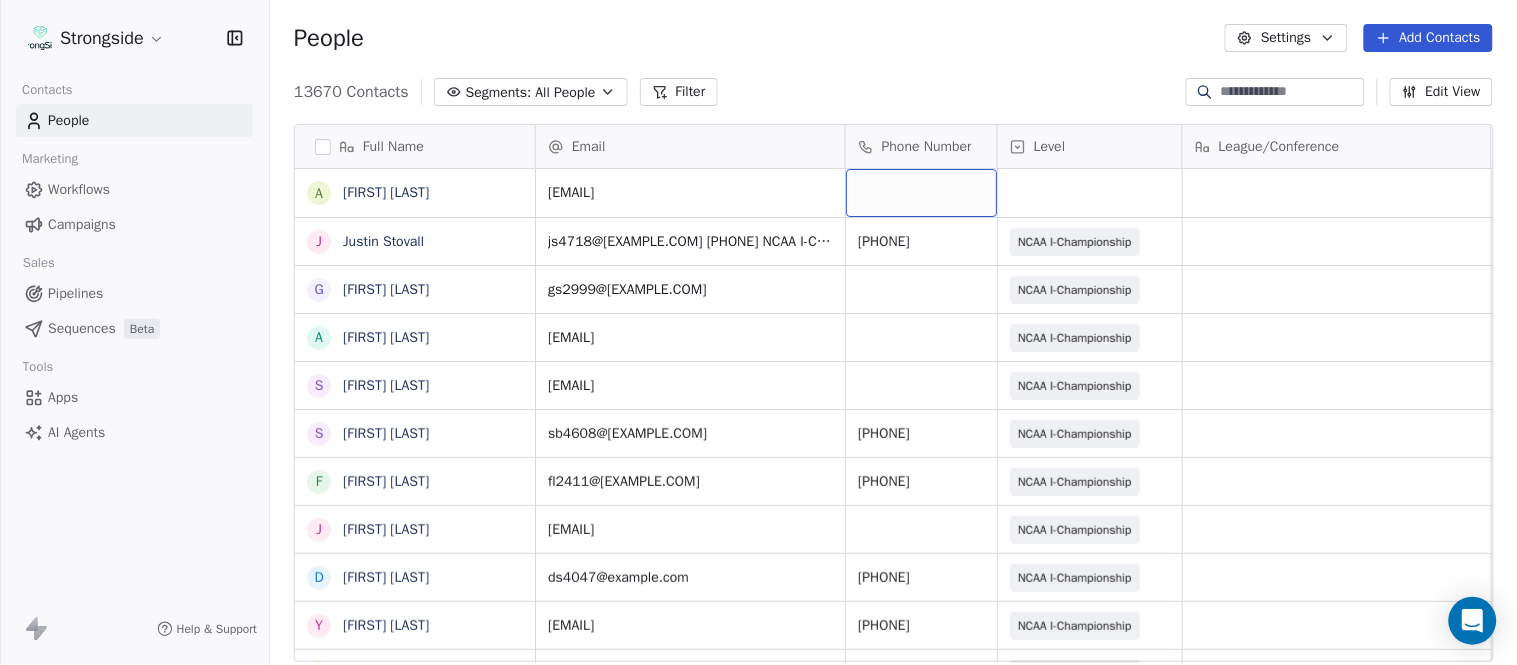 click at bounding box center (921, 193) 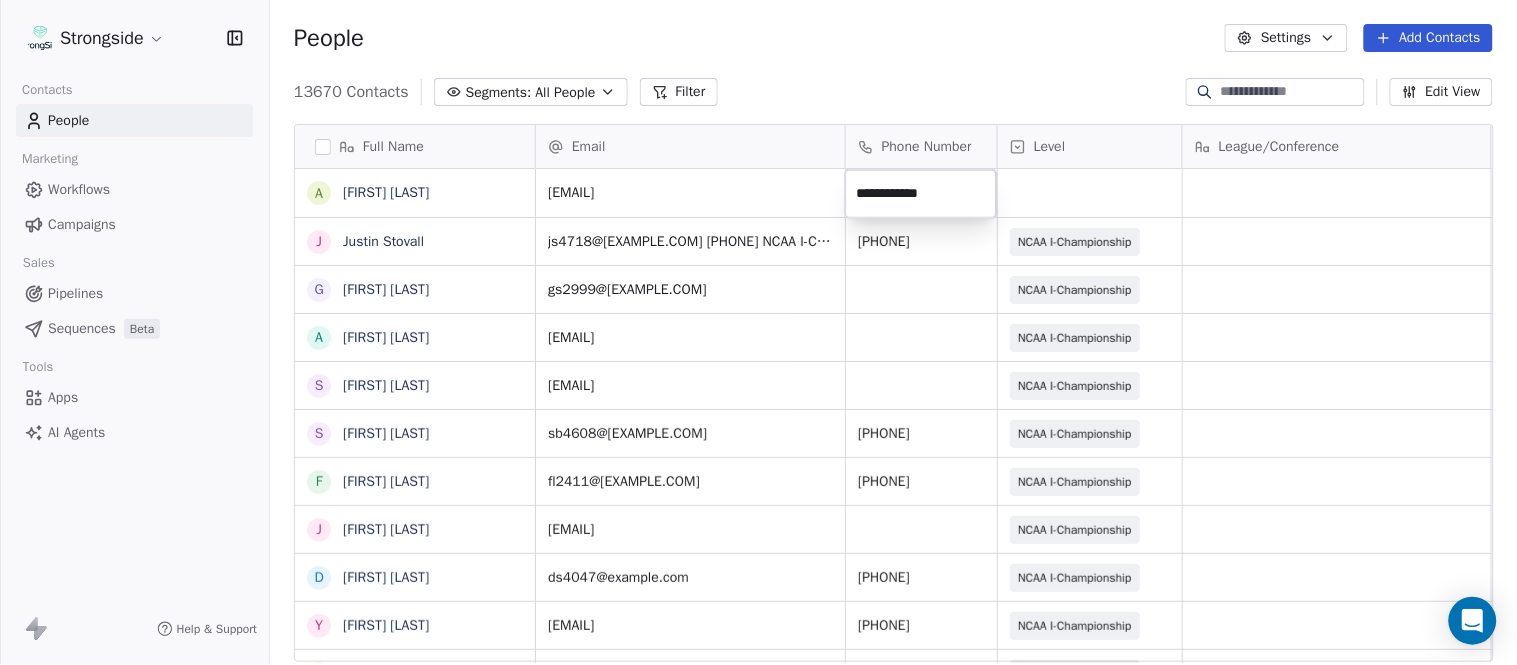 click on "Strongside Contacts People Marketing Workflows Campaigns Sales Pipelines Sequences Beta Tools Apps AI Agents Help & Support People Settings  Add Contacts 13670 Contacts Segments: All People Filter  Edit View Tag Add to Sequence Export Full Name A [FIRST] [LAST] J [FIRST] [LAST] G [FIRST] [LAST] A [FIRST] [LAST] S [FIRST] [LAST] S [FIRST] [LAST] F [FIRST] [LAST] J [FIRST] [LAST] D [FIRST] [LAST] Y [FIRST] [LAST] M [FIRST] [LAST] J [FIRST] [LAST] J [FIRST] [LAST] J [FIRST] [LAST] P [FIRST] [LAST] T [FIRST] [LAST] K [FIRST] [LAST] H [FIRST] [LAST] S [FIRST] [LAST] P [FIRST] [LAST] T [FIRST] [LAST] T [FIRST] [LAST] O [FIRST] [LAST] N [FIRST] [LAST] J [FIRST] [LAST] P [FIRST] [LAST] D [FIRST] [LAST] J [FIRST] [LAST] T [FIRST] [LAST] D [FIRST] [LAST] L [FIRST] [LAST] Email Phone Number Level League/Conference Organization Job Title Tags Created Date BST [EMAIL] Aug 07, 2025 04:47 PM js4718@columbia.edu (212) 854-2541 NCAA I-Championship COLUMBIA UNIV Assistant Coach Aug 07, 2025 04:44 PM gs2999@columbia.edu NCAA I-Championship COLUMBIA UNIV" at bounding box center (758, 332) 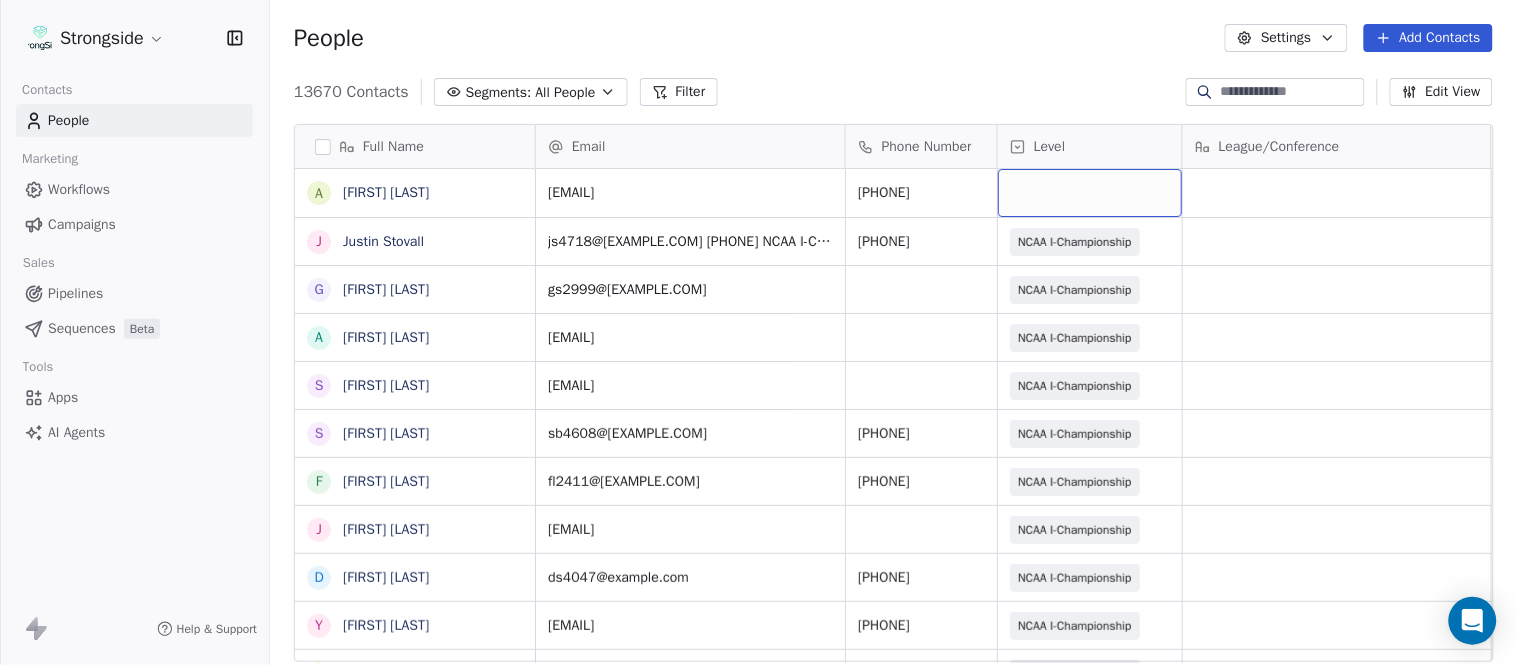 click at bounding box center [1090, 193] 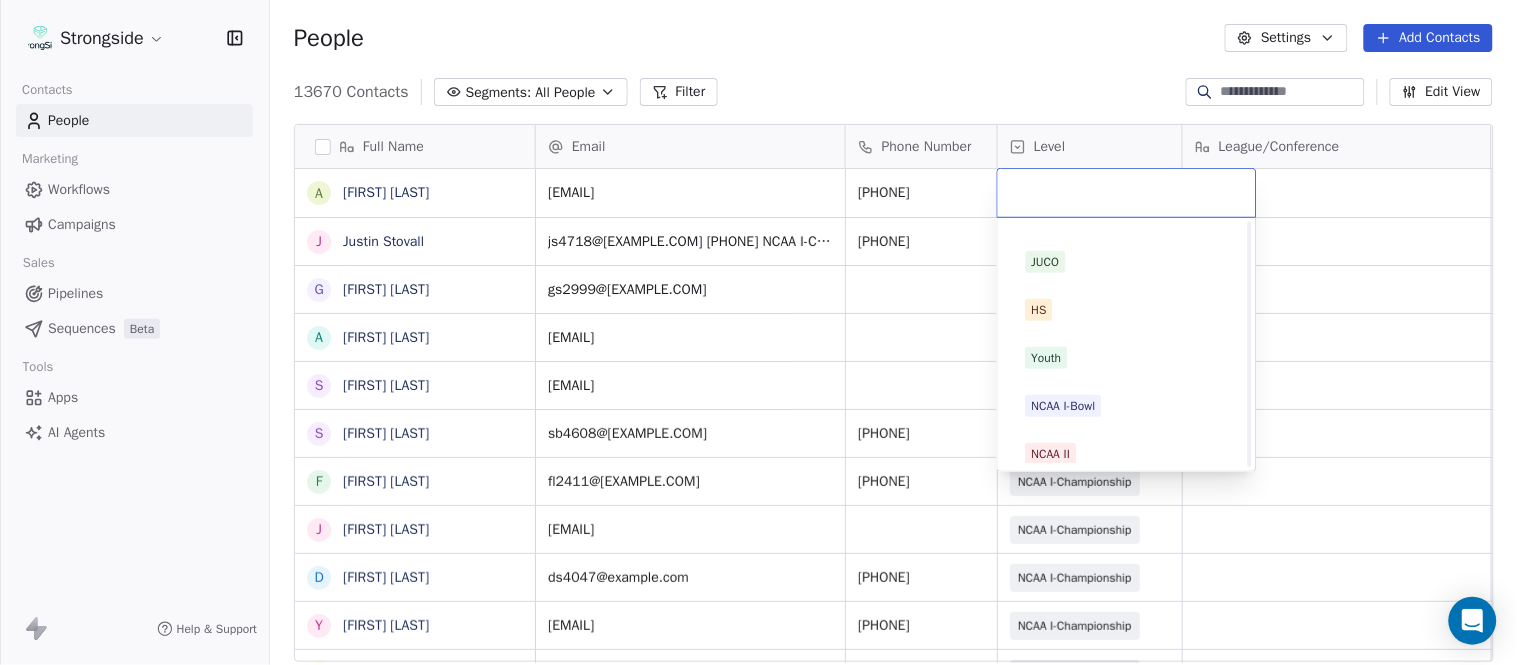 scroll, scrollTop: 378, scrollLeft: 0, axis: vertical 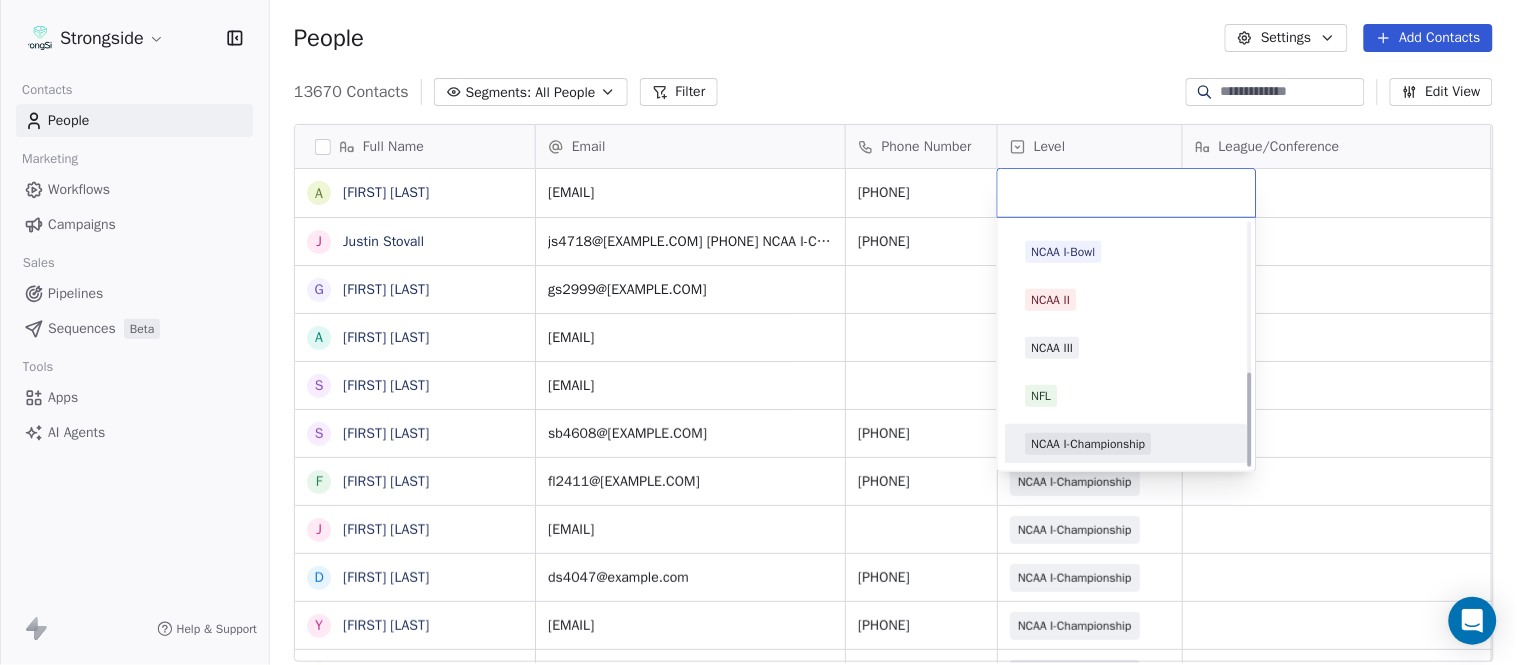 click on "NCAA I-Championship" at bounding box center (1089, 444) 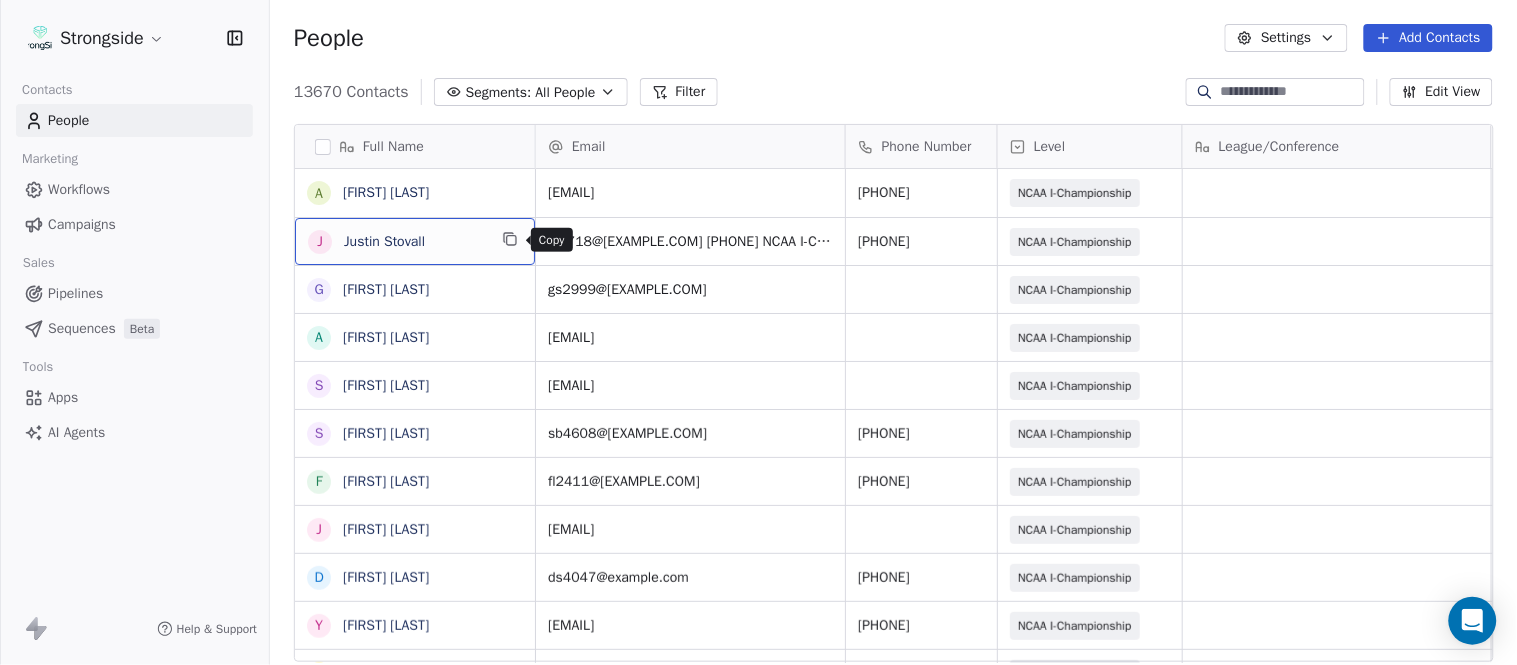 click 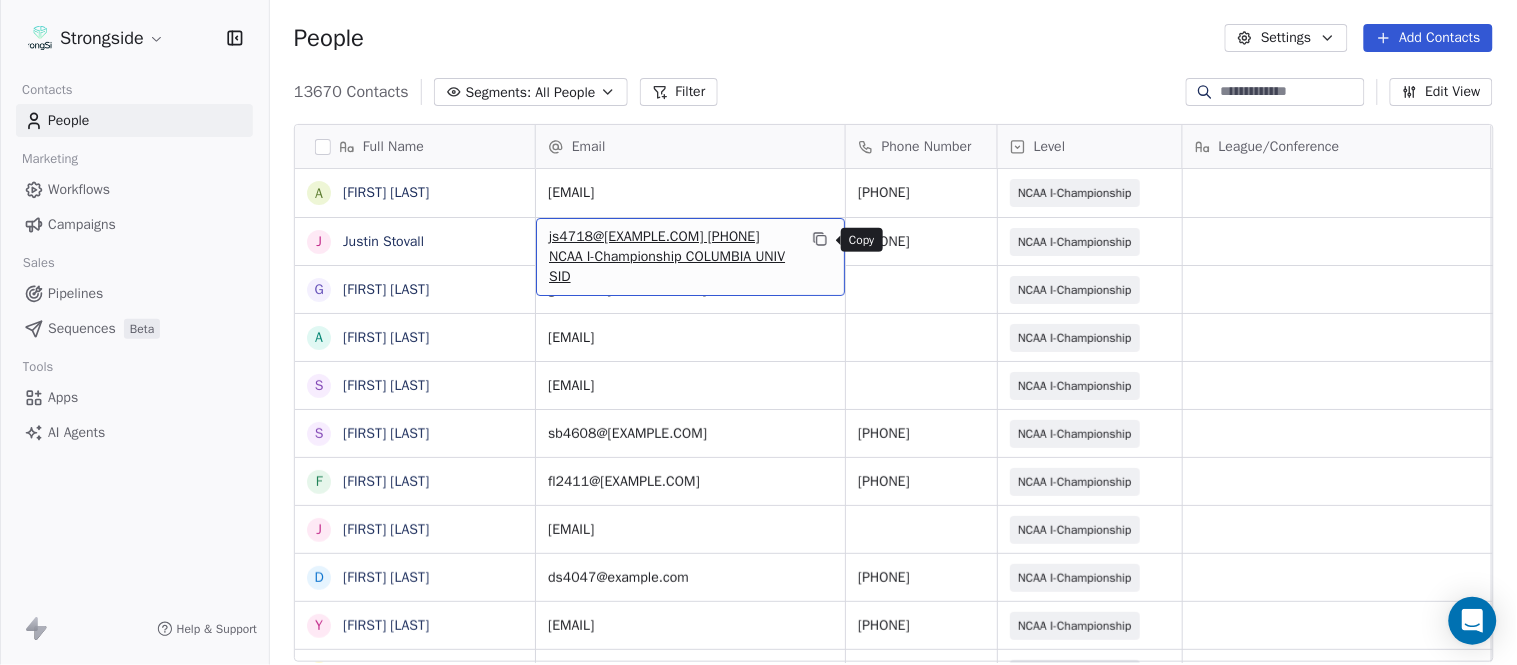click at bounding box center [820, 239] 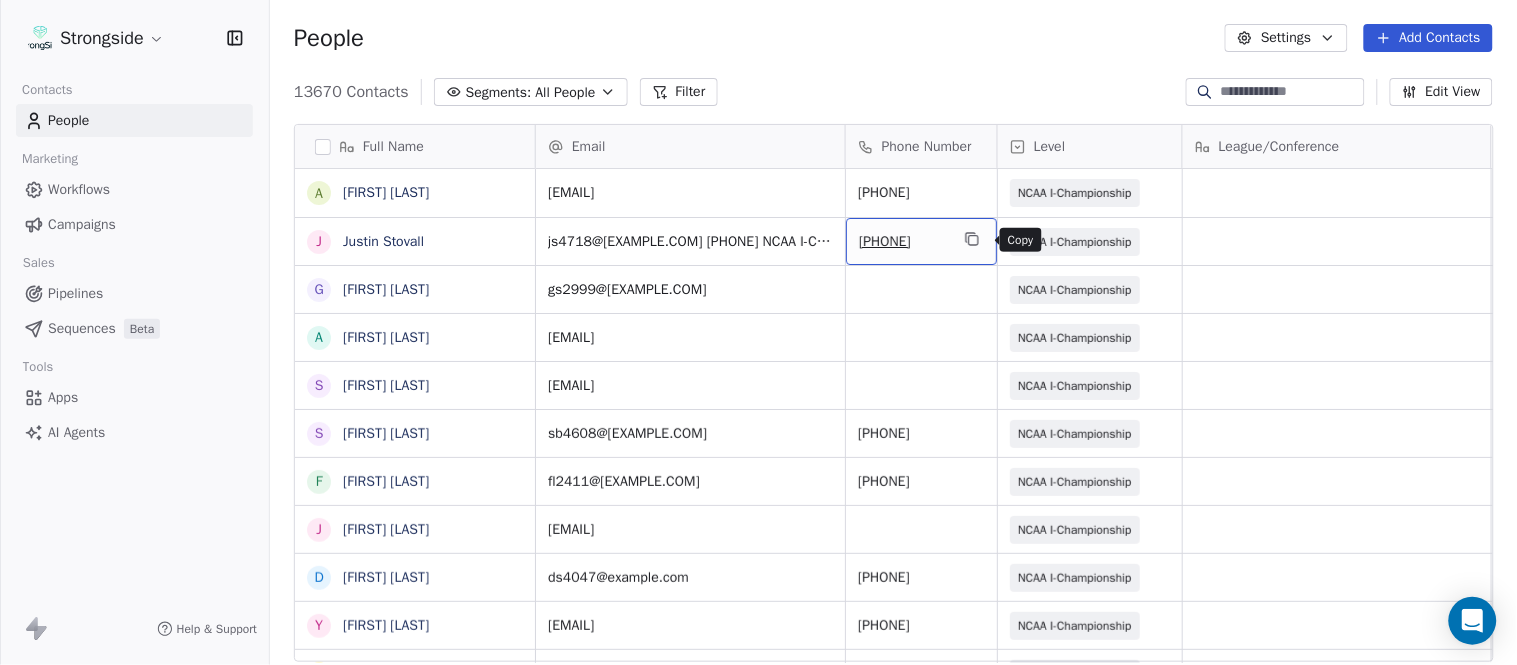 click 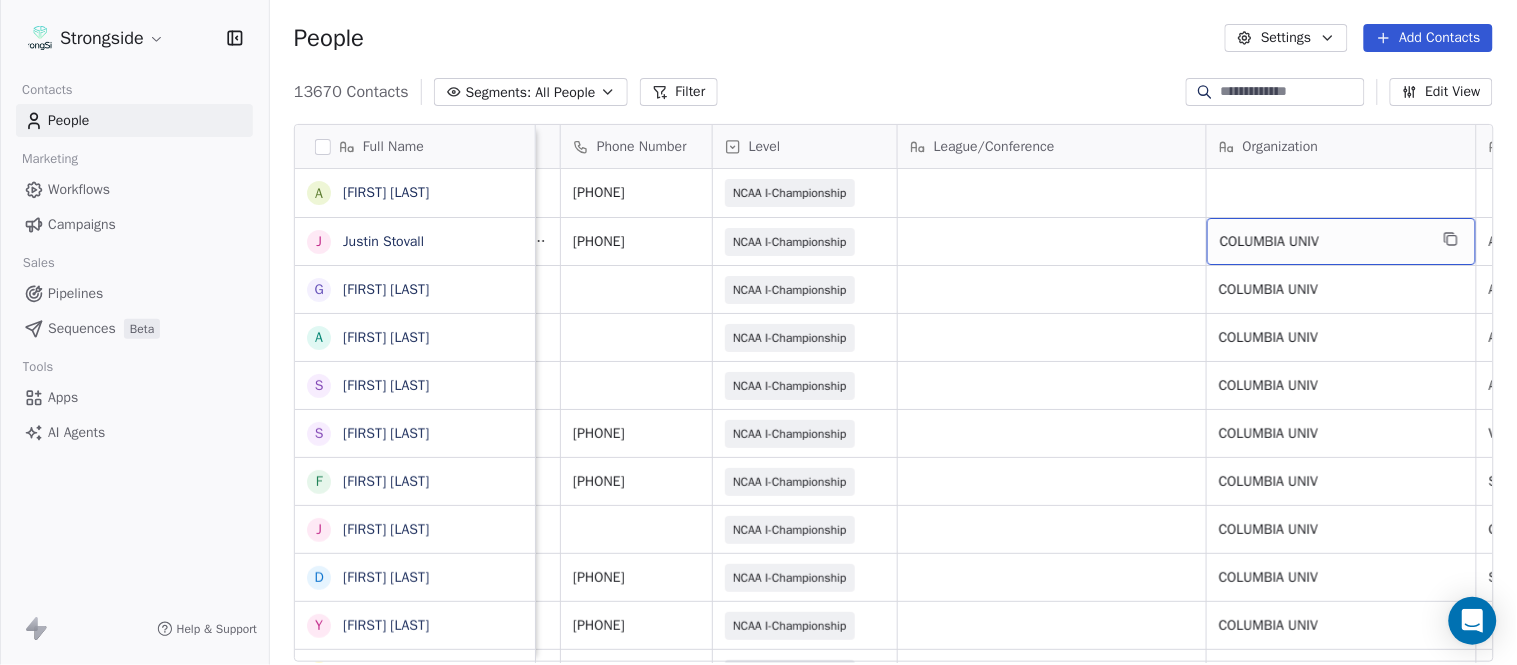 scroll, scrollTop: 0, scrollLeft: 553, axis: horizontal 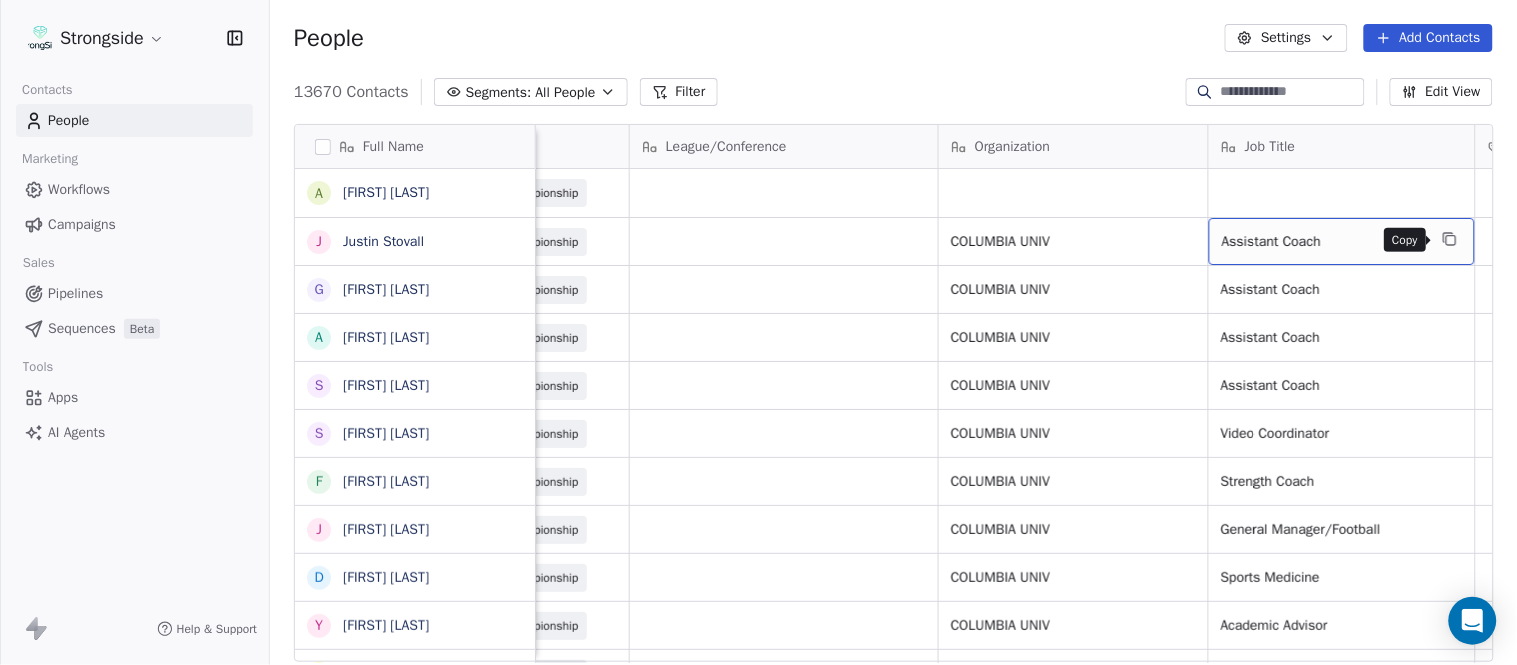 click 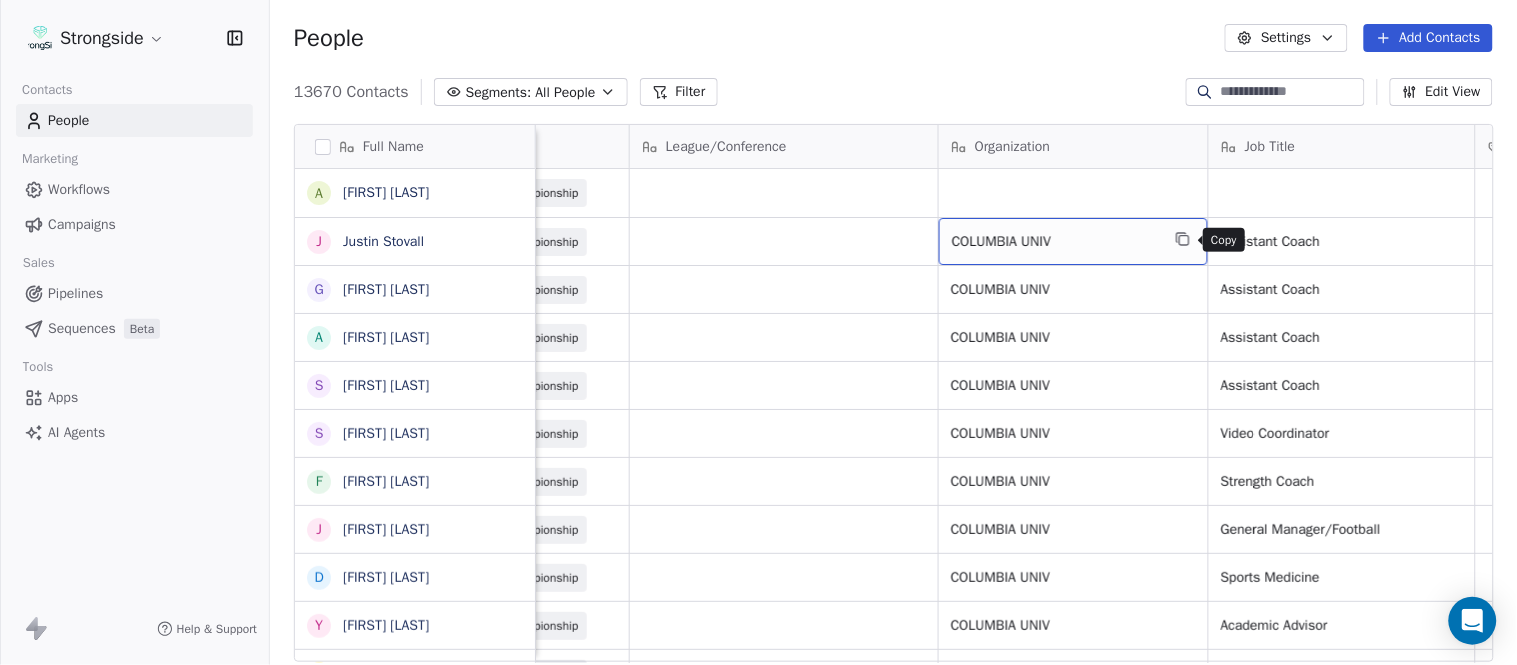 click 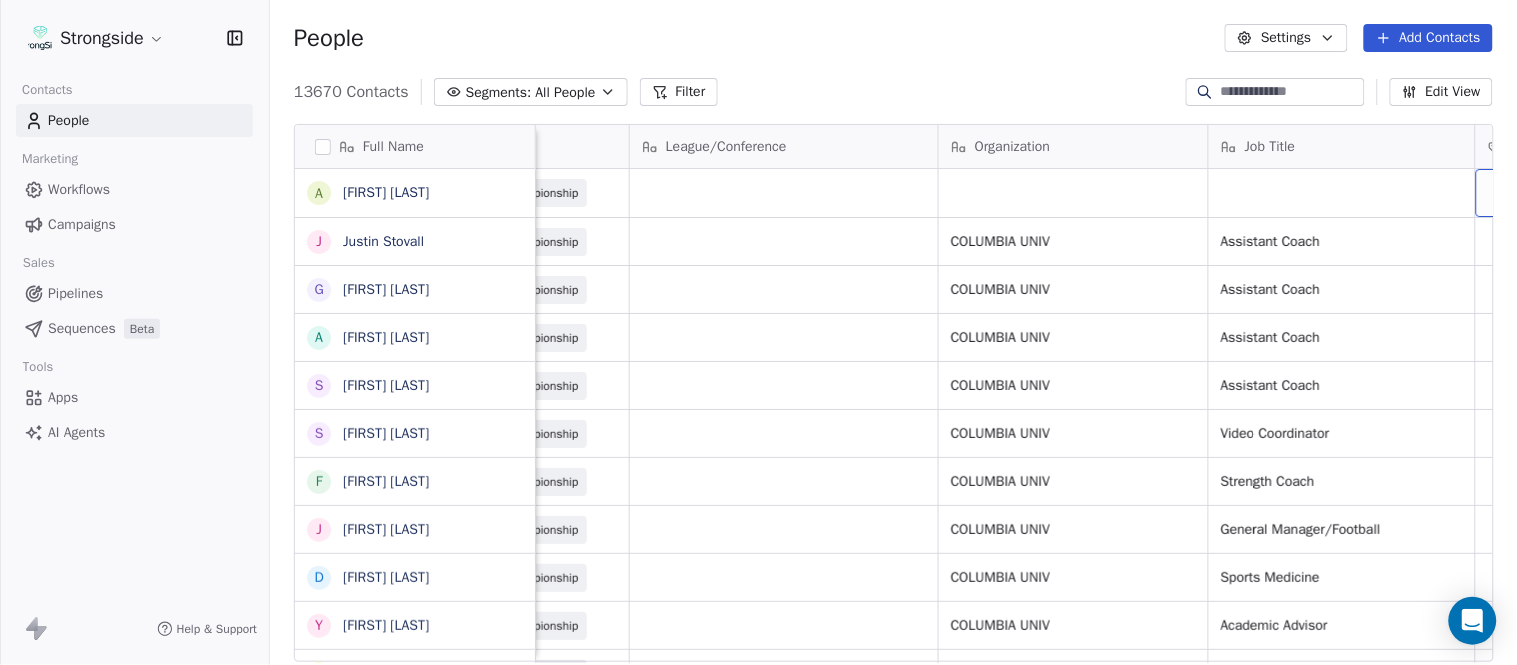 scroll, scrollTop: 0, scrollLeft: 653, axis: horizontal 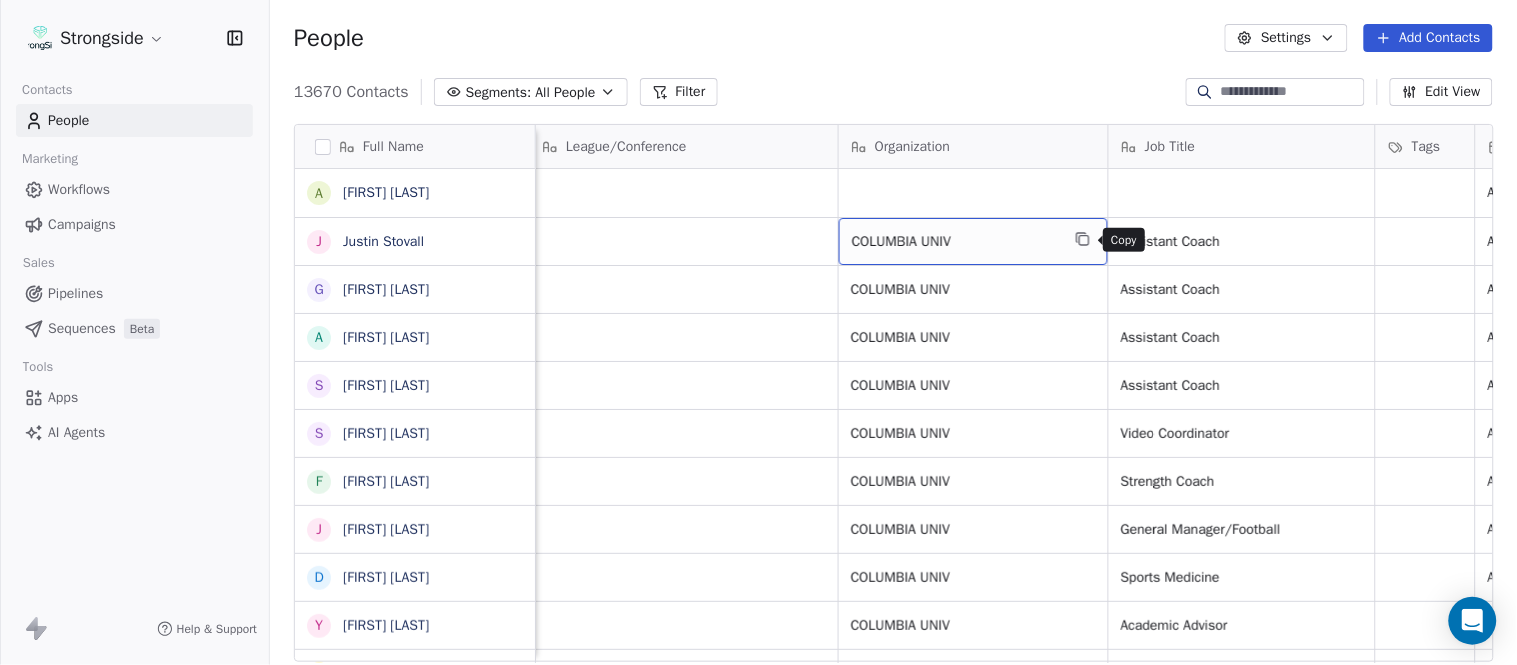 click 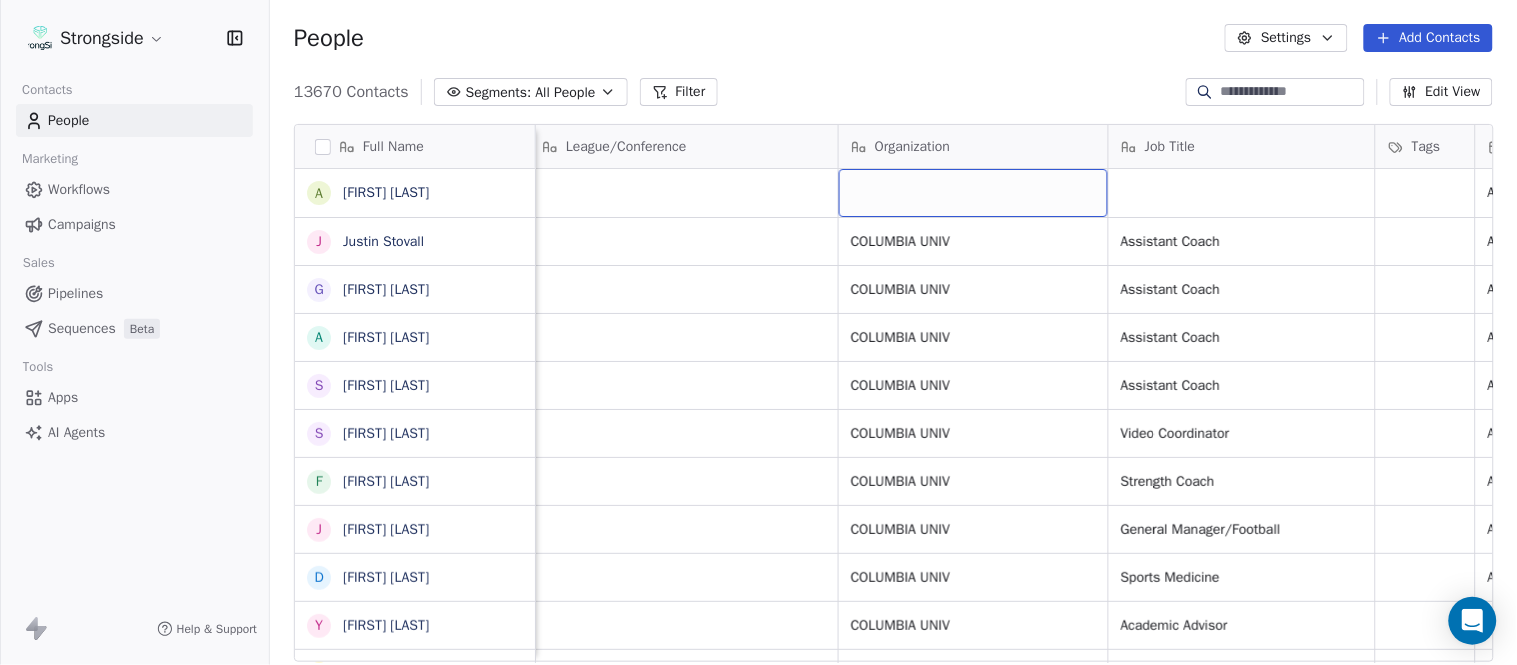 click at bounding box center (973, 193) 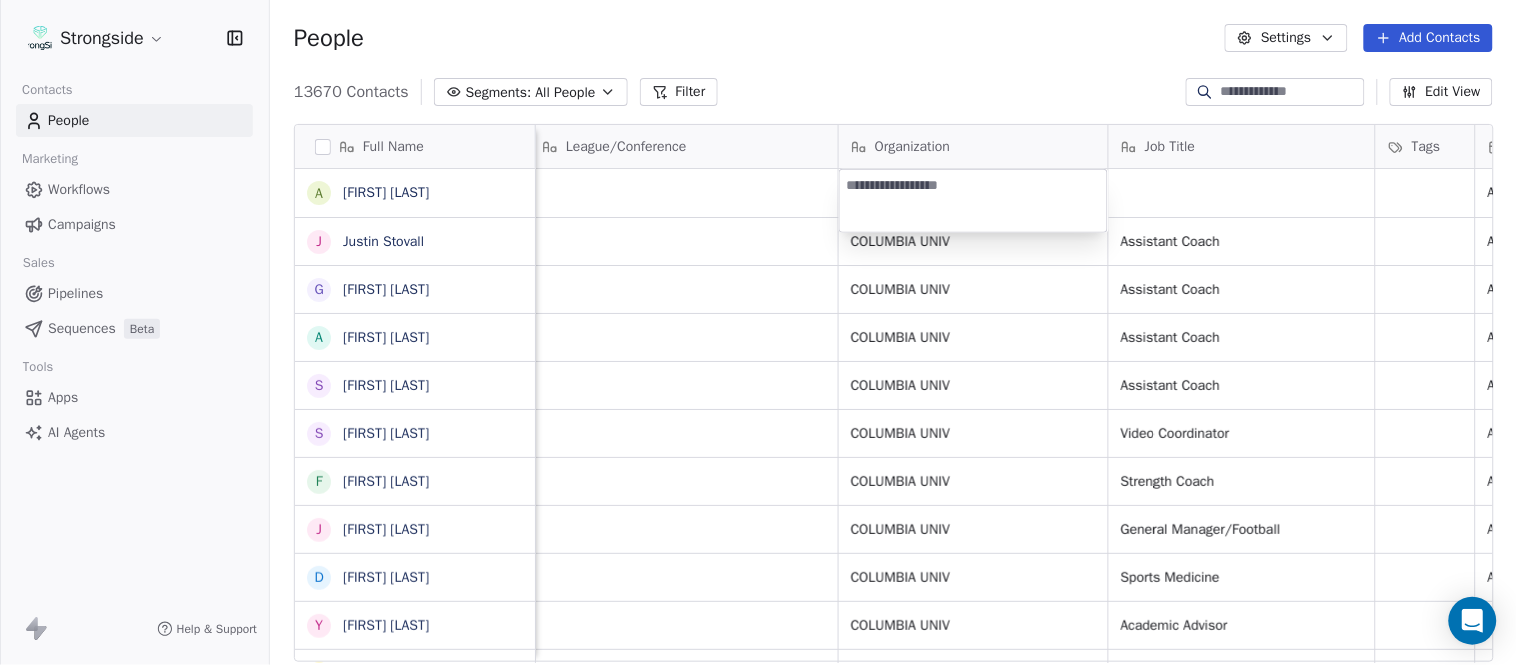 type on "**********" 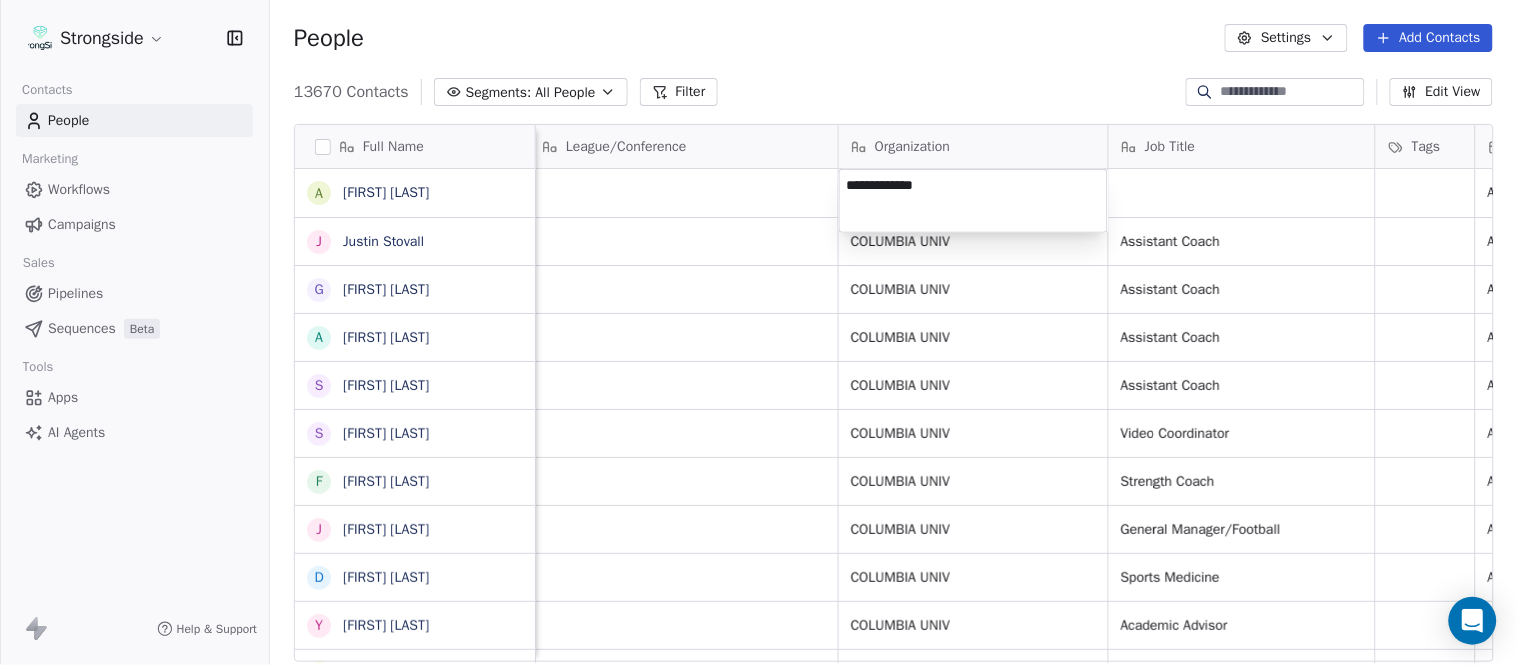 click on "Strongside Contacts People Marketing Workflows Campaigns Sales Pipelines Sequences Beta Tools Apps AI Agents Help & Support People Settings Add Contacts 13670 Contacts Segments: All People Filter Edit View Tag Add to Sequence Export Full Name A Andrew Kukesh J Justin Stovall G Gregory Skjold A AJ Gallagher S Seitu Smith S Salomon Burstein F Frank Lisante J Joe Manion D Douglas Straley Y Yana Rivers M Mike Kowalsky J Jack Marchese J Jumpei Harada J Jon Poppe P Peter Pilling T Tala Russell K Kyle Mattracion H Heather Haigler S Sarah Parady P Perry Sosi T Taj-Amir Torres T Tom Biscardi O Omar King N Nate Trawick J Joe Gerbino P Patrick Rotchford D Dalton McCrann J Josh Ison T Trevor Warner D Dakota Dailey L Leslie Cowen Email Phone Number Level League/Conference Organization Job Title Tags Created Date BST Status Priority ak4238@example.com 555-854-2545 NCAA I-Championship Aug 07, 2025 04:47 PM js4718@example.com 555-854-2541 NCAA I-Championship COLUMBIA UNIV Assistant Coach SID" at bounding box center [758, 332] 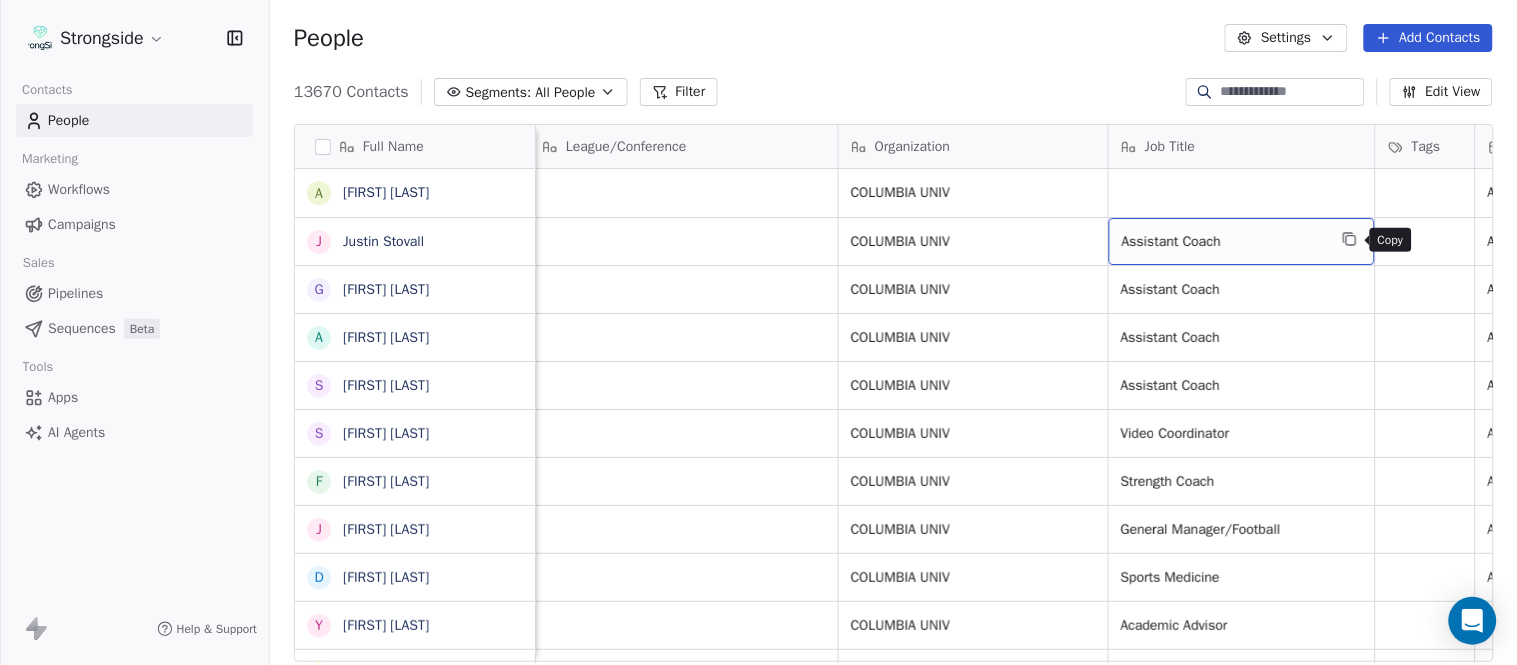 click 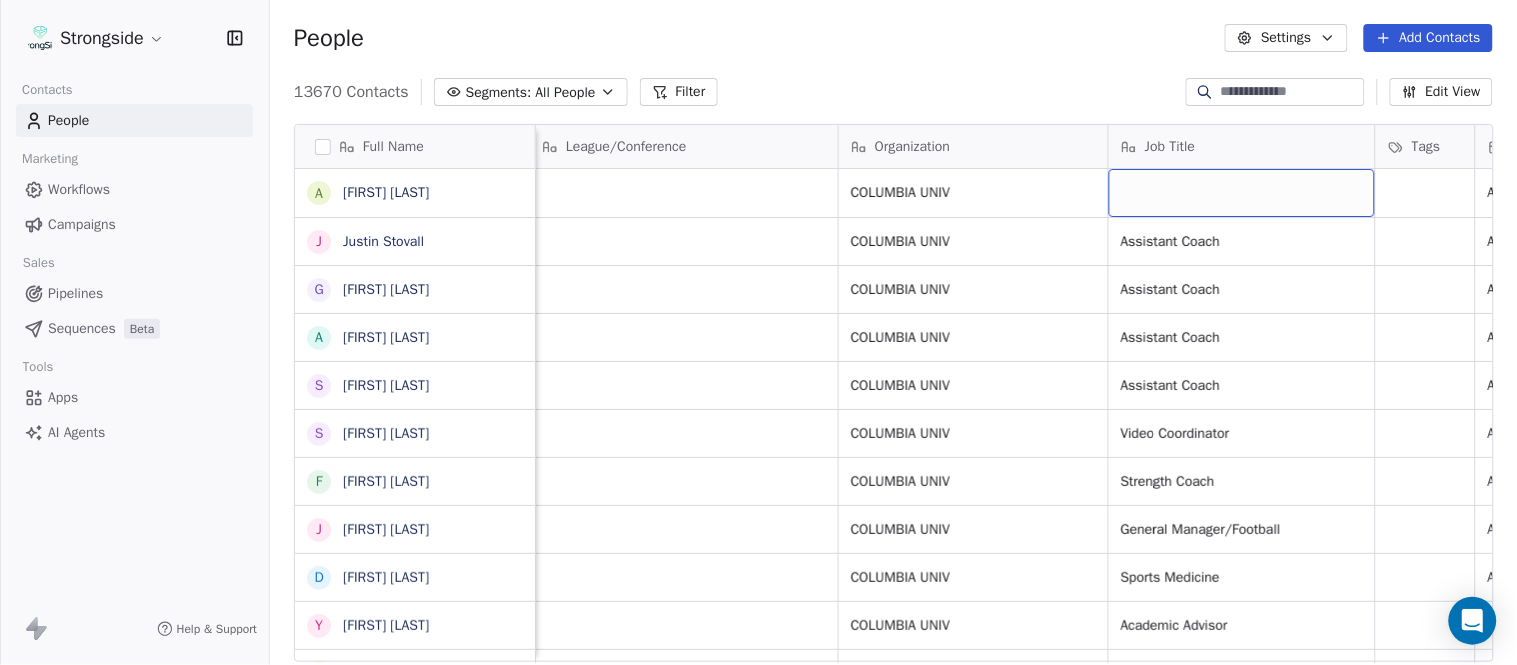 click at bounding box center (1242, 193) 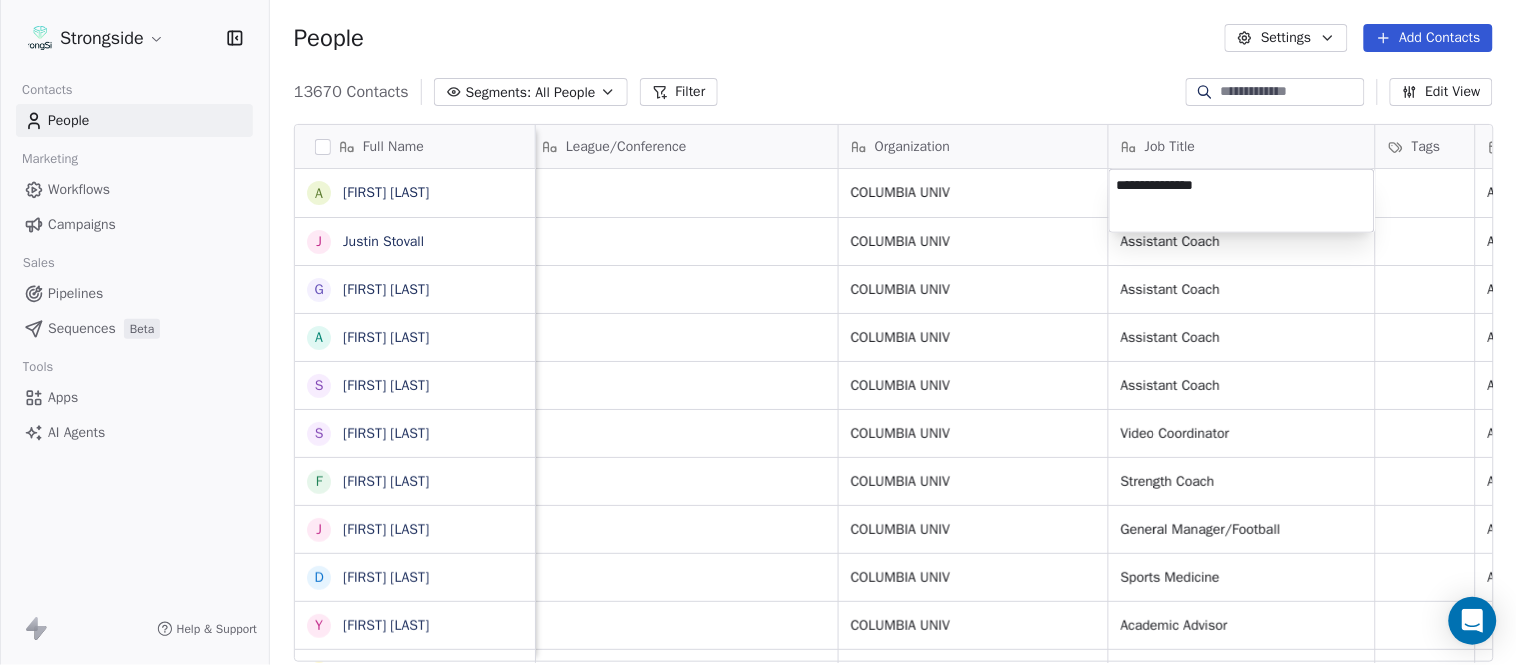 click on "Strongside Contacts People Marketing Workflows Campaigns Sales Pipelines Sequences Beta Tools Apps AI Agents Help & Support People Settings  Add Contacts 13670 Contacts Segments: All People Filter  Edit View Tag Add to Sequence Export Full Name A [FIRST] [LAST] J [FIRST] [LAST] G [FIRST] [LAST] A [FIRST] [LAST] S [FIRST] [LAST] S [FIRST] [LAST] F [FIRST] [LAST] J [FIRST] [LAST] D [FIRST] [LAST] Y [FIRST] [LAST] M [FIRST] [LAST] J [FIRST] [LAST] J [FIRST] [LAST] J [FIRST] [LAST] P [FIRST] [LAST] T [FIRST] [LAST] K [FIRST] [LAST] H [FIRST] [LAST] S [FIRST] [LAST] P [FIRST] [LAST] T [FIRST] [LAST] T [FIRST] [LAST] O [FIRST] [LAST] N [FIRST] [LAST] J [FIRST] [LAST] P [FIRST] [LAST] D [FIRST] [LAST] J [FIRST] [LAST] T [FIRST] [LAST] D [FIRST] [LAST] L [FIRST] [LAST] Email Phone Number Level League/Conference Organization Job Title Tags Created Date BST [EMAIL] 555-854-2545 NCAA I-Championship COLUMBIA UNIV Aug 07, 2025 04:47 PM J [FIRST] [LAST] (555) 854-2541 NCAA I-Championship COLUMBIA UNIV SID" at bounding box center [758, 332] 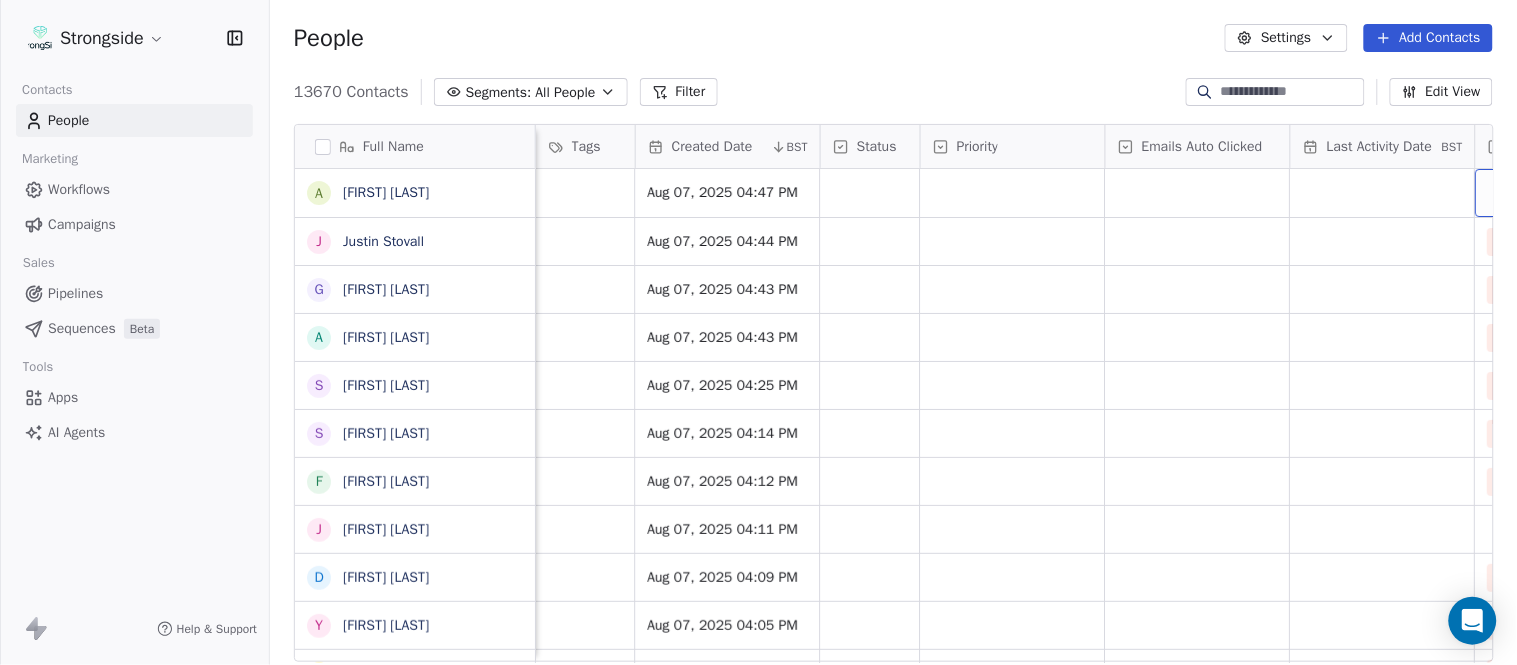 scroll, scrollTop: 0, scrollLeft: 1677, axis: horizontal 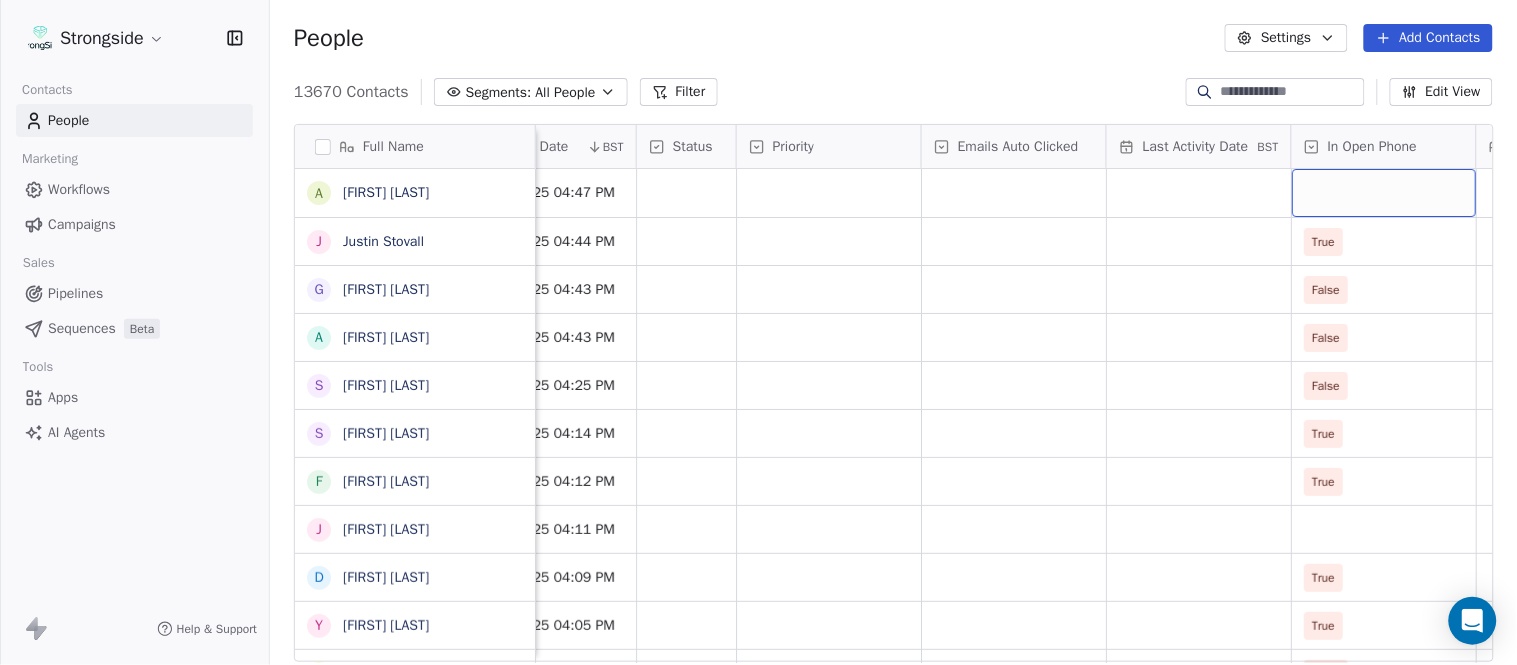 click at bounding box center (1384, 193) 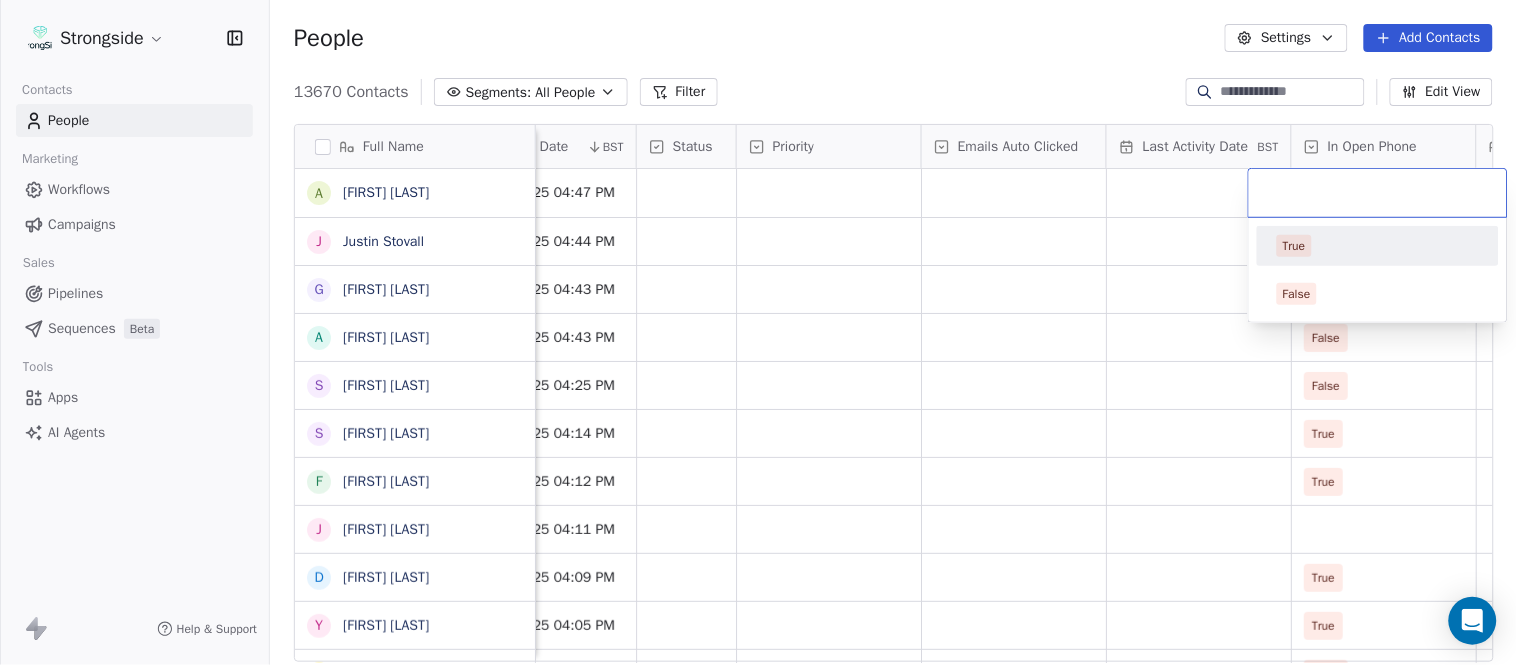 click on "True" at bounding box center (1378, 246) 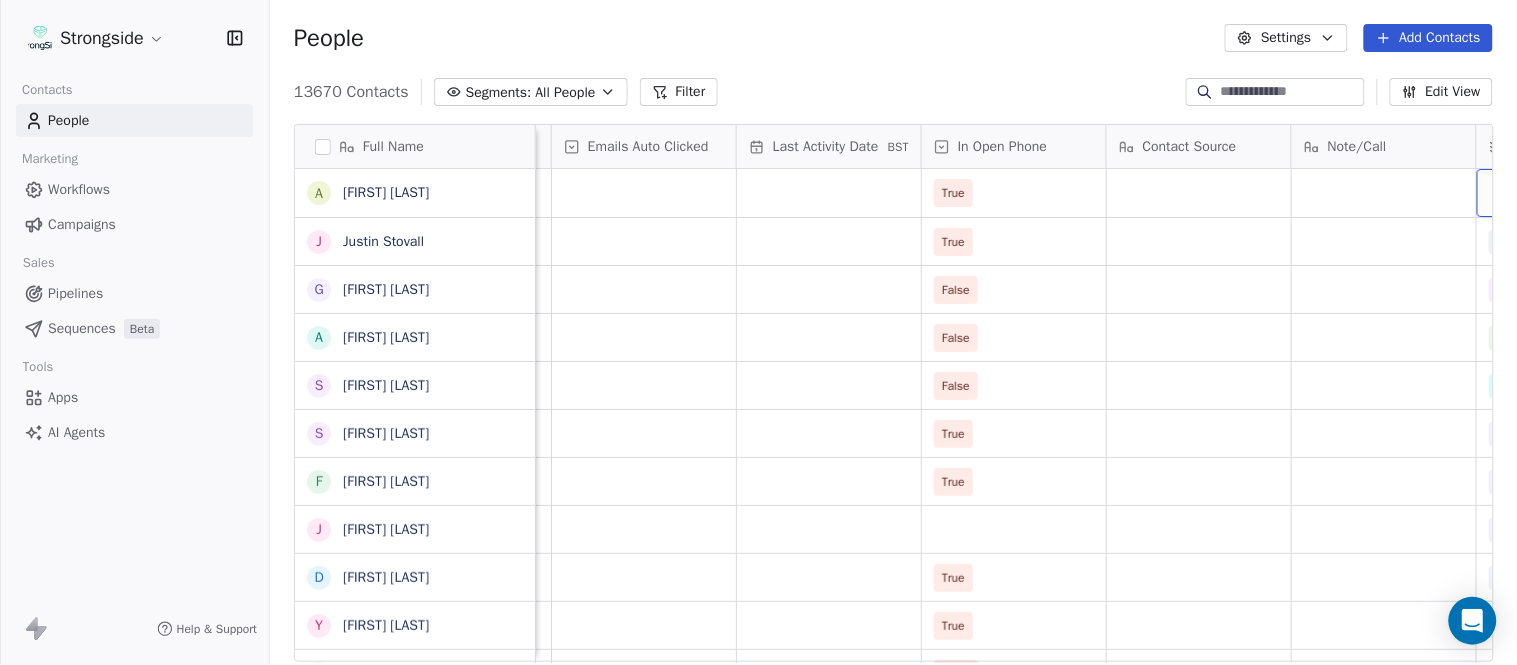 scroll, scrollTop: 0, scrollLeft: 2233, axis: horizontal 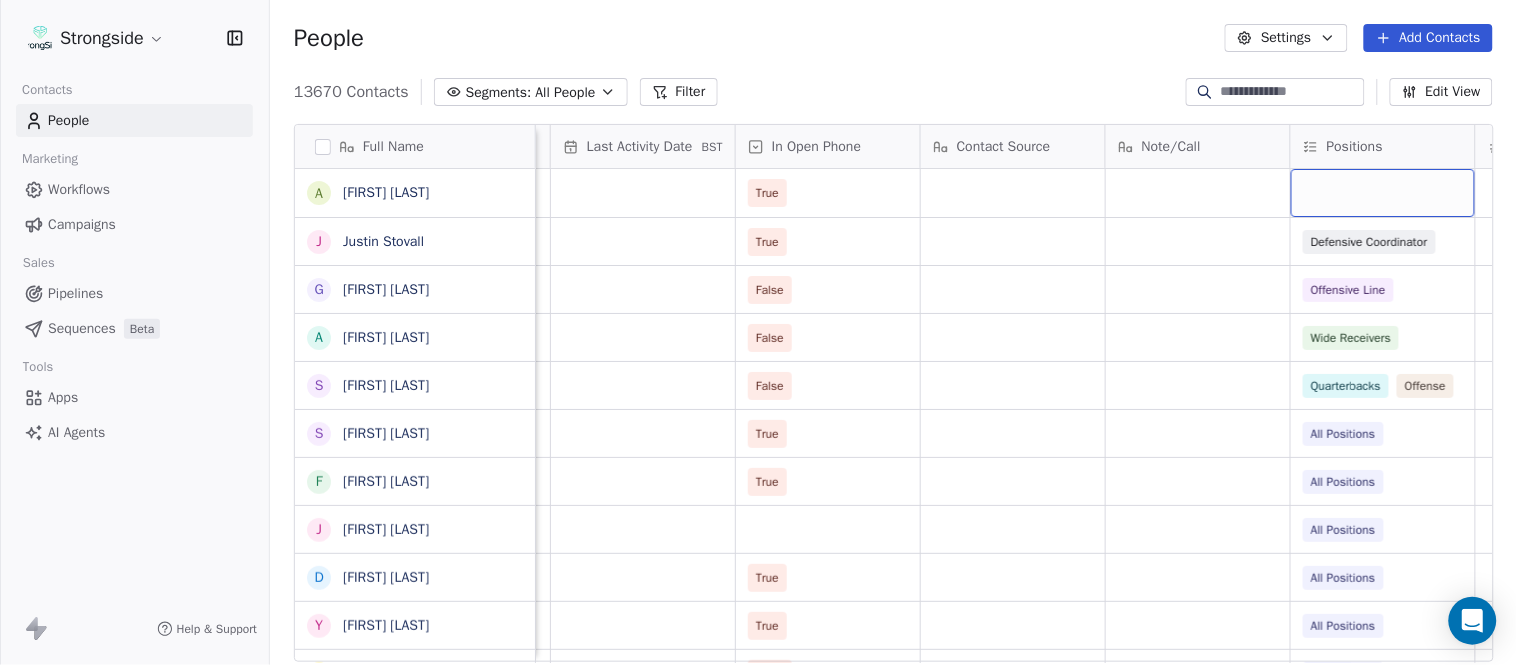 click at bounding box center (1383, 193) 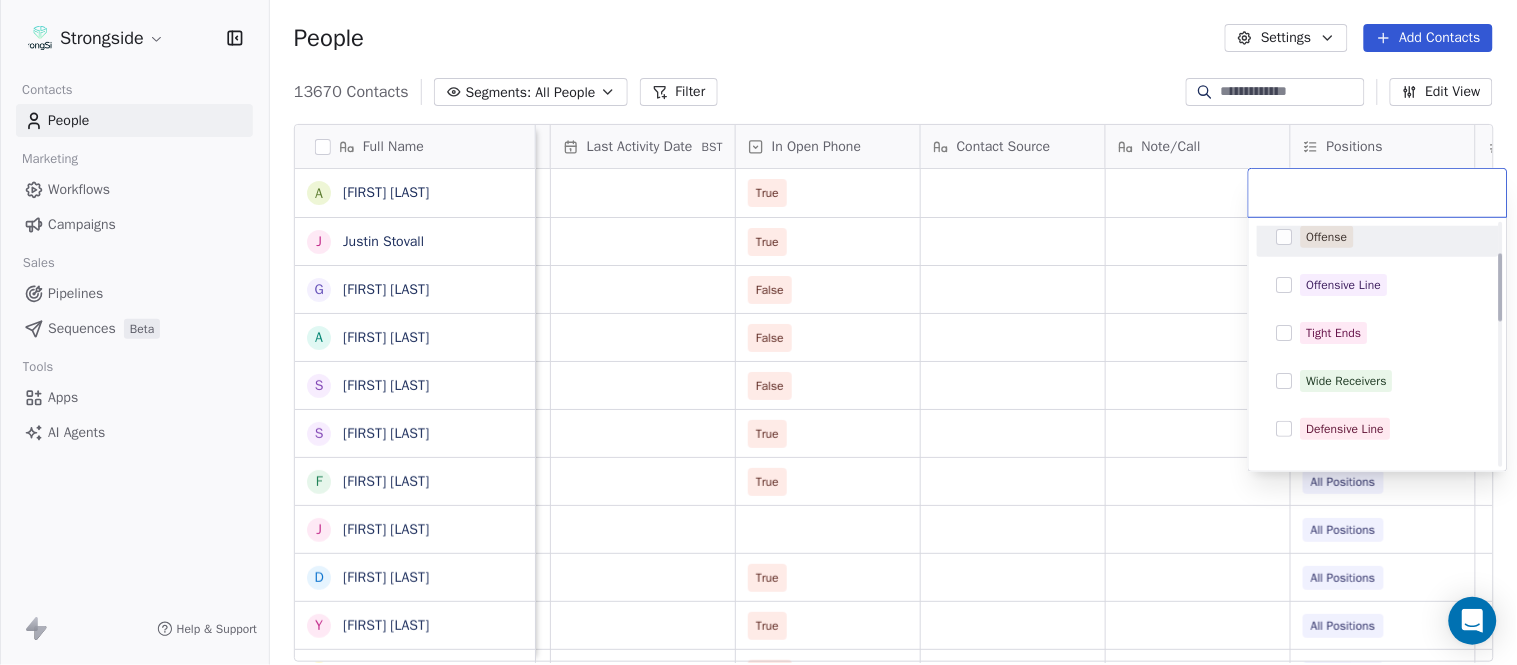 scroll, scrollTop: 111, scrollLeft: 0, axis: vertical 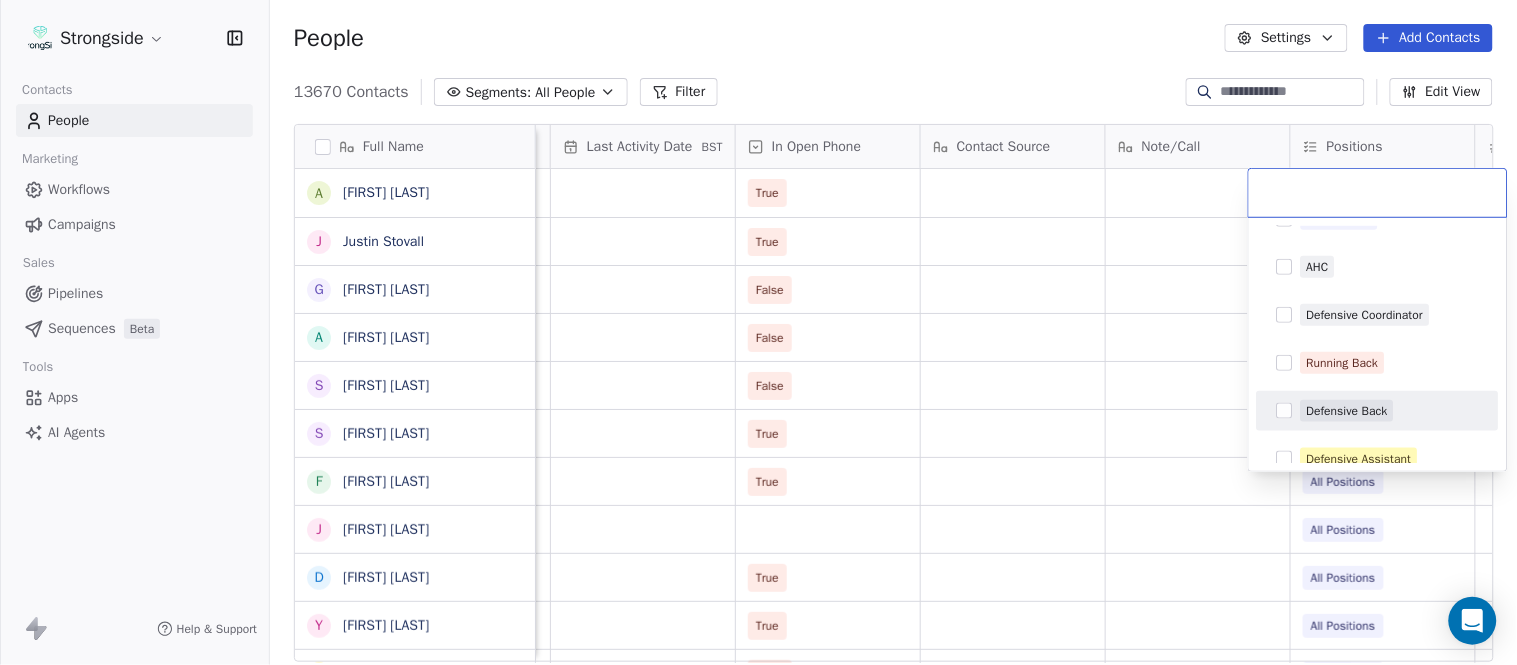 click on "Defensive Back" at bounding box center [1378, 411] 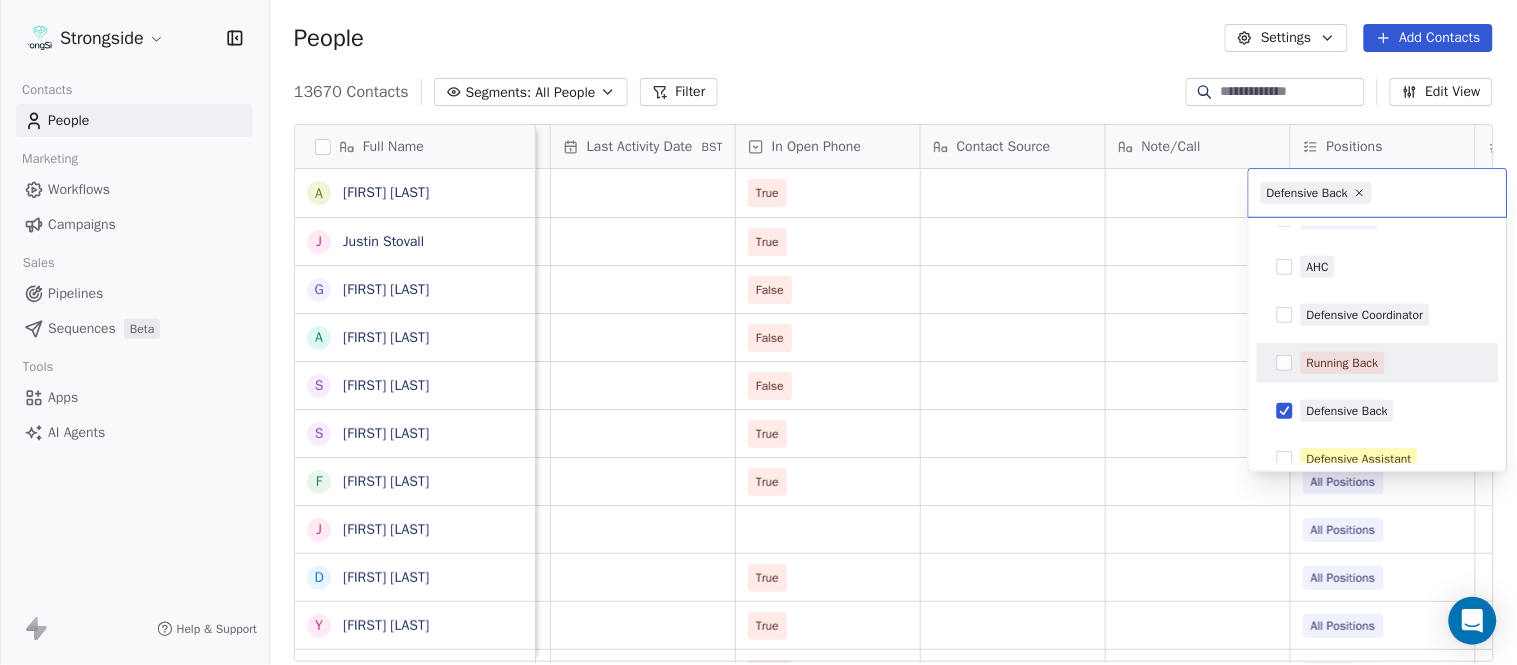 click on "Strongside Contacts People Marketing Workflows Campaigns Sales Pipelines Sequences Beta Tools Apps AI Agents Help & Support People Settings Add Contacts 13670 Contacts Segments: All People Filter Edit View Tag Add to Sequence Export Full Name A Andrew Kukesh J Justin Stovall G Gregory Skjold A AJ Gallagher S Seitu Smith S Salomon Burstein F Frank Lisante J Joe Manion D Douglas Straley Y Yana Rivers M Mike Kowalsky J Jack Marchese J Jumpei Harada J Jon Poppe P Peter Pilling T Tala Russell K Kyle Mattracion H Heather Haigler S Sarah Parady P Perry Sosi T Taj-Amir Torres T Tom Biscardi O Omar King N Nate Trawick J Joe Gerbino P Patrick Rotchford D Dalton McCrann J Josh Ison T Trevor Warner D Dakota Dailey L Leslie Cowen Created Date BST Status Priority Emails Auto Clicked Last Activity Date BST In Open Phone Contact Source Note/Call Positions Student Pop. Lead Account Aug 07, 2025 04:47 PM True Aug 07, 2025 04:44 PM True Defensive Coordinator False Offensive Line False False" at bounding box center [758, 332] 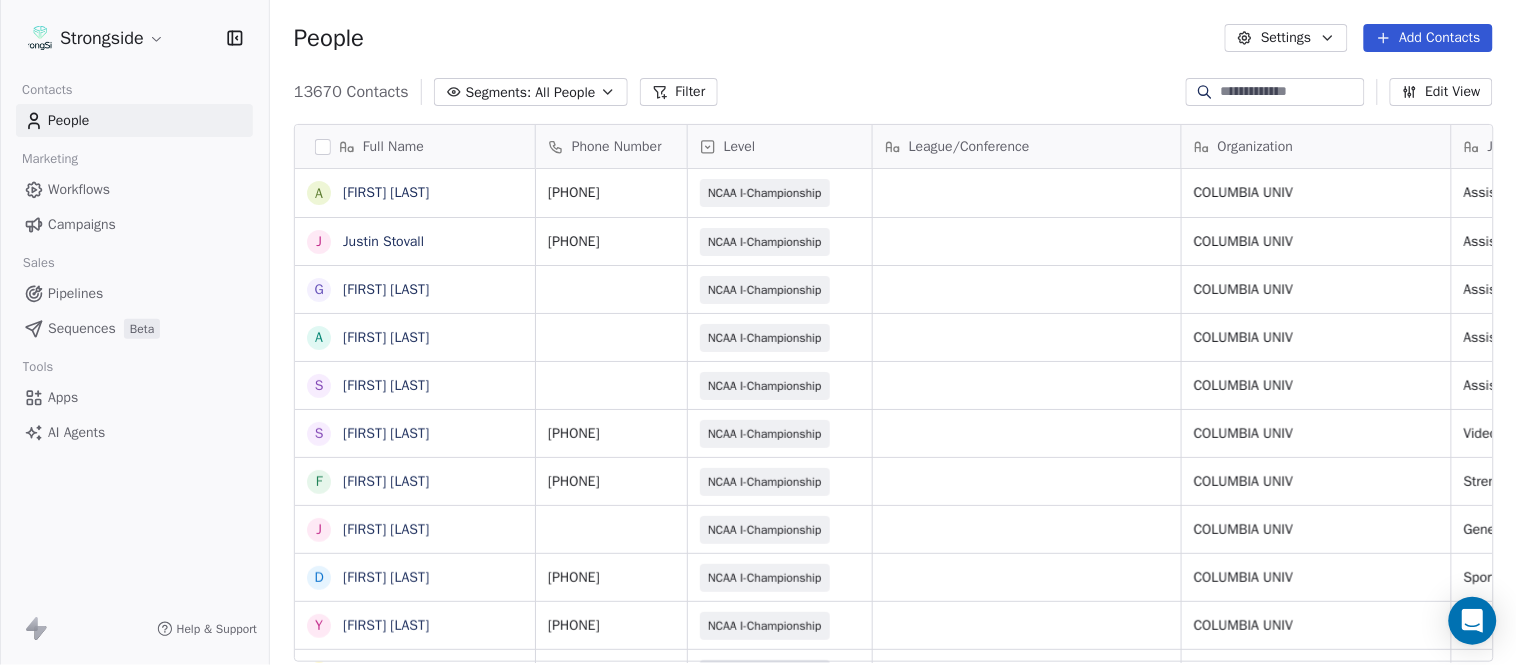 scroll, scrollTop: 0, scrollLeft: 0, axis: both 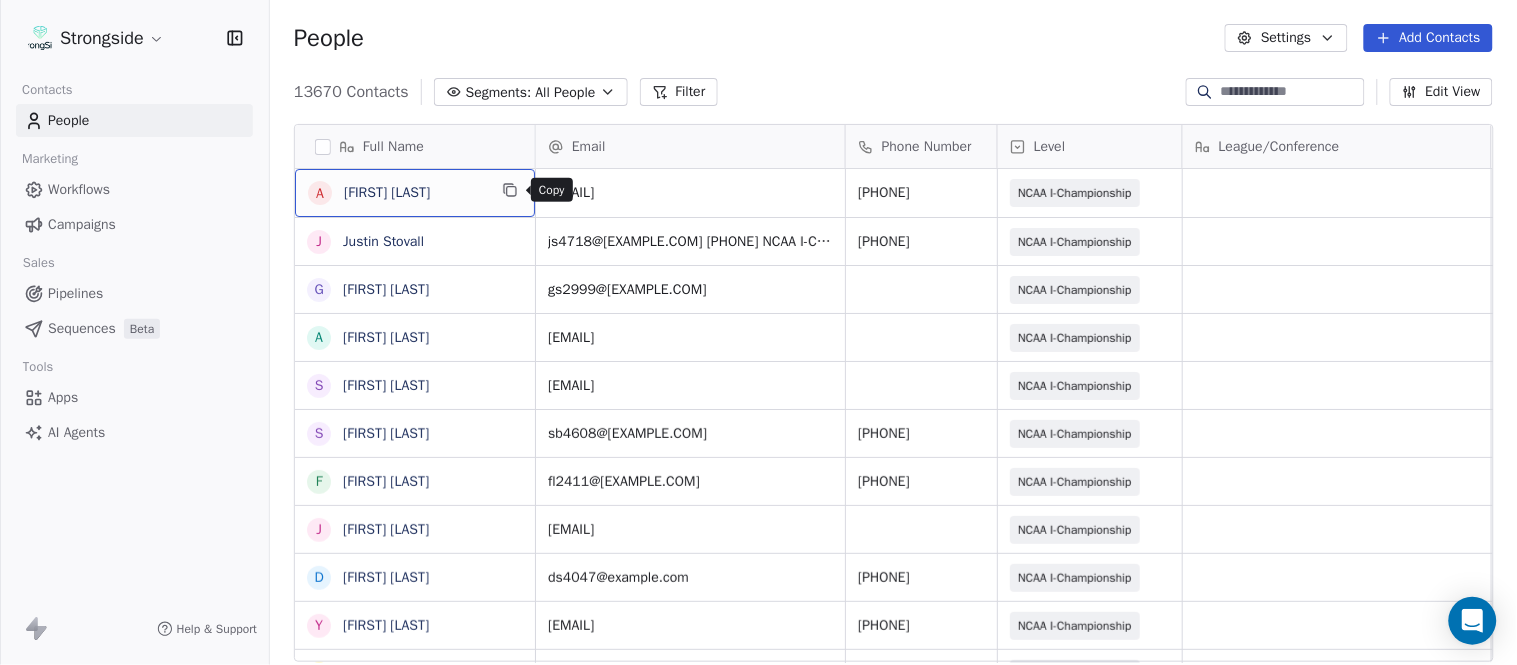 click 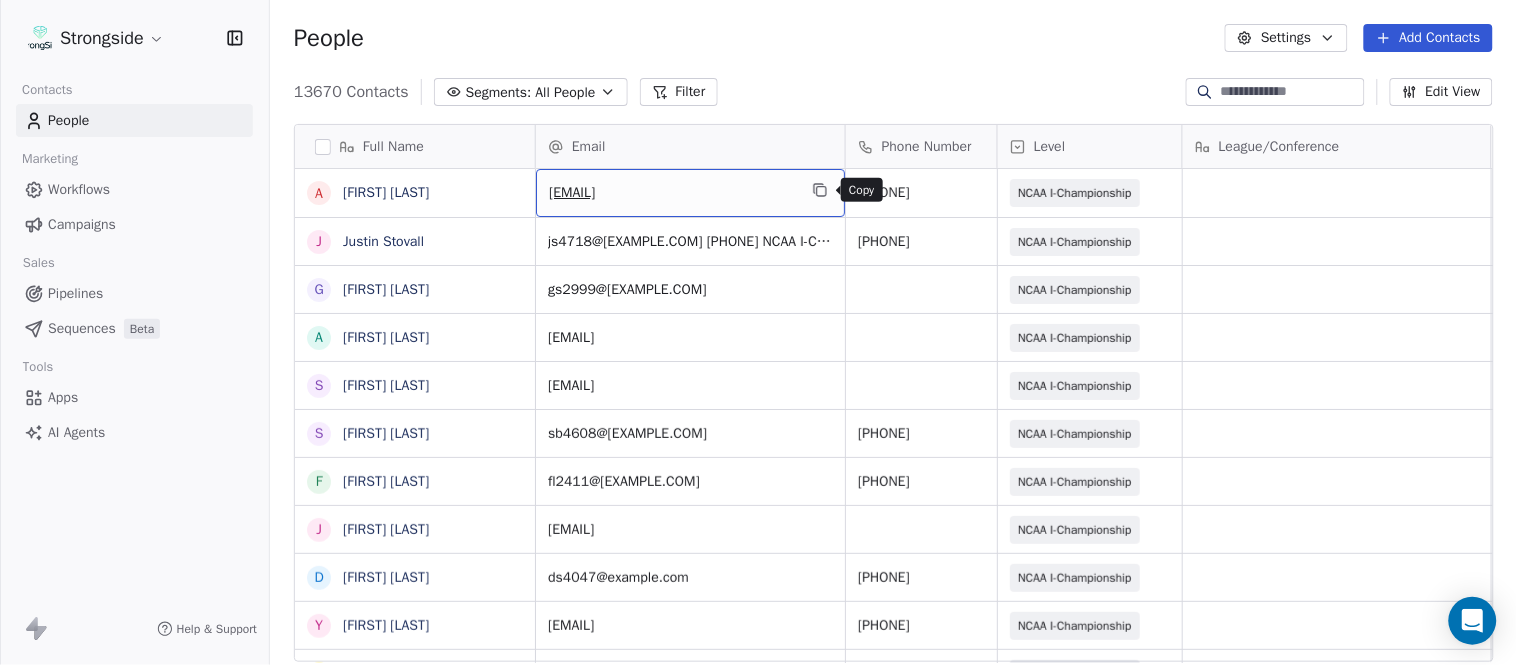 click 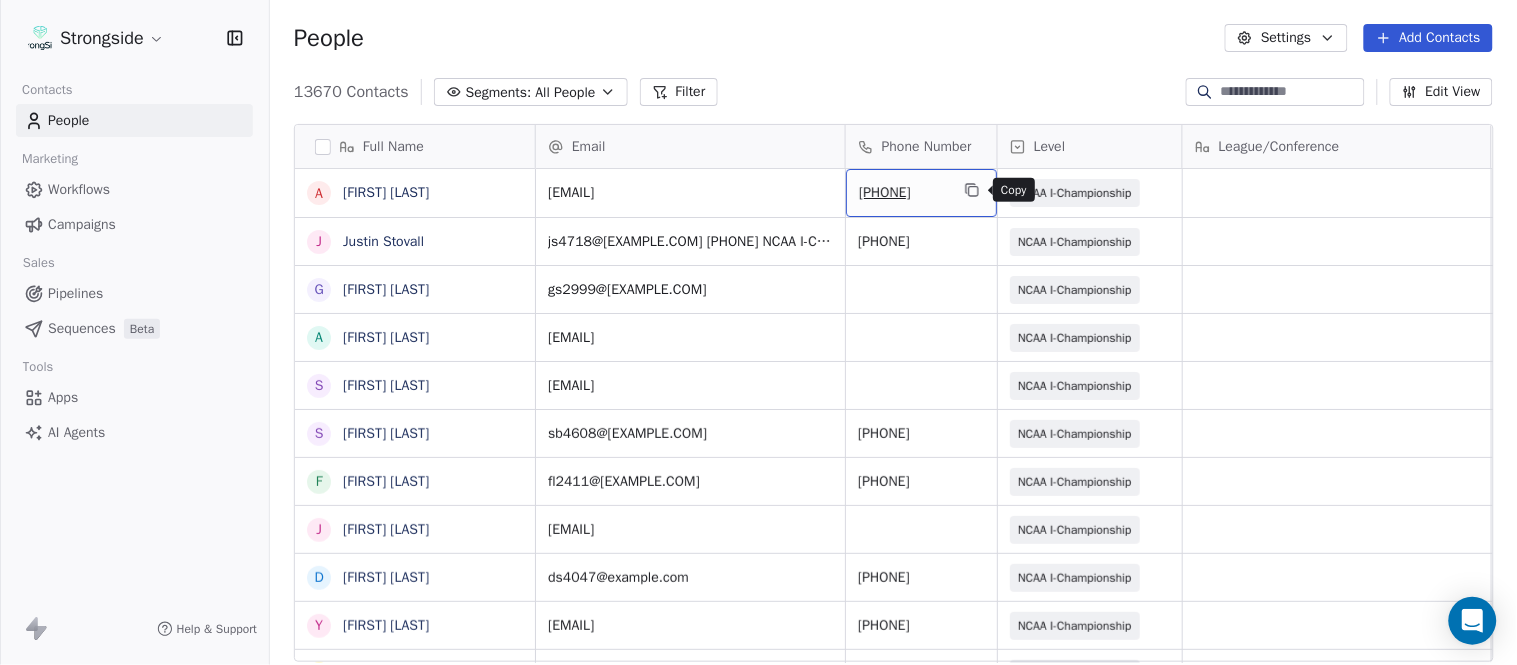 click 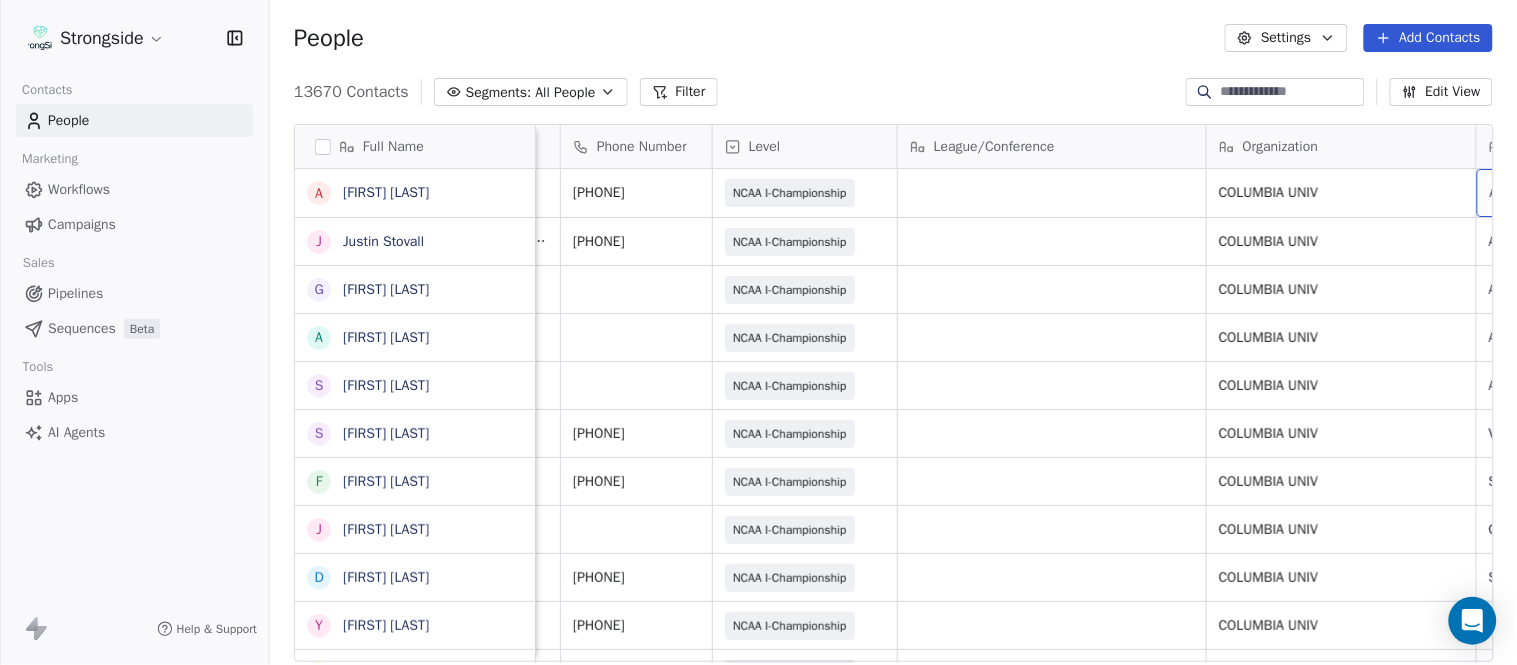 scroll, scrollTop: 0, scrollLeft: 553, axis: horizontal 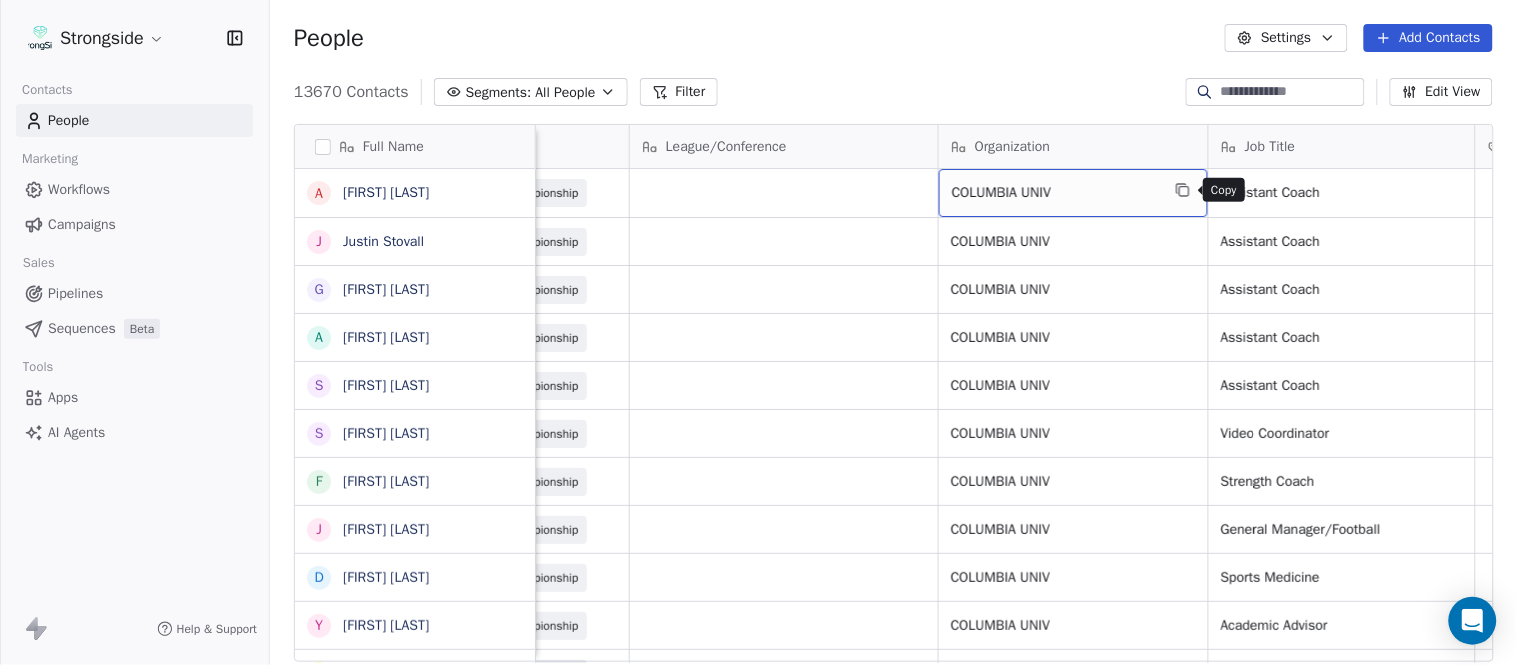 click 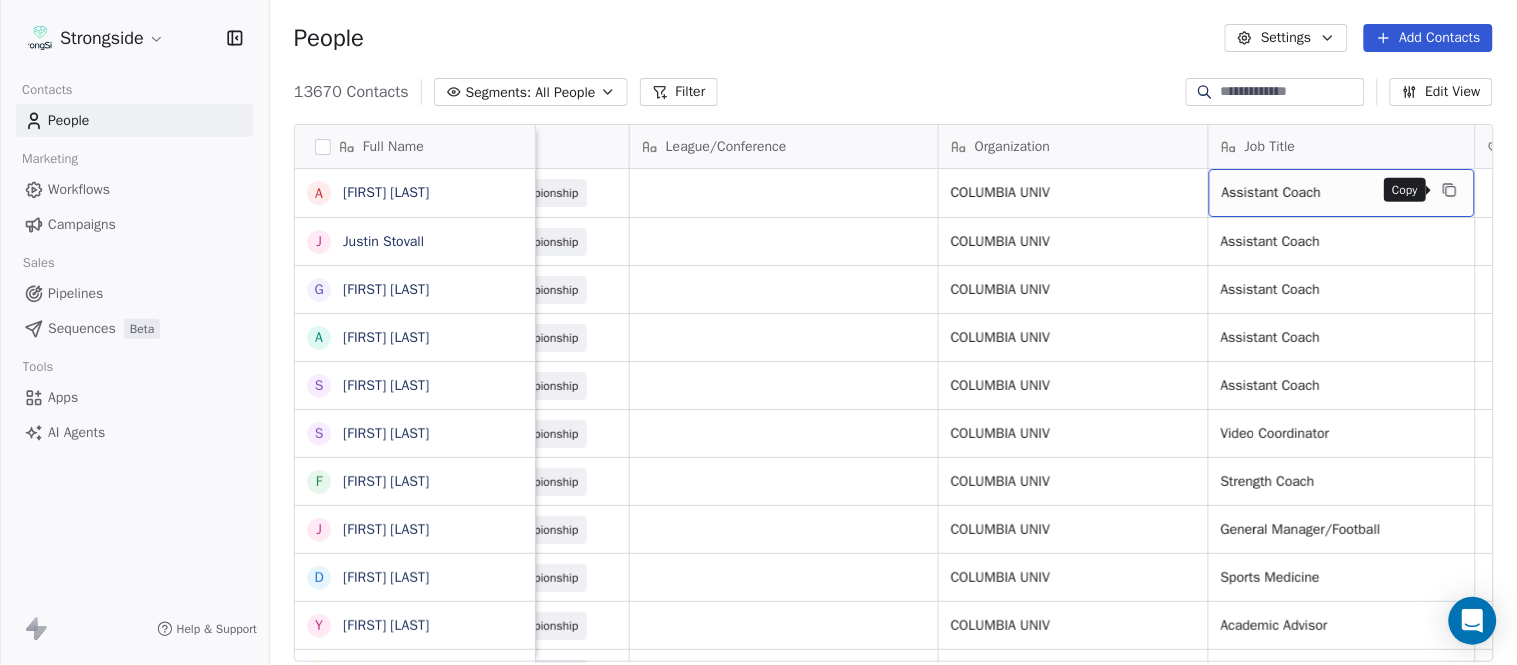 click 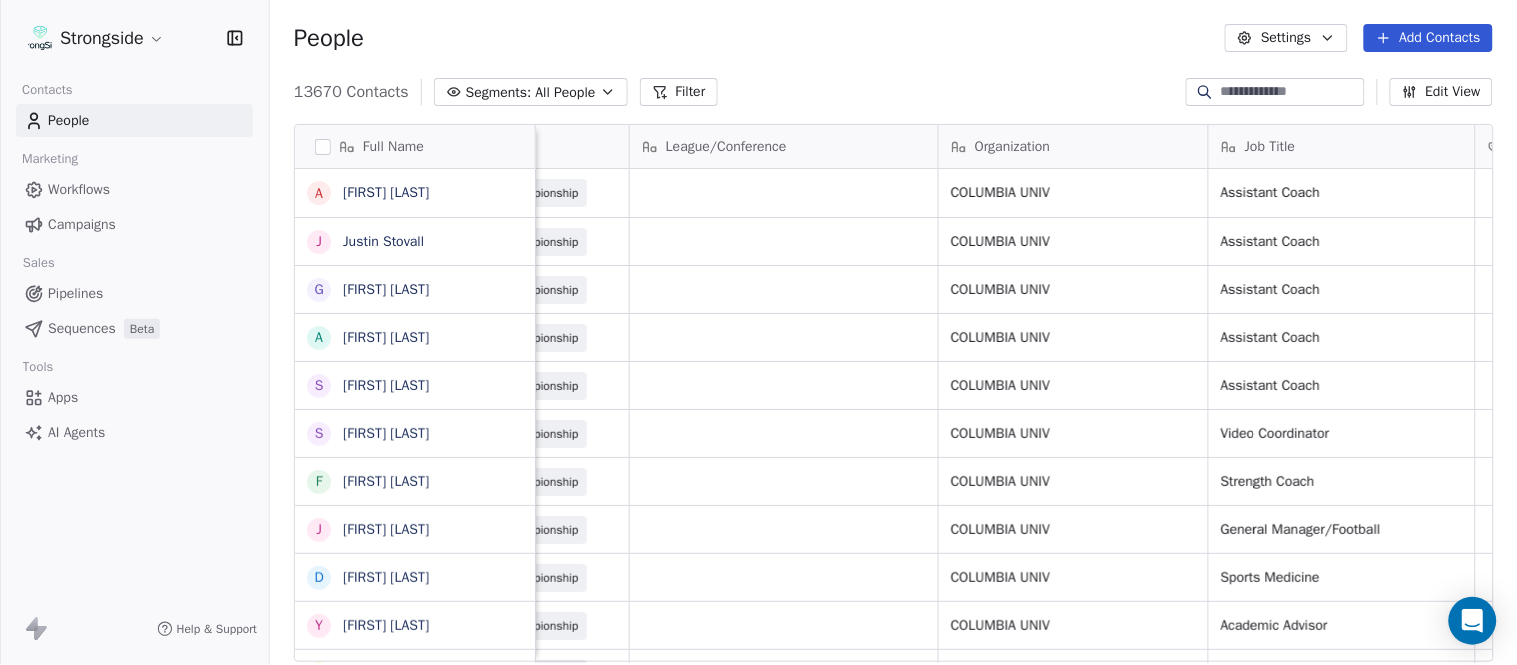 scroll, scrollTop: 0, scrollLeft: 0, axis: both 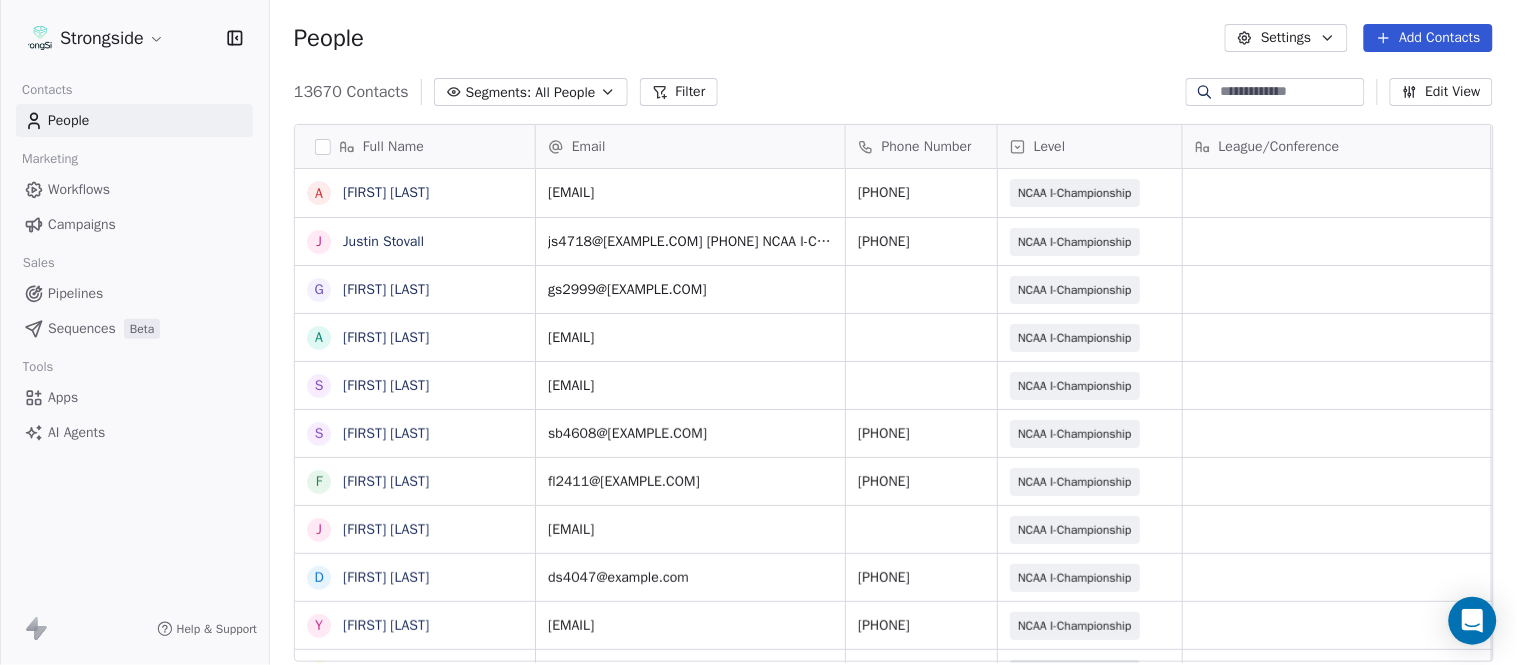 click on "Add Contacts" at bounding box center [1428, 38] 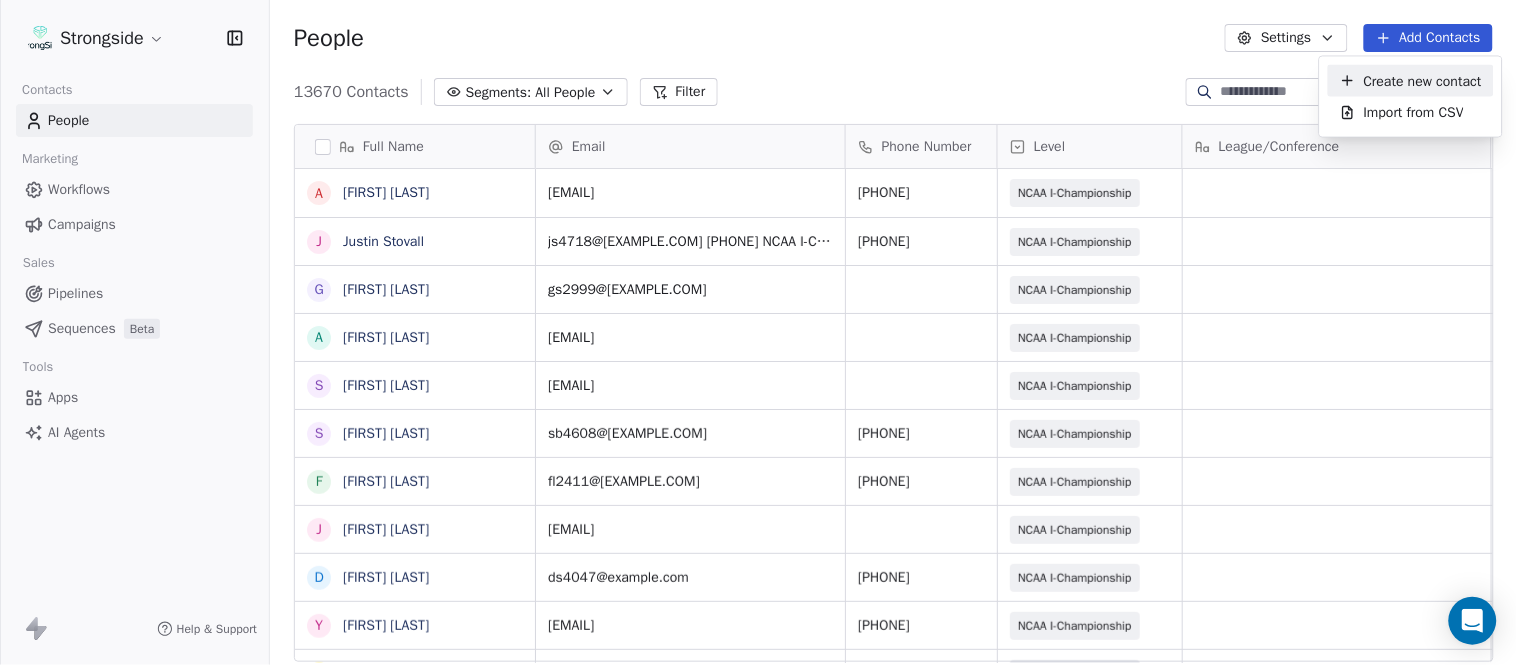 click on "Create new contact" at bounding box center [1423, 80] 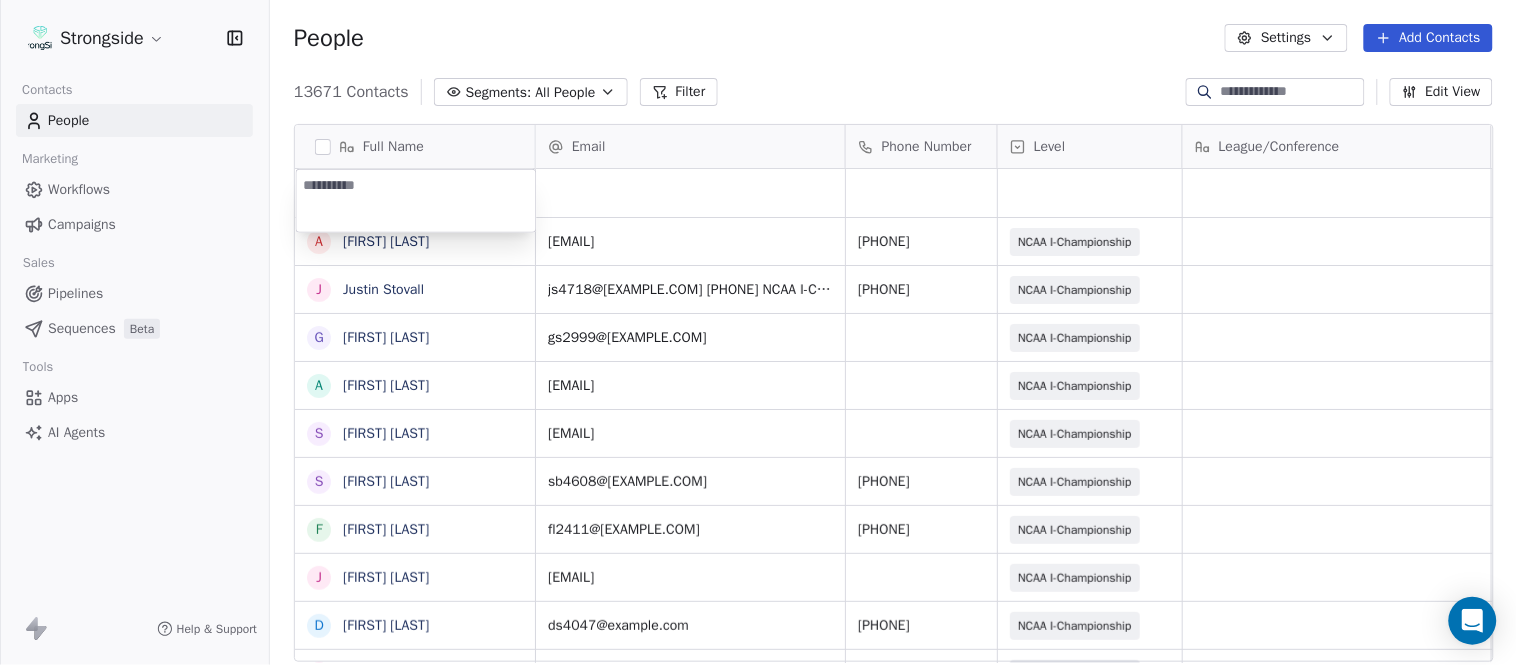 type on "**********" 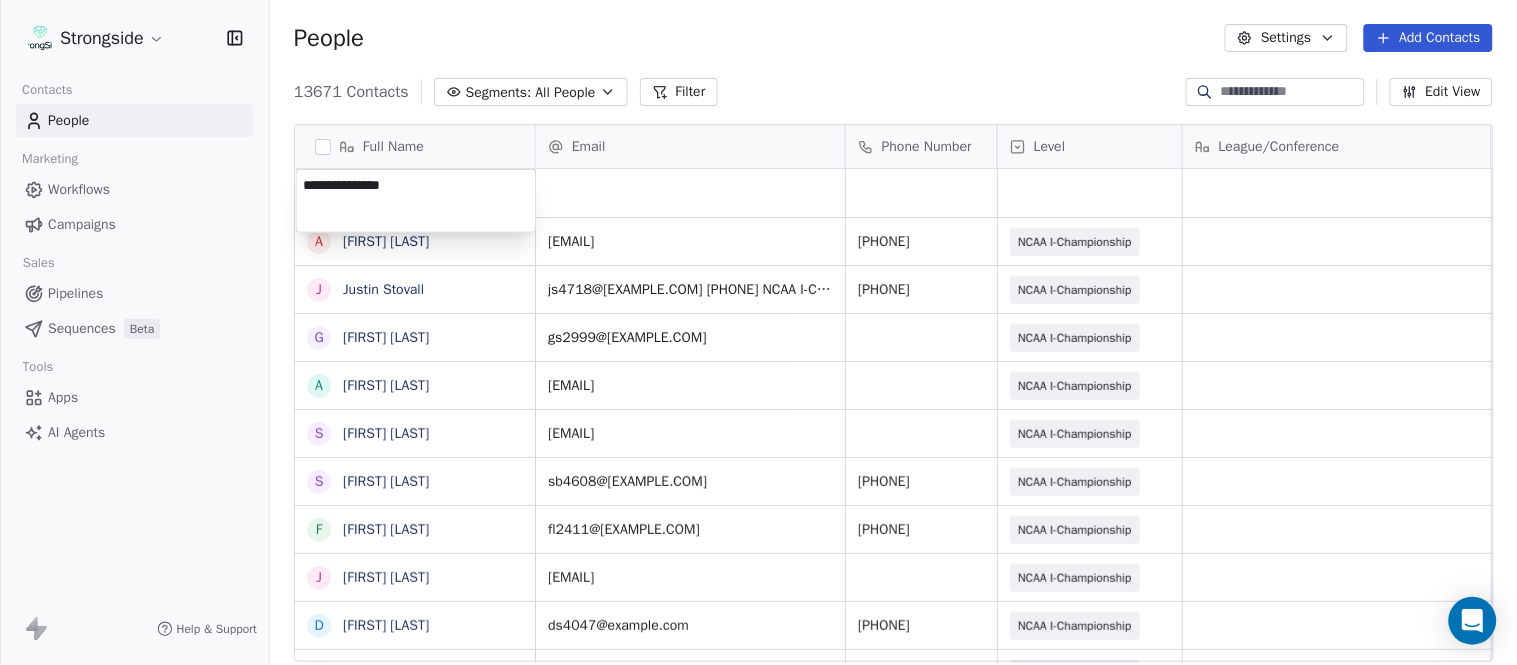 click on "Strongside Contacts People Marketing Workflows Campaigns Sales Pipelines Sequences Beta Tools Apps AI Agents Help & Support People Settings  Add Contacts 13671 Contacts Segments: All People Filter  Edit View Tag Add to Sequence Export Full Name A [FIRST] [LAST] J [FIRST] [LAST] G [FIRST] [LAST] A [FIRST] [LAST] S [FIRST] [LAST] S [FIRST] [LAST] F [FIRST] [LAST] J [FIRST] [LAST] D [FIRST] [LAST] Y [FIRST] [LAST] M [FIRST] [LAST] J [FIRST] [LAST] J [FIRST] [LAST] J [FIRST] [LAST] P [FIRST] [LAST] T [FIRST] [LAST] K [FIRST] [LAST] H [FIRST] [LAST] S [FIRST] [LAST] P [FIRST] [LAST] T [FIRST] [LAST] D [FIRST] [LAST] Email Phone Number Level League/Conference Organization Job Title Tags Created Date BST Aug 07, 2025 04:50 PM [EMAIL] 555-854-2545 NCAA I-Championship COLUMBIA UNIV Assistant Coach Aug 07, 2025 04:47 PM J [FIRST] [LAST] (555) 854-2541 NCAA I-Championship COLUMBIA UNIV Assistant Coach SID" at bounding box center (758, 332) 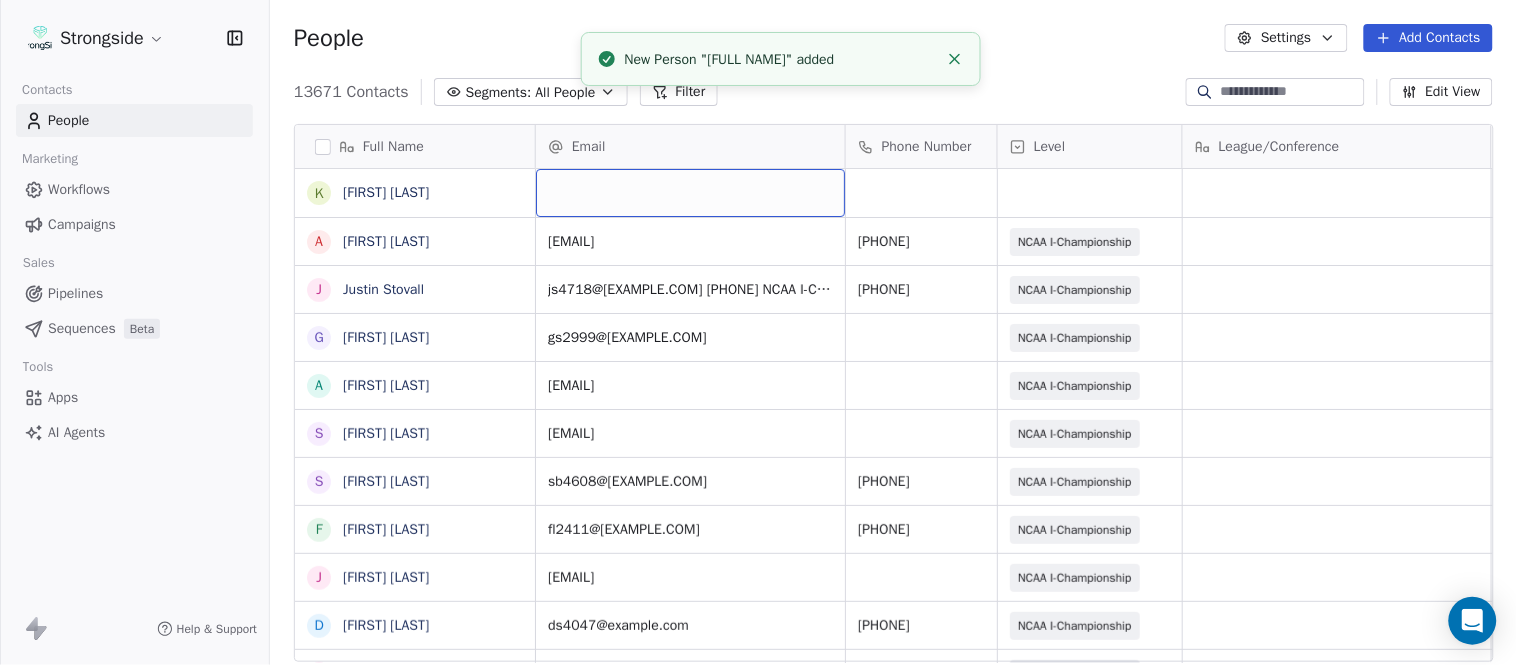 click at bounding box center (690, 193) 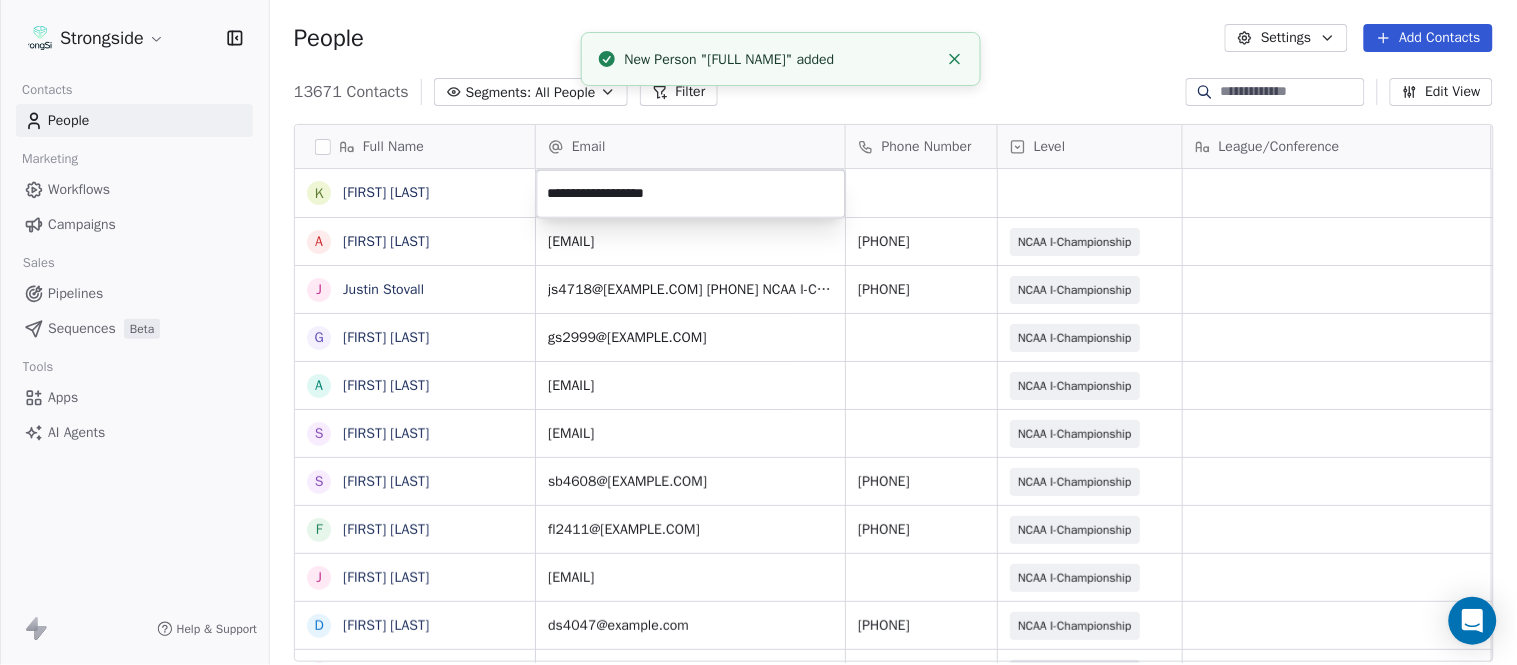 click on "Strongside Contacts People Marketing Workflows Campaigns Sales Pipelines Sequences Beta Tools Apps AI Agents Help & Support People Settings Add Contacts 13671 Contacts Segments: All People Filter Edit View Tag Add to Sequence Export Full Name K [LAST] [LAST] A [LAST] [LAST] J [LAST] [LAST] G [LAST] [LAST] A [LAST] [LAST] S [LAST] [LAST] S [LAST] [LAST] F [LAST] [LAST] J [LAST] [LAST] D [LAST] [LAST] Y [LAST] [LAST] M [LAST] [LAST] J [LAST] [LAST] J [LAST] [LAST] P [LAST] [LAST] T [LAST] [LAST] K [LAST] [LAST] H [LAST] [LAST] S [LAST] [LAST] P [LAST] [LAST] T [LAST] [LAST] T [LAST] [LAST] O [LAST] [LAST] N [LAST] [LAST] J [LAST] [LAST] P [LAST] [LAST] D [LAST] [LAST] J [LAST] [LAST] T [LAST] [LAST] D [LAST] [LAST] Email Phone Number Level League/Conference Organization Job Title Tags Created Date BST Aug 07, 2025 04:50 PM [EMAIL] [PHONE] NCAA I-Championship COLUMBIA UNIV Assistant Coach Aug 07, 2025 04:47 PM [EMAIL] [PHONE] NCAA I-Championship COLUMBIA UNIV SID" at bounding box center (758, 332) 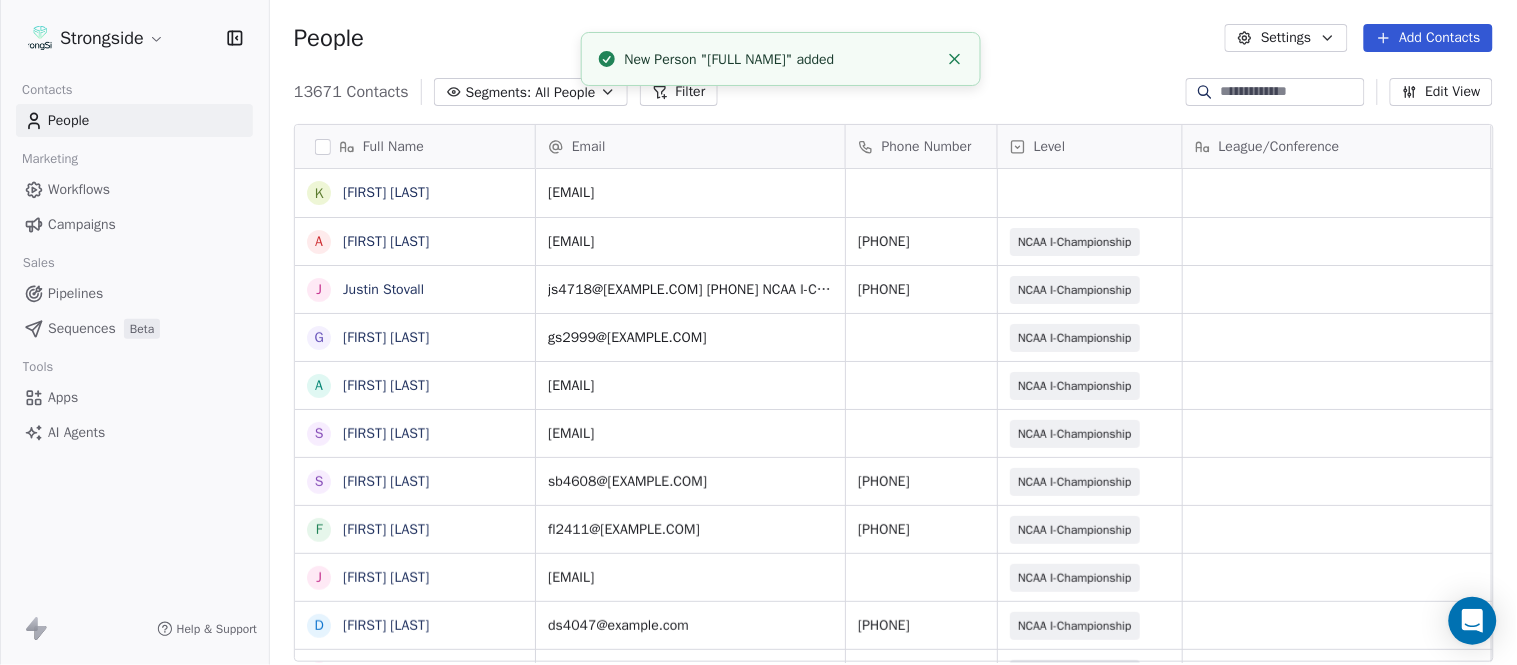 click 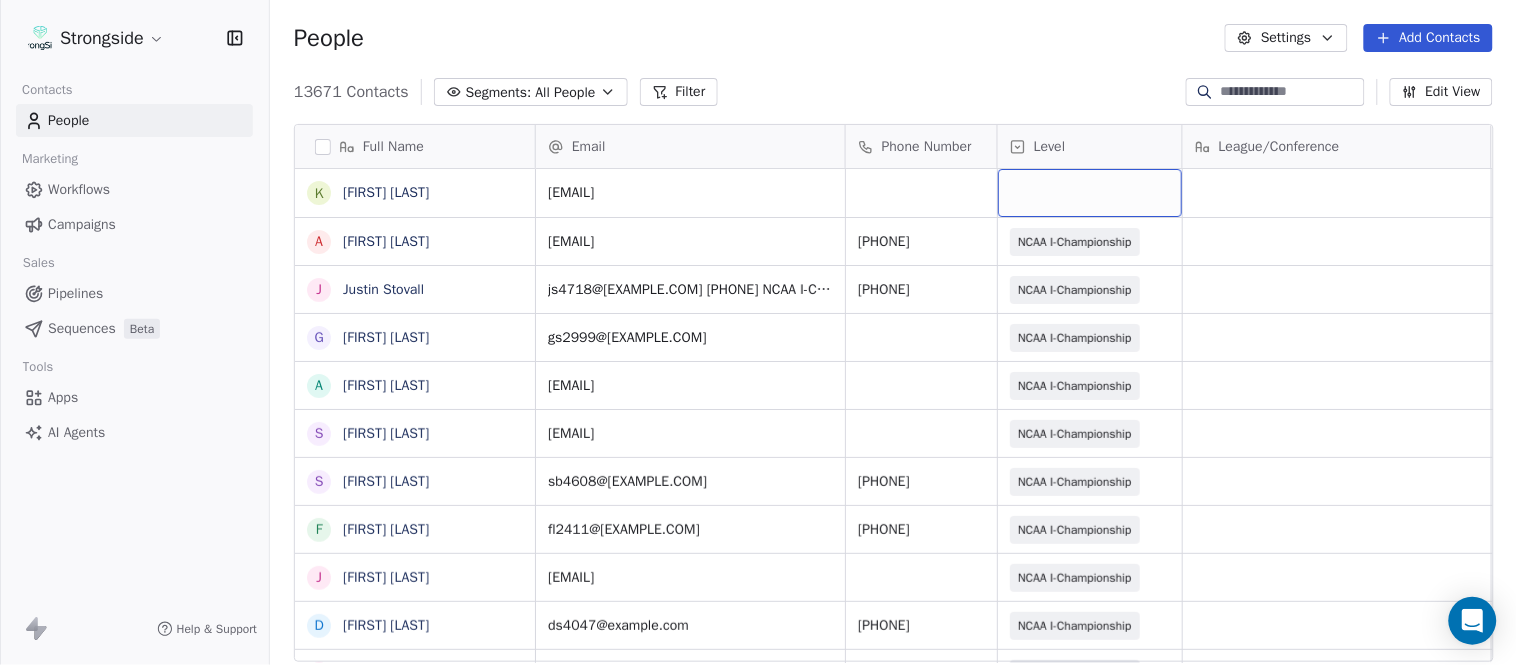 click at bounding box center [1090, 193] 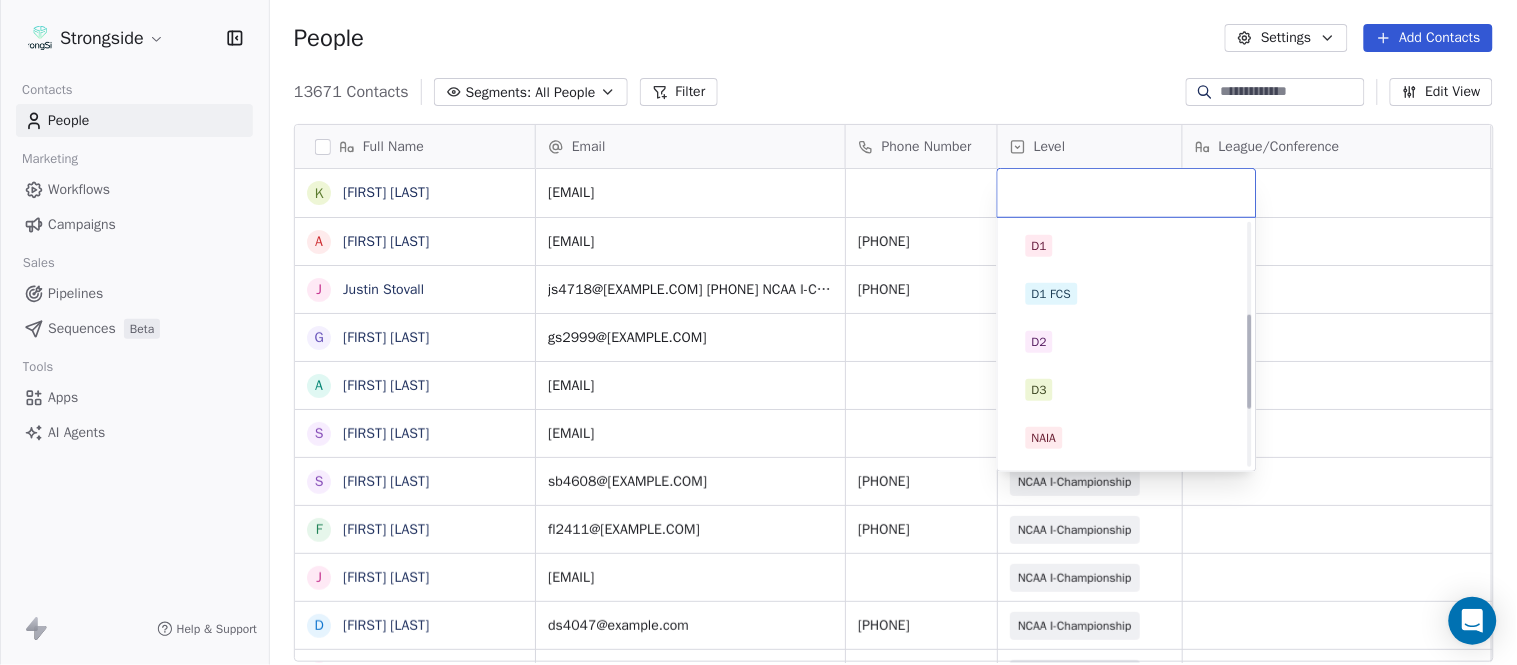 scroll, scrollTop: 378, scrollLeft: 0, axis: vertical 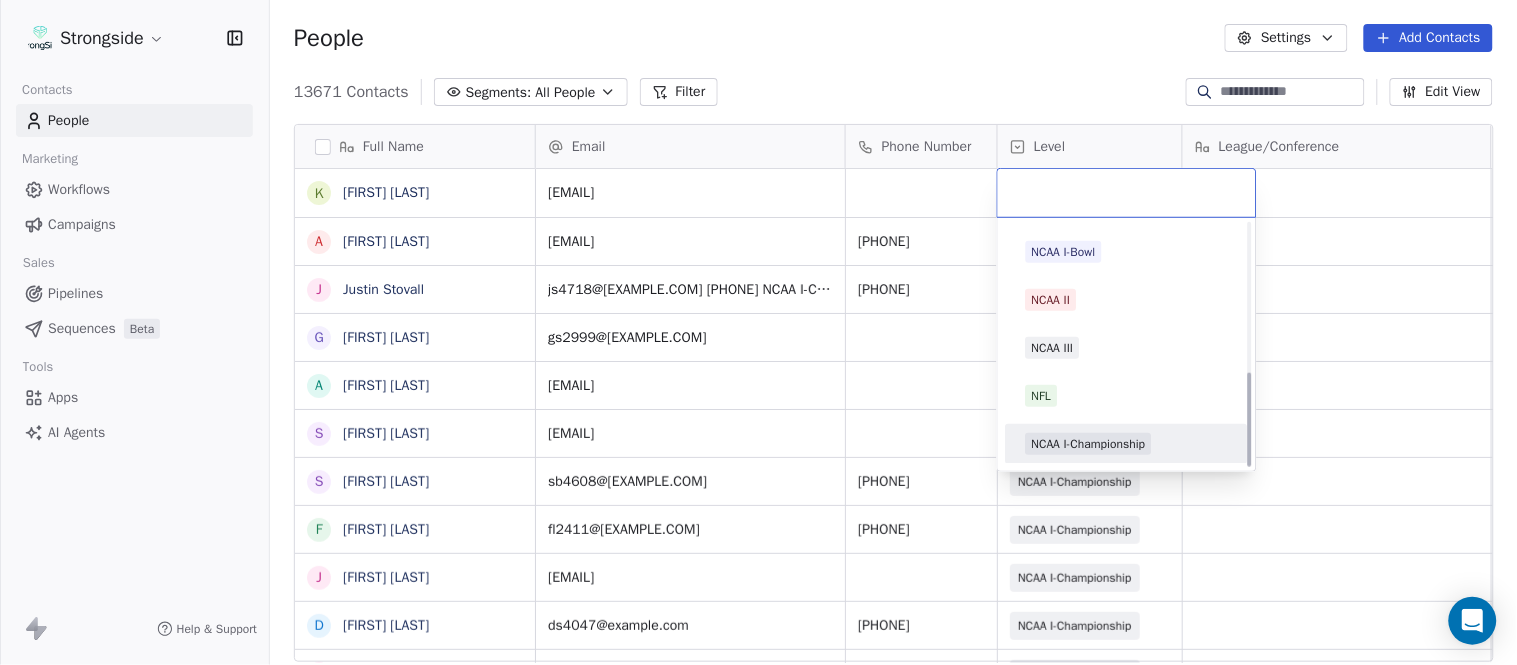 click on "NCAA I-Championship" at bounding box center (1089, 444) 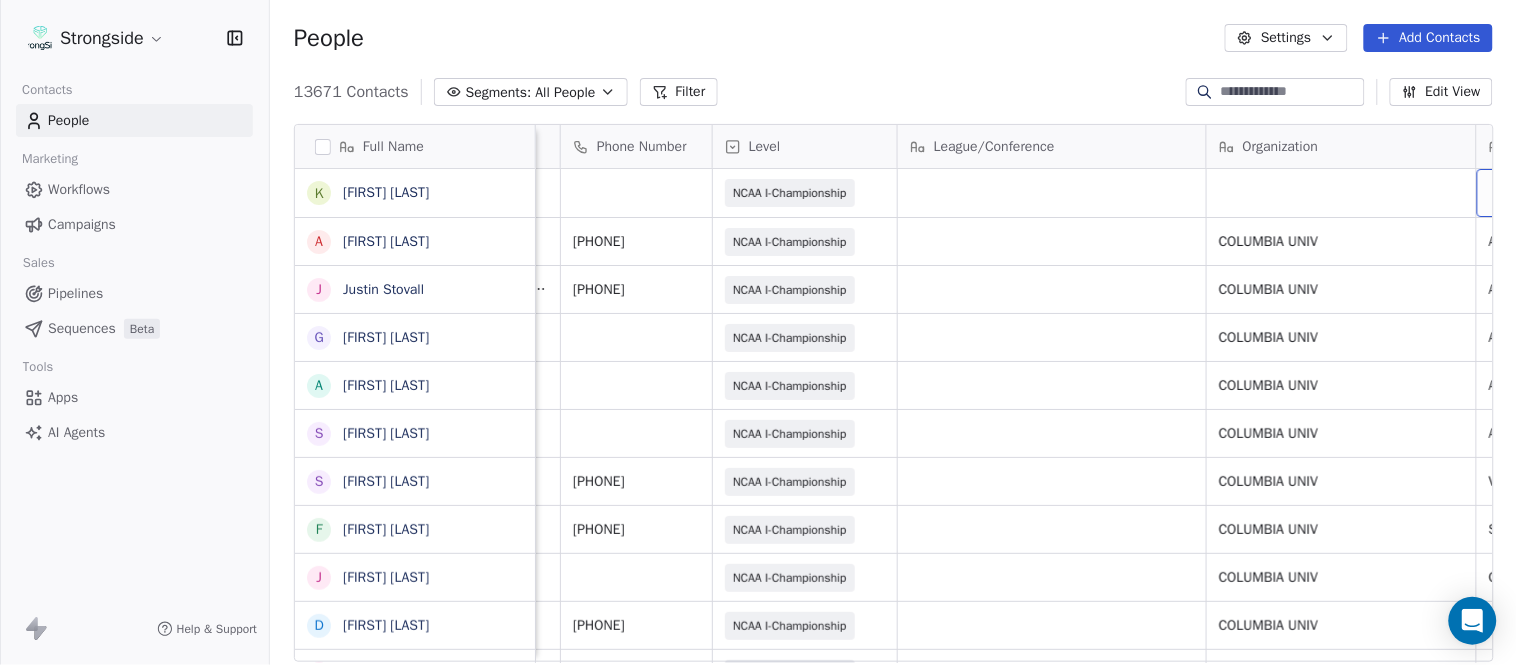scroll, scrollTop: 0, scrollLeft: 553, axis: horizontal 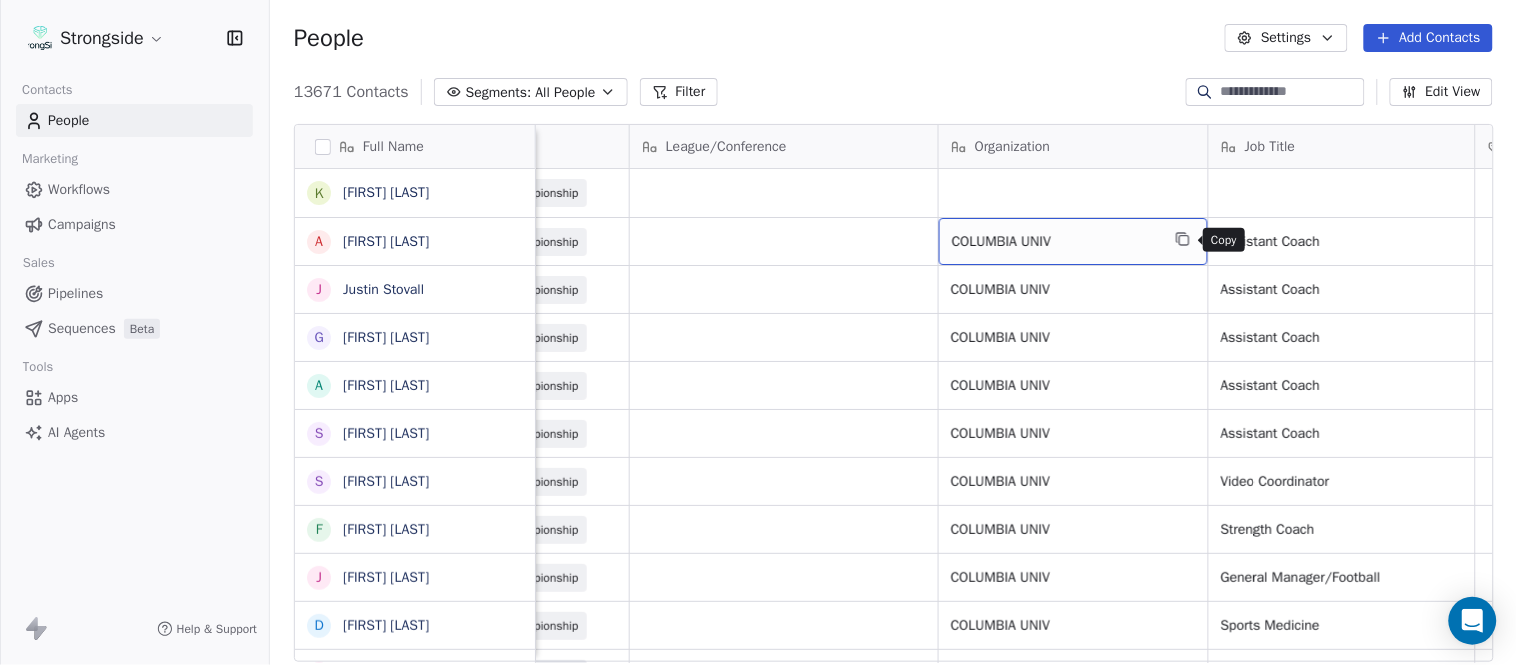 click at bounding box center (1183, 239) 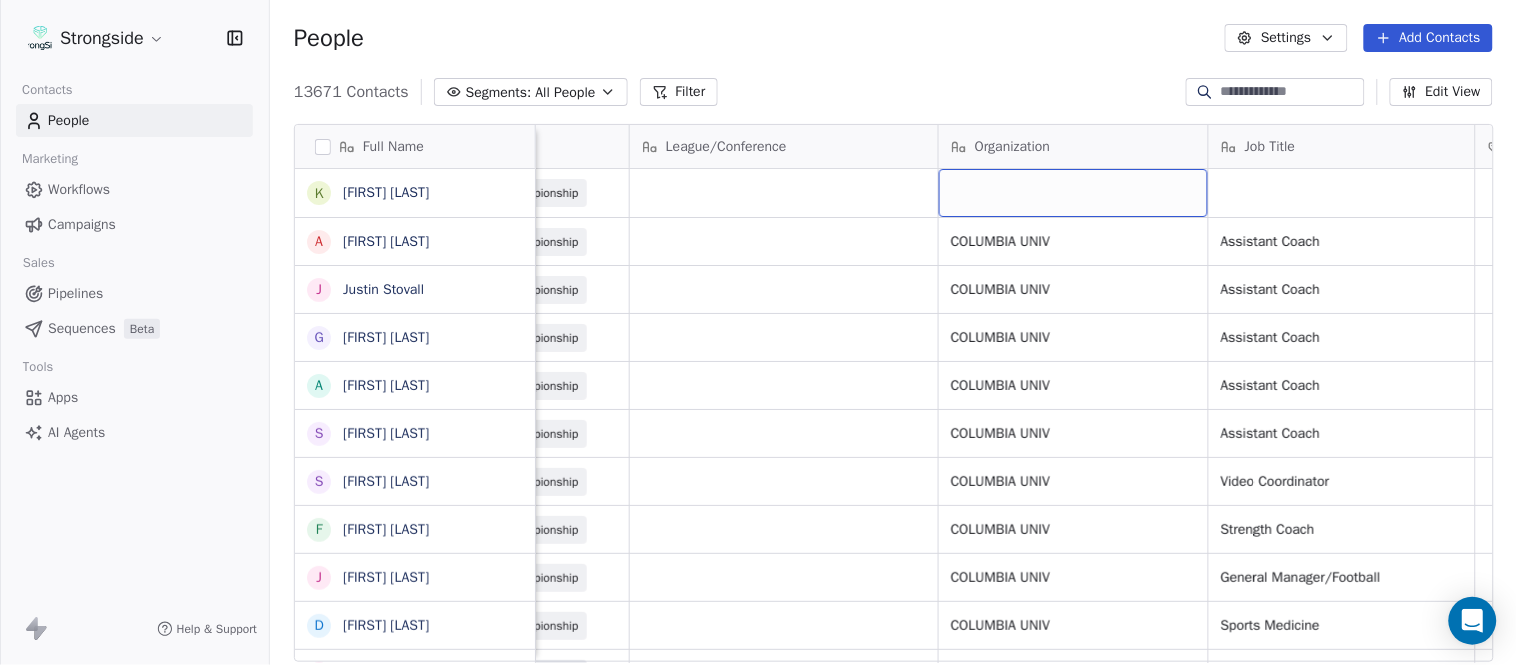 click at bounding box center [1073, 193] 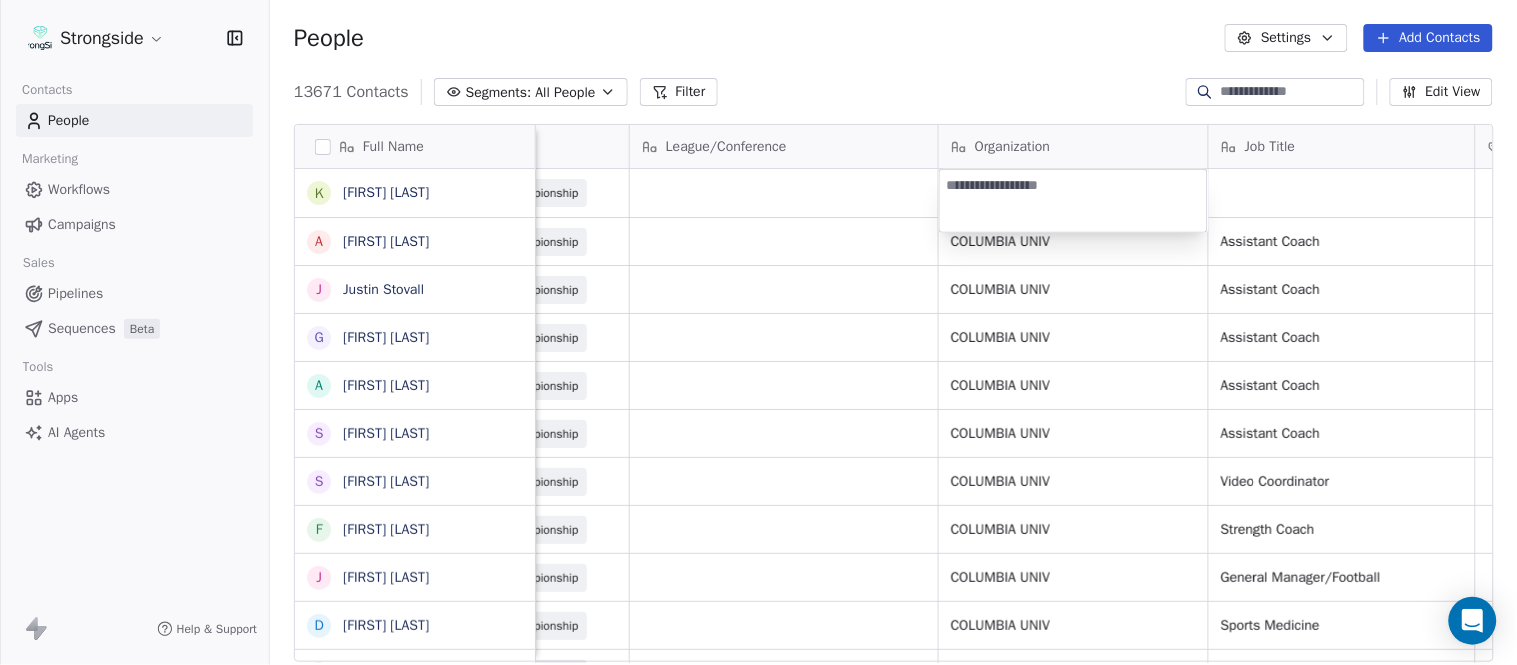 type on "**********" 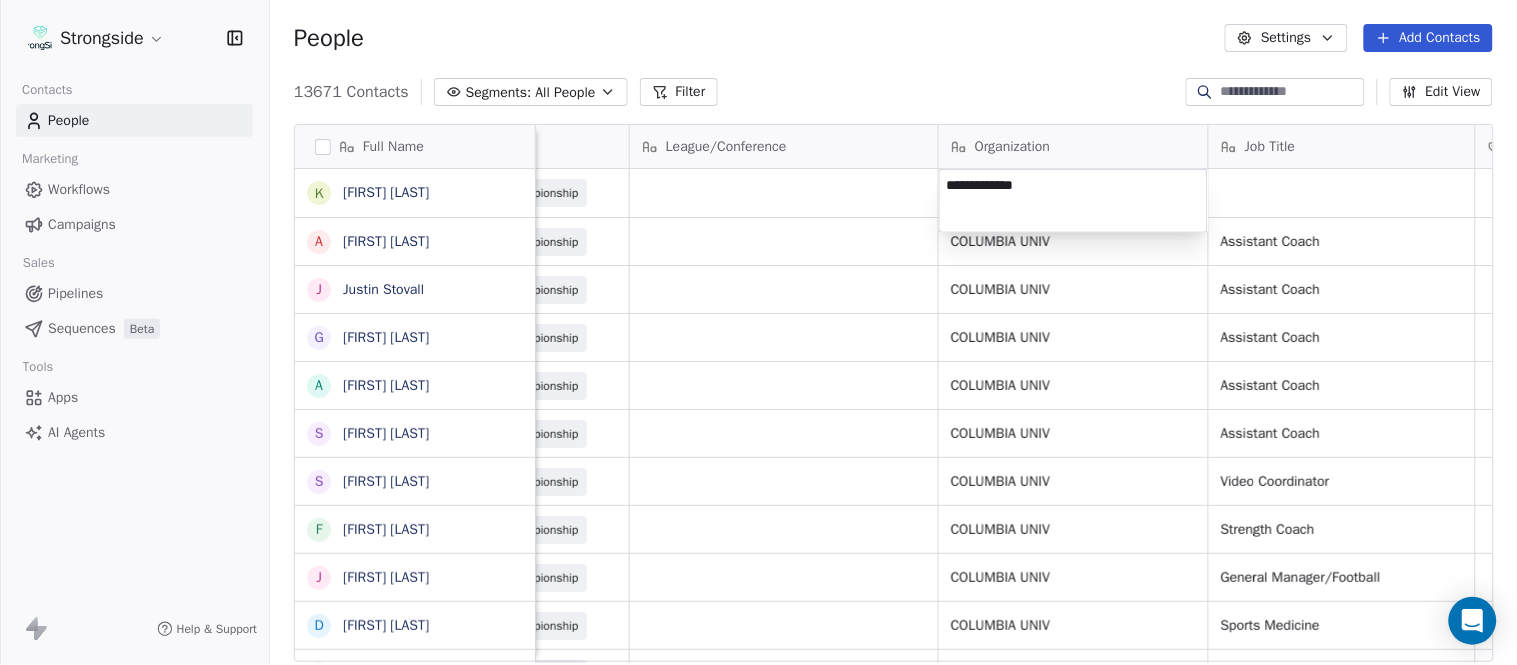 click on "Strongside Contacts People Marketing Workflows Campaigns Sales Pipelines Sequences Beta Tools Apps AI Agents Help & Support People Settings Add Contacts 13671 Contacts Segments: All People Filter Edit View Tag Add to Sequence Export Full Name K [LAST] A [LAST] J [LAST] G [LAST] A [LAST] S [LAST] S [LAST] F [LAST] J [LAST] D [LAST] Y [LAST] M [LAST] J [LAST] J [LAST] J [LAST] P [LAST] T [LAST] K [LAST] H [LAST] S [LAST] P [LAST] T [LAST] T [LAST] O [LAST] N [LAST] J [LAST] P [LAST] D [LAST] J [LAST] Email Phone Number Level League/Conference Organization Job Title Tags Created Date BST [EMAIL] NCAA I-Championship Aug 07, 2025 04:50 PM [EMAIL] [PHONE] NCAA I-Championship COLUMBIA UNIV Assistant Coach Aug 07, 2025 04:47 PM [EMAIL]" at bounding box center [758, 332] 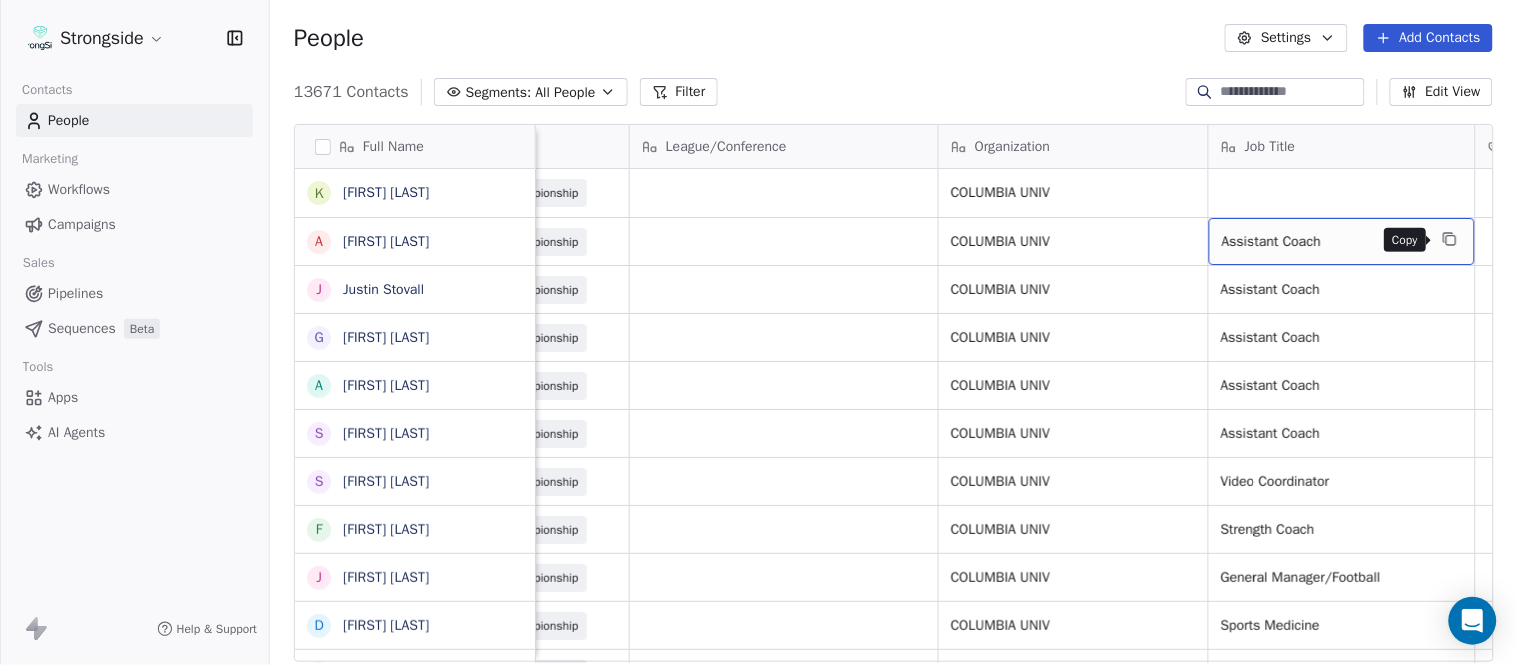 click 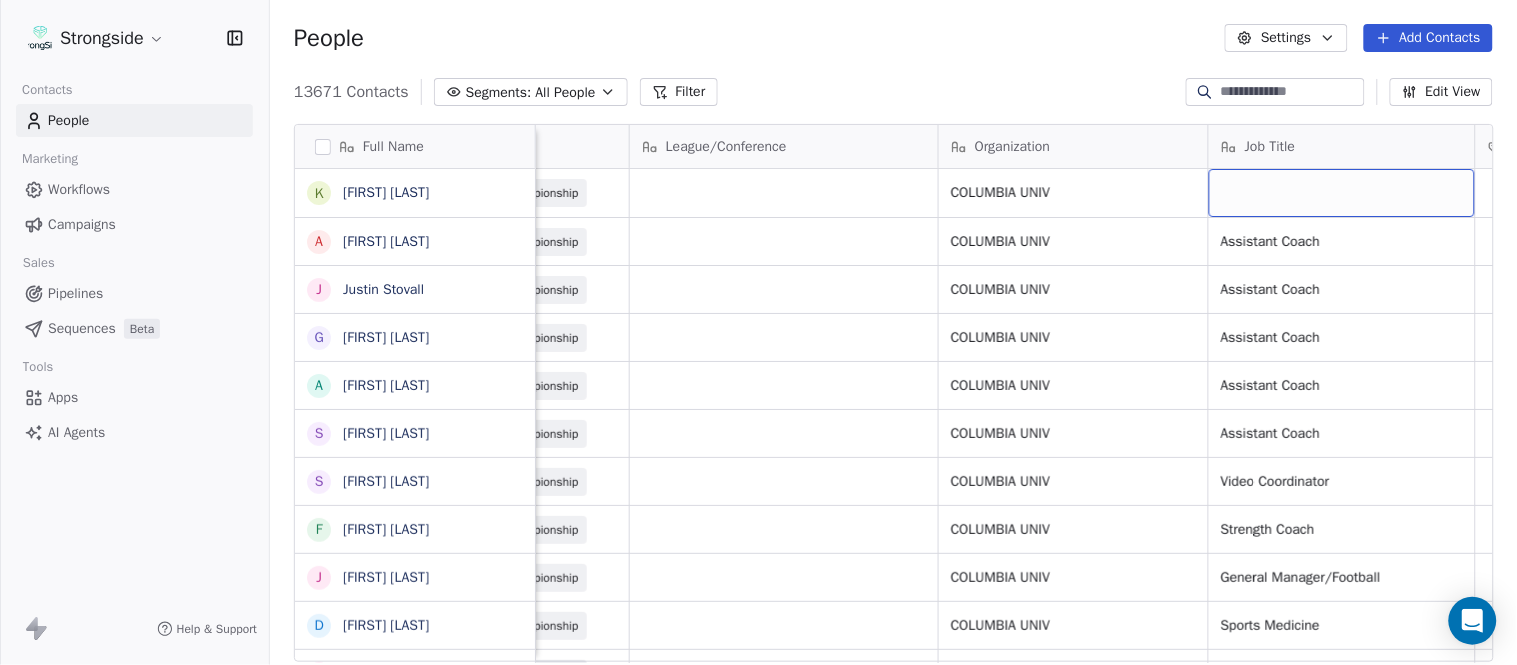 click at bounding box center [1342, 193] 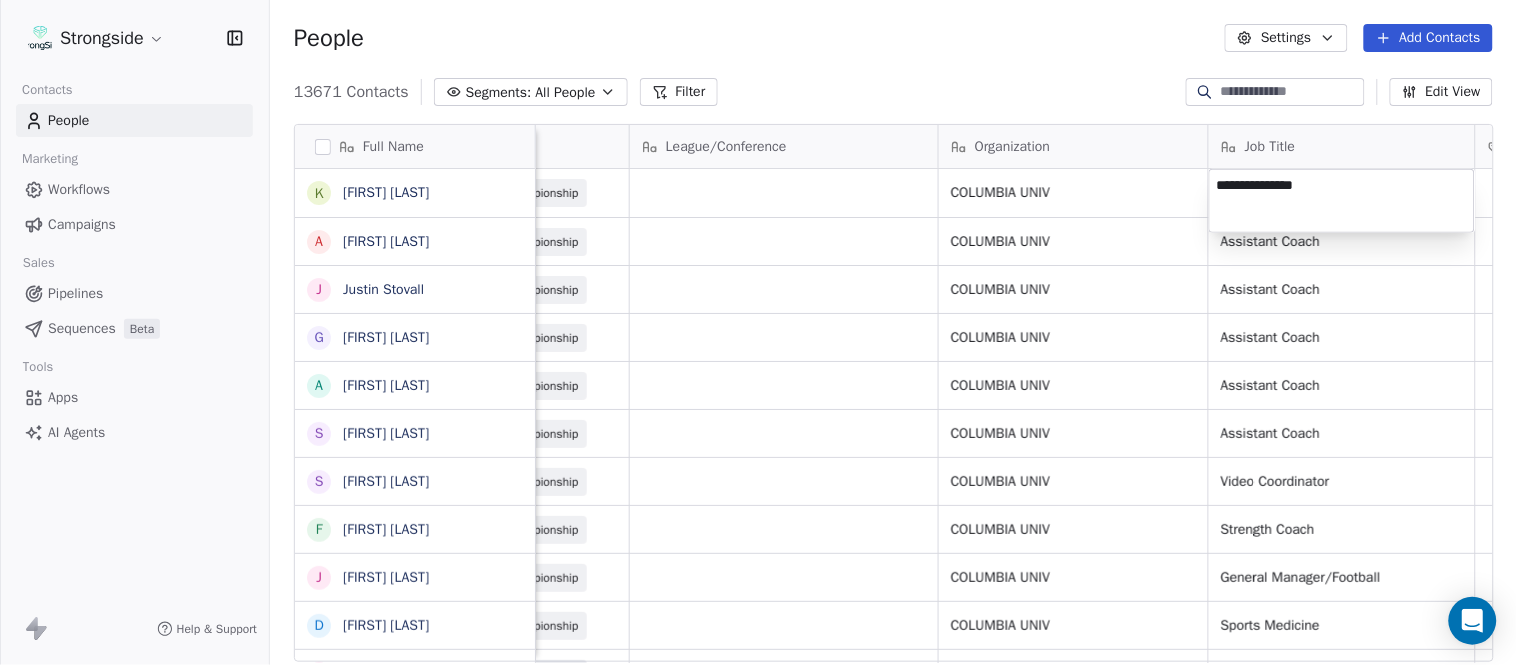 click on "Strongside Contacts People Marketing Workflows Campaigns Sales Pipelines Sequences Beta Tools Apps AI Agents Help & Support People Settings  Add Contacts 13671 Contacts Segments: All People Filter  Edit View Tag Add to Sequence Export Full Name K [FIRST] [LAST] A [FIRST] [LAST] J [FIRST] [LAST] G [FIRST] [LAST] A [FIRST] [LAST] S [FIRST] [LAST] S [FIRST] [LAST] F [FIRST] [LAST] J [FIRST] [LAST] D [FIRST] [LAST] Y [FIRST] [LAST] M [FIRST] [LAST] J [FIRST] [LAST] J [FIRST] [LAST] J [FIRST] [LAST] P [FIRST] [LAST] T [FIRST] [LAST] K [FIRST] [LAST] H [FIRST] [LAST] S [FIRST] [LAST] P [FIRST] [LAST] T [FIRST] [LAST] O [FIRST] [LAST] N [FIRST] [LAST] J [FIRST] [LAST] P [FIRST] [LAST] D [FIRST] [LAST] J [FIRST] [LAST] T [FIRST] [LAST] D [FIRST] [LAST] Email Phone Number Level League/Conference Organization Job Title Tags Created Date BST [DATE] [TIME] [EMAIL] NCAA I-Championship COLUMBIA UNIV Assistant Coach Aug 07, 2025 04:47 PM SID" at bounding box center [758, 332] 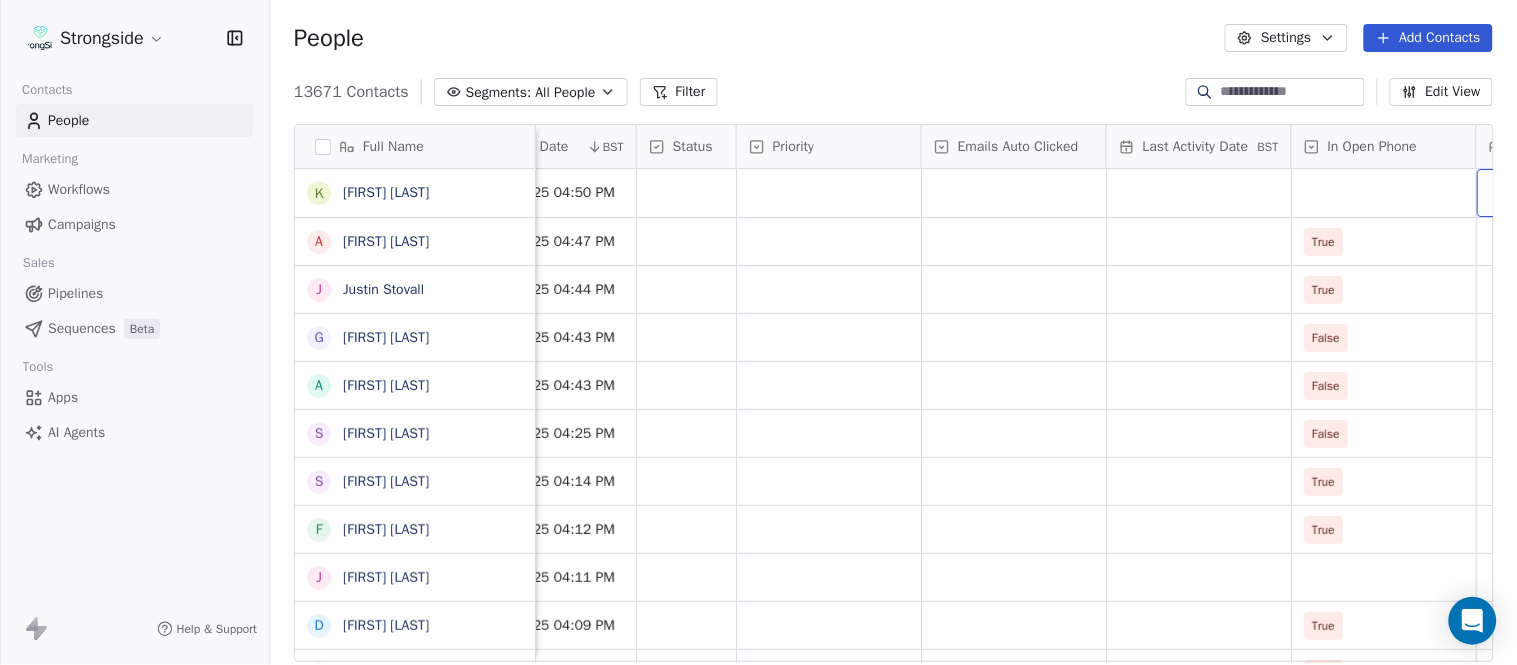 scroll, scrollTop: 0, scrollLeft: 1863, axis: horizontal 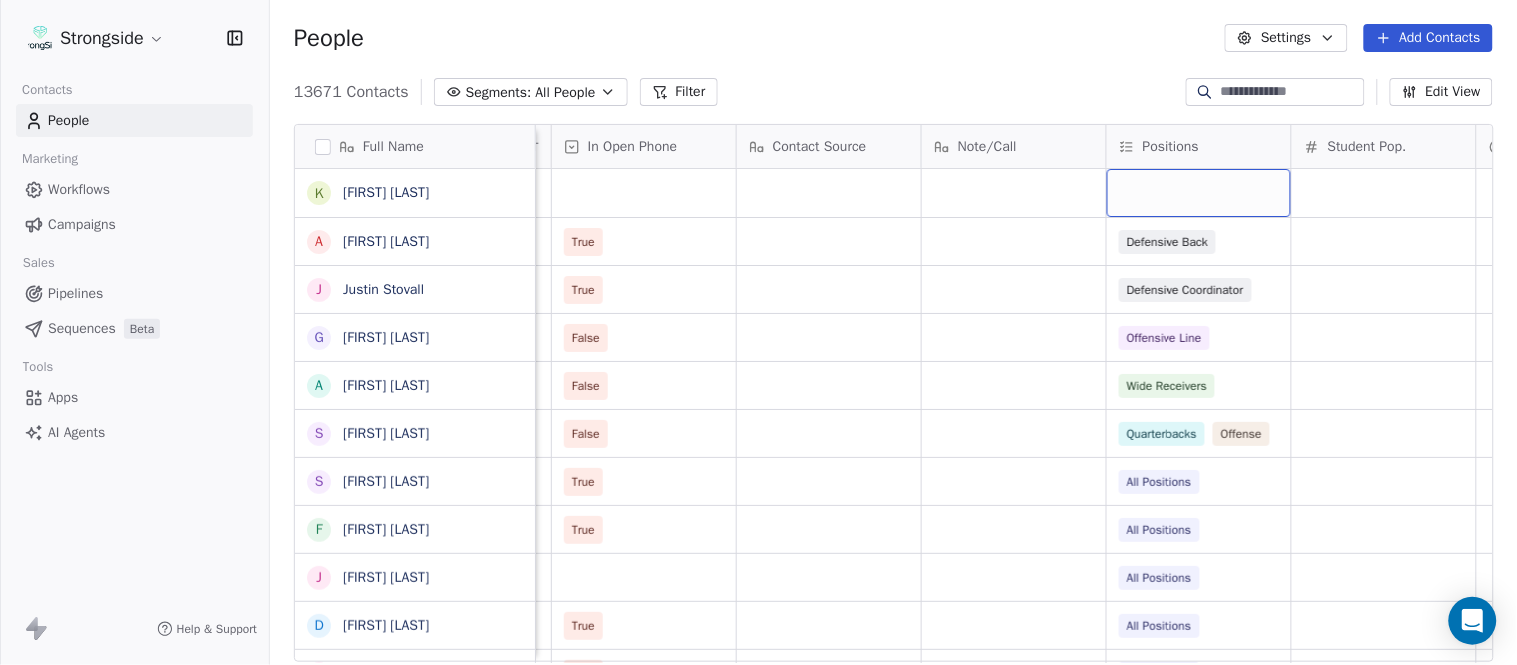 click at bounding box center [1199, 193] 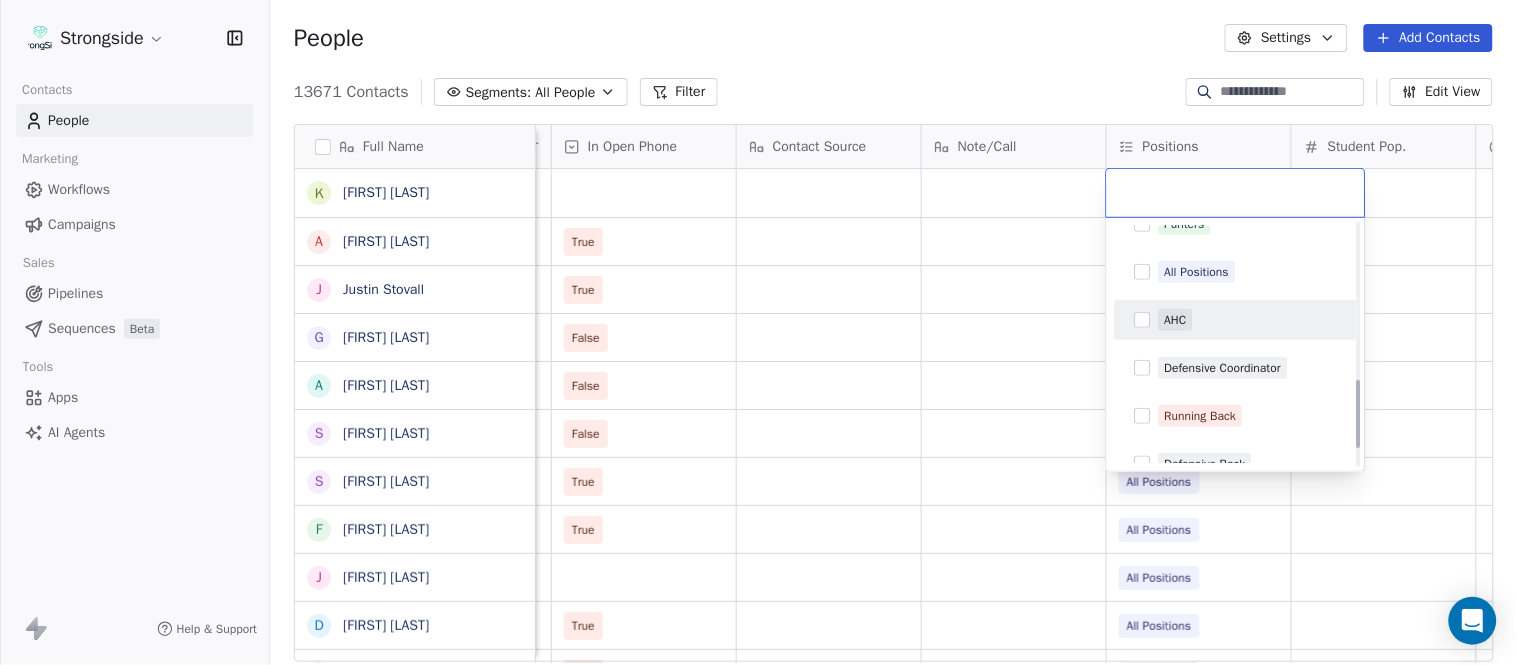 scroll, scrollTop: 555, scrollLeft: 0, axis: vertical 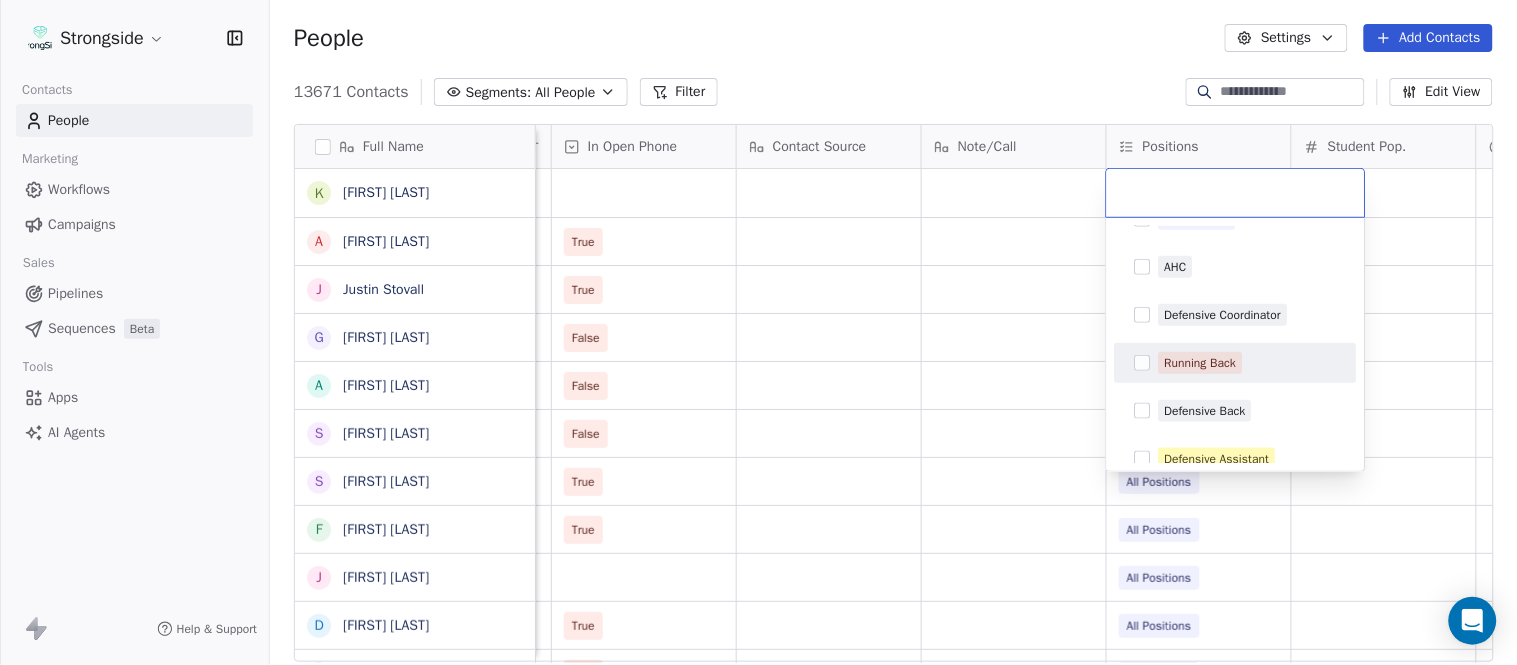 click on "Running Back" at bounding box center (1201, 363) 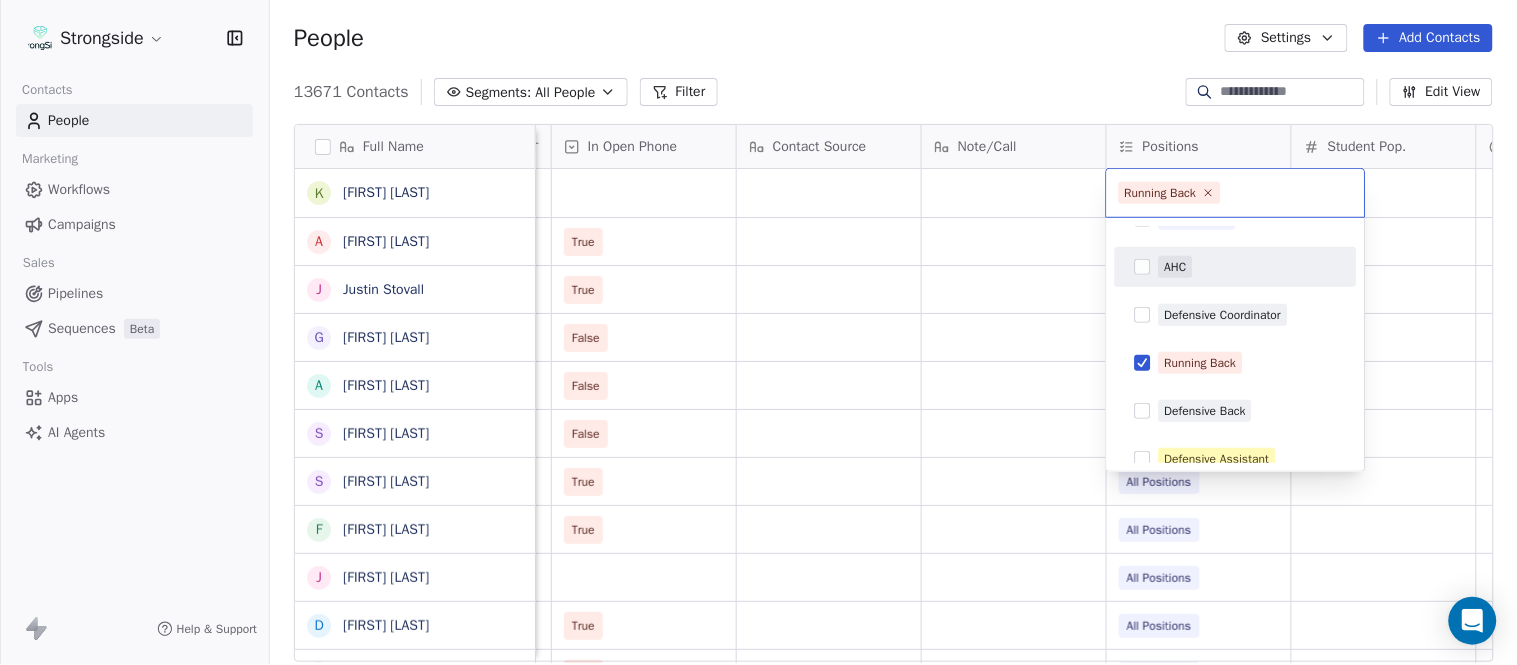 click on "Strongside Contacts People Marketing Workflows Campaigns Sales Pipelines Sequences Beta Tools Apps AI Agents Help & Support People Settings  Add Contacts 13671 Contacts Segments: All People Filter  Edit View Tag Add to Sequence Export Full Name K [FIRST] [LAST] A [FIRST] [LAST] J [FIRST] [LAST] G [FIRST] [LAST] A [FIRST] [LAST] S [FIRST] [LAST] S [FIRST] [LAST] F [FIRST] [LAST] J [FIRST] [LAST] D [FIRST] [LAST] Y [FIRST] [LAST] M [FIRST] [LAST] J [FIRST] [LAST] J [FIRST] [LAST] J [FIRST] [LAST] P [FIRST] [LAST] T [FIRST] [LAST] K [FIRST] [LAST] H [FIRST] [LAST] S [FIRST] [LAST] P [FIRST] [LAST] T [FIRST] [LAST] T [FIRST] [LAST] O [FIRST] [LAST] N [FIRST] [LAST] J [FIRST] [LAST] P [FIRST] [LAST] D [FIRST] [LAST] J [FIRST] [LAST] T [FIRST] [LAST] D [FIRST] [LAST] L [FIRST] [LAST] Email Phone Number Level League/Conference Organization Job Title Tags Created Date BST Status Priority Emails Auto Clicked Last Activity Date BST In Open Phone Contact Source Note/Call Positions Student Pop. Lead Account     True Defensive Back   True Defensive Coordinator   False Offensive Line   False Wide Receivers   False Quarterbacks Offense   True All Positions   True" at bounding box center (758, 332) 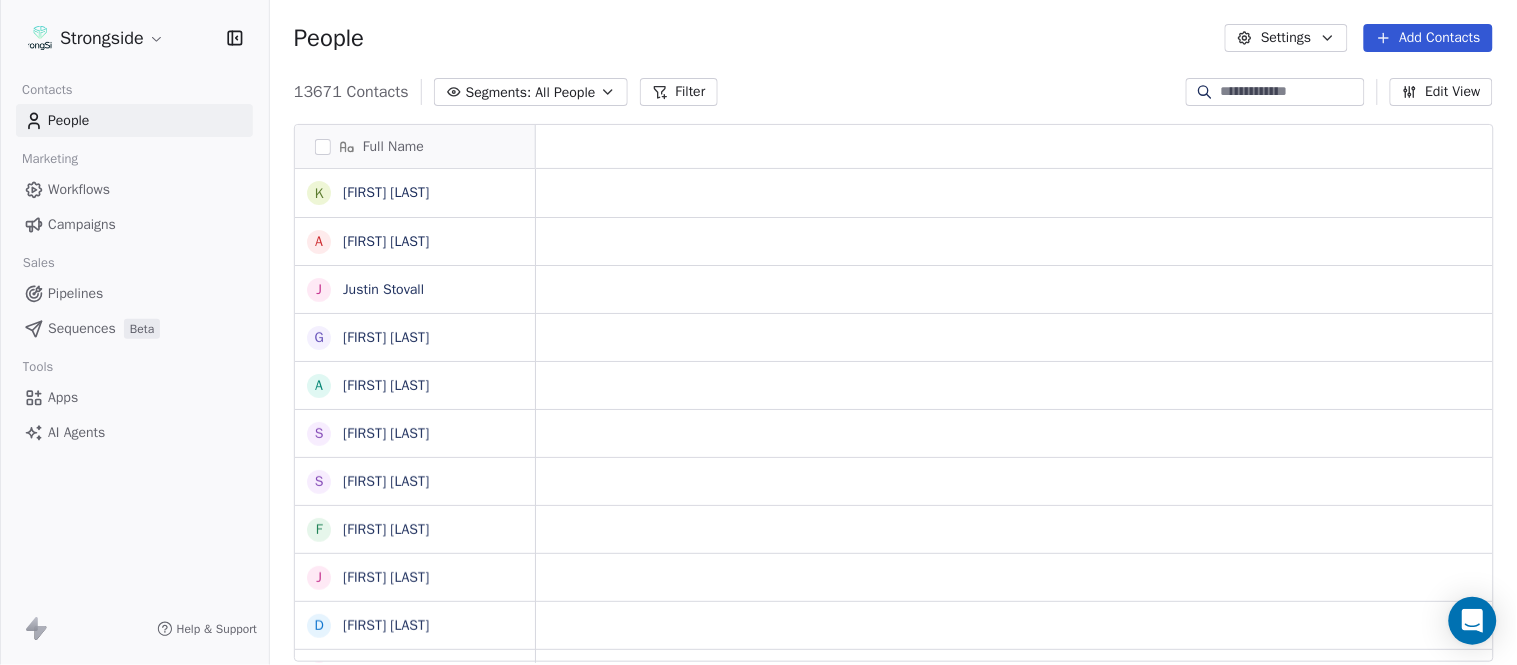 scroll, scrollTop: 0, scrollLeft: 0, axis: both 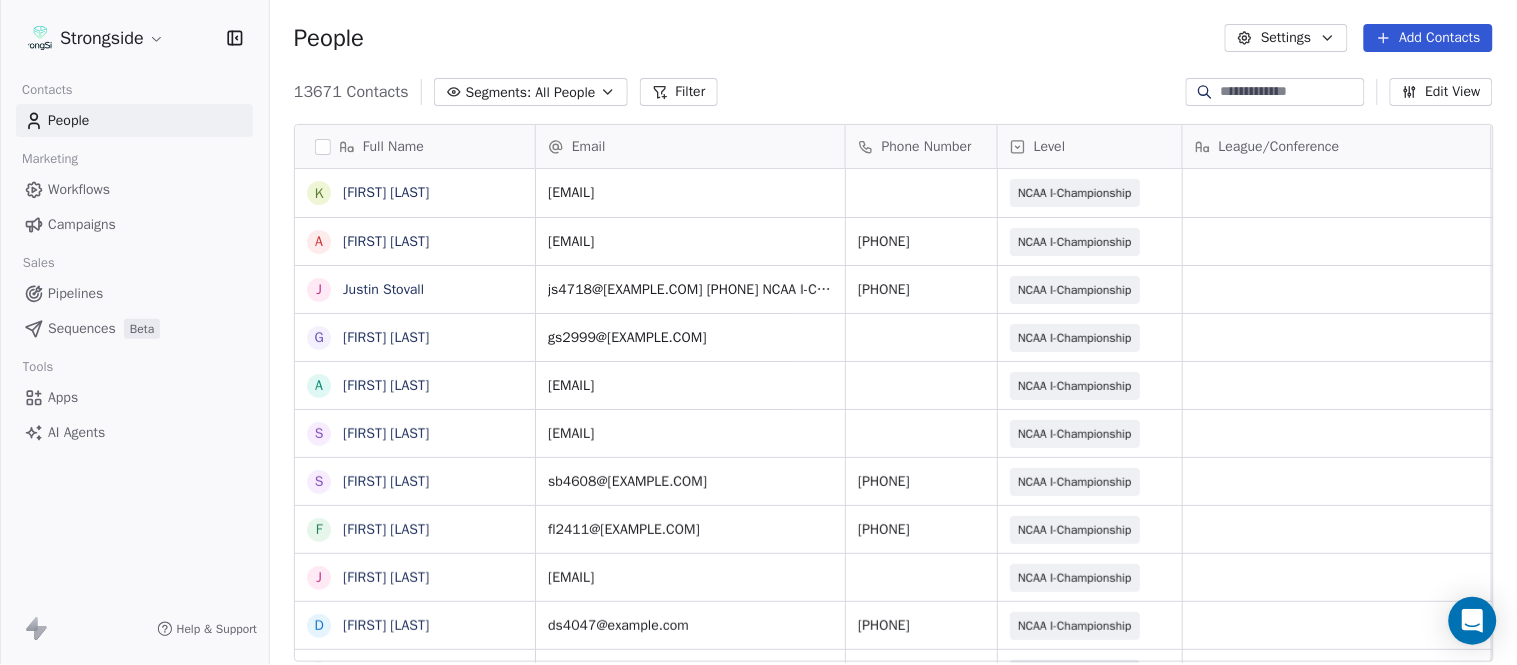 click on "Add Contacts" at bounding box center (1428, 38) 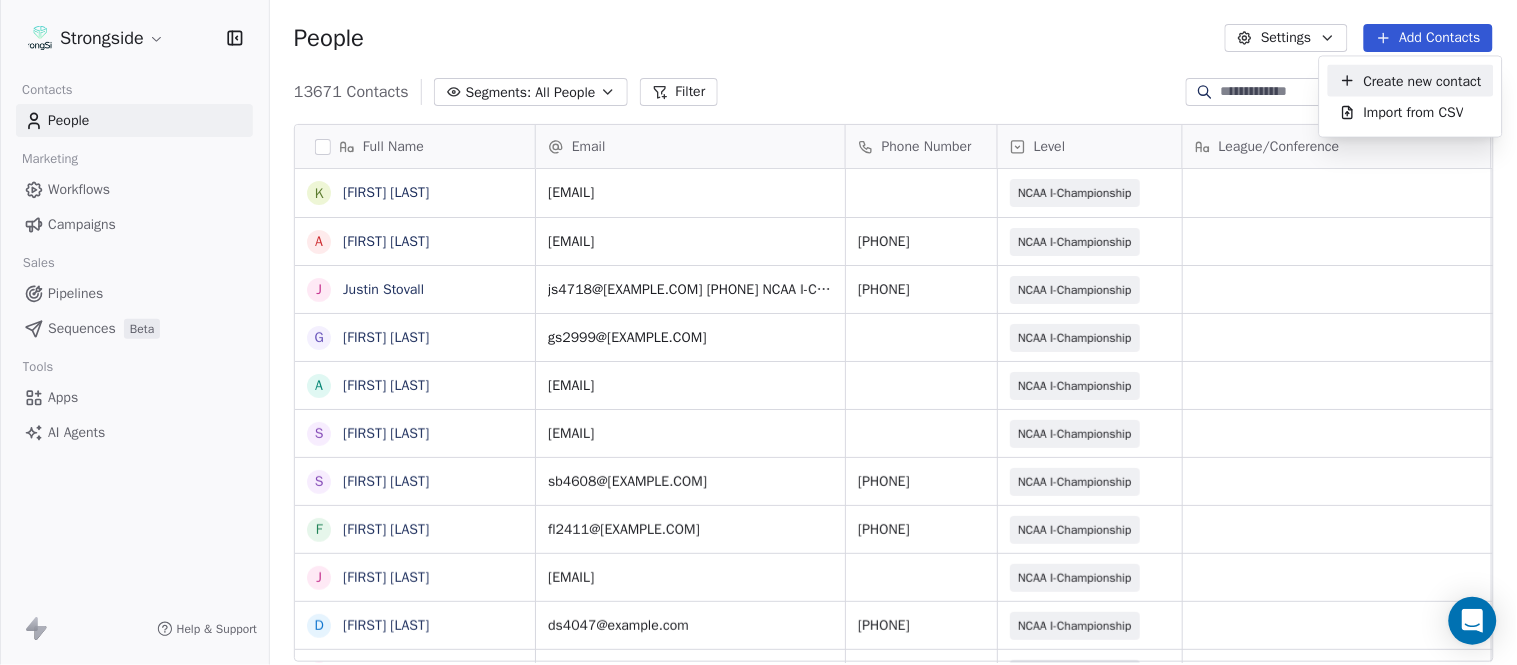 click on "Create new contact" at bounding box center [1423, 80] 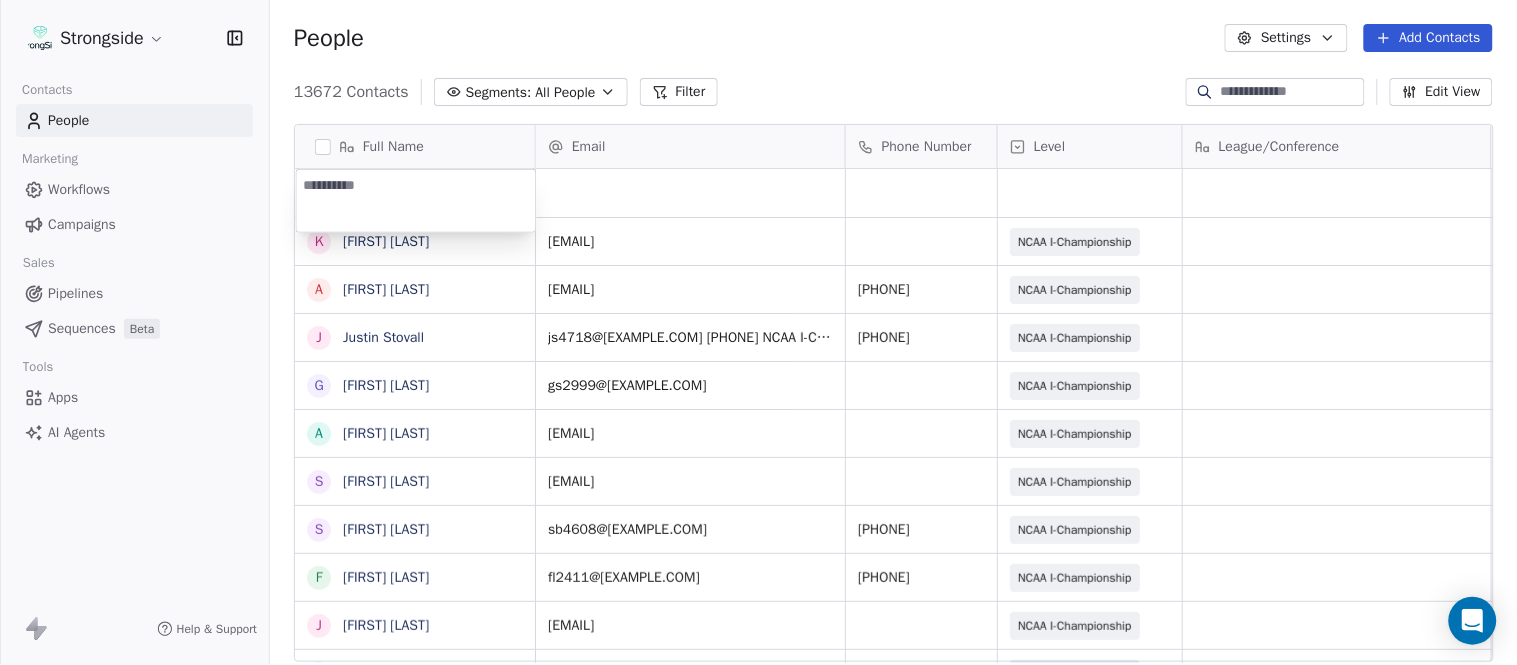 type on "**********" 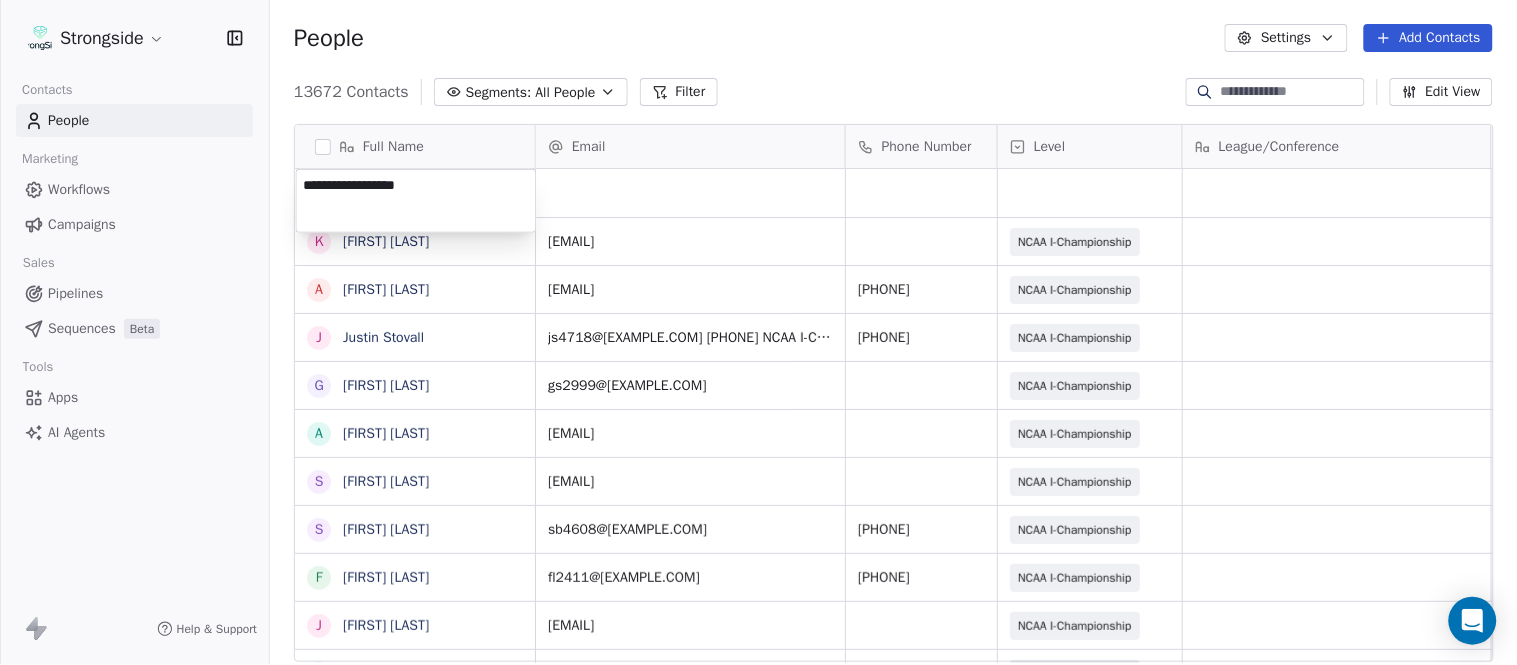click on "Strongside Contacts People Marketing Workflows Campaigns Sales Pipelines Sequences Beta Tools Apps AI Agents Help & Support People Settings  Add Contacts 13672 Contacts Segments: All People Filter  Edit View Tag Add to Sequence Export Full Name K [FIRST] [LAST] A [FIRST] [LAST] J [FIRST] [LAST] G [FIRST] [LAST] A [FIRST] [LAST] S [FIRST] [LAST] S [FIRST] [LAST] F [FIRST] [LAST] J [FIRST] [LAST] D [FIRST] [LAST] Y [FIRST] [LAST] M [FIRST] [LAST] J [FIRST] [LAST] J [FIRST] [LAST] J [FIRST] [LAST] P [FIRST] [LAST] T [FIRST] [LAST] K [FIRST] [LAST] H [FIRST] [LAST] S [FIRST] [LAST] P [FIRST] [LAST] T [FIRST] [LAST] T [FIRST] [LAST] O [FIRST] [LAST] N [FIRST] [LAST] J [FIRST] [LAST] P [FIRST] [LAST] D [FIRST] [LAST] J [FIRST] [LAST] T [FIRST] [LAST] Email Phone Number Level League/Conference Organization Job Title Tags Created Date BST Aug 07, 2025 04:51 PM kt2997@example.com NCAA I-Championship COLUMBIA UNIV Assistant Coach Aug 07, 2025 04:50 PM ak4238@example.com [PHONE] NCAA I-Championship COLUMBIA UNIV Assistant Coach Aug 07, 2025 04:47 PM" at bounding box center (758, 332) 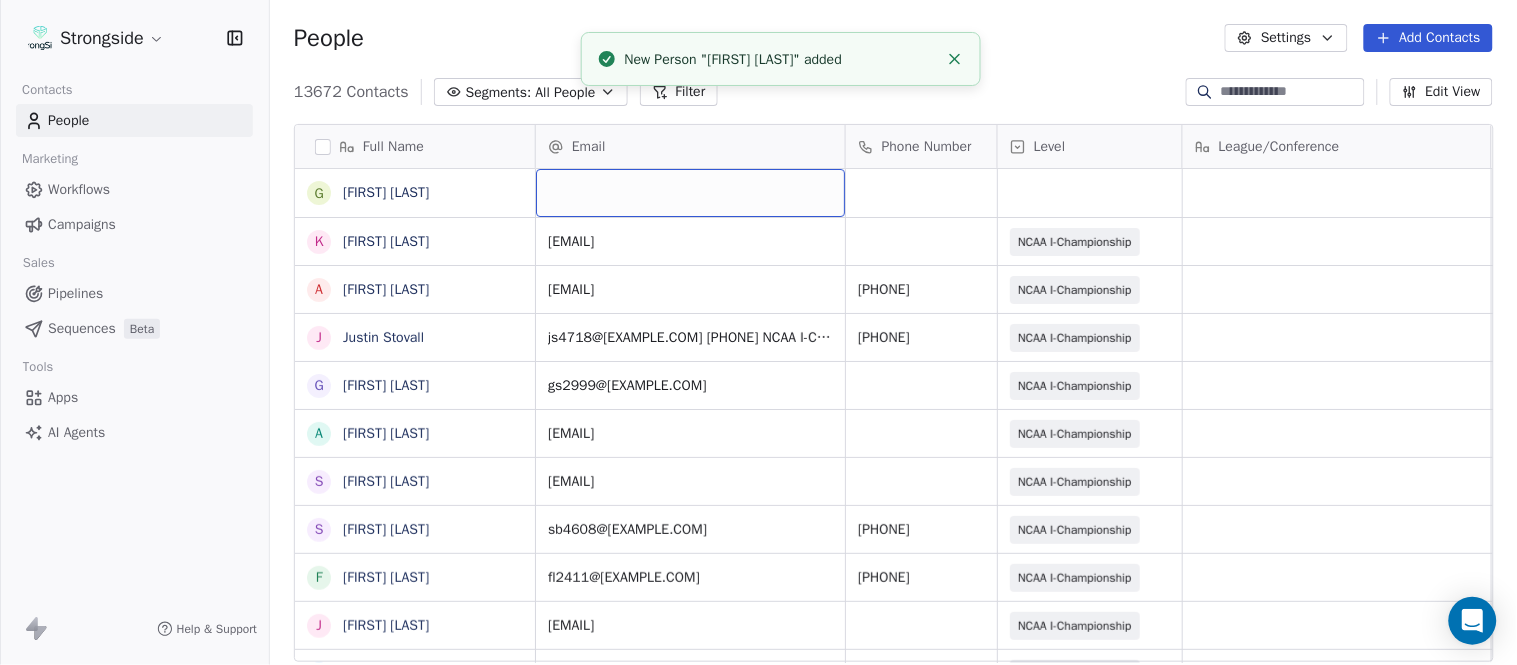 click at bounding box center (690, 193) 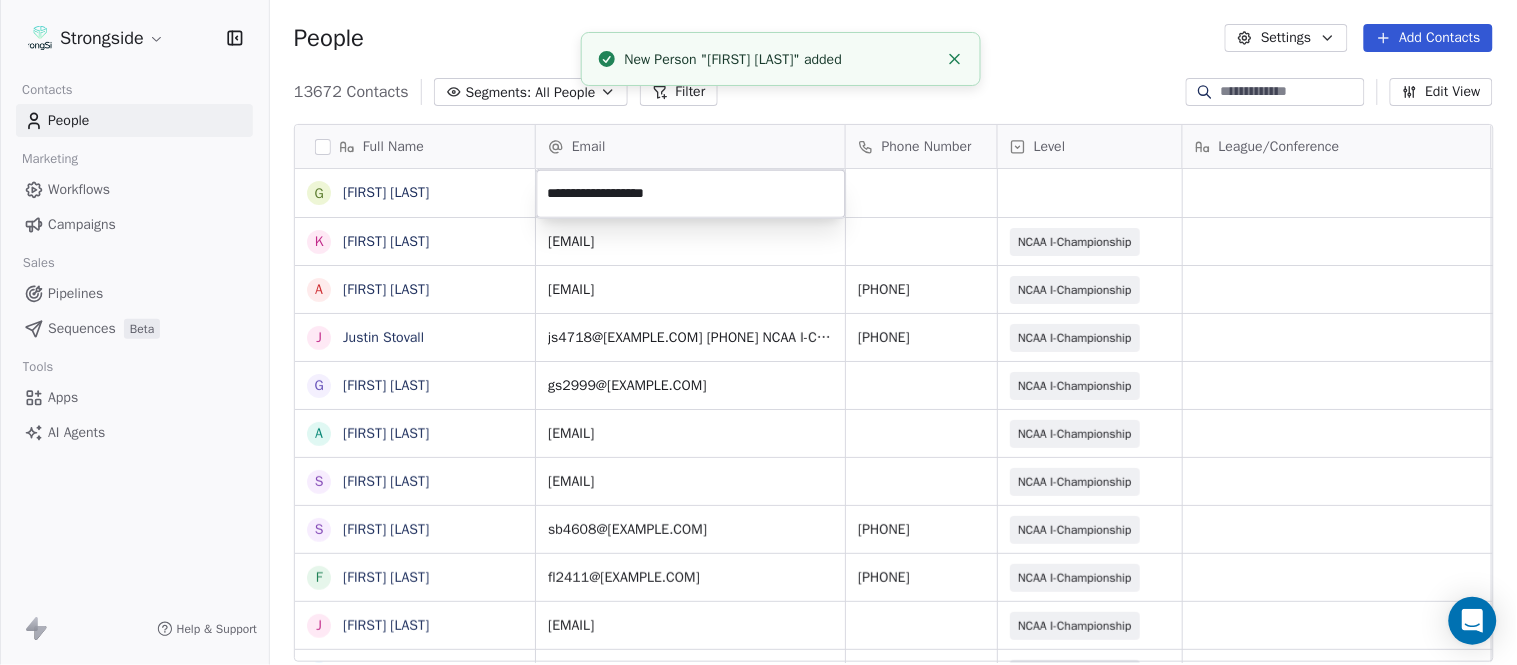click on "Strongside Contacts People Marketing Workflows Campaigns Sales Pipelines Sequences Beta Tools Apps AI Agents Help & Support People Settings  Add Contacts 13672 Contacts Segments: All People Filter  Edit View Tag Add to Sequence Export Full Name G [FIRST] [LAST] K [FIRST] [LAST] A [FIRST] [LAST] J [FIRST] [LAST] G [FIRST] [LAST] A [FIRST] [LAST] S [FIRST] [LAST] S [FIRST] [LAST] F [FIRST] [LAST] J [FIRST] [LAST] D [FIRST] [LAST] Y [FIRST] [LAST] M [FIRST] [LAST] J [FIRST] [LAST] J [FIRST] [LAST] J [FIRST] [LAST] P [FIRST] [LAST] T [FIRST] [LAST] K [FIRST] [LAST] H [FIRST] [LAST] S [FIRST] [LAST] P [FIRST] [LAST] T [FIRST] [LAST] T [FIRST] [LAST] O [FIRST] [LAST] N [FIRST] [LAST] J [FIRST] [LAST] P [FIRST] [LAST] D [FIRST] [LAST] J [FIRST] [LAST] T [FIRST] [LAST] Email Phone Number Level League/Conference Organization Job Title Tags Created Date BST [EMAIL] [PHONE] NCAA I-Championship COLUMBIA UNIV Assistant Coach Aug 07, 2025 04:50 PM ak4238@columbia.edu 212-854-2545 NCAA I-Championship COLUMBIA UNIV Assistant Coach" at bounding box center [758, 332] 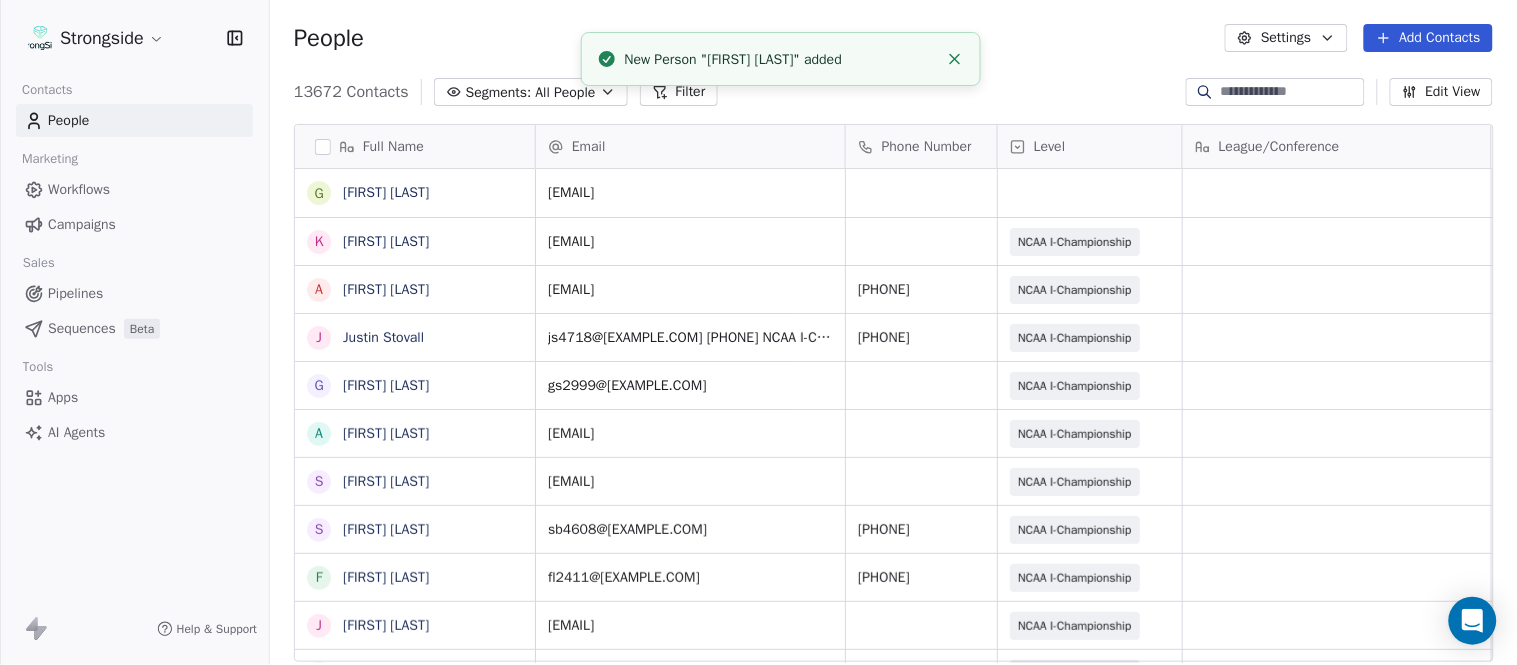 click 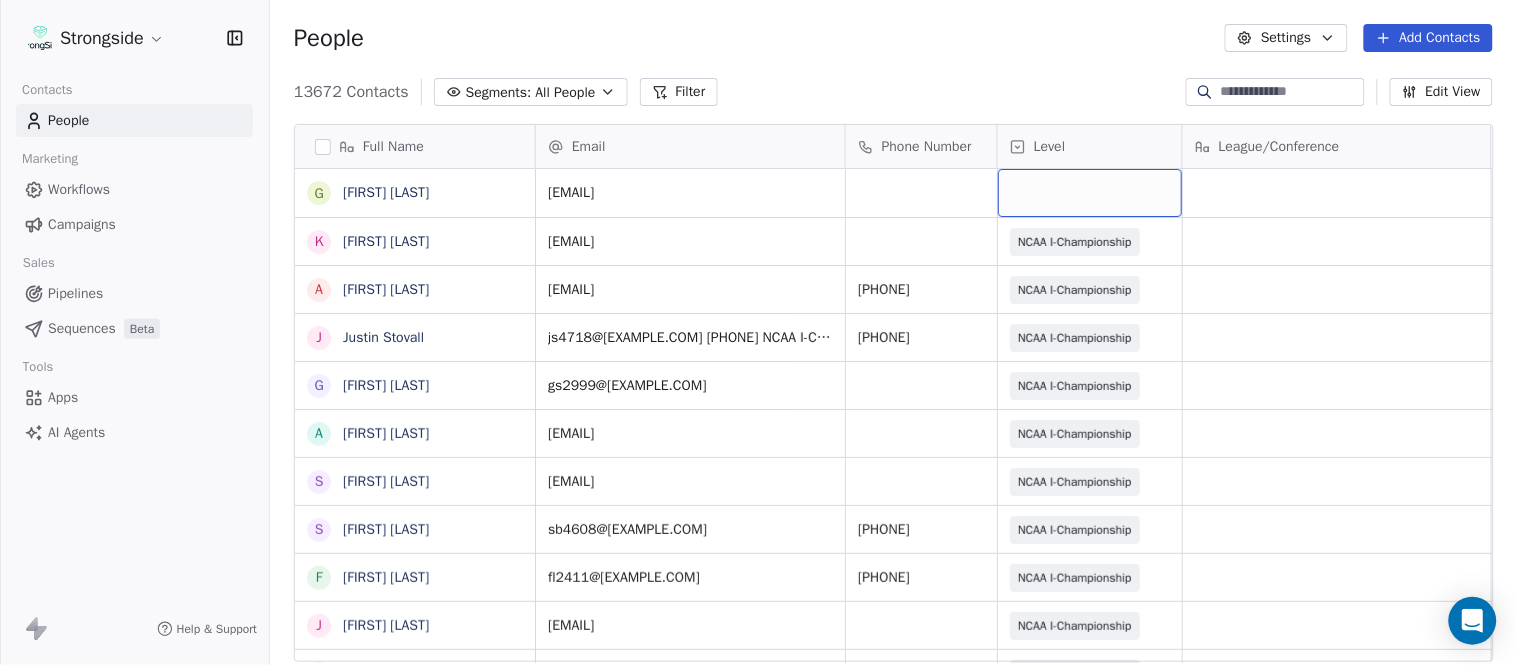 click at bounding box center [1090, 193] 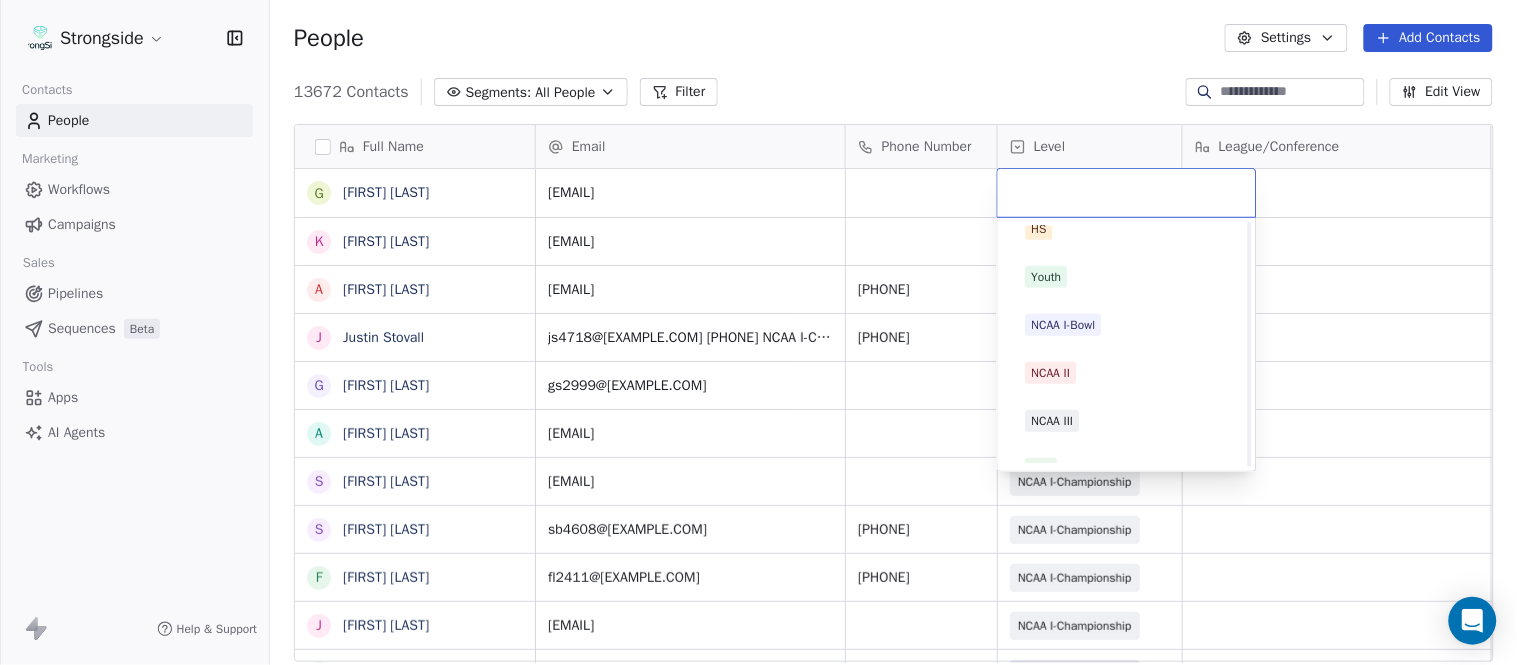 scroll, scrollTop: 378, scrollLeft: 0, axis: vertical 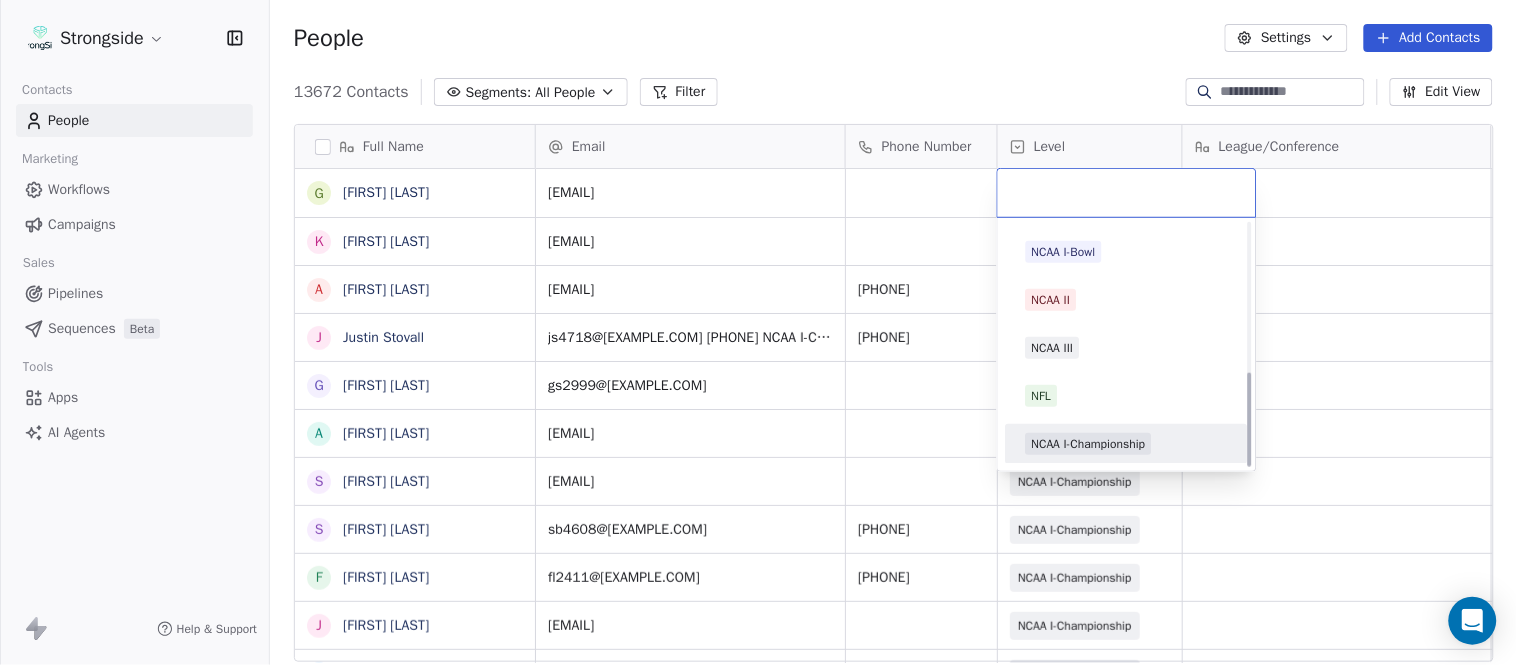 click on "NCAA I-Championship" at bounding box center (1089, 444) 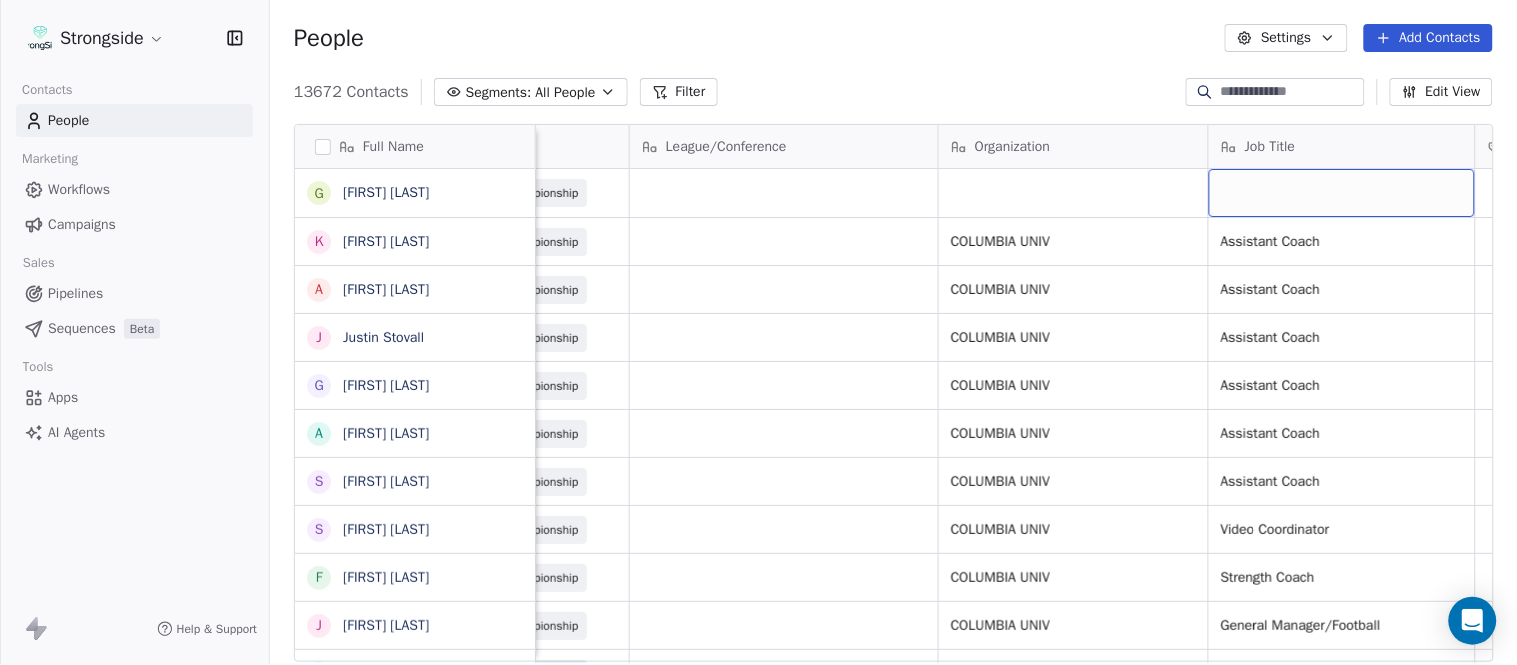 scroll, scrollTop: 0, scrollLeft: 653, axis: horizontal 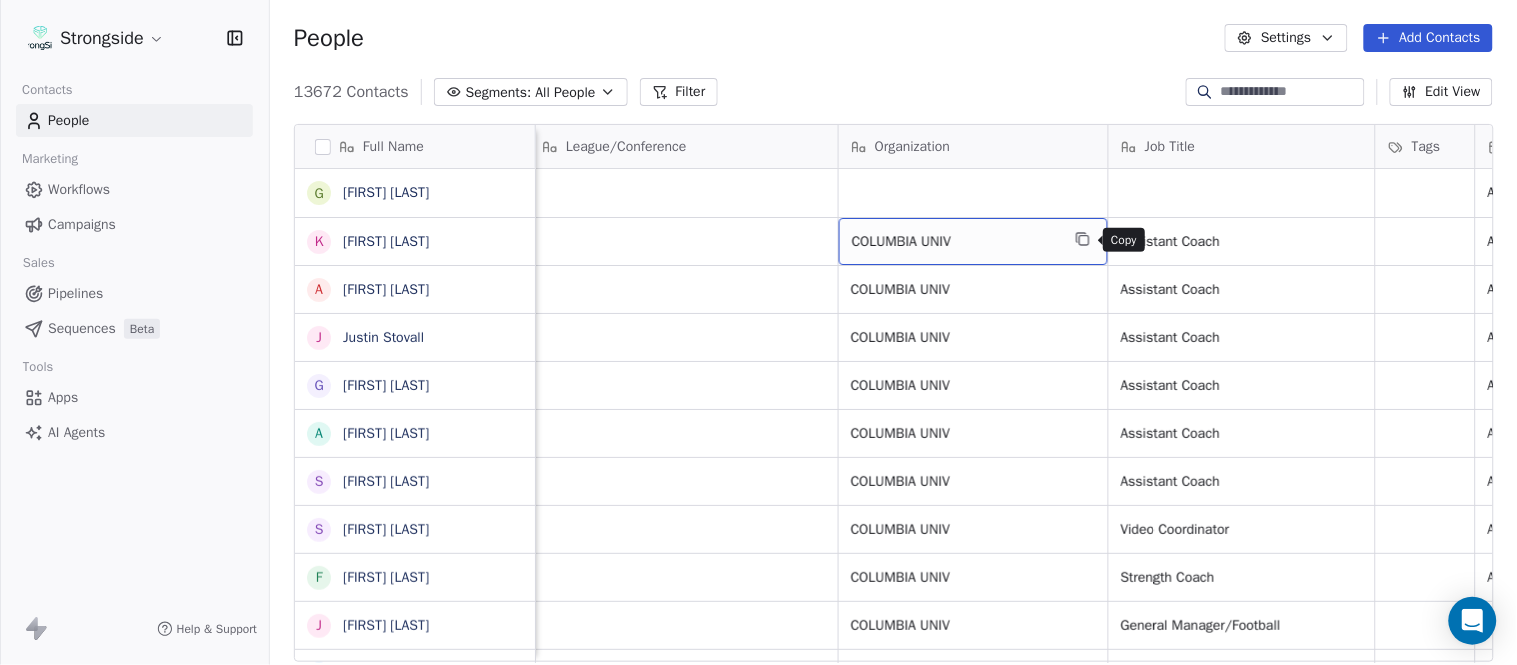 click 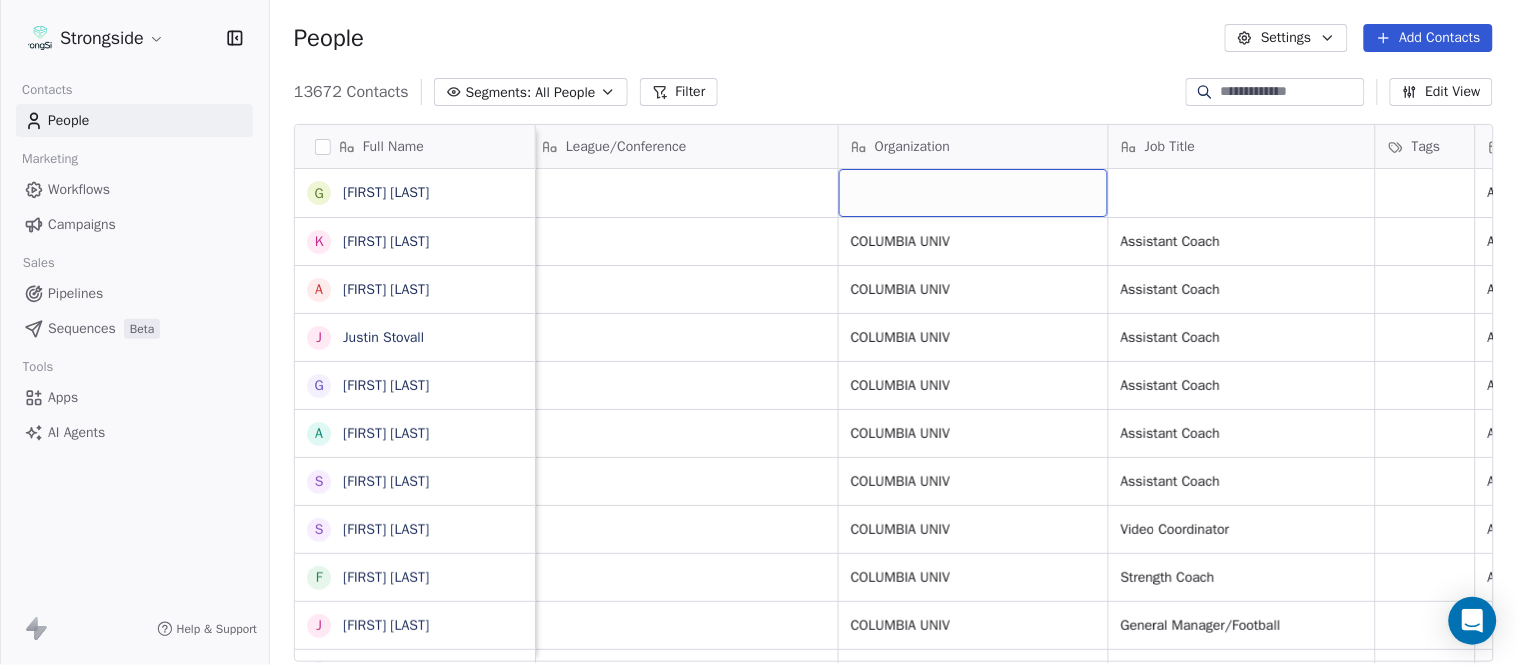 click at bounding box center [973, 193] 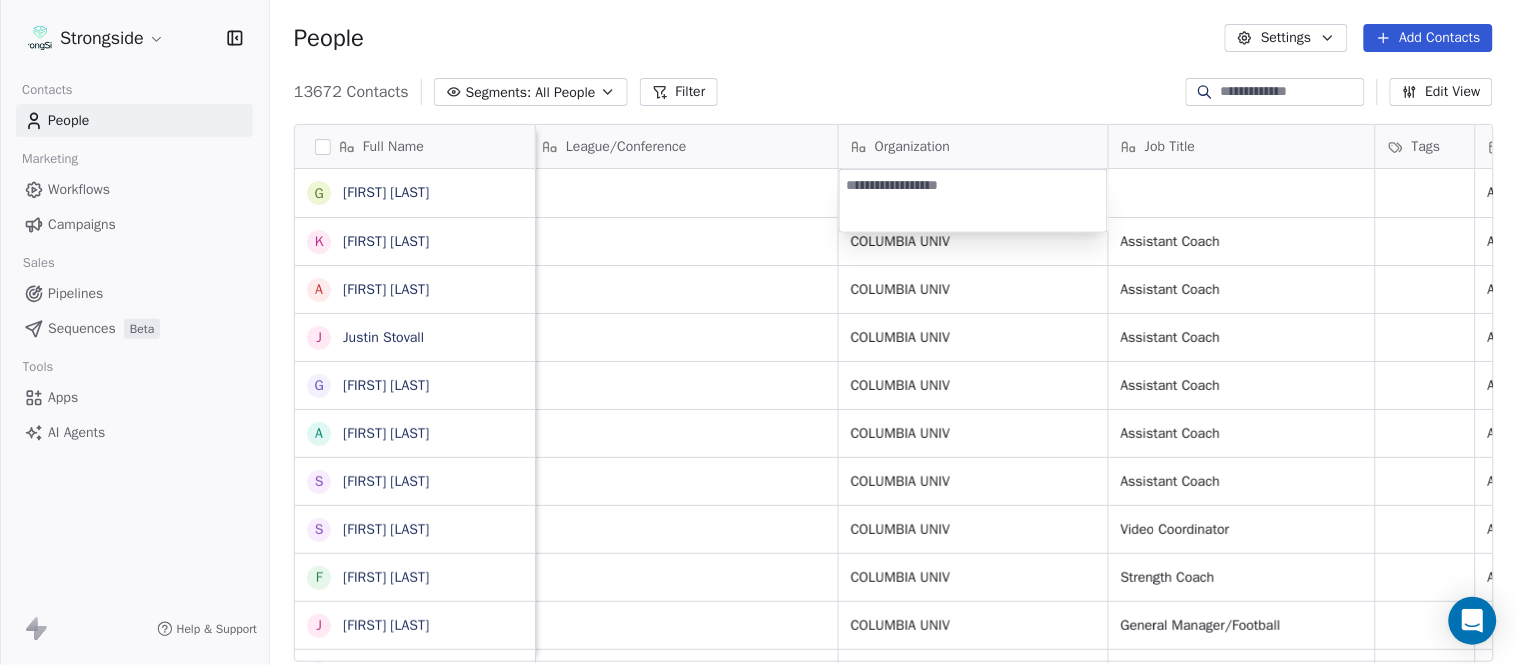 type on "**********" 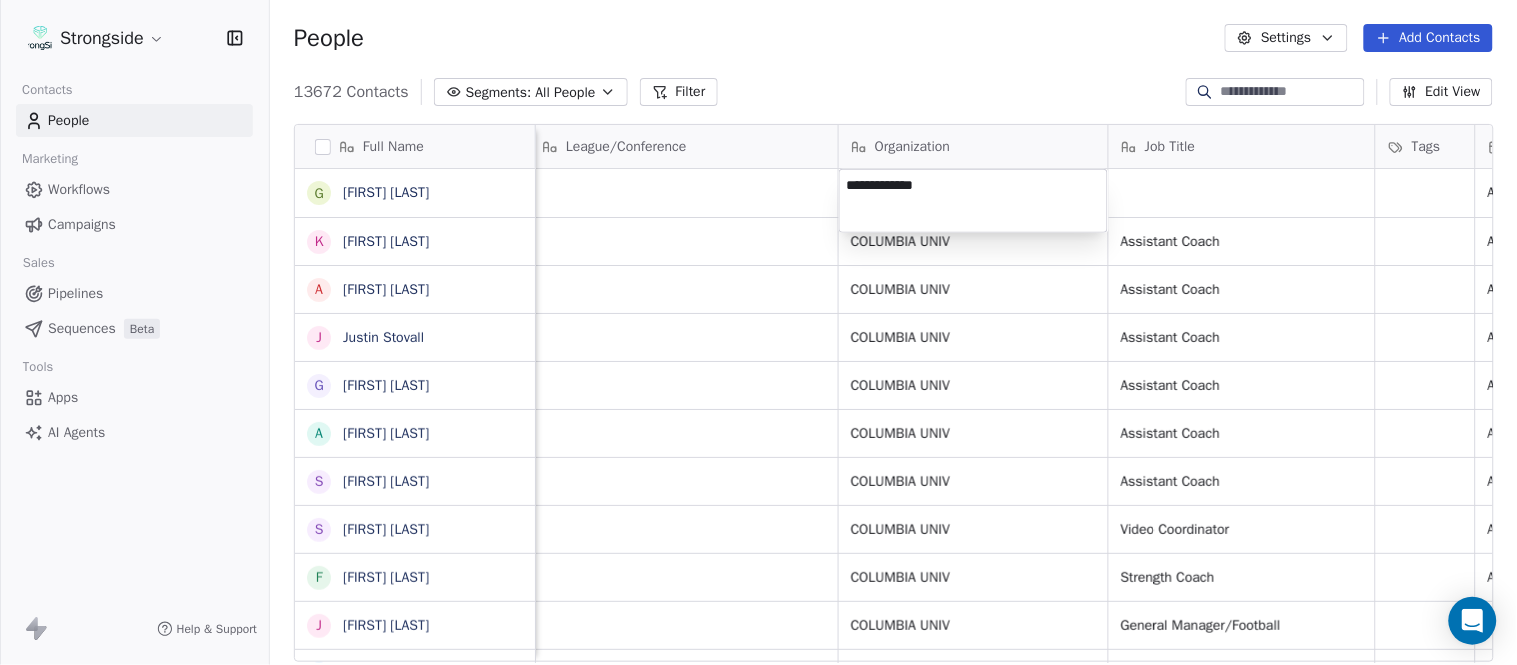 click on "Strongside Contacts People Marketing Workflows Campaigns Sales Pipelines Sequences Beta Tools Apps AI Agents Help & Support People Settings Add Contacts 13672 Contacts Segments: All People Filter Edit View Tag Add to Sequence Export Full Name G [FIRST] [LAST] K [FIRST] [LAST] A [FIRST] [LAST] J [FIRST] [LAST] G [FIRST] [LAST] A [FIRST] [LAST] S [FIRST] [LAST] S [FIRST] [LAST] F [FIRST] [LAST] J [FIRST] [LAST] D [FIRST] [LAST] Y [FIRST] [LAST] M [FIRST] [LAST] J [FIRST] [LAST] J [FIRST] [LAST] J [FIRST] [LAST] P [FIRST] [LAST] T [FIRST] [LAST] K [FIRST] [LAST] H [FIRST] [LAST] S [FIRST] [LAST] P [FIRST] [LAST] T [FIRST] [LAST] T [FIRST] [LAST] O [FIRST] [LAST] N [FIRST] [LAST] J [FIRST] [LAST] P [FIRST] [LAST] D [FIRST] [LAST] J [FIRST] [LAST] T [FIRST] [LAST] Email Phone Number Level League/Conference Organization Job Title Tags Created Date BST Status Priority Emails Auto Clicked [EMAIL] NCAA I-Championship Aug 07, 2025 04:51 PM [EMAIL] NCAA I-Championship COLUMBIA UNIV Assistant Coach Aug 07, 2025 04:50 PM SID" at bounding box center [758, 332] 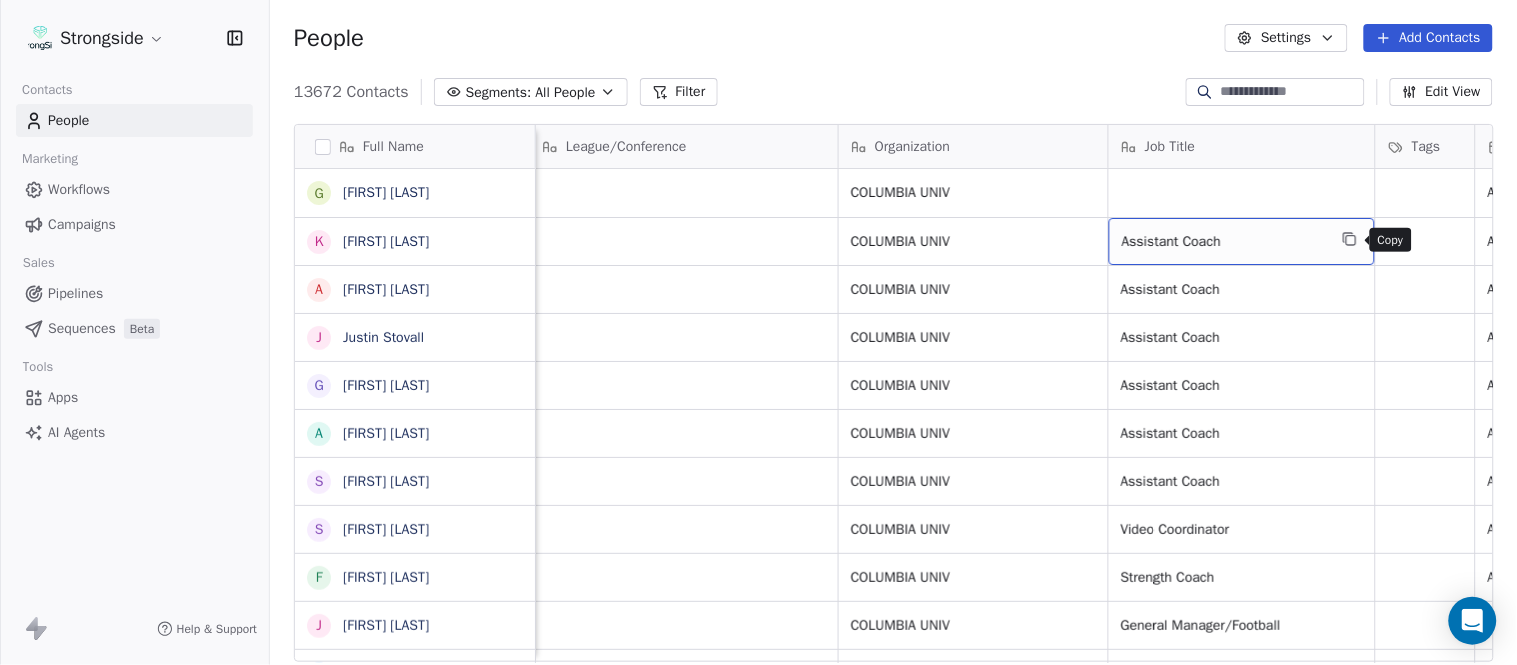 click 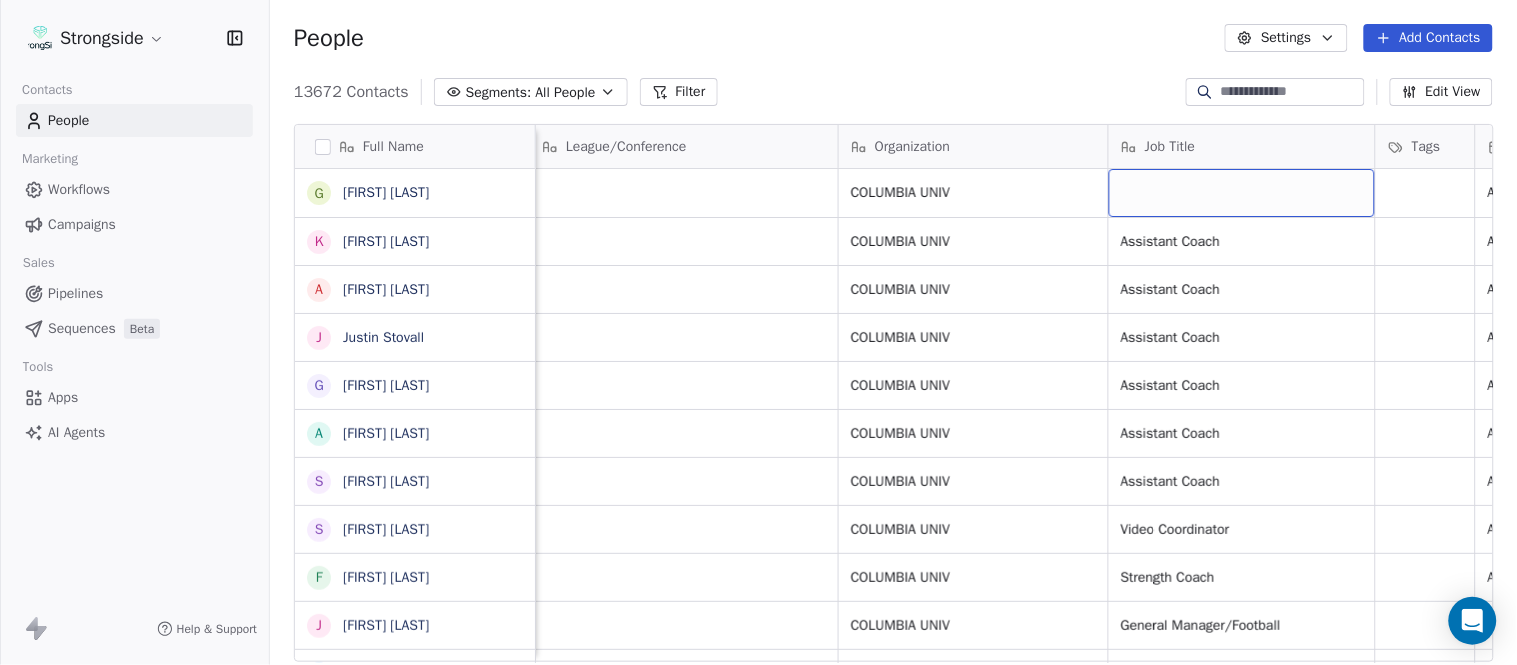 click at bounding box center (1242, 193) 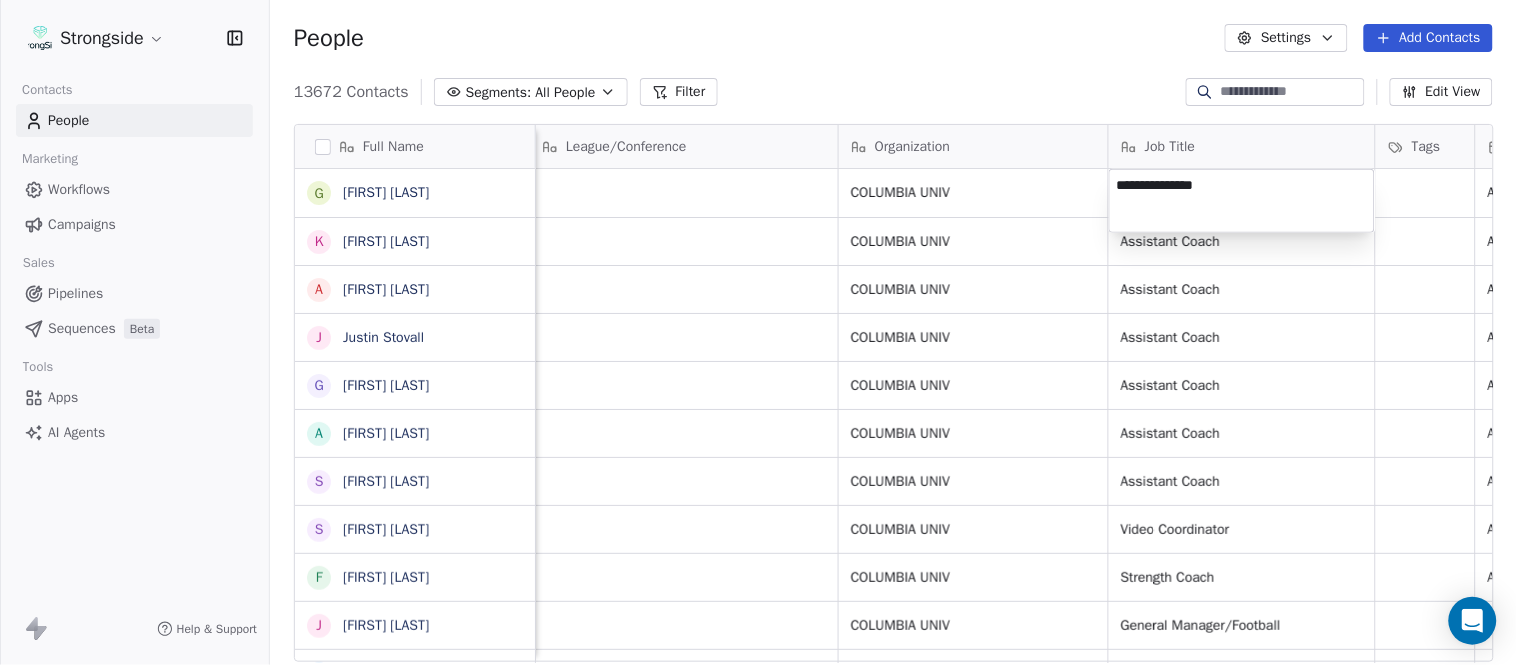 click on "Strongside Contacts People Marketing Workflows Campaigns Sales Pipelines Sequences Beta Tools Apps AI Agents Help & Support People Settings Add Contacts 13672 Contacts Segments: All People Filter Edit View Tag Add to Sequence Export Full Name G [FIRST] [LAST] K [FIRST] [LAST] A [FIRST] [LAST] J [FIRST] [LAST] G [FIRST] [LAST] A [FIRST] [LAST] S [FIRST] [LAST] S [FIRST] [LAST] F [FIRST] [LAST] J [FIRST] [LAST] D [FIRST] [LAST] Y [FIRST] [LAST] M [FIRST] [LAST] J [FIRST] [LAST] J [FIRST] [LAST] J [FIRST] [LAST] P [FIRST] [LAST] T [FIRST] [LAST] K [FIRST] [LAST] H [FIRST] [LAST] S [FIRST] [LAST] P [FIRST] [LAST] T [FIRST] [LAST] T [FIRST] [LAST] O [FIRST] [LAST] N [FIRST] [LAST] J [FIRST] [LAST] P [FIRST] [LAST] D [FIRST] [LAST] J [FIRST] [LAST] T [FIRST] [LAST] Email Phone Number Level League/Conference Organization Job Title Tags Created Date BST Status Priority [EMAIL] NCAA I-Championship COLUMBIA UNIV Assistant Coach [PHONE] [EMAIL] NCAA I-Championship COLUMBIA UNIV Assistant Coach [PHONE]" at bounding box center [758, 332] 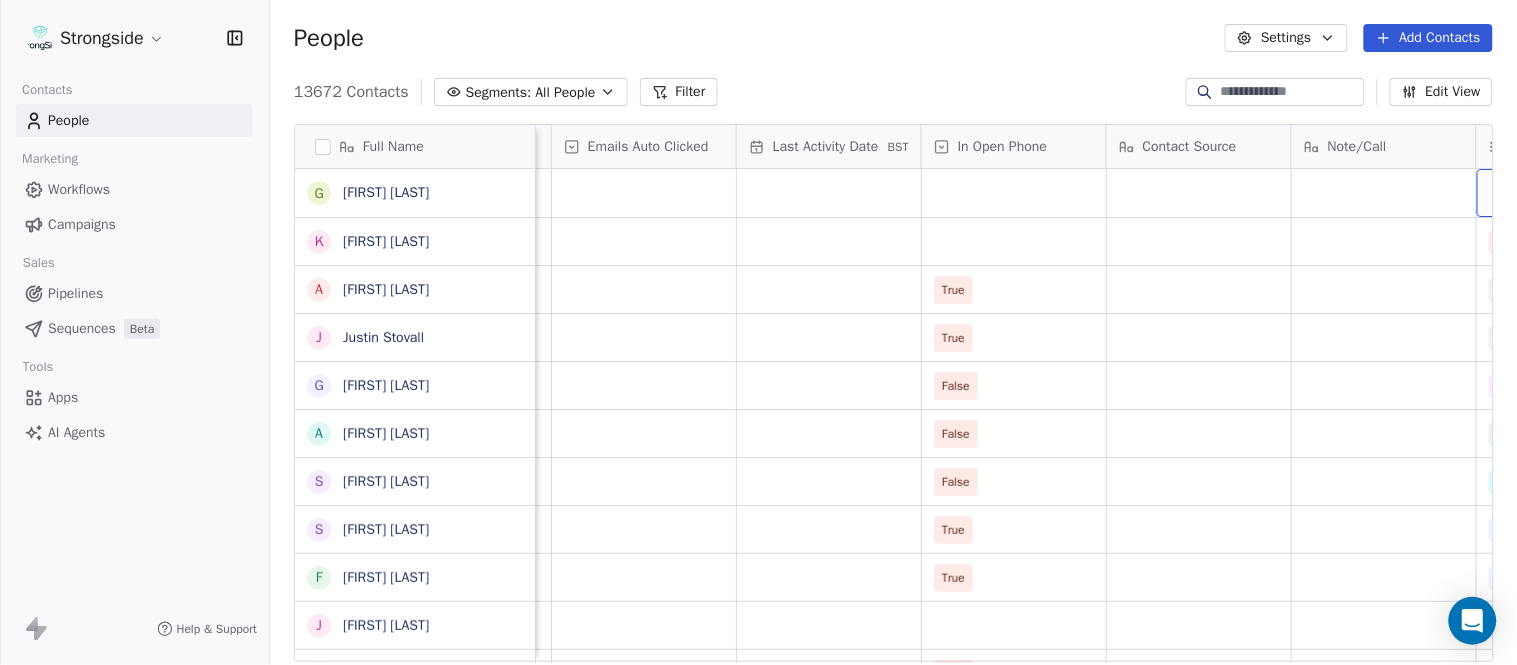 scroll, scrollTop: 0, scrollLeft: 2233, axis: horizontal 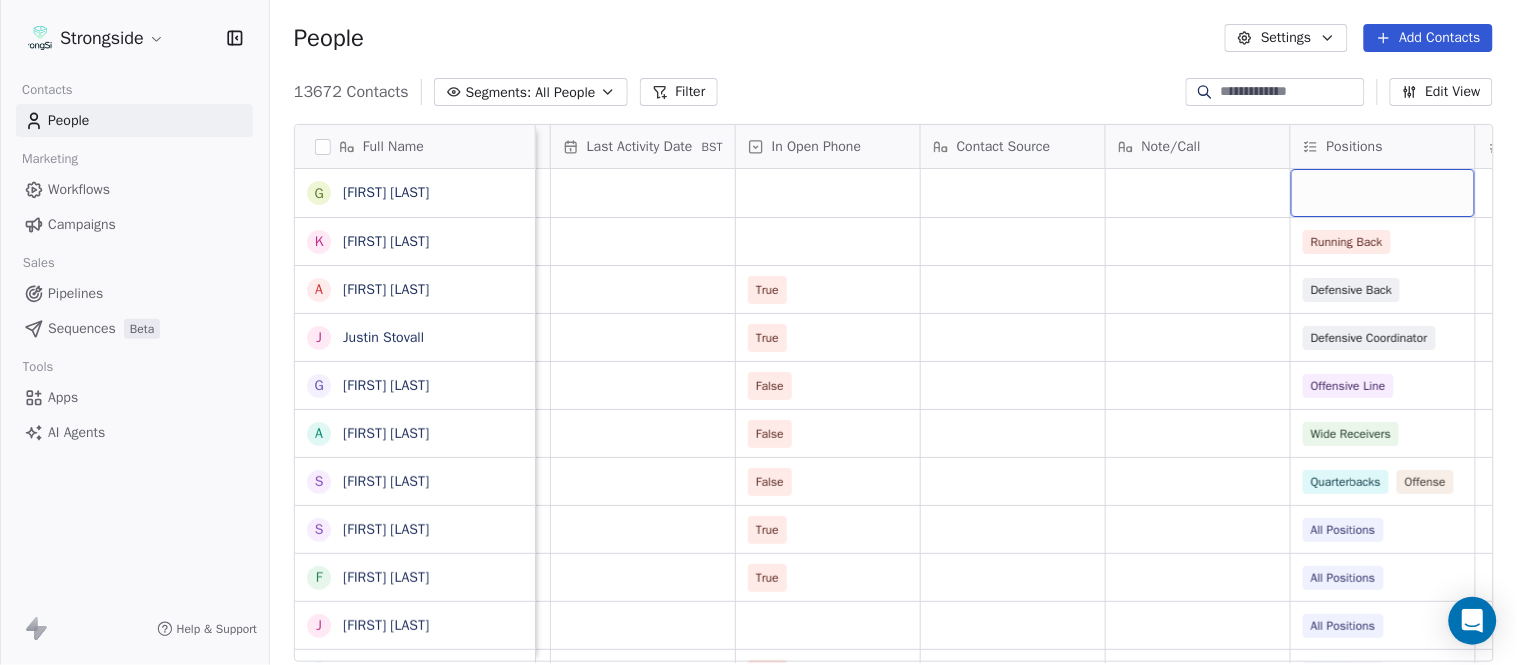 click at bounding box center [1383, 193] 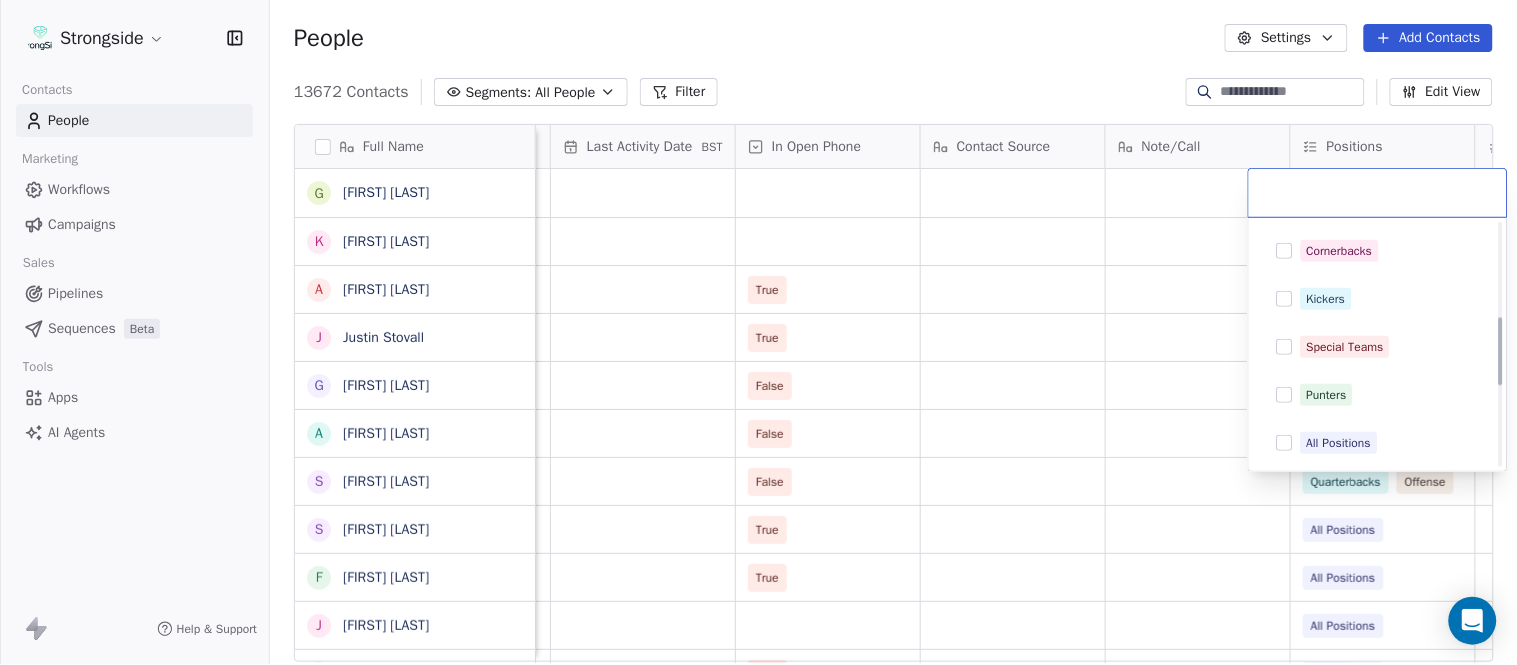 scroll, scrollTop: 333, scrollLeft: 0, axis: vertical 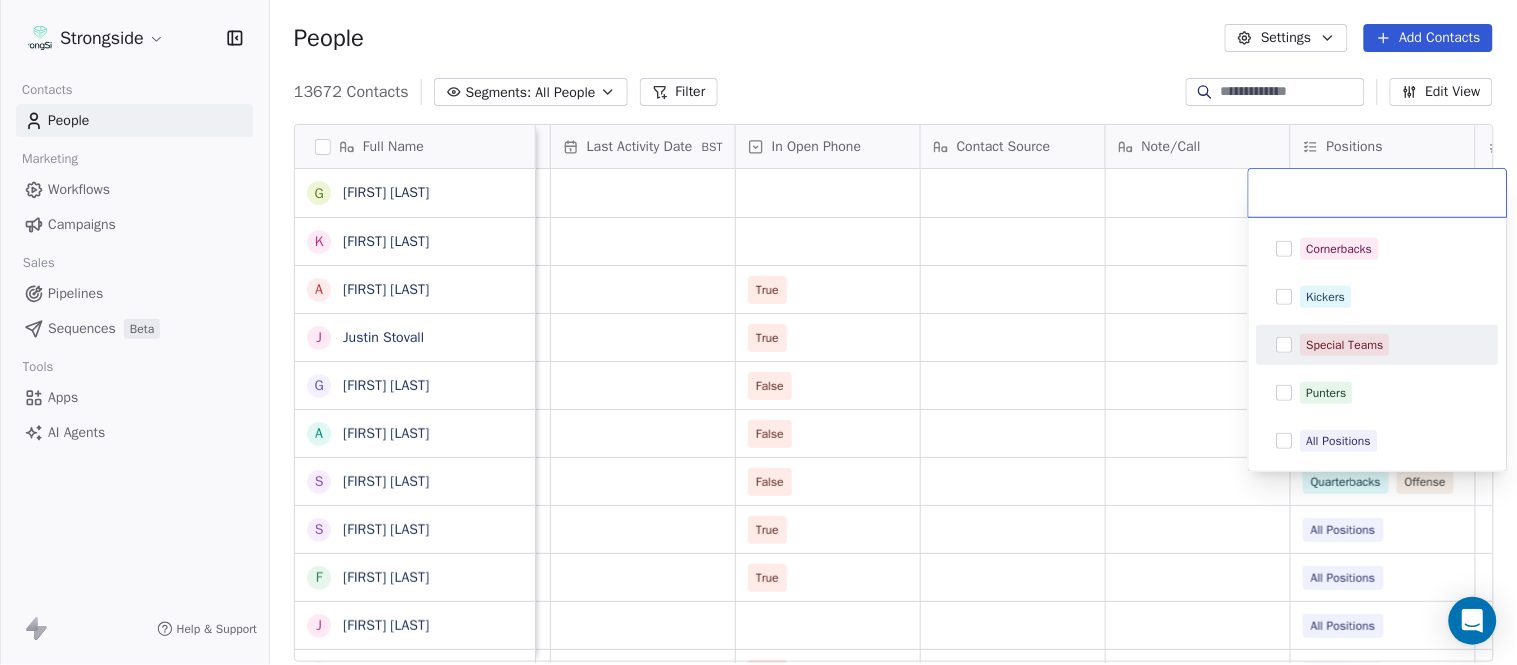 click on "Special Teams" at bounding box center [1345, 345] 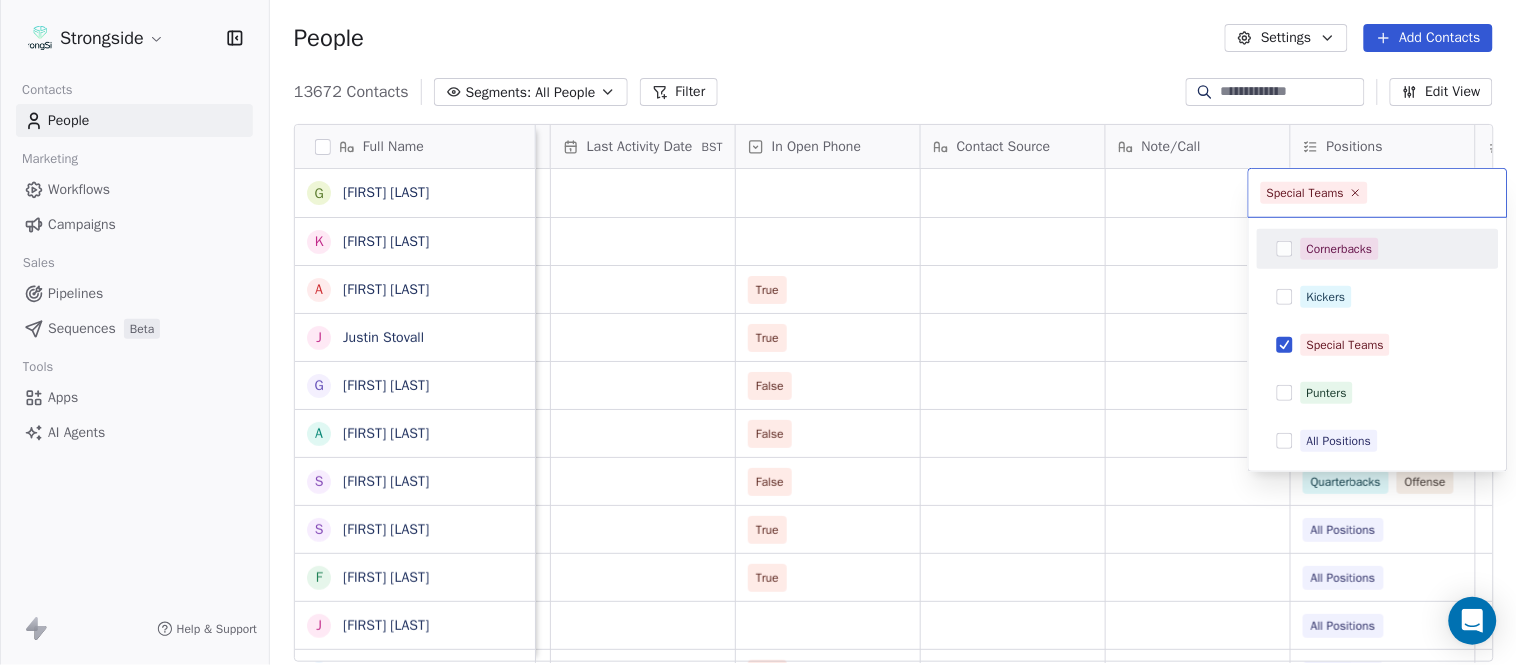 click on "Strongside Contacts People Marketing Workflows Campaigns Sales Pipelines Sequences Beta Tools Apps AI Agents Help & Support People Settings  Add Contacts 13672 Contacts Segments: All People Filter  Edit View Tag Add to Sequence Export Full Name G [FIRST] [LAST] K [FIRST] [LAST] A [FIRST] [LAST] J [FIRST] [LAST] G [FIRST] [LAST] A [FIRST] [LAST] S [FIRST] [LAST] S [FIRST] [LAST] F [FIRST] [LAST] J [FIRST] [LAST] D [FIRST] [LAST] Y [FIRST] [LAST] M [FIRST] [LAST] J [FIRST] [LAST] J [FIRST] [LAST] J [FIRST] [LAST] P [FIRST] [LAST] T [FIRST] [LAST] K [FIRST] [LAST] H [FIRST] [LAST] S [FIRST] [LAST] P [FIRST] [LAST] T [FIRST] [LAST] T [FIRST] [LAST] O [FIRST] [LAST] N [FIRST] [LAST] J [FIRST] [LAST] P [FIRST] [LAST] D [FIRST] [LAST] J [FIRST] [LAST] T [FIRST] [LAST] D [FIRST] [LAST] Created Date BST Status Priority Emails Auto Clicked Last Activity Date BST In Open Phone Contact Source Note/Call Positions Student Pop. Lead Account   Aug 07, 2025 04:51 PM   Aug 07, 2025 04:50 PM Running Back   Aug 07, 2025 04:47 PM True Defensive Back   Aug 07, 2025 04:44 PM True" at bounding box center [758, 332] 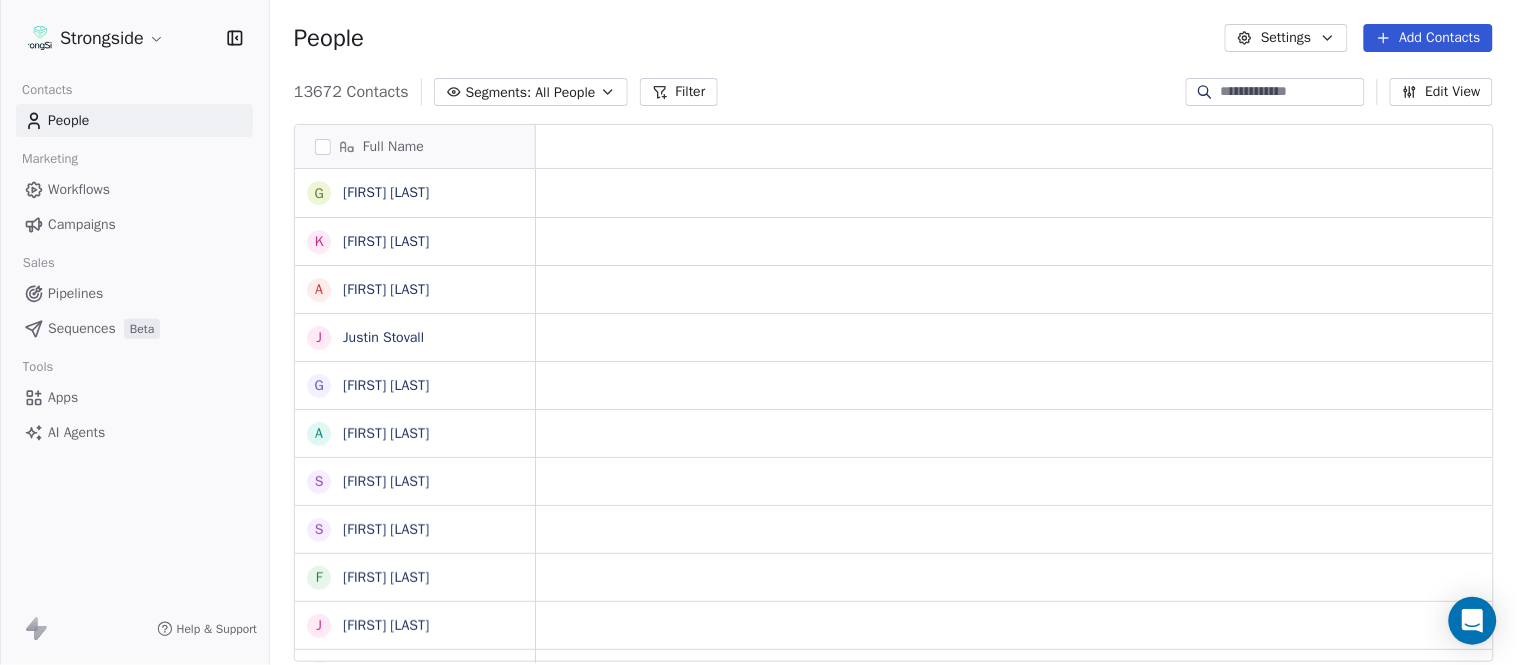 scroll, scrollTop: 0, scrollLeft: 0, axis: both 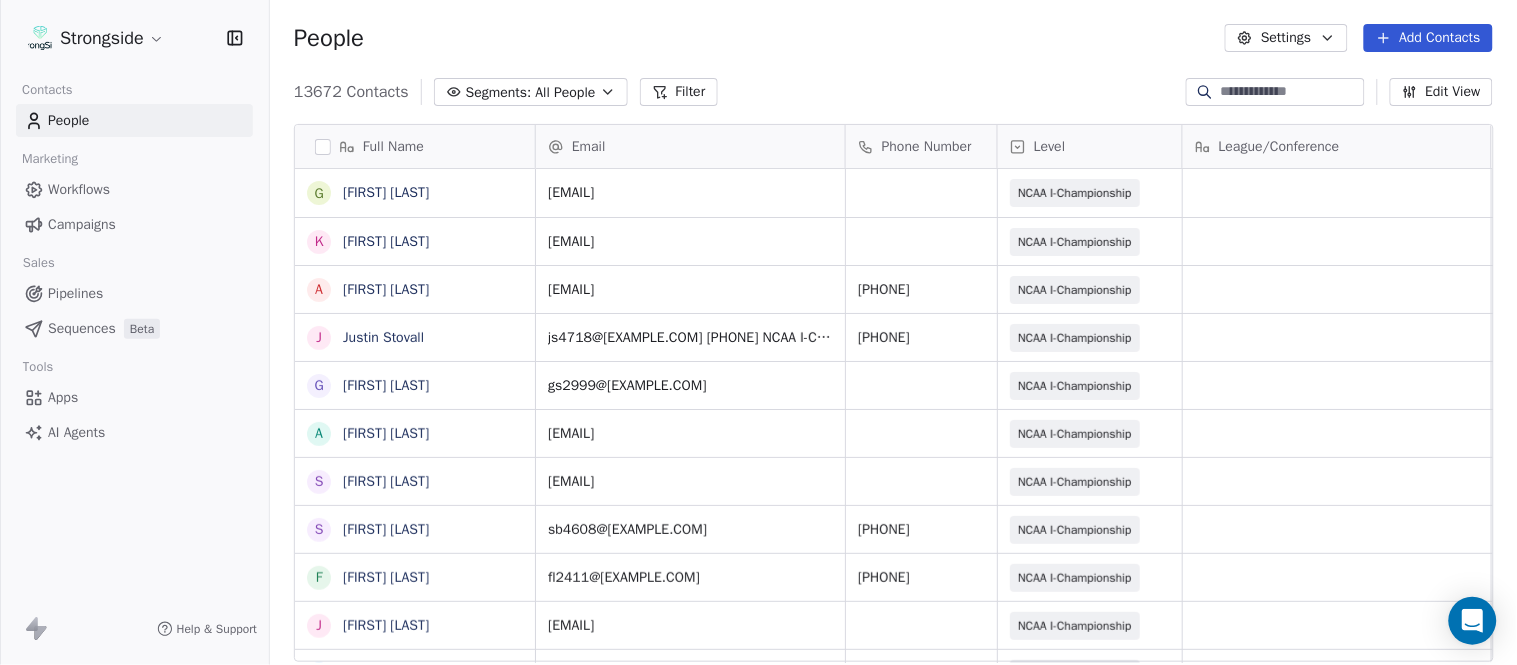 click on "People Settings  Add Contacts" at bounding box center [893, 38] 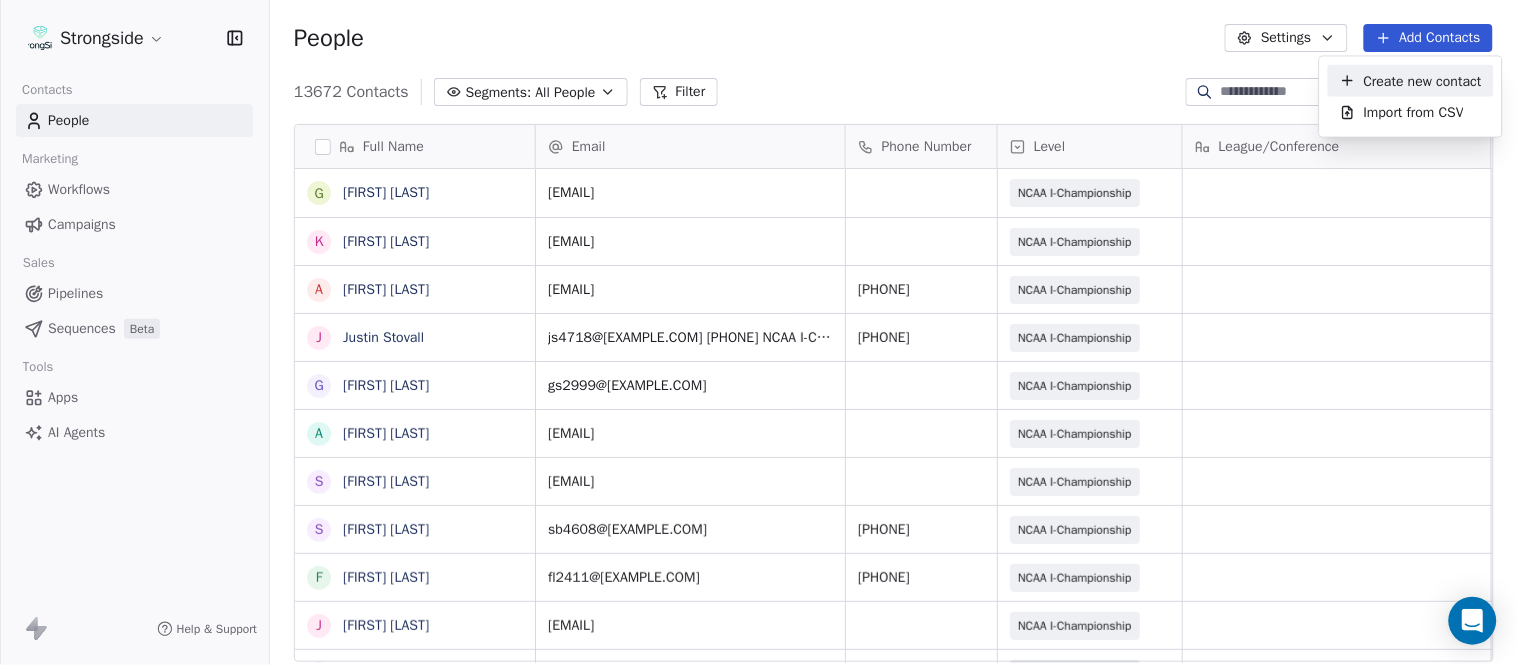 click on "Create new contact" at bounding box center (1423, 80) 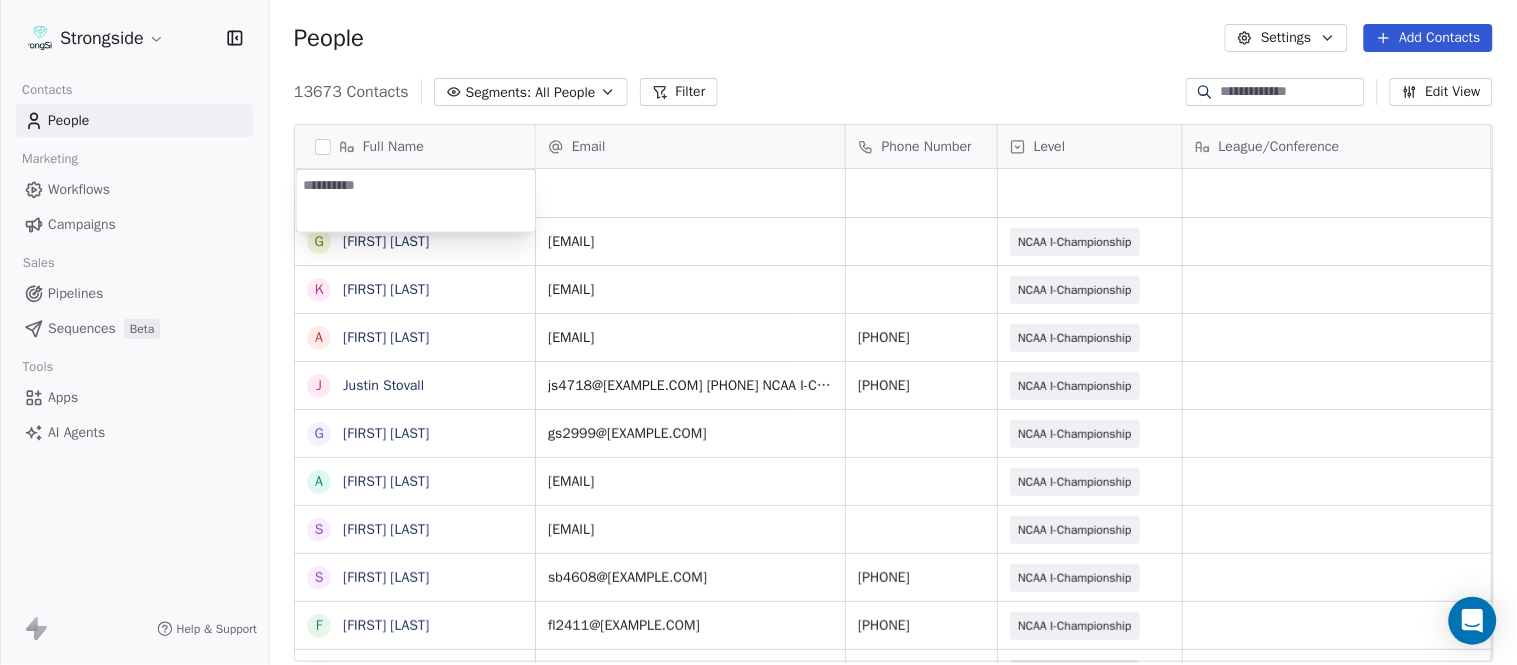 type on "**********" 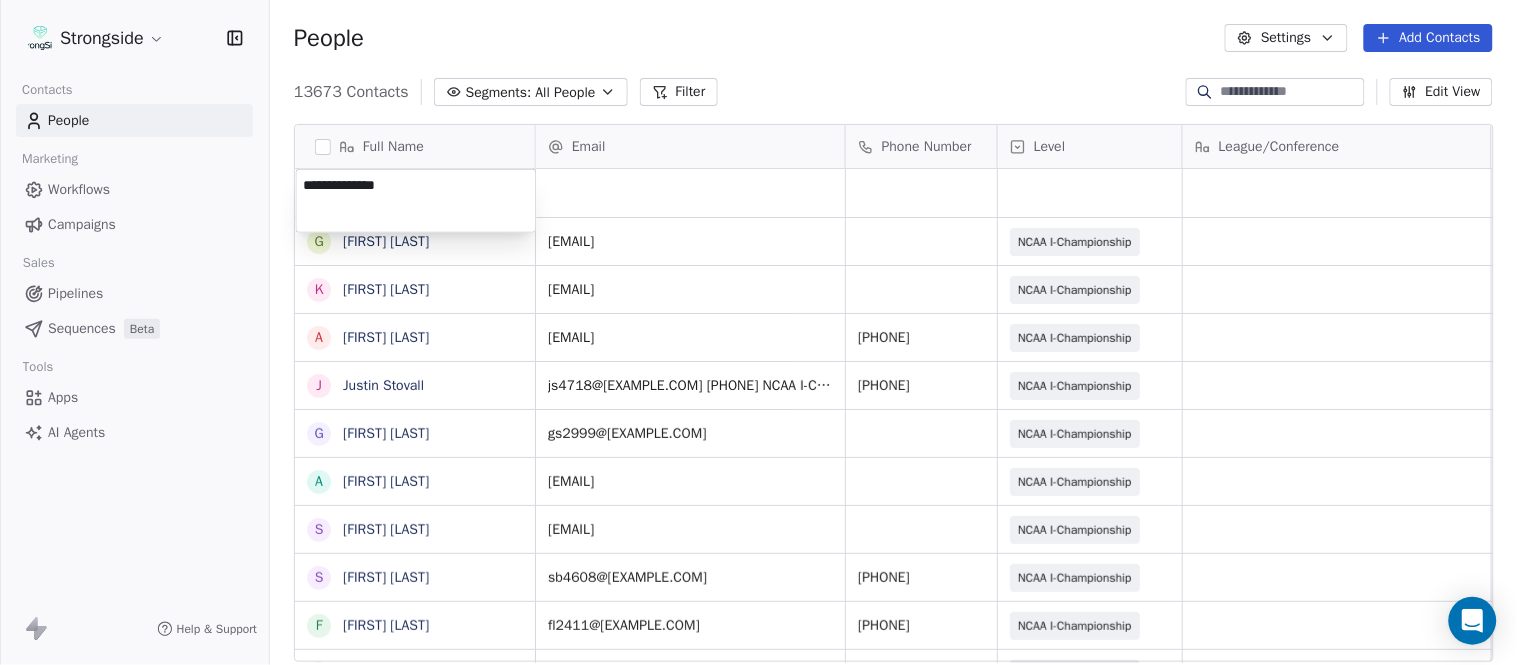 click on "Strongside Contacts People Marketing Workflows Campaigns Sales Pipelines Sequences Beta Tools Apps AI Agents Help & Support People Settings  Add Contacts 13673 Contacts Segments: All People Filter  Edit View Tag Add to Sequence Export Full Name G [FIRST] [LAST] K [FIRST] [LAST] A [FIRST] [LAST] J [FIRST] [LAST] G [FIRST] [LAST] A [FIRST] [LAST] S [FIRST] [LAST] S [FIRST] [LAST] F [FIRST] [LAST] J [FIRST] [LAST] D [FIRST] [LAST] Y [FIRST] [LAST] M [FIRST] [LAST] J [FIRST] [LAST] J [FIRST] [LAST] J [FIRST] [LAST] P [FIRST] [LAST] T [FIRST] [LAST] K [FIRST] [LAST] H [FIRST] [LAST] S [FIRST] [LAST] P [FIRST] [LAST] T [FIRST] [LAST] O [FIRST] [LAST] N [FIRST] [LAST] J [FIRST] [LAST] Email Phone Number Level League/Conference Organization Job Title Tags Created Date BST Aug 07, 2025 04:52 PM gm3161@[EXAMPLE.COM] NCAA I-Championship COLUMBIA UNIV Assistant Coach Aug 07, 2025 04:51 PM kt2997@[EXAMPLE.COM] NCAA I-Championship COLUMBIA UNIV Assistant Coach Aug 07, 2025 04:50 PM SID" at bounding box center (758, 332) 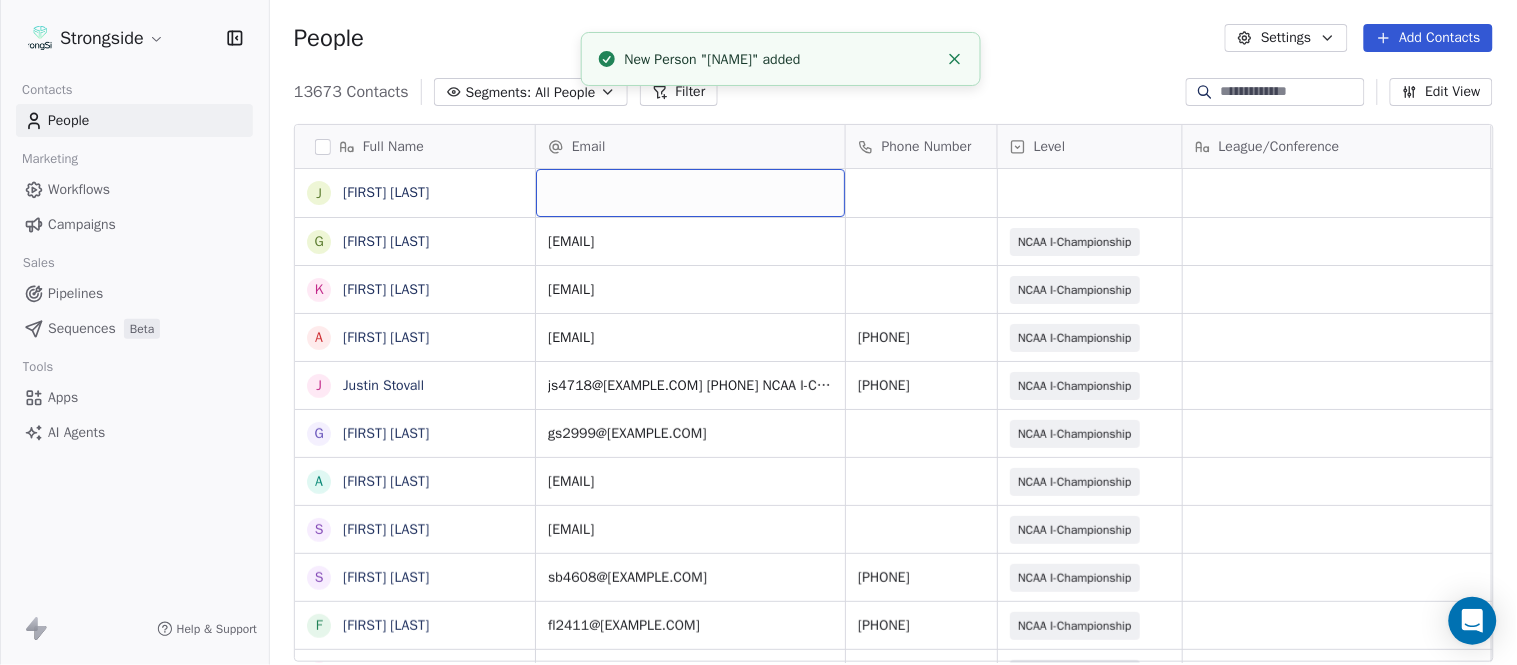 click at bounding box center (690, 193) 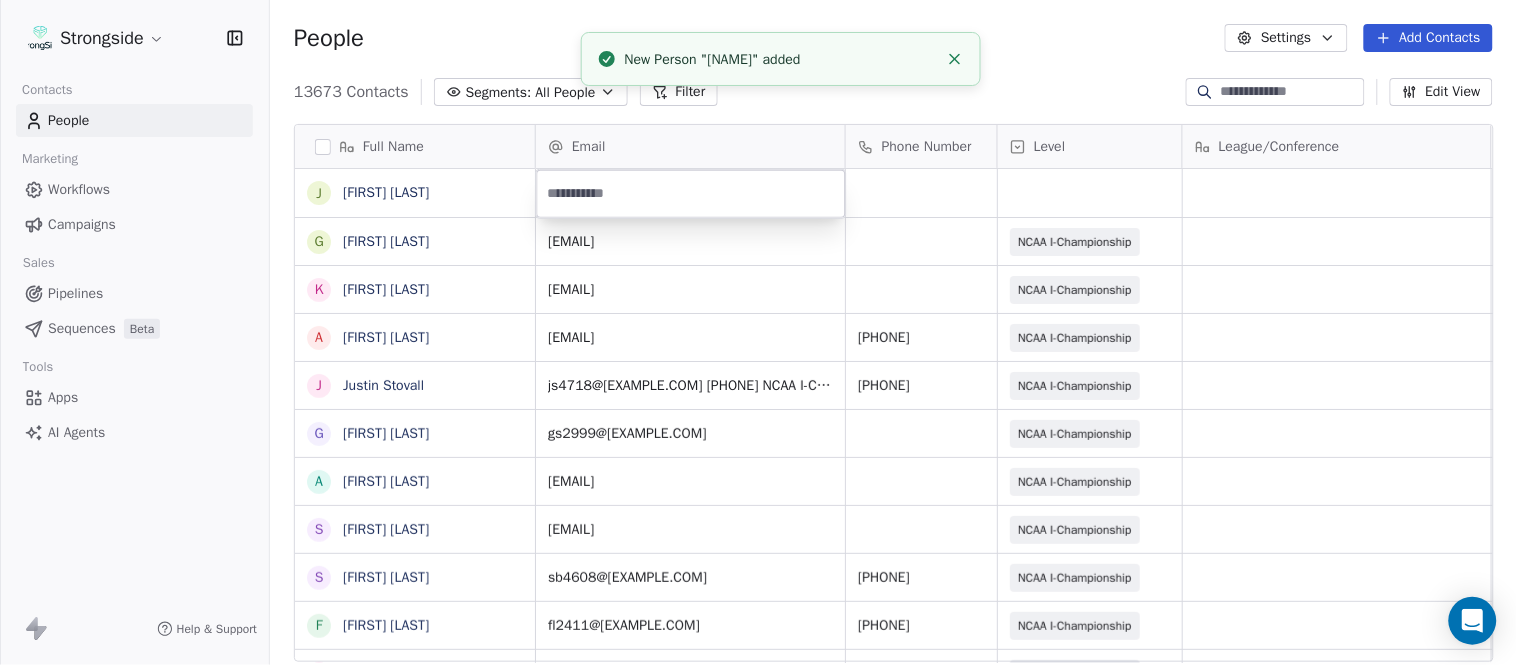 type on "**********" 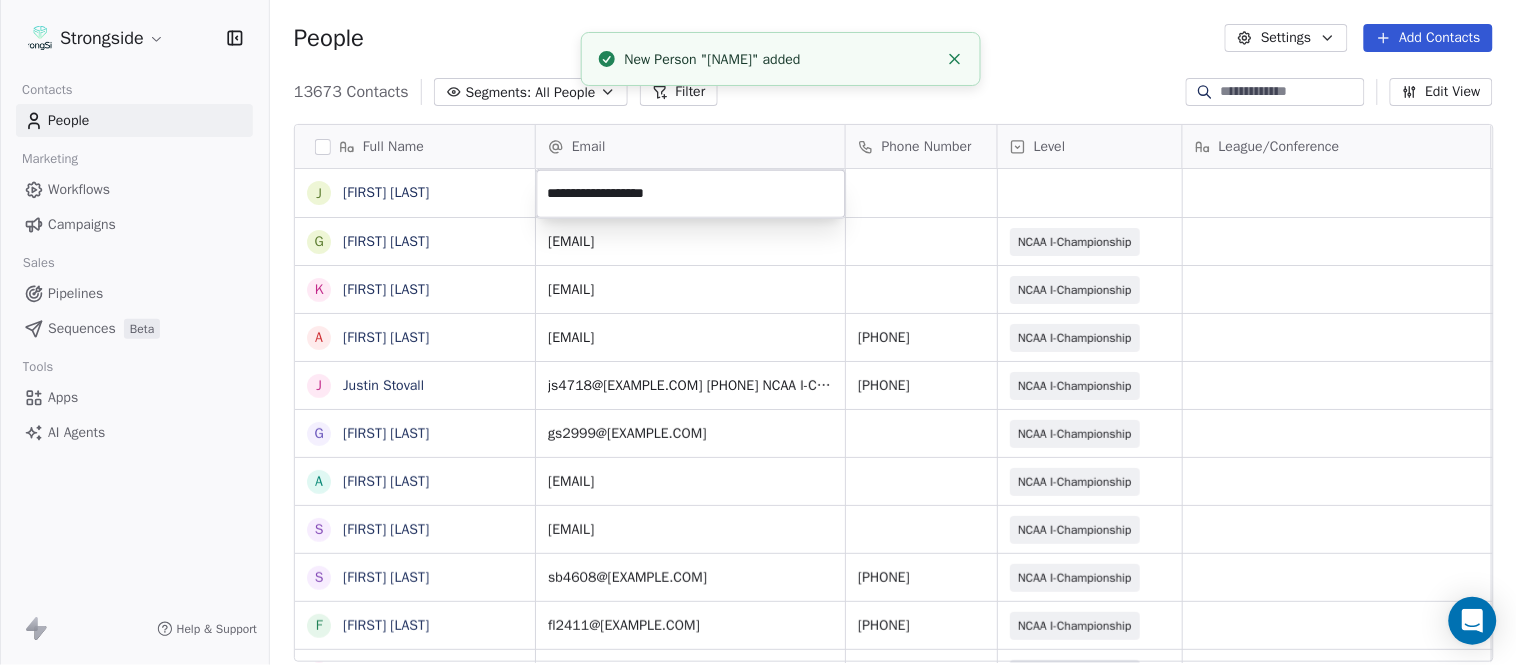 click on "Strongside Contacts People Marketing Workflows Campaigns Sales Pipelines Sequences Beta Tools Apps AI Agents Help & Support People Settings Add Contacts 13673 Contacts Segments: All People Filter Edit View Tag Add to Sequence Export Full Name J Justin Woodley G Garrett McLaughlin K Kenneth Tinsley A Andrew Kukesh J Justin Stovall G Gregory Skjold A AJ Gallagher S Seitu Smith S Salomon Burstein F Frank Lisante J Joe Manion D Douglas Straley Y Yana Rivers M Mike Kowalsky J Jack Marchese J Jumpei Harada J Jon Poppe P Peter Pilling T Tala Russell K Kyle Mattracion H Heather Haigler S Sarah Parady P Perry Sosi T Taj-Amir Torres T Tom Biscardi O Omar King N Nate Trawick J Joe Gerbino P Patrick Rotchford D Dalton McCrann J Josh Ison Email Phone Number Level League/Conference Organization Job Title Tags Created Date BST Aug 07, 2025 04:52 PM gm3161@example.com NCAA I-Championship COLUMBIA UNIV Assistant Coach Aug 07, 2025 04:51 PM kt2997@example.com NCAA I-Championship COLUMBIA UNIV Assistant Coach 555-854-2545" at bounding box center (758, 332) 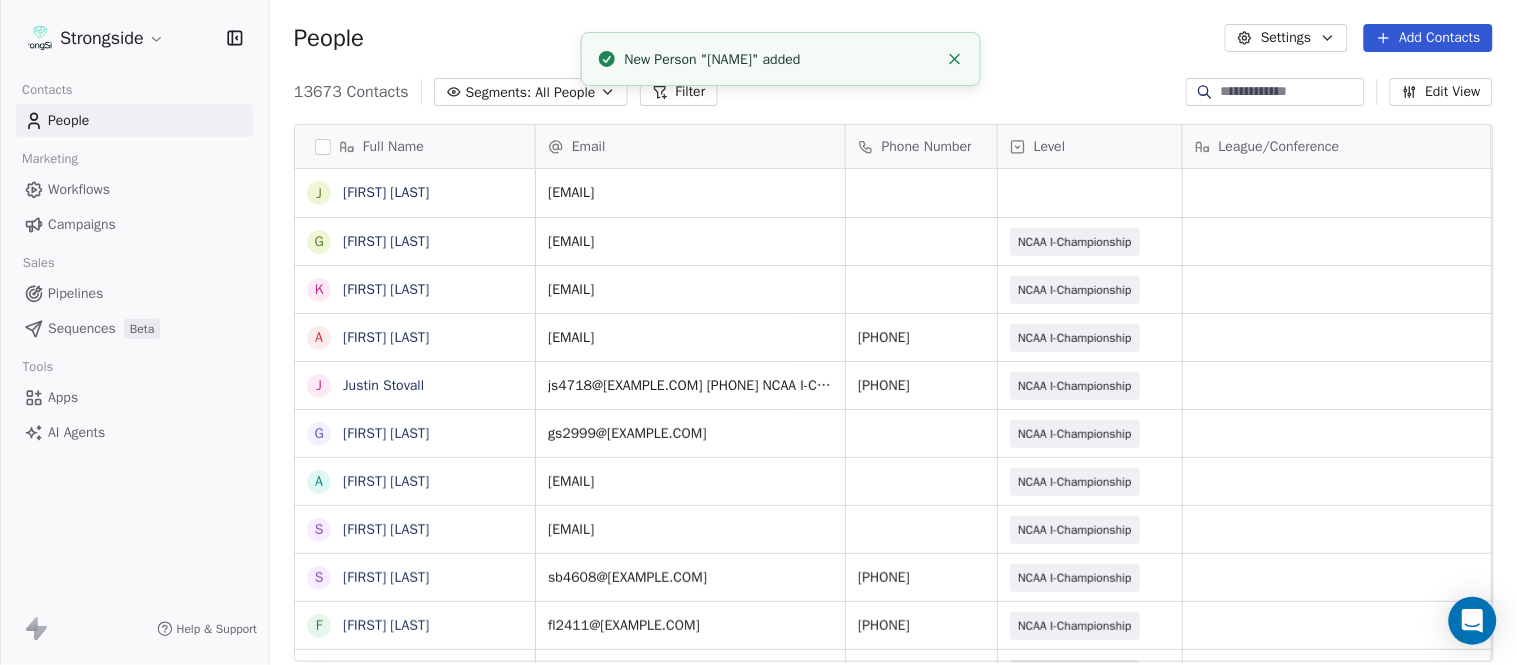 click 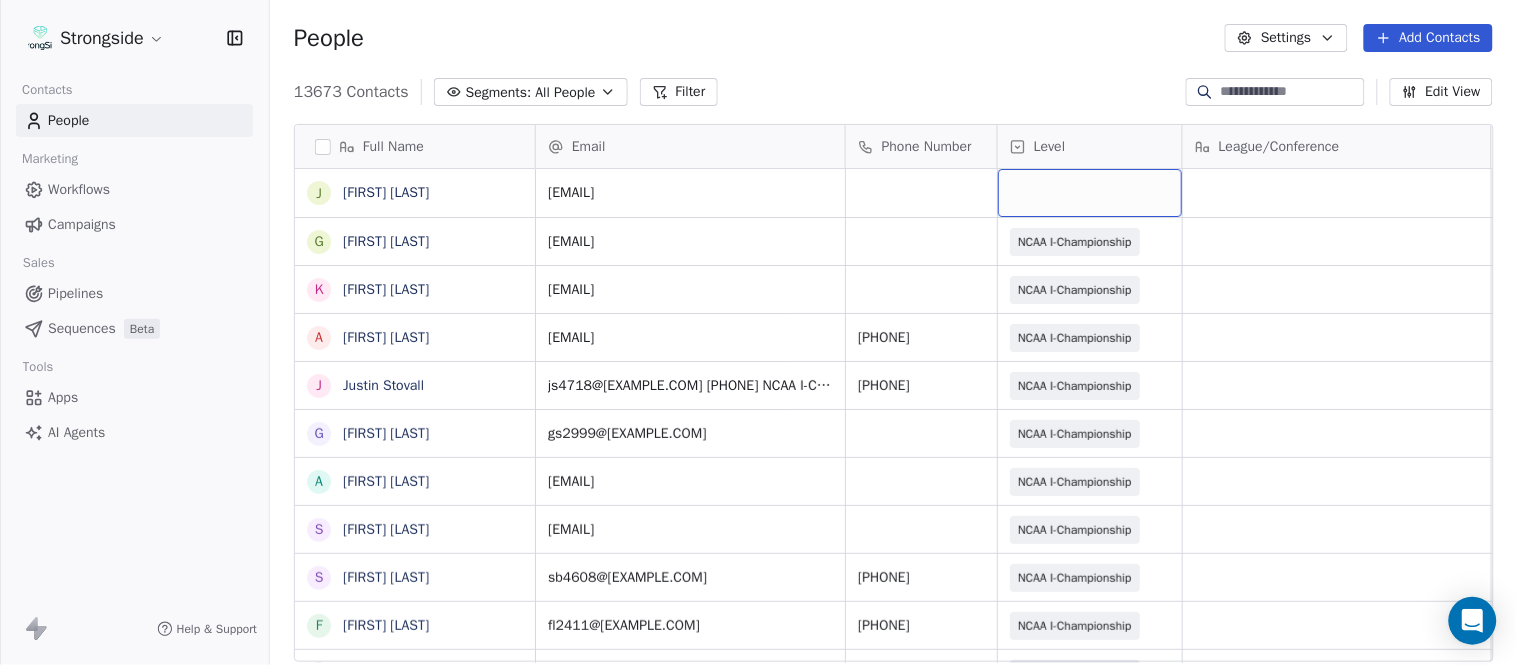 click at bounding box center (1090, 193) 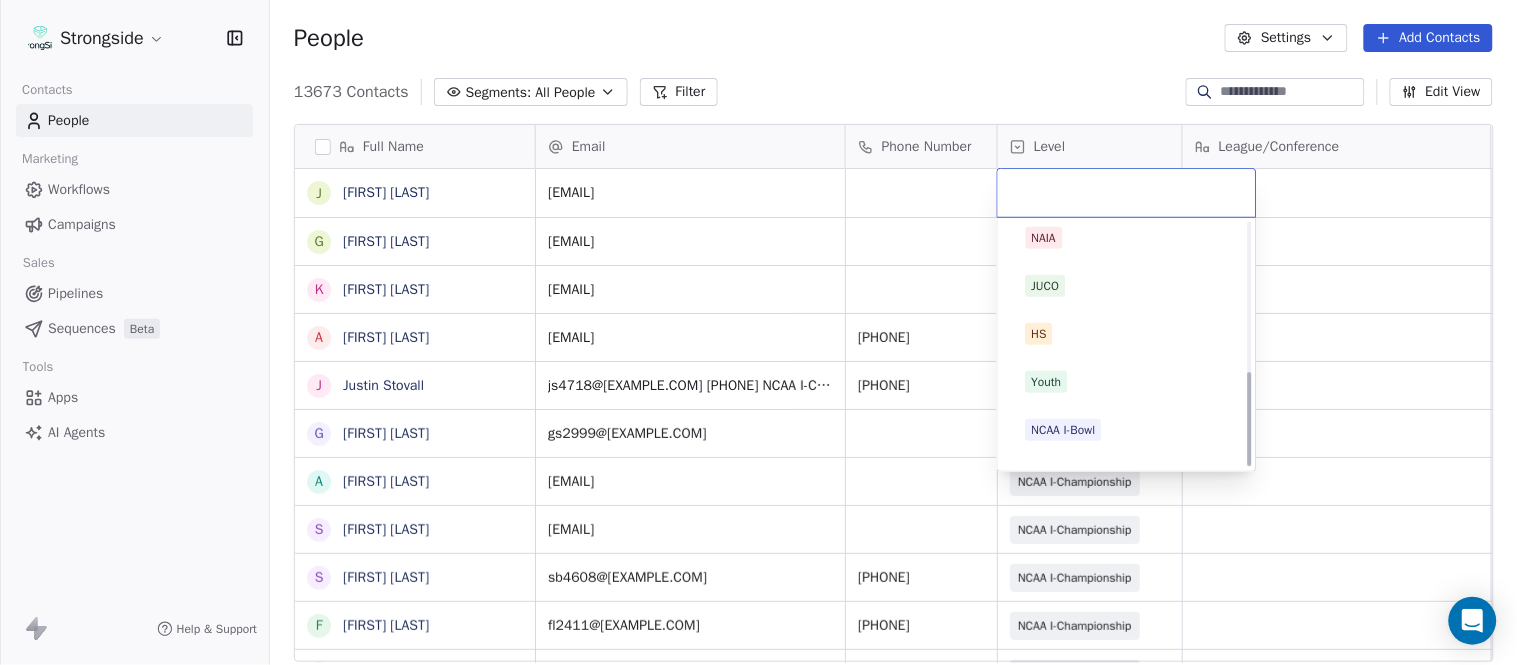 scroll, scrollTop: 378, scrollLeft: 0, axis: vertical 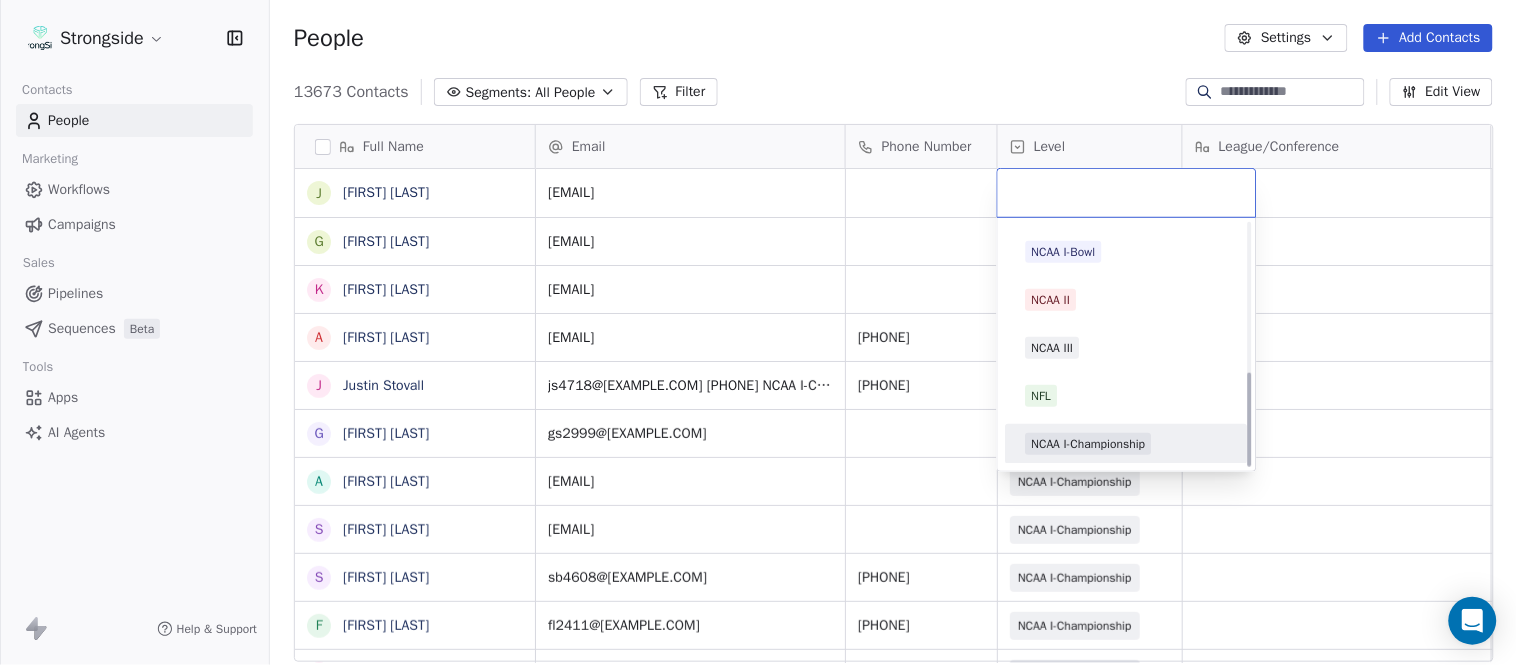 click on "NCAA I-Championship" at bounding box center [1089, 444] 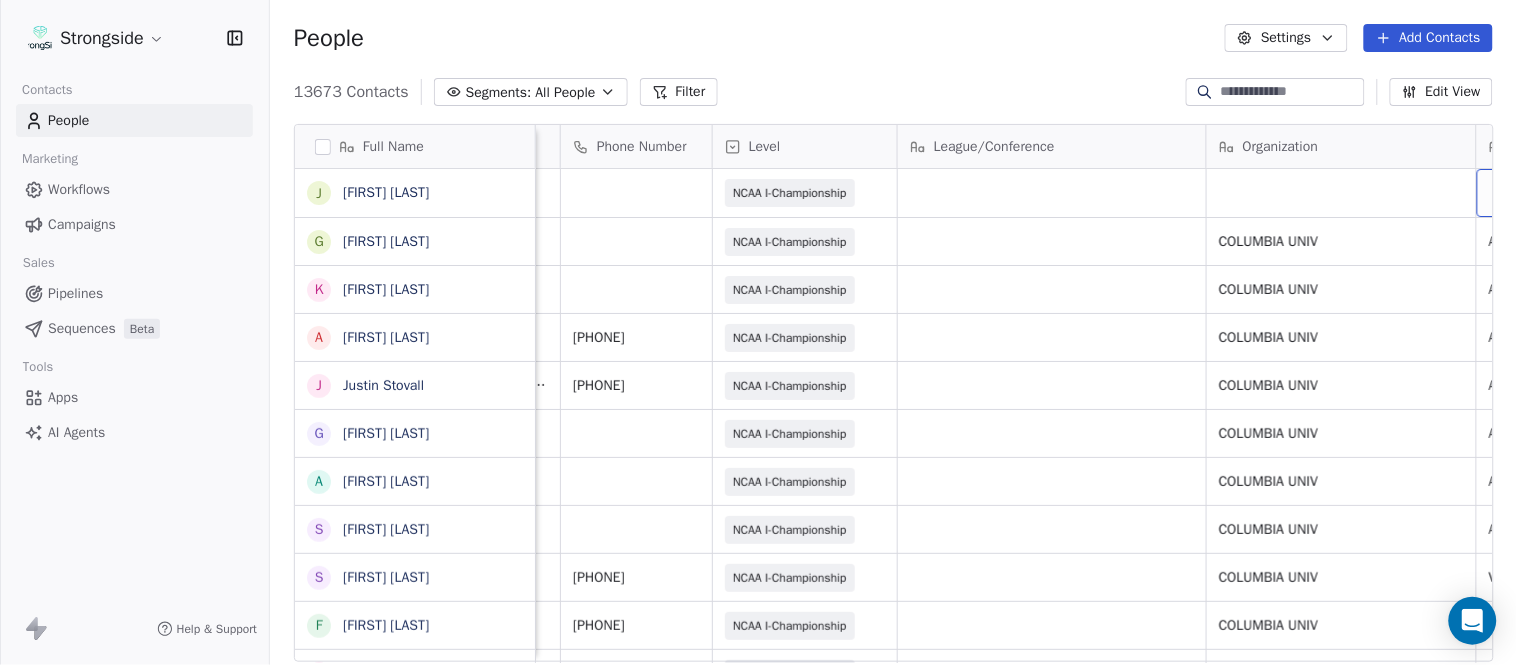 scroll, scrollTop: 0, scrollLeft: 553, axis: horizontal 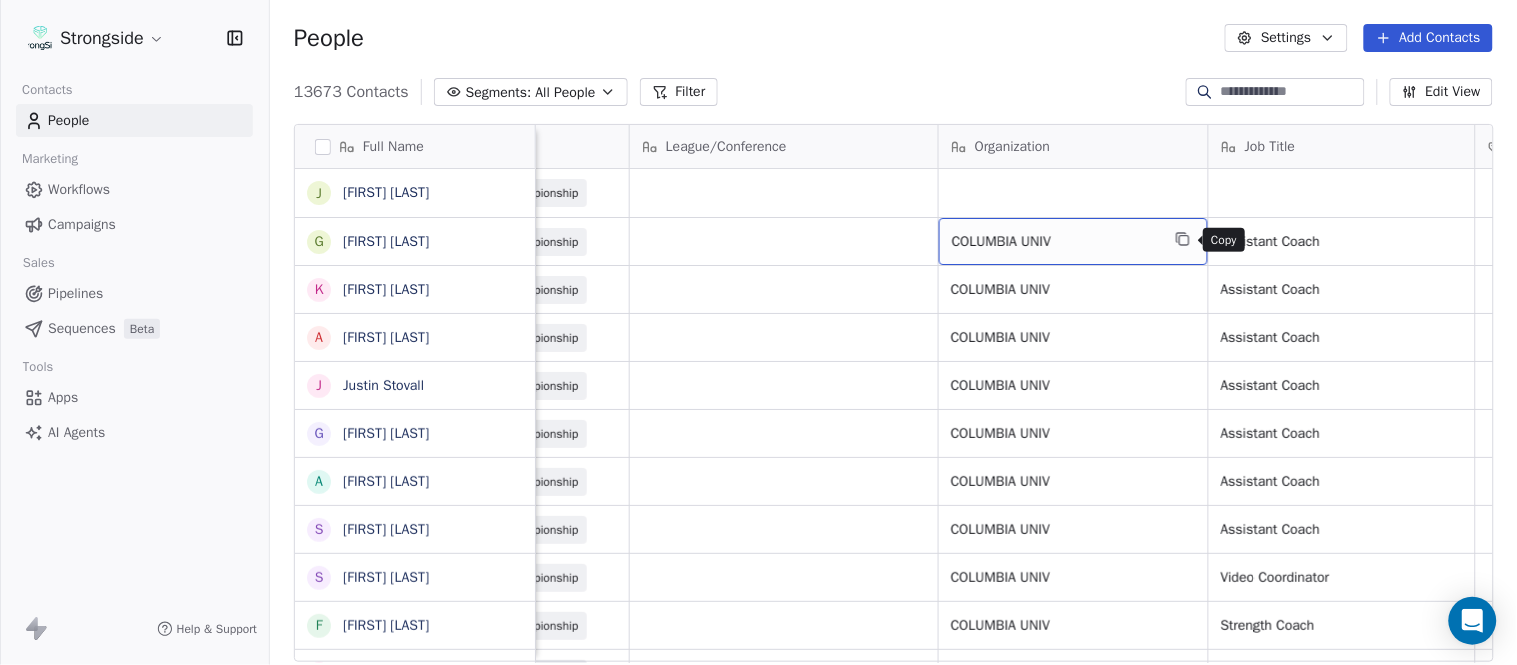click 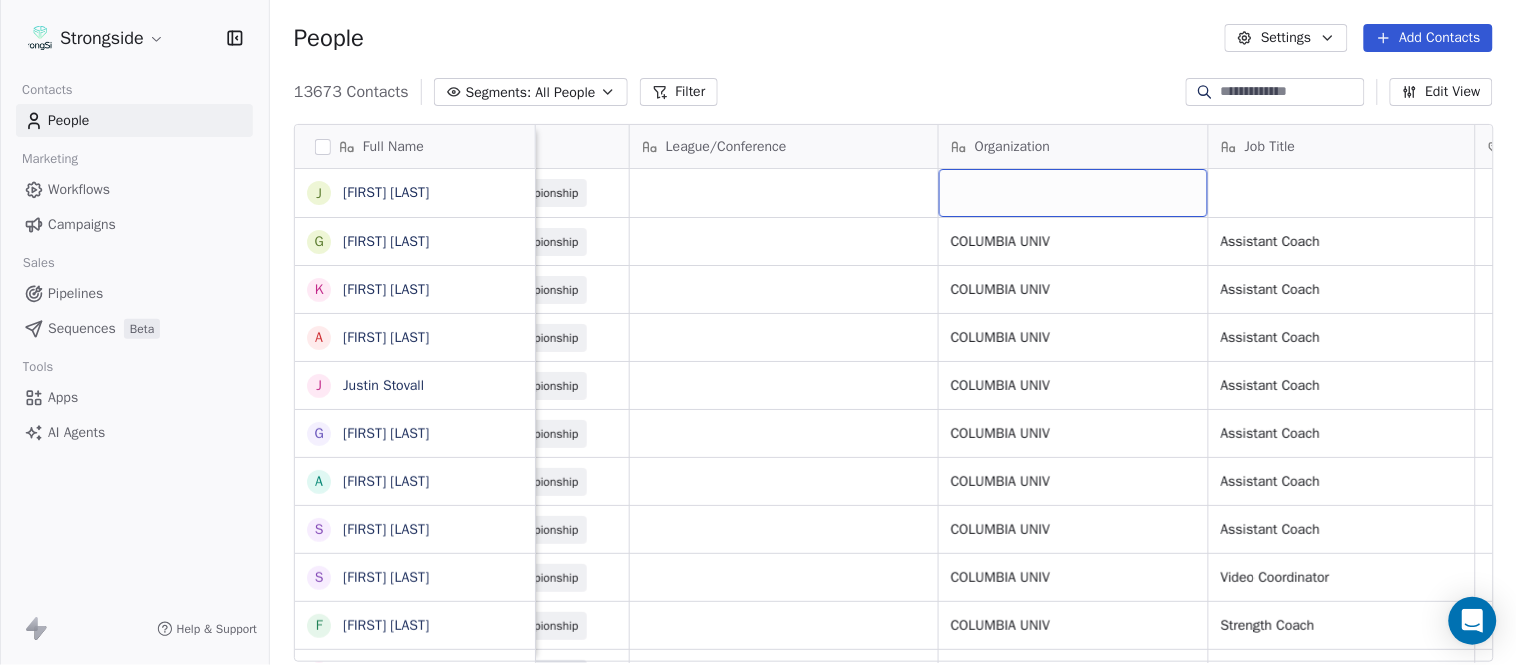 click at bounding box center [1073, 193] 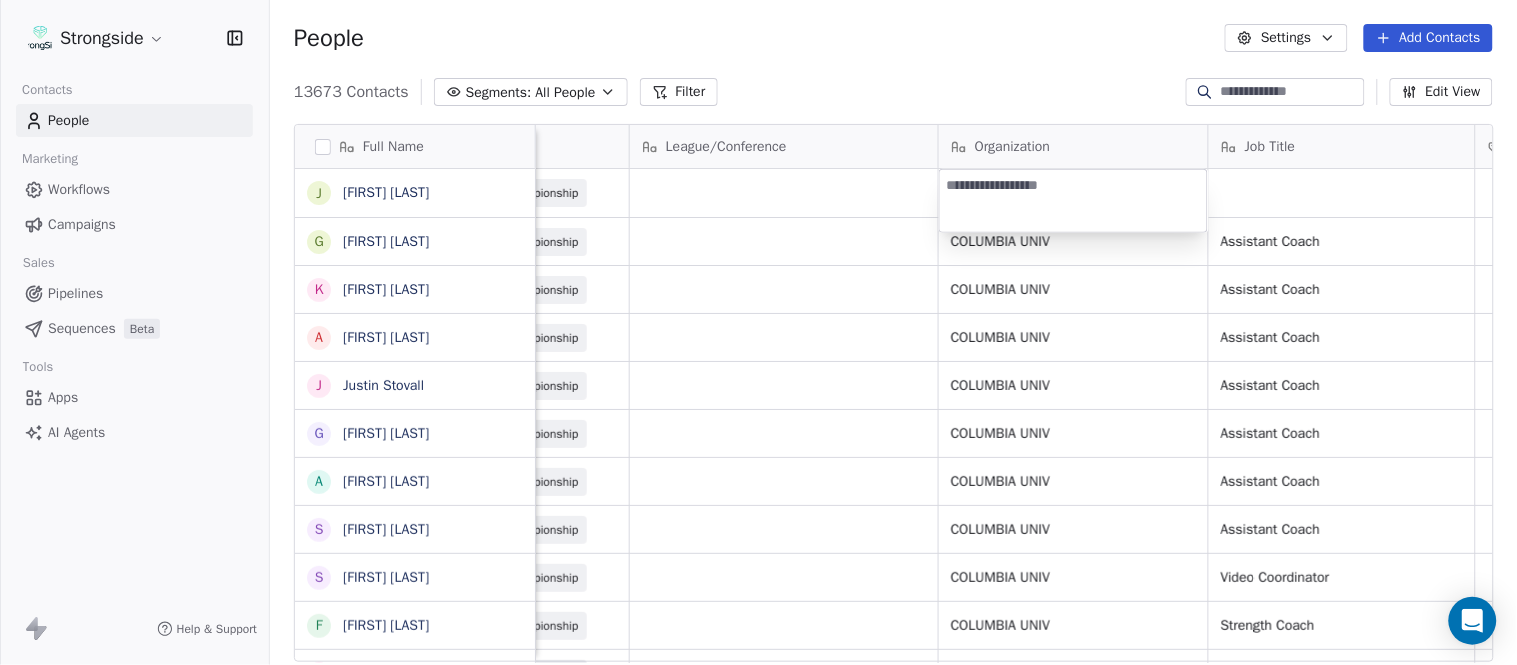 type on "**********" 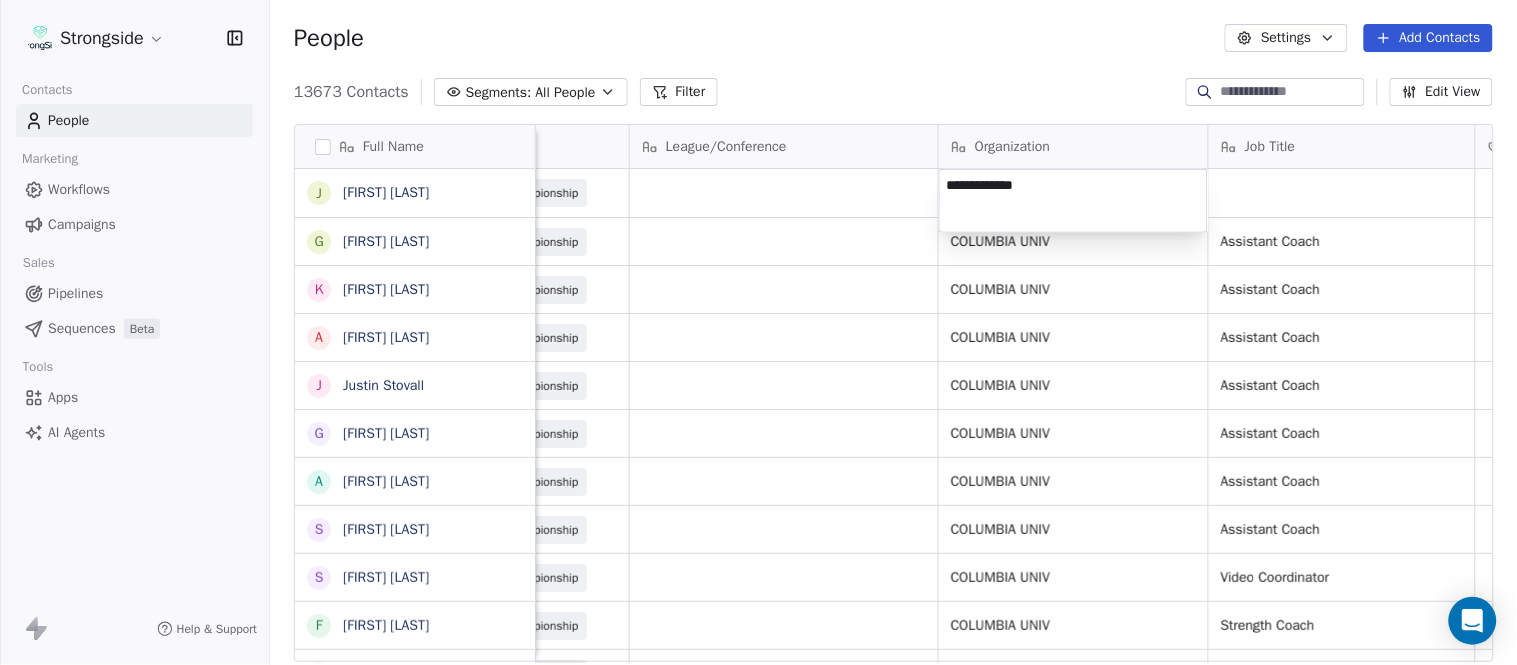 click on "Strongside Contacts People Marketing Workflows Campaigns Sales Pipelines Sequences Beta Tools Apps AI Agents Help & Support People Settings Add Contacts 13673 Contacts Segments: All People Filter Edit View Tag Add to Sequence Export Full Name J [LAST] G [LAST] K [LAST] A [LAST] J [LAST] G [LAST] A [LAST] S [LAST] S [LAST] F [LAST] J [LAST] D [LAST] Y [LAST] M [LAST] J [LAST] J [LAST] J [LAST] P [LAST] T [LAST] K [LAST] H [LAST] S [LAST] P [LAST] T [LAST] T [LAST] O [LAST] N [LAST] J [LAST] P [LAST] D [LAST] J [LAST] Email Phone Number Level League/Conference Organization Job Title Tags Created Date BST Status Priority jw3572@[EXAMPLE.COM] NCAA I-Championship Aug 07, 2025 04:52 PM gm3161@[EXAMPLE.COM] NCAA I-Championship COLUMBIA UNIV Assistant Coach Aug 07, 2025 04:51 PM kt2997@[EXAMPLE.COM] SID" at bounding box center [758, 332] 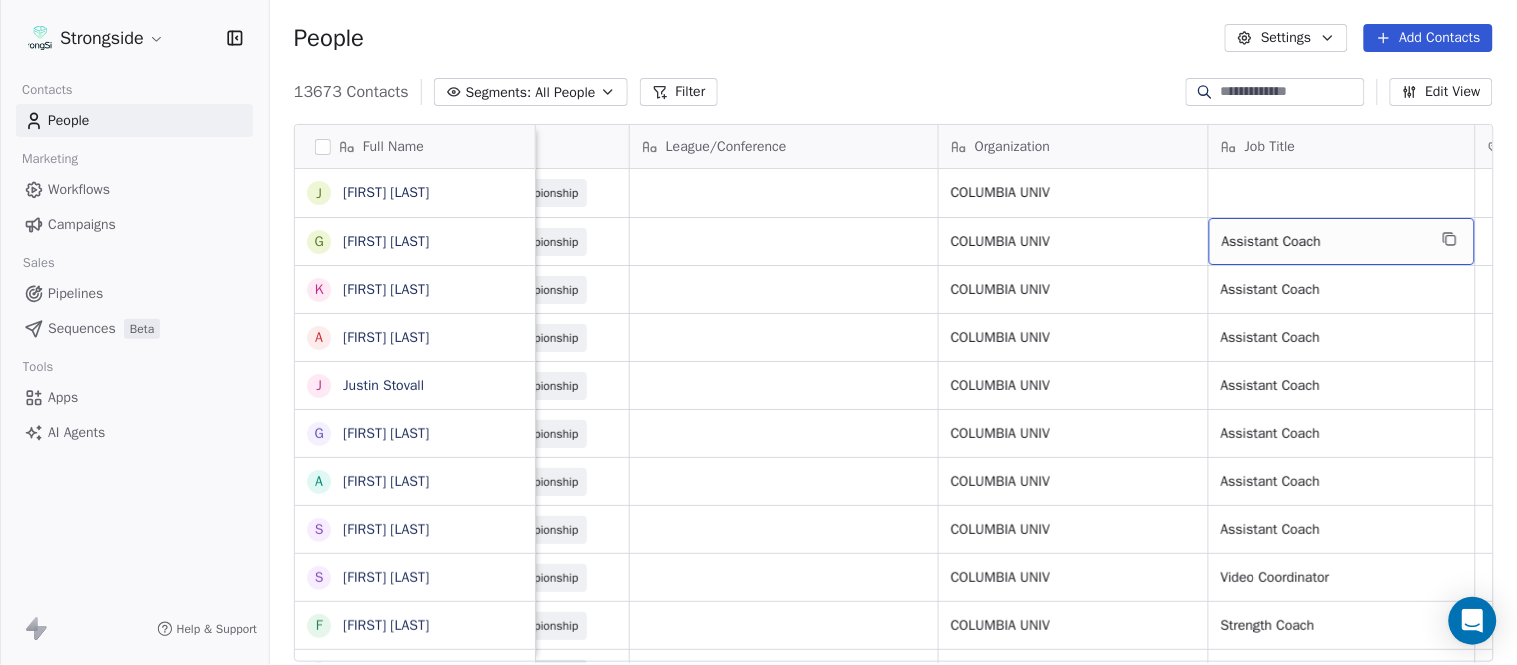 click on "Assistant Coach" at bounding box center [1342, 241] 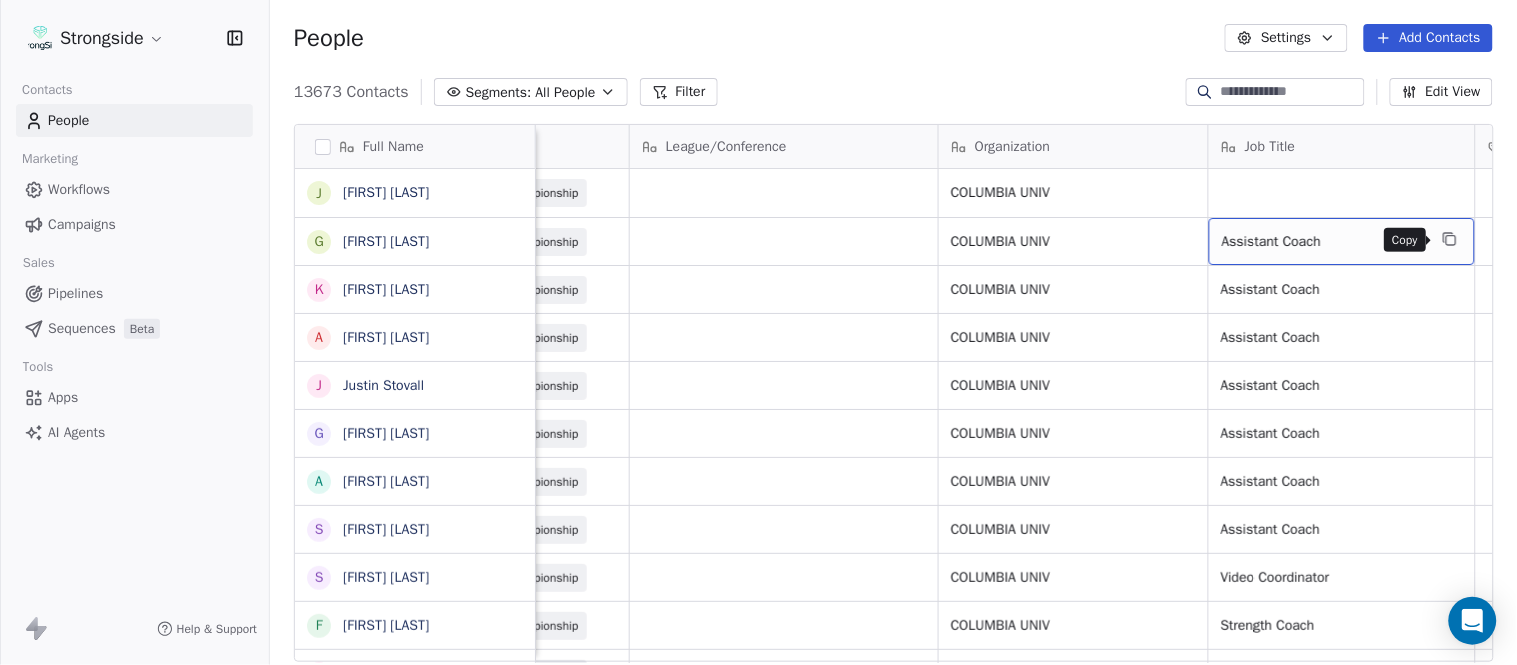 click 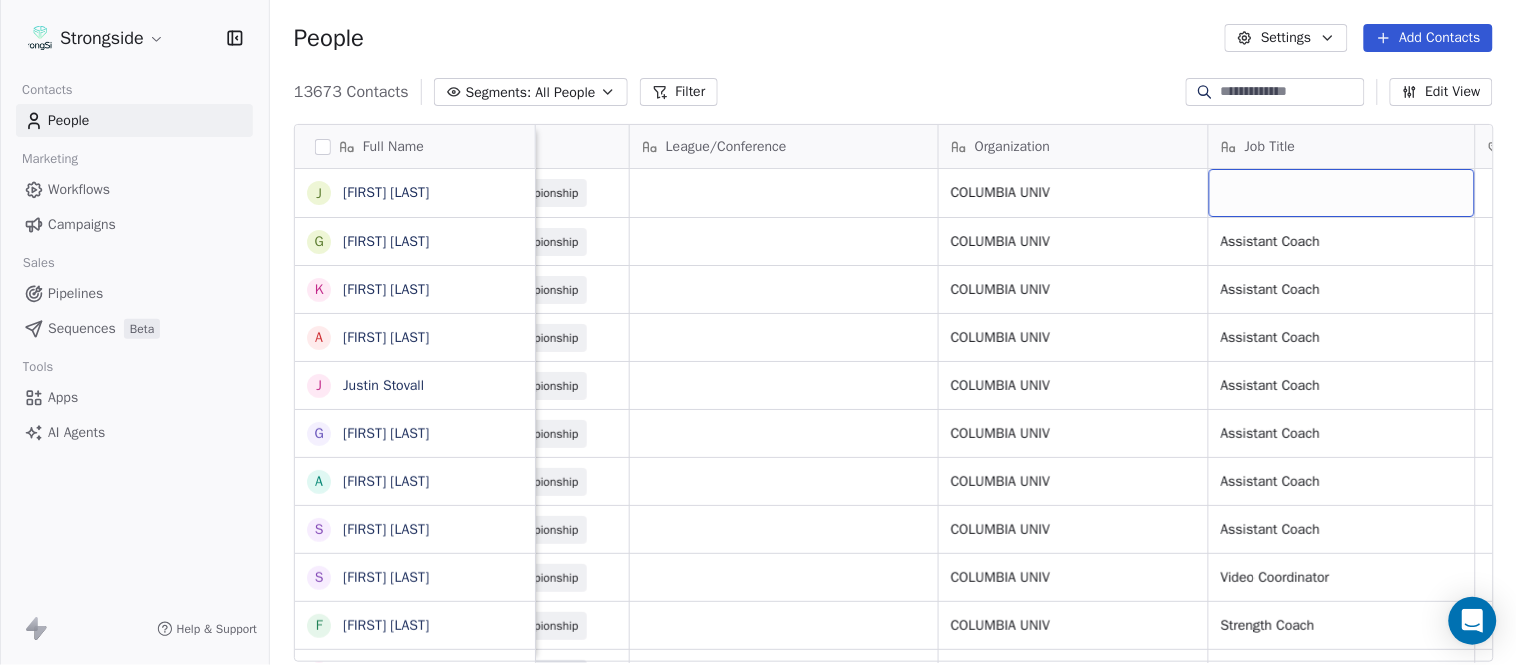 click at bounding box center [1342, 193] 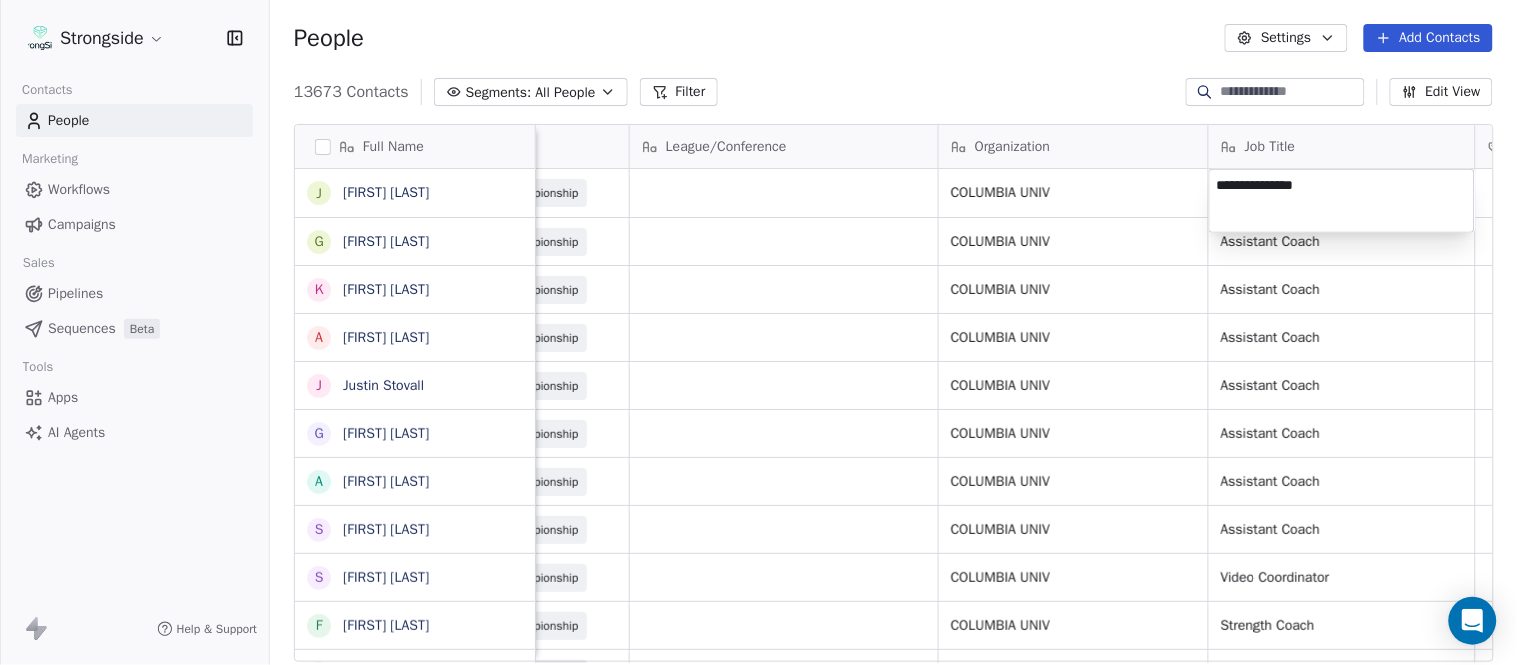 drag, startPoint x: 1175, startPoint y: 80, endPoint x: 1285, endPoint y: 137, distance: 123.89108 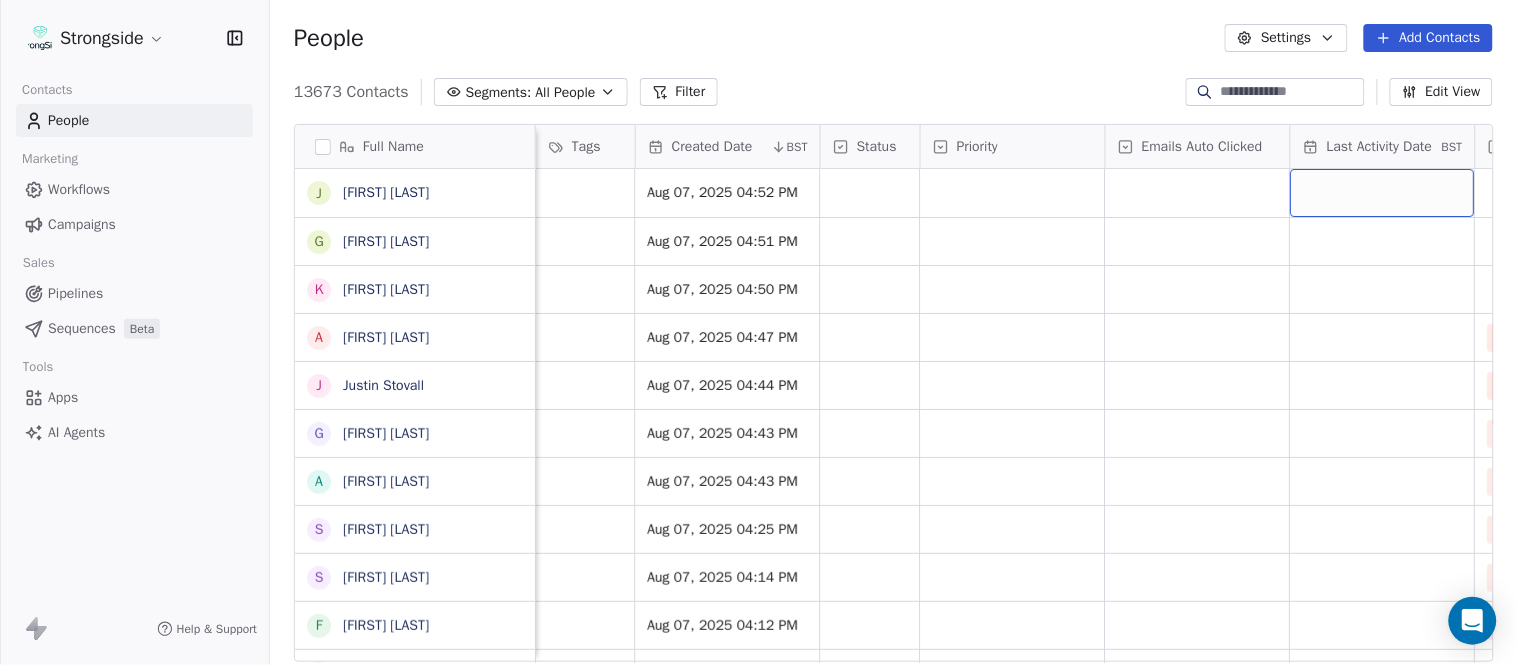 scroll, scrollTop: 0, scrollLeft: 1677, axis: horizontal 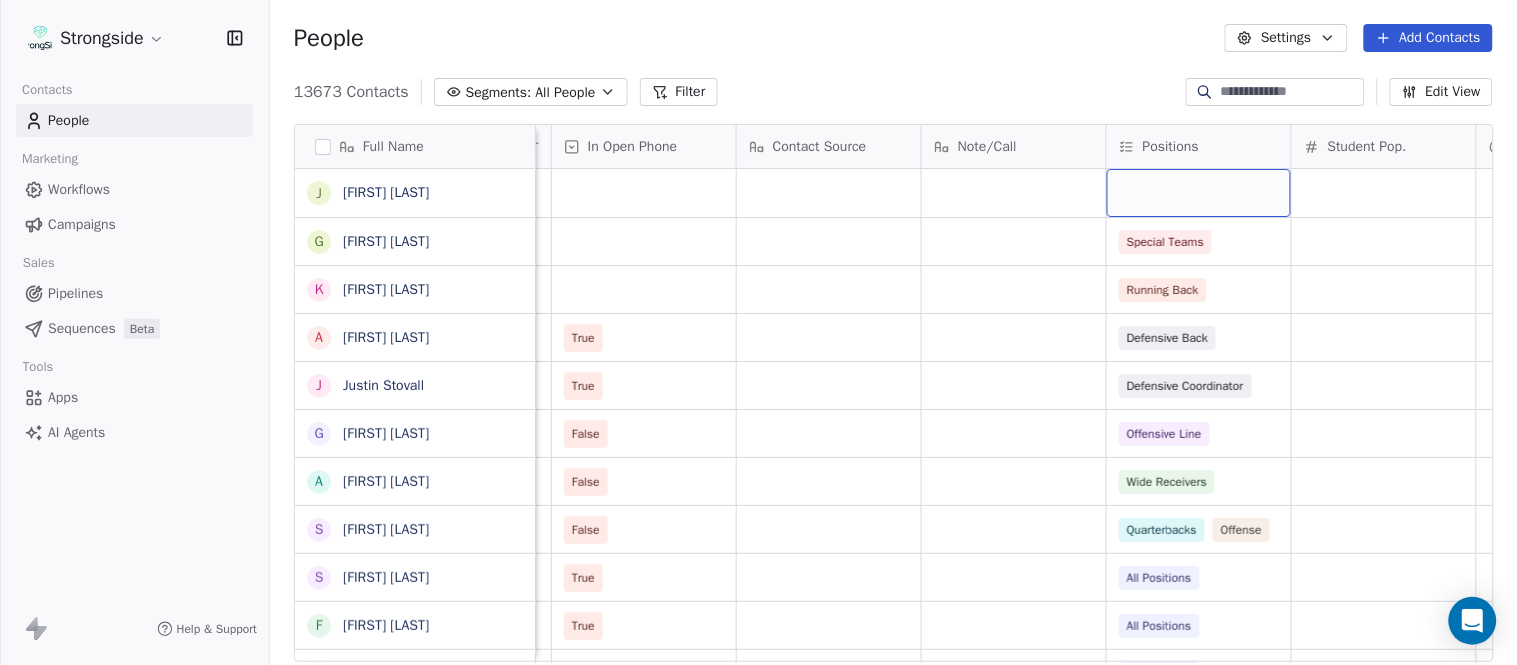 click at bounding box center [1199, 193] 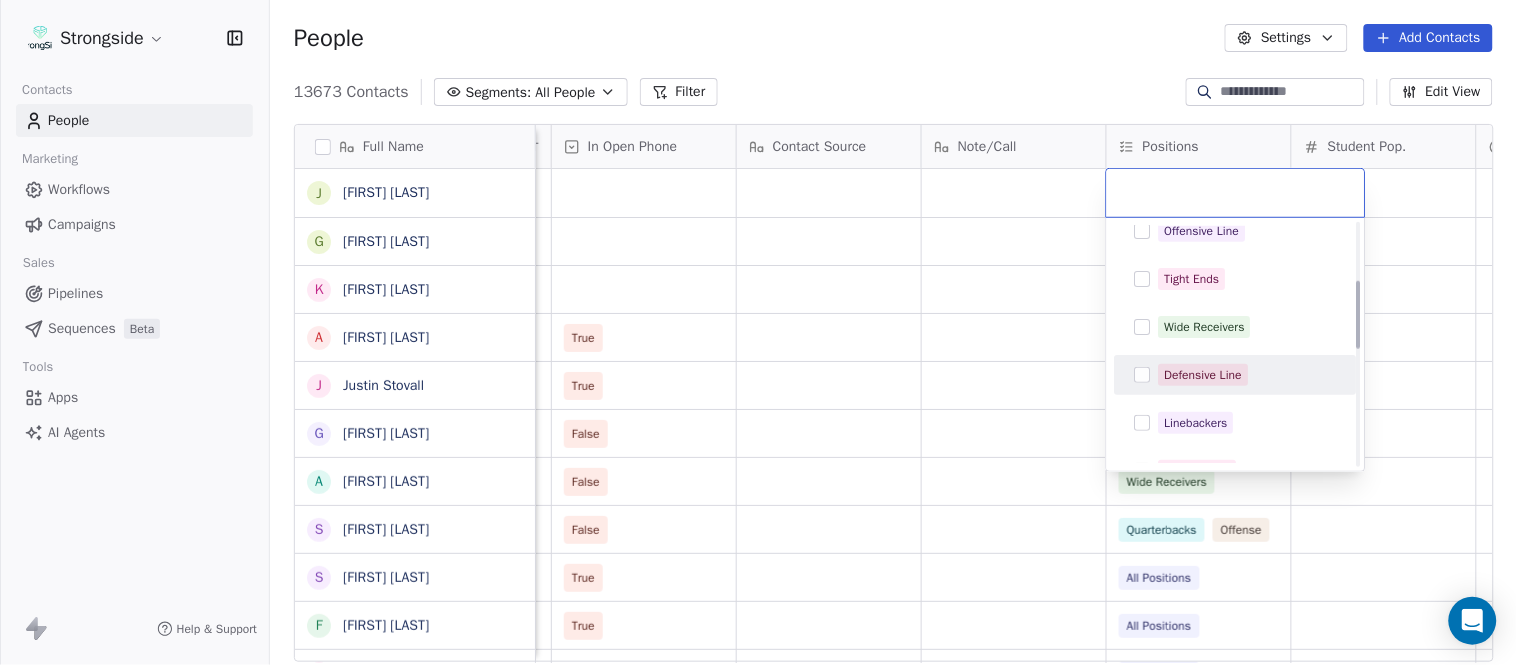 scroll, scrollTop: 222, scrollLeft: 0, axis: vertical 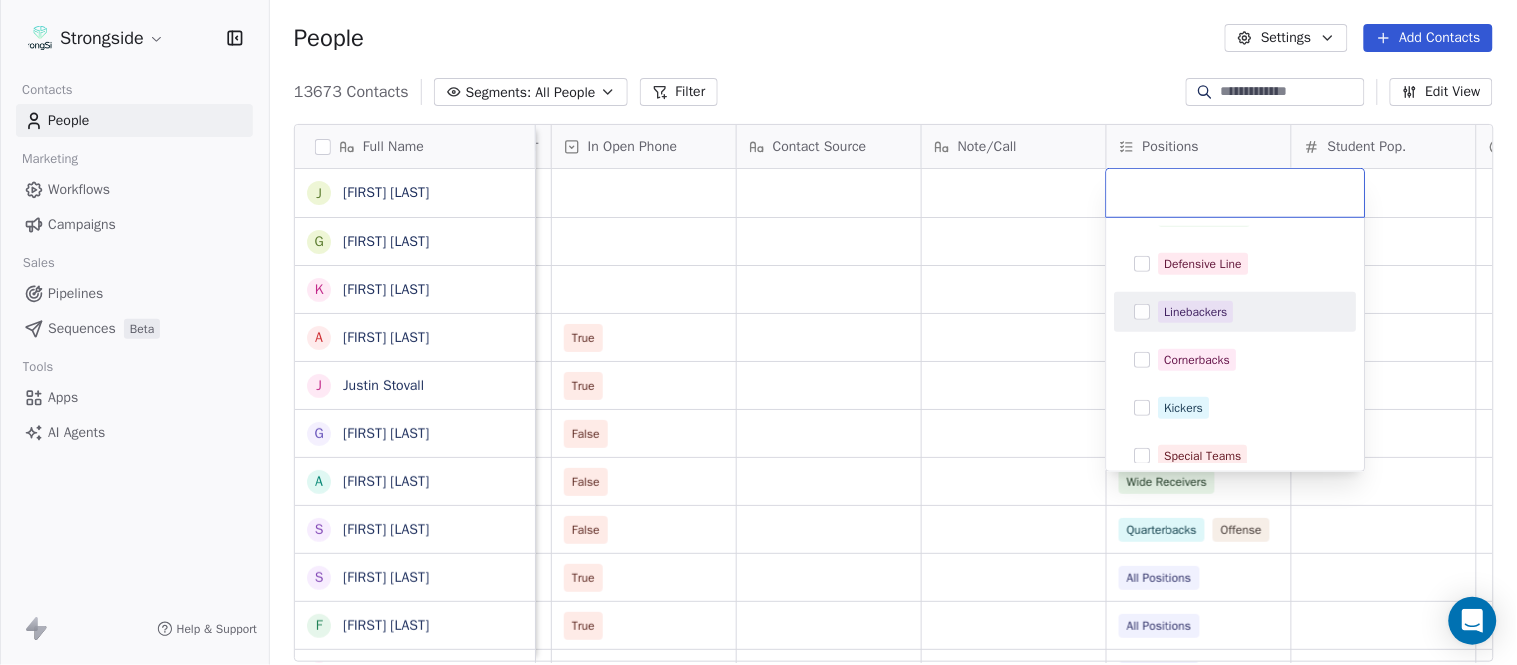 click on "Linebackers" at bounding box center (1196, 312) 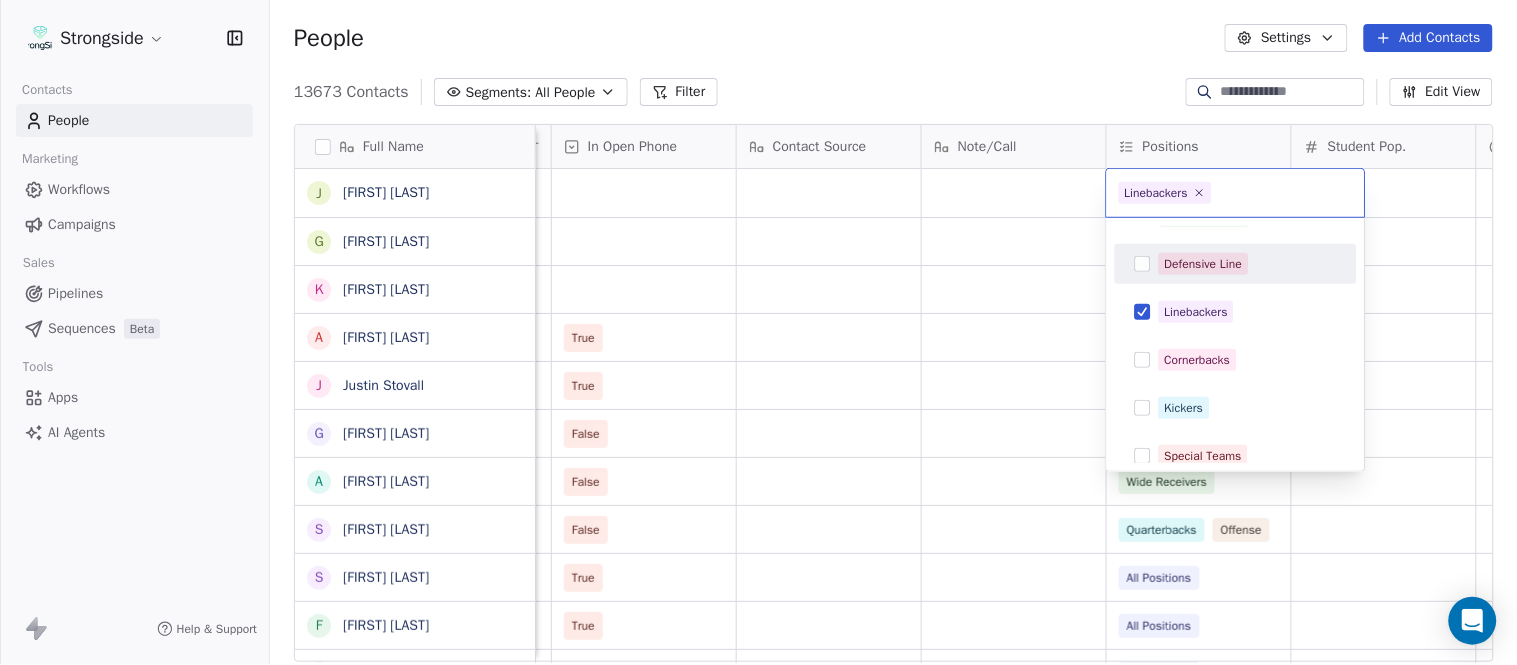 click on "Full Name J [FIRST] [LAST] G [FIRST] [LAST] K [FIRST] [LAST] A [FIRST] [LAST] J [FIRST] [LAST] G [FIRST] [LAST] A [FIRST] [LAST] S [FIRST] [LAST] S [FIRST] [LAST] F [FIRST] [LAST] J [FIRST] [LAST] D [FIRST] [LAST] Y [FIRST] [LAST] M [FIRST] [LAST] J [FIRST] [LAST] J [FIRST] [LAST] J [FIRST] [LAST] P [FIRST] [LAST] T [FIRST] [LAST] K [FIRST] [LAST] H [FIRST] [LAST] S [FIRST] [LAST] P [FIRST] [LAST] T [FIRST] [LAST] T [FIRST] [LAST] O [FIRST] [LAST] N [FIRST] [LAST] J [FIRST] [LAST] P [FIRST] [LAST] D [FIRST] [LAST] J [FIRST] [LAST] T [FIRST] [LAST] D [FIRST] [LAST] L [FIRST] [LAST] M [FIRST] [LAST] P [FIRST] [LAST] R [FIRST] [LAST] J [FIRST] [LAST] D [FIRST] [LAST] J [FIRST] [LAST] C [FIRST] [LAST] L [FIRST] [LAST] Status Priority Emails Auto Clicked Last Activity Date BST Special Teams   Running Back   True Defensive Back   True Defensive Coordinator   False Offensive Line   False Wide Receivers   False Quarterbacks" at bounding box center [758, 332] 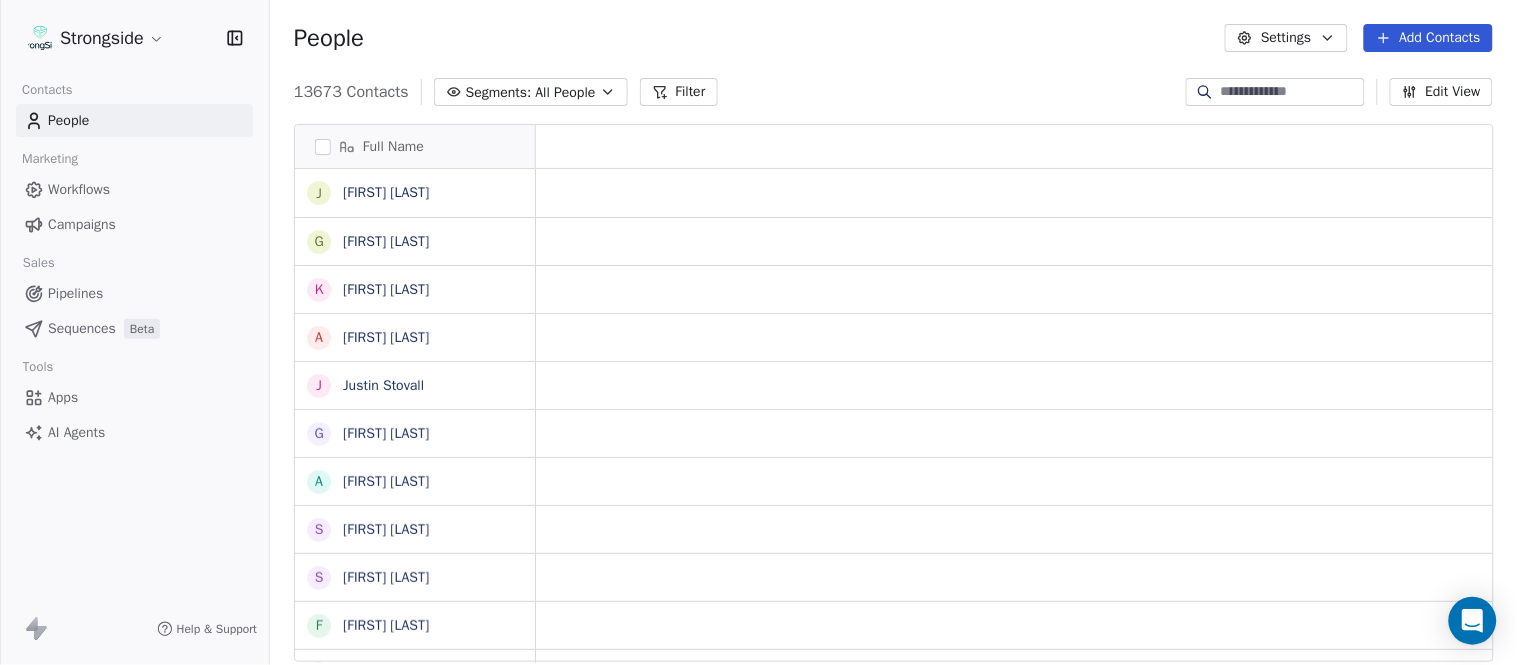 scroll, scrollTop: 0, scrollLeft: 0, axis: both 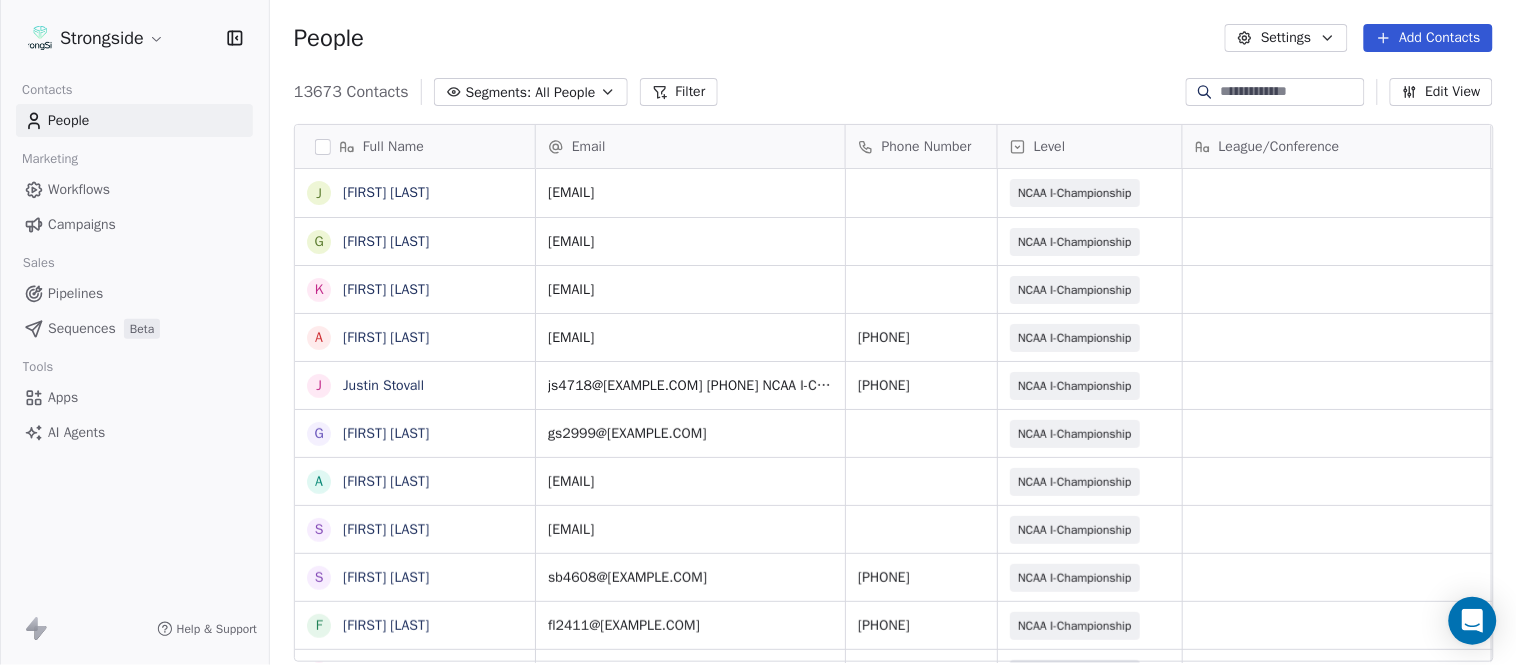 click on "Add Contacts" at bounding box center [1428, 38] 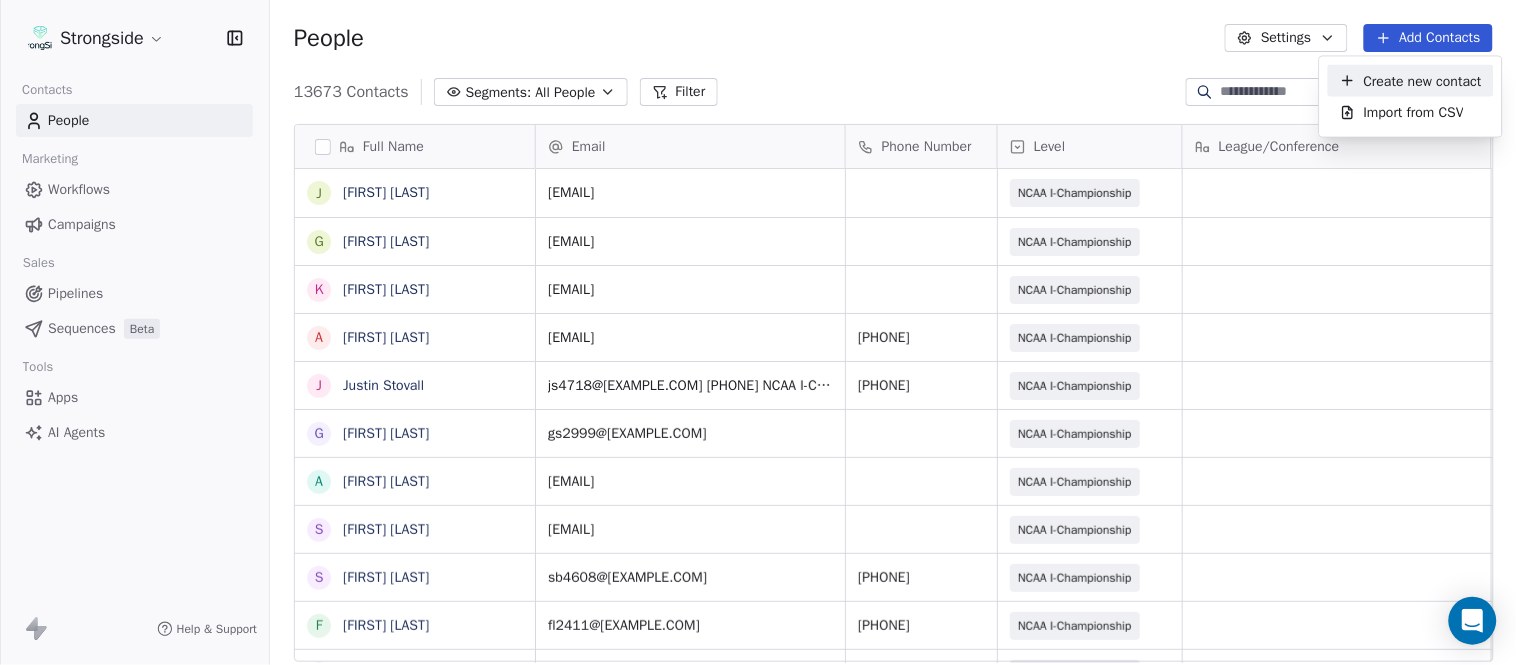 click on "Create new contact" at bounding box center [1423, 80] 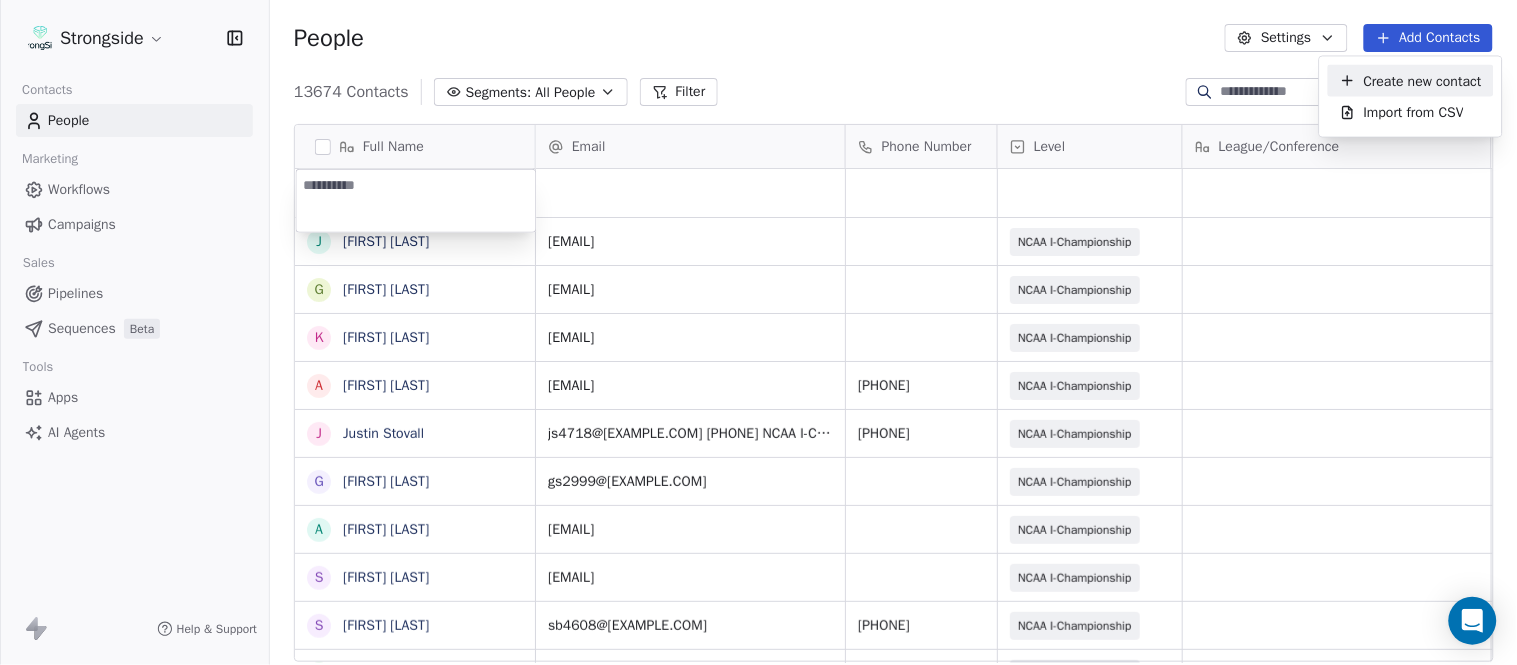 type on "**********" 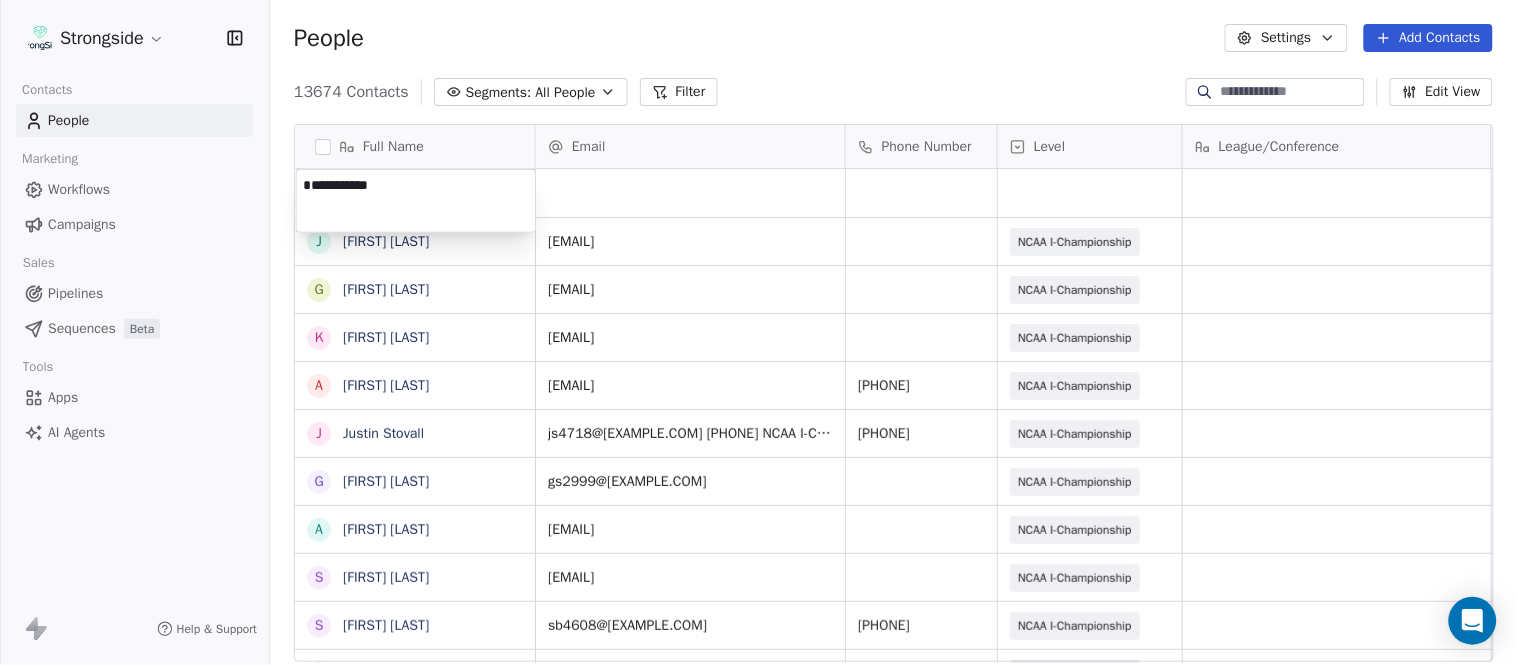 click on "Strongside Contacts People Marketing Workflows Campaigns Sales Pipelines Sequences Beta Tools Apps AI Agents Help & Support People Settings Add Contacts 13674 Contacts Segments: All People Filter Edit View Tag Add to Sequence Export Full Name J [FIRST] [LAST] G [FIRST] [LAST] K [FIRST] [LAST] A [FIRST] [LAST] J [FIRST] [LAST] G [FIRST] [LAST] A [FIRST] [LAST] S [FIRST] [LAST] S [FIRST] [LAST] F [FIRST] [LAST] J [FIRST] [LAST] D [FIRST] [LAST] Y [FIRST] [LAST] M [FIRST] [LAST] J [FIRST] [LAST] J [FIRST] [LAST] P [FIRST] [LAST] T [FIRST] [LAST] K [FIRST] [LAST] H [FIRST] [LAST] S [FIRST] [LAST] P [FIRST] [LAST] T [FIRST] [LAST] T [FIRST] [LAST] O [FIRST] [LAST] N [FIRST] [LAST] J [FIRST] [LAST] P [FIRST] [LAST] D [FIRST] [LAST] Email Phone Number Level League/Conference Organization Job Title Tags Created Date BST Aug 07, 2025 04:53 PM [EMAIL] NCAA I-Championship COLUMBIA UNIV Assistant Coach Aug 07, 2025 04:52 PM [EMAIL] NCAA I-Championship COLUMBIA UNIV Assistant Coach Aug 07, 2025 04:51 PM" at bounding box center (758, 332) 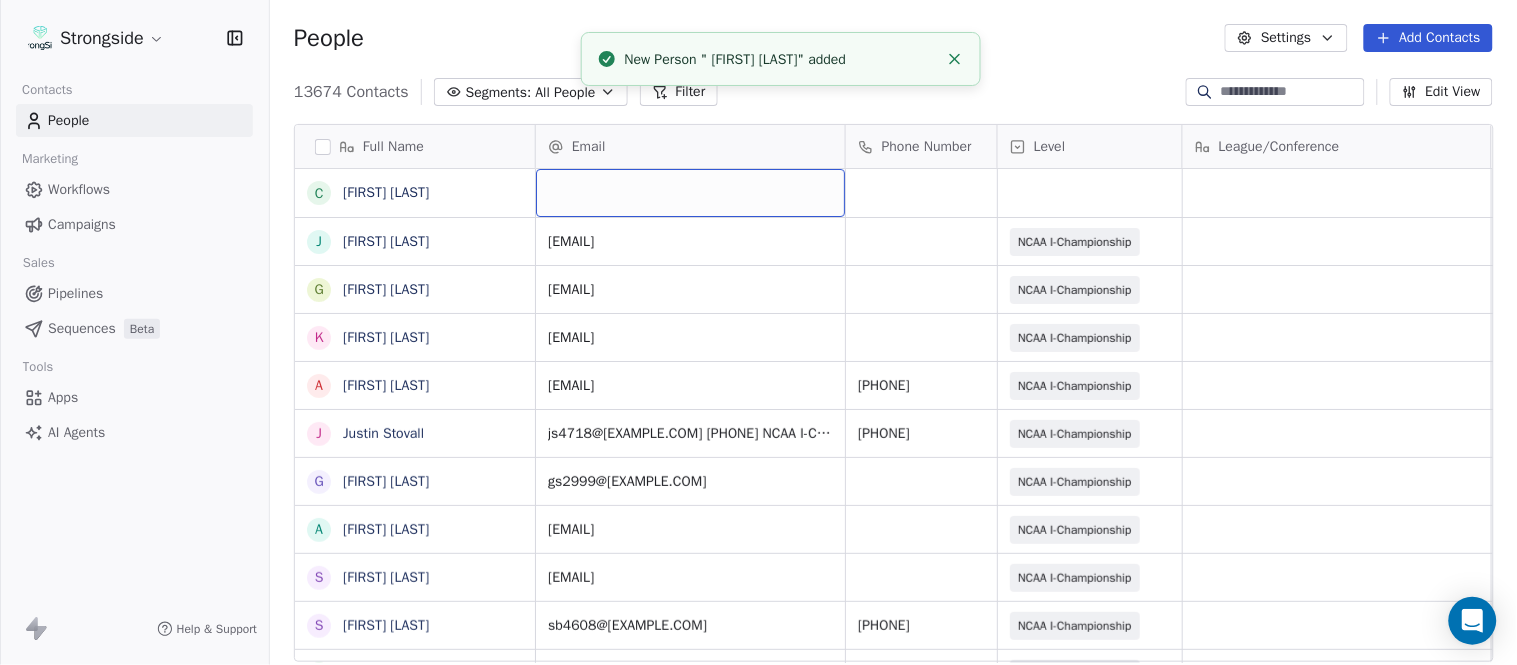click at bounding box center (690, 193) 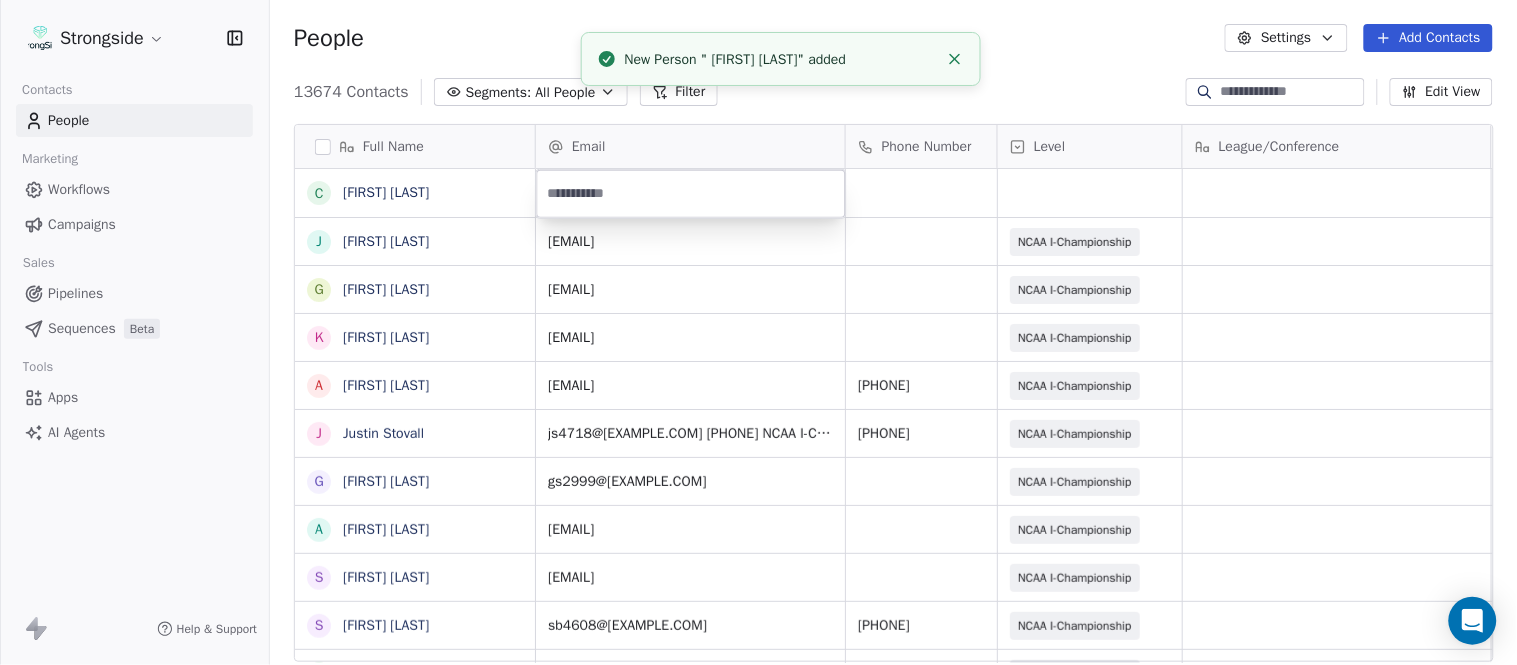 type on "**********" 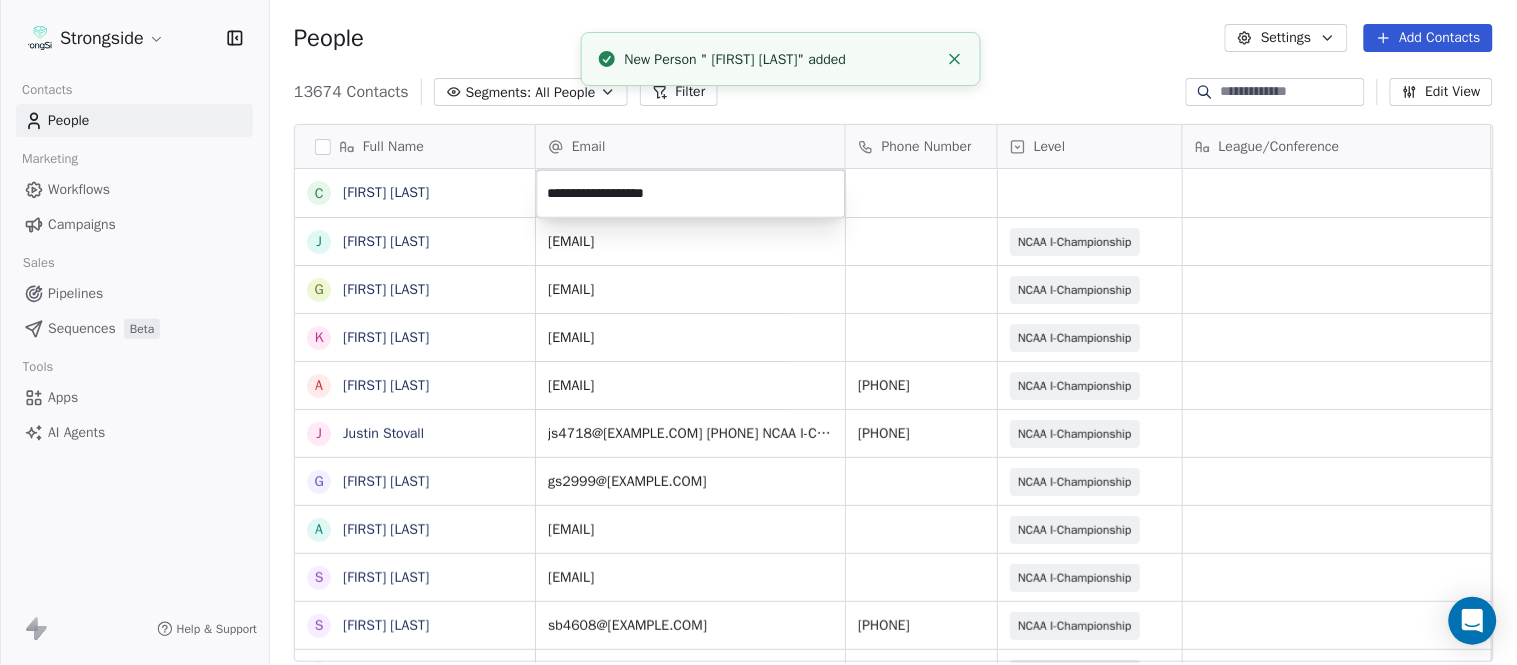 click on "Strongside Contacts People Marketing Workflows Campaigns Sales Pipelines Sequences Beta Tools Apps AI Agents Help & Support People Settings Add Contacts 13674 Contacts Segments: All People Filter Edit View Tag Add to Sequence Export Full Name C [FIRST] [LAST] J [FIRST] [LAST] G [FIRST] [LAST] K [FIRST] [LAST] A [FIRST] [LAST] J [FIRST] [LAST] G [FIRST] [LAST] A [FIRST] [LAST] S [FIRST] [LAST] S [FIRST] [LAST] F [FIRST] [LAST] J [FIRST] [LAST] D [FIRST] [LAST] Y [FIRST] [LAST] M [FIRST] [LAST] J [FIRST] [LAST] J [FIRST] [LAST] J [FIRST] [LAST] P [FIRST] [LAST] T [FIRST] [LAST] K [FIRST] [LAST] H [FIRST] [LAST] S [FIRST] [LAST] P [FIRST] [LAST] T [FIRST] [LAST] T [FIRST] [LAST] O [FIRST] [LAST] N [FIRST] [LAST] J [FIRST] [LAST] P [FIRST] [LAST] D [FIRST] [LAST] Email Phone Number Level League/Conference Organization Job Title Tags Created Date BST Aug 07, 2025 04:53 PM jw3572@[EXAMPLE_DOMAIN] NCAA I-Championship COLUMBIA UNIV Assistant Coach Aug 07, 2025 04:52 PM gm3161@[EXAMPLE_DOMAIN] NCAA I-Championship COLUMBIA UNIV Assistant Coach SID" at bounding box center (758, 332) 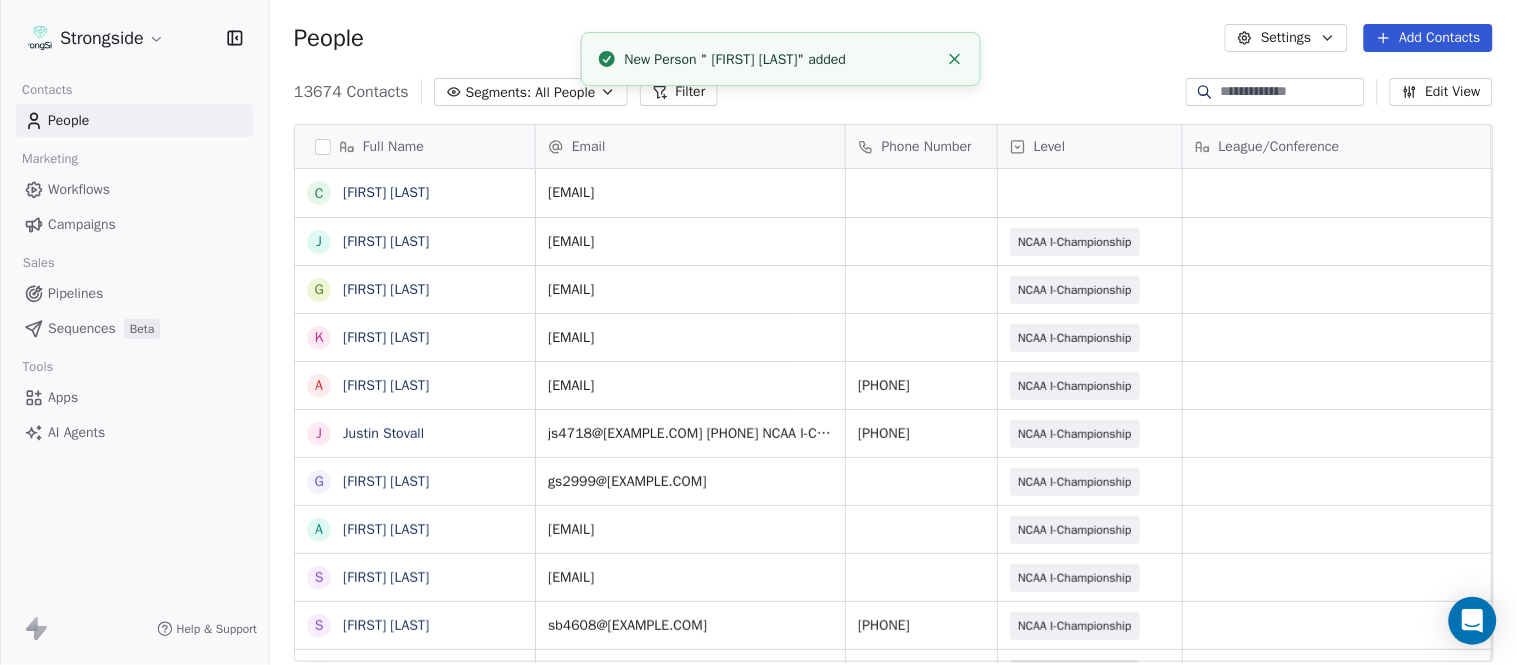 click 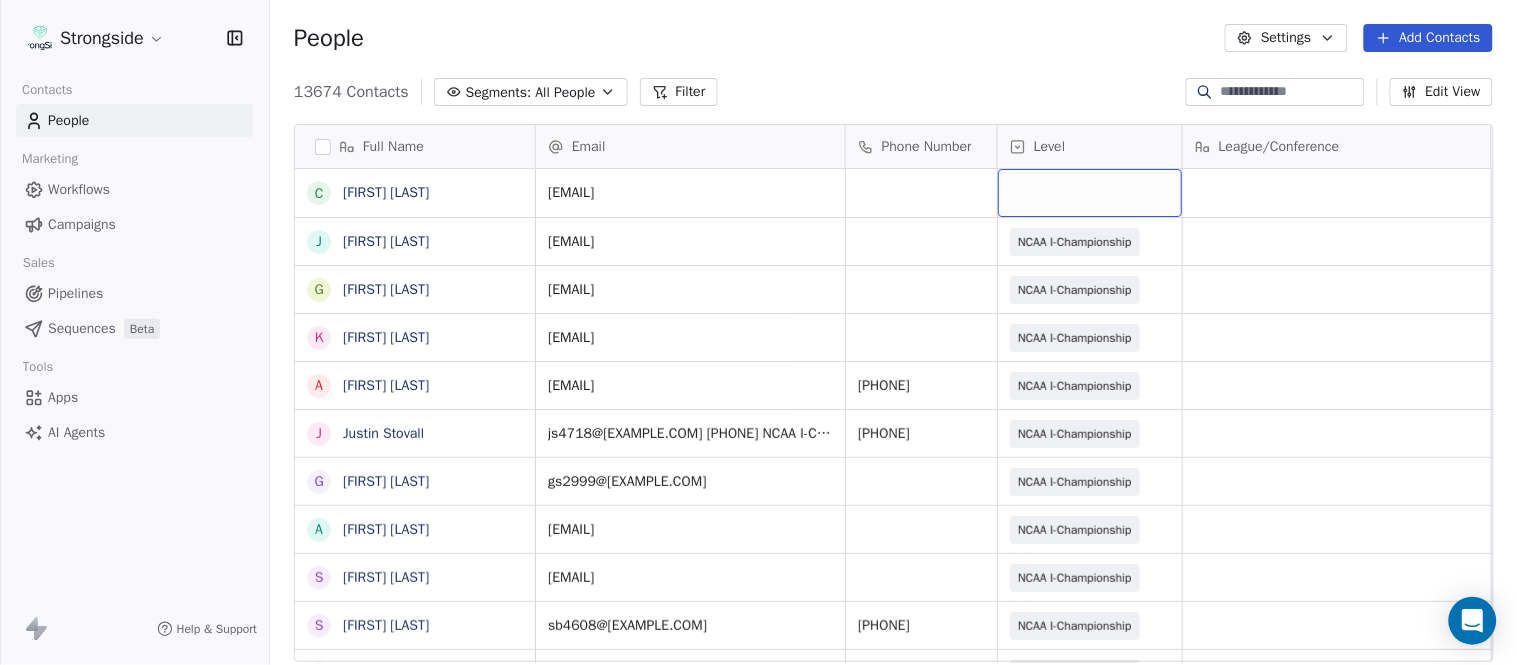 click at bounding box center [1090, 193] 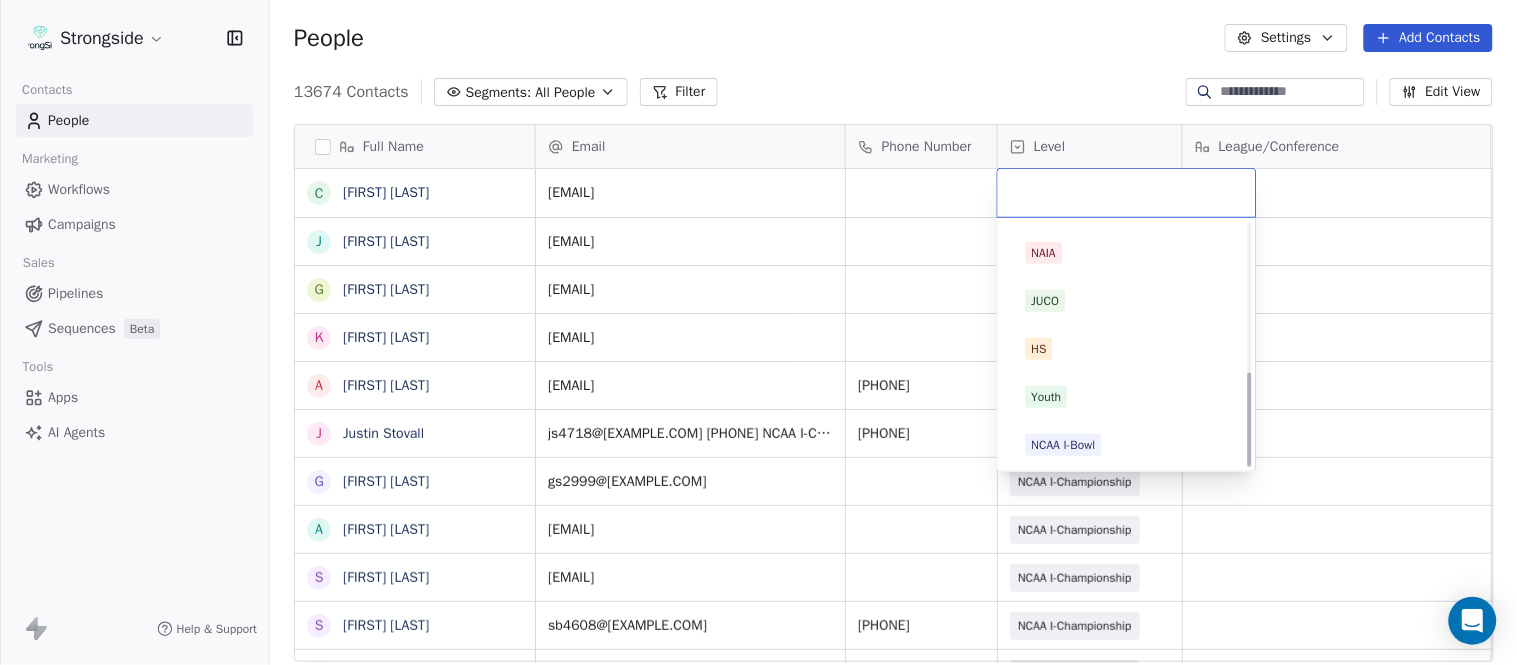 scroll, scrollTop: 378, scrollLeft: 0, axis: vertical 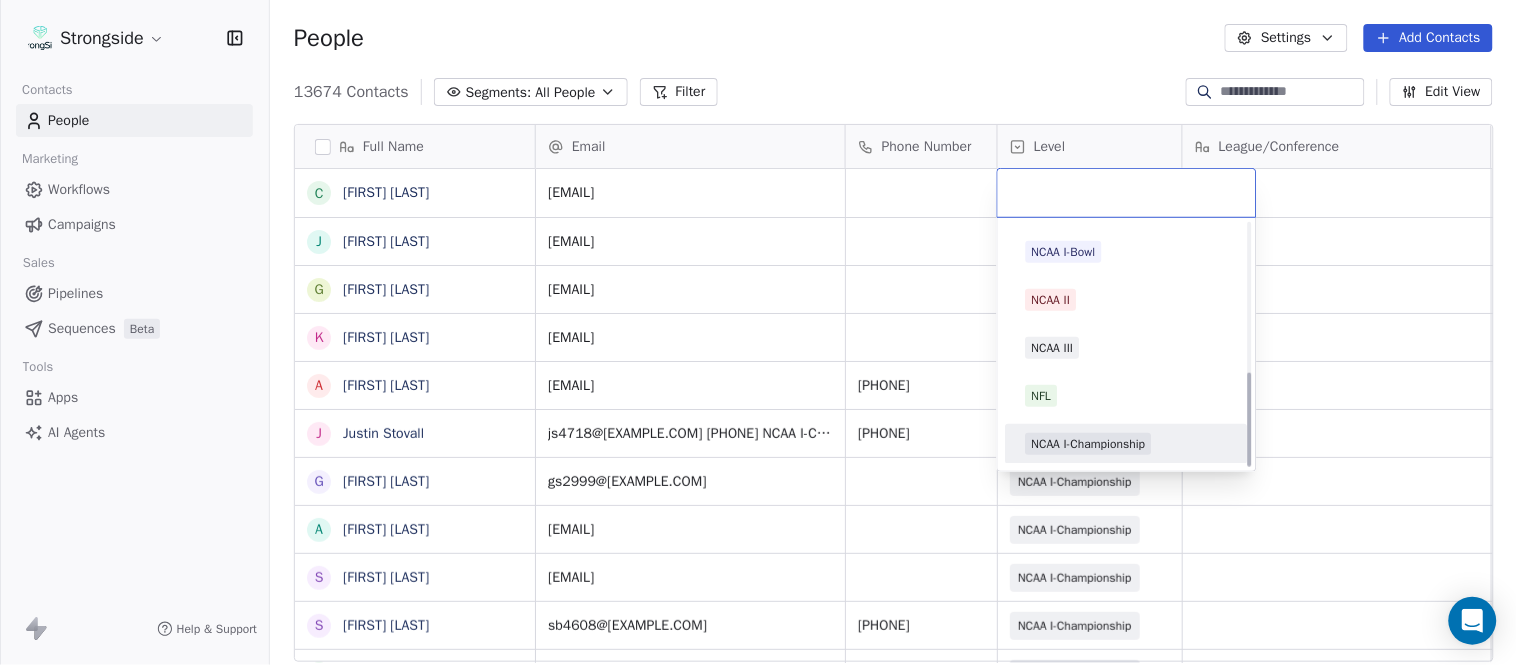 click on "NCAA I-Championship" at bounding box center [1089, 444] 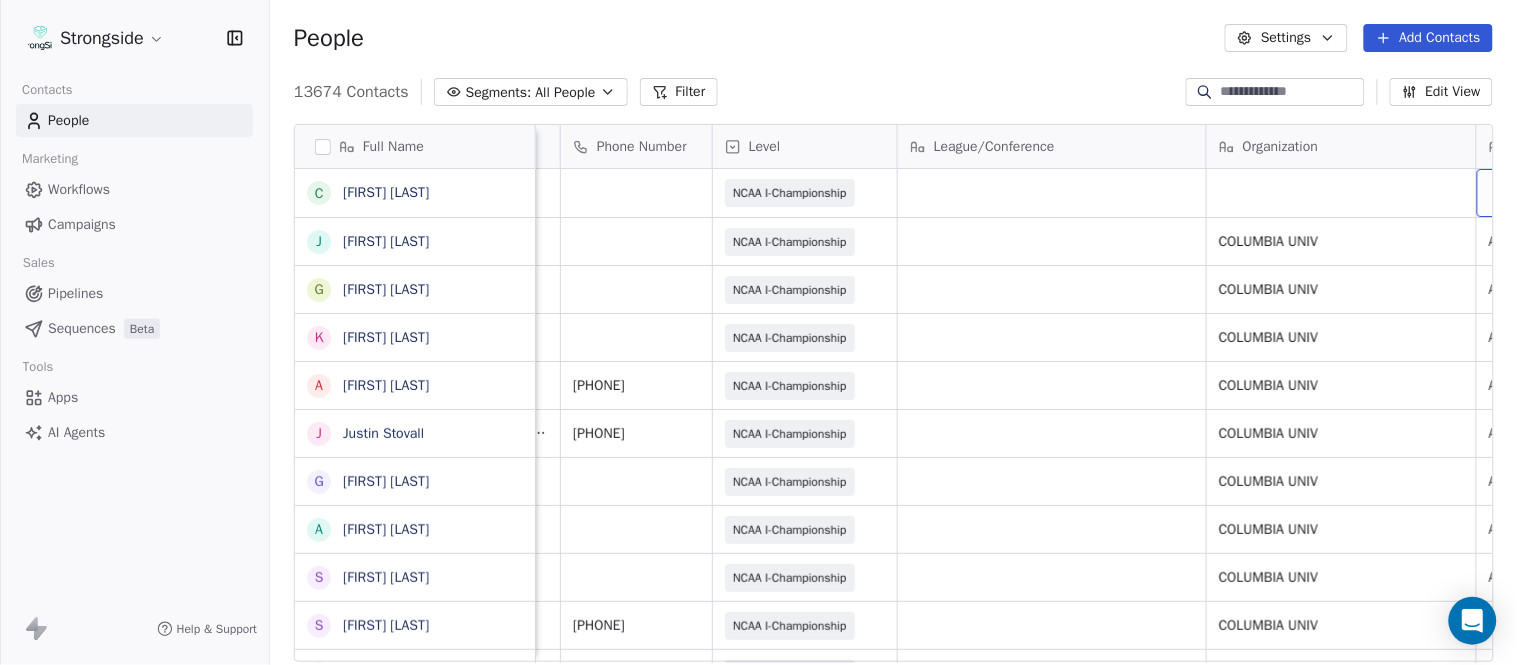 scroll, scrollTop: 0, scrollLeft: 653, axis: horizontal 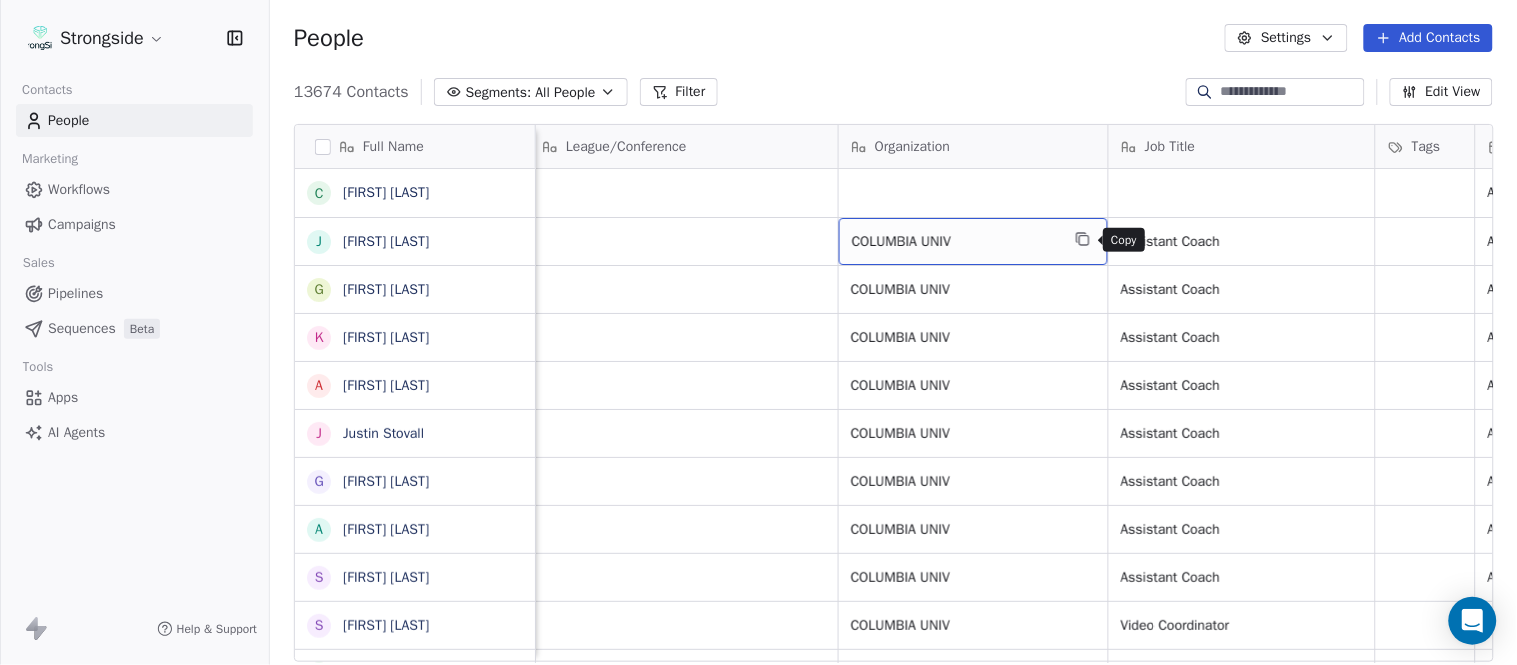 click 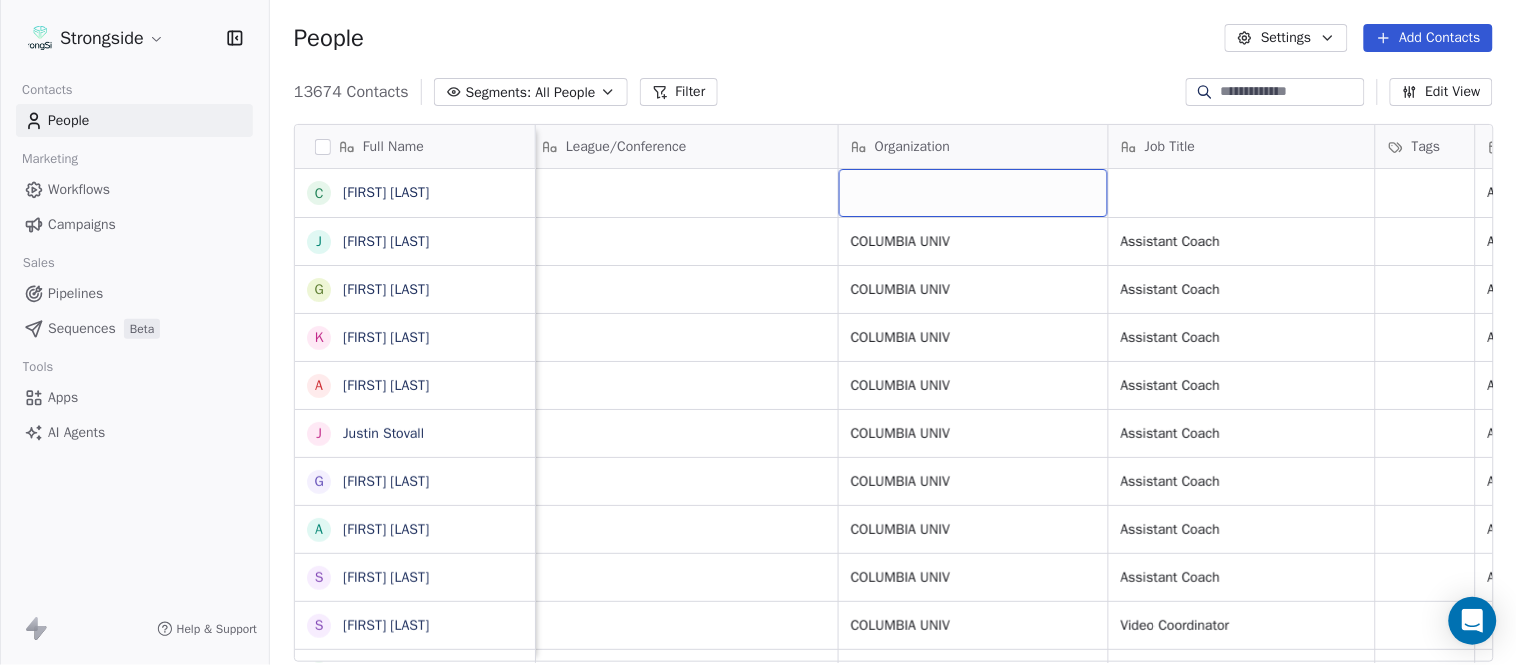 click at bounding box center (973, 193) 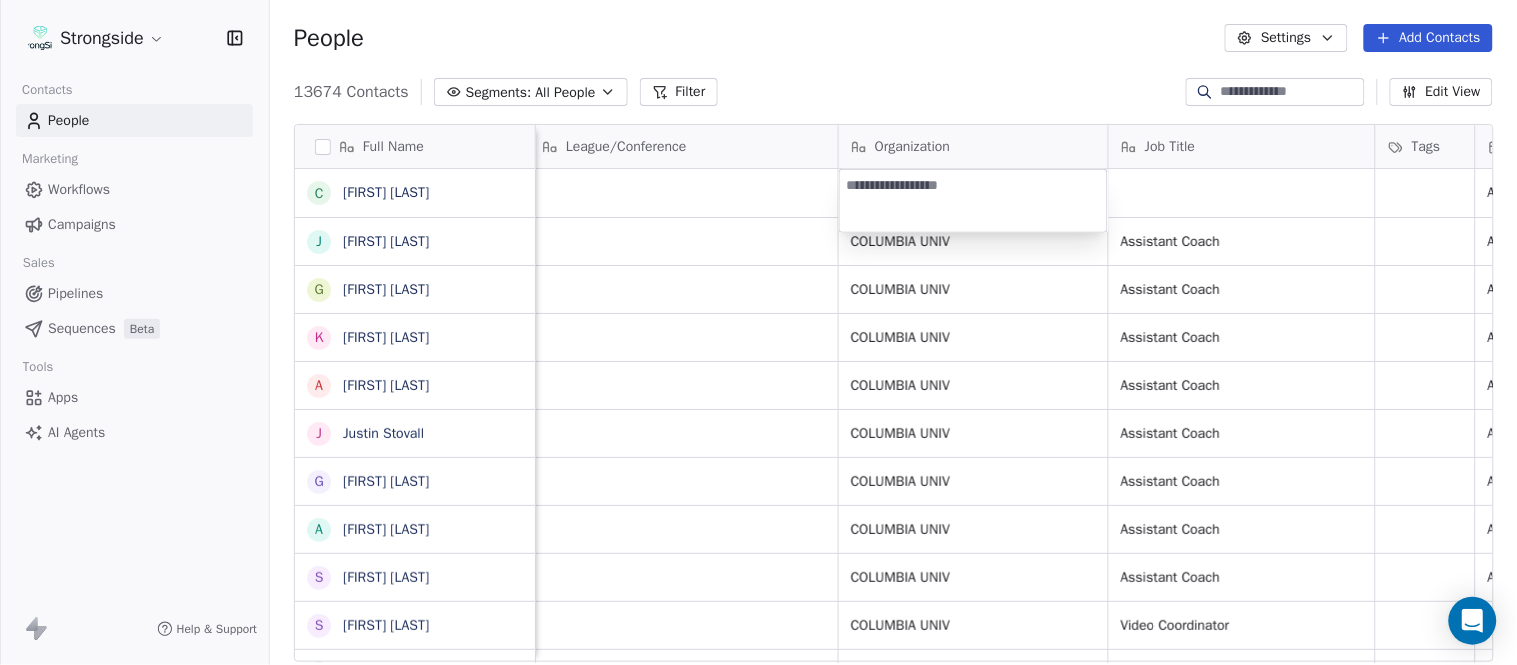 type on "**********" 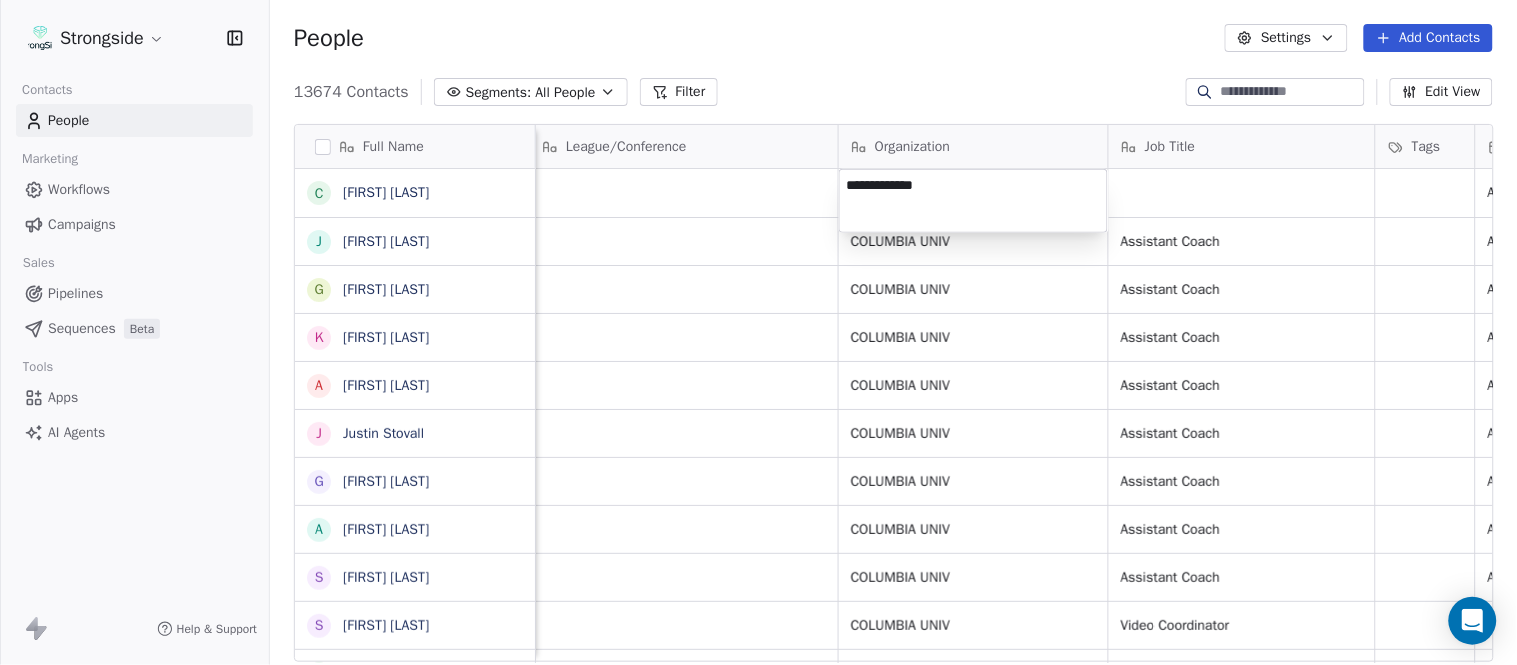 click on "Strongside Contacts People Marketing Workflows Campaigns Sales Pipelines Sequences Beta Tools Apps AI Agents Help & Support People Settings  Add Contacts 13674 Contacts Segments: All People Filter  Edit View Tag Add to Sequence Export Full Name C [FIRST] [LAST] J [FIRST] [LAST] G [FIRST] [LAST] K [FIRST] [LAST] A [FIRST] [LAST] J [FIRST] [LAST] G [FIRST] [LAST] A [FIRST] [LAST] S [FIRST] [LAST] S [FIRST] [LAST] F [FIRST] [LAST] J [FIRST] [LAST] D [FIRST] [LAST] Y [FIRST] [LAST] M [FIRST] [LAST] J [FIRST] [LAST] J [FIRST] [LAST] J [FIRST] [LAST] P [FIRST] [LAST] T [FIRST] [LAST] K [FIRST] [LAST] H [FIRST] [LAST] S [FIRST] [LAST] P [FIRST] [LAST] T [FIRST] [LAST] T [FIRST] [LAST] O [FIRST] [LAST] N [FIRST] [LAST] J [FIRST] [LAST] P [FIRST] [LAST] D [FIRST] [LAST] Email Phone Number Level League/Conference Organization Job Title Tags Created Date BST [EMAIL] NCAA I-Championship COLUMBIA UNIV Assistant Coach Aug 07, 2025 04:53 PM [EMAIL] NCAA I-Championship COLUMBIA UNIV Assistant Coach Aug 07, 2025 04:52 PM SID" at bounding box center [758, 332] 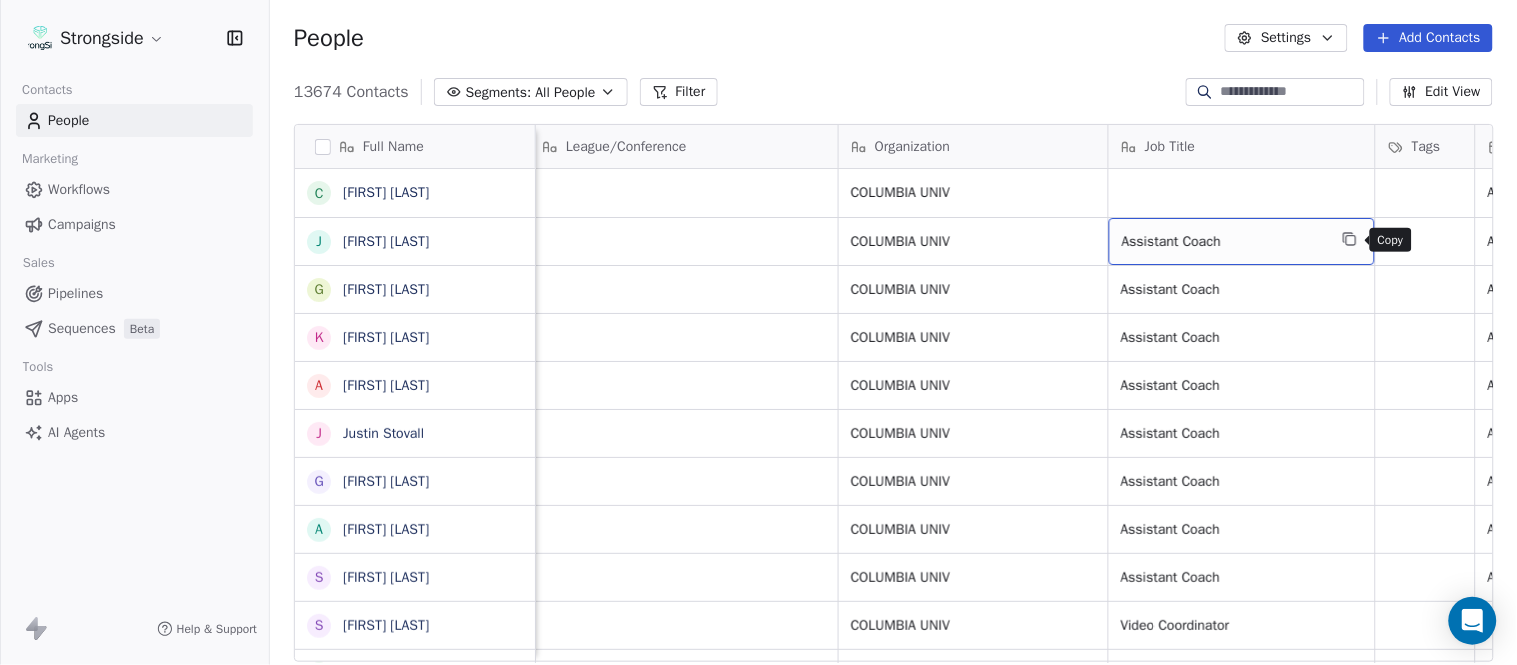 click 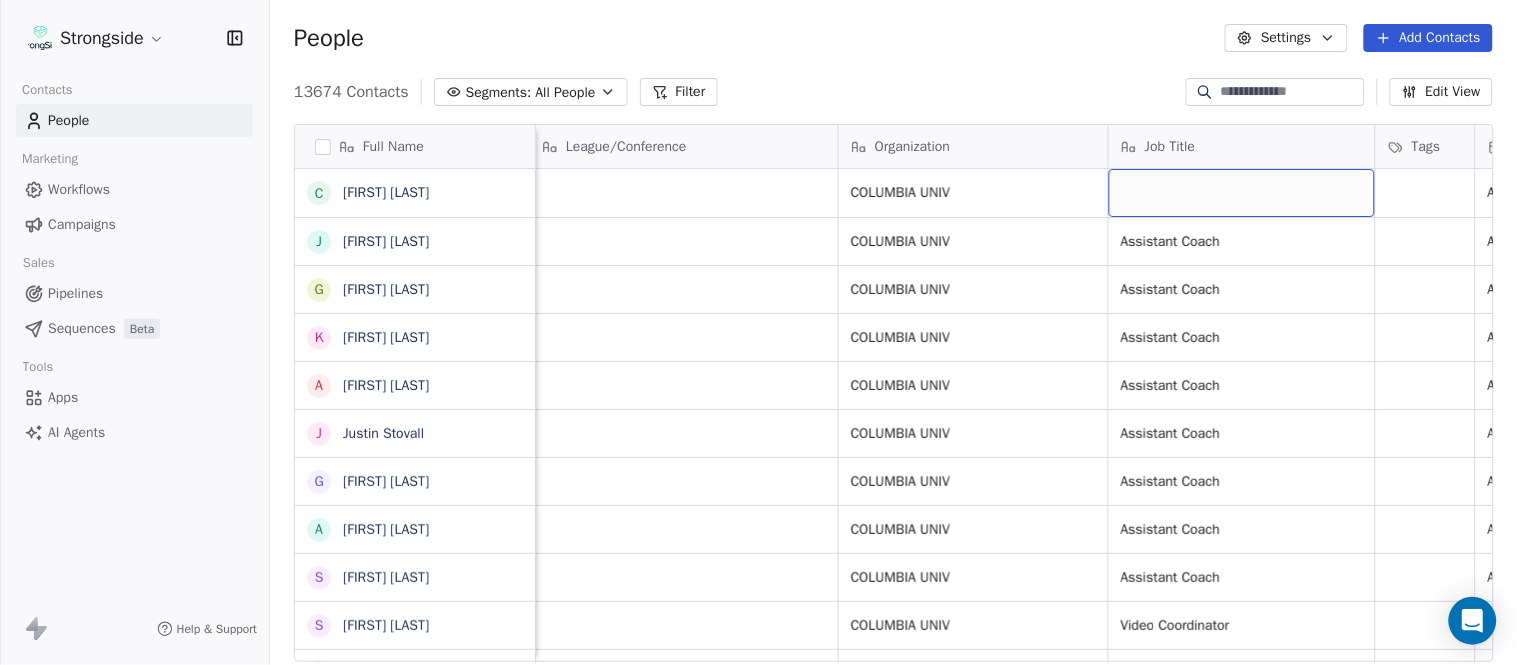 click at bounding box center [1242, 193] 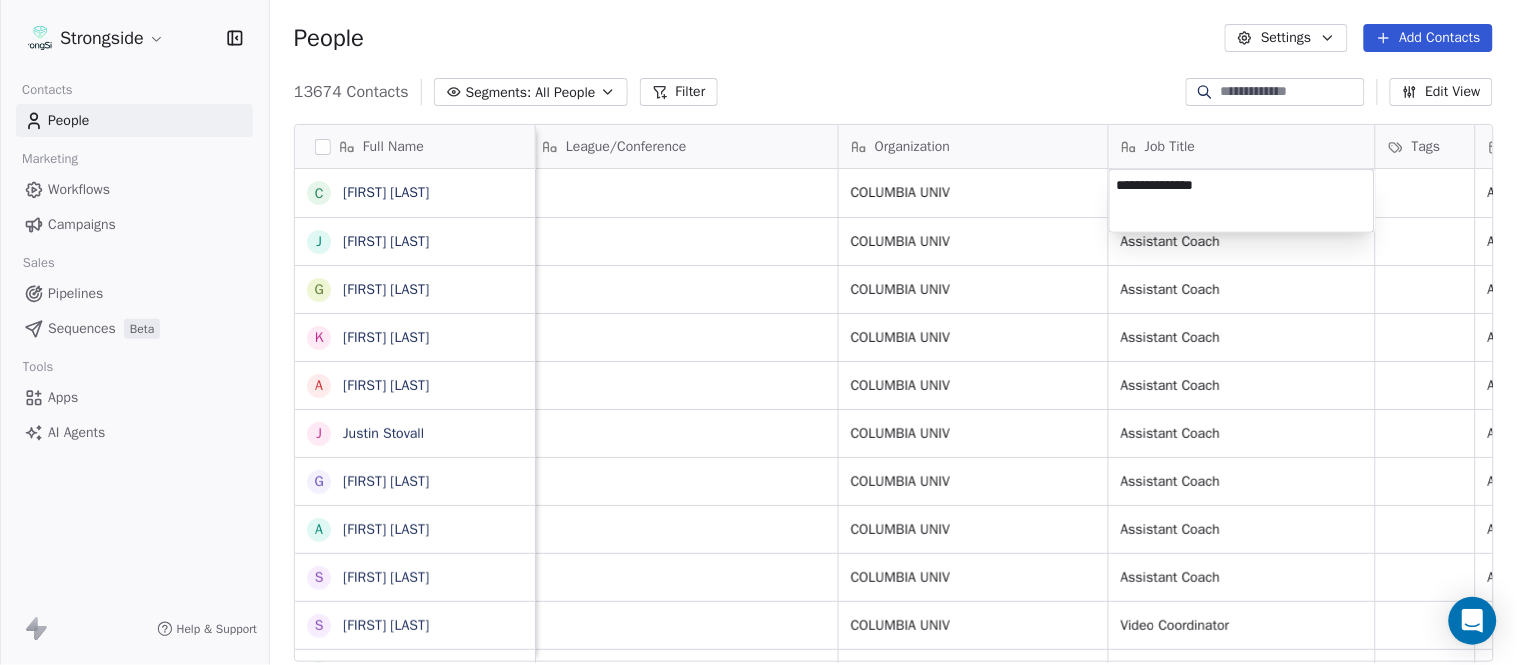 click on "Strongside Contacts People Marketing Workflows Campaigns Sales Pipelines Sequences Beta Tools Apps AI Agents Help & Support People Settings Add Contacts 13674 Contacts Segments: All People Filter Edit View Tag Add to Sequence Export Full Name C [LAST] J [LAST] G [LAST] K [LAST] A [LAST] J [LAST] G [LAST] A [LAST] S [LAST] S [LAST] F [LAST] J [LAST] D [LAST] Y [LAST] M [LAST] J [LAST] J [LAST] J [LAST] P [LAST] T [LAST] K [LAST] H [LAST] S [LAST] P [LAST] T [LAST] T [LAST] O [LAST] N [LAST] J [LAST] P [LAST] D [LAST] Email Phone Number Level League/Conference Organization Job Title Tags Created Date BST Status Priority Emails Auto Clicked [EMAIL] NCAA I-Championship COLUMBIA UNIV Aug 07, 2025 04:53 PM [EMAIL] NCAA I-Championship COLUMBIA UNIV Assistant Coach [PHONE]" at bounding box center [758, 332] 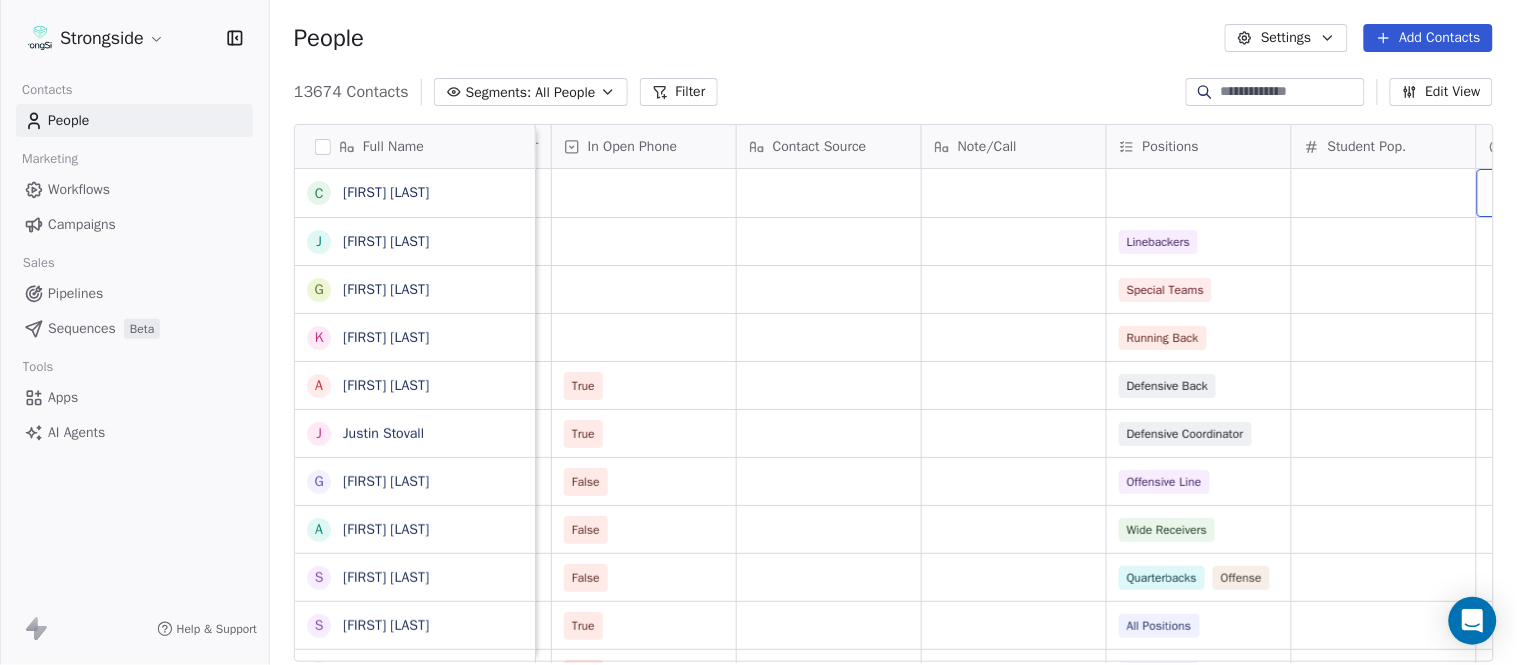 scroll, scrollTop: 0, scrollLeft: 2603, axis: horizontal 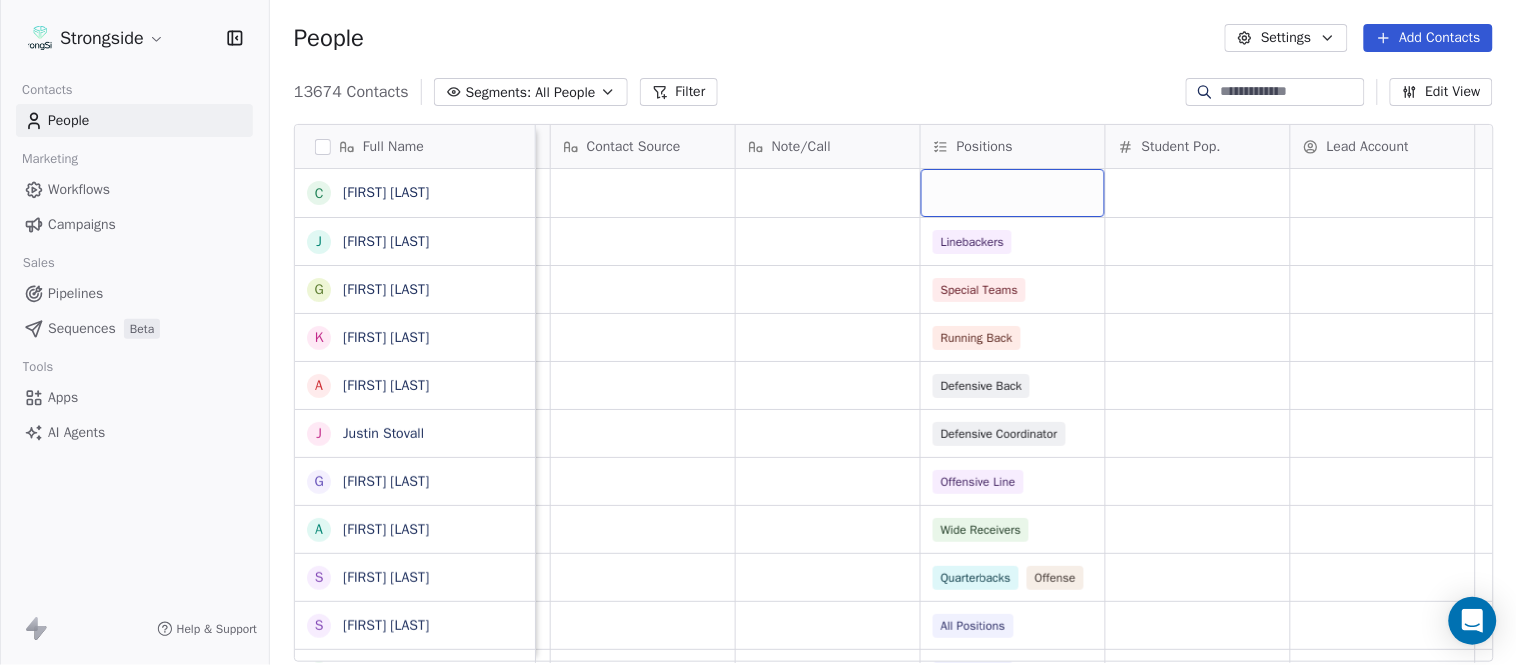 click at bounding box center (1013, 193) 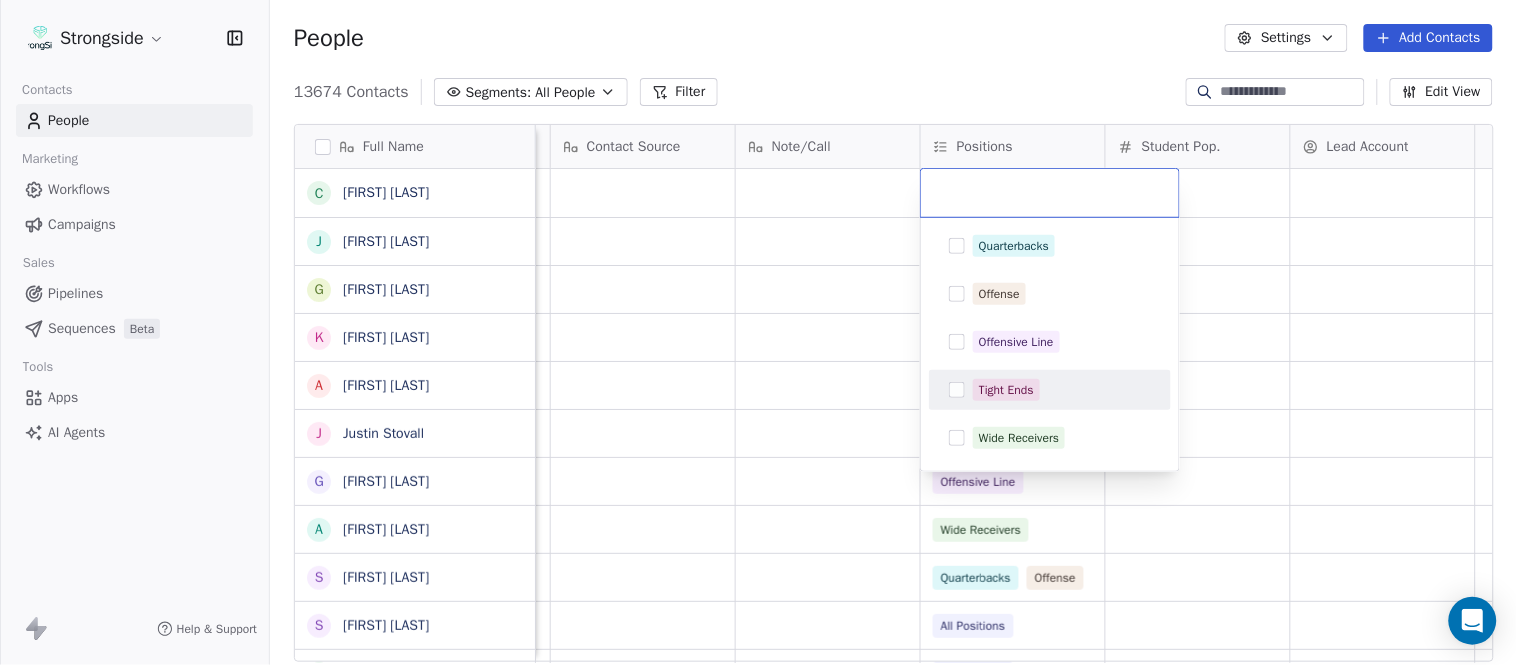 click on "Tight Ends" at bounding box center [1006, 390] 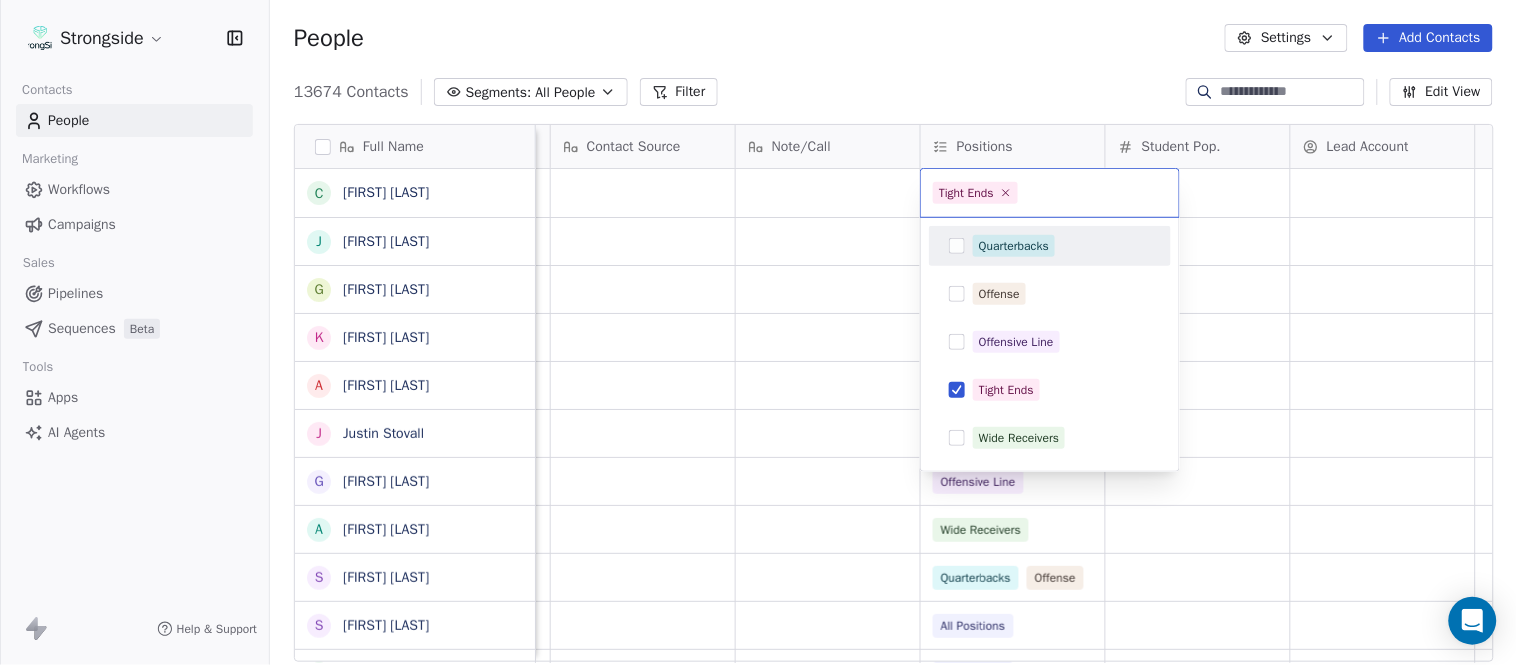 click on "Strongside Contacts People Marketing Workflows Campaigns Sales Pipelines Sequences Beta Tools Apps AI Agents Help & Support People Settings Add Contacts 13674 Contacts Segments: All People Filter Edit View Tag Add to Sequence Export Full Name C [LAST] J [LAST] G [LAST] K [LAST] A [LAST] J [LAST] G [LAST] A [LAST] S [LAST] S [LAST] F [LAST] J [LAST] D [LAST] Y [LAST] M [LAST] J [LAST] J [LAST] J [LAST] P [LAST] T [LAST] K [LAST] H [LAST] S [LAST] P [LAST] T [LAST] T [LAST] O [LAST] N [LAST] J [LAST] P [LAST] D [LAST] J [LAST] T [LAST] D [LAST] L [LAST] M [LAST] P [LAST] R [LAST] Priority Emails Auto Clicked Last Activity Date BST In Open Phone Contact Source Note/Call Positions Student Pop. Lead Account Linebackers Special Teams Running Back True Defensive Back True Defensive Coordinator False Offensive Line False Wide Receivers False" at bounding box center (758, 332) 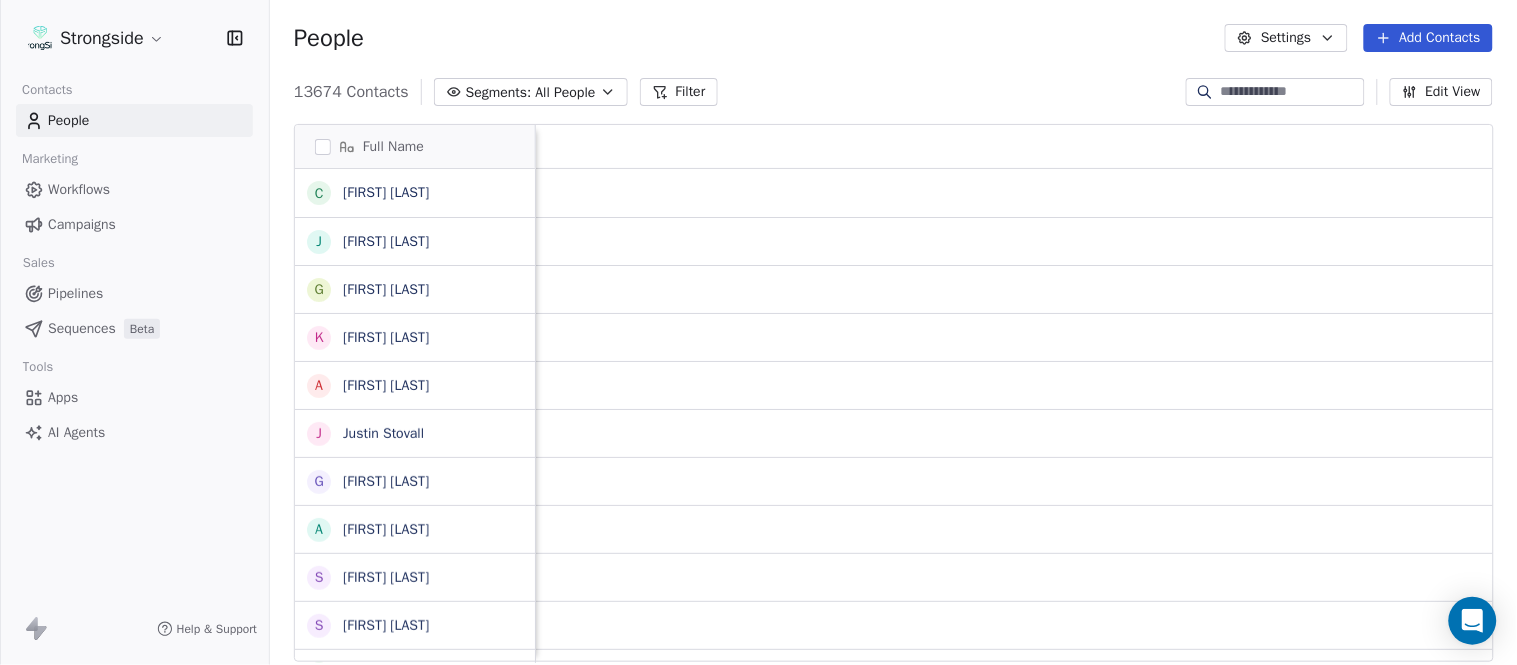 scroll, scrollTop: 0, scrollLeft: 0, axis: both 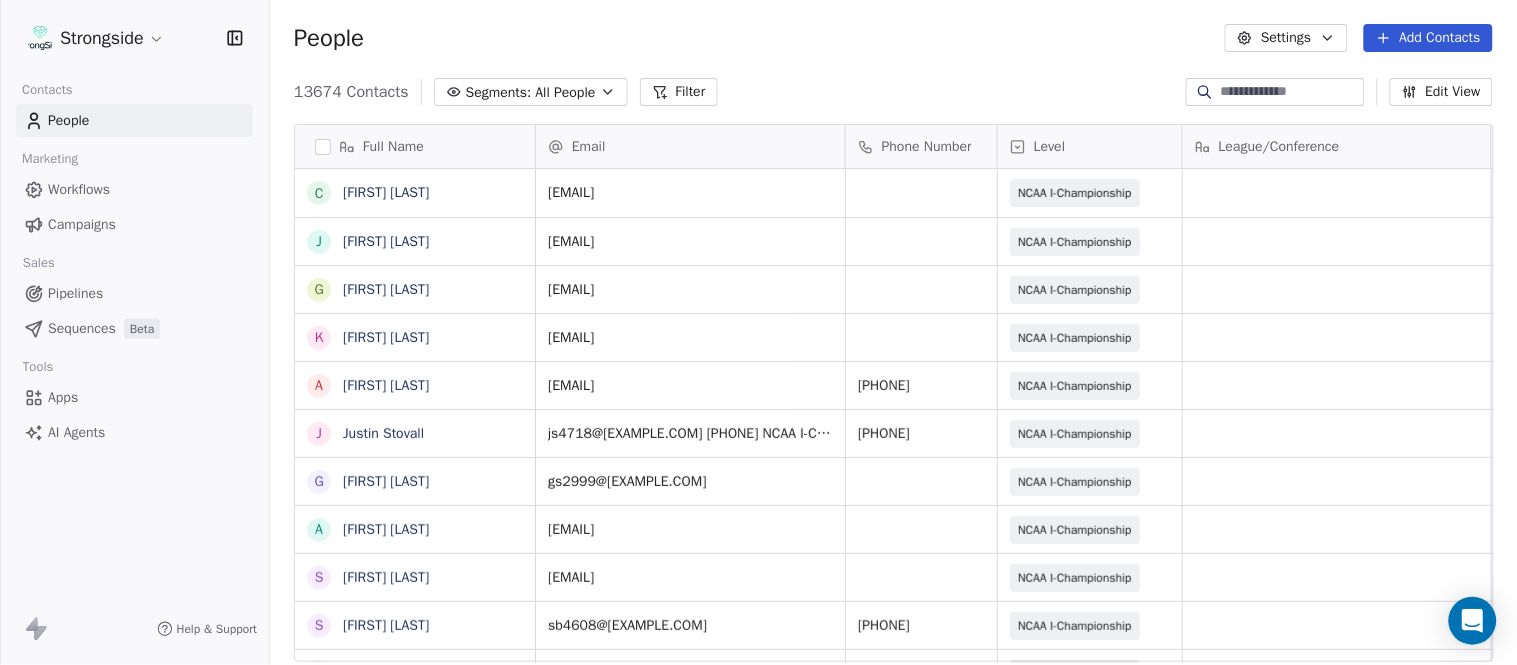 click on "Add Contacts" at bounding box center [1428, 38] 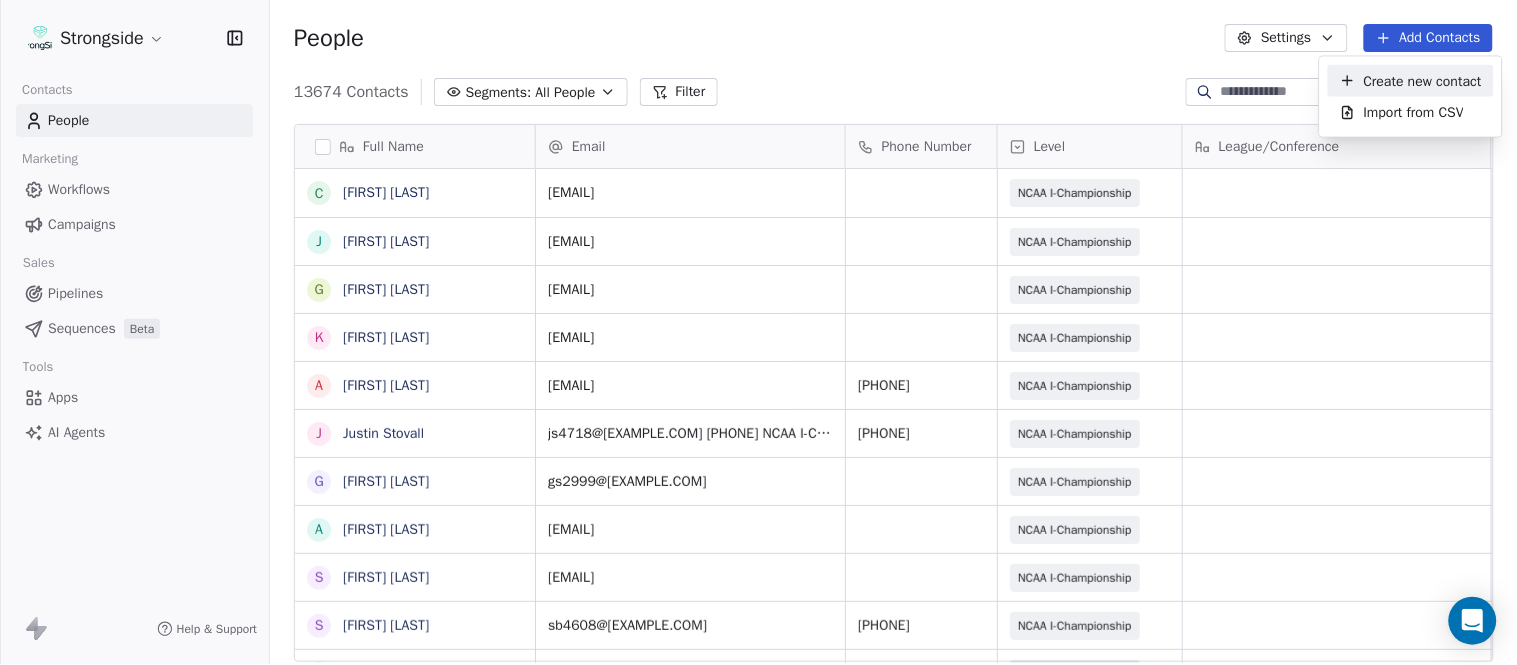 click on "Create new contact" at bounding box center (1423, 80) 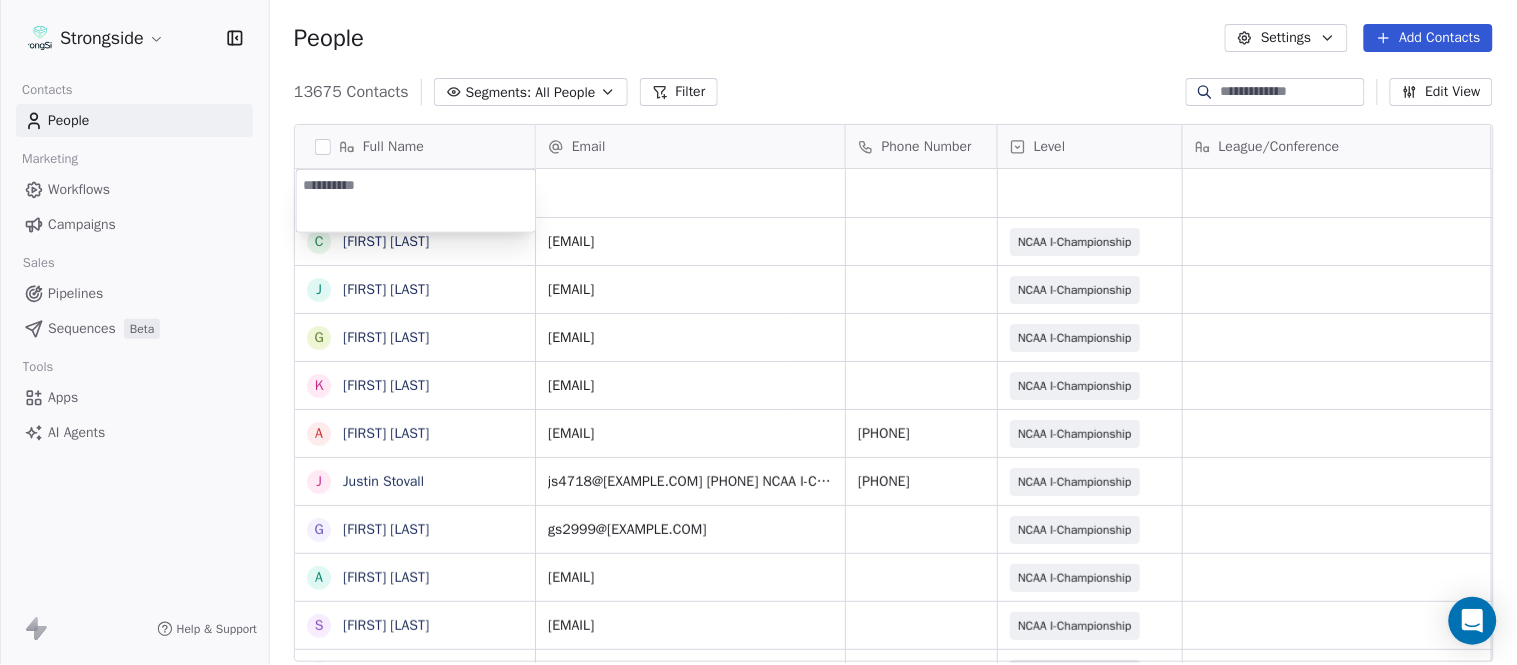 type on "**********" 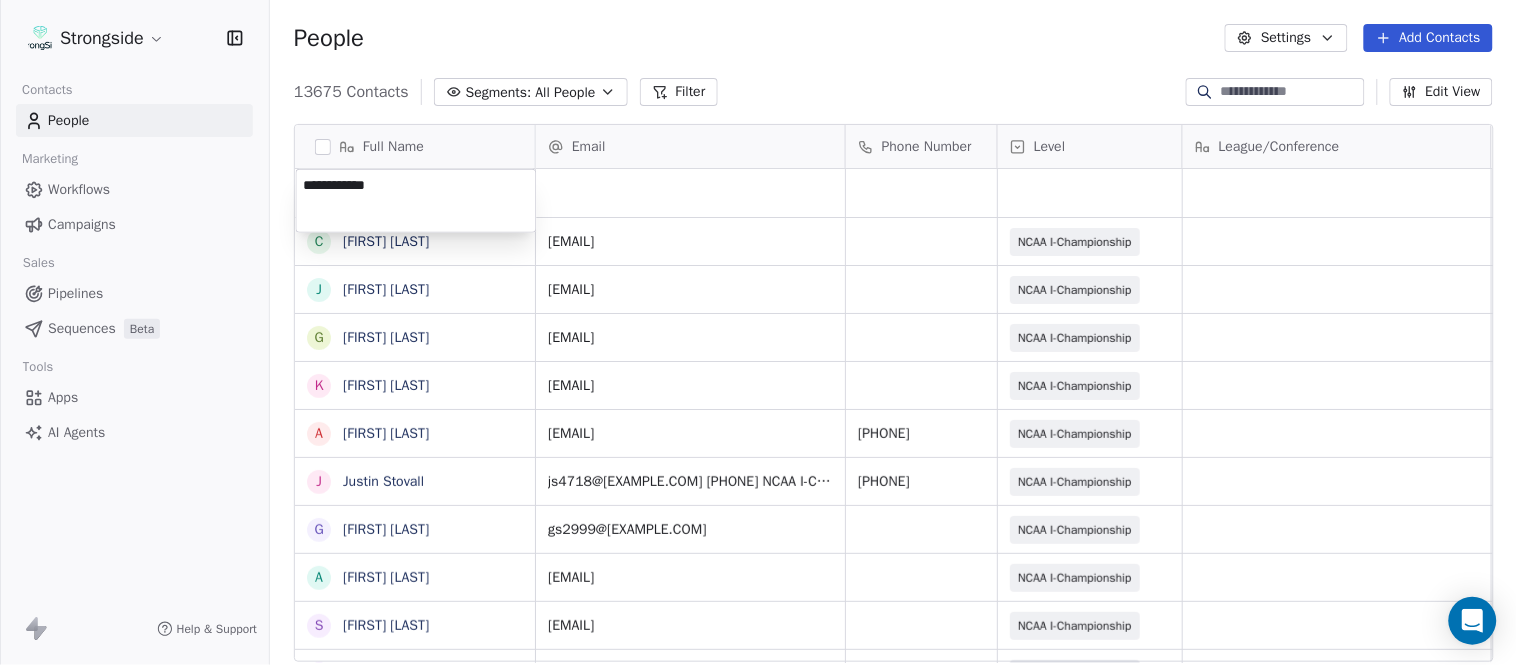 click on "Strongside Contacts People Marketing Workflows Campaigns Sales Pipelines Sequences Beta Tools Apps AI Agents Help & Support People Settings Add Contacts 13675 Contacts Segments: All People Filter Edit View Tag Add to Sequence Export Full Name C [FIRST] [LAST] J [FIRST] [LAST] G [FIRST] [LAST] K [FIRST] [LAST] A [FIRST] [LAST] J [FIRST] [LAST] G [FIRST] [LAST] A [FIRST] [LAST] S [FIRST] [LAST] S [FIRST] [LAST] F [FIRST] [LAST] J [FIRST] [LAST] D [FIRST] [LAST] Y [FIRST] [LAST] M [FIRST] [LAST] J [FIRST] [LAST] J [FIRST] [LAST] J [FIRST] [LAST] P [FIRST] [LAST] T [FIRST] [LAST] K [FIRST] [LAST] H [FIRST] [LAST] S [FIRST] [LAST] P [FIRST] [LAST] T [FIRST] [LAST] T [FIRST] [LAST] O [FIRST] [LAST] N [FIRST] [LAST] J [FIRST] [LAST] P [FIRST] [LAST] Email Phone Number Level League/Conference Organization Job Title Tags Created Date BST Aug 07, 2025 05:02 PM cb3961@example.com NCAA I-Championship COLUMBIA UNIV Assistant Coach Aug 07, 2025 04:53 PM jw3572@example.com NCAA I-Championship COLUMBIA UNIV Assistant Coach Aug 07, 2025 04:52 PM SID" at bounding box center [758, 332] 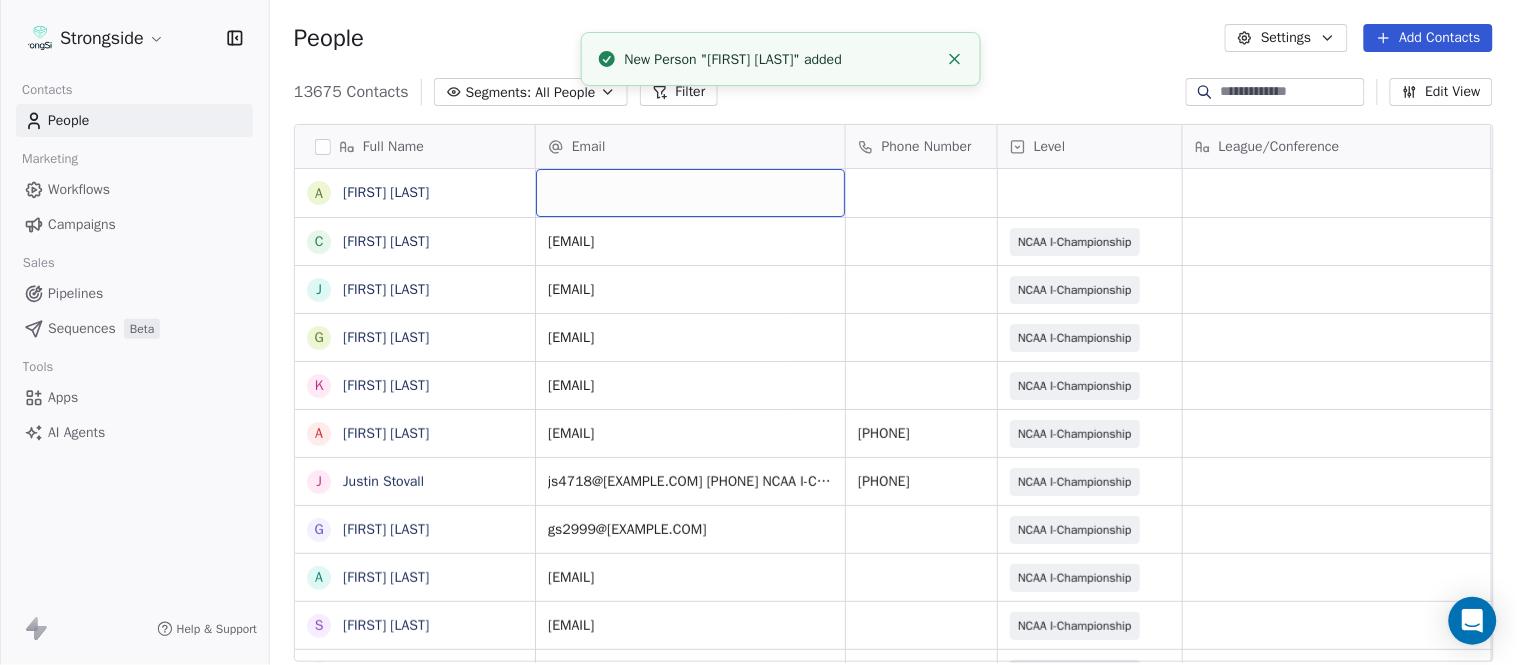 click at bounding box center [690, 193] 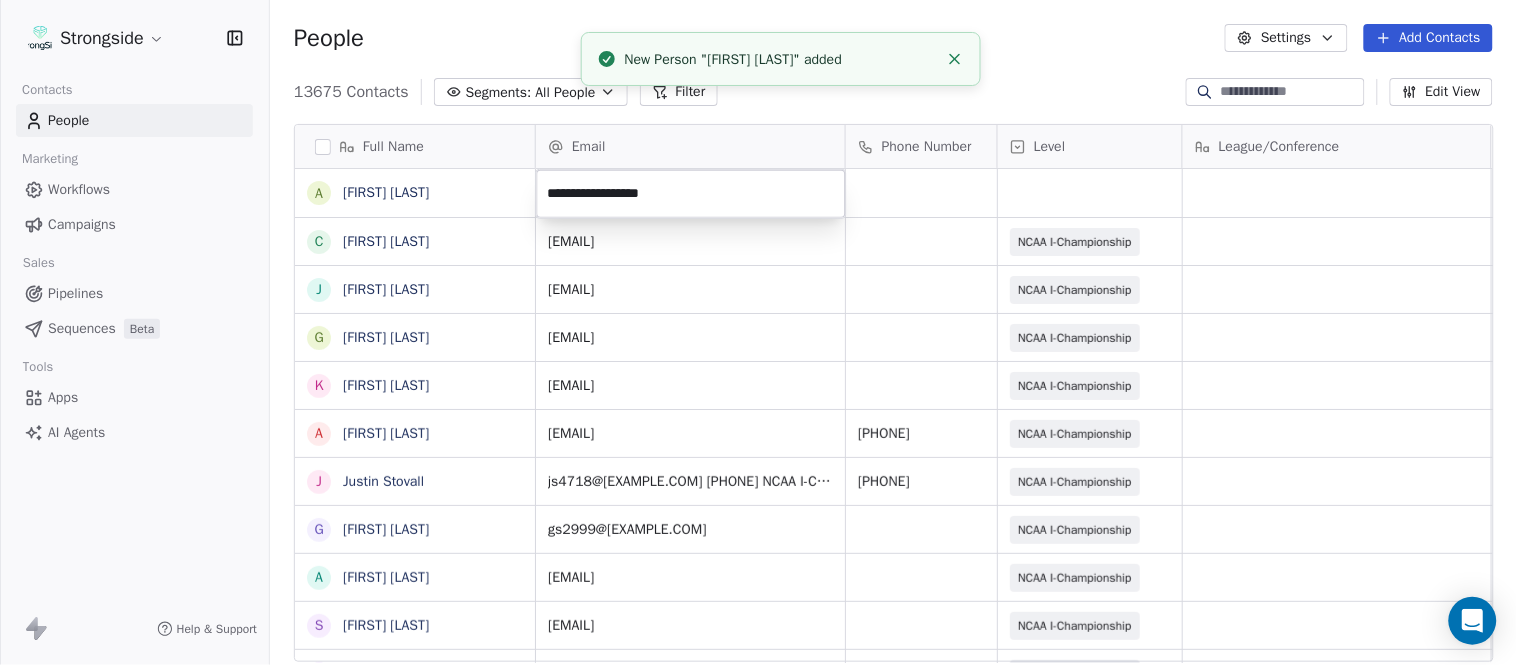 click on "Strongside Contacts People Marketing Workflows Campaigns Sales Pipelines Sequences Beta Tools Apps AI Agents Help & Support People Settings  Add Contacts 13675 Contacts Segments: All People Filter  Edit View Tag Add to Sequence Export Full Name A [FIRST] [LAST] C [FIRST] [LAST] J [FIRST] [LAST] G [FIRST] [LAST] K [FIRST] [LAST] A [FIRST] [LAST] J [FIRST] [LAST] G [FIRST] [LAST] A [FIRST] [LAST] S [FIRST] [LAST] S [FIRST] [LAST] F [FIRST] [LAST] J [FIRST] [LAST] D [FIRST] [LAST] Y [FIRST] [LAST] M [FIRST] [LAST] J [FIRST] [LAST] J [FIRST] [LAST] J [FIRST] [LAST] P [FIRST] [LAST] T [FIRST] [LAST] T [FIRST] [LAST] O [FIRST] [LAST] N [FIRST] [LAST] J [FIRST] [LAST] P [FIRST] [LAST] Email Phone Number Level League/Conference Organization Job Title Tags Created Date BST Aug 07, 2025 05:02 PM cb3961@[EXAMPLE.COM] NCAA I-Championship COLUMBIA UNIV Assistant Coach Aug 07, 2025 04:53 PM jw3572@[EXAMPLE.COM] ([PHONE])" at bounding box center (758, 332) 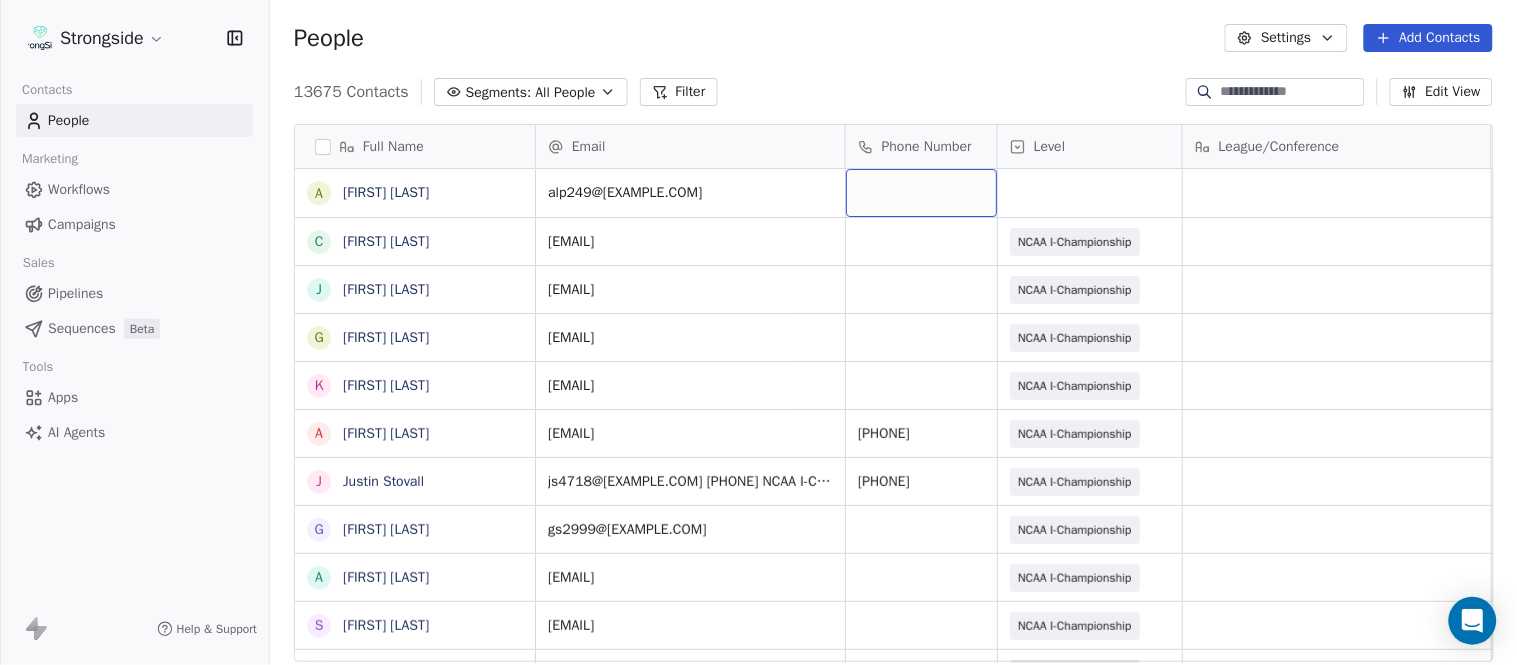 click at bounding box center [921, 193] 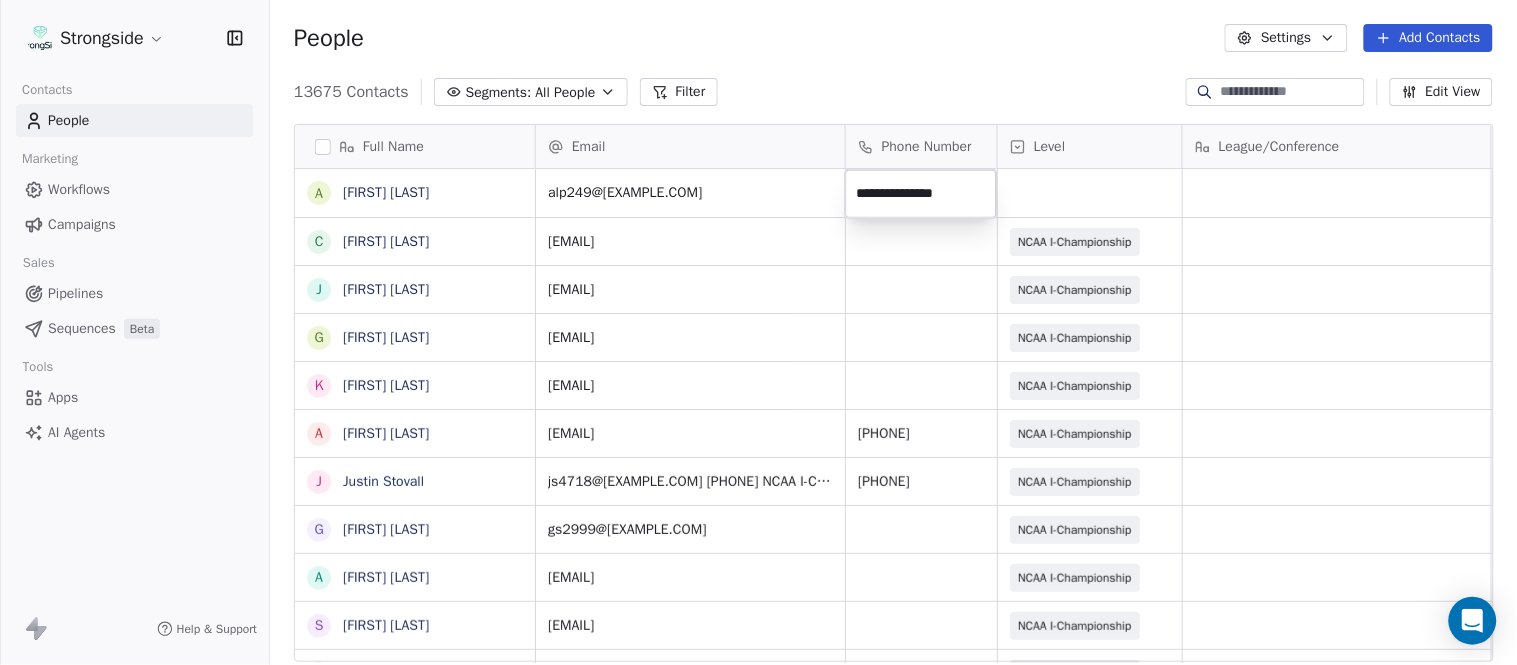 click on "Strongside Contacts People Marketing Workflows Campaigns Sales Pipelines Sequences Beta Tools Apps AI Agents Help & Support People Settings Add Contacts 13675 Contacts Segments: All People Filter Edit View Tag Add to Sequence Export Full Name A [FIRST] [LAST] C [FIRST] [LAST] J [FIRST] [LAST] G [FIRST] [LAST] K [FIRST] [LAST] A [FIRST] [LAST] J [FIRST] [LAST] J [FIRST] [LAST] G [FIRST] [LAST] A [FIRST] [LAST] S [FIRST] [LAST] S [FIRST] [LAST] F [FIRST] [LAST] J [FIRST] [LAST] D [FIRST] [LAST] Y [FIRST] [LAST] M [FIRST] [LAST] J [FIRST] [LAST] J [FIRST] [LAST] J [FIRST] [LAST] P [FIRST] [LAST] T [FIRST] [LAST] K [FIRST] [LAST] H [FIRST] [LAST] S [FIRST] [LAST] P [FIRST] [LAST] T [FIRST] [LAST] T [FIRST] [LAST] O [FIRST] [LAST] N [FIRST] [LAST] J [FIRST] [LAST] P [FIRST] [LAST] D [FIRST] [LAST] Email Phone Number Level League/Conference Organization Job Title Tags Created Date BST [EMAIL] Aug 07, 2025 05:02 PM [EMAIL] NCAA I-Championship COLUMBIA UNIV Assistant Coach Aug 07, 2025 04:53 PM [EMAIL] NCAA I-Championship COLUMBIA UNIV SID" at bounding box center (758, 332) 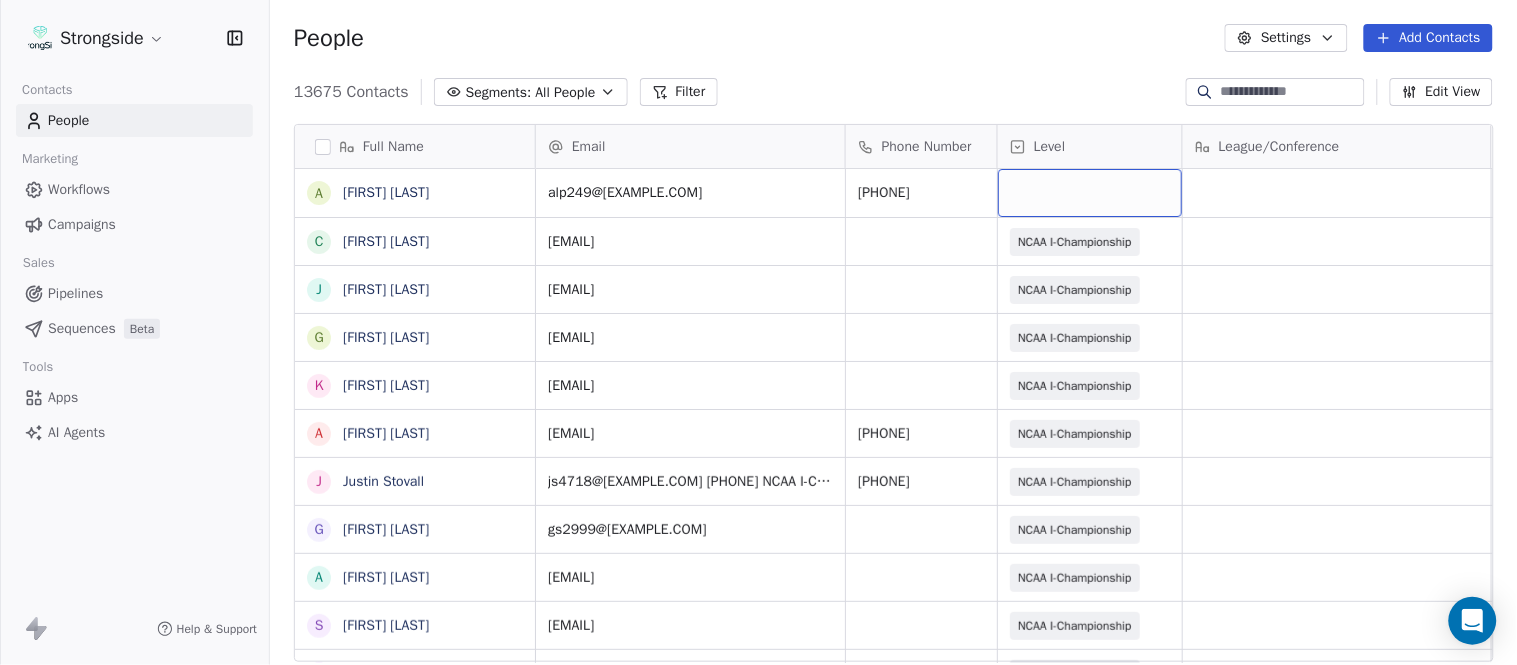 click at bounding box center [1090, 193] 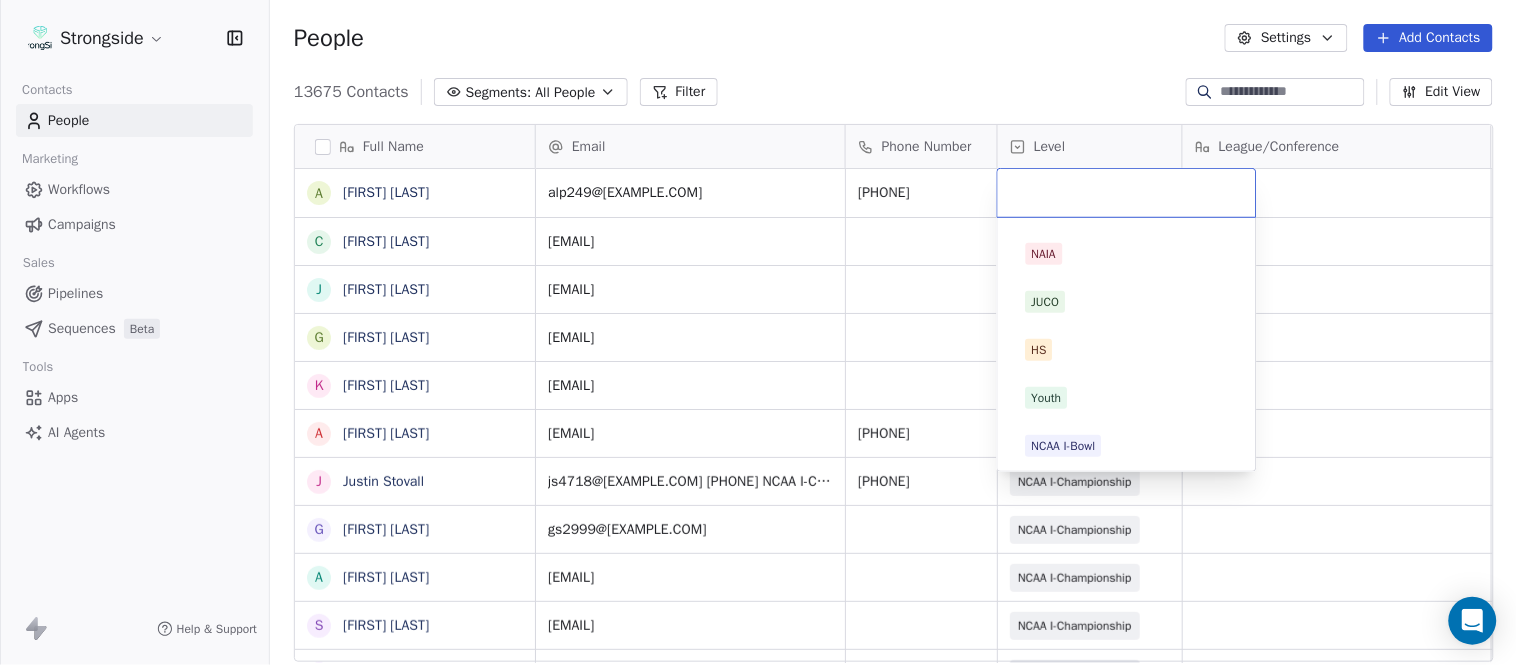 scroll, scrollTop: 378, scrollLeft: 0, axis: vertical 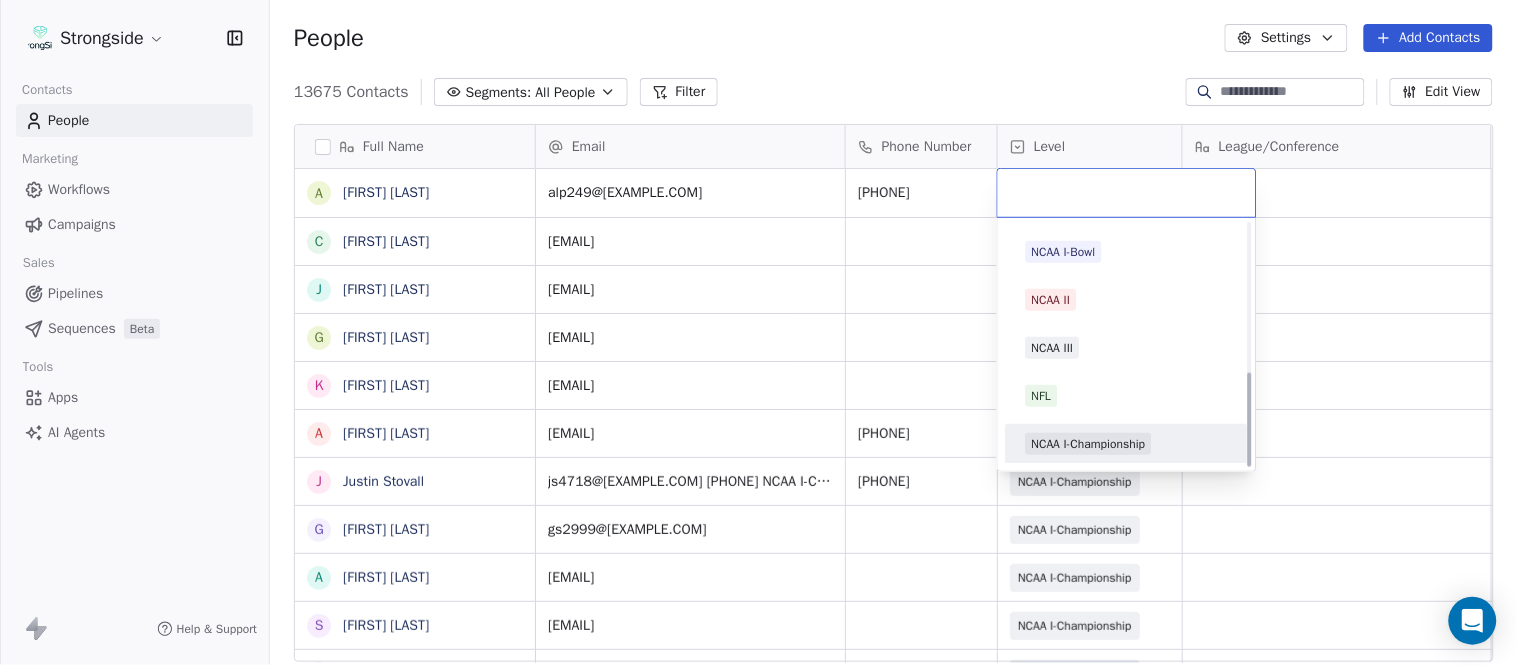 click on "NCAA I-Championship" at bounding box center (1089, 444) 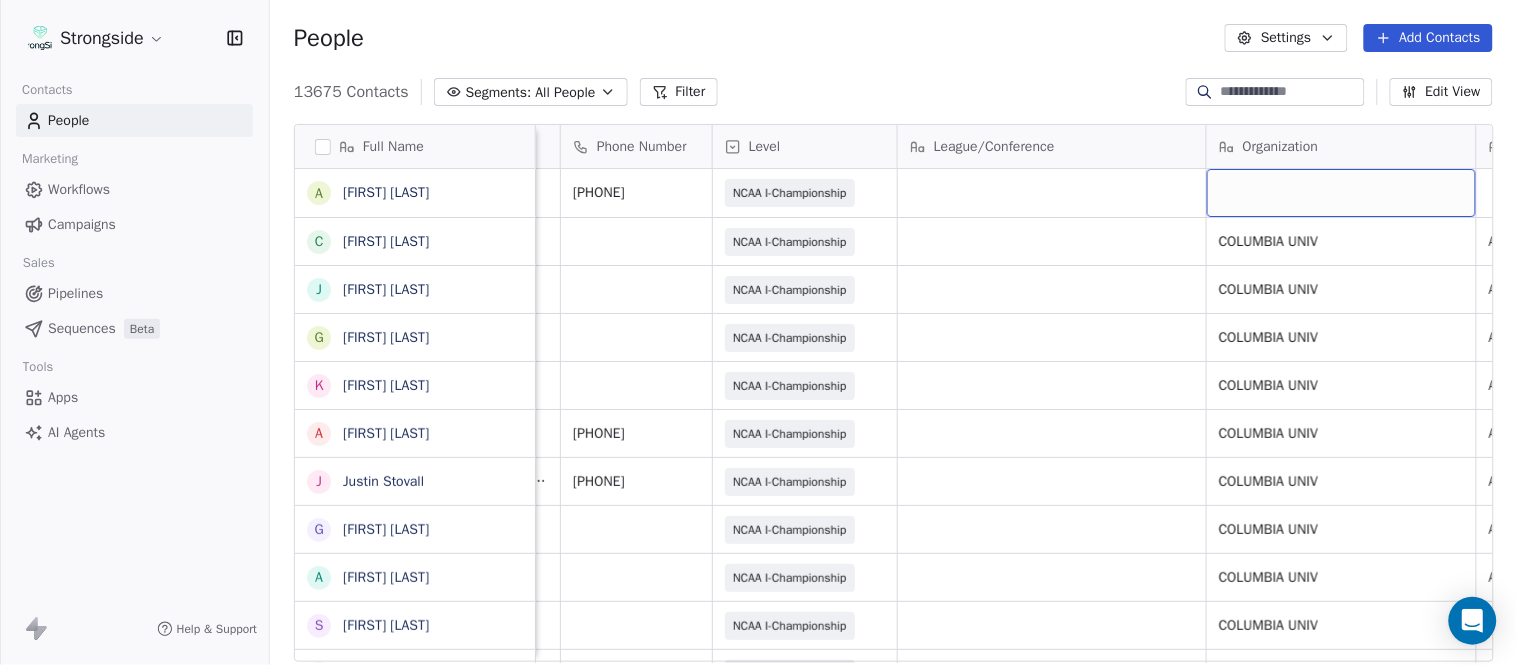 scroll, scrollTop: 0, scrollLeft: 553, axis: horizontal 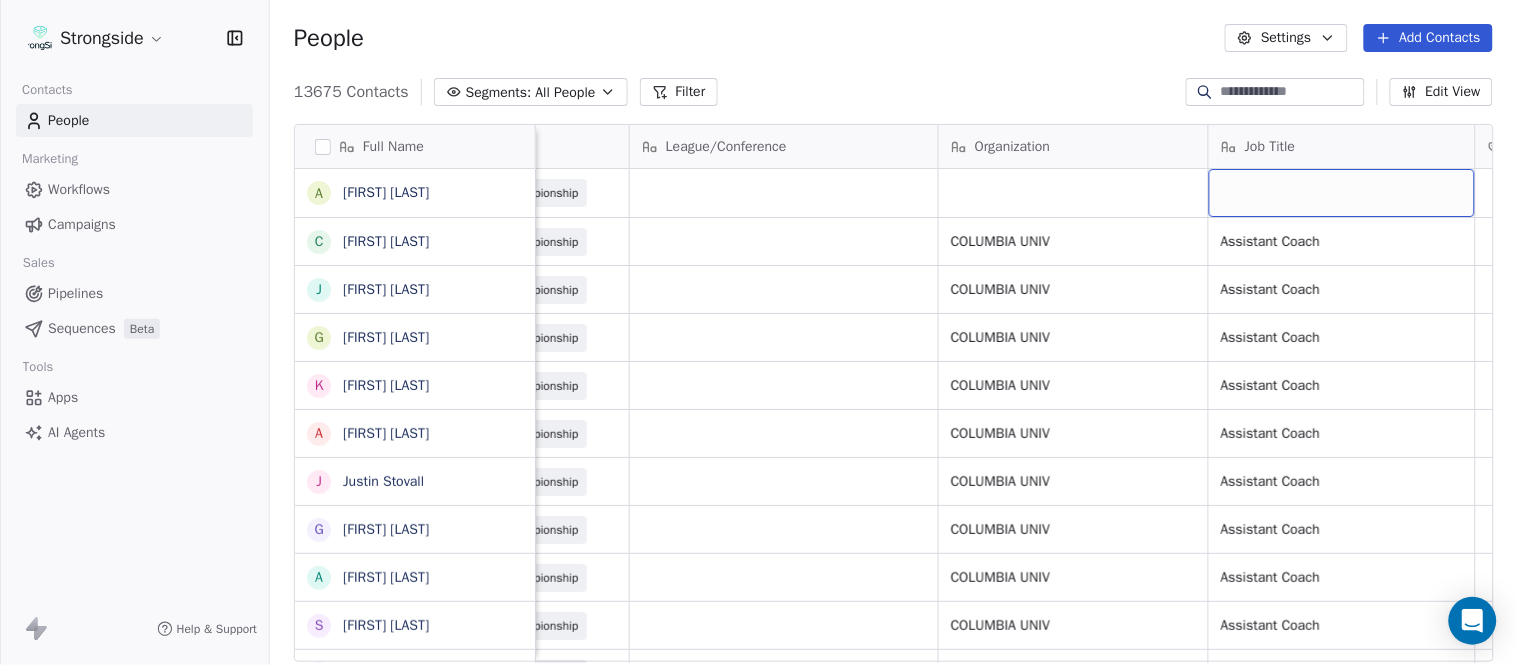 click at bounding box center [1342, 193] 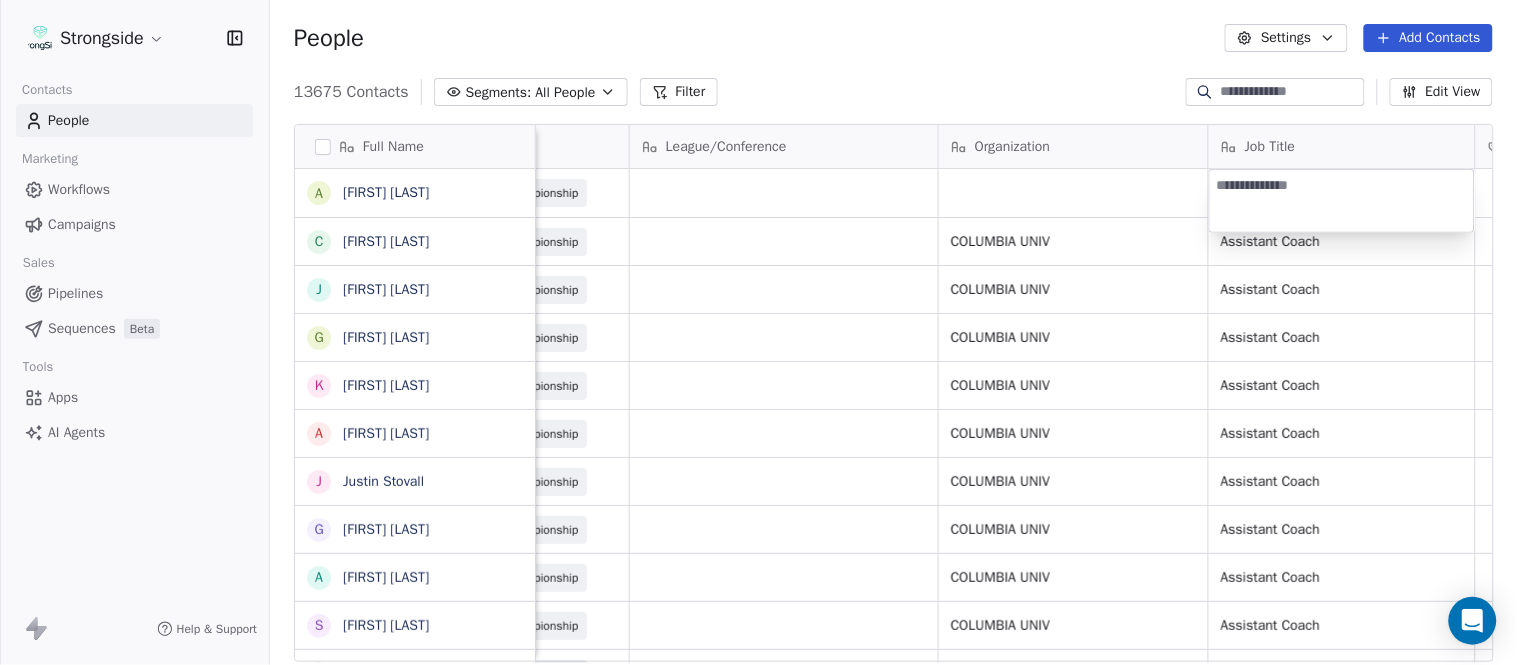 type on "**********" 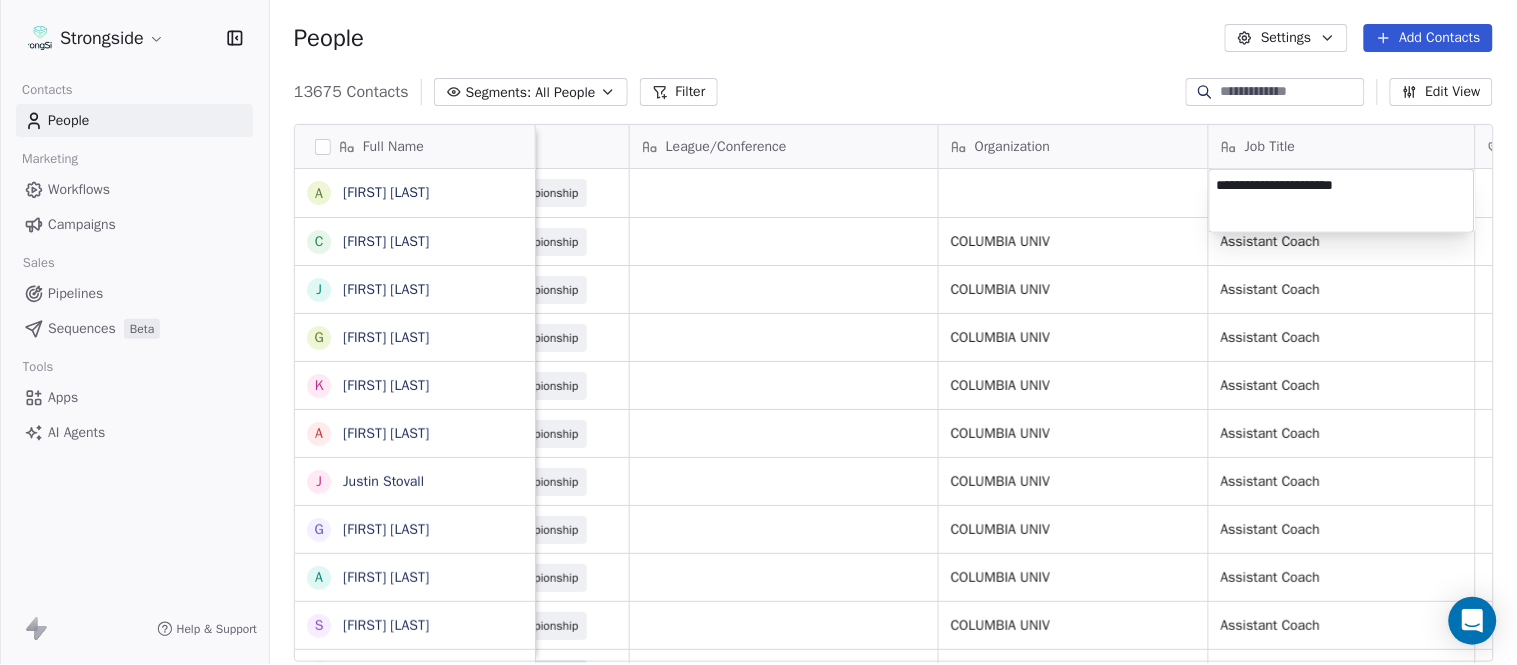 click on "Strongside Contacts People Marketing Workflows Campaigns Sales Pipelines Sequences Beta Tools Apps AI Agents Help & Support People Settings Add Contacts 13675 Contacts Segments: All People Filter Edit View Tag Add to Sequence Export Full Name A [LAST] C [LAST] J [LAST] G [LAST] K [LAST] A [LAST] J [LAST] G [LAST] A [LAST] S [LAST] S [LAST] F [LAST] J [LAST] D [LAST] Y [LAST] M [LAST] J [LAST] J [LAST] J [LAST] P [LAST] T [LAST] K [LAST] H [LAST] S [LAST] P [LAST] T [LAST] T [LAST] O [LAST] N [LAST] J [LAST] P [LAST] Email Phone Number Level League/Conference Organization Job Title Tags Created Date BST Status Priority [EMAIL] 	[PHONE] NCAA I-Championship COLUMBIA UNIV Assistant Coach Aug 07, 2025 04:53 PM SID" at bounding box center [758, 332] 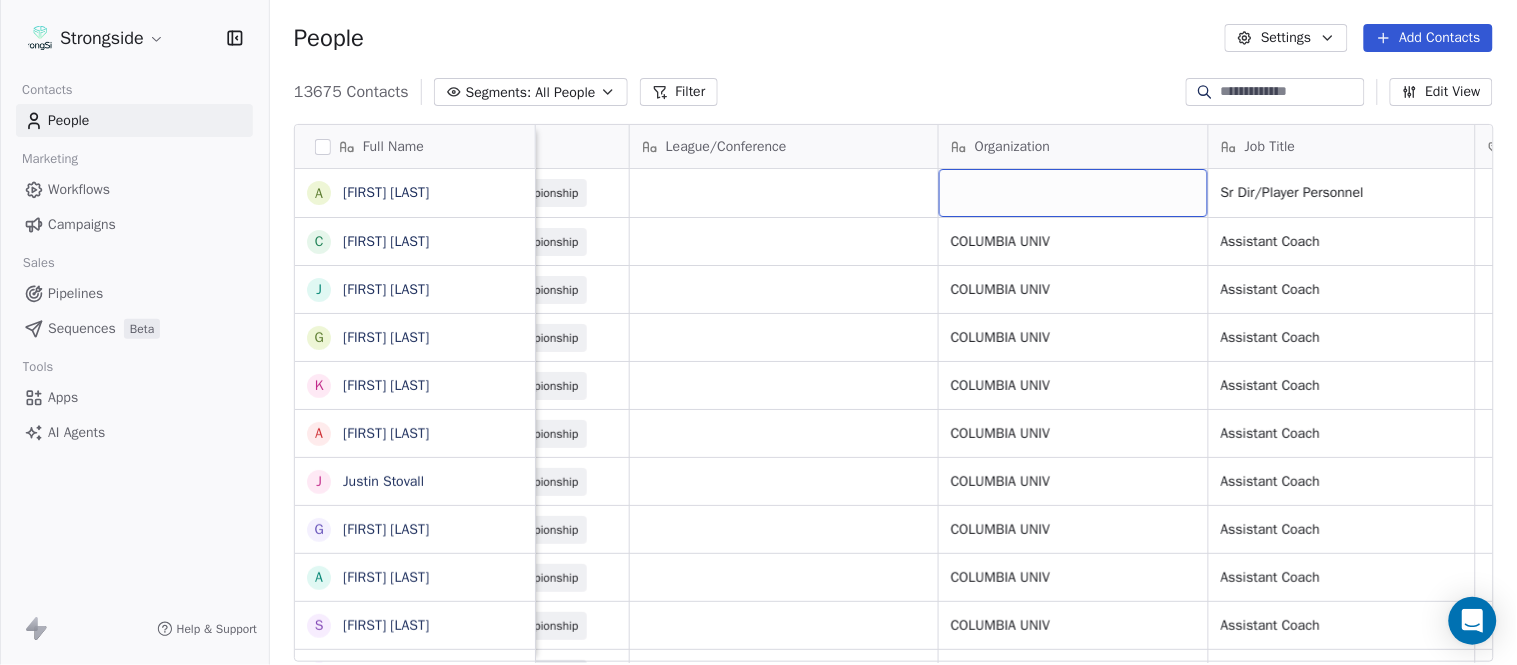 click at bounding box center (1073, 193) 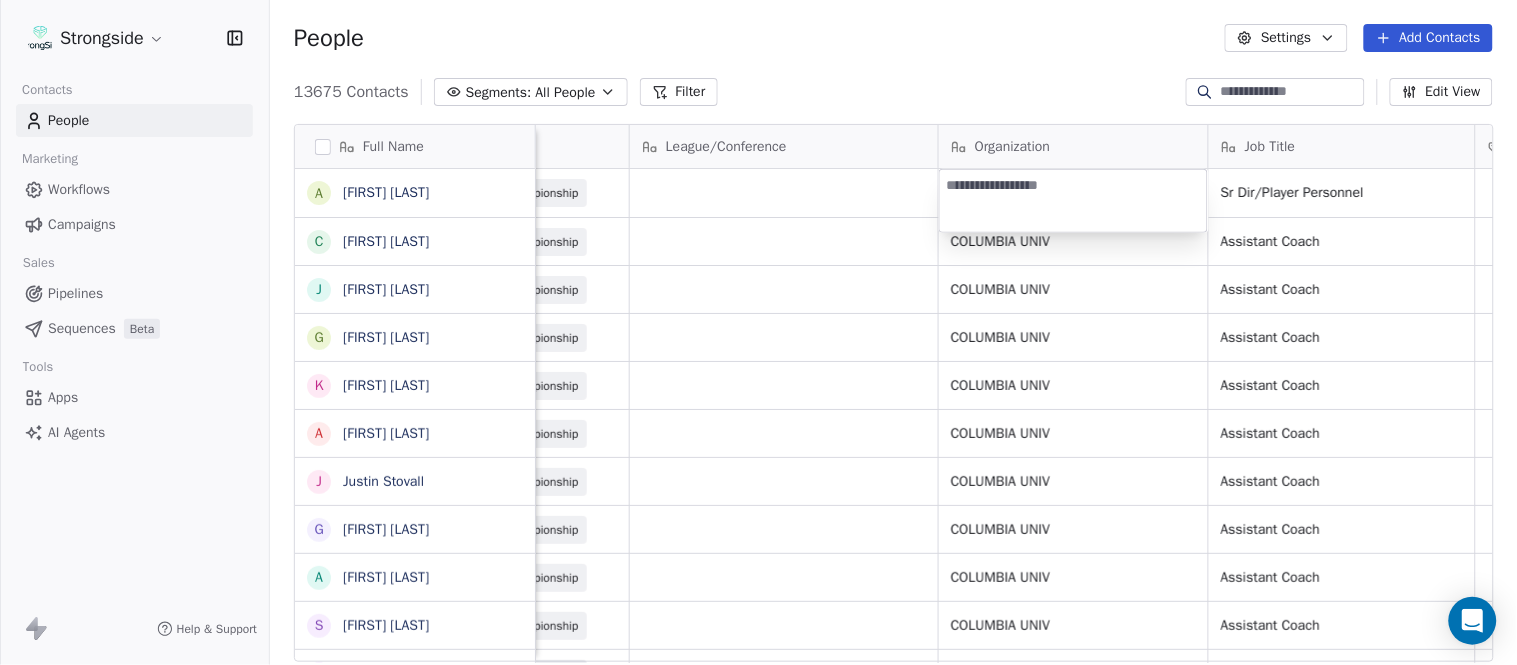 click on "Strongside Contacts People Marketing Workflows Campaigns Sales Pipelines Sequences Beta Tools Apps AI Agents Help & Support People Settings Add Contacts 13675 Contacts Segments: All People Filter Edit View Tag Add to Sequence Export Full Name A Alex Peffley C Chris Batti J Justin Woodley G Garrett McLaughlin K Kenneth Tinsley A Andrew Kukesh J Justin Stovall G Gregory Skjold A AJ Gallagher S Seitu Smith S Salomon Burstein F Frank Lisante J Joe Manion D Douglas Straley Y Yana Rivers M Mike Kowalsky J Jack Marchese J Jumpei Harada J Jon Poppe P Peter Pilling T Tala Russell K Kyle Mattracion H Heather Haigler S Sarah Parady P Perry Sosi T Taj-Amir Torres T Tom Biscardi O Omar King N Nate Trawick J Joe Gerbino P Patrick Rotchford Email Phone Number Level League/Conference Organization Job Title Tags Created Date BST Status Priority alp249@example.com 	555-255-7237 NCAA I-Championship Sr Dir/Player Personnel Aug 07, 2025 05:02 PM cb3961@example.com NCAA I-Championship COLUMBIA UNIV Assistant Coach SID" at bounding box center [758, 332] 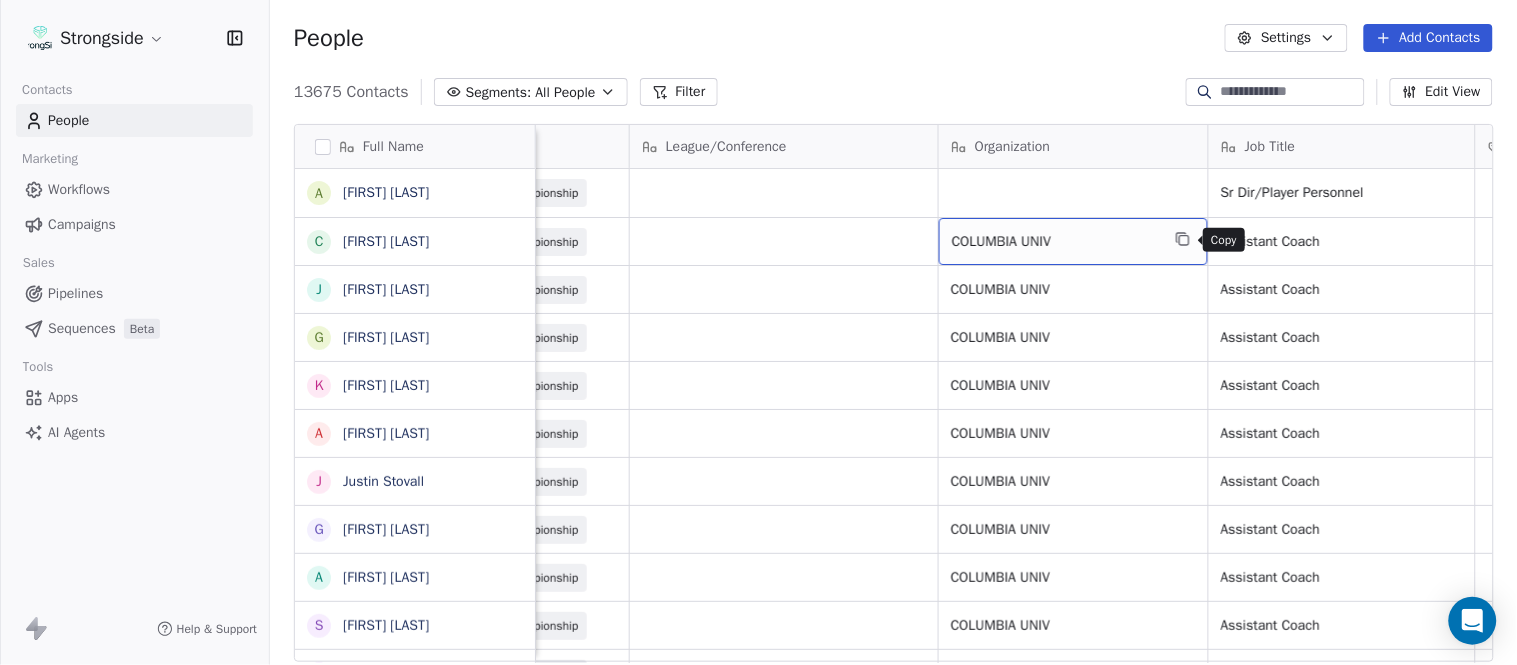 click 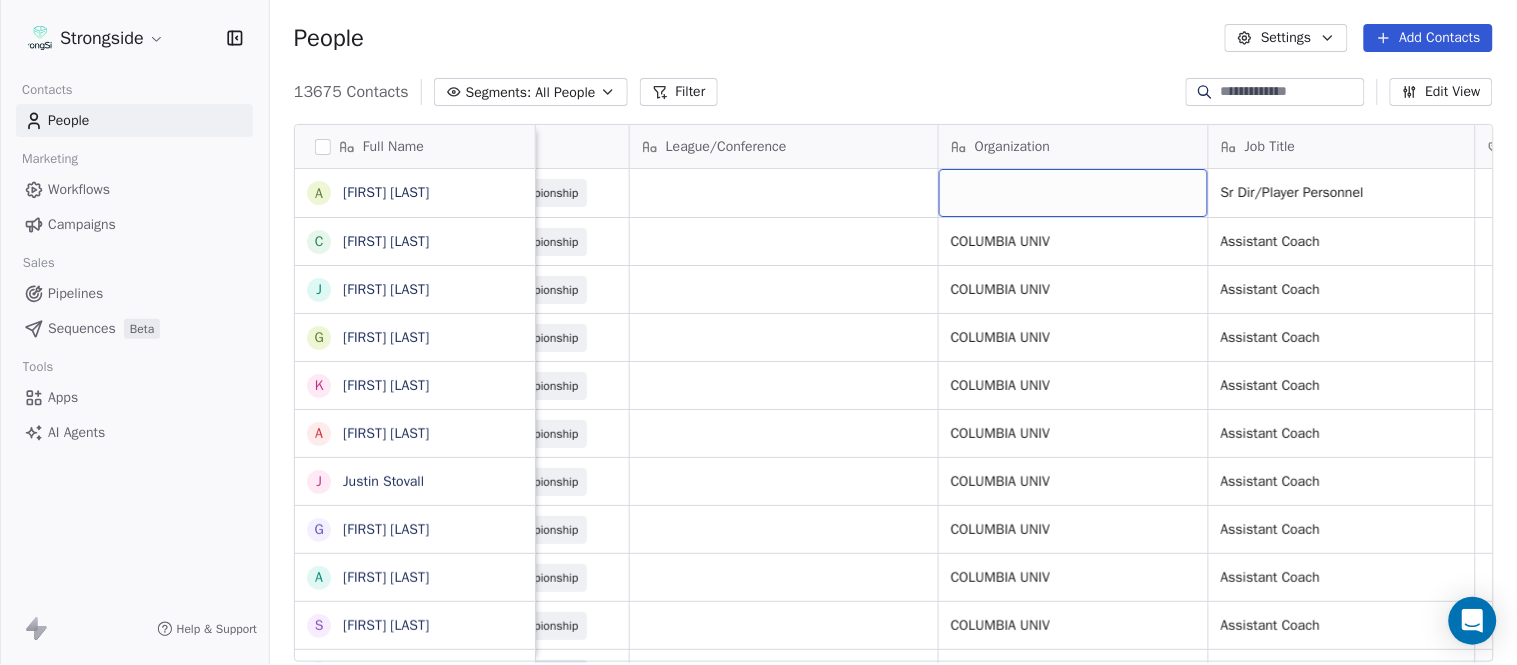 click at bounding box center (1073, 193) 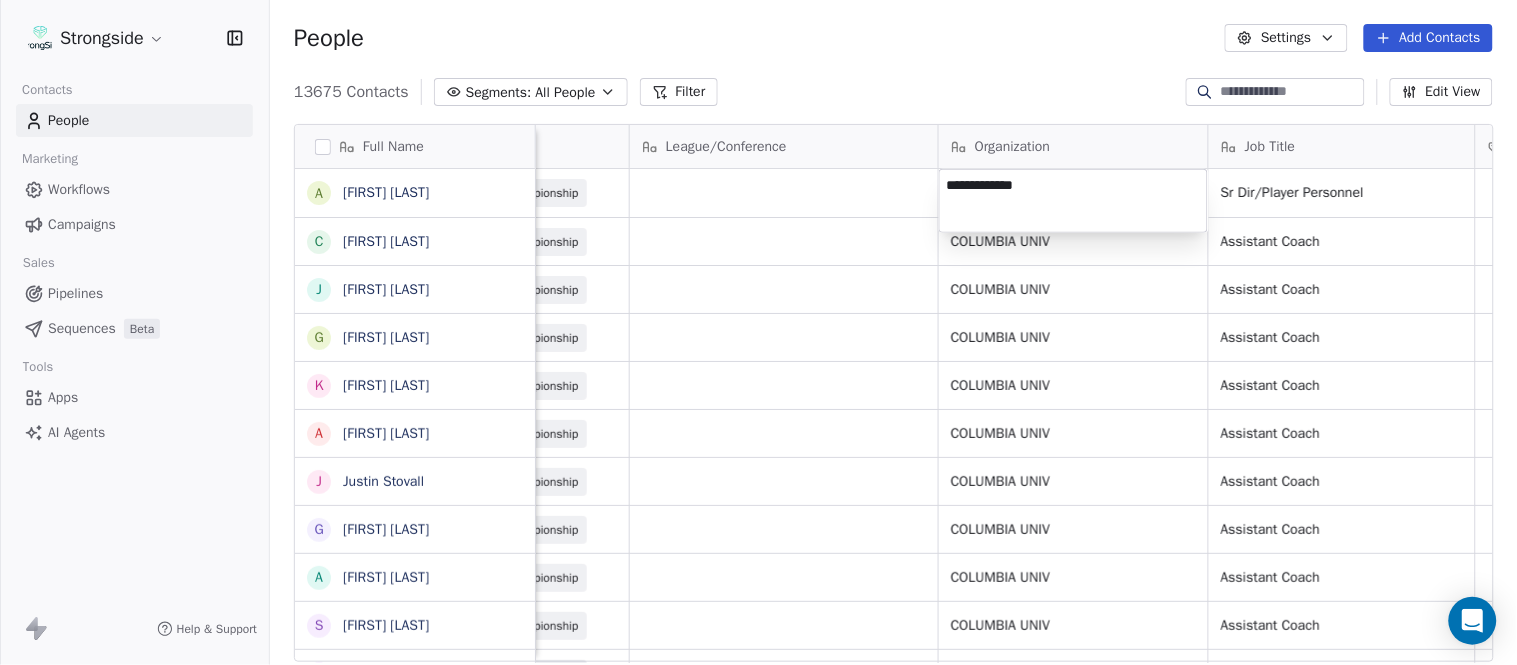 drag, startPoint x: 1028, startPoint y: 57, endPoint x: 1136, endPoint y: 165, distance: 152.73506 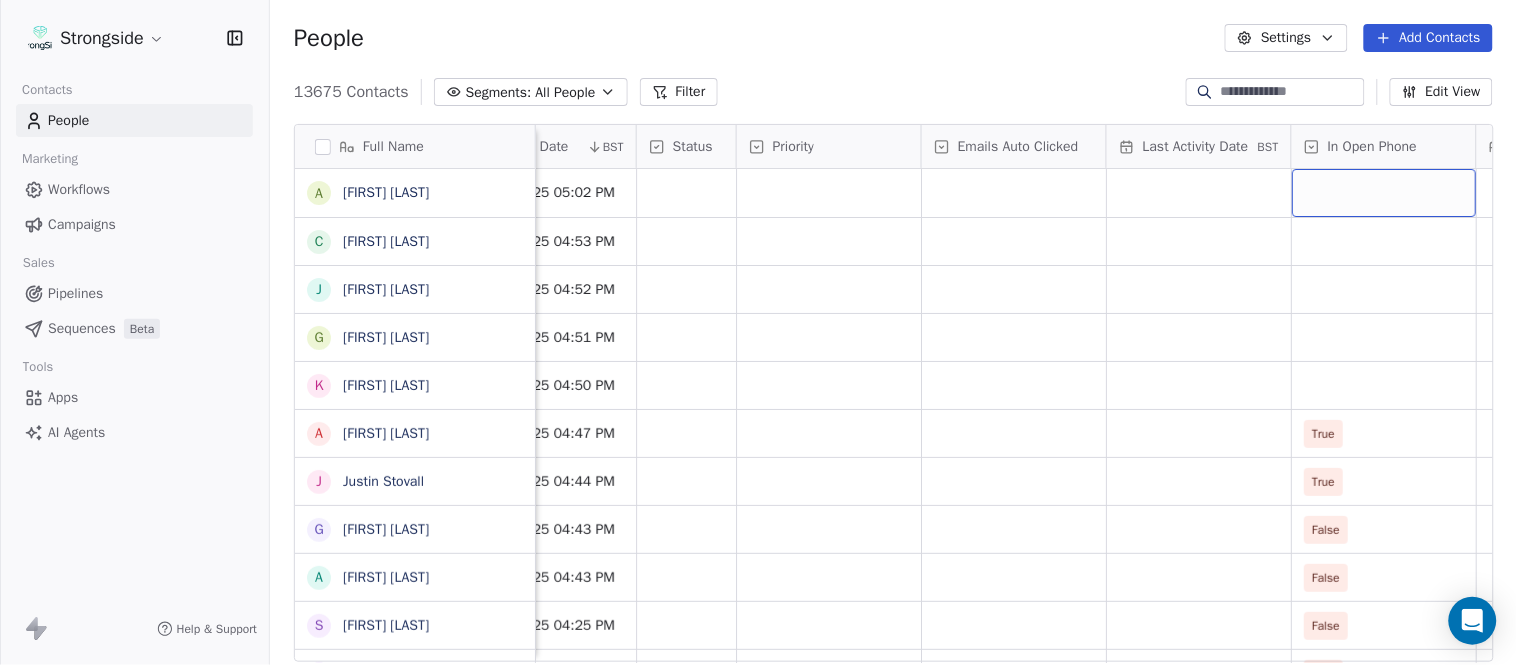 scroll, scrollTop: 0, scrollLeft: 1863, axis: horizontal 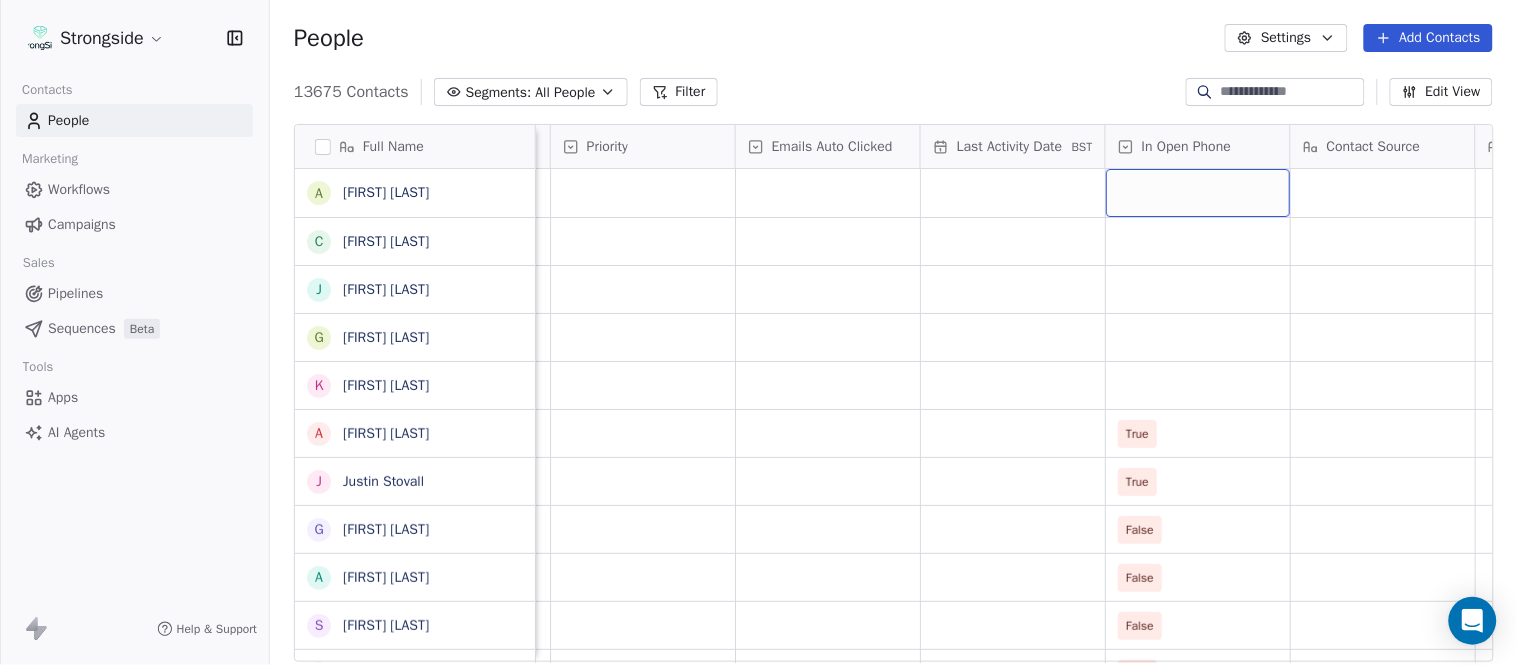 click at bounding box center [1198, 193] 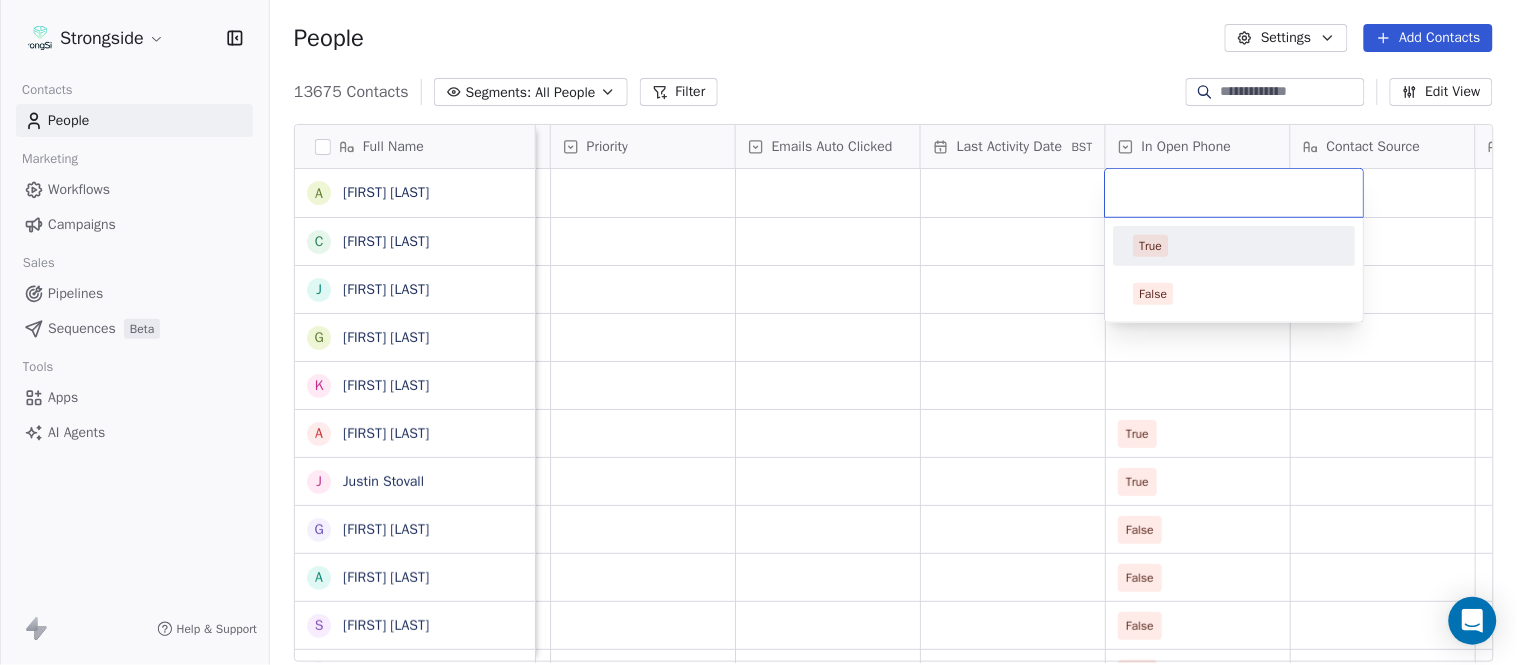 click on "True" at bounding box center (1151, 246) 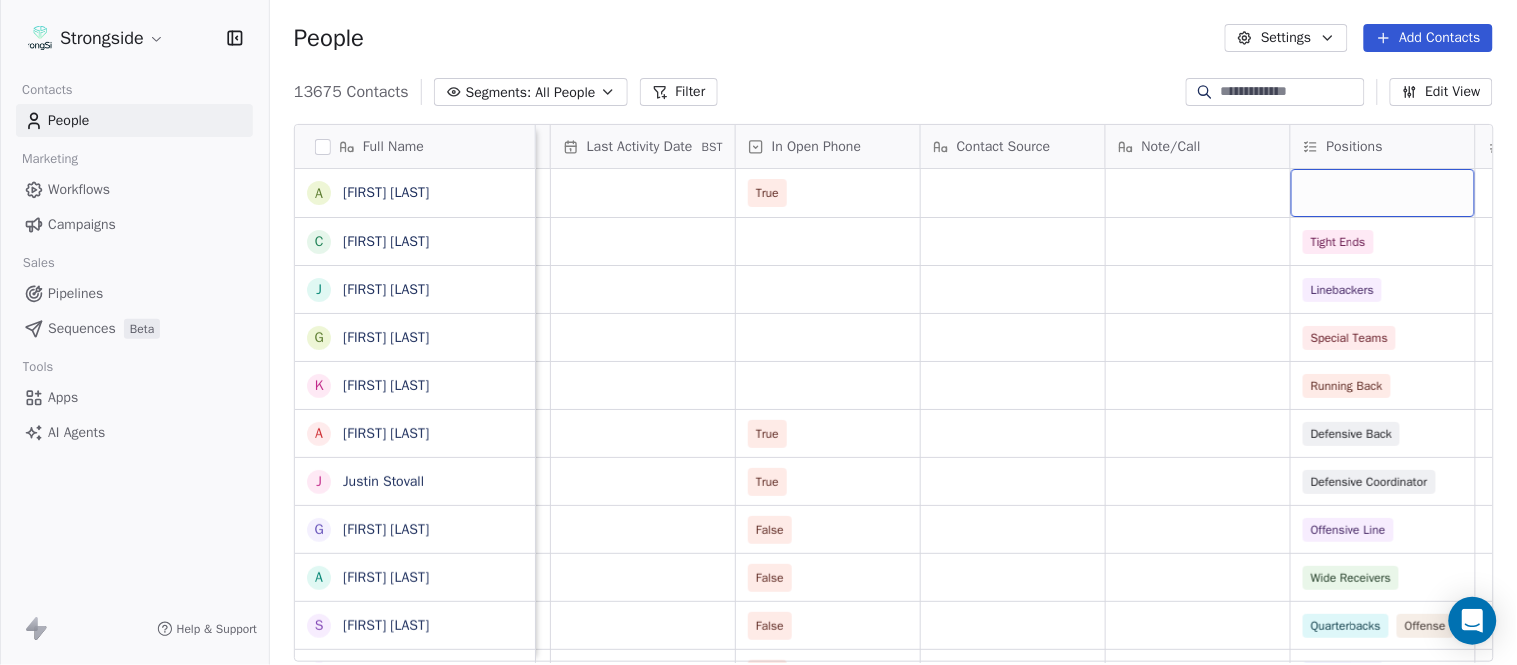 scroll, scrollTop: 0, scrollLeft: 2417, axis: horizontal 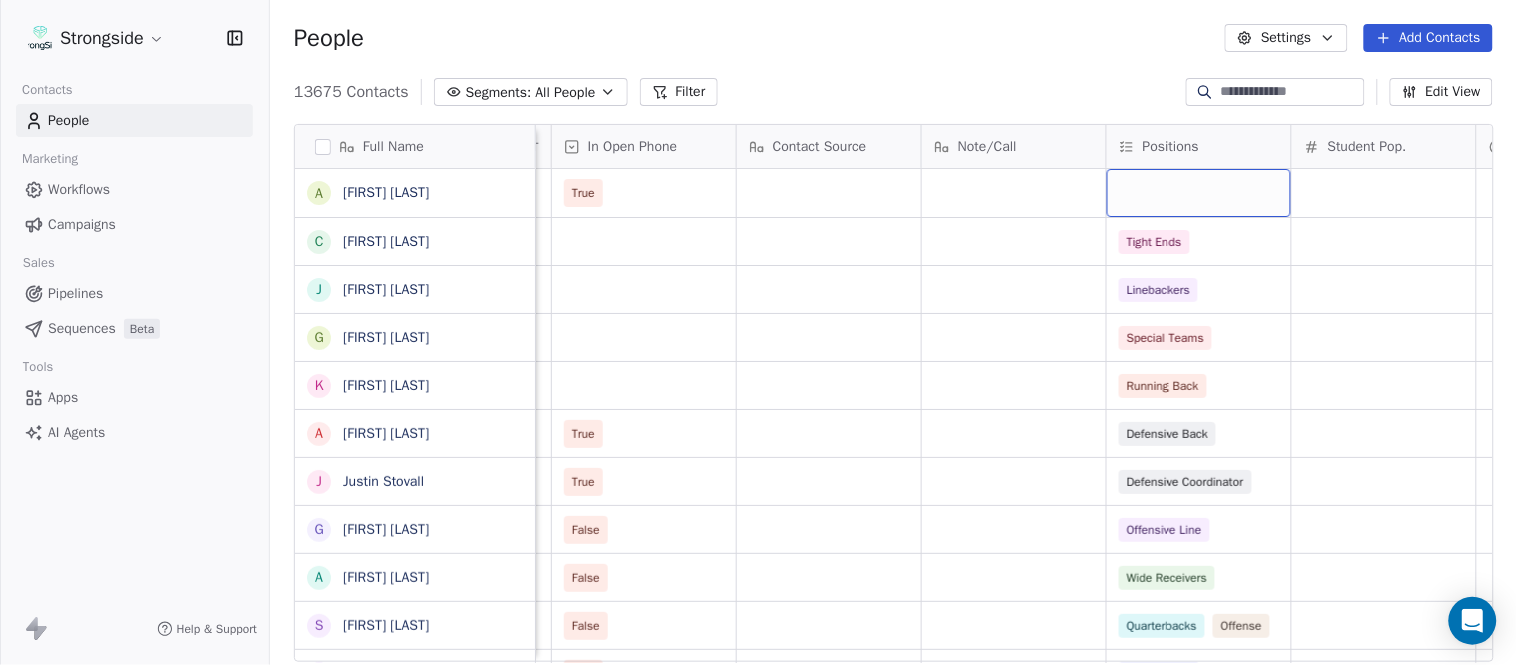 click at bounding box center [1199, 193] 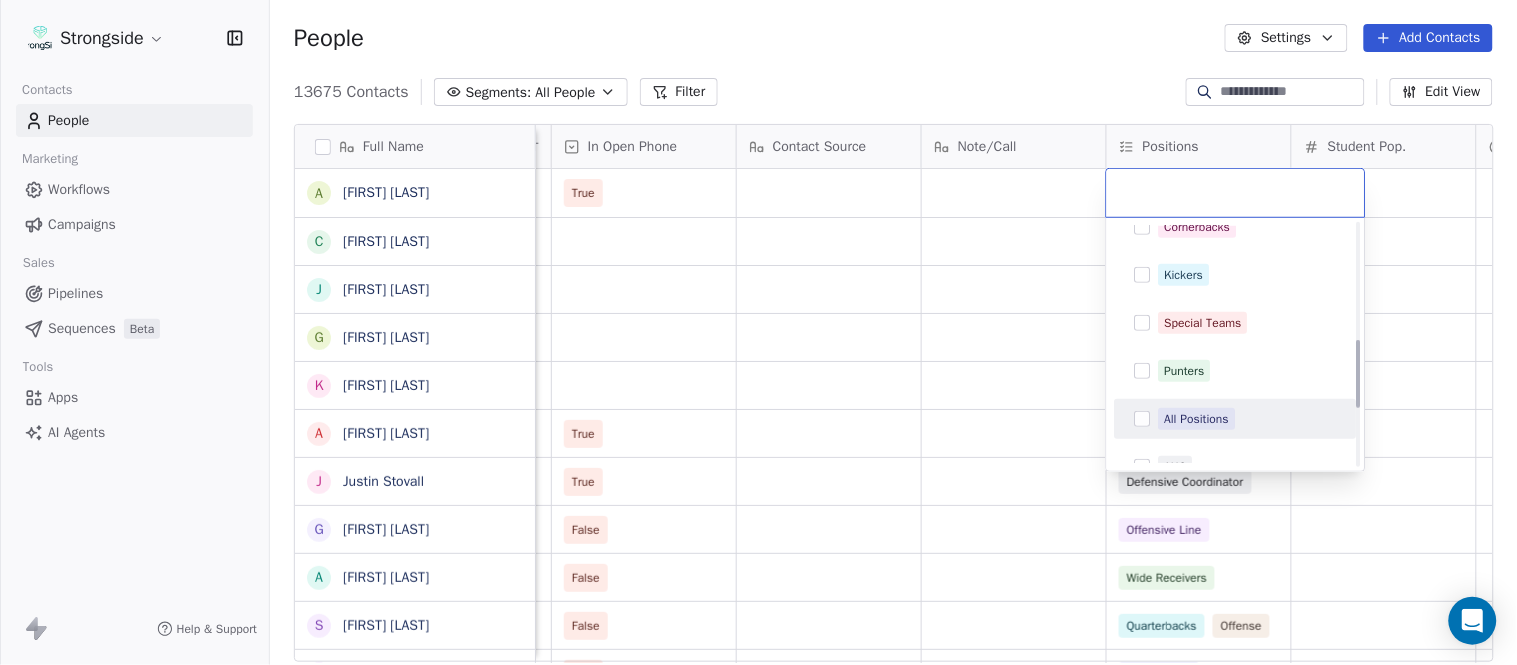 scroll, scrollTop: 444, scrollLeft: 0, axis: vertical 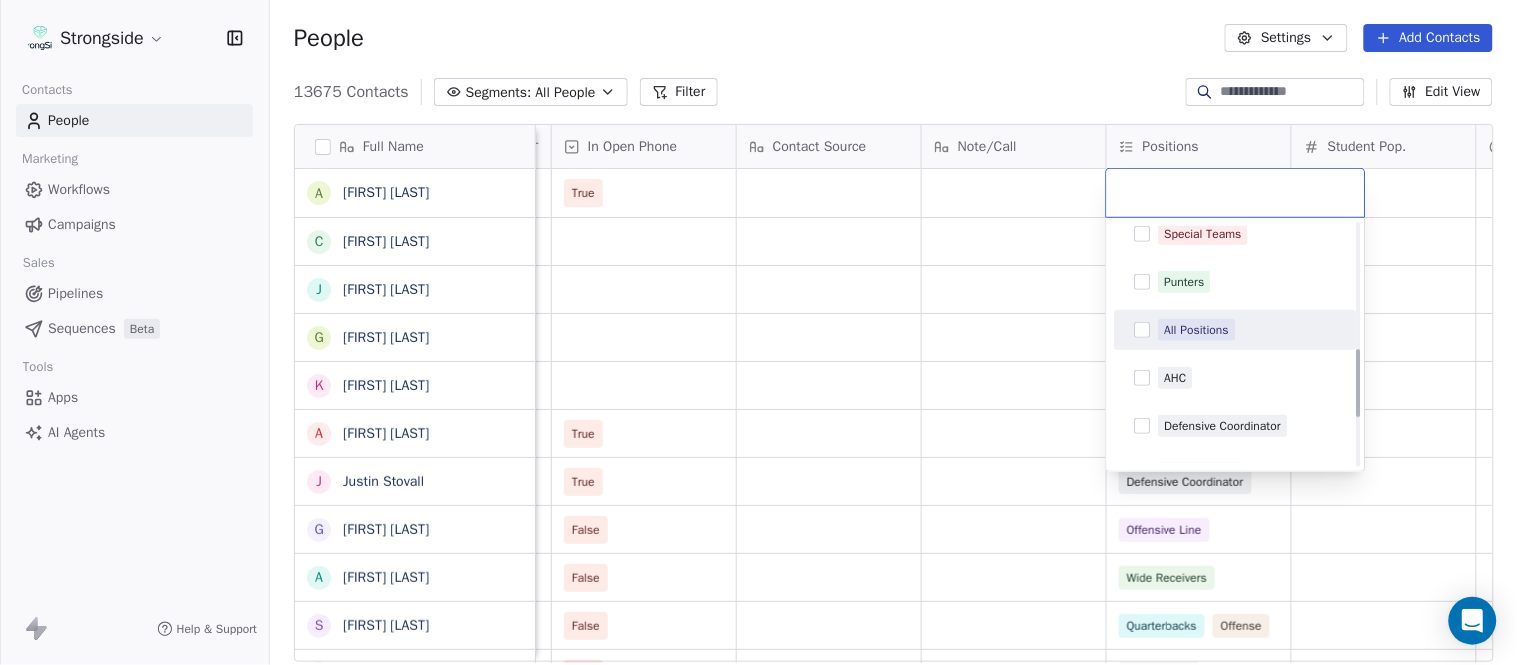 click on "All Positions" at bounding box center (1236, 330) 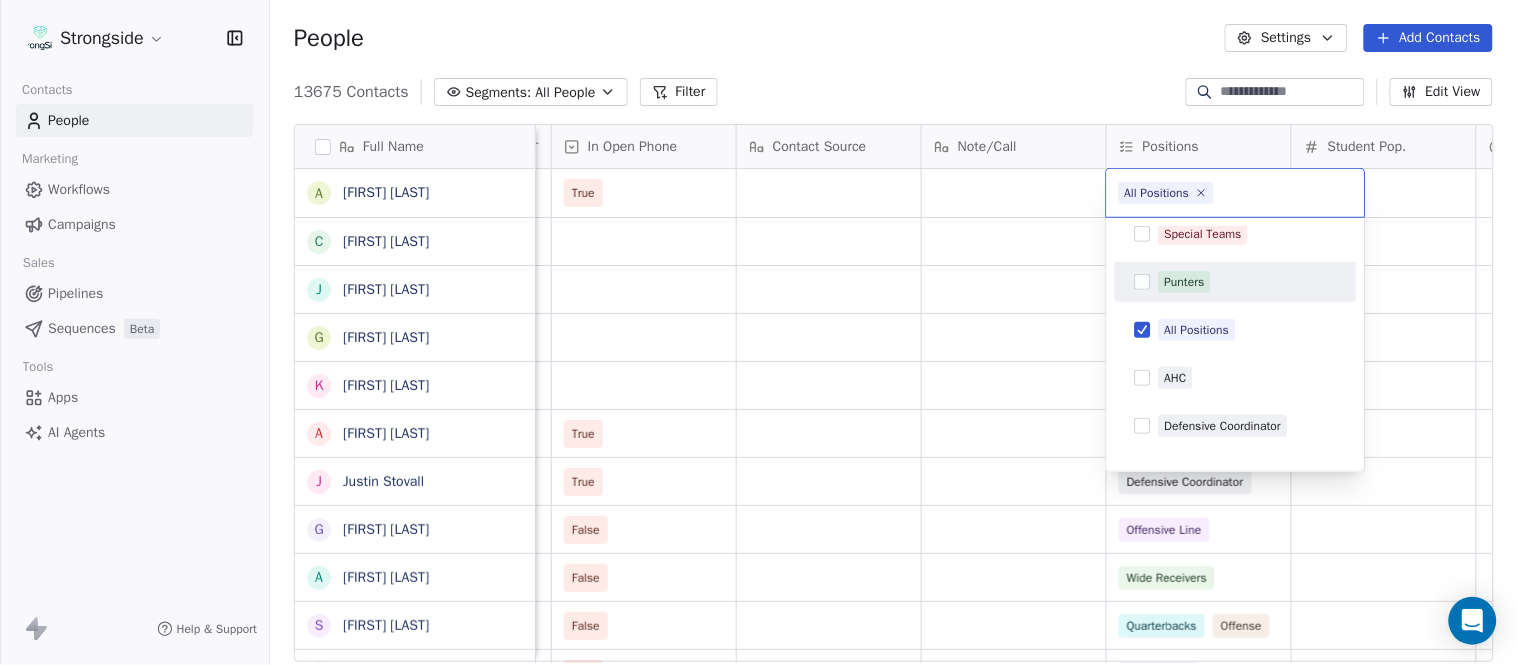 click on "Strongside Contacts People Marketing Workflows Campaigns Sales Pipelines Sequences Beta Tools Apps AI Agents Help & Support People Settings  Add Contacts 13675 Contacts Segments: All People Filter  Edit View Tag Add to Sequence Export Full Name A [FIRST] [LAST] C [FIRST] [LAST] J [FIRST] [LAST] G [FIRST] [LAST] K [FIRST] [LAST] A [FIRST] [LAST] J [FIRST] [LAST] G [FIRST] [LAST] A [FIRST] [LAST] S [FIRST] [LAST] S [FIRST] [LAST] F [FIRST] [LAST] J [FIRST] [LAST] D [FIRST] [LAST] Y [FIRST] [LAST] M [FIRST] [LAST] J [FIRST] [LAST] J [FIRST] [LAST] J [FIRST] [LAST] P [FIRST] [LAST] T [FIRST] [LAST] K [FIRST] [LAST] H [FIRST] [LAST] S [FIRST] [LAST] P [FIRST] [LAST] T [FIRST] [LAST] T [FIRST] [LAST] O [FIRST] [LAST] N [FIRST] [LAST] J [FIRST] [LAST] P [FIRST] [LAST] D [FIRST] [LAST] J [FIRST] [LAST] T [FIRST] [LAST] Status Priority Emails Auto Clicked Last Activity Date BST In Open Phone Contact Source Note/Call Positions Student Pop. Lead Account   True   Tight Ends   Linebackers   Special Teams   Running Back   True Defensive Back   True Defensive Coordinator   False Offensive Line   False" at bounding box center [758, 332] 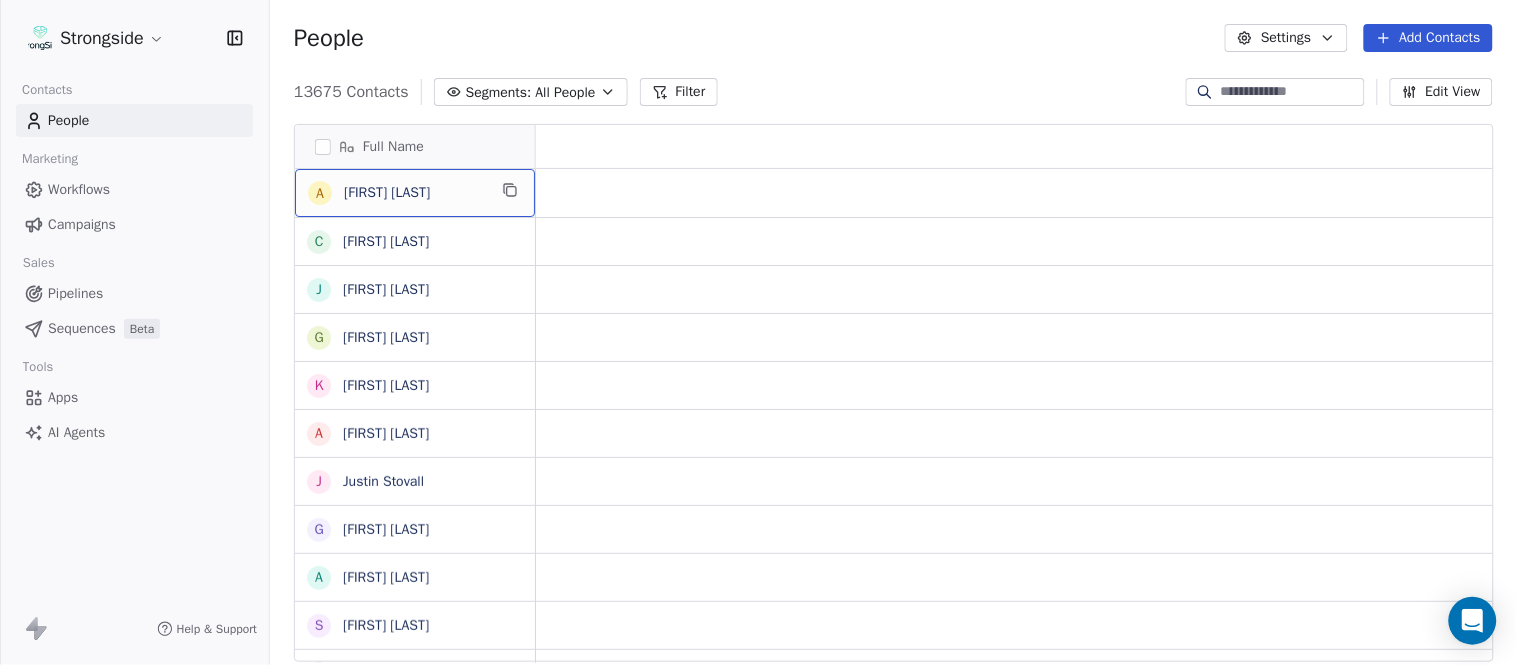 scroll, scrollTop: 0, scrollLeft: 0, axis: both 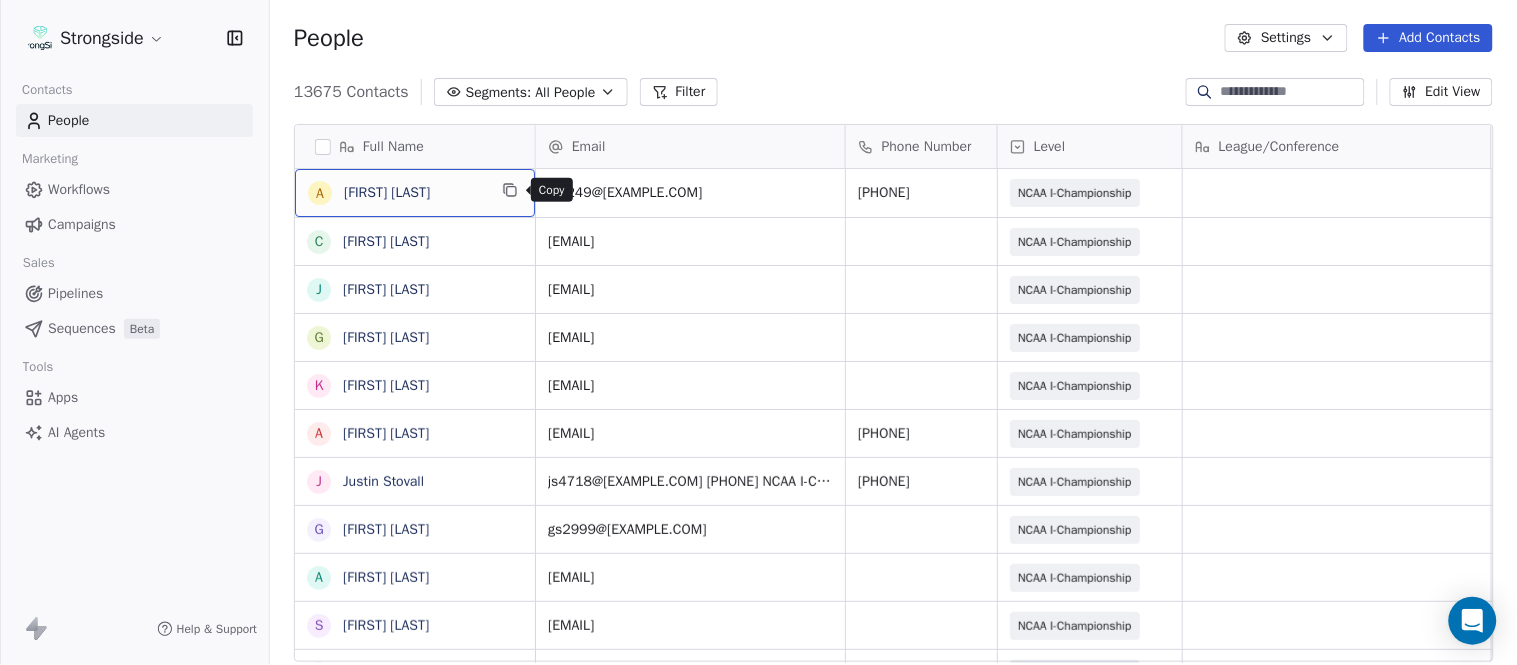 click 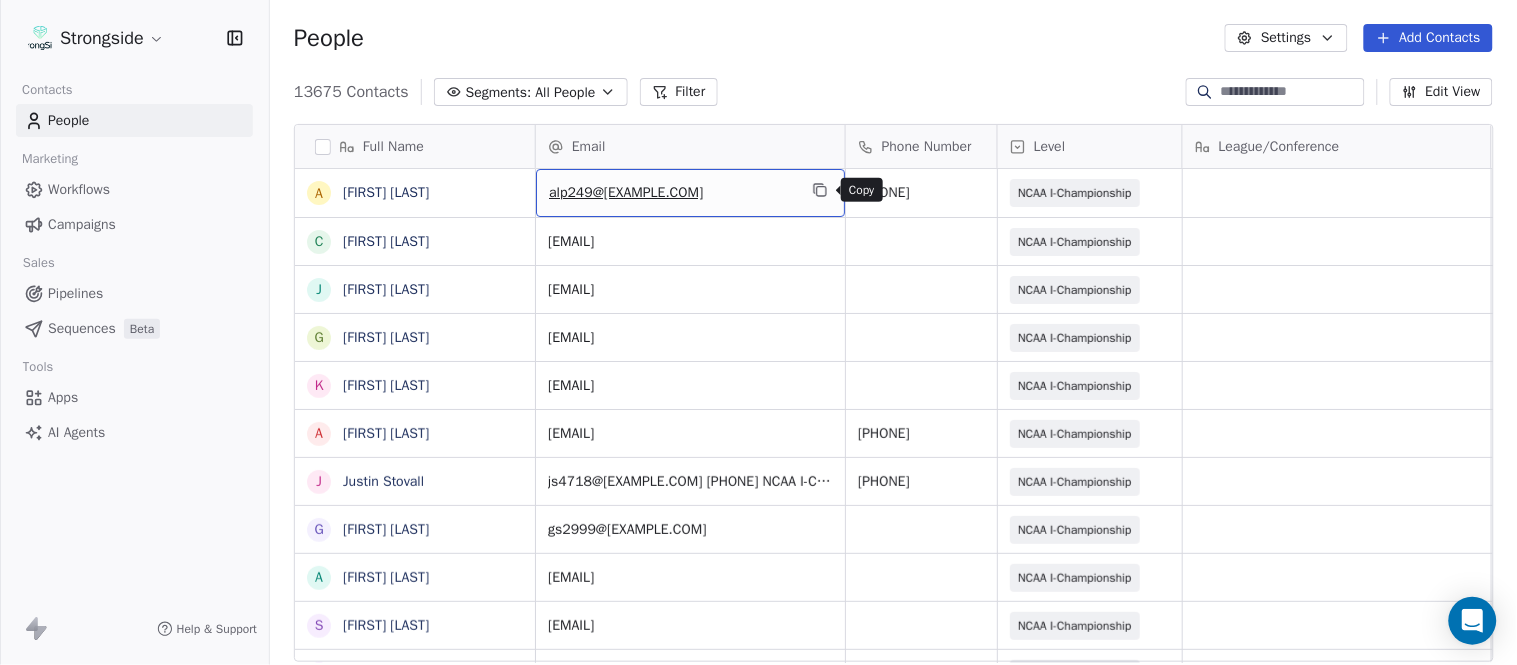 click 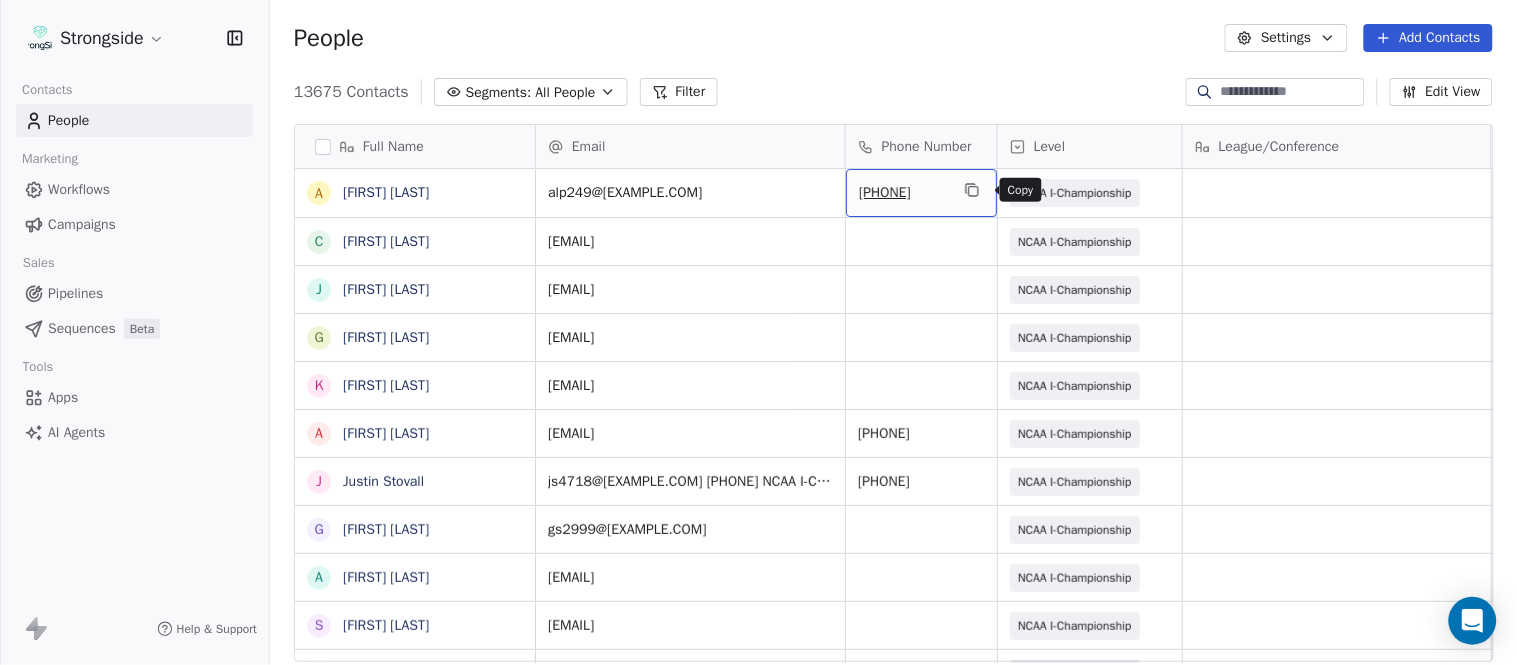 click 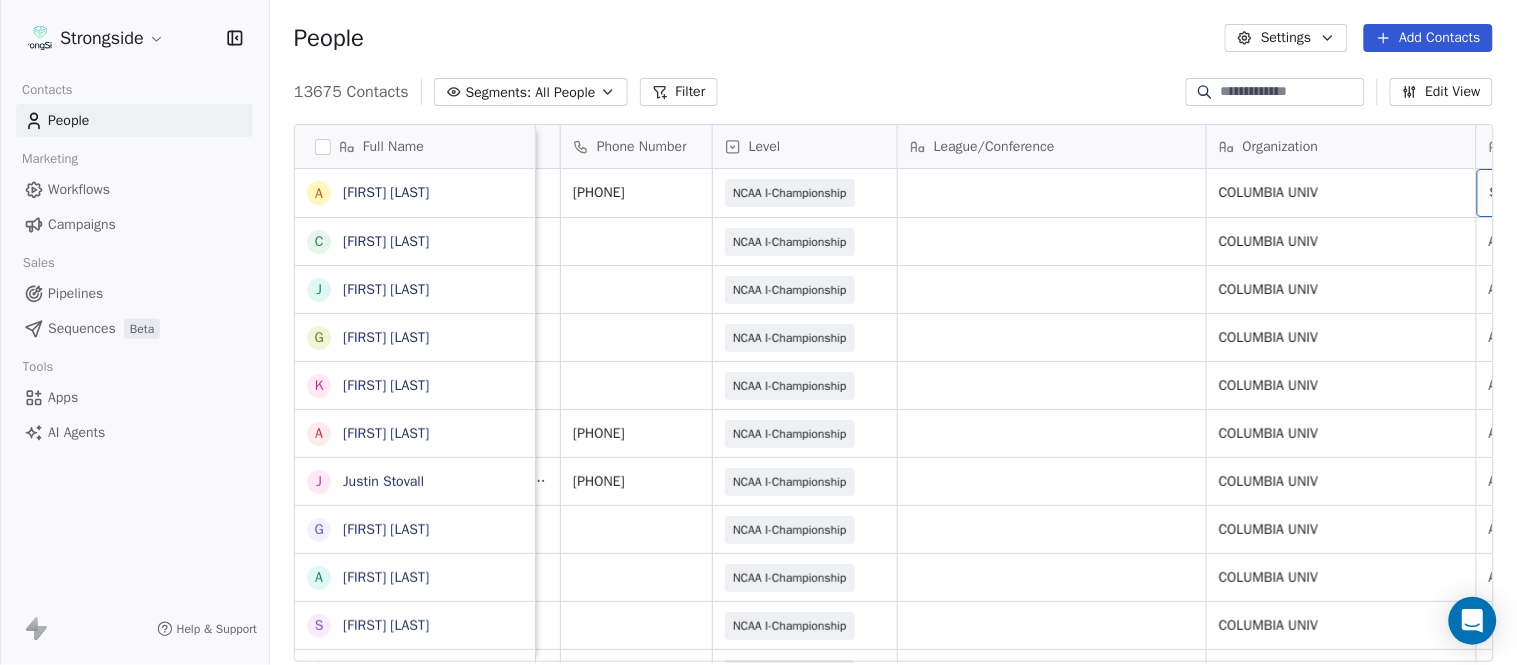 scroll, scrollTop: 0, scrollLeft: 553, axis: horizontal 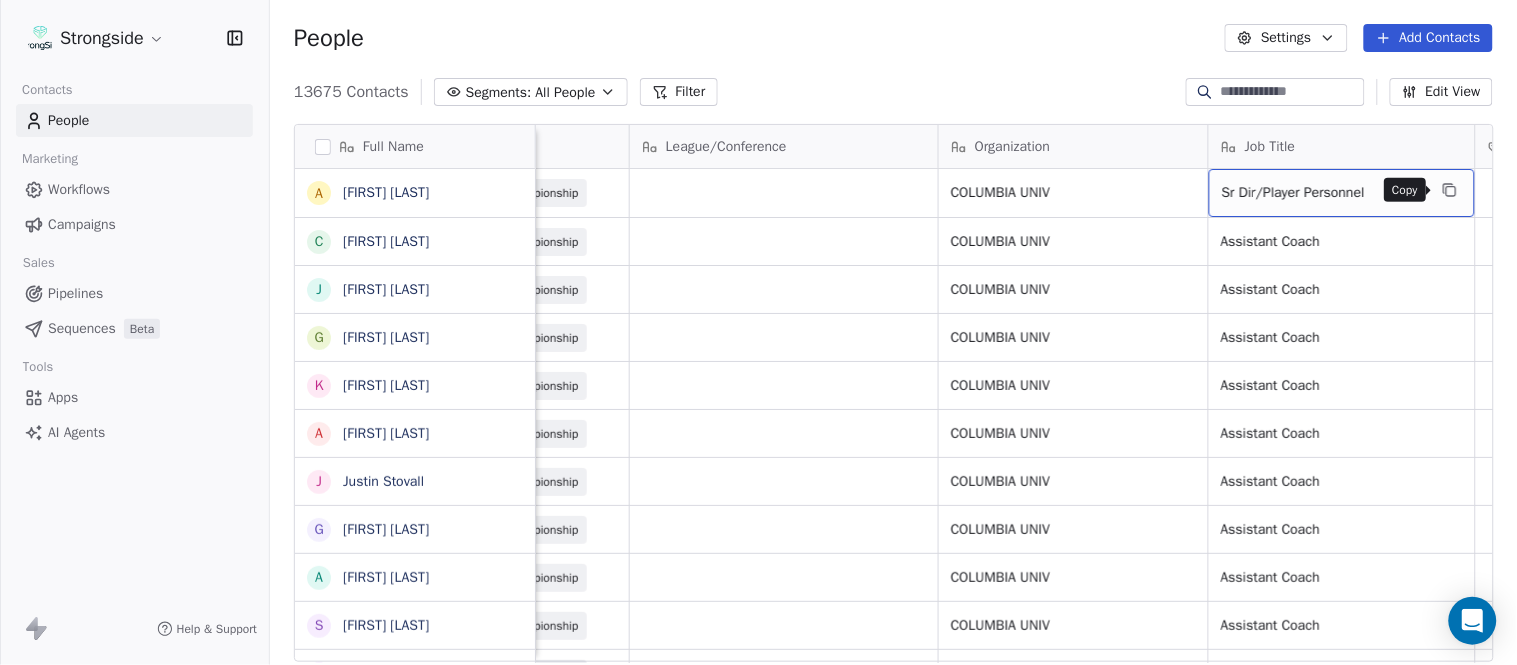 click 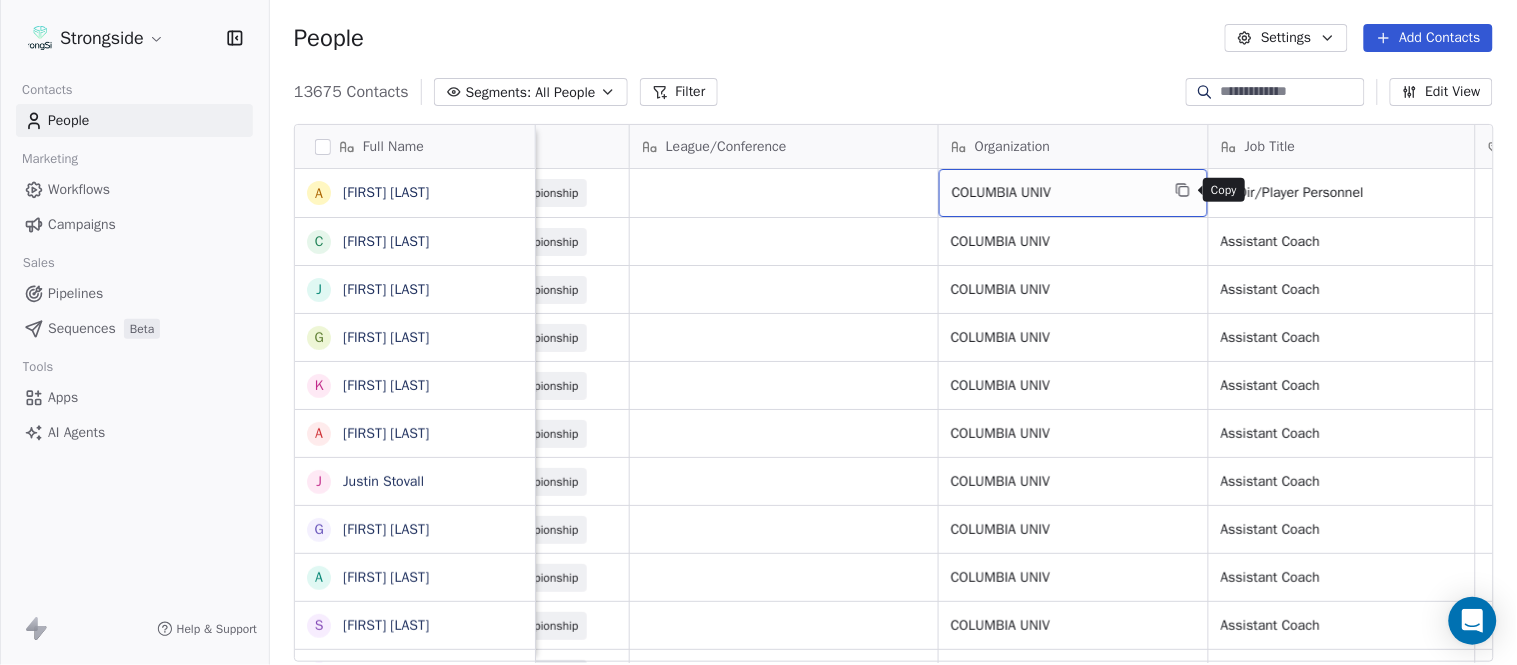 click 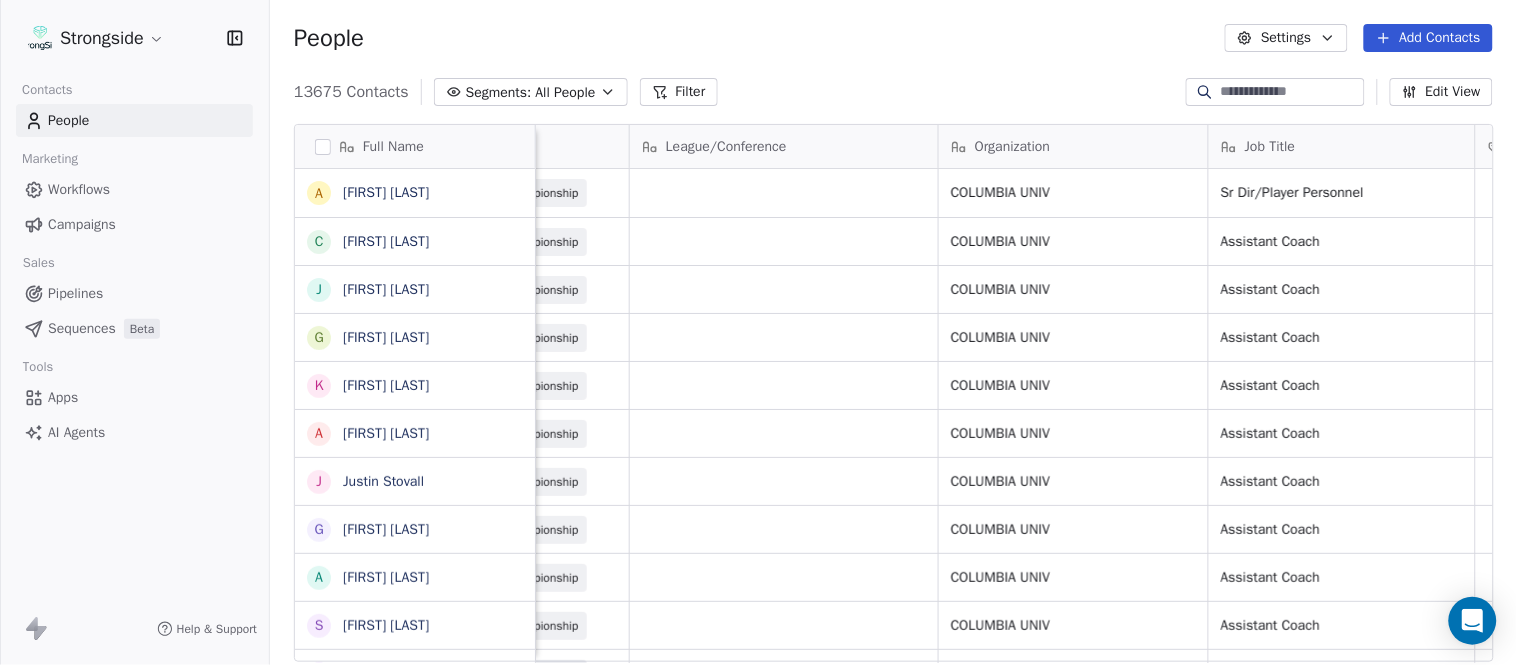 scroll, scrollTop: 0, scrollLeft: 0, axis: both 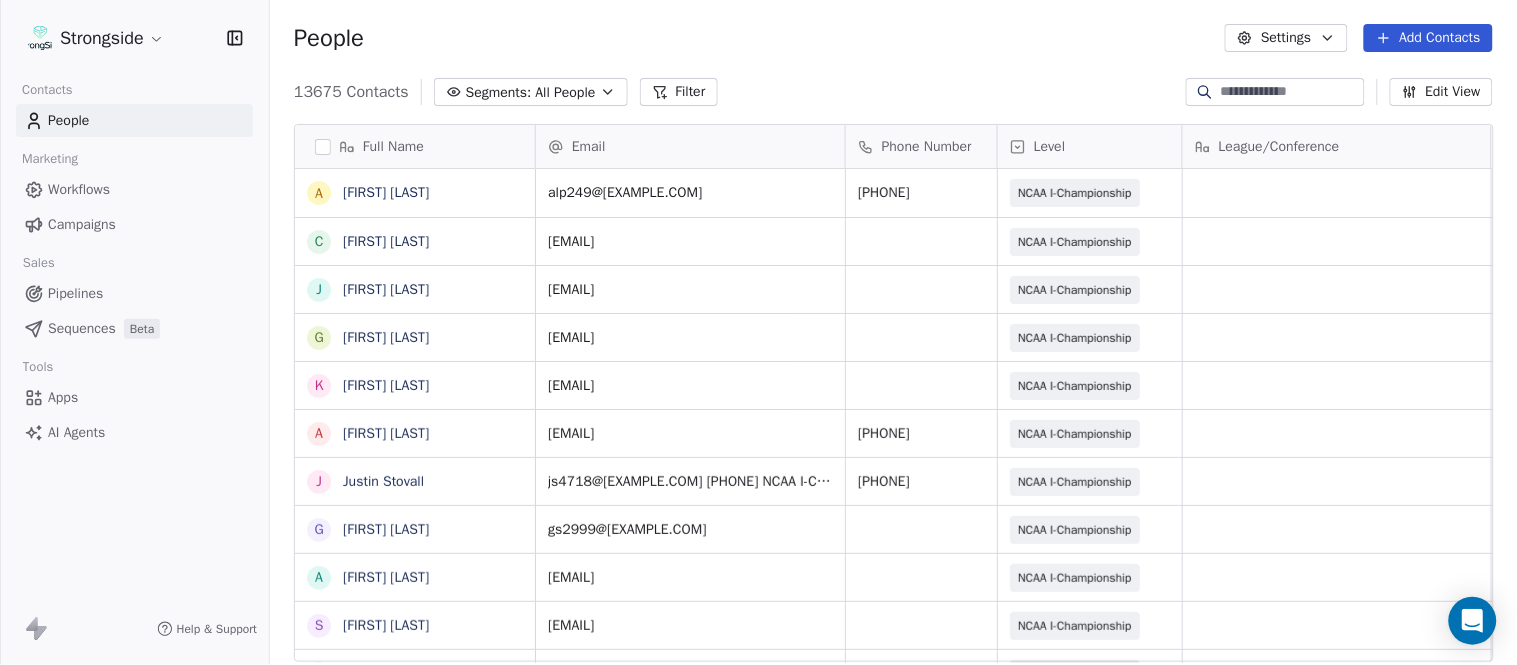 click on "Add Contacts" at bounding box center [1428, 38] 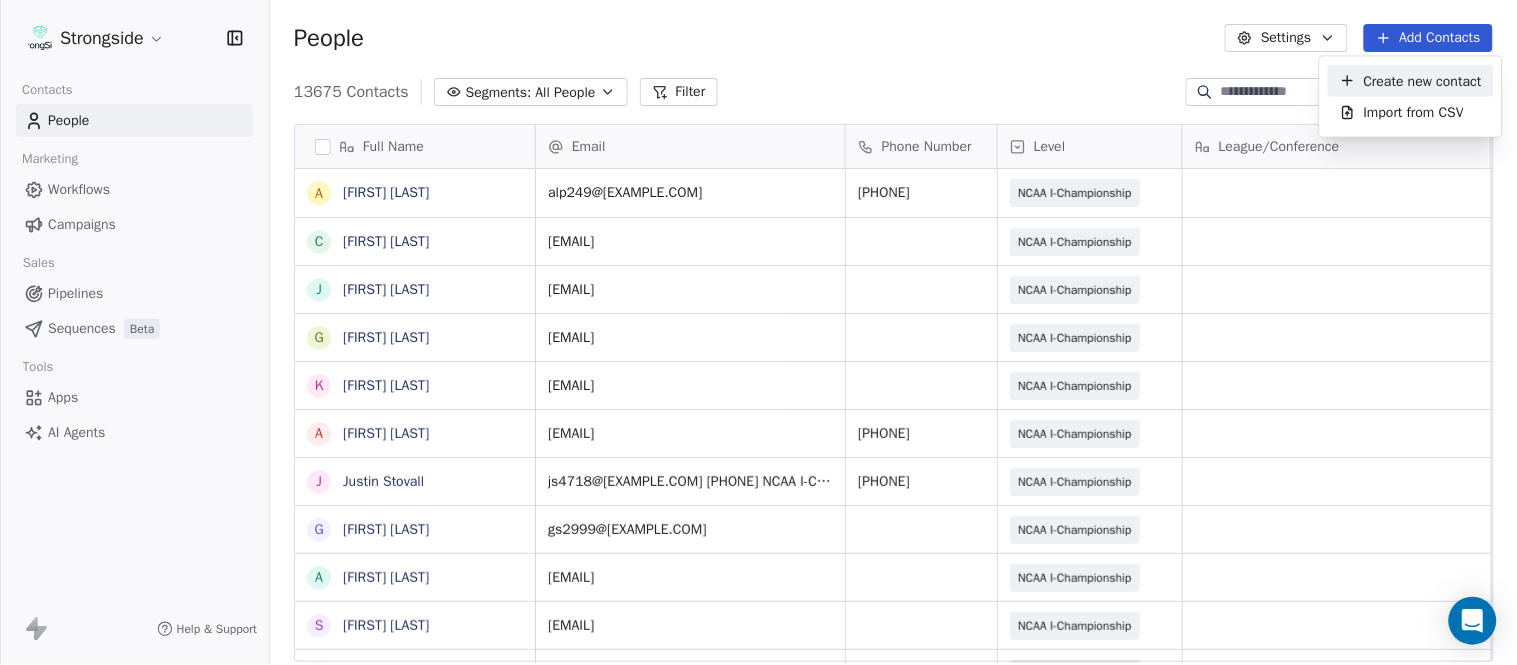 click on "Create new contact" at bounding box center (1423, 80) 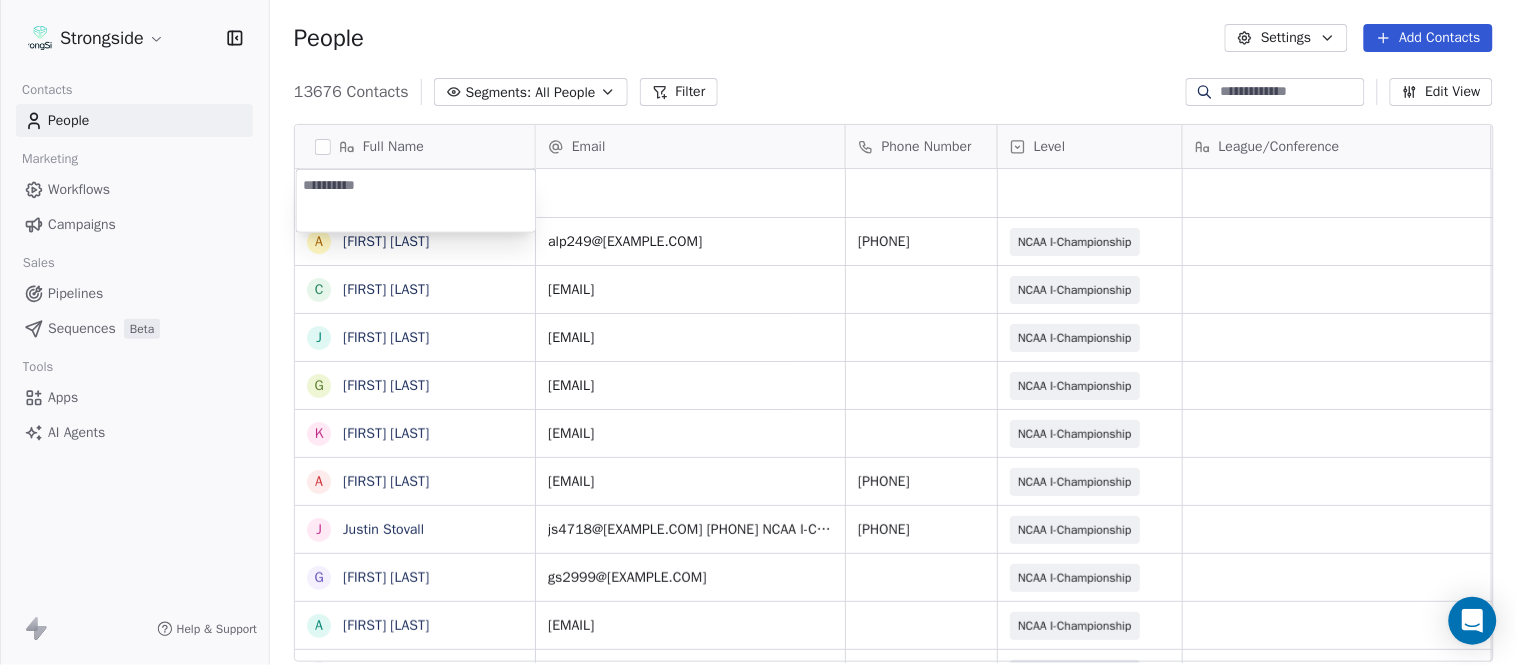 type on "*********" 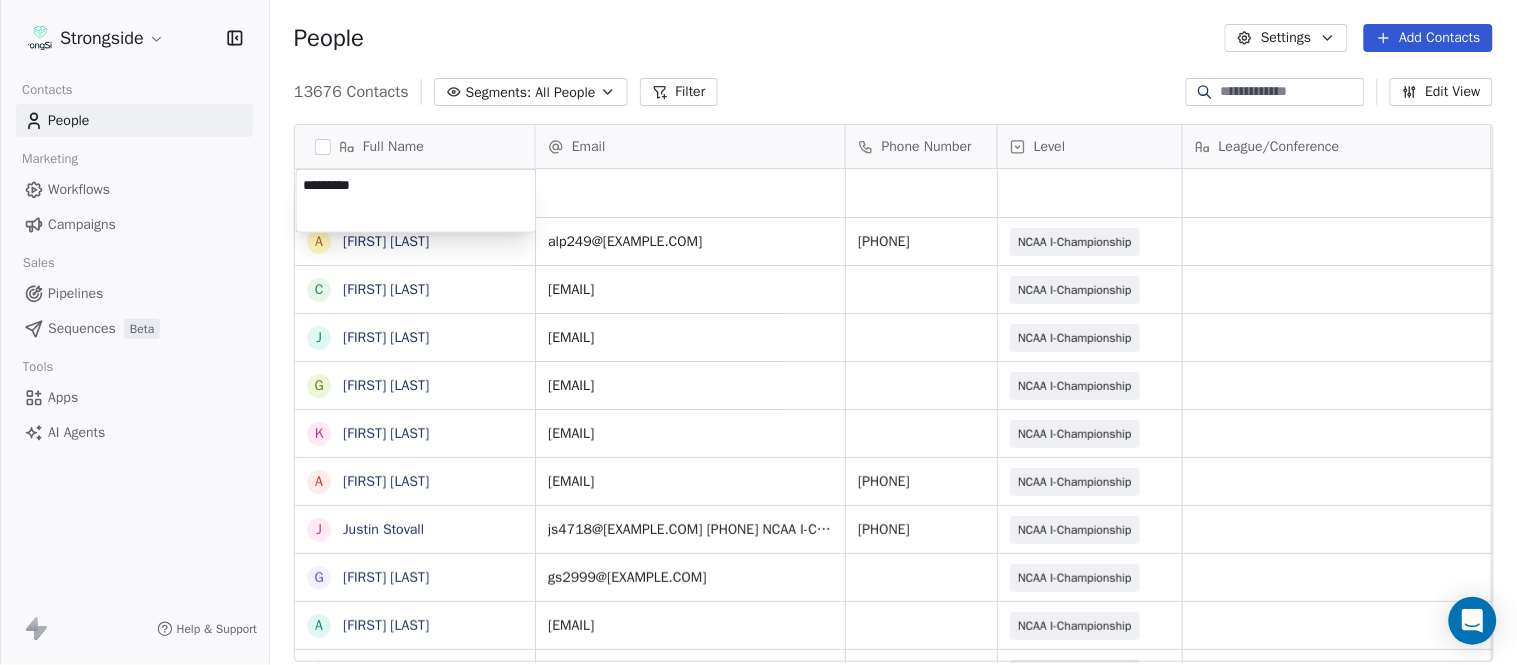click on "Strongside Contacts People Marketing Workflows Campaigns Sales Pipelines Sequences Beta Tools Apps AI Agents Help & Support People Settings  Add Contacts 13676 Contacts Segments: All People Filter  Edit View Tag Add to Sequence Export Full Name A [FIRST] [LAST] C [FIRST] [LAST] J [FIRST] [LAST] G [FIRST] [LAST] K [FIRST] [LAST] A [FIRST] [LAST] J [FIRST] [LAST] G [FIRST] [LAST] A [FIRST] [LAST] S [FIRST] [LAST] S [FIRST] [LAST] F [FIRST] [LAST] J [FIRST] [LAST] D [FIRST] [LAST] Y [FIRST] [LAST] M [FIRST] [LAST] J [FIRST] [LAST] J [FIRST] [LAST] J [FIRST] [LAST] P [FIRST] [LAST] T [FIRST] [LAST] K [FIRST] [LAST] H [FIRST] [LAST] S [FIRST] [LAST] P [FIRST] [LAST] T [FIRST] [LAST] O [FIRST] [LAST] N [FIRST] [LAST] J [FIRST] [LAST] G [FIRST] [LAST] Email Phone Number Level League/Conference Organization Job Title Tags Created Date BST Aug 07, 2025 05:03 PM alp249@example.com 	[PHONE] NCAA I-Championship COLUMBIA UNIV Sr Dir/Player Personnel Aug 07, 2025 05:02 PM cb3961@example.com NCAA I-Championship COLUMBIA UNIV Assistant Coach SID" at bounding box center (758, 332) 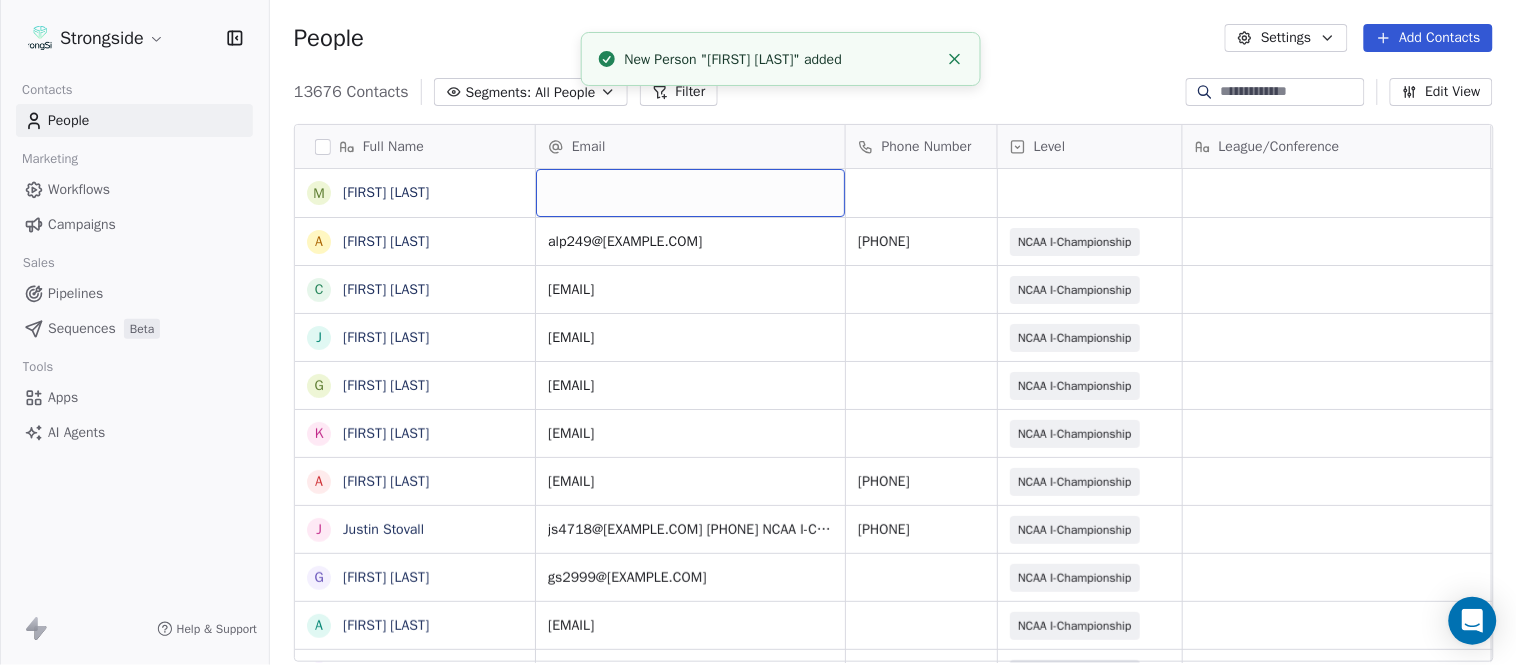 click at bounding box center [690, 193] 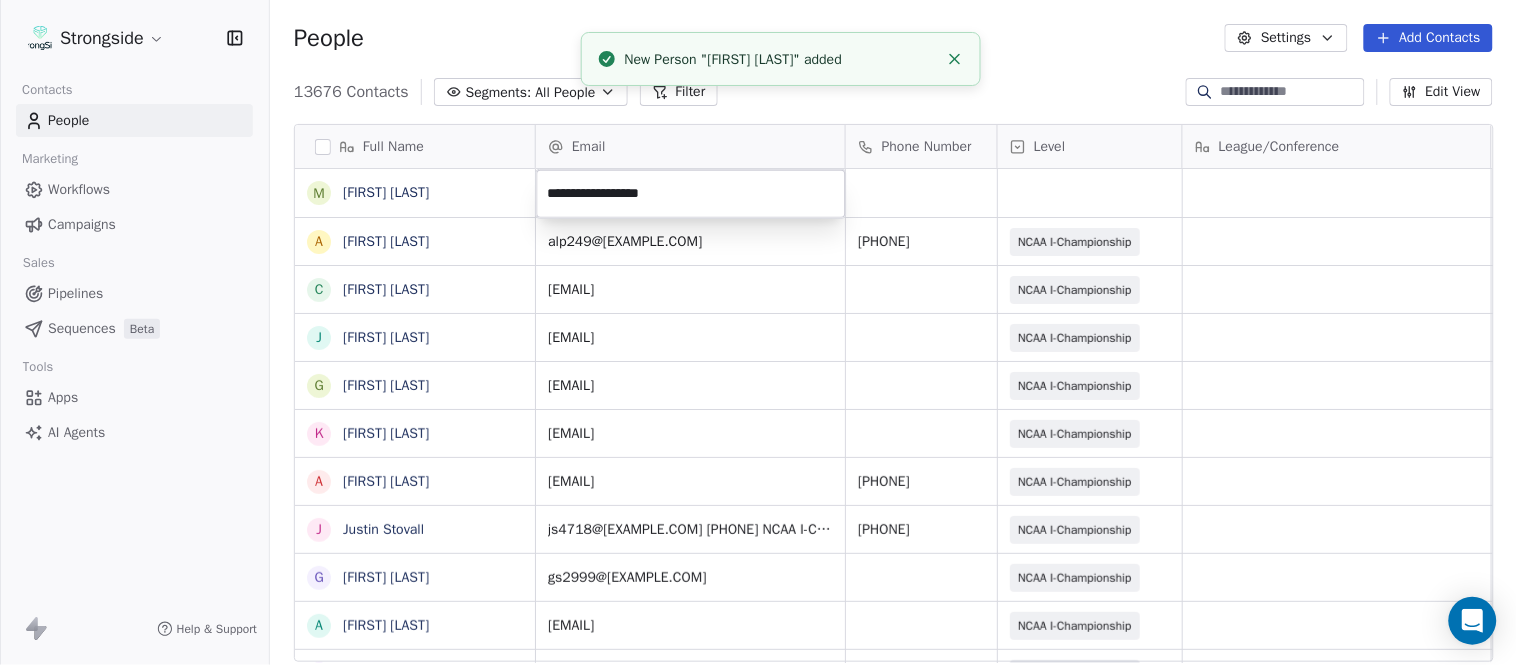 click on "Strongside Contacts People Marketing Workflows Campaigns Sales Pipelines Sequences Beta Tools Apps AI Agents Help & Support People Settings Add Contacts 13676 Contacts Segments: All People Filter Edit View Tag Add to Sequence Export Full Name M [LAST] [LAST] A [LAST] [LAST] C [LAST] [LAST] J [LAST] [LAST] G [LAST] [LAST] K [LAST] [LAST] A [LAST] [LAST] J [LAST] [LAST] G [LAST] [LAST] A [LAST] [LAST] S [LAST] [LAST] S [LAST] [LAST] F [LAST] [LAST] J [LAST] [LAST] D [LAST] [LAST] Y [LAST] [LAST] M [LAST] [LAST] J [LAST] [LAST] J [LAST] [LAST] P [LAST] [LAST] T [LAST] [LAST] K [LAST] [LAST] H [LAST] [LAST] S [LAST] [LAST] P [LAST] [LAST] T [LAST] [LAST] T [LAST] [LAST] O [LAST] [LAST] N [LAST] [LAST] J [LAST] [LAST] P [LAST] [LAST] D [LAST] [LAST] Email Phone Number Level League/Conference Organization Job Title Tags Created Date BST Aug 07, 2025 05:03 PM [EMAIL] [PHONE] NCAA I-Championship COLUMBIA UNIV Sr Dir/Player Personnel Aug 07, 2025 05:02 PM [EMAIL] NCAA I-Championship COLUMBIA UNIV COLUMBIA UNIV" at bounding box center (758, 332) 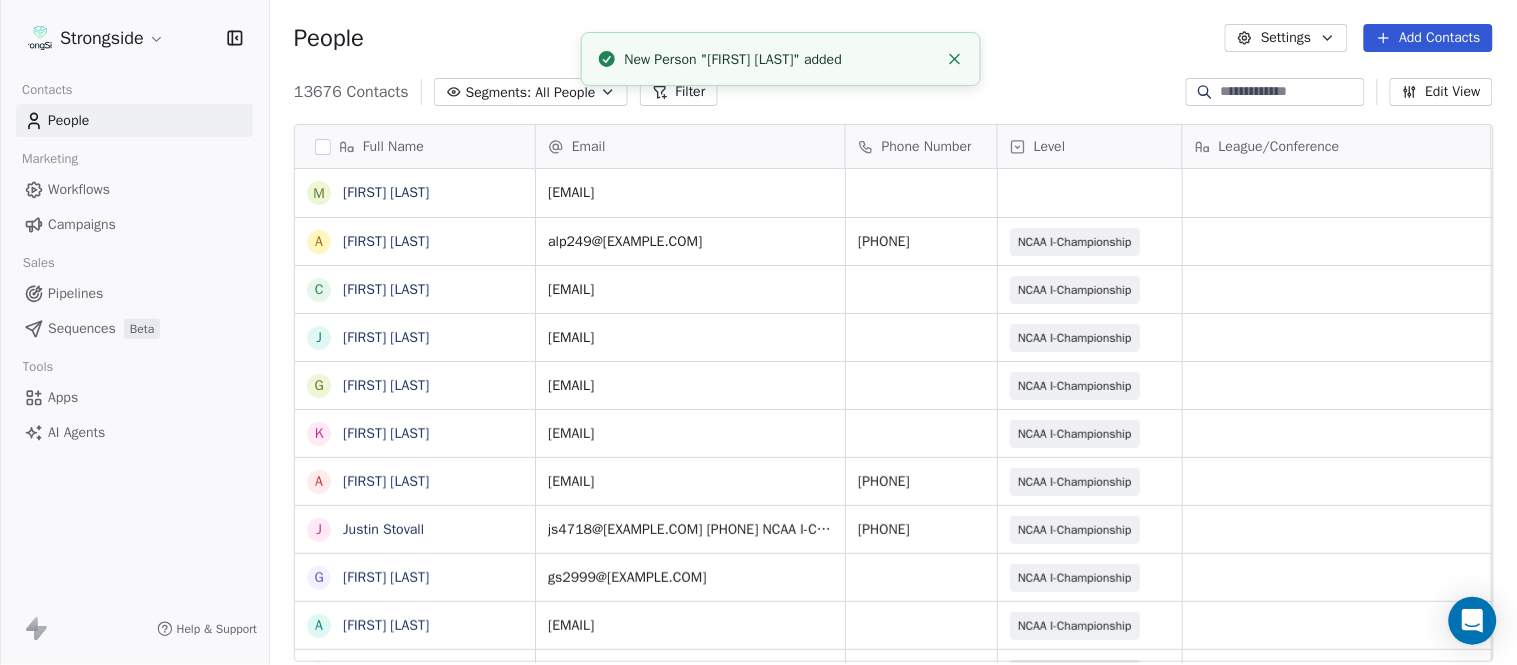 click 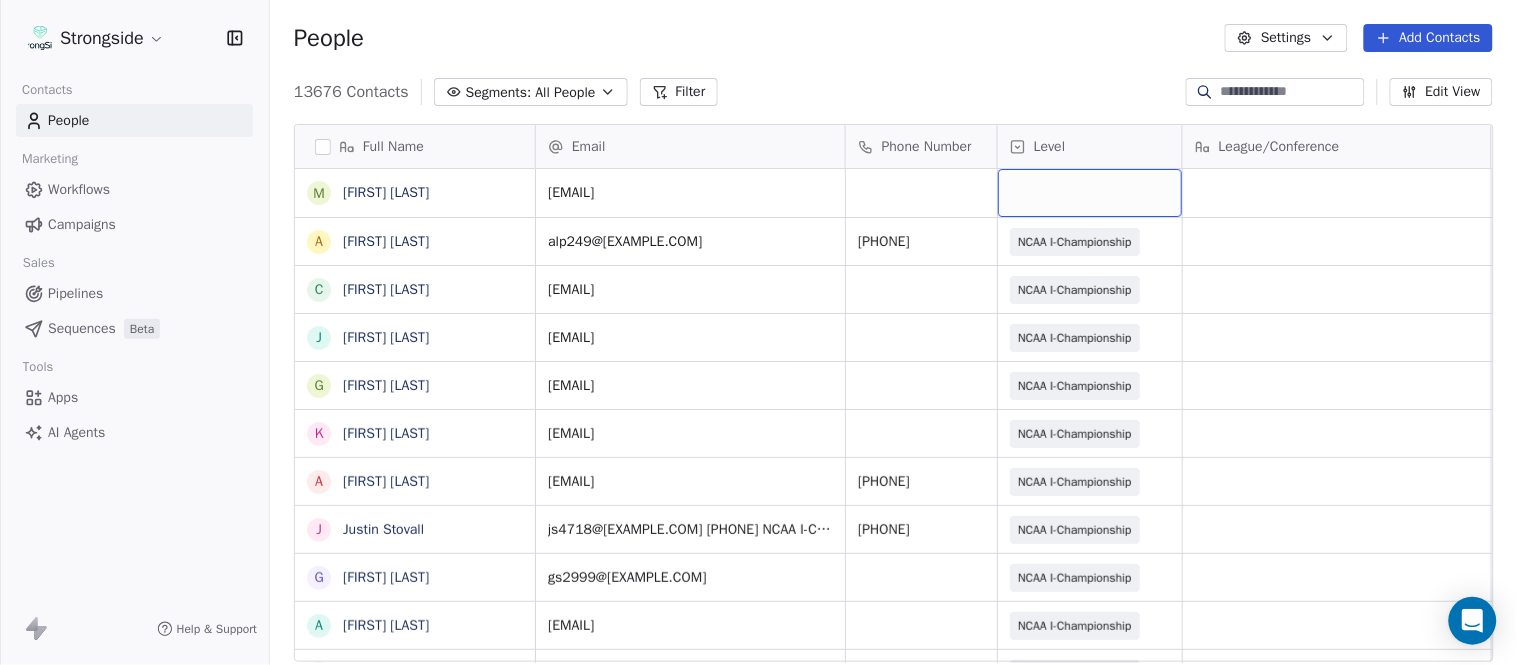 click at bounding box center [1090, 193] 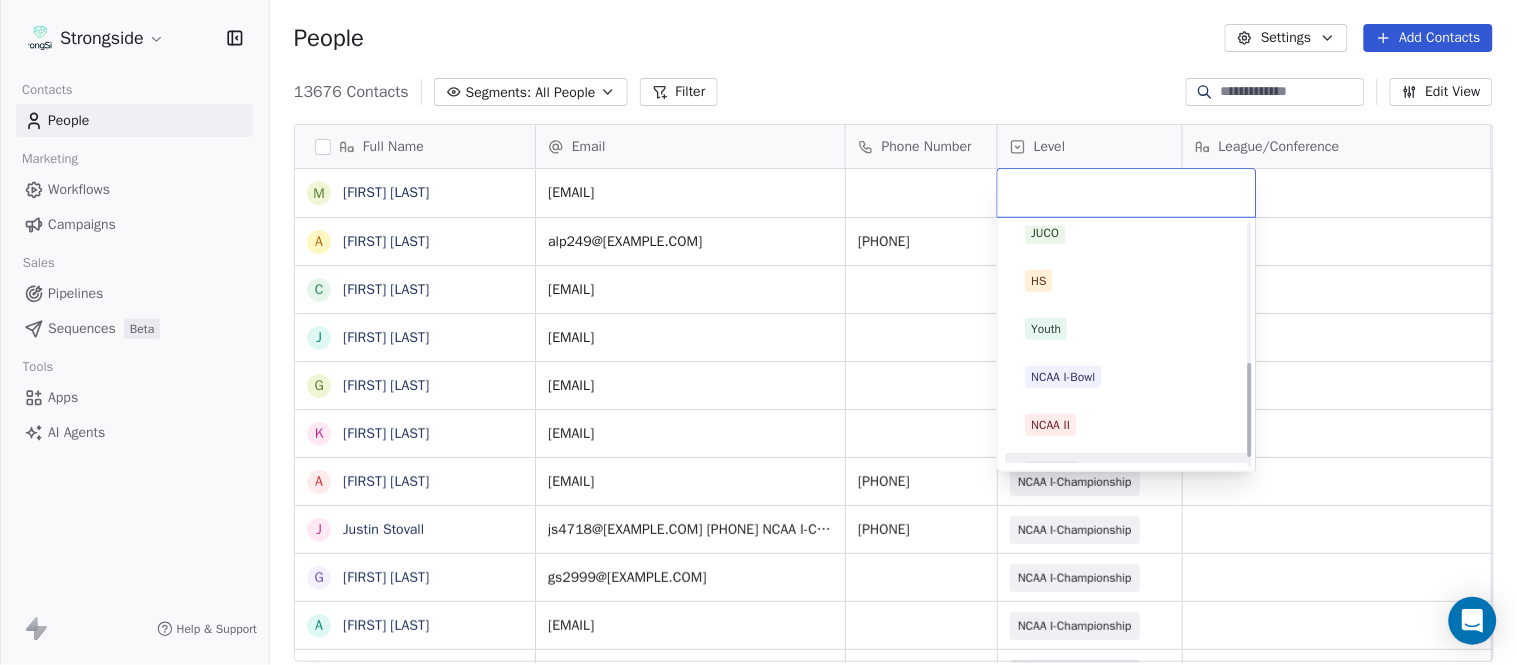 scroll, scrollTop: 378, scrollLeft: 0, axis: vertical 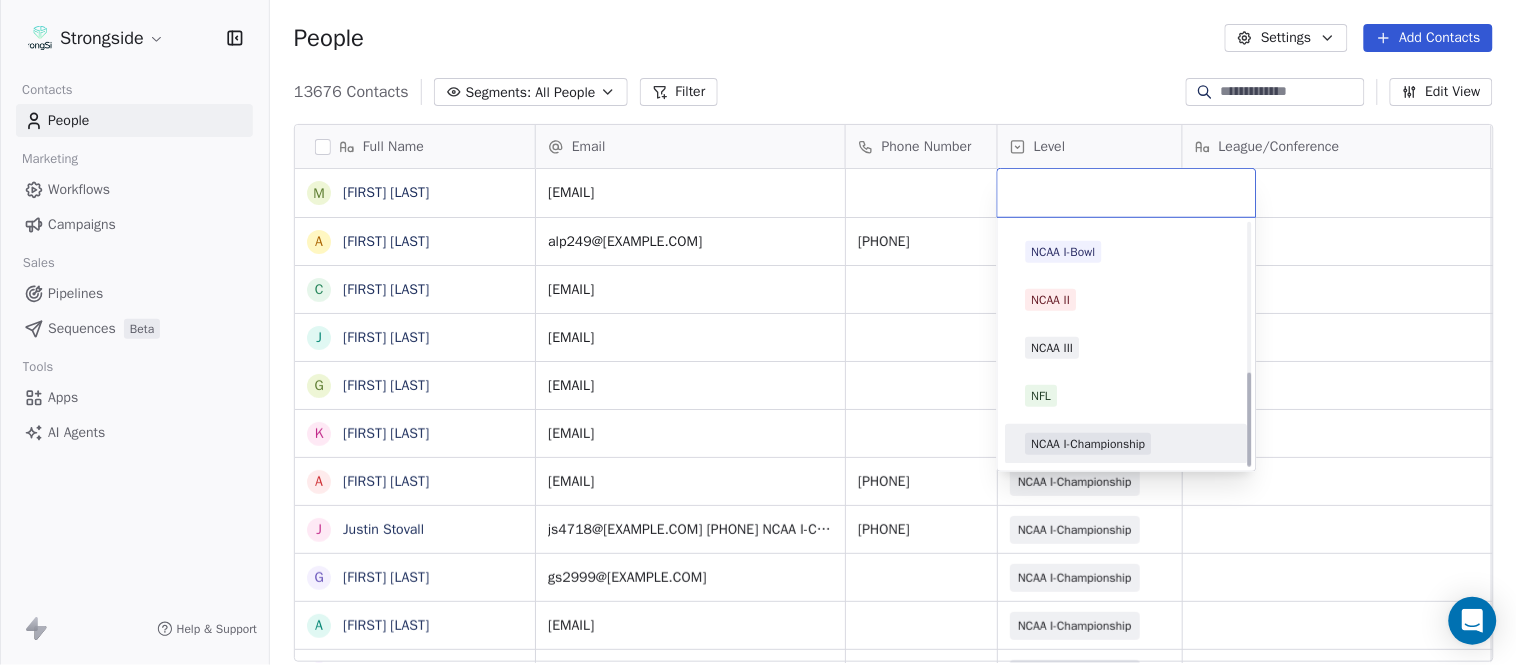 click on "NCAA I-Championship" at bounding box center (1089, 444) 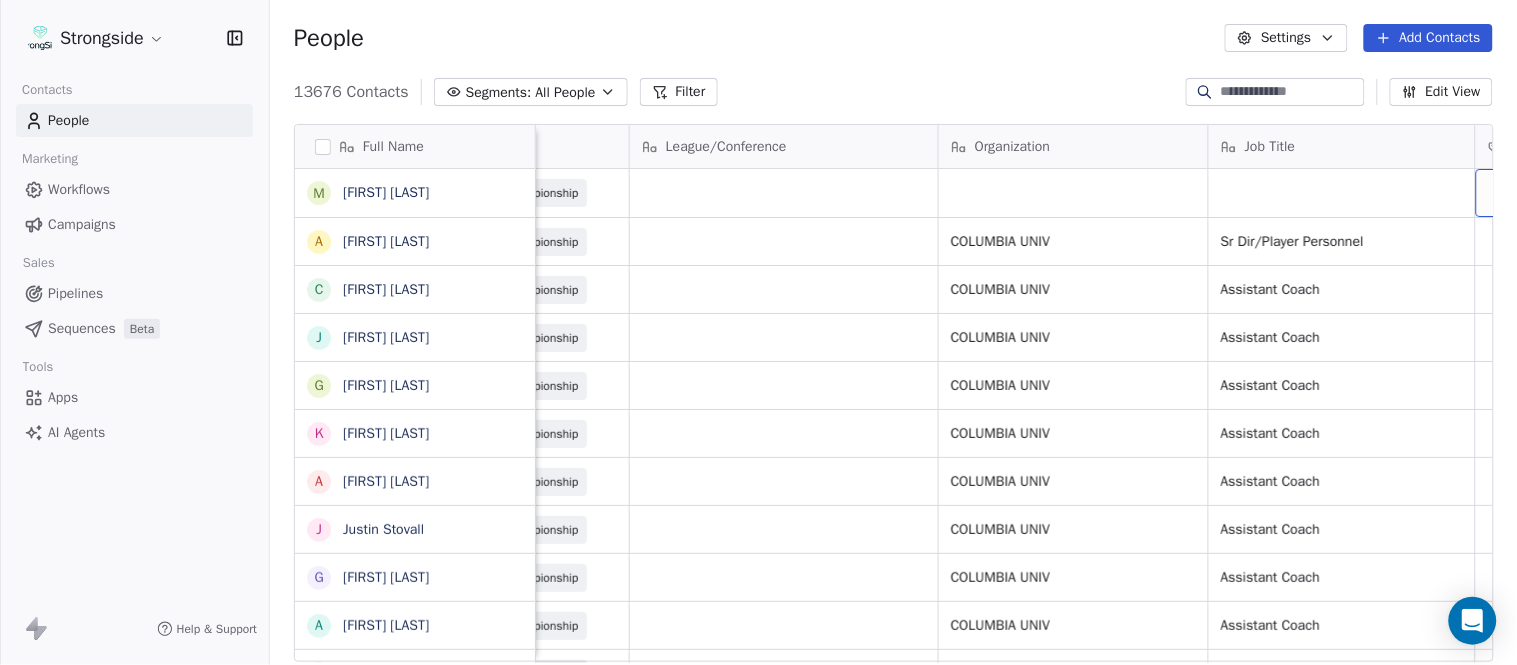scroll, scrollTop: 0, scrollLeft: 653, axis: horizontal 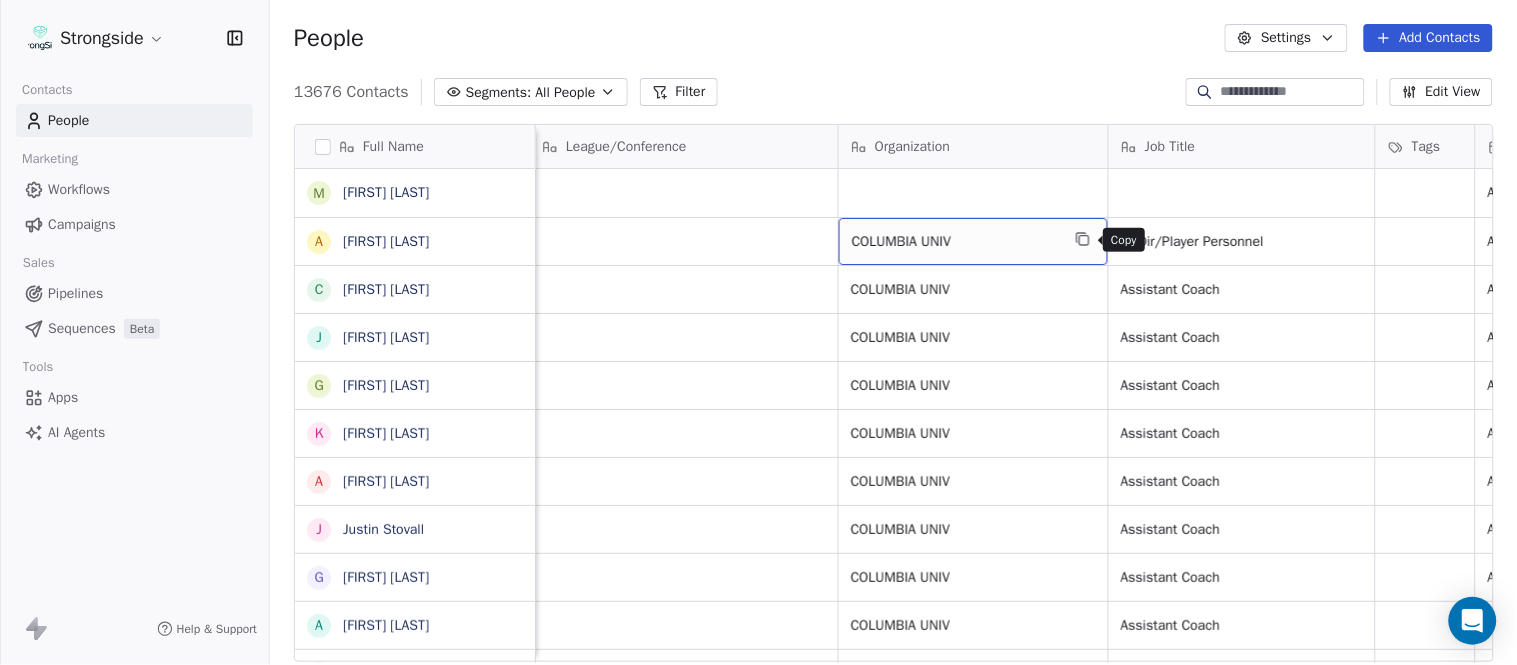 click at bounding box center (1083, 239) 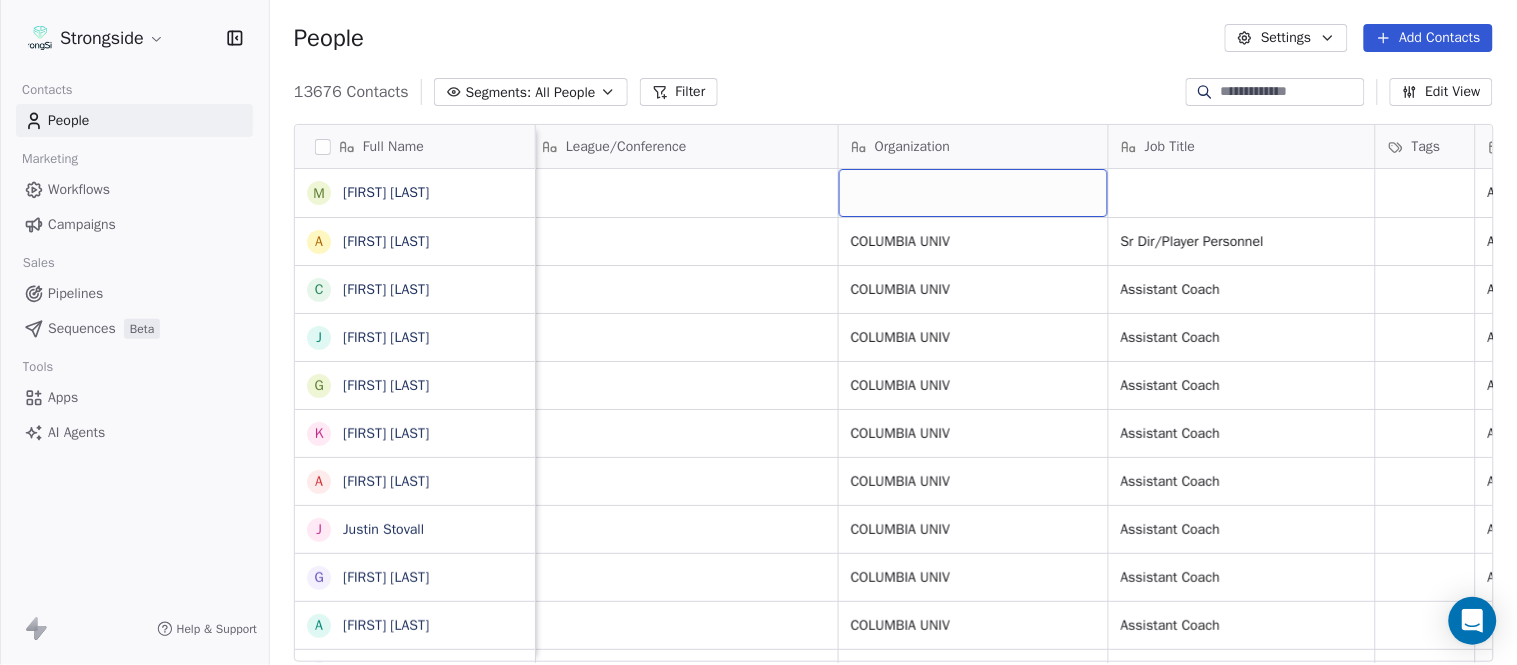 click at bounding box center (973, 193) 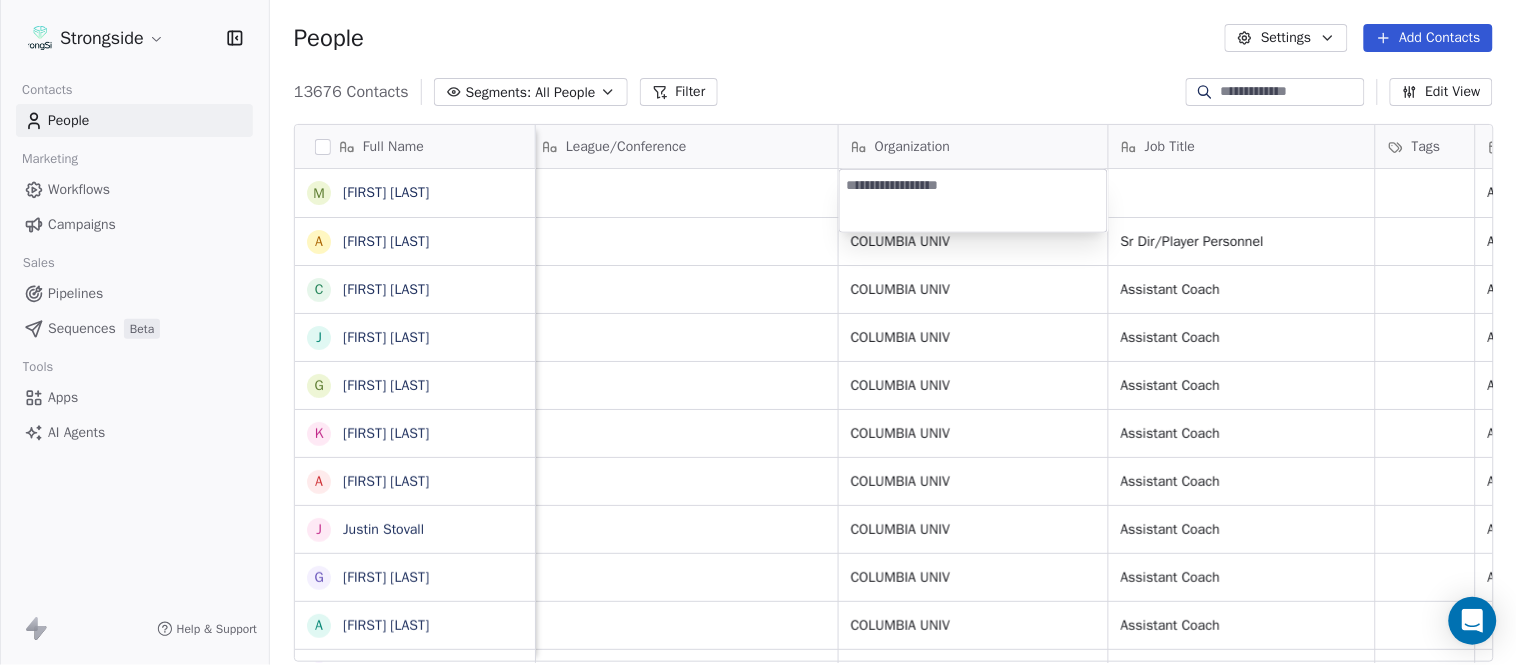 type on "**********" 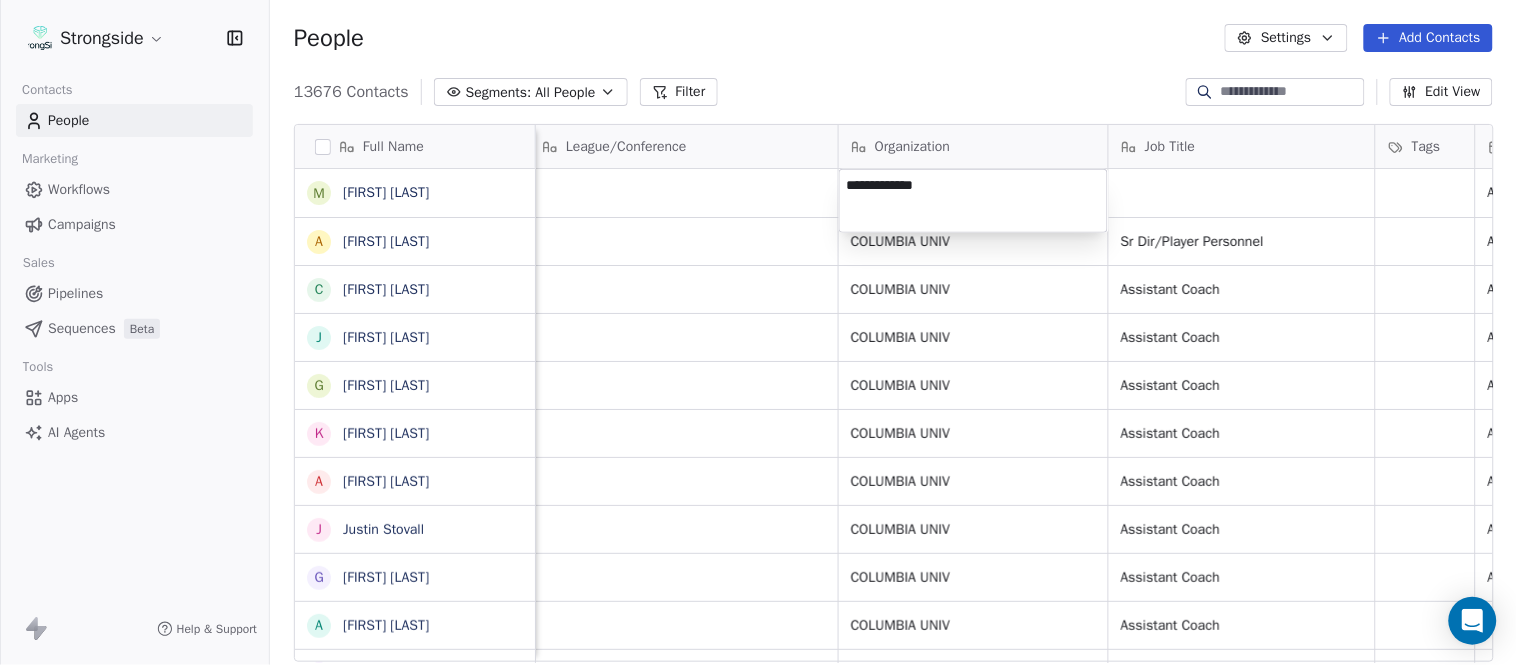 click on "Strongside Contacts People Marketing Workflows Campaigns Sales Pipelines Sequences Beta Tools Apps AI Agents Help & Support People Settings Add Contacts 13676 Contacts Segments: All People Filter Edit View Tag Add to Sequence Export Full Name M [FIRST] [LAST] A [FIRST] [LAST] C [FIRST] [LAST] J [FIRST] [LAST] G [FIRST] [LAST] K [FIRST] [LAST] A [FIRST] [LAST] J [FIRST] [LAST] G [FIRST] [LAST] A [FIRST] [LAST] S [FIRST] [LAST] S [FIRST] [LAST] F [FIRST] [LAST] J [FIRST] [LAST] D [FIRST] [LAST] Y [FIRST] [LAST] M [FIRST] [LAST] J [FIRST] [LAST] J [FIRST] [LAST] J [FIRST] [LAST] P [FIRST] [LAST] T [FIRST] [LAST] K [FIRST] [LAST] H [FIRST] [LAST] S [FIRST] [LAST] P [FIRST] [LAST] T [FIRST] [LAST] T [FIRST] [LAST] O [FIRST] [LAST] N [FIRST] [LAST] J [FIRST] [LAST] Email Phone Number Level League/Conference Organization Job Title Tags Created Date BST Status Priority Emails Auto Clicked mr2426@example.com NCAA I-Championship Aug 07, 2025 05:03 PM alp249@example.com [PHONE] NCAA I-Championship COLUMBIA UNIV Sr Dir/Player Personnel COLUMBIA UNIV" at bounding box center [758, 332] 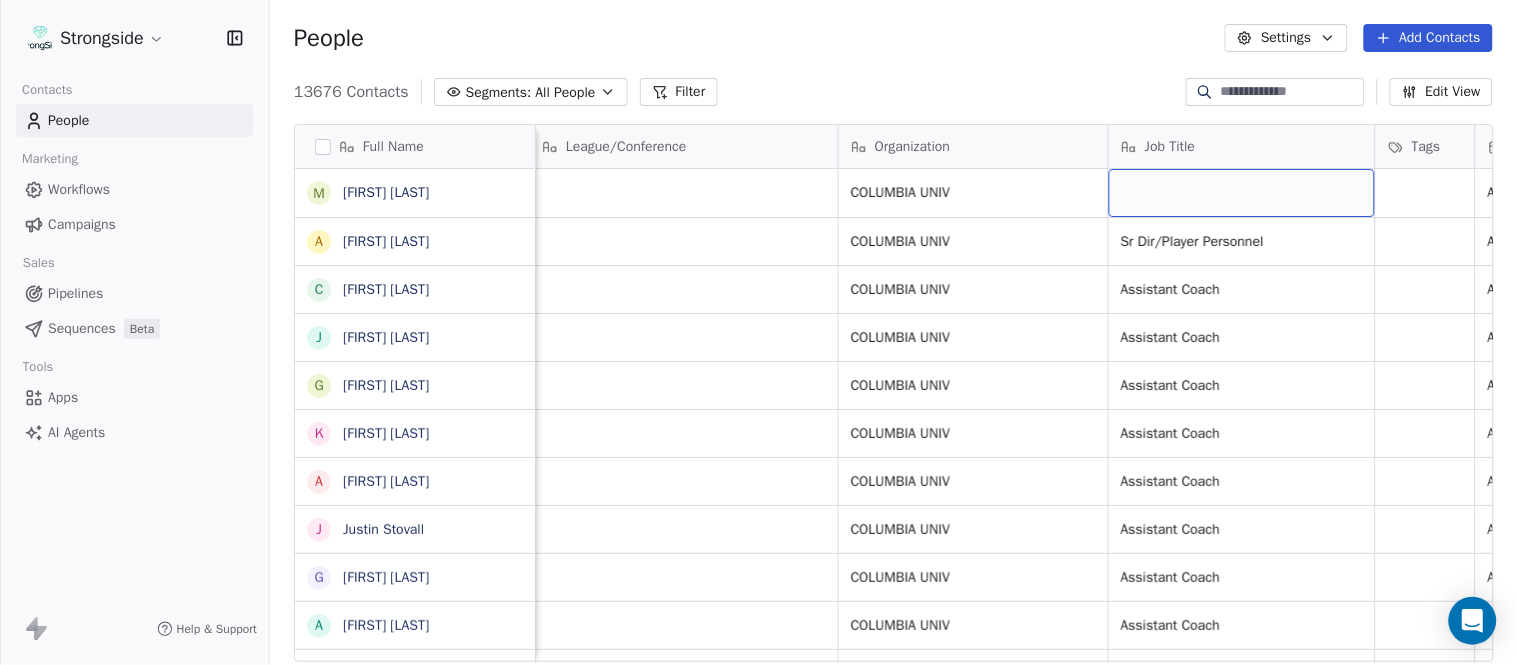 click at bounding box center (1242, 193) 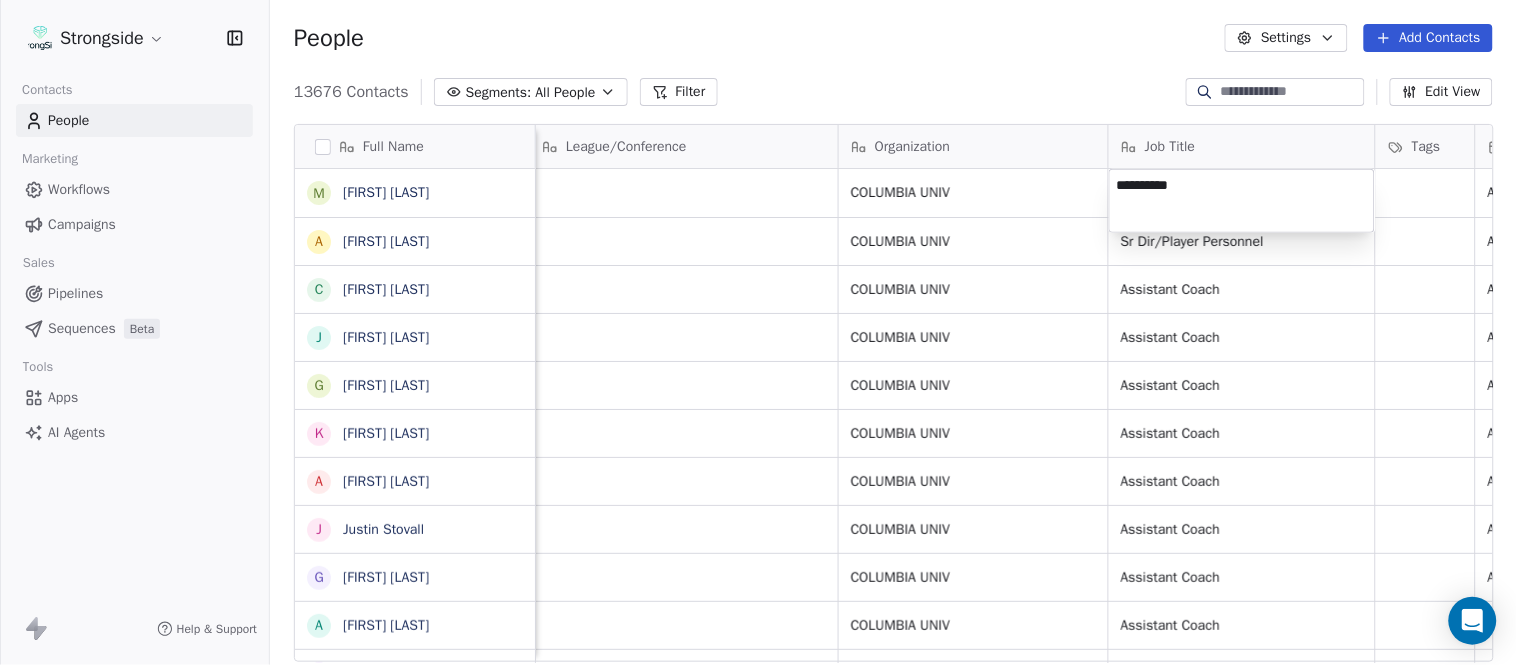 click on "Strongside Contacts People Marketing Workflows Campaigns Sales Pipelines Sequences Beta Tools Apps AI Agents Help & Support People Settings  Add Contacts 13676 Contacts Segments: All People Filter  Edit View Tag Add to Sequence Export Full Name M [FIRST] [LAST] A [FIRST] [LAST] C [FIRST] [LAST] J [FIRST] [LAST] G [FIRST] [LAST] K [FIRST] [LAST] A [FIRST] [LAST] J [FIRST] [LAST] G [FIRST] [LAST] A [FIRST] [LAST] S [FIRST] [LAST] S [FIRST] [LAST] F [FIRST] [LAST] J [FIRST] [LAST] D [FIRST] [LAST] Y [FIRST] [LAST] M [FIRST] [LAST] J [FIRST] [LAST] J [FIRST] [LAST] J [FIRST] [LAST] P [FIRST] [LAST] T [FIRST] [LAST] K [FIRST] [LAST] H [FIRST] [LAST] S [FIRST] [LAST] P [FIRST] [LAST] T [FIRST] [LAST] T [FIRST] [LAST] O [FIRST] [LAST] N [FIRST] [LAST] J [FIRST] [LAST] P [FIRST] [LAST] D [FIRST] [LAST] J [FIRST] [LAST] T [FIRST] [LAST] Email Phone Number Level League/Conference Organization Job Title Tags Created Date BST [EMAIL] NCAA I-Championship COLUMBIA UNIV Aug 07, 2025 05:03 PM alp249@cornell.edu 	(607) 255-7237 NCAA I-Championship COLUMBIA UNIV Sr Dir/Player Personnel" at bounding box center [758, 332] 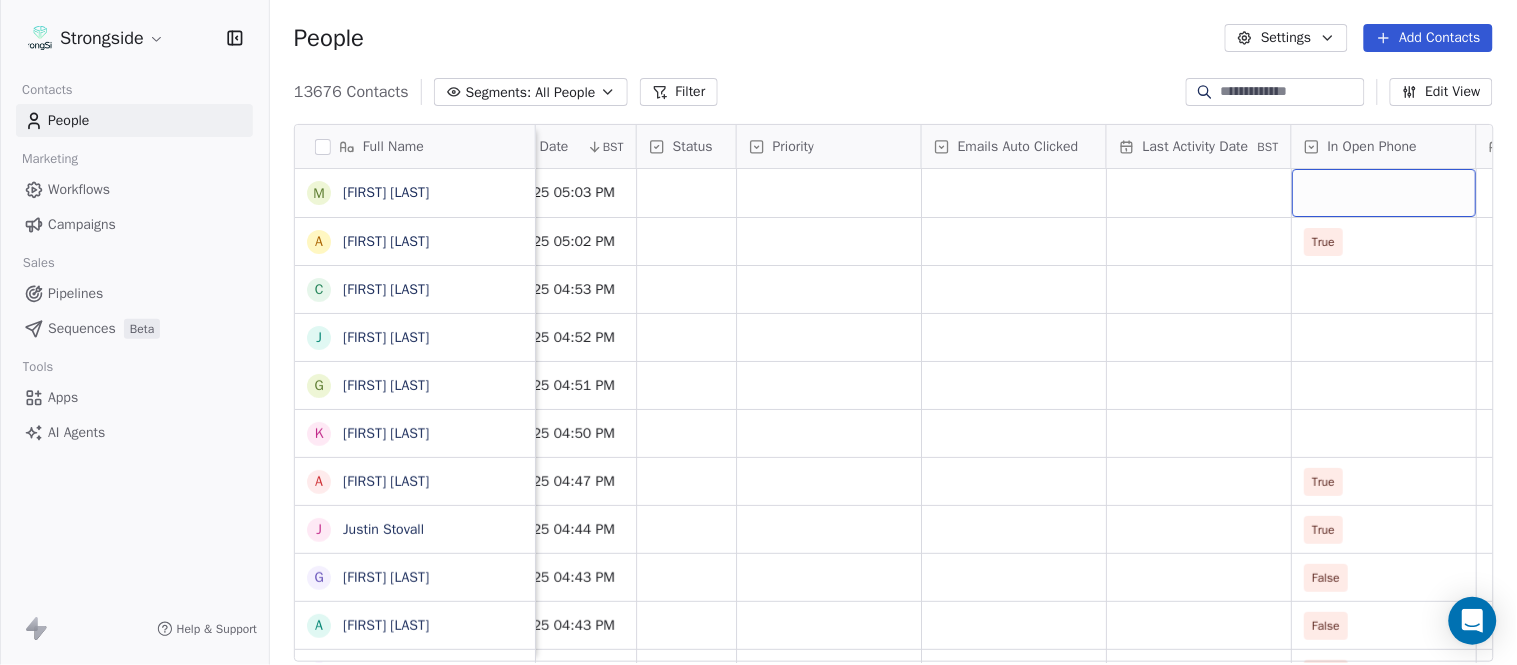 scroll, scrollTop: 0, scrollLeft: 1863, axis: horizontal 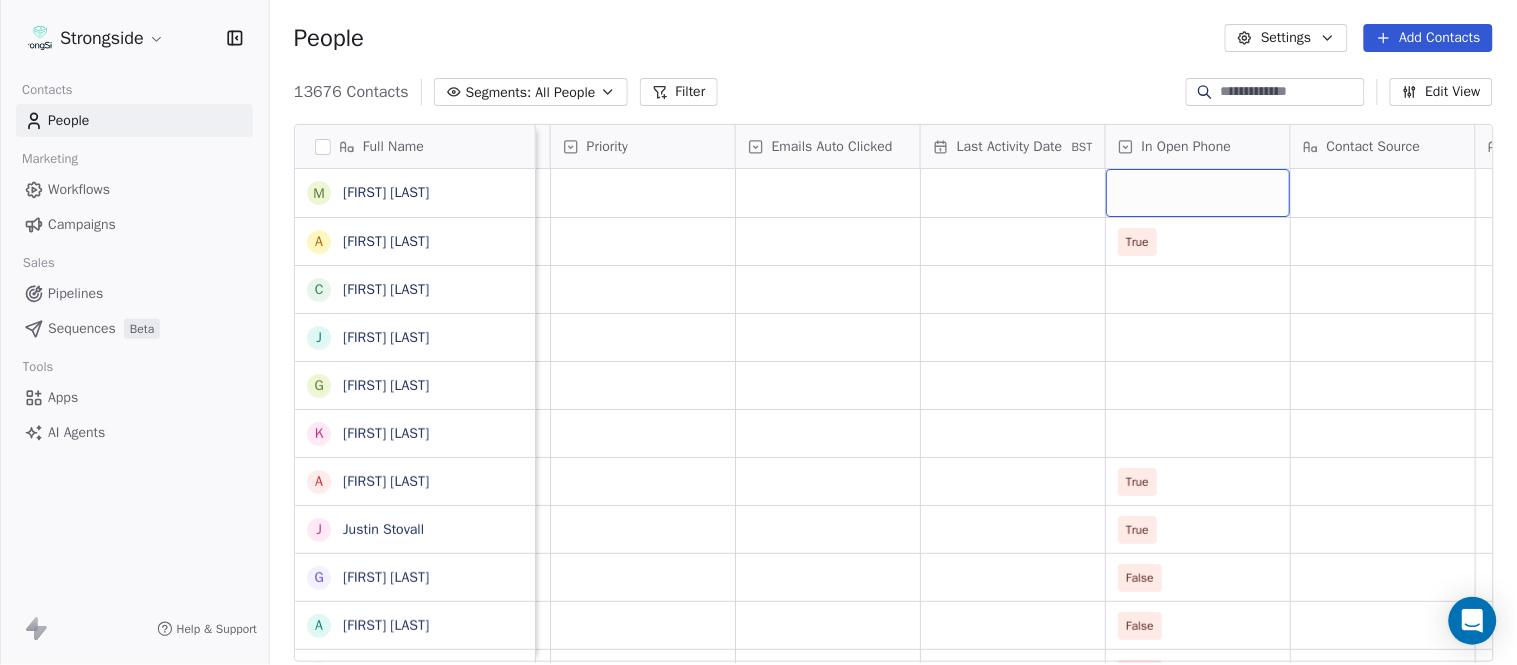 click at bounding box center [1198, 193] 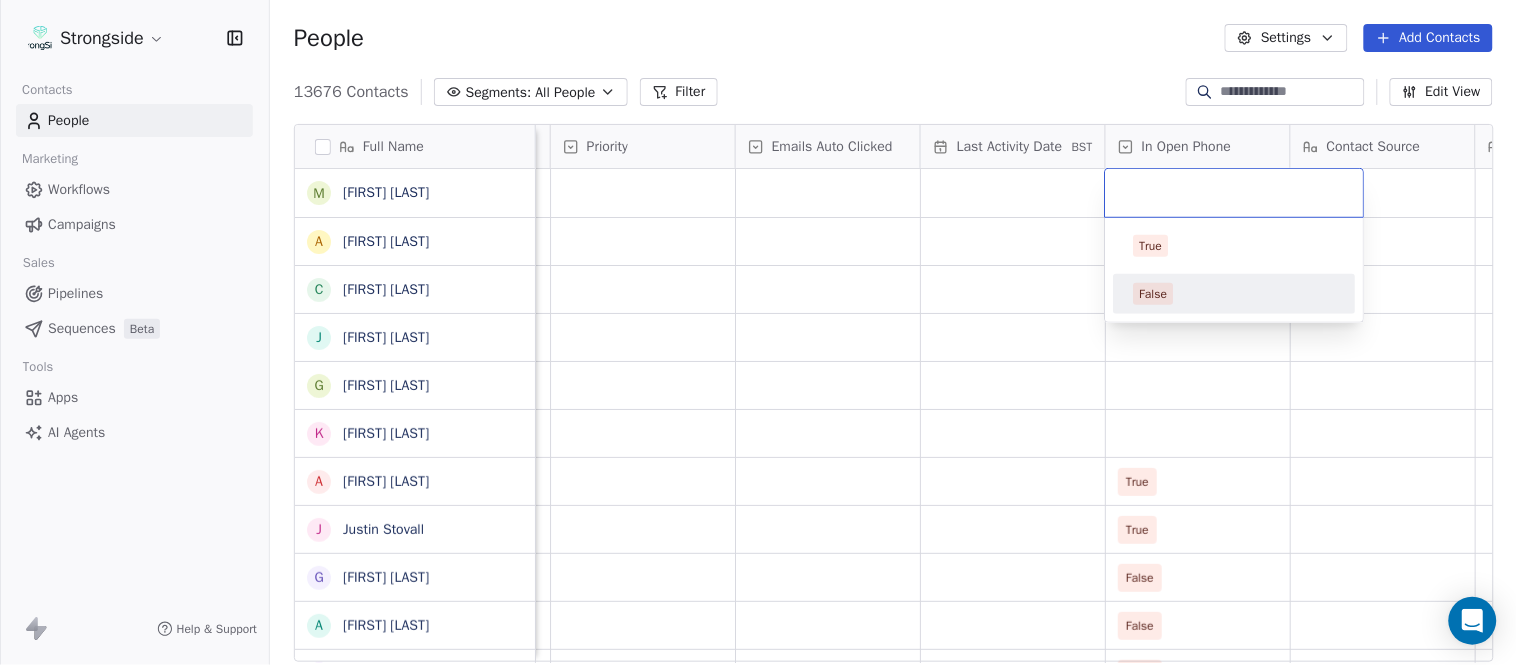 click on "False" at bounding box center (1235, 294) 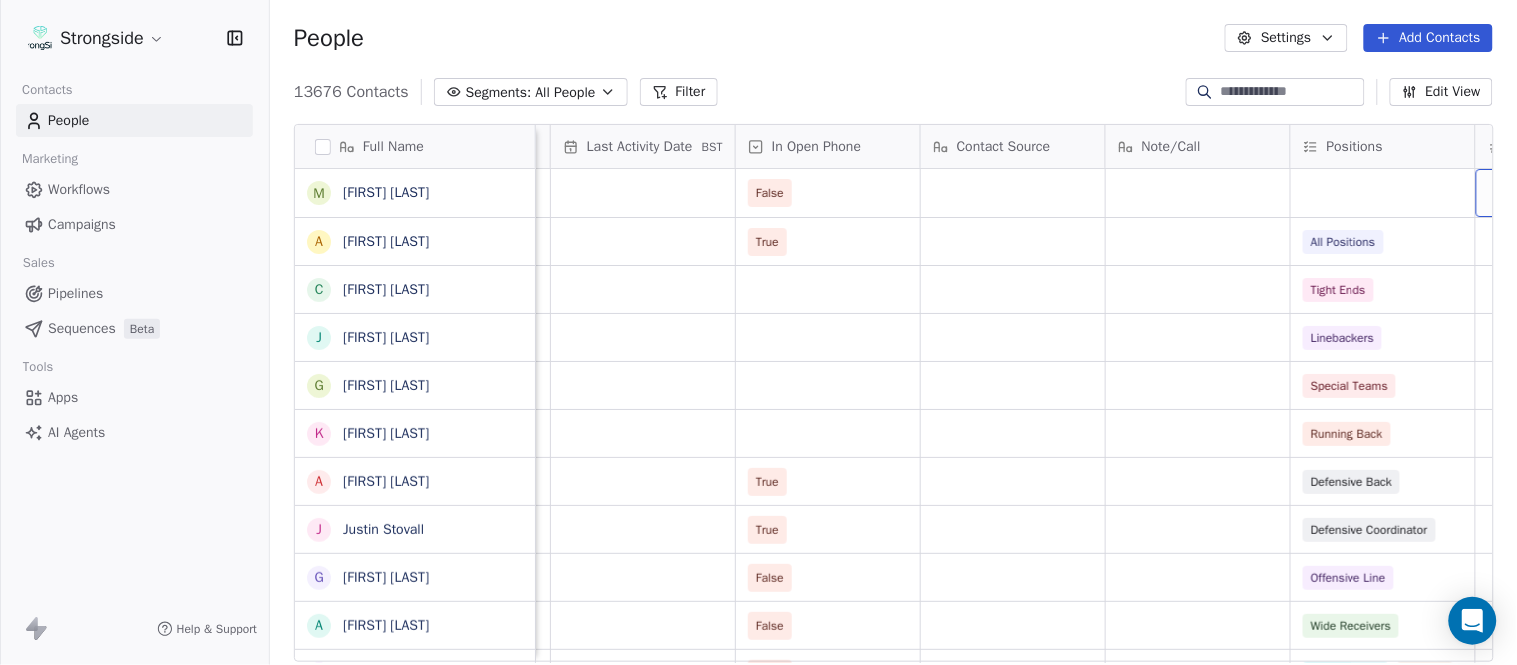 scroll, scrollTop: 0, scrollLeft: 2417, axis: horizontal 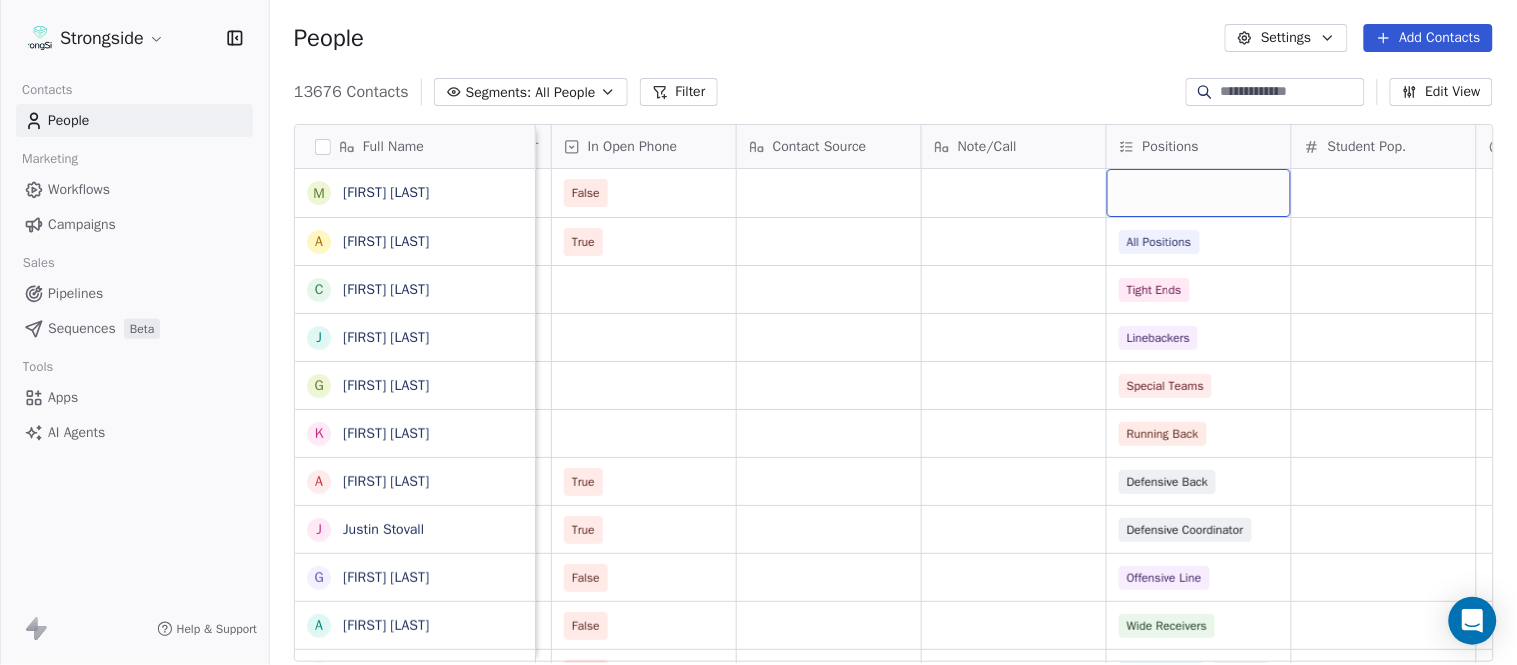 click at bounding box center (1199, 193) 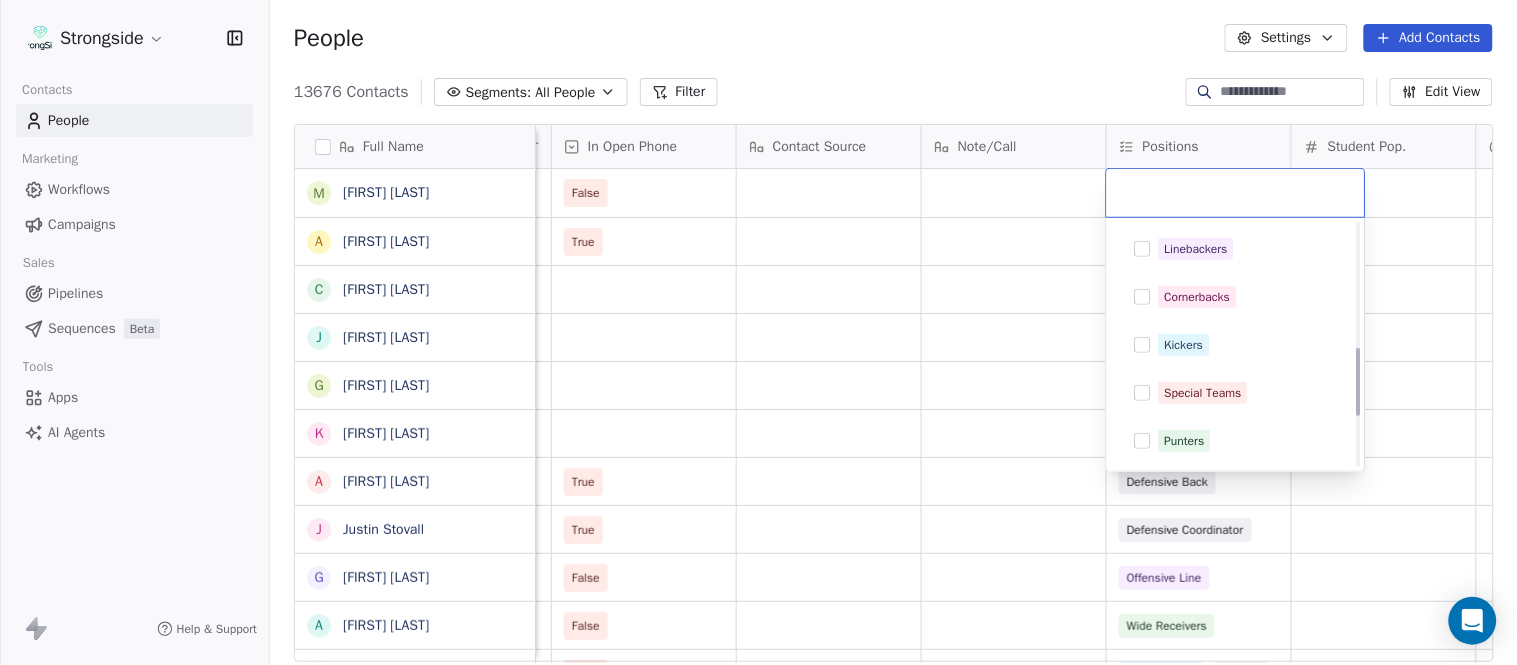 scroll, scrollTop: 444, scrollLeft: 0, axis: vertical 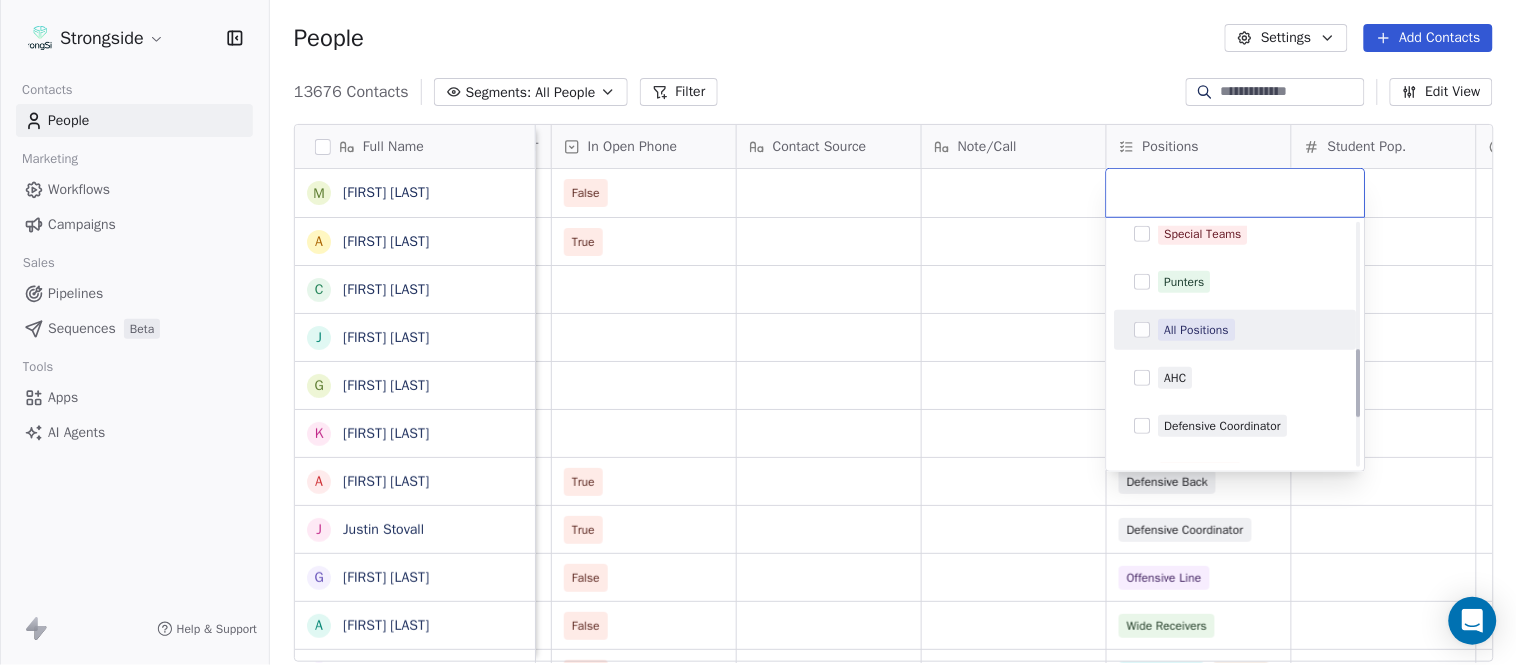 click on "All Positions" at bounding box center [1197, 330] 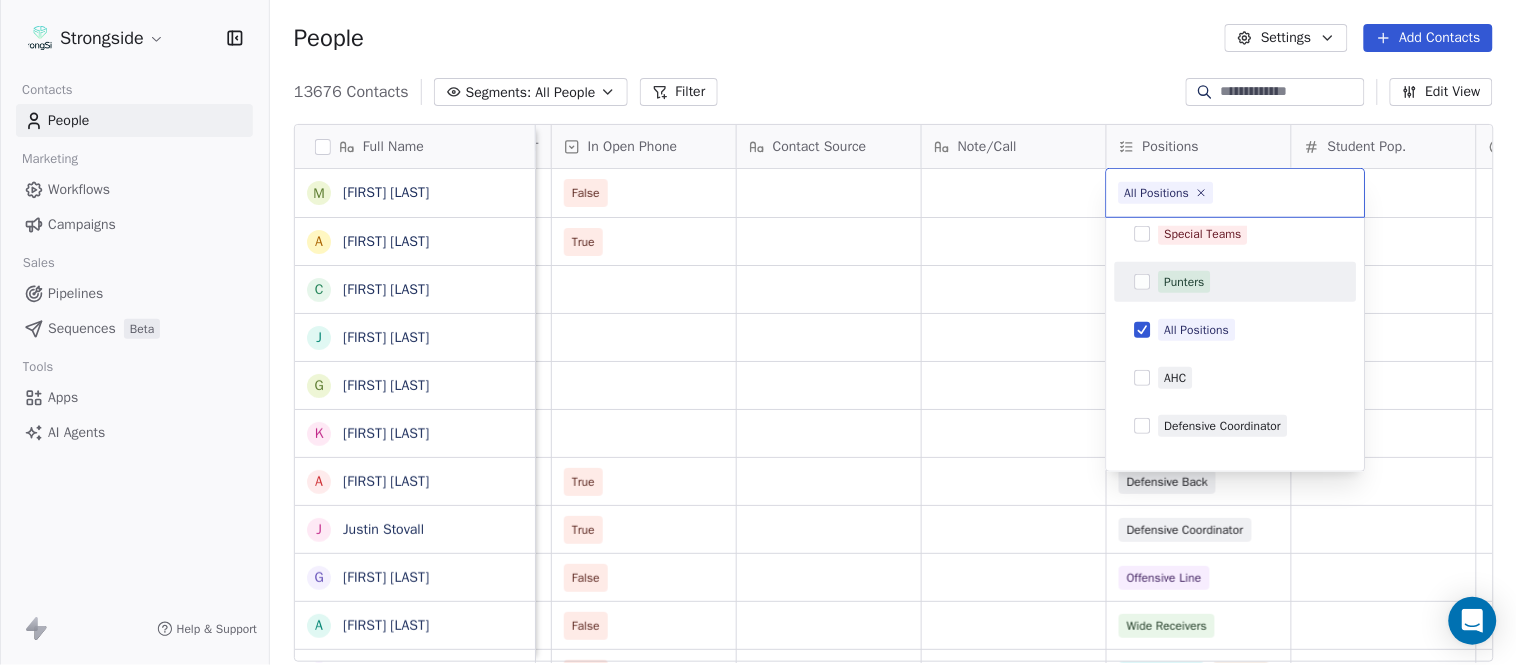 click on "Strongside Contacts People Marketing Workflows Campaigns Sales Pipelines Sequences Beta Tools Apps AI Agents Help & Support People Settings  Add Contacts 13676 Contacts Segments: All People Filter  Edit View Tag Add to Sequence Export Full Name M [FIRST] [LAST] A [FIRST] [LAST] C [FIRST] [LAST] J [FIRST] [LAST] G [FIRST] [LAST] K [FIRST] [LAST] A [FIRST] [LAST] J [FIRST] [LAST] G [FIRST] [LAST] A [FIRST] [LAST] S [FIRST] [LAST] S [FIRST] [LAST] F [FIRST] [LAST] J [FIRST] [LAST] D [FIRST] [LAST] Y [FIRST] [LAST] M [FIRST] [LAST] J [FIRST] [LAST] J [FIRST] [LAST] J [FIRST] [LAST] P [FIRST] [LAST] T [FIRST] [LAST] K [FIRST] [LAST] H [FIRST] [LAST] S [FIRST] [LAST] P [FIRST] [LAST] T [FIRST] [LAST] T [FIRST] [LAST] O [FIRST] [LAST] N [FIRST] [LAST] J [FIRST] [LAST] P [FIRST] [LAST] D [FIRST] [LAST] Status Priority Emails Auto Clicked Last Activity Date BST In Open Phone Contact Source Note/Call Positions Student Pop. Lead Account   False   True All Positions   Tight Ends   Linebackers   Special Teams   Running Back   True Defensive Back   True Defensive Coordinator   False   False" at bounding box center (758, 332) 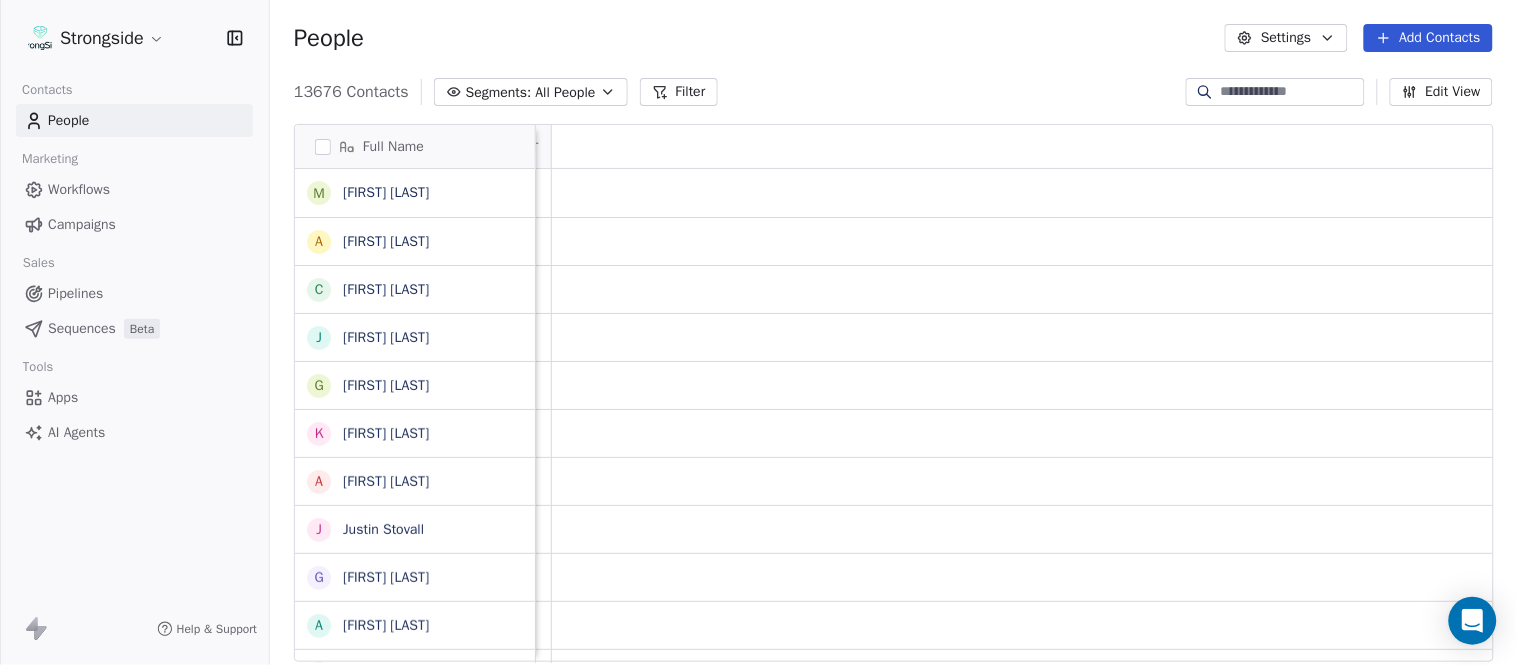 scroll, scrollTop: 0, scrollLeft: 0, axis: both 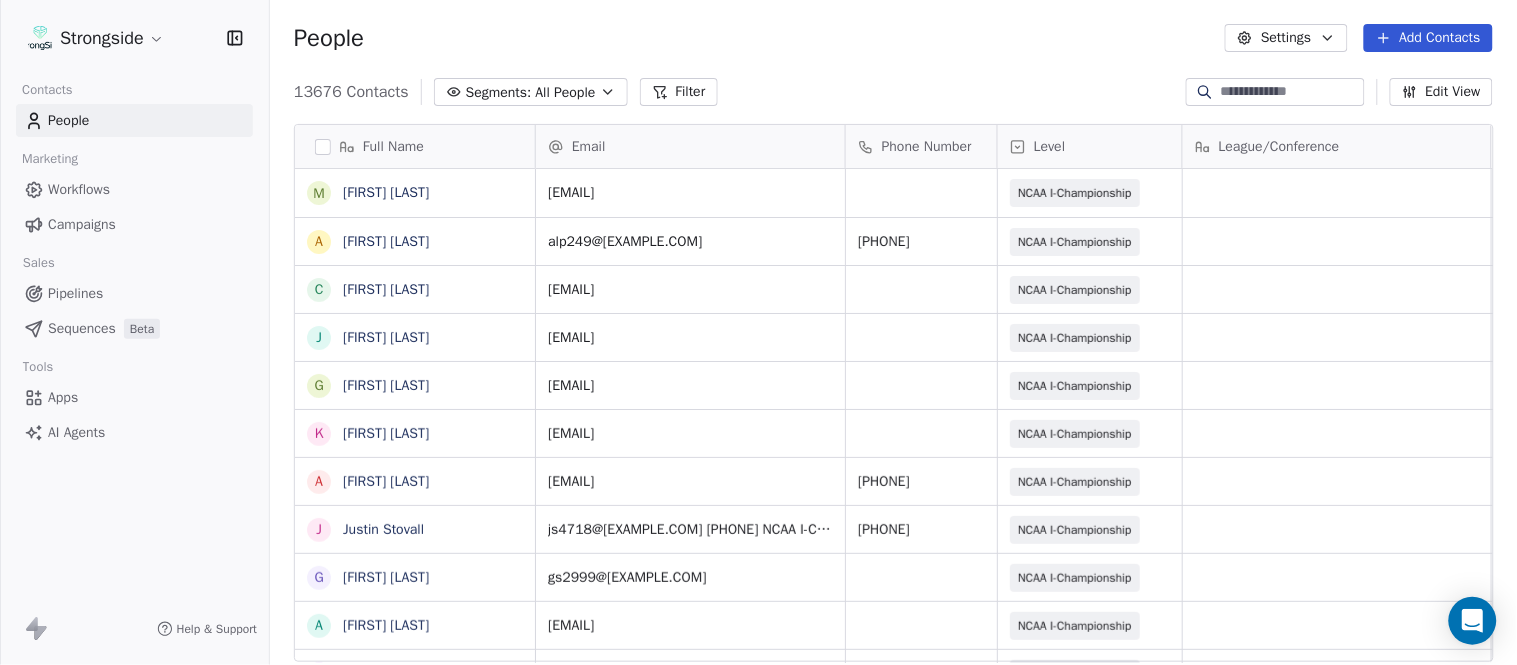 click on "Add Contacts" at bounding box center (1428, 38) 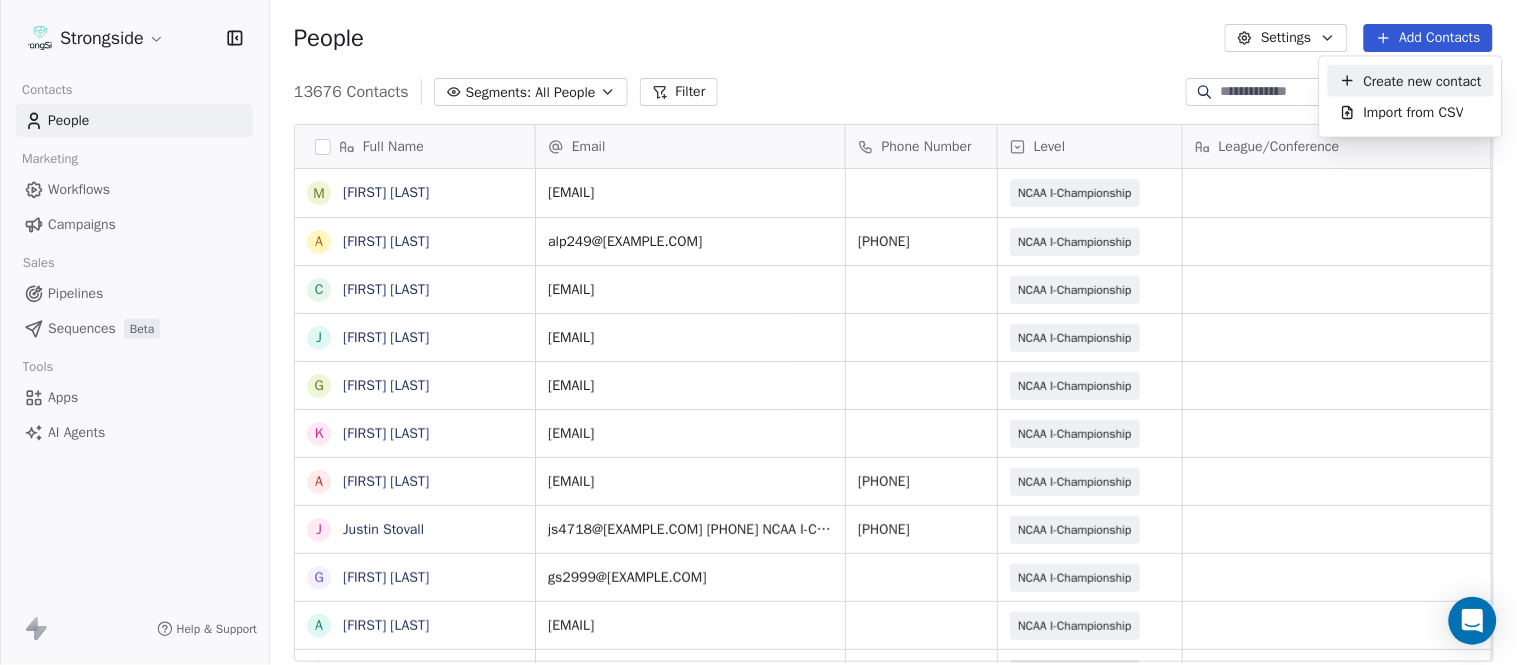 click on "Create new contact" at bounding box center (1423, 80) 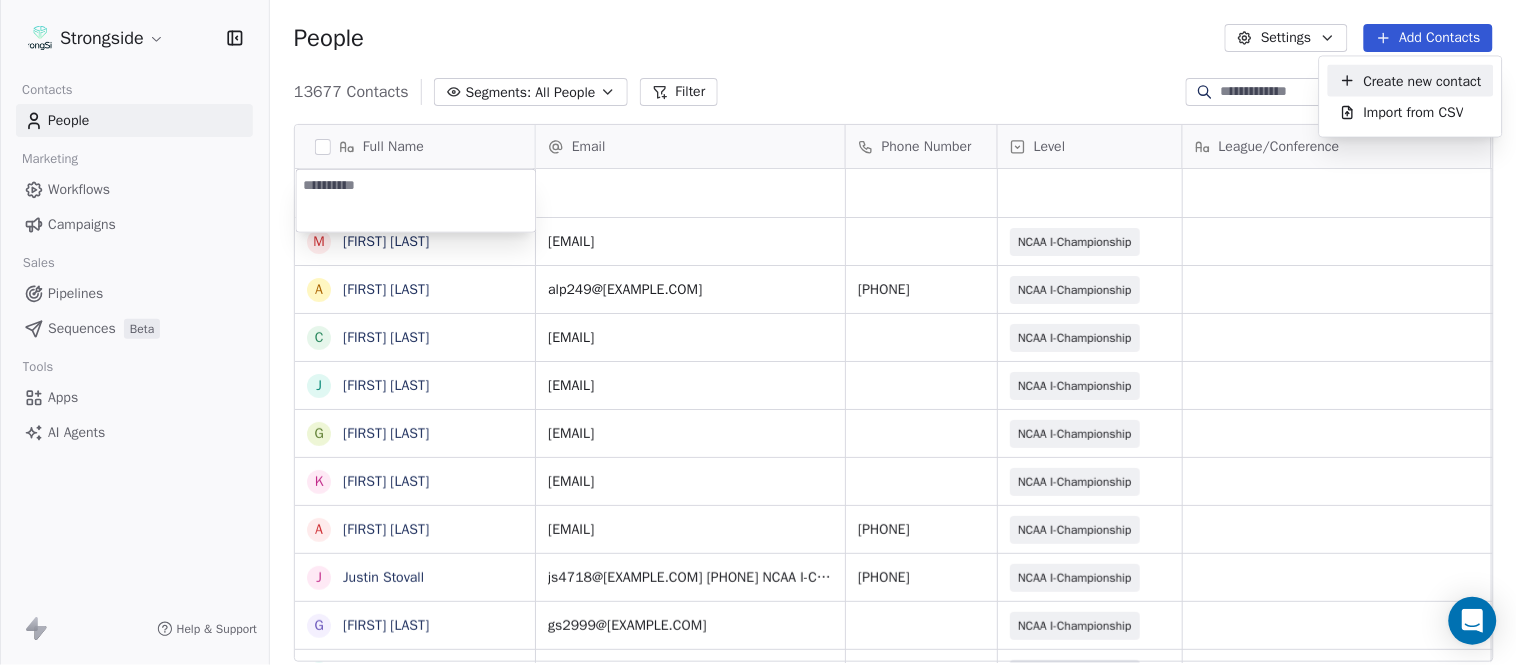 type on "**********" 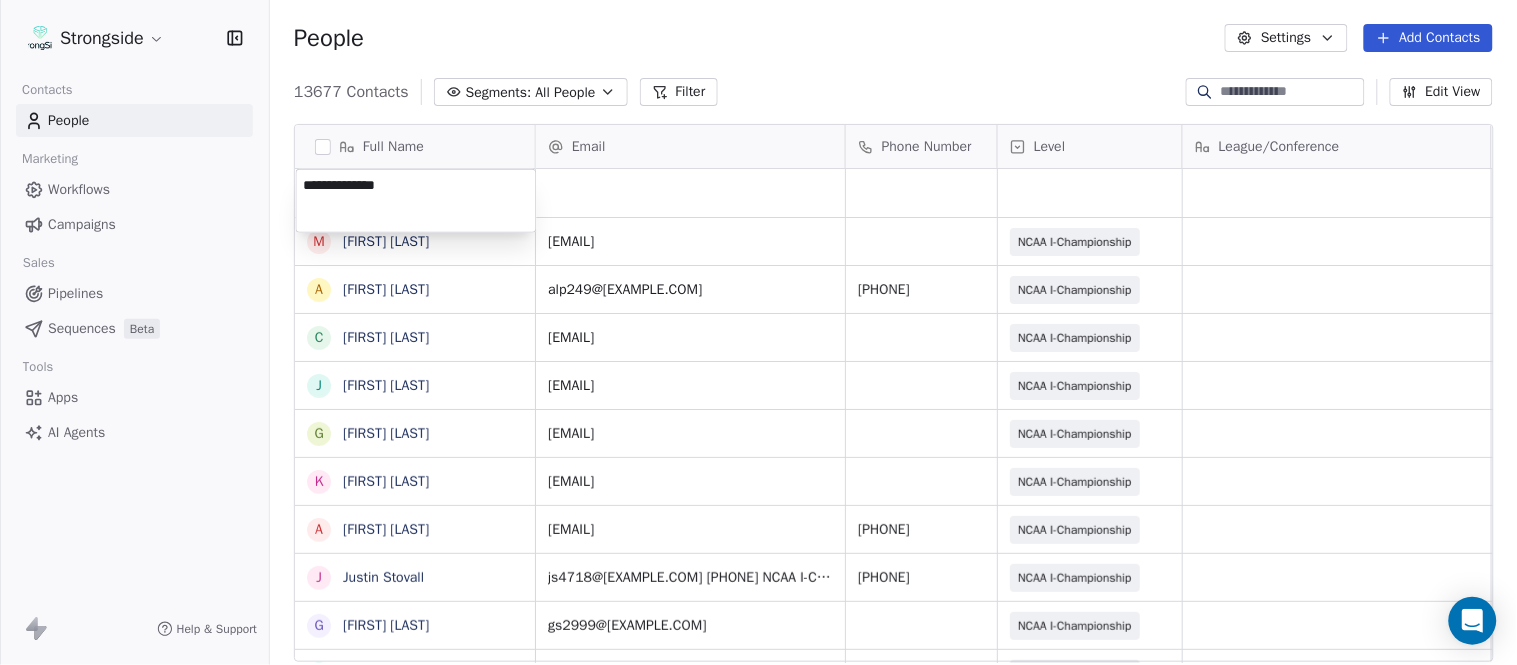 click on "Strongside Contacts People Marketing Workflows Campaigns Sales Pipelines Sequences Beta Tools Apps AI Agents Help & Support People Settings Add Contacts 13677 Contacts Segments: All People Filter Edit View Tag Add to Sequence Export Full Name M [FIRST] [LAST] A [FIRST] [LAST] C [FIRST] [LAST] J [FIRST] [LAST] G [FIRST] [LAST] K [FIRST] [LAST] A [FIRST] [LAST] J [FIRST] [LAST] G [FIRST] [LAST] S [FIRST] [LAST] S [FIRST] [LAST] F [FIRST] [LAST] J [FIRST] [LAST] D [FIRST] [LAST] Y [FIRST] [LAST] M [FIRST] [LAST] J [FIRST] [LAST] J [FIRST] [LAST] J [FIRST] [LAST] P [FIRST] [LAST] T [FIRST] [LAST] K [FIRST] [LAST] H [FIRST] [LAST] S [FIRST] [LAST] P [FIRST] [LAST] T [FIRST] [LAST] T [FIRST] [LAST] O [FIRST] [LAST] N [FIRST] [LAST] Email Phone Number Level League/Conference Organization Job Title Tags Created Date BST Aug 07, 2025 05:04 PM [EMAIL] NCAA I-Championship COLUMBIA UNIV Dir/FB Ops Aug 07, 2025 05:03 PM [EMAIL] 	[PHONE] NCAA I-Championship COLUMBIA UNIV Sr Dir/Player Personnel COLUMBIA UNIV SID" at bounding box center (758, 332) 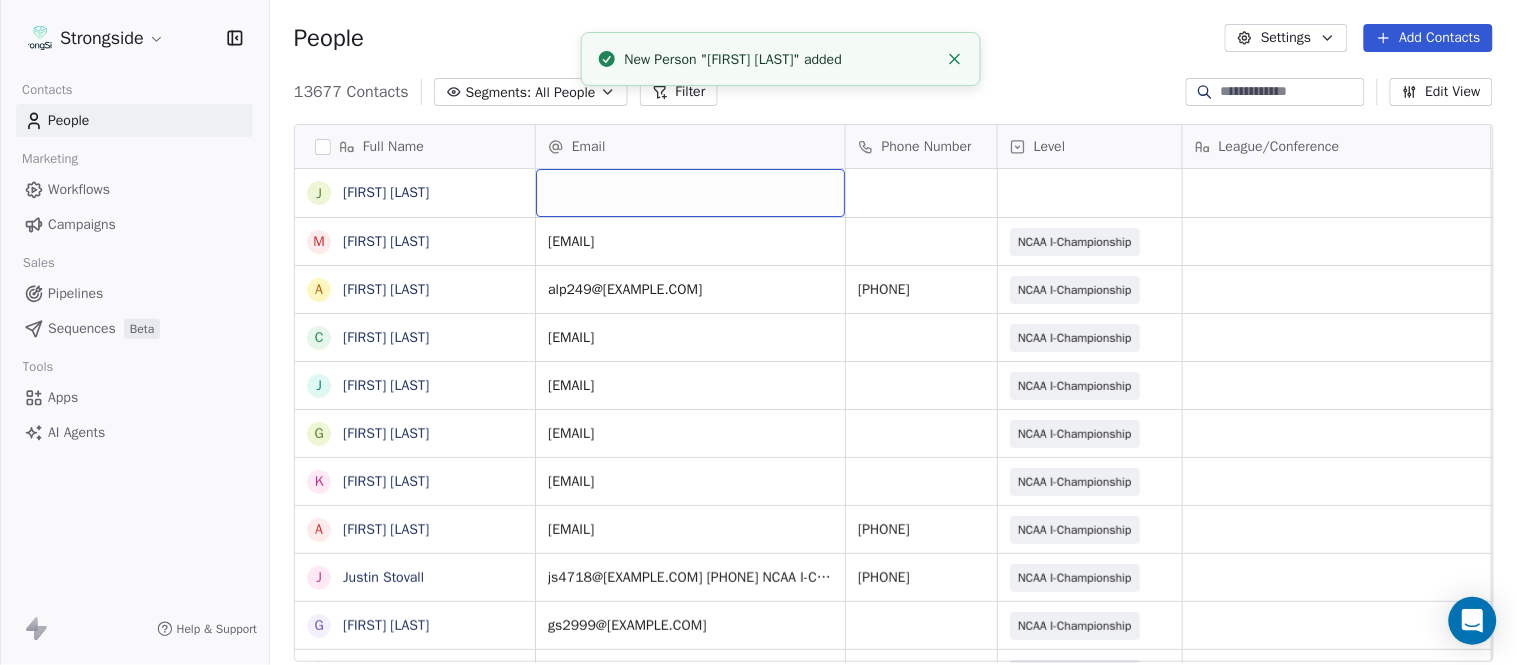 click at bounding box center (690, 193) 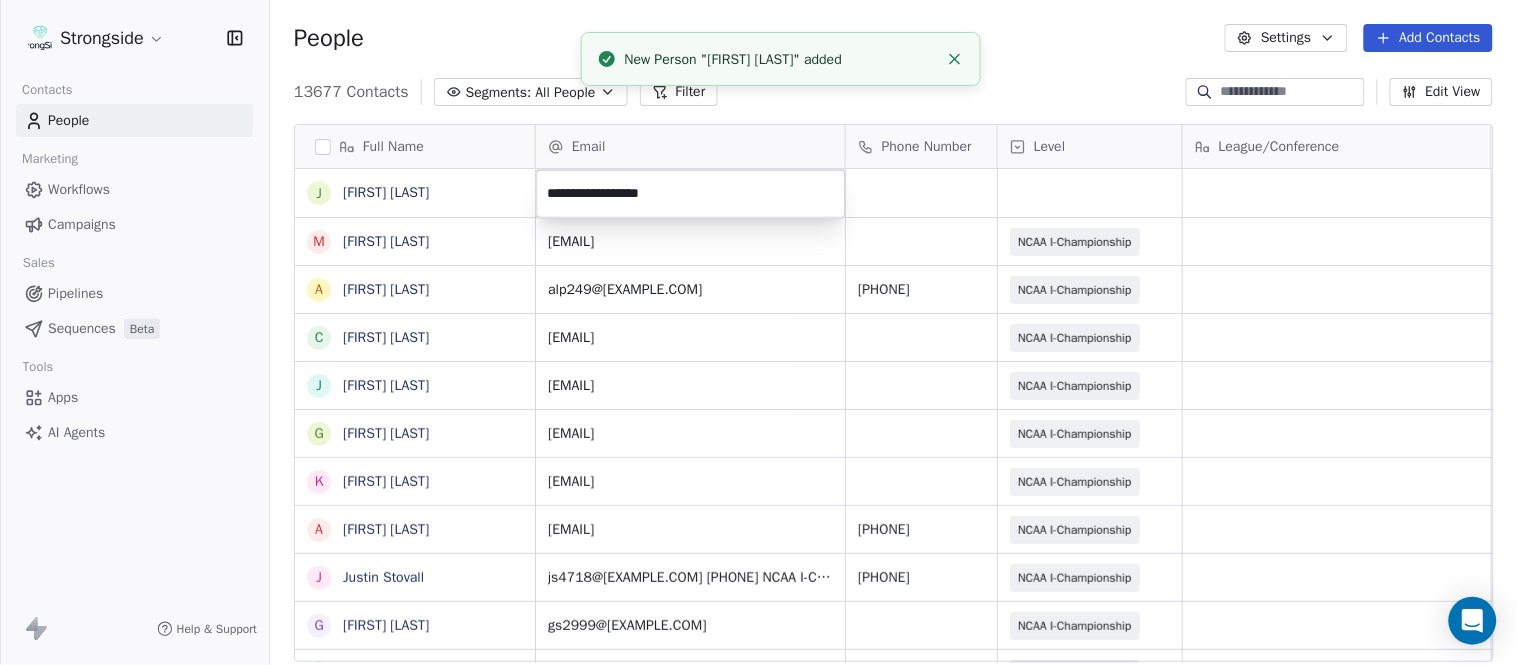 click on "Strongside Contacts People Marketing Workflows Campaigns Sales Pipelines Sequences Beta Tools Apps AI Agents Help & Support People Settings Add Contacts 13677 Contacts Segments: All People Filter Edit View Tag Add to Sequence Export Full Name J [LAST] M [LAST] A [LAST] C [LAST] J [LAST] G [LAST] K [LAST] A [LAST] J [LAST] G [LAST] A [LAST] S [LAST] S [LAST] F [LAST] J [LAST] D [LAST] Y [LAST] M [LAST] J [LAST] J [LAST] J [LAST] P [LAST] T [LAST] K [LAST] H [LAST] S [LAST] P [LAST] T [LAST] T [LAST] O [LAST] N [LAST] Email Phone Number Level League/Conference Organization Job Title Tags Created Date BST Aug 07, 2025 05:04 PM mr2426@[EXAMPLE.COM] NCAA I-Championship COLUMBIA UNIV Dir/FB Ops Aug 07, 2025 05:03 PM alp249@[EXAMPLE.COM] 	([PHONE]) NCAA I-Championship COLUMBIA UNIV Sr Dir/Player Personnel" at bounding box center [758, 332] 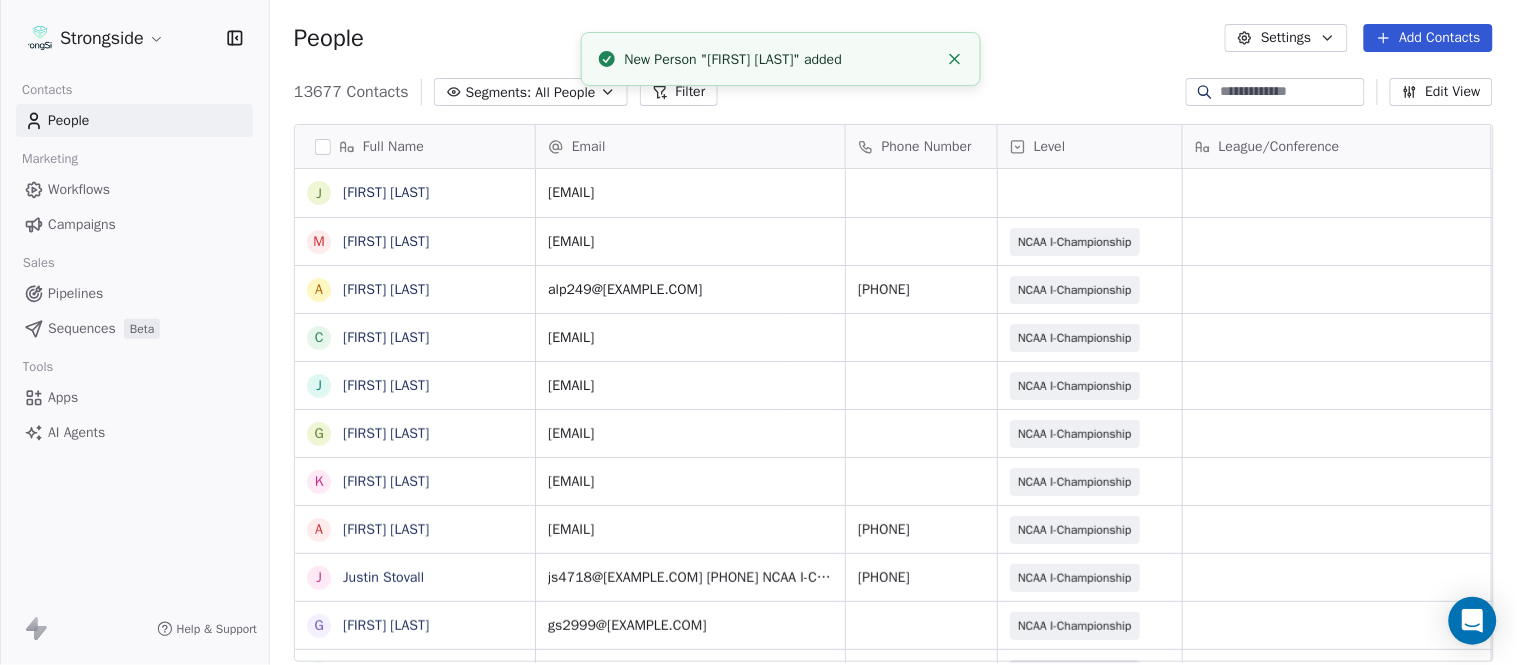 click 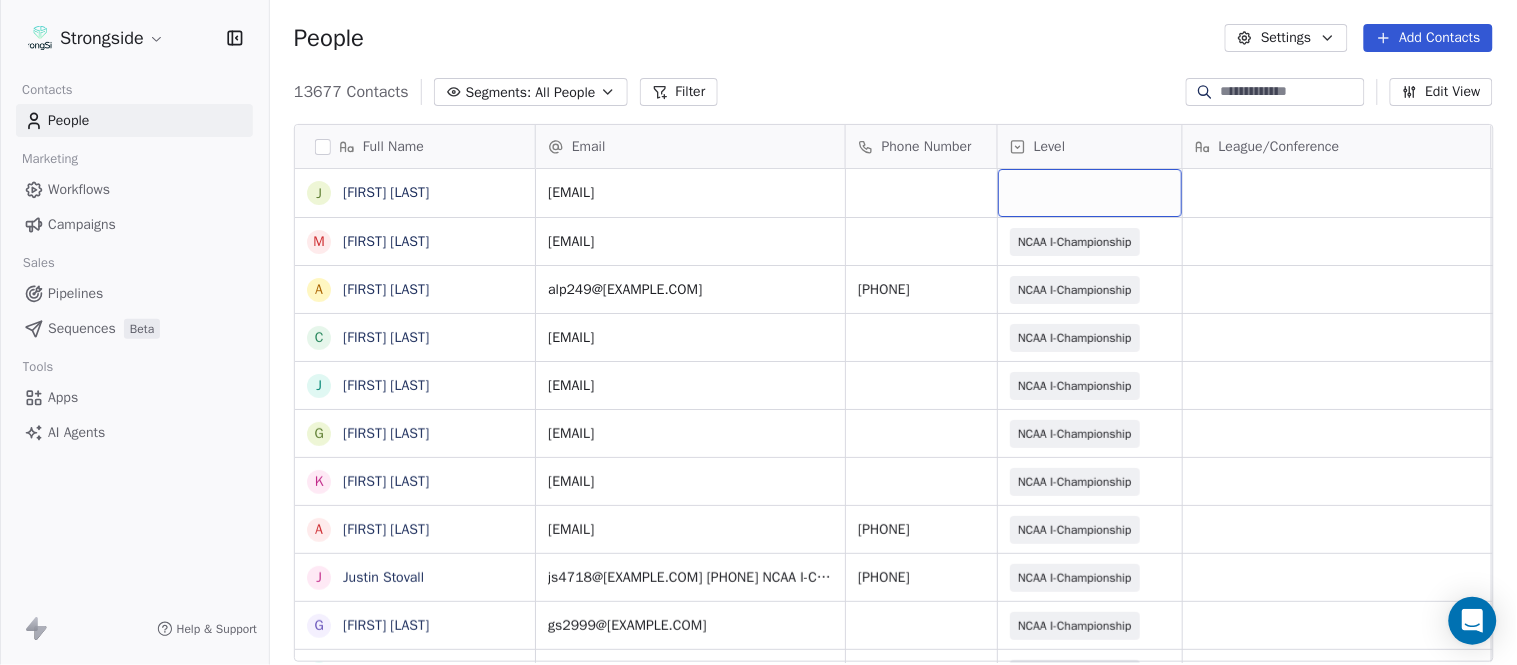 click at bounding box center (1090, 193) 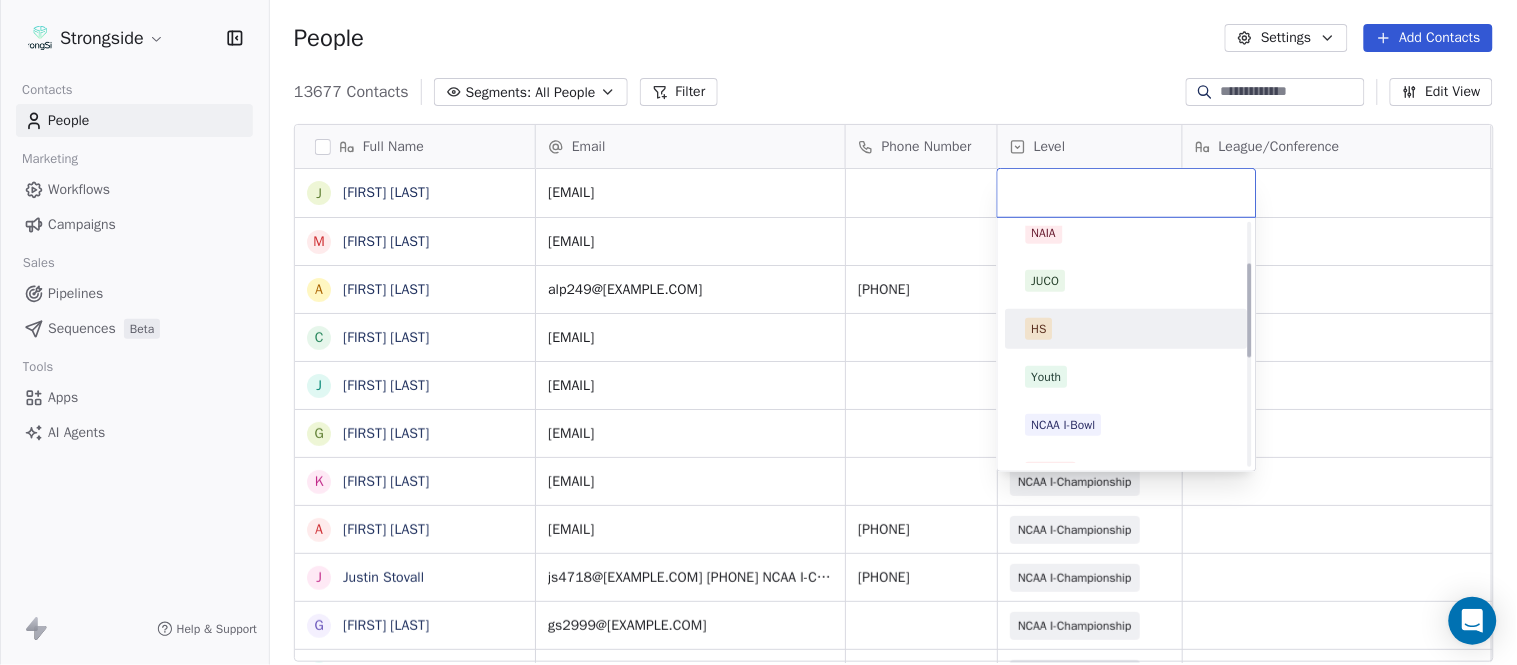scroll, scrollTop: 378, scrollLeft: 0, axis: vertical 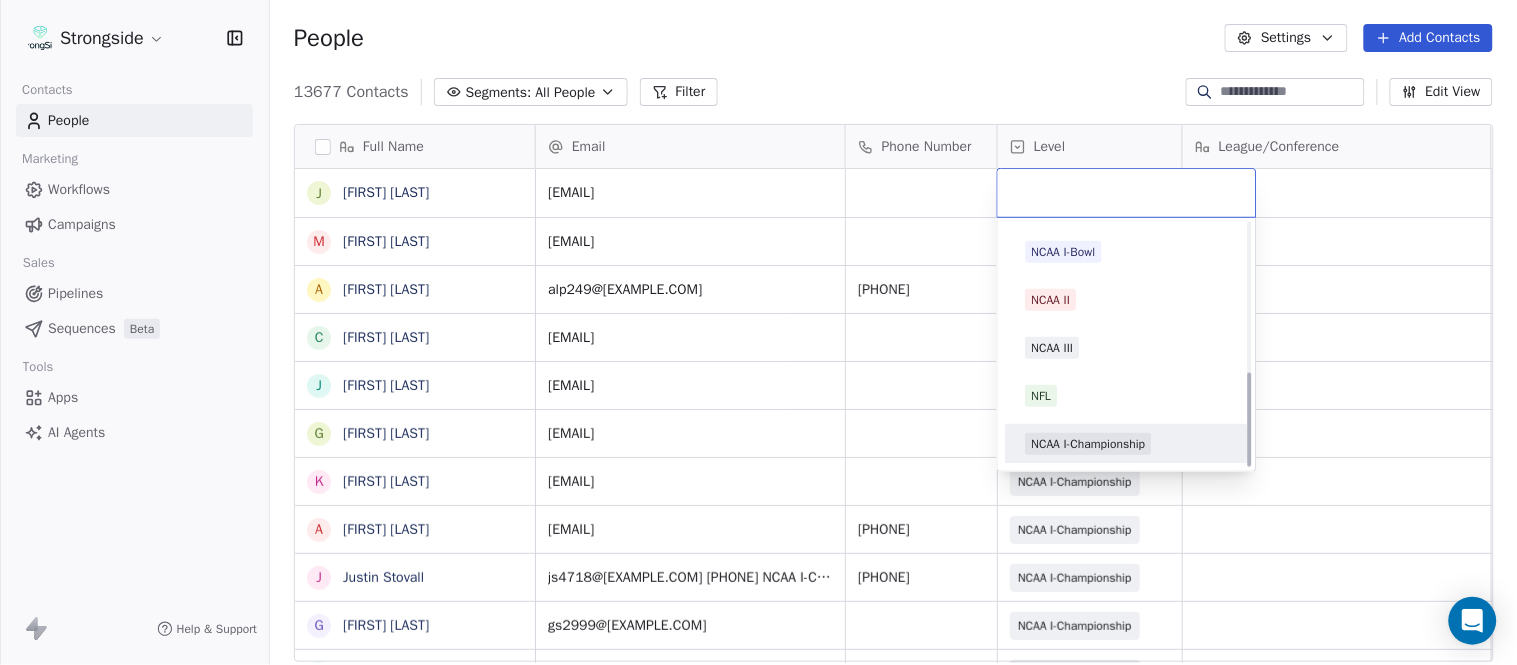 click on "NCAA I-Championship" at bounding box center [1089, 444] 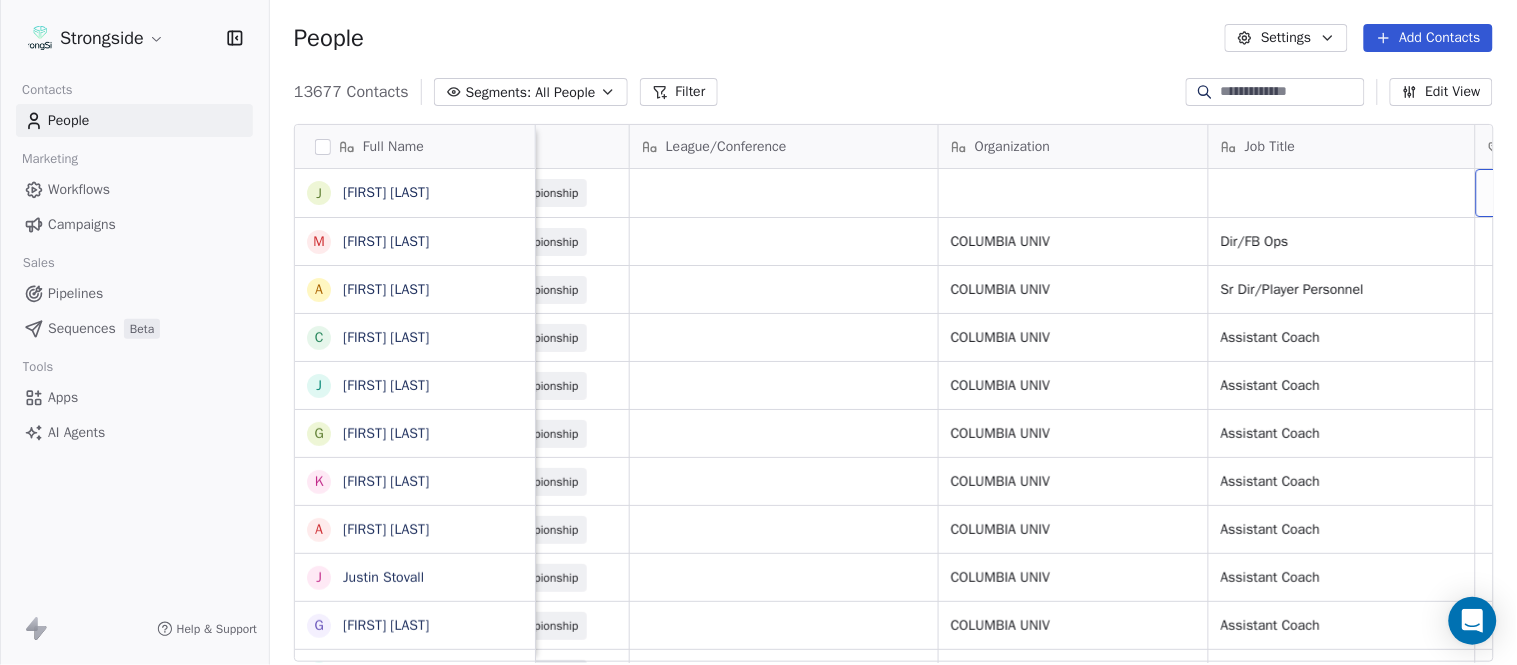 scroll, scrollTop: 0, scrollLeft: 653, axis: horizontal 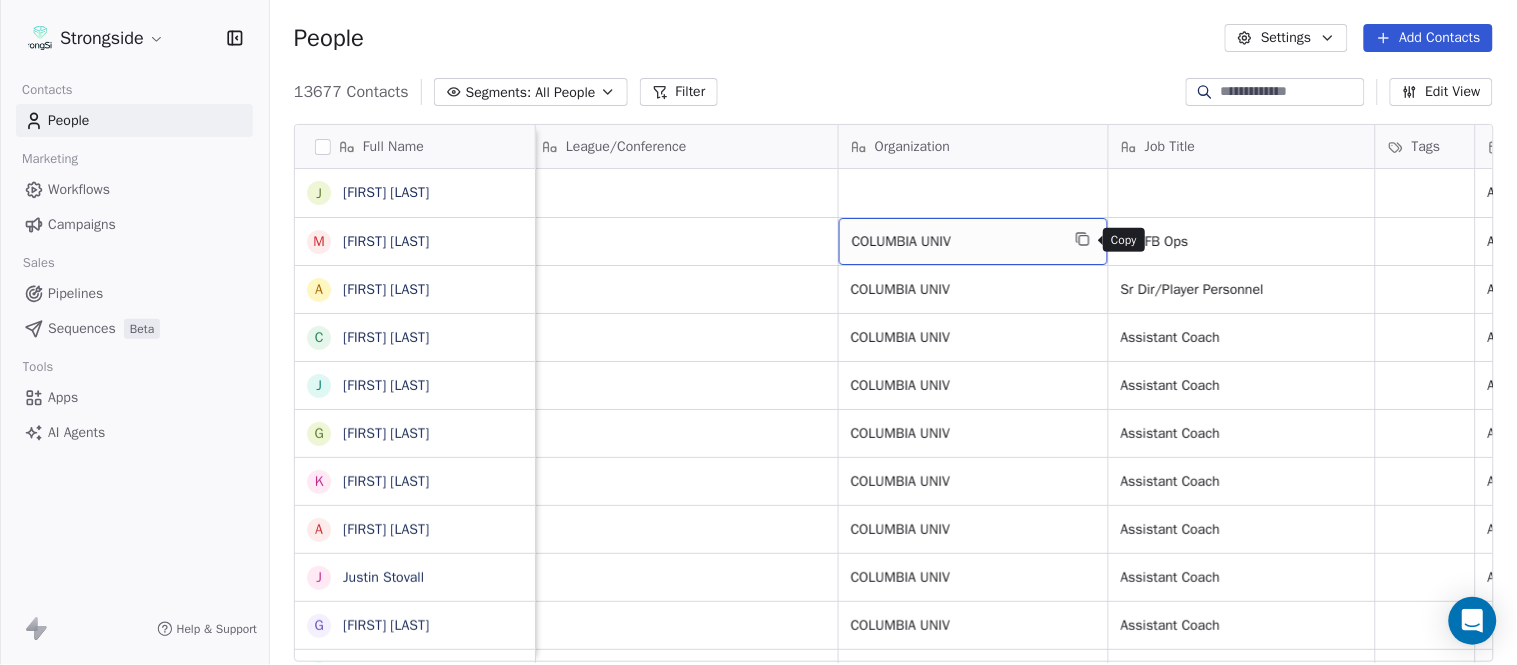 click 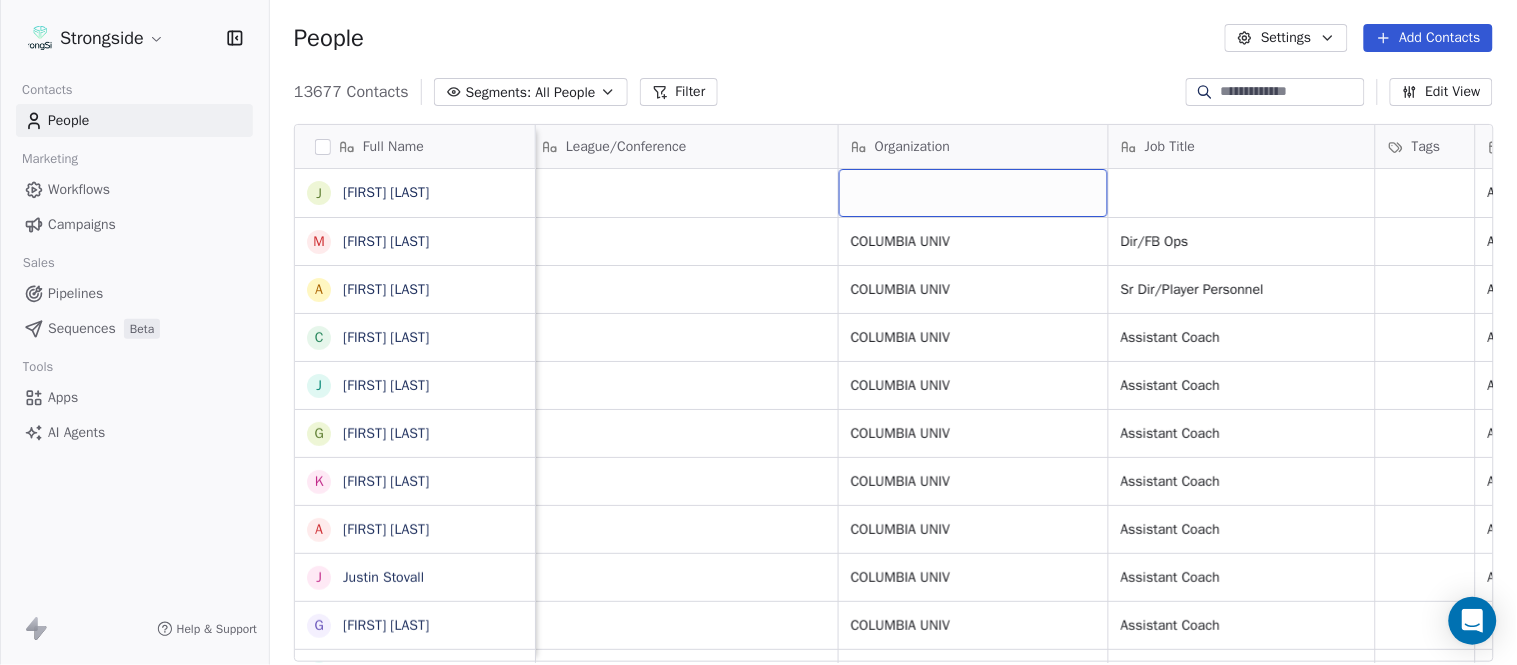 click at bounding box center (973, 193) 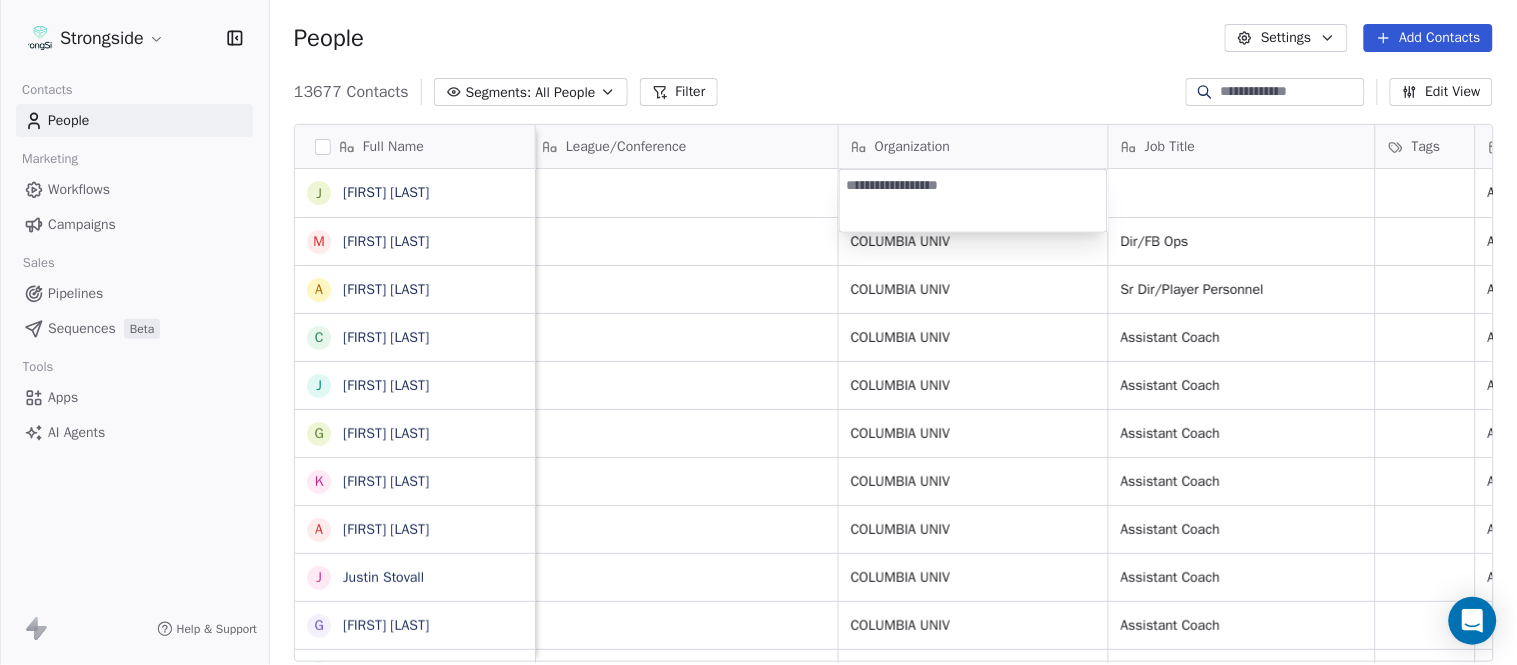 type on "**********" 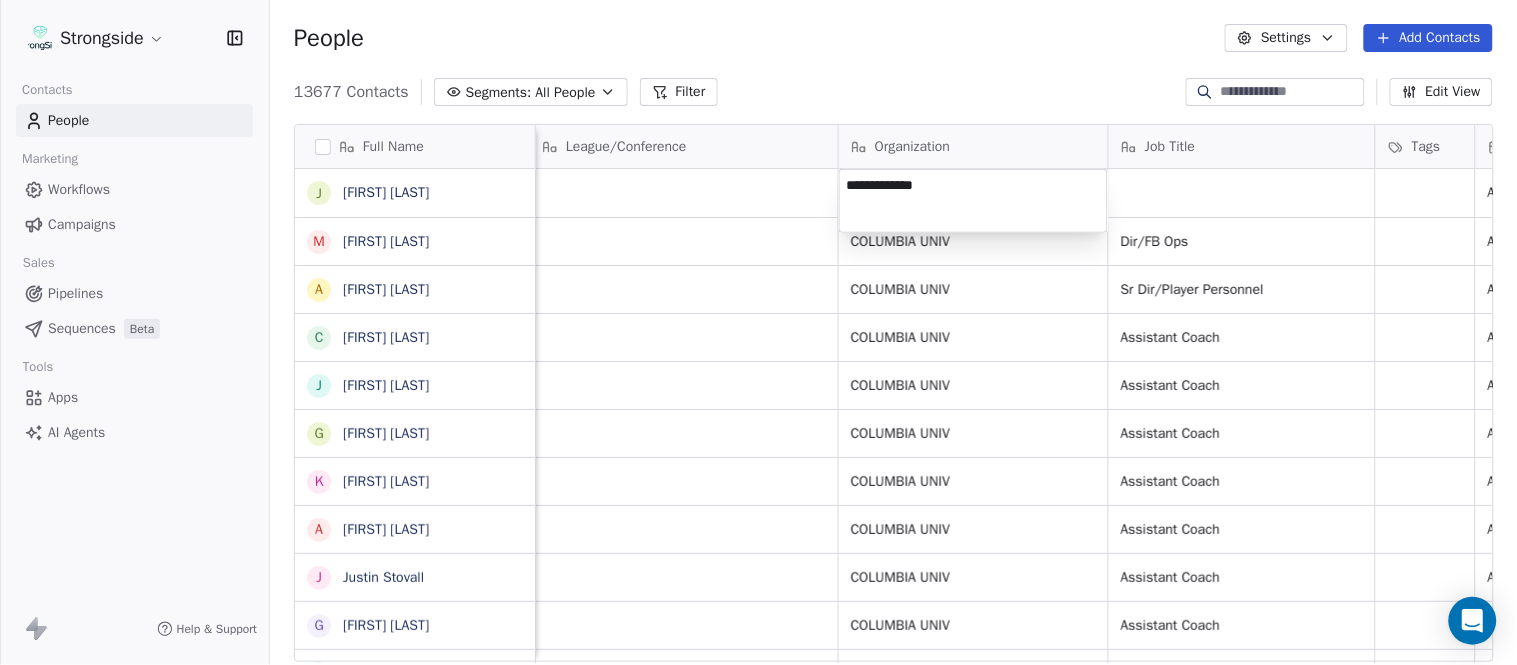 click on "Strongside Contacts People Marketing Workflows Campaigns Sales Pipelines Sequences Beta Tools Apps AI Agents Help & Support People Settings Add Contacts 13677 Contacts Segments: All People Filter Edit View Tag Add to Sequence Export Full Name J [FIRST] [LAST] M [FIRST] [LAST] A [FIRST] [LAST] C [FIRST] [LAST] J [FIRST] [LAST] G [FIRST] [LAST] K [FIRST] [LAST] A [FIRST] [LAST] J [FIRST] [LAST] G [FIRST] [LAST] A [FIRST] [LAST] S [FIRST] [LAST] S [FIRST] [LAST] F [FIRST] [LAST] J [FIRST] [LAST] D [FIRST] [LAST] Y [FIRST] [LAST] M [FIRST] [LAST] J [FIRST] [LAST] J [FIRST] [LAST] J [FIRST] [LAST] P [FIRST] [LAST] T [FIRST] [LAST] K [FIRST] [LAST] H [FIRST] [LAST] S [FIRST] [LAST] P [FIRST] [LAST] T [FIRST] [LAST] T [FIRST] [LAST] O [FIRST] [LAST] N [FIRST] [LAST] Email Phone Number Level League/Conference Organization Job Title Tags Created Date BST Status Priority Emails Auto Clicked jmd549@example.com NCAA I-Championship Aug 07, 2025 05:04 PM mr2426@example.com NCAA I-Championship COLUMBIA UNIV Dir/FB Ops Aug 07, 2025 05:03 PM alp249@example.com" at bounding box center [758, 332] 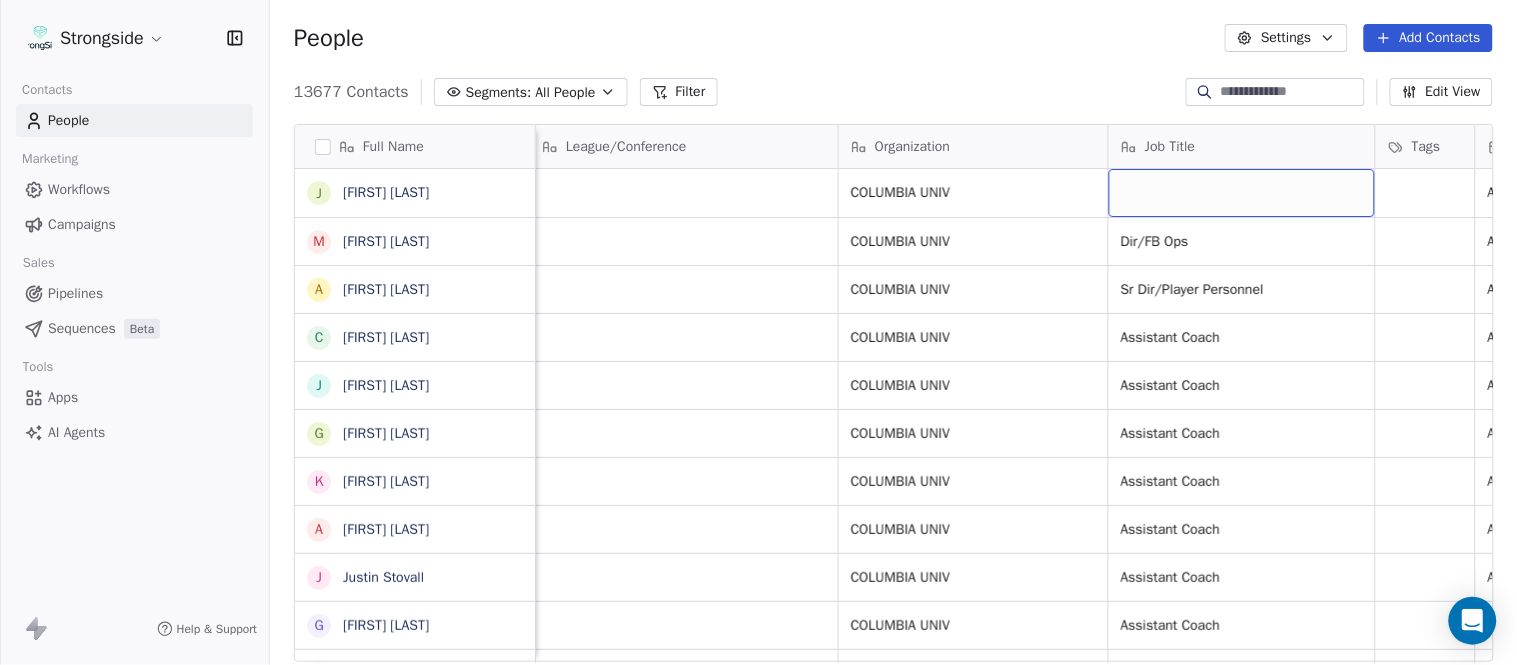 click at bounding box center (1242, 193) 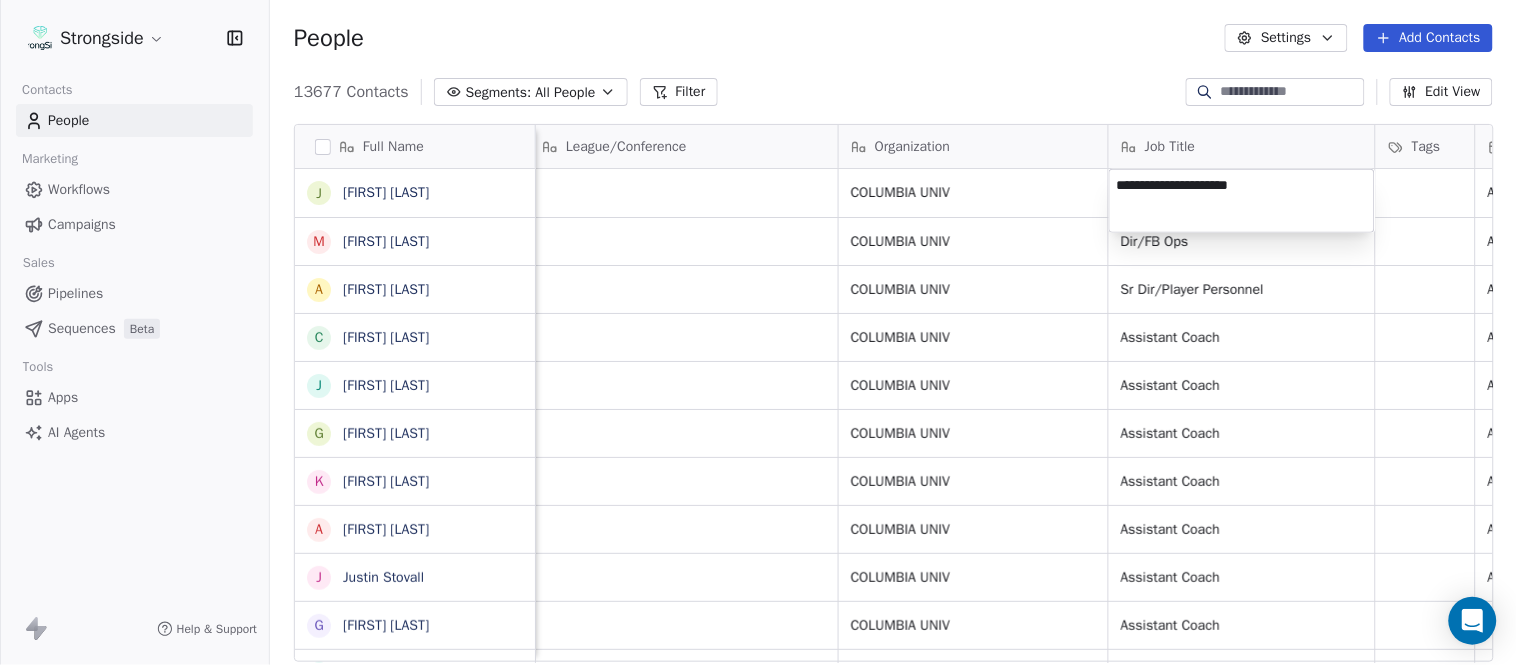 click on "Strongside Contacts People Marketing Workflows Campaigns Sales Pipelines Sequences Beta Tools Apps AI Agents Help & Support People Settings Add Contacts 13677 Contacts Segments: All People Filter Edit View Tag Add to Sequence Export Full Name J [FIRST] [LAST] M [FIRST] [LAST] A [FIRST] [LAST] C [FIRST] [LAST] J [FIRST] [LAST] G [FIRST] [LAST] K [FIRST] [LAST] A [FIRST] [LAST] J [FIRST] [LAST] G [FIRST] [LAST] A [FIRST] [LAST] S [FIRST] [LAST] S [FIRST] [LAST] F [FIRST] [LAST] J [FIRST] [LAST] D [FIRST] [LAST] Y [FIRST] [LAST] M [FIRST] [LAST] J [FIRST] [LAST] J [FIRST] [LAST] J [FIRST] [LAST] P [FIRST] [LAST] T [FIRST] [LAST] K [FIRST] [LAST] H [FIRST] [LAST] S [FIRST] [LAST] P [FIRST] [LAST] T [FIRST] [LAST] T [FIRST] [LAST] O [FIRST] [LAST] N [FIRST] [LAST] J [FIRST] [LAST] P [FIRST] [LAST] D [FIRST] [LAST] J [FIRST] [LAST] T [FIRST] [LAST] D [FIRST] [LAST] L [FIRST] [LAST] M [FIRST] [LAST] Email Phone Number Level League/Conference Organization Job Title Tags Created Date BST Status Priority Emails Auto Clicked [EMAIL] NCAA I-Championship COLUMBIA UNIV Aug 07, 2025 05:04 PM [EMAIL] NCAA I-Championship COLUMBIA UNIV Dir/FB Ops Aug 07, 2025 05:03 PM SID" at bounding box center [758, 332] 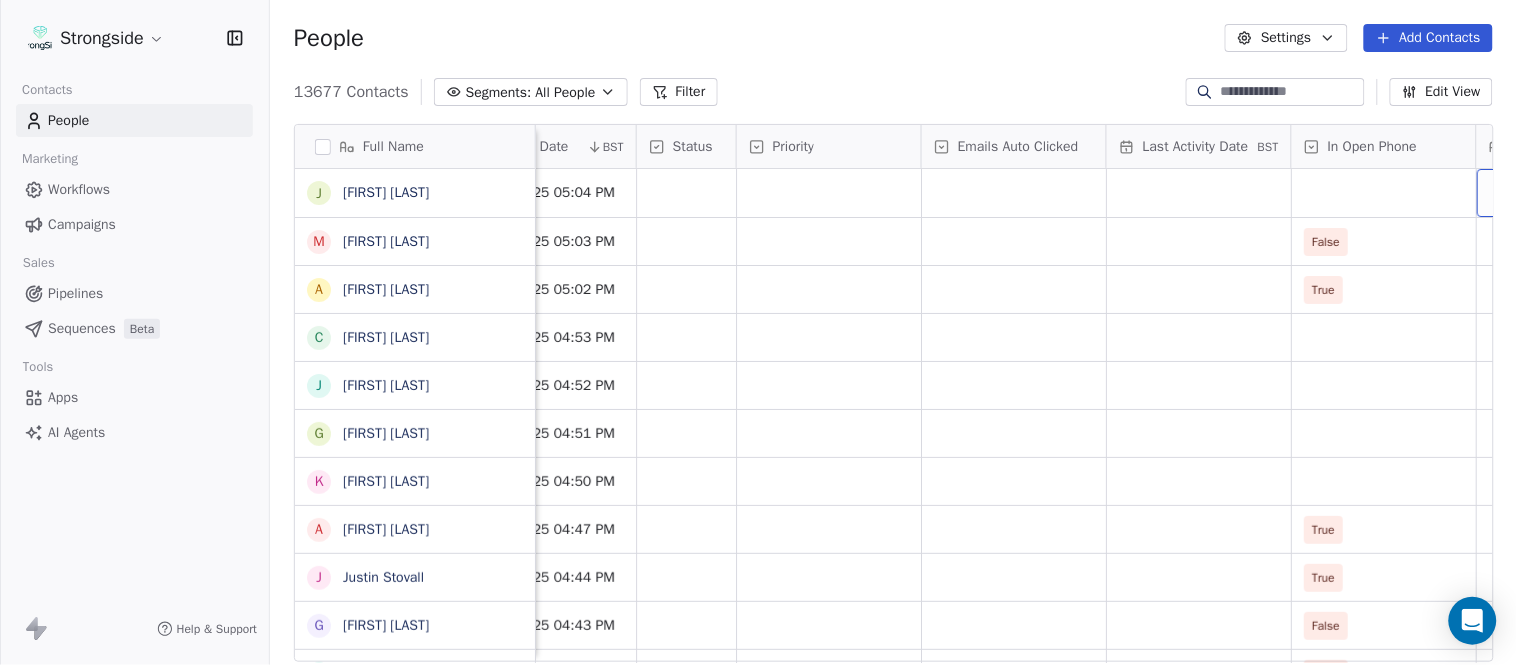 scroll, scrollTop: 0, scrollLeft: 1863, axis: horizontal 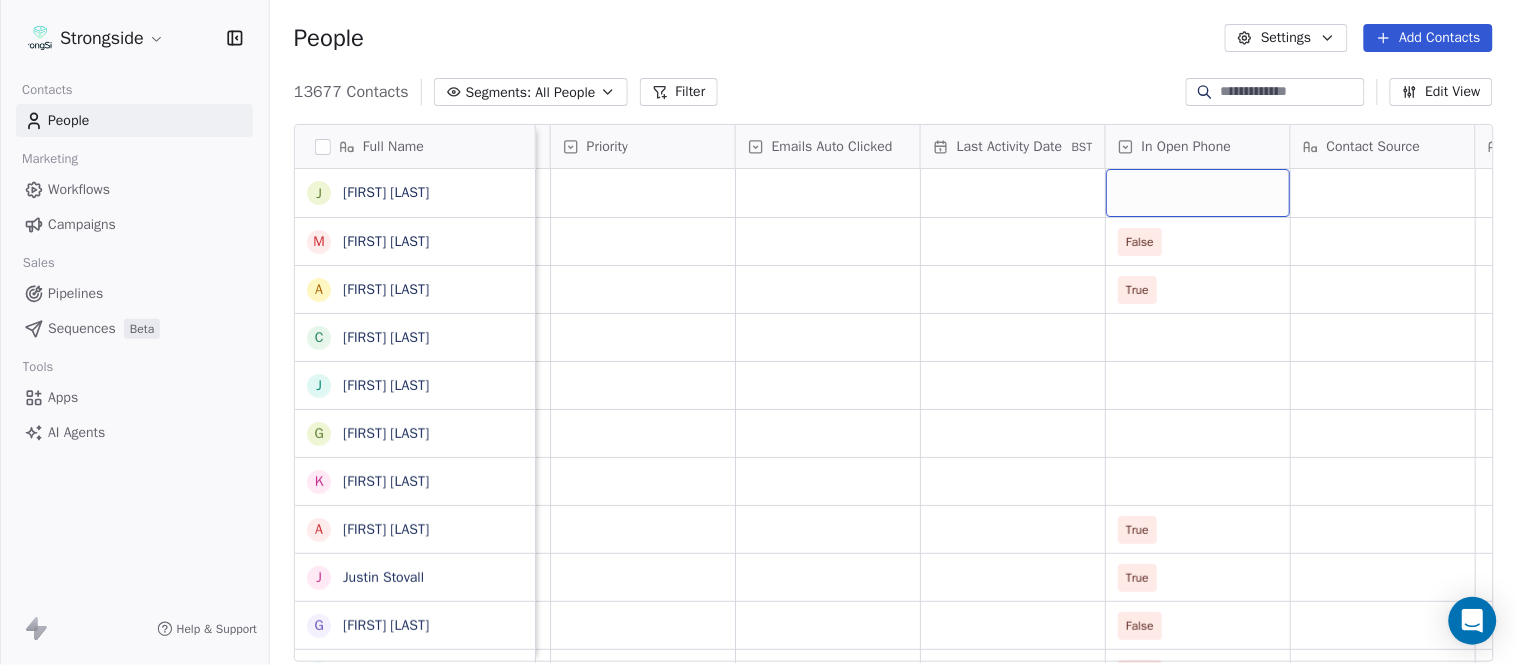 click at bounding box center [1198, 193] 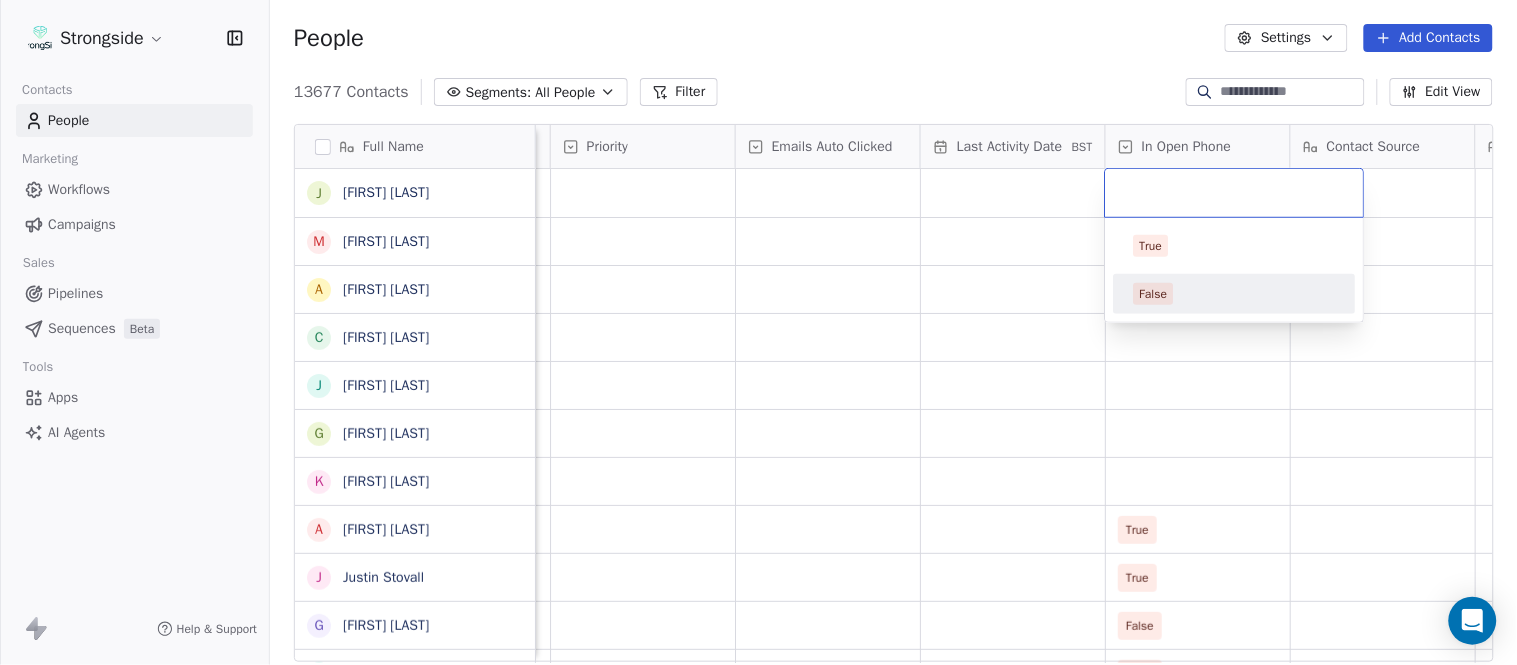 click on "False" at bounding box center (1235, 294) 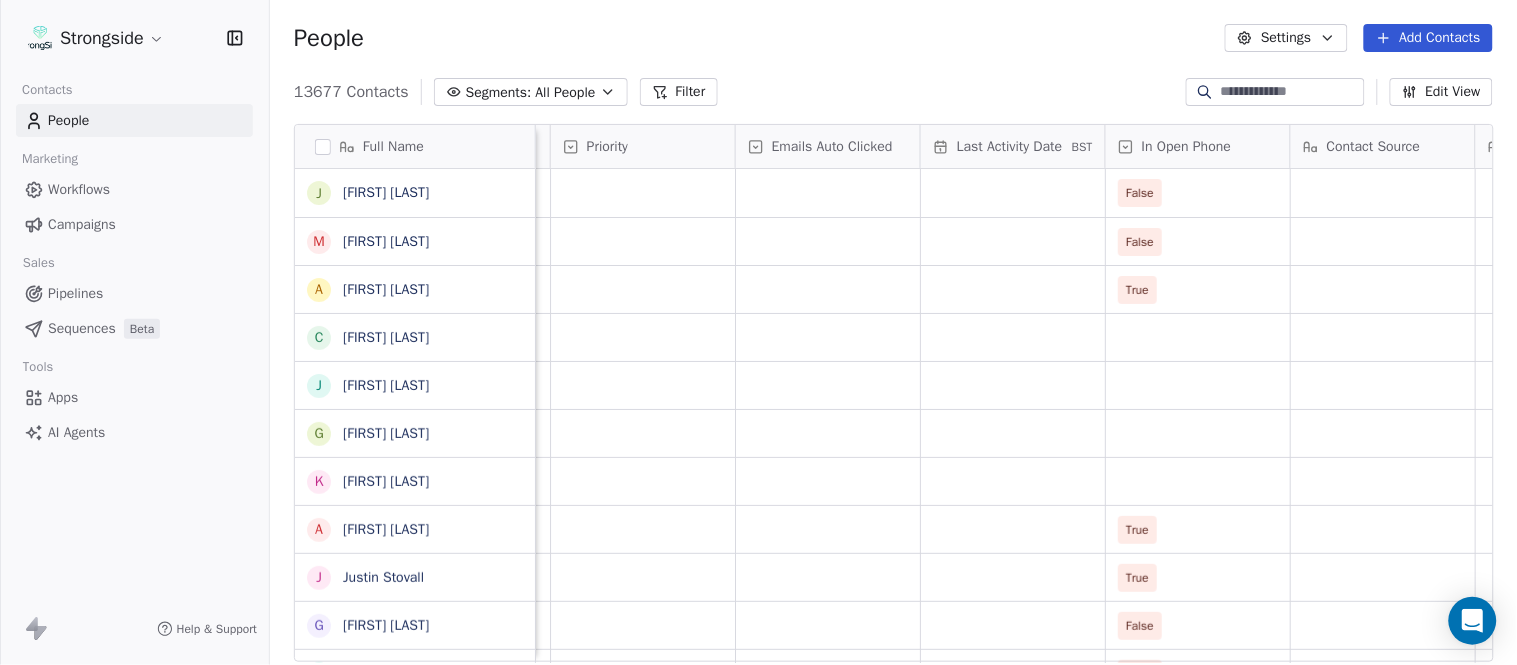 scroll, scrollTop: 0, scrollLeft: 2417, axis: horizontal 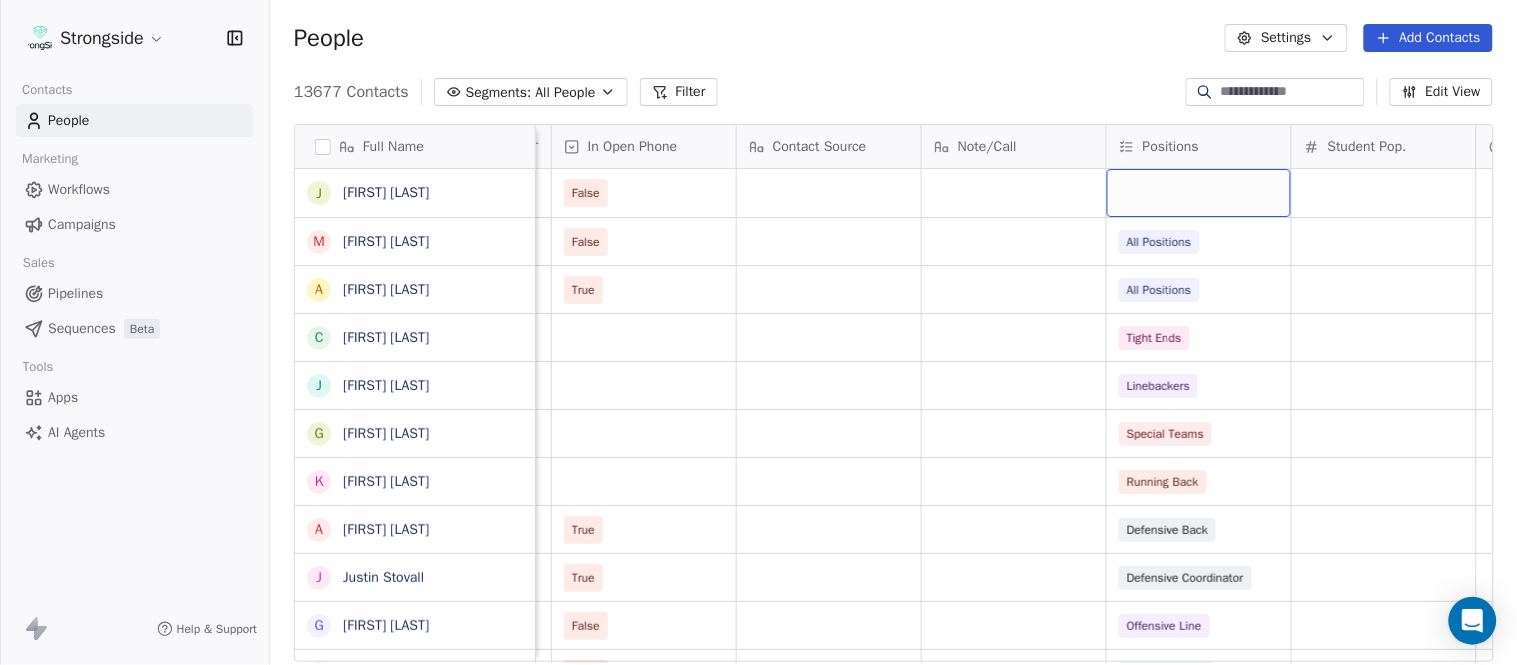 click at bounding box center (1199, 193) 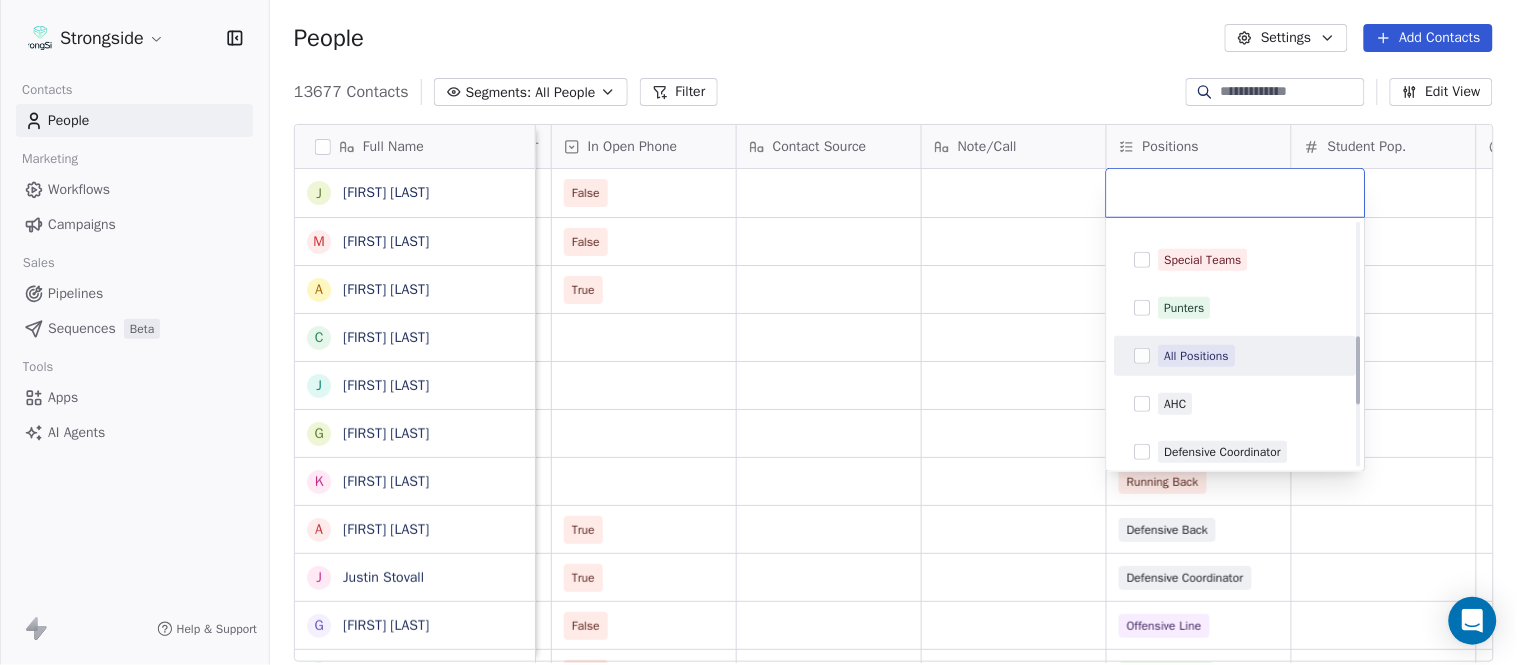 scroll, scrollTop: 395, scrollLeft: 0, axis: vertical 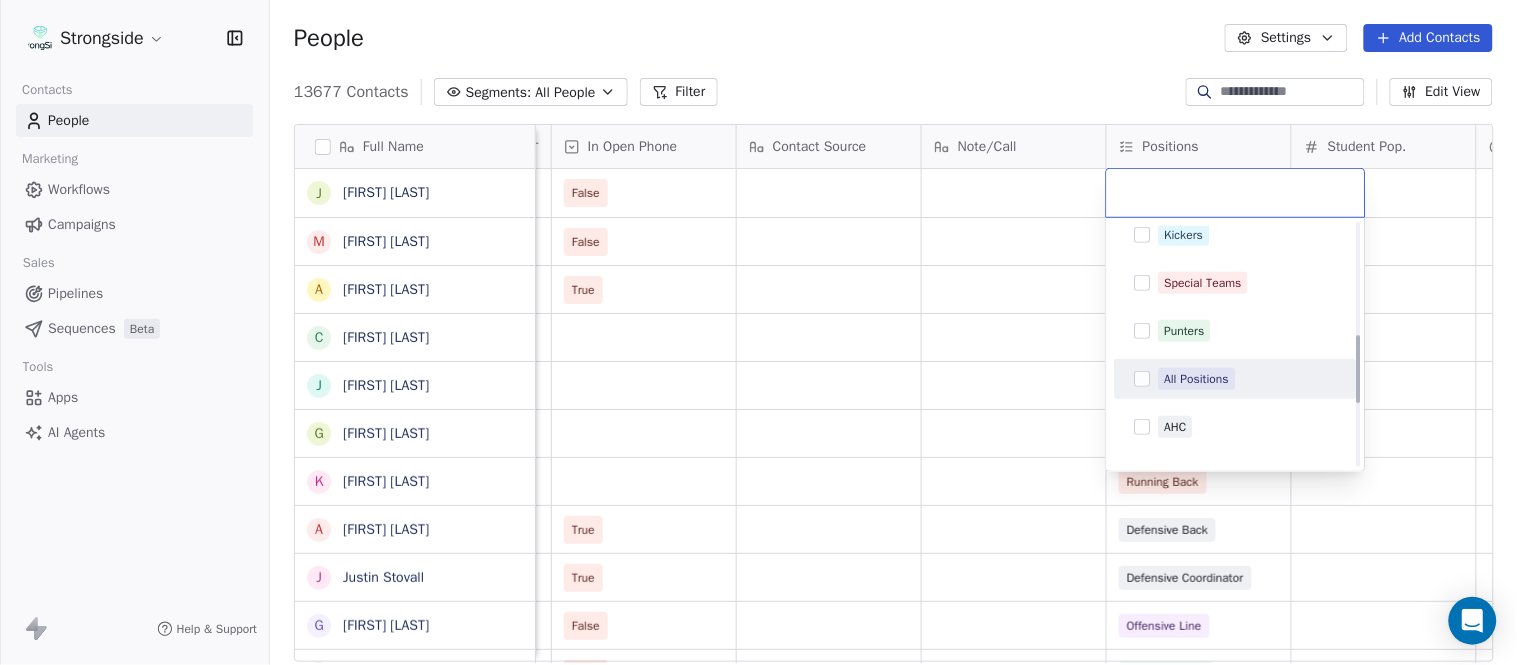 click on "All Positions" at bounding box center [1197, 379] 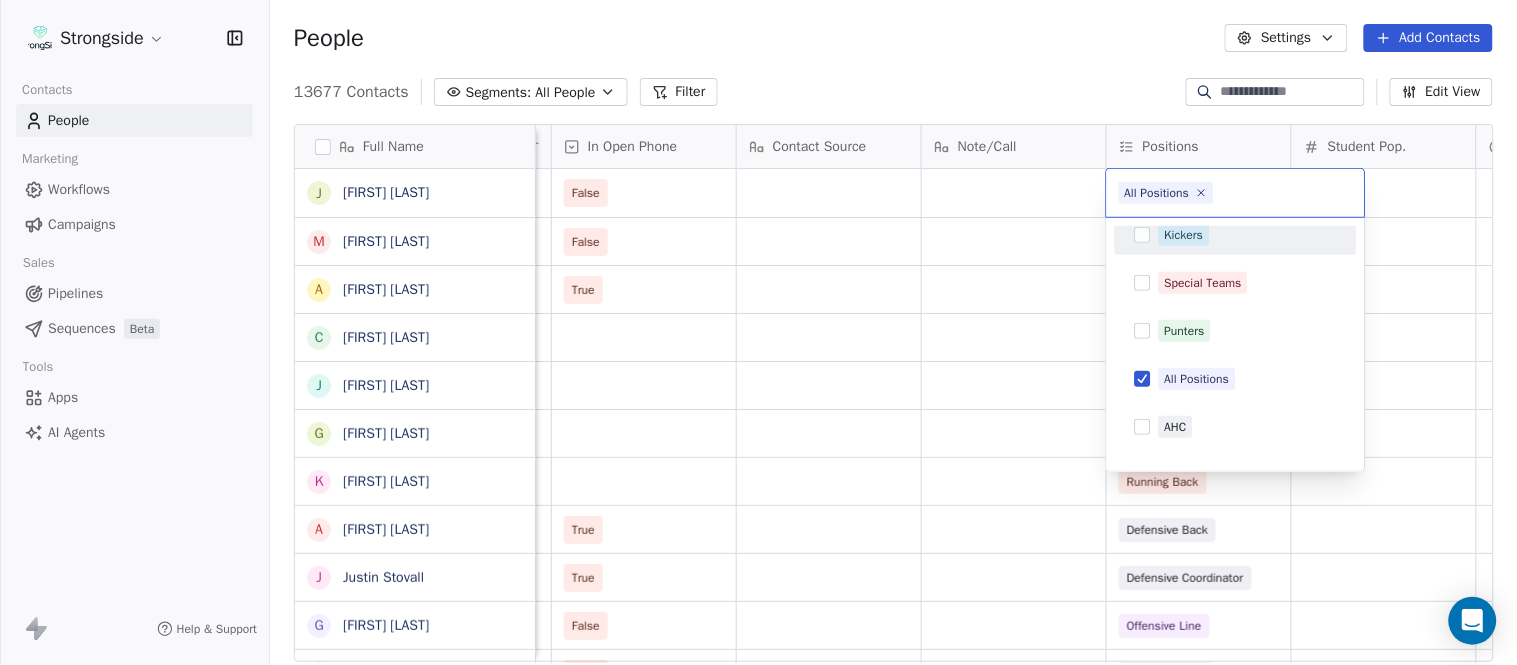 click on "Strongside Contacts People Marketing Workflows Campaigns Sales Pipelines Sequences Beta Tools Apps AI Agents Help & Support People Settings Add Contacts 13677 Contacts Segments: All People Filter Edit View Tag Add to Sequence Export Full Name J [LAST] [LAST] M [LAST] [LAST] A [LAST] [LAST] C [LAST] [LAST] J [LAST] [LAST] G [LAST] [LAST] K [LAST] [LAST] A [LAST] [LAST] J [LAST] [LAST] G [LAST] [LAST] A [LAST] [LAST] S [LAST] [LAST] S [LAST] [LAST] F [LAST] [LAST] J [LAST] [LAST] D [LAST] [LAST] Y [LAST] [LAST] M [LAST] [LAST] J [LAST] [LAST] J [LAST] [LAST] P [LAST] [LAST] T [LAST] [LAST] K [LAST] [LAST] H [LAST] [LAST] S [LAST] [LAST] P [LAST] [LAST] T [LAST] [LAST] T [LAST] [LAST] O [LAST] [LAST] N [LAST] [LAST] J [LAST] [LAST] P [LAST] [LAST] D [LAST] [LAST] J [LAST] [LAST] T [LAST] [LAST] D [LAST] [LAST] Email Phone Number Level League/Conference Organization Job Title Tags Created Date BST Status Priority Emails Auto Clicked Last Activity Date BST In Open Phone Contact Source Note/Call Positions Student Pop. Lead Account False False All Positions True All Positions True All Positions True Defensive Back True False False" at bounding box center (758, 332) 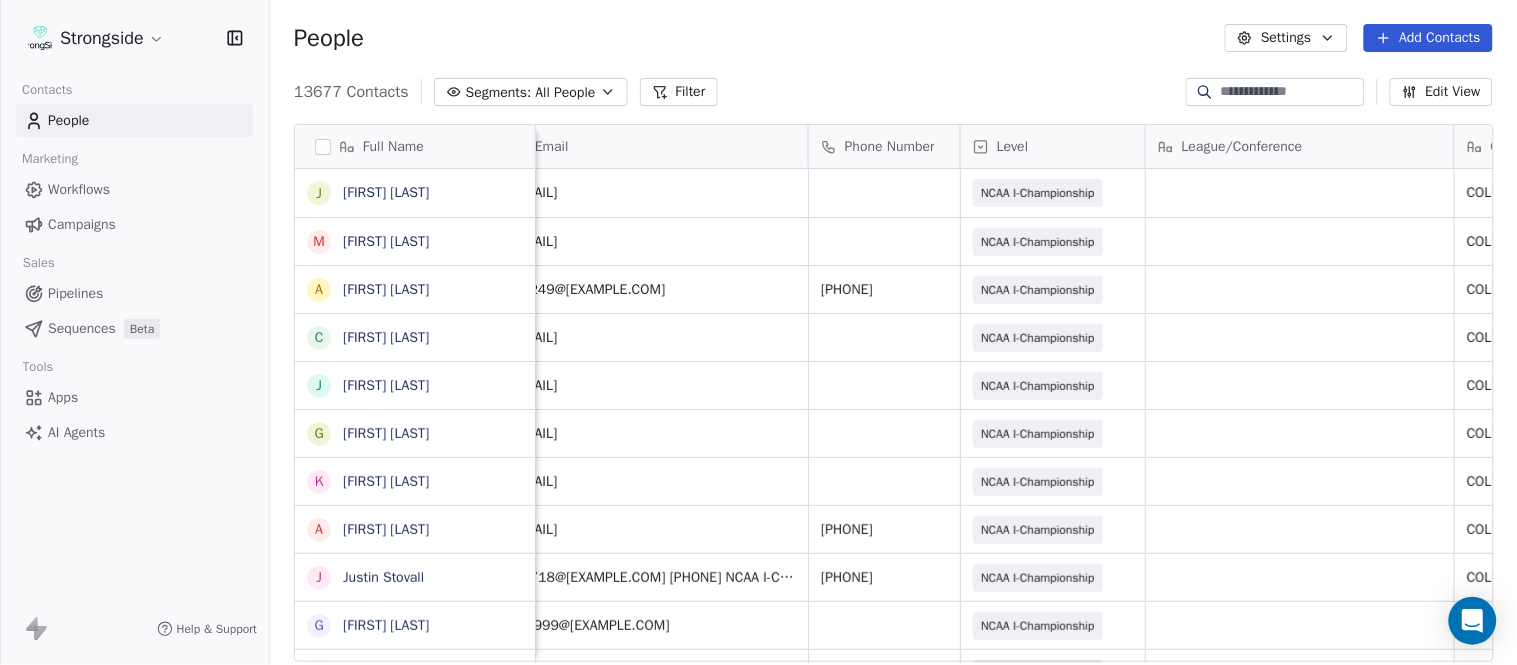 scroll, scrollTop: 0, scrollLeft: 0, axis: both 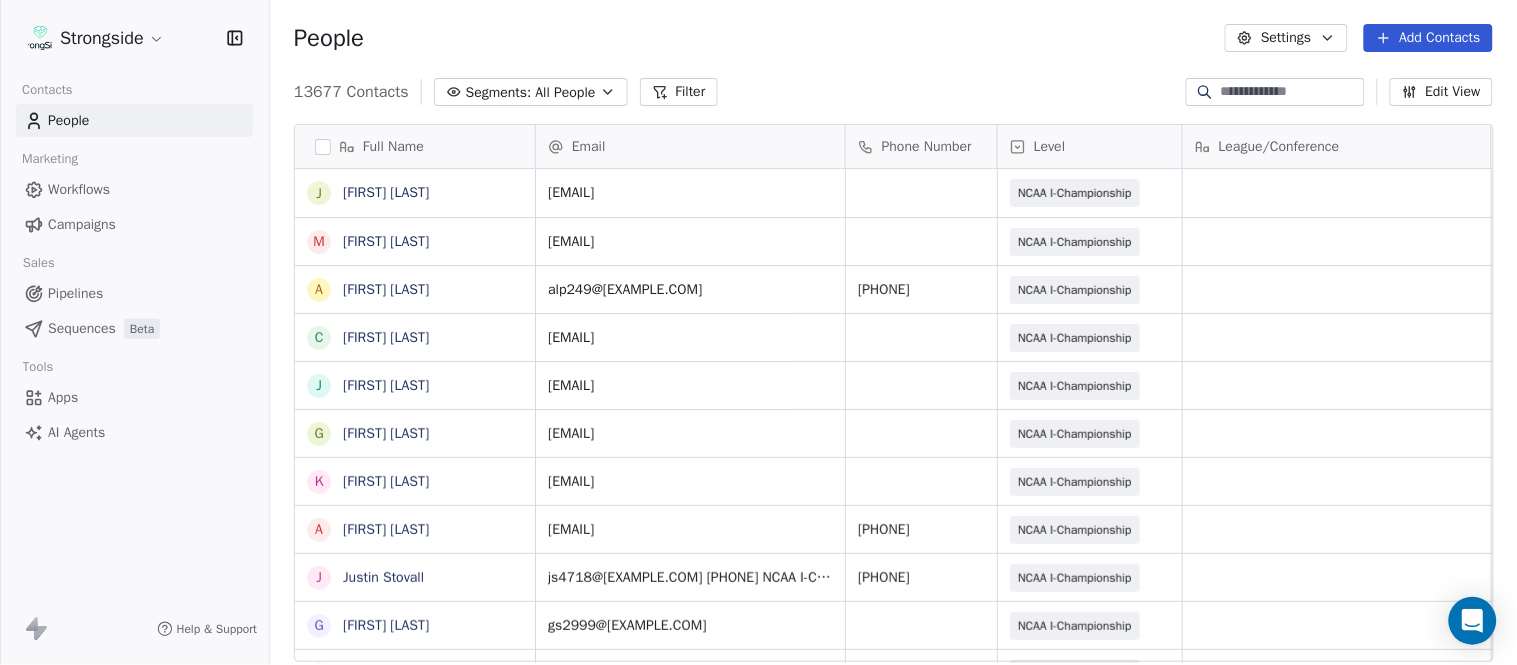 click on "Add Contacts" at bounding box center [1428, 38] 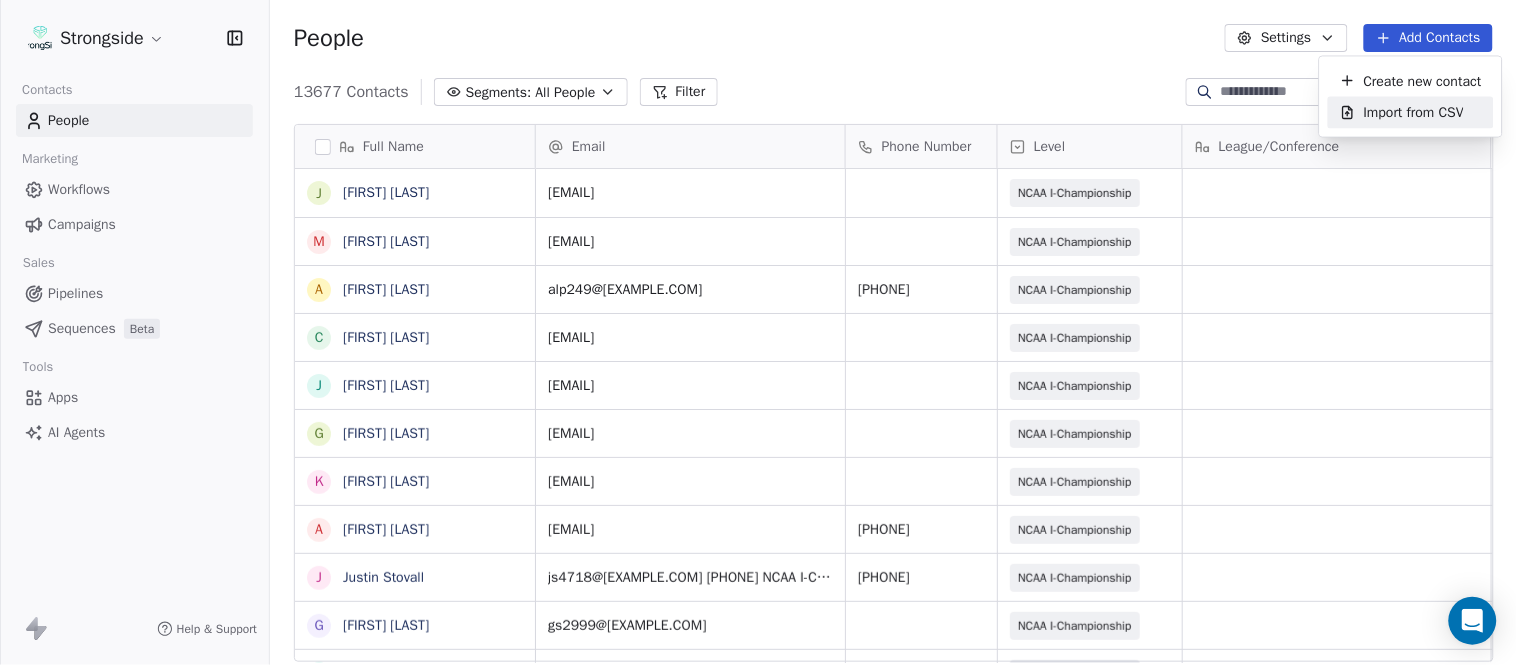 drag, startPoint x: 1401, startPoint y: 100, endPoint x: 1402, endPoint y: 86, distance: 14.035668 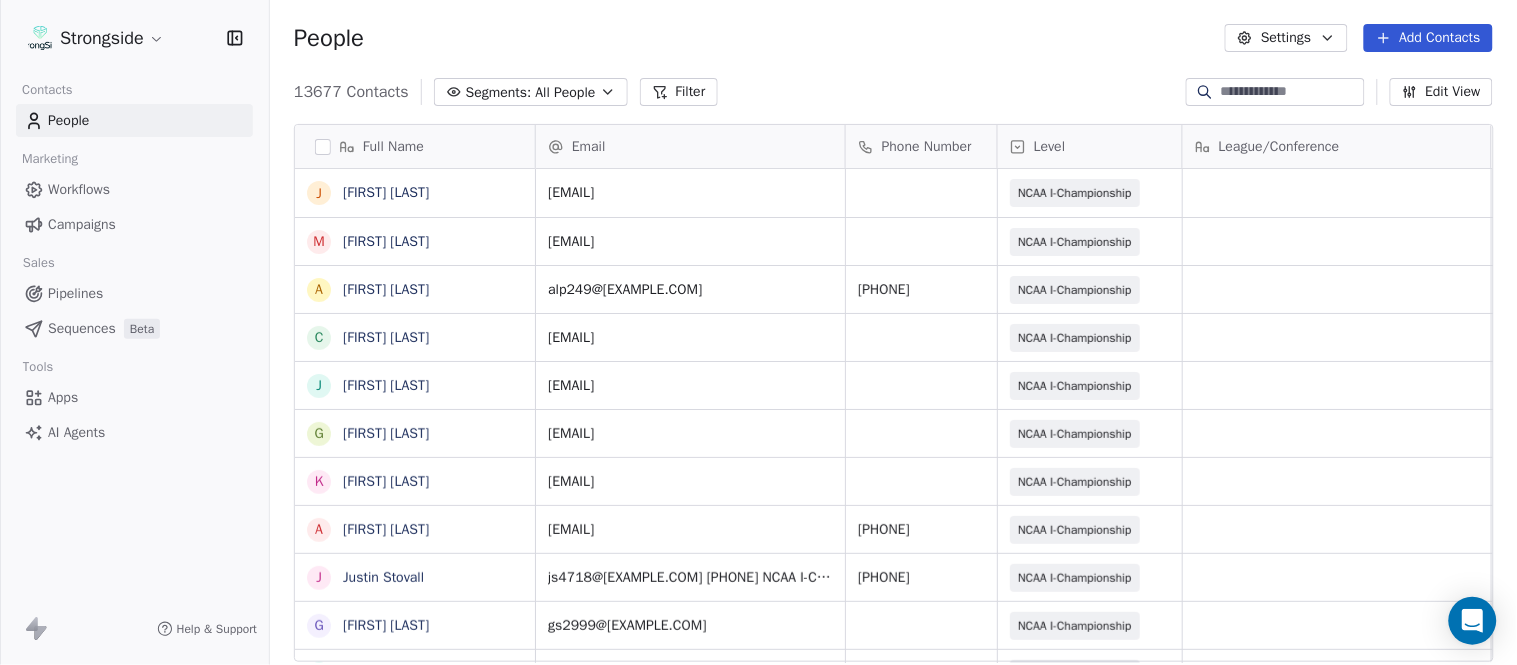 scroll, scrollTop: 17, scrollLeft: 17, axis: both 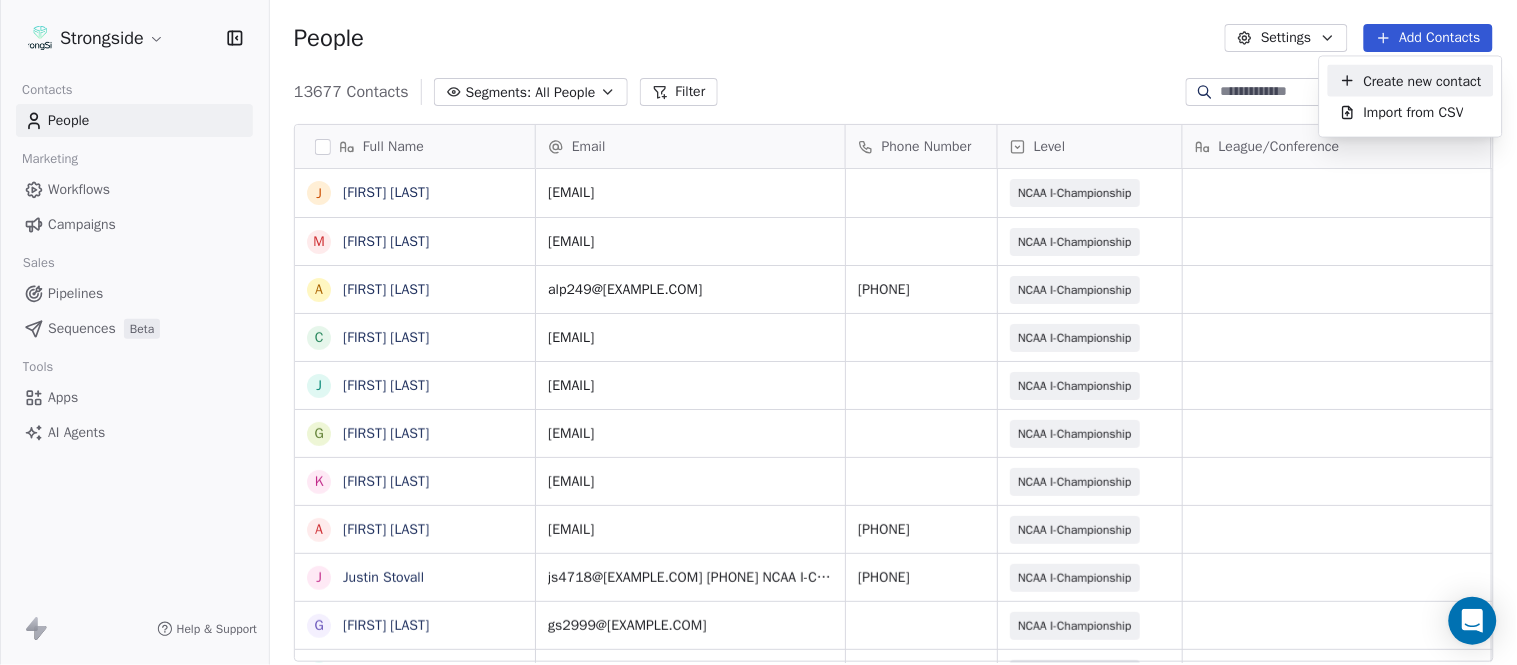 click on "Create new contact" at bounding box center [1423, 80] 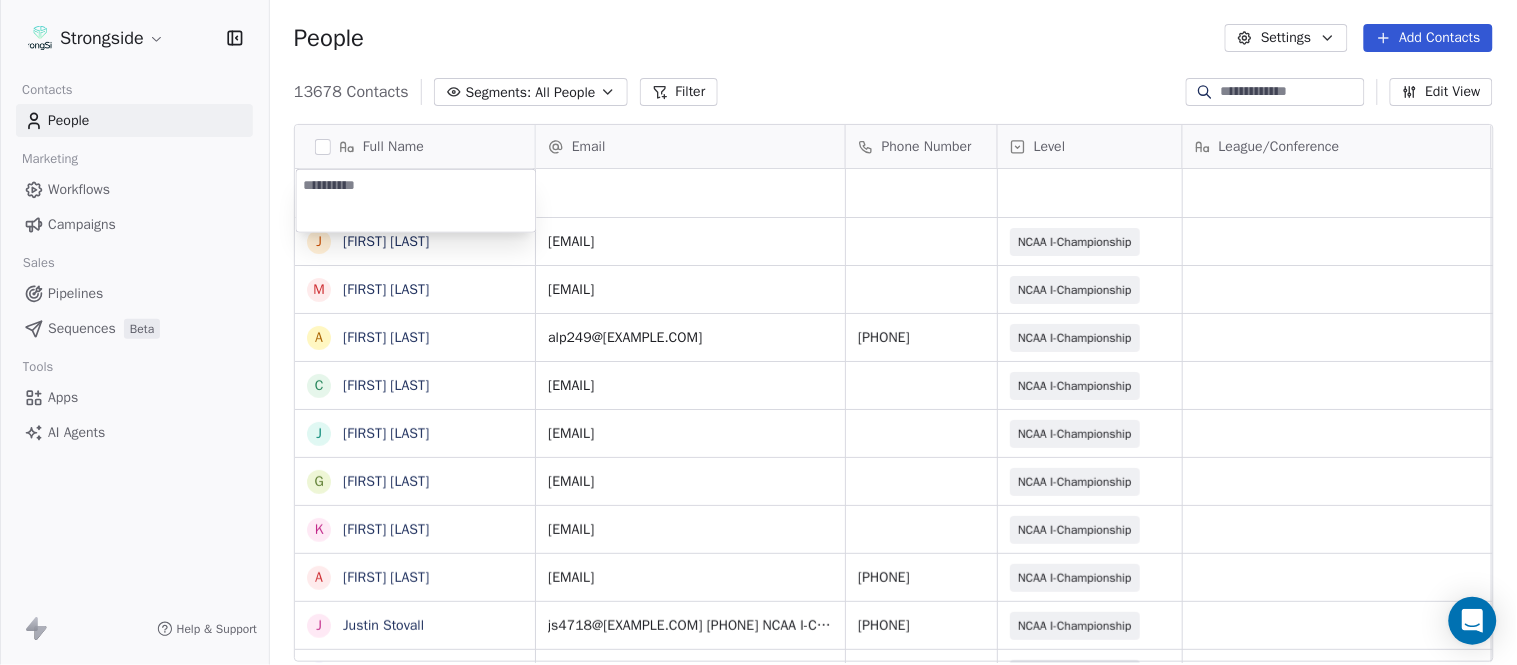 type on "**********" 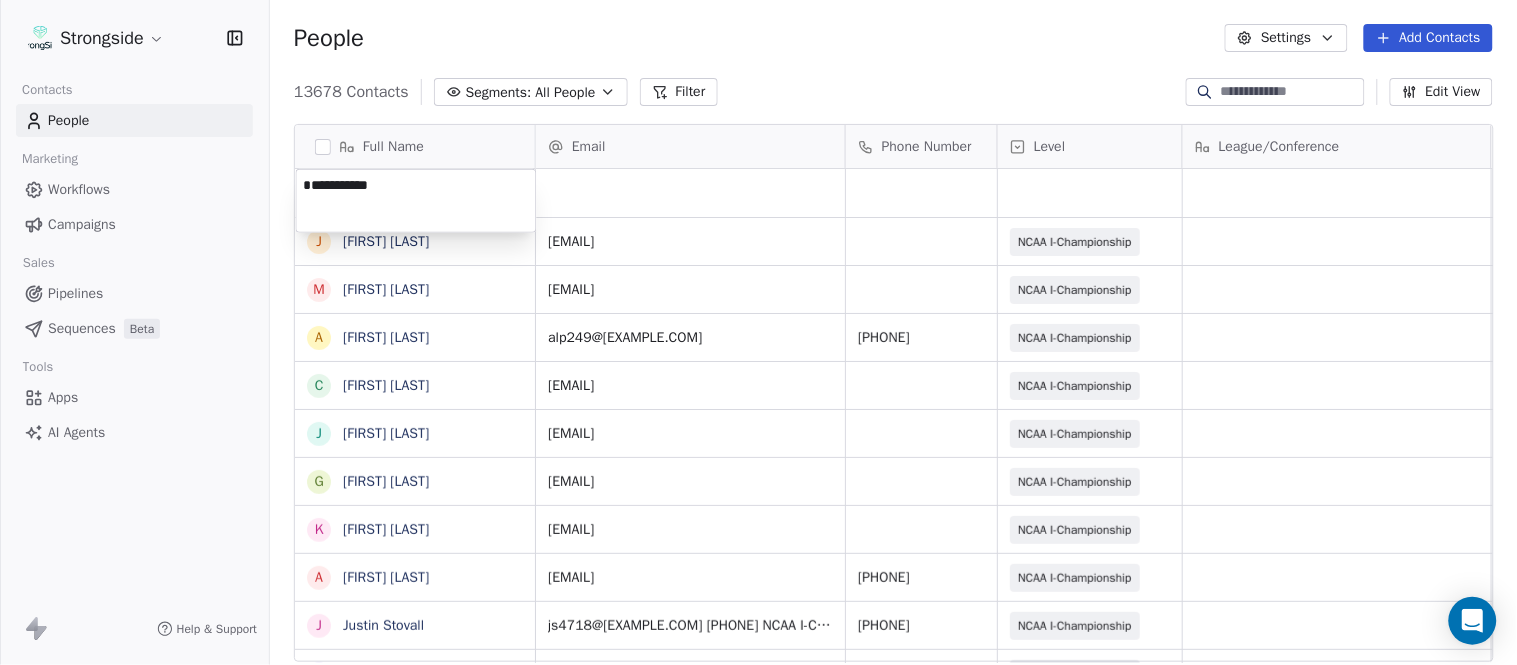 click on "Strongside Contacts People Marketing Workflows Campaigns Sales Pipelines Sequences Beta Tools Apps AI Agents Help & Support People Settings  Add Contacts 13678 Contacts Segments: All People Filter  Edit View Tag Add to Sequence Export Full Name J [FIRST] [LAST] M [FIRST] [LAST] A [FIRST] [LAST] C [FIRST] [LAST] J [FIRST] [LAST] G [FIRST] [LAST] K [FIRST] [LAST] A [FIRST] [LAST] J [FIRST] [LAST] G [FIRST] [LAST] A [FIRST] [LAST] S [FIRST] [LAST] S [FIRST] [LAST] F [FIRST] [LAST] J [FIRST] [LAST] D [FIRST] [LAST] Y [FIRST] [LAST] M [FIRST] [LAST] J [FIRST] [LAST] J [FIRST] [LAST] J [FIRST] [LAST] P [FIRST] [LAST] T [FIRST] [LAST] K [FIRST] [LAST] H [FIRST] [LAST] S [FIRST] [LAST] P [FIRST] [LAST] T [FIRST] [LAST] O [FIRST] [LAST] N [FIRST] [LAST] Email Phone Number Level League/Conference Organization Job Title Tags Created Date BST Aug 07, 2025 05:05 PM jmd549@example.com NCAA I-Championship COLUMBIA UNIV FB Ops & Content Coord Aug 07, 2025 05:04 PM mr2426@example.com NCAA I-Championship COLUMBIA UNIV Dir/FB Ops Aug 07, 2025 05:03 PM SID" at bounding box center [758, 332] 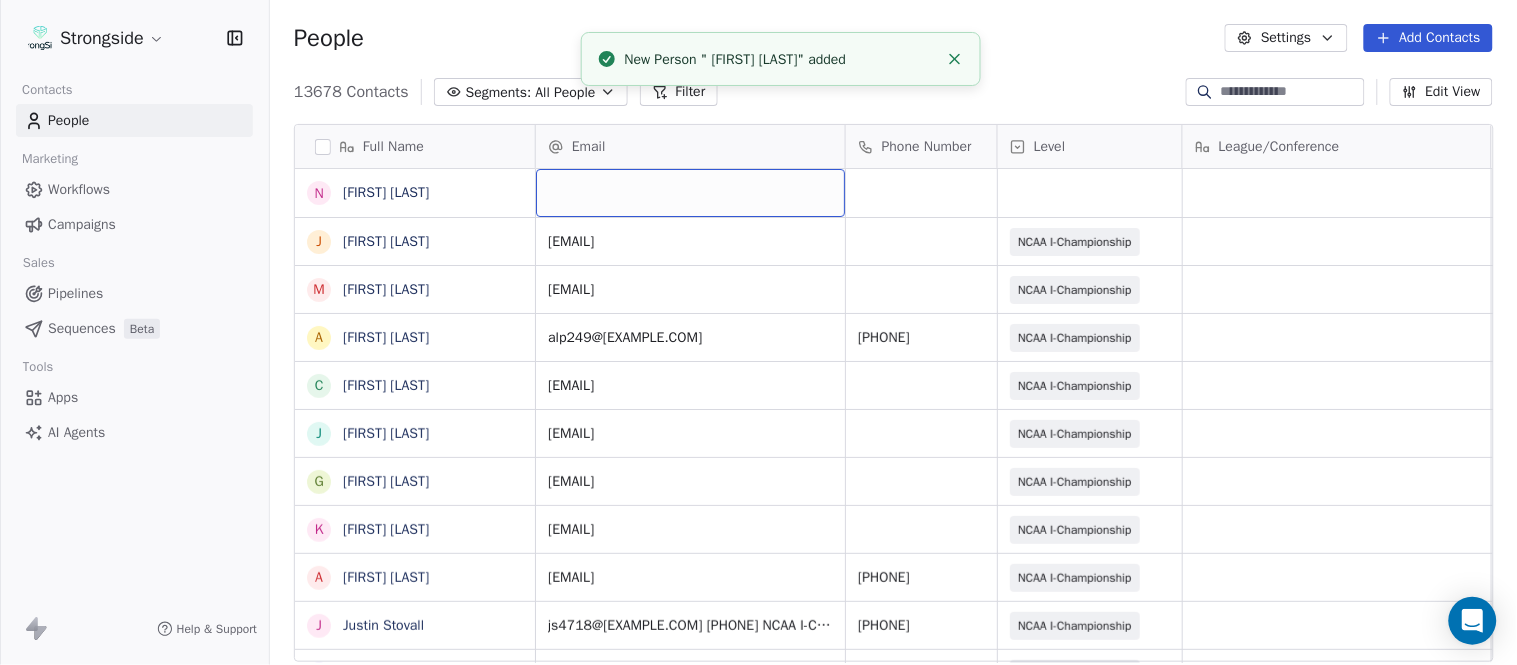 click at bounding box center (690, 193) 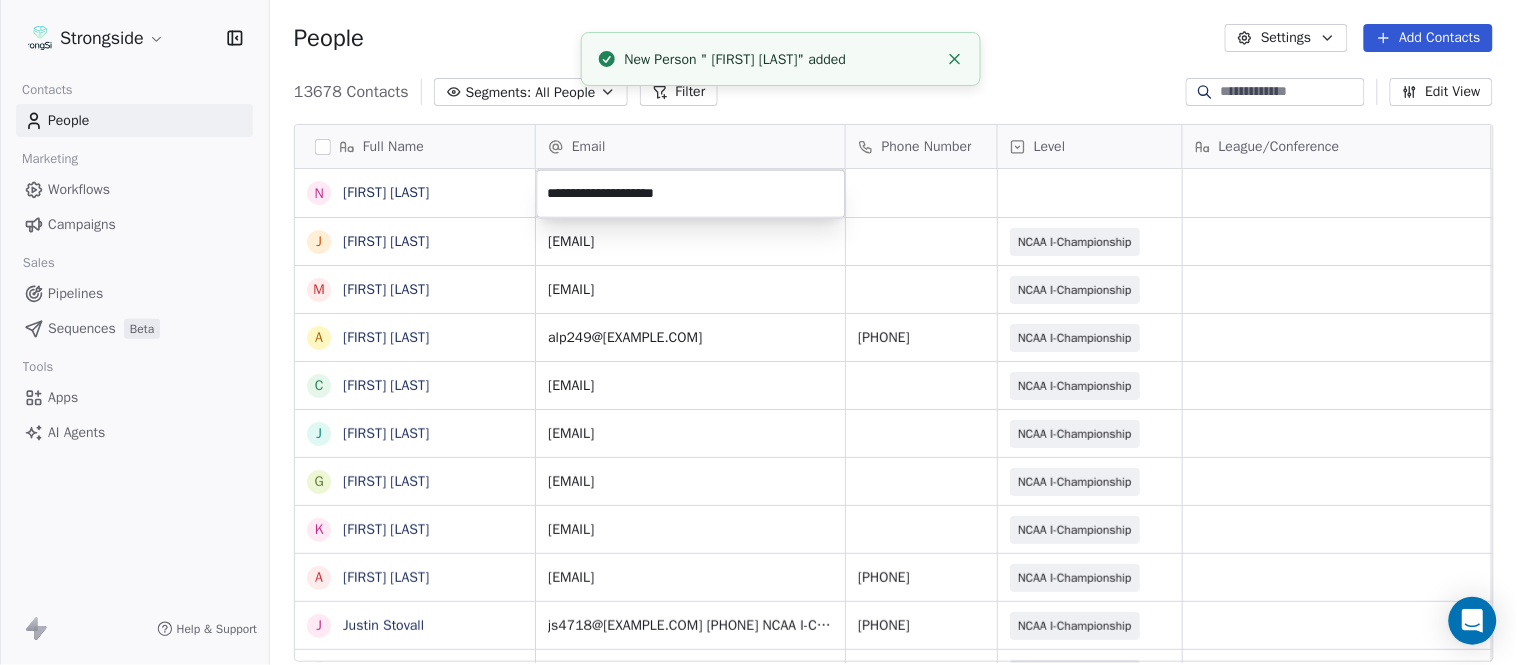 click on "Strongside Contacts People Marketing Workflows Campaigns Sales Pipelines Sequences Beta Tools Apps AI Agents Help & Support People Settings  Add Contacts 13678 Contacts Segments: All People Filter  Edit View Tag Add to Sequence Export Full Name N Nicki Moore J Julien Deumaga M Mark Ross A Alex Peffley C Chris Batti J Justin Woodley G Garrett McLaughlin K Kenneth Tinsley A Andrew Kukesh J Justin Stovall G Gregory Skjold A AJ Gallagher S Seitu Smith S Salomon Burstein F Frank Lisante J Joe Manion D Douglas Straley Y Yana Rivers M Mike Kowalsky J Jack Marchese J Jumpei Harada J Jon Poppe P Peter Pilling T Tala Russell K Kyle Mattracion H Heather Haigler S Sarah Parady P Perry Sosi T Taj-Amir Torres T Tom Biscardi O Omar King Email Phone Number Level League/Conference Organization Job Title Tags Created Date BST Aug 07, 2025 05:05 PM jmd549@example.com NCAA I-Championship COLUMBIA UNIV FB Ops & Content Coord Aug 07, 2025 05:04 PM mr2426@example.com NCAA I-Championship COLUMBIA UNIV Dir/FB Ops alp249@example.com" at bounding box center (758, 332) 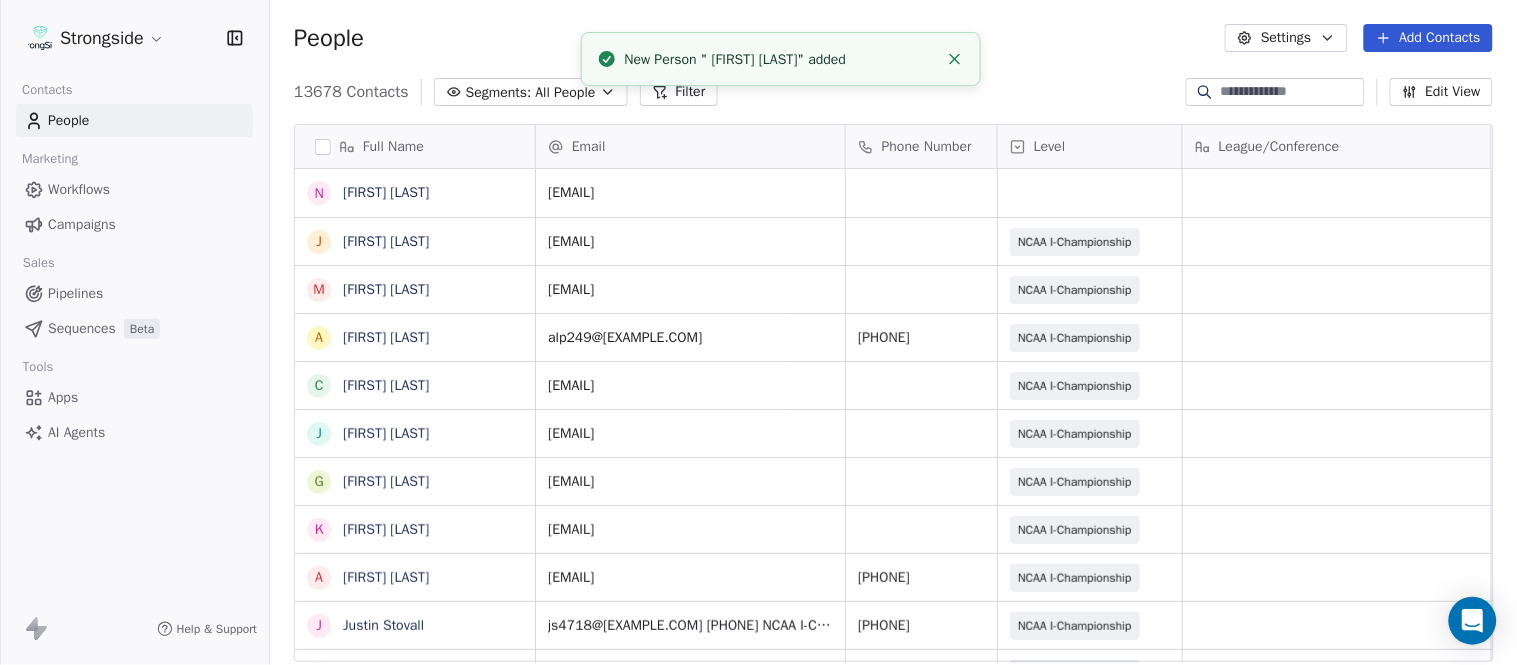 click 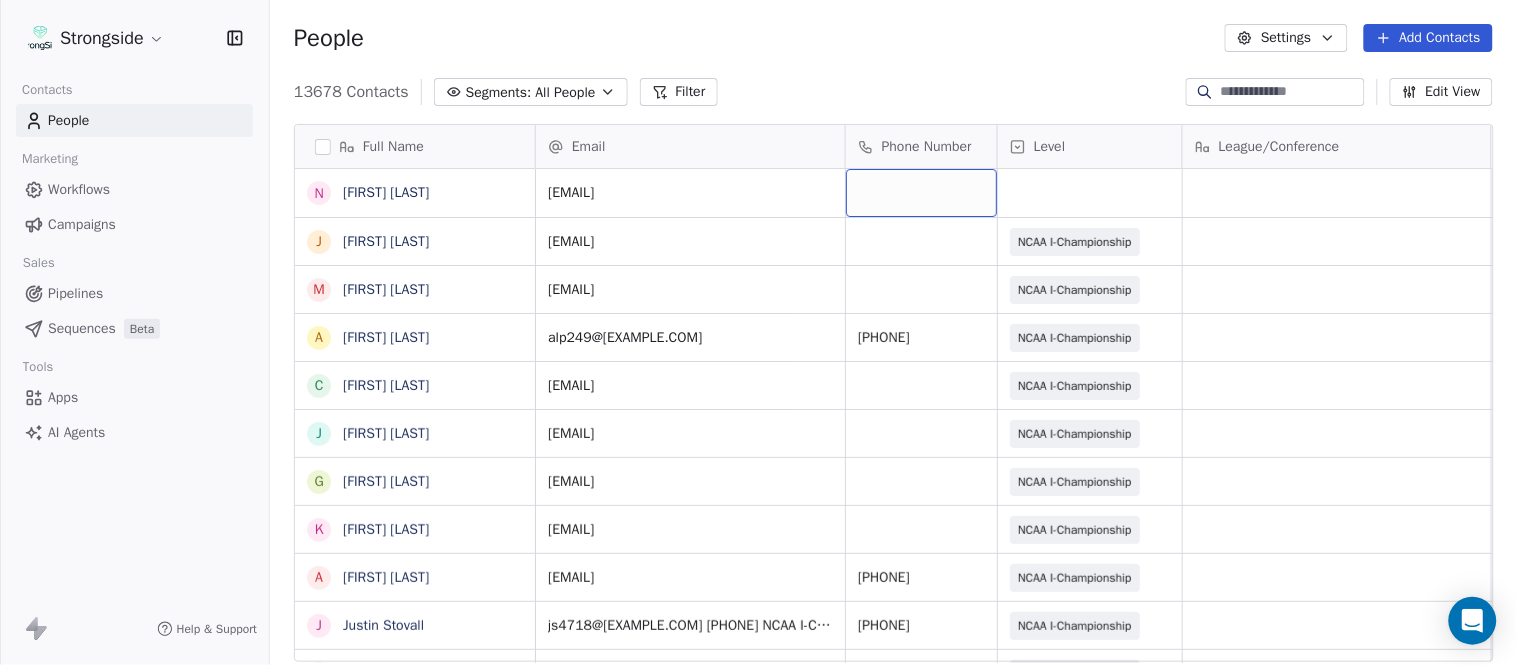 click at bounding box center (921, 193) 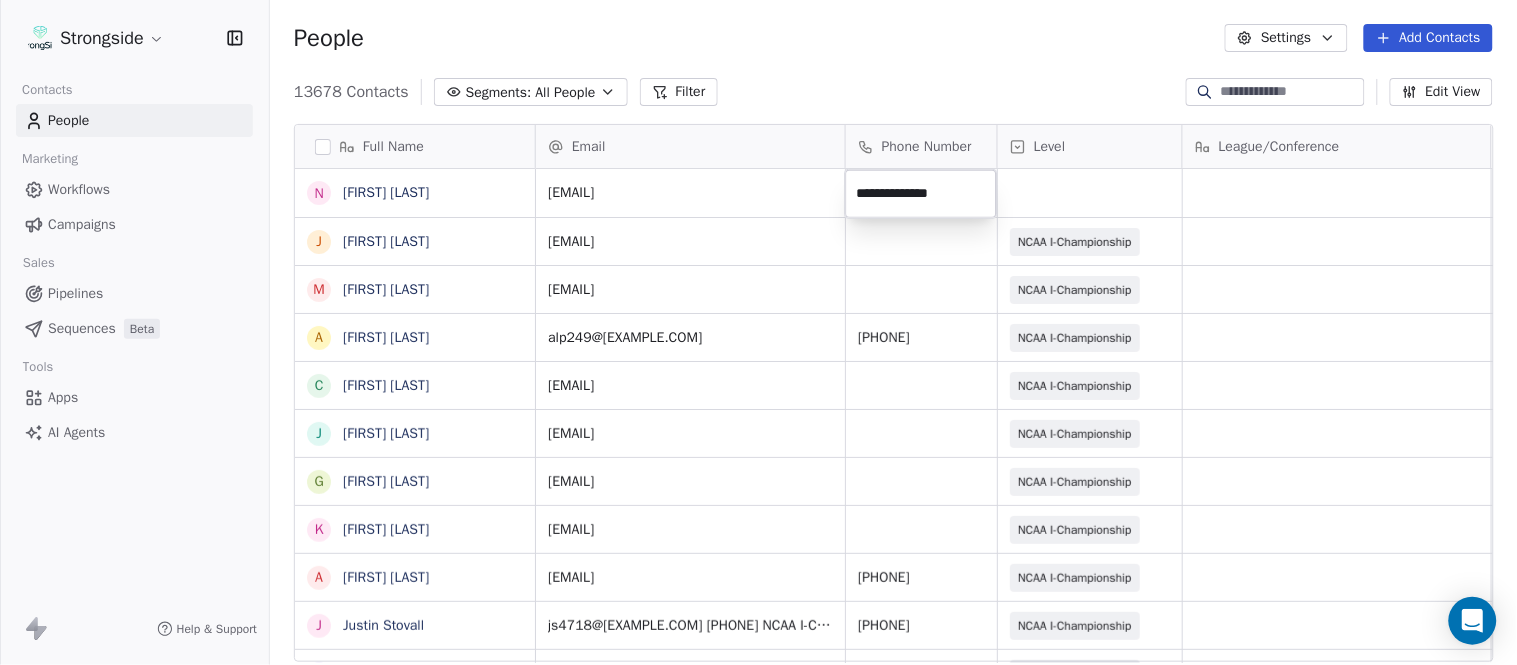 click on "Strongside Contacts People Marketing Workflows Campaigns Sales Pipelines Sequences Beta Tools Apps AI Agents Help & Support People Settings  Add Contacts 13678 Contacts Segments: All People Filter  Edit View Tag Add to Sequence Export Full Name N Nicki Moore J Julien Deumaga M Mark Ross A Alex Peffley C Chris Batti J Justin Woodley G Garrett McLaughlin K Kenneth Tinsley A Andrew Kukesh J Justin Stovall G Gregory Skjold A AJ Gallagher S Seitu Smith S Salomon Burstein F Frank Lisante J Joe Manion D Douglas Straley Y Yana Rivers M Mike Kowalsky J Jack Marchese J Jumpei Harada J Jon Poppe P Peter Pilling T Tala Russell K Kyle Mattracion H Heather Haigler S Sarah Parady P Perry Sosi T Taj-Amir Torres T Tom Biscardi O Omar King Email Phone Number Level League/Conference Organization Job Title Tags Created Date BST cornellad@example.com Aug 07, 2025 05:05 PM jmd549@example.com NCAA I-Championship COLUMBIA UNIV FB Ops & Content Coord Aug 07, 2025 05:04 PM mr2426@example.com NCAA I-Championship COLUMBIA UNIV SID" at bounding box center [758, 332] 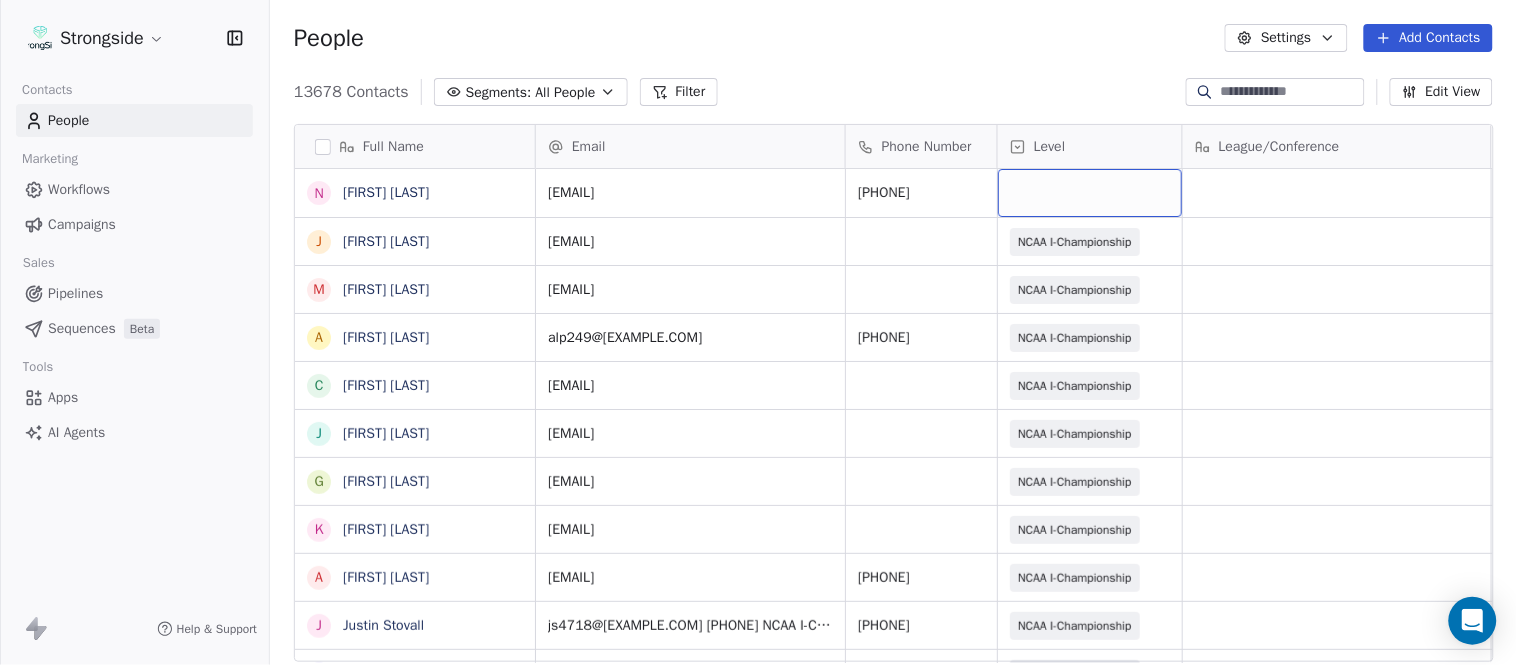 click at bounding box center [1090, 193] 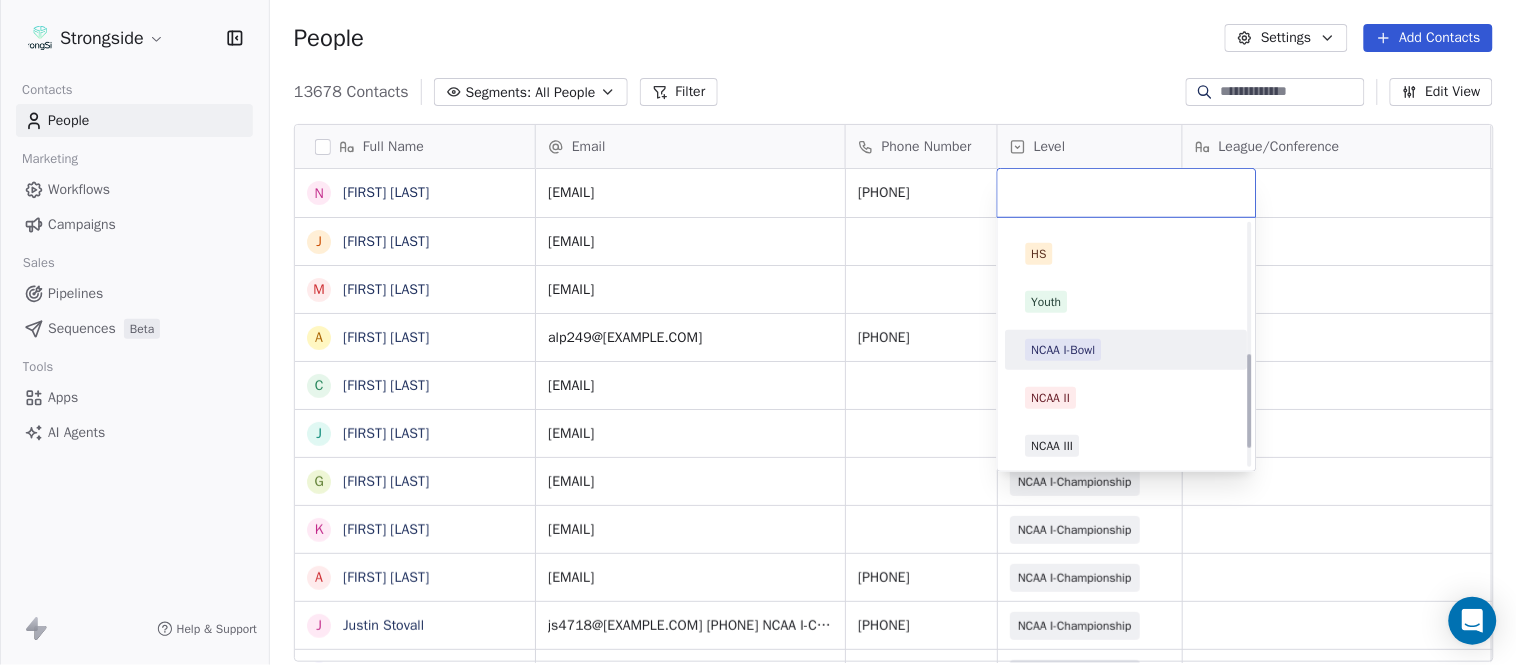 scroll, scrollTop: 378, scrollLeft: 0, axis: vertical 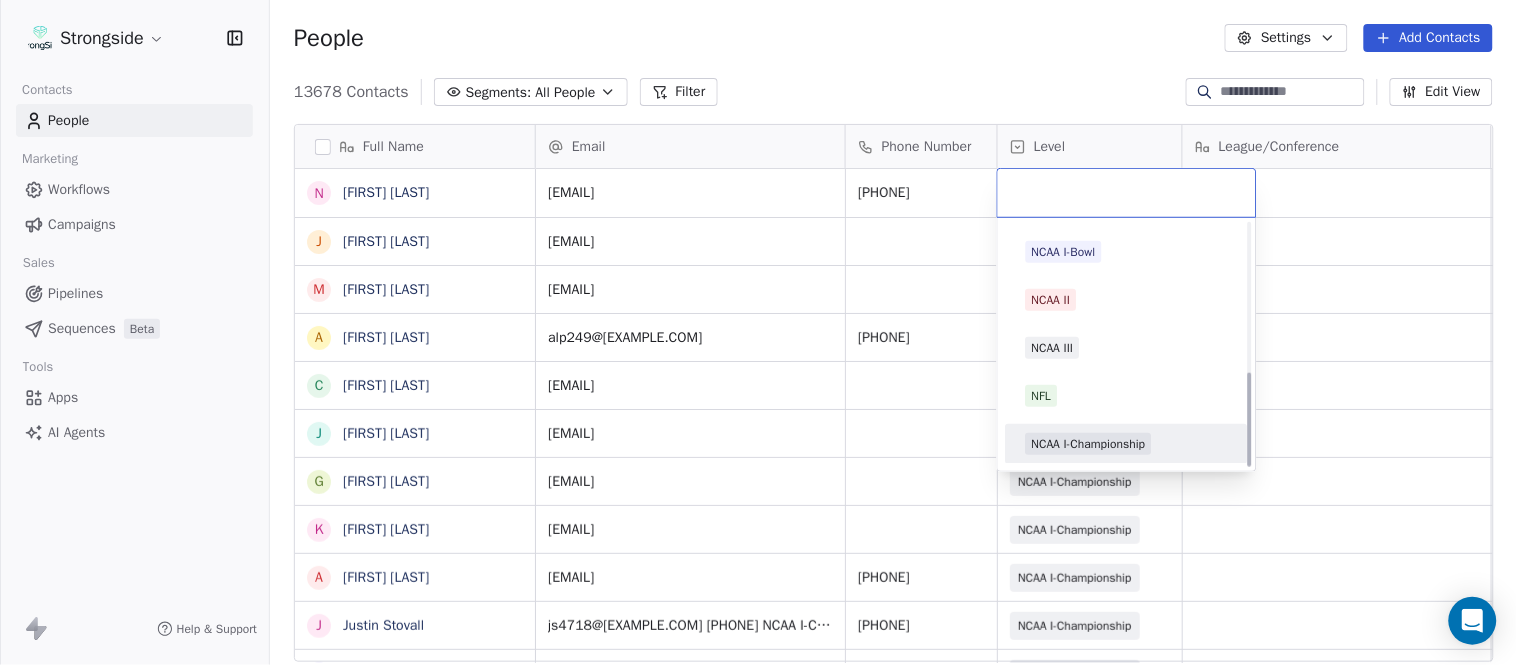 click on "NCAA I-Championship" at bounding box center (1089, 444) 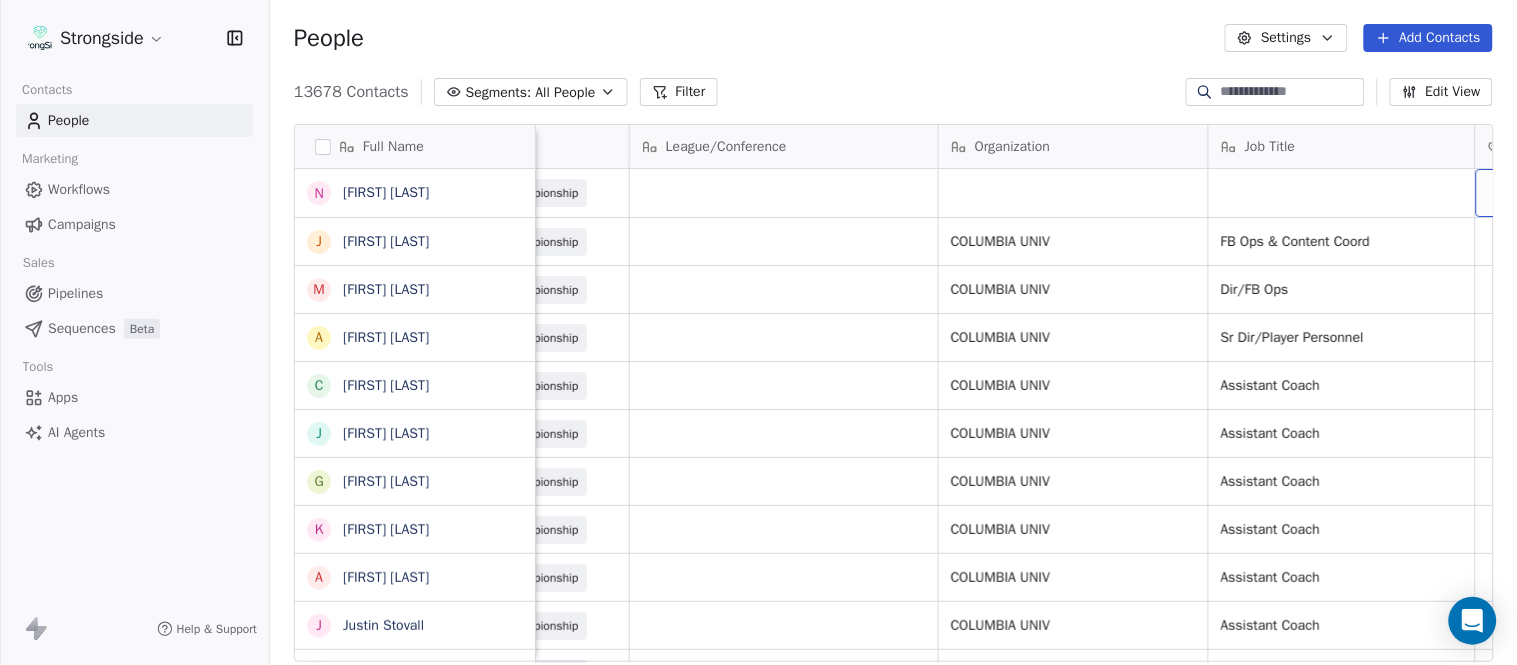 scroll, scrollTop: 0, scrollLeft: 653, axis: horizontal 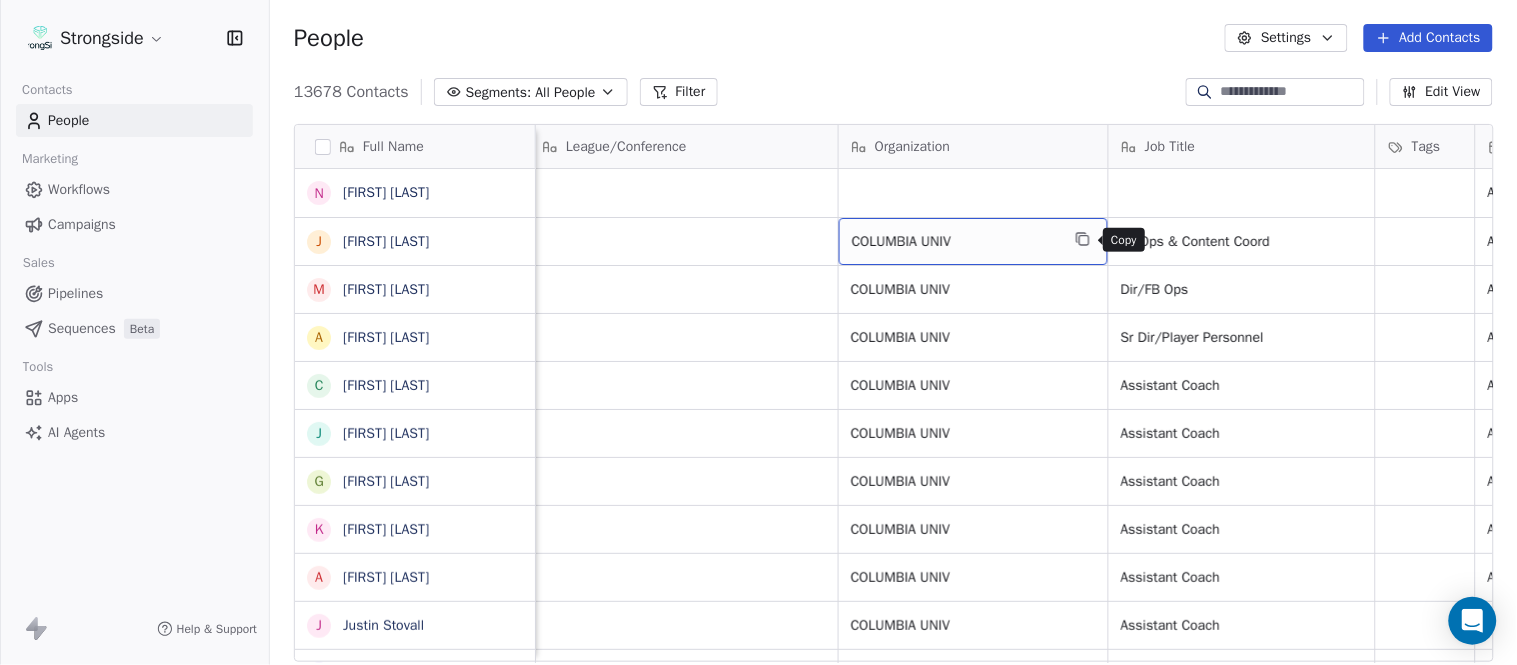 click at bounding box center (1083, 239) 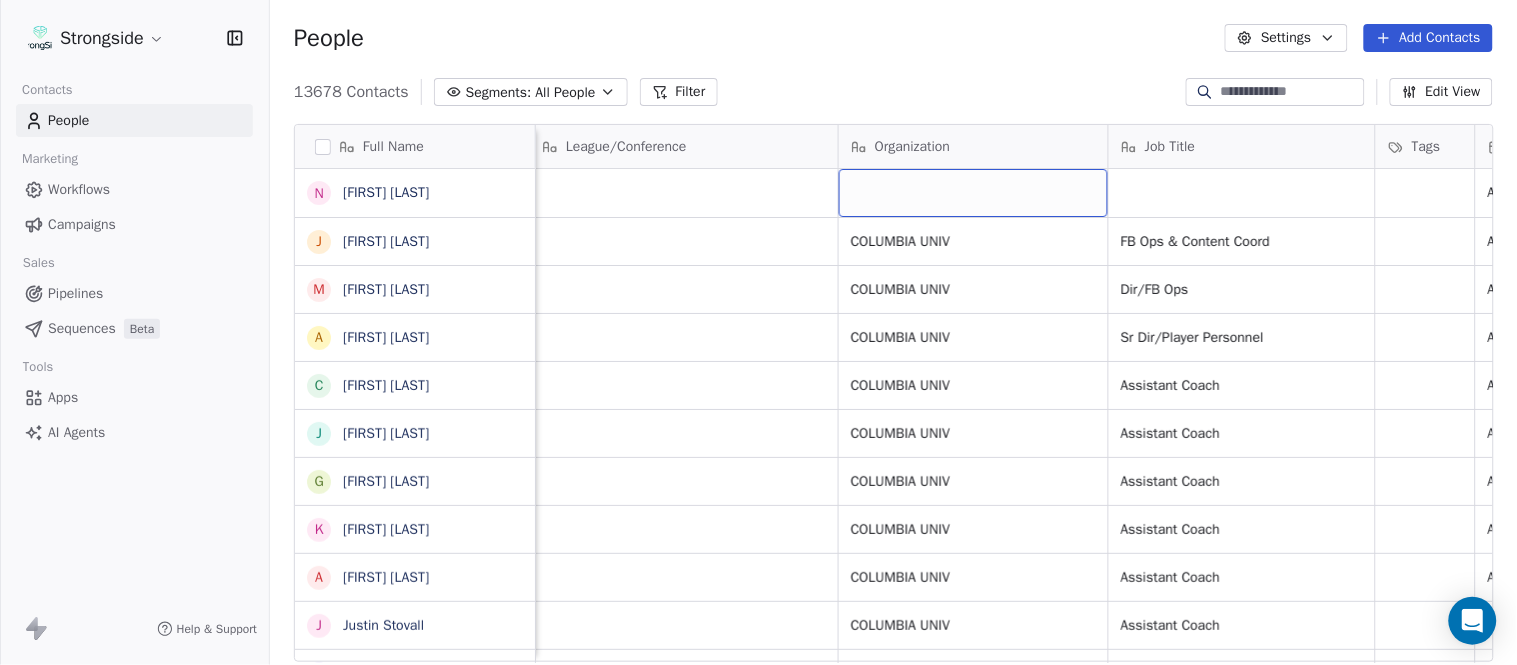 click at bounding box center [973, 193] 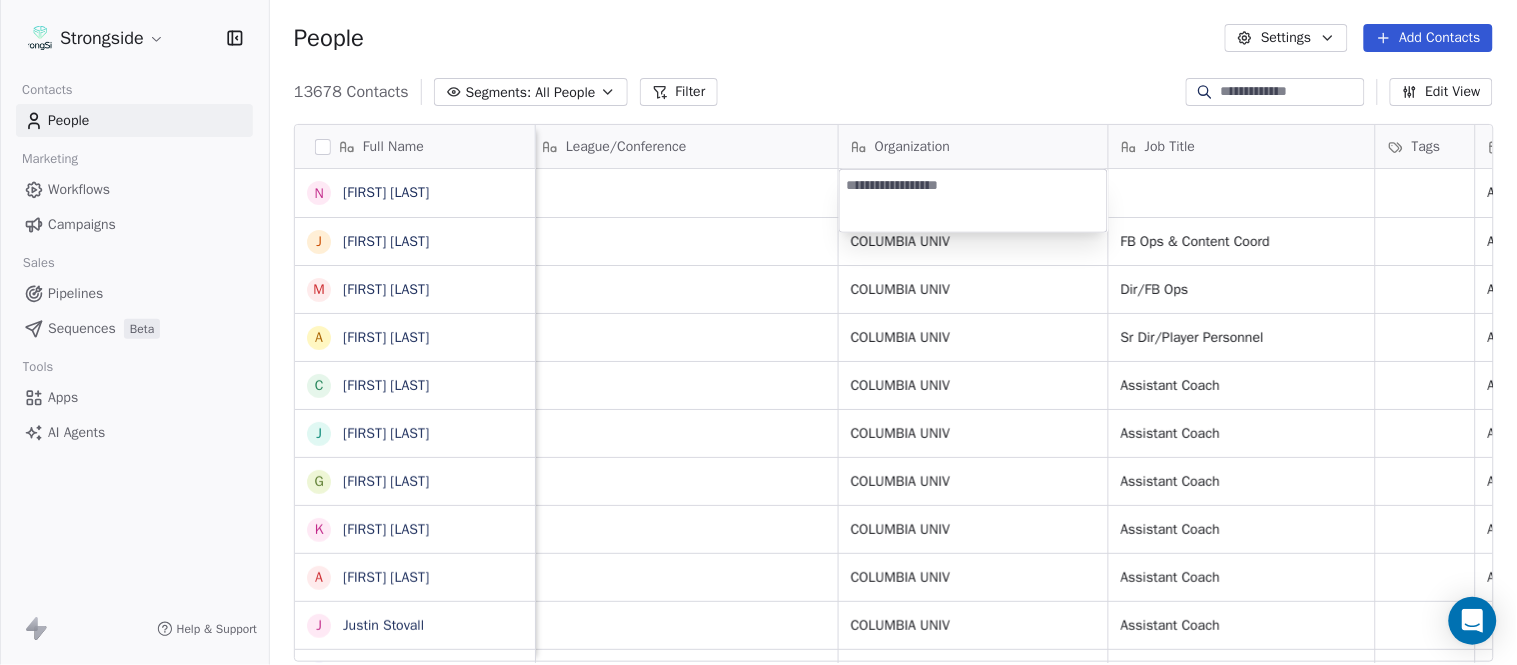 type on "**********" 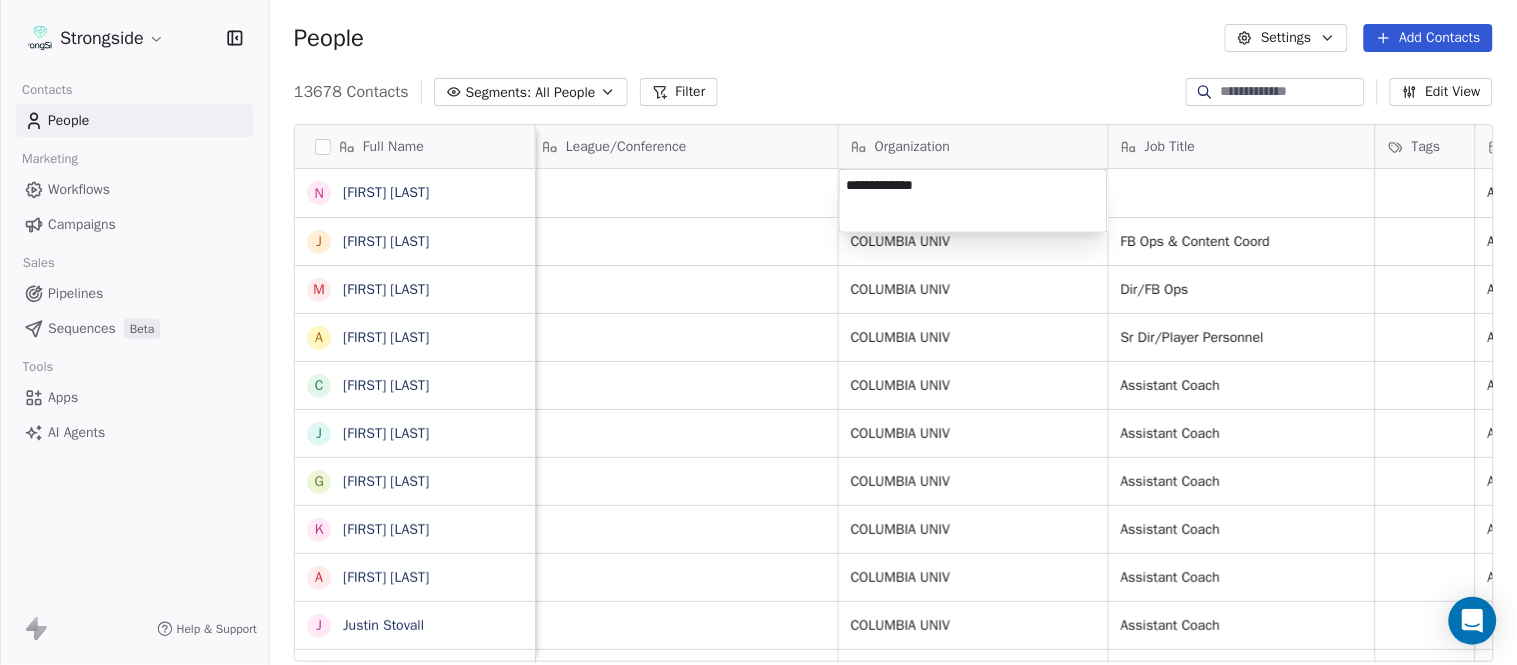 click on "Strongside Contacts People Marketing Workflows Campaigns Sales Pipelines Sequences Beta Tools Apps AI Agents Help & Support People Settings Add Contacts 13678 Contacts Segments: All People Filter Edit View Tag Add to Sequence Export Full Name N [FIRST] [LAST] J [FIRST] [LAST] M [FIRST] [LAST] A [FIRST] [LAST] C [FIRST] [LAST] J [FIRST] [LAST] G [FIRST] [LAST] K [FIRST] [LAST] A [FIRST] [LAST] J [FIRST] [LAST] G [FIRST] [LAST] A [FIRST] [LAST] S [FIRST] [LAST] S [FIRST] [LAST] F [FIRST] [LAST] J [FIRST] [LAST] D [FIRST] [LAST] Y [FIRST] [LAST] M [FIRST] [LAST] J [FIRST] [LAST] J [FIRST] [LAST] J [FIRST] [LAST] P [FIRST] [LAST] T [FIRST] [LAST] K [FIRST] [LAST] H [FIRST] [LAST] S [FIRST] [LAST] Email Phone Number Level League/Conference Organization Job Title Tags Created Date BST Status Priority Emails Auto Clicked [EMAIL] [PHONE] NCAA I-Championship Aug 07, 2025 05:05 PM [EMAIL] NCAA I-Championship COLUMBIA UNIV FB Ops & Content Coord Dir/FB Ops" at bounding box center (758, 332) 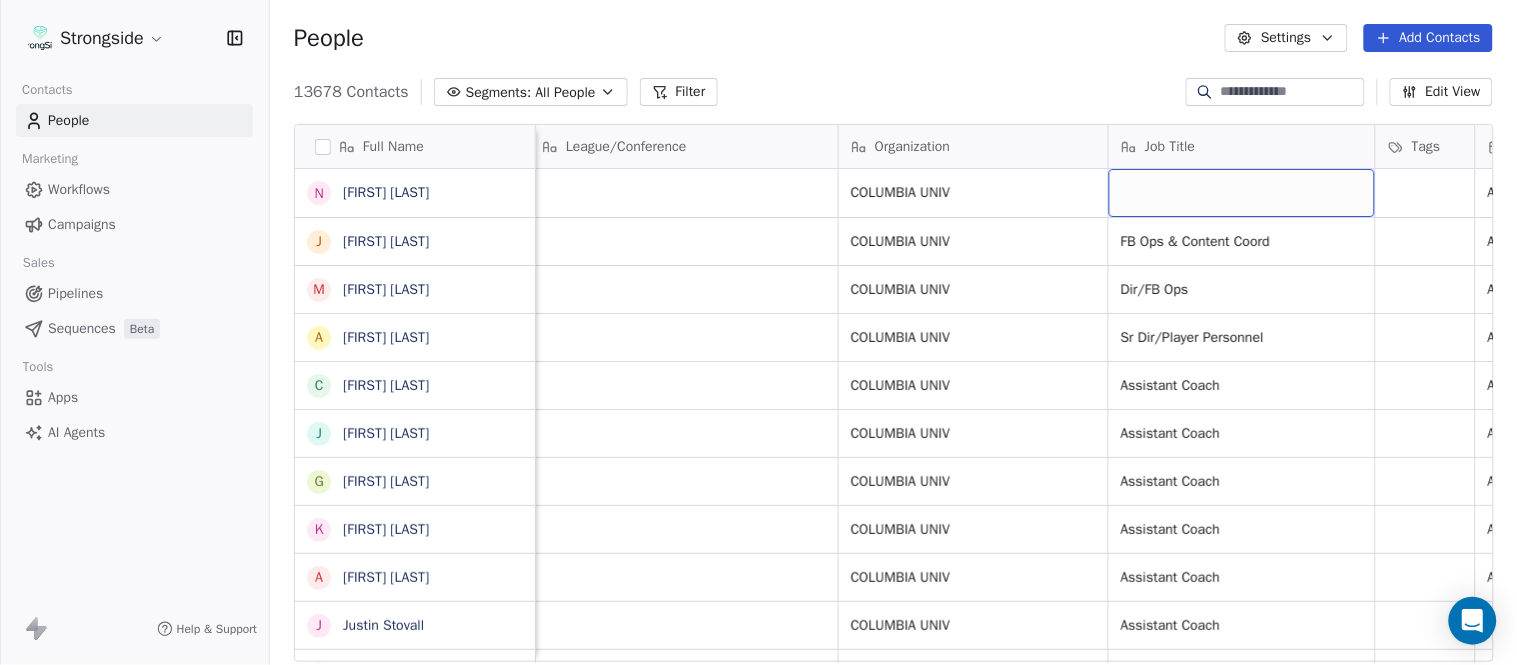 click at bounding box center [1242, 193] 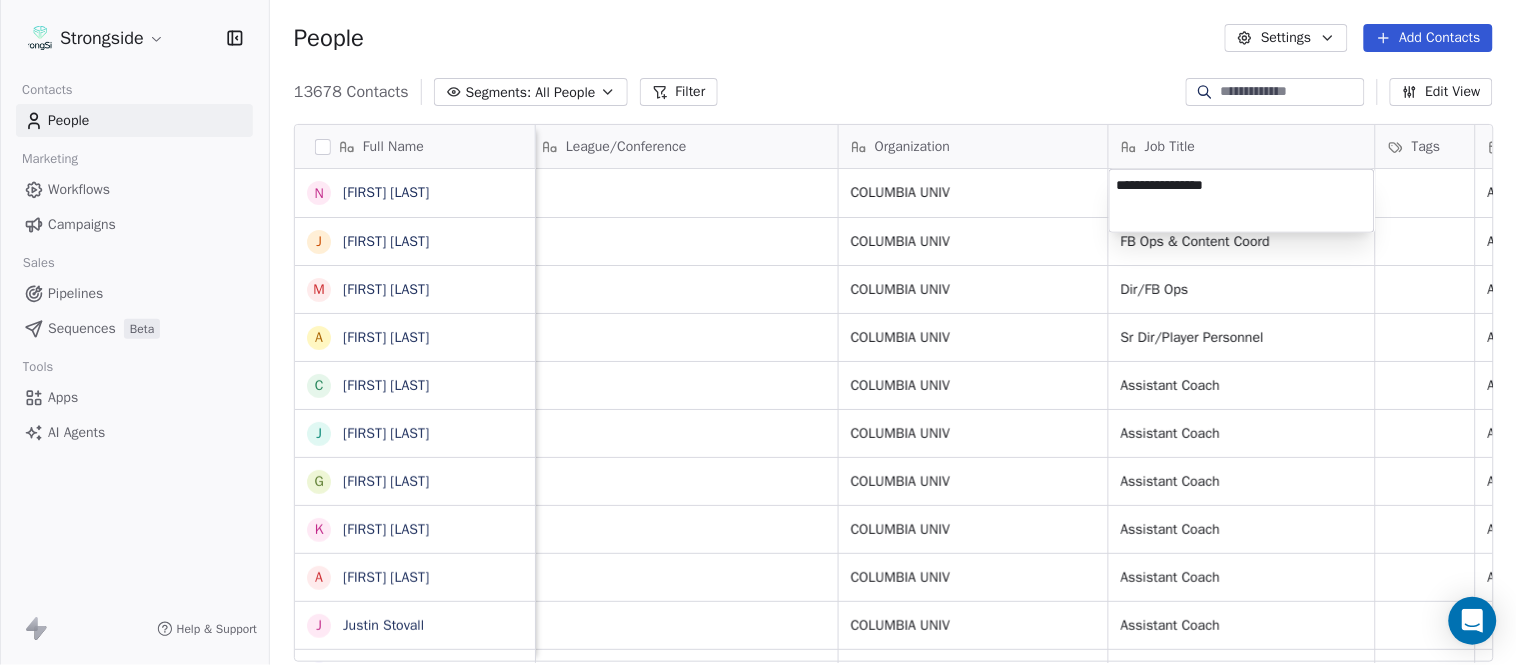 click on "Strongside Contacts People Marketing Workflows Campaigns Sales Pipelines Sequences Beta Tools Apps AI Agents Help & Support People Settings Add Contacts 13678 Contacts Segments: All People Filter Edit View Tag Add to Sequence Export Full Name N [FIRST] [LAST] J [FIRST] [LAST] M [FIRST] [LAST] A [FIRST] [LAST] C [FIRST] [LAST] J [FIRST] [LAST] G [FIRST] [LAST] K [FIRST] [LAST] A [FIRST] [LAST] J [FIRST] [LAST] G [FIRST] [LAST] A [FIRST] [LAST] S [FIRST] [LAST] S [FIRST] [LAST] F [FIRST] [LAST] J [FIRST] [LAST] D [FIRST] [LAST] Y [FIRST] [LAST] M [FIRST] [LAST] J [FIRST] [LAST] J [FIRST] [LAST] J [FIRST] [LAST] P [FIRST] [LAST] T [FIRST] [LAST] K [FIRST] [LAST] H [FIRST] [LAST] S [FIRST] [LAST] P [FIRST] [LAST] T [FIRST] [LAST] O [FIRST] [LAST] Email Phone Number Level League/Conference Organization Job Title Tags Created Date BST Status Priority Emails Auto Clicked cornellad@[EXAMPLE_DOMAIN] [PHONE] NCAA I-Championship COLUMBIA UNIV Aug 07, 2025 05:05 PM jmd549@[EXAMPLE_DOMAIN] NCAA I-Championship COLUMBIA UNIV mr2426@[EXAMPLE_DOMAIN]" at bounding box center [758, 332] 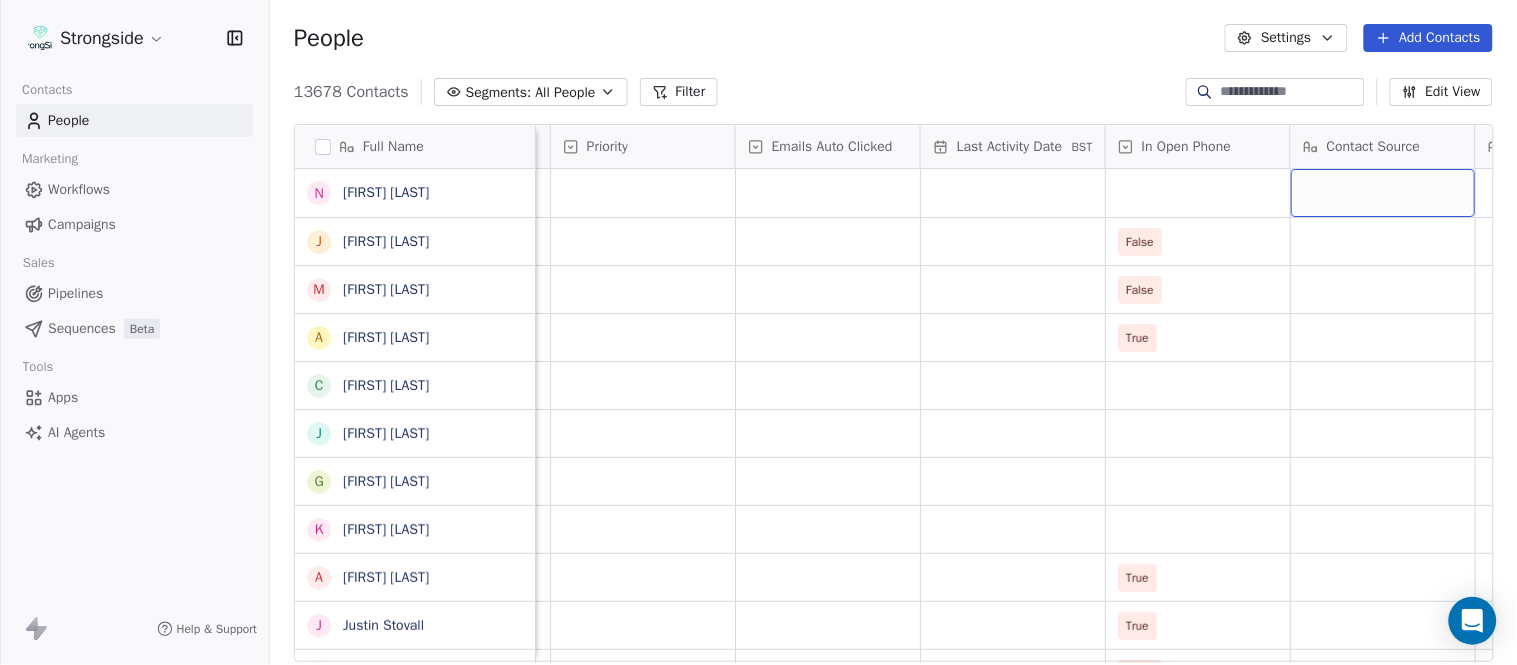 scroll, scrollTop: 0, scrollLeft: 2047, axis: horizontal 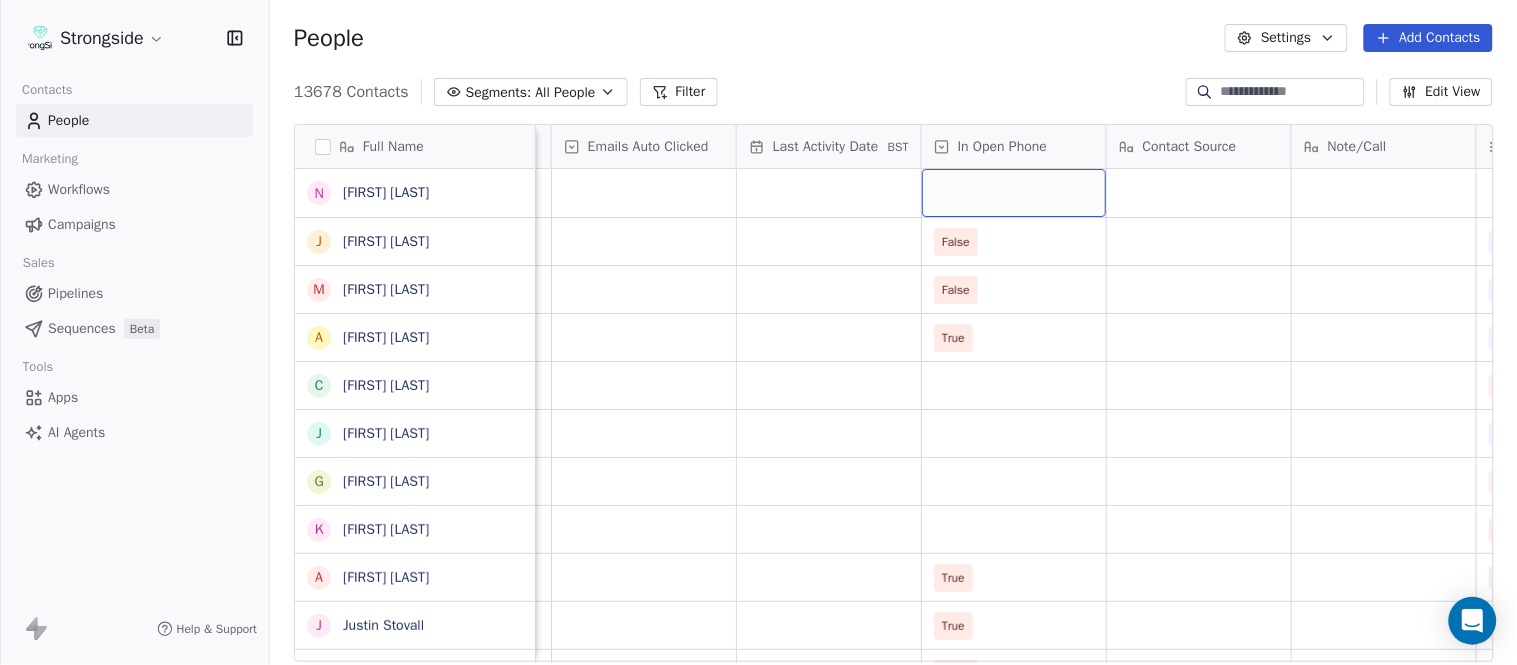 click at bounding box center (1014, 193) 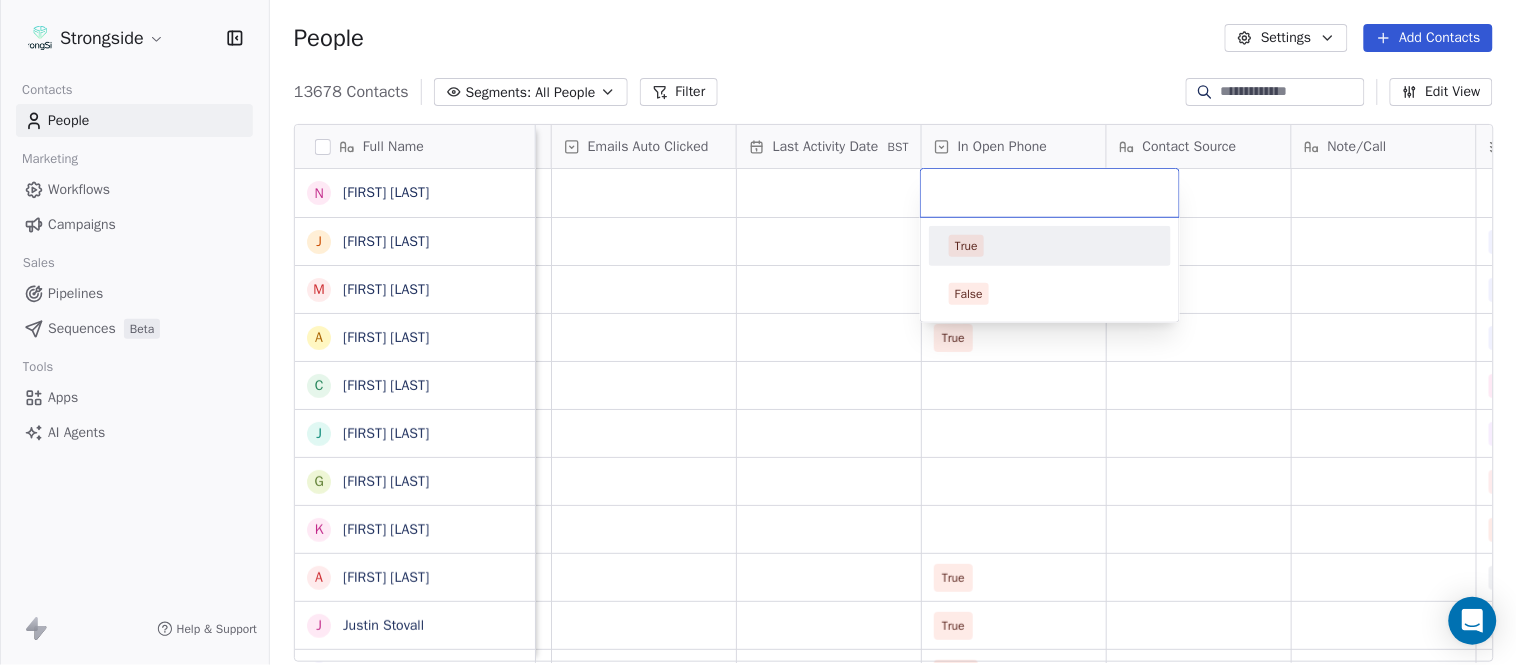 click on "True" at bounding box center [1050, 246] 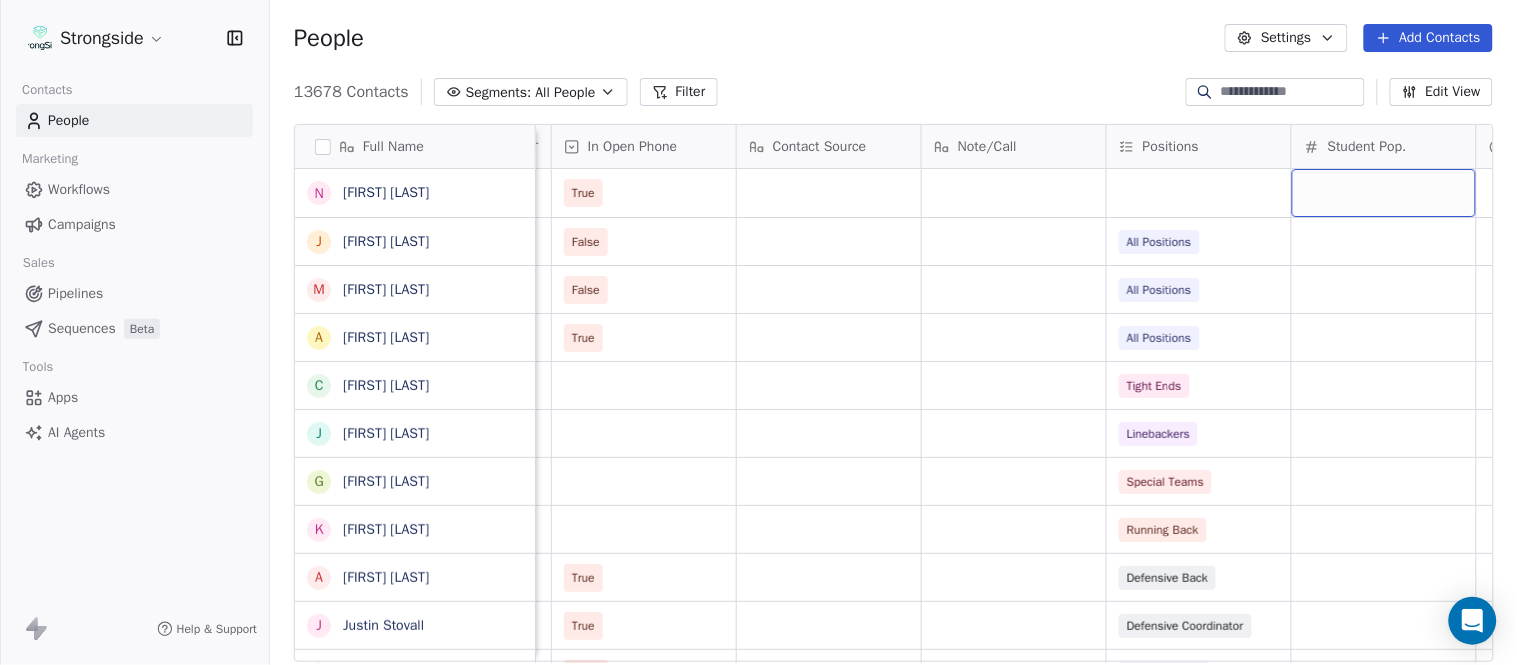 scroll, scrollTop: 0, scrollLeft: 2603, axis: horizontal 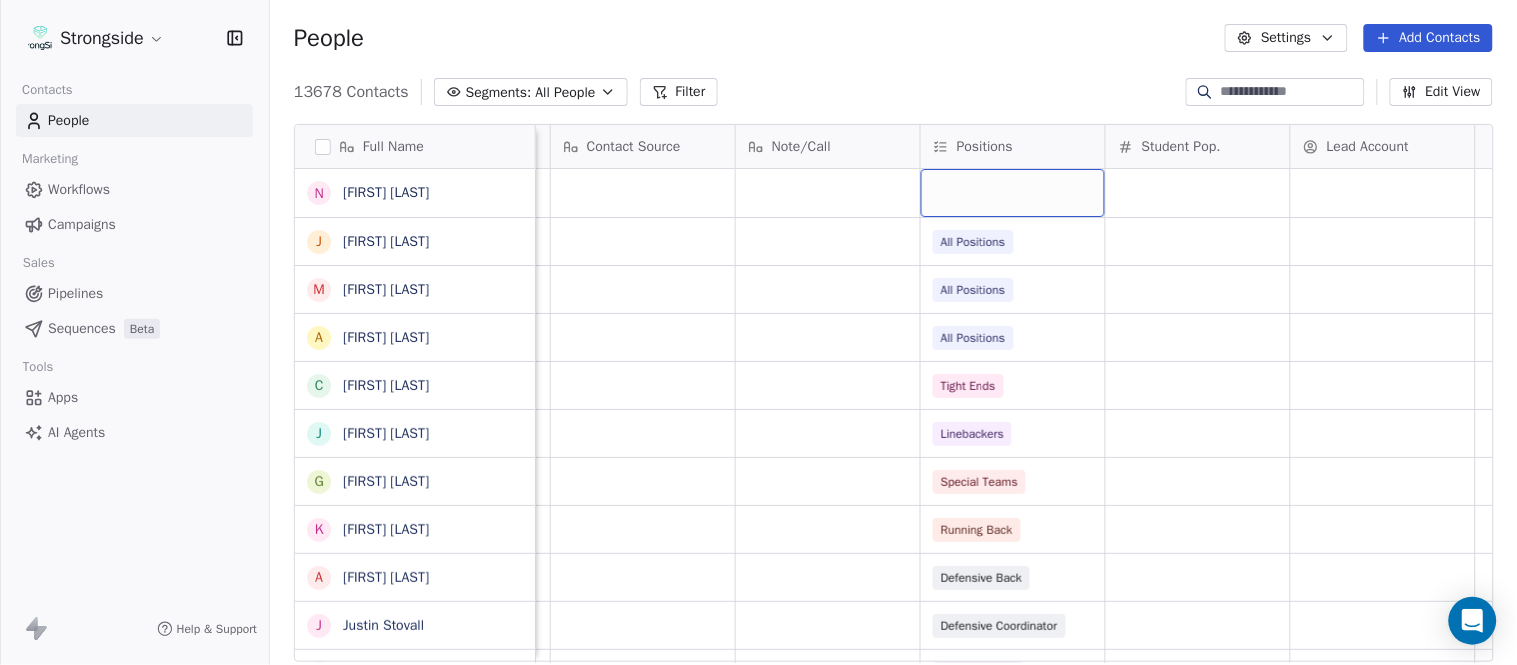 click at bounding box center [1013, 193] 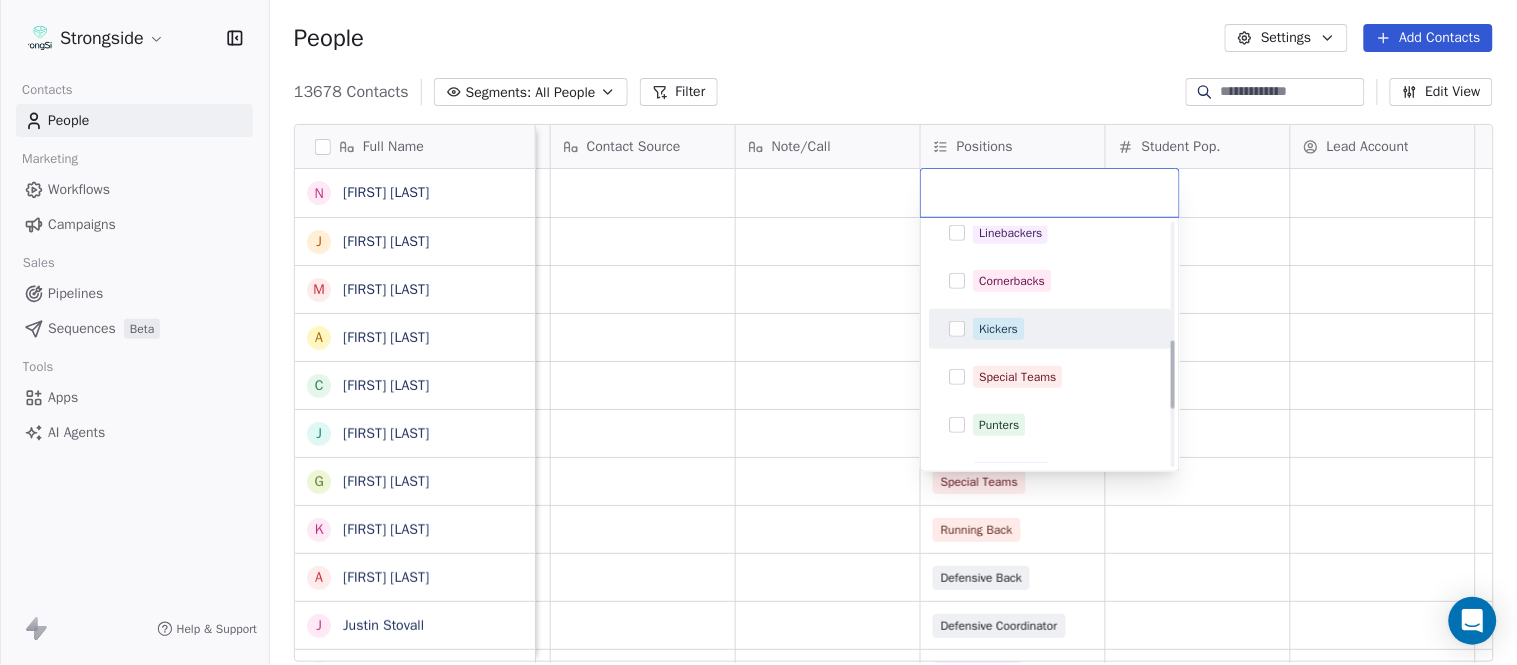 scroll, scrollTop: 444, scrollLeft: 0, axis: vertical 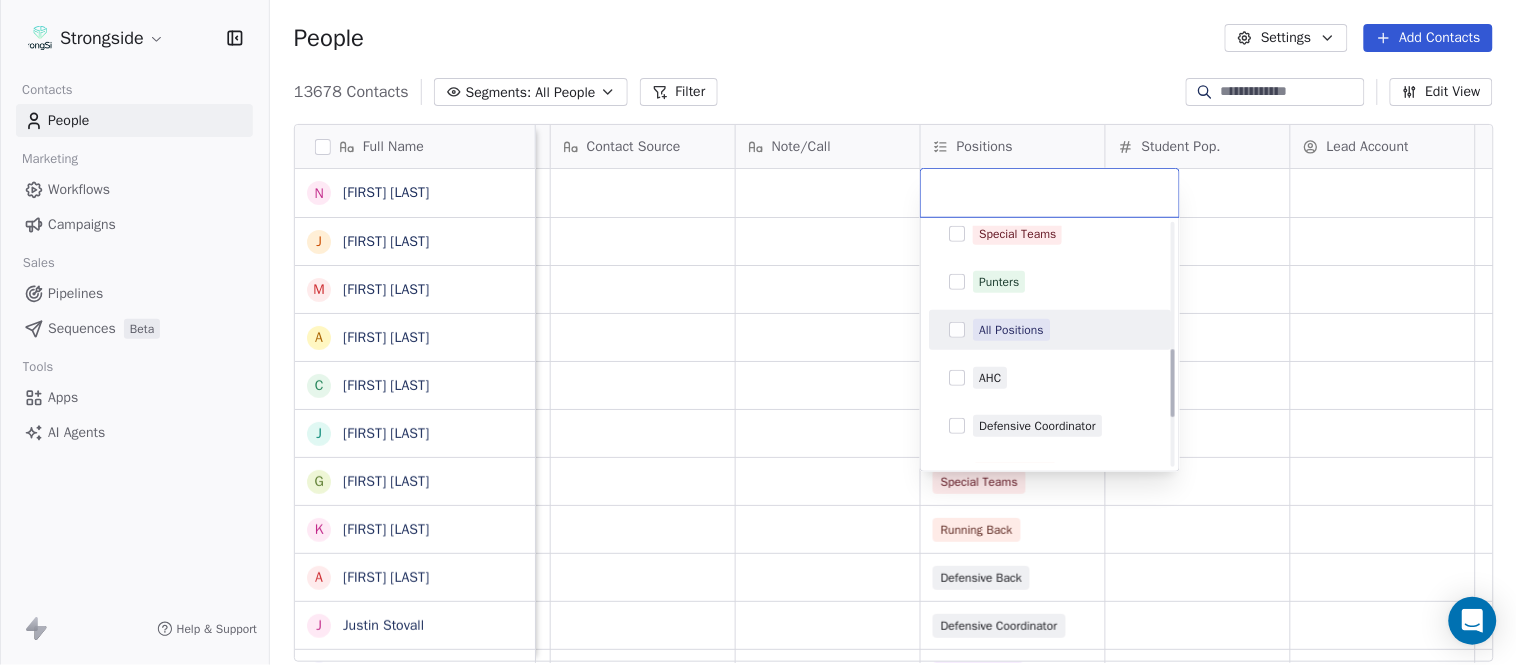click on "All Positions" at bounding box center [1011, 330] 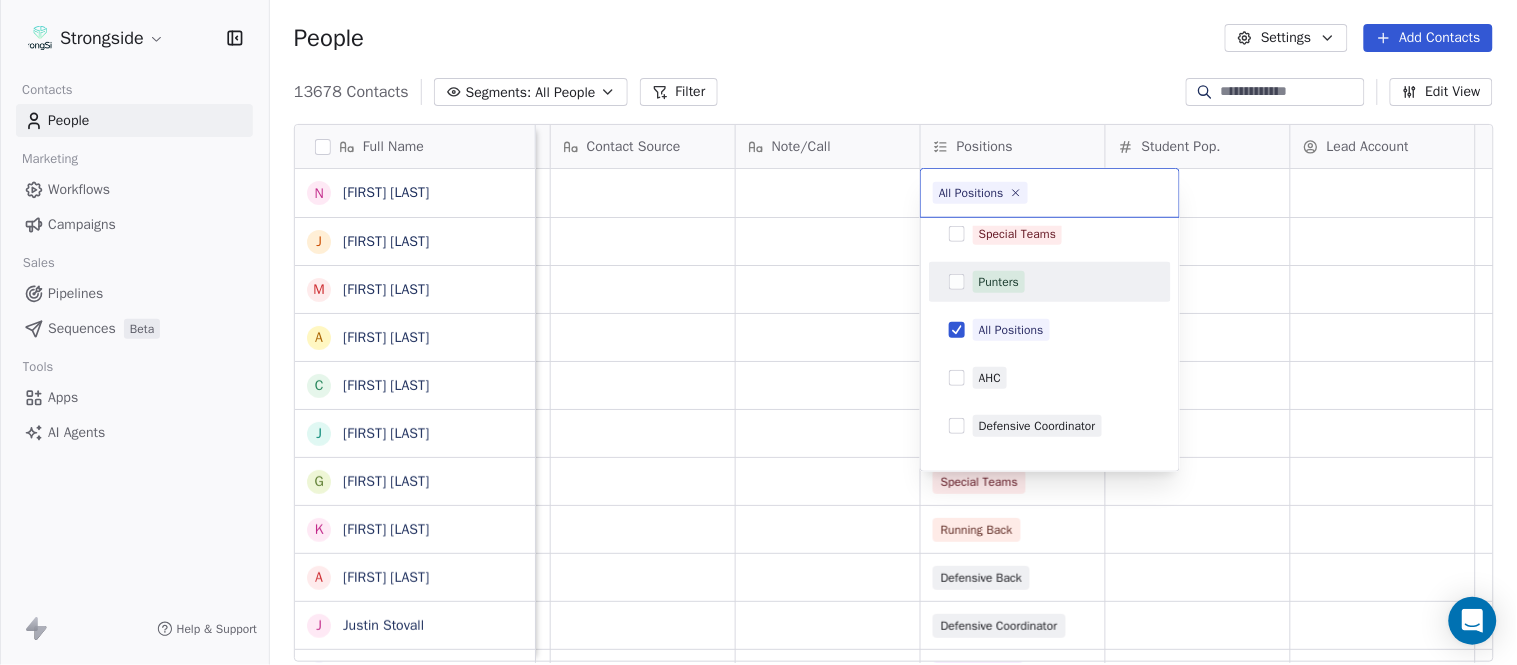click on "Strongside Contacts People Marketing Workflows Campaigns Sales Pipelines Sequences Beta Tools Apps AI Agents Help & Support People Settings Add Contacts 13678 Contacts Segments: All People Filter Edit View Tag Add to Sequence Export Full Name N [FIRST] [LAST] J [FIRST] [LAST] M [FIRST] [LAST] A [FIRST] [LAST] C [FIRST] [LAST] J [FIRST] [LAST] G [FIRST] [LAST] K [FIRST] [LAST] A [FIRST] [LAST] J [FIRST] [LAST] G [FIRST] [LAST] A [FIRST] [LAST] S [FIRST] [LAST] S [FIRST] [LAST] F [FIRST] [LAST] J [FIRST] [LAST] D [FIRST] [LAST] Y [FIRST] [LAST] M [FIRST] [LAST] J [FIRST] [LAST] J [FIRST] [LAST] J [FIRST] [LAST] P [FIRST] [LAST] T [FIRST] [LAST] K [FIRST] [LAST] H [FIRST] [LAST] S [FIRST] [LAST] P [FIRST] [LAST] T [FIRST] [LAST] O [FIRST] [LAST] Priority Emails Auto Clicked Last Activity Date BST In Open Phone Contact Source Note/Call Positions Student Pop. Lead Account True False All Positions False All Positions True All Positions Tight Ends Linebackers Special Teams Running Back True Defensive Back True" at bounding box center (758, 332) 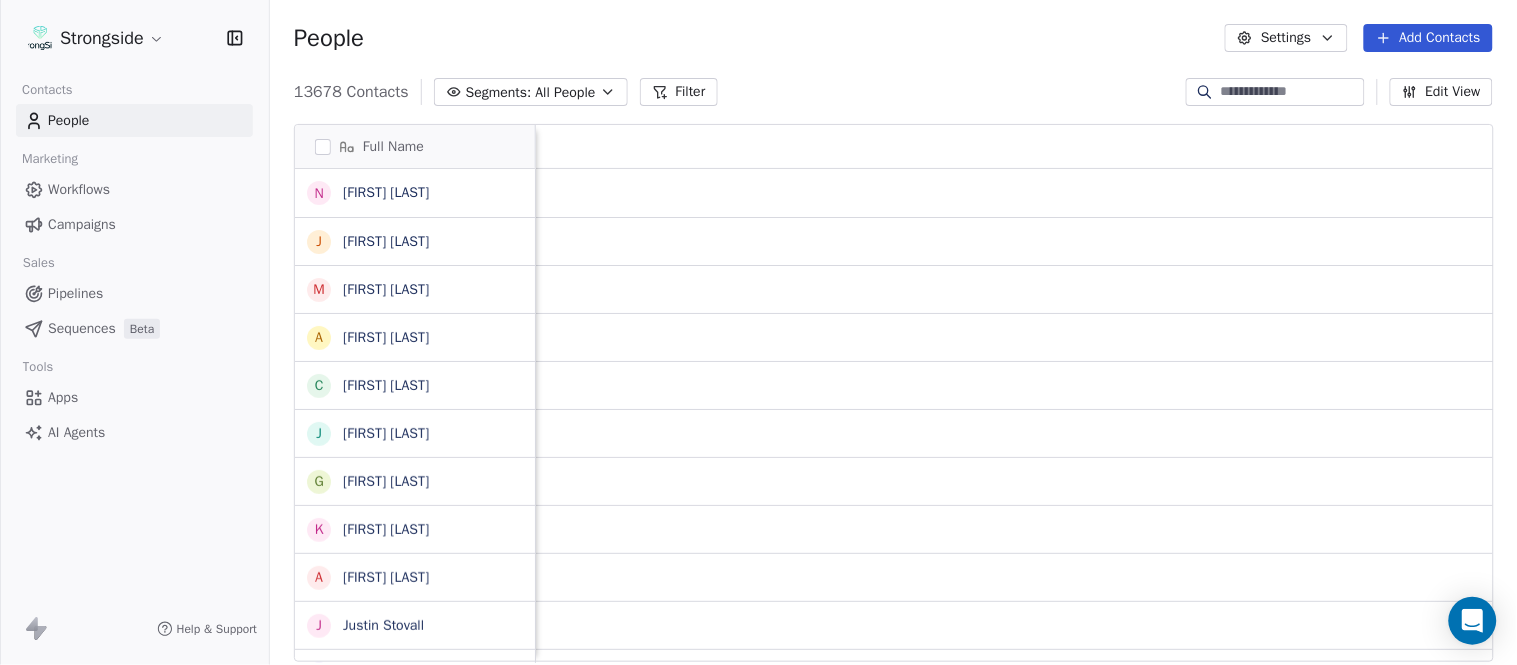 scroll, scrollTop: 0, scrollLeft: 0, axis: both 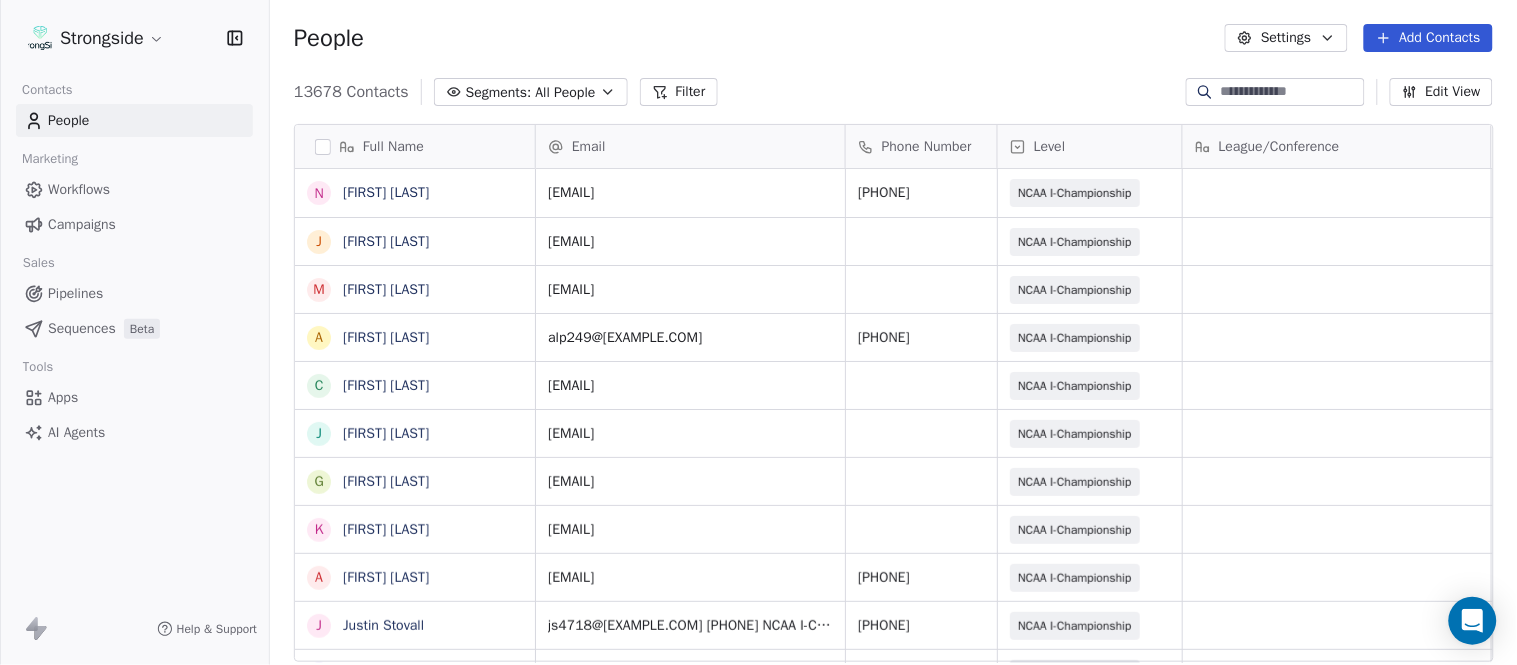 click on "J [FIRST] [LAST]" at bounding box center (415, 241) 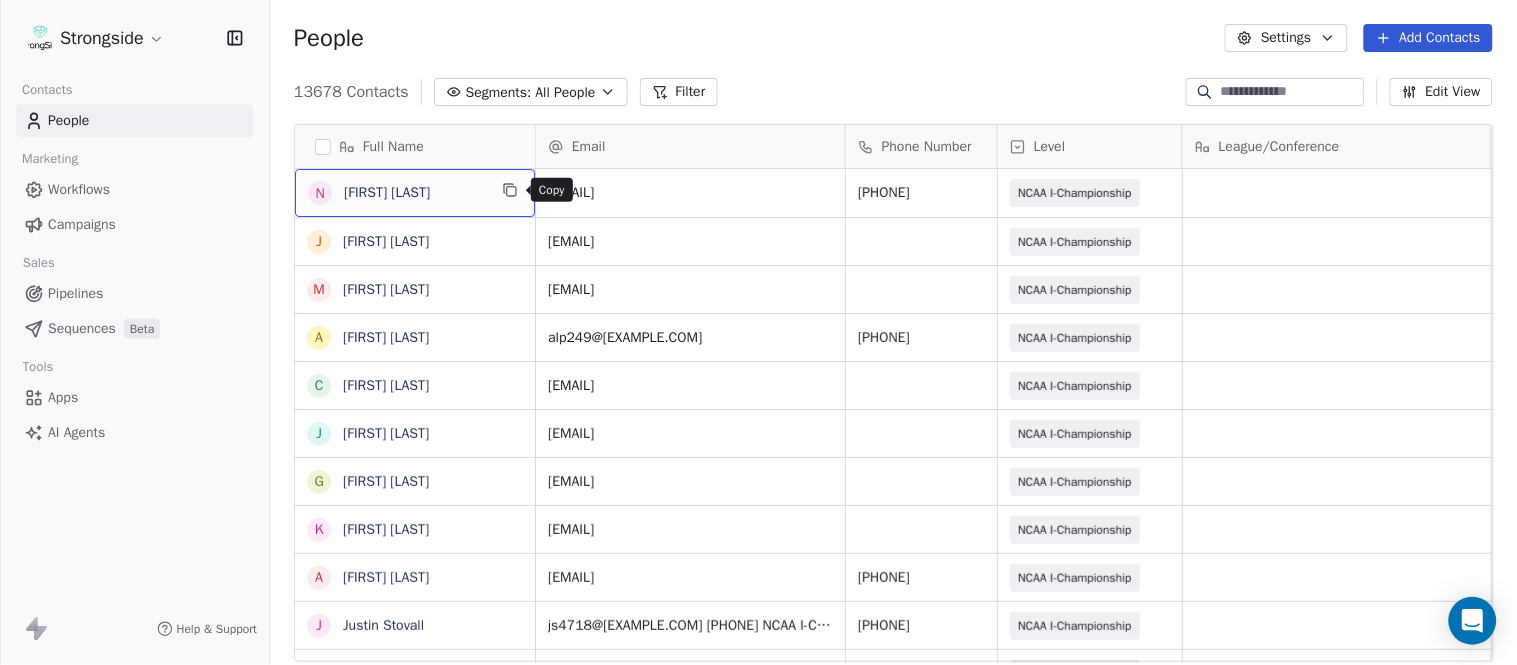 click 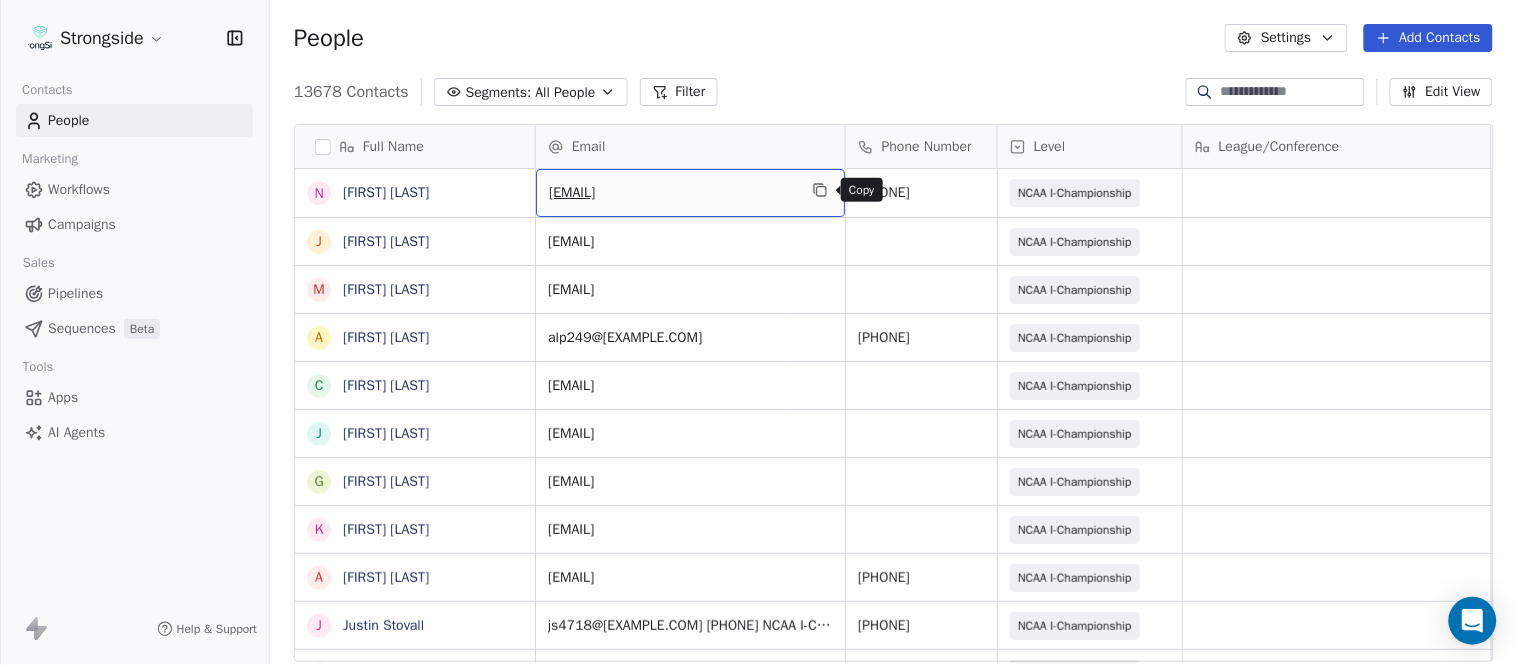 click 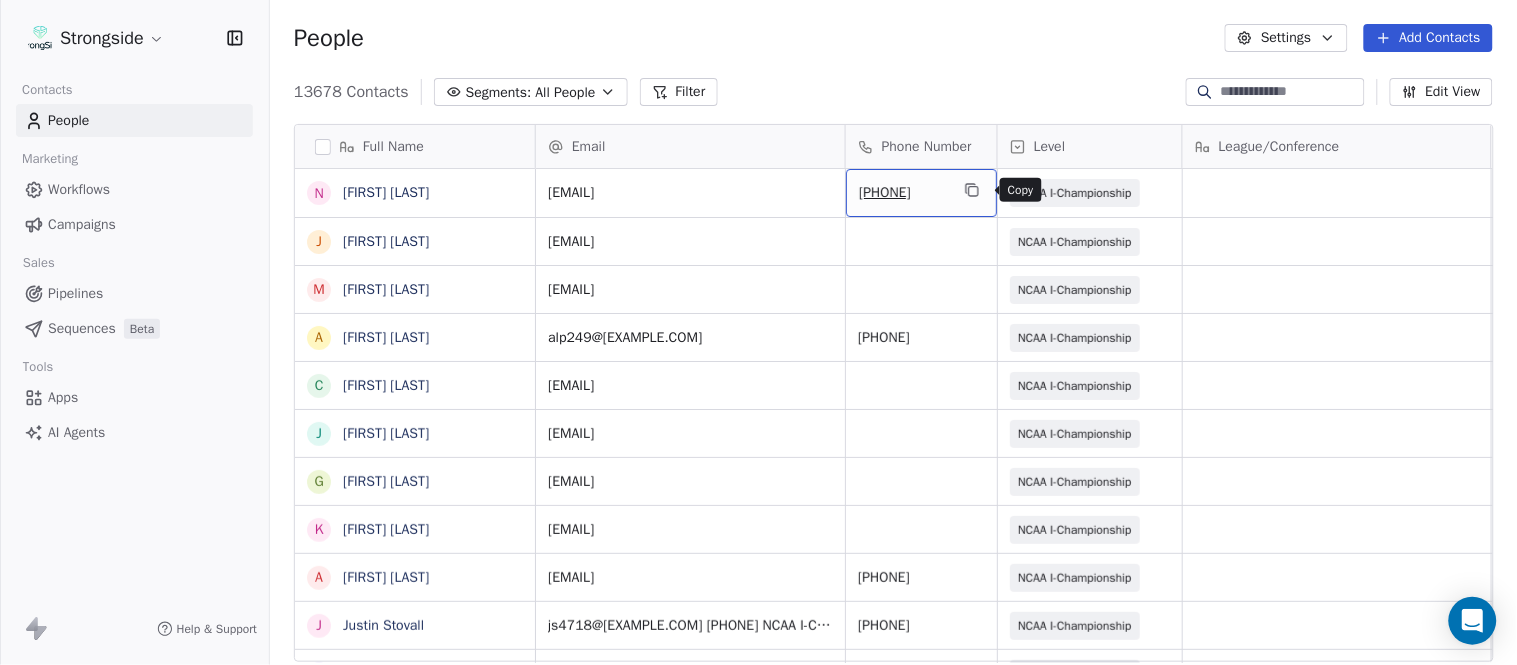 click 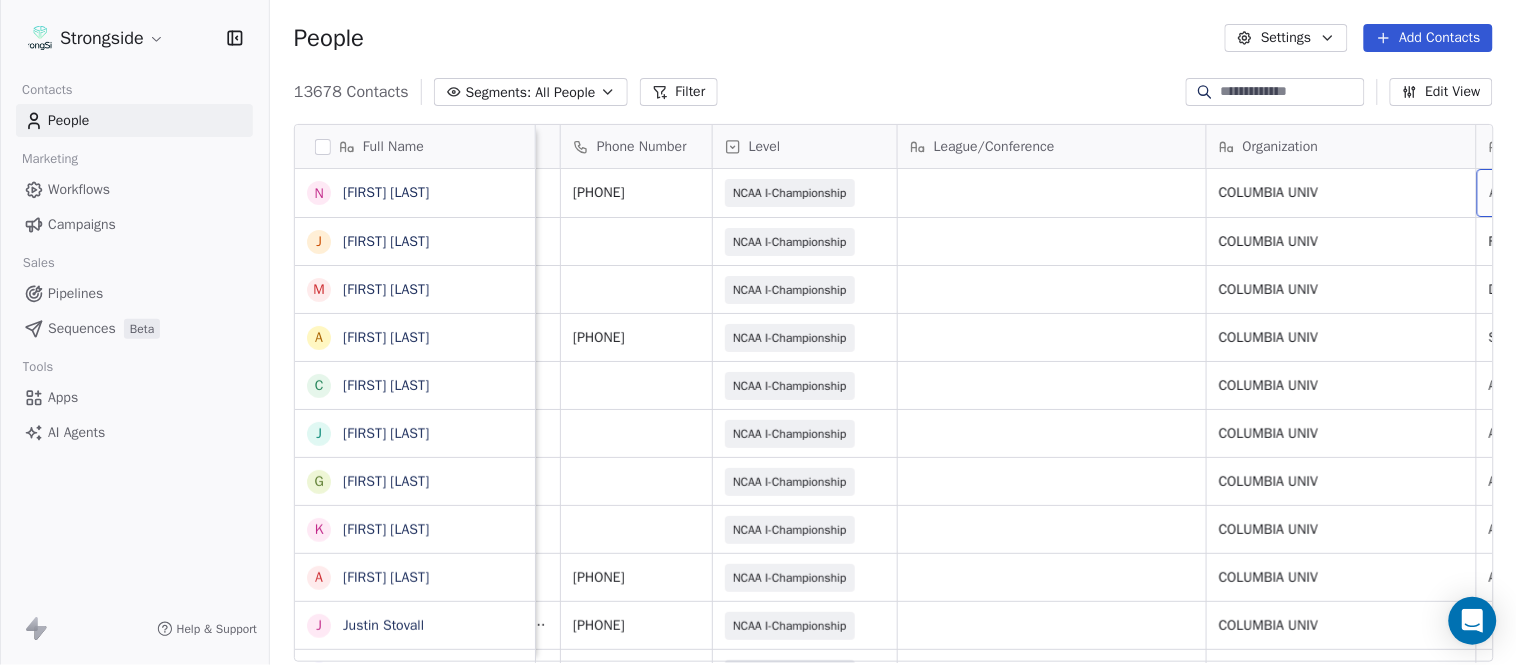 scroll, scrollTop: 0, scrollLeft: 653, axis: horizontal 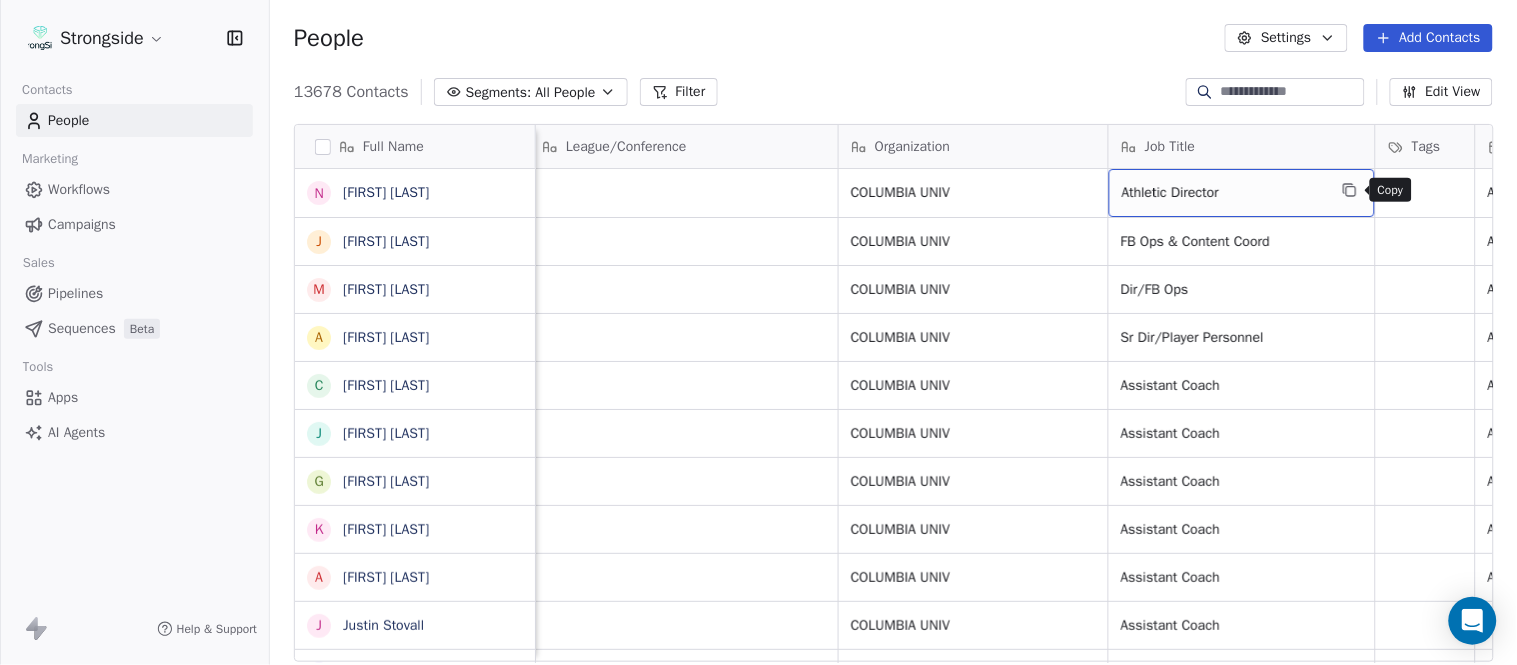 click 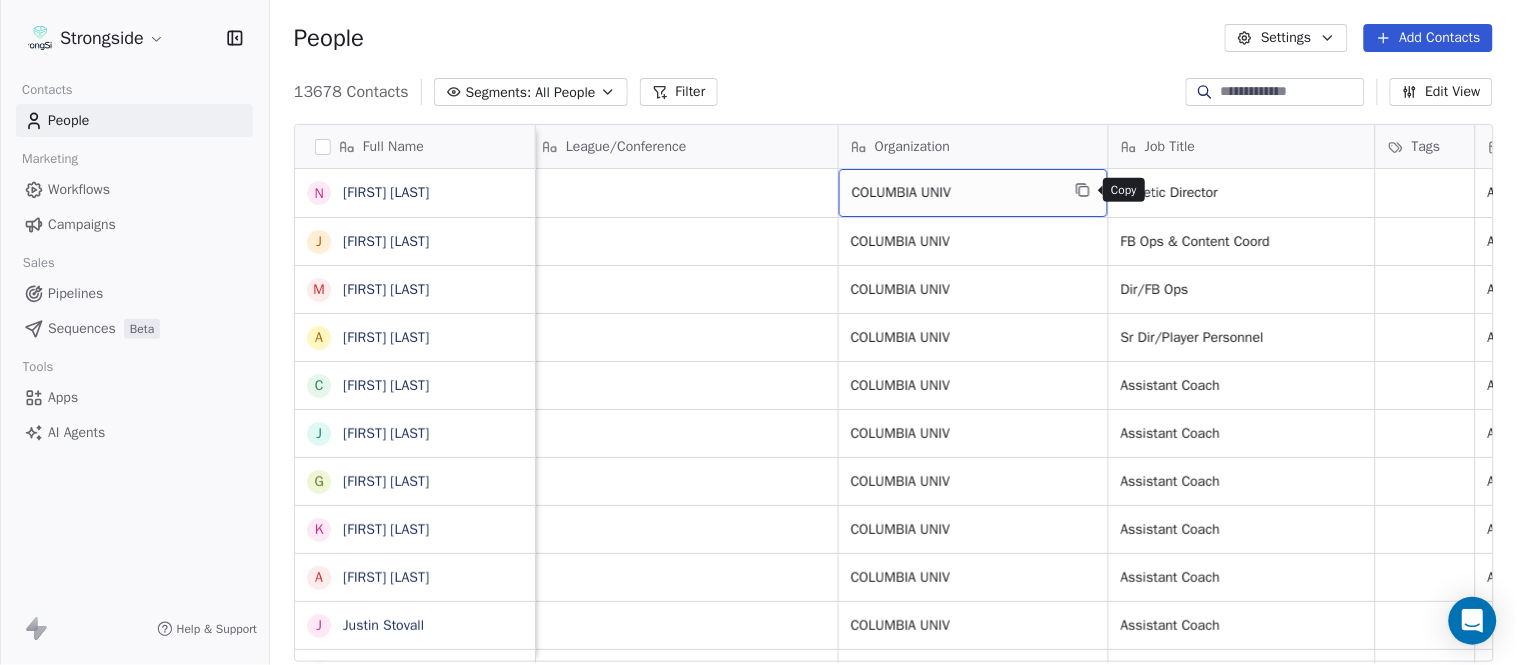 click at bounding box center [1083, 190] 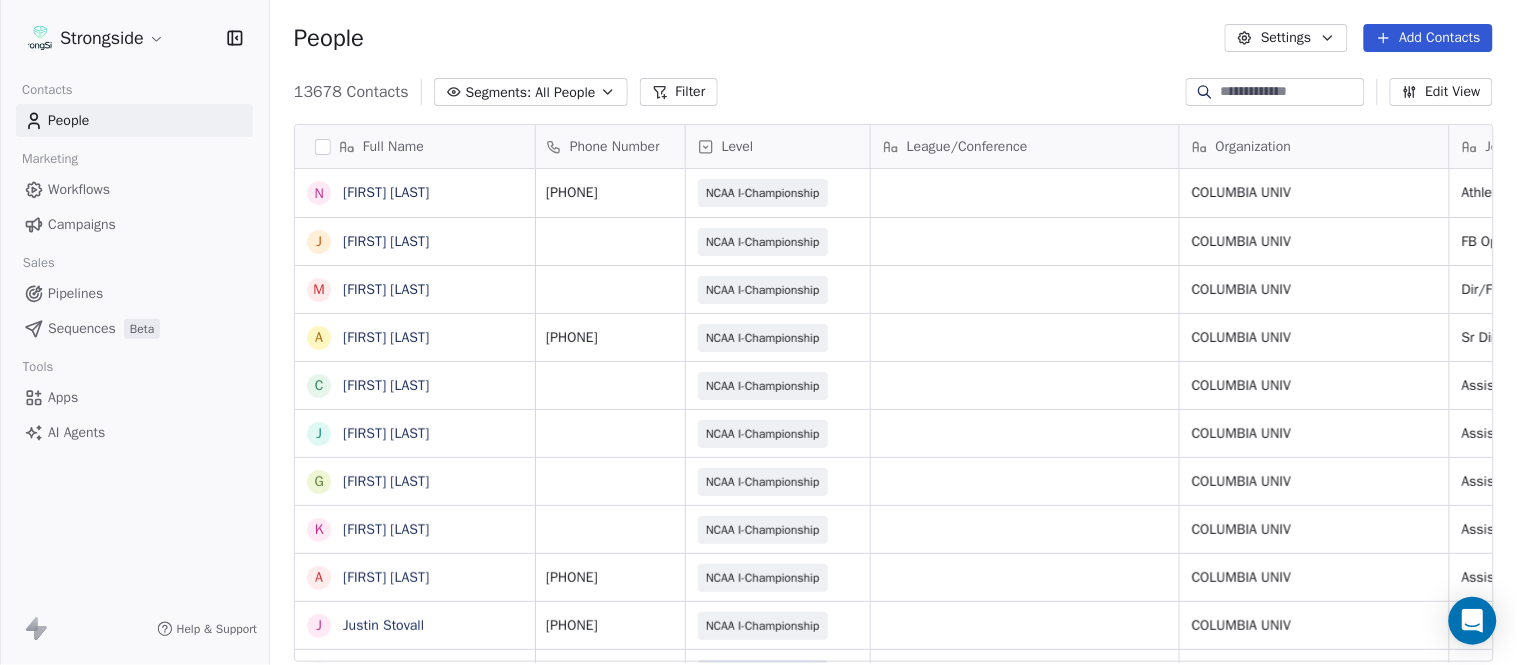 scroll, scrollTop: 0, scrollLeft: 0, axis: both 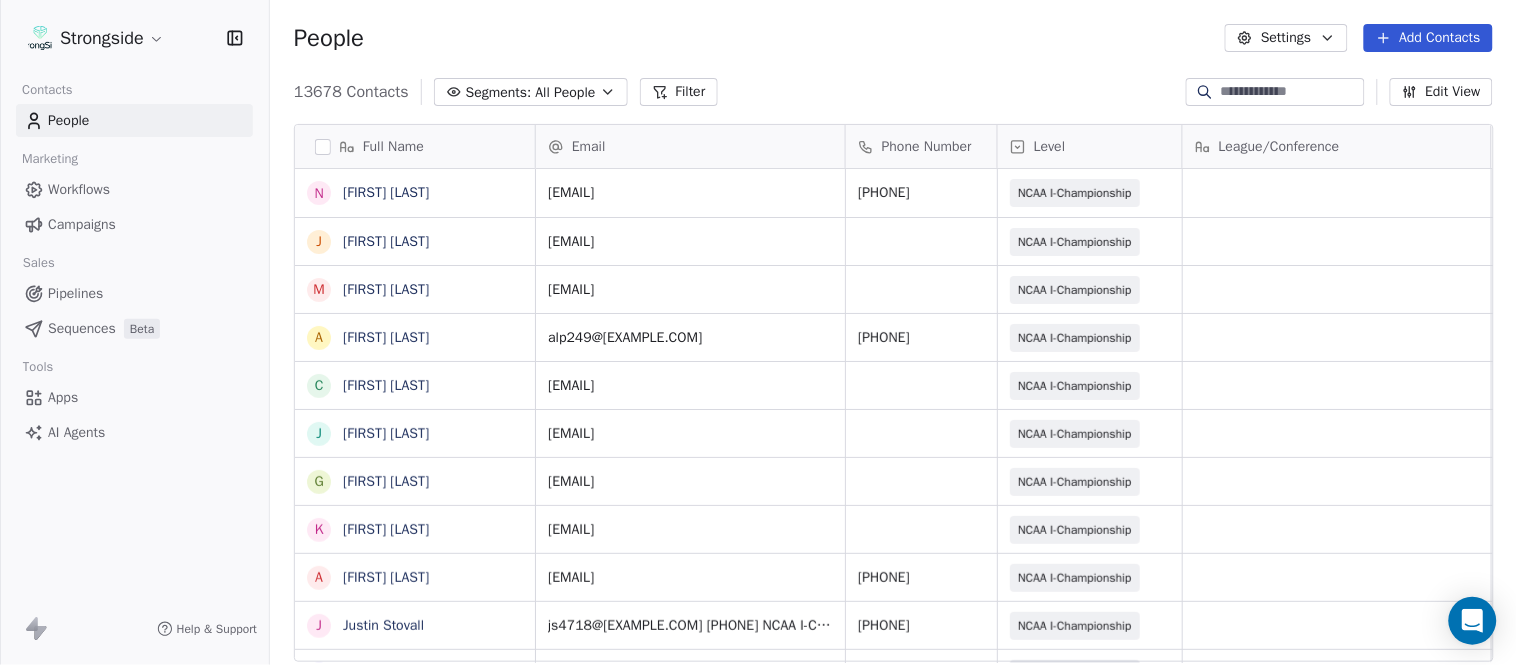 click on "Add Contacts" at bounding box center (1428, 38) 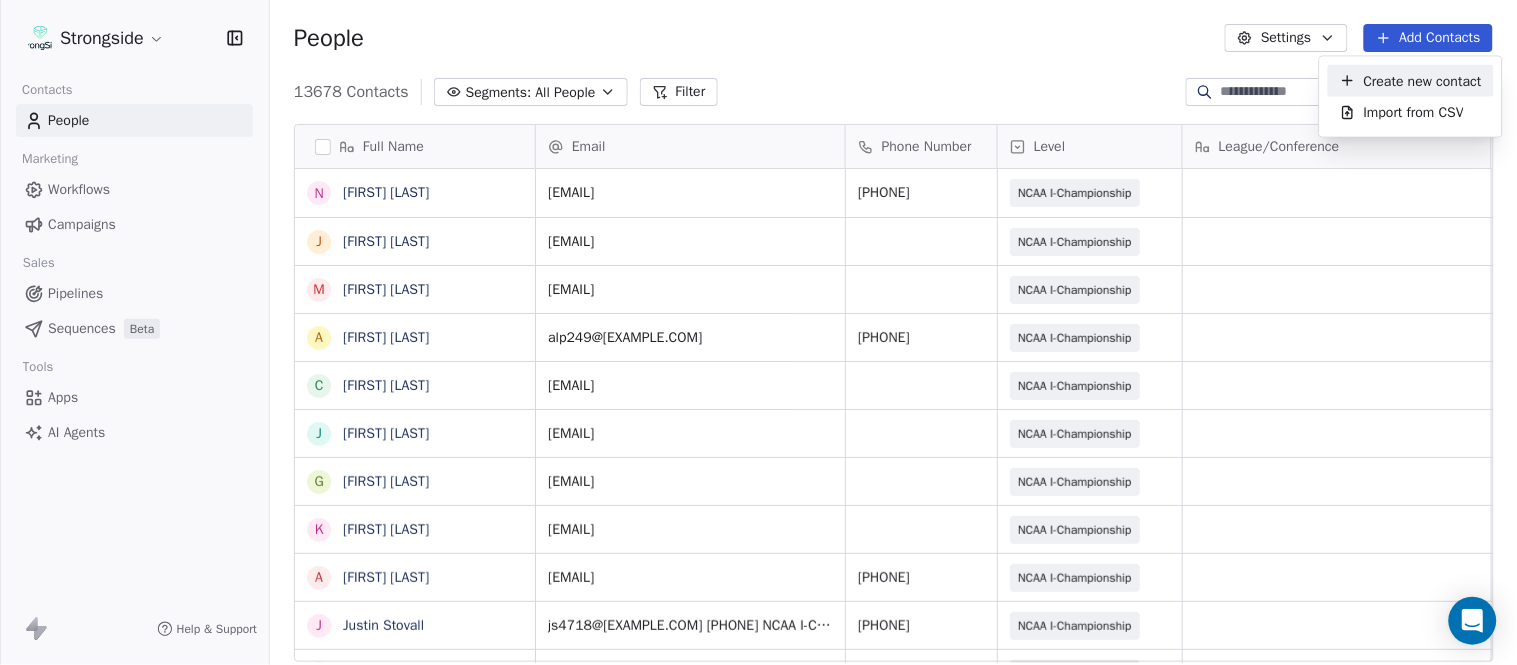 click on "Create new contact" at bounding box center [1411, 81] 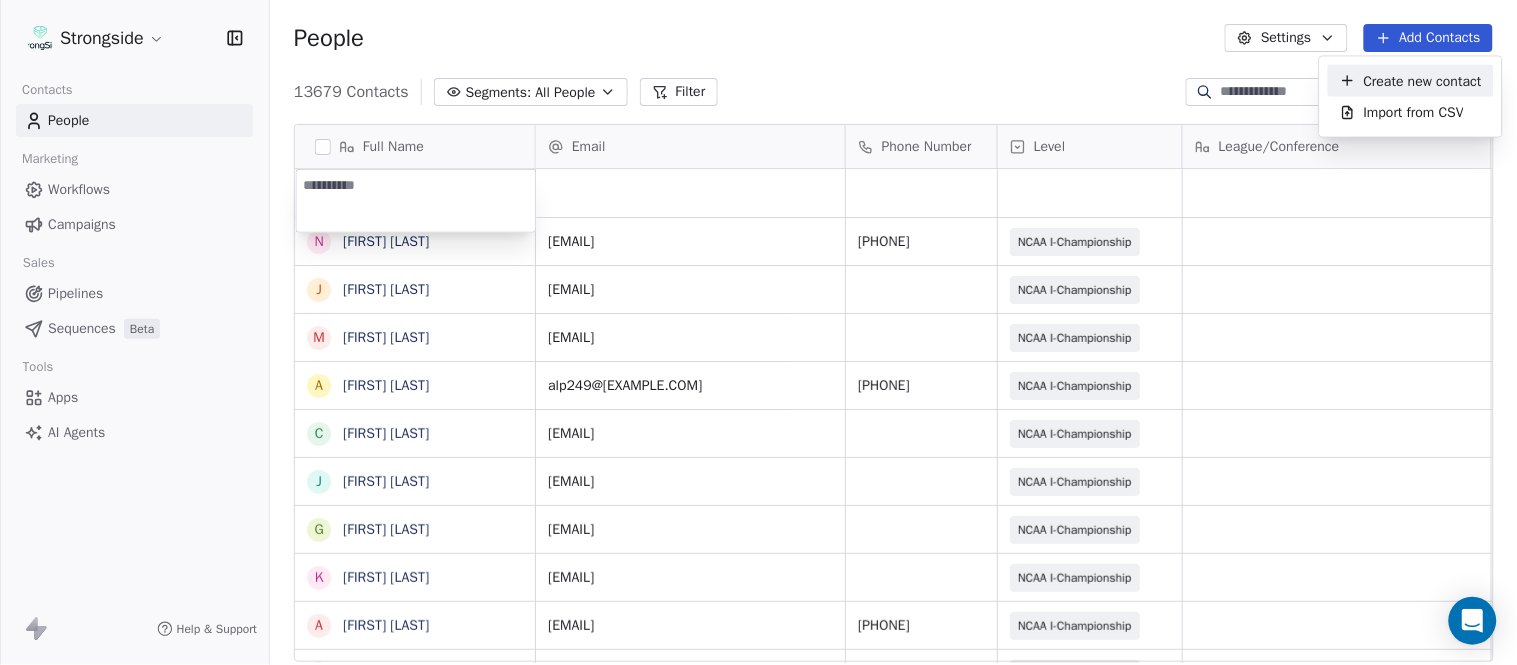 type on "**********" 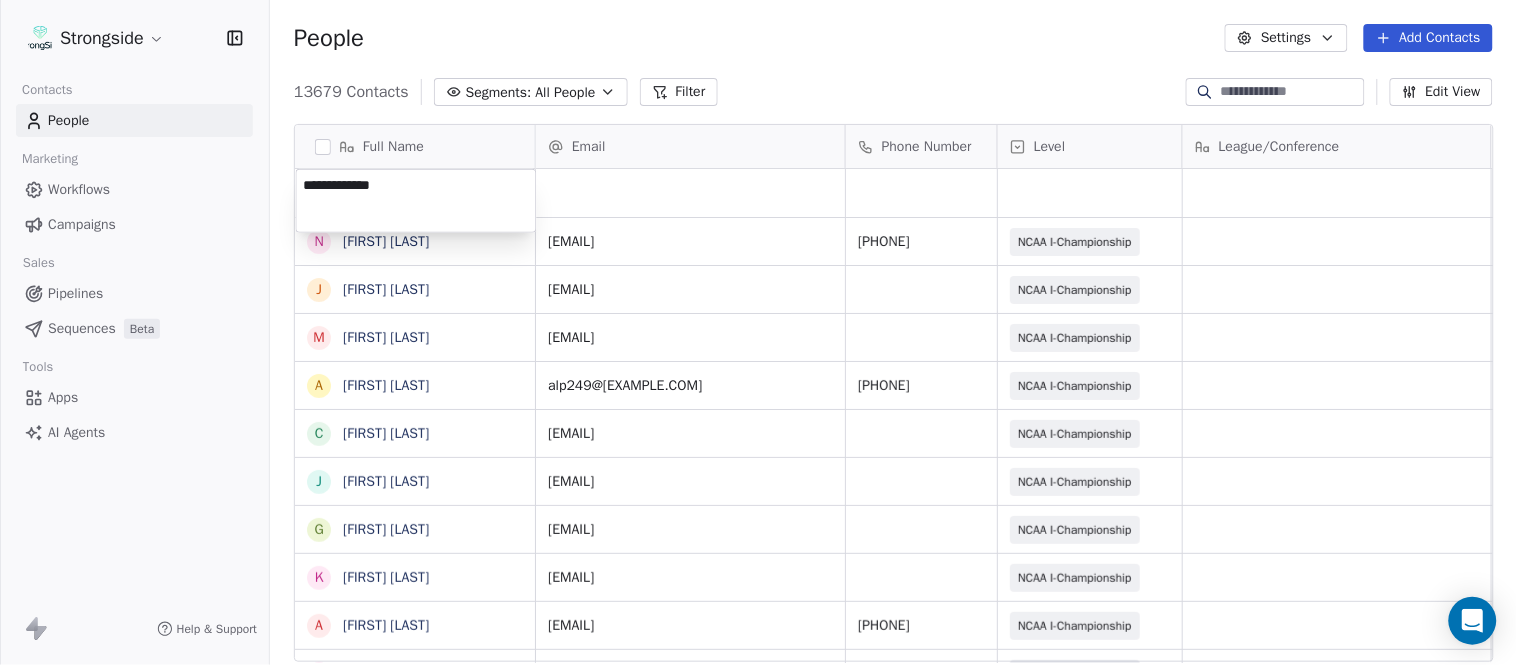 click on "Strongside Contacts People Marketing Workflows Campaigns Sales Pipelines Sequences Beta Tools Apps AI Agents Help & Support People Settings  Add Contacts 13679 Contacts Segments: All People Filter  Edit View Tag Add to Sequence Export Full Name N [FIRST] [LAST] J [FIRST] [LAST] M [FIRST] [LAST] A [FIRST] [LAST] C [FIRST] [LAST] J [FIRST] [LAST] G [FIRST] [LAST] K [FIRST] [LAST] A [FIRST] [LAST] J [FIRST] [LAST] G [FIRST] [LAST] A [FIRST] [LAST] S [FIRST] [LAST] S [FIRST] [LAST] F [FIRST] [LAST] J [FIRST] [LAST] D [FIRST] [LAST] Y [FIRST] [LAST] M [FIRST] [LAST] J [FIRST] [LAST] J [FIRST] [LAST] J [FIRST] [LAST] P [FIRST] [LAST] T [FIRST] [LAST] K [FIRST] [LAST] H [FIRST] [LAST] S [FIRST] [LAST] P [FIRST] [LAST] T [FIRST] [LAST] Email Phone Number Level League/Conference Organization Job Title Tags Created Date BST [DATE] [TIME] [EMAIL] ([PHONE]) NCAA I-Championship COLUMBIA UNIV Athletic Director Aug 07, 2025 05:06 PM [EMAIL] ([PHONE]) NCAA I-Championship COLUMBIA UNIV FB Ops & Content Coord SID" at bounding box center [758, 332] 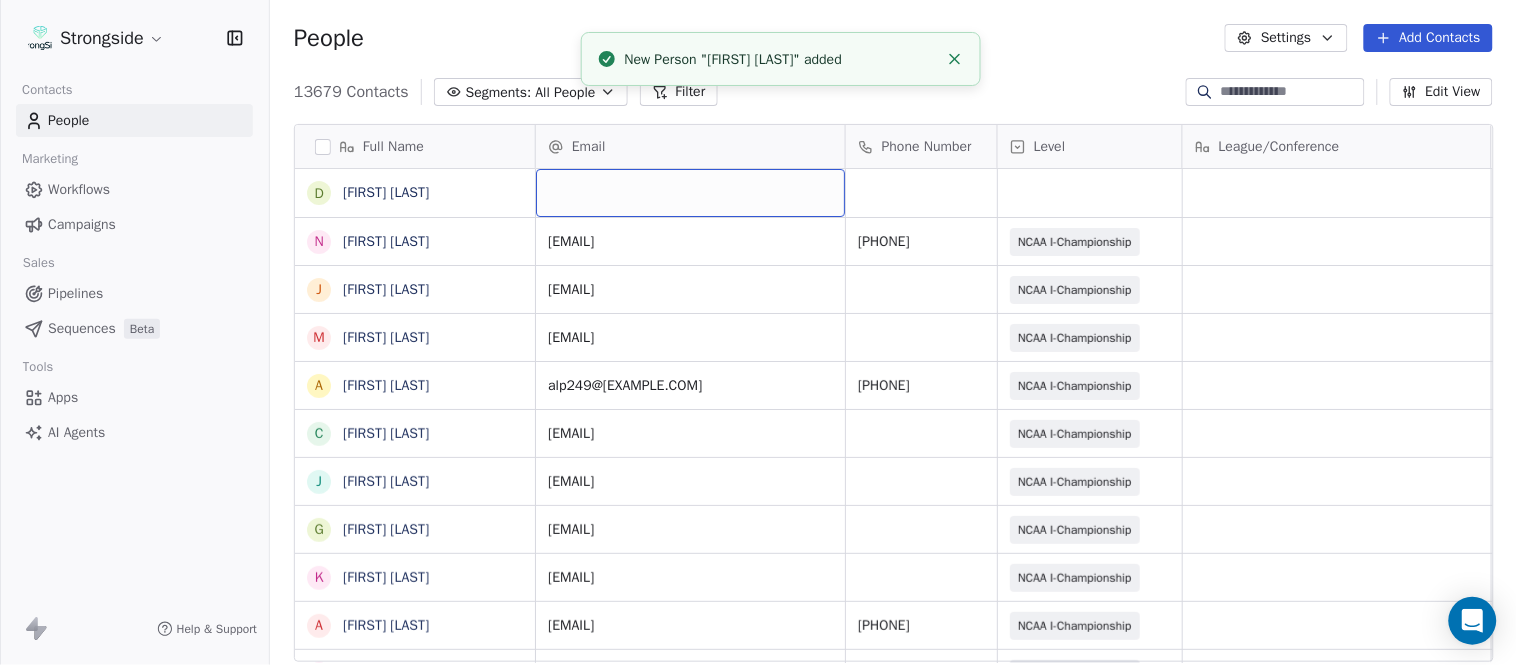 click at bounding box center [690, 193] 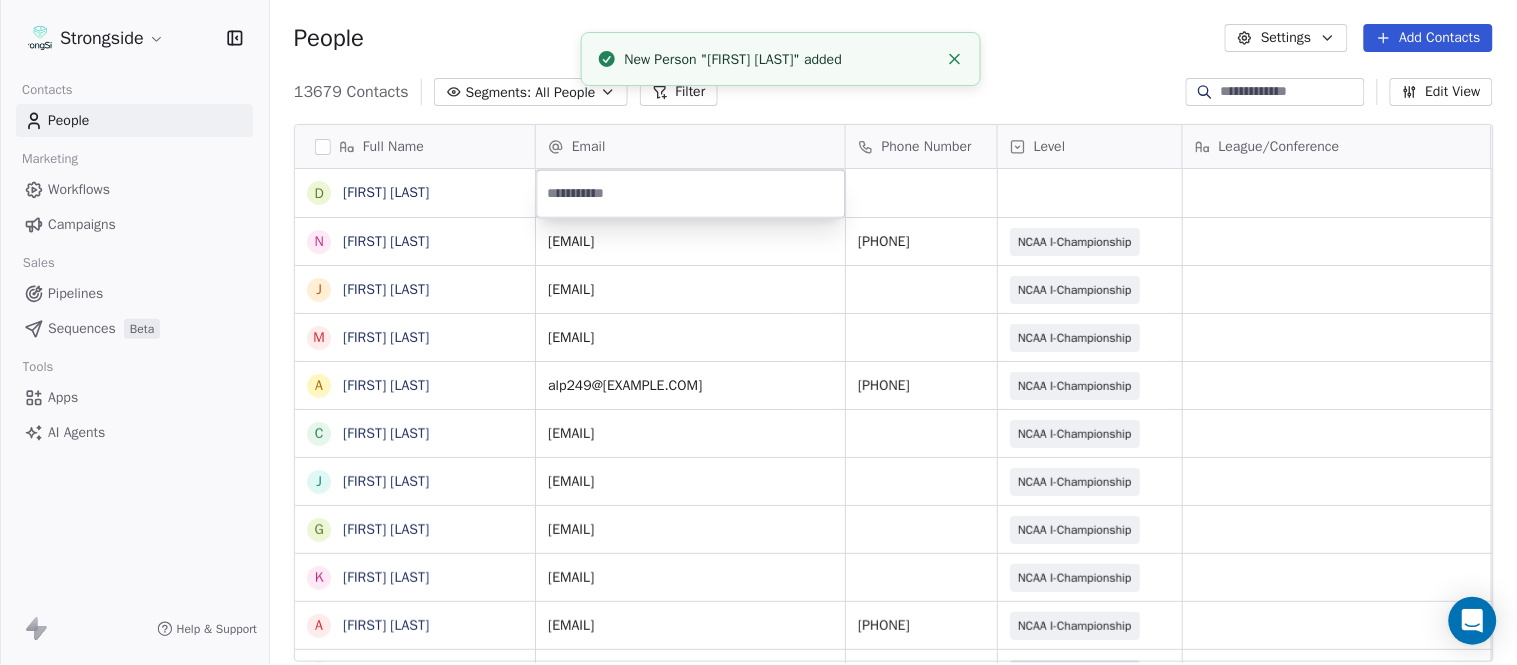 type on "**********" 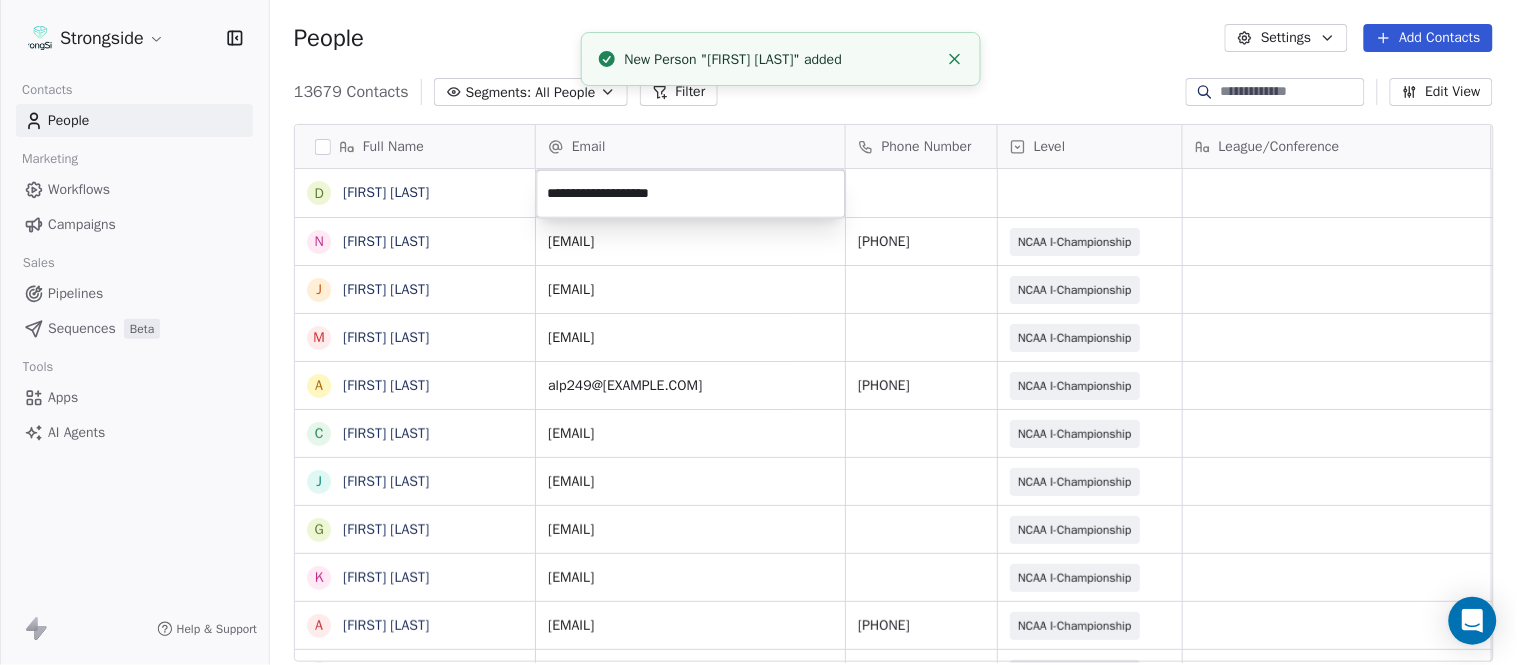 click on "New Person "[FIRST] [LAST]" added" at bounding box center (781, 59) 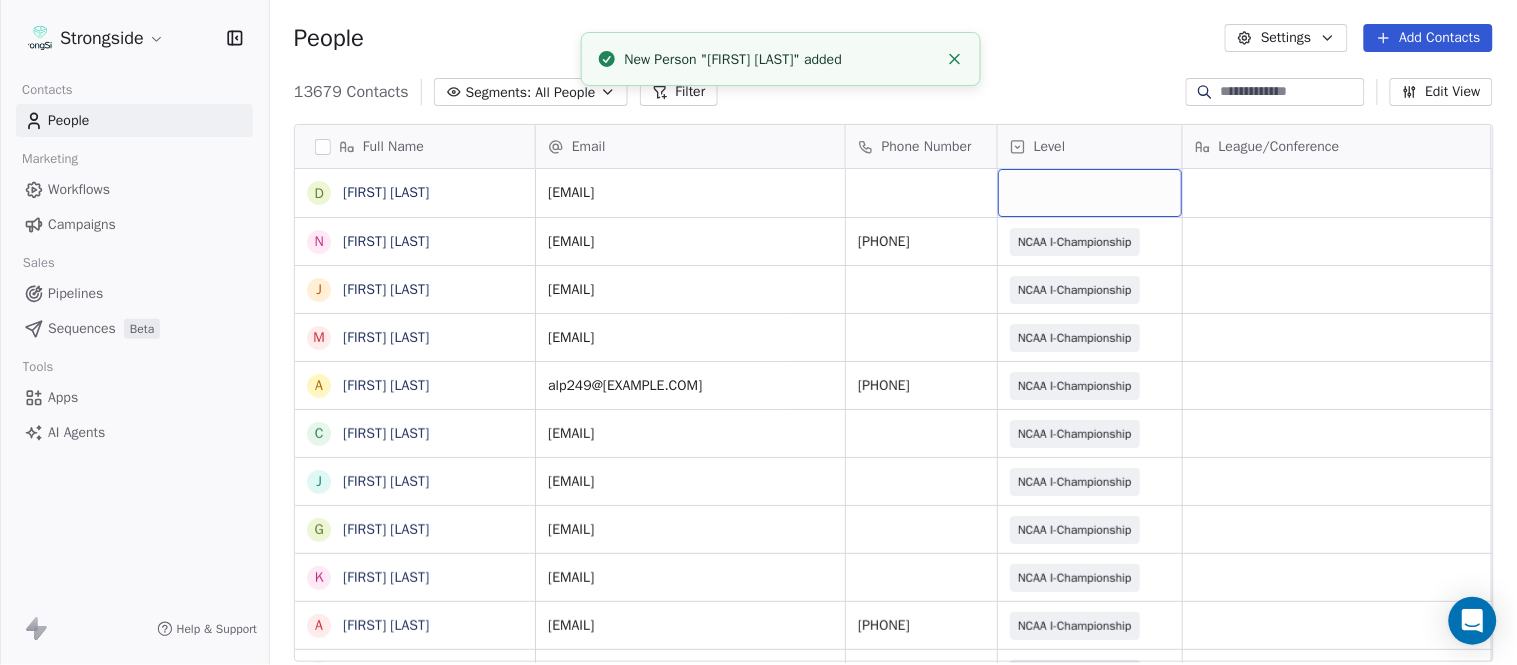 click at bounding box center (1090, 193) 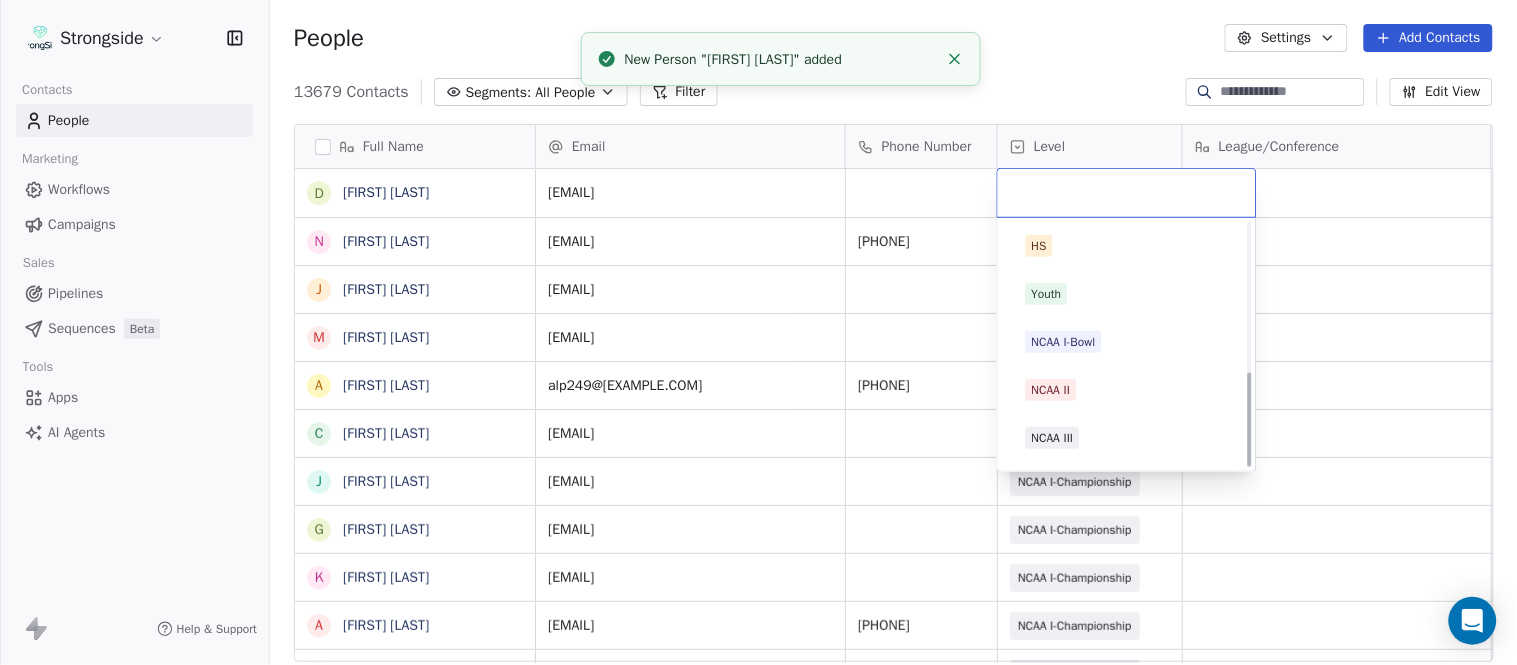 scroll, scrollTop: 378, scrollLeft: 0, axis: vertical 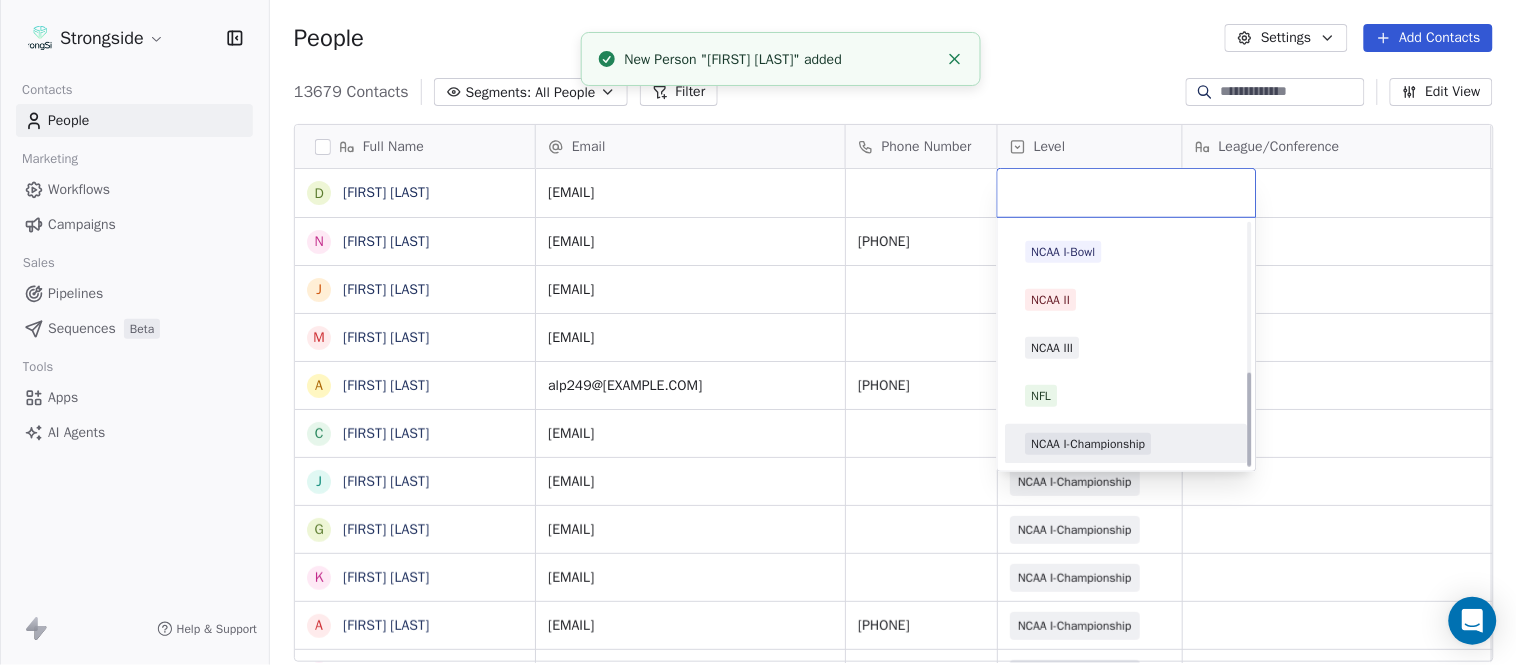click on "NCAA I-Championship" at bounding box center [1127, 444] 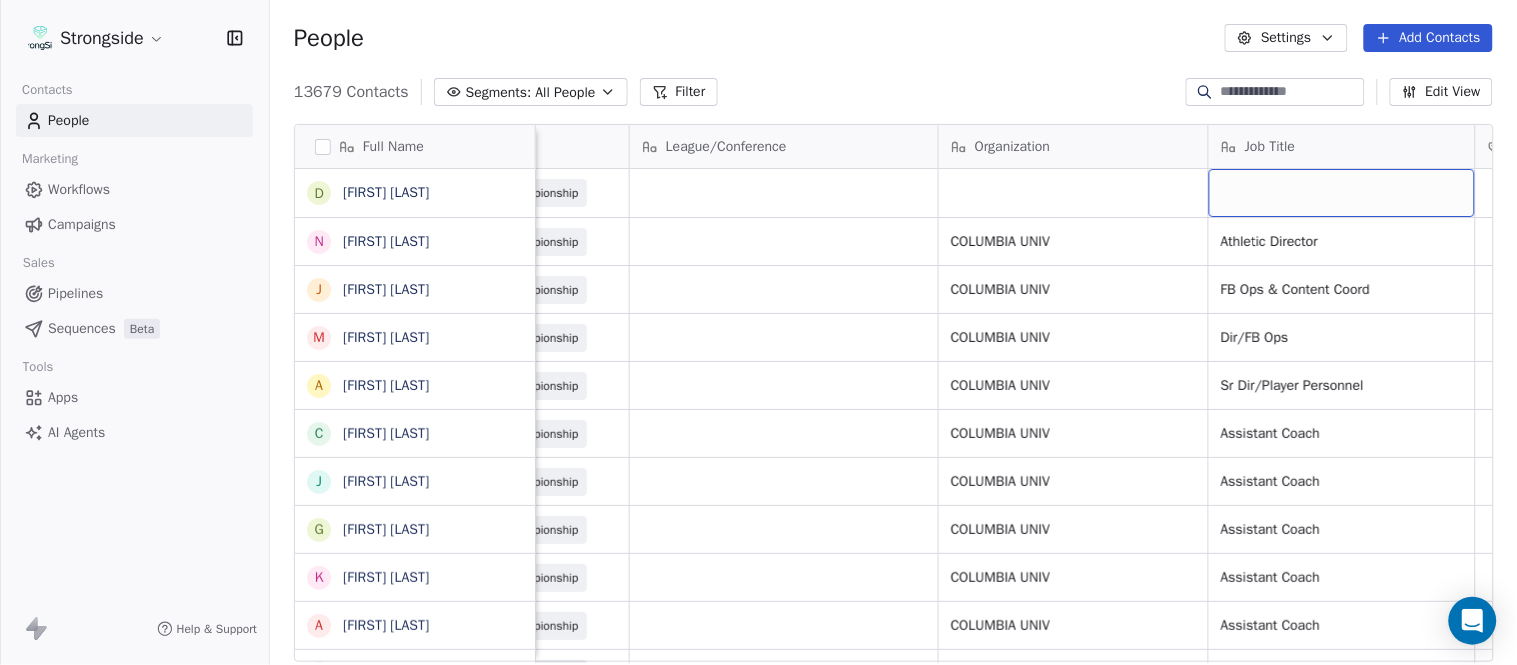 scroll, scrollTop: 0, scrollLeft: 653, axis: horizontal 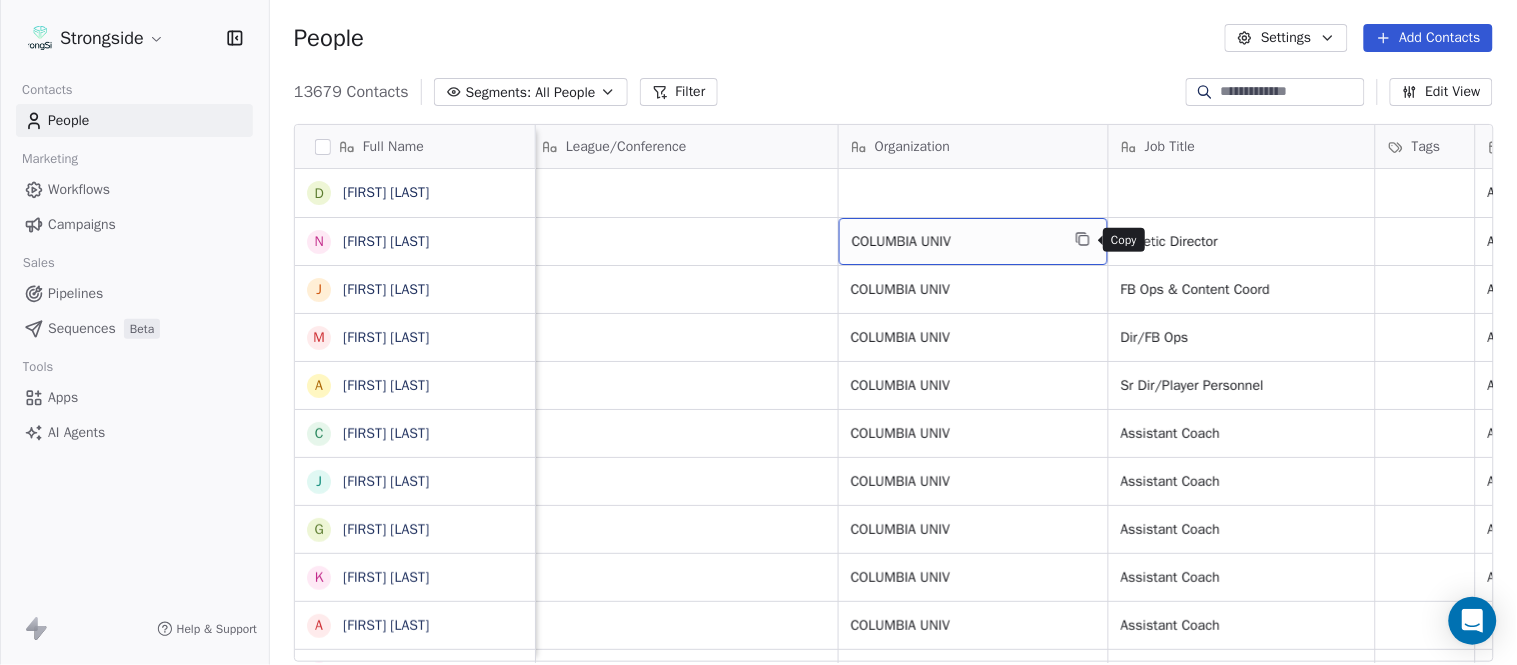 click 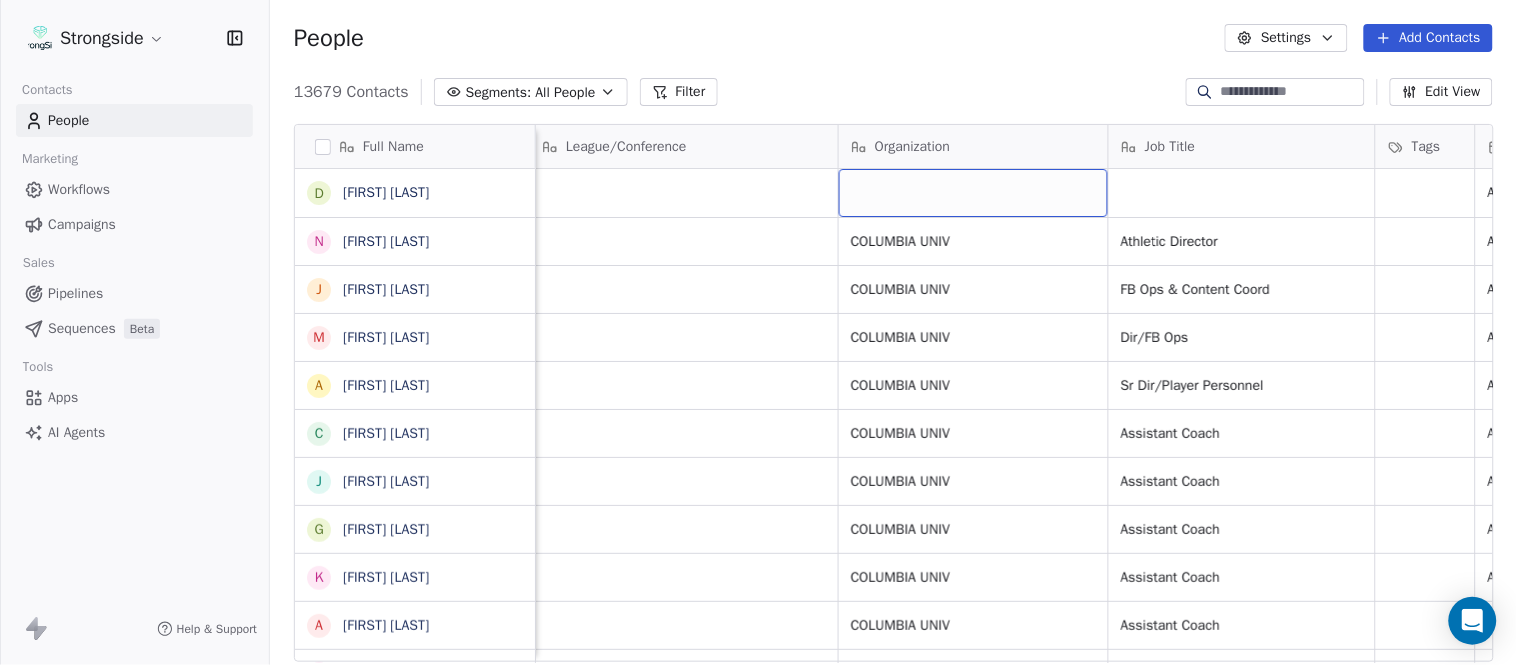 click at bounding box center (973, 193) 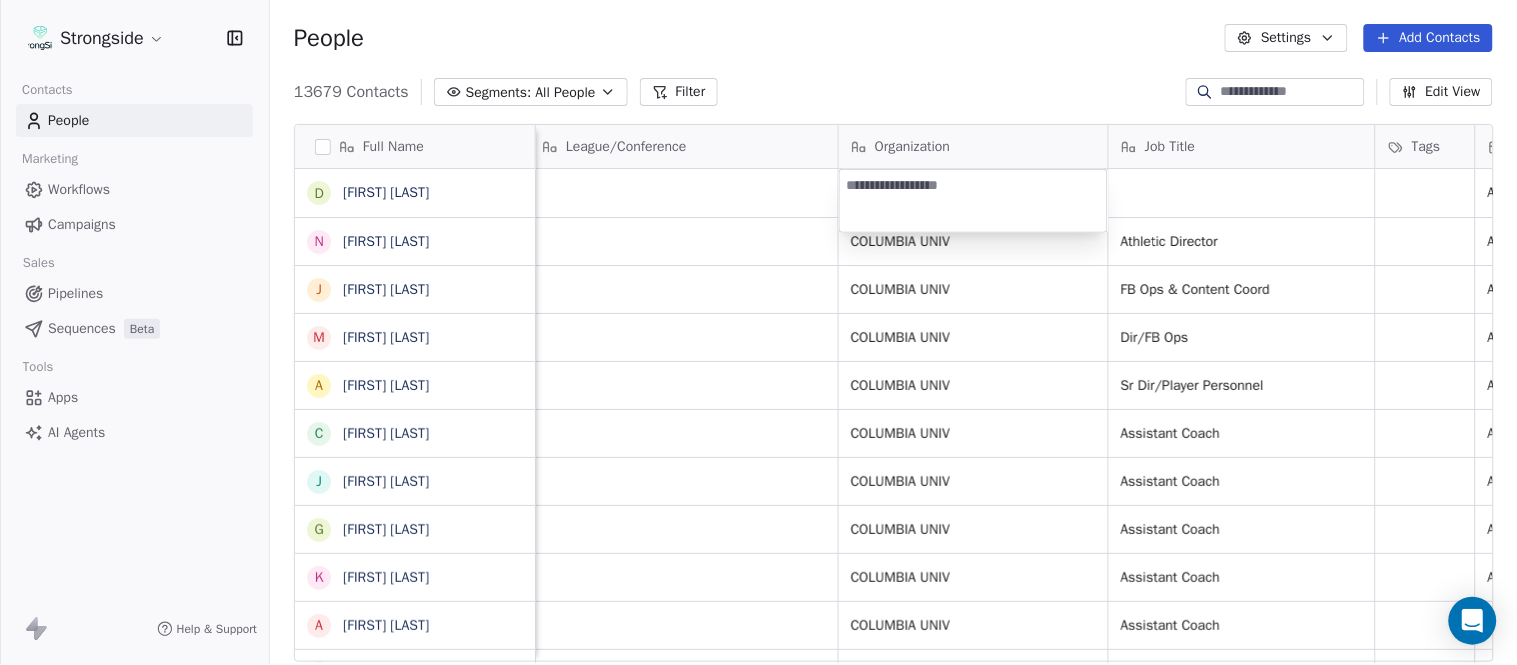 type on "**********" 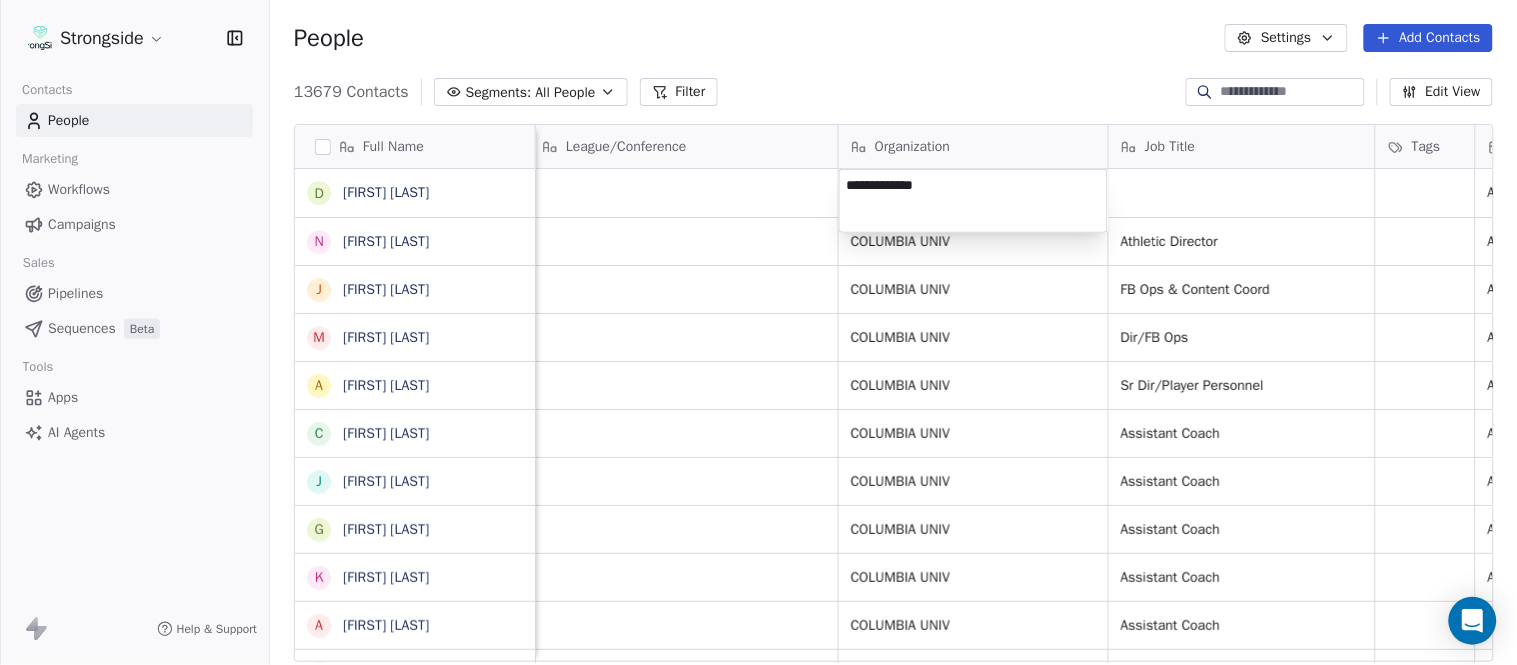 click on "Strongside Contacts People Marketing Workflows Campaigns Sales Pipelines Sequences Beta Tools Apps AI Agents Help & Support People Settings  Add Contacts 13679 Contacts Segments: All People Filter  Edit View Tag Add to Sequence Export Full Name D [FIRST] [LAST] N [FIRST] [LAST] J [FIRST] [LAST] M [FIRST] [LAST] A [FIRST] [LAST] C [FIRST] [LAST] J [FIRST] [LAST] G [FIRST] [LAST] K [FIRST] [LAST] A [FIRST] [LAST] J [FIRST] [LAST] G [FIRST] [LAST] A [FIRST] [LAST] S [FIRST] [LAST] S [FIRST] [LAST] F [FIRST] [LAST] J [FIRST] [LAST] D [FIRST] [LAST] Y [FIRST] [LAST] M [FIRST] [LAST] J [FIRST] [LAST] J [FIRST] [LAST] J [FIRST] [LAST] P [FIRST] [LAST] T [FIRST] [LAST] T [FIRST] [LAST] Email Phone Number Level League/Conference Organization Job Title Tags Created Date BST Status Priority Emails Auto Clicked football@[EXAMPLE.COM] NCAA I-Championship Aug 07, 2025 05:06 PM cornellad@[EXAMPLE.COM] ([PHONE]) NCAA I-Championship COLUMBIA UNIV Athletic Director Dir/FB Ops" at bounding box center (758, 332) 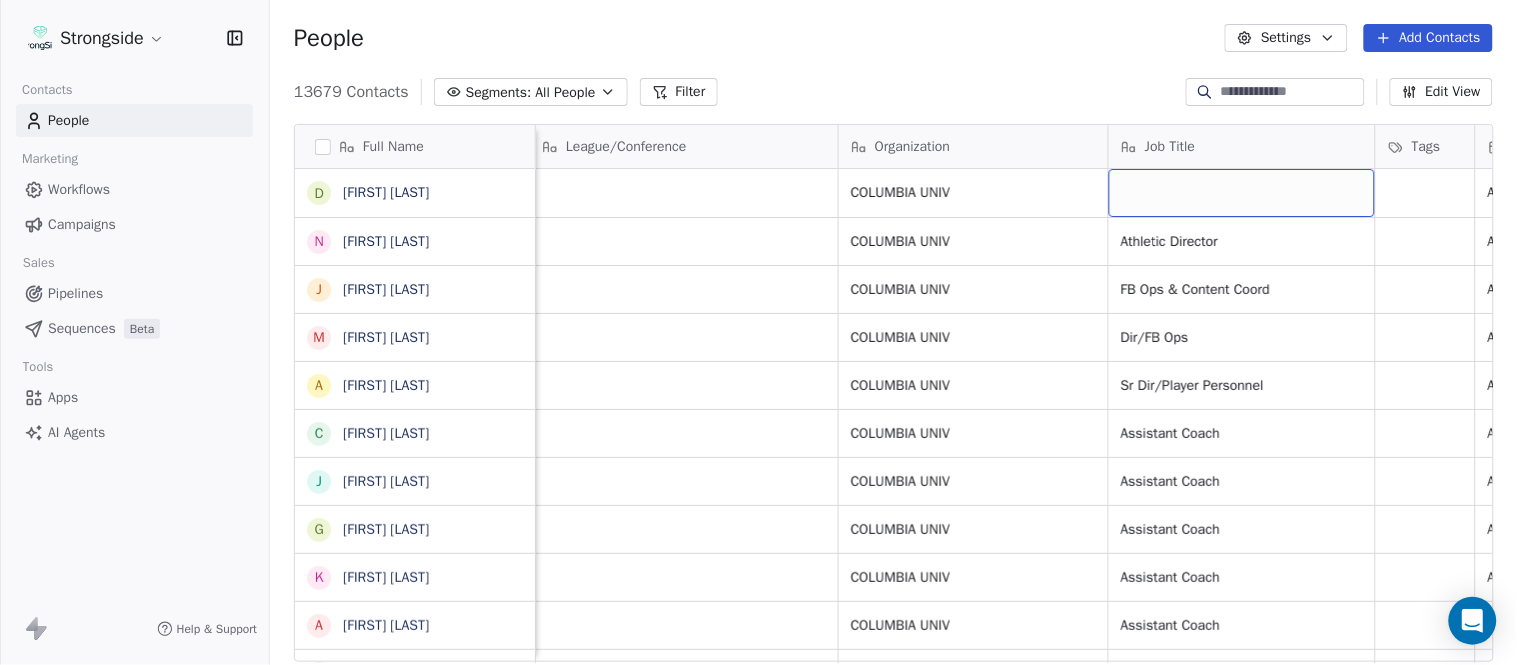 click at bounding box center [1242, 193] 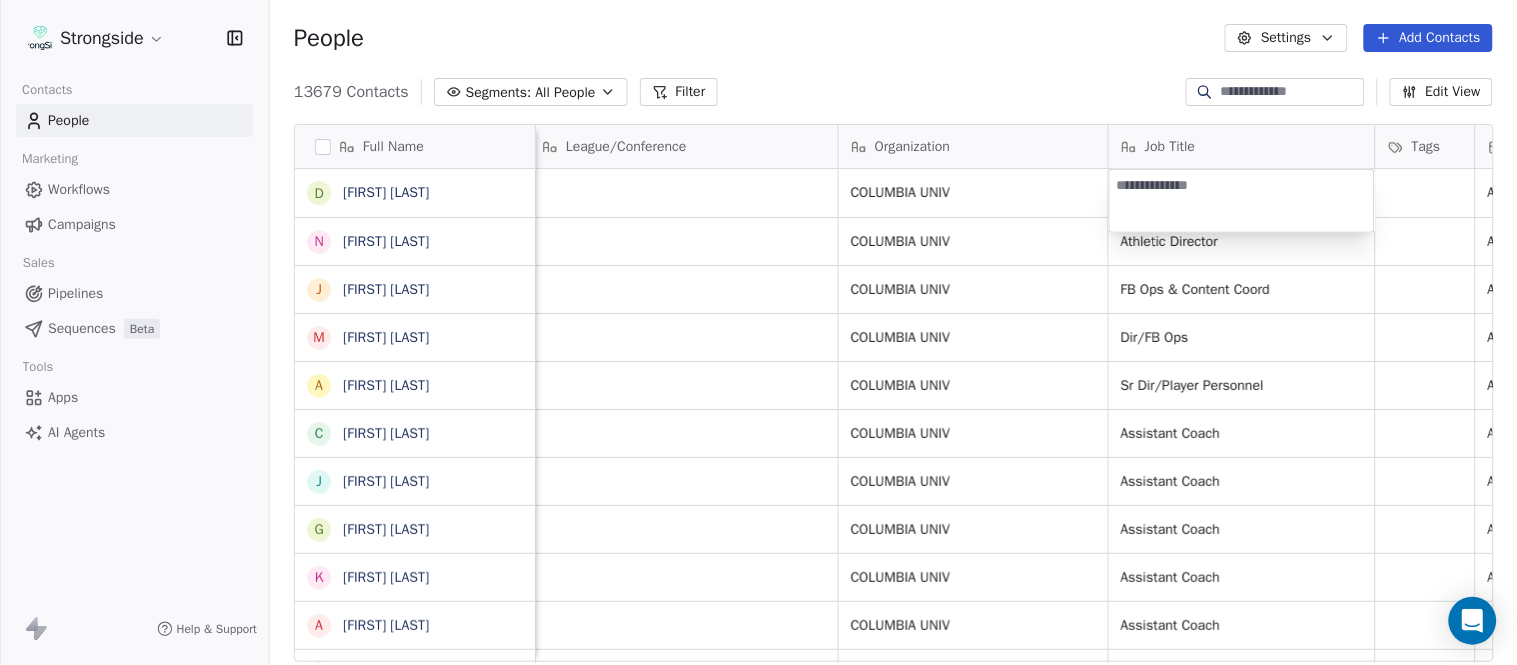 type on "**********" 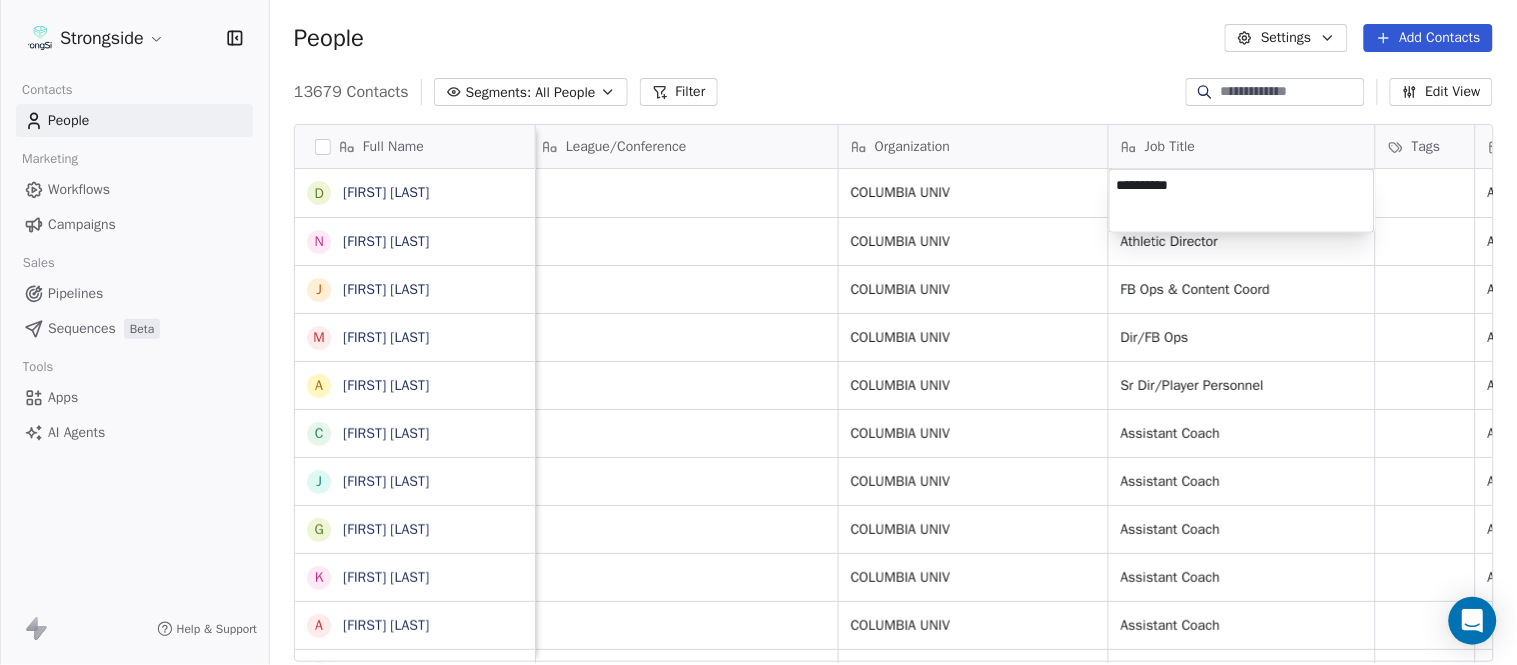 click on "Strongside Contacts People Marketing Workflows Campaigns Sales Pipelines Sequences Beta Tools Apps AI Agents Help & Support People Settings Add Contacts 13679 Contacts Segments: All People Filter Edit View Tag Add to Sequence Export Full Name D [LAST] N [LAST] J [LAST] M [LAST] A [LAST] C [LAST] J [LAST] G [LAST] K [LAST] A [LAST] J [LAST] G [LAST] A [LAST] S [LAST] S [LAST] F [LAST] J [LAST] D [LAST] Y [LAST] M [LAST] J [LAST] J [LAST] J [LAST] P [LAST] T [LAST] K [LAST] H [LAST] S [LAST] P [LAST] T [LAST] T [LAST] Email Phone Number Level League/Conference Organization Job Title Tags Created Date BST Status Priority Emails Auto Clicked [EMAIL] NCAA I-Championship COLUMBIA UNIV Aug 07, 2025 05:06 PM [EMAIL] [PHONE] NCAA I-Championship COLUMBIA UNIV COLUMBIA UNIV" at bounding box center (758, 332) 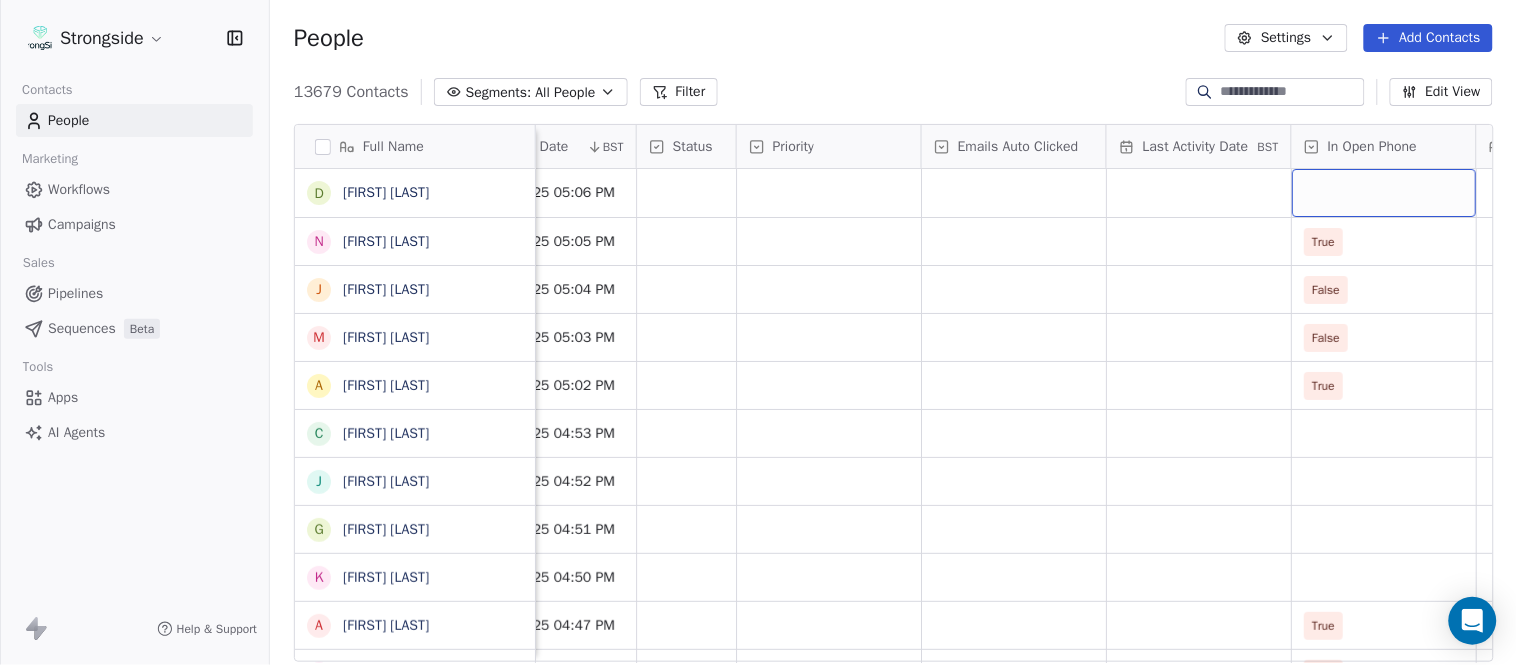 scroll, scrollTop: 0, scrollLeft: 1863, axis: horizontal 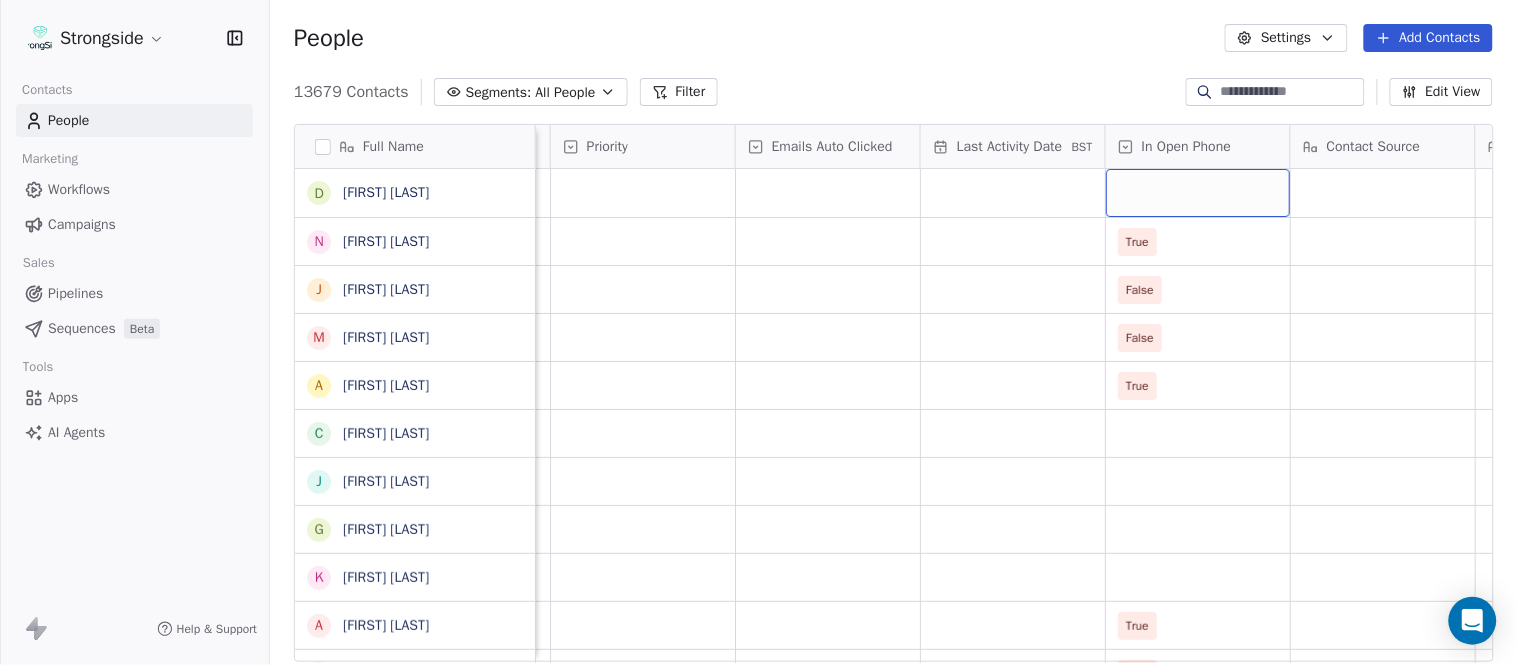 click at bounding box center [1198, 193] 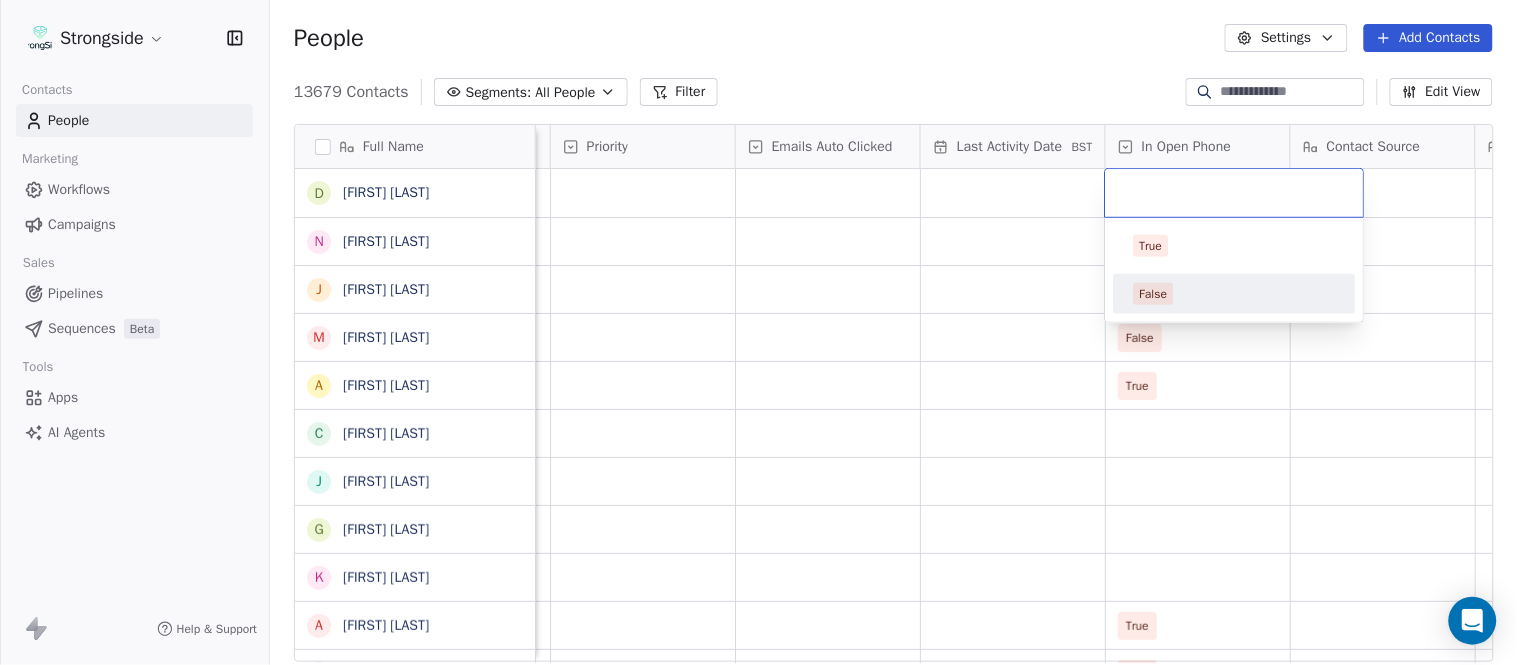 click on "False" at bounding box center [1235, 294] 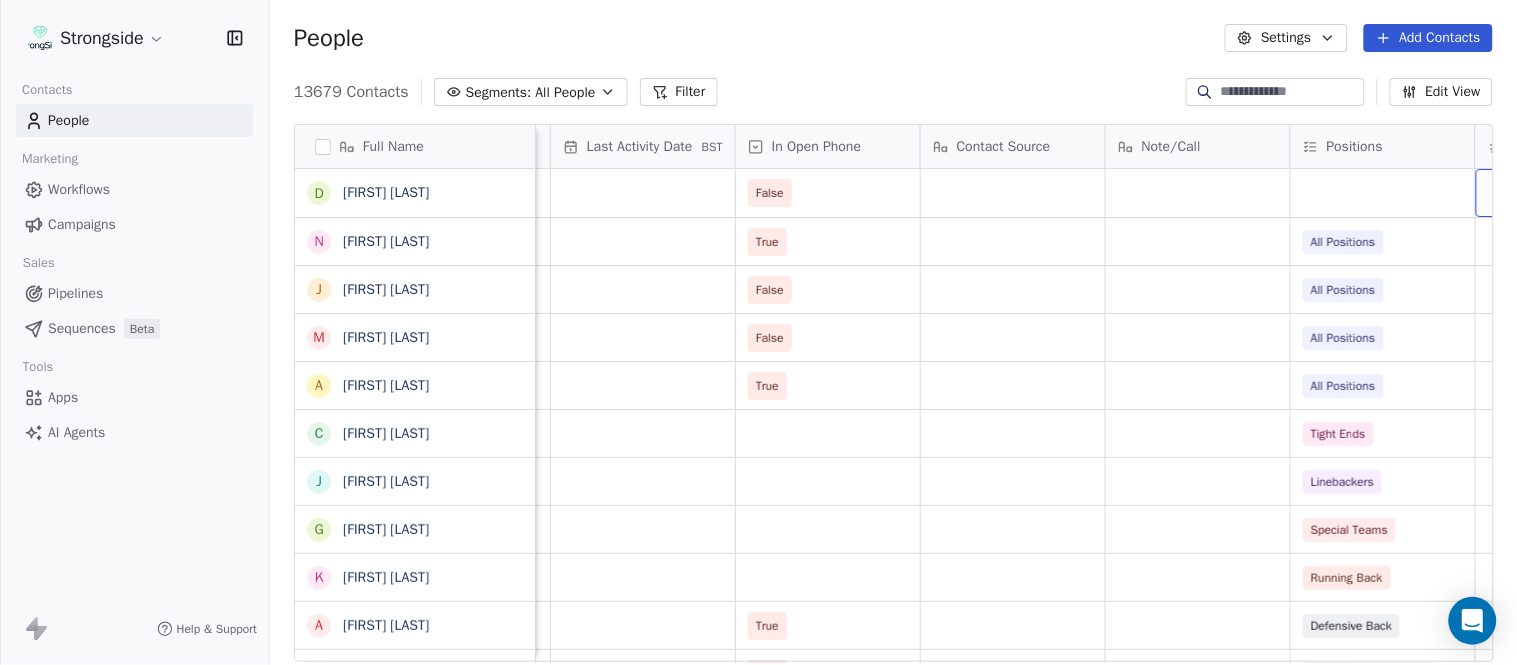 scroll, scrollTop: 0, scrollLeft: 2417, axis: horizontal 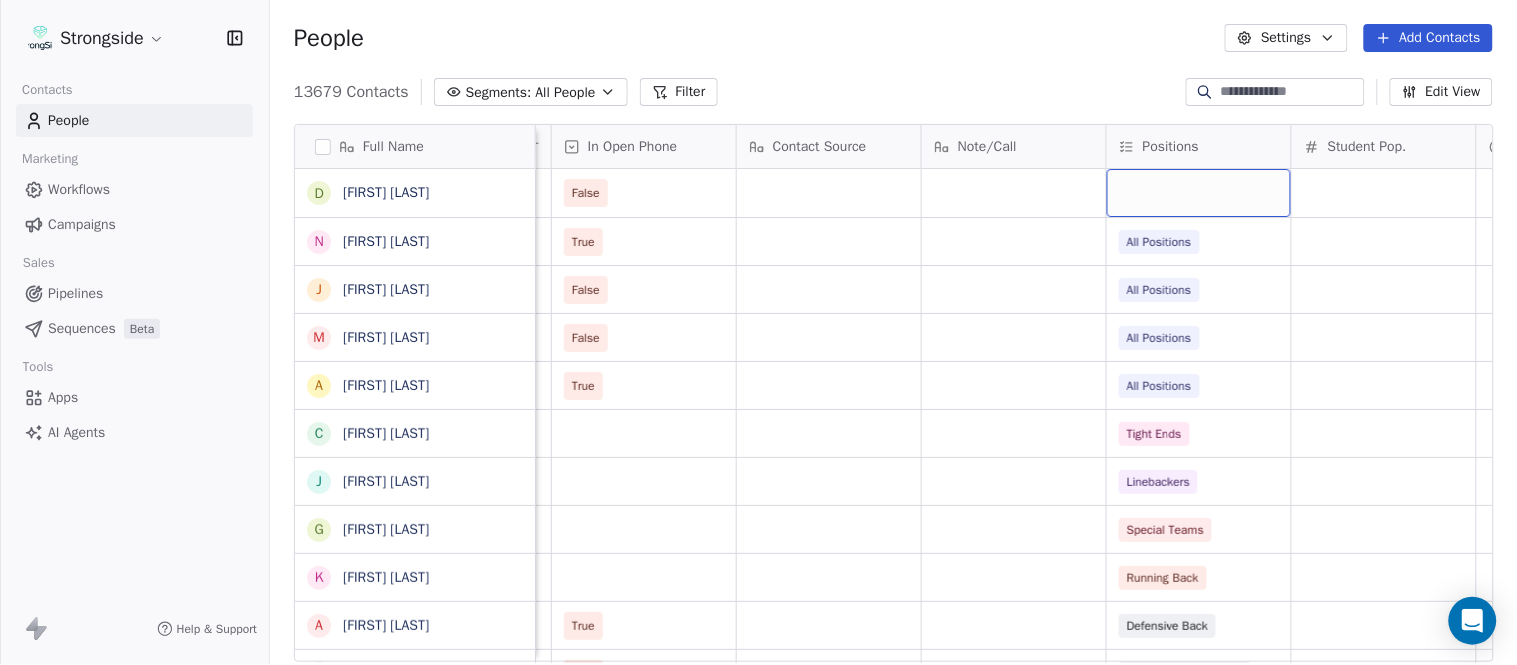 click at bounding box center (1199, 193) 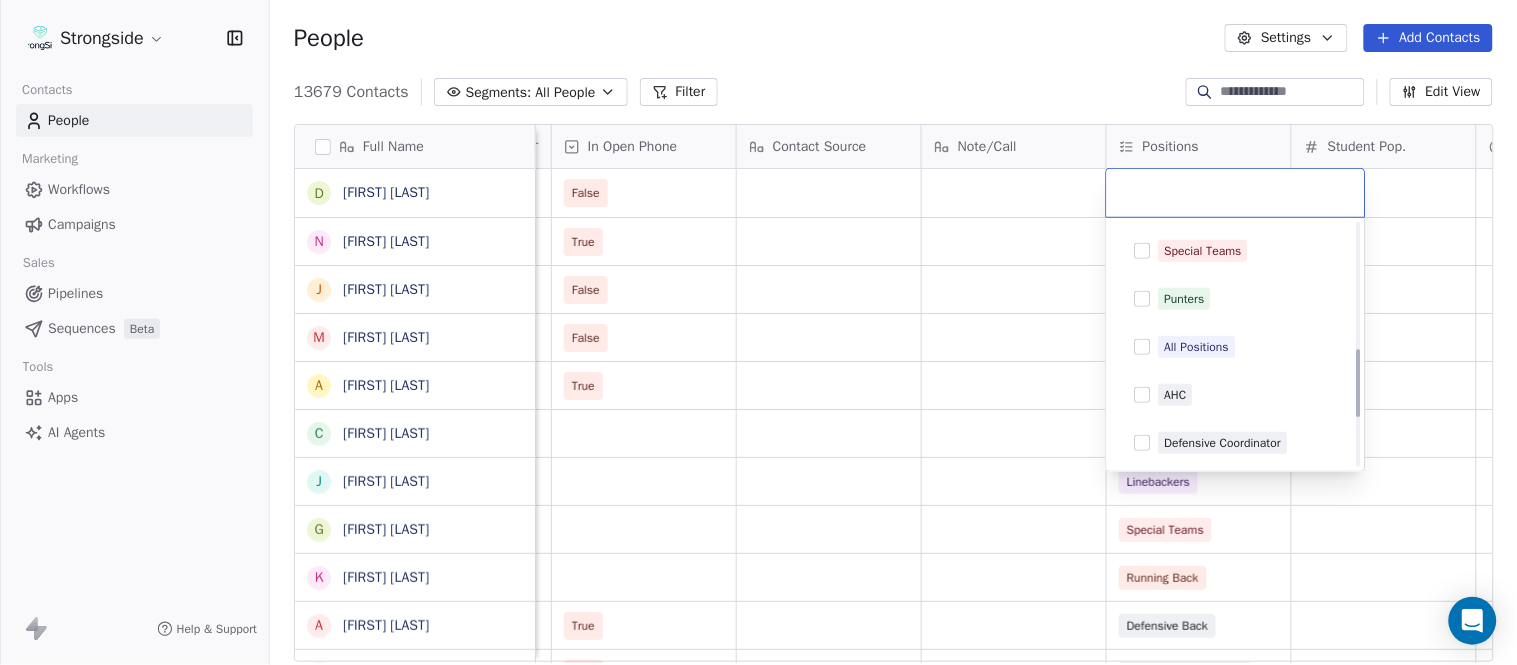 scroll, scrollTop: 444, scrollLeft: 0, axis: vertical 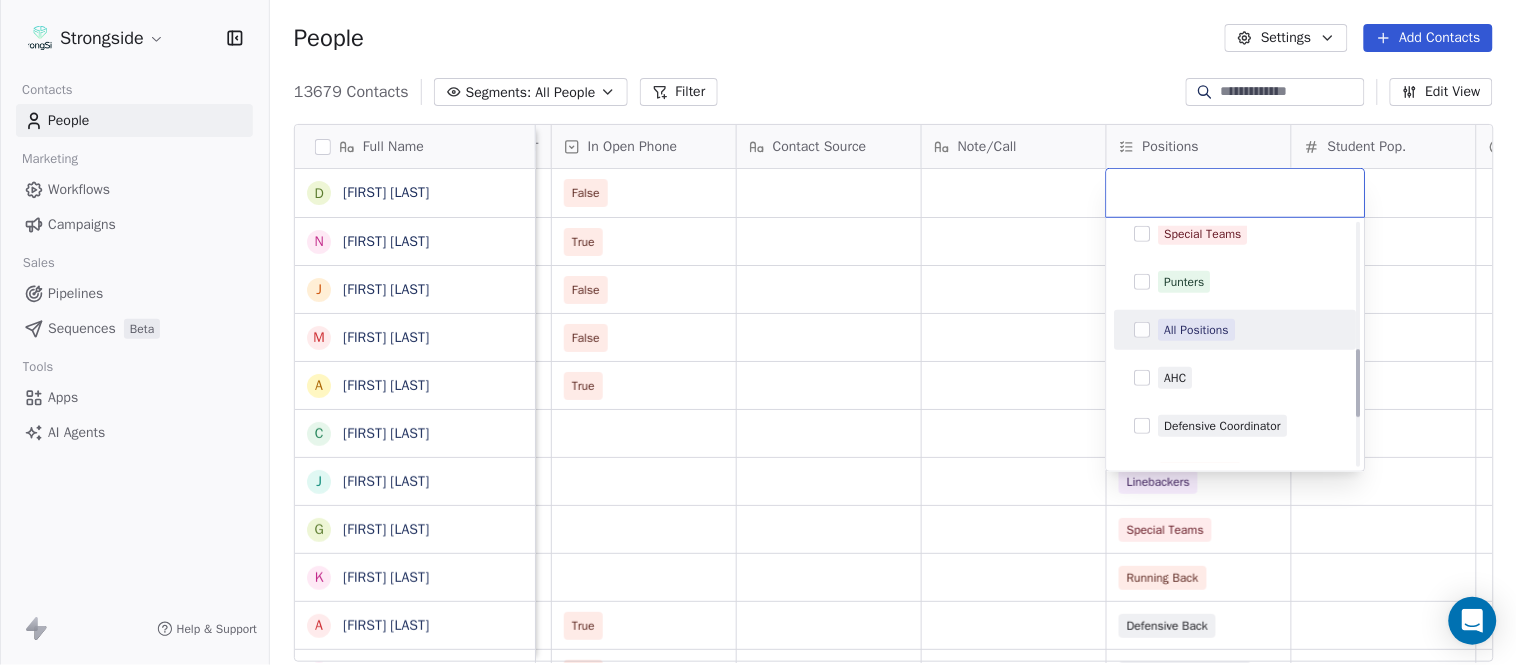 click on "All Positions" at bounding box center [1248, 330] 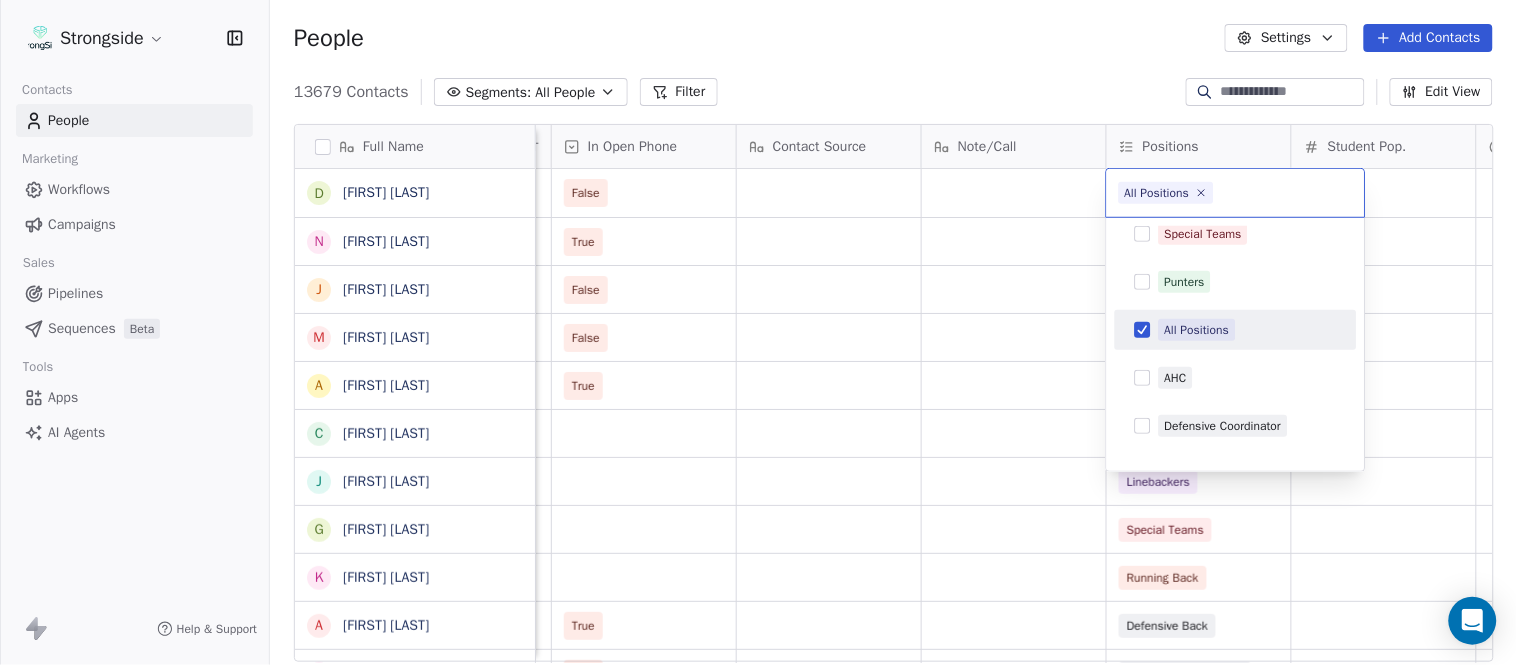 click on "Strongside Contacts People Marketing Workflows Campaigns Sales Pipelines Sequences Beta Tools Apps AI Agents Help & Support People Settings Add Contacts 13679 Contacts Segments: All People Filter Edit View Tag Add to Sequence Export Full Name D [FIRST] [LAST] N [FIRST] [LAST] J [FIRST] [LAST] M [FIRST] [LAST] A [FIRST] [LAST] C [FIRST] [LAST] J [FIRST] [LAST] G [FIRST] [LAST] K [FIRST] [LAST] A [FIRST] [LAST] J [FIRST] [LAST] G [FIRST] [LAST] A [FIRST] [LAST] S [FIRST] [LAST] S [FIRST] [LAST] F [FIRST] [LAST] J [FIRST] [LAST] D [FIRST] [LAST] Y [FIRST] [LAST] M [FIRST] [LAST] J [FIRST] [LAST] J [FIRST] [LAST] J [FIRST] [LAST] P [FIRST] [LAST] T [FIRST] [LAST] K [FIRST] [LAST] H [FIRST] [LAST] S [FIRST] [LAST] P [FIRST] [LAST] T [FIRST] [LAST] T [FIRST] [LAST] O [FIRST] [LAST] N [FIRST] [LAST] J [FIRST] [LAST] P [FIRST] [LAST] D [FIRST] [LAST] J [FIRST] [LAST] T [FIRST] [LAST] D [FIRST] [LAST] Status Priority Emails Auto Clicked Last Activity Date BST In Open Phone Contact Source Note/Call Positions Student Pop. Lead Account   False   True All Positions   False All Positions   False All Positions   True All Positions   Tight Ends   Linebackers   Special Teams   Running Back" at bounding box center [758, 332] 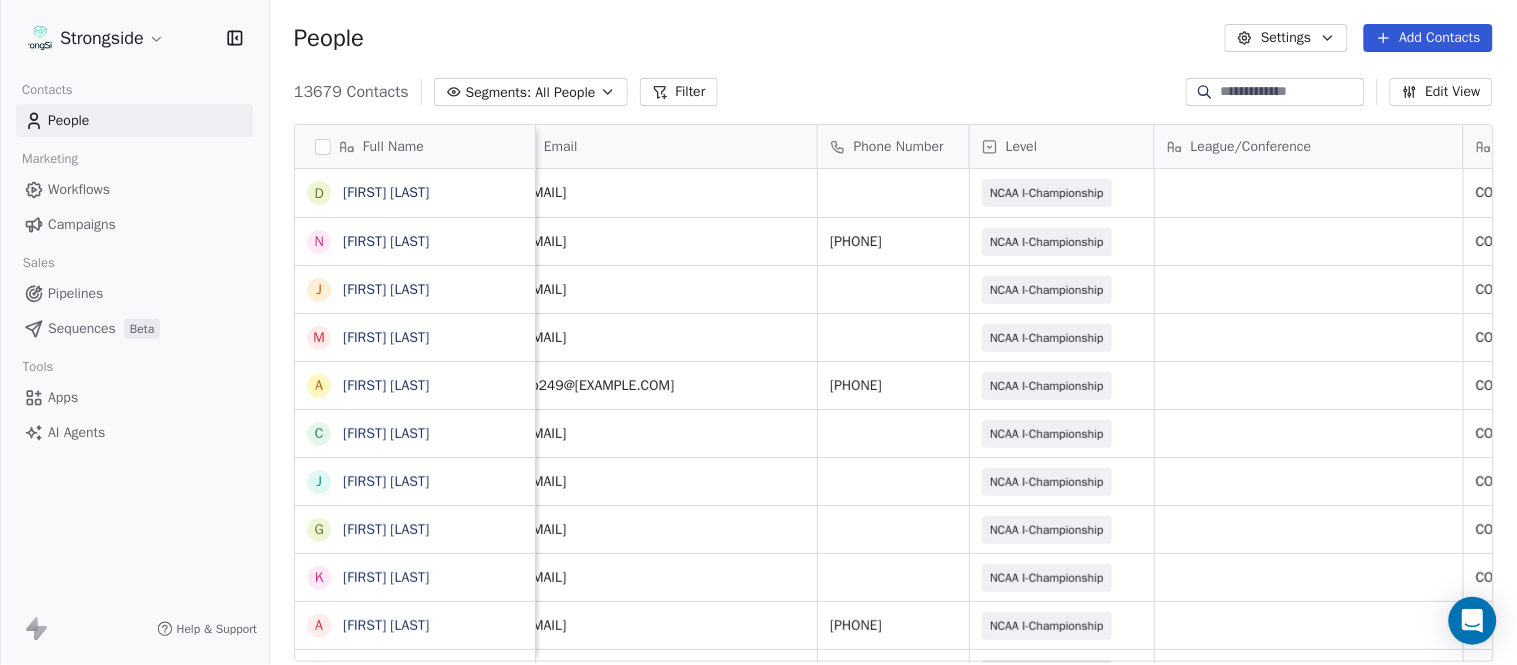 scroll, scrollTop: 0, scrollLeft: 0, axis: both 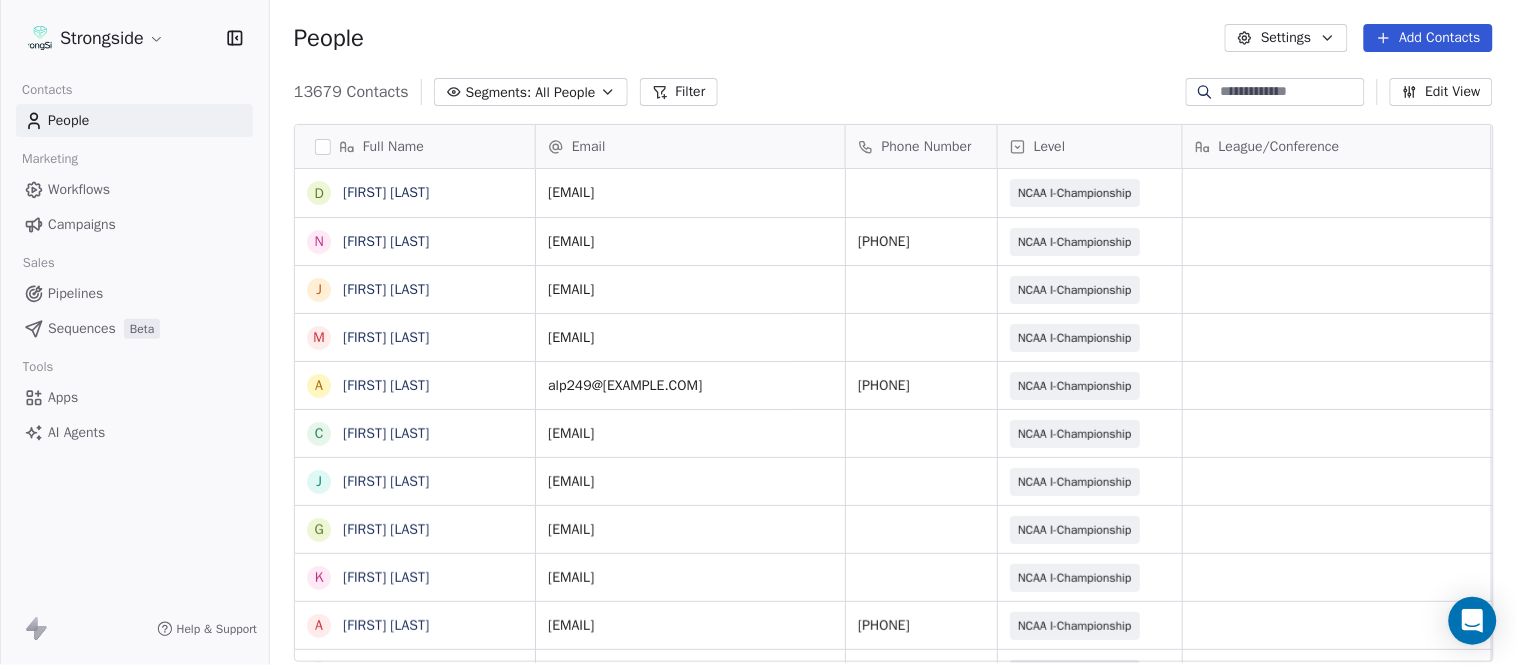 click on "Add Contacts" at bounding box center (1428, 38) 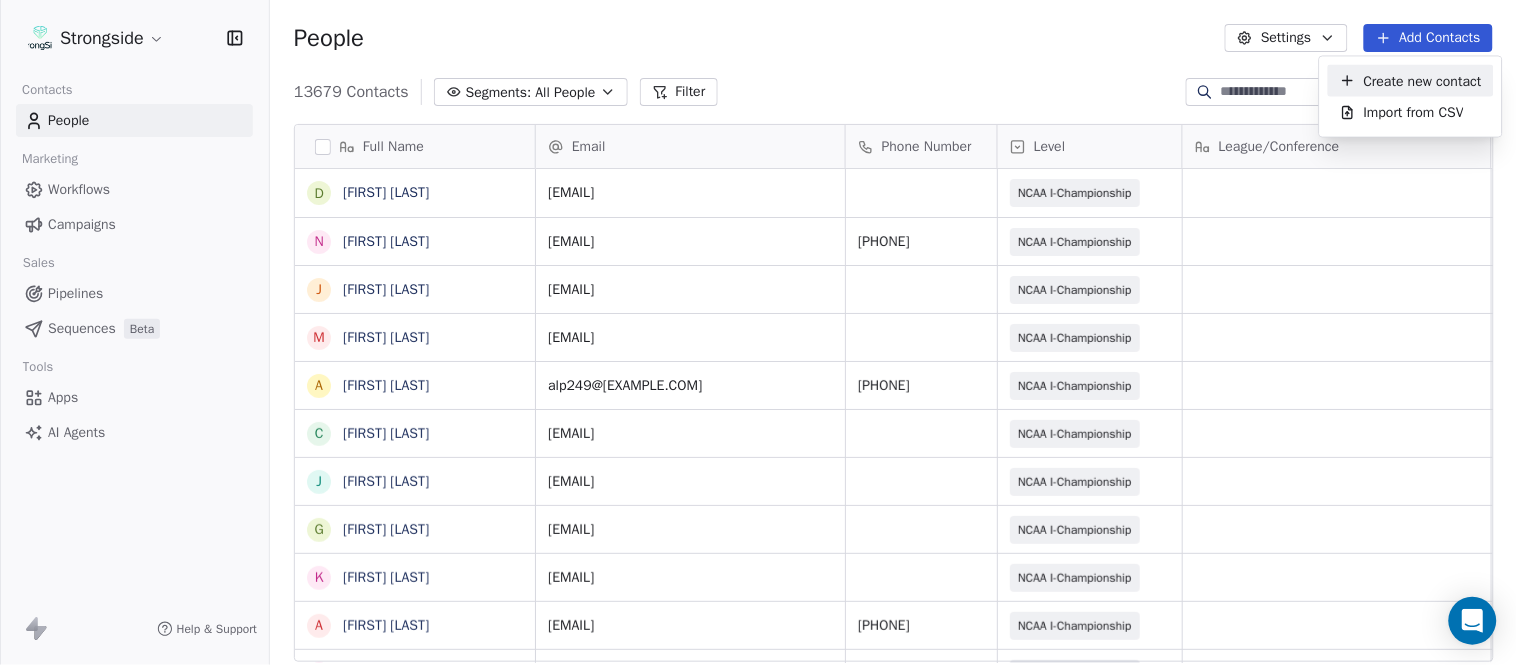 click on "Create new contact" at bounding box center (1423, 80) 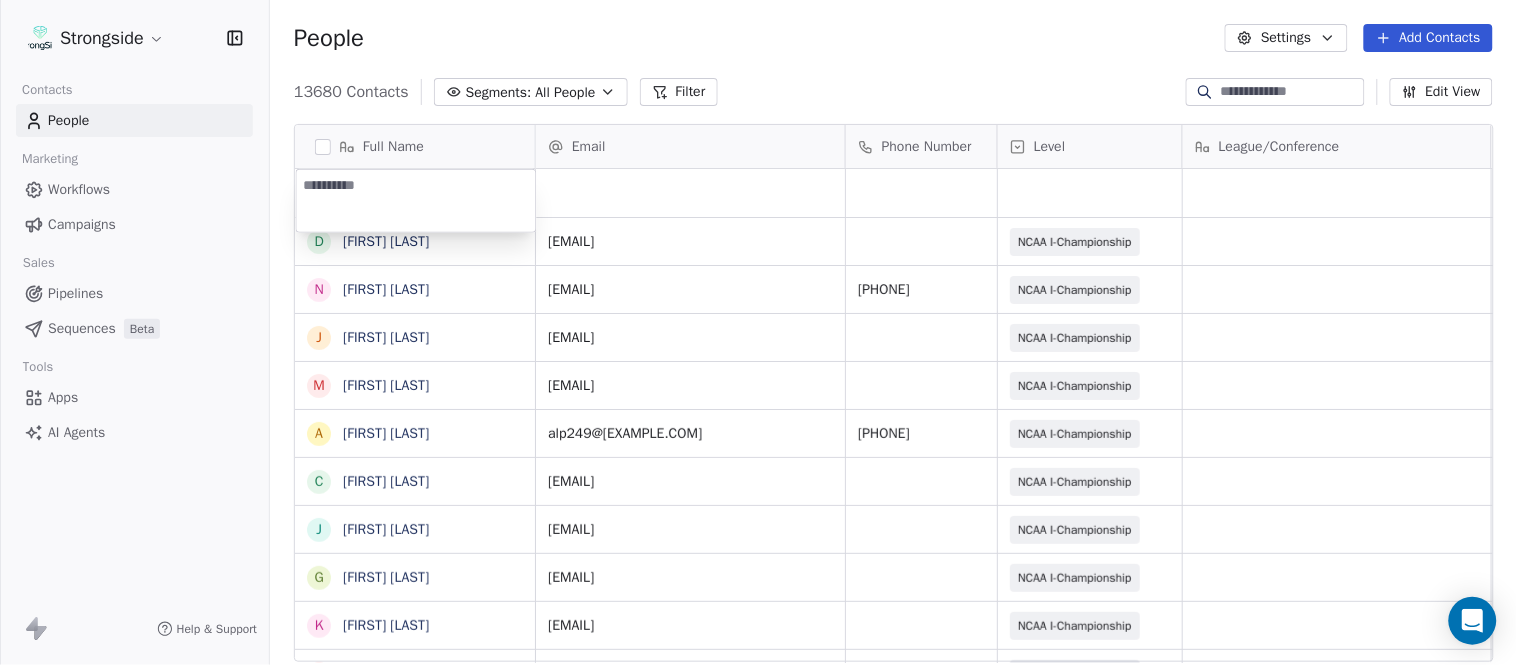 type on "**********" 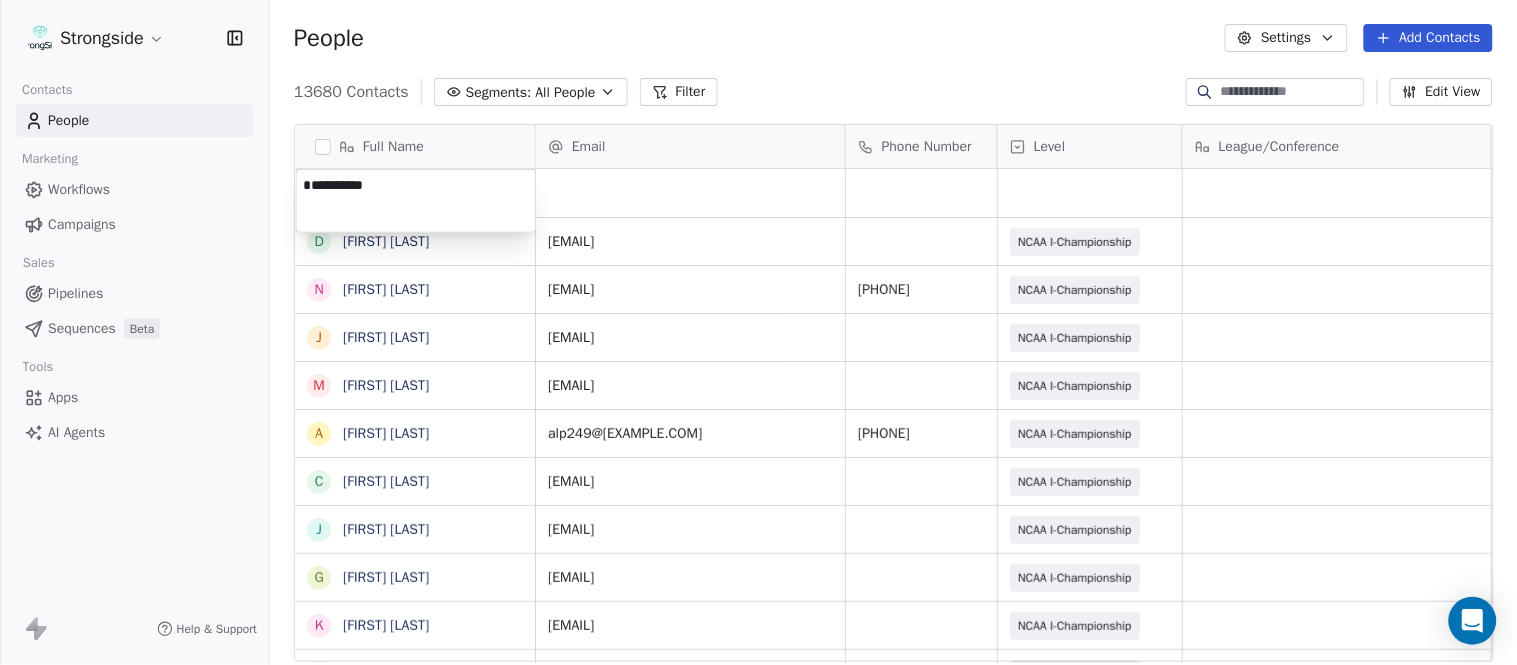 click on "Strongside Contacts People Marketing Workflows Campaigns Sales Pipelines Sequences Beta Tools Apps AI Agents Help & Support People Settings  Add Contacts 13680 Contacts Segments: All People Filter  Edit View Tag Add to Sequence Export Full Name D [FIRST] [LAST] N [FIRST] [LAST] J [FIRST] [LAST] M [FIRST] [LAST] A [FIRST] [LAST] C [FIRST] [LAST] J [FIRST] [LAST] G [FIRST] [LAST] K [FIRST] [LAST] A [FIRST] [LAST] J [FIRST] [LAST] G [FIRST] [LAST] A [FIRST] [LAST] S [FIRST] [LAST] S [FIRST] [LAST] F [FIRST] [LAST] J [FIRST] [LAST] D [FIRST] [LAST] Y [FIRST] [LAST] M [FIRST] [LAST] J [FIRST] [LAST] J [FIRST] [LAST] J [FIRST] [LAST] P [FIRST] [LAST] T [FIRST] [LAST] T [FIRST] [LAST] Email Phone Number Level League/Conference Organization Job Title Tags Created Date BST Aug 07, 2025 05:07 PM football@[EXAMPLE.COM] NCAA I-Championship COLUMBIA UNIV Head Coach Aug 07, 2025 05:06 PM cornellad@[EXAMPLE.COM] ([PHONE]) NCAA I-Championship COLUMBIA UNIV Athletic Director COLUMBIA UNIV" at bounding box center (758, 332) 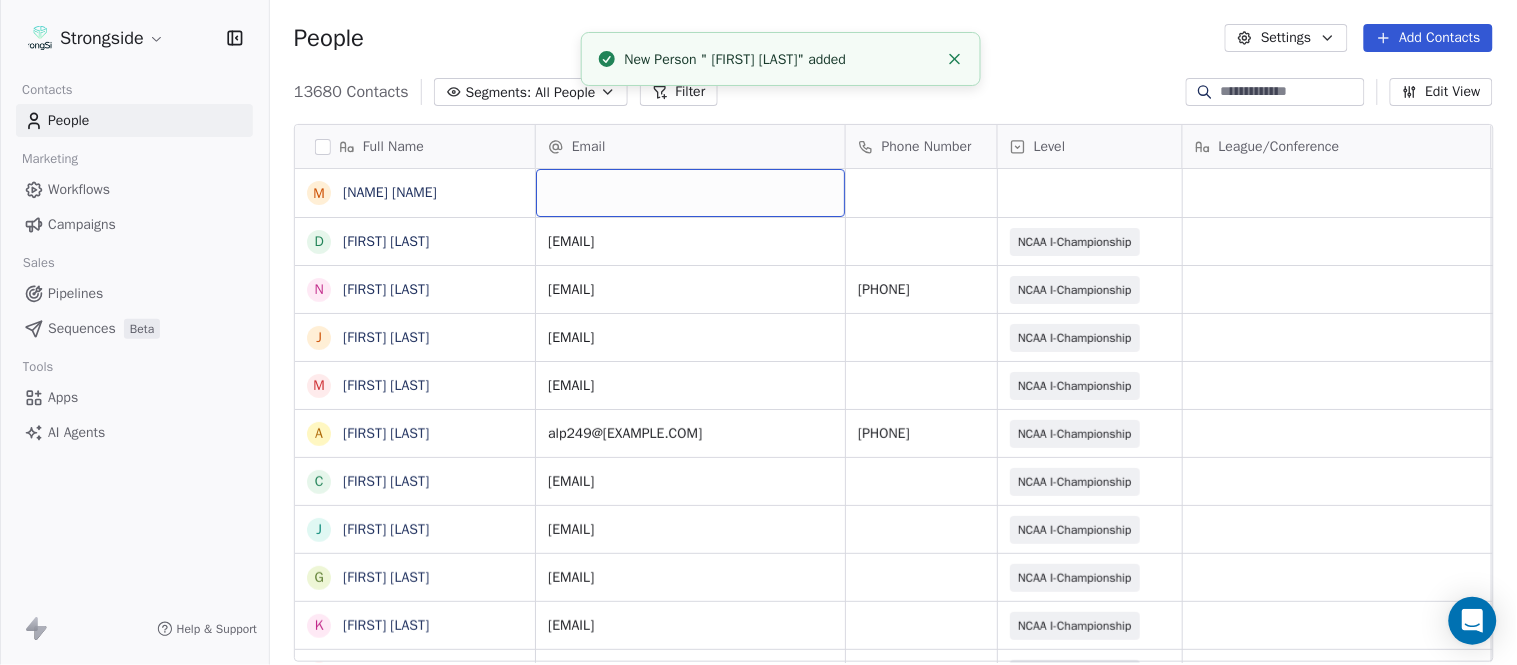 click at bounding box center [690, 193] 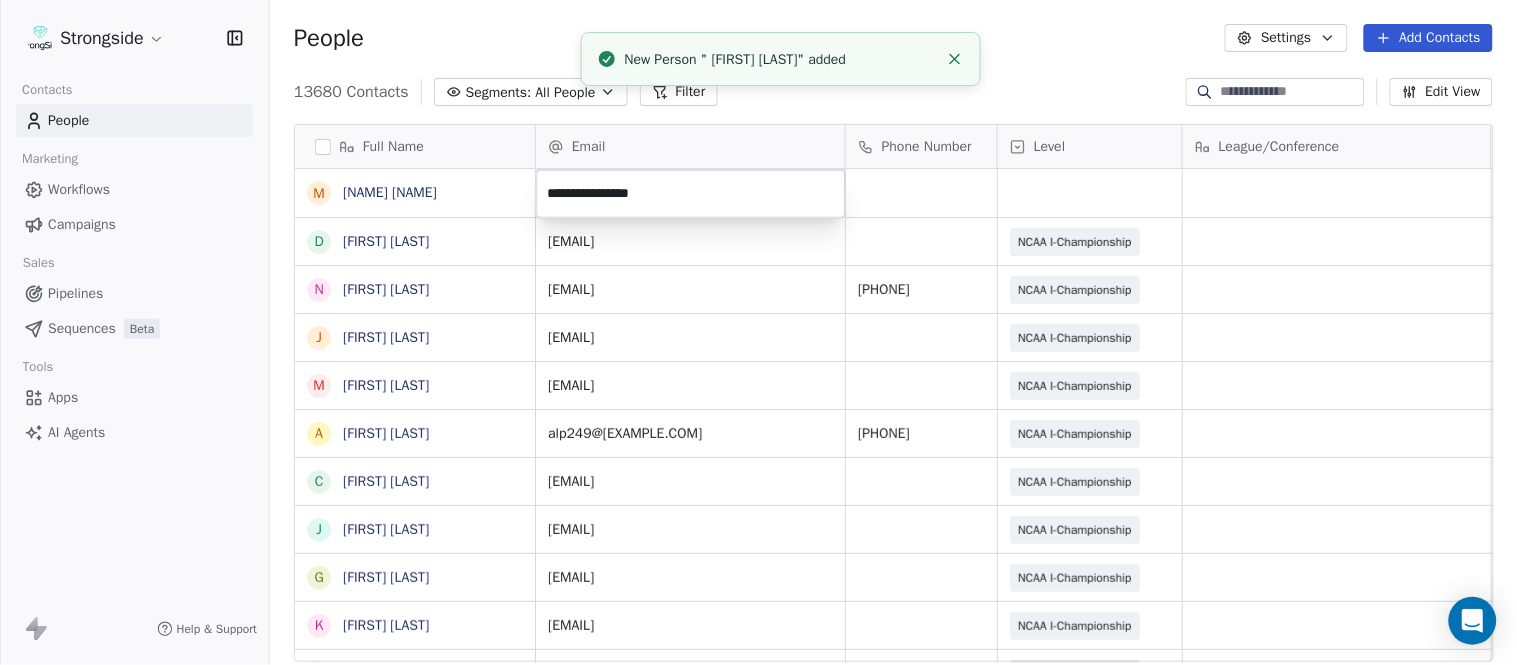 click on "Strongside Contacts People Marketing Workflows Campaigns Sales Pipelines Sequences Beta Tools Apps AI Agents Help & Support People Settings  Add Contacts 13680 Contacts Segments: All People Filter  Edit View Tag Add to Sequence Export Full Name M [FIRST] [LAST] D [FIRST] [LAST] N [FIRST] [LAST] J [FIRST] [LAST] M [FIRST] [LAST] A [FIRST] [LAST] C [FIRST] [LAST] J [FIRST] [LAST] G [FIRST] [LAST] K [FIRST] [LAST] A [FIRST] [LAST] J [FIRST] [LAST] G [FIRST] [LAST] A [FIRST] [LAST] S [FIRST] [LAST] S [FIRST] [LAST] F [FIRST] [LAST] J [FIRST] [LAST] D [FIRST] [LAST] Y [FIRST] [LAST] M [FIRST] [LAST] J [FIRST] [LAST] J [FIRST] [LAST] J [FIRST] [LAST] P [FIRST] [LAST] T [FIRST] [LAST] K [FIRST] [LAST] H [FIRST] [LAST] S [FIRST] [LAST] P [FIRST] [LAST] T [FIRST] [LAST] Email Phone Number Level League/Conference Organization Job Title Tags Created Date BST [EMAIL] NCAA I-Championship COLUMBIA UNIV Head Coach Aug 07, 2025 05:07 PM [EMAIL] (507) 255-8832 NCAA I-Championship COLUMBIA UNIV Athletic Director" at bounding box center [758, 332] 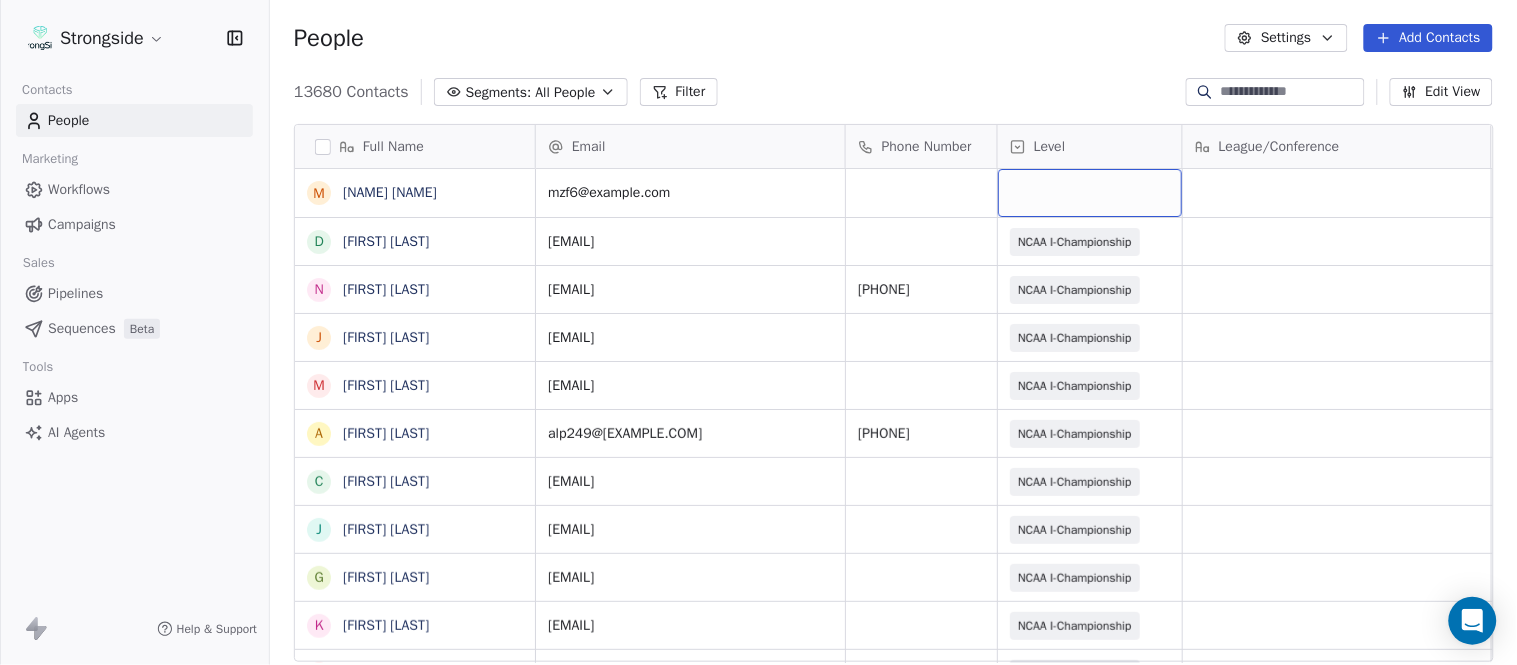 click at bounding box center (1090, 193) 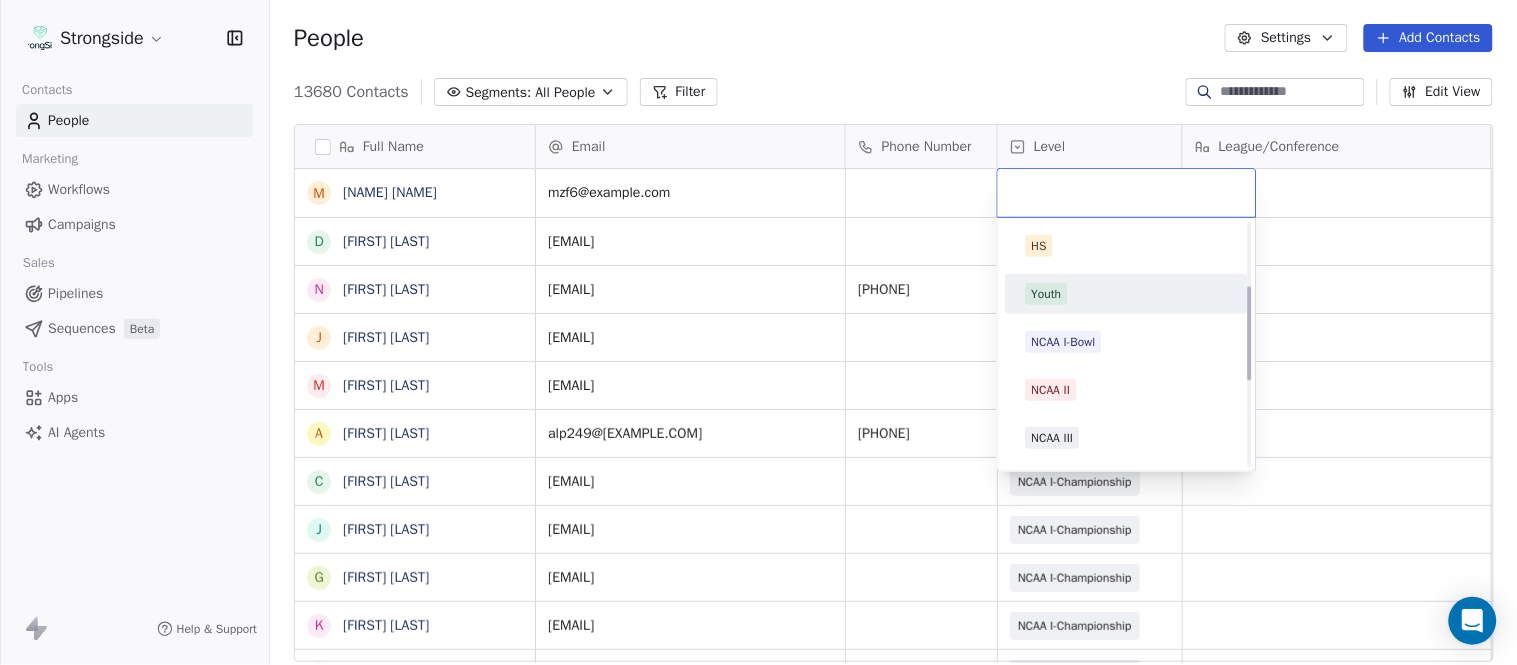 scroll, scrollTop: 378, scrollLeft: 0, axis: vertical 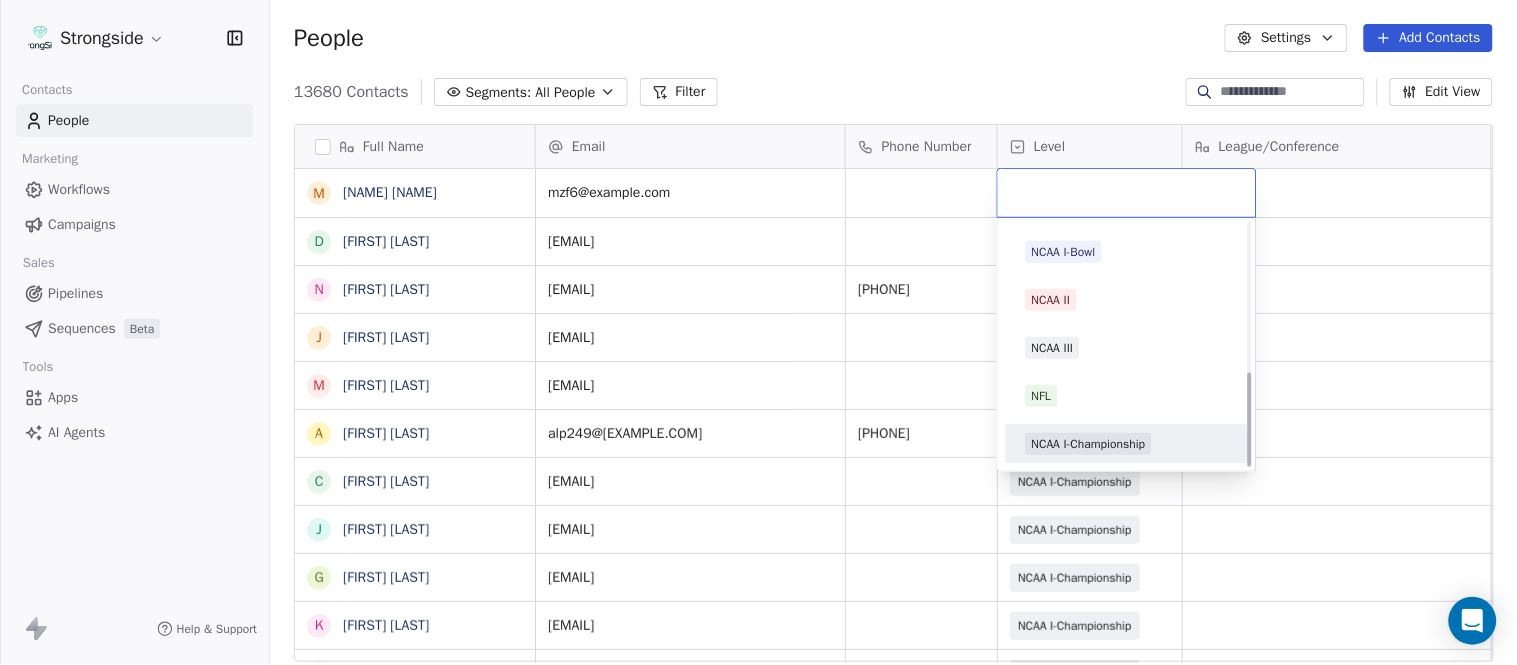 click on "D1 D1 FCS D2 D3 NAIA JUCO HS Youth NCAA I-Bowl NCAA II NCAA III NFL NCAA I-Championship" at bounding box center (1127, 156) 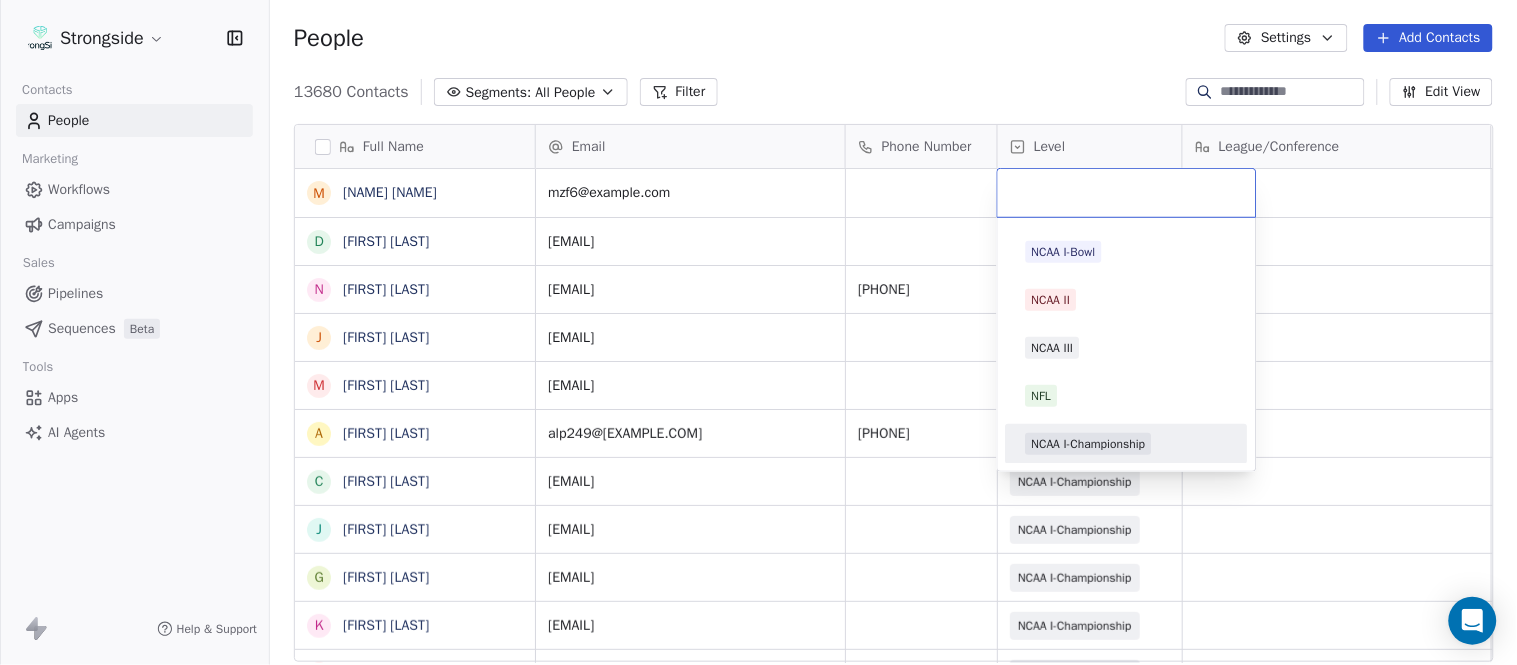 click on "NCAA I-Championship" at bounding box center (1089, 444) 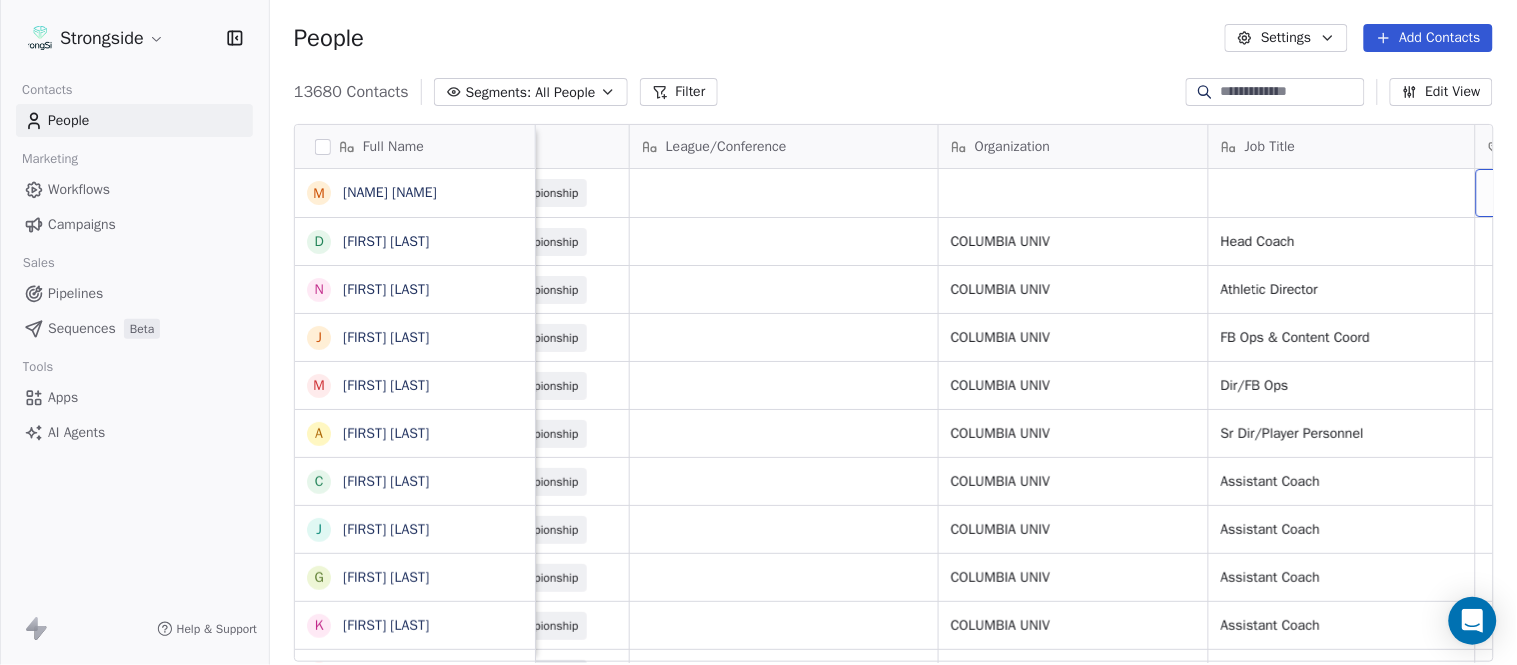 scroll, scrollTop: 0, scrollLeft: 653, axis: horizontal 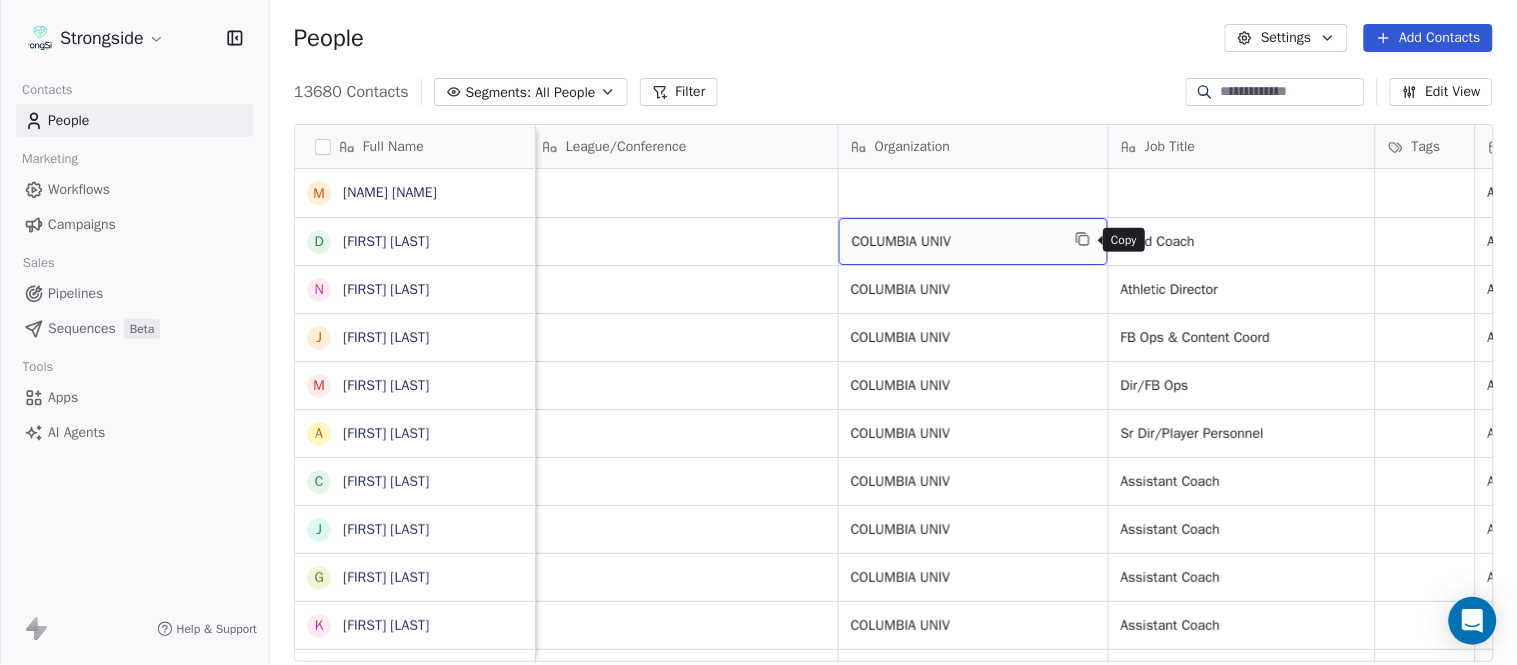click 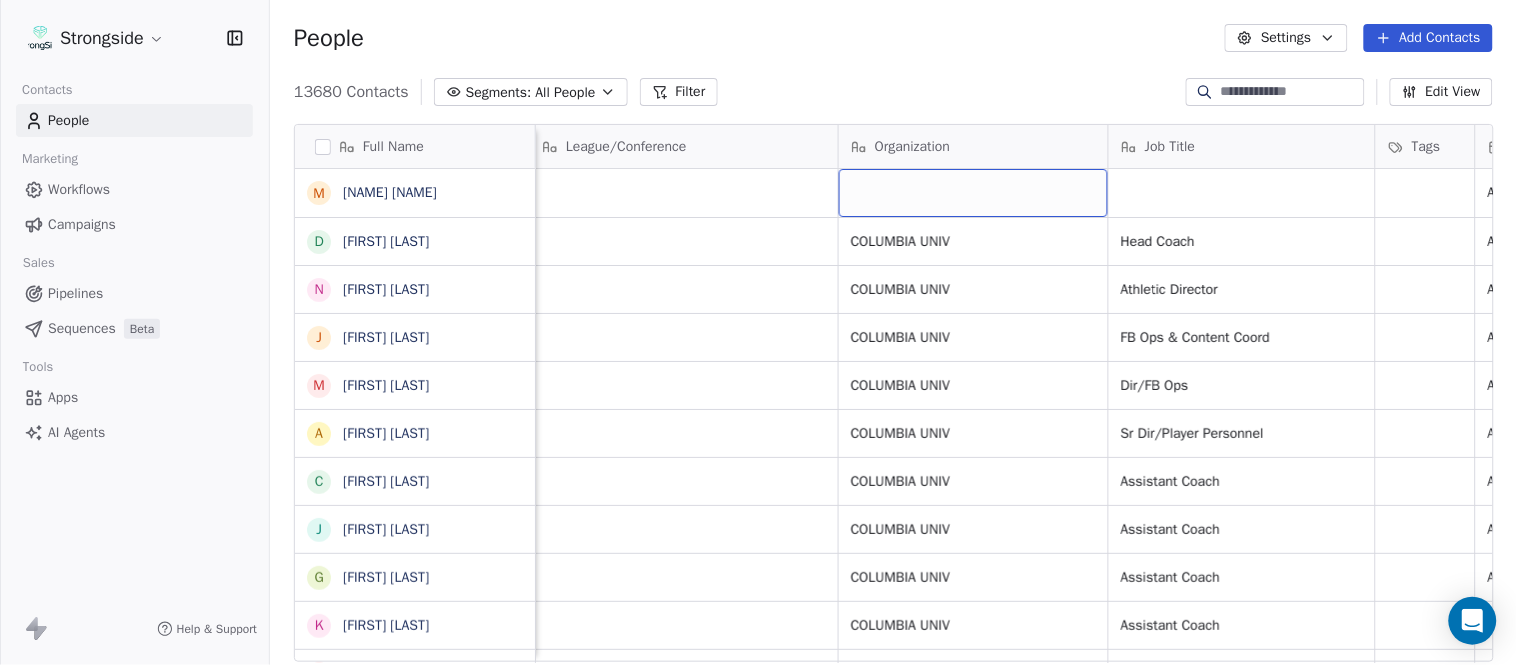 click at bounding box center (973, 193) 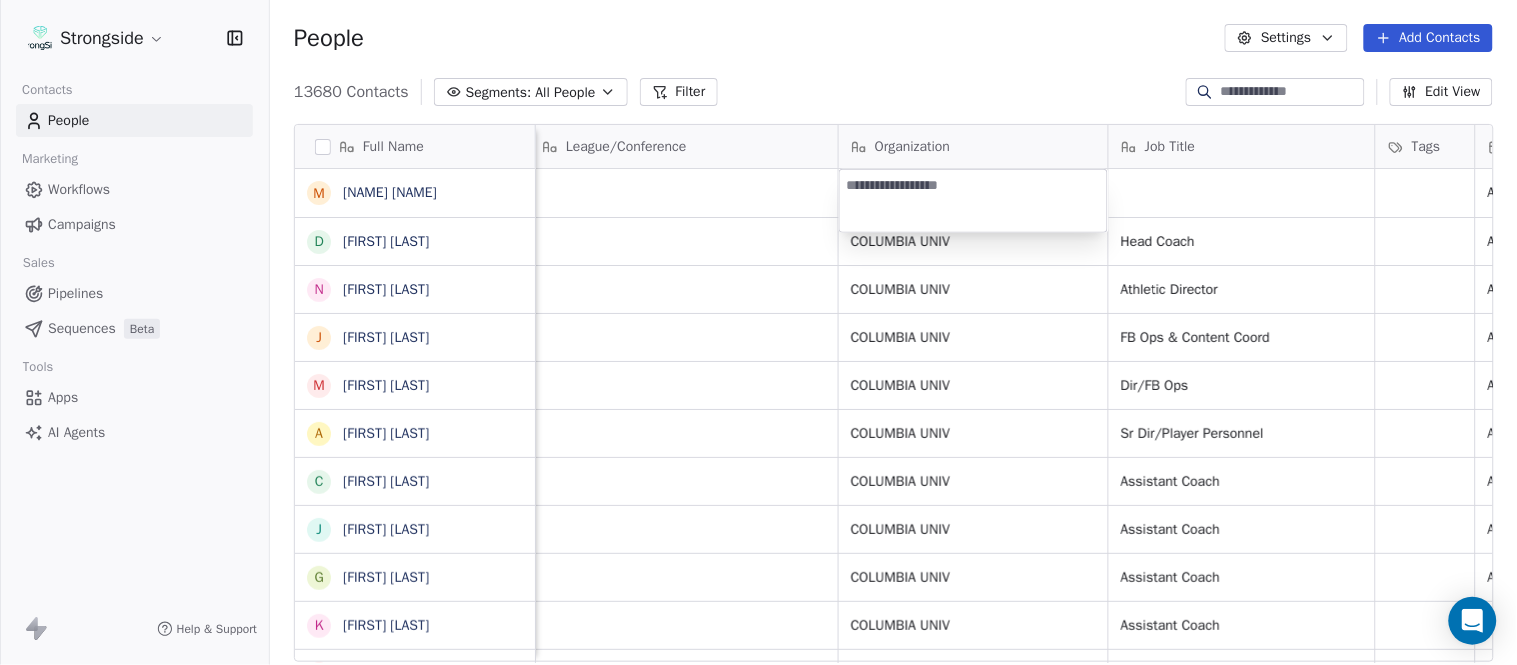 type on "**********" 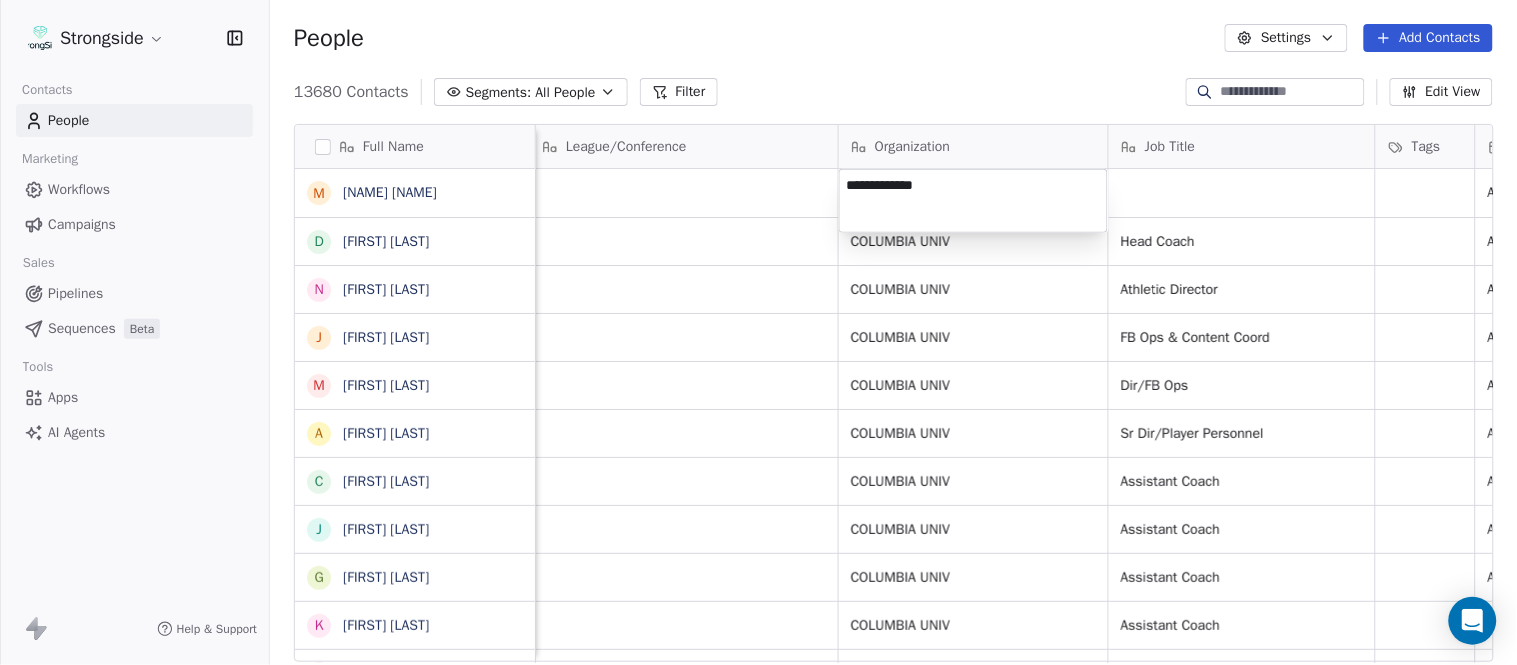 click on "Strongside Contacts People Marketing Workflows Campaigns Sales Pipelines Sequences Beta Tools Apps AI Agents Help & Support People Settings  Add Contacts 13680 Contacts Segments: All People Filter  Edit View Tag Add to Sequence Export Full Name M [FIRST] [LAST] D [FIRST] [LAST] N [FIRST] [LAST] J [FIRST] [LAST] M [FIRST] [LAST] A [FIRST] [LAST] C [FIRST] [LAST] J [FIRST] [LAST] G [FIRST] [LAST] K [FIRST] [LAST] A [FIRST] [LAST] J [FIRST] [LAST] G [FIRST] [LAST] A [FIRST] [LAST] S [FIRST] [LAST] S [FIRST] [LAST] F [FIRST] [LAST] J [FIRST] [LAST] D [FIRST] [LAST] Y [FIRST] [LAST] M [FIRST] [LAST] J [FIRST] [LAST] J [FIRST] [LAST] J [FIRST] [LAST] P [FIRST] [LAST] T [FIRST] [LAST] K [FIRST] [LAST] H [FIRST] [LAST] S [FIRST] [LAST] P [FIRST] [LAST] T [FIRST] [LAST] Email Phone Number Level League/Conference Organization Job Title Tags Created Date BST Status Priority Emails Auto Clicked [EMAIL] NCAA I-Championship Aug 07, 2025 05:07 PM football@cornell.edu NCAA I-Championship COLUMBIA UNIV Head Coach Aug 07, 2025 05:06 PM ([PHONE])" at bounding box center (758, 332) 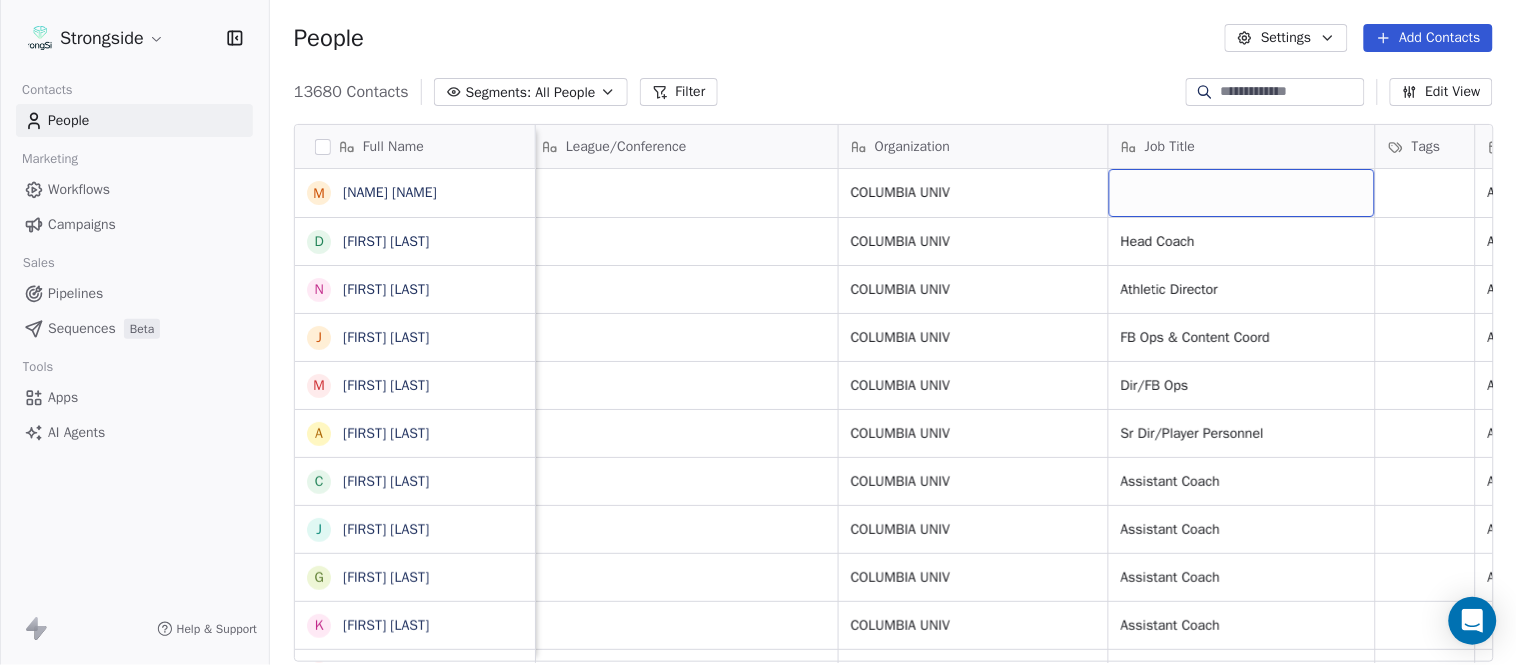 click at bounding box center (1242, 193) 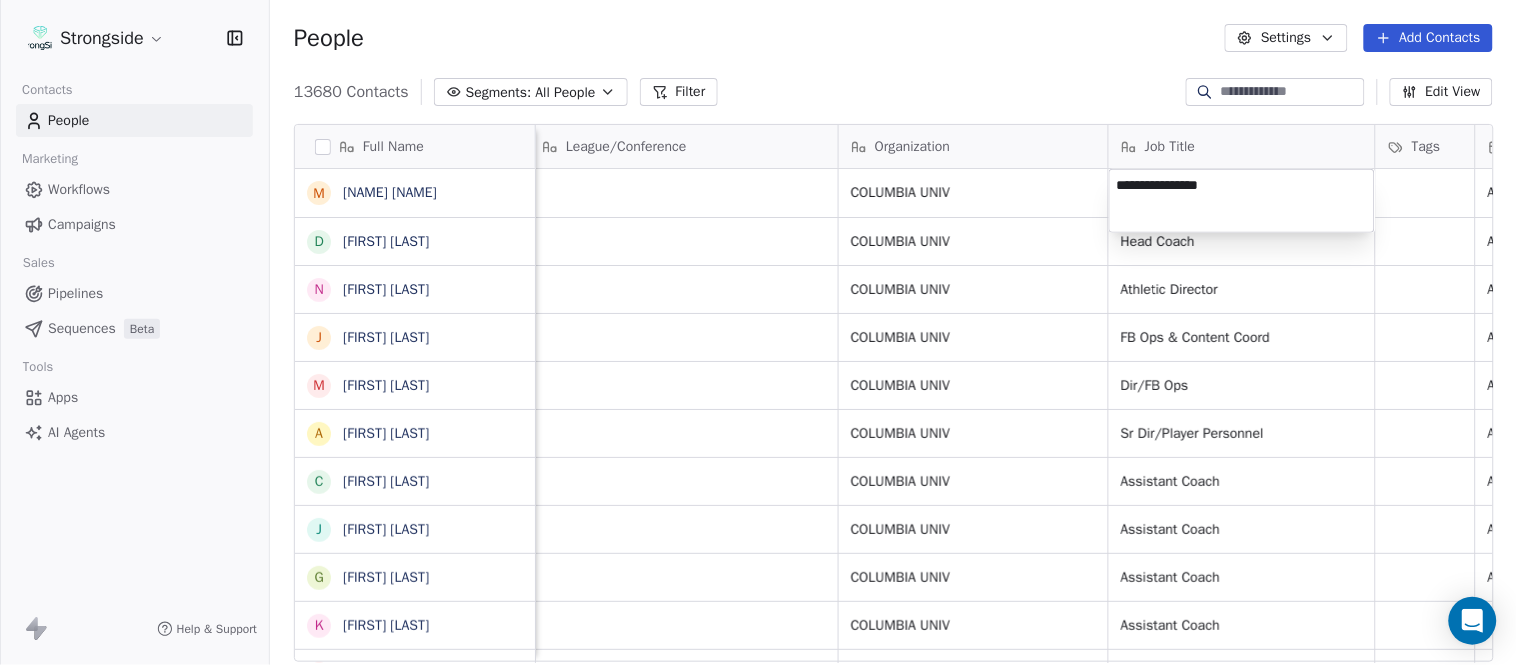click on "Strongside Contacts People Marketing Workflows Campaigns Sales Pipelines Sequences Beta Tools Apps AI Agents Help & Support People Settings  Add Contacts 13680 Contacts Segments: All People Filter  Edit View Tag Add to Sequence Export Full Name M [FIRST] [LAST] D [FIRST] [LAST] N [FIRST] [LAST] J [FIRST] [LAST] M [FIRST] [LAST] A [FIRST] [LAST] C [FIRST] [LAST] J [FIRST] [LAST] G [FIRST] [LAST] K [FIRST] [LAST] A [FIRST] [LAST] J [FIRST] [LAST] G [FIRST] [LAST] A [FIRST] [LAST] S [FIRST] [LAST] S [FIRST] [LAST] F [FIRST] [LAST] J [FIRST] [LAST] D [FIRST] [LAST] Y [FIRST] [LAST] M [FIRST] [LAST] J [FIRST] [LAST] J [FIRST] [LAST] J [FIRST] [LAST] P [FIRST] [LAST] T [FIRST] [LAST] T [FIRST] [LAST] Email Phone Number Level League/Conference Organization Job Title Tags Created Date BST Status Priority Emails Auto Clicked mzf6@[EXAMPLE.COM] NCAA I-Championship COLUMBIA UNIV Head Coach Aug 07, 2025 05:07 PM football@[EXAMPLE.COM] NCAA I-Championship COLUMBIA UNIV Head Coach Aug 07, 2025 05:06 PM SID" at bounding box center (758, 332) 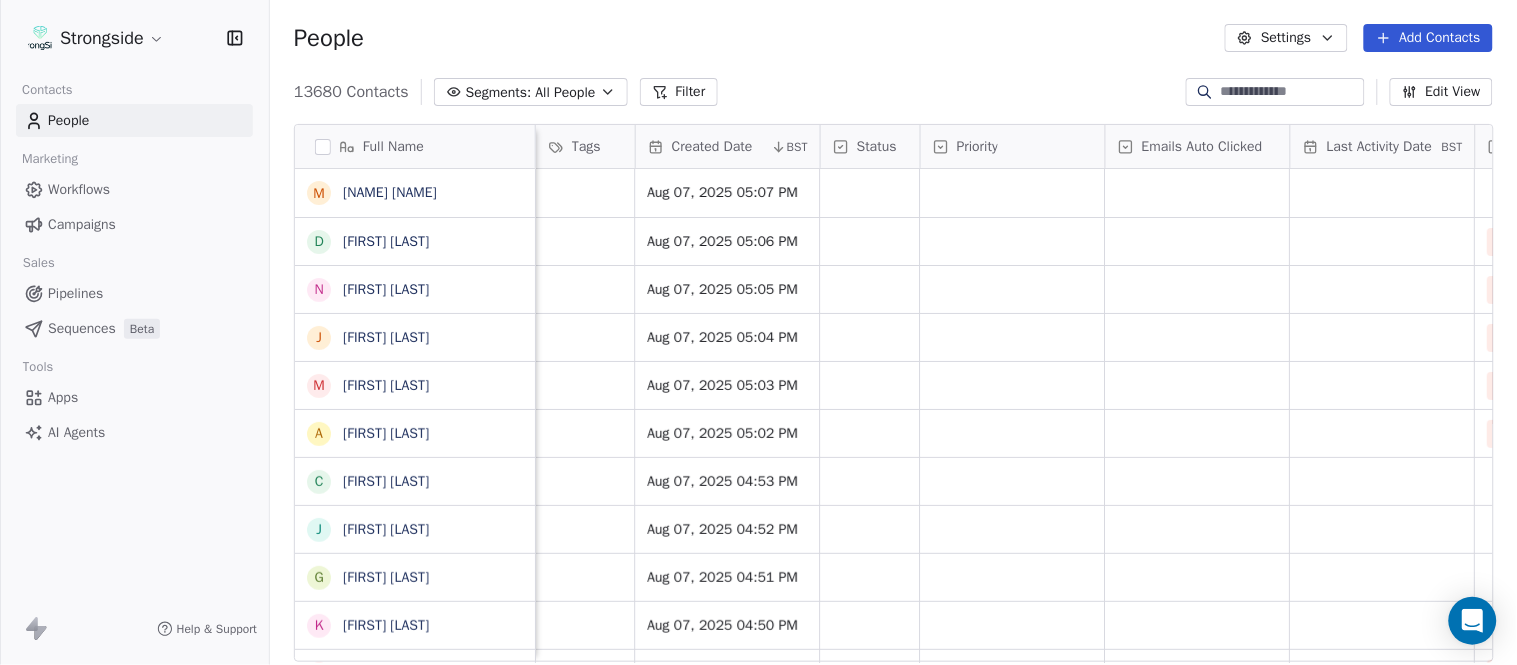 scroll, scrollTop: 0, scrollLeft: 2047, axis: horizontal 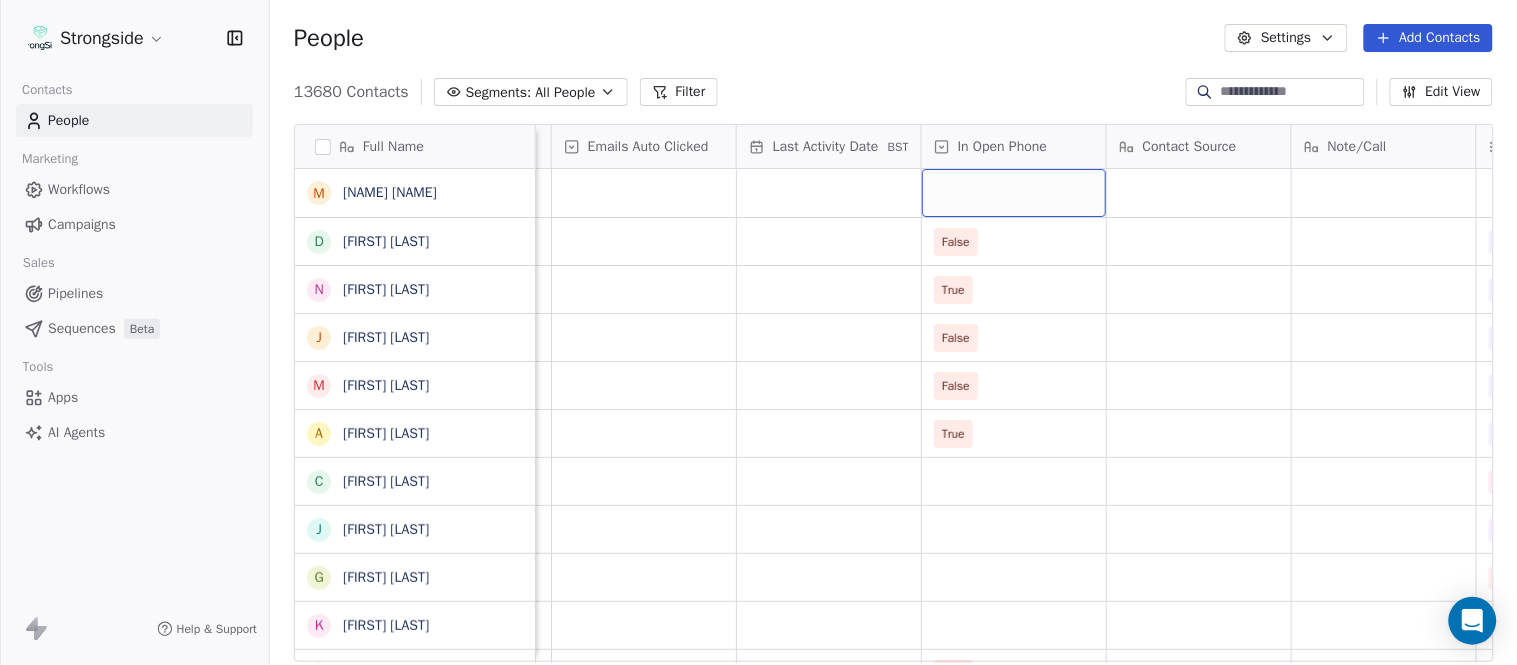 click at bounding box center [1014, 193] 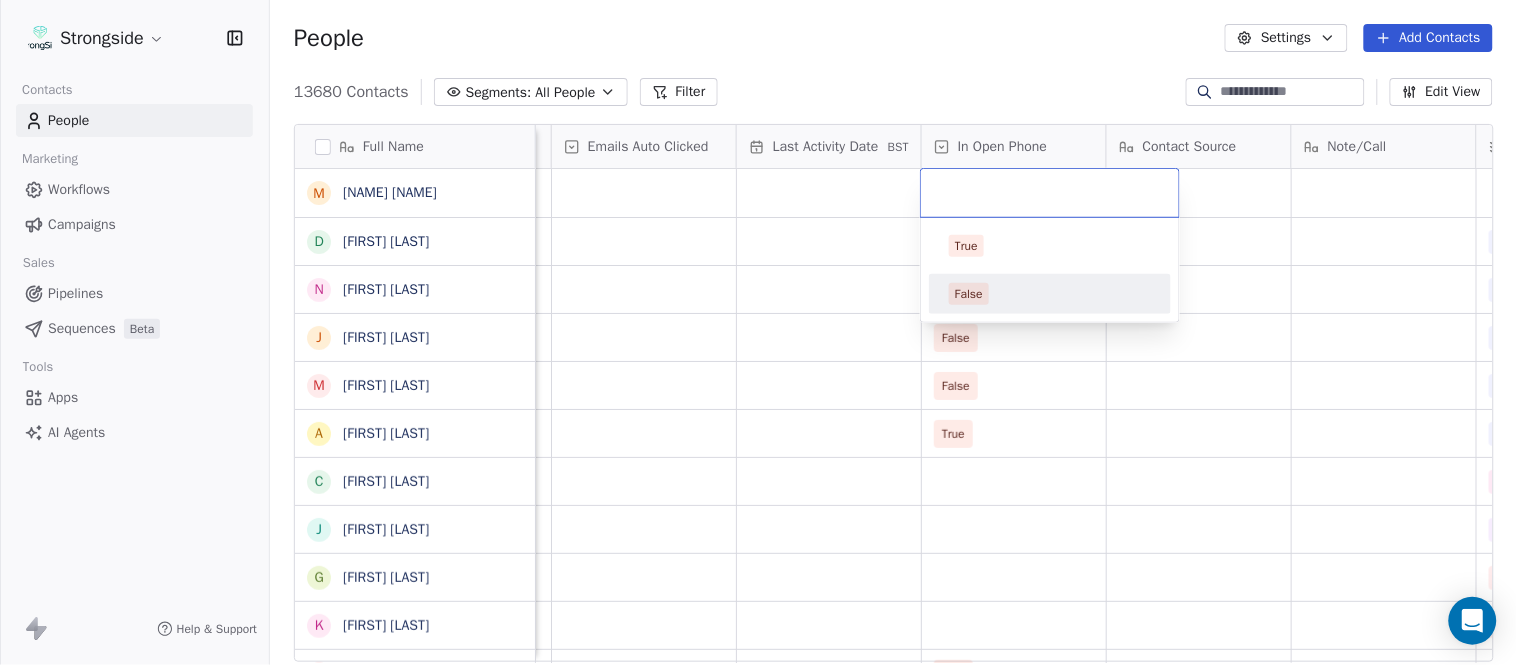 drag, startPoint x: 1030, startPoint y: 286, endPoint x: 872, endPoint y: 46, distance: 287.3395 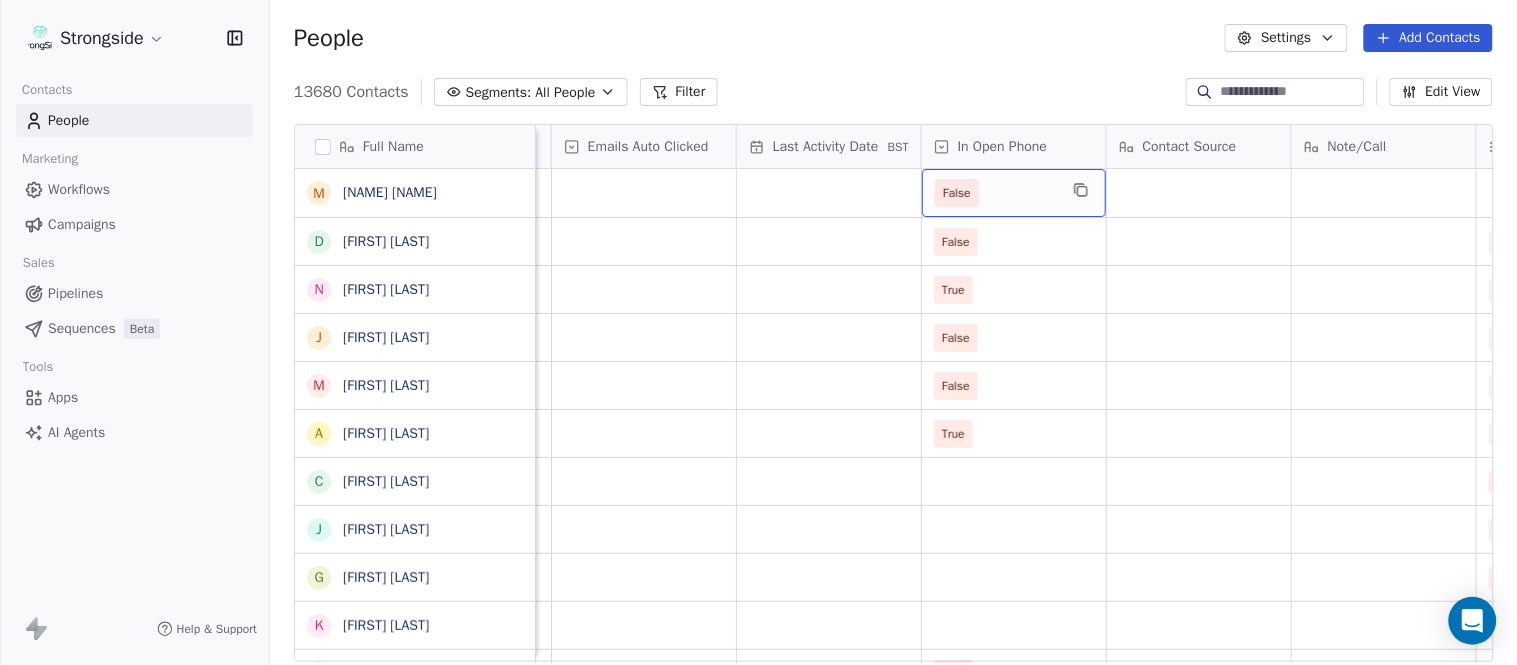click on "False" at bounding box center (996, 193) 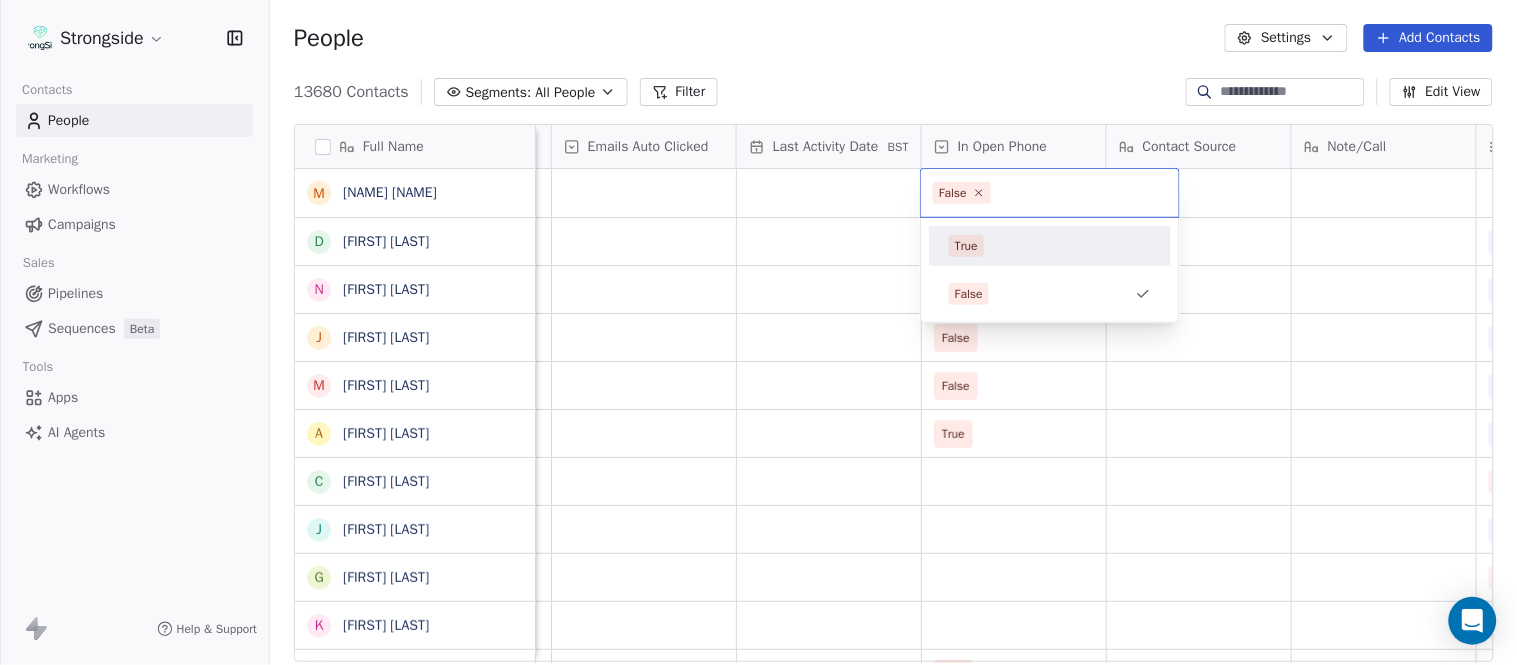 click on "True" at bounding box center (1050, 246) 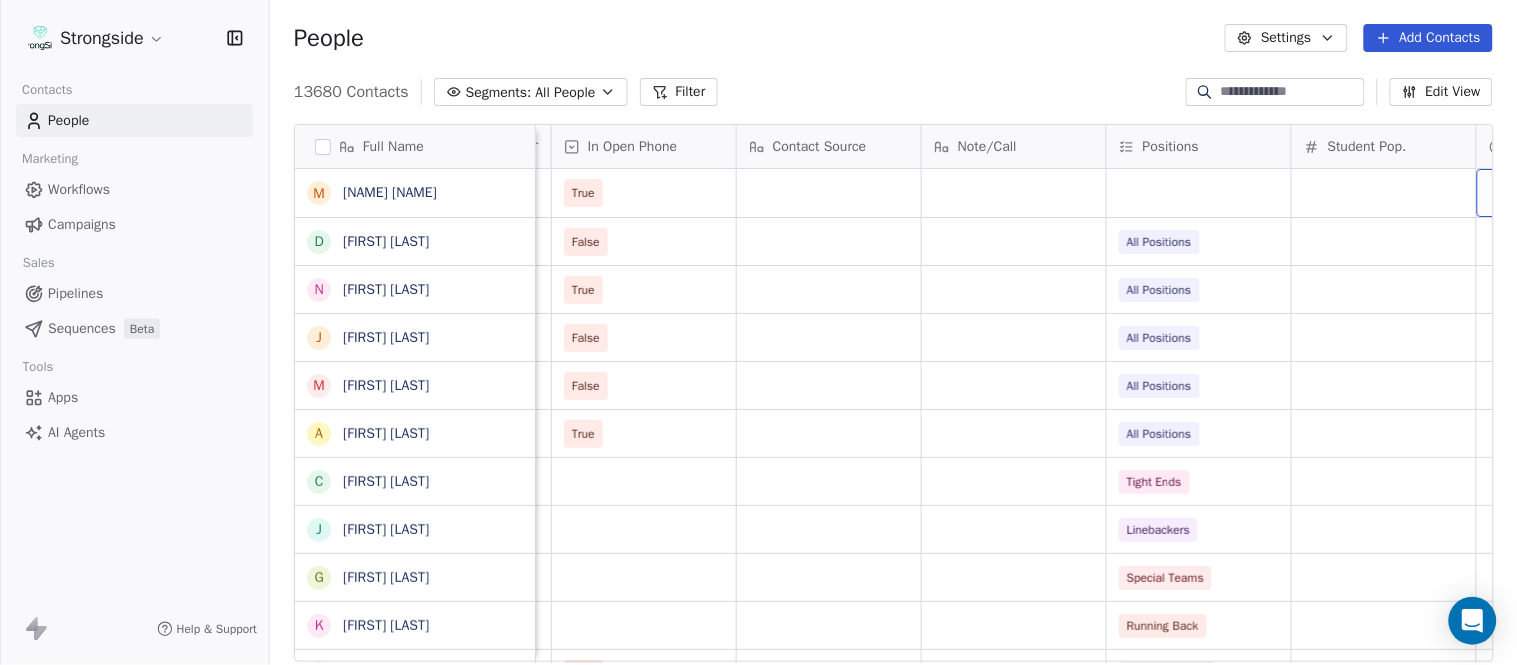 scroll, scrollTop: 0, scrollLeft: 2603, axis: horizontal 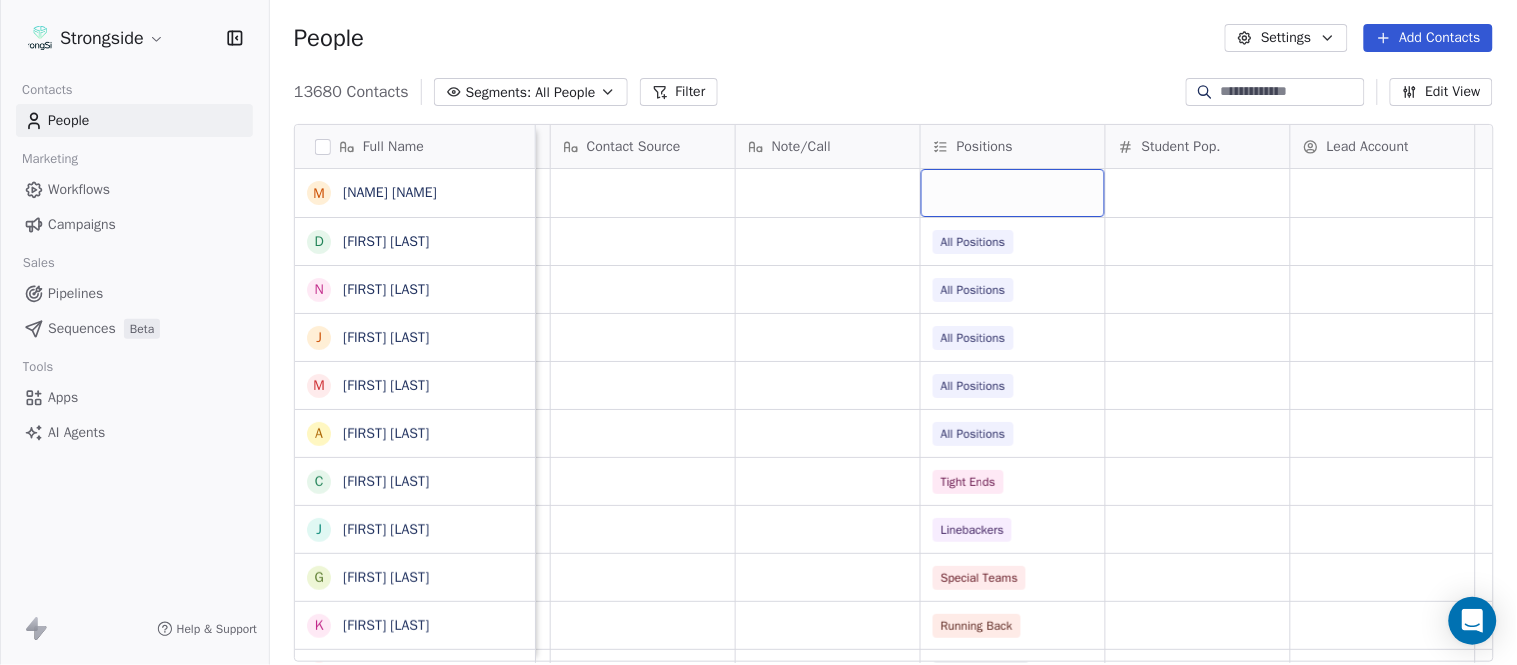 click at bounding box center [1013, 193] 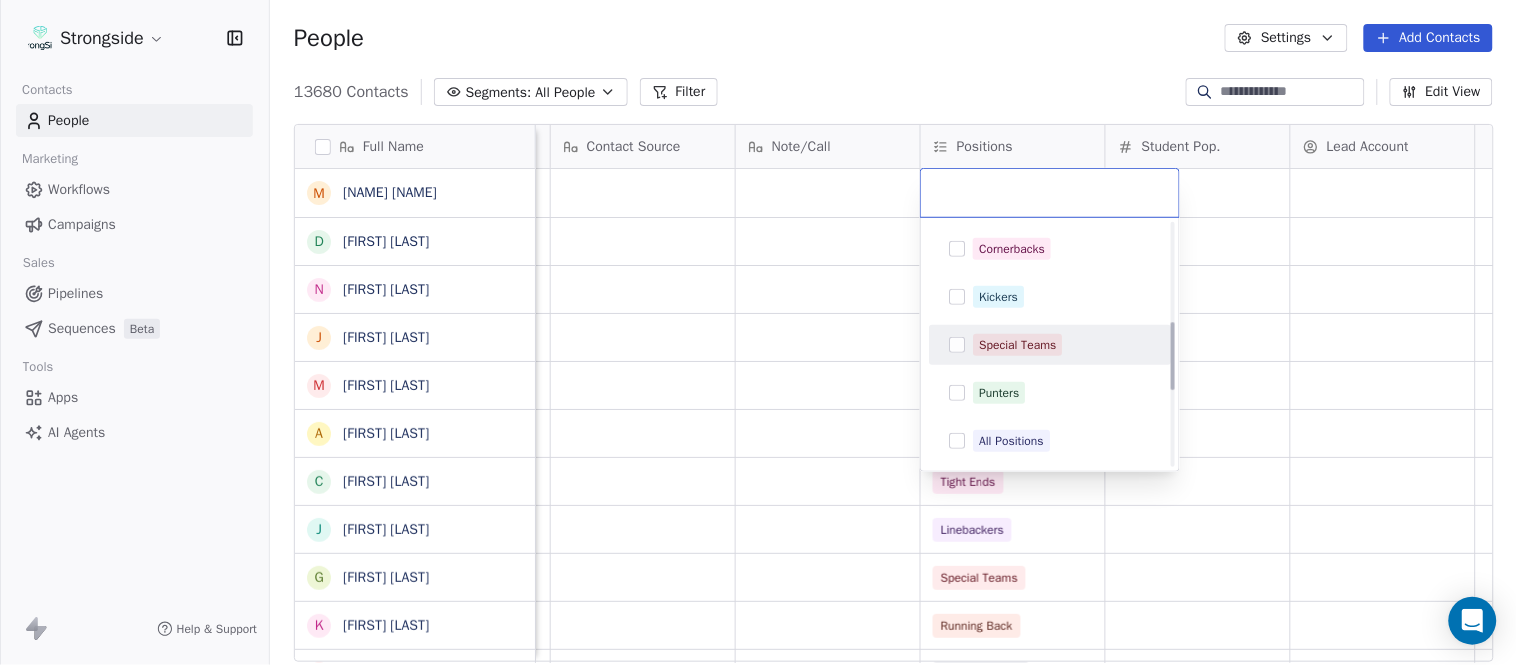 scroll, scrollTop: 444, scrollLeft: 0, axis: vertical 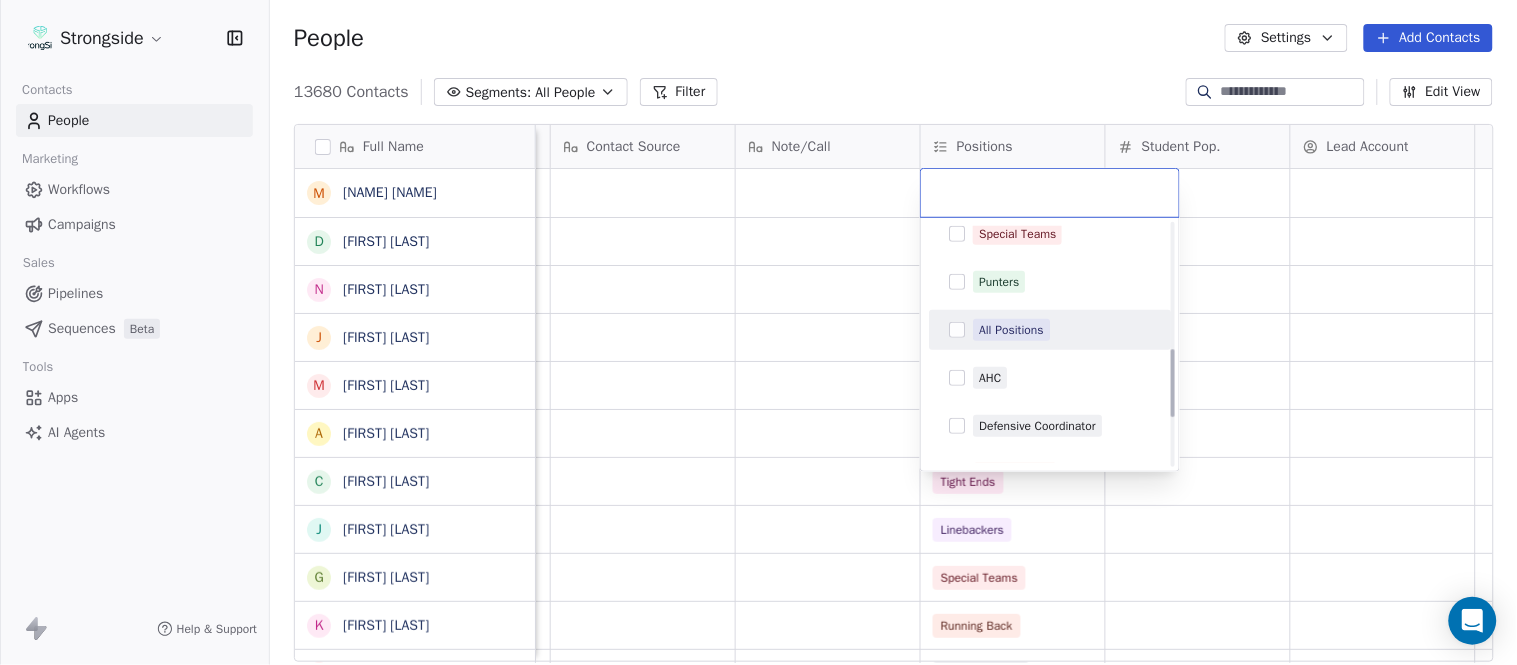 click on "All Positions" at bounding box center (1011, 330) 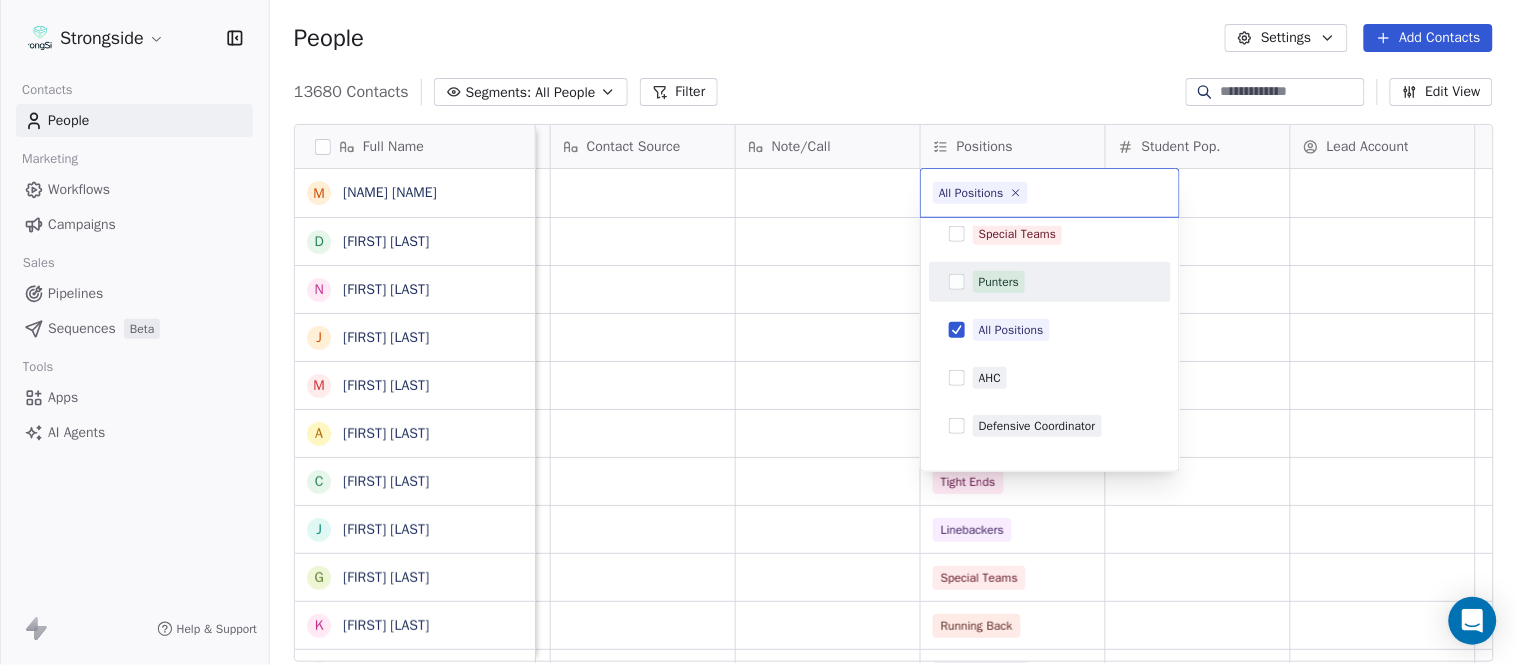 click on "Strongside Contacts People Marketing Workflows Campaigns Sales Pipelines Sequences Beta Tools Apps AI Agents Help & Support People Settings  Add Contacts 13680 Contacts Segments: All People Filter  Edit View Tag Add to Sequence Export Full Name M [FIRST] [LAST] D [FIRST] [LAST] N [FIRST] [LAST] J [FIRST] [LAST] M [FIRST] [LAST] A [FIRST] [LAST] C [FIRST] [LAST] J [FIRST] [LAST] G [FIRST] [LAST] K [FIRST] [LAST] A [FIRST] [LAST] J [FIRST] [LAST] G [FIRST] [LAST] A [FIRST] [LAST] S [FIRST] [LAST] S [FIRST] [LAST] F [FIRST] [LAST] J [FIRST] [LAST] D [FIRST] [LAST] Y [FIRST] [LAST] M [FIRST] [LAST] J [FIRST] [LAST] J [FIRST] [LAST] J [FIRST] [LAST] P [FIRST] [LAST] T [FIRST] [LAST] K [FIRST] [LAST] H [FIRST] [LAST] S [FIRST] [LAST] P [FIRST] [LAST] T [FIRST] [LAST] Priority Emails Auto Clicked Last Activity Date BST In Open Phone Contact Source Note/Call Positions Student Pop. Lead Account   True   False All Positions   True All Positions   False All Positions   False All Positions   True All Positions   Tight Ends   Linebackers   Special Teams" at bounding box center [758, 332] 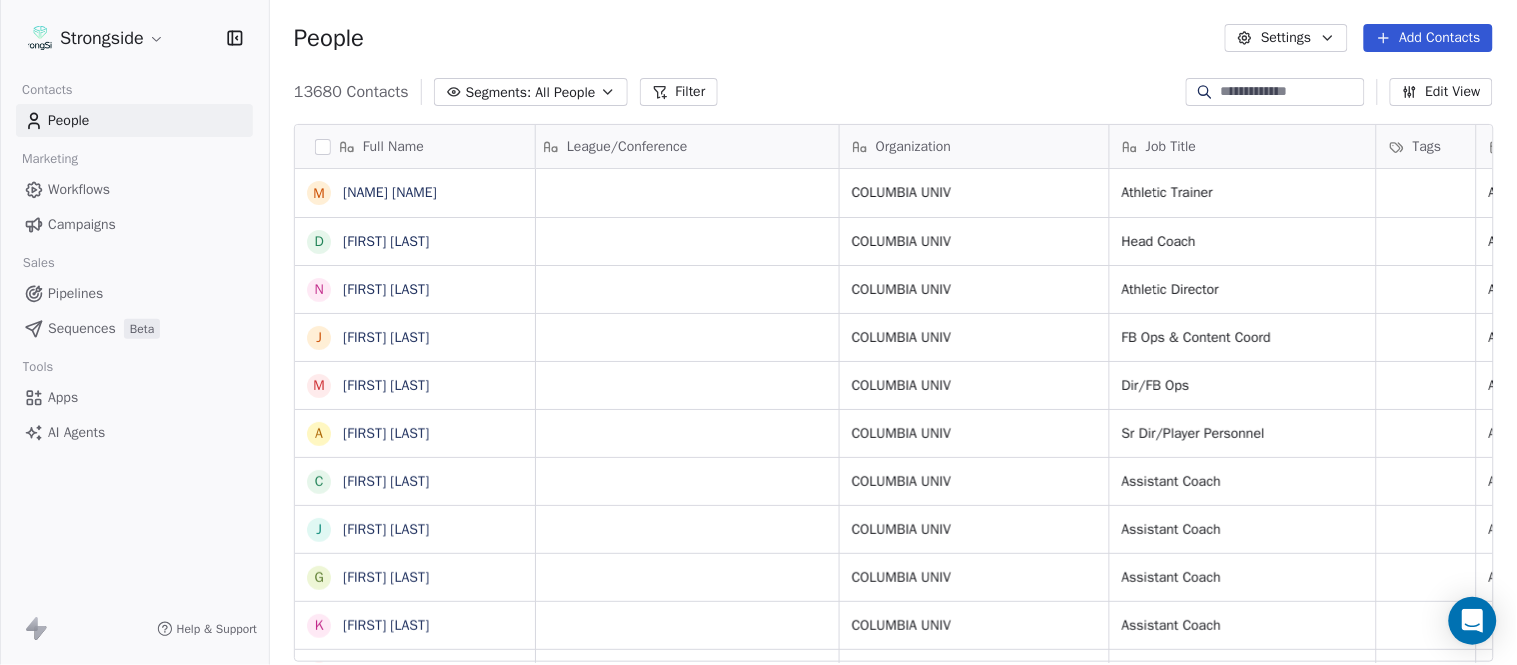 scroll, scrollTop: 0, scrollLeft: 0, axis: both 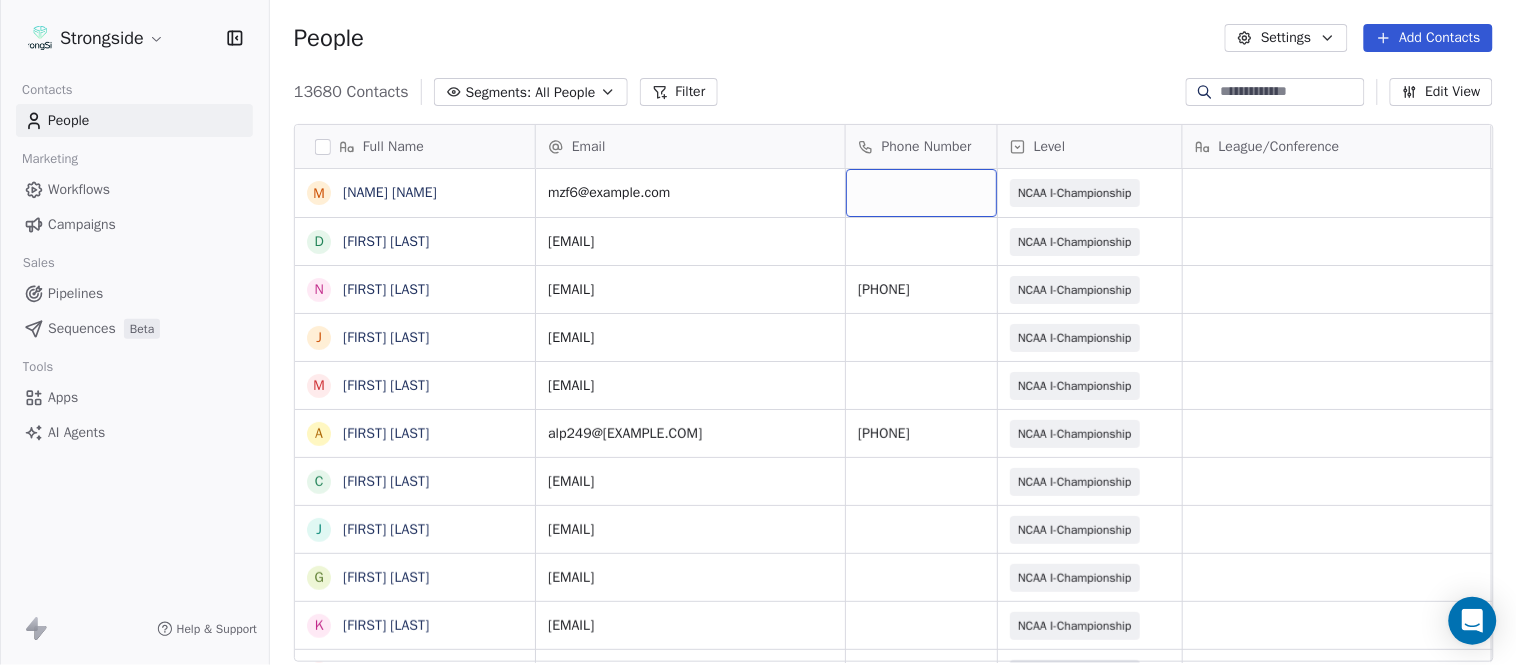click at bounding box center [921, 193] 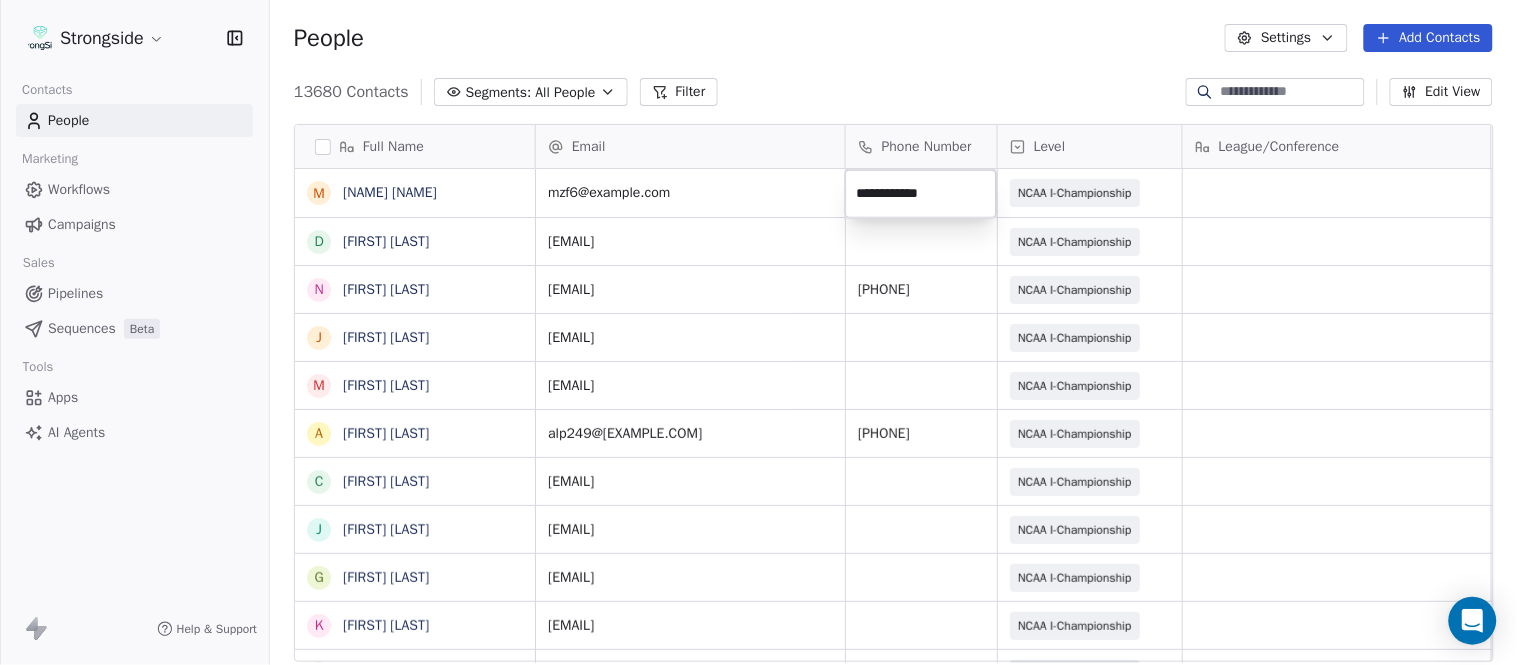 click on "Strongside Contacts People Marketing Workflows Campaigns Sales Pipelines Sequences Beta Tools Apps AI Agents Help & Support People Settings Add Contacts 13680 Contacts Segments: All People Filter Edit View Tag Add to Sequence Export Full Name M [FIRST] [LAST] D [FIRST] [LAST] N [FIRST] [LAST] J [FIRST] [LAST] M [FIRST] [LAST] A [FIRST] [LAST] C [FIRST] [LAST] J [FIRST] [LAST] G [FIRST] [LAST] K [FIRST] [LAST] A [FIRST] [LAST] J [FIRST] [LAST] G [FIRST] [LAST] S [FIRST] [LAST] F [FIRST] [LAST] J [FIRST] [LAST] D [FIRST] [LAST] Y [FIRST] [LAST] M [FIRST] [LAST] J [FIRST] [LAST] J [FIRST] [LAST] J [FIRST] [LAST] P [FIRST] [LAST] T [FIRST] [LAST] K [FIRST] [LAST] H [FIRST] [LAST] S [FIRST] [LAST] P [FIRST] [LAST] T [FIRST] [LAST] Email Phone Number Level League/Conference Organization Job Title Tags Created Date BST mzf6@example.com NCAA I-Championship COLUMBIA UNIV Athletic Trainer Aug 07, 2025 05:07 PM football@example.com NCAA I-Championship COLUMBIA UNIV Head Coach Aug 07, 2025 05:06 PM cornellad@example.com" at bounding box center (758, 332) 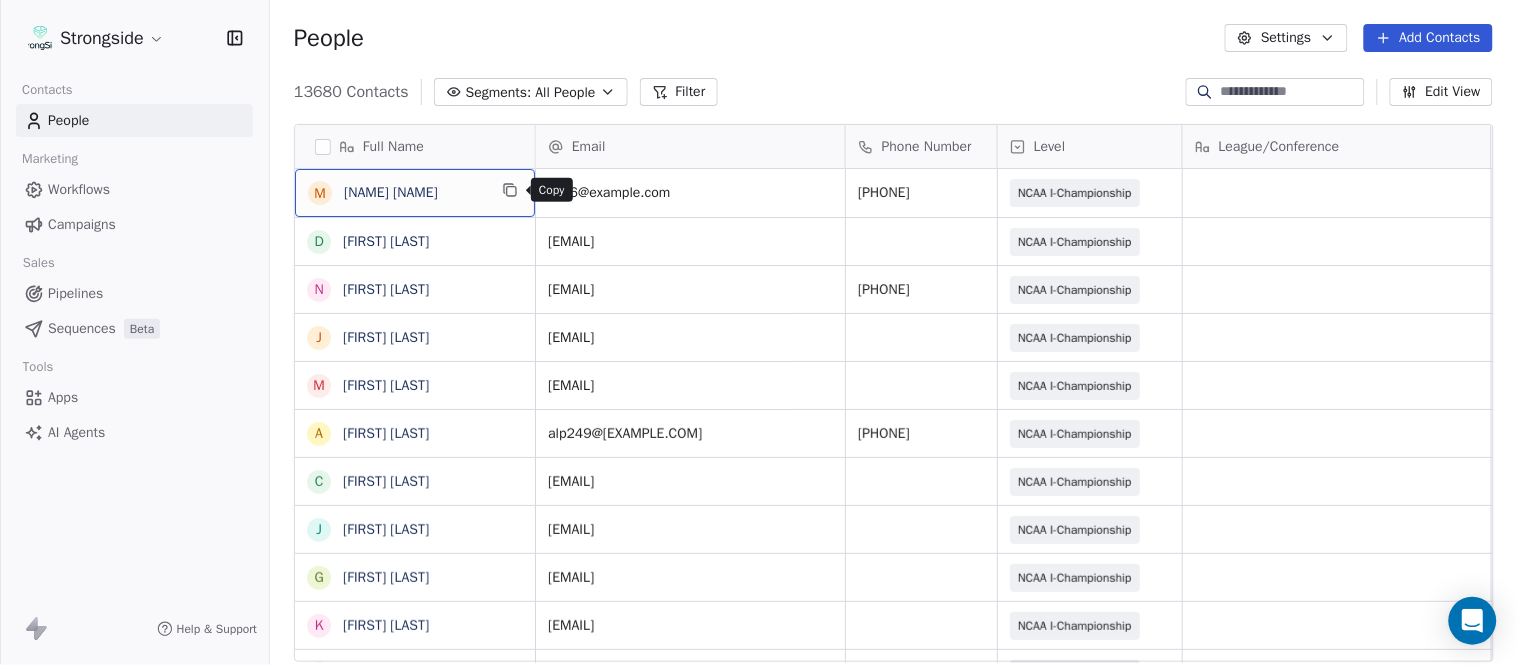 click 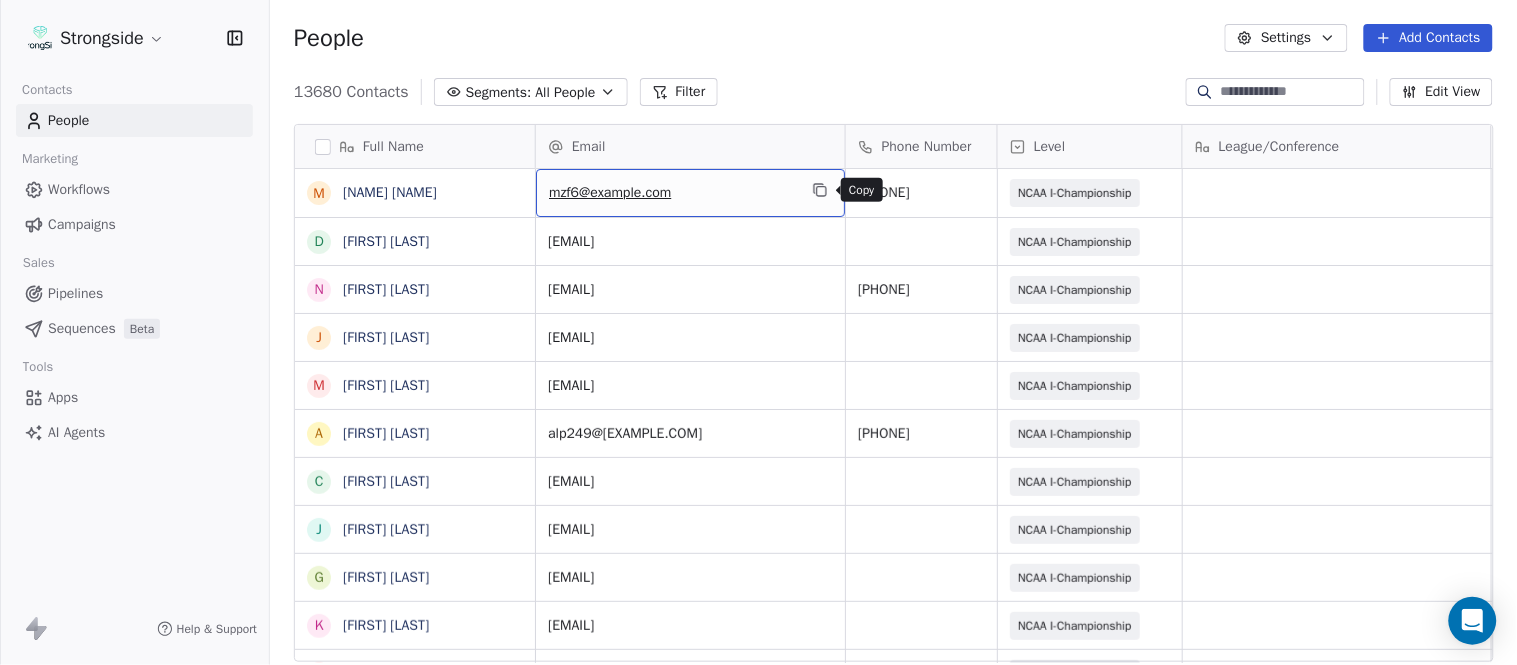 click 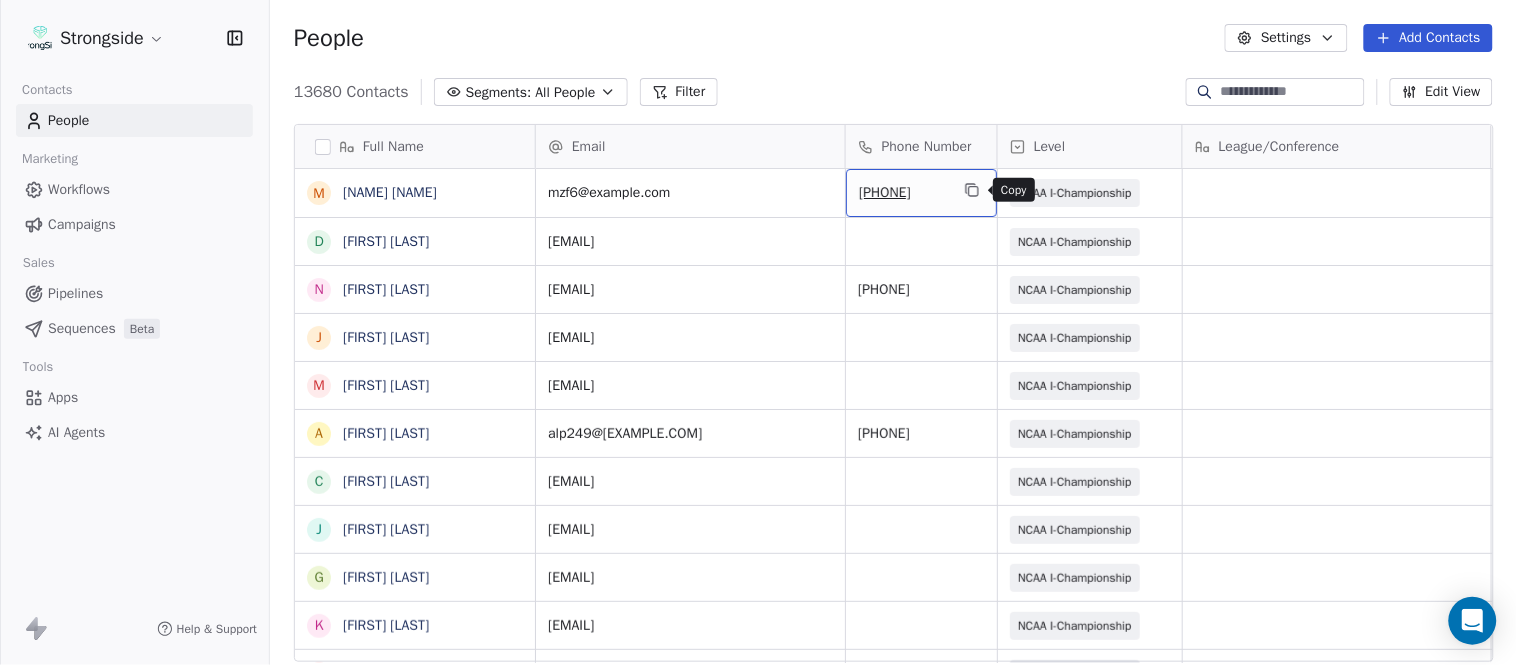 click 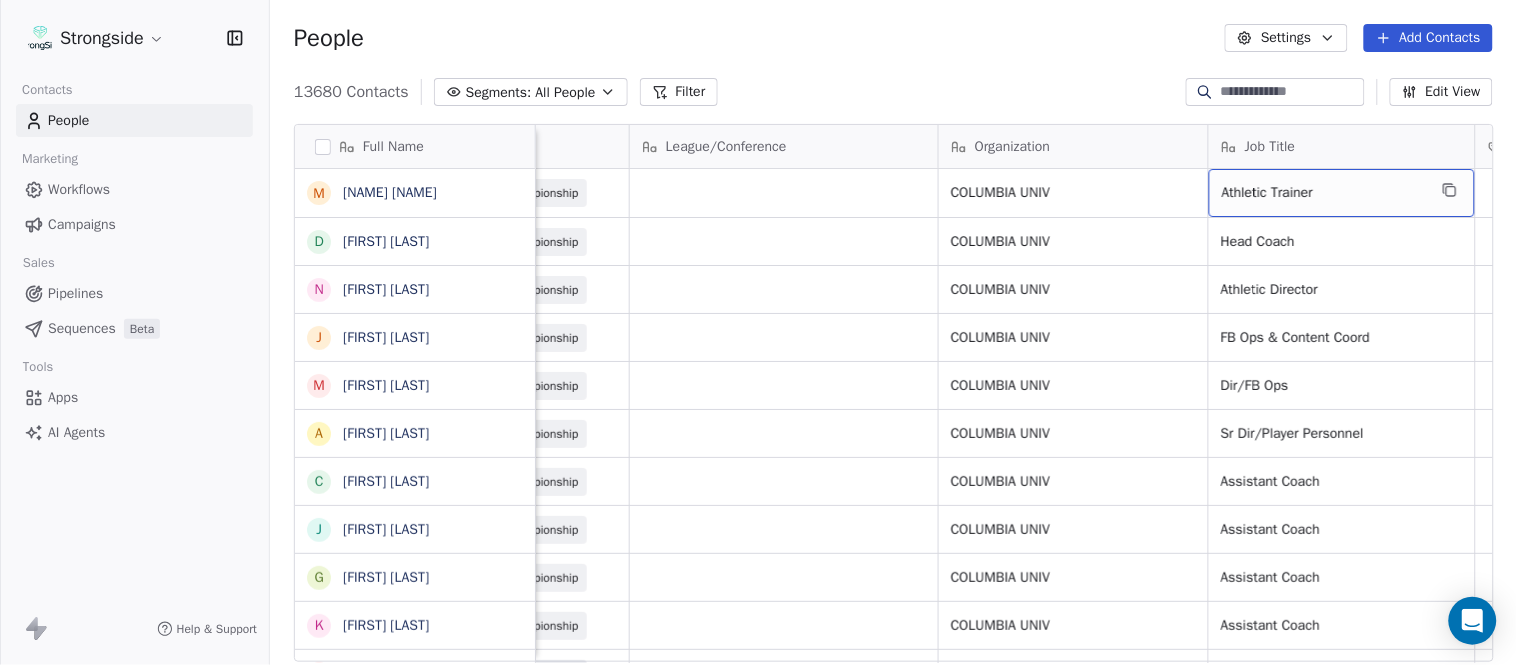 scroll, scrollTop: 0, scrollLeft: 653, axis: horizontal 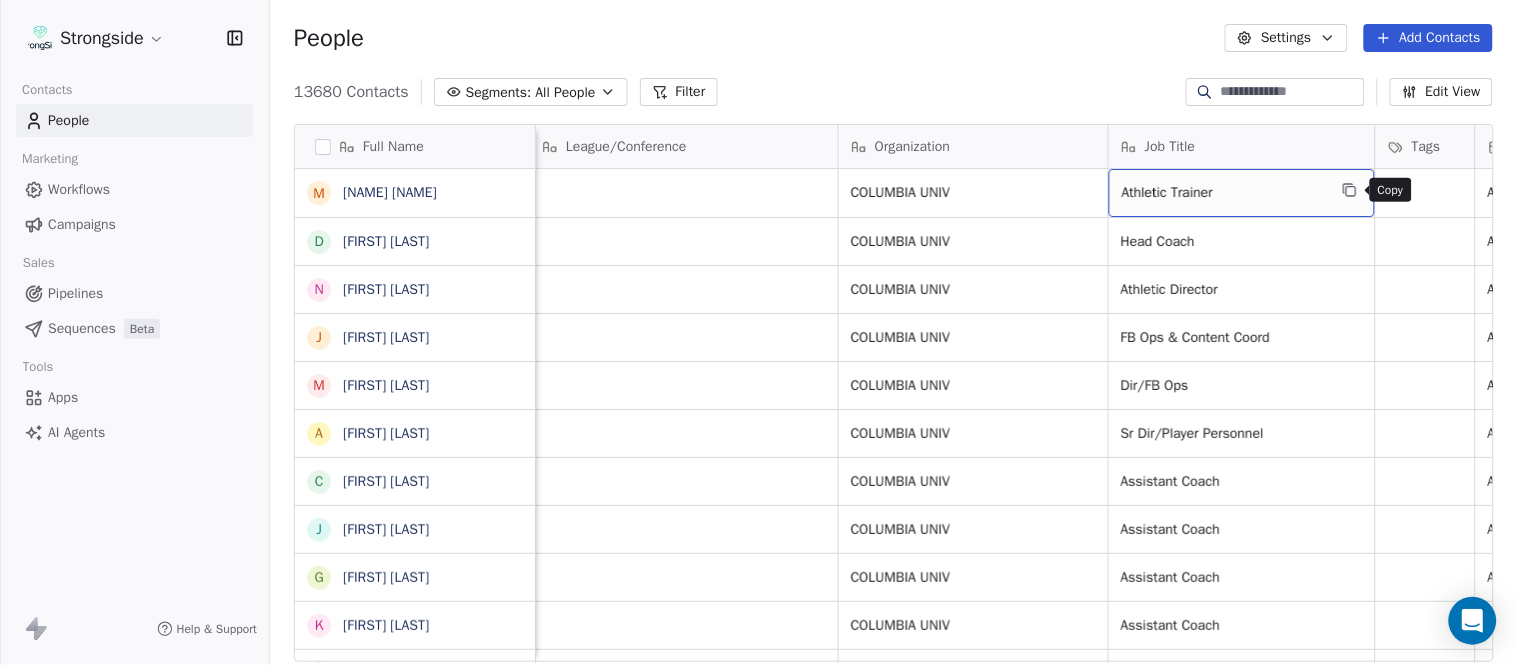 click 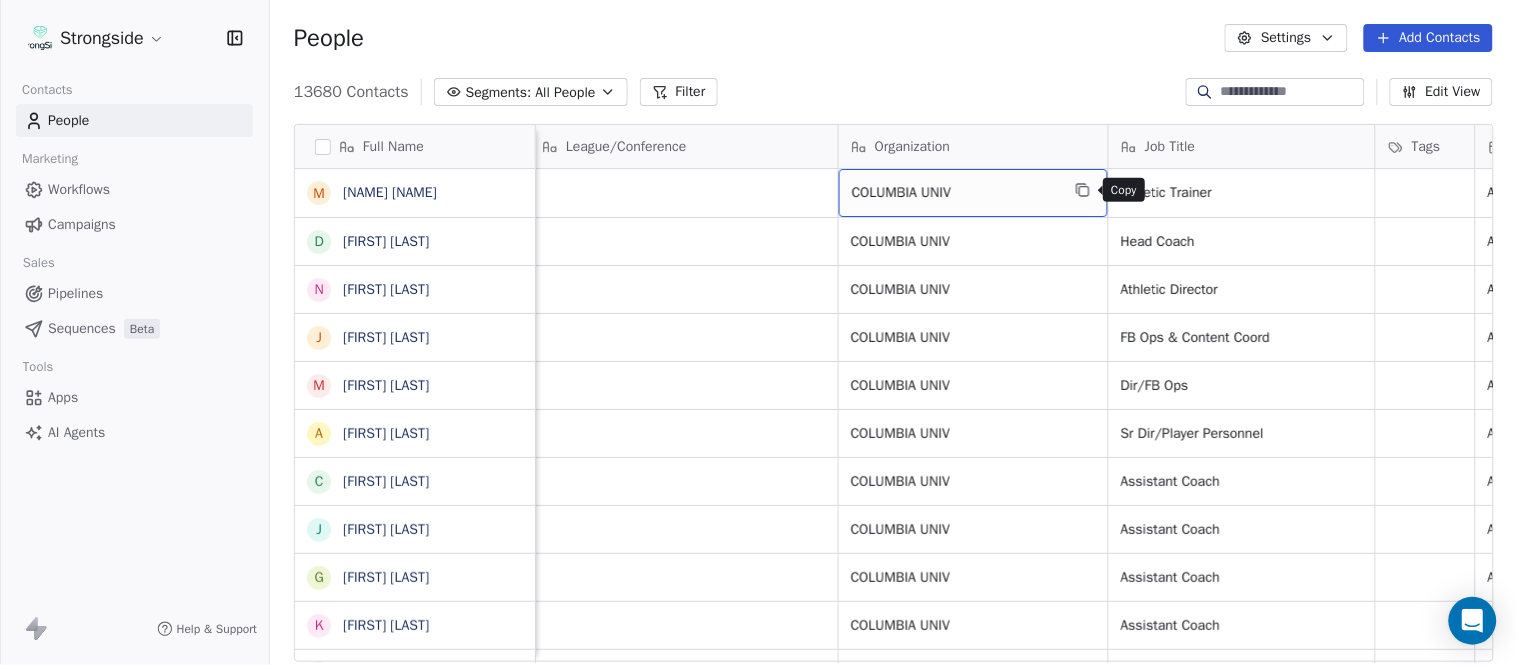 click at bounding box center [1083, 190] 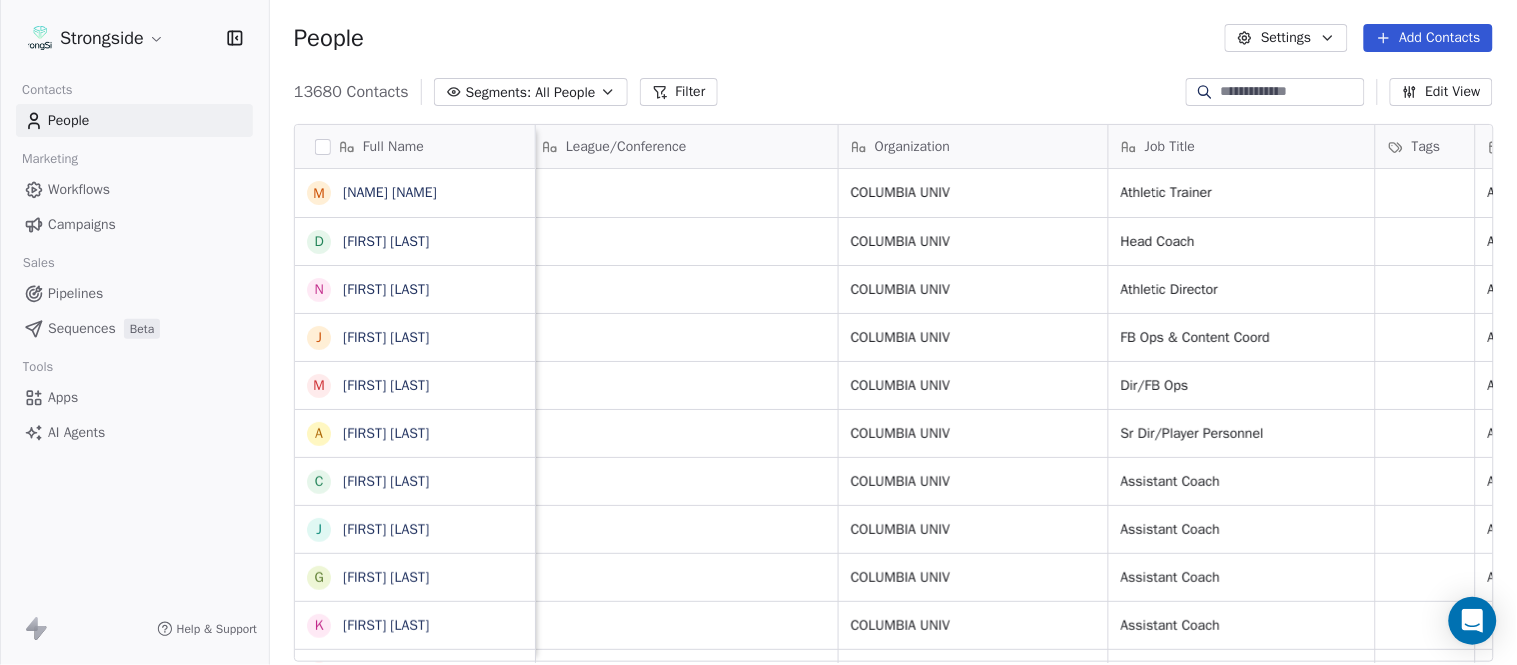 scroll, scrollTop: 0, scrollLeft: 0, axis: both 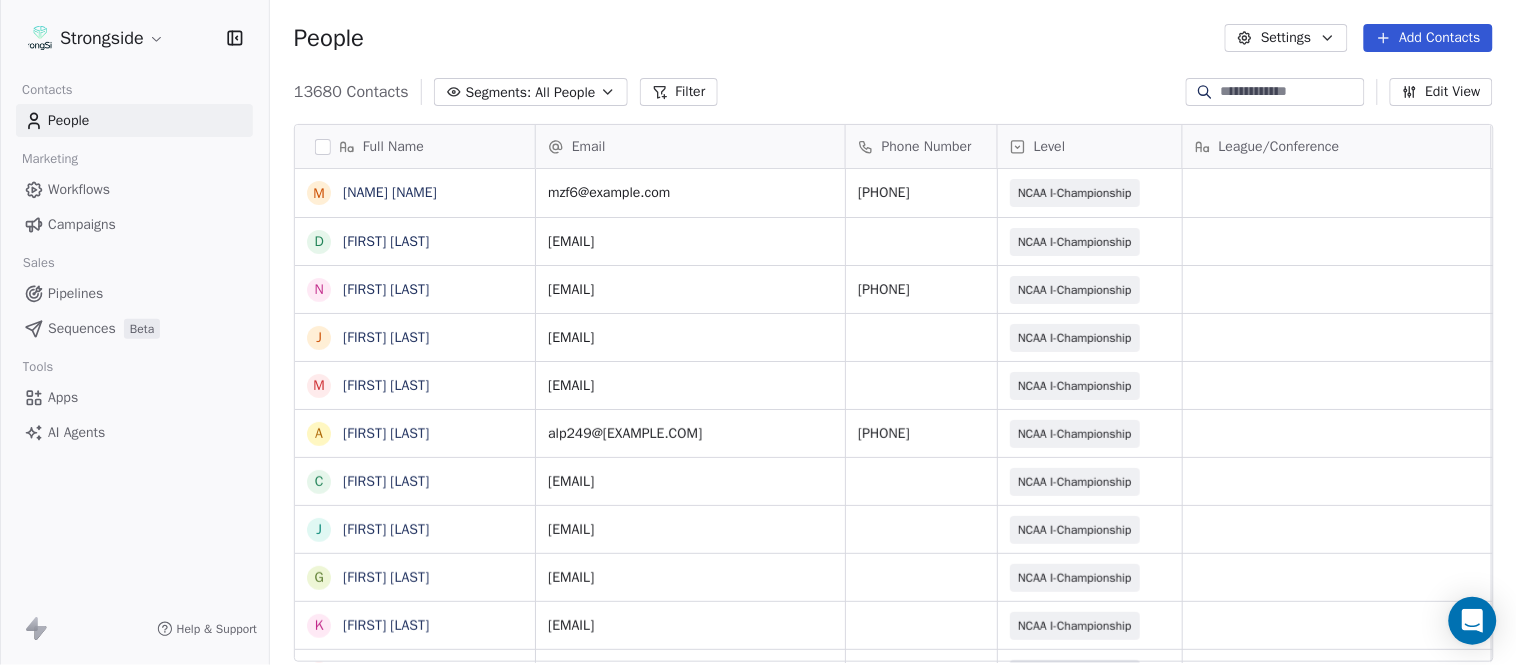 click on "Add Contacts" at bounding box center (1428, 38) 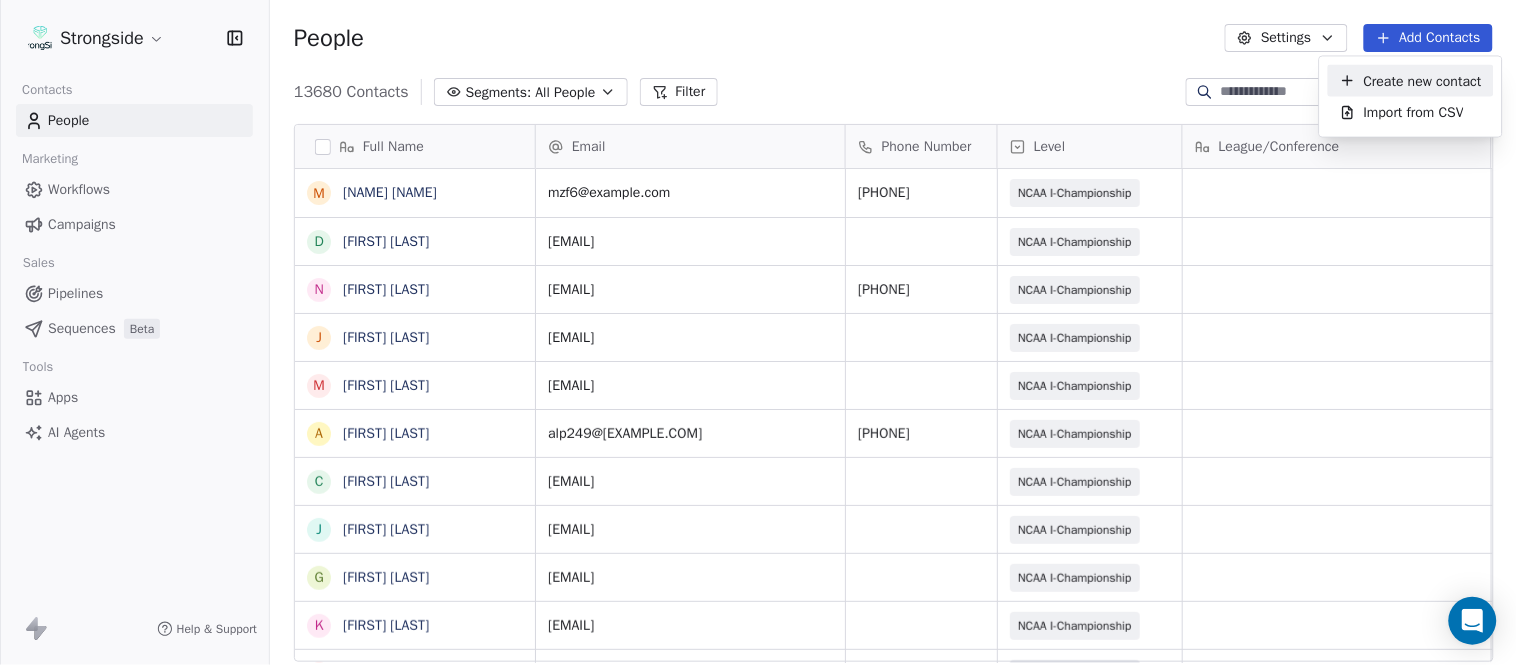 click on "Create new contact" at bounding box center (1423, 80) 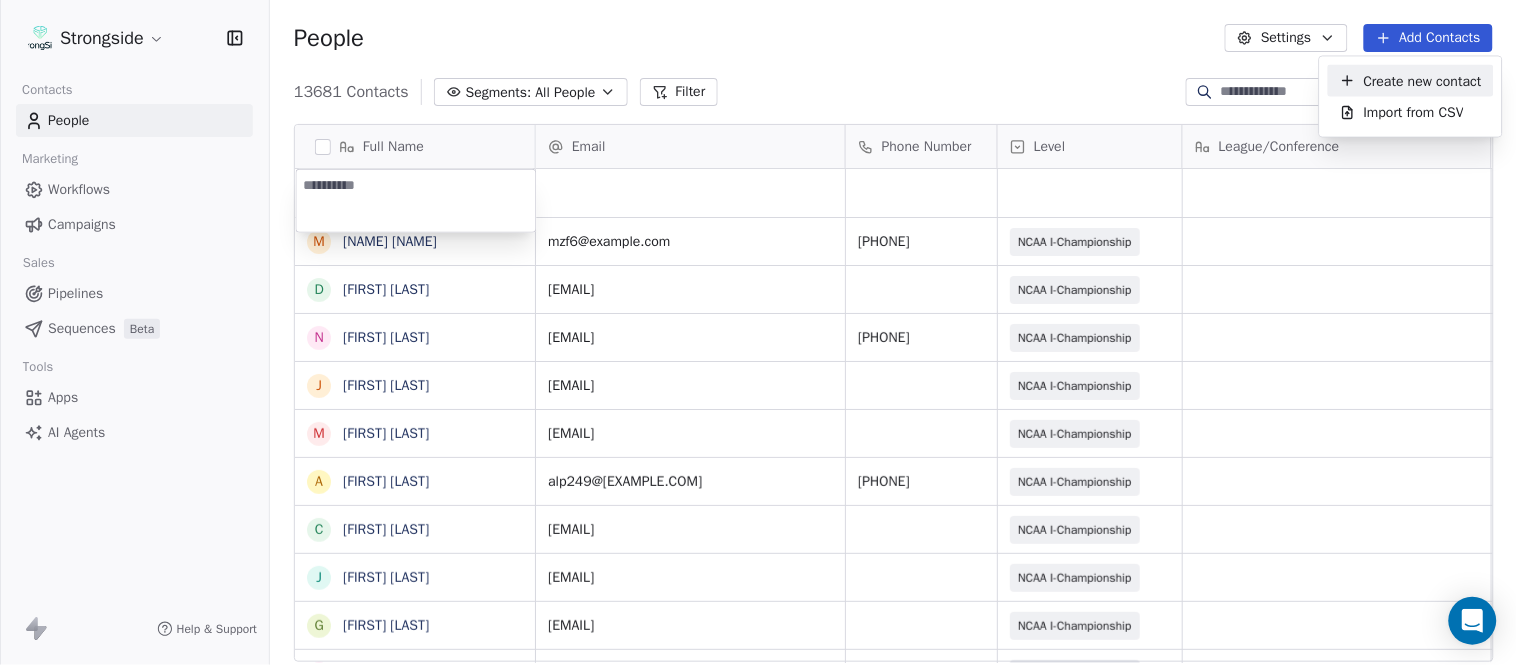 type on "**********" 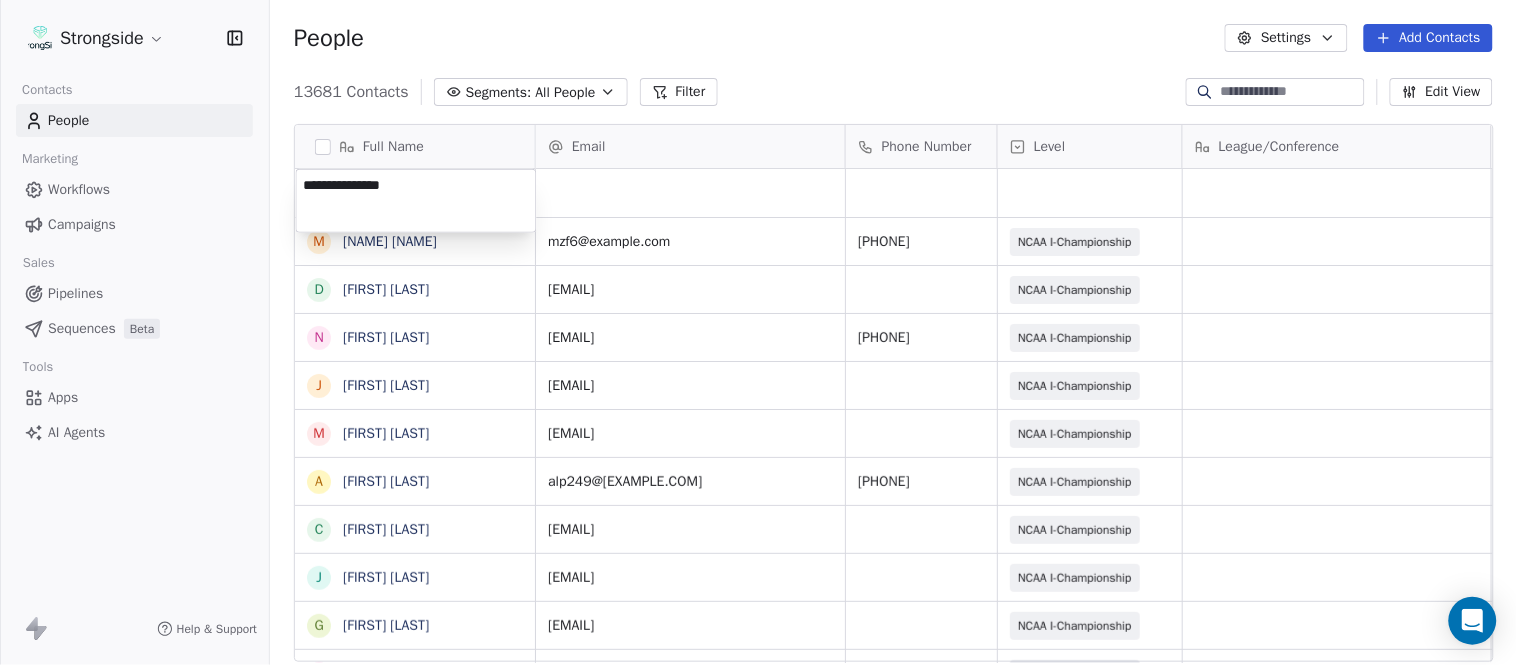 click on "Strongside Contacts People Marketing Workflows Campaigns Sales Pipelines Sequences Beta Tools Apps AI Agents Help & Support People Settings  Add Contacts 13681 Contacts Segments: All People Filter  Edit View Tag Add to Sequence Export Full Name M [FIRST] [LAST] D [FIRST] [LAST] N [FIRST] [LAST] J [FIRST] [LAST] M [FIRST] [LAST] A [FIRST] [LAST] C [FIRST] [LAST] J [FIRST] [LAST] G [FIRST] [LAST] K [FIRST] [LAST] A [FIRST] [LAST] J [FIRST] [LAST] G [FIRST] [LAST] A [FIRST] [LAST] S [FIRST] [LAST] S [FIRST] [LAST] F [FIRST] [LAST] J [FIRST] [LAST] D [FIRST] [LAST] Y [FIRST] [LAST] M [FIRST] [LAST] J [FIRST] [LAST] J [FIRST] [LAST] J [FIRST] [LAST] P [FIRST] [LAST] T [FIRST] [LAST] K [FIRST] [LAST] H [FIRST] [LAST] S [FIRST] [LAST] P [FIRST] [LAST] Email Phone Number Level League/Conference Organization Job Title Tags Created Date BST Aug 07, 2025 05:09 PM mzf6@cornell.edu 607-255-4237 NCAA I-Championship COLUMBIA UNIV Athletic Trainer Aug 07, 2025 05:07 PM football@cornell.edu NCAA I-Championship COLUMBIA UNIV Head Coach Aug 07, 2025 05:06 PM SID" at bounding box center (758, 332) 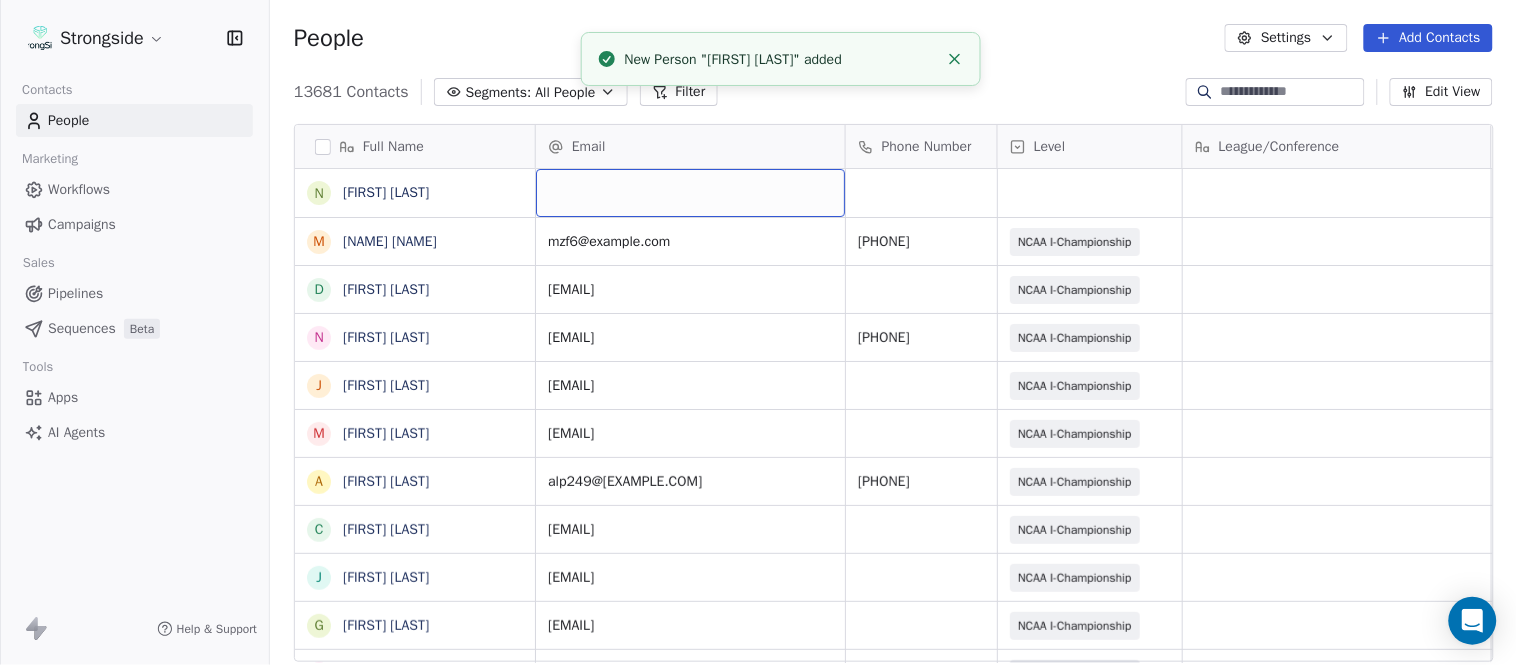 click at bounding box center (690, 193) 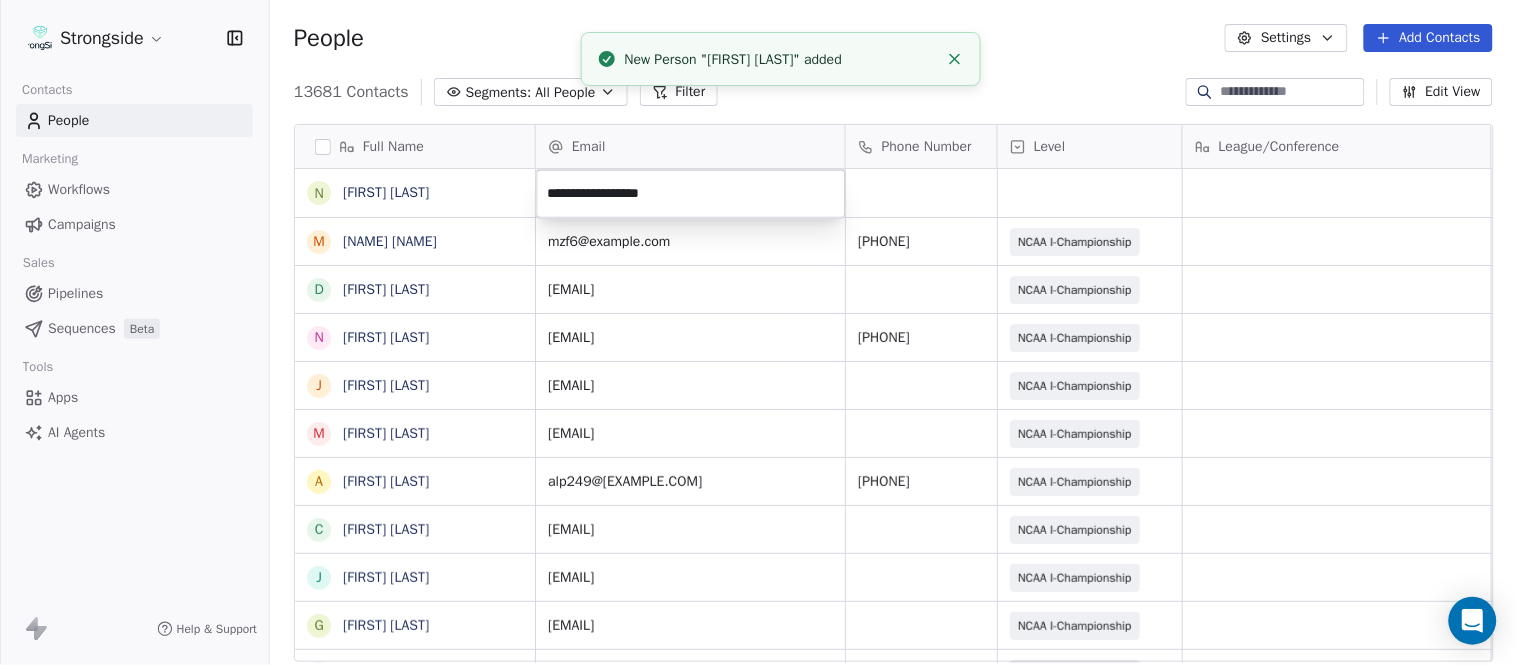 click on "Strongside Contacts People Marketing Workflows Campaigns Sales Pipelines Sequences Beta Tools Apps AI Agents Help & Support People Settings  Add Contacts 13681 Contacts Segments: All People Filter  Edit View Tag Add to Sequence Export Full Name N [FIRST] [LAST] M [FIRST] [LAST] D [FIRST] [LAST] N [FIRST] [LAST] J [FIRST] [LAST] M [FIRST] [LAST] A [FIRST] [LAST] C [FIRST] [LAST] J [FIRST] [LAST] G [FIRST] [LAST] K [FIRST] [LAST] A [FIRST] [LAST] J [FIRST] [LAST] G [FIRST] [LAST] A [FIRST] [LAST] S [FIRST] [LAST] S [FIRST] [LAST] F [FIRST] [LAST] J [FIRST] [LAST] D [FIRST] [LAST] Y [FIRST] [LAST] M [FIRST] [LAST] J [FIRST] [LAST] J [FIRST] [LAST] J [FIRST] [LAST] P [FIRST] [LAST] T [FIRST] [LAST] K [FIRST] [LAST] H [FIRST] [LAST] S [FIRST] [LAST] P [FIRST] [LAST] Email Phone Number Level League/Conference Organization Job Title Tags Created Date BST Aug 07, 2025 05:09 PM mzf6@example.com [PHONE] NCAA I-Championship COLUMBIA UNIV Athletic Trainer Aug 07, 2025 05:07 PM football@example.com NCAA I-Championship COLUMBIA UNIV Head Coach SID" at bounding box center [758, 332] 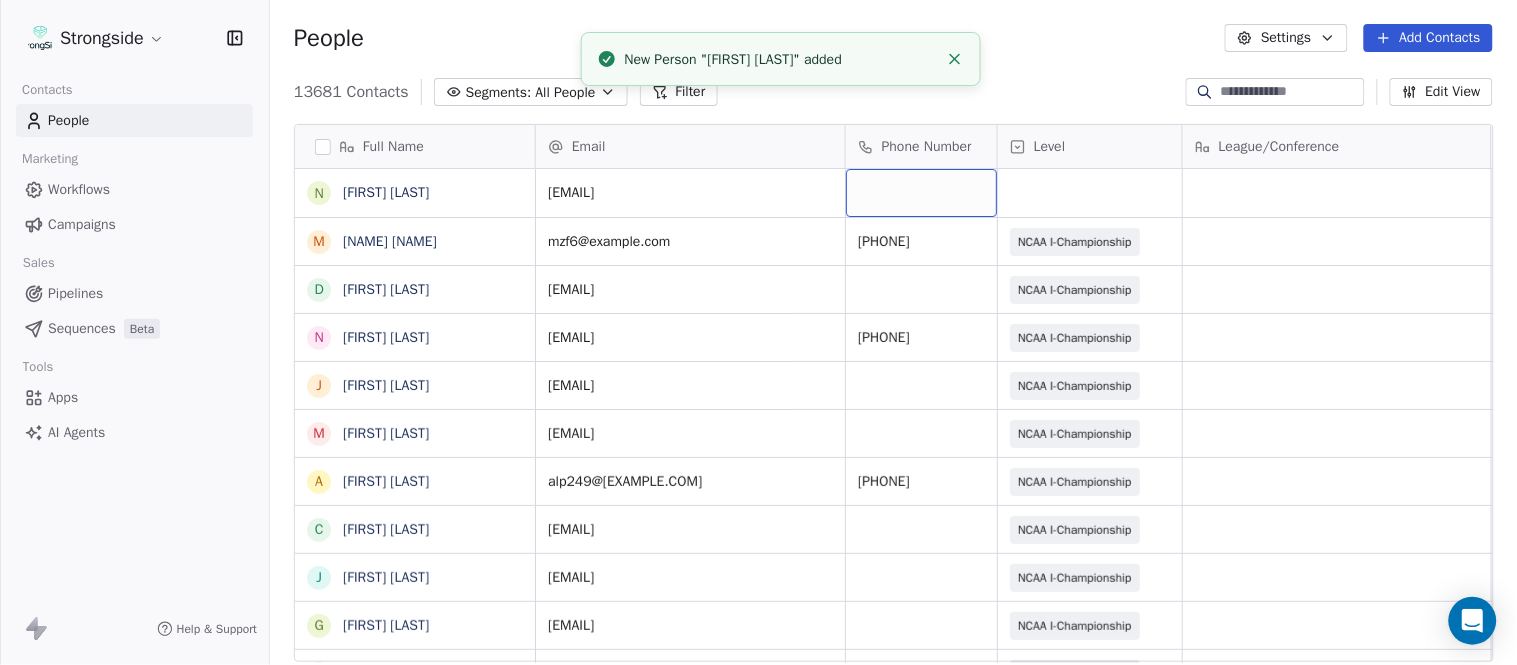 click at bounding box center (921, 193) 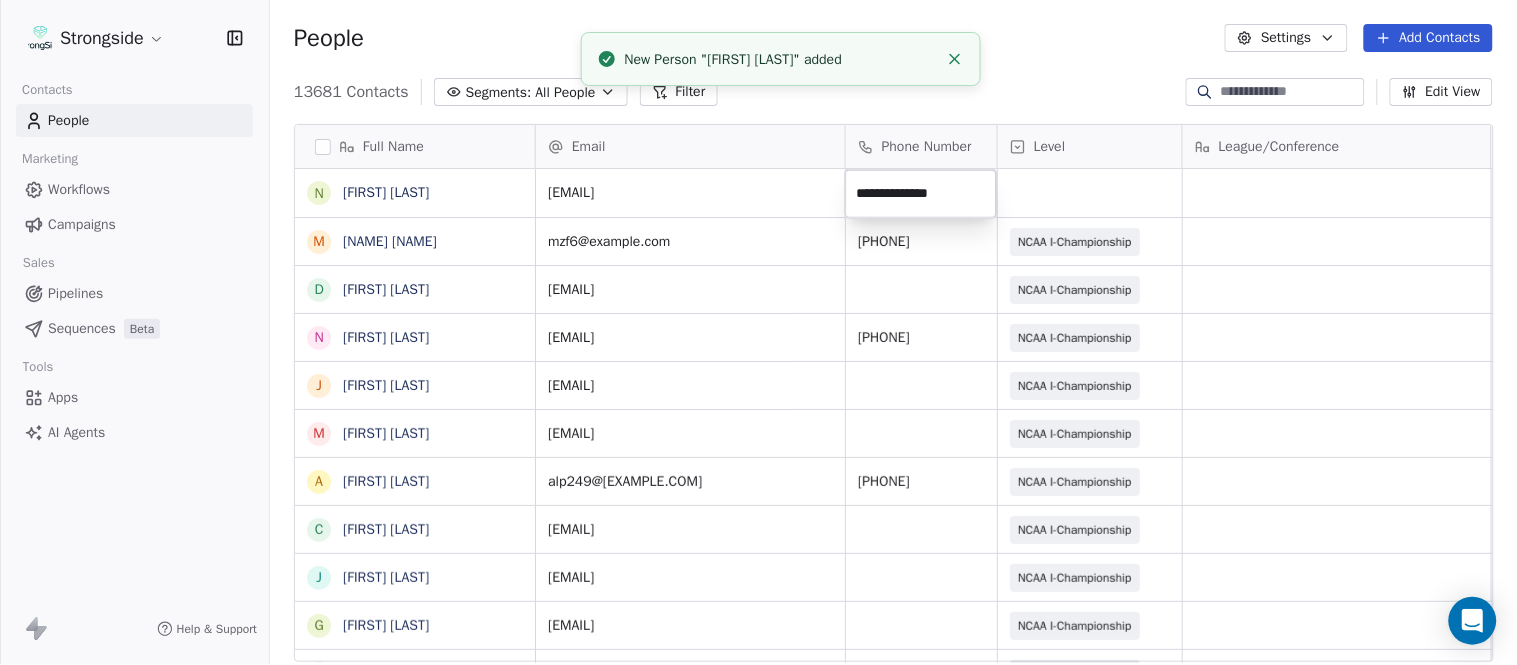 click on "Strongside Contacts People Marketing Workflows Campaigns Sales Pipelines Sequences Beta Tools Apps AI Agents Help & Support People Settings Add Contacts 13681 Contacts Segments: All People Filter Edit View Tag Add to Sequence Export Full Name N [FIRST] [LAST] M [FIRST] [LAST] D [FIRST] [LAST] N [FIRST] [LAST] J [FIRST] [LAST] M [FIRST] [LAST] A [FIRST] [LAST] C [FIRST] [LAST] J [FIRST] [LAST] G [FIRST] [LAST] K [FIRST] [LAST] A [FIRST] [LAST] J [FIRST] [LAST] G [FIRST] [LAST] A [FIRST] [LAST] S [FIRST] [LAST] S [FIRST] [LAST] F [FIRST] [LAST] J [FIRST] [LAST] D [FIRST] [LAST] Y [FIRST] [LAST] M [FIRST] [LAST] J [FIRST] [LAST] J [FIRST] [LAST] J [FIRST] [LAST] P [FIRST] [LAST] T [FIRST] [LAST] K [FIRST] [LAST] H [FIRST] [LAST] S [FIRST] [LAST] Email Phone Number Level League/Conference Organization Job Title Tags Created Date BST [EMAIL] Aug 07, 2025 05:09 PM [EMAIL] [PHONE] NCAA I-Championship COLUMBIA UNIV Athletic Trainer Aug 07, 2025 05:07 PM [EMAIL] NCAA I-Championship COLUMBIA UNIV" at bounding box center (758, 332) 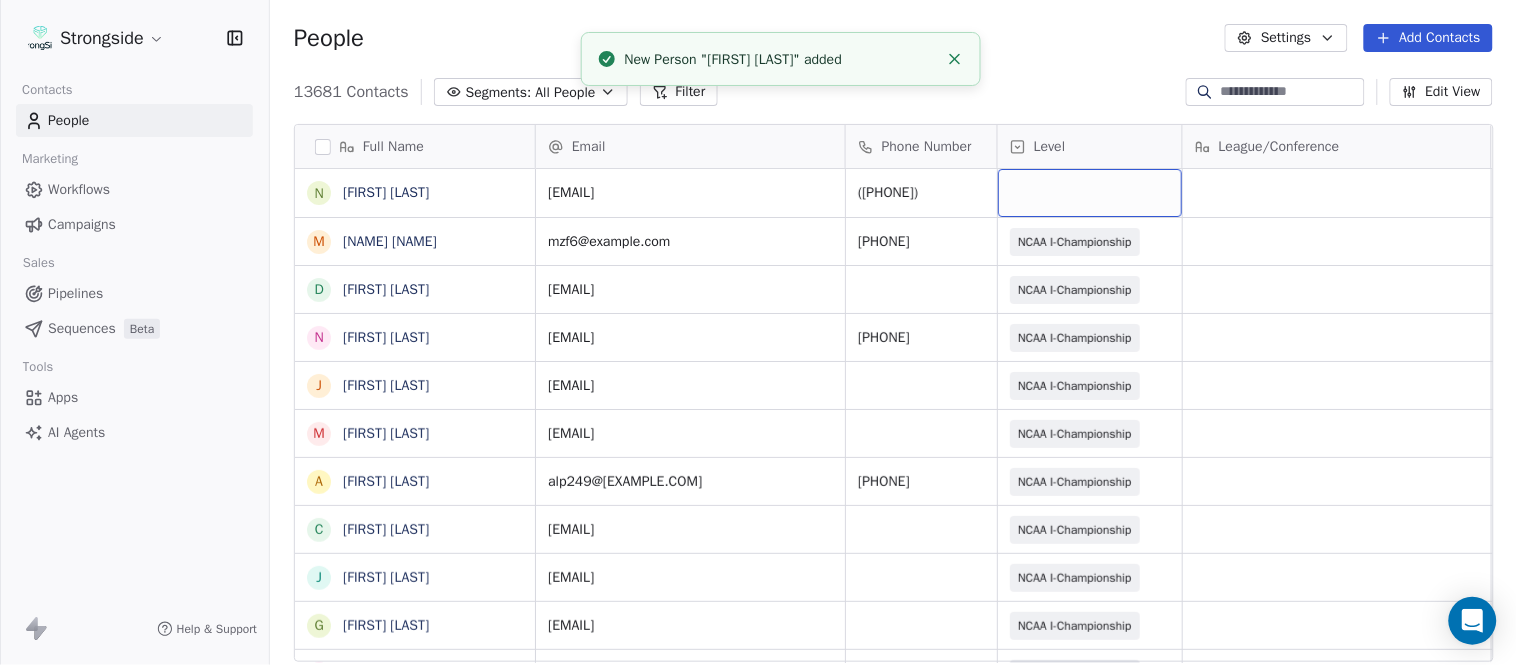 click at bounding box center (1090, 193) 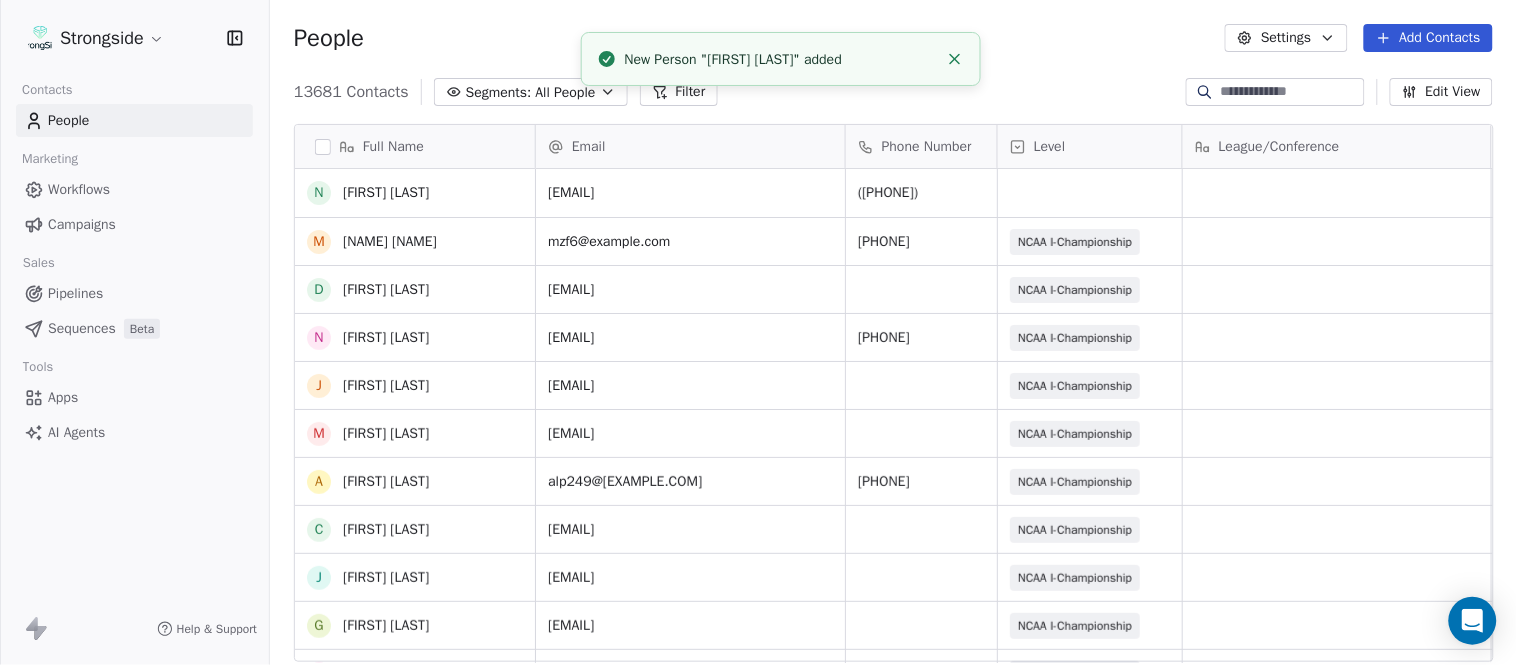 scroll, scrollTop: 555, scrollLeft: 0, axis: vertical 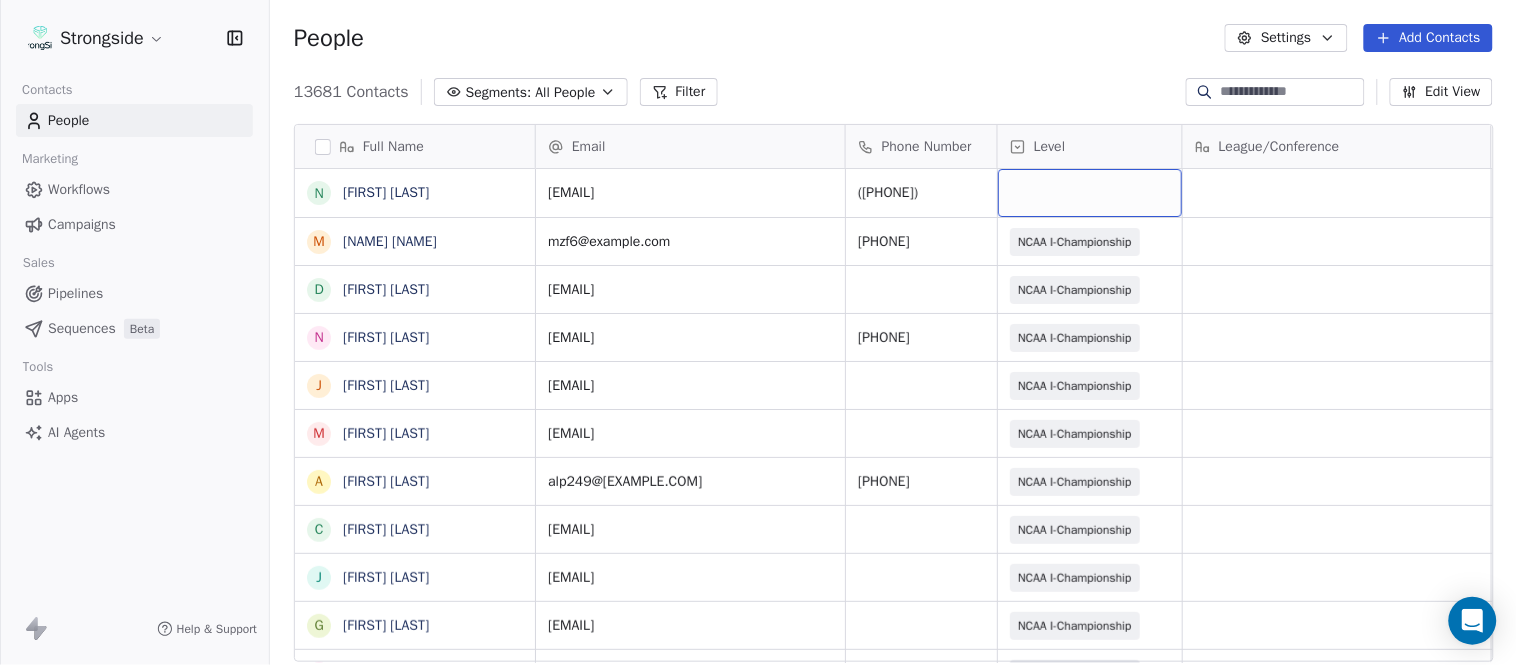 click at bounding box center [1090, 193] 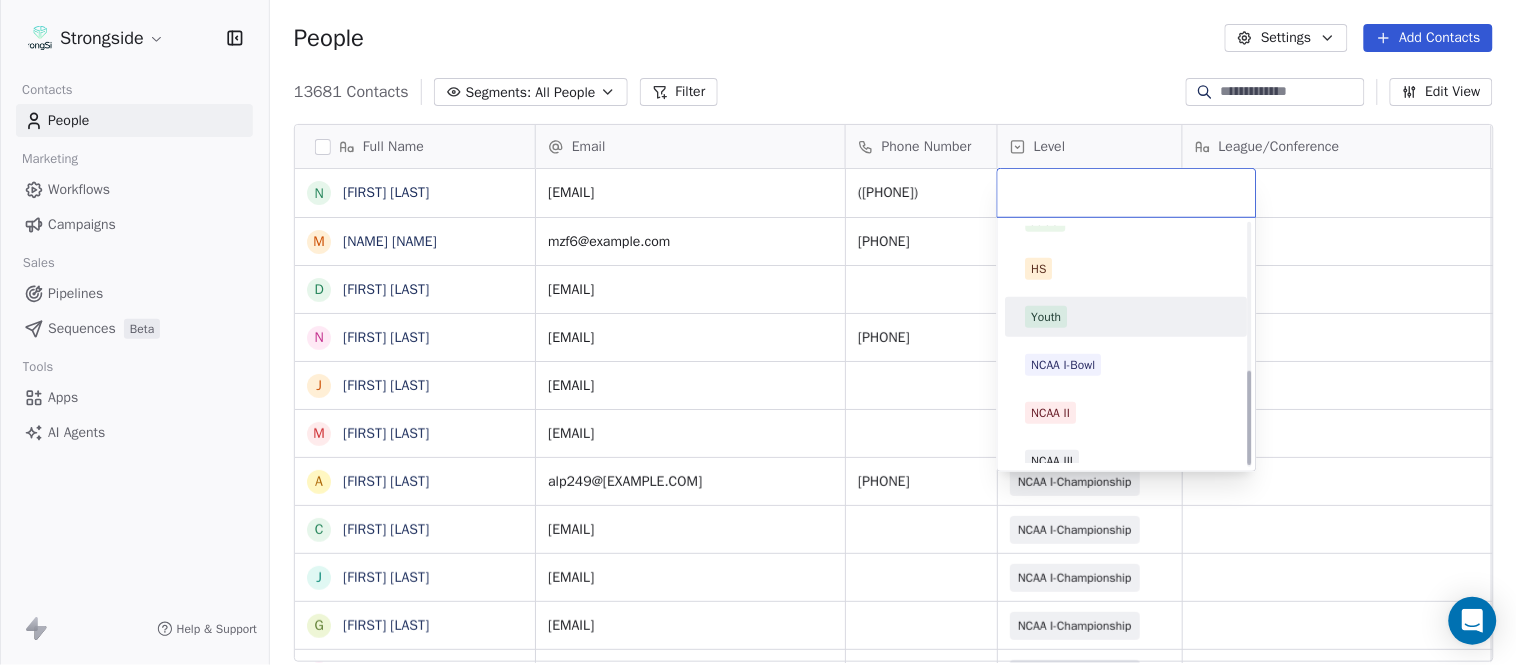 scroll, scrollTop: 378, scrollLeft: 0, axis: vertical 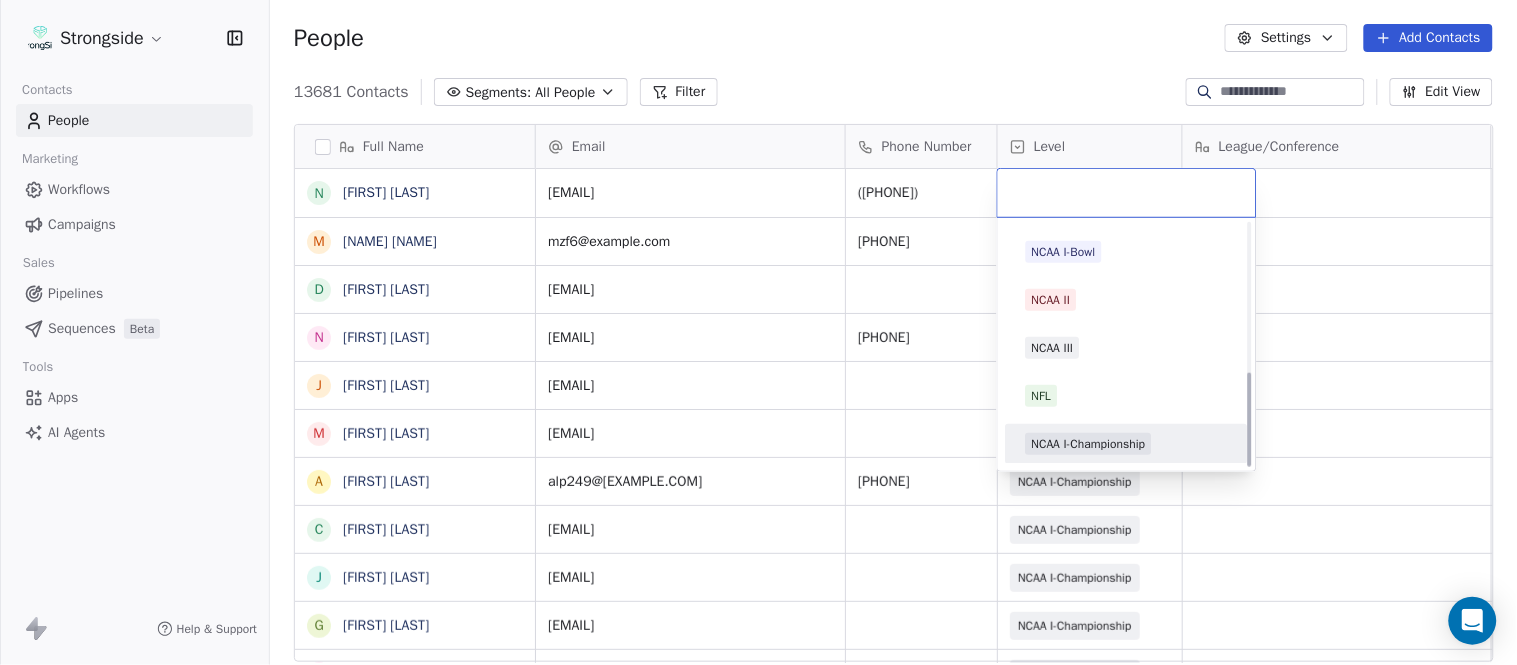 click on "NCAA I-Championship" at bounding box center [1127, 444] 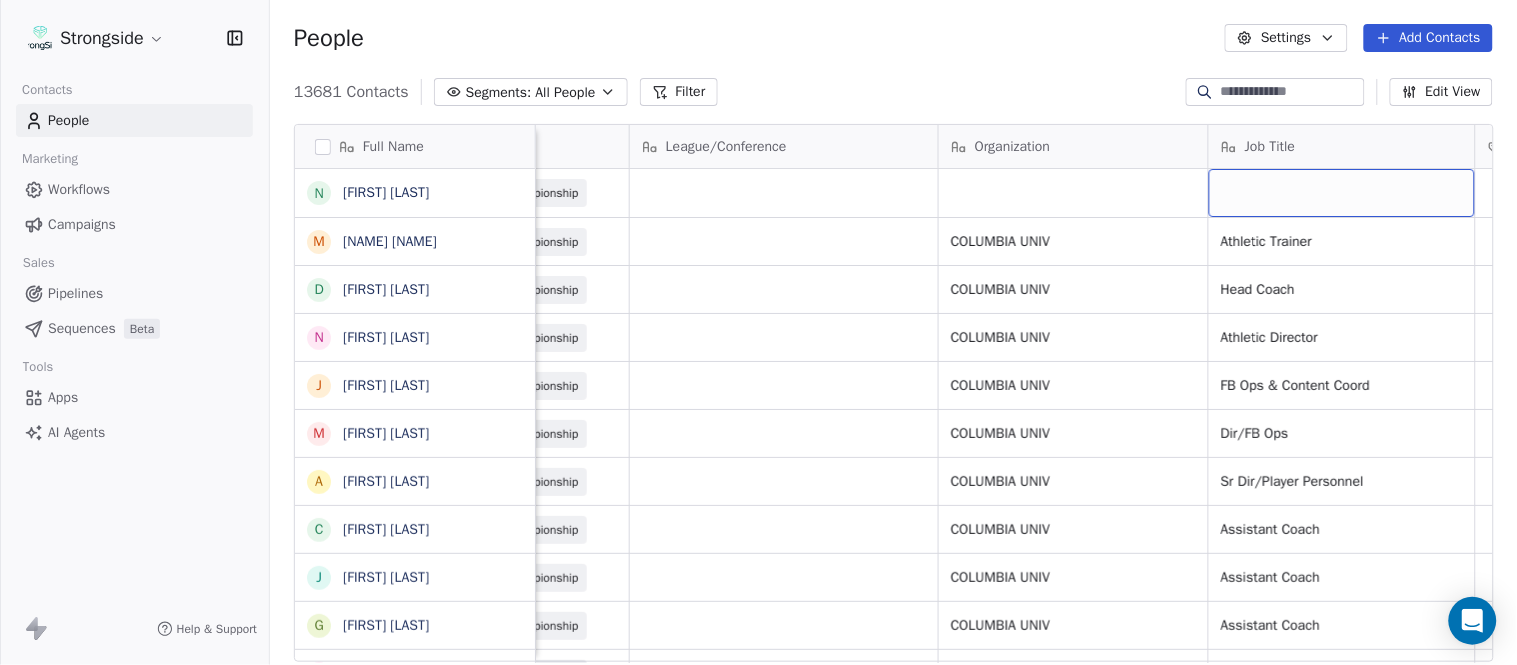 scroll, scrollTop: 0, scrollLeft: 653, axis: horizontal 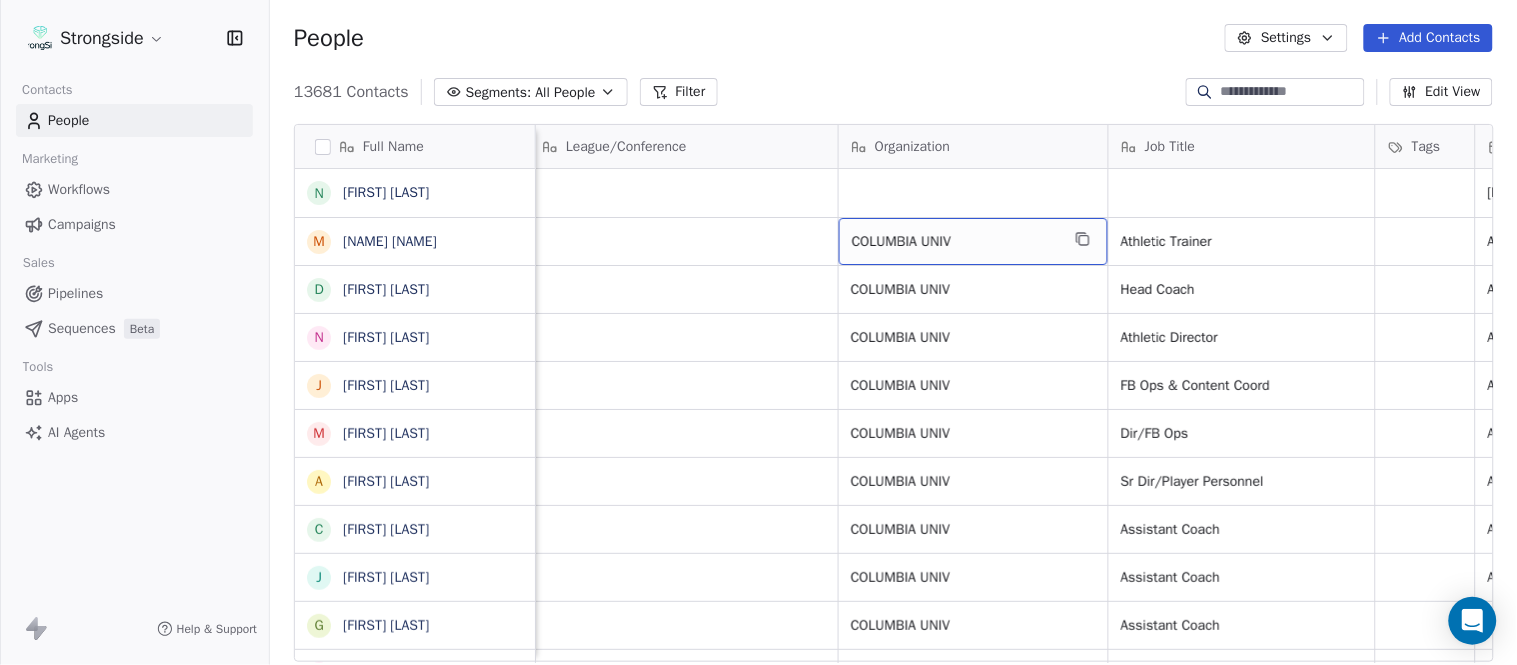 drag, startPoint x: 972, startPoint y: 228, endPoint x: 1056, endPoint y: 236, distance: 84.38009 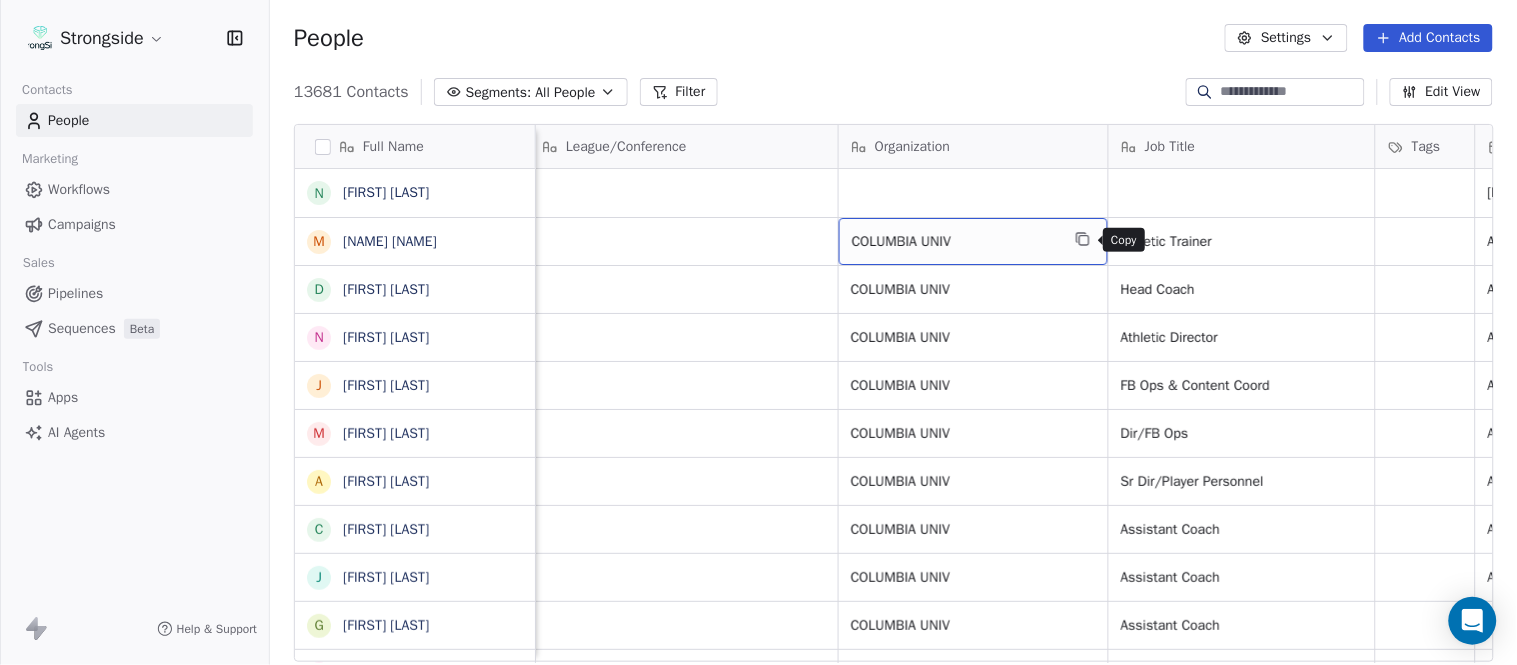 click at bounding box center (1083, 239) 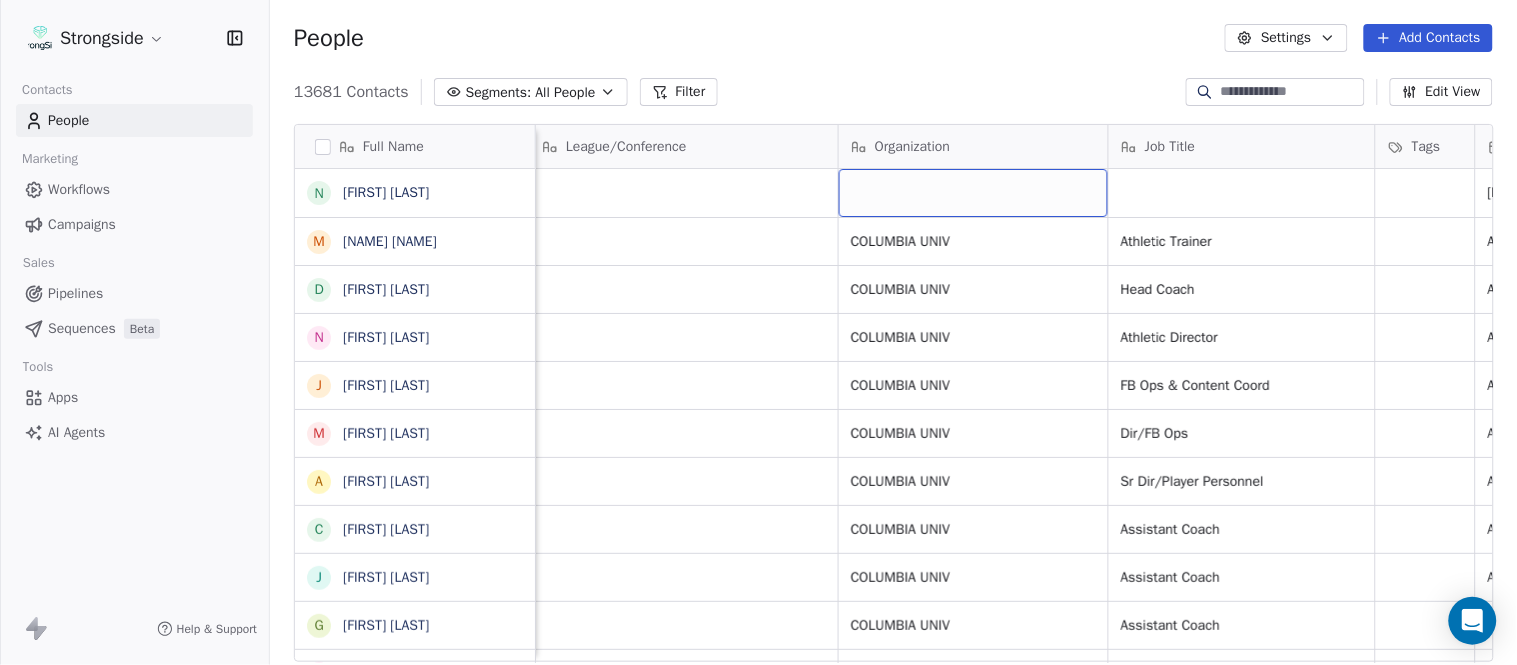 click at bounding box center [973, 193] 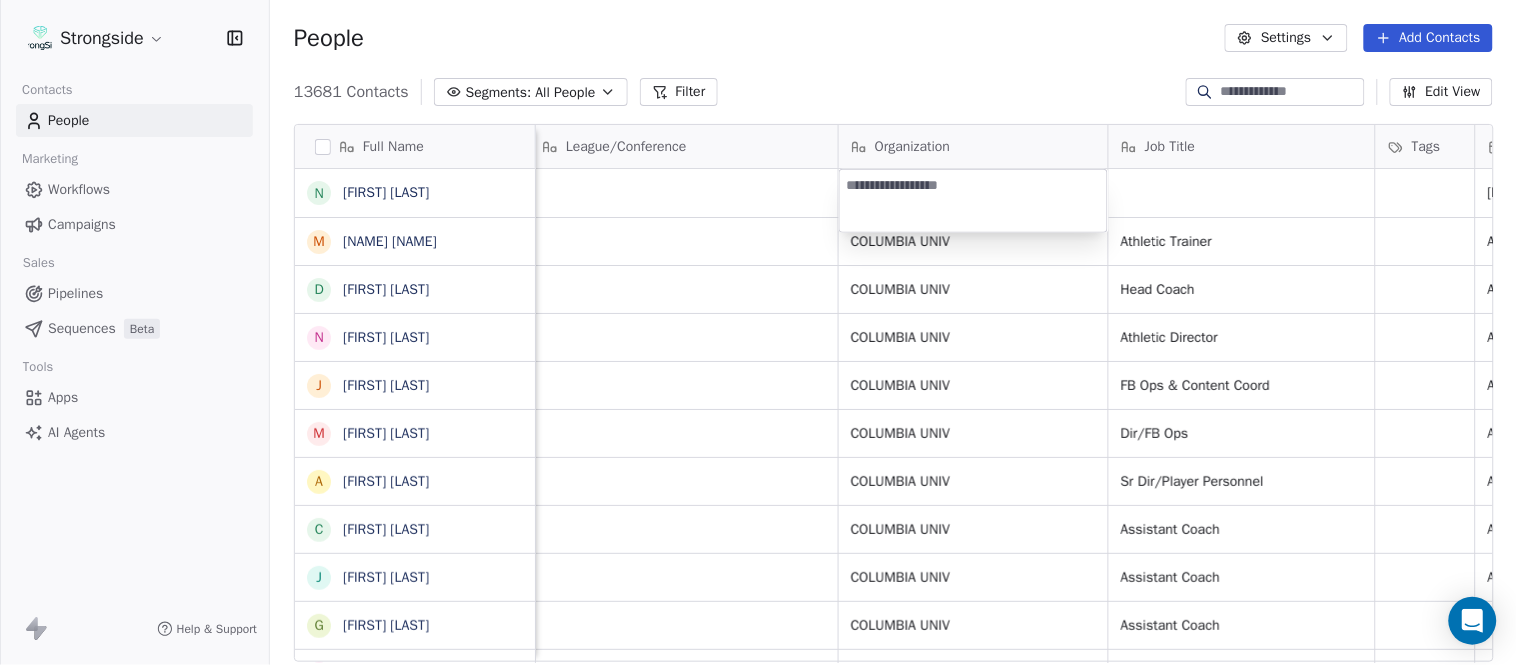 type on "**********" 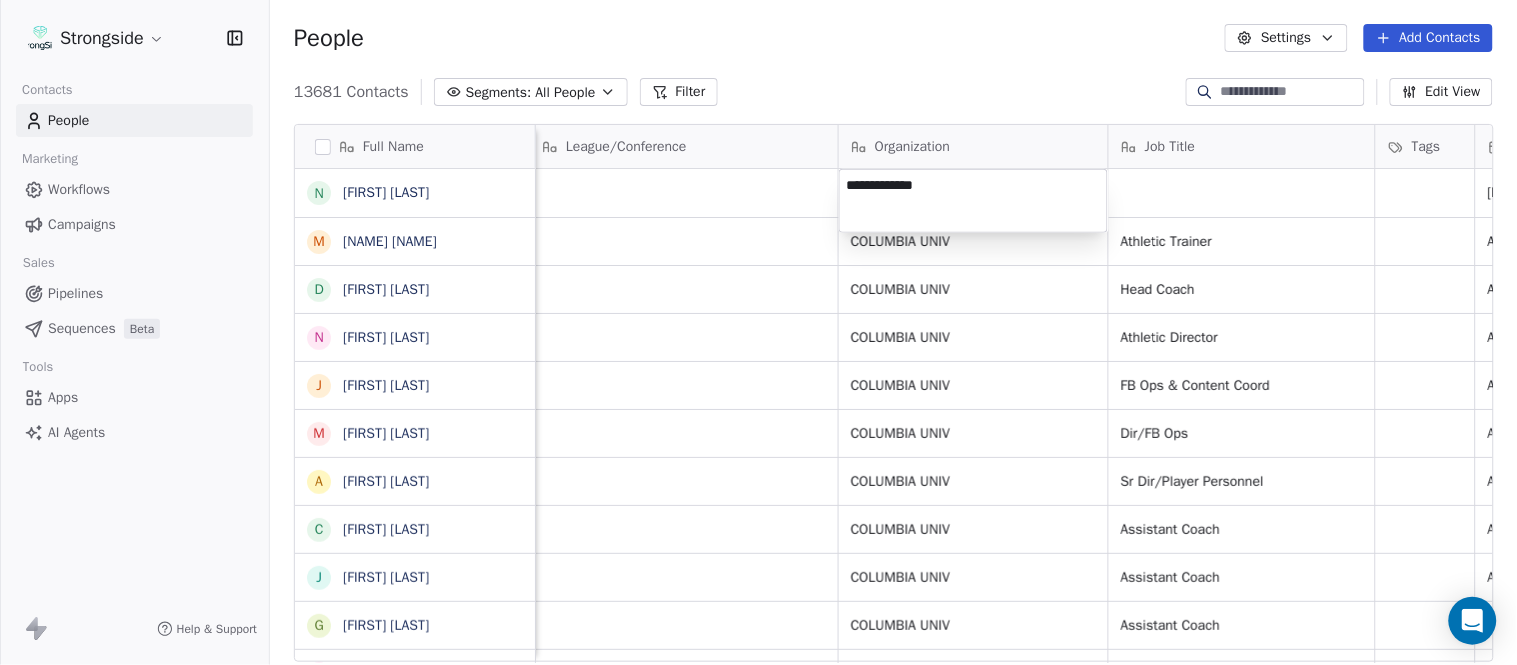 click on "Strongside Contacts People Marketing Workflows Campaigns Sales Pipelines Sequences Beta Tools Apps AI Agents Help & Support People Settings  Add Contacts 13681 Contacts Segments: All People Filter  Edit View Tag Add to Sequence Export Full Name N [FIRST] [LAST] M [FIRST] [LAST] D [FIRST] [LAST] N [FIRST] [LAST] J [FIRST] [LAST] M [FIRST] [LAST] A [FIRST] [LAST] C [FIRST] [LAST] J [FIRST] [LAST] G [FIRST] [LAST] K [FIRST] [LAST] A [FIRST] [LAST] J [FIRST] [LAST] G [FIRST] [LAST] A [FIRST] [LAST] S [FIRST] [LAST] S [FIRST] [LAST] F [FIRST] [LAST] J [FIRST] [LAST] D [FIRST] [LAST] Y [FIRST] [LAST] M [FIRST] [LAST] J [FIRST] [LAST] J [FIRST] [LAST] J [FIRST] [LAST] P [FIRST] [LAST] T [FIRST] [LAST] K [FIRST] [LAST] H [FIRST] [LAST] S [FIRST] [LAST] P [FIRST] [LAST] Email Phone Number Level League/Conference Organization Job Title Tags Created Date BST Status Priority Emails Auto Clicked [EMAIL] ([PHONE]) NCAA I-Championship Aug 07, 2025 05:09 PM [EMAIL] [PHONE] NCAA I-Championship COLUMBIA UNIV Athletic Trainer SID" at bounding box center (758, 332) 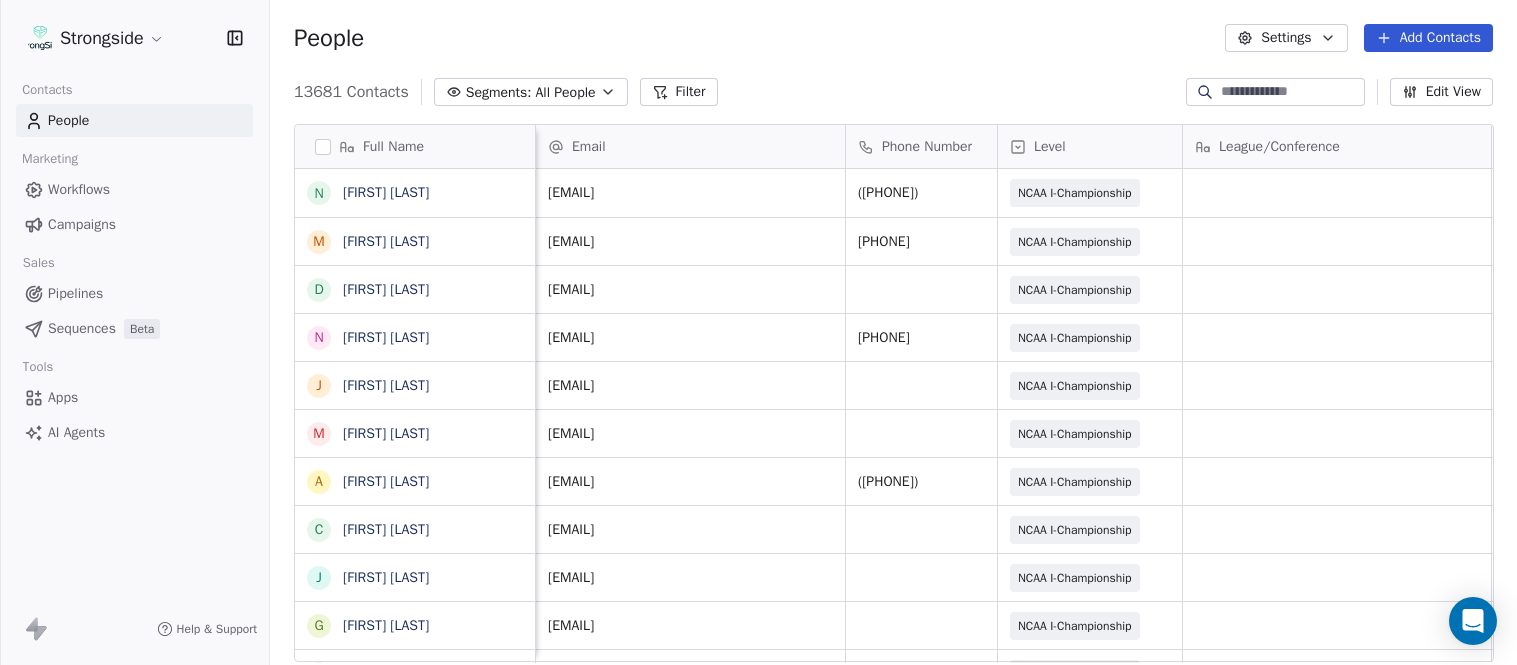 scroll, scrollTop: 0, scrollLeft: 0, axis: both 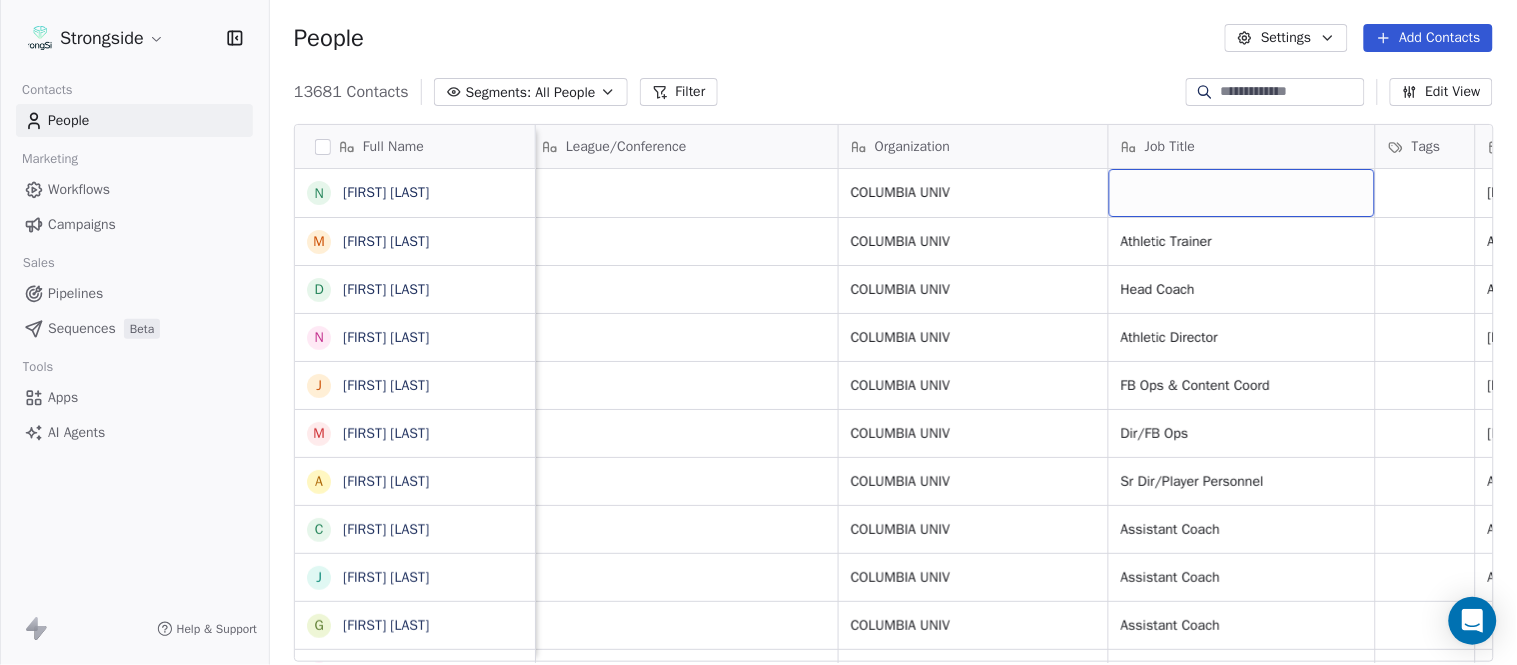 click at bounding box center (1242, 193) 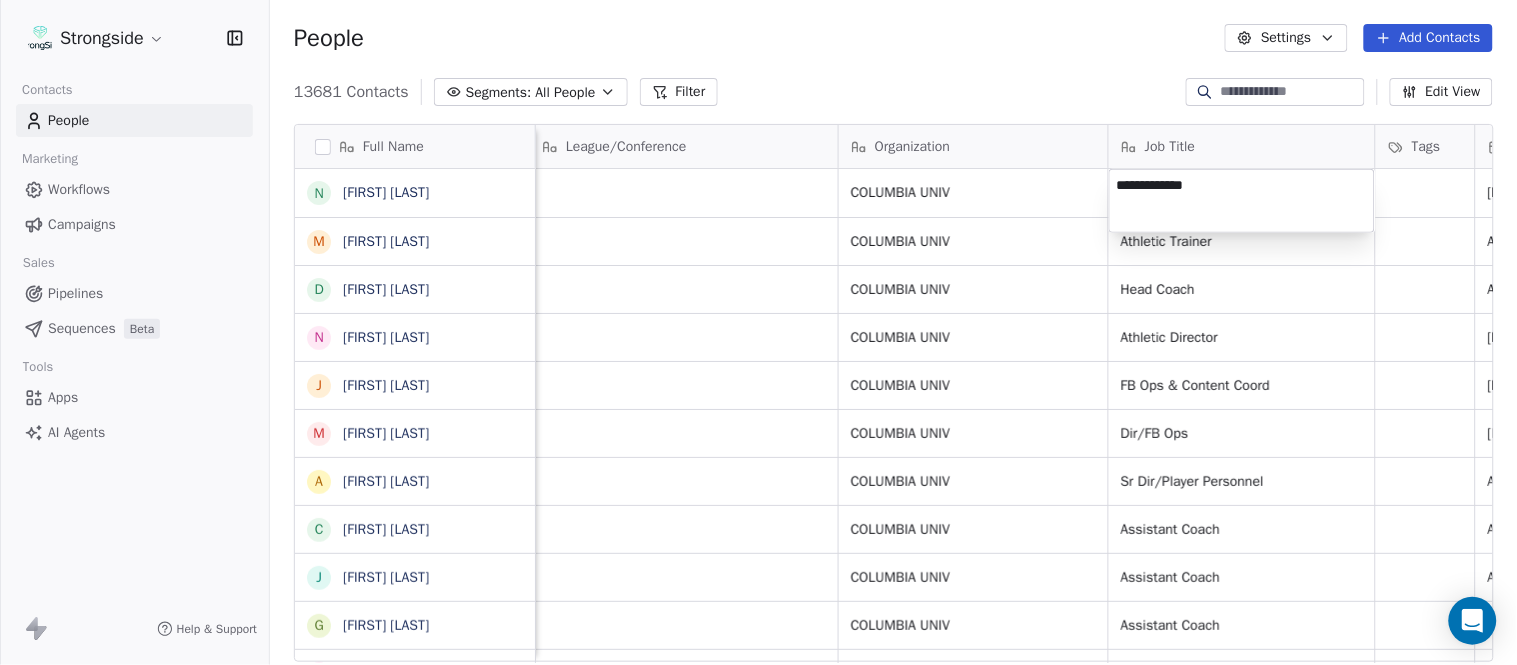 click on "Strongside Contacts People Marketing Workflows Campaigns Sales Pipelines Sequences Beta Tools Apps AI Agents Help & Support People Settings  Add Contacts 13681 Contacts Segments: All People Filter  Edit View Tag Add to Sequence Export Full Name N [FIRST] [LAST] M [FIRST] [LAST] D [FIRST] [LAST] N [FIRST] [LAST] J [FIRST] [LAST] M [FIRST] [LAST] A [FIRST] [LAST] C [FIRST] [LAST] J [FIRST] [LAST] G [FIRST] [LAST] K [FIRST] [LAST] A [FIRST] [LAST] J [FIRST] [LAST] G [FIRST] [LAST] A [FIRST] [LAST] S [FIRST] [LAST] S [FIRST] [LAST] F [FIRST] [LAST] J [FIRST] [LAST] D [FIRST] [LAST] Y [FIRST] [LAST] M [FIRST] [LAST] J [FIRST] [LAST] J [FIRST] [LAST] P [FIRST] [LAST] T [FIRST] [LAST] K [FIRST] [LAST] H [FIRST] [LAST] S [FIRST] [LAST] P [FIRST] [LAST] Email Phone Number Level League/Conference Organization Job Title Tags Created Date BST Status Priority Emails Auto Clicked [EMAIL] ([PHONE]) NCAA I-Championship COLUMBIA UNIV [DATE] [TIME] [EMAIL] [PHONE] NCAA I-Championship COLUMBIA UNIV Head Coach" at bounding box center (758, 332) 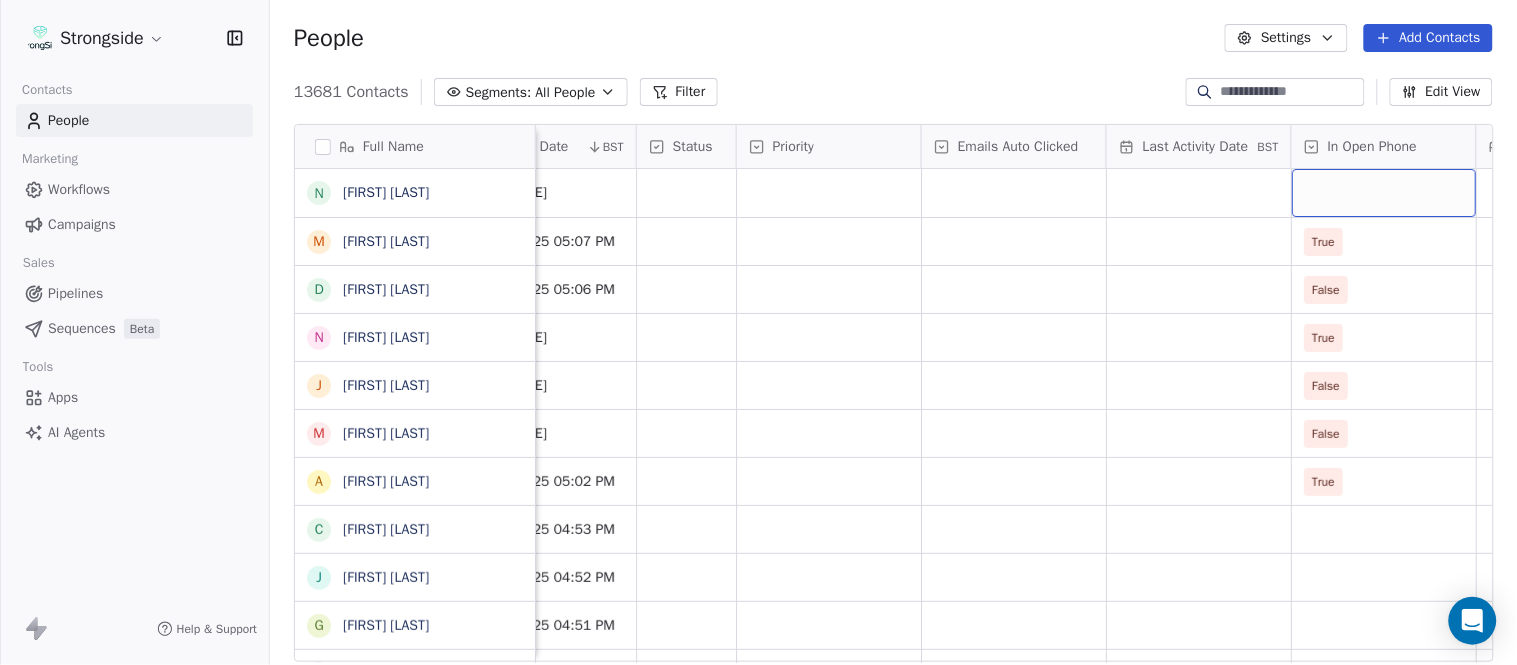 scroll, scrollTop: 0, scrollLeft: 1863, axis: horizontal 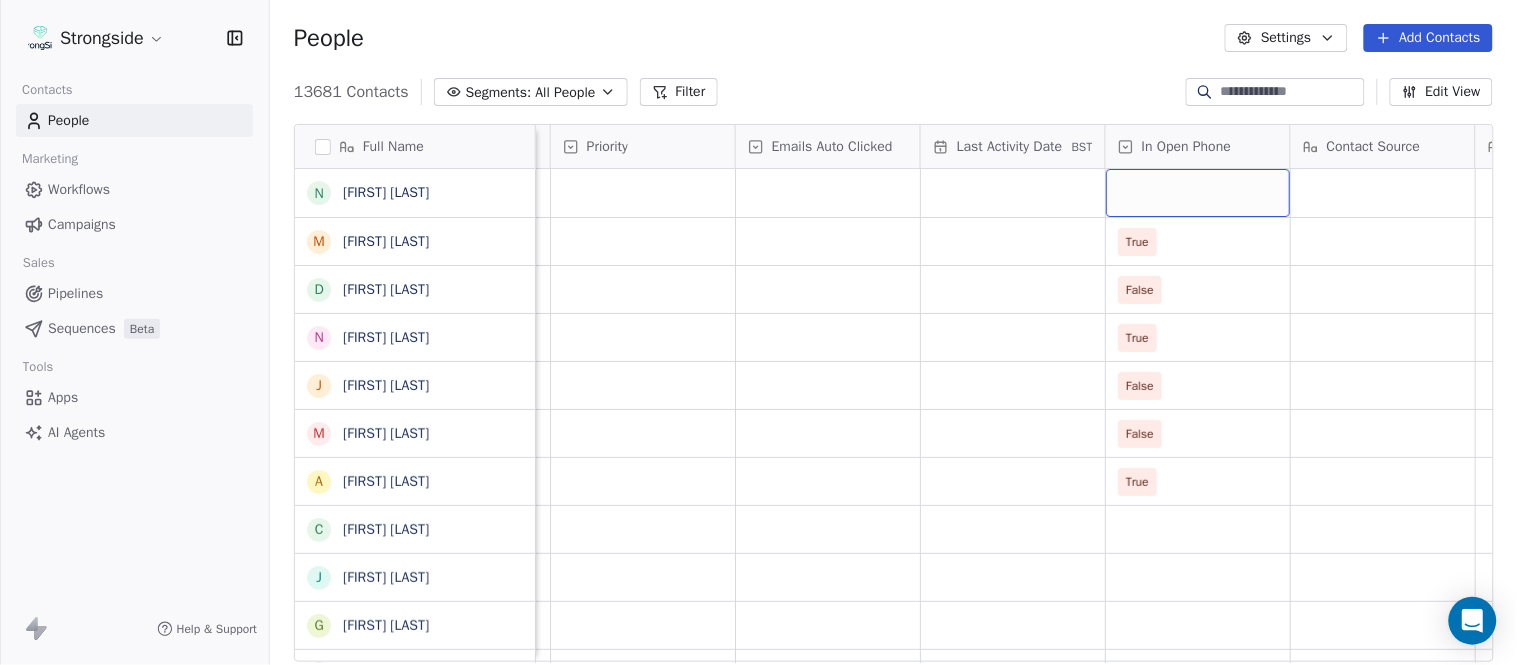 click at bounding box center (1198, 193) 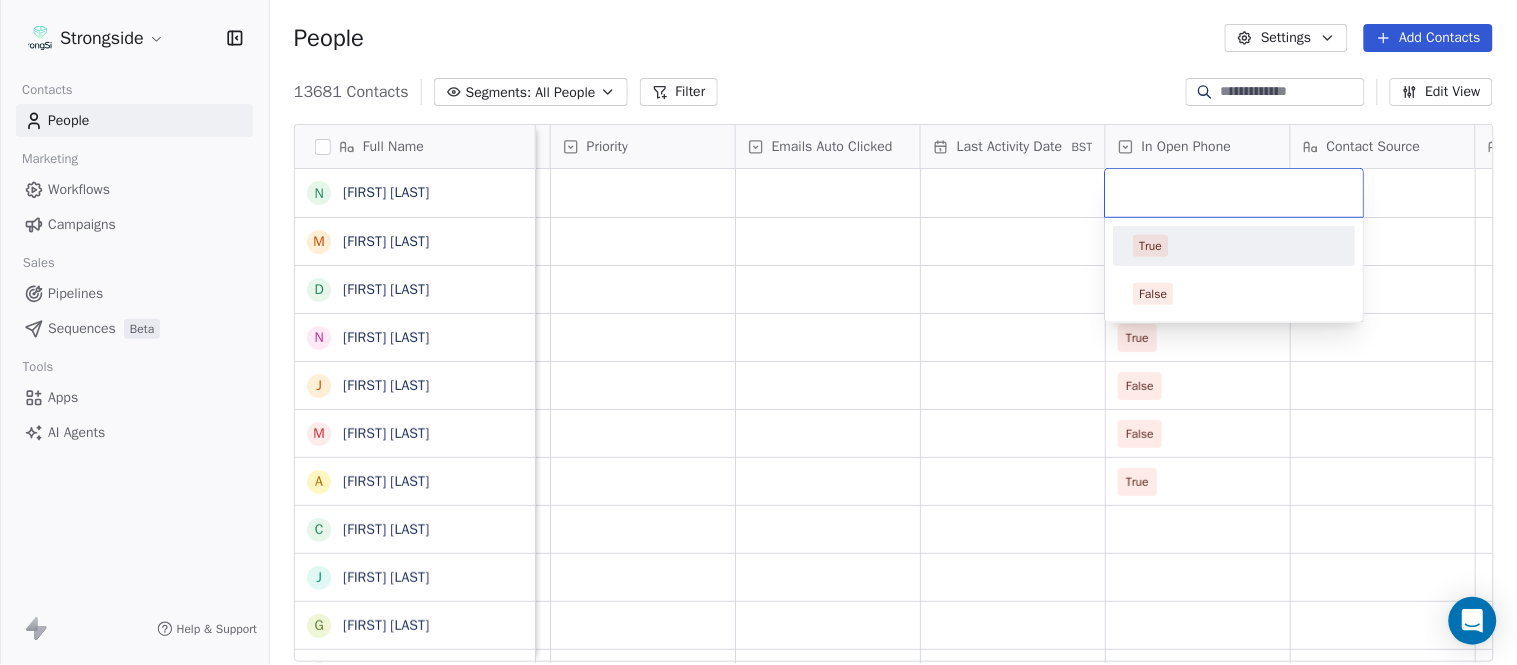 click on "True" at bounding box center [1235, 246] 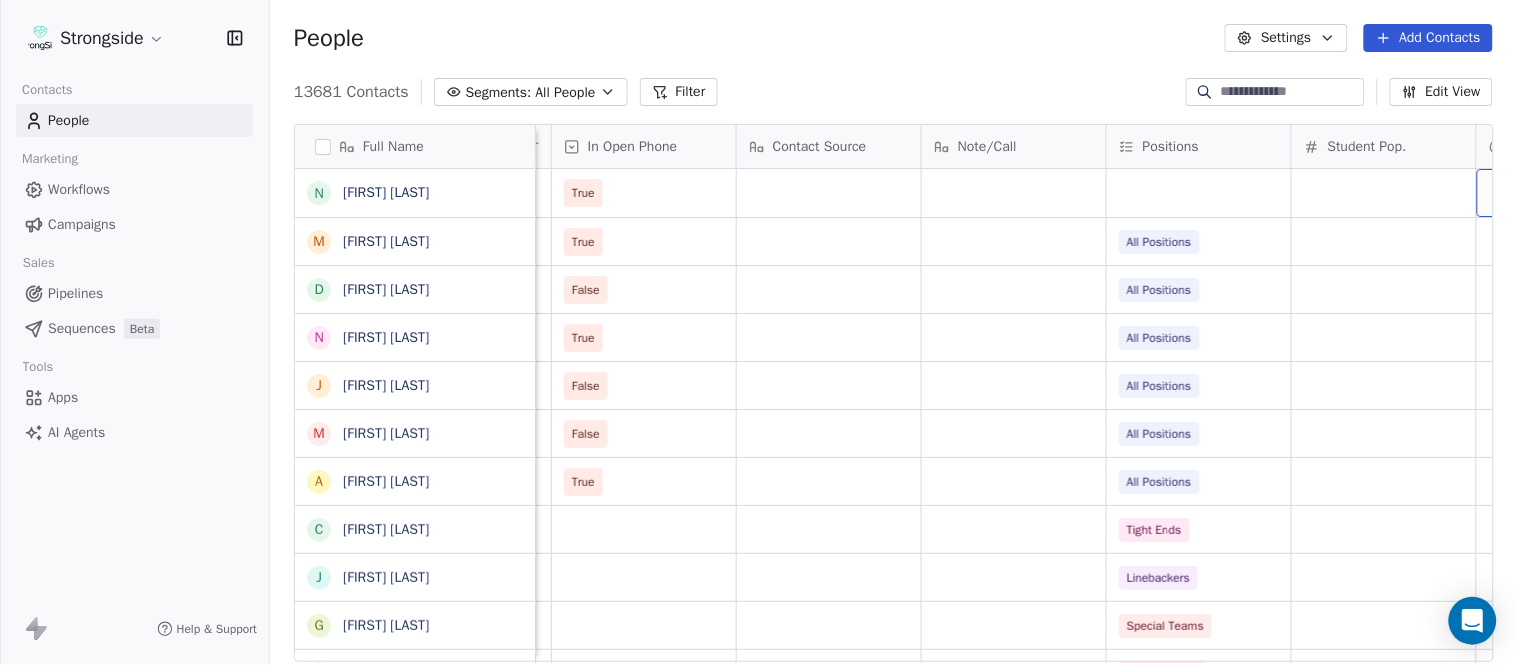 scroll, scrollTop: 0, scrollLeft: 2603, axis: horizontal 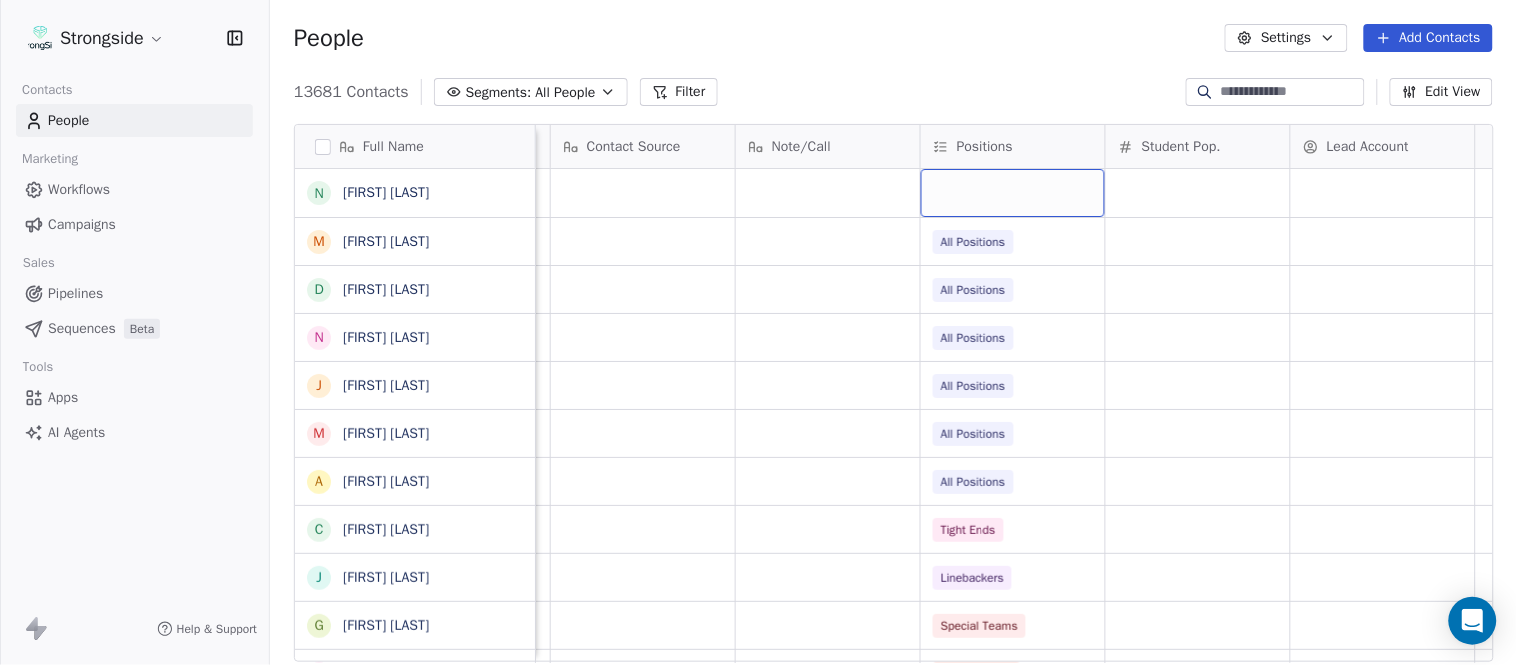 click at bounding box center (1013, 193) 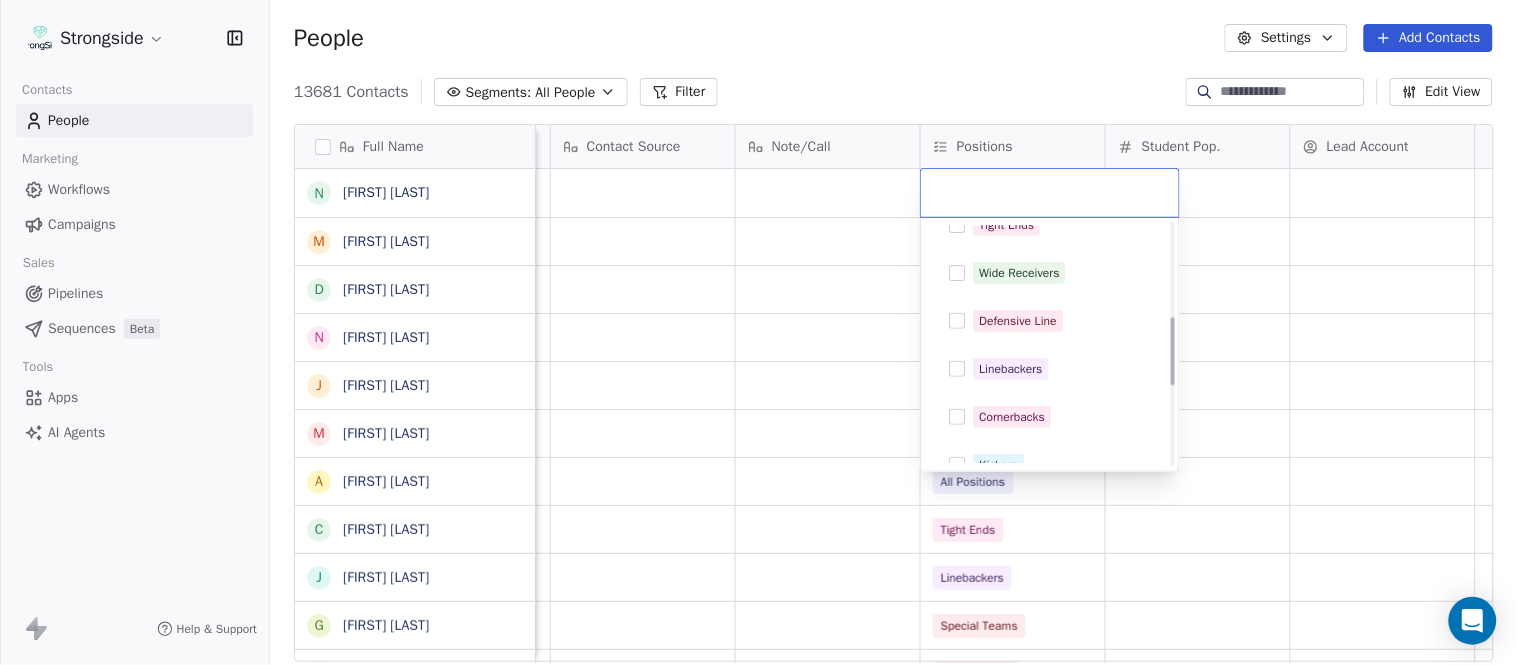 scroll, scrollTop: 333, scrollLeft: 0, axis: vertical 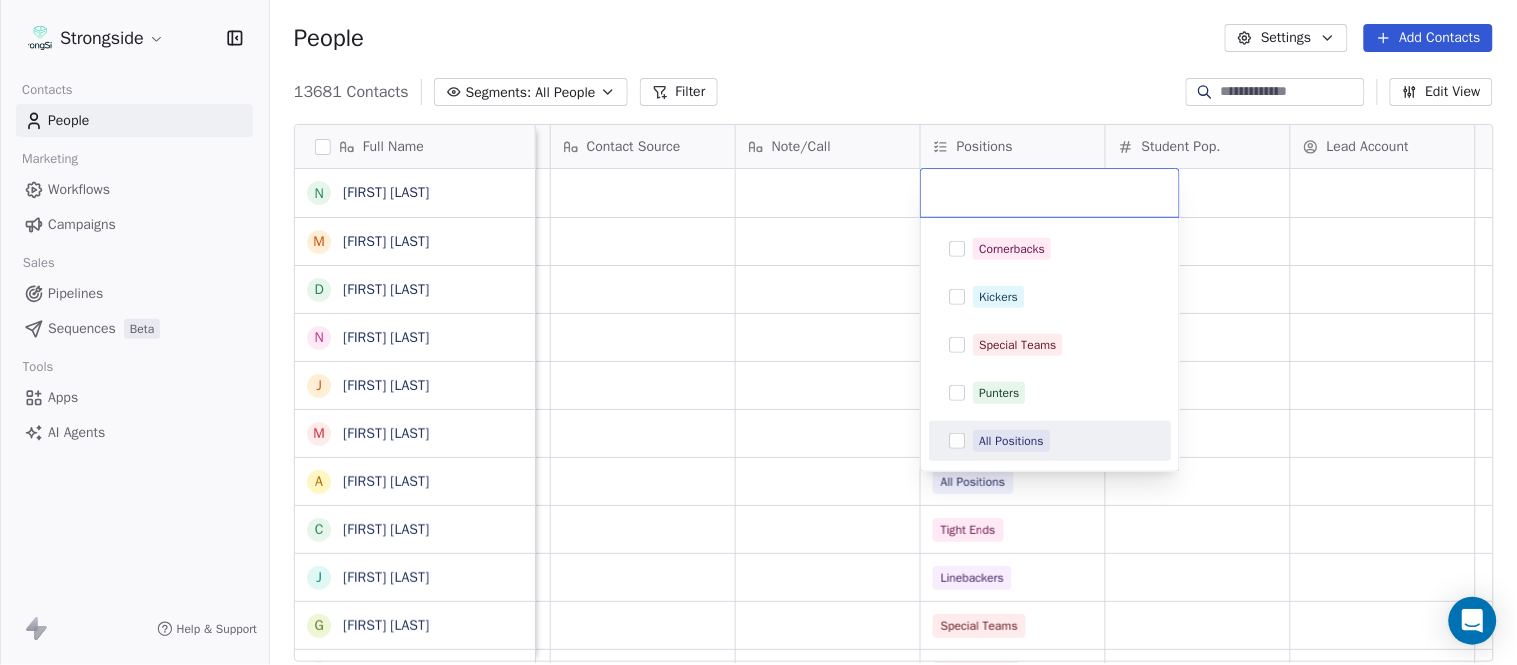 click on "All Positions" at bounding box center (1062, 441) 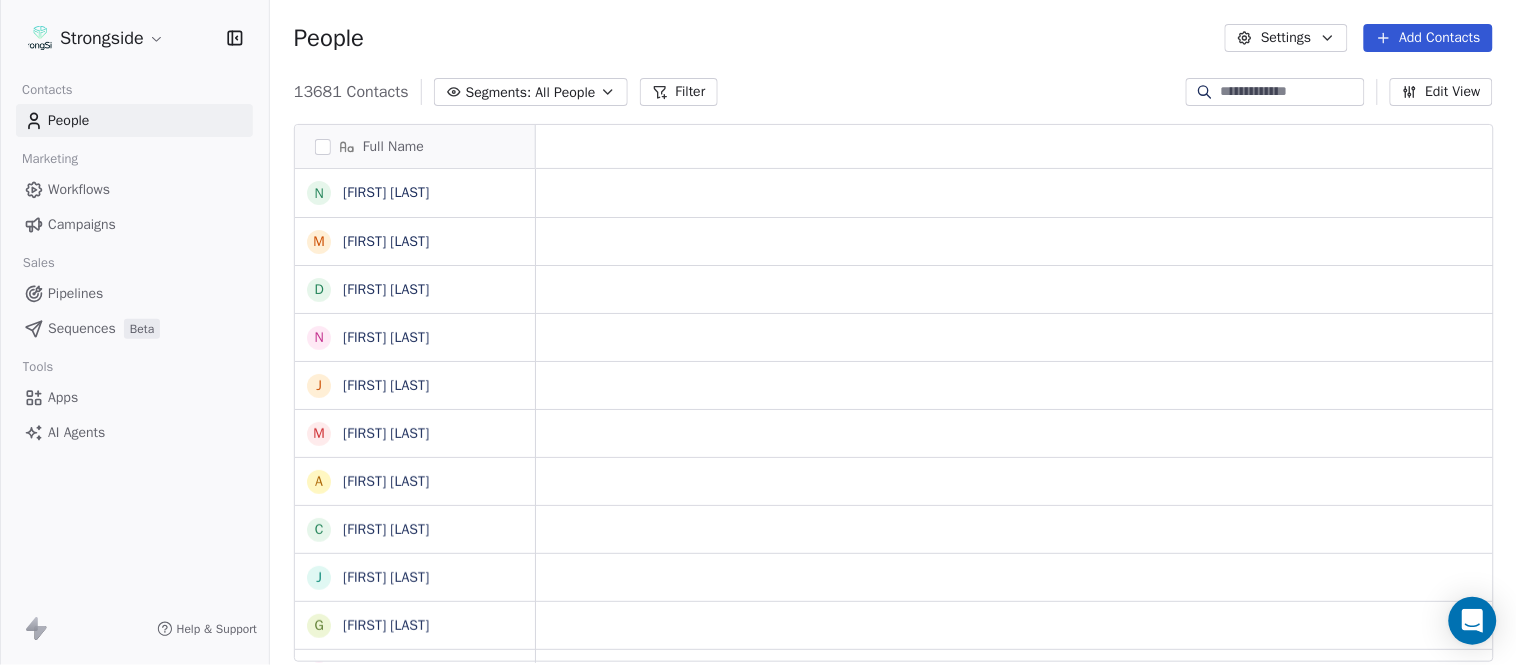 scroll, scrollTop: 0, scrollLeft: 0, axis: both 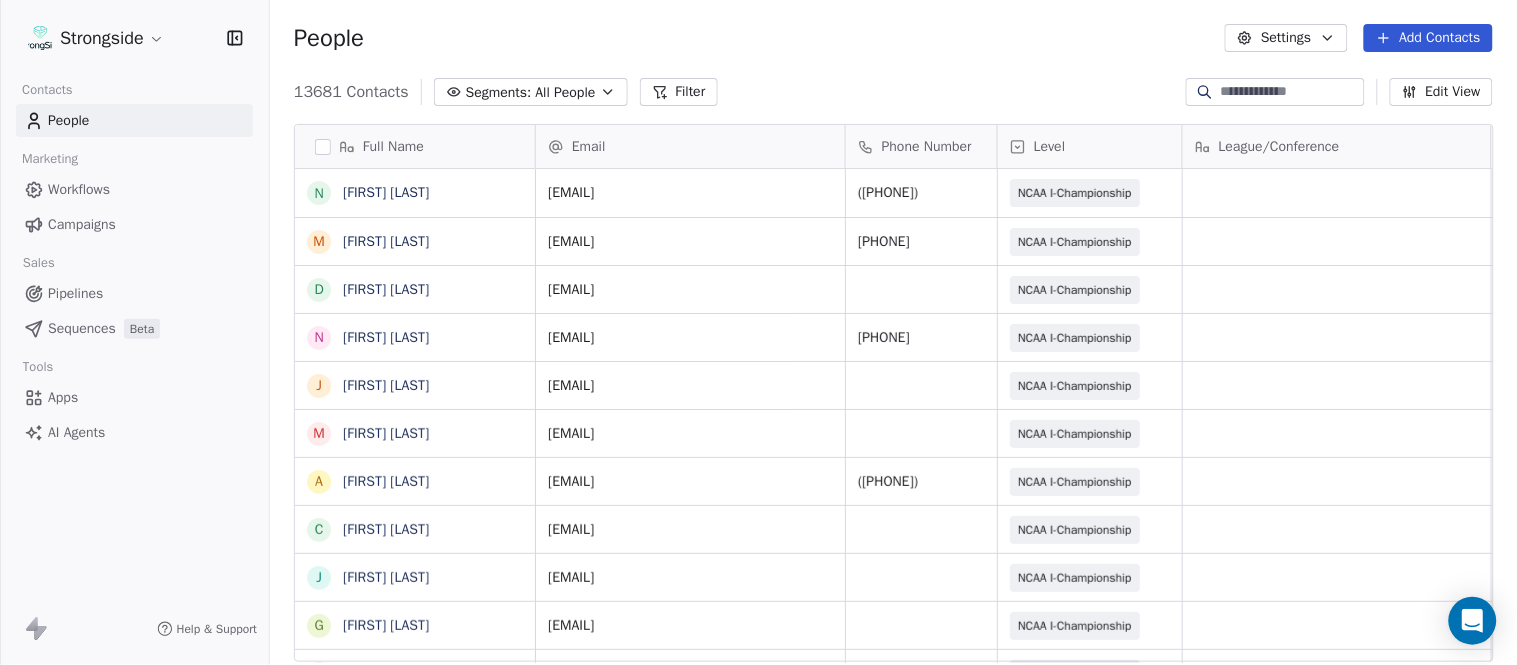 drag, startPoint x: 1330, startPoint y: 662, endPoint x: 646, endPoint y: 643, distance: 684.26385 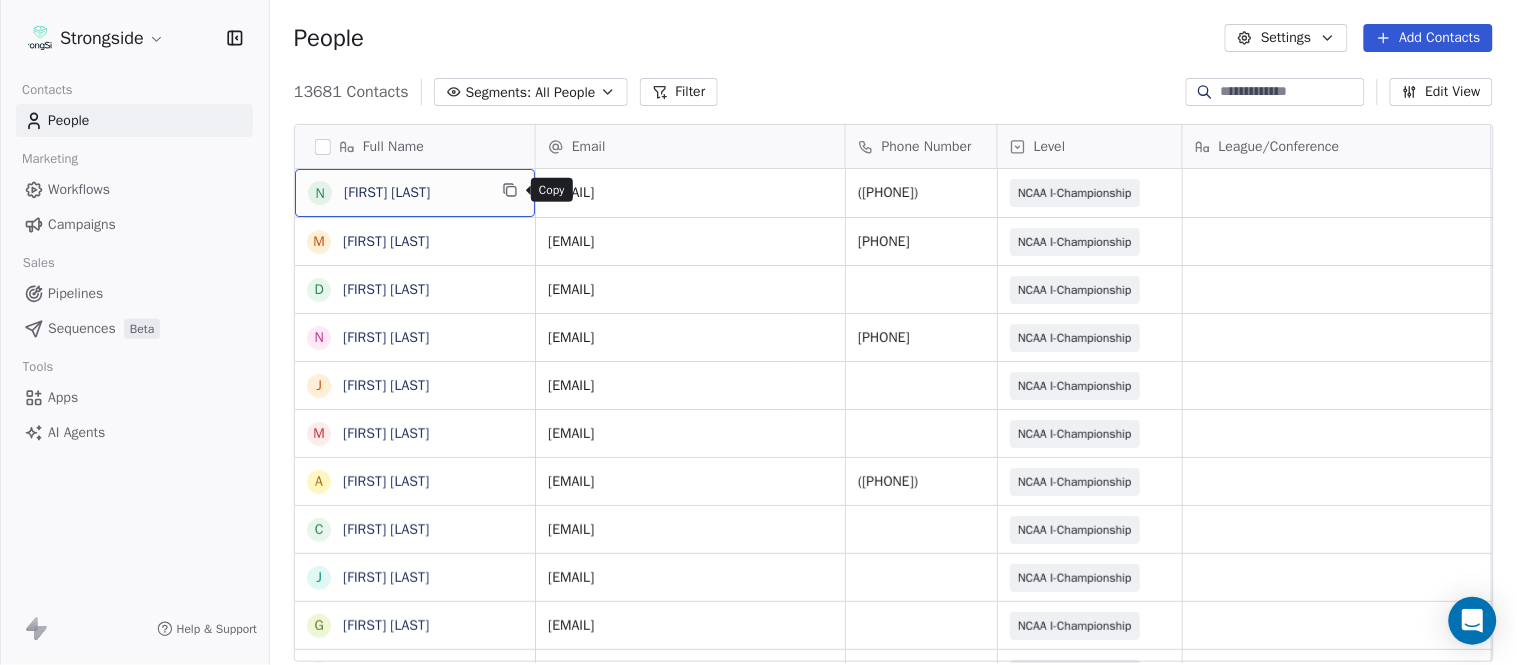 click 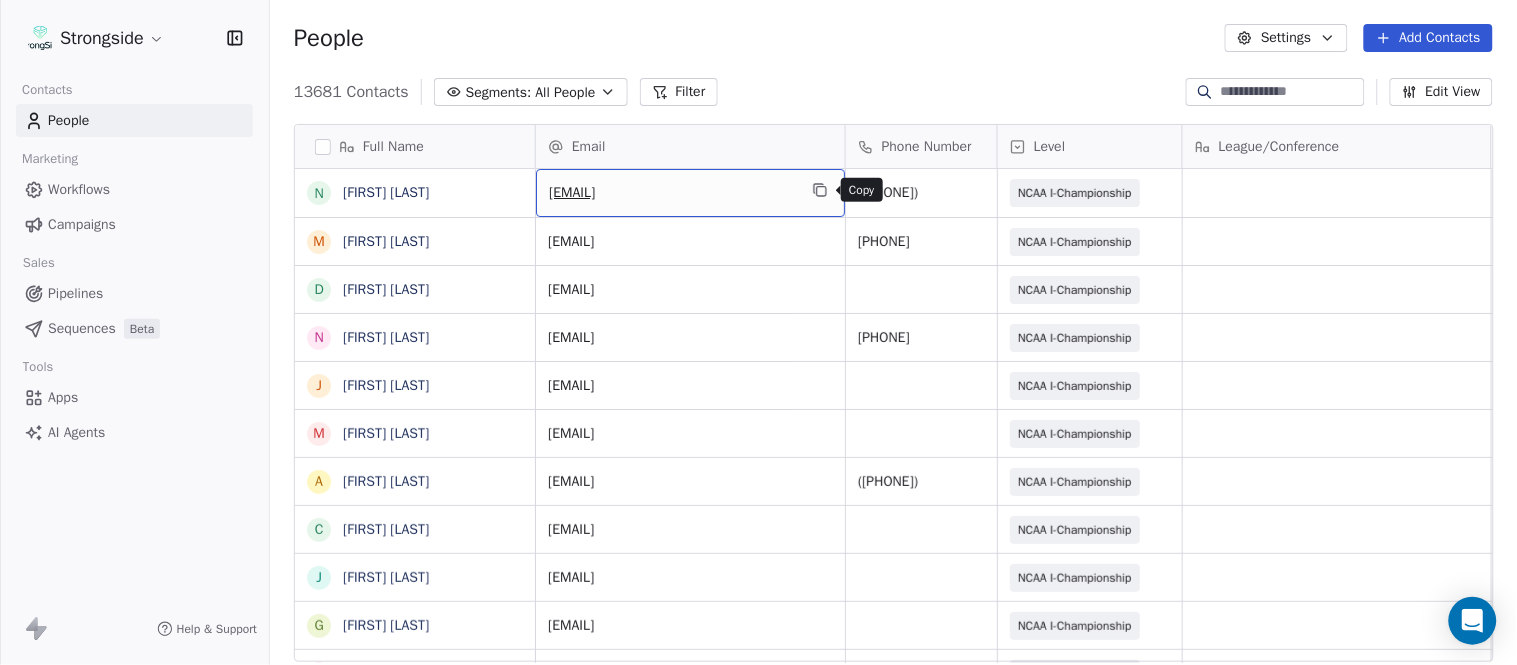 click 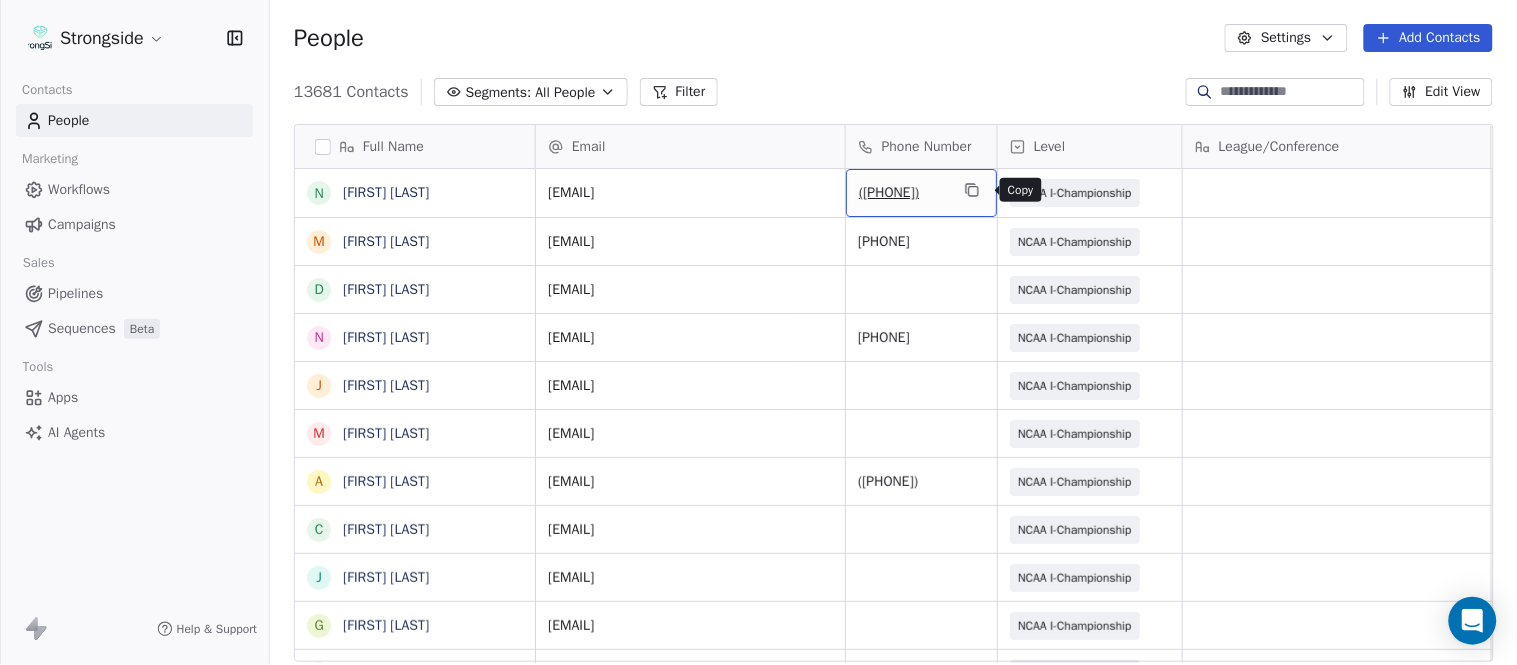 click 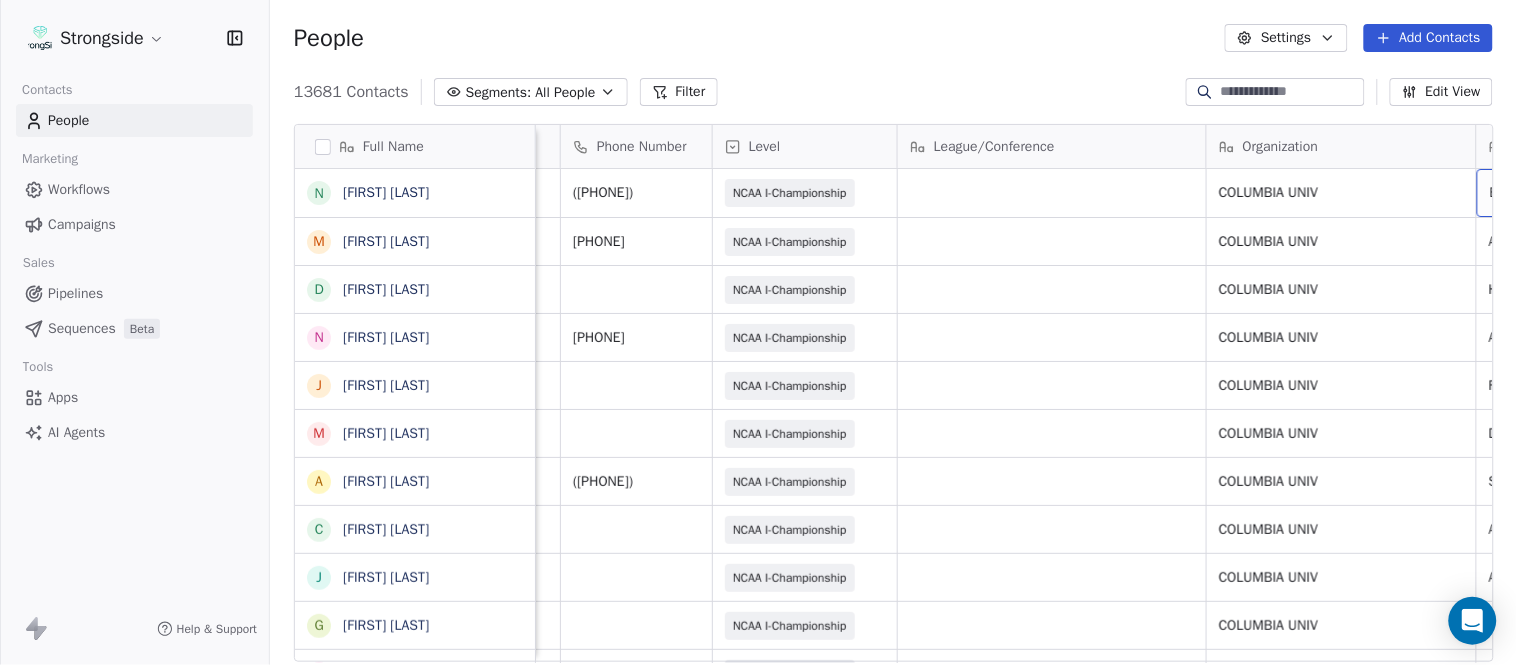 scroll, scrollTop: 0, scrollLeft: 553, axis: horizontal 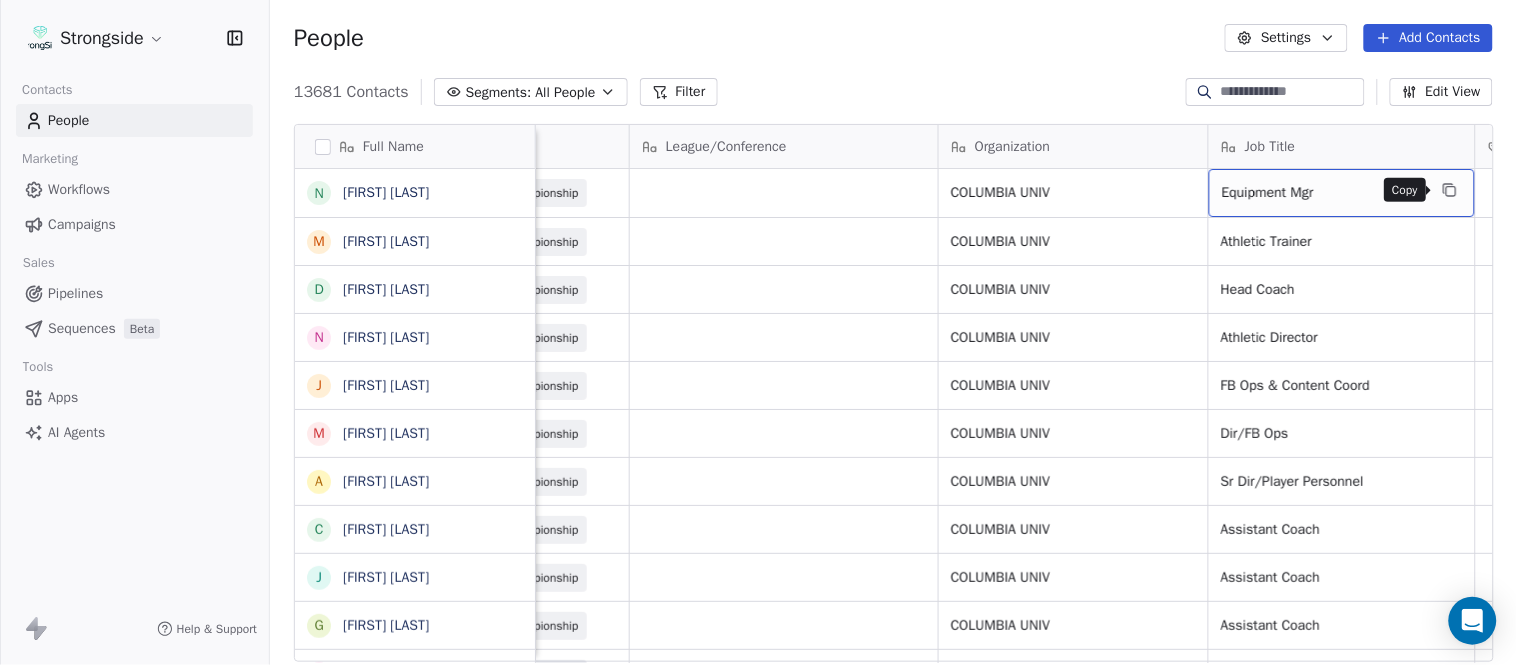 click at bounding box center (1450, 190) 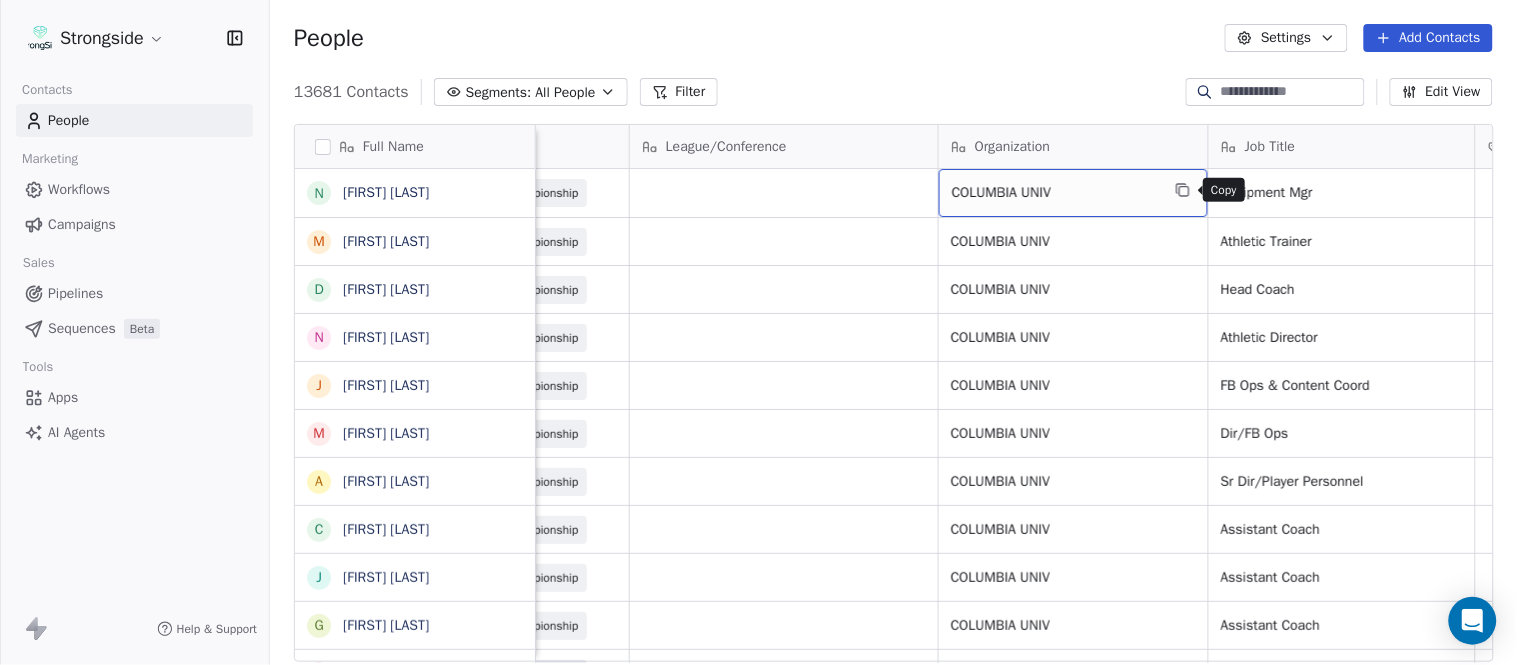 click at bounding box center [1183, 190] 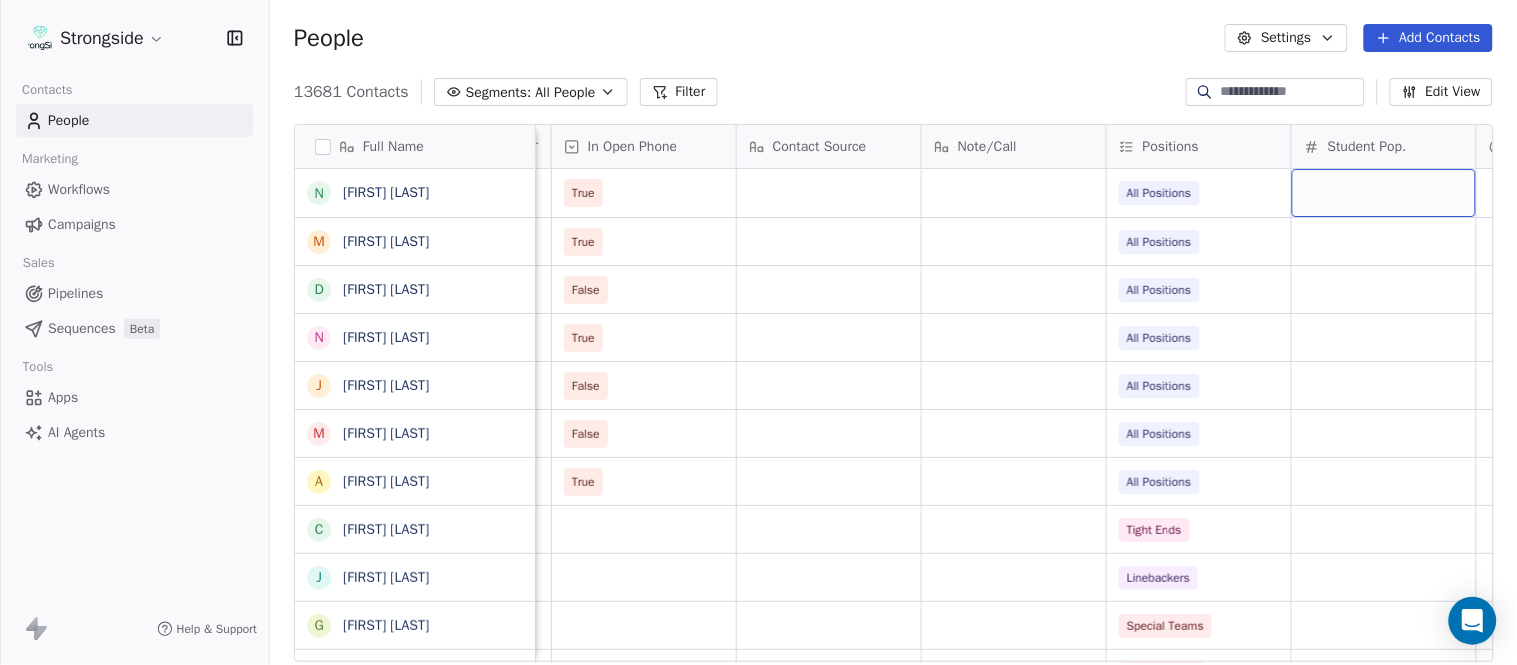 scroll, scrollTop: 0, scrollLeft: 2603, axis: horizontal 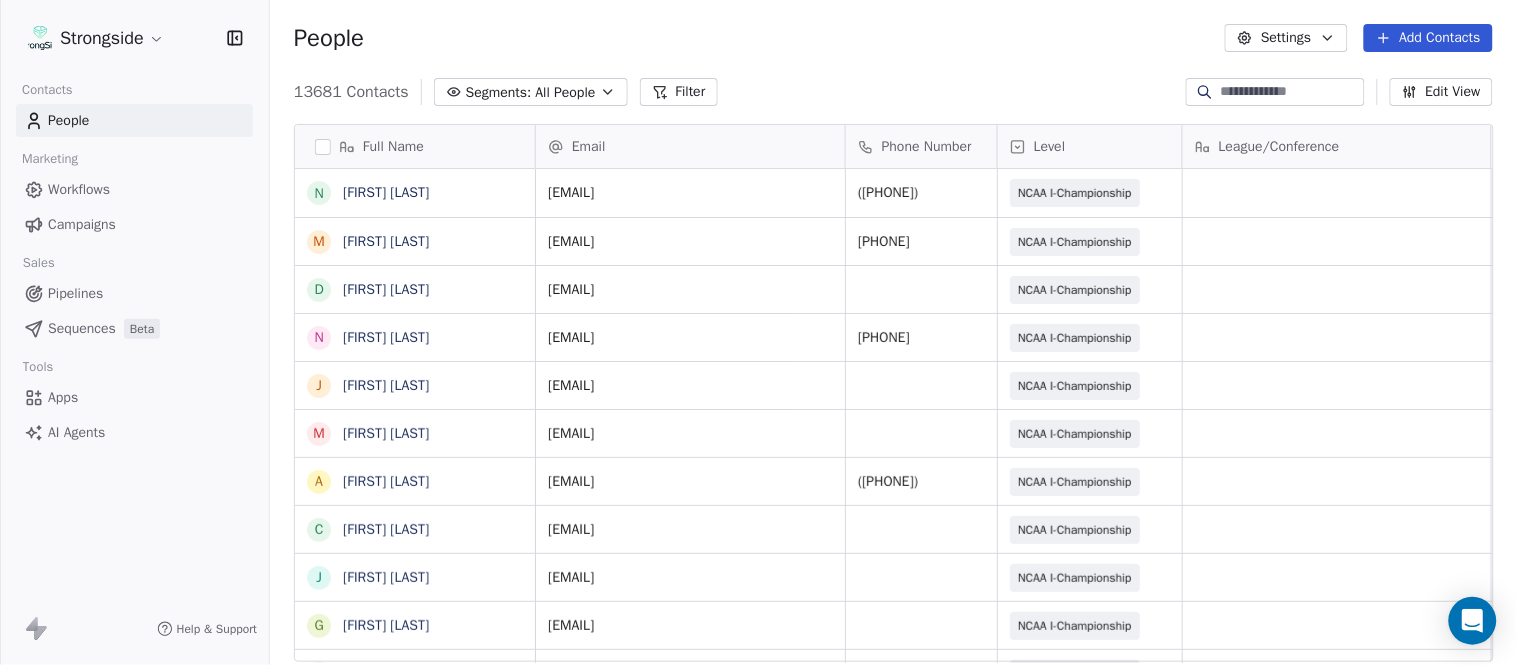 click on "Add Contacts" at bounding box center (1428, 38) 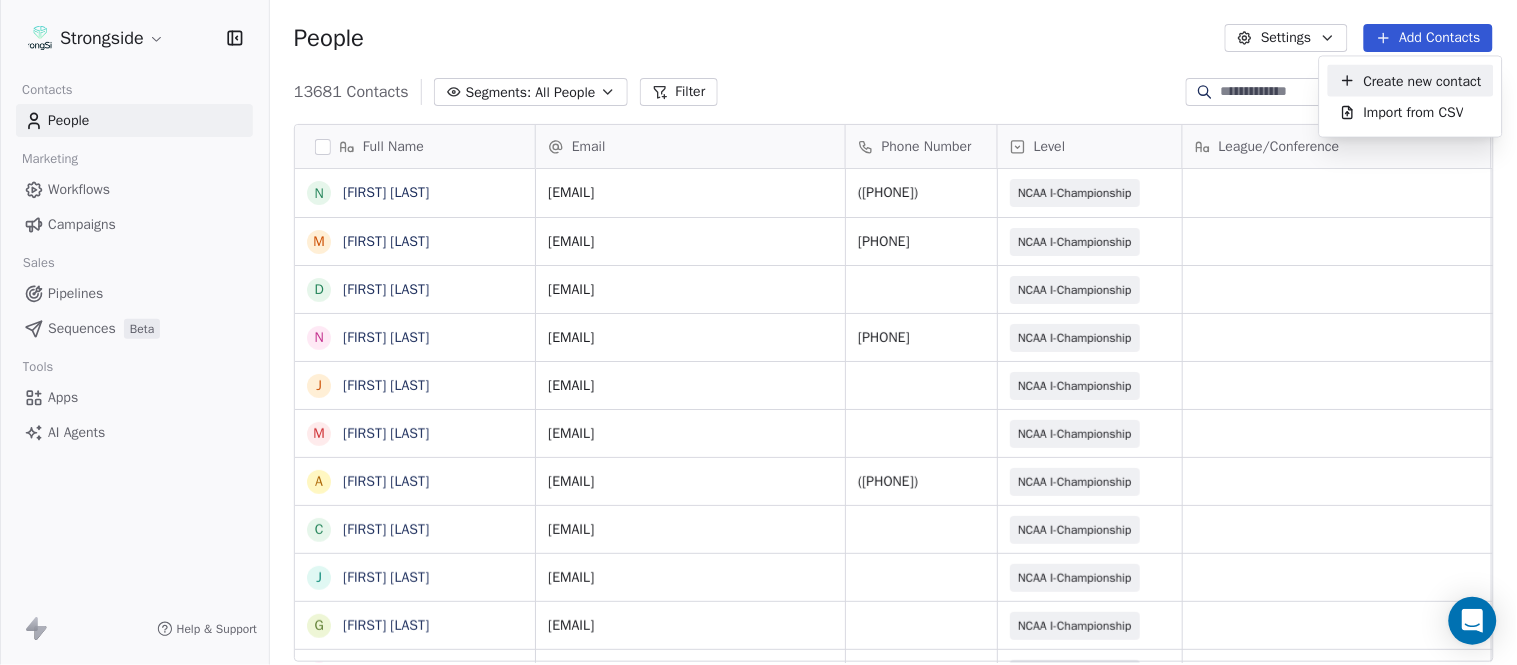 click on "Create new contact" at bounding box center [1423, 80] 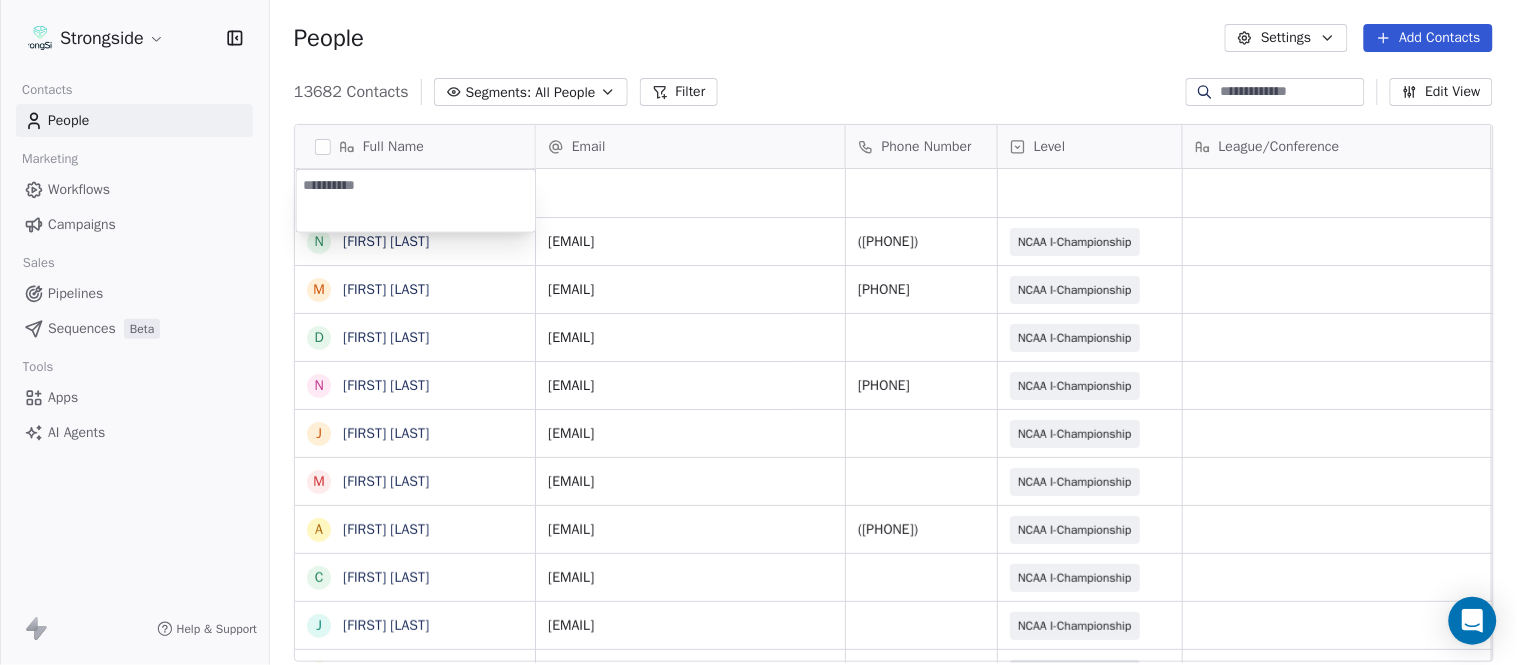 type on "**********" 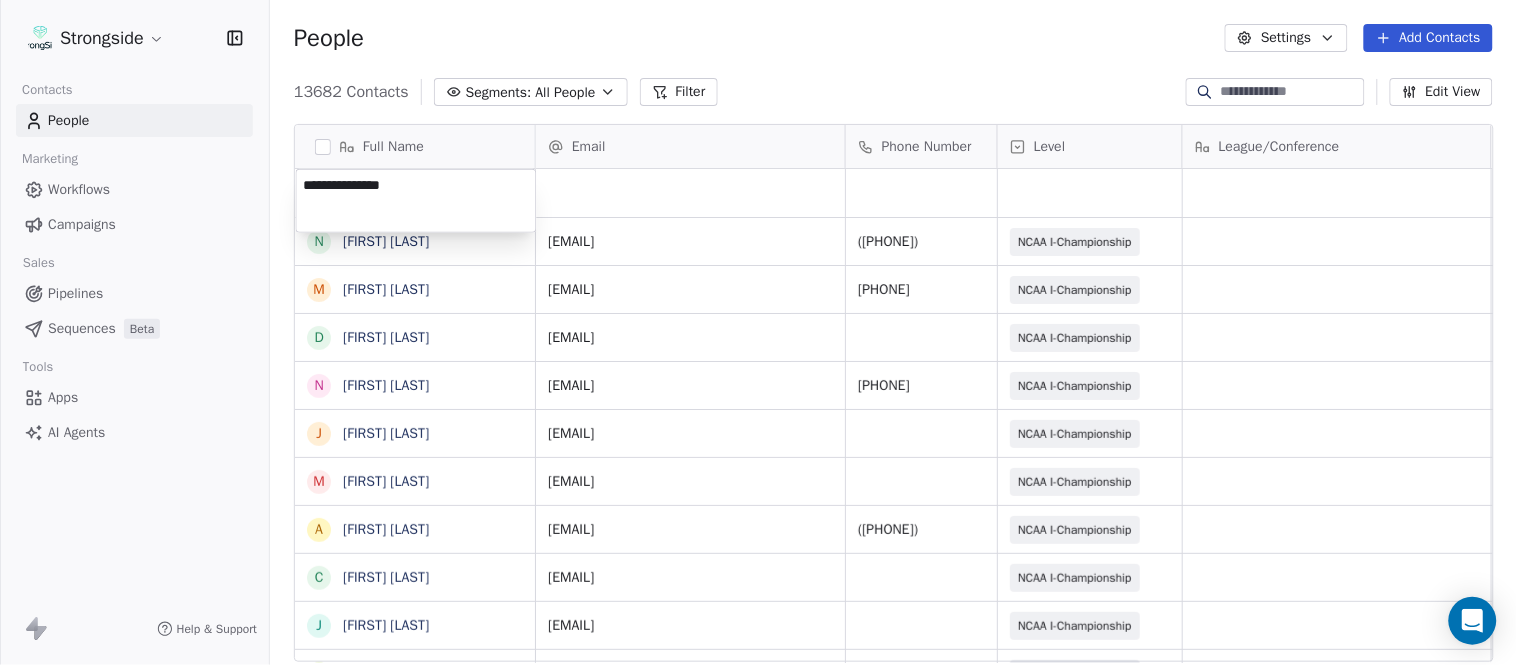 click on "Strongside Contacts People Marketing Workflows Campaigns Sales Pipelines Sequences Beta Tools Apps AI Agents Help & Support People Settings  Add Contacts 13682 Contacts Segments: All People Filter  Edit View Tag Add to Sequence Export Full Name N Nicholas Bruner M Matt Foote D Dan Swanstrom N Nicki Moore J Julien Deumaga M Mark Ross A Alex Peffley C Chris Batti J Justin Woodley G Garrett McLaughlin K Kenneth Tinsley A Andrew Kukesh J Justin Stovall G Gregory Skjold A AJ Gallagher S Seitu Smith S Salomon Burstein F Frank Lisante J Joe Manion D Douglas Straley Y Yana Rivers M Mike Kowalsky J Jack Marchese J Jumpei Harada J Jon Poppe P Peter Pilling T Tala Russell K Kyle Mattracion H Heather Haigler S Sarah Parady Email Phone Number Level League/Conference Organization Job Title Tags Created Date BST Aug 07, 2025 05:11 PM nab235@cornell.edu (607) 255-1046 NCAA I-Championship COLUMBIA UNIV Equipment Mgr Aug 07, 2025 05:09 PM mzf6@cornell.edu 607-255-4237 NCAA I-Championship COLUMBIA UNIV Athletic Trainer SID" at bounding box center (758, 332) 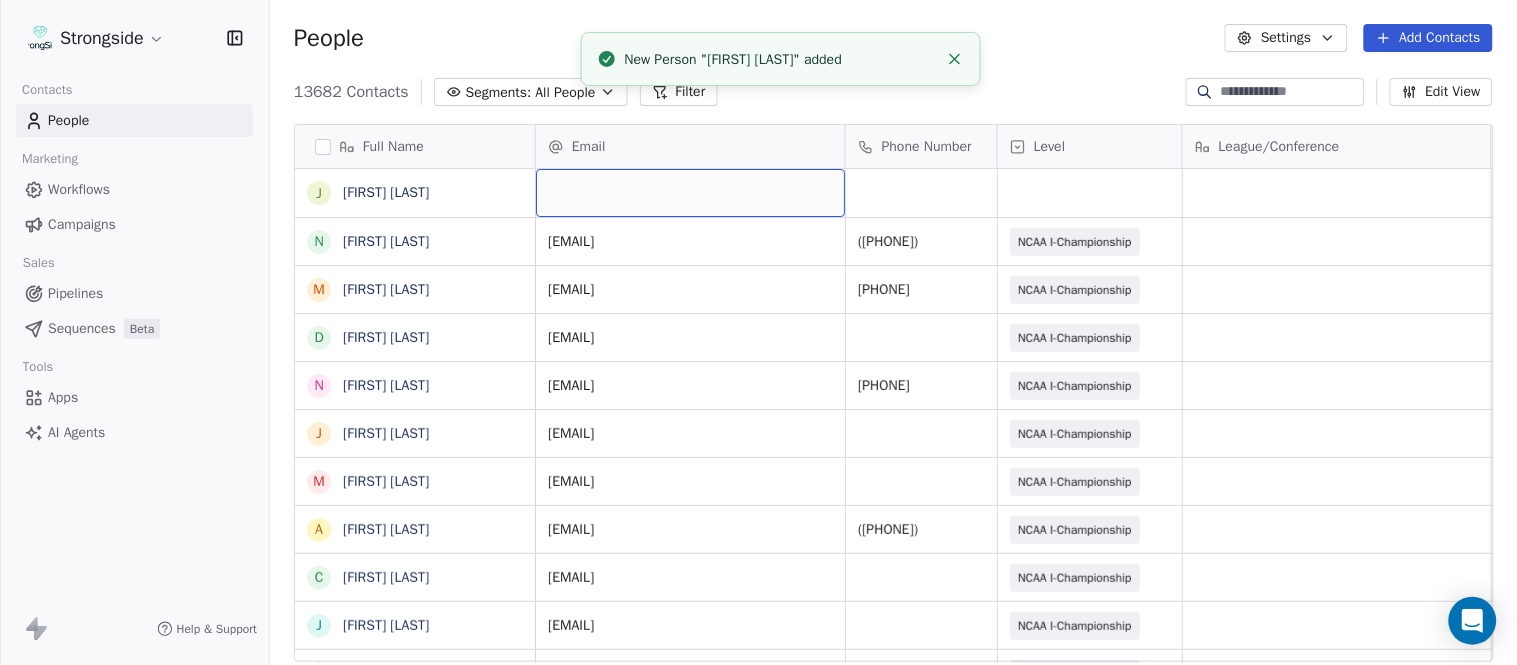 click at bounding box center (690, 193) 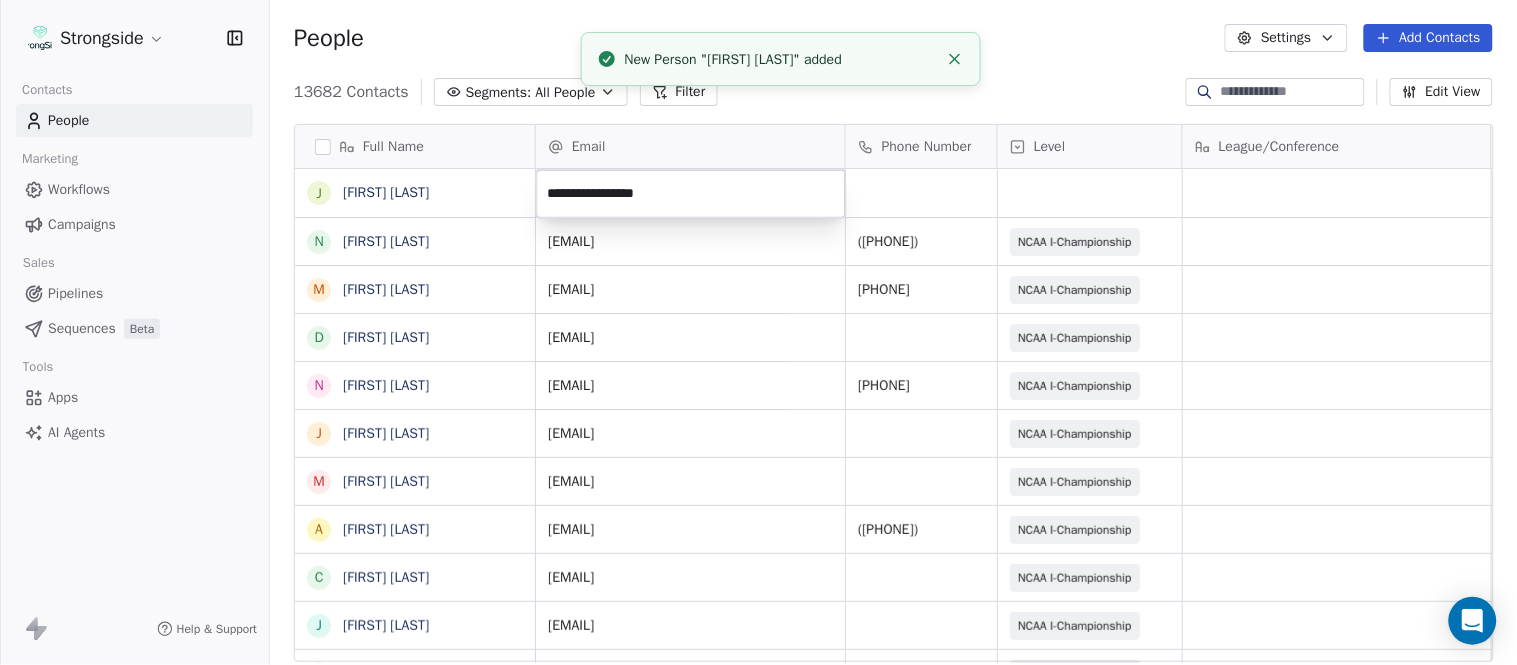 click on "Strongside Contacts People Marketing Workflows Campaigns Sales Pipelines Sequences Beta Tools Apps AI Agents Help & Support People Settings  Add Contacts 13682 Contacts Segments: All People Filter  Edit View Tag Add to Sequence Export Full Name J Jeremy Hartigan N Nicholas Bruner M Matt Foote D Dan Swanstrom N Nicki Moore J Julien Deumaga M Mark Ross A Alex Peffley C Chris Batti J Justin Woodley G Garrett McLaughlin K Kenneth Tinsley A Andrew Kukesh J Justin Stovall G Gregory Skjold A AJ Gallagher S Seitu Smith S Salomon Burstein F Frank Lisante J Joe Manion D Douglas Straley Y Yana Rivers M Mike Kowalsky J Jack Marchese J Jumpei Harada J Jon Poppe P Peter Pilling T Tala Russell K Kyle Mattracion H Heather Haigler S Sarah Parady Email Phone Number Level League/Conference Organization Job Title Tags Created Date BST Aug 07, 2025 05:11 PM nab235@cornell.edu (607) 255-1046 NCAA I-Championship COLUMBIA UNIV Equipment Mgr Aug 07, 2025 05:09 PM mzf6@cornell.edu 607-255-4237 NCAA I-Championship COLUMBIA UNIV SID" at bounding box center (758, 332) 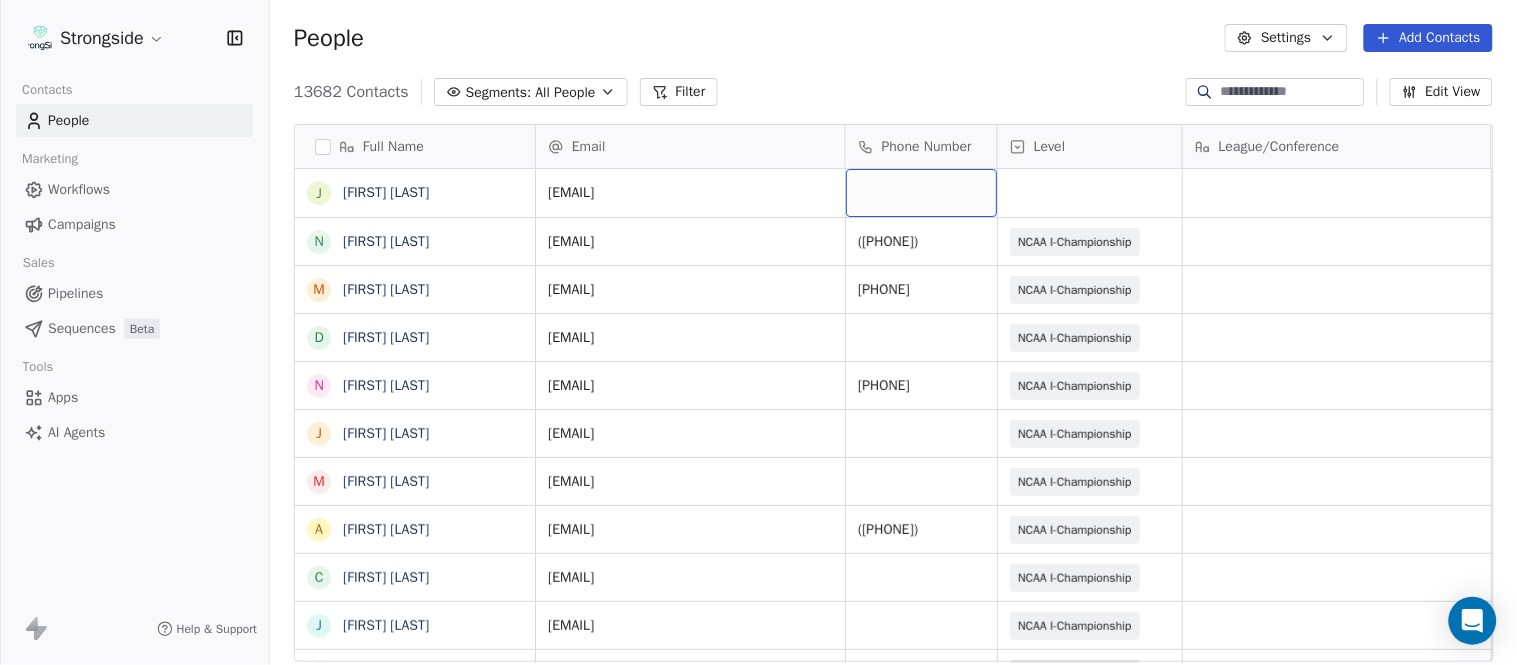 click at bounding box center (921, 193) 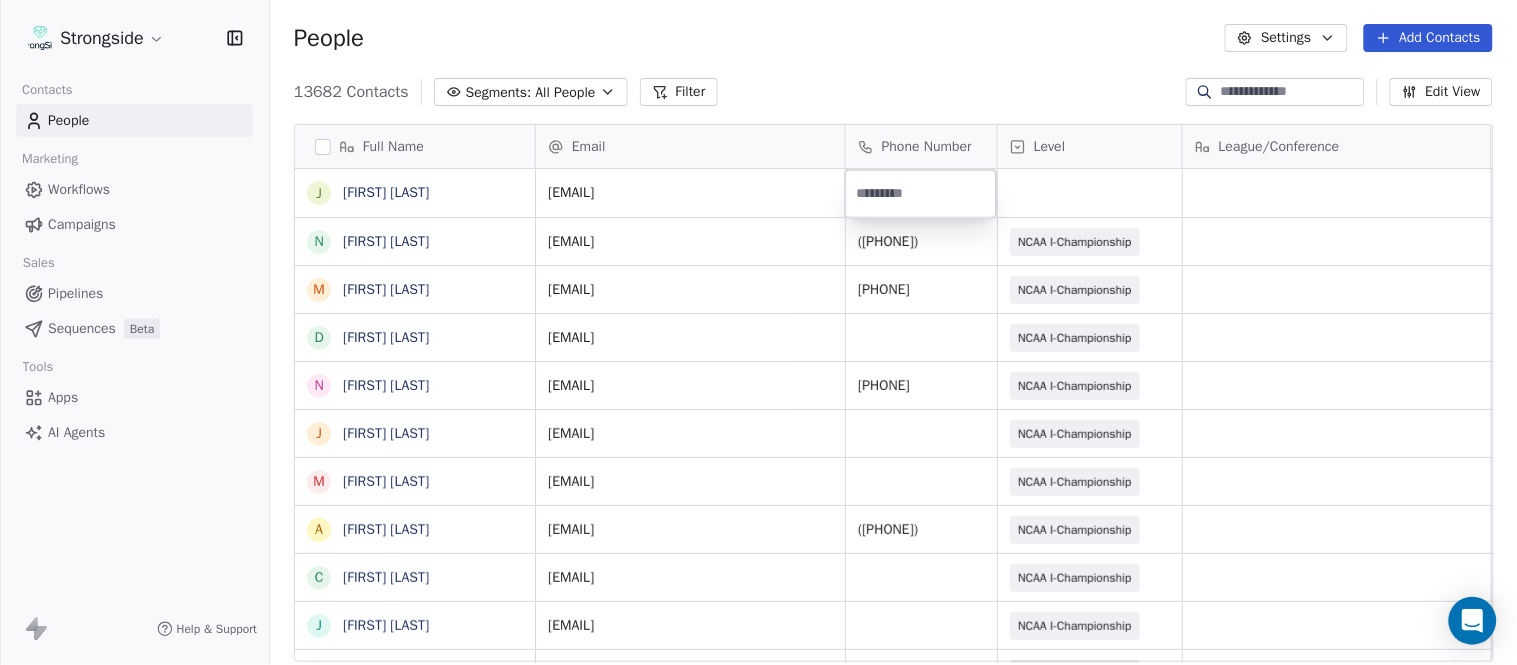 type on "**********" 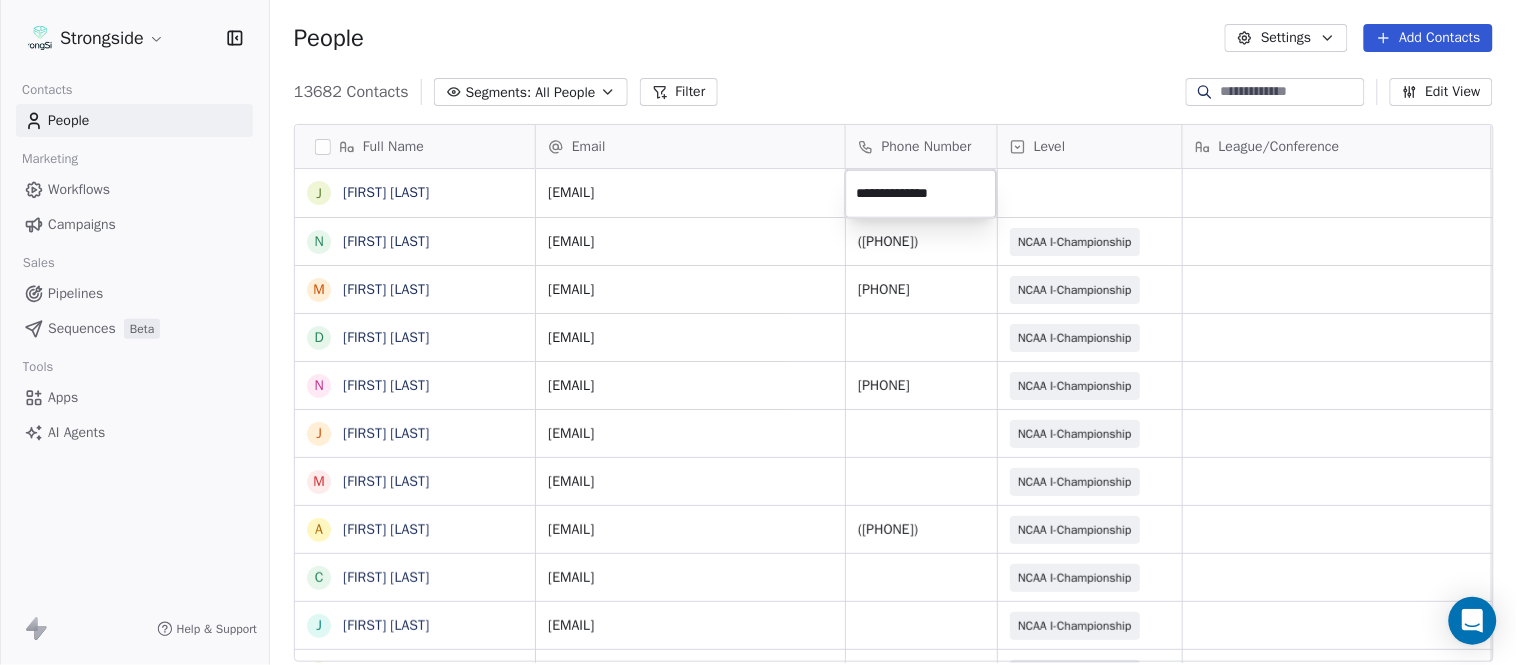 click on "Strongside Contacts People Marketing Workflows Campaigns Sales Pipelines Sequences Beta Tools Apps AI Agents Help & Support People Settings  Add Contacts 13682 Contacts Segments: All People Filter  Edit View Tag Add to Sequence Export Full Name J Jeremy Hartigan N Nicholas Bruner M Matt Foote D Dan Swanstrom N Nicki Moore J Julien Deumaga M Mark Ross A Alex Peffley C Chris Batti J Justin Woodley G Garrett McLaughlin K Kenneth Tinsley A Andrew Kukesh J Justin Stovall G Gregory Skjold A AJ Gallagher S Seitu Smith S Salomon Burstein F Frank Lisante J Joe Manion D Douglas Straley Y Yana Rivers M Mike Kowalsky J Jack Marchese J Jumpei Harada J Jon Poppe P Peter Pilling T Tala Russell K Kyle Mattracion H Heather Haigler S Sarah Parady Email Phone Number Level League/Conference Organization Job Title Tags Created Date BST jh295@cornell.edu Aug 07, 2025 05:11 PM nab235@cornell.edu (607) 255-1046 NCAA I-Championship COLUMBIA UNIV Equipment Mgr Aug 07, 2025 05:09 PM mzf6@cornell.edu 607-255-4237 NCAA I-Championship" at bounding box center [758, 332] 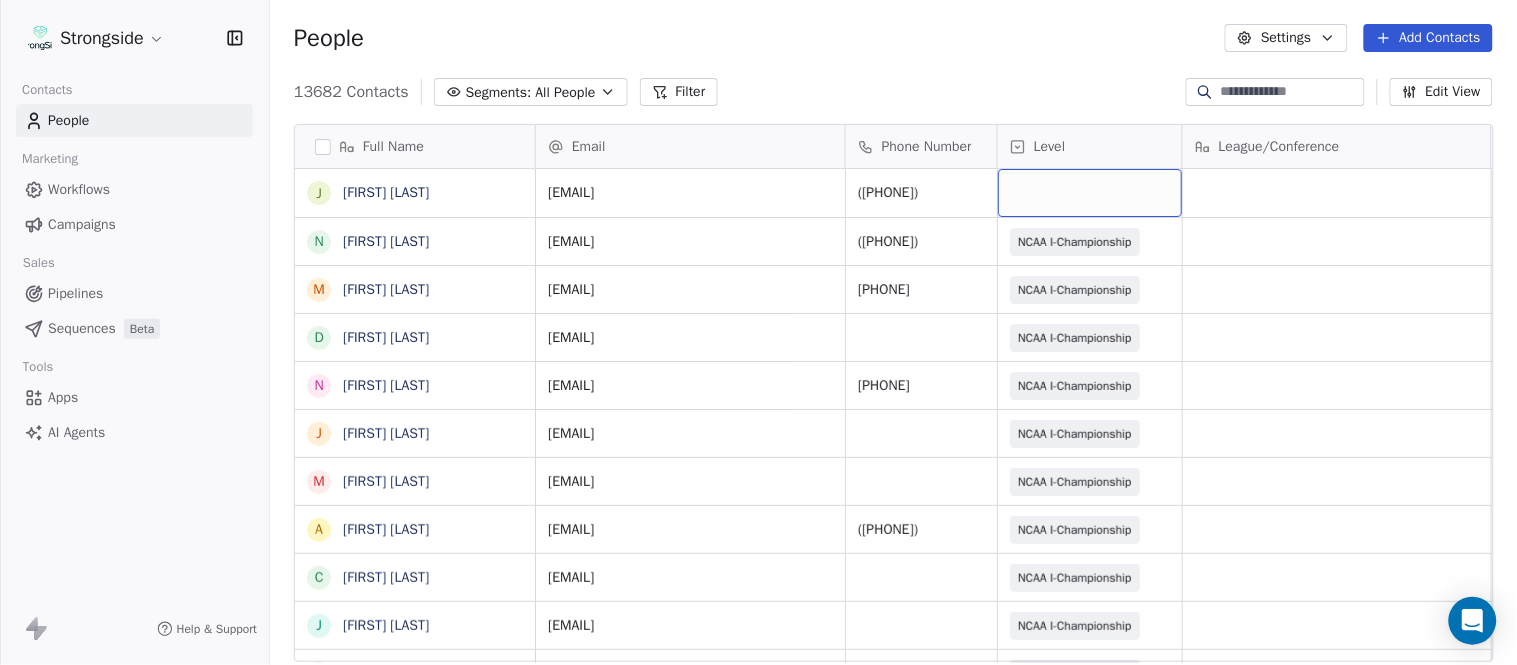 click at bounding box center [1090, 193] 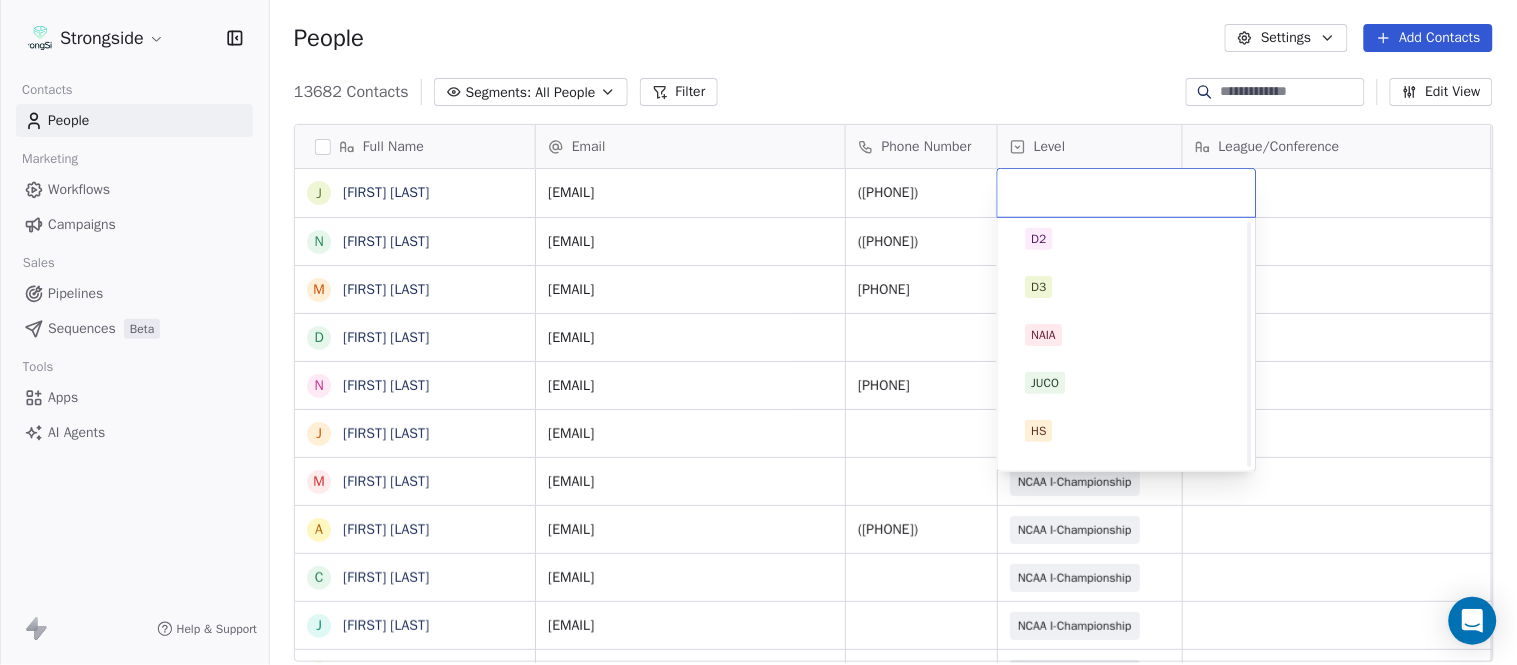 scroll, scrollTop: 378, scrollLeft: 0, axis: vertical 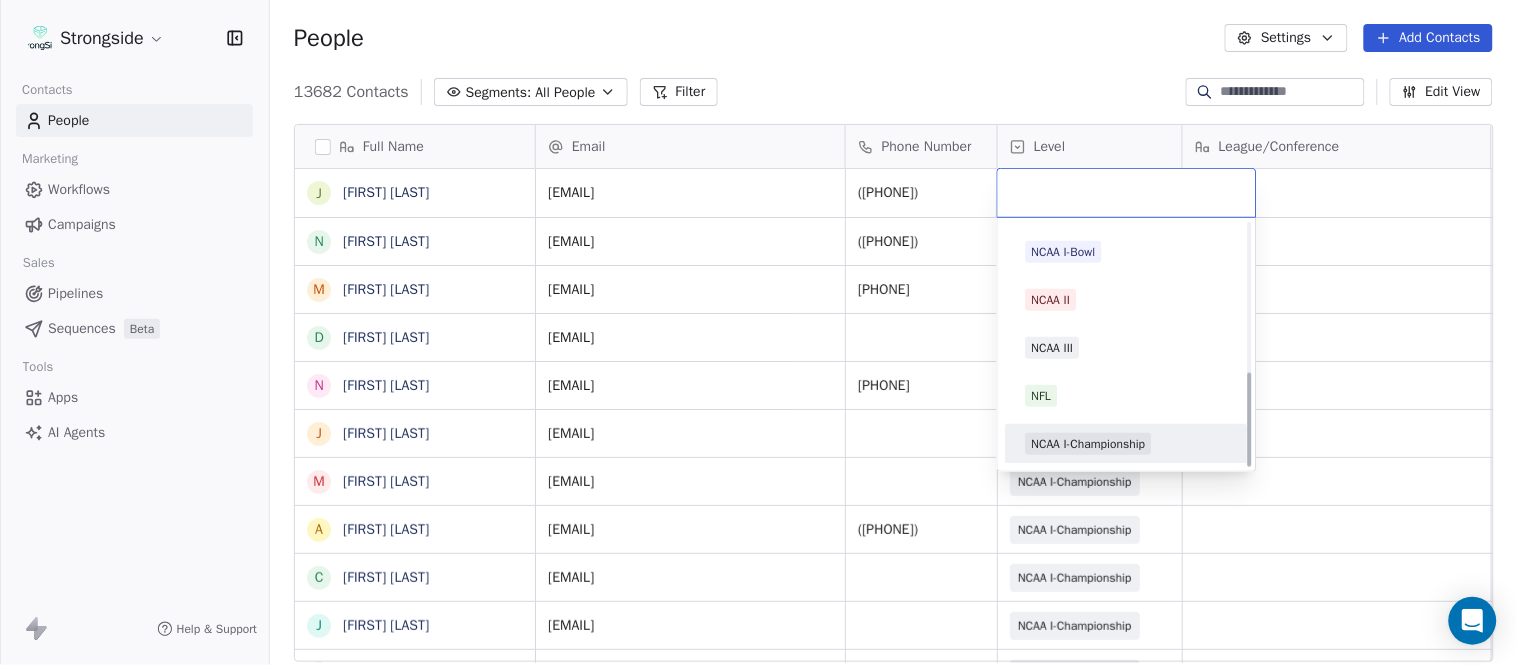 click on "NCAA I-Championship" at bounding box center [1127, 444] 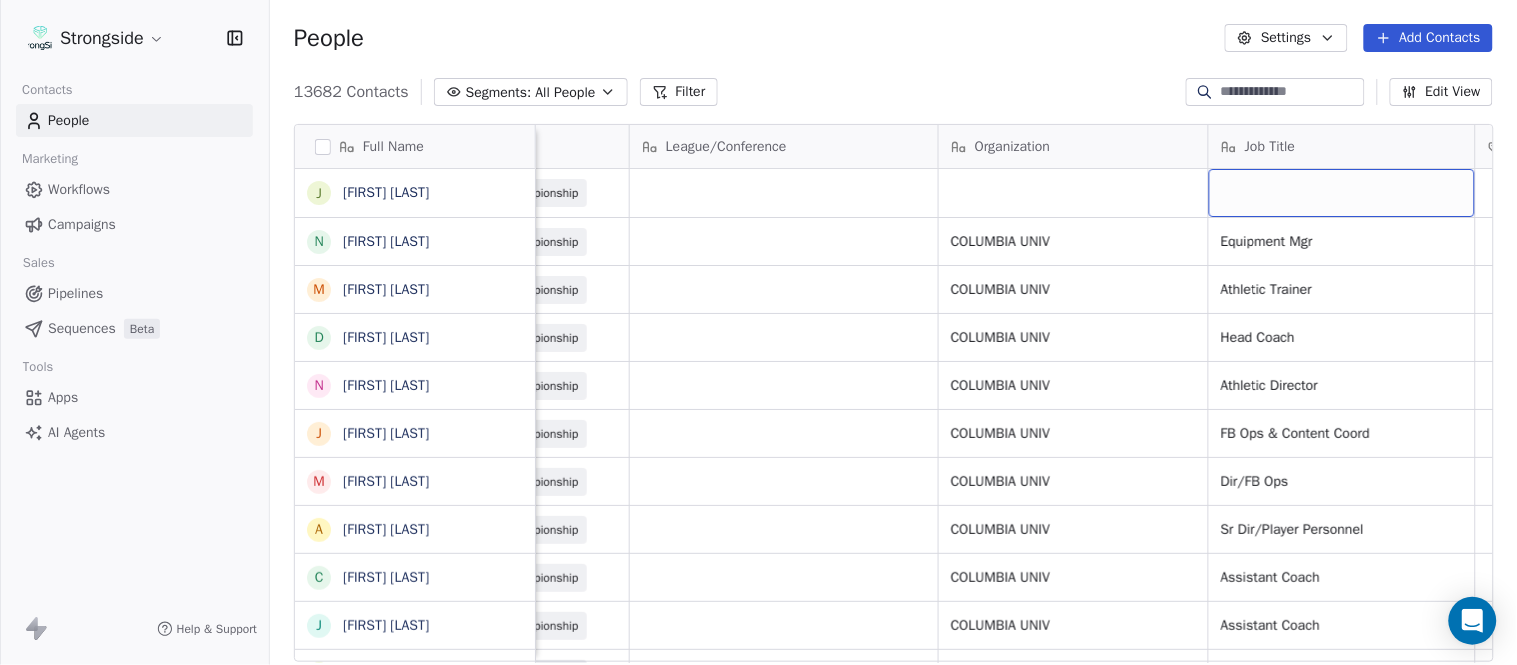 scroll, scrollTop: 0, scrollLeft: 653, axis: horizontal 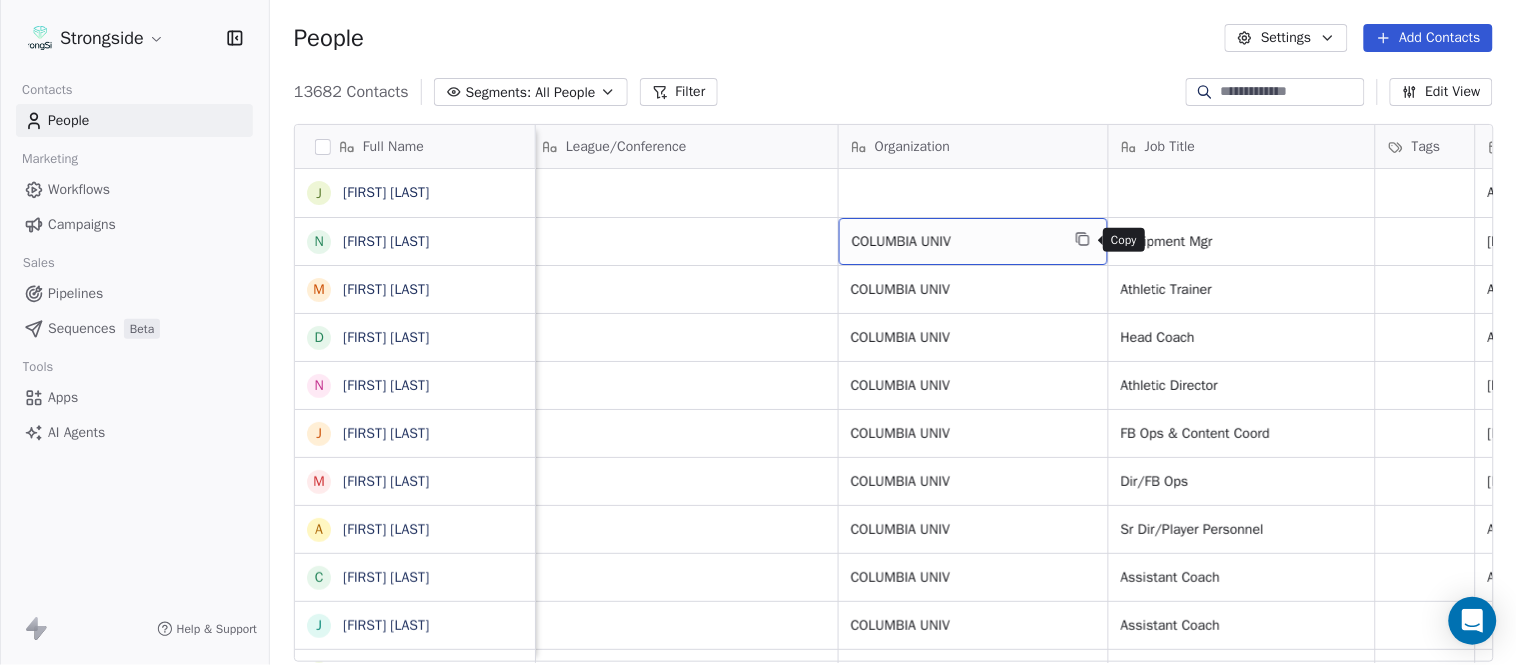 click 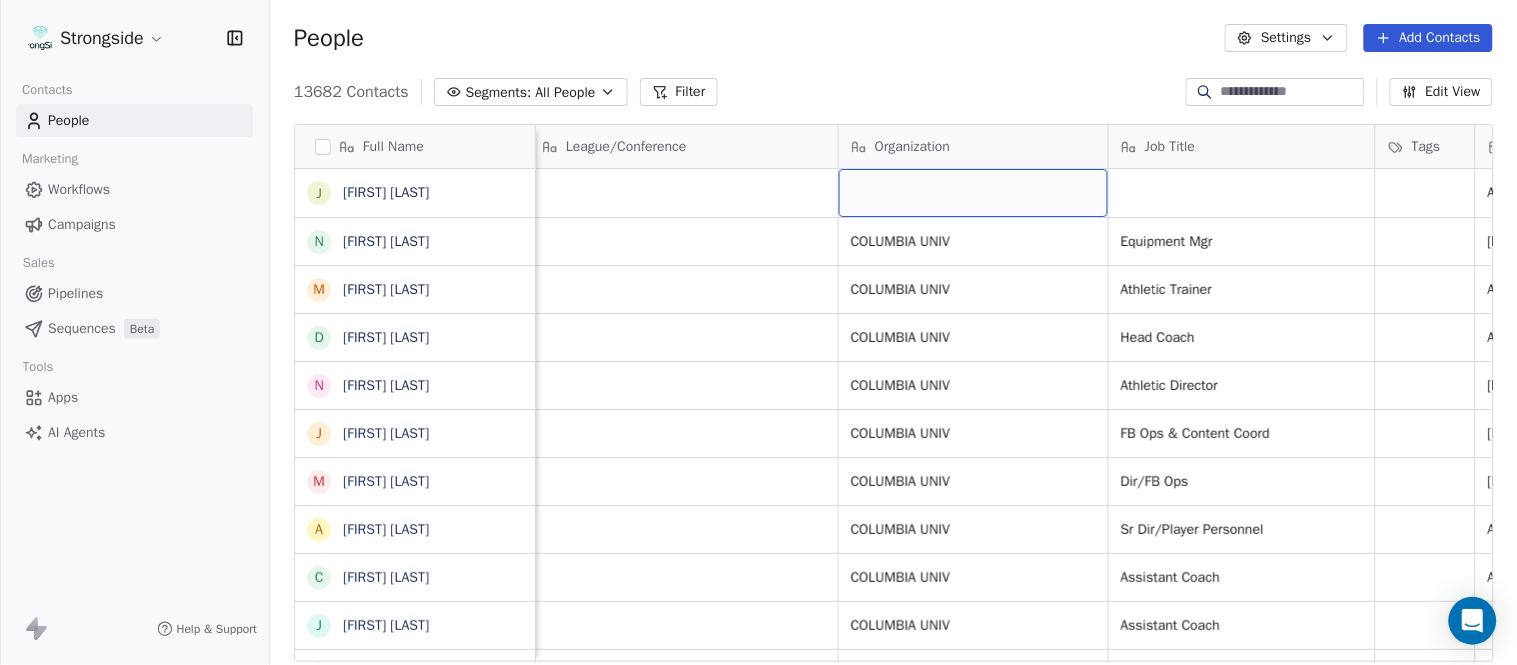click at bounding box center (973, 193) 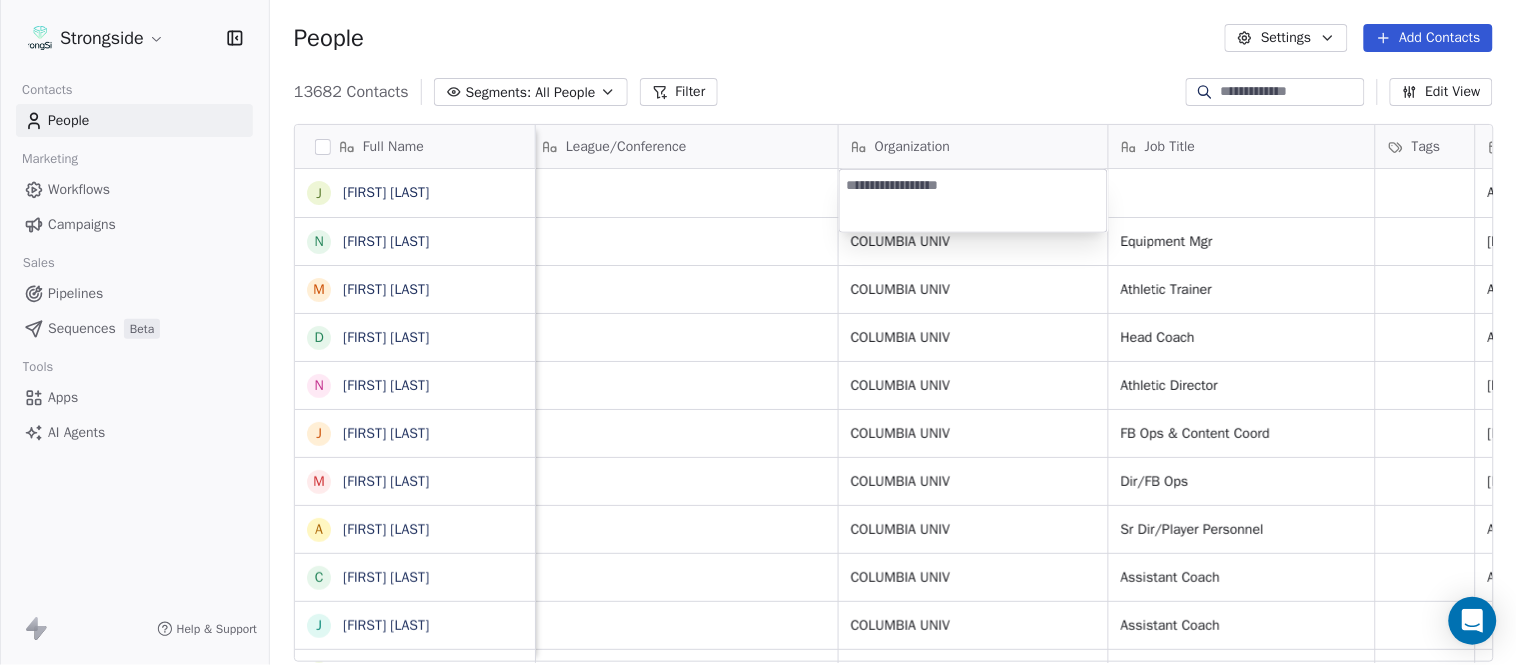 type on "**********" 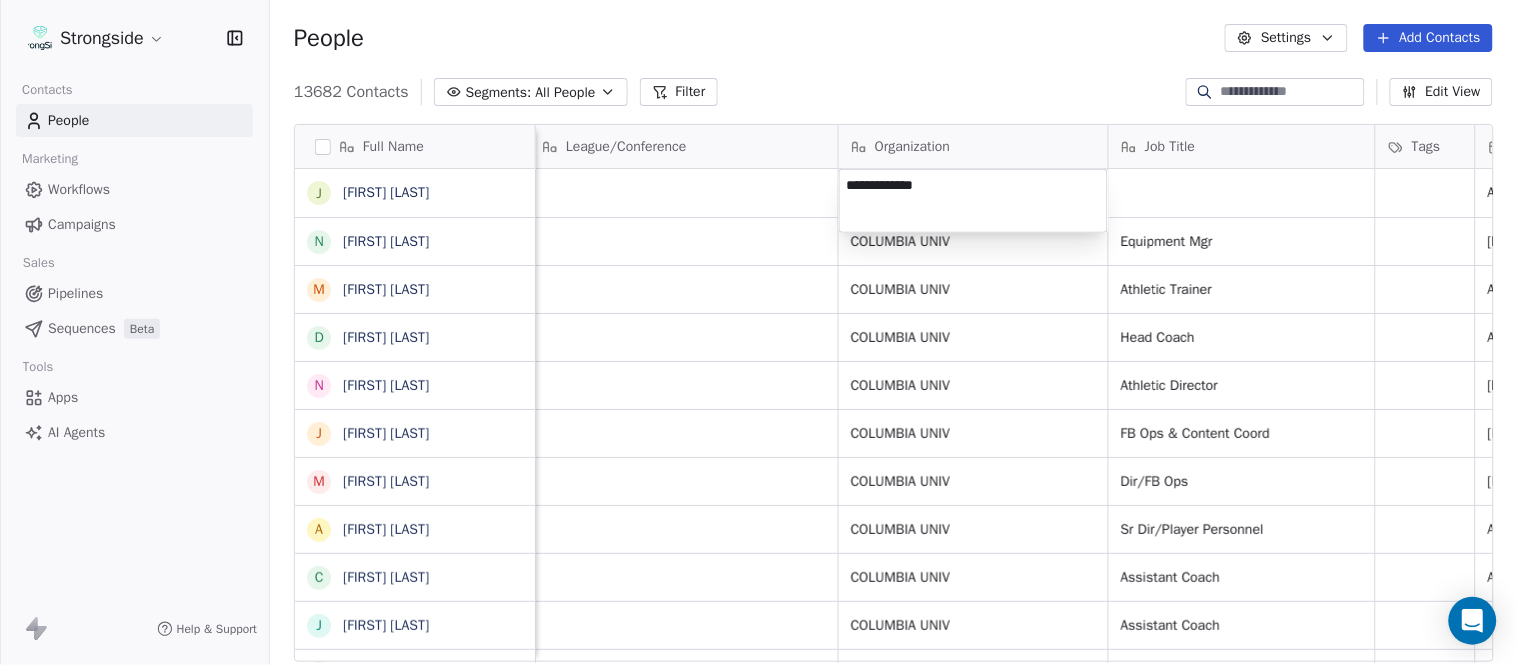 click on "Strongside Contacts People Marketing Workflows Campaigns Sales Pipelines Sequences Beta Tools Apps AI Agents Help & Support People Settings  Add Contacts 13682 Contacts Segments: All People Filter  Edit View Tag Add to Sequence Export Full Name J Jeremy Hartigan N Nicholas Bruner M Matt Foote D Dan Swanstrom N Nicki Moore J Julien Deumaga M Mark Ross A Alex Peffley C Chris Batti J Justin Woodley G Garrett McLaughlin K Kenneth Tinsley A Andrew Kukesh J Justin Stovall G Gregory Skjold A AJ Gallagher S Seitu Smith S Salomon Burstein F Frank Lisante J Joe Manion D Douglas Straley Y Yana Rivers M Mike Kowalsky J Jack Marchese J Jumpei Harada J Jon Poppe P Peter Pilling T Tala Russell K Kyle Mattracion H Heather Haigler S Sarah Parady Email Phone Number Level League/Conference Organization Job Title Tags Created Date BST Status Priority Emails Auto Clicked jh295@cornell.edu (607) 255-9788 NCAA I-Championship Aug 07, 2025 05:11 PM nab235@cornell.edu (607) 255-1046 NCAA I-Championship COLUMBIA UNIV Equipment Mgr" at bounding box center [758, 332] 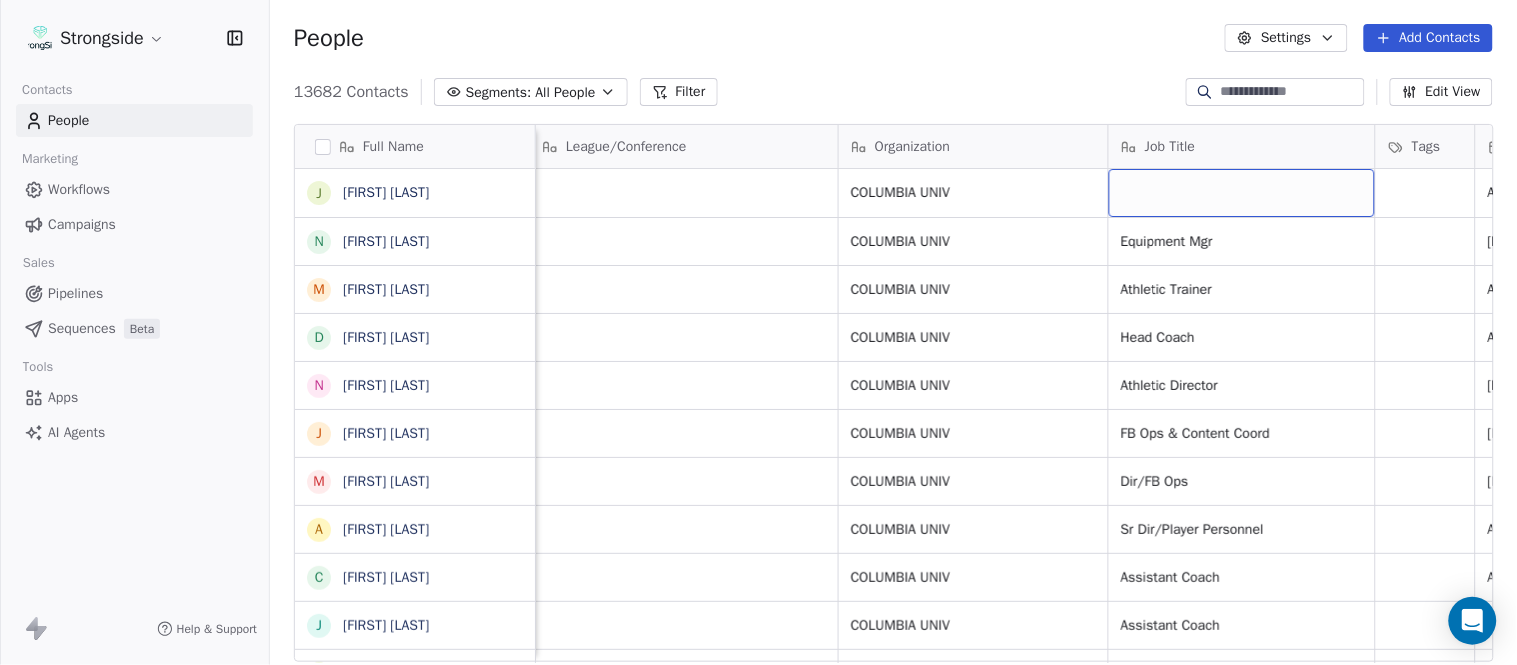 click at bounding box center (1242, 193) 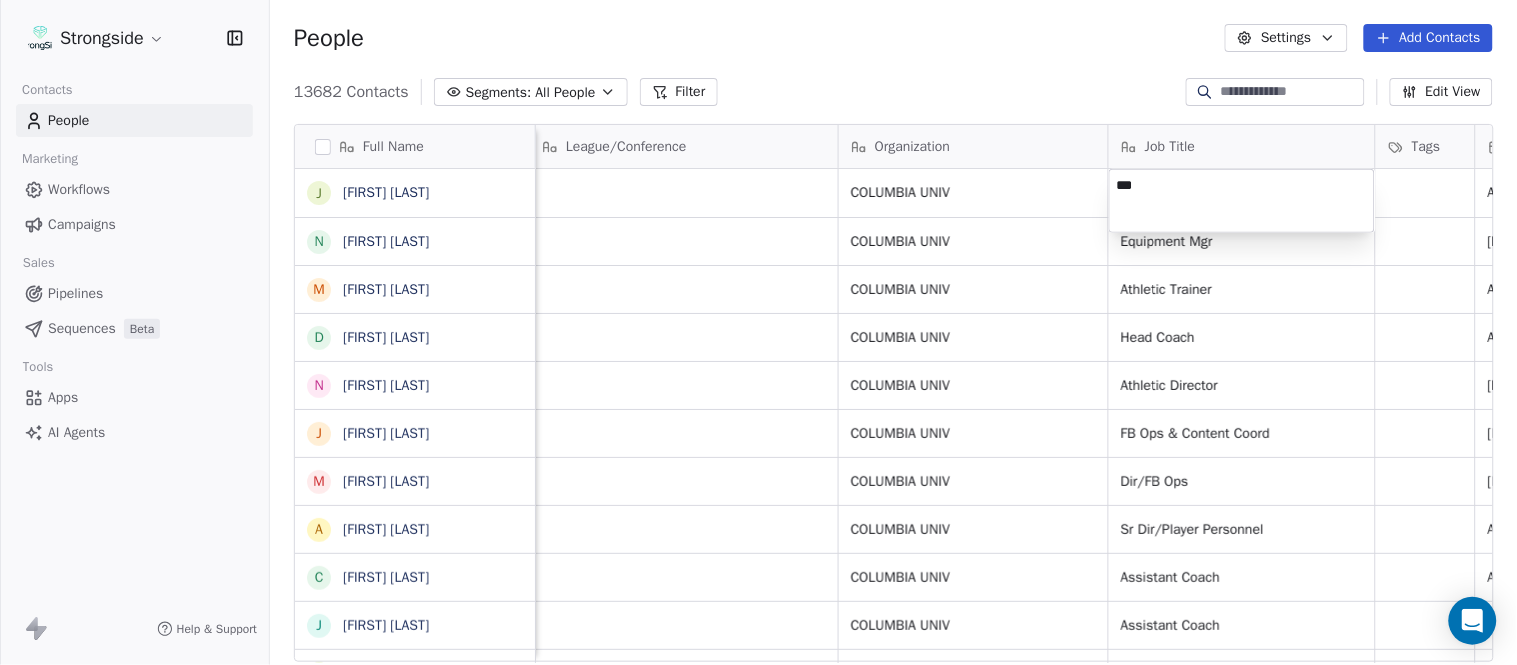click on "Strongside Contacts People Marketing Workflows Campaigns Sales Pipelines Sequences Beta Tools Apps AI Agents Help & Support People Settings  Add Contacts 13682 Contacts Segments: All People Filter  Edit View Tag Add to Sequence Export Full Name J Jeremy Hartigan N Nicholas Bruner M Matt Foote D Dan Swanstrom N Nicki Moore J Julien Deumaga M Mark Ross A Alex Peffley C Chris Batti J Justin Woodley G Garrett McLaughlin K Kenneth Tinsley A Andrew Kukesh J Justin Stovall G Gregory Skjold A AJ Gallagher S Seitu Smith S Salomon Burstein F Frank Lisante J Joe Manion D Douglas Straley Y Yana Rivers M Mike Kowalsky J Jack Marchese J Jumpei Harada J Jon Poppe P Peter Pilling T Tala Russell K Kyle Mattracion H Heather Haigler S Sarah Parady Email Phone Number Level League/Conference Organization Job Title Tags Created Date BST Status Priority Emails Auto Clicked jh295@cornell.edu (607) 255-9788 NCAA I-Championship COLUMBIA UNIV Aug 07, 2025 05:11 PM nab235@cornell.edu (607) 255-1046 NCAA I-Championship COLUMBIA UNIV" at bounding box center (758, 332) 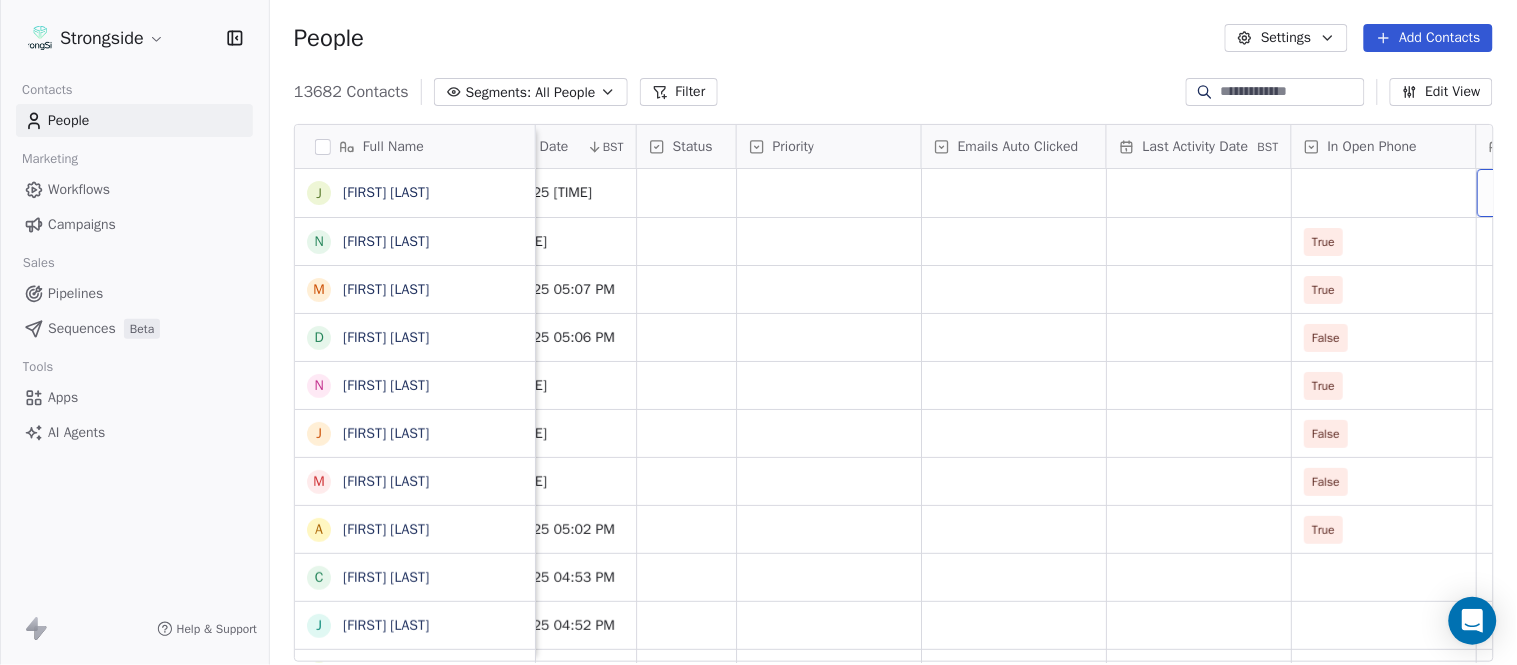 scroll, scrollTop: 0, scrollLeft: 1863, axis: horizontal 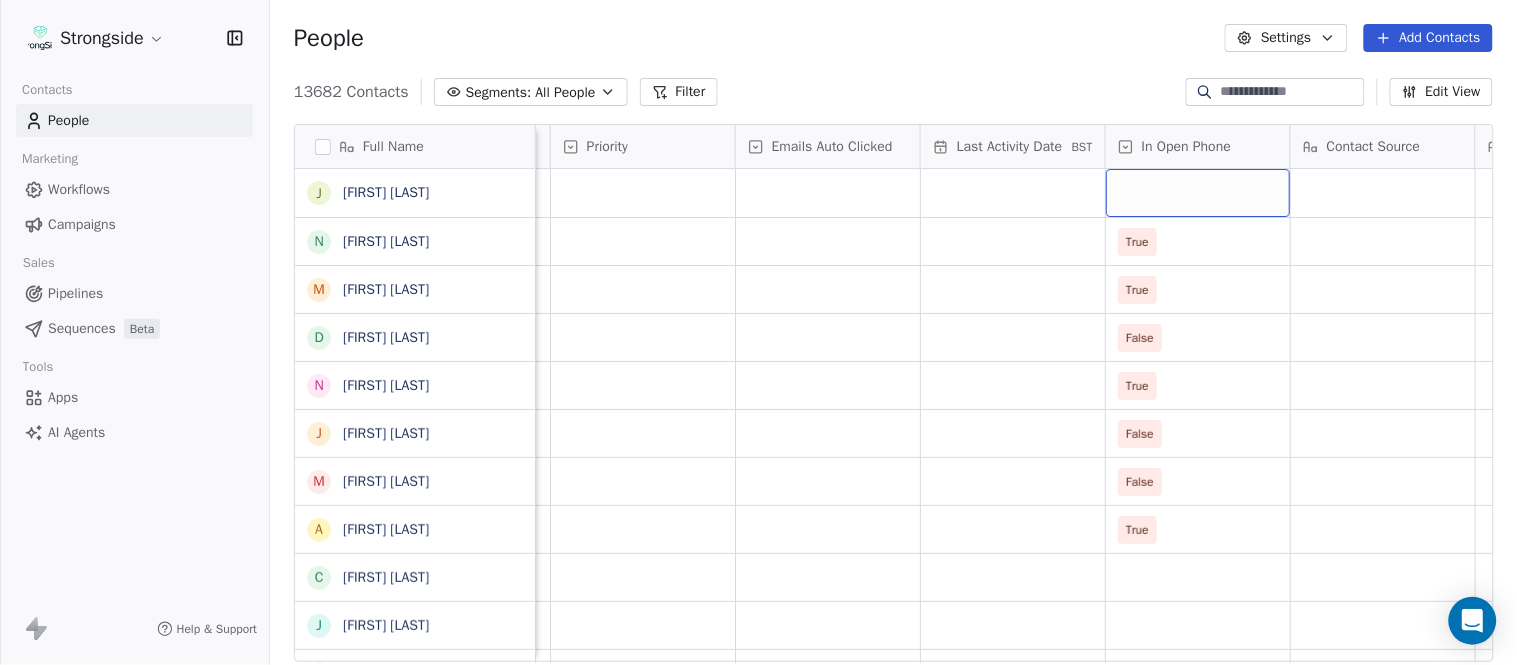 click at bounding box center [1198, 193] 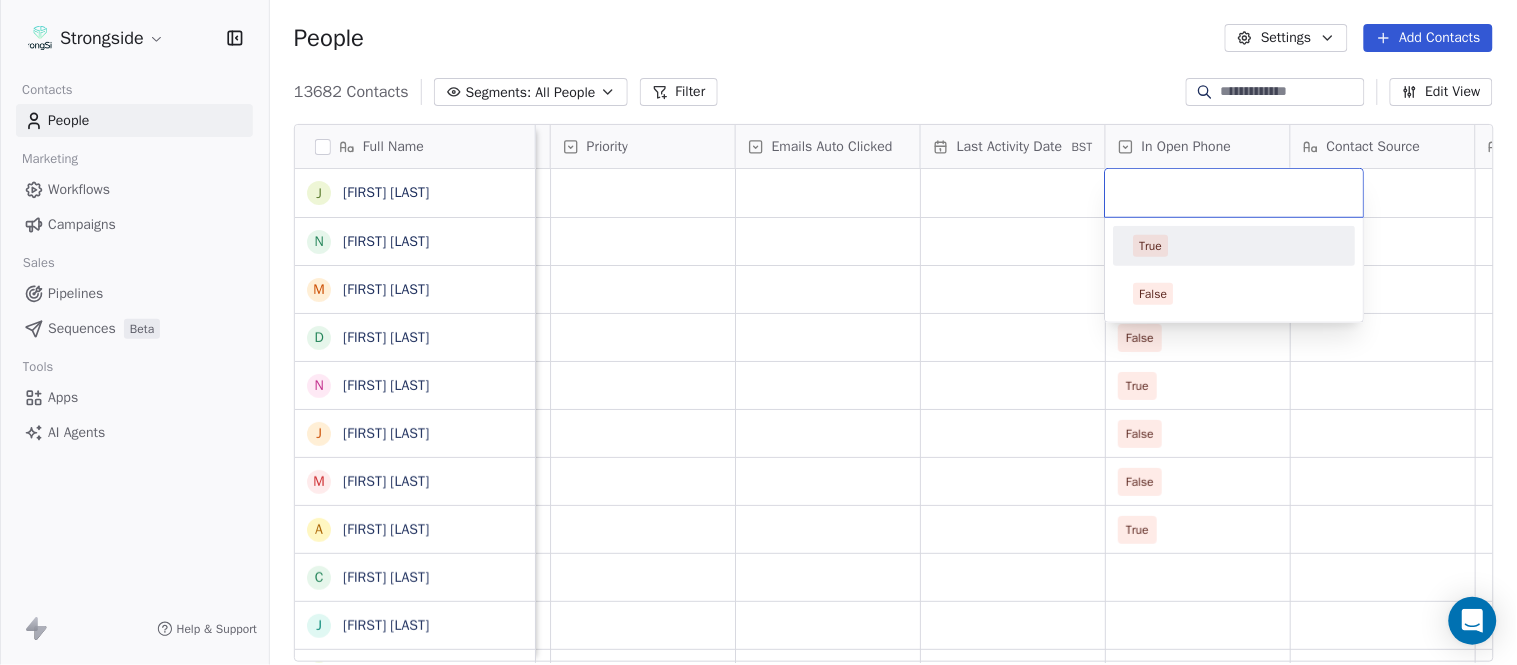 click on "True" at bounding box center [1235, 246] 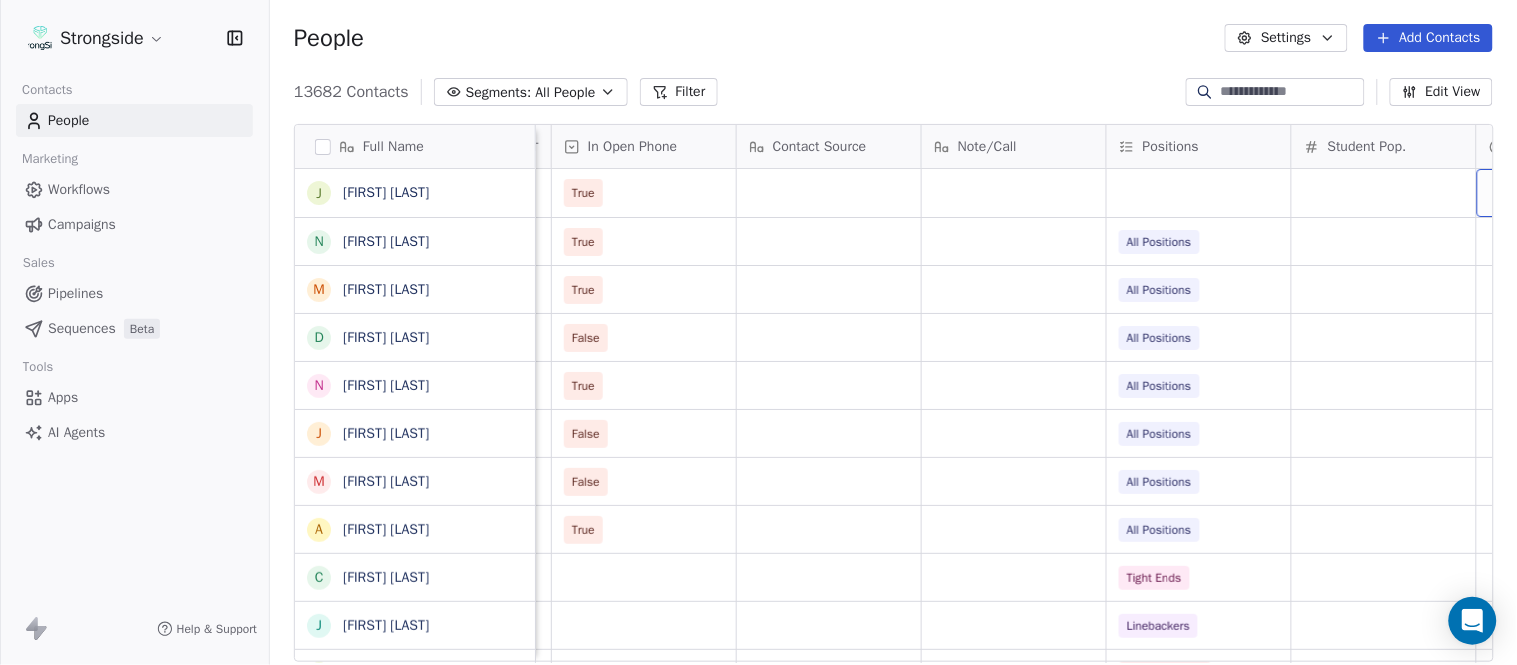 scroll, scrollTop: 0, scrollLeft: 2603, axis: horizontal 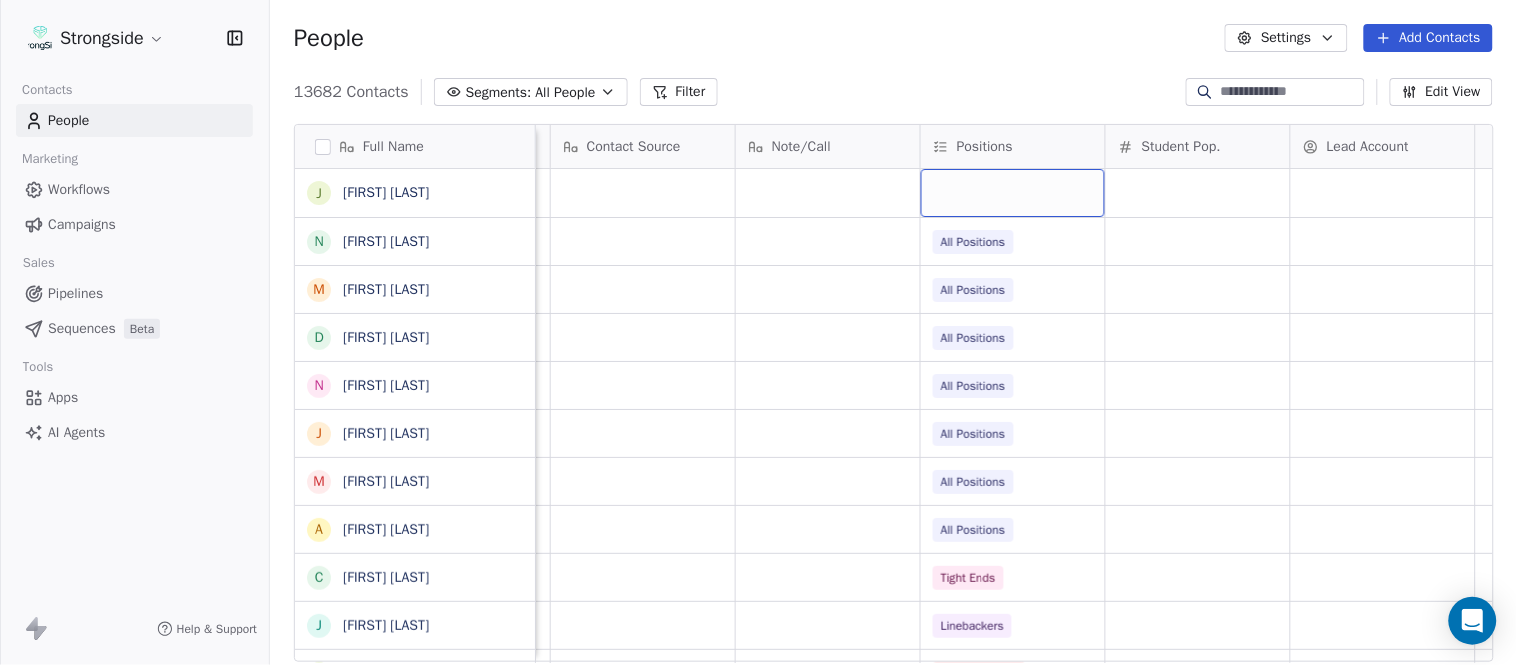 click at bounding box center (1013, 193) 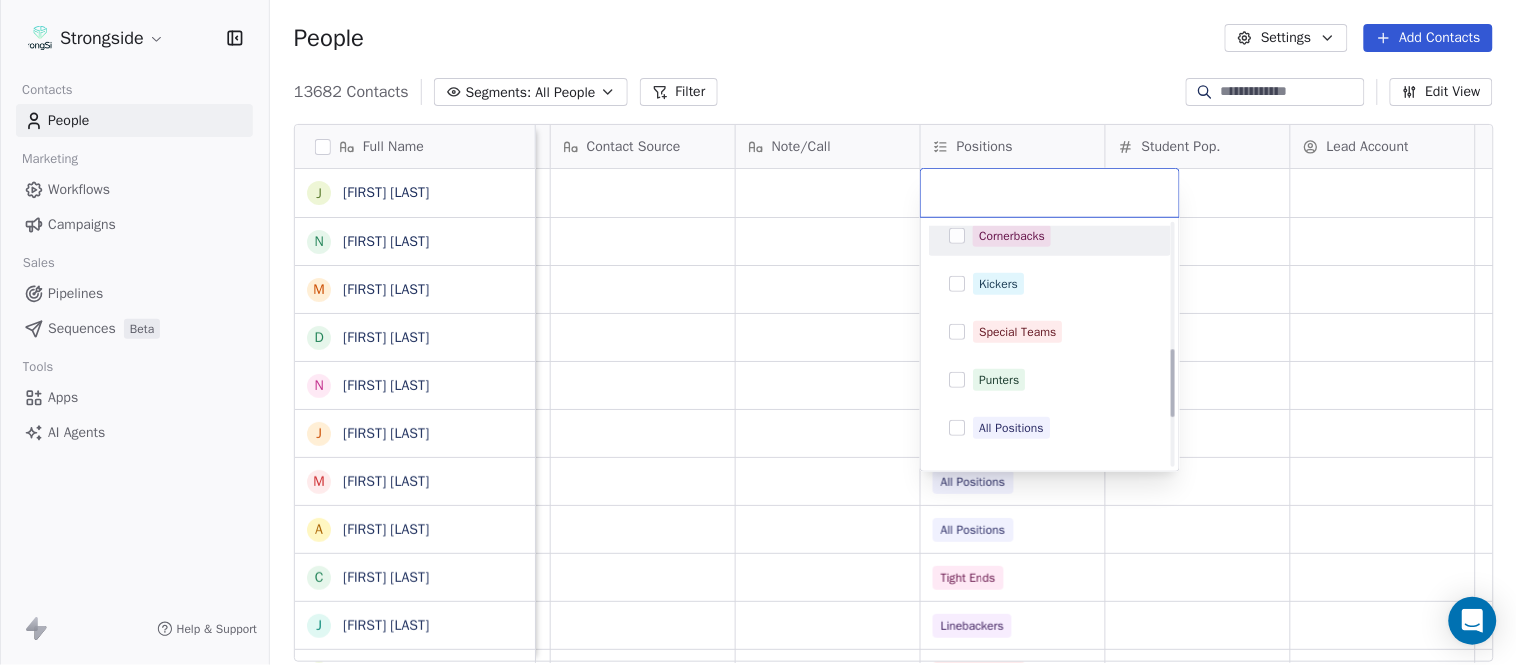 scroll, scrollTop: 444, scrollLeft: 0, axis: vertical 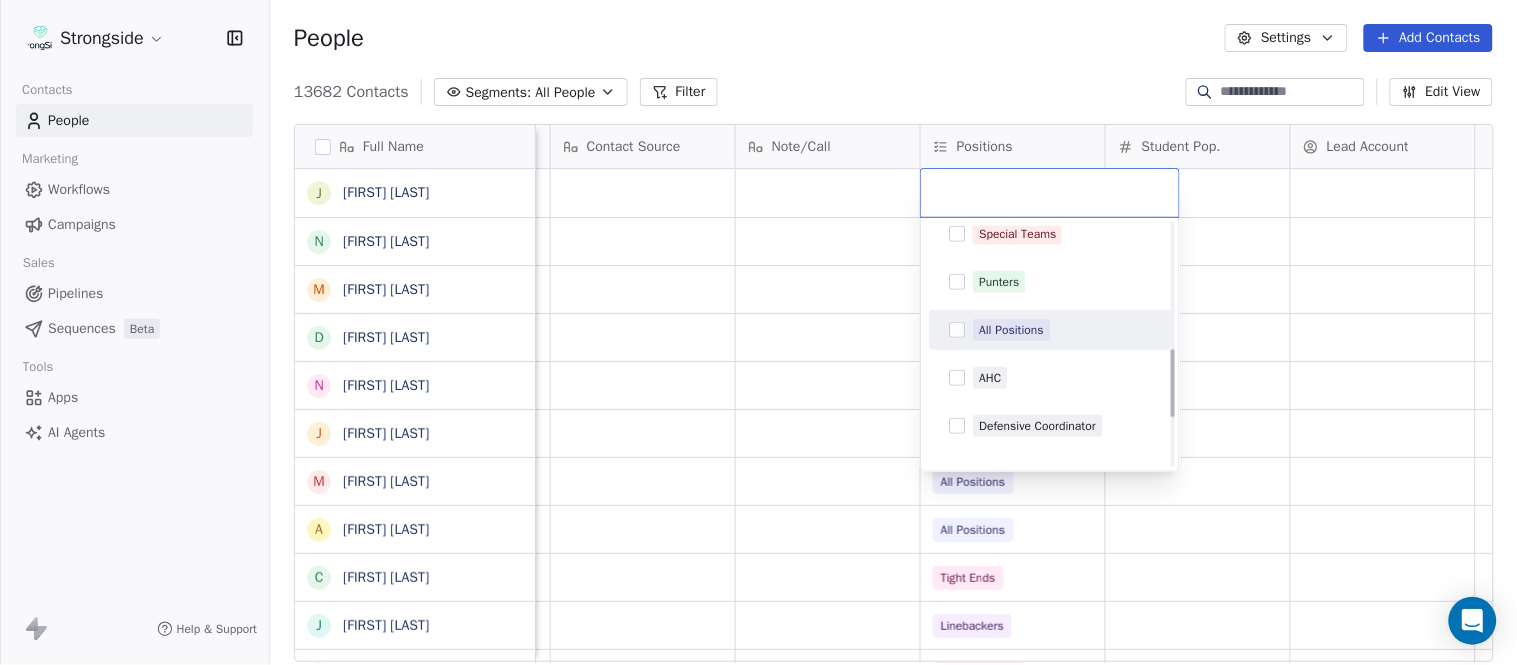 click on "All Positions" at bounding box center [1062, 330] 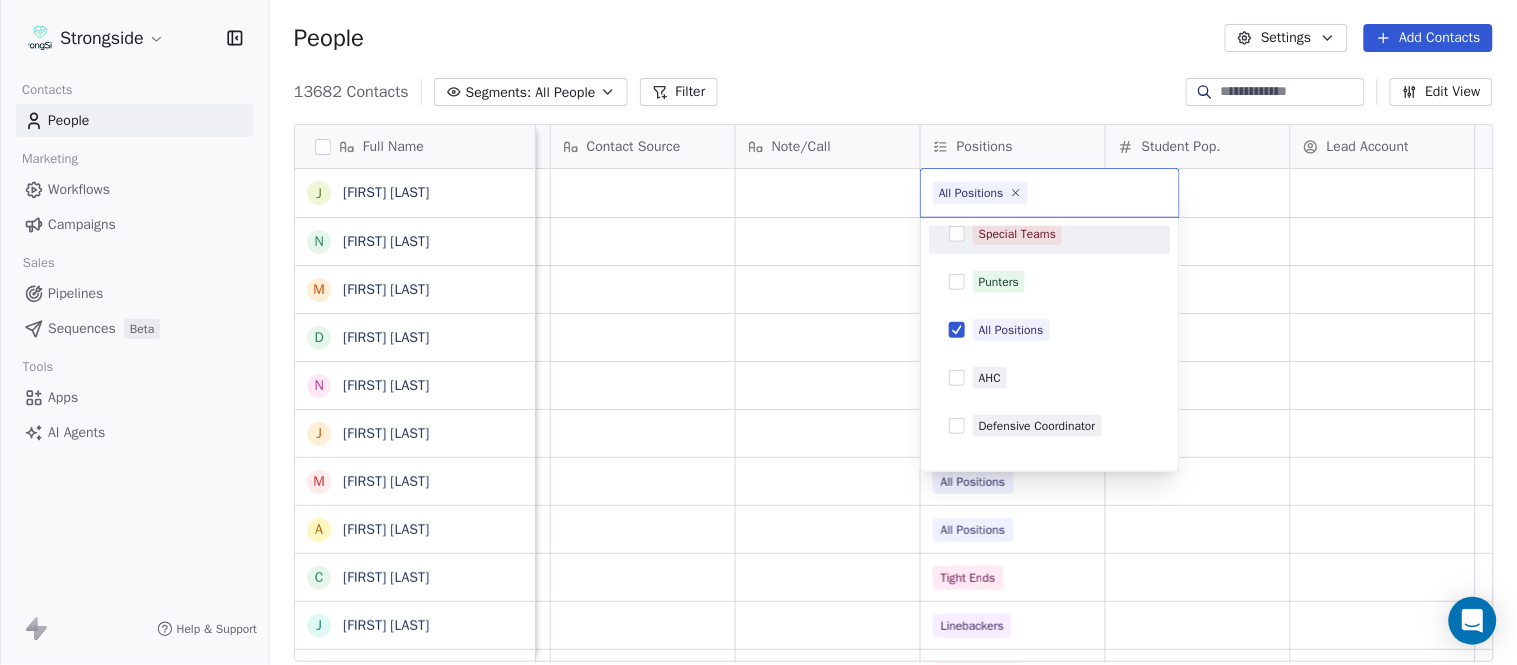 click on "Strongside Contacts People Marketing Workflows Campaigns Sales Pipelines Sequences Beta Tools Apps AI Agents Help & Support People Settings  Add Contacts 13682 Contacts Segments: All People Filter  Edit View Tag Add to Sequence Export Full Name J Jeremy Hartigan N Nicholas Bruner M Matt Foote D Dan Swanstrom N Nicki Moore J Julien Deumaga M Mark Ross A Alex Peffley C Chris Batti J Justin Woodley G Garrett McLaughlin K Kenneth Tinsley A Andrew Kukesh J Justin Stovall G Gregory Skjold A AJ Gallagher S Seitu Smith S Salomon Burstein F Frank Lisante J Joe Manion D Douglas Straley Y Yana Rivers M Mike Kowalsky J Jack Marchese J Jumpei Harada J Jon Poppe P Peter Pilling T Tala Russell K Kyle Mattracion H Heather Haigler S Sarah Parady Priority Emails Auto Clicked Last Activity Date BST In Open Phone Contact Source Note/Call Positions Student Pop. Lead Account   True   True All Positions   True All Positions   False All Positions   True All Positions   False All Positions   False All Positions   True All Positions" at bounding box center [758, 332] 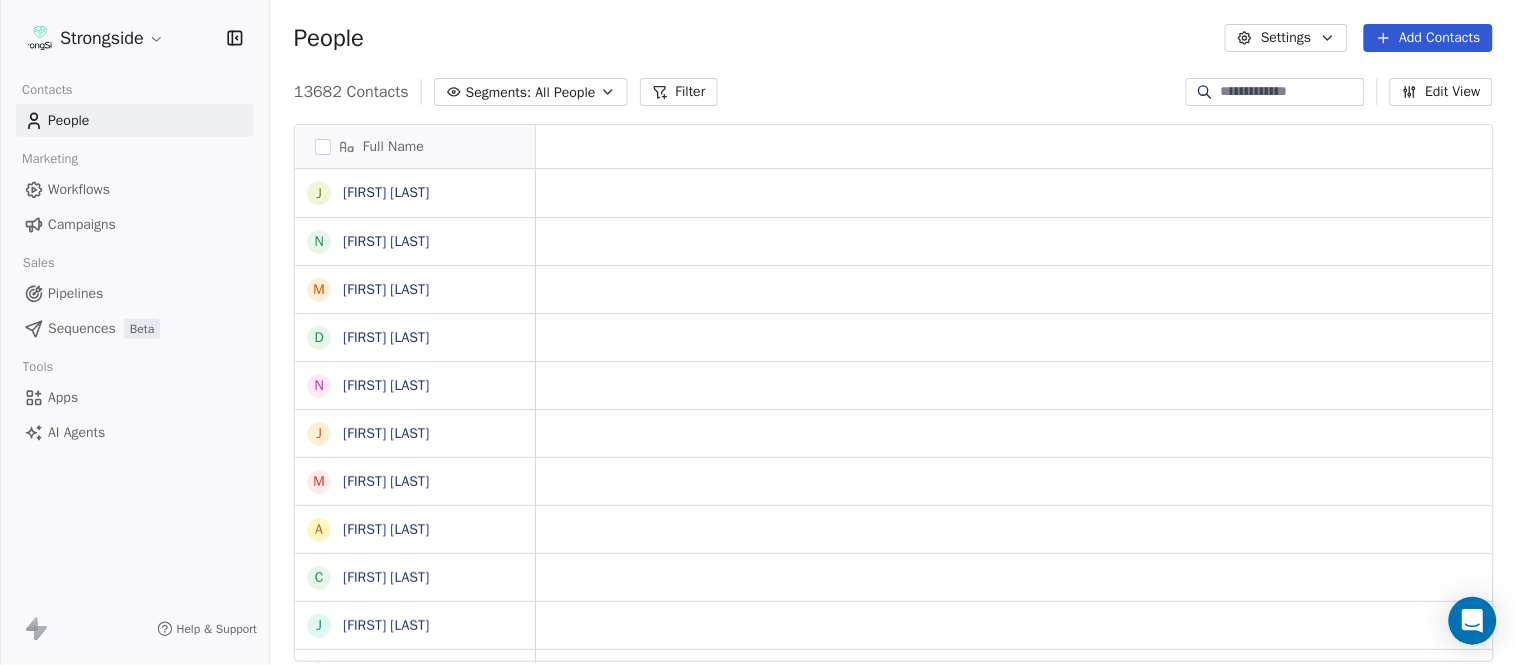 scroll, scrollTop: 0, scrollLeft: 0, axis: both 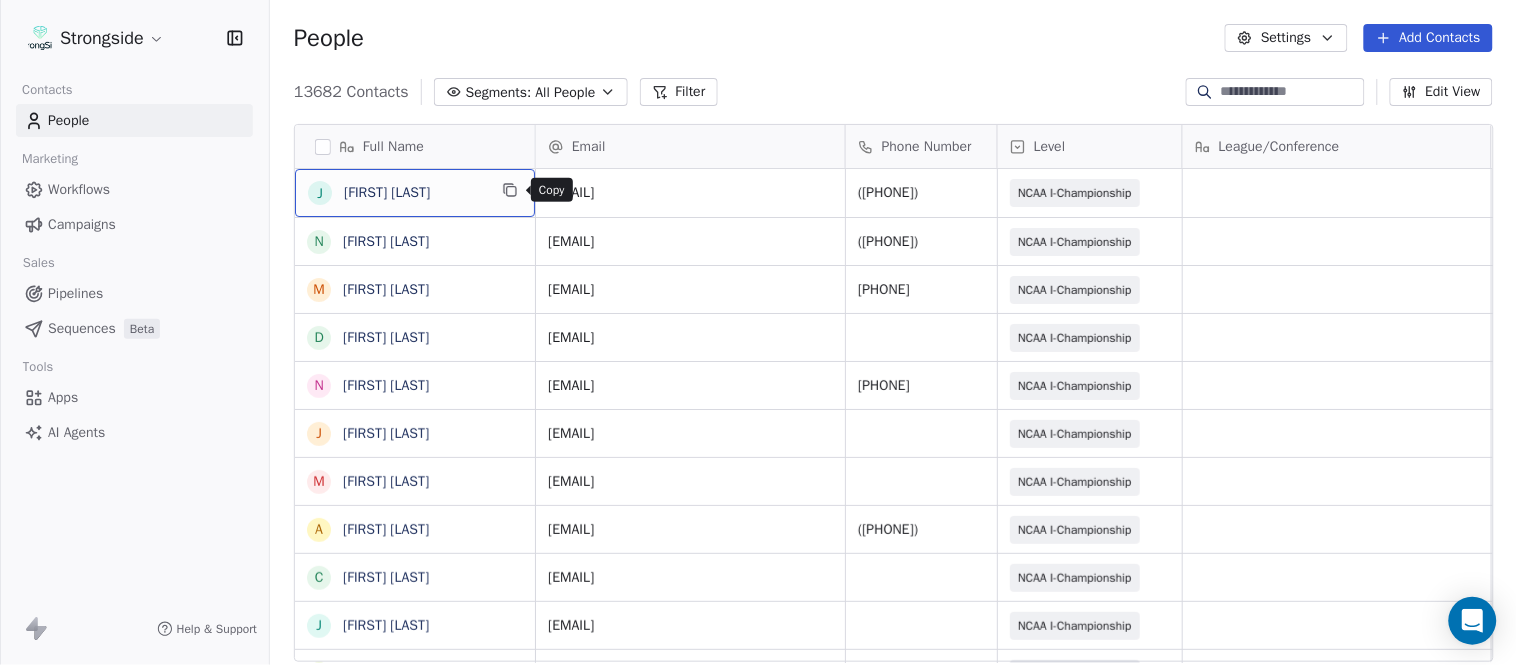 click 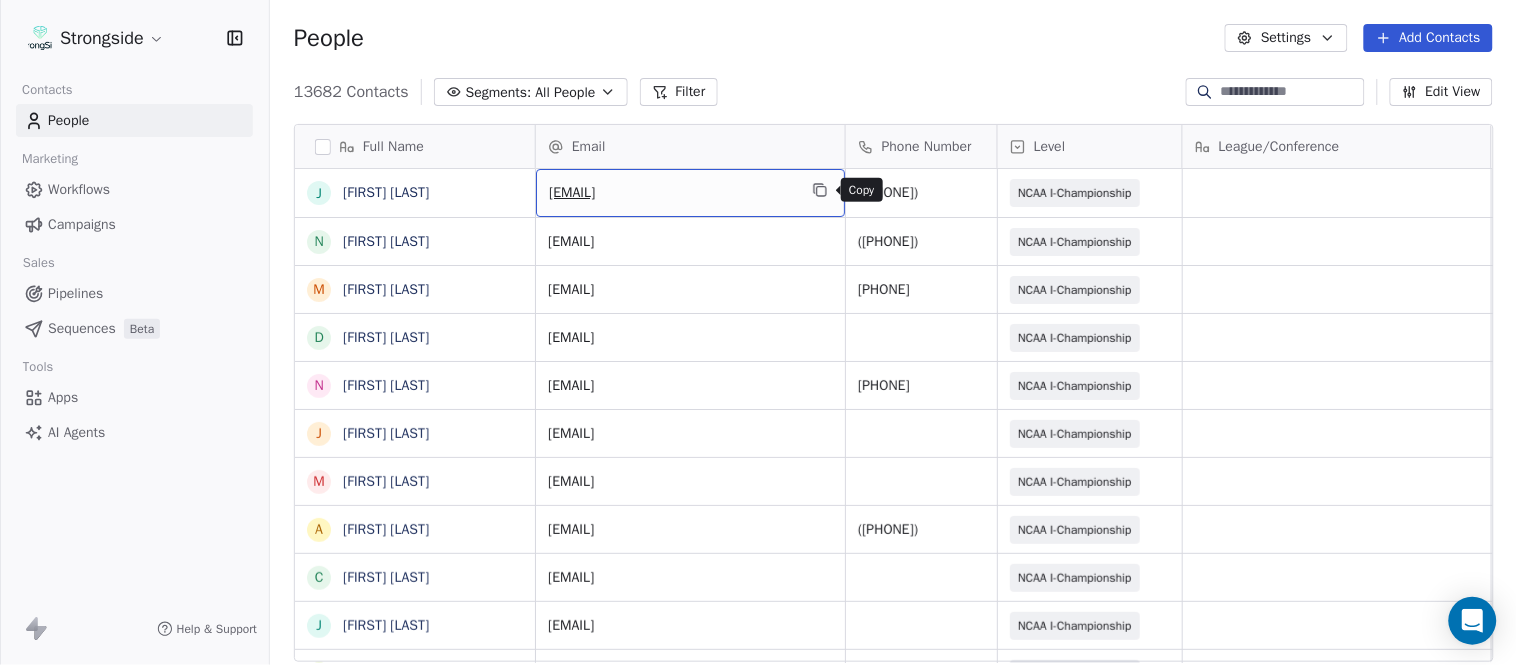 click 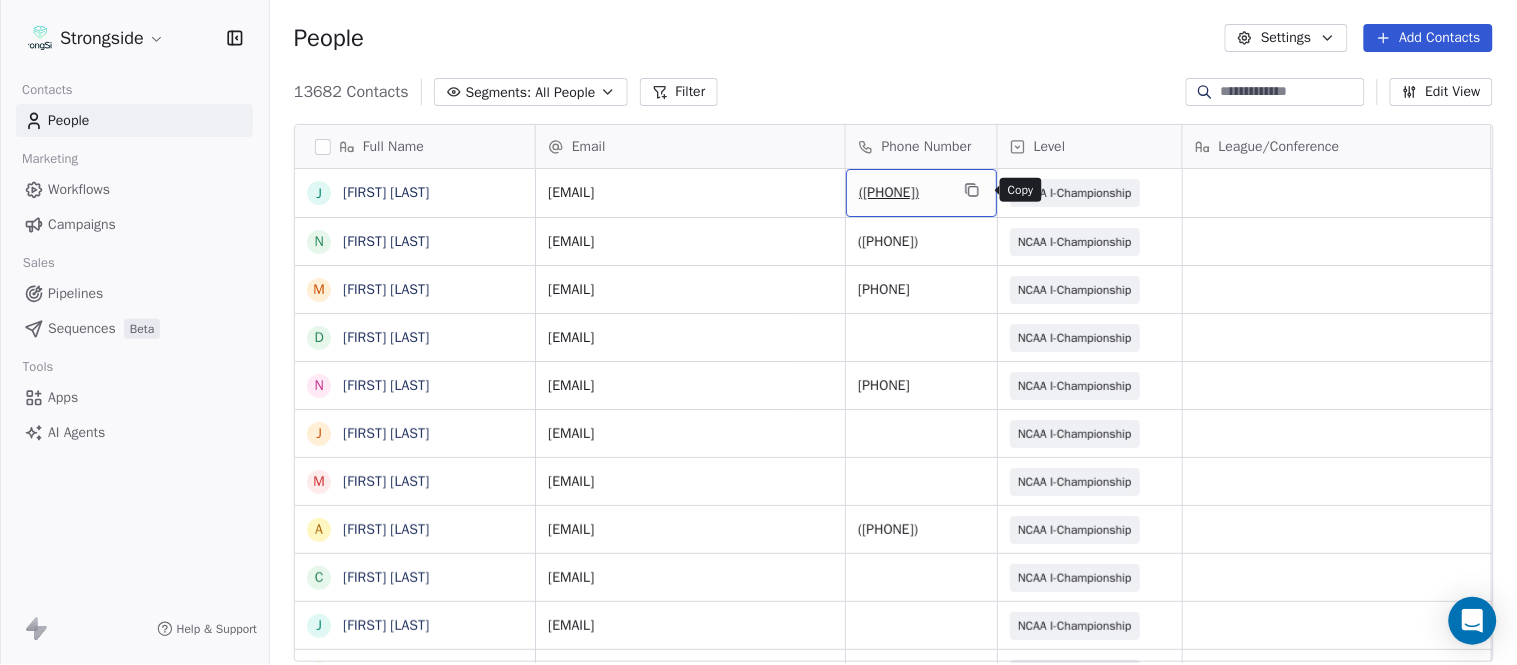 click 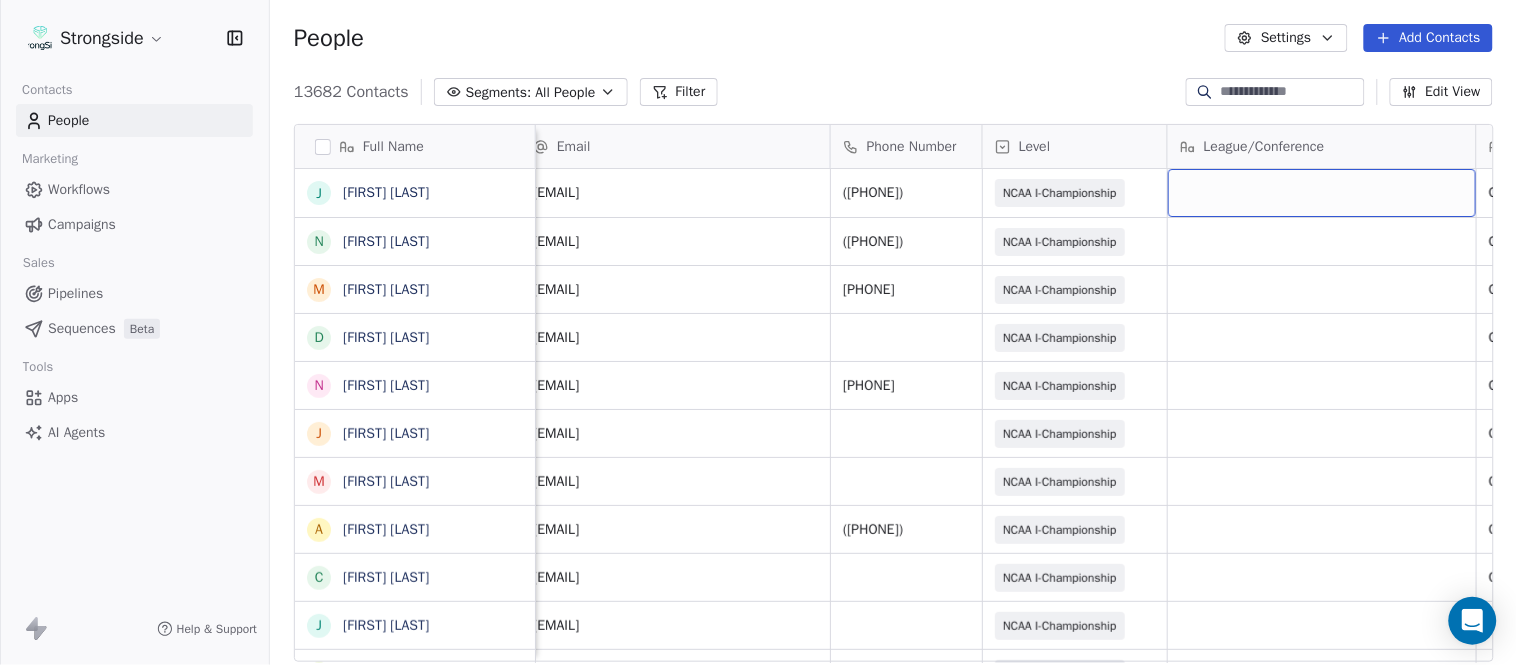 scroll, scrollTop: 0, scrollLeft: 553, axis: horizontal 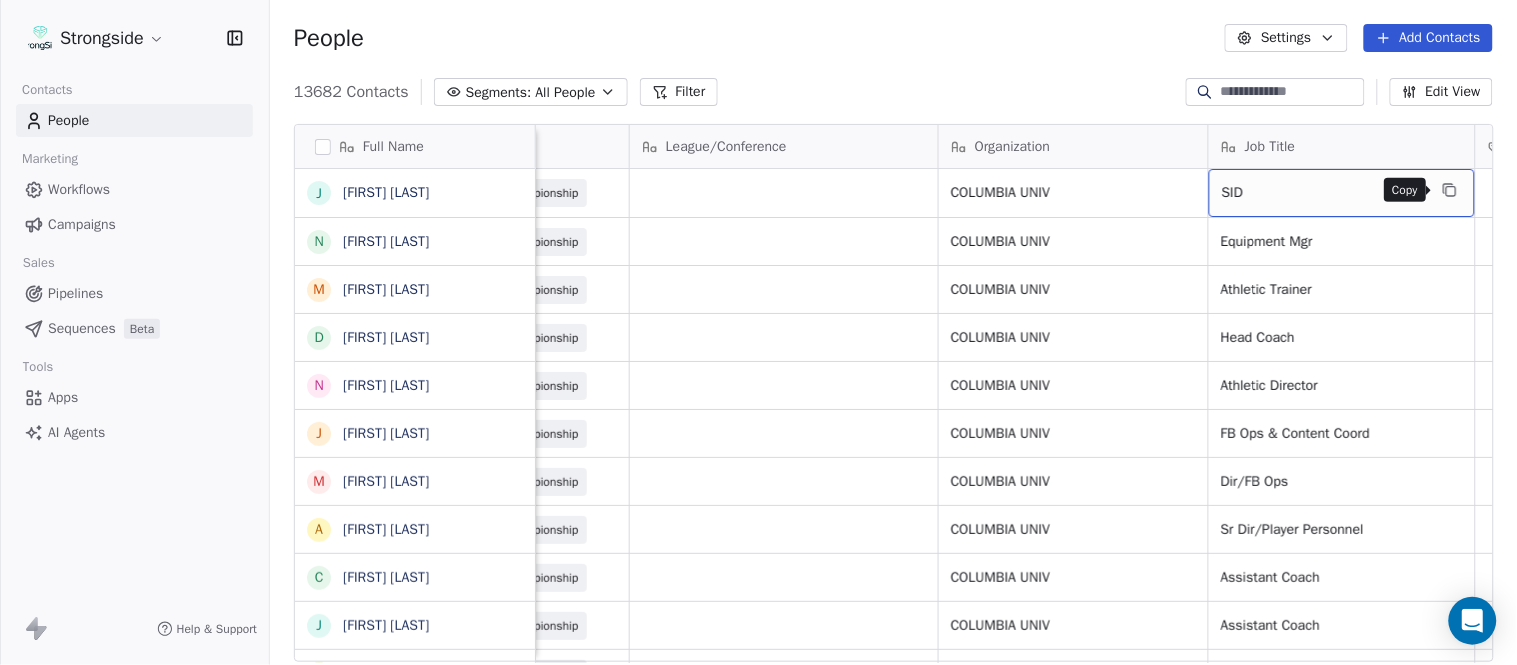 click 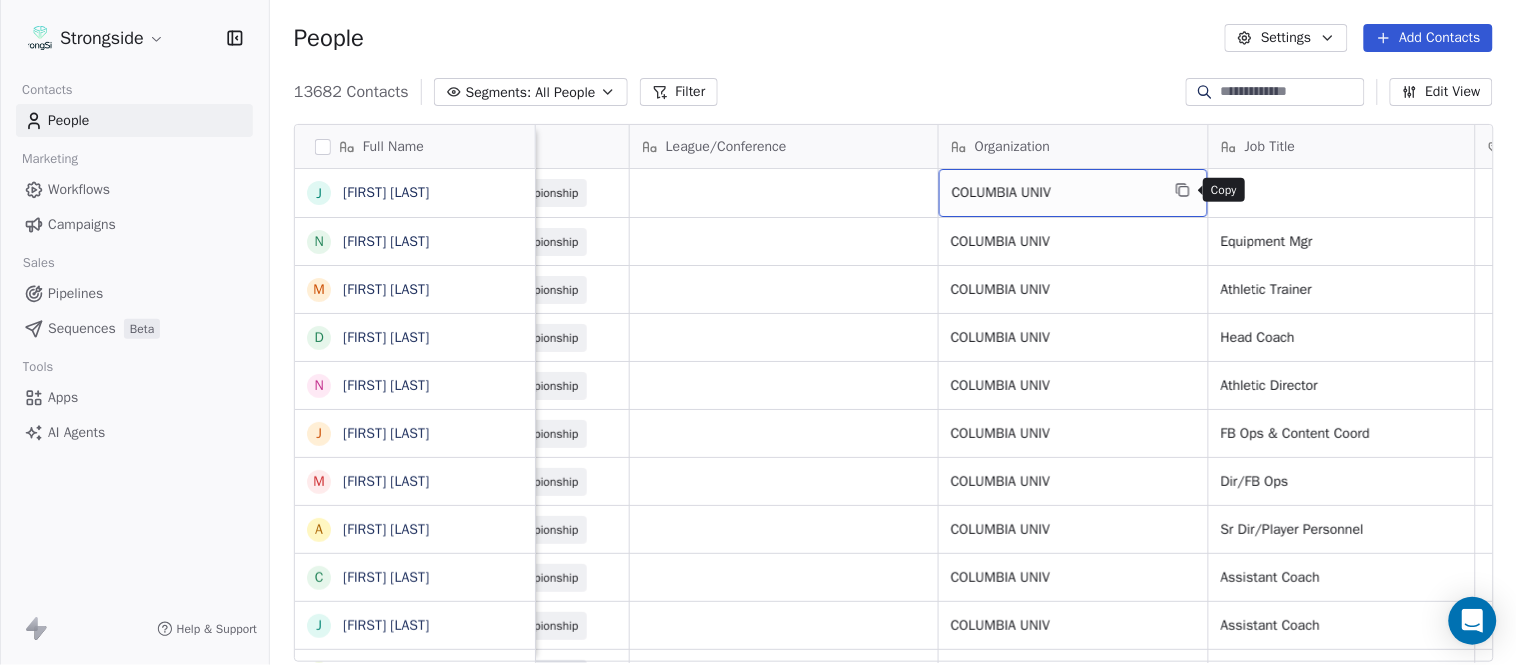 click at bounding box center (1183, 190) 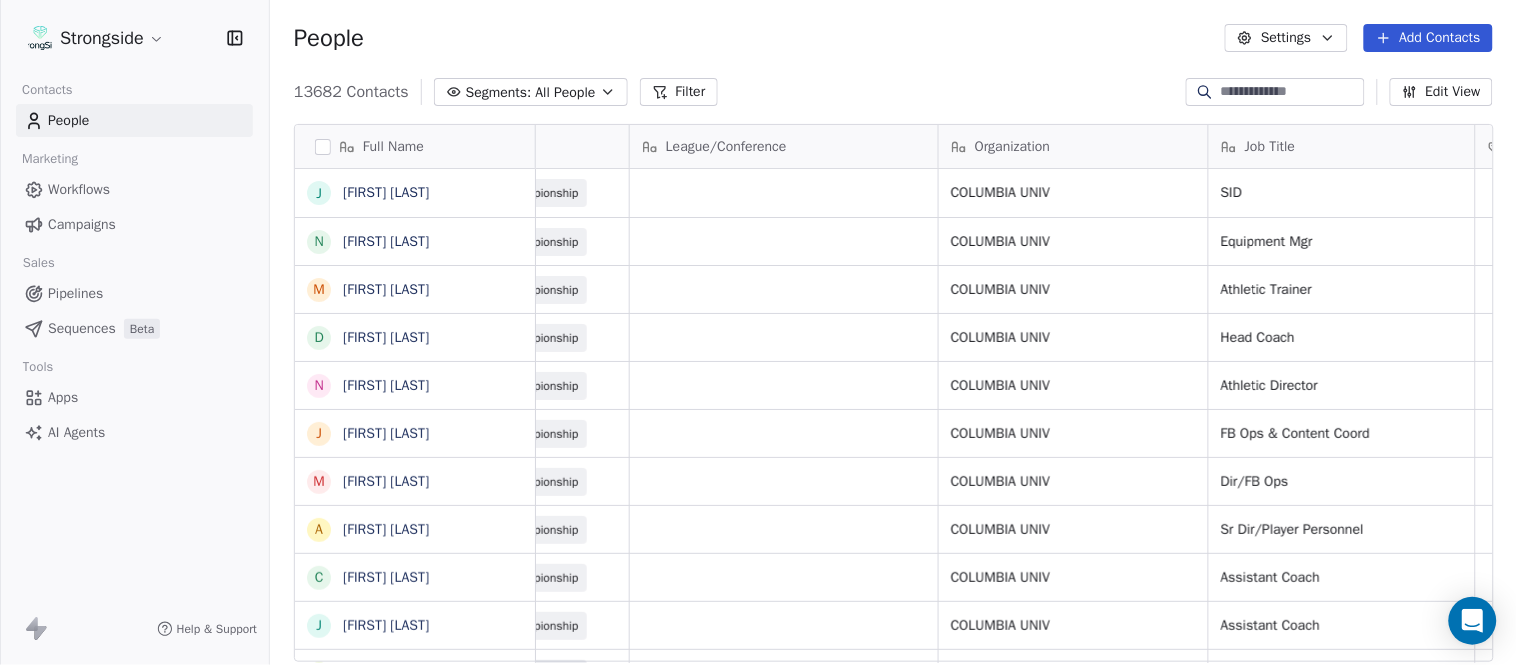 scroll, scrollTop: 0, scrollLeft: 0, axis: both 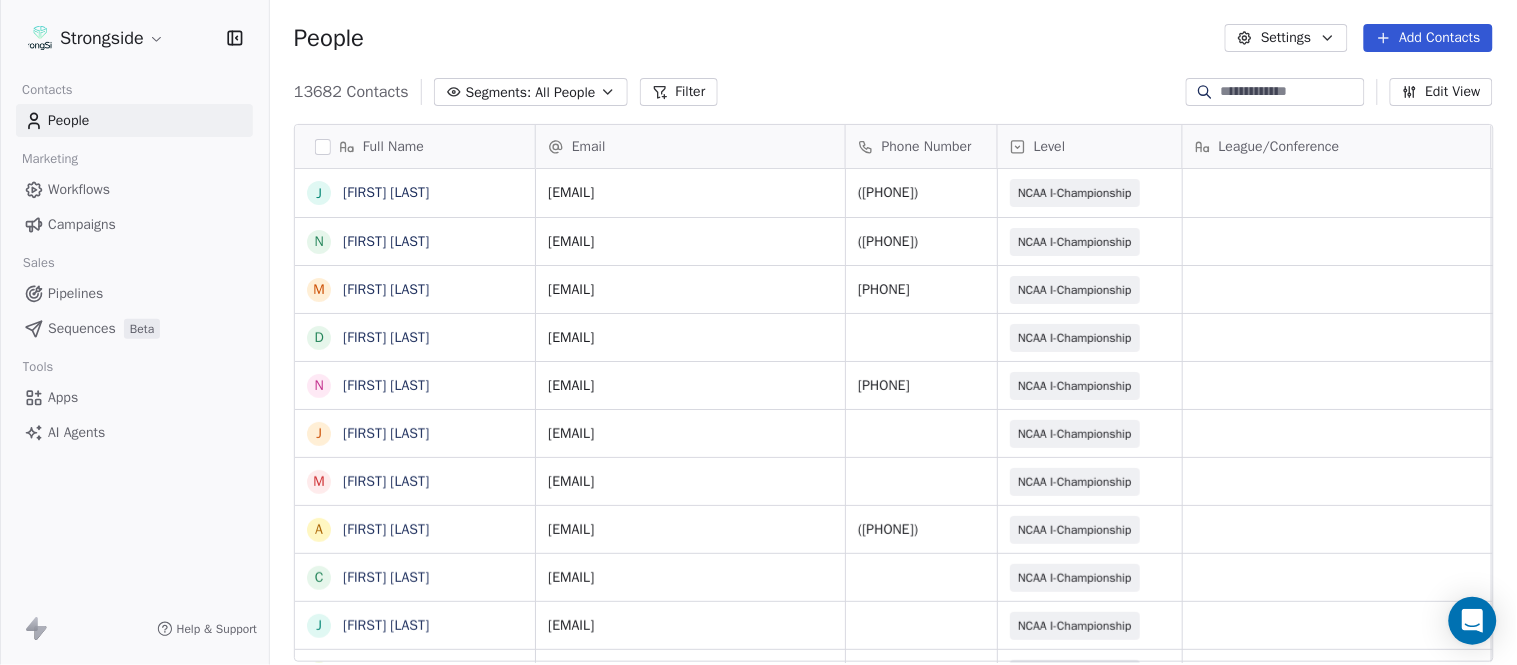 click on "Add Contacts" at bounding box center (1428, 38) 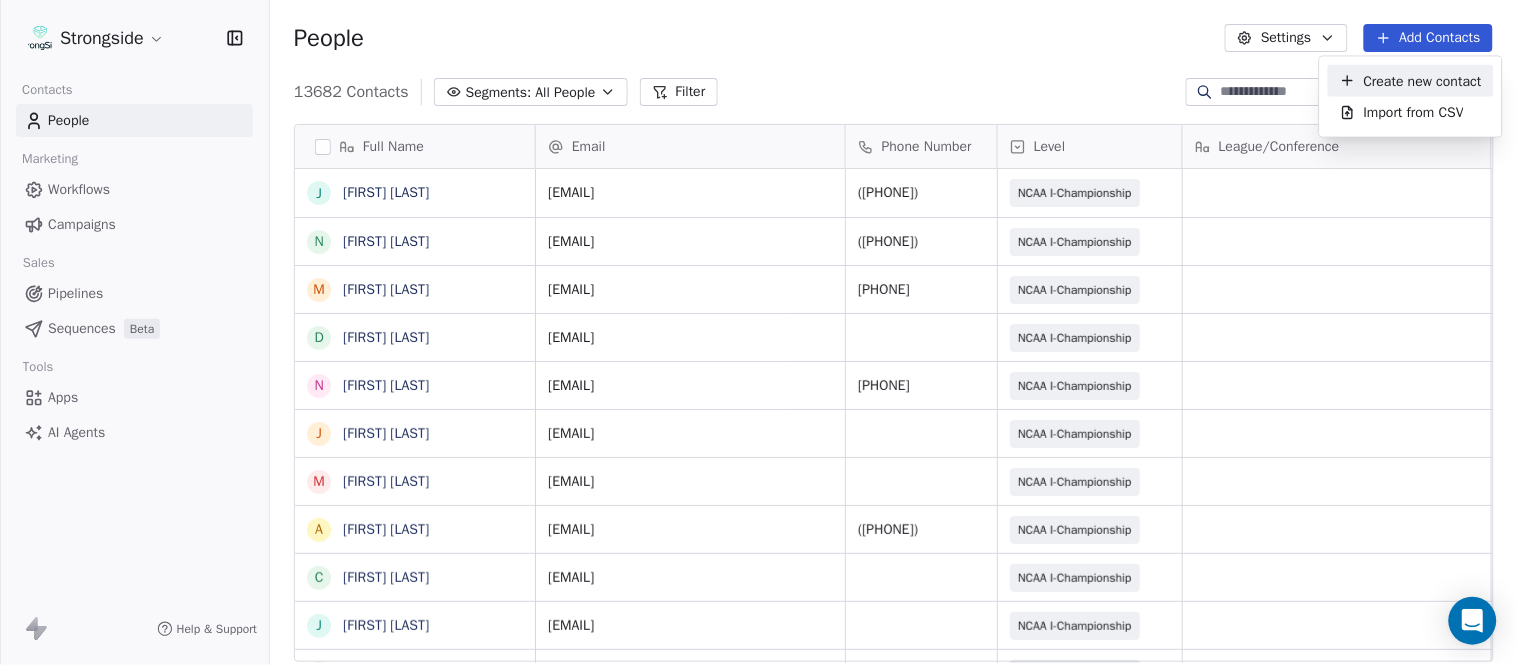 drag, startPoint x: 1417, startPoint y: 75, endPoint x: 1383, endPoint y: 71, distance: 34.234486 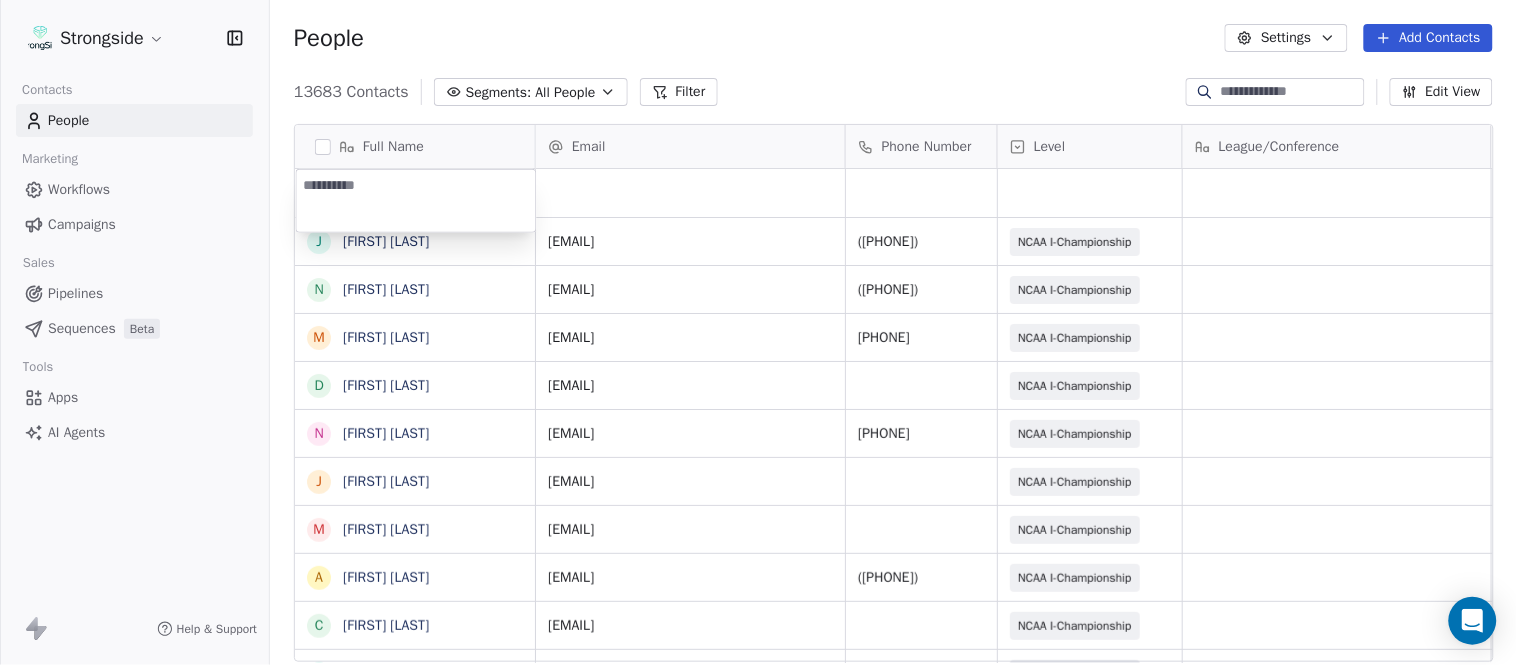 type on "**********" 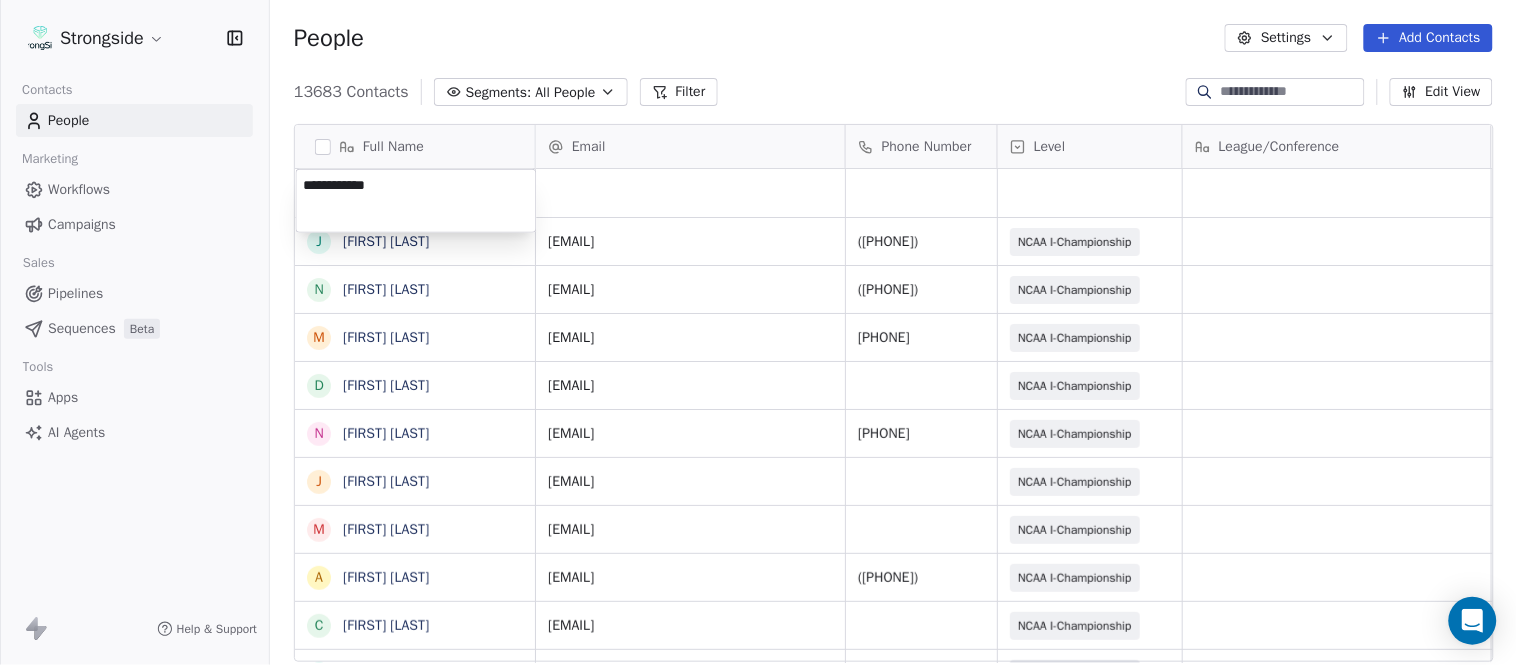 click on "Strongside Contacts People Marketing Workflows Campaigns Sales Pipelines Sequences Beta Tools Apps AI Agents Help & Support People Settings  Add Contacts 13683 Contacts Segments: All People Filter  Edit View Tag Add to Sequence Export Full Name J Jeremy Hartigan N Nicholas Bruner M Matt Foote D Dan Swanstrom N Nicki Moore J Julien Deumaga M Mark Ross A Alex Peffley C Chris Batti J Justin Woodley G Garrett McLaughlin K Kenneth Tinsley A Andrew Kukesh J Justin Stovall G Gregory Skjold A AJ Gallagher S Seitu Smith S Salomon Burstein F Frank Lisante J Joe Manion D Douglas Straley Y Yana Rivers M Mike Kowalsky J Jack Marchese J Jumpei Harada J Jon Poppe P Peter Pilling T Tala Russell K Kyle Mattracion H Heather Haigler Email Phone Number Level League/Conference Organization Job Title Tags Created Date BST Aug 07, 2025 05:14 PM jh295@cornell.edu (607) 255-9788 NCAA I-Championship COLUMBIA UNIV SID Aug 07, 2025 05:11 PM nab235@cornell.edu (607) 255-1046 NCAA I-Championship COLUMBIA UNIV Equipment Mgr 607-255-4237" at bounding box center (758, 332) 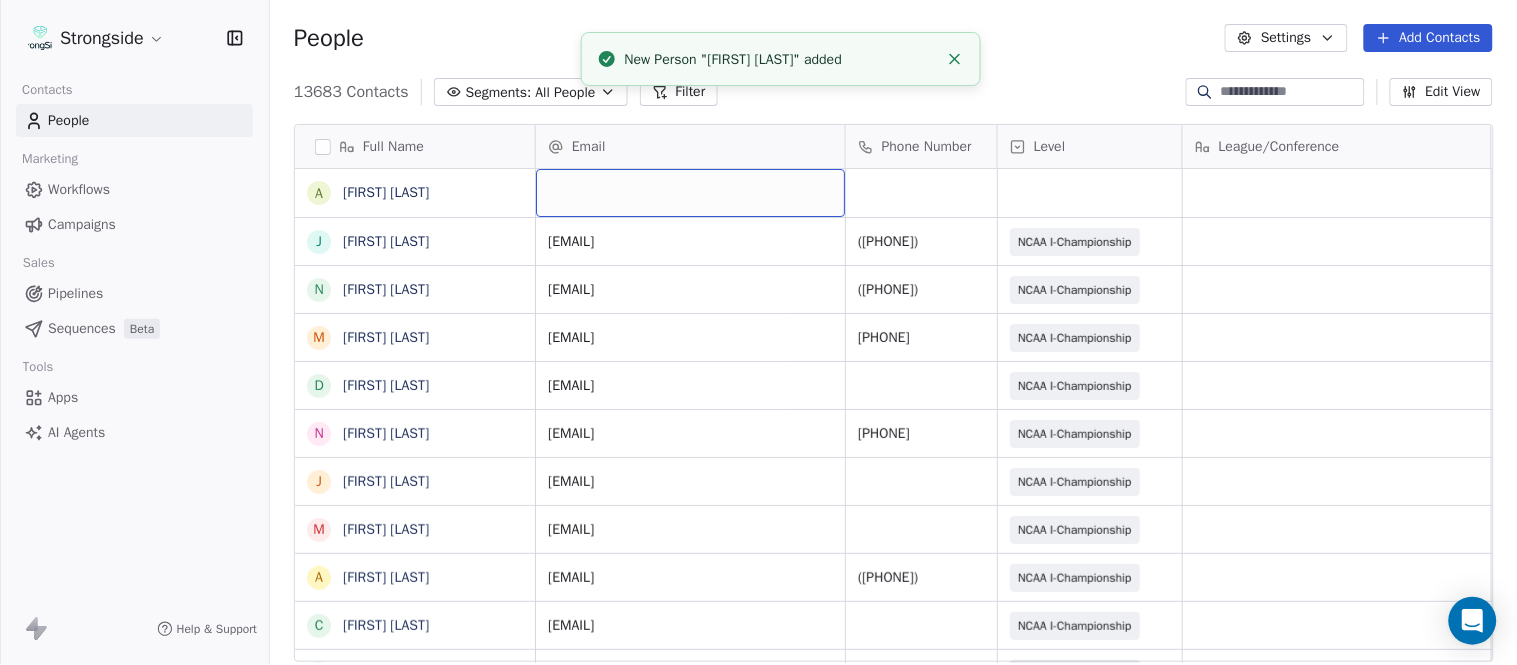 click at bounding box center (690, 193) 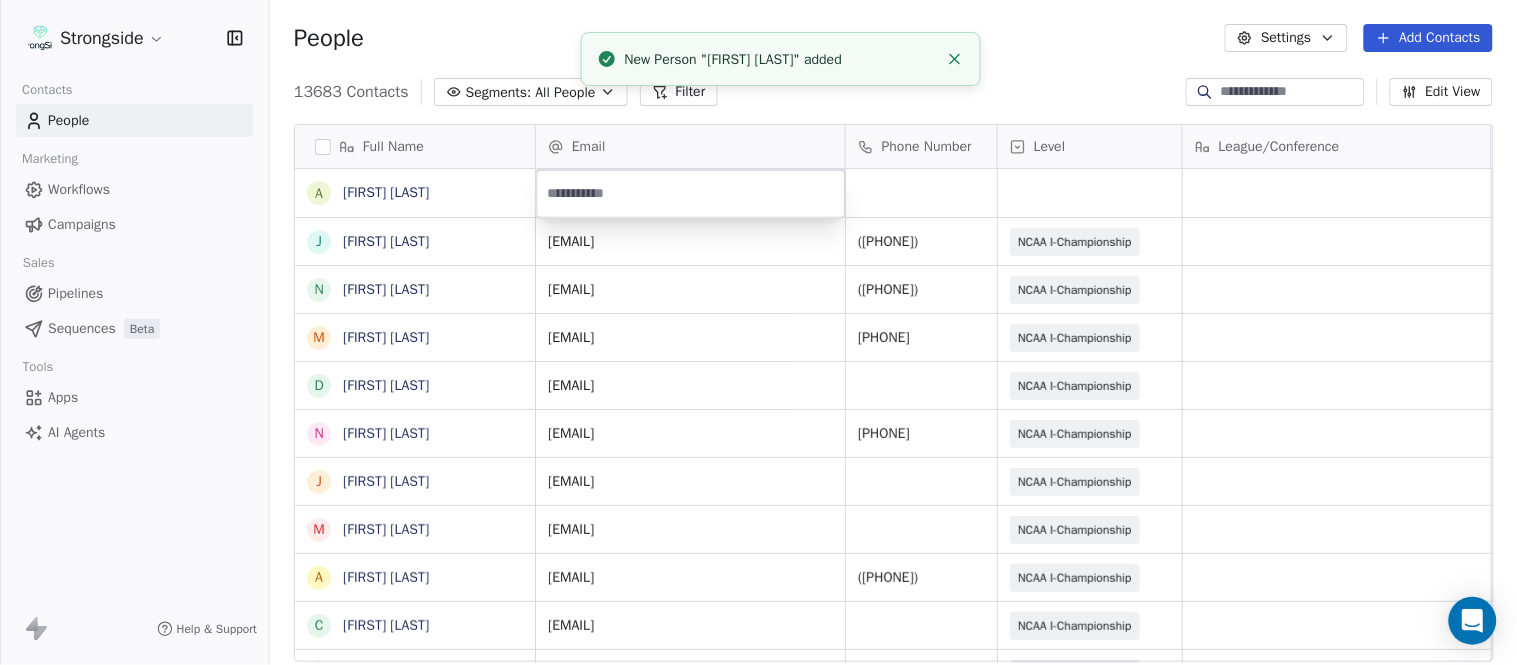 type on "**********" 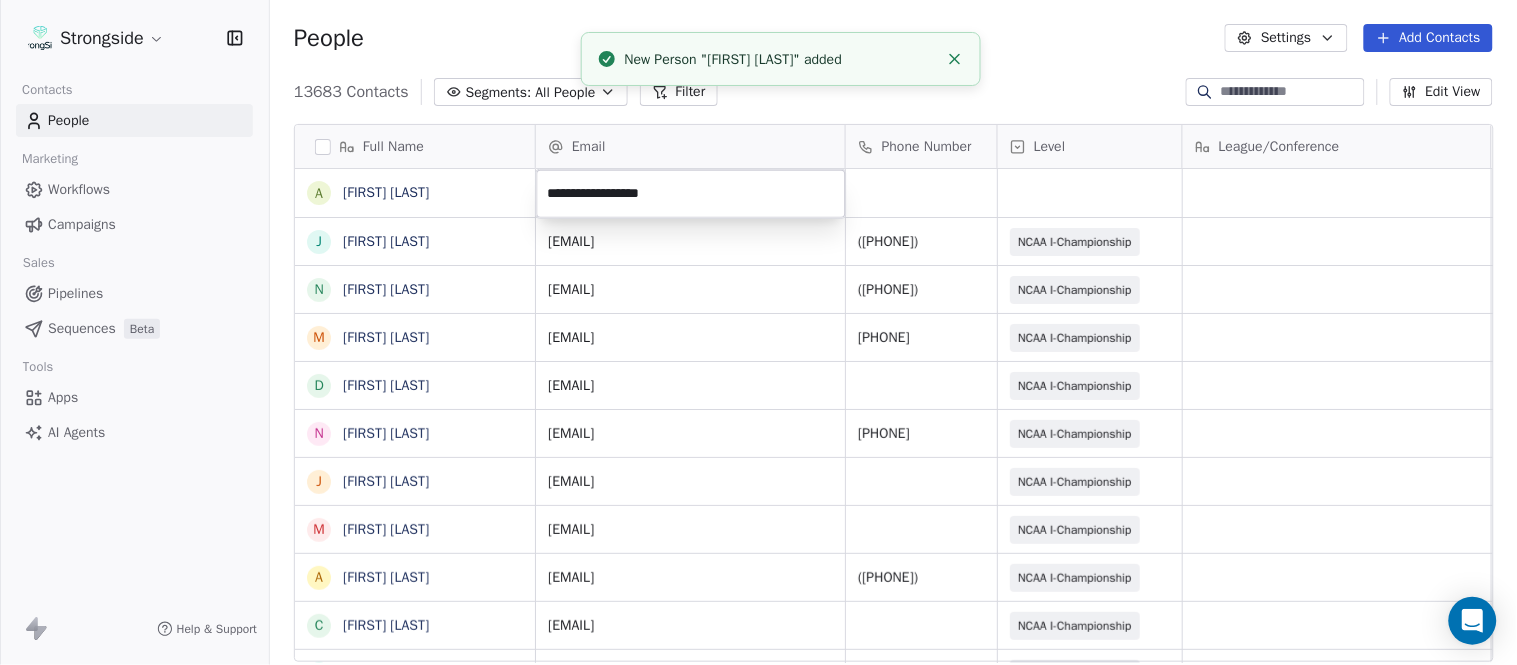 click on "Strongside Contacts People Marketing Workflows Campaigns Sales Pipelines Sequences Beta Tools Apps AI Agents Help & Support People Settings  Add Contacts 13683 Contacts Segments: All People Filter  Edit View Tag Add to Sequence Export Full Name A Alex Peffley J Jeremy Hartigan N Nicholas Bruner M Matt Foote D Dan Swanstrom N Nicki Moore J Julien Deumaga M Mark Ross A Alex Peffley C Chris Batti J Justin Woodley G Garrett McLaughlin K Kenneth Tinsley A Andrew Kukesh J Justin Stovall G Gregory Skjold A AJ Gallagher S Seitu Smith S Salomon Burstein F Frank Lisante J Joe Manion D Douglas Straley Y Yana Rivers M Mike Kowalsky J Jack Marchese J Jumpei Harada J Jon Poppe P Peter Pilling T Tala Russell K Kyle Mattracion H Heather Haigler Email Phone Number Level League/Conference Organization Job Title Tags Created Date BST Aug 07, 2025 05:14 PM jh295@cornell.edu (607) 255-9788 NCAA I-Championship COLUMBIA UNIV SID Aug 07, 2025 05:11 PM nab235@cornell.edu (607) 255-1046 NCAA I-Championship COLUMBIA UNIV 607-255-4237" at bounding box center [758, 332] 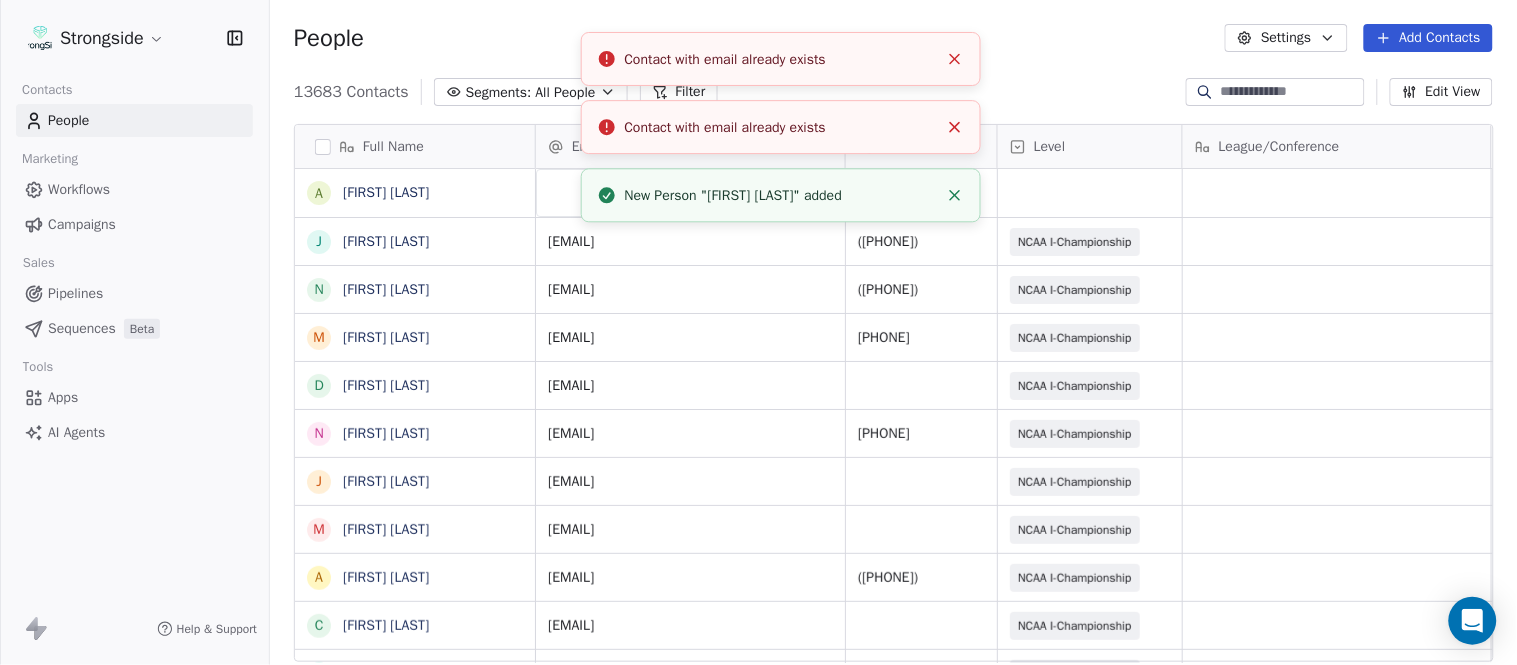 click 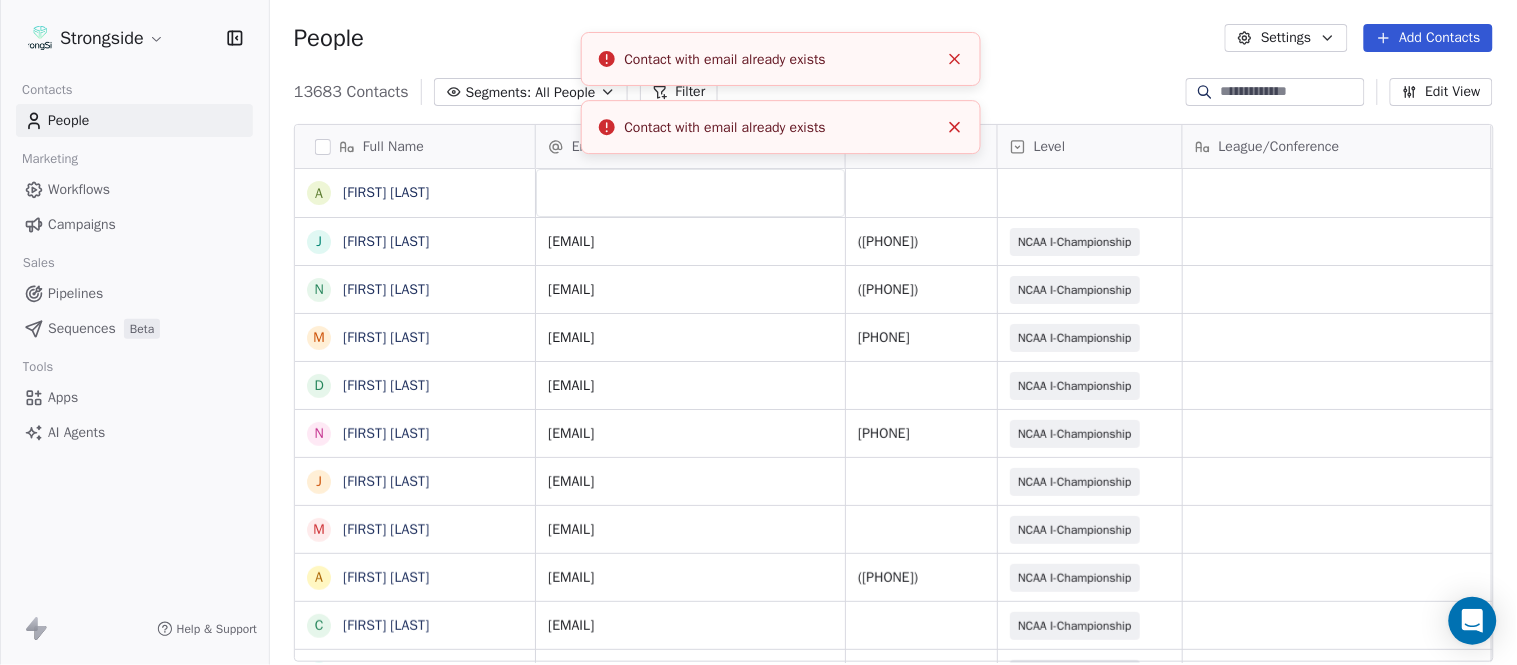 click on "Contact with email already exists" at bounding box center (781, 127) 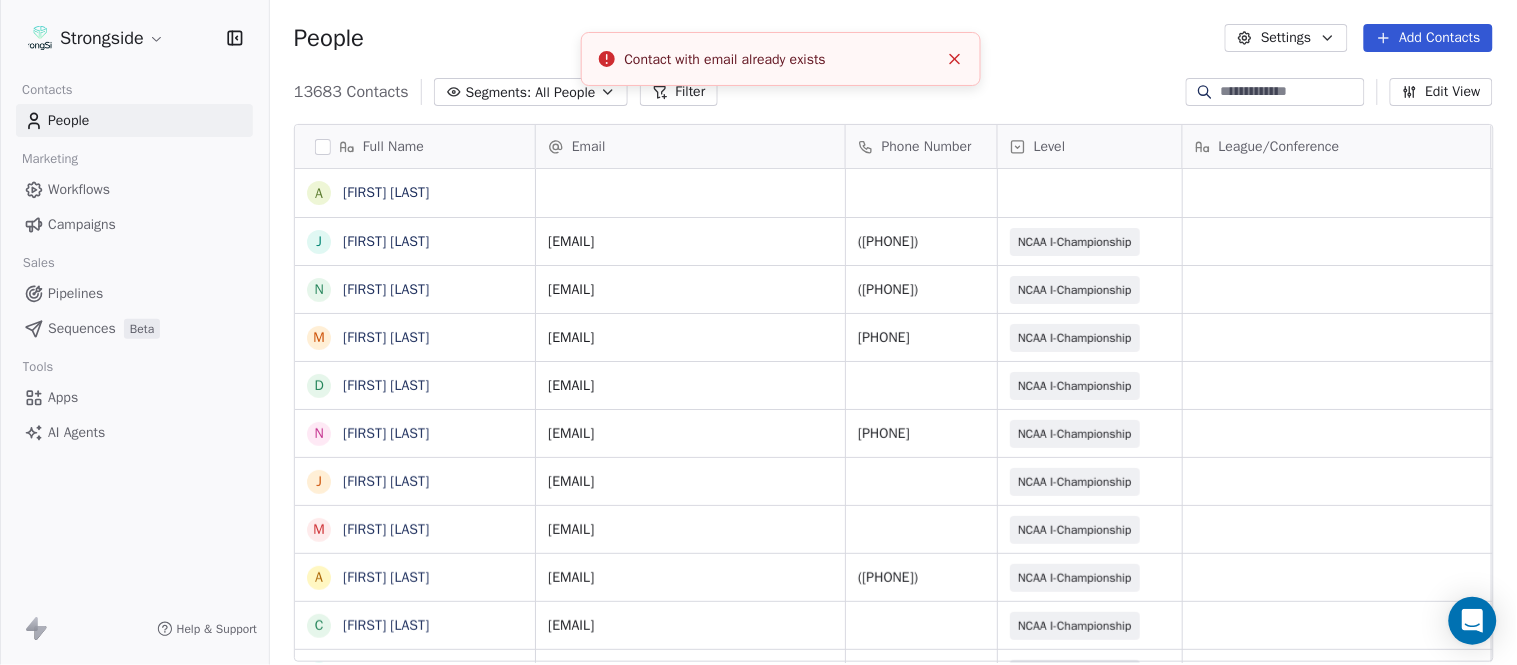 click 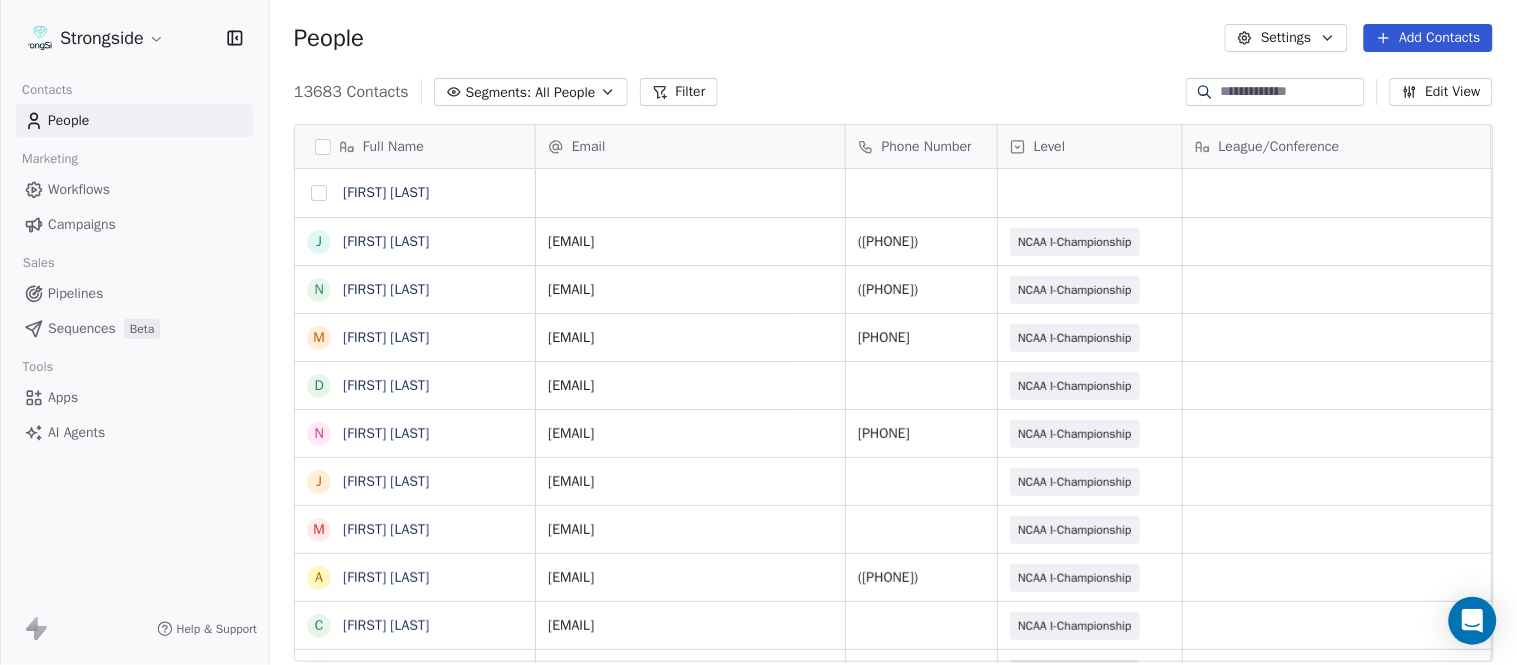 click at bounding box center [319, 193] 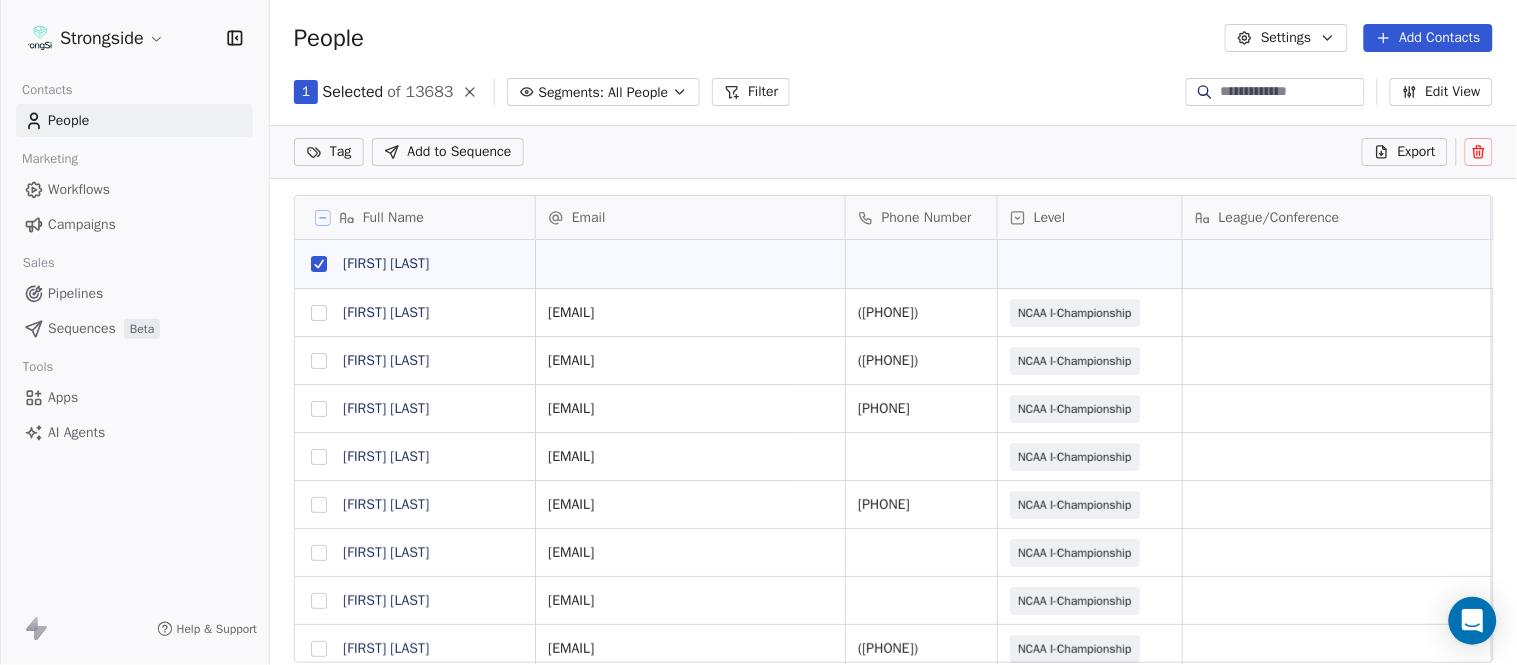 scroll, scrollTop: 498, scrollLeft: 1231, axis: both 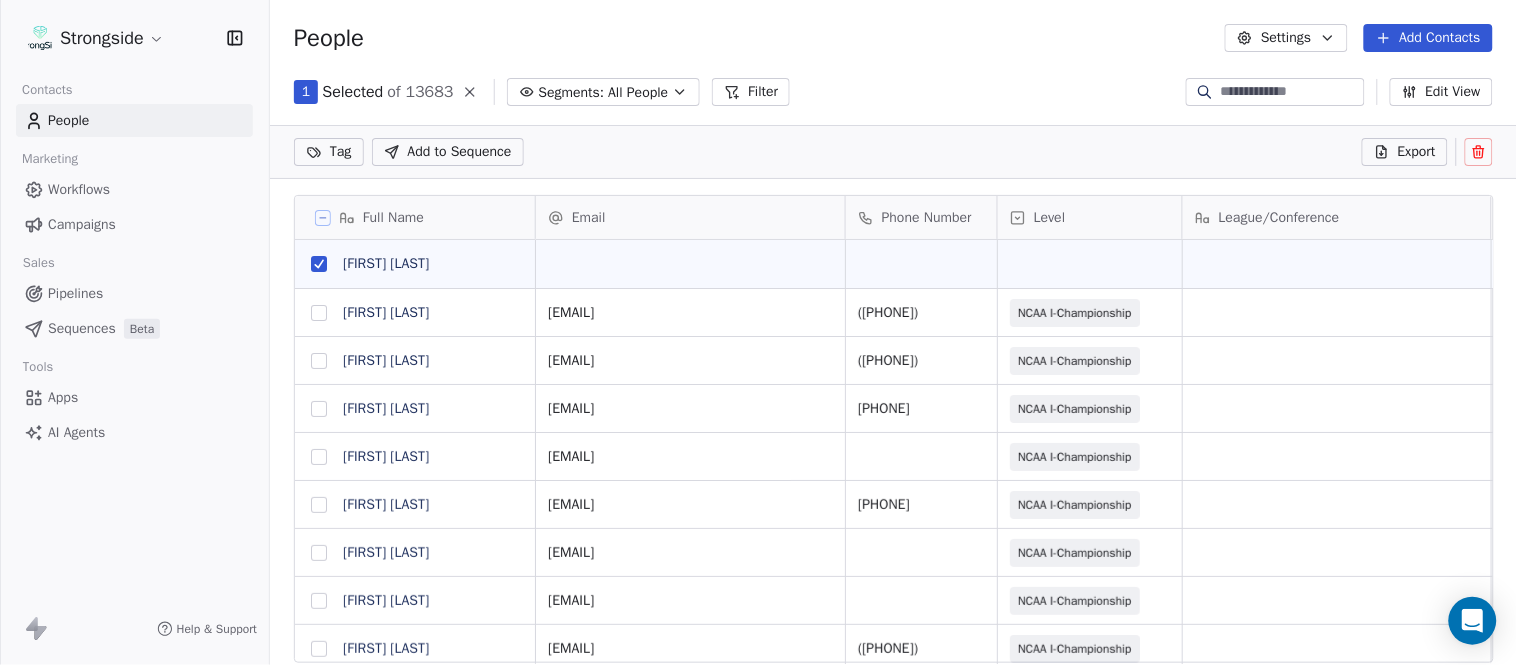 click at bounding box center (1479, 152) 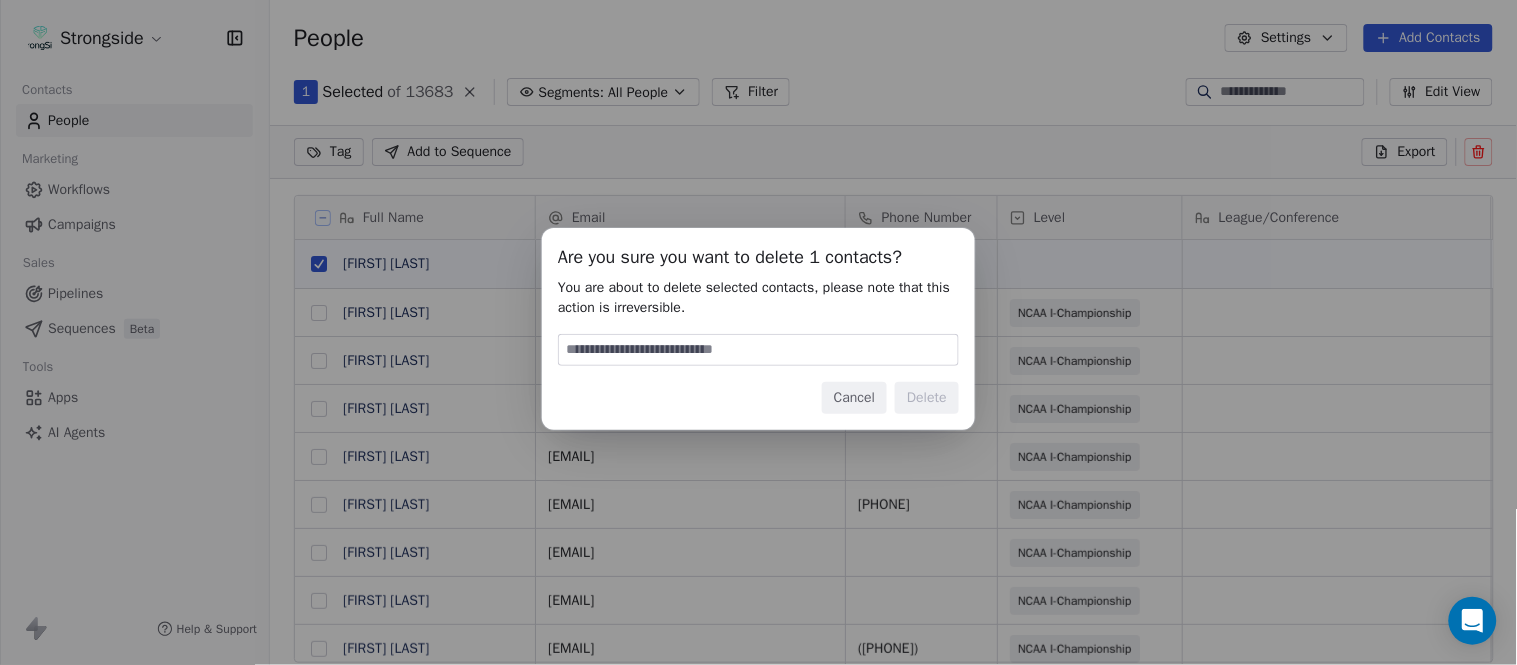 click at bounding box center (758, 350) 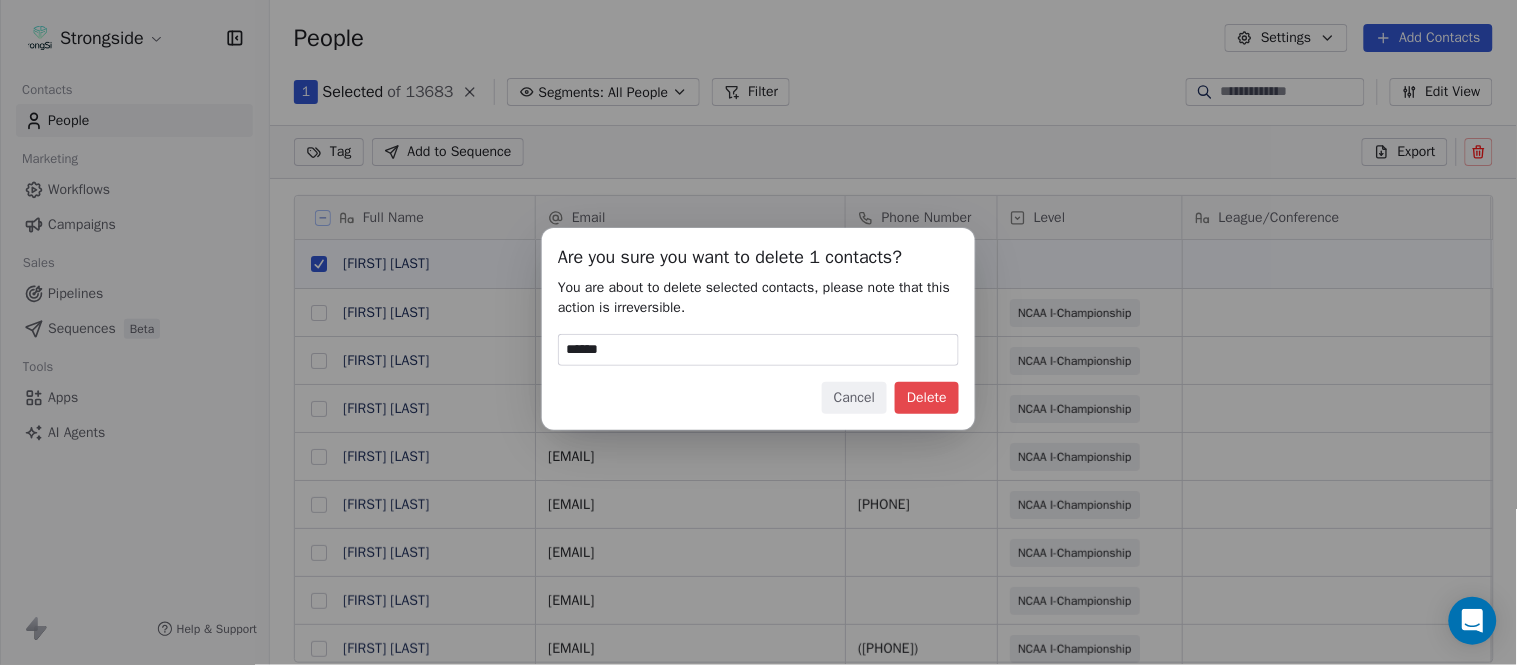click on "Delete" at bounding box center [927, 398] 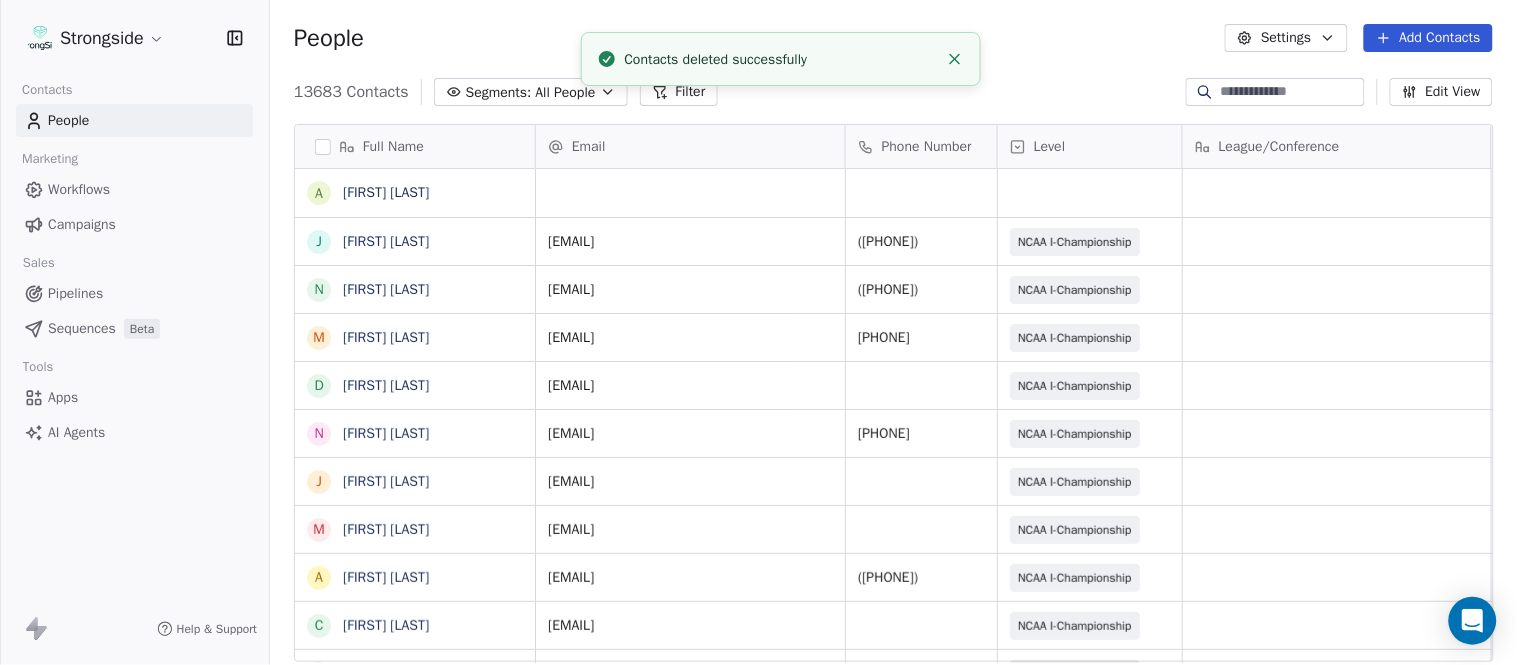 scroll, scrollTop: 17, scrollLeft: 17, axis: both 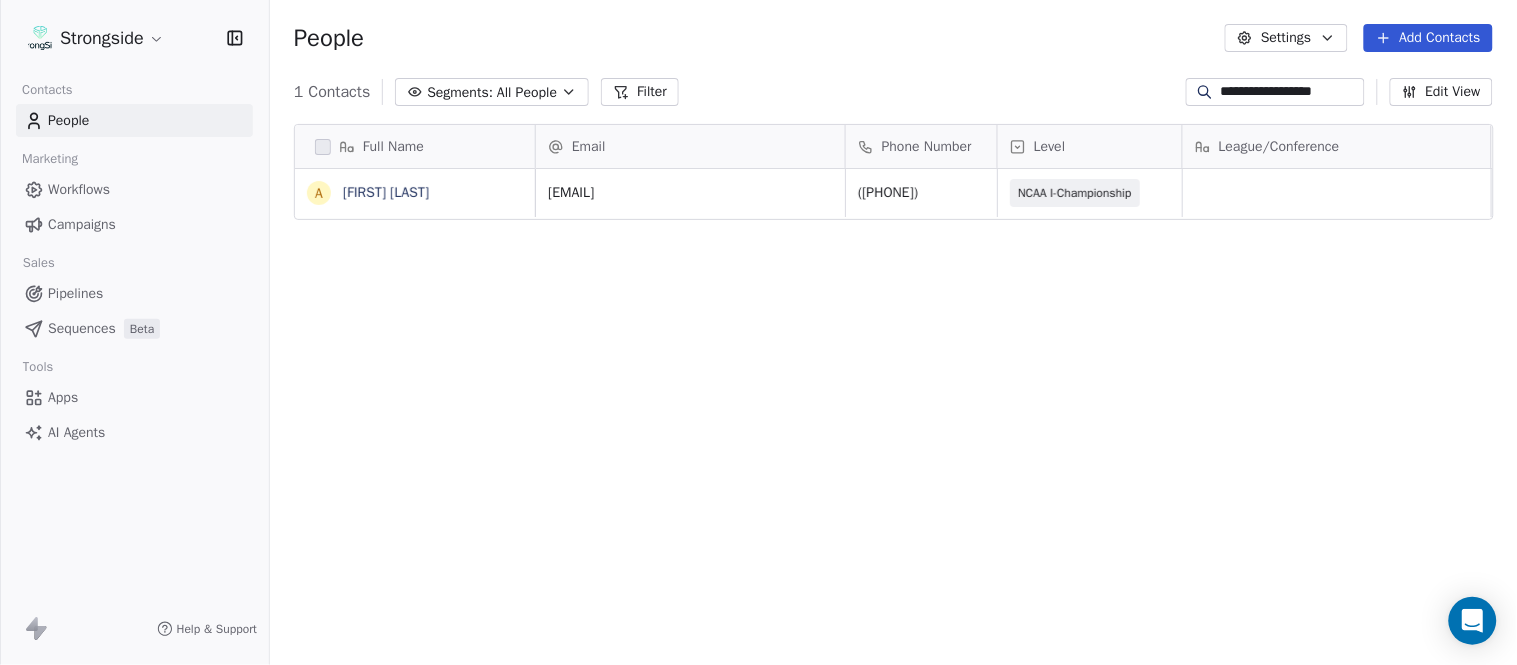 type on "**********" 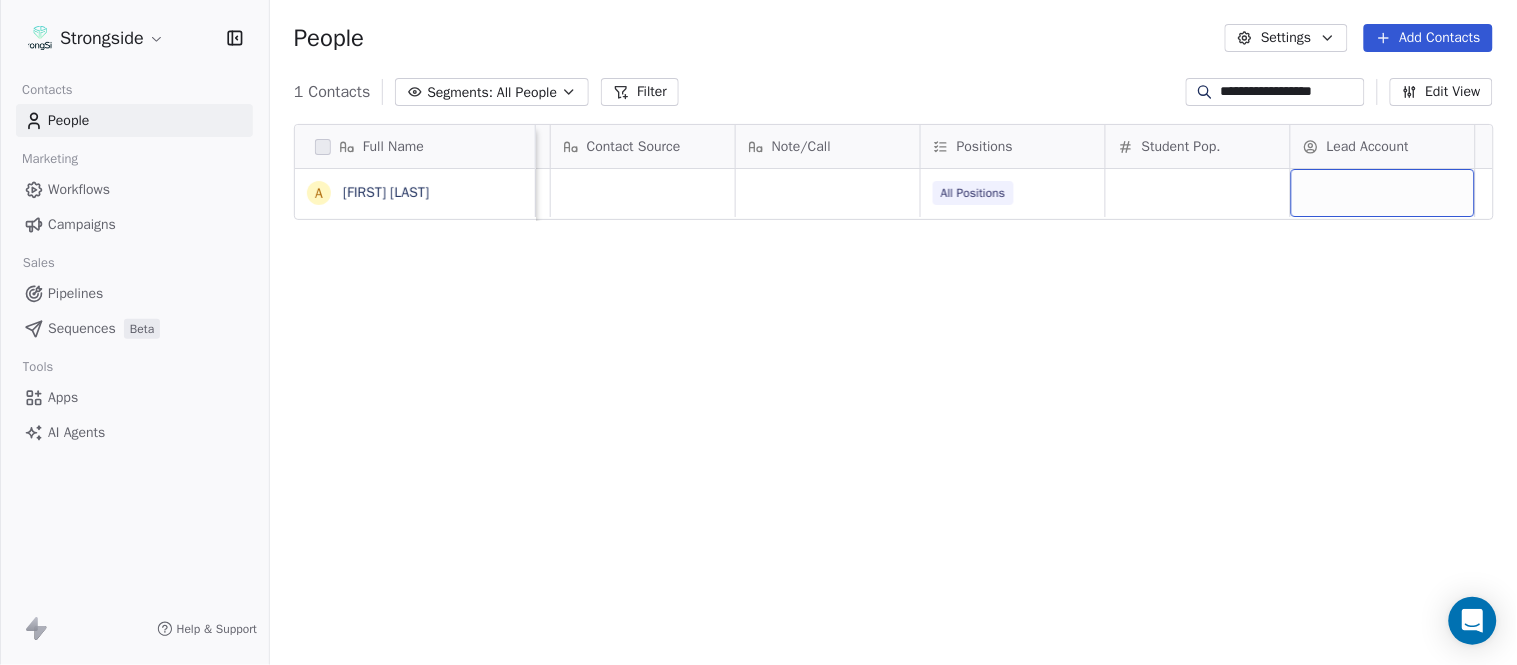 scroll, scrollTop: 0, scrollLeft: 2651, axis: horizontal 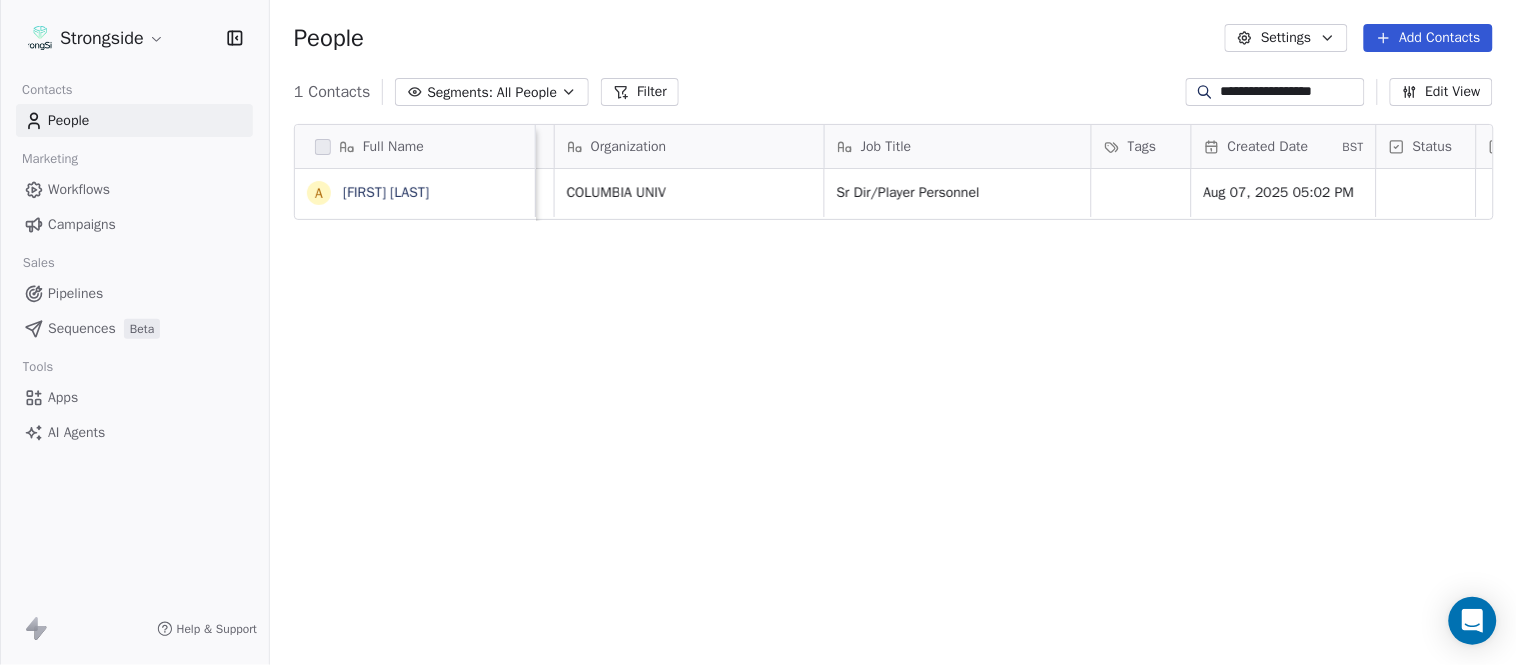click on "**********" at bounding box center (1291, 92) 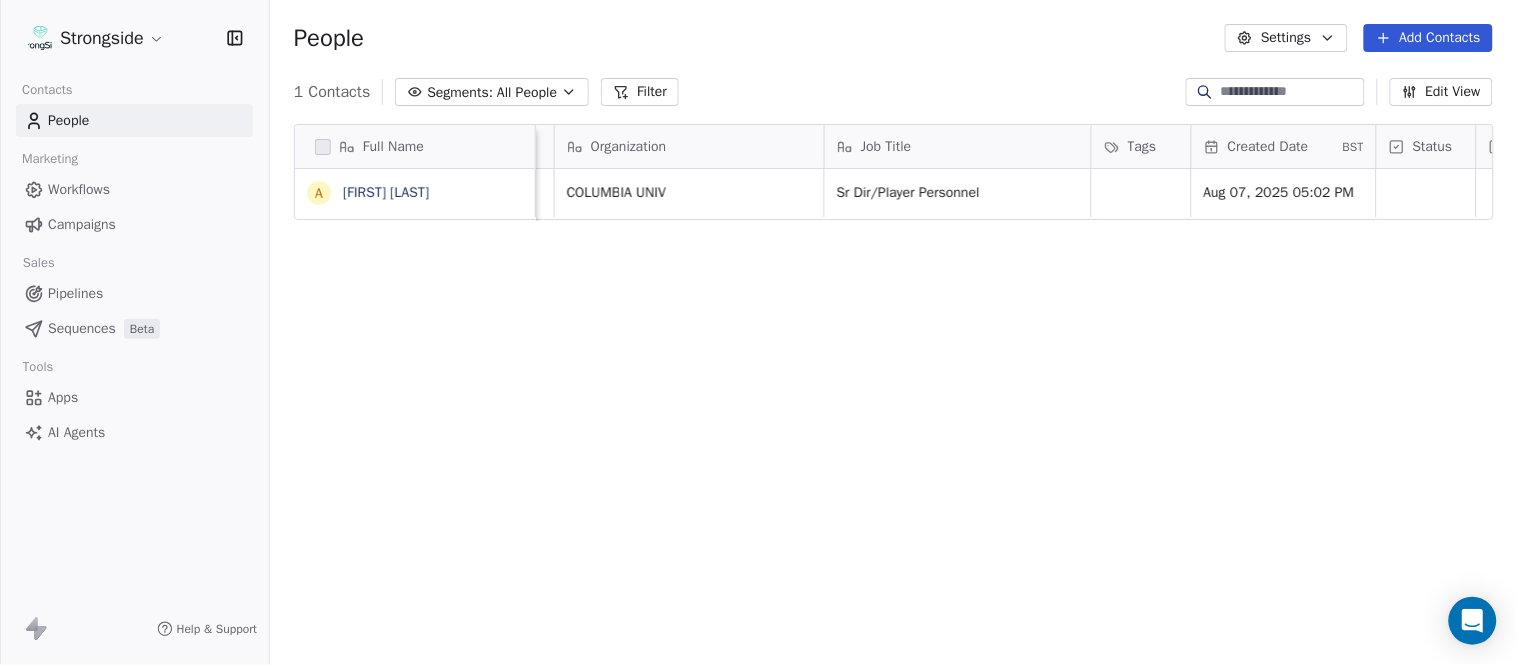 type 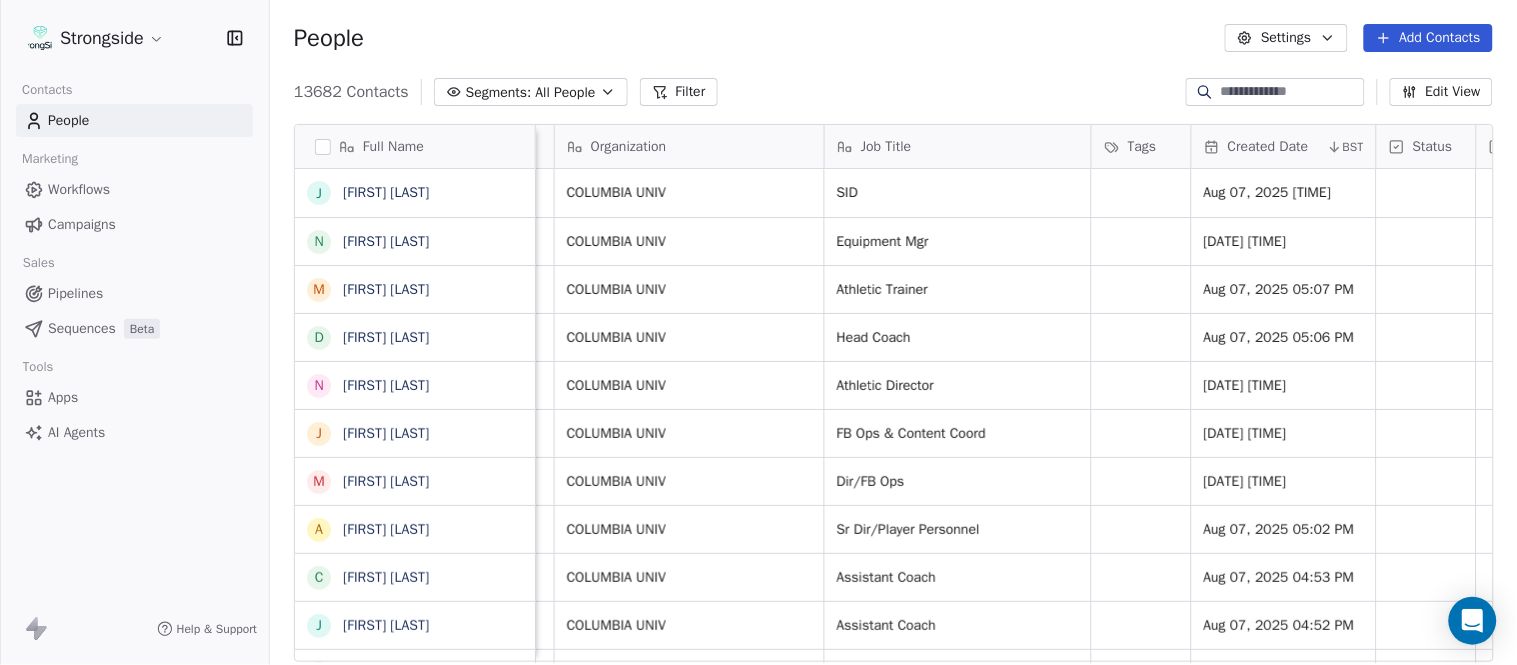 click on "Add Contacts" at bounding box center [1428, 38] 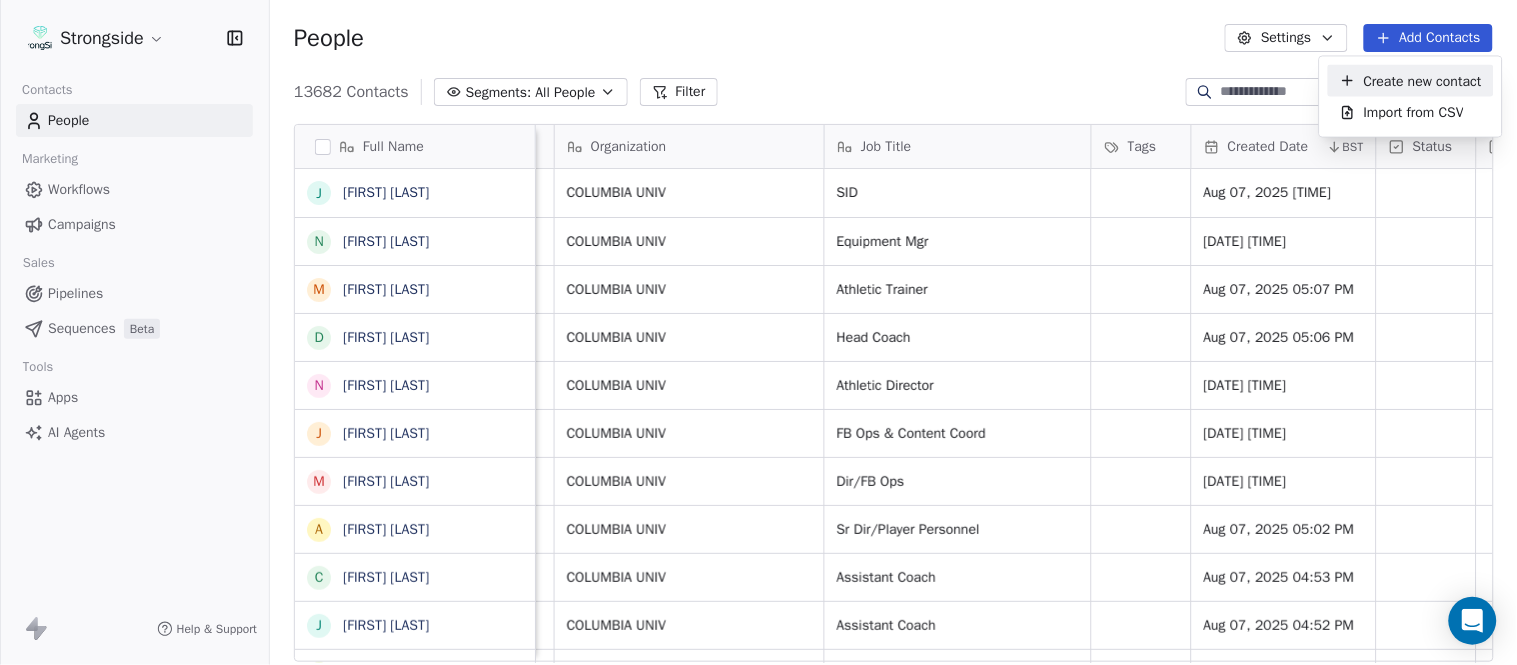 click on "Create new contact" at bounding box center (1411, 81) 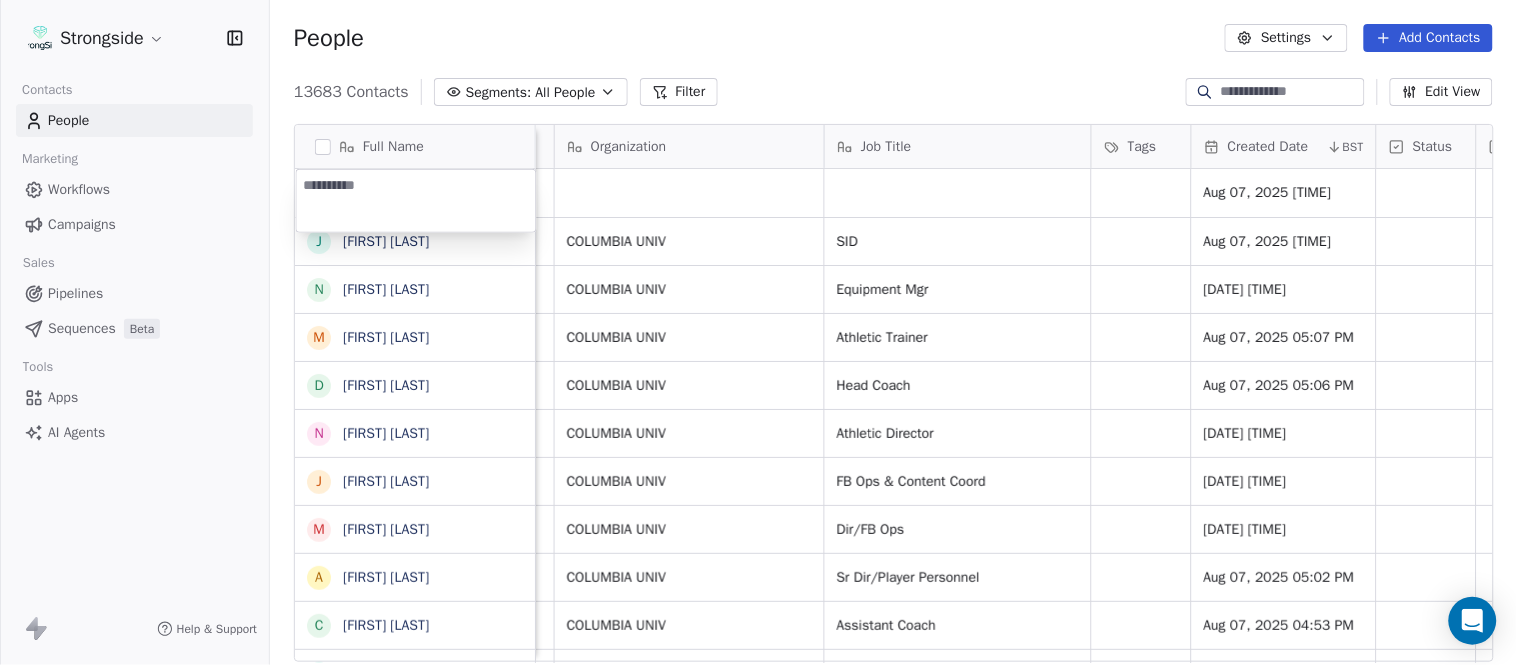 type on "**********" 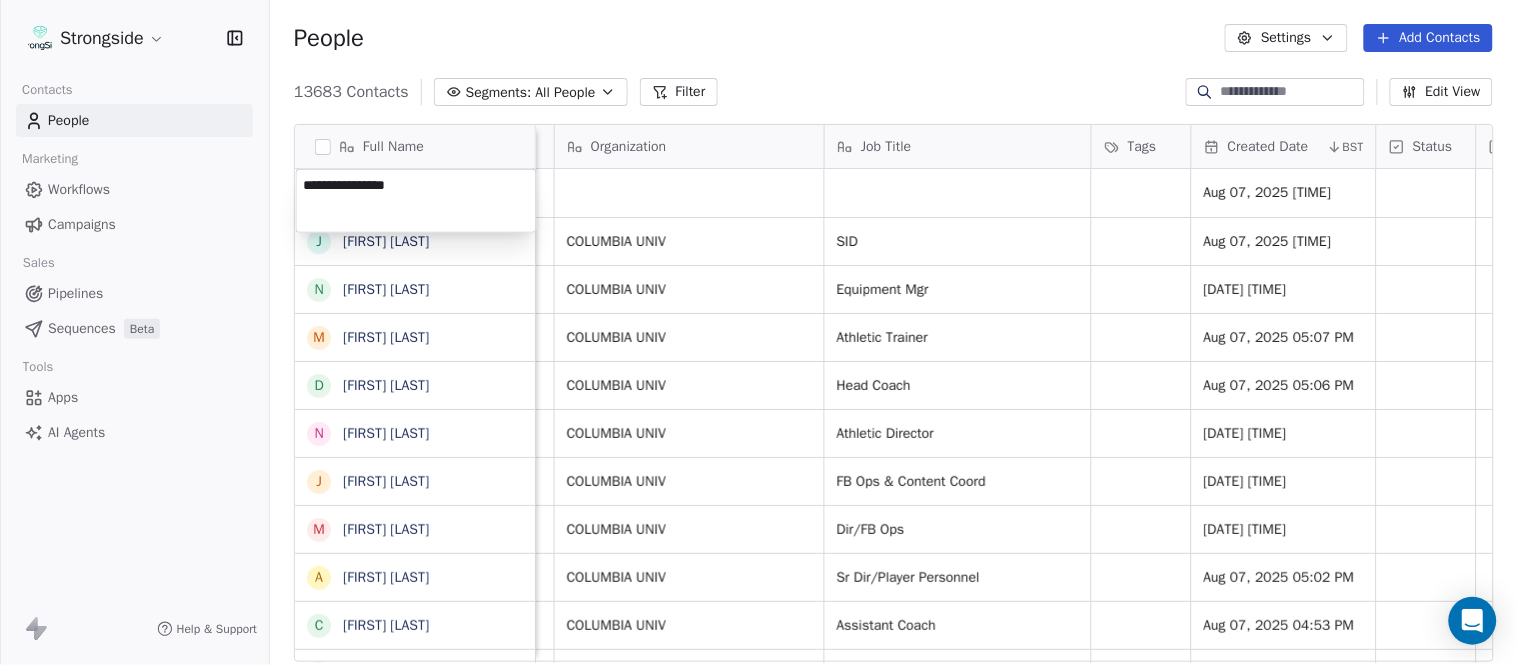 click on "Strongside Contacts People Marketing Workflows Campaigns Sales Pipelines Sequences Beta Tools Apps AI Agents Help & Support People Settings  Add Contacts 13683 Contacts Segments: All People Filter  Edit View Tag Add to Sequence Export Full Name J Jeremy Hartigan N Nicholas Bruner M Matt Foote D Dan Swanstrom N Nicki Moore J Julien Deumaga M Mark Ross A Alex Peffley C Chris Batti J Justin Woodley G Garrett McLaughlin K Kenneth Tinsley A Andrew Kukesh J Justin Stovall G Gregory Skjold A AJ Gallagher S Seitu Smith S Salomon Burstein F Frank Lisante J Joe Manion D Douglas Straley Y Yana Rivers M Mike Kowalsky J Jack Marchese J Jumpei Harada J Jon Poppe P Peter Pilling T Tala Russell K Kyle Mattracion H Heather Haigler Email Phone Number Level League/Conference Organization Job Title Tags Created Date BST Status Priority Emails Auto Clicked Last Activity Date BST In Open Phone Aug 07, 2025 05:15 PM jh295@cornell.edu (607) 255-9788 NCAA I-Championship COLUMBIA UNIV SID Aug 07, 2025 05:11 PM True (607) 255-1046" at bounding box center [758, 332] 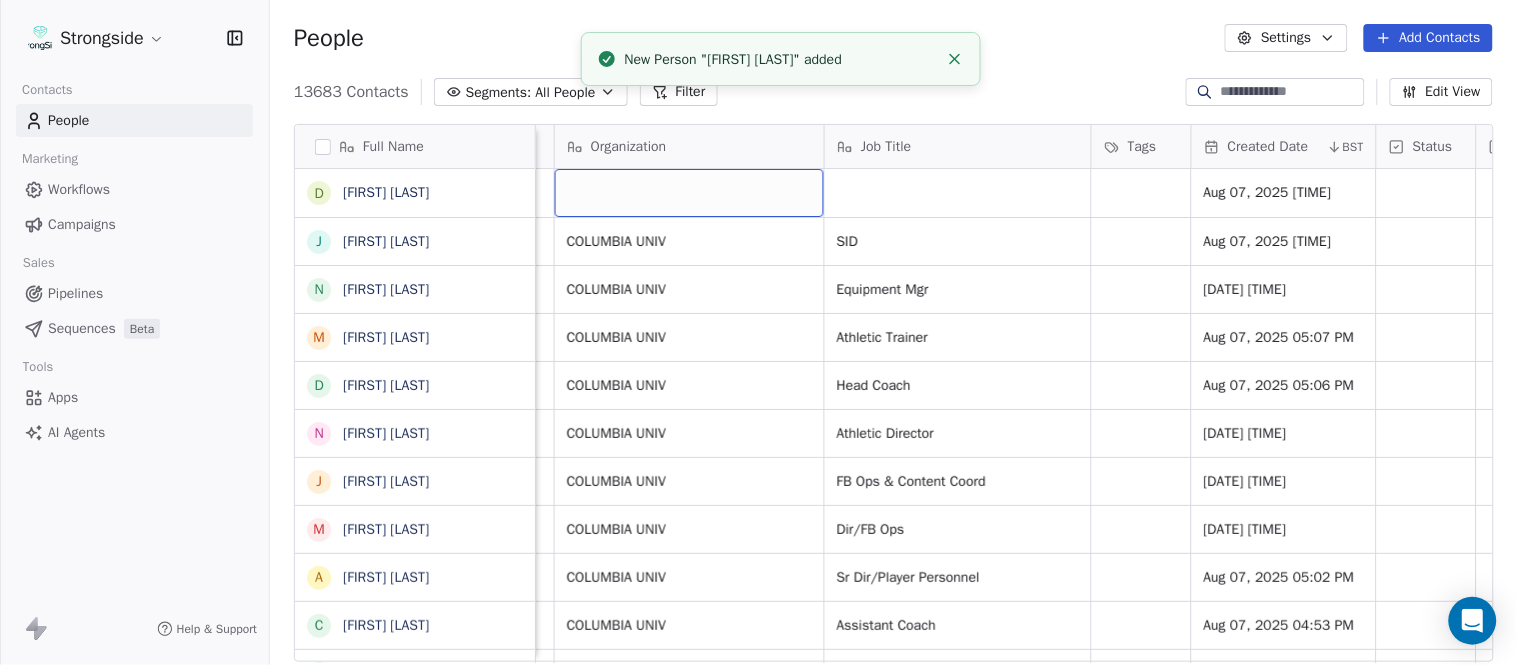 click at bounding box center [689, 193] 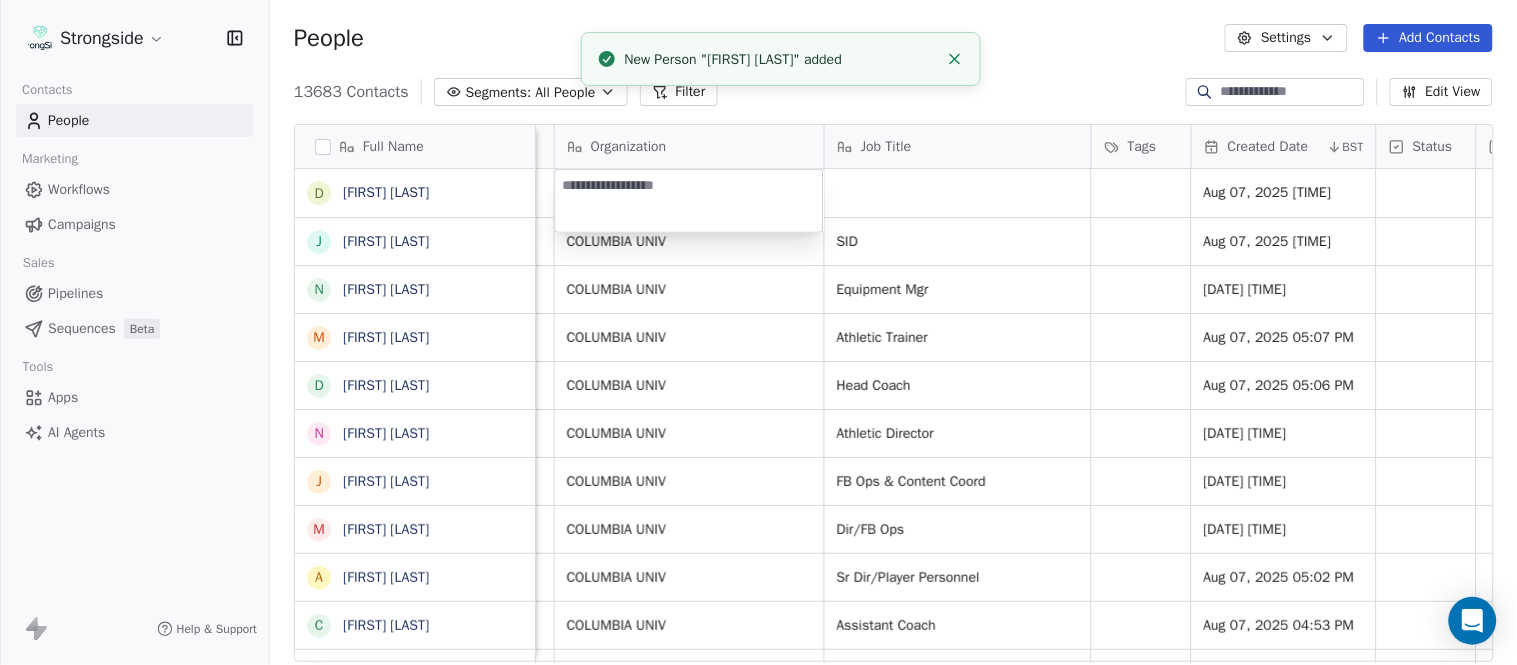 click on "Strongside Contacts People Marketing Workflows Campaigns Sales Pipelines Sequences Beta Tools Apps AI Agents Help & Support People Settings  Add Contacts 13683 Contacts Segments: All People Filter  Edit View Tag Add to Sequence Export Full Name D Devan Carrington J Jeremy Hartigan N Nicholas Bruner M Matt Foote D Dan Swanstrom N Nicki Moore J Julien Deumaga M Mark Ross A Alex Peffley C Chris Batti J Justin Woodley G Garrett McLaughlin K Kenneth Tinsley A Andrew Kukesh J Justin Stovall G Gregory Skjold A AJ Gallagher S Seitu Smith S Salomon Burstein F Frank Lisante J Joe Manion D Douglas Straley Y Yana Rivers M Mike Kowalsky J Jack Marchese J Jumpei Harada J Jon Poppe P Peter Pilling T Tala Russell K Kyle Mattracion H Heather Haigler Email Phone Number Level League/Conference Organization Job Title Tags Created Date BST Status Priority Emails Auto Clicked Last Activity Date BST In Open Phone Aug 07, 2025 05:15 PM jh295@cornell.edu (607) 255-9788 NCAA I-Championship COLUMBIA UNIV SID Aug 07, 2025 05:11 PM SID" at bounding box center (758, 332) 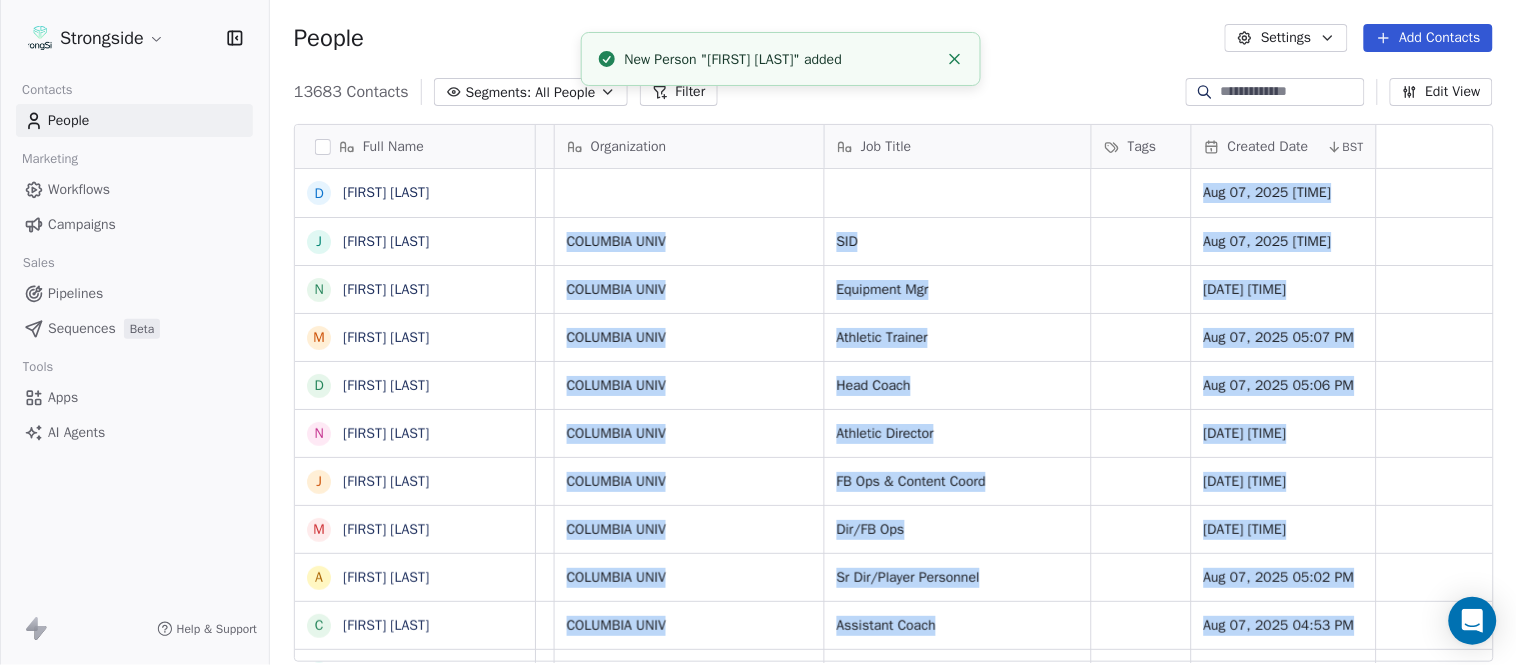scroll, scrollTop: 4, scrollLeft: 0, axis: vertical 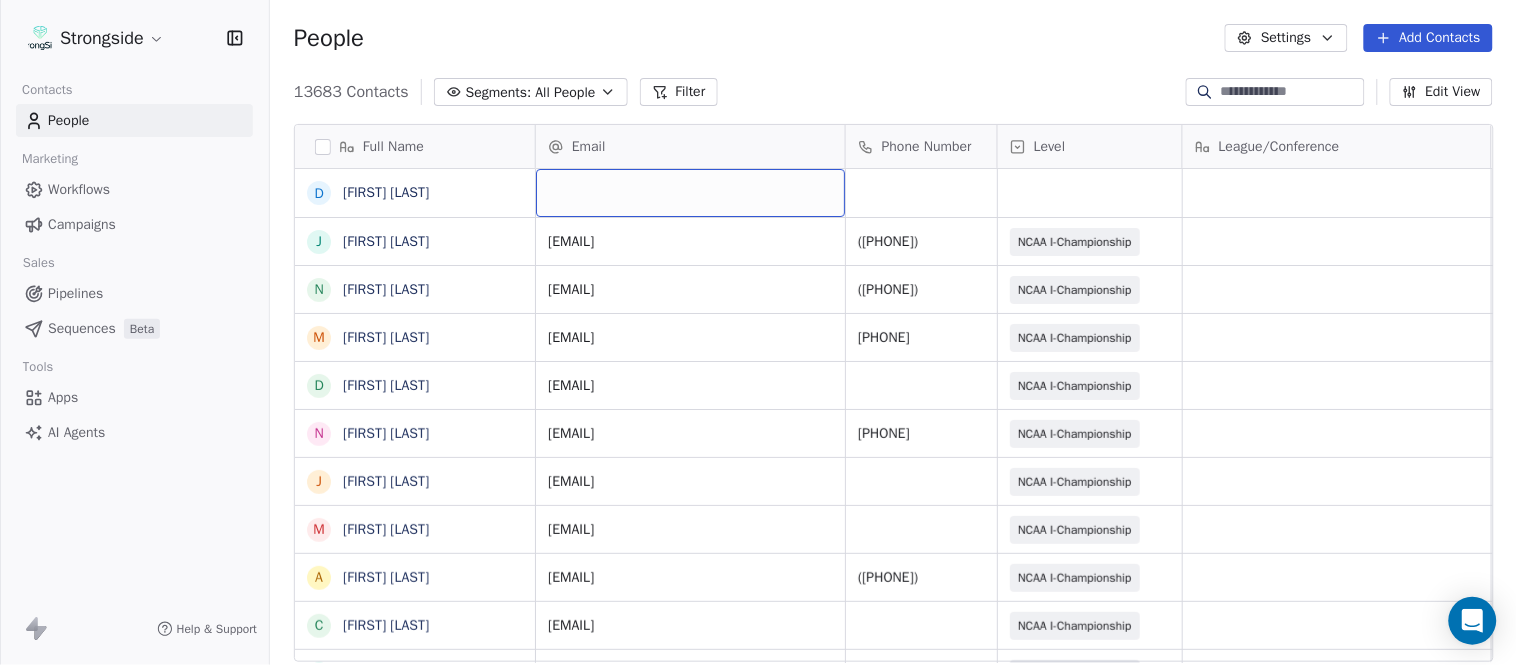 click at bounding box center [690, 193] 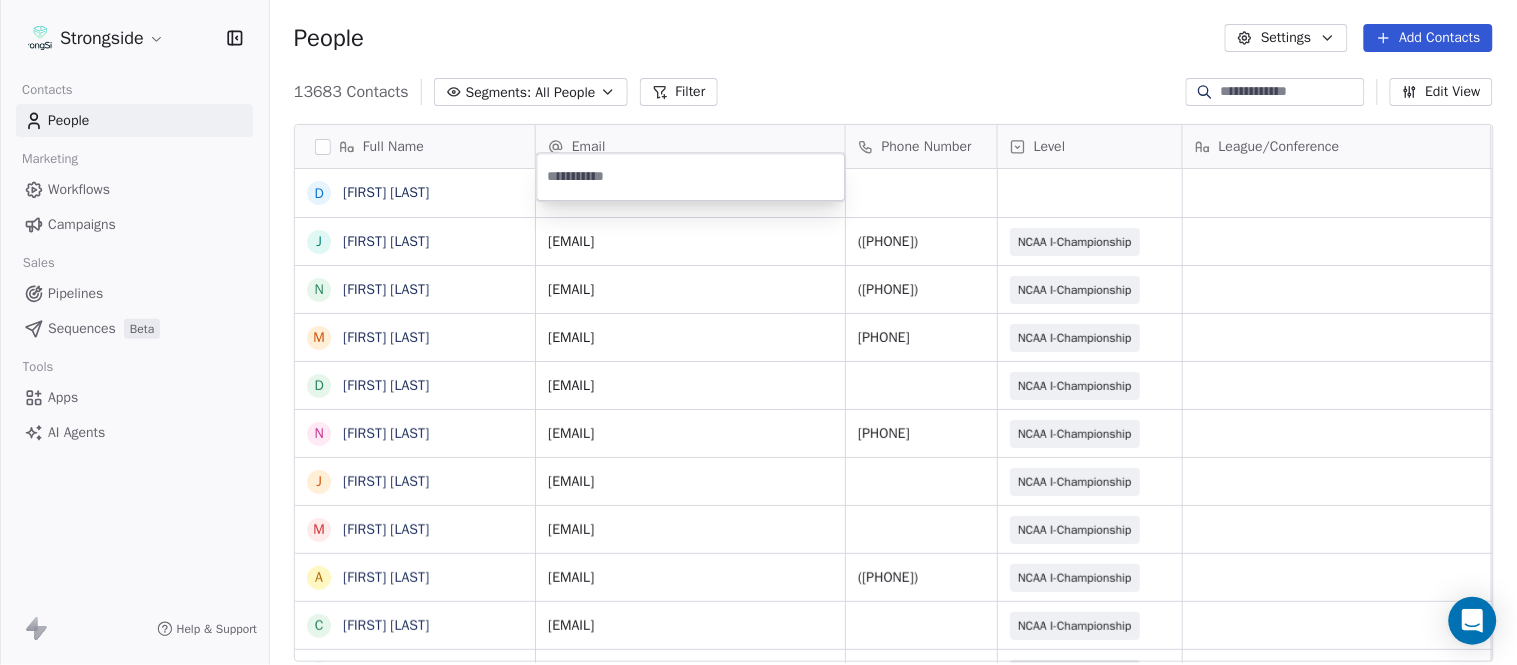 type on "**********" 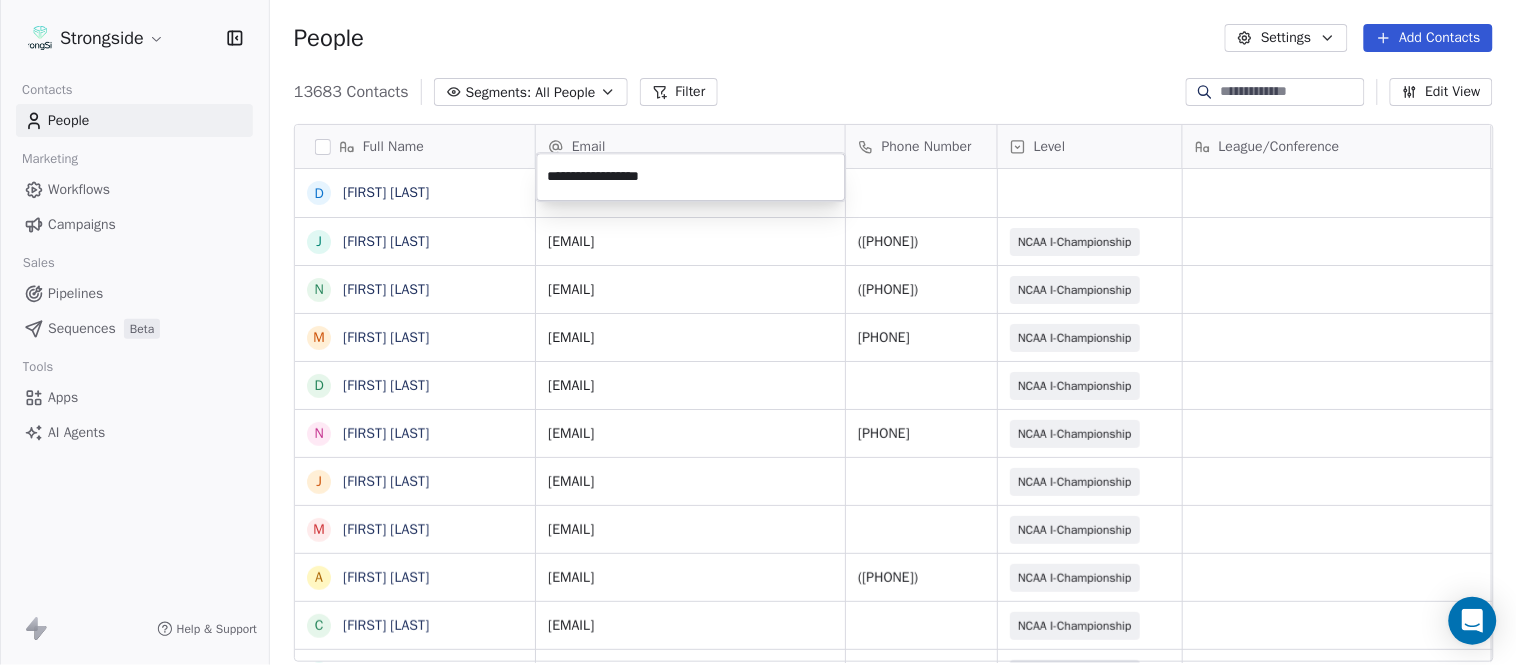 click on "Strongside Contacts People Marketing Workflows Campaigns Sales Pipelines Sequences Beta Tools Apps AI Agents Help & Support People Settings  Add Contacts 13683 Contacts Segments: All People Filter  Edit View Tag Add to Sequence Export Full Name D Devan Carrington J Jeremy Hartigan N Nicholas Bruner M Matt Foote D Dan Swanstrom N Nicki Moore J Julien Deumaga M Mark Ross A Alex Peffley C Chris Batti J Justin Woodley G Garrett McLaughlin K Kenneth Tinsley A Andrew Kukesh J Justin Stovall G Gregory Skjold A AJ Gallagher S Seitu Smith S Salomon Burstein F Frank Lisante J Joe Manion D Douglas Straley Y Yana Rivers M Mike Kowalsky J Jack Marchese J Jumpei Harada J Jon Poppe P Peter Pilling T Tala Russell K Kyle Mattracion H Heather Haigler Email Phone Number Level League/Conference Organization Job Title Tags Created Date BST Aug 07, 2025 05:15 PM jh295@cornell.edu (607) 255-9788 NCAA I-Championship COLUMBIA UNIV SID Aug 07, 2025 05:11 PM nab235@cornell.edu (607) 255-1046 NCAA I-Championship COLUMBIA UNIV SID" at bounding box center (758, 332) 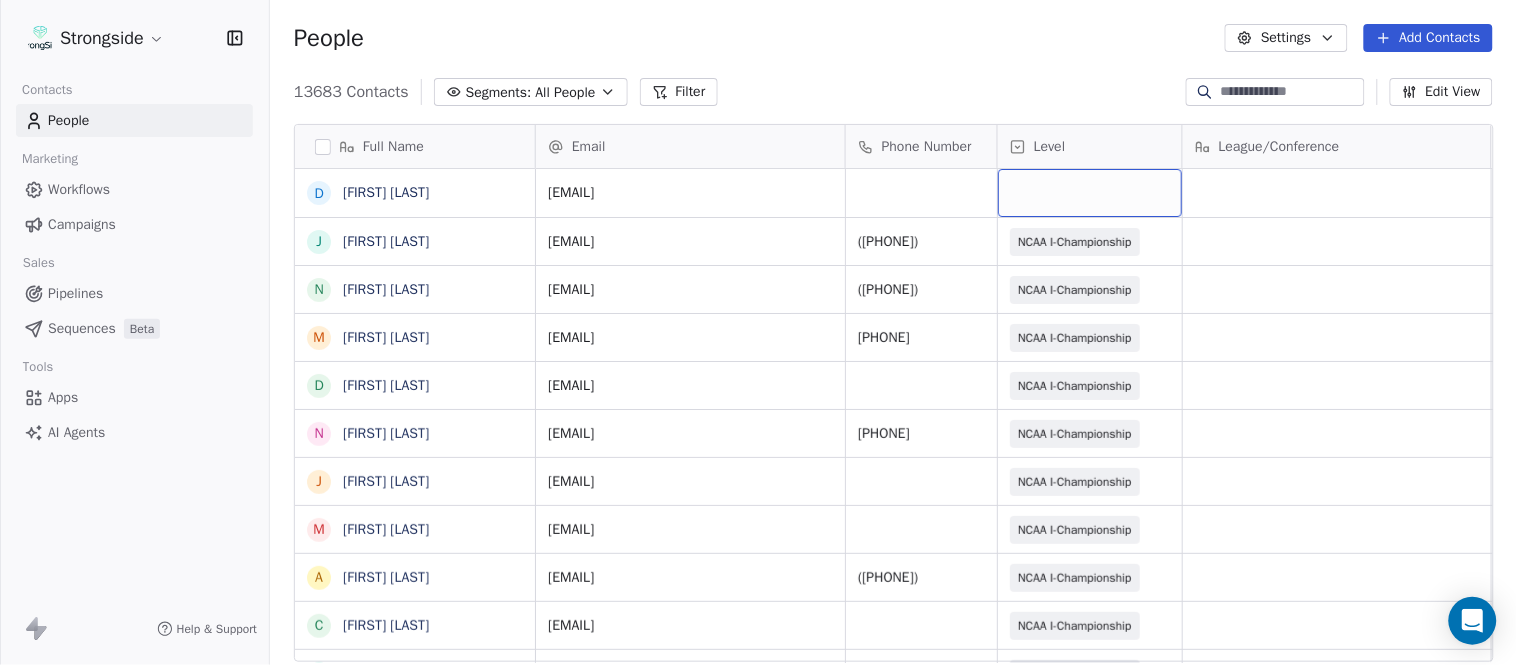 click at bounding box center (1090, 193) 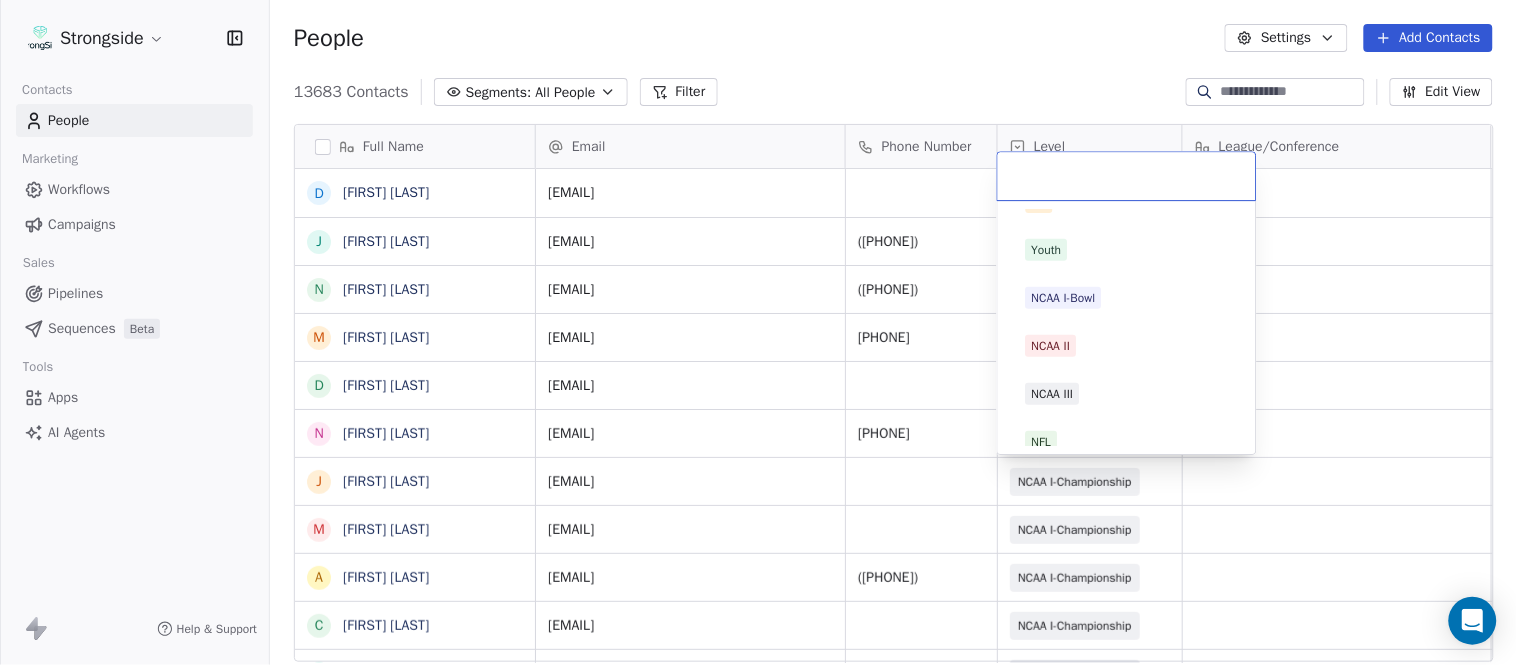 scroll, scrollTop: 378, scrollLeft: 0, axis: vertical 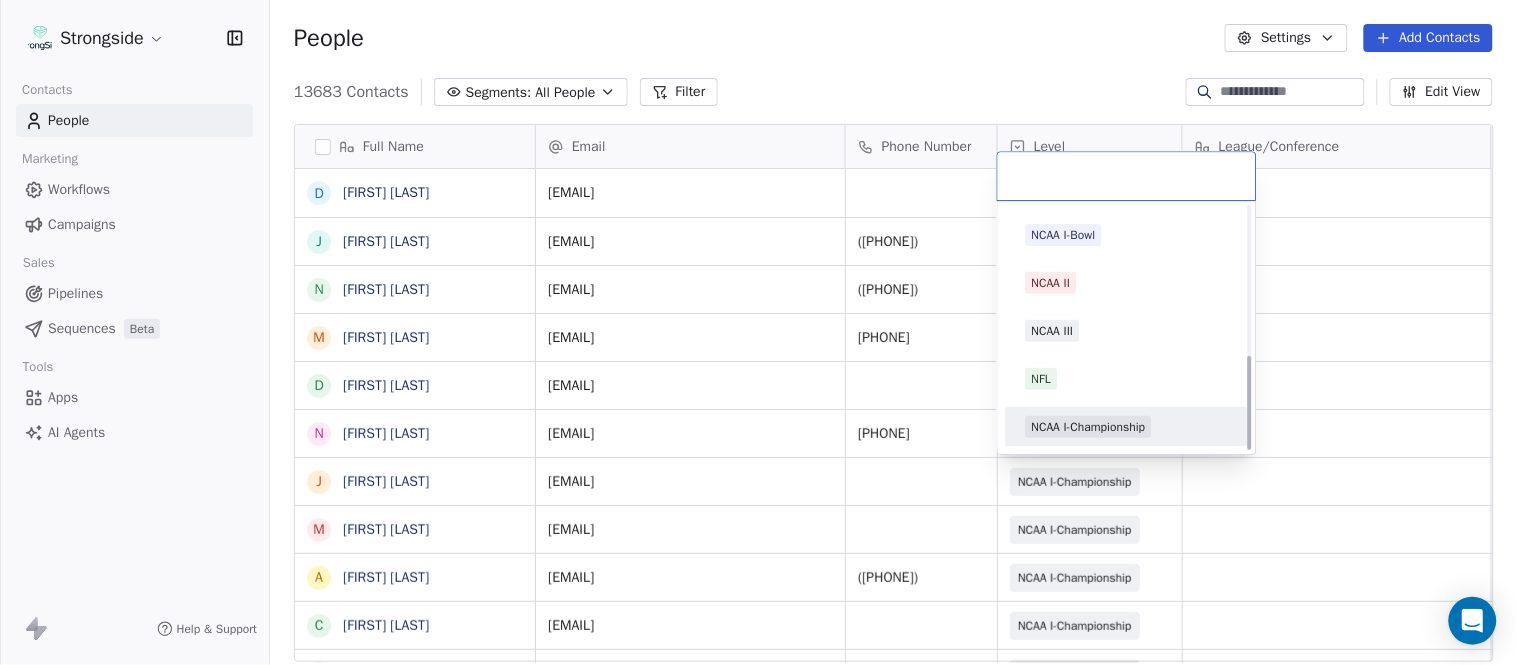 click on "NCAA I-Championship" at bounding box center [1089, 427] 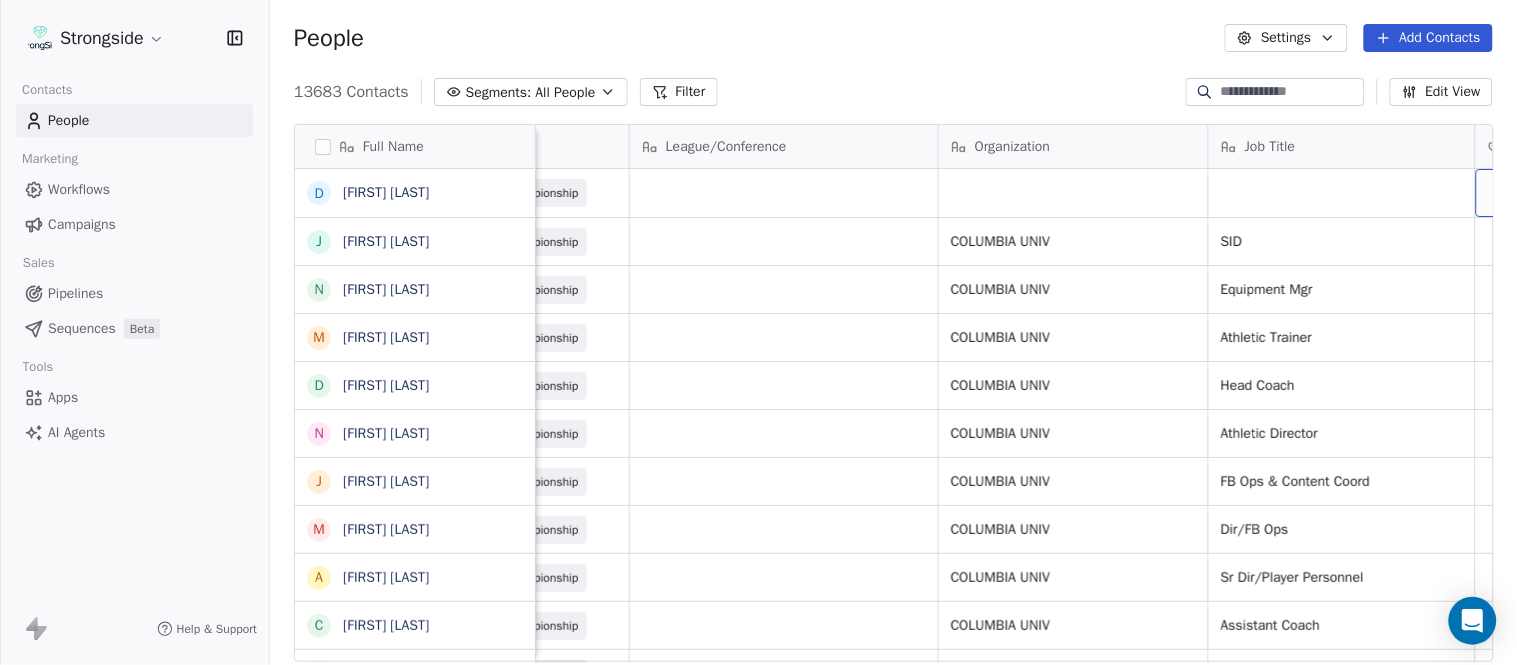 scroll, scrollTop: 16, scrollLeft: 653, axis: both 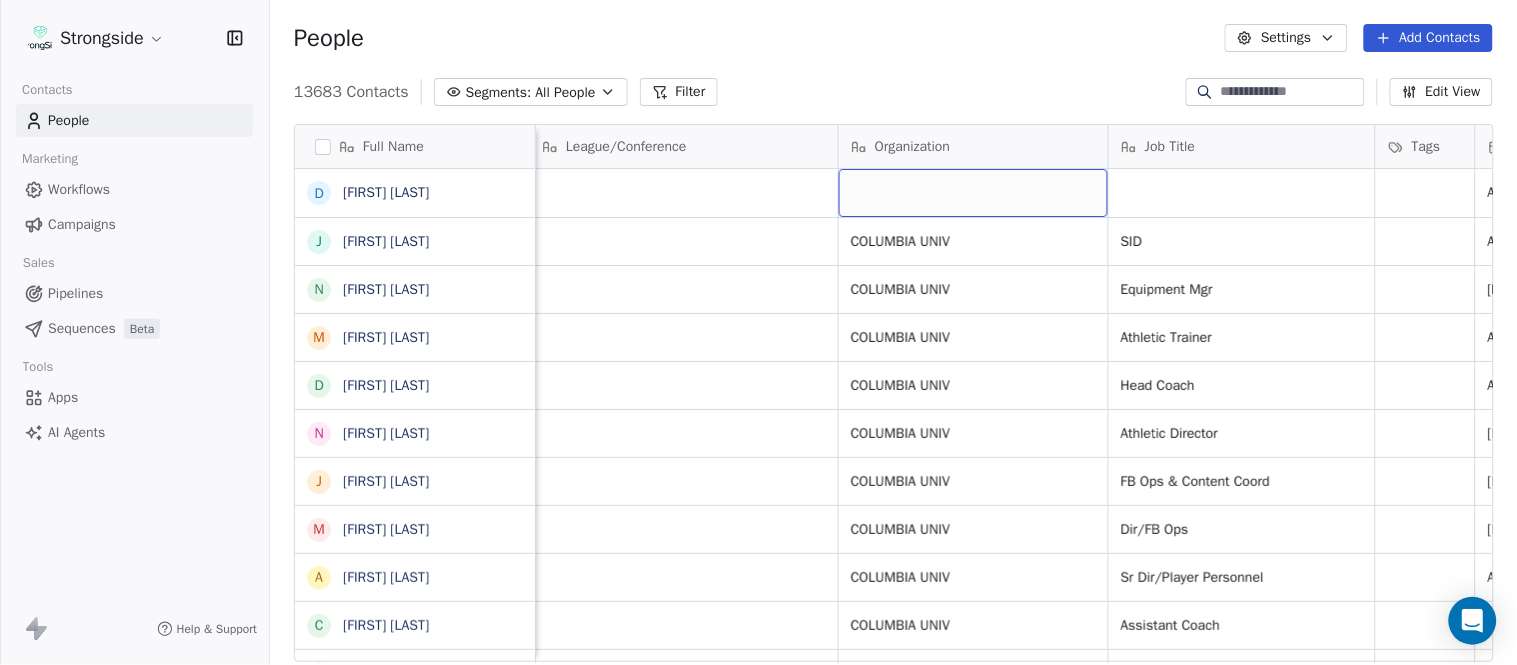click at bounding box center (973, 193) 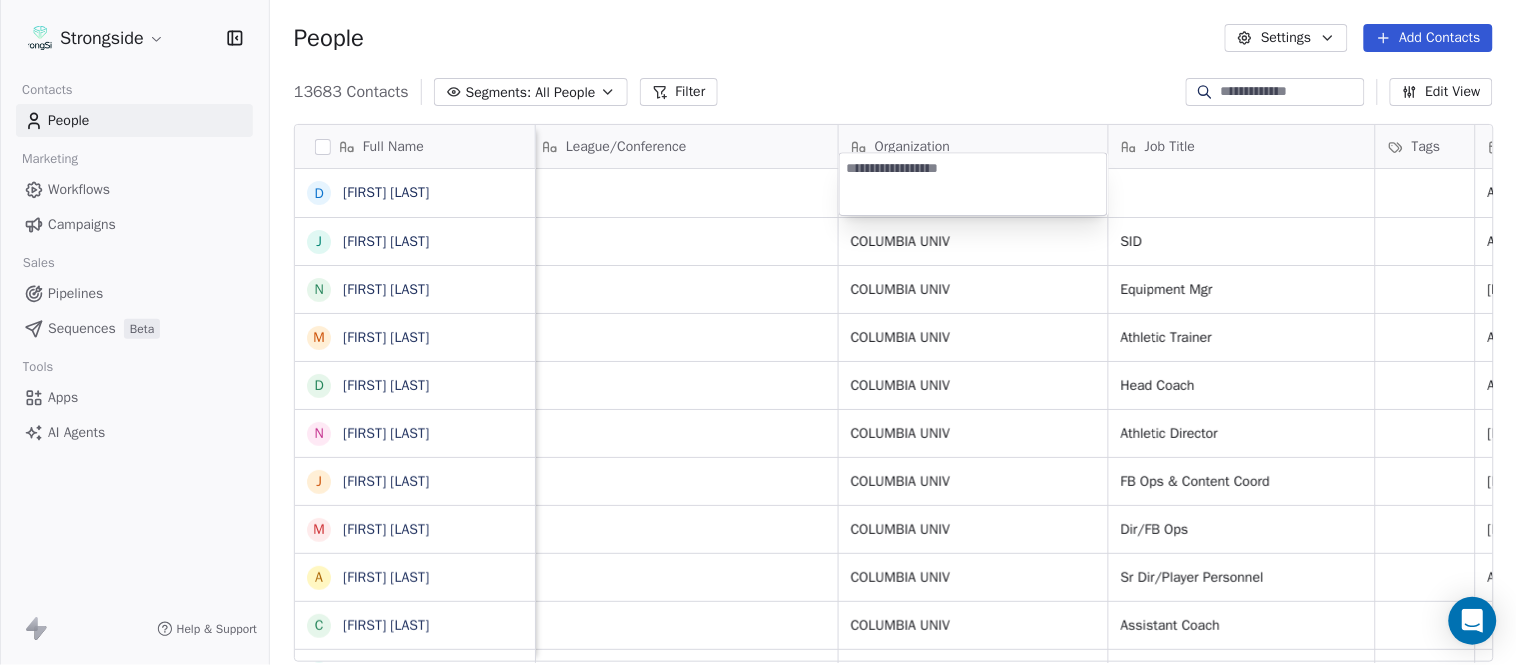 click on "Strongside Contacts People Marketing Workflows Campaigns Sales Pipelines Sequences Beta Tools Apps AI Agents Help & Support People Settings  Add Contacts 13683 Contacts Segments: All People Filter  Edit View Tag Add to Sequence Export Full Name D Devan Carrington J Jeremy Hartigan N Nicholas Bruner M Matt Foote D Dan Swanstrom N Nicki Moore J Julien Deumaga M Mark Ross A Alex Peffley C Chris Batti J Justin Woodley G Garrett McLaughlin K Kenneth Tinsley A Andrew Kukesh J Justin Stovall G Gregory Skjold A AJ Gallagher S Seitu Smith S Salomon Burstein F Frank Lisante J Joe Manion D Douglas Straley Y Yana Rivers M Mike Kowalsky J Jack Marchese J Jumpei Harada J Jon Poppe P Peter Pilling T Tala Russell K Kyle Mattracion H Heather Haigler Email Phone Number Level League/Conference Organization Job Title Tags Created Date BST Status Priority Emails Auto Clicked djc424@cornell.edu NCAA I-Championship Aug 07, 2025 05:15 PM jh295@cornell.edu (607) 255-9788 NCAA I-Championship COLUMBIA UNIV SID Aug 07, 2025 05:11 PM" at bounding box center [758, 332] 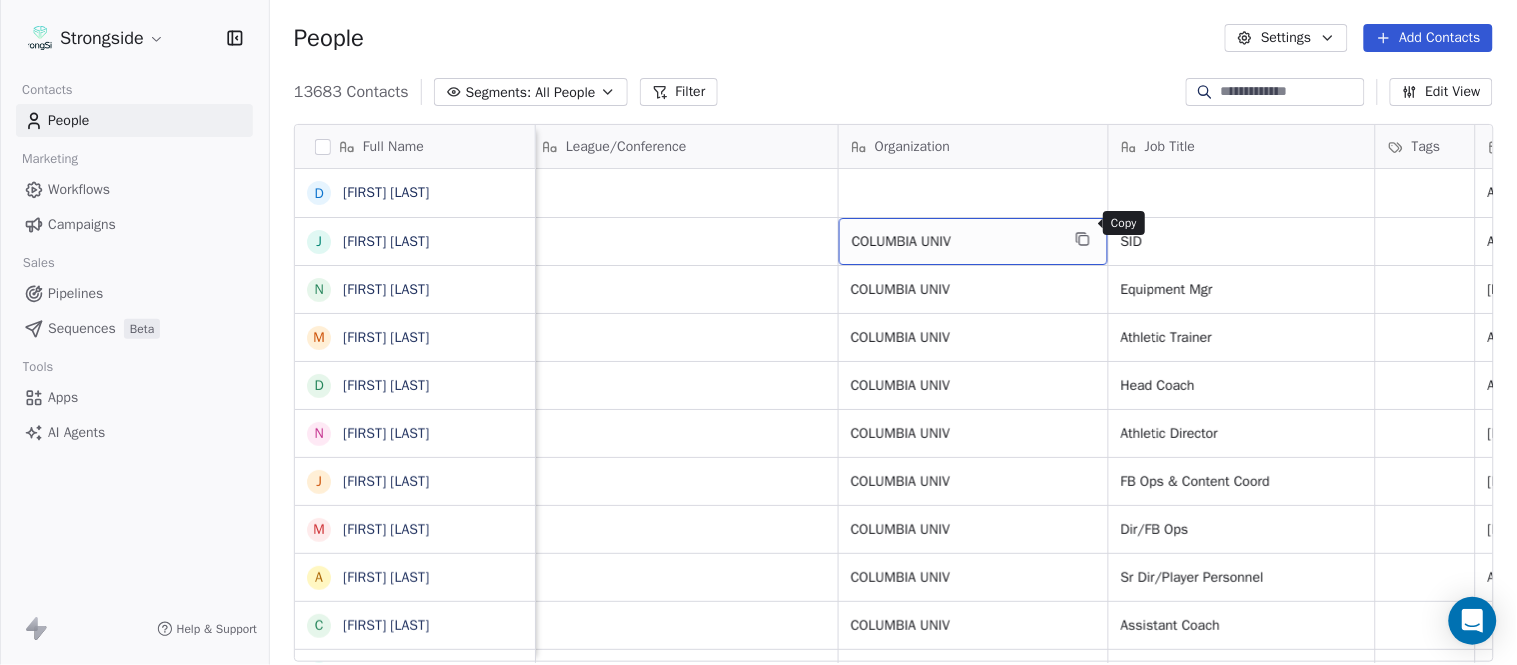 click 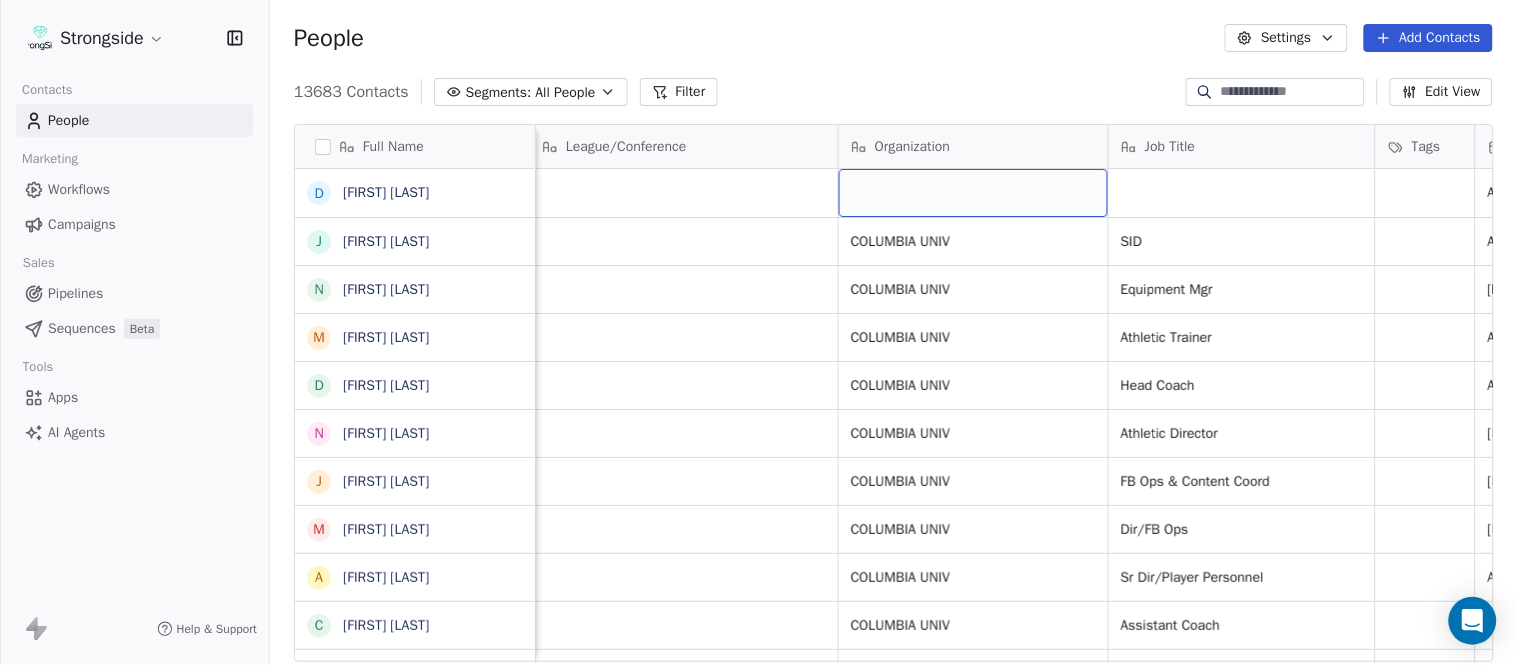 click at bounding box center (973, 193) 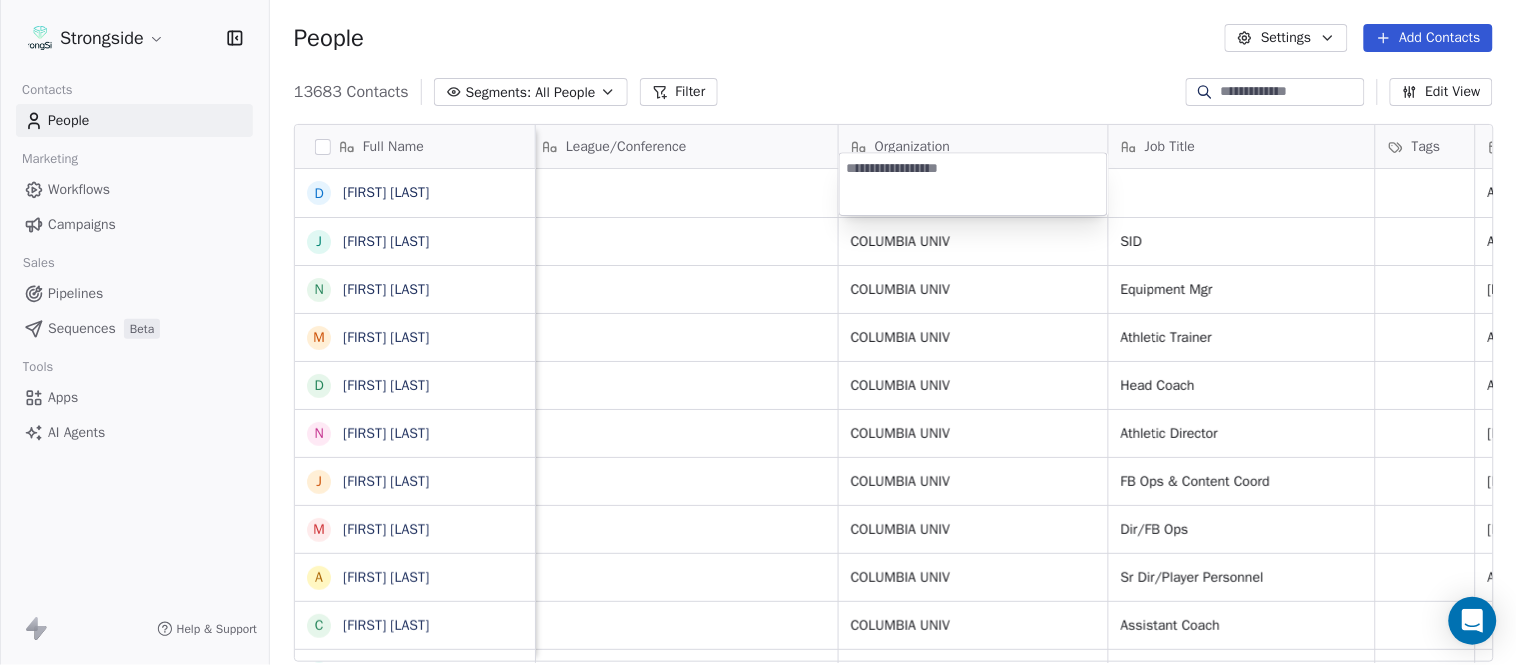 type on "**********" 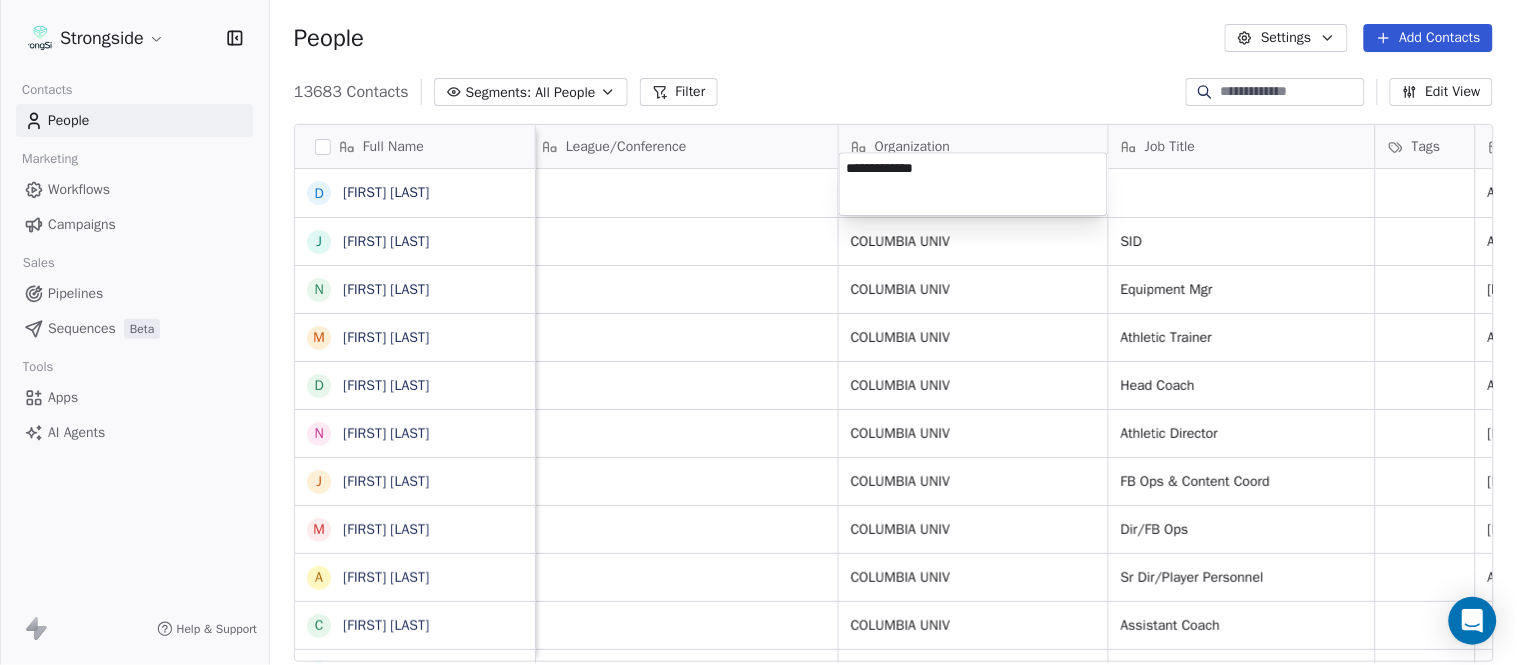 click on "Strongside Contacts People Marketing Workflows Campaigns Sales Pipelines Sequences Beta Tools Apps AI Agents Help & Support People Settings  Add Contacts 13683 Contacts Segments: All People Filter  Edit View Tag Add to Sequence Export Full Name D Devan Carrington J Jeremy Hartigan N Nicholas Bruner M Matt Foote D Dan Swanstrom N Nicki Moore J Julien Deumaga M Mark Ross A Alex Peffley C Chris Batti J Justin Woodley G Garrett McLaughlin K Kenneth Tinsley A Andrew Kukesh J Justin Stovall G Gregory Skjold A AJ Gallagher S Seitu Smith S Salomon Burstein F Frank Lisante J Joe Manion D Douglas Straley Y Yana Rivers M Mike Kowalsky J Jack Marchese J Jumpei Harada J Jon Poppe P Peter Pilling T Tala Russell K Kyle Mattracion H Heather Haigler Email Phone Number Level League/Conference Organization Job Title Tags Created Date BST Status Priority Emails Auto Clicked djc424@cornell.edu NCAA I-Championship Aug 07, 2025 05:15 PM jh295@cornell.edu (607) 255-9788 NCAA I-Championship COLUMBIA UNIV SID Aug 07, 2025 05:11 PM" at bounding box center (758, 332) 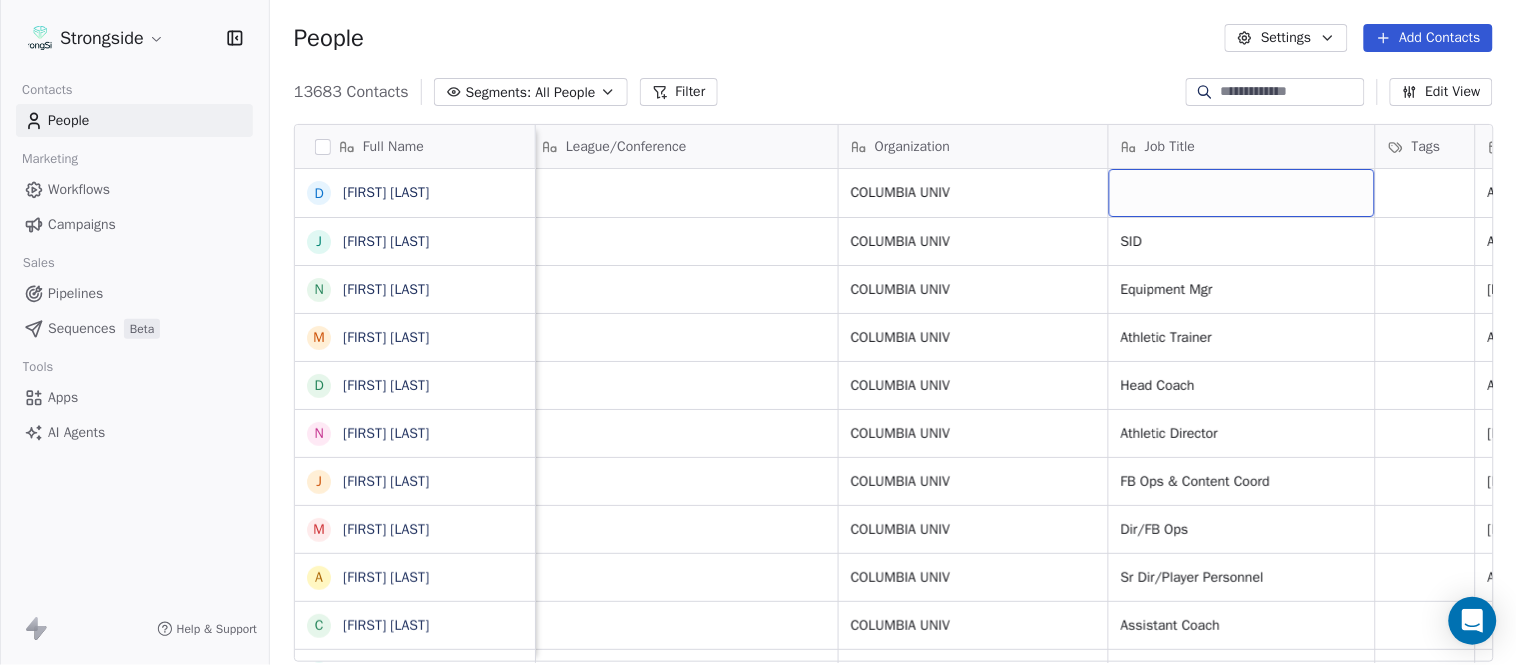 click at bounding box center (1242, 193) 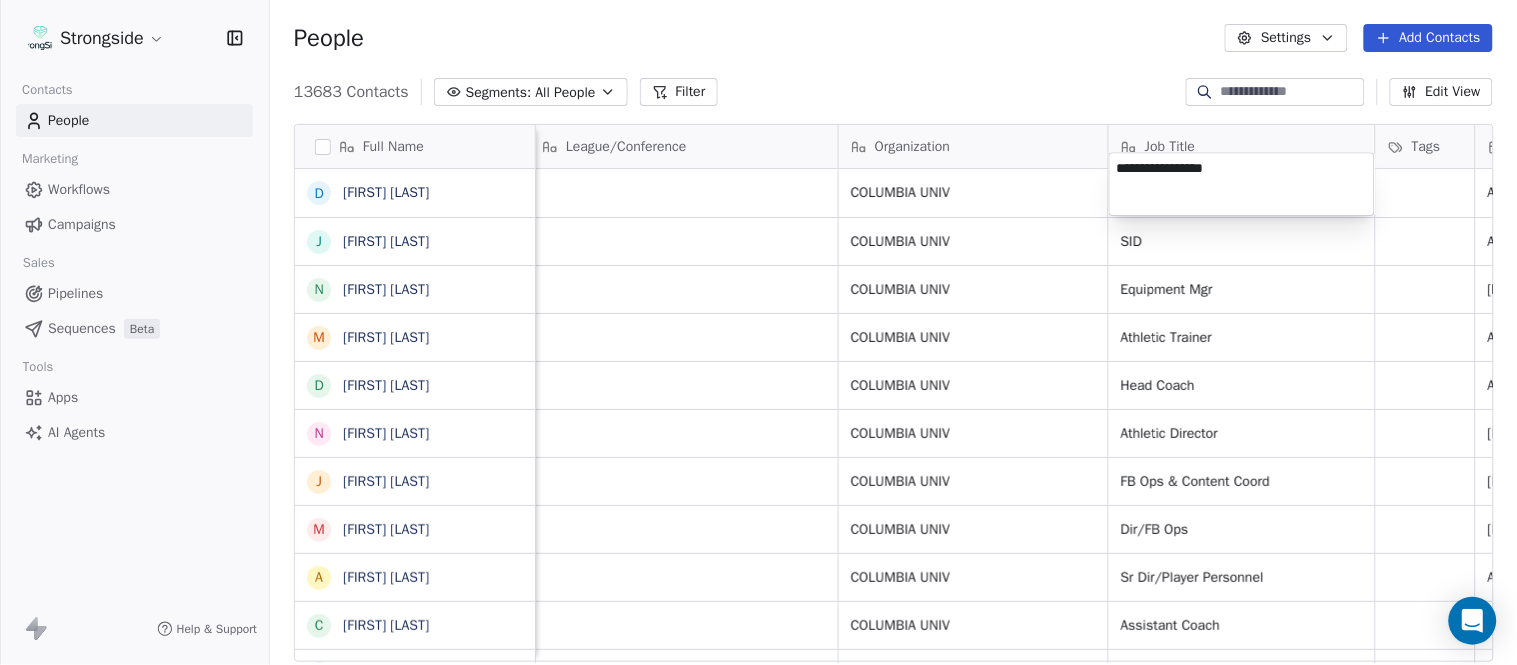 click on "Strongside Contacts People Marketing Workflows Campaigns Sales Pipelines Sequences Beta Tools Apps AI Agents Help & Support People Settings  Add Contacts 13683 Contacts Segments: All People Filter  Edit View Tag Add to Sequence Export Full Name D Devan Carrington J Jeremy Hartigan N Nicholas Bruner M Matt Foote D Dan Swanstrom N Nicki Moore J Julien Deumaga M Mark Ross A Alex Peffley C Chris Batti J Justin Woodley G Garrett McLaughlin K Kenneth Tinsley A Andrew Kukesh J Justin Stovall G Gregory Skjold A AJ Gallagher S Seitu Smith S Salomon Burstein F Frank Lisante J Joe Manion D Douglas Straley Y Yana Rivers M Mike Kowalsky J Jack Marchese J Jumpei Harada J Jon Poppe P Peter Pilling T Tala Russell K Kyle Mattracion H Heather Haigler Email Phone Number Level League/Conference Organization Job Title Tags Created Date BST Status Priority Emails Auto Clicked djc424@cornell.edu NCAA I-Championship COLUMBIA UNIV Aug 07, 2025 05:15 PM jh295@cornell.edu (607) 255-9788 NCAA I-Championship COLUMBIA UNIV SID SID" at bounding box center [758, 332] 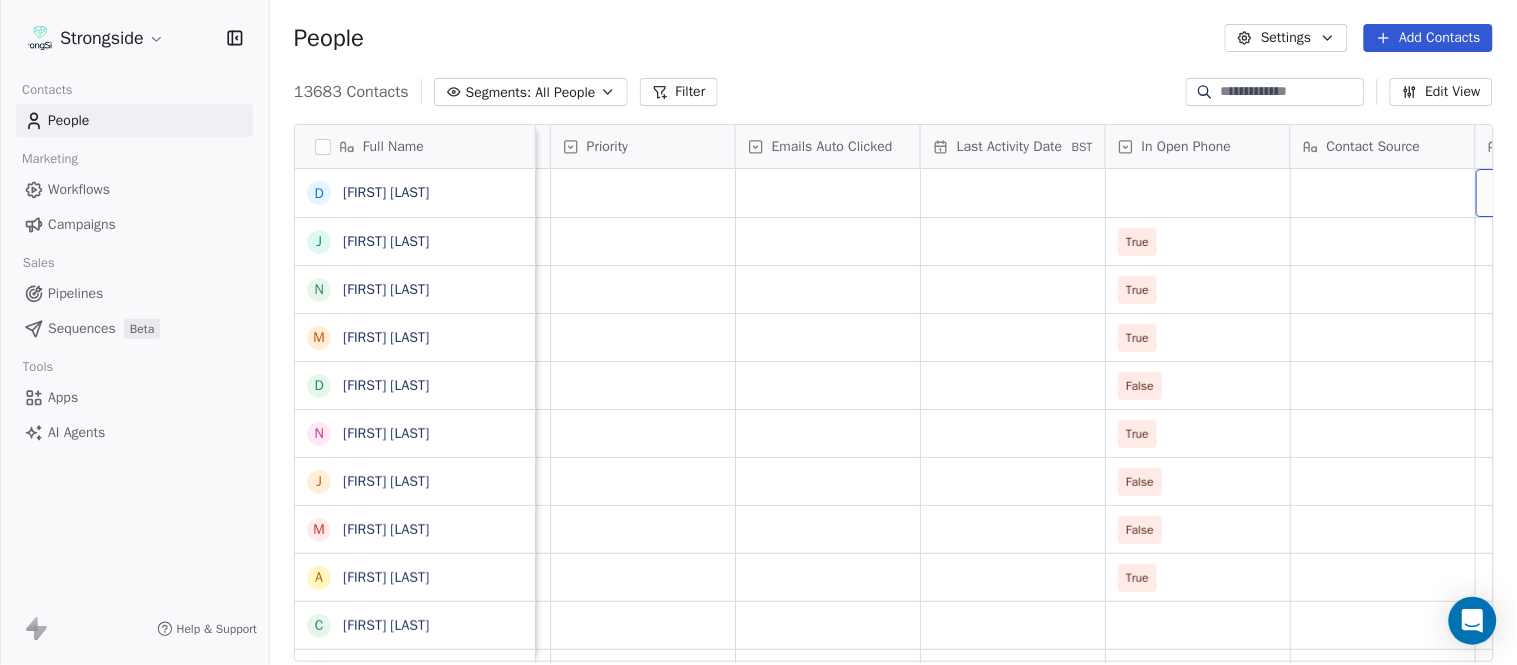 scroll, scrollTop: 16, scrollLeft: 2047, axis: both 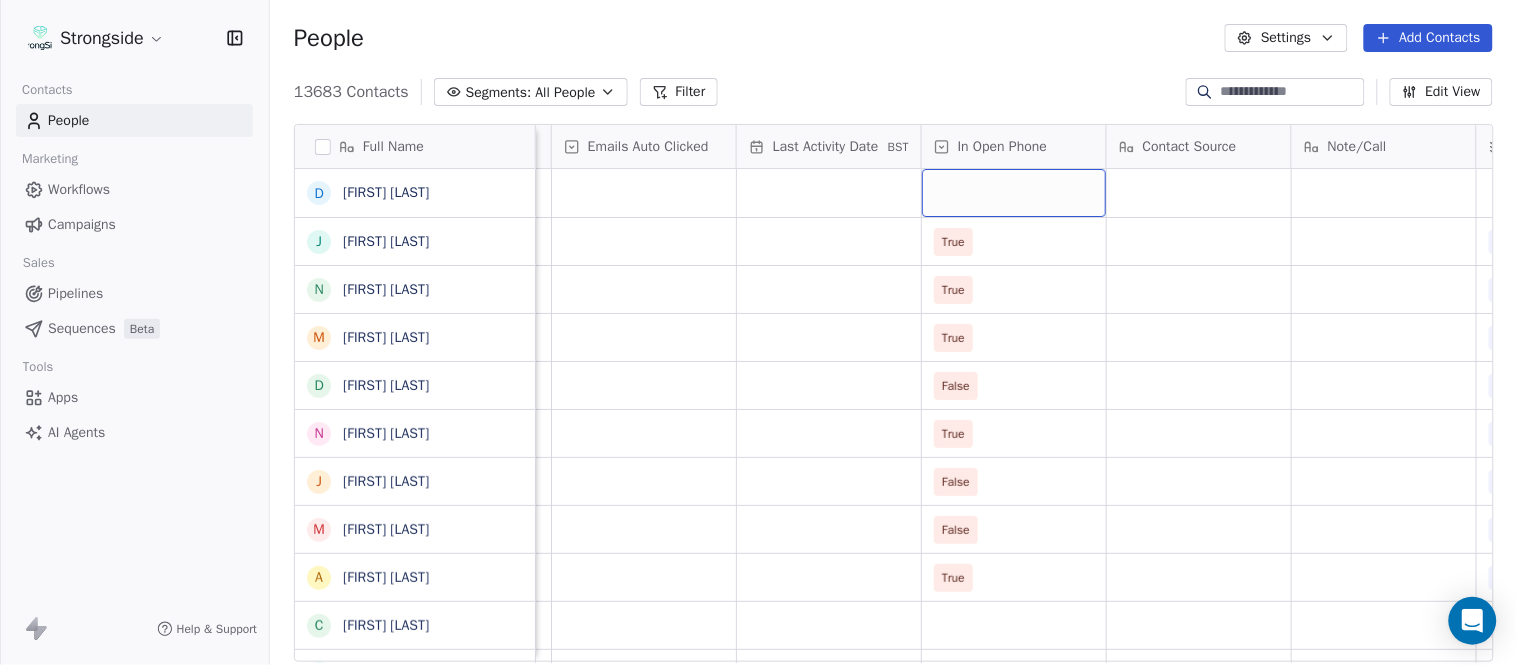 click at bounding box center [1014, 193] 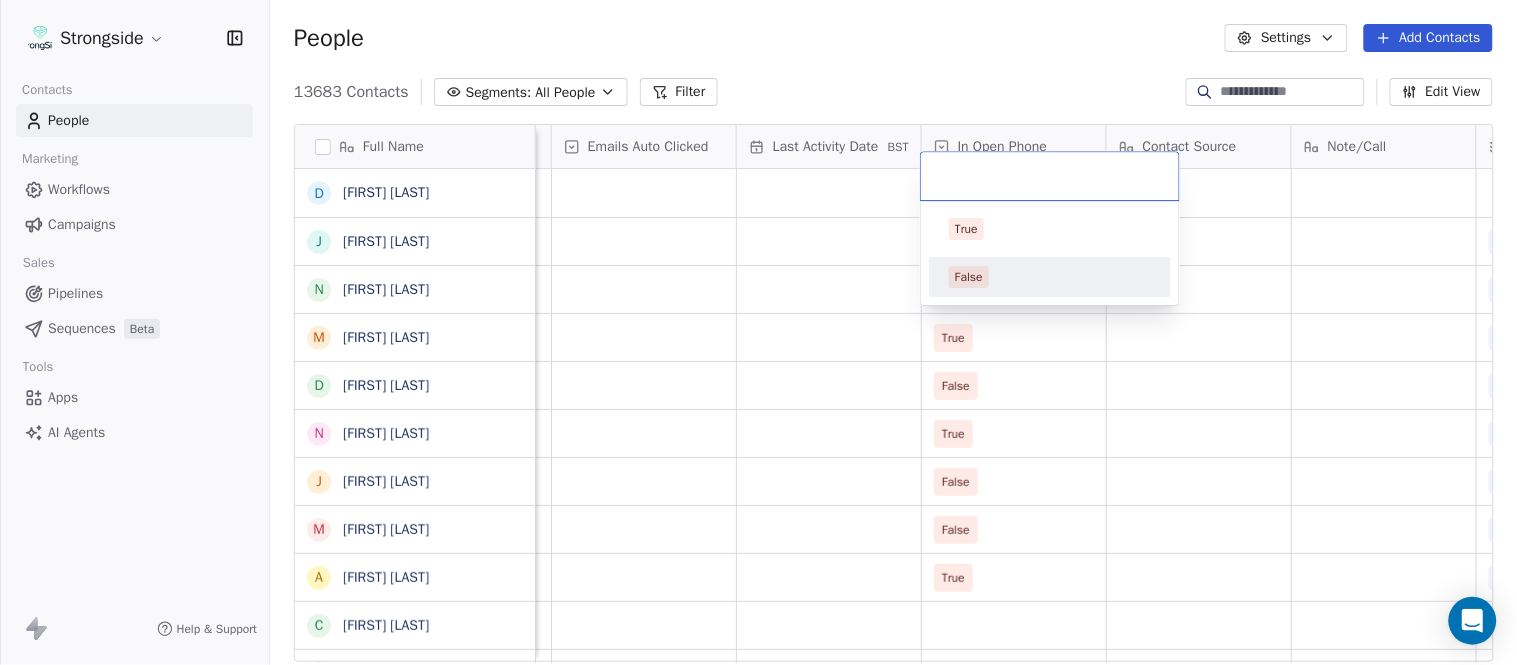 click on "False" at bounding box center [1050, 277] 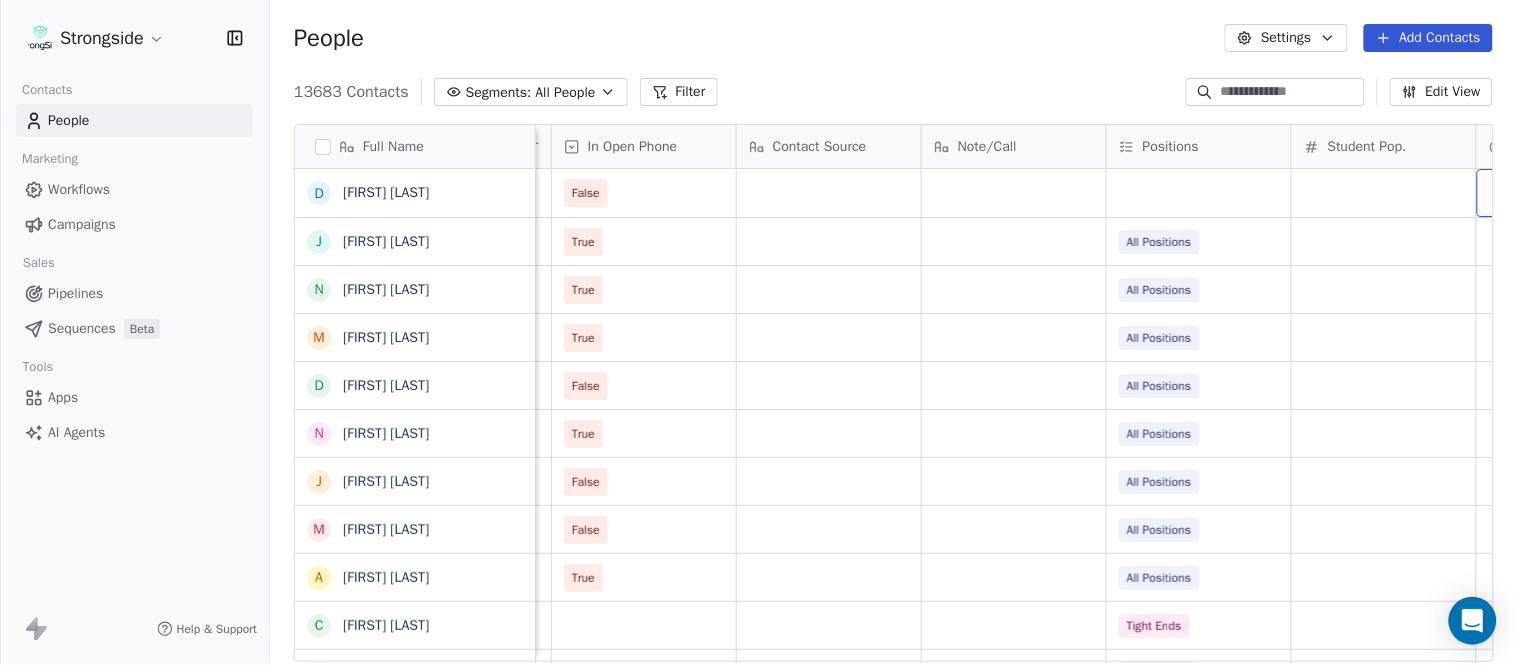 scroll, scrollTop: 16, scrollLeft: 2603, axis: both 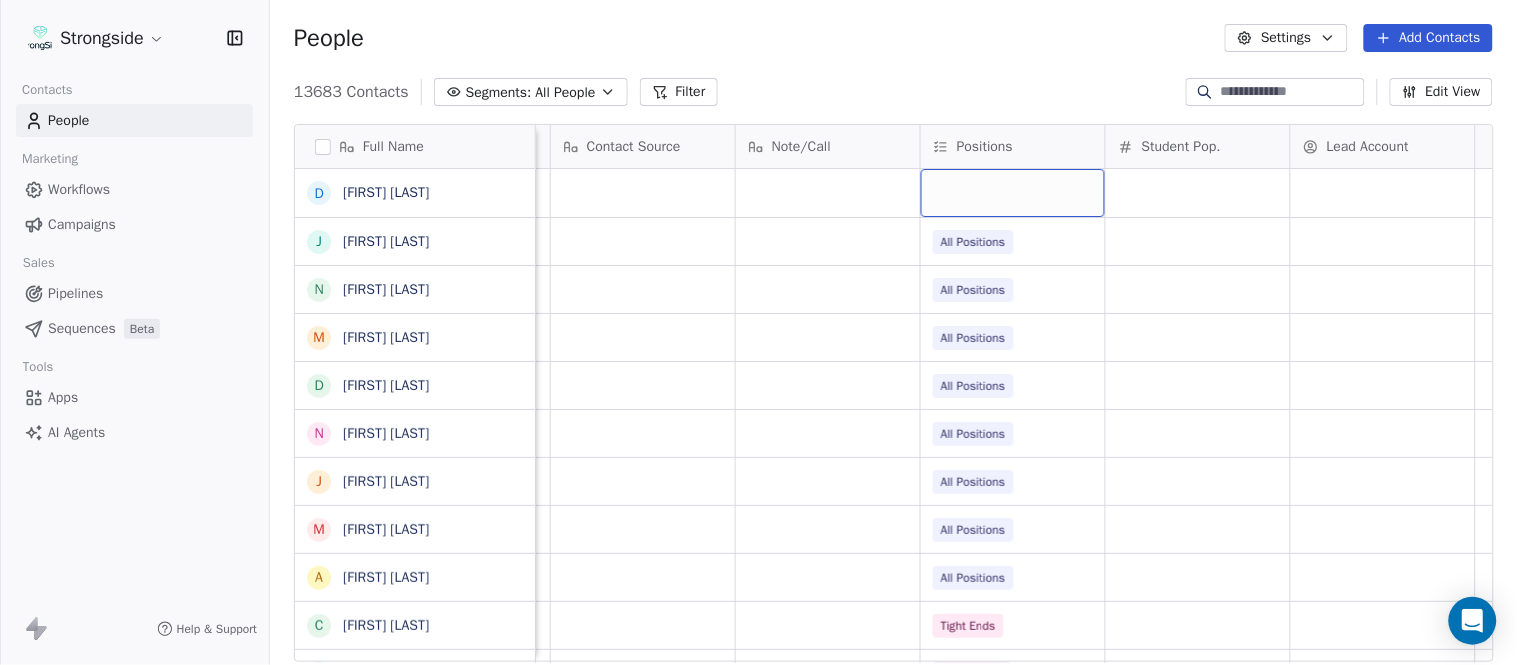 click at bounding box center [1013, 193] 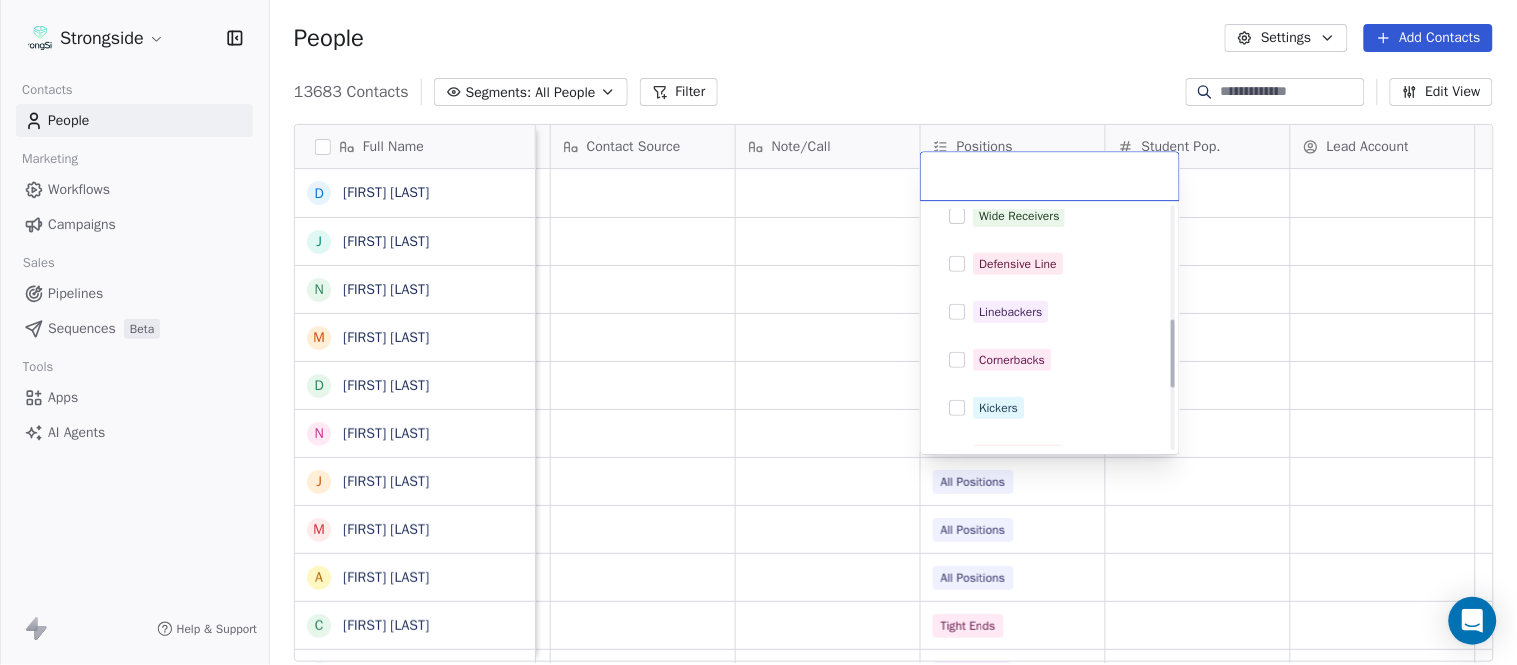 scroll, scrollTop: 444, scrollLeft: 0, axis: vertical 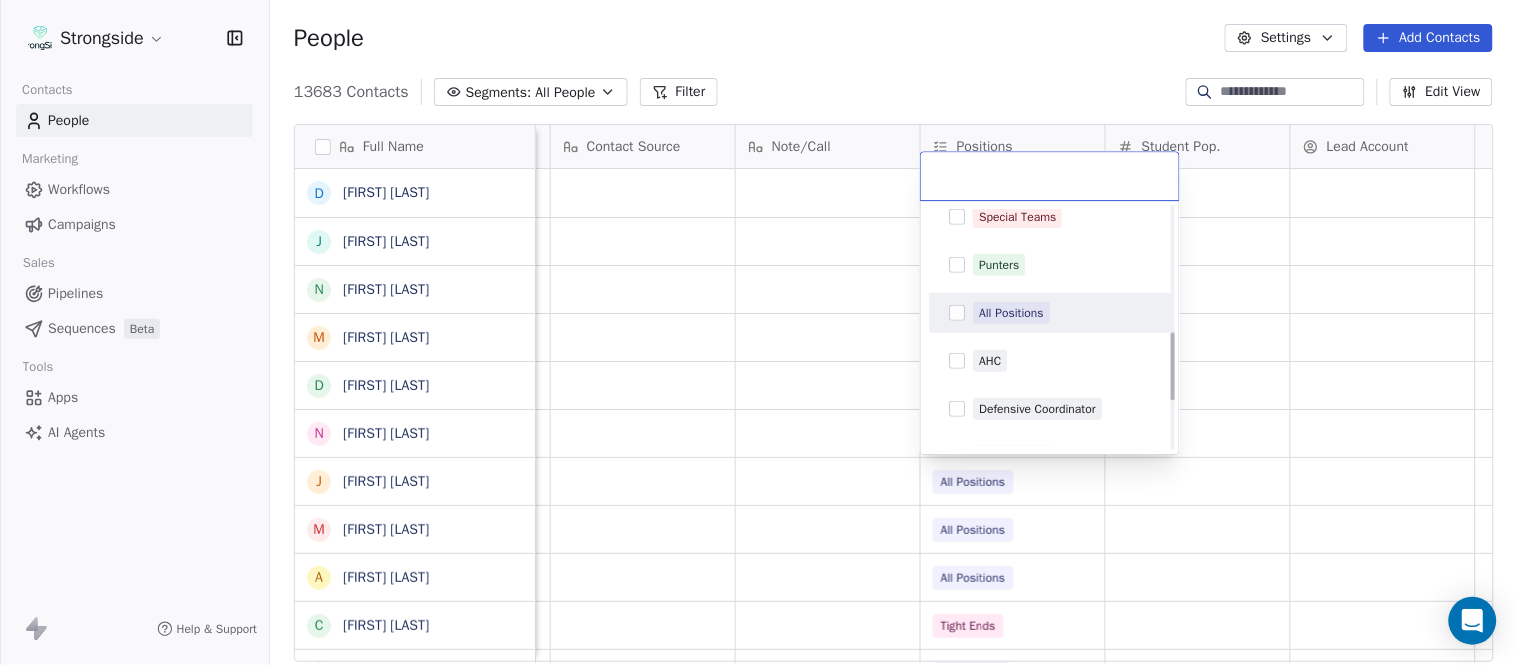 click on "All Positions" at bounding box center (1011, 313) 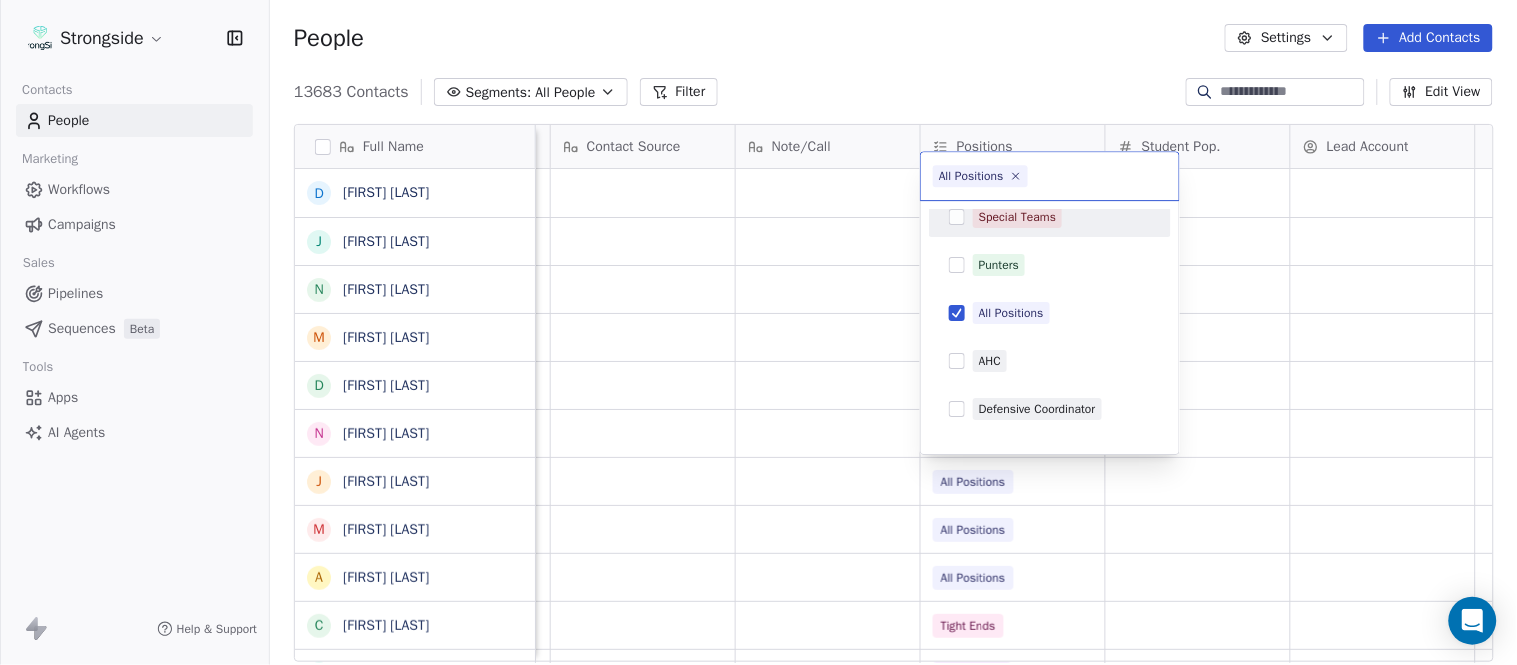 click on "Strongside Contacts People Marketing Workflows Campaigns Sales Pipelines Sequences Beta Tools Apps AI Agents Help & Support People Settings  Add Contacts 13683 Contacts Segments: All People Filter  Edit View Tag Add to Sequence Export Full Name D Devan Carrington J Jeremy Hartigan N Nicholas Bruner M Matt Foote D Dan Swanstrom N Nicki Moore J Julien Deumaga M Mark Ross A Alex Peffley C Chris Batti J Justin Woodley G Garrett McLaughlin K Kenneth Tinsley A Andrew Kukesh J Justin Stovall G Gregory Skjold A AJ Gallagher S Seitu Smith S Salomon Burstein F Frank Lisante J Joe Manion D Douglas Straley Y Yana Rivers M Mike Kowalsky J Jack Marchese J Jumpei Harada J Jon Poppe P Peter Pilling T Tala Russell K Kyle Mattracion H Heather Haigler Priority Emails Auto Clicked Last Activity Date BST In Open Phone Contact Source Note/Call Positions Student Pop. Lead Account   False   True All Positions   True All Positions   True All Positions   False All Positions   True All Positions   False All Positions   False   True" at bounding box center [758, 332] 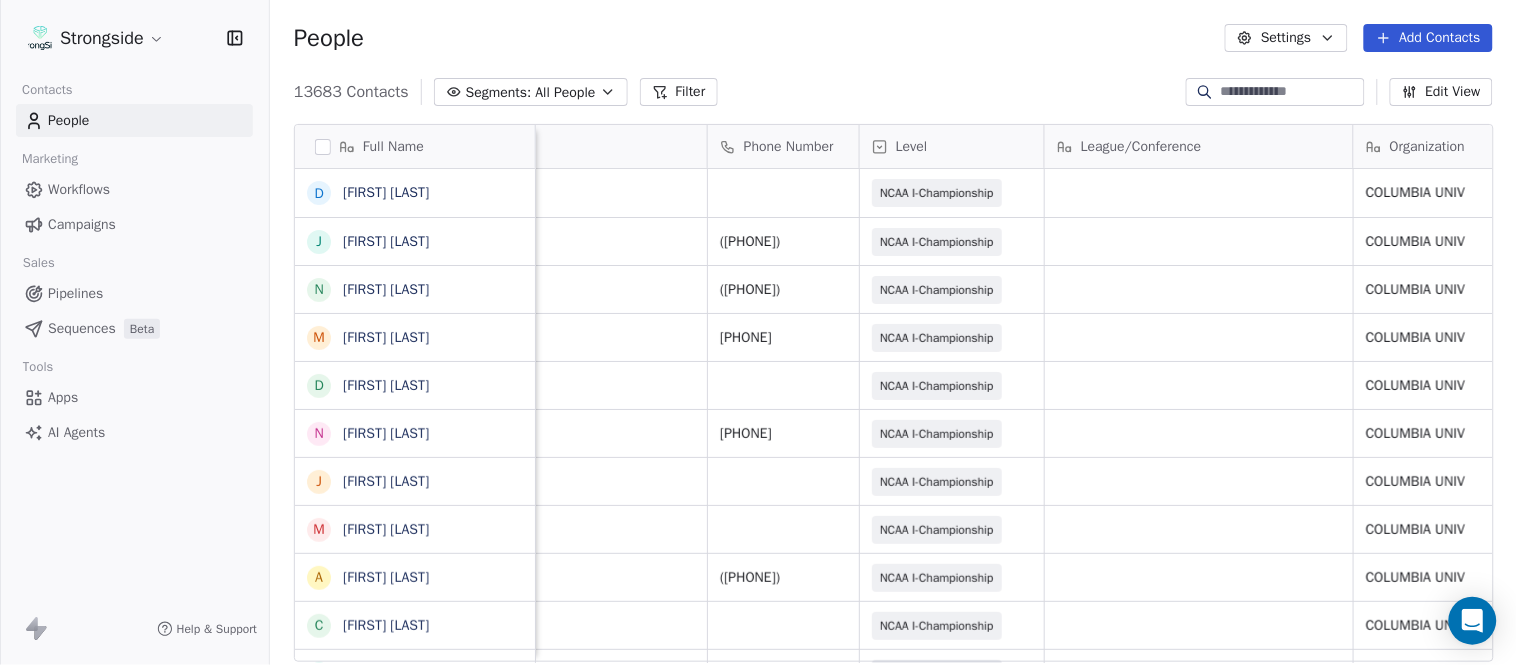 scroll, scrollTop: 16, scrollLeft: 0, axis: vertical 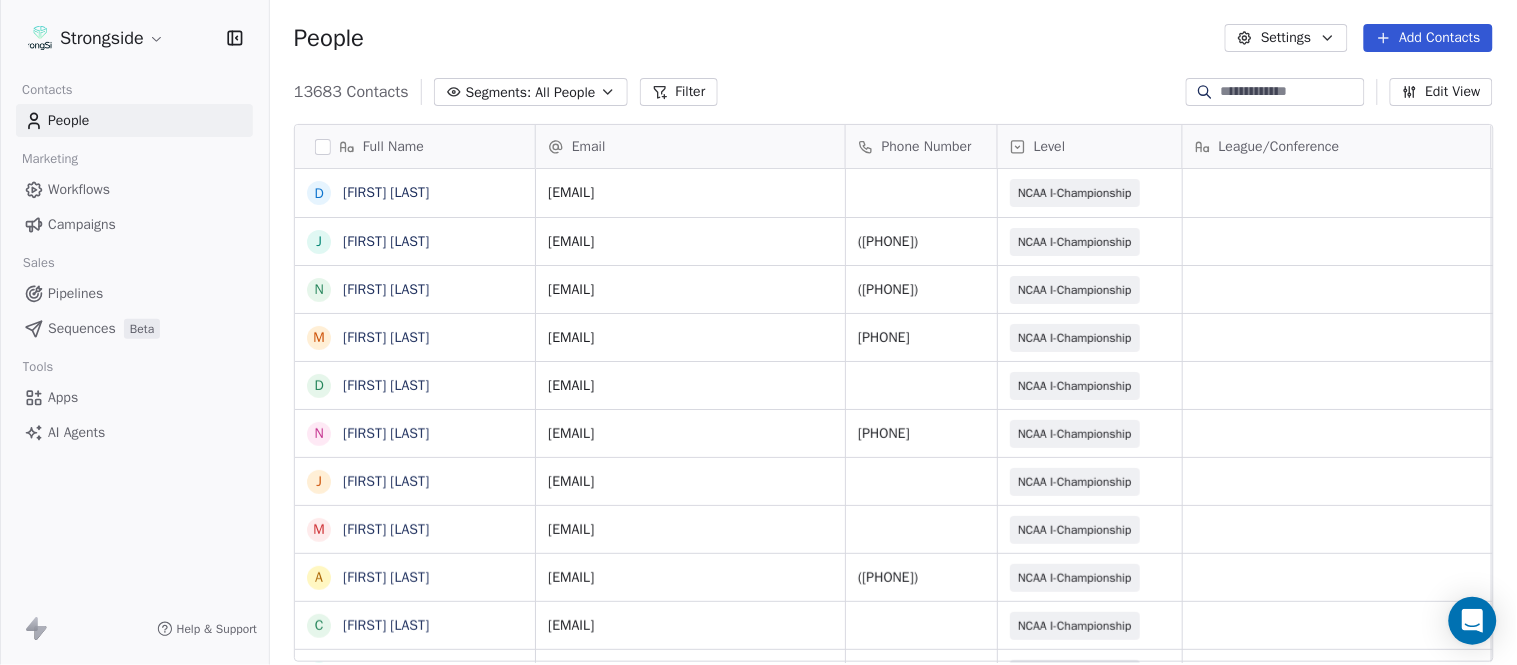 click on "People Settings  Add Contacts" at bounding box center (893, 38) 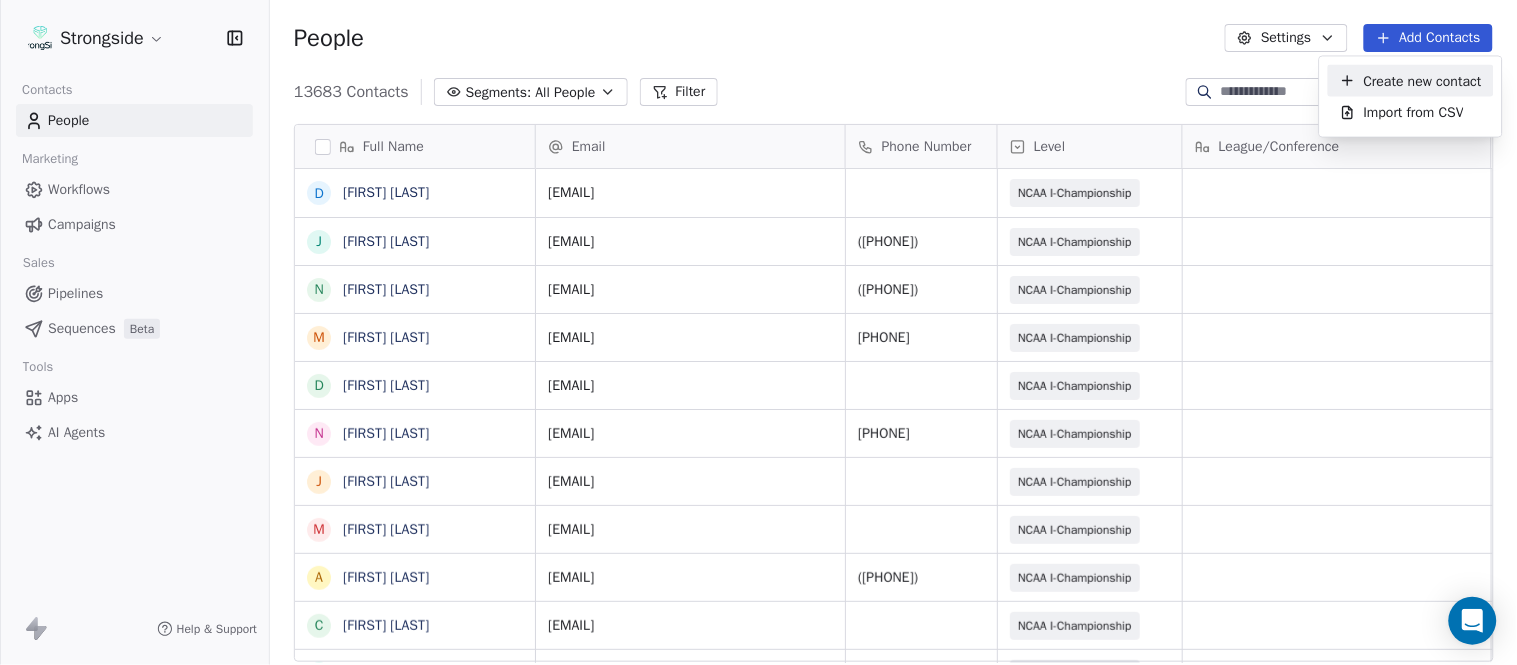 click on "Create new contact" at bounding box center (1423, 80) 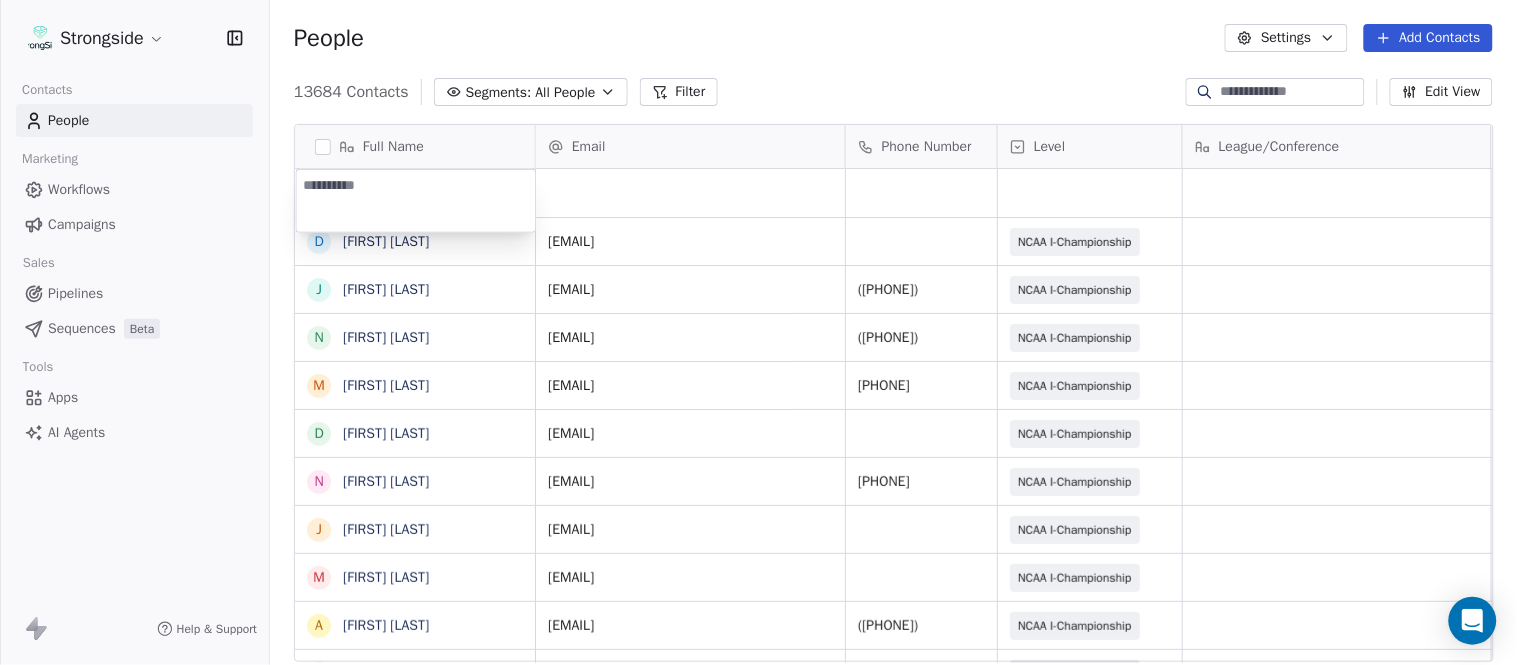 type on "**********" 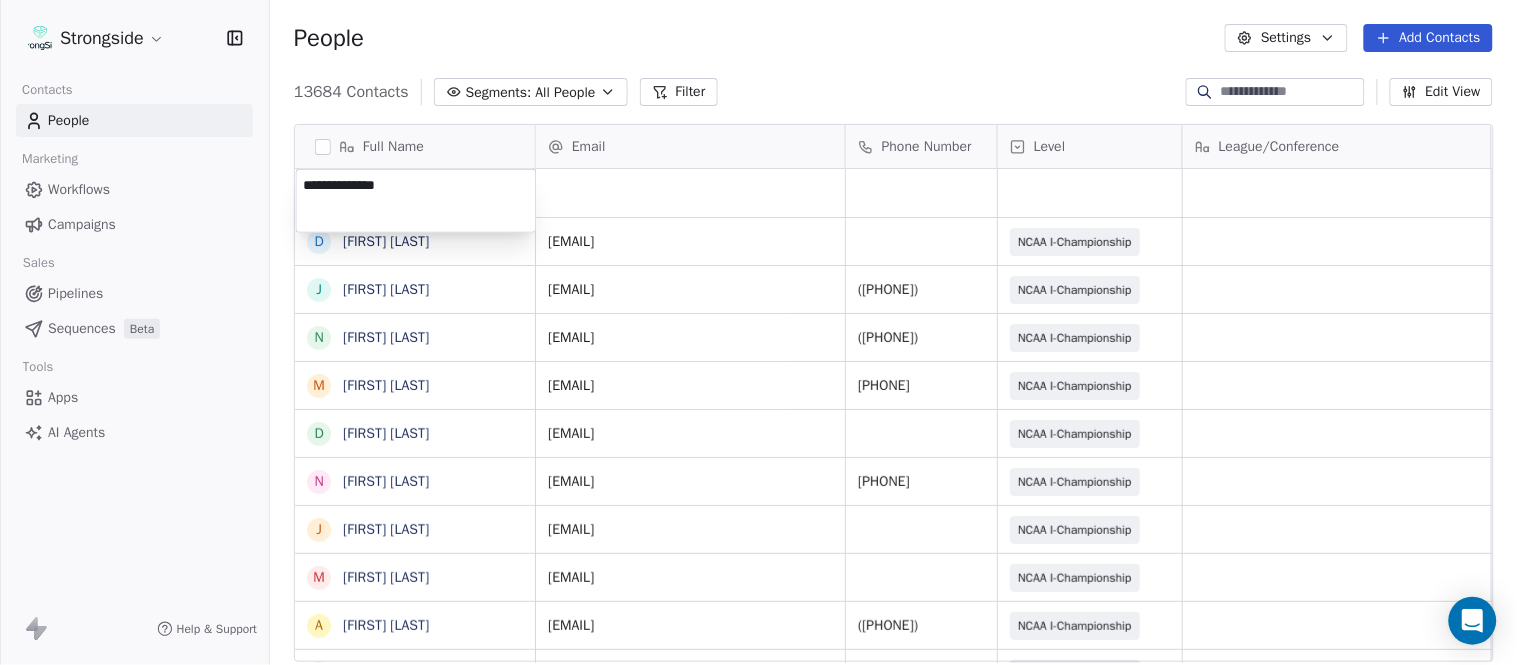 click on "Strongside Contacts People Marketing Workflows Campaigns Sales Pipelines Sequences Beta Tools Apps AI Agents Help & Support People Settings  Add Contacts 13684 Contacts Segments: All People Filter  Edit View Tag Add to Sequence Export Full Name D Devan Carrington J Jeremy Hartigan N Nicholas Bruner M Matt Foote D Dan Swanstrom N Nicki Moore J Julien Deumaga M Mark Ross A Alex Peffley C Chris Batti J Justin Woodley G Garrett McLaughlin K Kenneth Tinsley A Andrew Kukesh J Justin Stovall G Gregory Skjold A AJ Gallagher S Seitu Smith S Salomon Burstein F Frank Lisante J Joe Manion D Douglas Straley Y Yana Rivers M Mike Kowalsky J Jack Marchese J Jumpei Harada J Jon Poppe P Peter Pilling T Tala Russell K Kyle Mattracion Email Phone Number Level League/Conference Organization Job Title Tags Created Date BST Aug 07, 2025 05:16 PM djc424@cornell.edu NCAA I-Championship COLUMBIA UNIV Academic Advisor Aug 07, 2025 05:15 PM jh295@cornell.edu (607) 255-9788 NCAA I-Championship COLUMBIA UNIV SID Aug 07, 2025 05:11 PM" at bounding box center (758, 332) 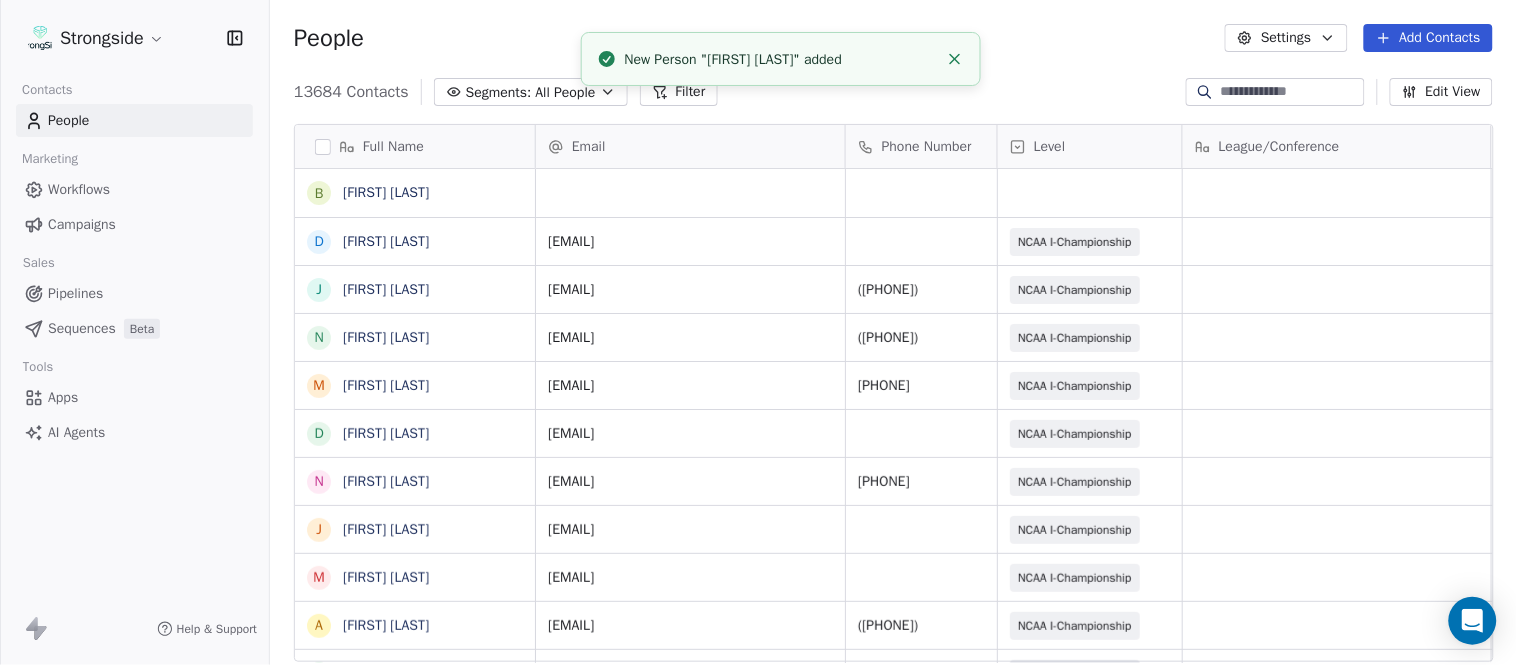 click on "Email" at bounding box center [688, 147] 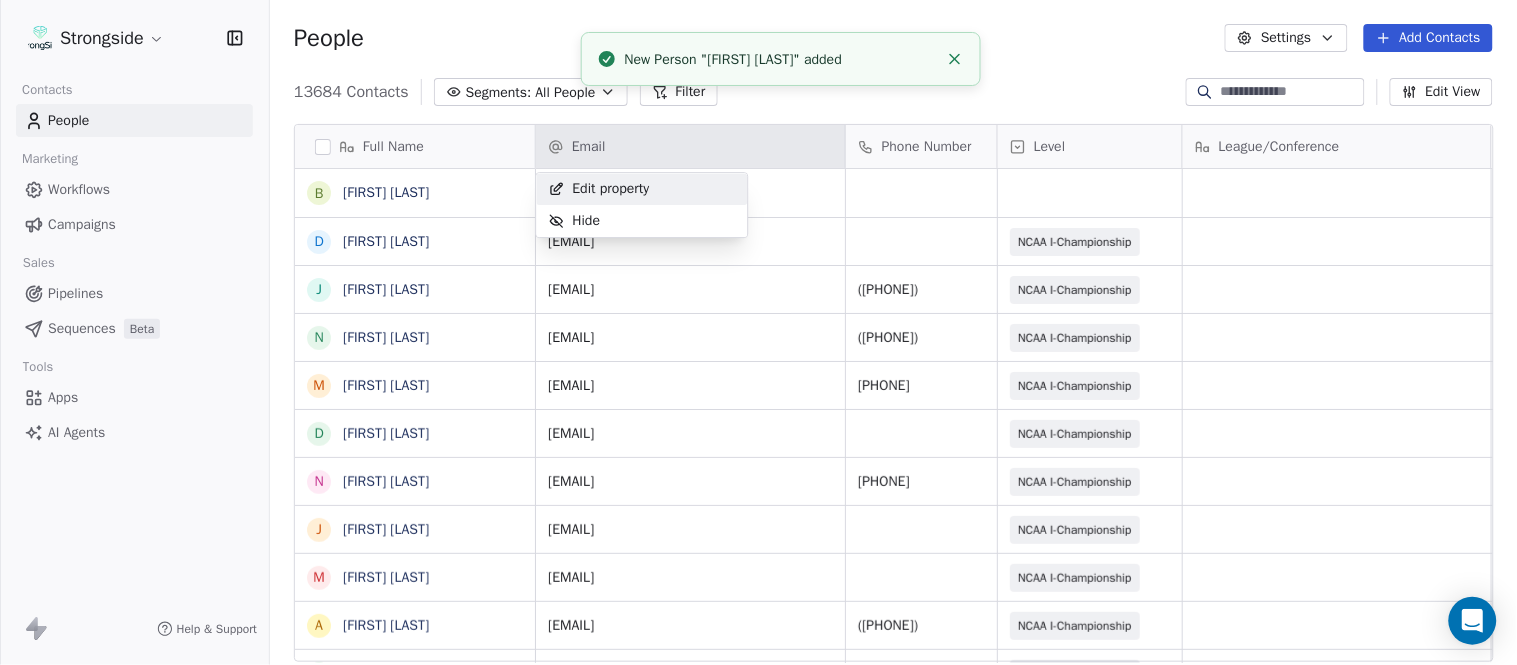 click on "Strongside Contacts People Marketing Workflows Campaigns Sales Pipelines Sequences Beta Tools Apps AI Agents Help & Support People Settings  Add Contacts 13684 Contacts Segments: All People Filter  Edit View Tag Add to Sequence Export Full Name B Bernie DePalma D Devan Carrington J Jeremy Hartigan N Nicholas Bruner M Matt Foote D Dan Swanstrom N Nicki Moore J Julien Deumaga M Mark Ross A Alex Peffley C Chris Batti J Justin Woodley G Garrett McLaughlin K Kenneth Tinsley A Andrew Kukesh J Justin Stovall G Gregory Skjold A AJ Gallagher S Seitu Smith S Salomon Burstein F Frank Lisante J Joe Manion D Douglas Straley Y Yana Rivers M Mike Kowalsky J Jack Marchese J Jumpei Harada J Jon Poppe P Peter Pilling T Tala Russell K Kyle Mattracion Email Phone Number Level League/Conference Organization Job Title Tags Created Date BST Aug 07, 2025 05:16 PM djc424@cornell.edu NCAA I-Championship COLUMBIA UNIV Academic Advisor Aug 07, 2025 05:15 PM jh295@cornell.edu (607) 255-9788 NCAA I-Championship COLUMBIA UNIV SID SID" at bounding box center (758, 332) 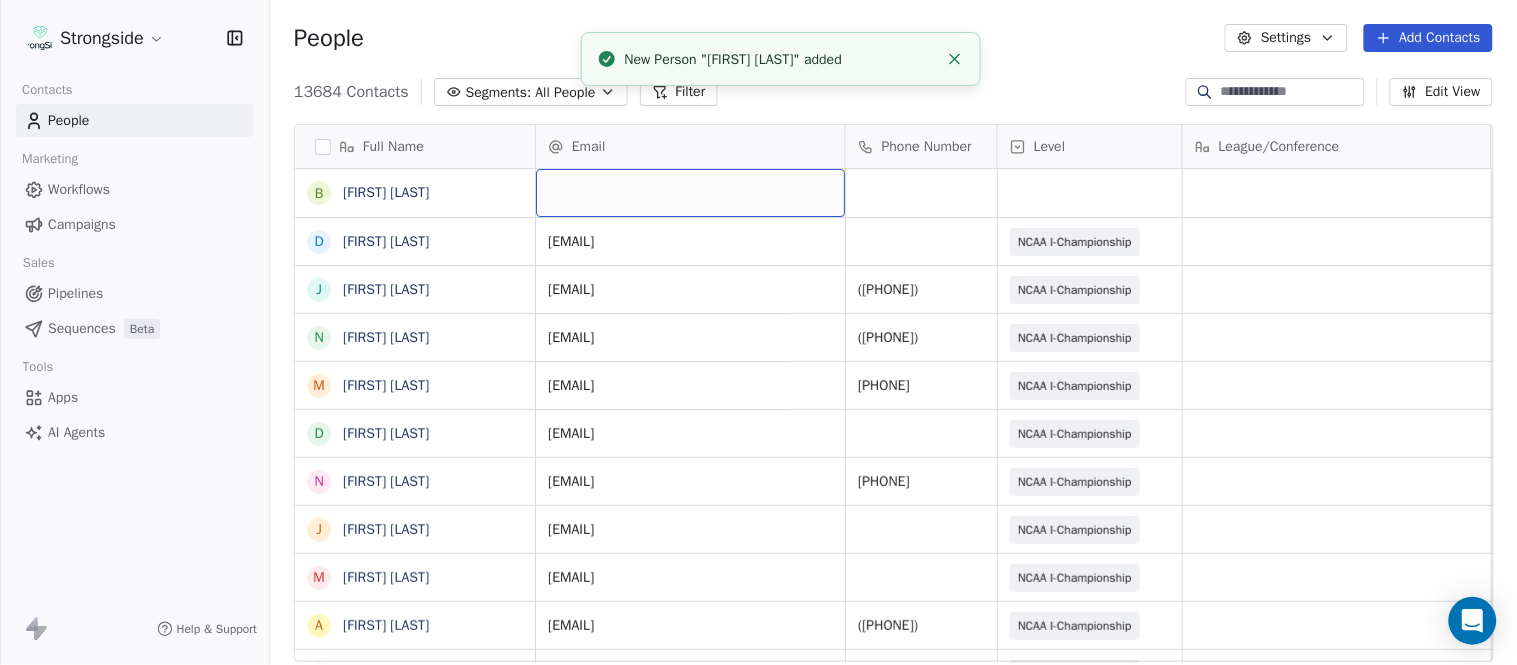 click at bounding box center (690, 193) 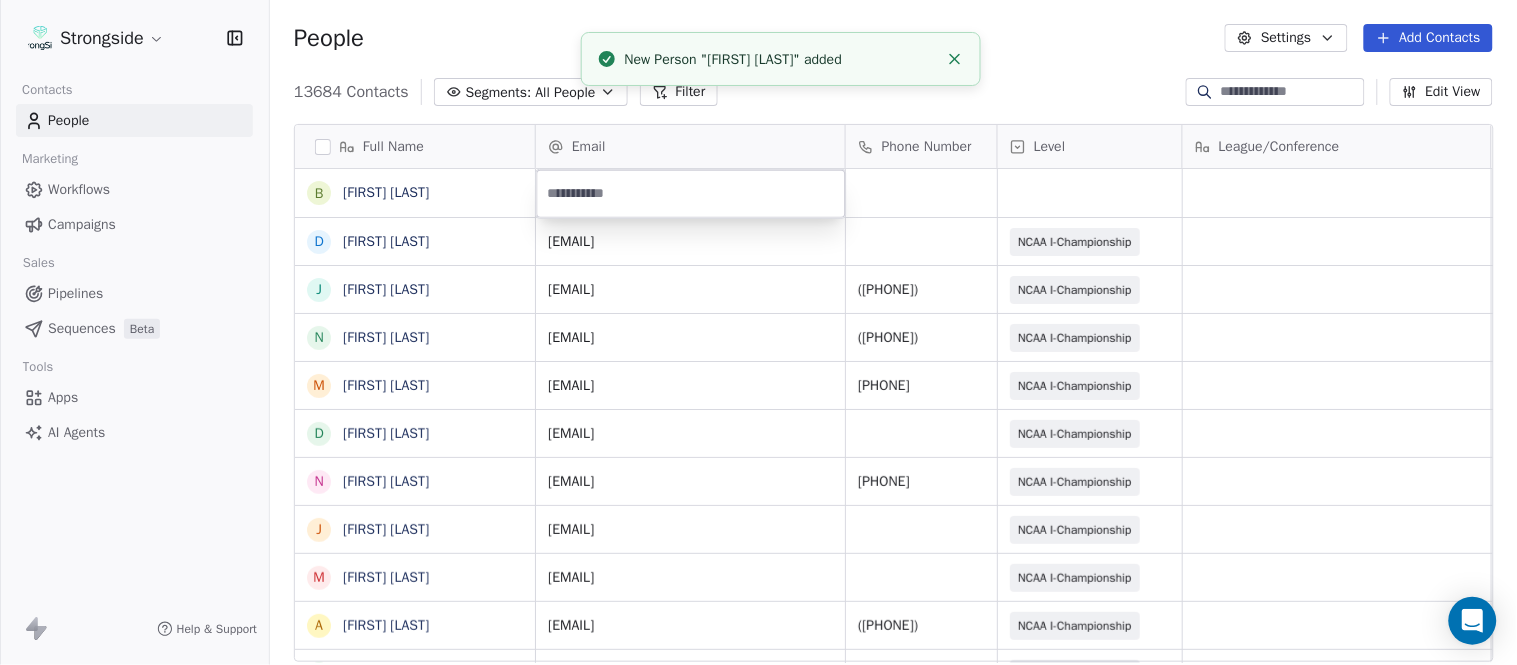type on "**********" 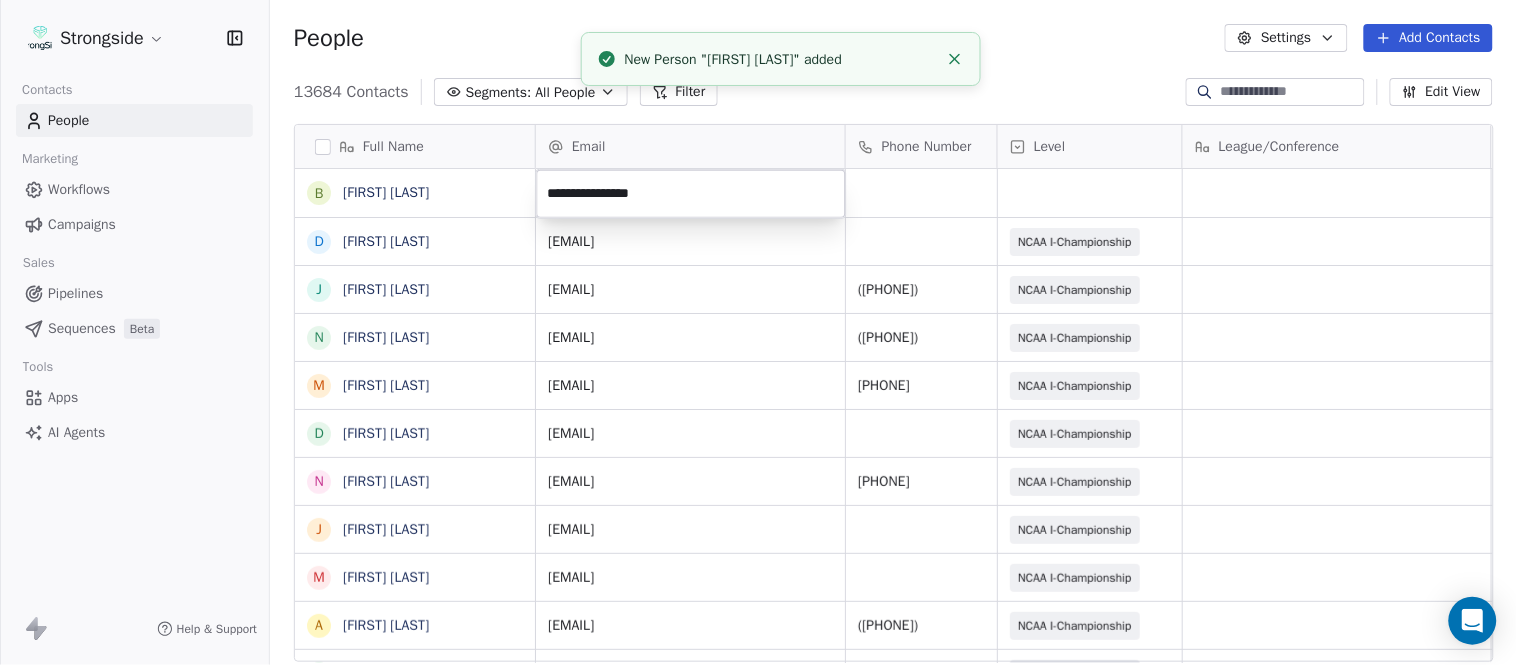 click on "New Person "Bernie DePalma" added" at bounding box center [781, 59] 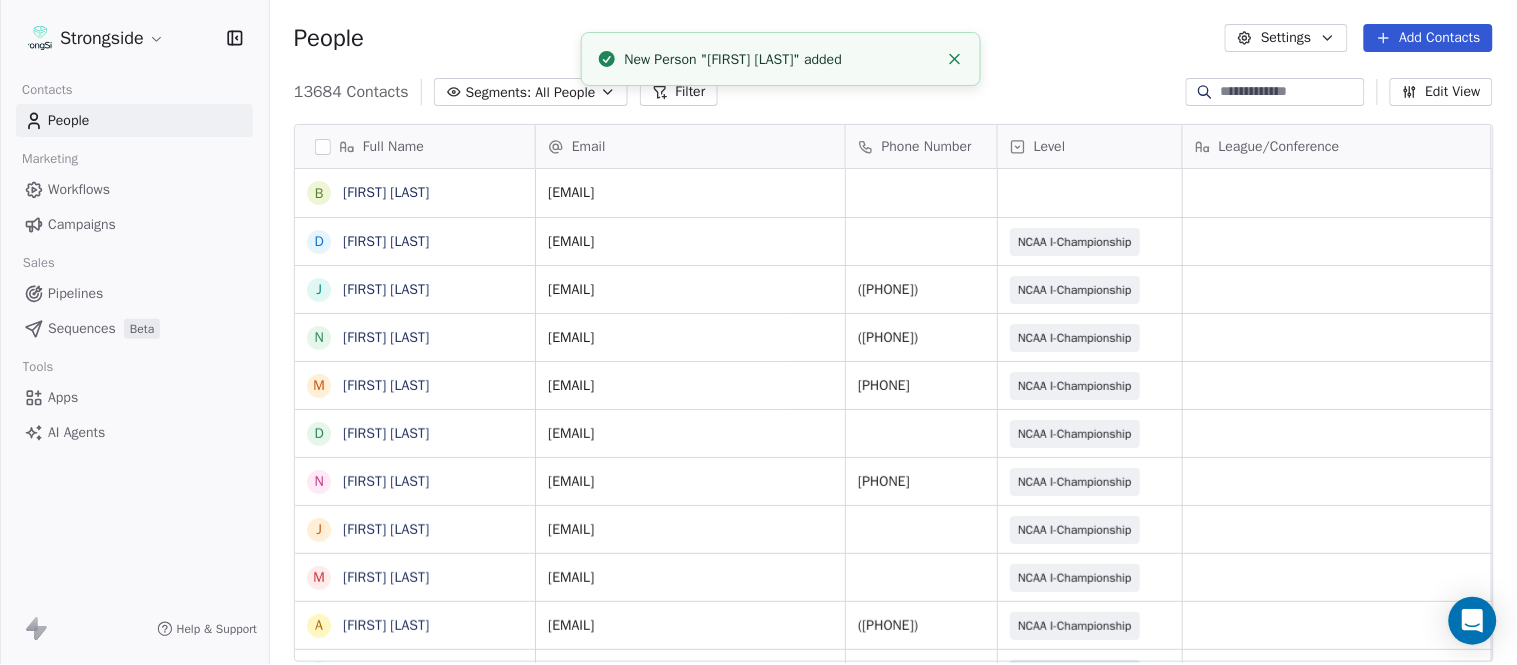 click 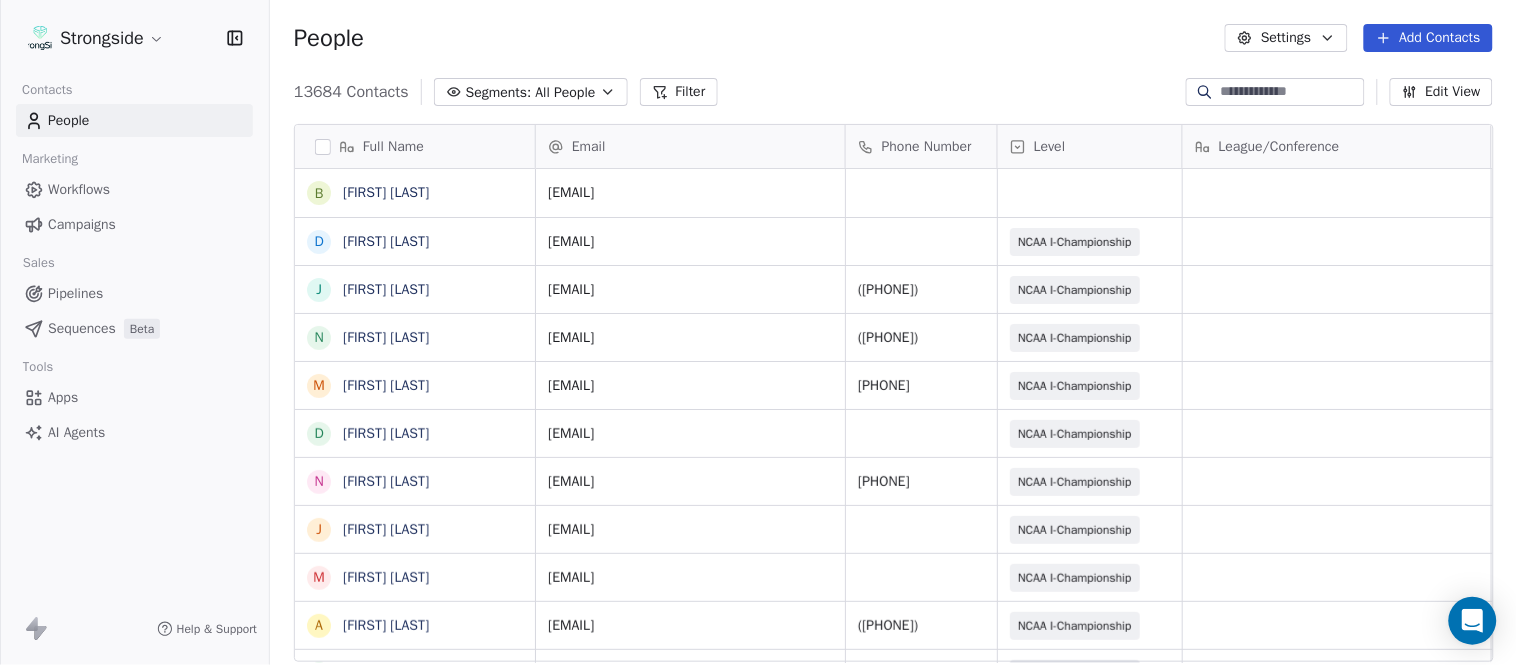 click on "Phone Number" at bounding box center [921, 146] 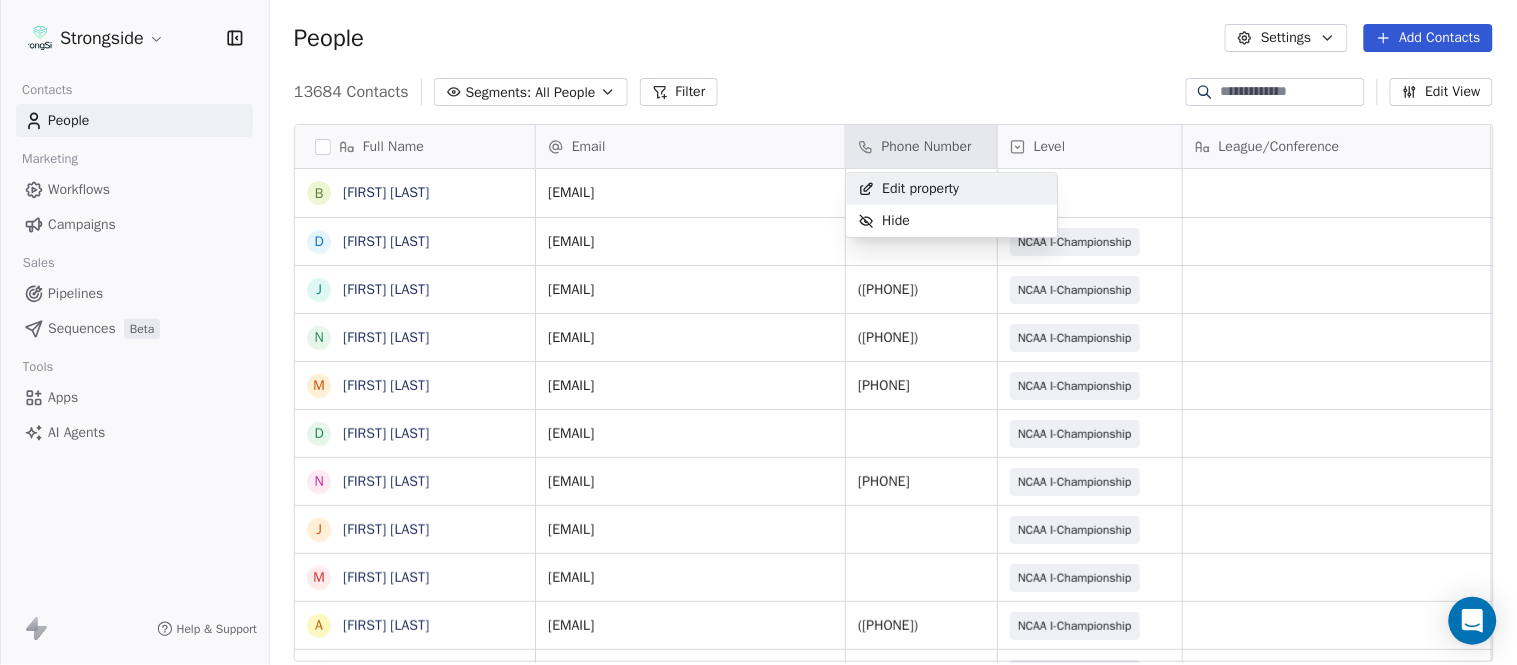 click on "Strongside Contacts People Marketing Workflows Campaigns Sales Pipelines Sequences Beta Tools Apps AI Agents Help & Support People Settings  Add Contacts 13684 Contacts Segments: All People Filter  Edit View Tag Add to Sequence Export Full Name B Bernie DePalma D Devan Carrington J Jeremy Hartigan N Nicholas Bruner M Matt Foote D Dan Swanstrom N Nicki Moore J Julien Deumaga M Mark Ross A Alex Peffley C Chris Batti J Justin Woodley G Garrett McLaughlin K Kenneth Tinsley A Andrew Kukesh J Justin Stovall G Gregory Skjold A AJ Gallagher S Seitu Smith S Salomon Burstein F Frank Lisante J Joe Manion D Douglas Straley Y Yana Rivers M Mike Kowalsky J Jack Marchese J Jumpei Harada J Jon Poppe P Peter Pilling T Tala Russell K Kyle Mattracion Email Phone Number Level League/Conference Organization Job Title Tags Created Date BST bfd5@cornell.edu Aug 07, 2025 05:16 PM djc424@cornell.edu NCAA I-Championship COLUMBIA UNIV Academic Advisor Aug 07, 2025 05:15 PM jh295@cornell.edu (607) 255-9788 NCAA I-Championship SID SID" at bounding box center [758, 332] 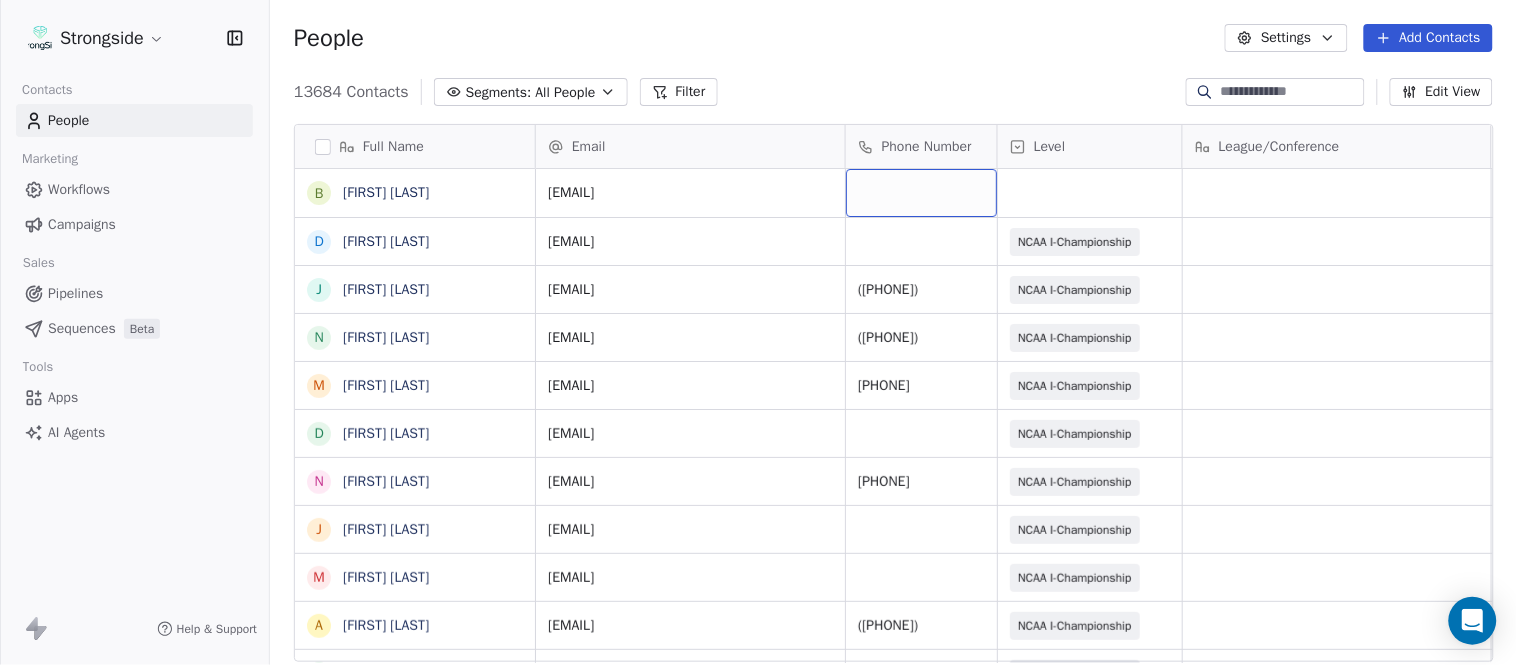 click at bounding box center (921, 193) 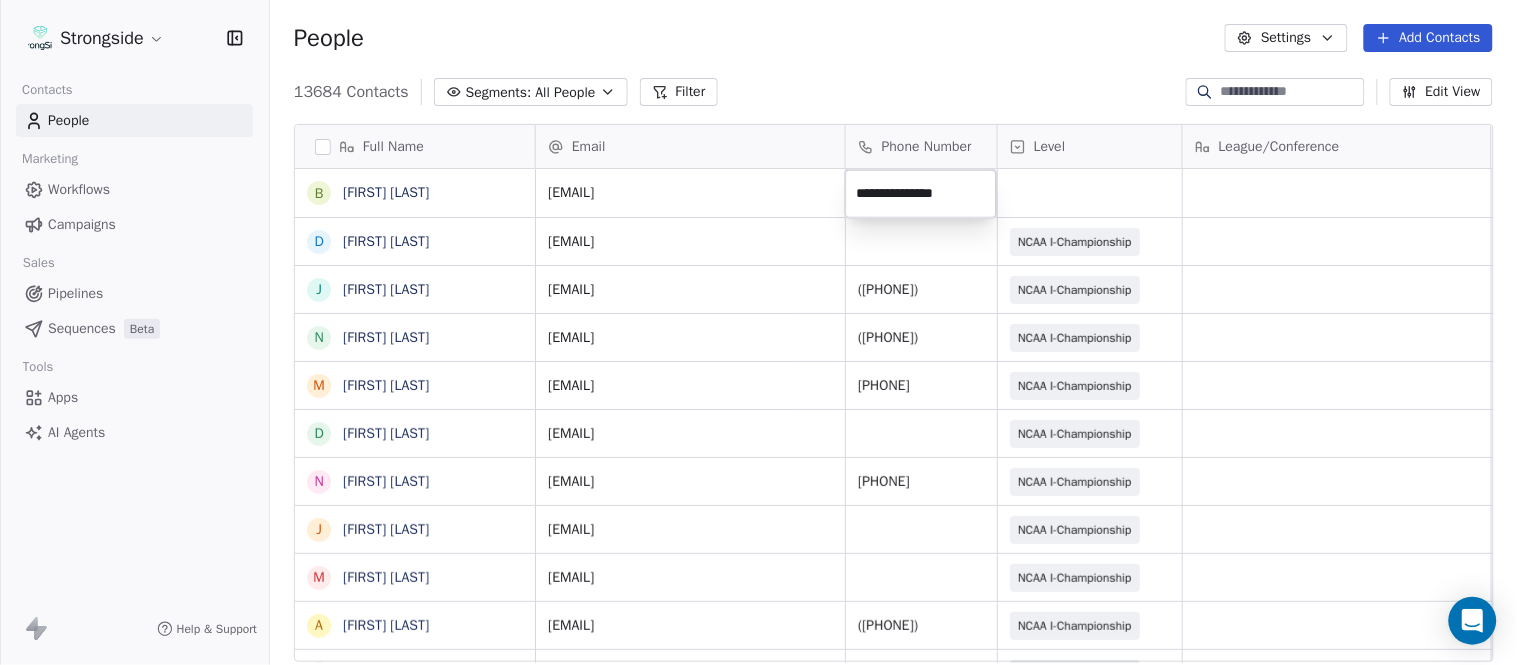 click on "Strongside Contacts People Marketing Workflows Campaigns Sales Pipelines Sequences Beta Tools Apps AI Agents Help & Support People Settings  Add Contacts 13684 Contacts Segments: All People Filter  Edit View Tag Add to Sequence Export Full Name B Bernie DePalma D Devan Carrington J Jeremy Hartigan N Nicholas Bruner M Matt Foote D Dan Swanstrom N Nicki Moore J Julien Deumaga M Mark Ross A Alex Peffley C Chris Batti J Justin Woodley G Garrett McLaughlin K Kenneth Tinsley A Andrew Kukesh J Justin Stovall G Gregory Skjold A AJ Gallagher S Seitu Smith S Salomon Burstein F Frank Lisante J Joe Manion D Douglas Straley Y Yana Rivers M Mike Kowalsky J Jack Marchese J Jumpei Harada J Jon Poppe P Peter Pilling T Tala Russell K Kyle Mattracion Email Phone Number Level League/Conference Organization Job Title Tags Created Date BST bfd5@cornell.edu Aug 07, 2025 05:16 PM djc424@cornell.edu NCAA I-Championship COLUMBIA UNIV Academic Advisor Aug 07, 2025 05:15 PM jh295@cornell.edu (607) 255-9788 NCAA I-Championship SID SID" at bounding box center (758, 332) 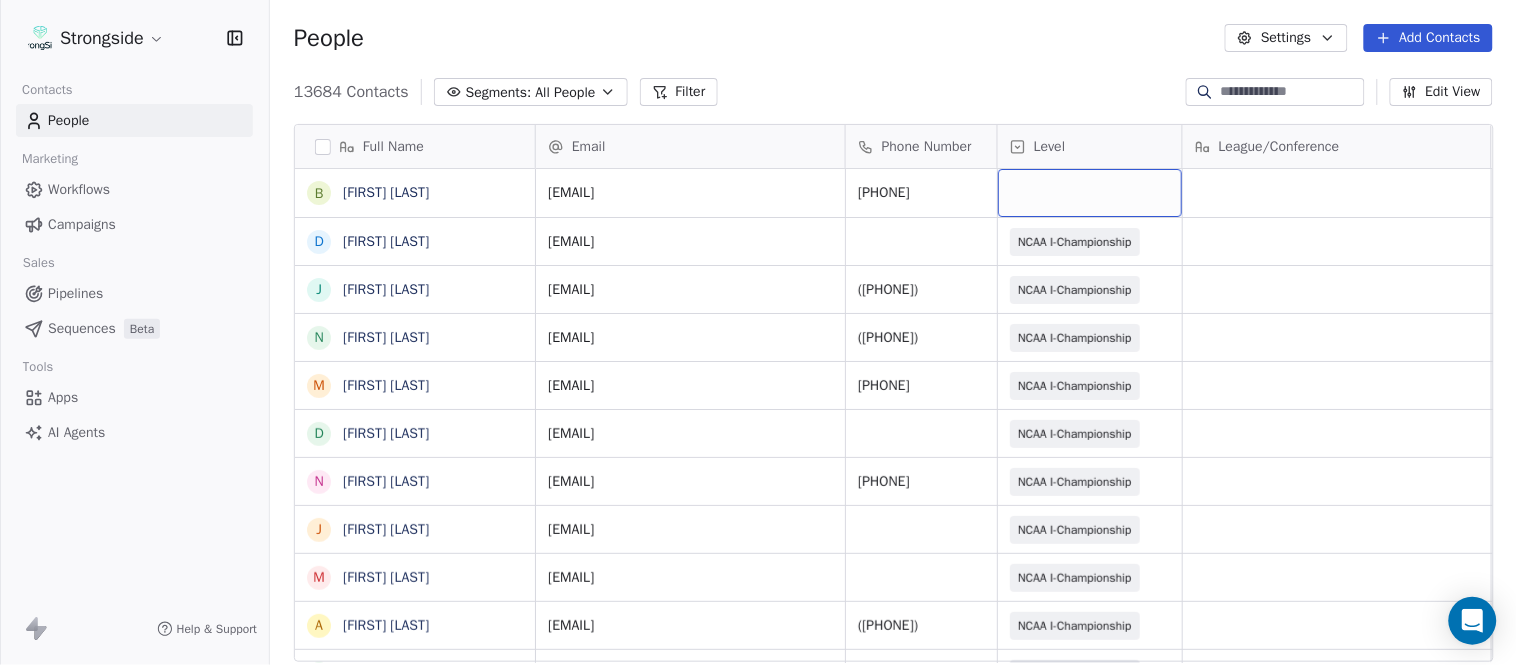 click at bounding box center (1090, 193) 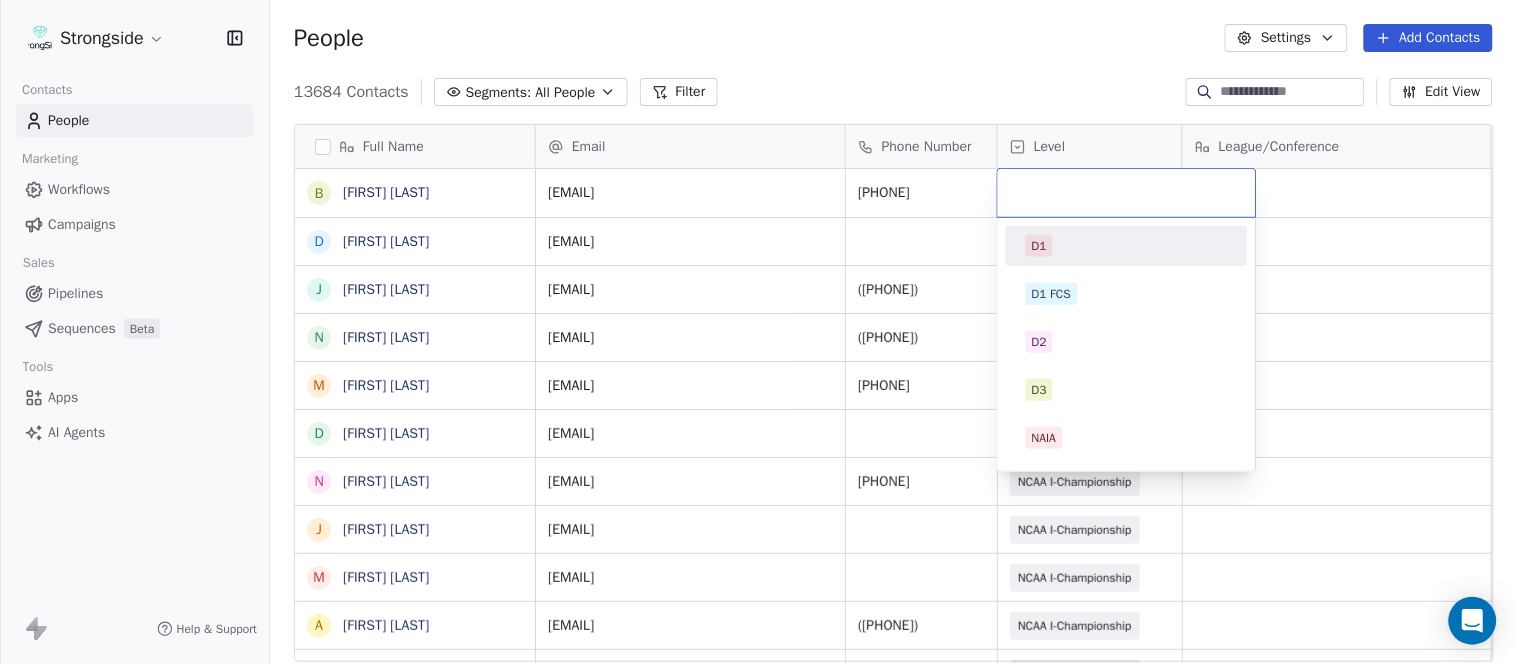 scroll, scrollTop: 378, scrollLeft: 0, axis: vertical 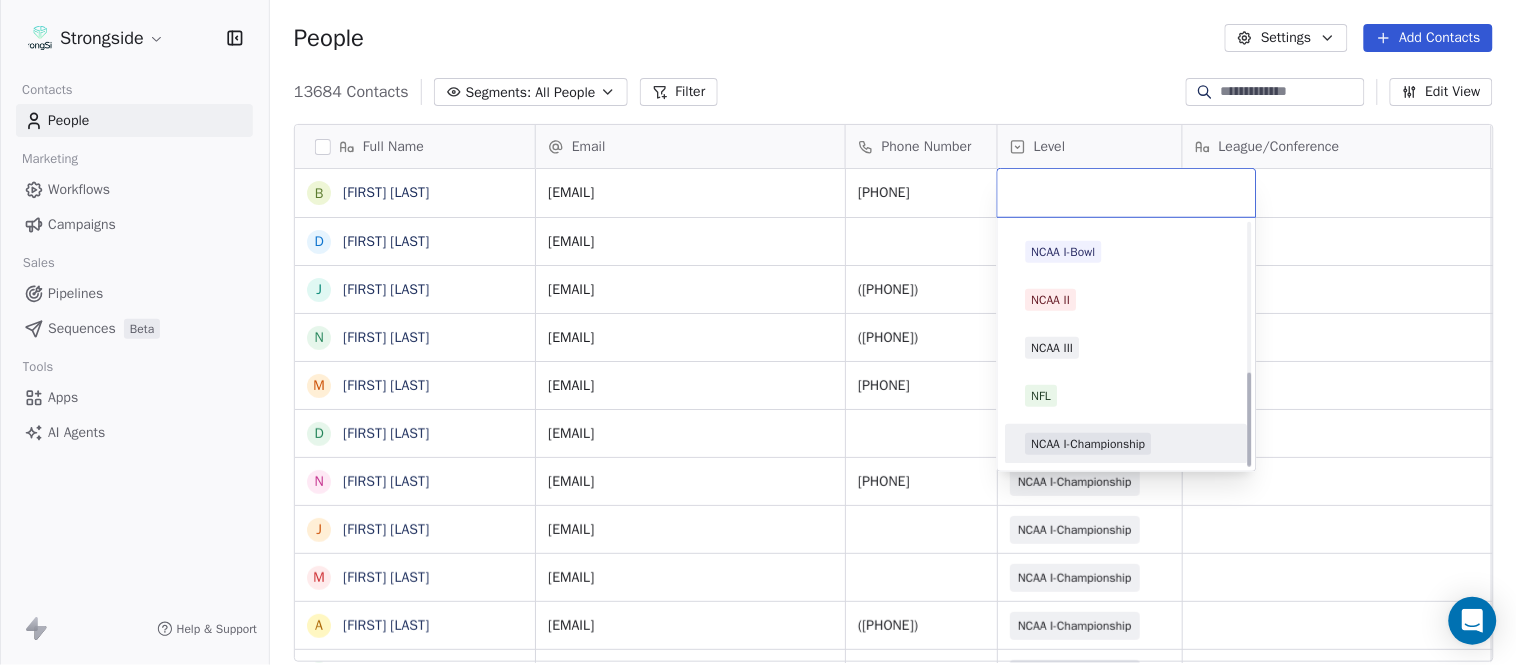 click on "NCAA I-Championship" at bounding box center [1089, 444] 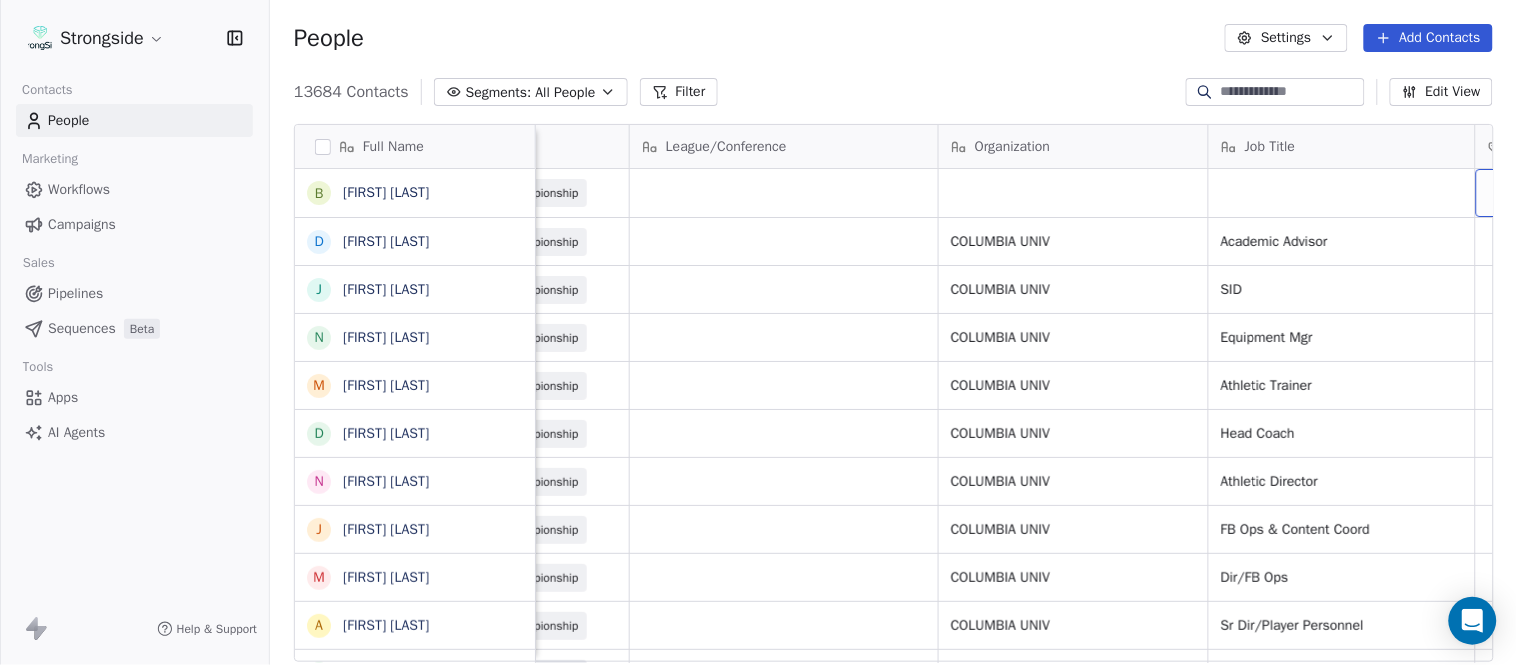 scroll, scrollTop: 0, scrollLeft: 653, axis: horizontal 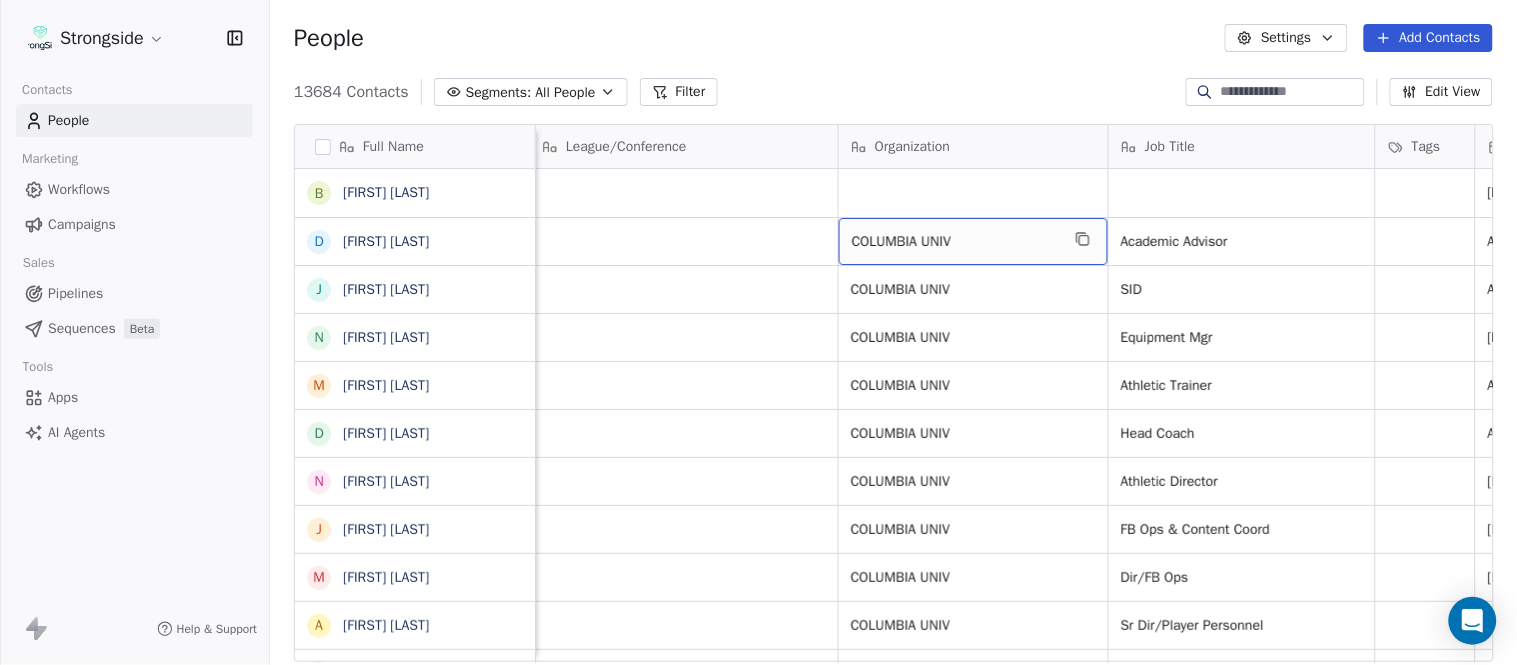 click on "COLUMBIA UNIV" at bounding box center (973, 241) 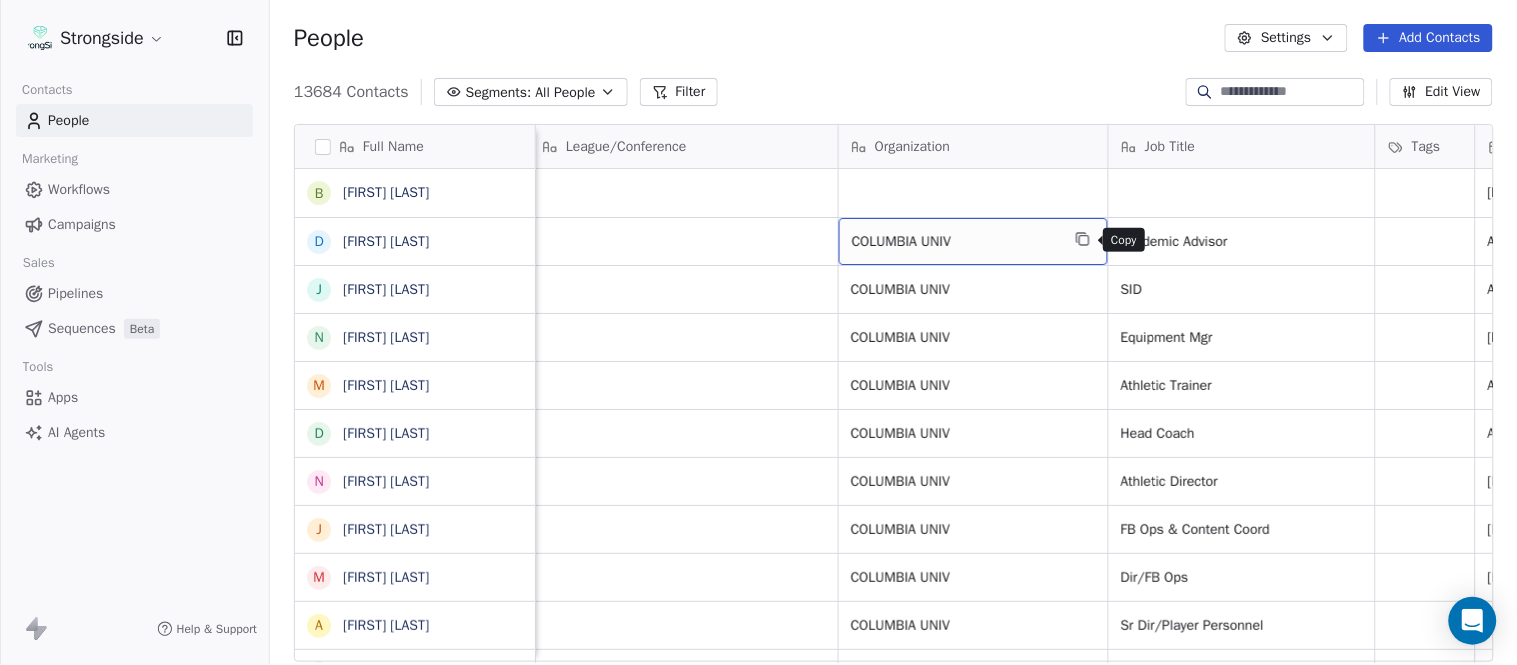 click 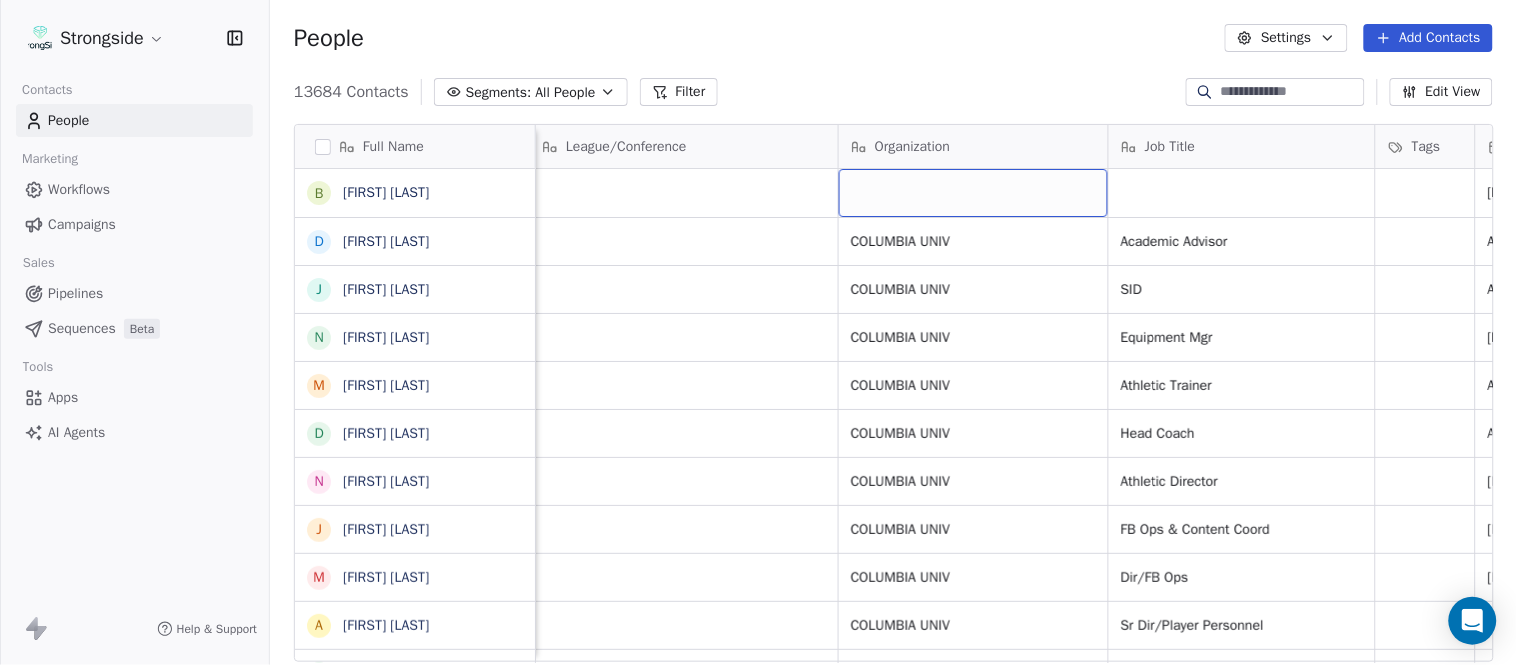 click at bounding box center (973, 193) 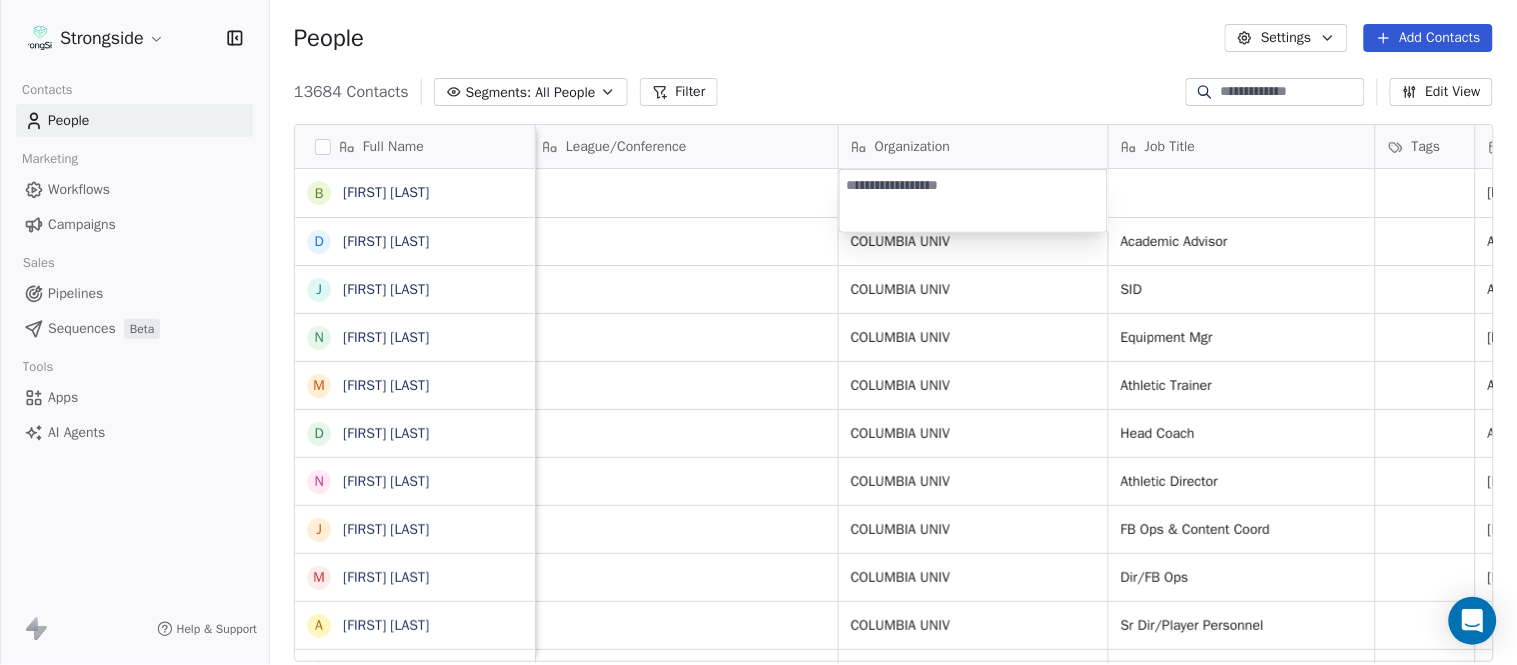 type on "**********" 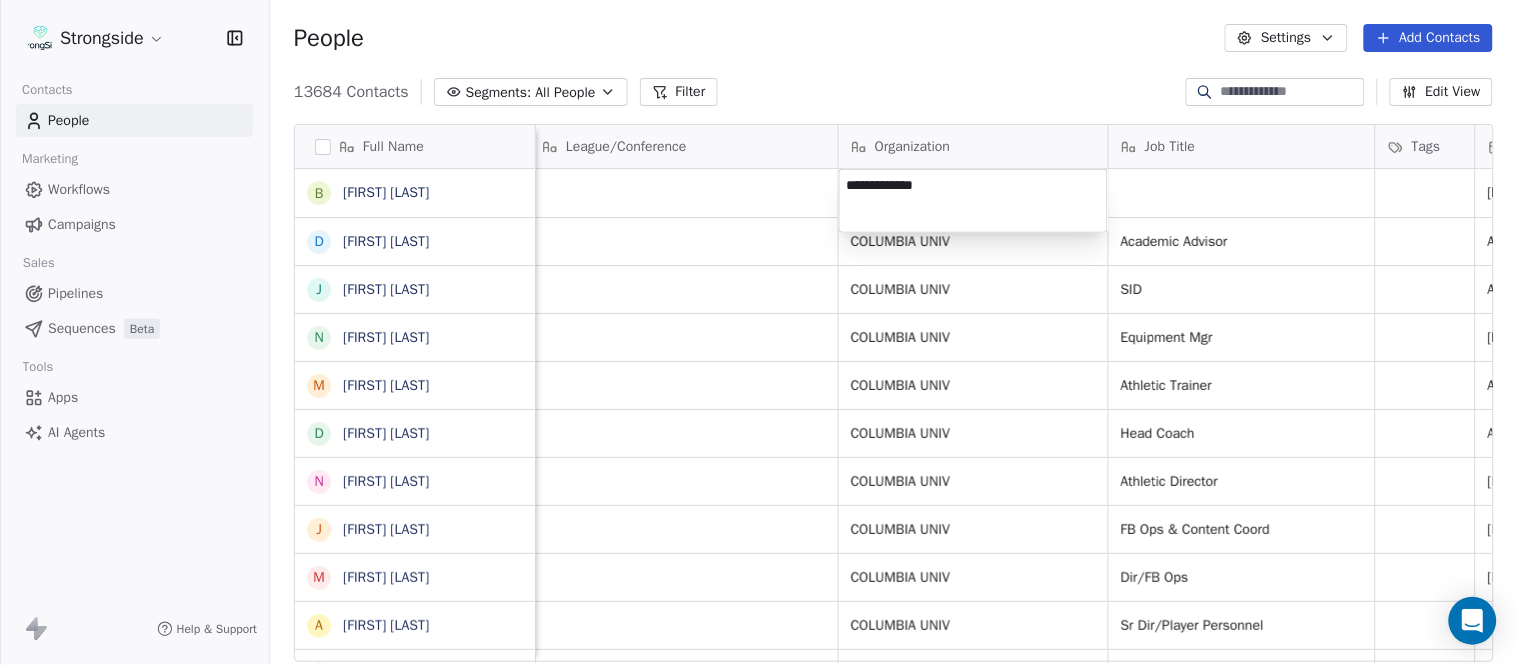 click on "Strongside Contacts People Marketing Workflows Campaigns Sales Pipelines Sequences Beta Tools Apps AI Agents Help & Support People Settings  Add Contacts 13684 Contacts Segments: All People Filter  Edit View Tag Add to Sequence Export Full Name B Bernie DePalma D Devan Carrington J Jeremy Hartigan N Nicholas Bruner M Matt Foote D Dan Swanstrom N Nicki Moore J Julien Deumaga M Mark Ross A Alex Peffley C Chris Batti J Justin Woodley G Garrett McLaughlin K Kenneth Tinsley A Andrew Kukesh J Justin Stovall G Gregory Skjold A AJ Gallagher S Seitu Smith S Salomon Burstein F Frank Lisante J Joe Manion D Douglas Straley Y Yana Rivers M Mike Kowalsky J Jack Marchese J Jumpei Harada J Jon Poppe P Peter Pilling T Tala Russell K Kyle Mattracion Email Phone Number Level League/Conference Organization Job Title Tags Created Date BST Status Priority Emails Auto Clicked bfd5@cornell.edu 	(607) 255-4237 NCAA I-Championship Aug 07, 2025 05:16 PM djc424@cornell.edu NCAA I-Championship COLUMBIA UNIV Academic Advisor SID SID" at bounding box center [758, 332] 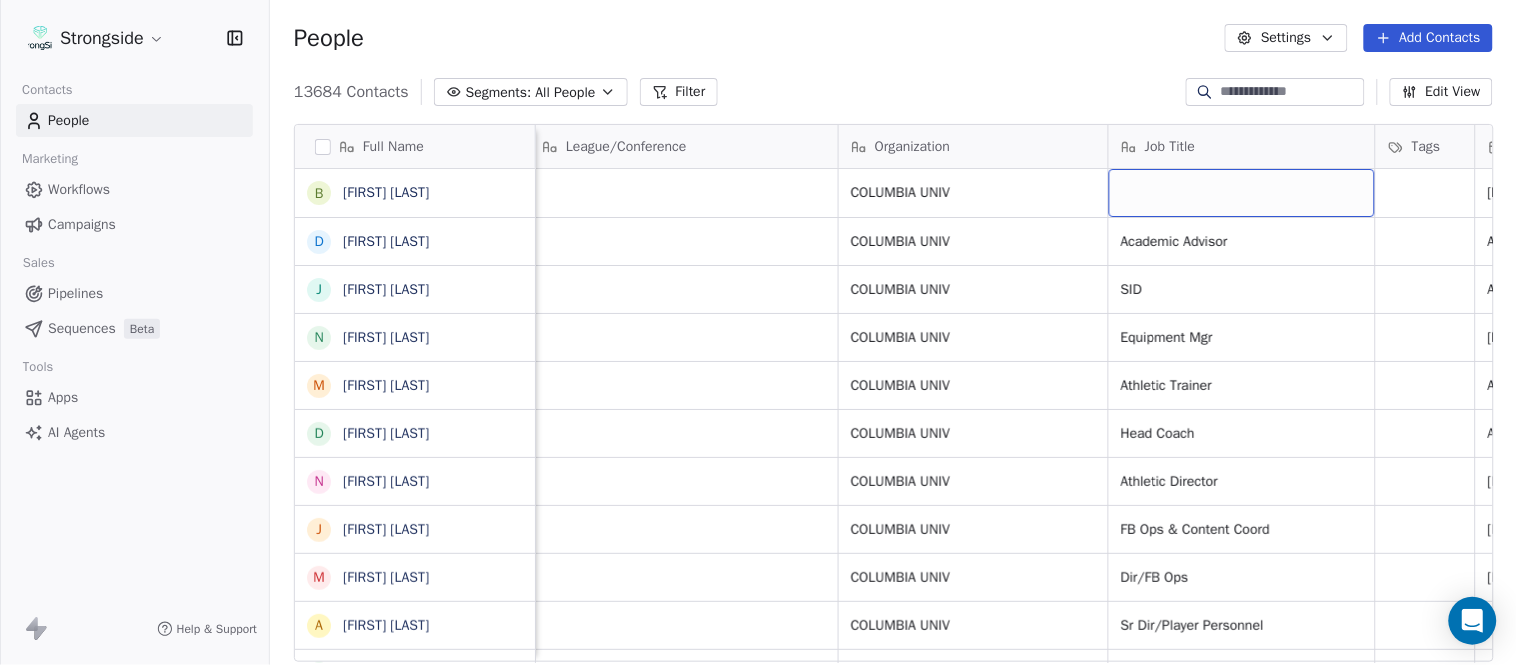 click at bounding box center (1242, 193) 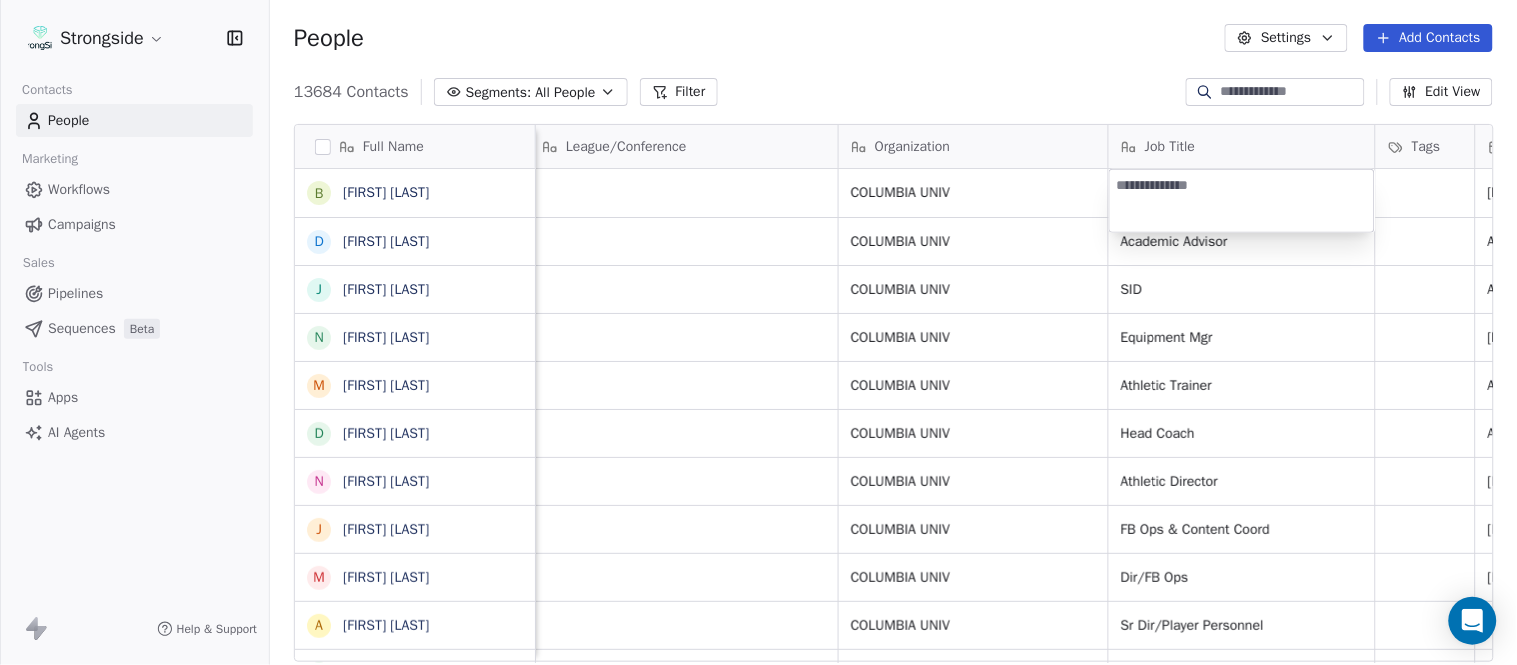 type on "**********" 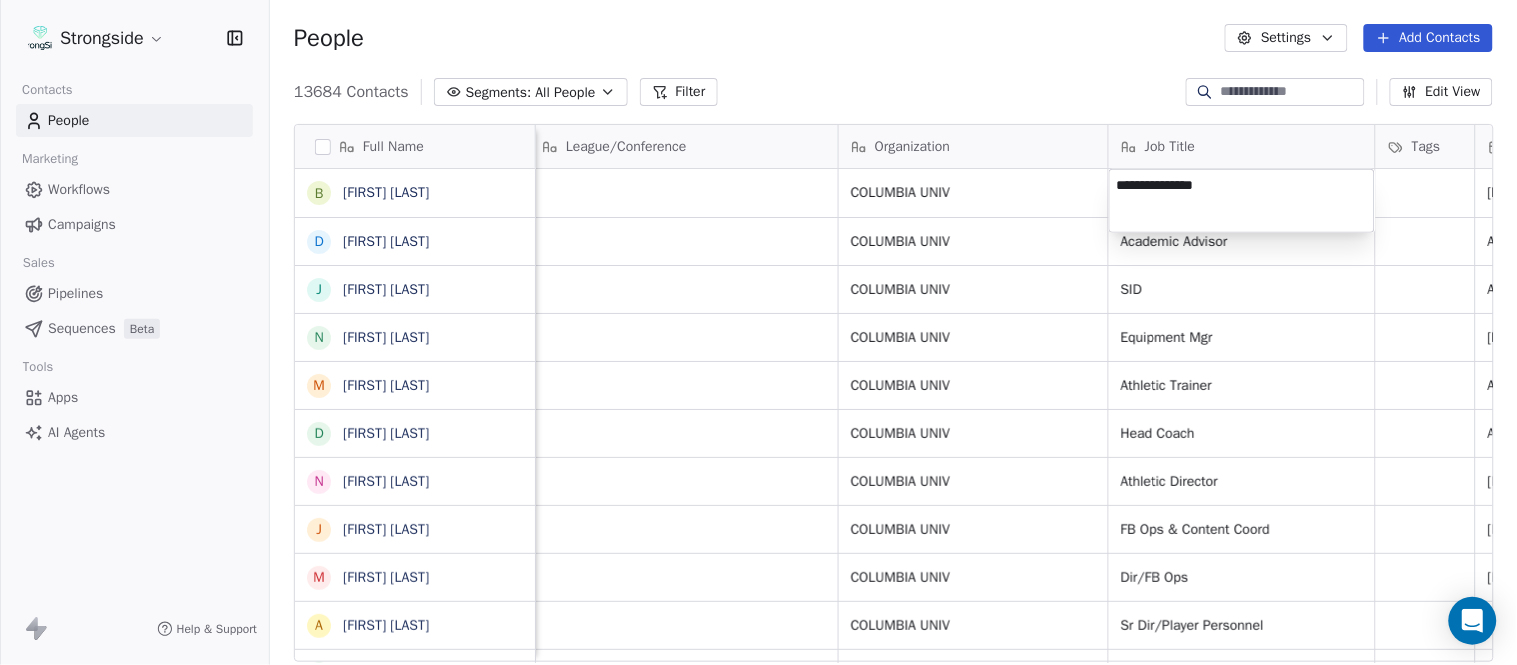 click on "Strongside Contacts People Marketing Workflows Campaigns Sales Pipelines Sequences Beta Tools Apps AI Agents Help & Support People Settings  Add Contacts 13684 Contacts Segments: All People Filter  Edit View Tag Add to Sequence Export Full Name B Bernie DePalma D Devan Carrington J Jeremy Hartigan N Nicholas Bruner M Matt Foote D Dan Swanstrom N Nicki Moore J Julien Deumaga M Mark Ross A Alex Peffley C Chris Batti J Justin Woodley G Garrett McLaughlin K Kenneth Tinsley A Andrew Kukesh J Justin Stovall G Gregory Skjold A AJ Gallagher S Seitu Smith S Salomon Burstein F Frank Lisante J Joe Manion D Douglas Straley Y Yana Rivers M Mike Kowalsky J Jack Marchese J Jumpei Harada J Jon Poppe P Peter Pilling T Tala Russell K Kyle Mattracion Email Phone Number Level League/Conference Organization Job Title Tags Created Date BST Status Priority Emails Auto Clicked bfd5@cornell.edu 	(607) 255-4237 NCAA I-Championship COLUMBIA UNIV Aug 07, 2025 05:16 PM djc424@cornell.edu NCAA I-Championship COLUMBIA UNIV (607) 255-9788" at bounding box center [758, 332] 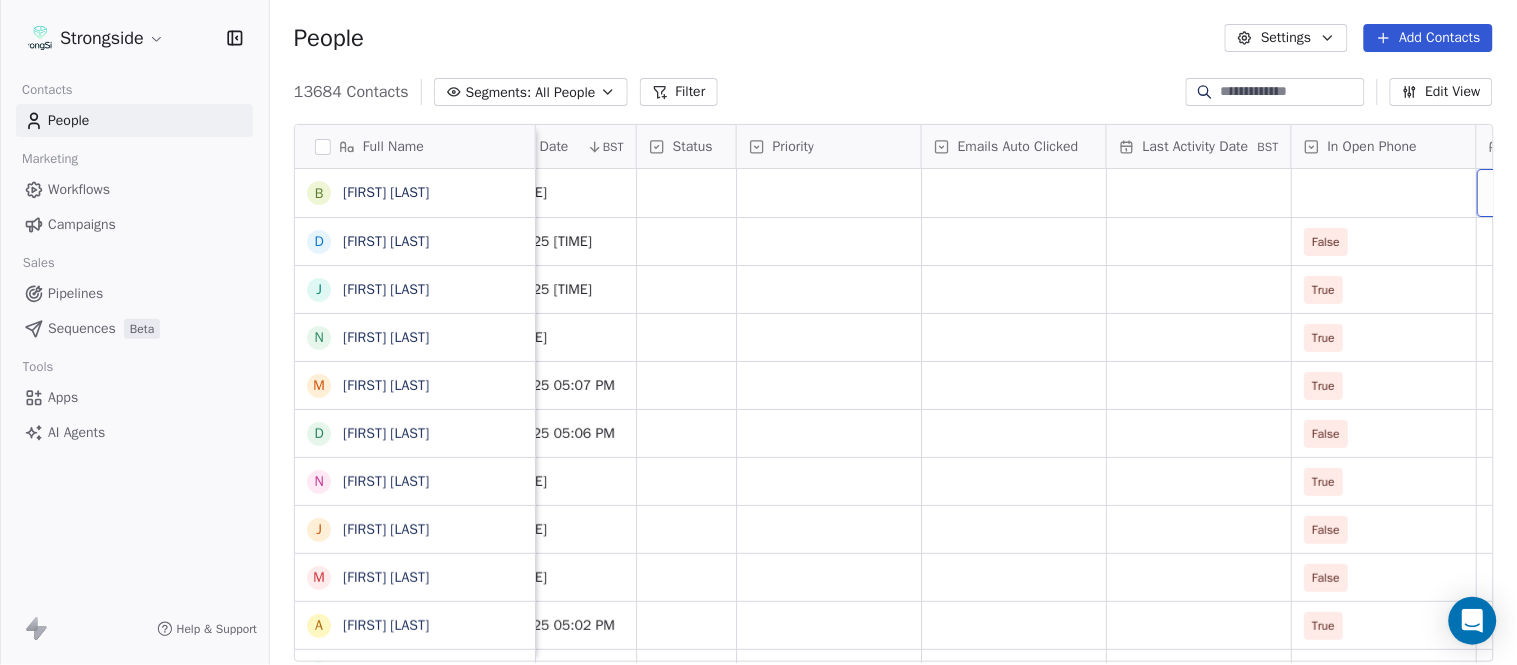 scroll, scrollTop: 0, scrollLeft: 1863, axis: horizontal 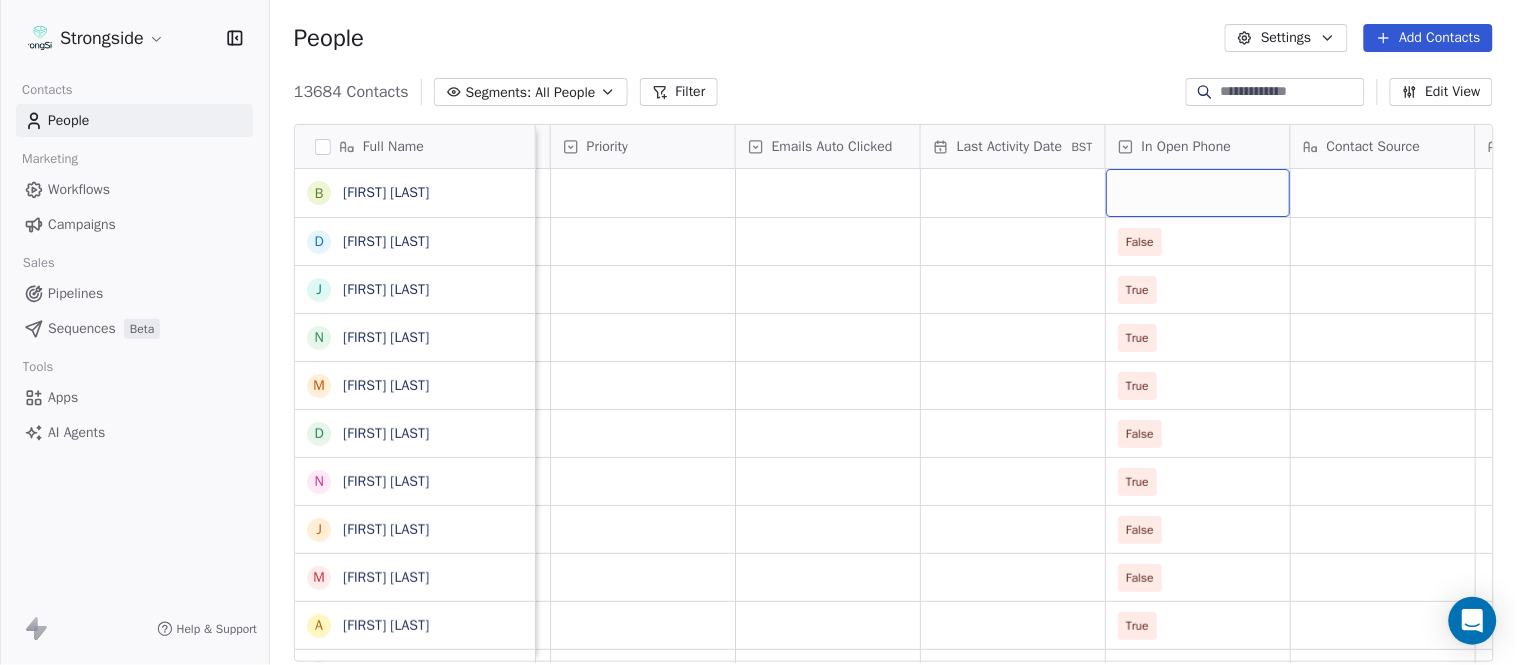 click at bounding box center [1198, 193] 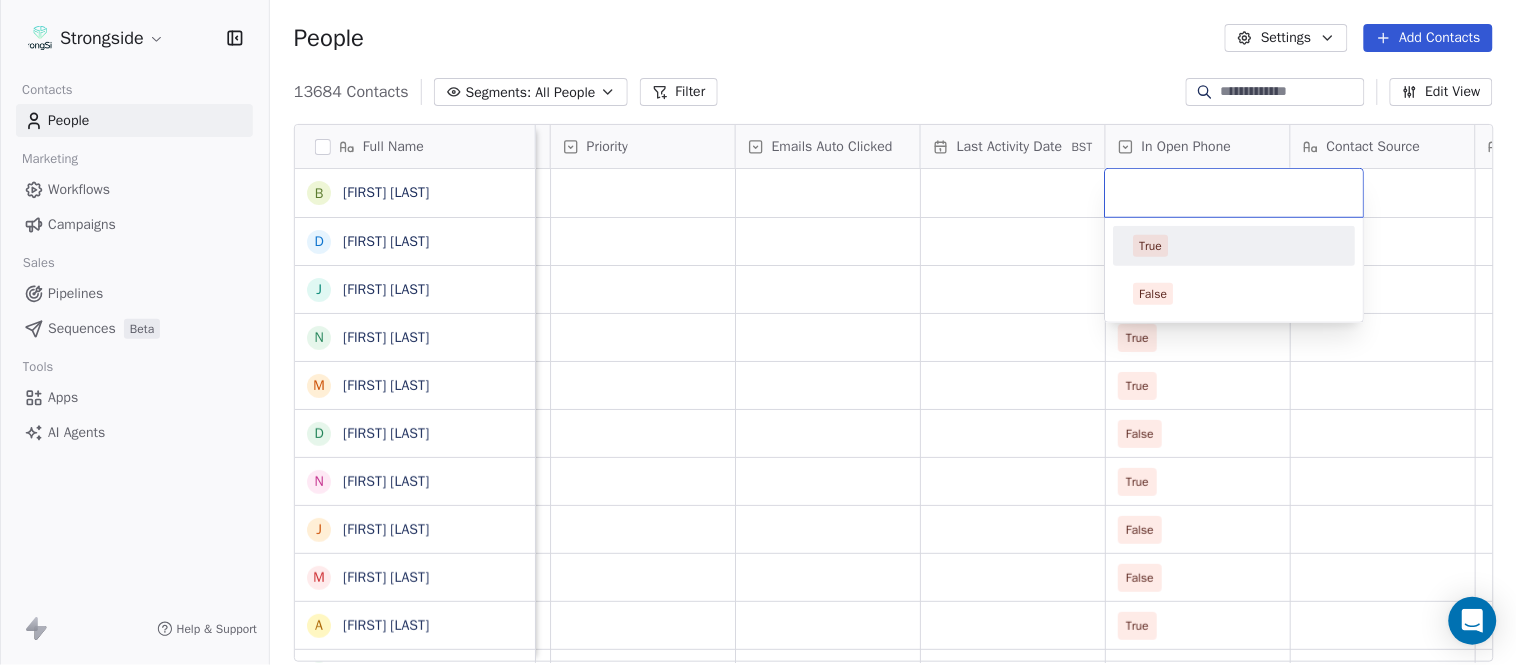 drag, startPoint x: 1201, startPoint y: 292, endPoint x: 1204, endPoint y: 262, distance: 30.149628 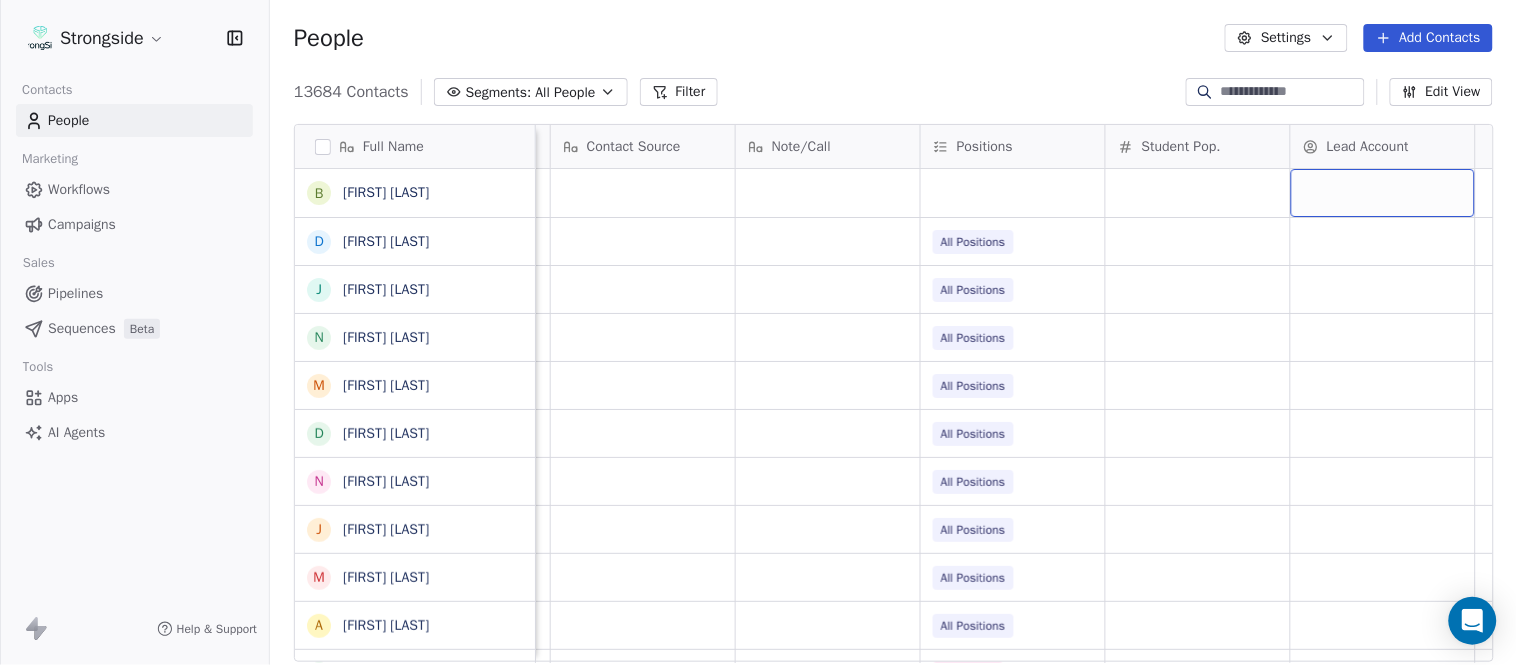 scroll, scrollTop: 0, scrollLeft: 2651, axis: horizontal 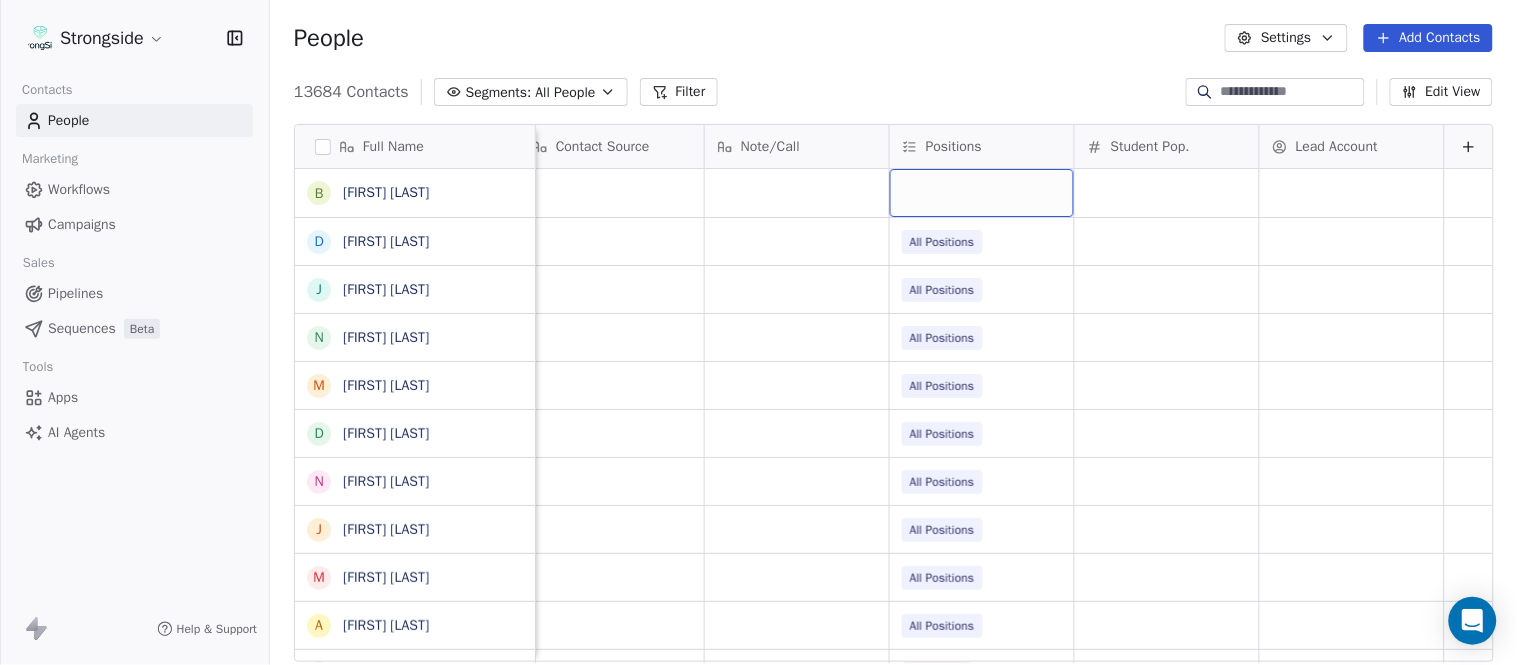 click at bounding box center (982, 193) 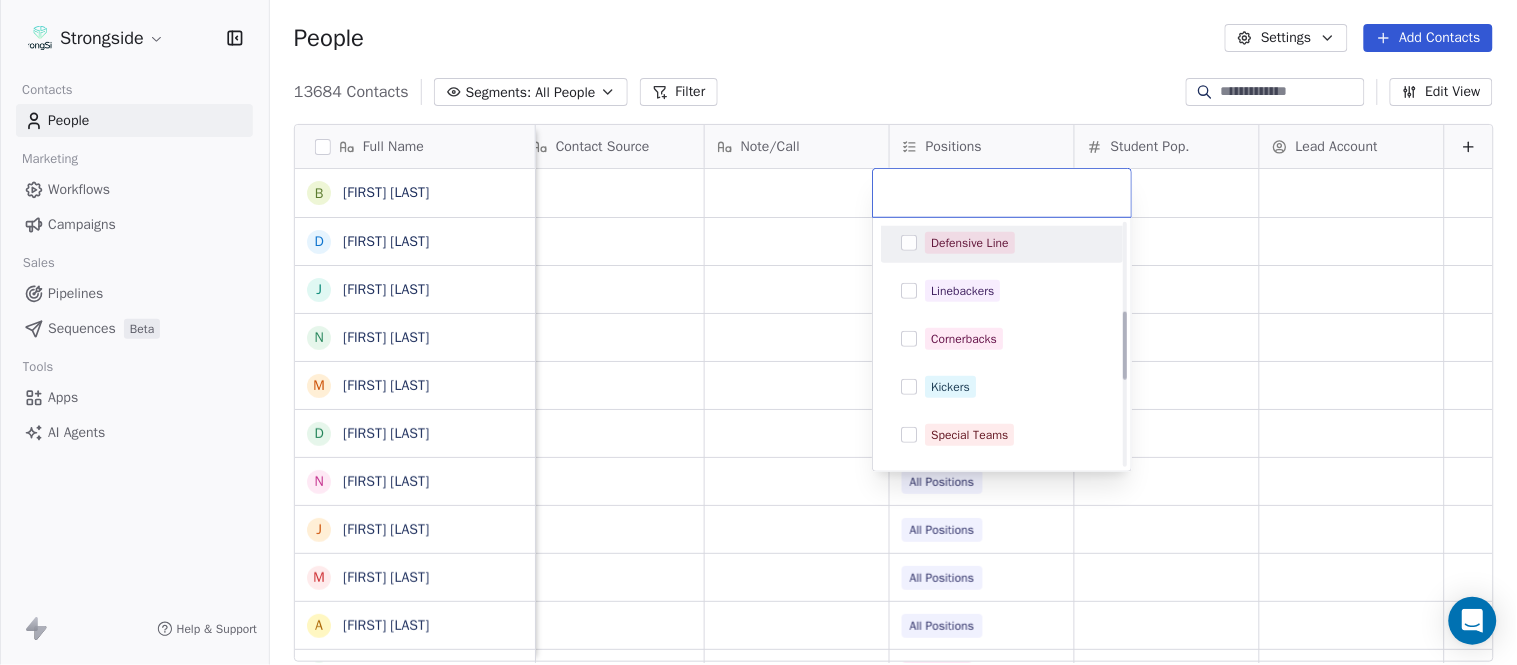 scroll, scrollTop: 333, scrollLeft: 0, axis: vertical 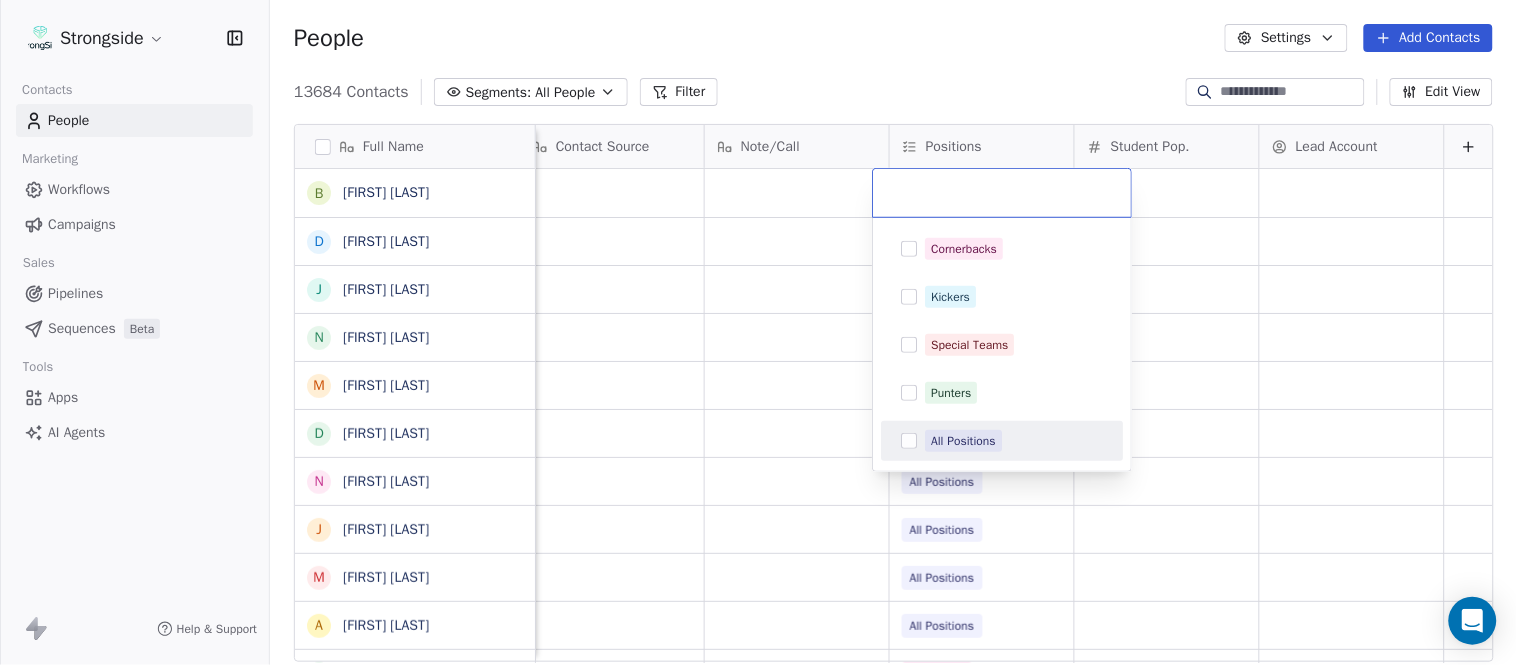 click on "All Positions" at bounding box center (1014, 441) 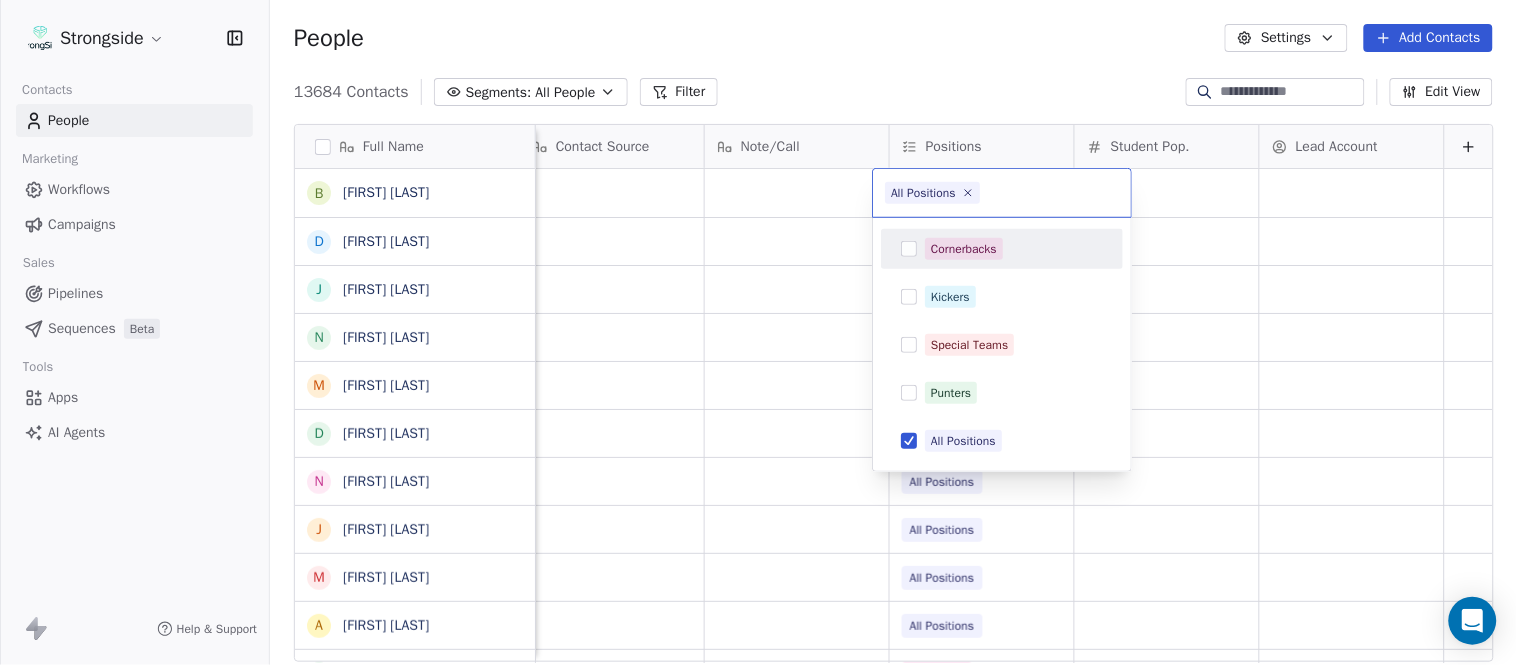 click on "Strongside Contacts People Marketing Workflows Campaigns Sales Pipelines Sequences Beta Tools Apps AI Agents Help & Support People Settings  Add Contacts 13684 Contacts Segments: All People Filter  Edit View Tag Add to Sequence Export Full Name B Bernie DePalma D Devan Carrington J Jeremy Hartigan N Nicholas Bruner M Matt Foote D Dan Swanstrom N Nicki Moore J Julien Deumaga M Mark Ross A Alex Peffley C Chris Batti J Justin Woodley G Garrett McLaughlin K Kenneth Tinsley A Andrew Kukesh J Justin Stovall G Gregory Skjold A AJ Gallagher S Seitu Smith S Salomon Burstein F Frank Lisante J Joe Manion D Douglas Straley Y Yana Rivers M Mike Kowalsky J Jack Marchese J Jumpei Harada J Jon Poppe P Peter Pilling T Tala Russell K Kyle Mattracion Emails Auto Clicked Last Activity Date BST In Open Phone Contact Source Note/Call Positions Student Pop. Lead Account   True   False All Positions   True All Positions   True All Positions   True All Positions   False All Positions   True All Positions   False All Positions" at bounding box center [758, 332] 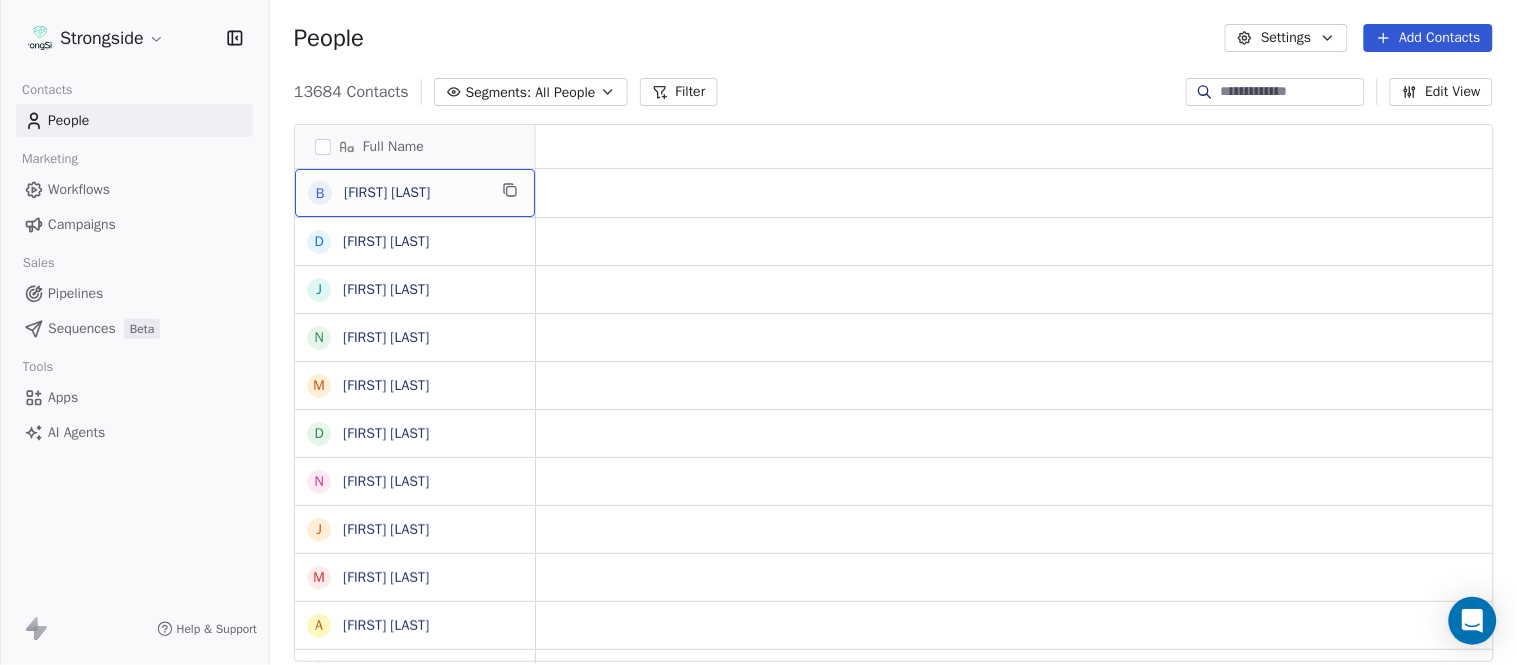 scroll, scrollTop: 0, scrollLeft: 0, axis: both 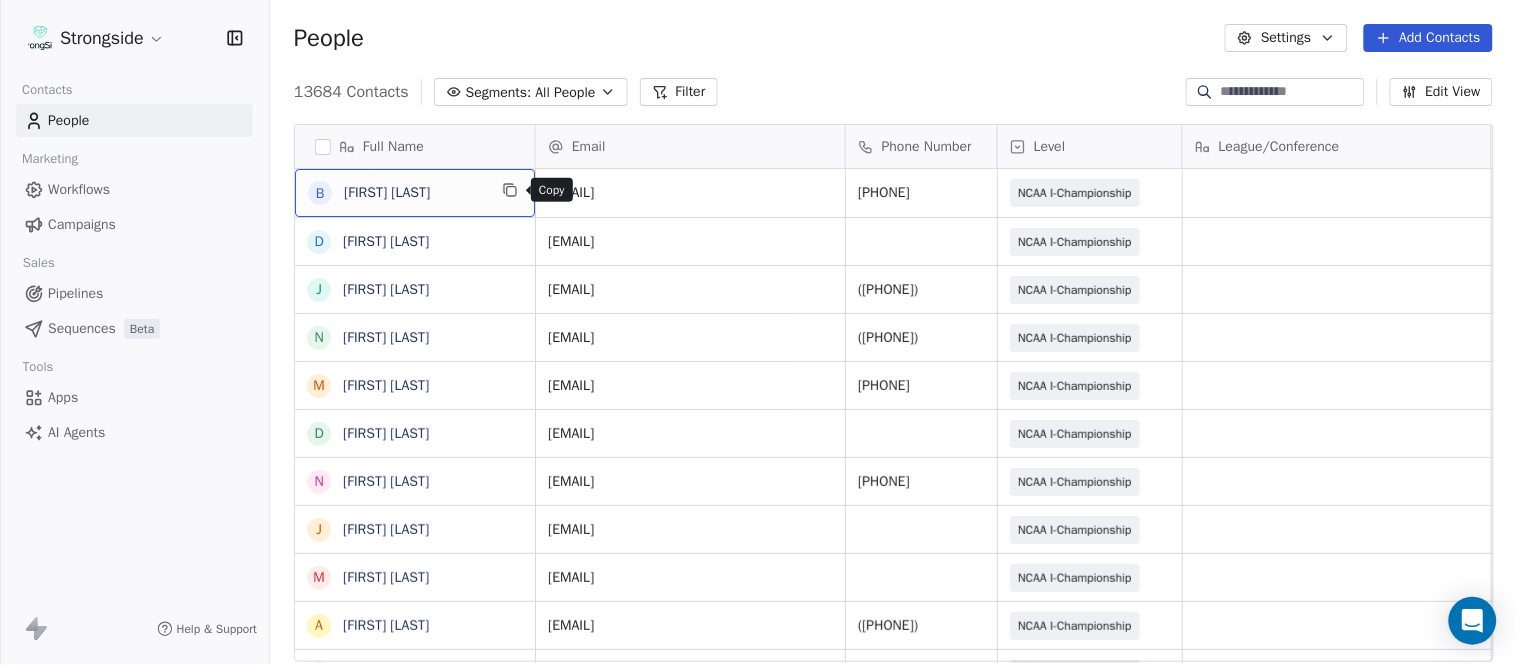 click 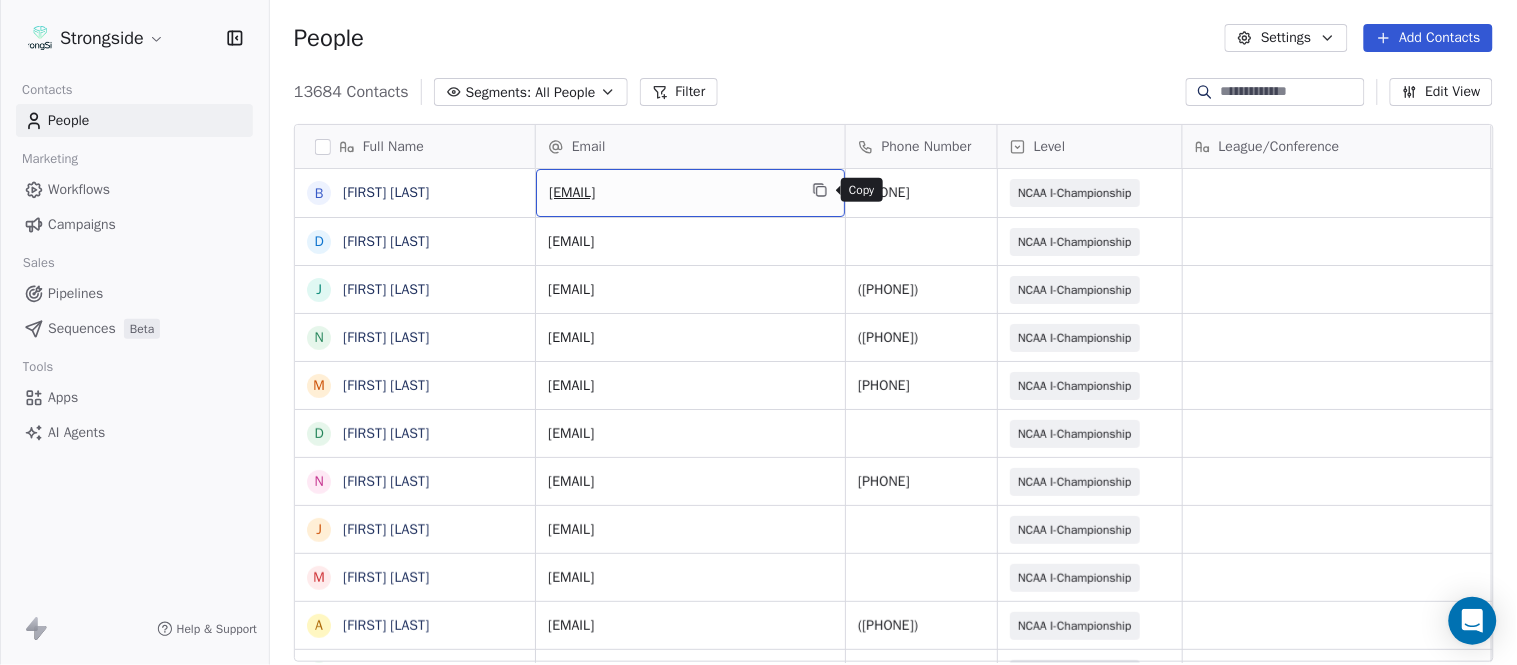 click 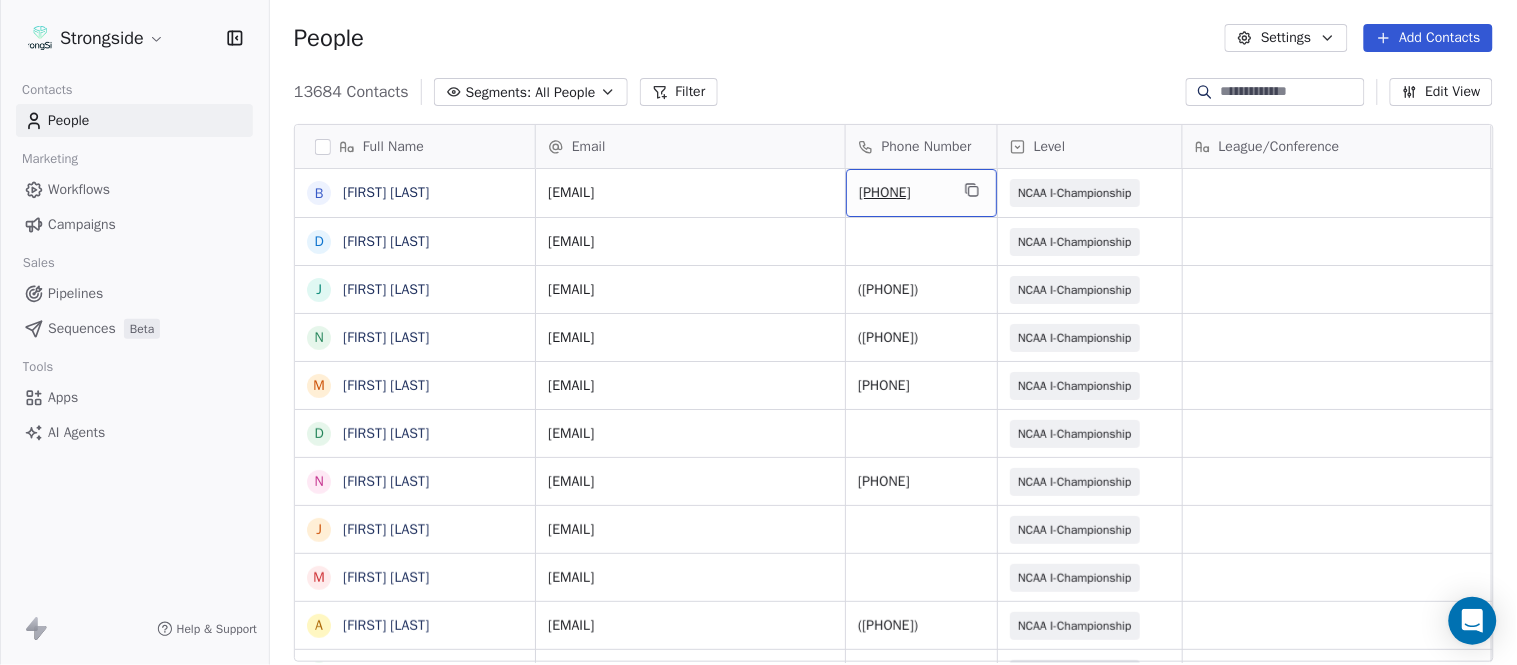 click on "(607) 255-4237" at bounding box center [921, 193] 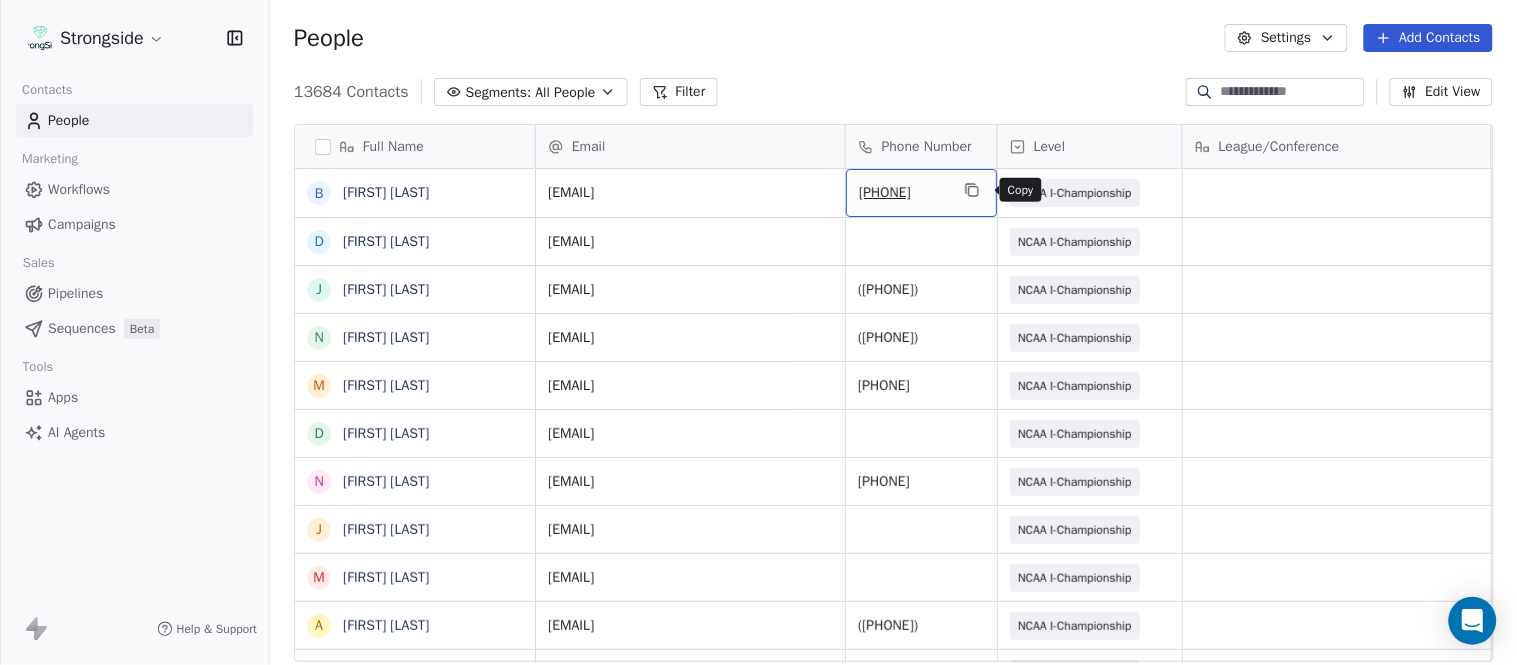 click 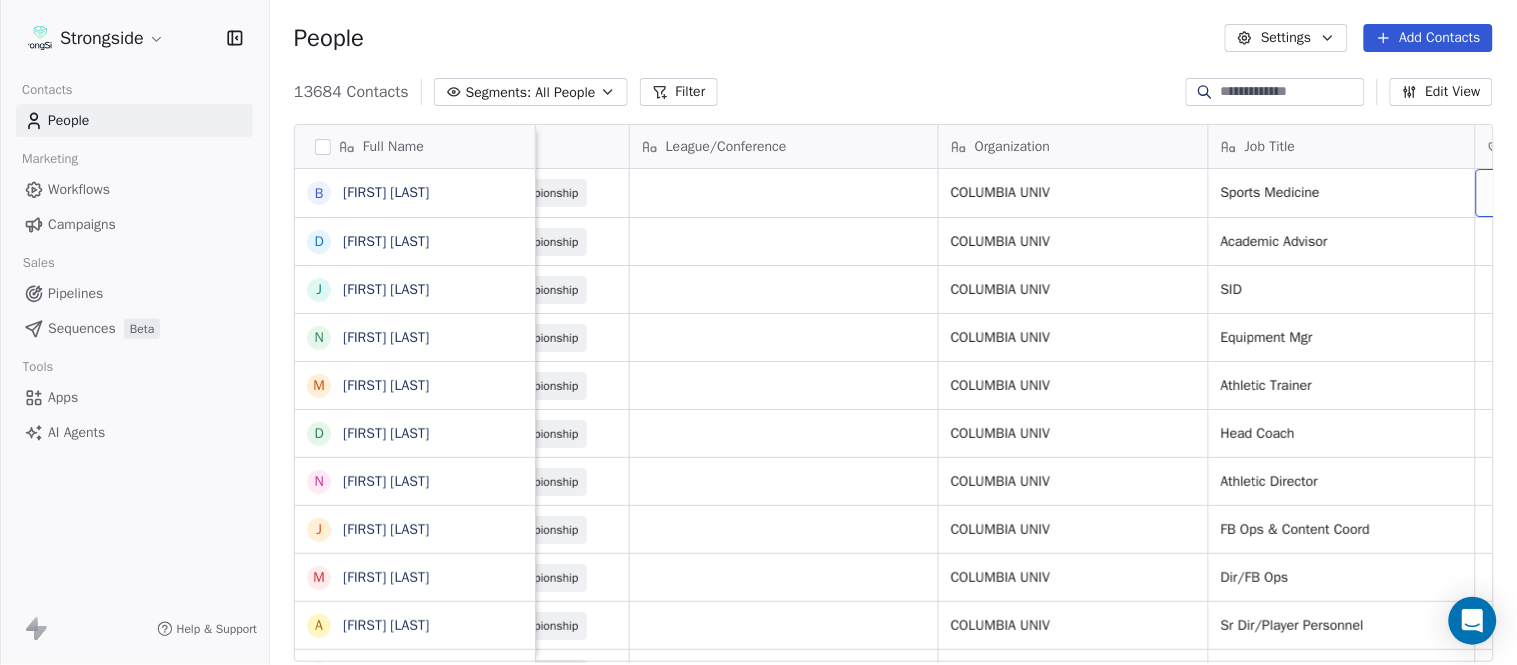 scroll, scrollTop: 0, scrollLeft: 653, axis: horizontal 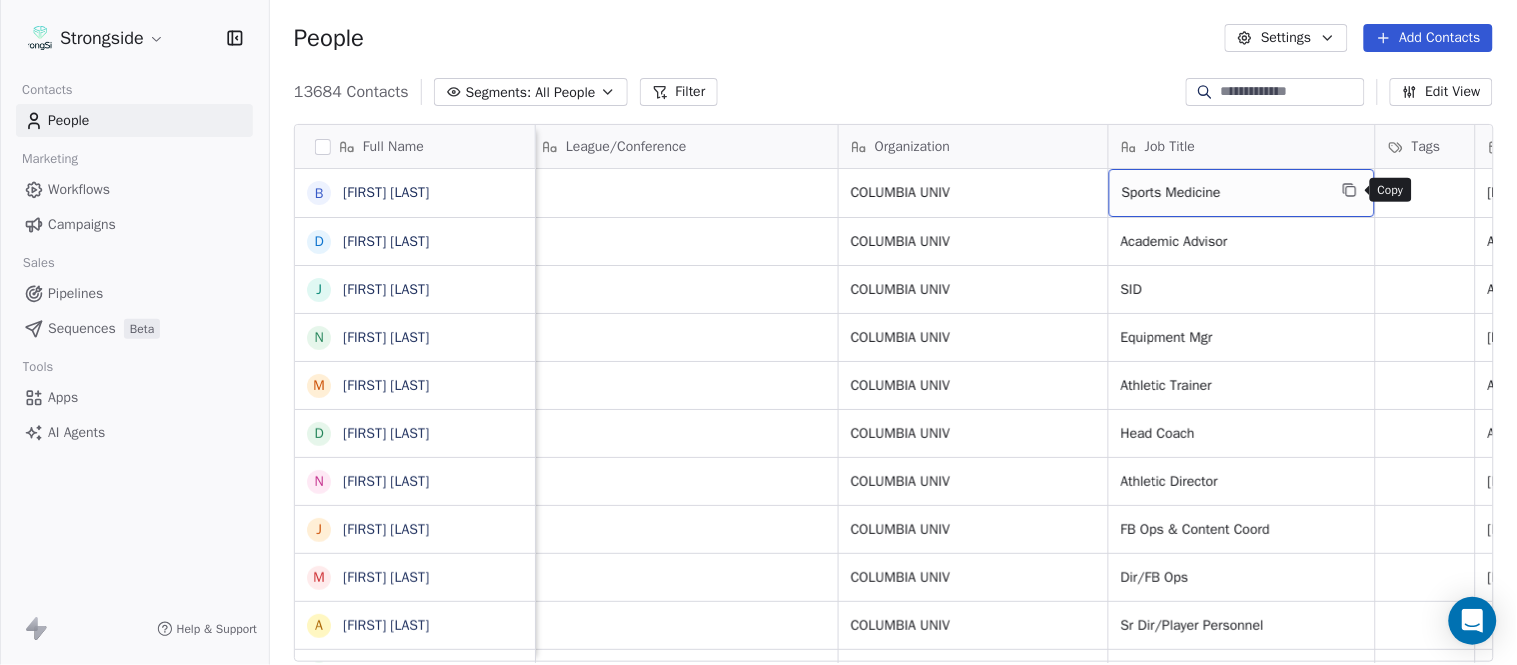 click 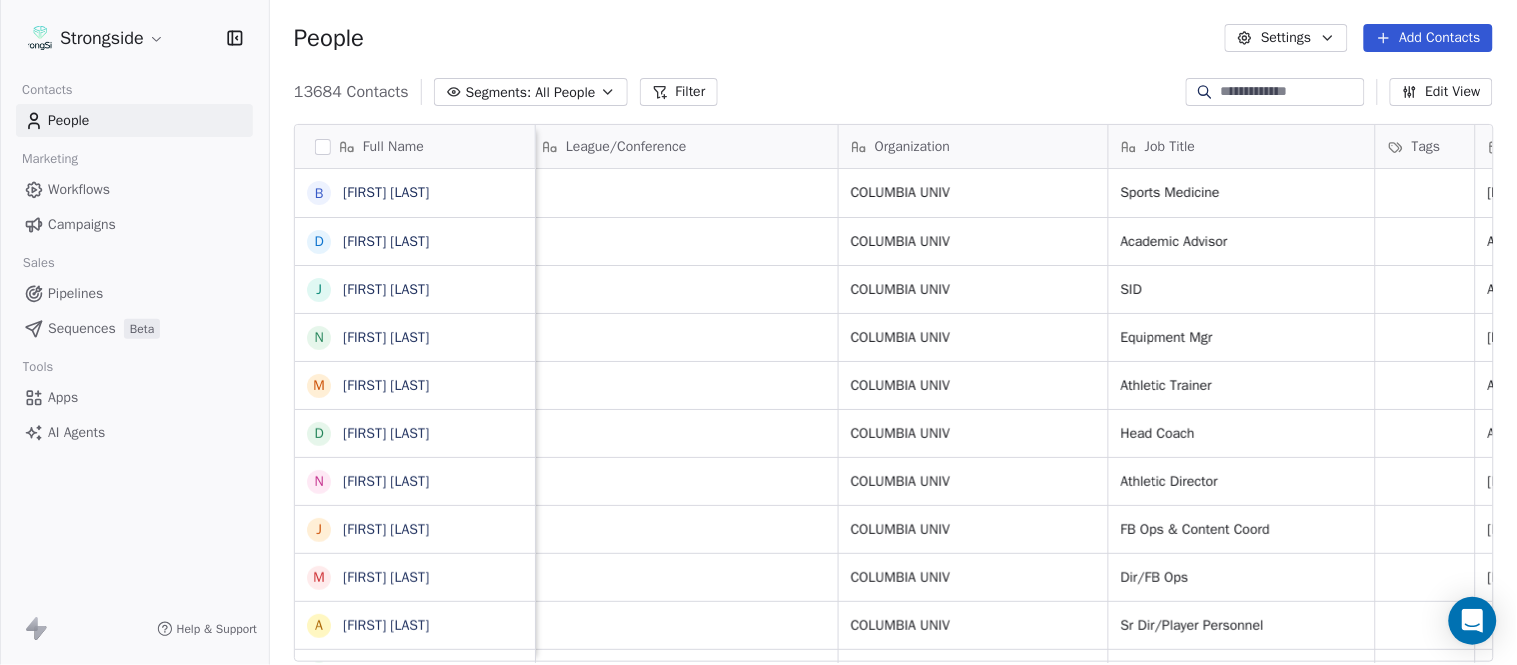 scroll, scrollTop: 0, scrollLeft: 0, axis: both 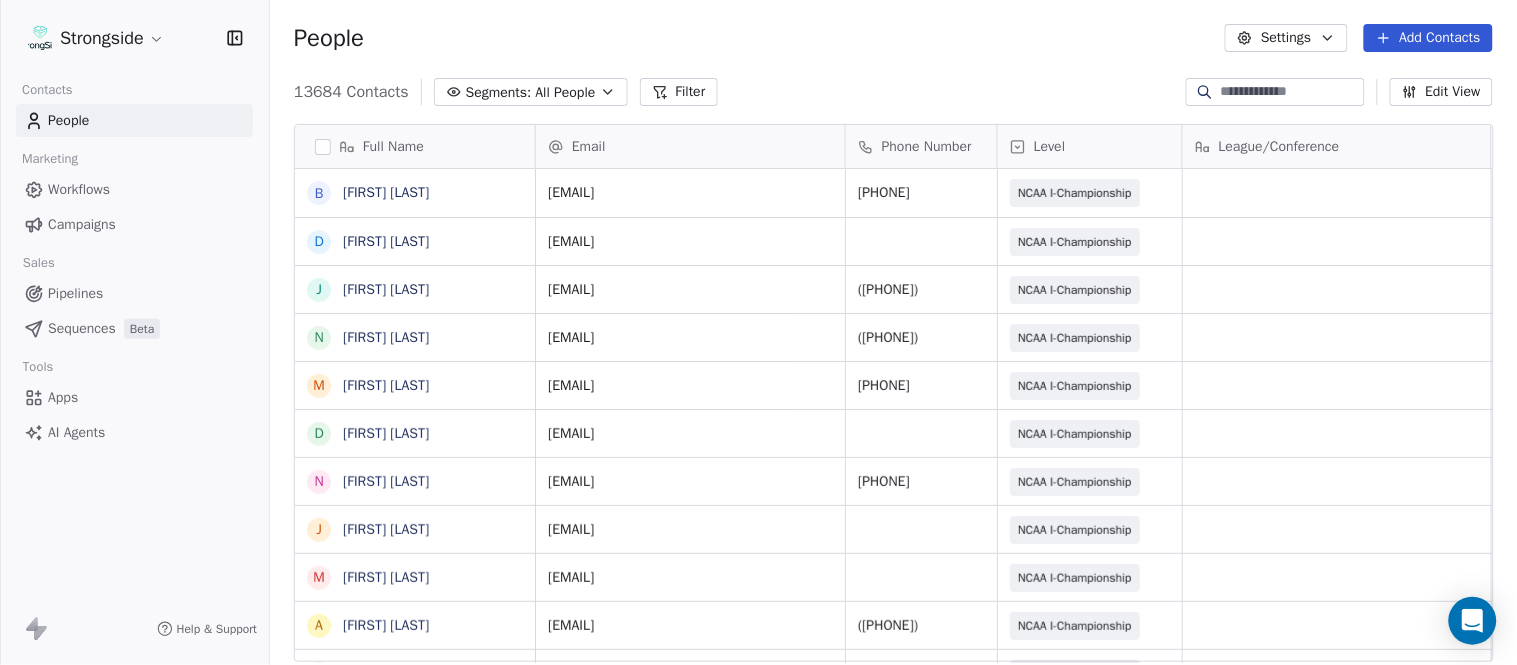 click on "People Settings  Add Contacts" at bounding box center (893, 38) 